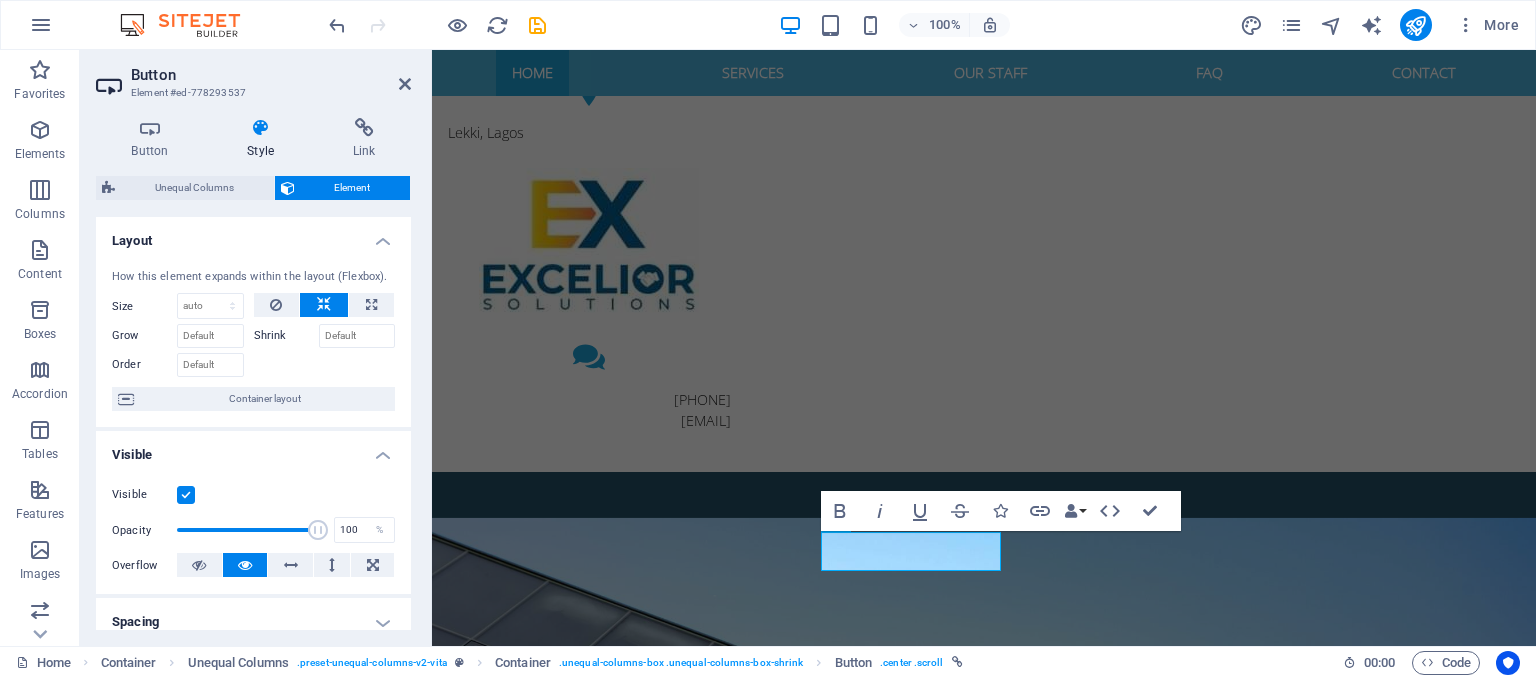 scroll, scrollTop: 2618, scrollLeft: 0, axis: vertical 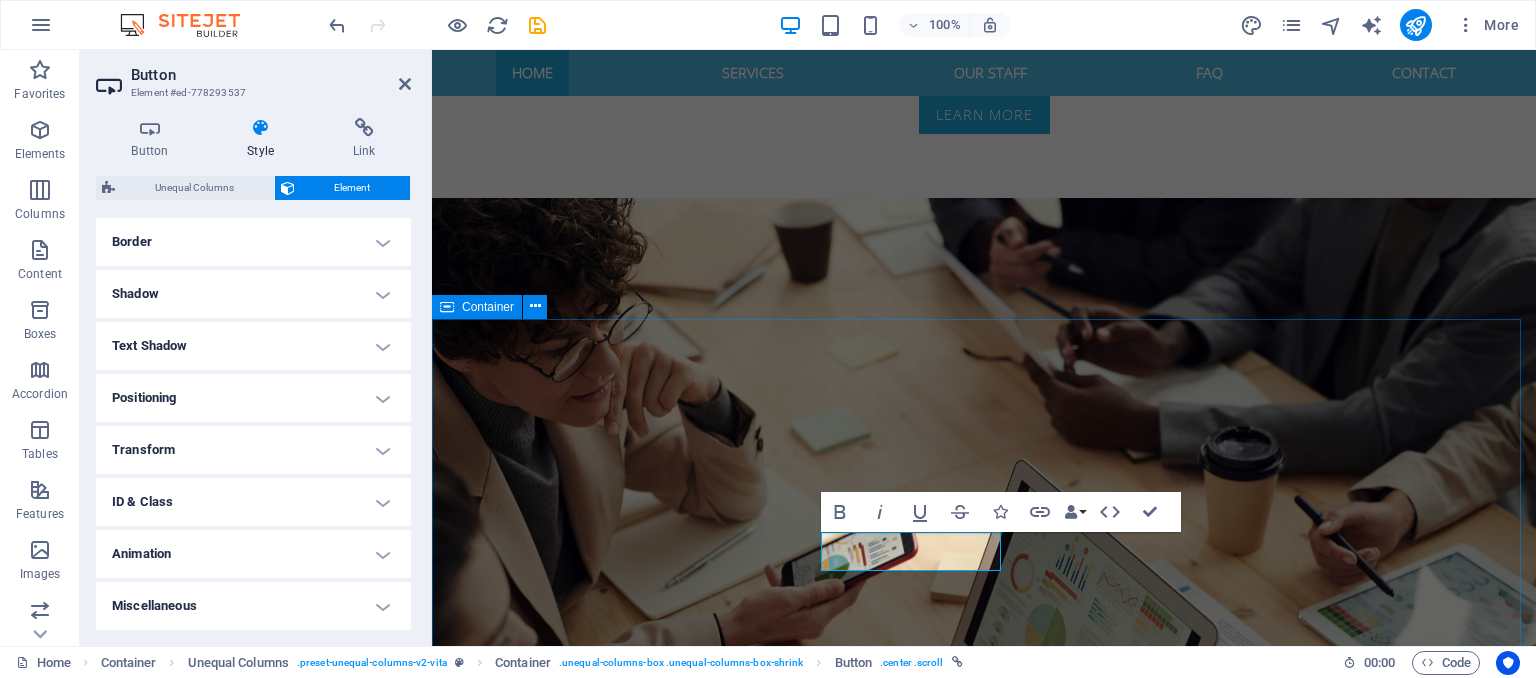click on "Any Questions? Lorem ipsum dolor sit amet, consetetur sadipscing elitr, sed diam nonumy eirmod tempor invidunt ut labore et dolore magna aliquyam erat, sed diam voluptua. At vero eos et accusam et justo duo dolores et ea rebum. Stet clita kasd gubergren, no sea takimata sanctus est Lorem ipsum dolor sit amet. Lorem ipsum dolor sit amet, consetetur sadipscing elitr. Lorem ipsum dolor sit amet, consetetur sadipscing elitr, sed diam nonumy eirmod tempor invidunt. Look at Our Faqs" at bounding box center (984, 3790) 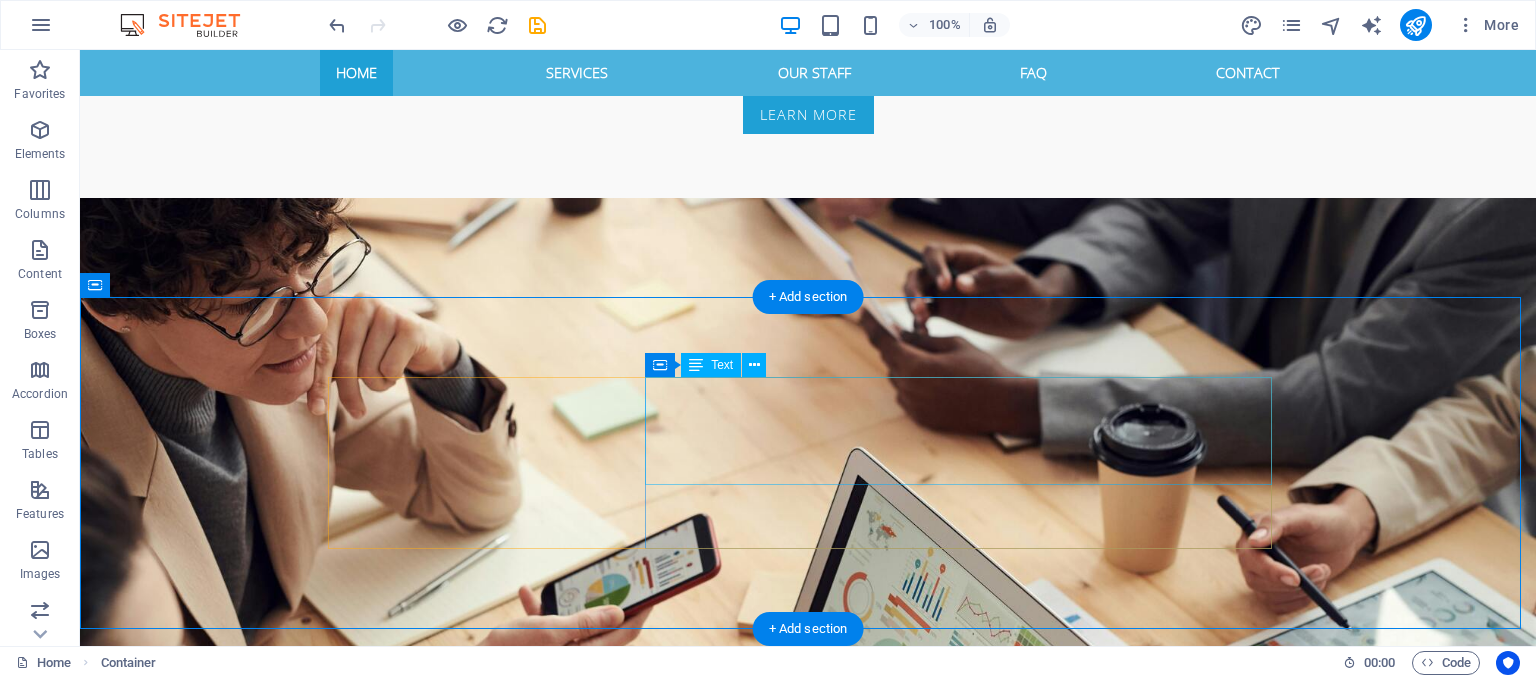 click on "Lorem ipsum dolor sit amet, consetetur sadipscing elitr, sed diam nonumy eirmod tempor invidunt ut labore et dolore magna aliquyam erat, sed diam voluptua. At vero eos et accusam et justo duo dolores et ea rebum. Stet clita kasd gubergren, no sea takimata sanctus est Lorem ipsum dolor sit amet. Lorem ipsum dolor sit amet, consetetur sadipscing elitr. Lorem ipsum dolor sit amet, consetetur sadipscing elitr, sed diam nonumy eirmod tempor invidunt." at bounding box center [808, 3784] 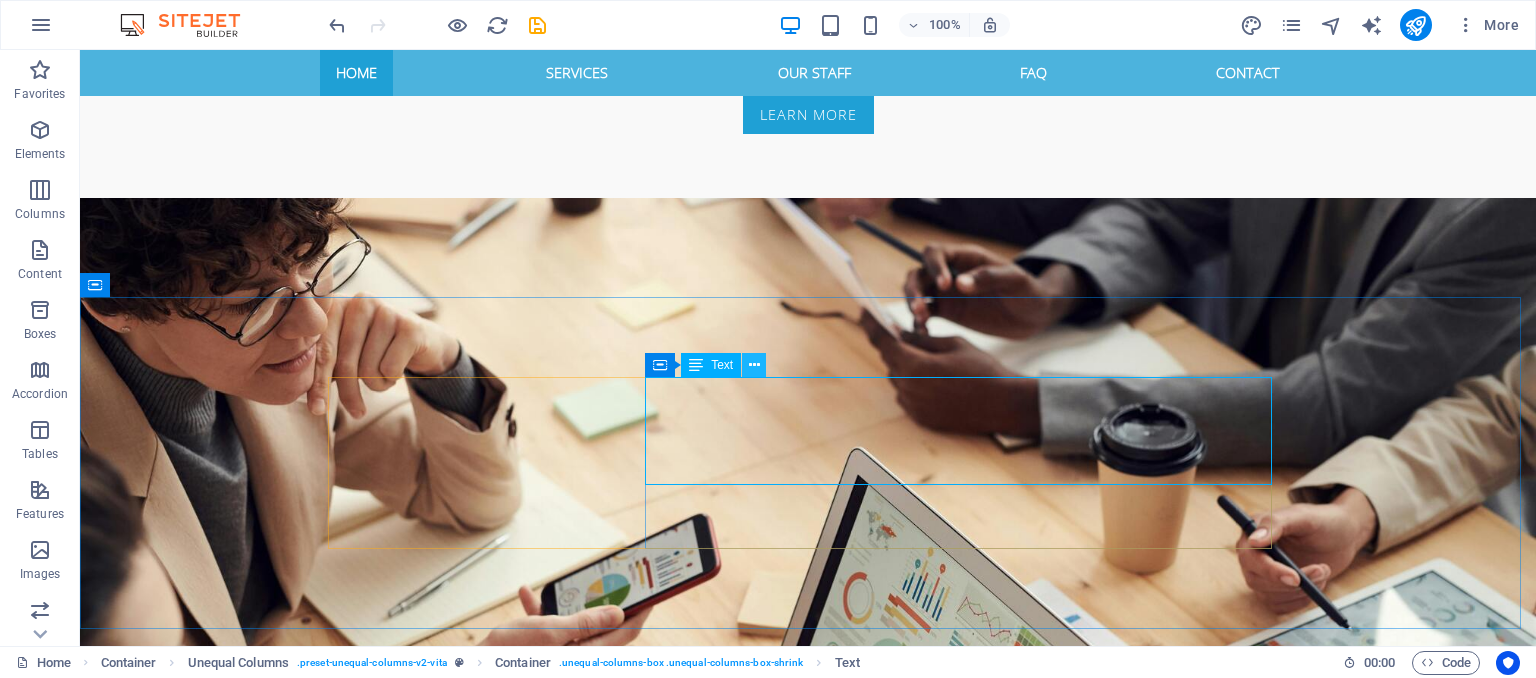 click at bounding box center (754, 365) 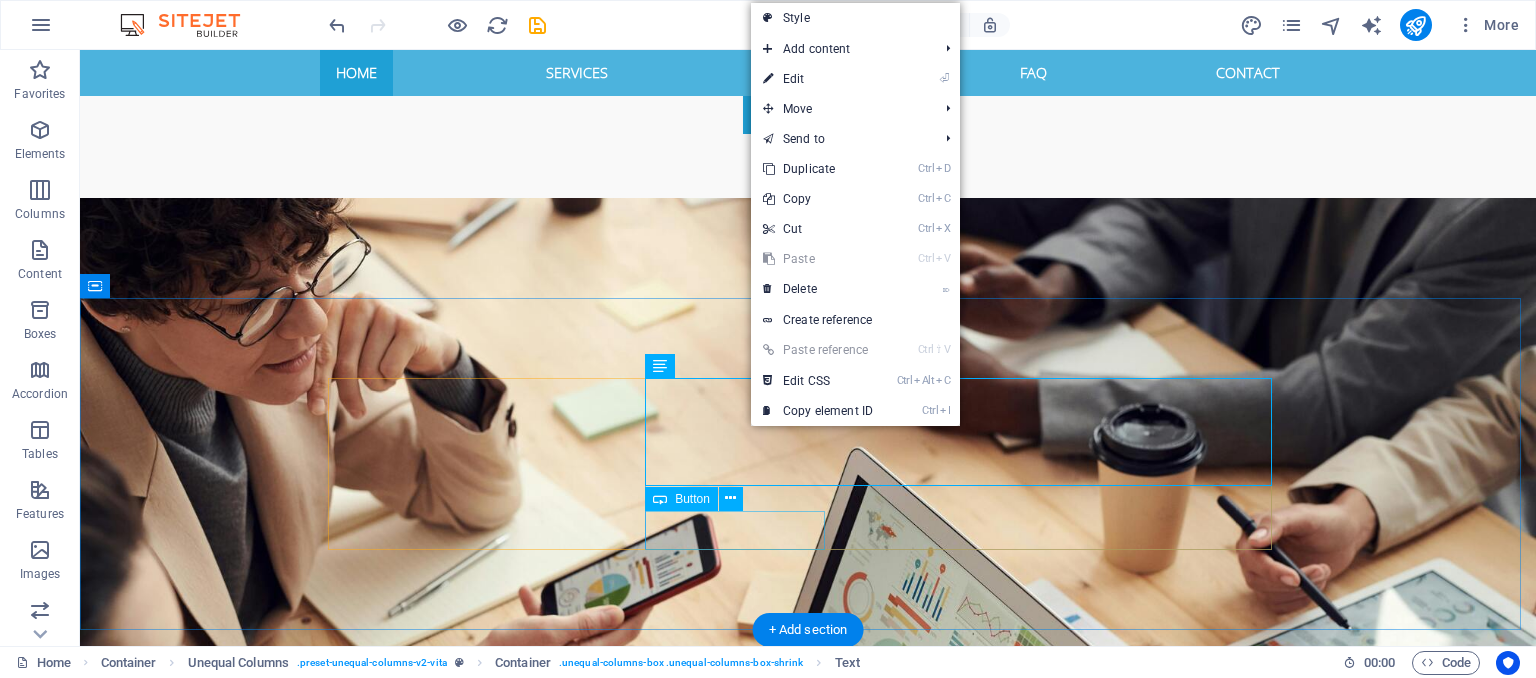 click on "Look at Our Faqs" at bounding box center (808, 3873) 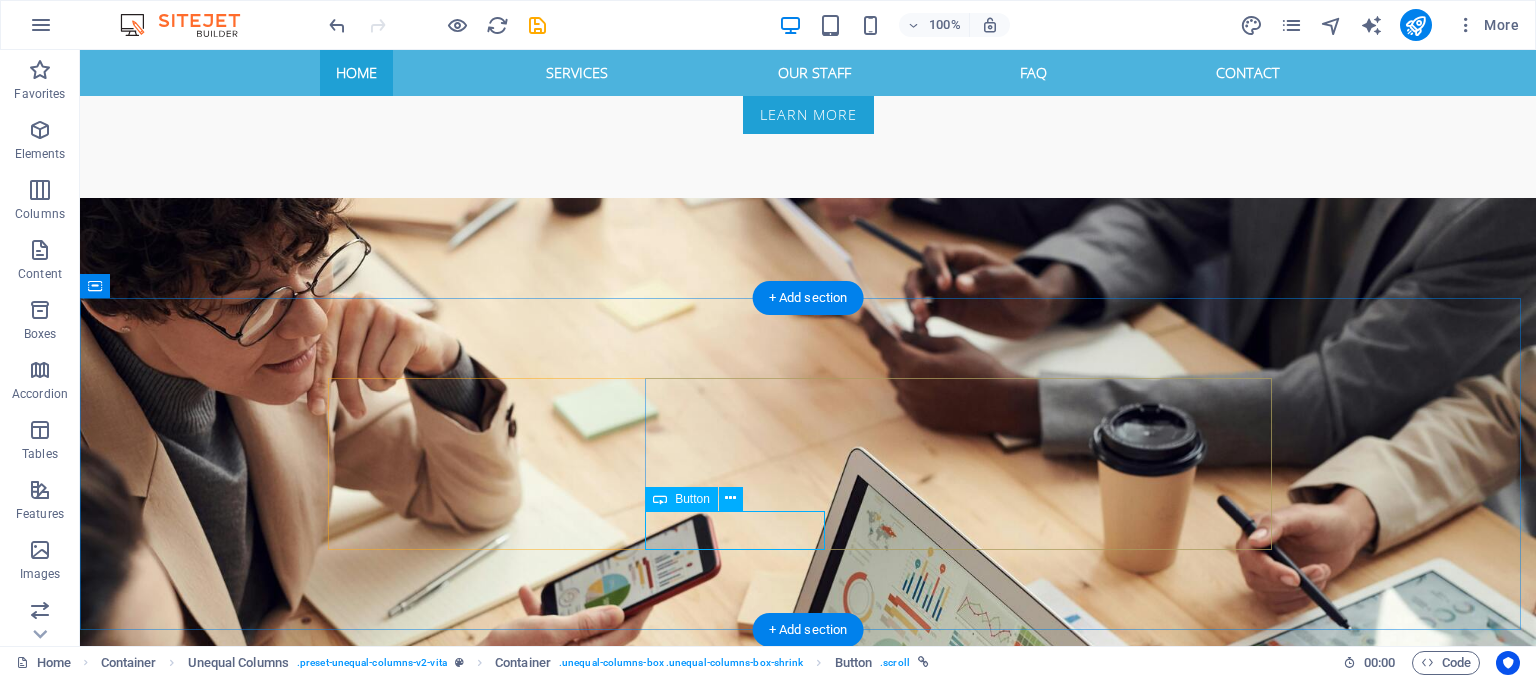 click on "Look at Our Faqs" at bounding box center (808, 3873) 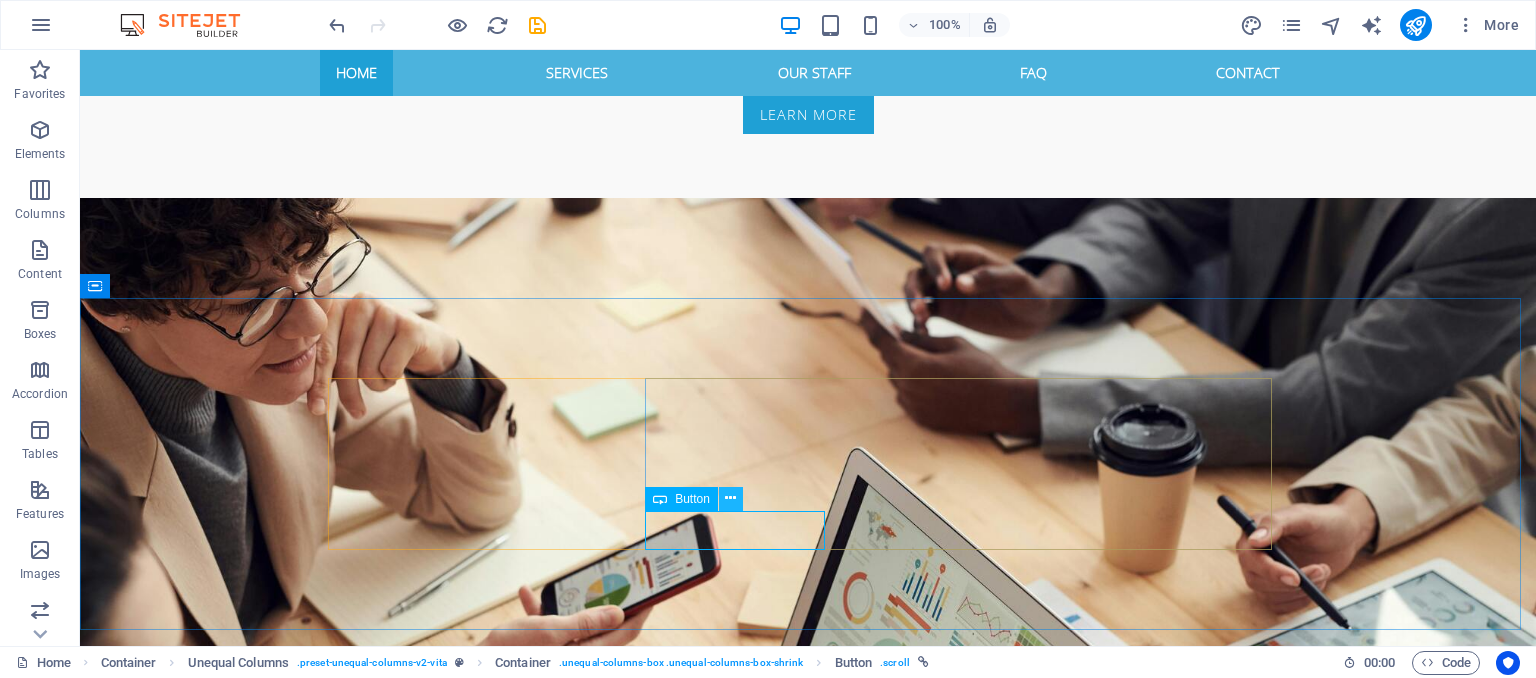 click at bounding box center (730, 498) 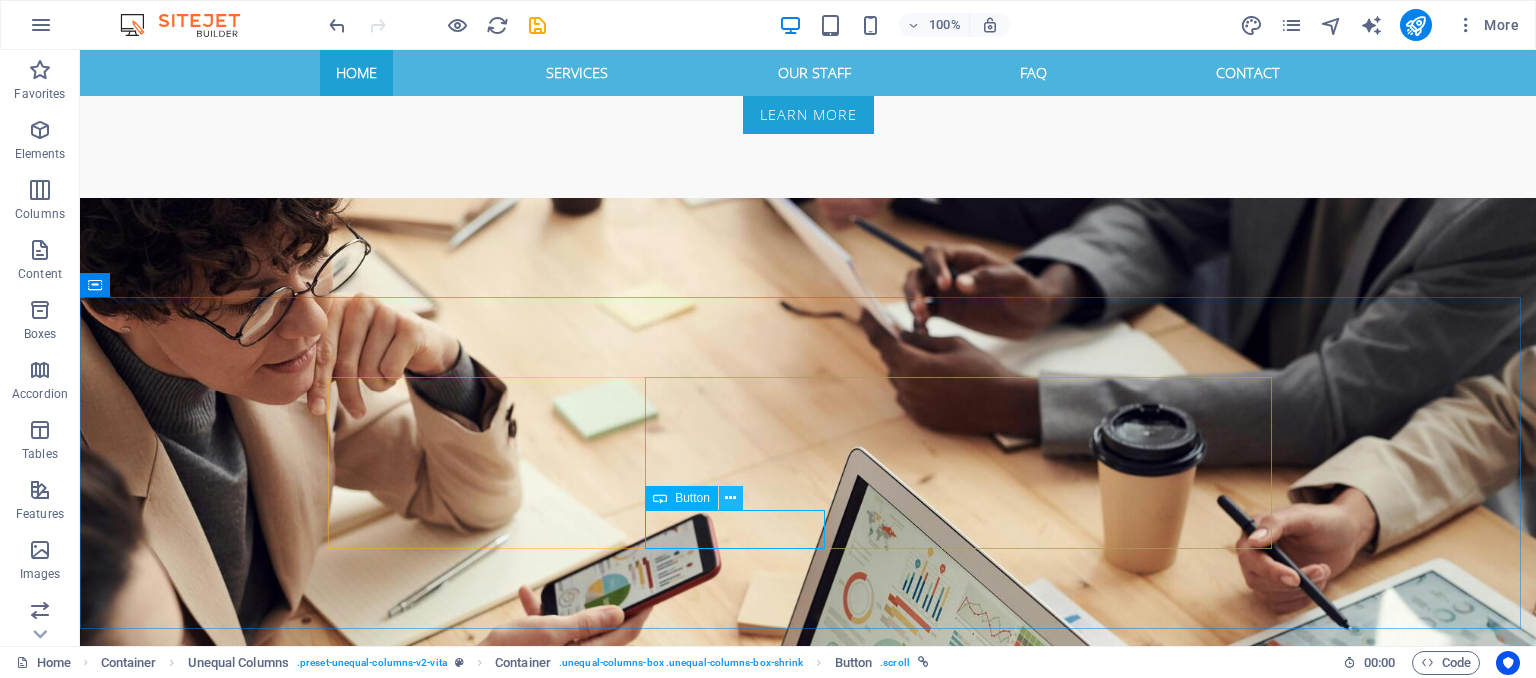 click at bounding box center (730, 498) 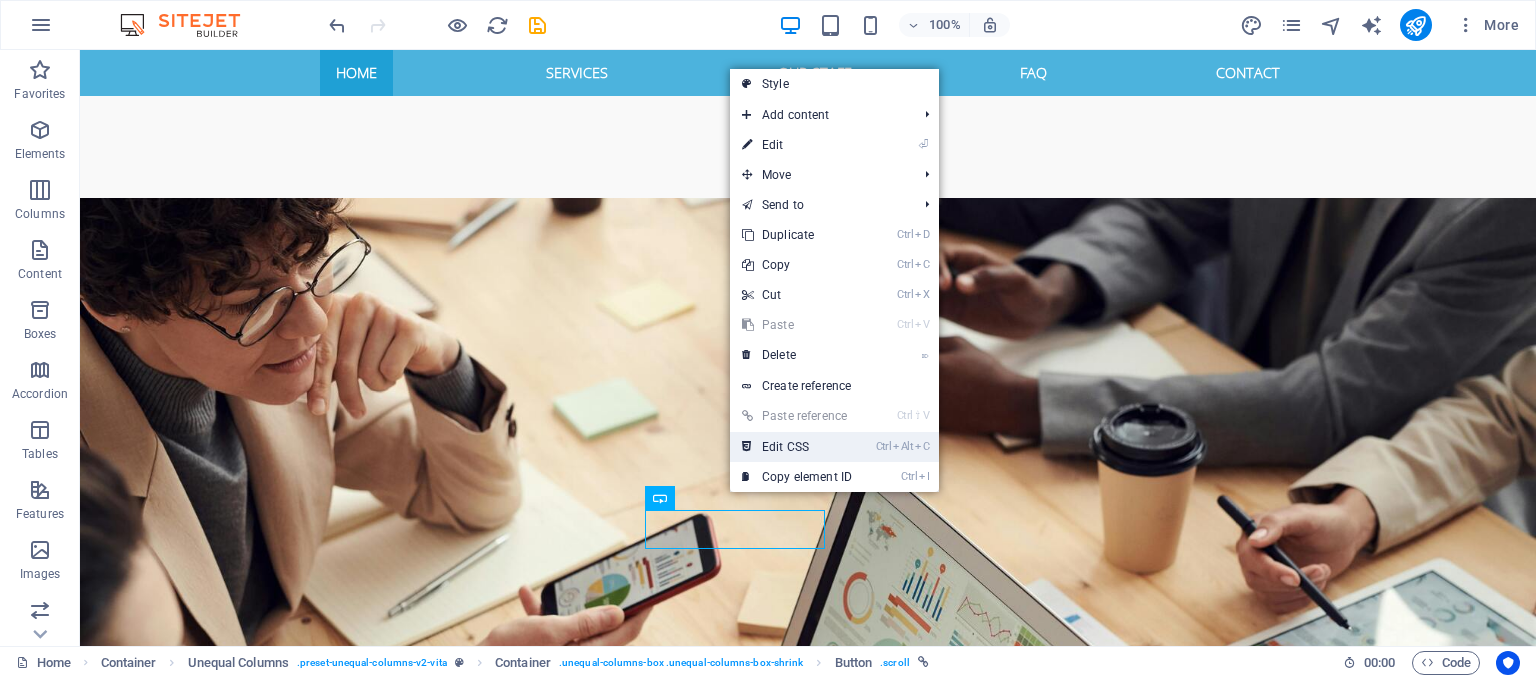 click on "Ctrl Alt C  Edit CSS" at bounding box center [797, 447] 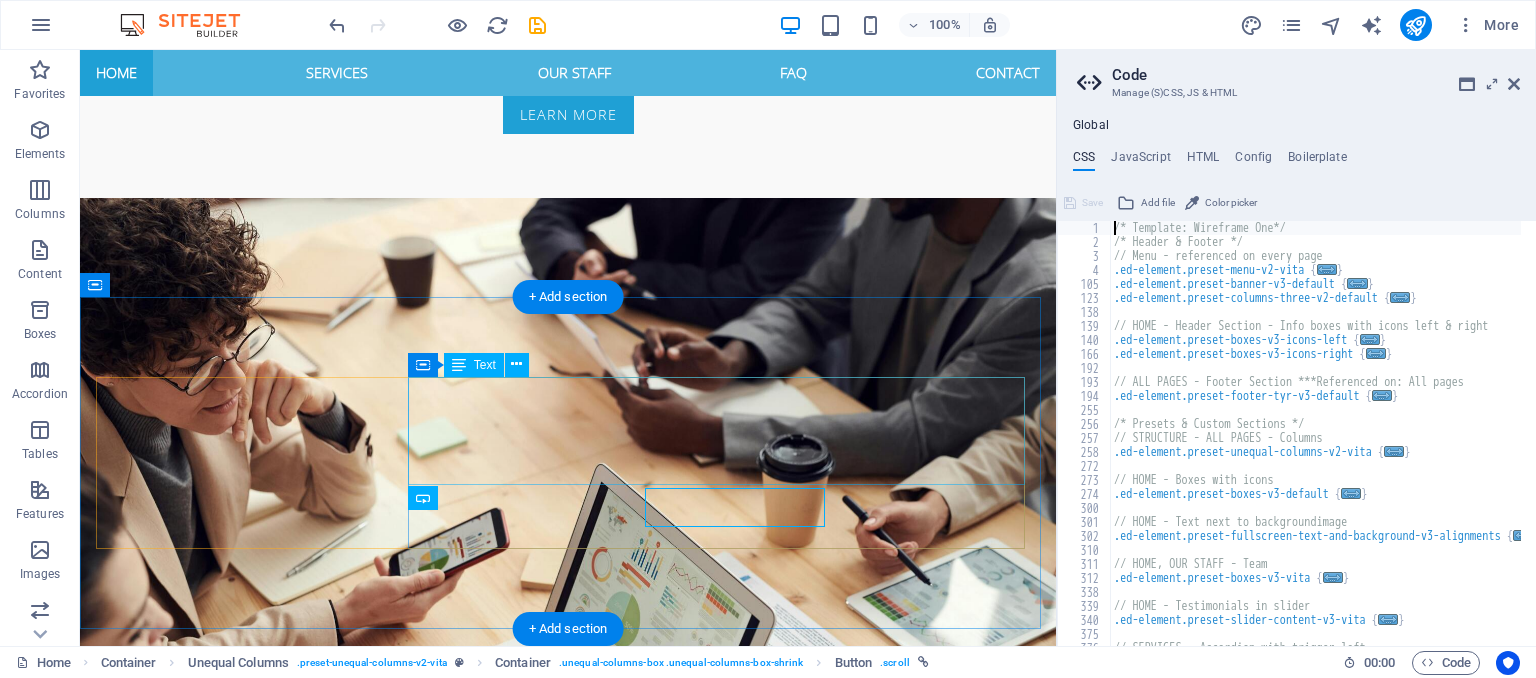 scroll, scrollTop: 2640, scrollLeft: 0, axis: vertical 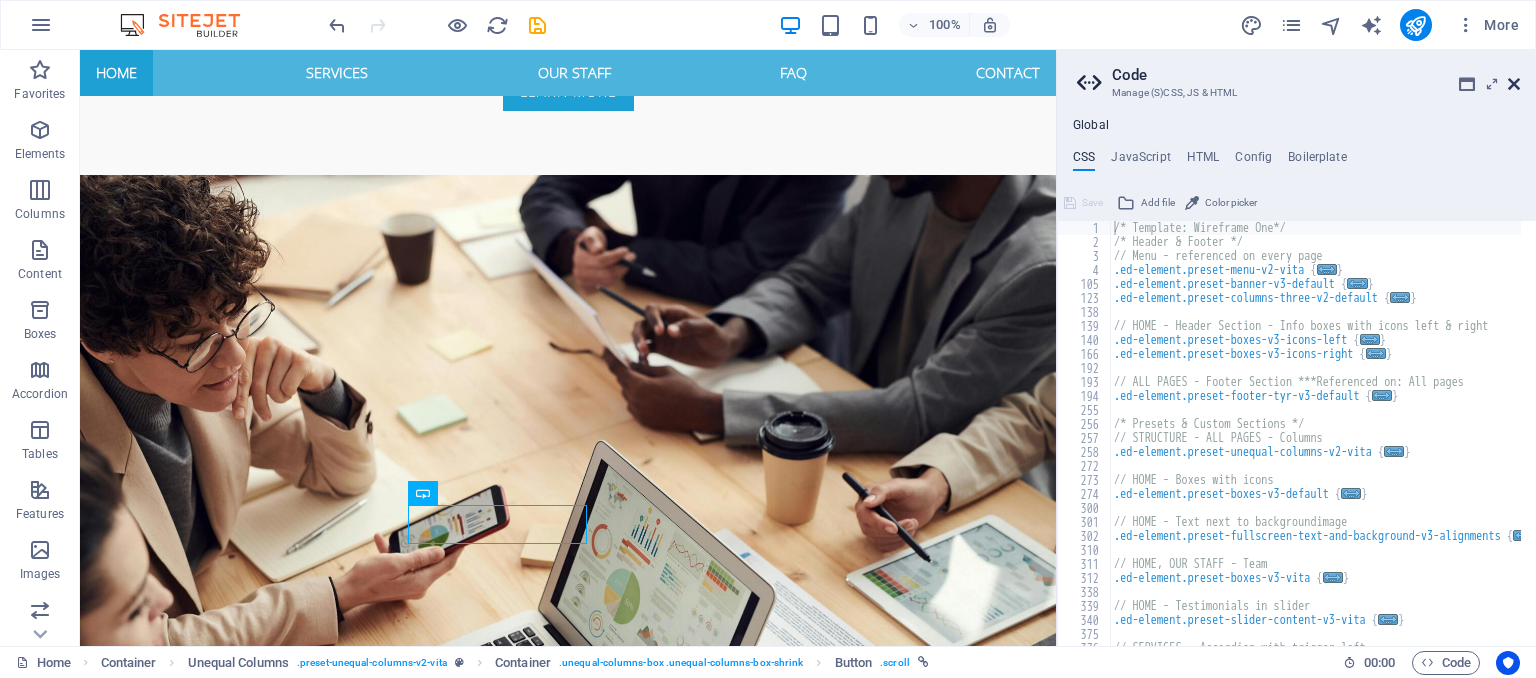 click at bounding box center [1514, 84] 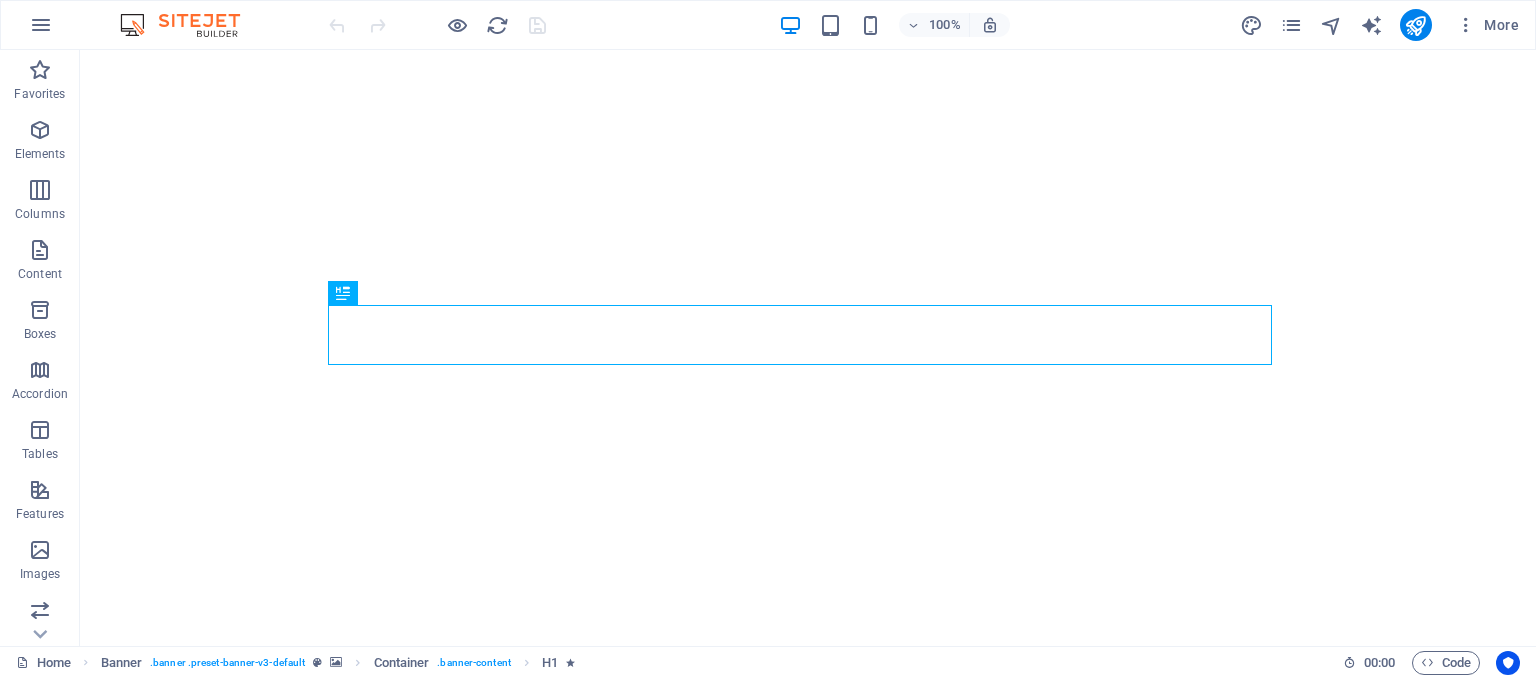 scroll, scrollTop: 0, scrollLeft: 0, axis: both 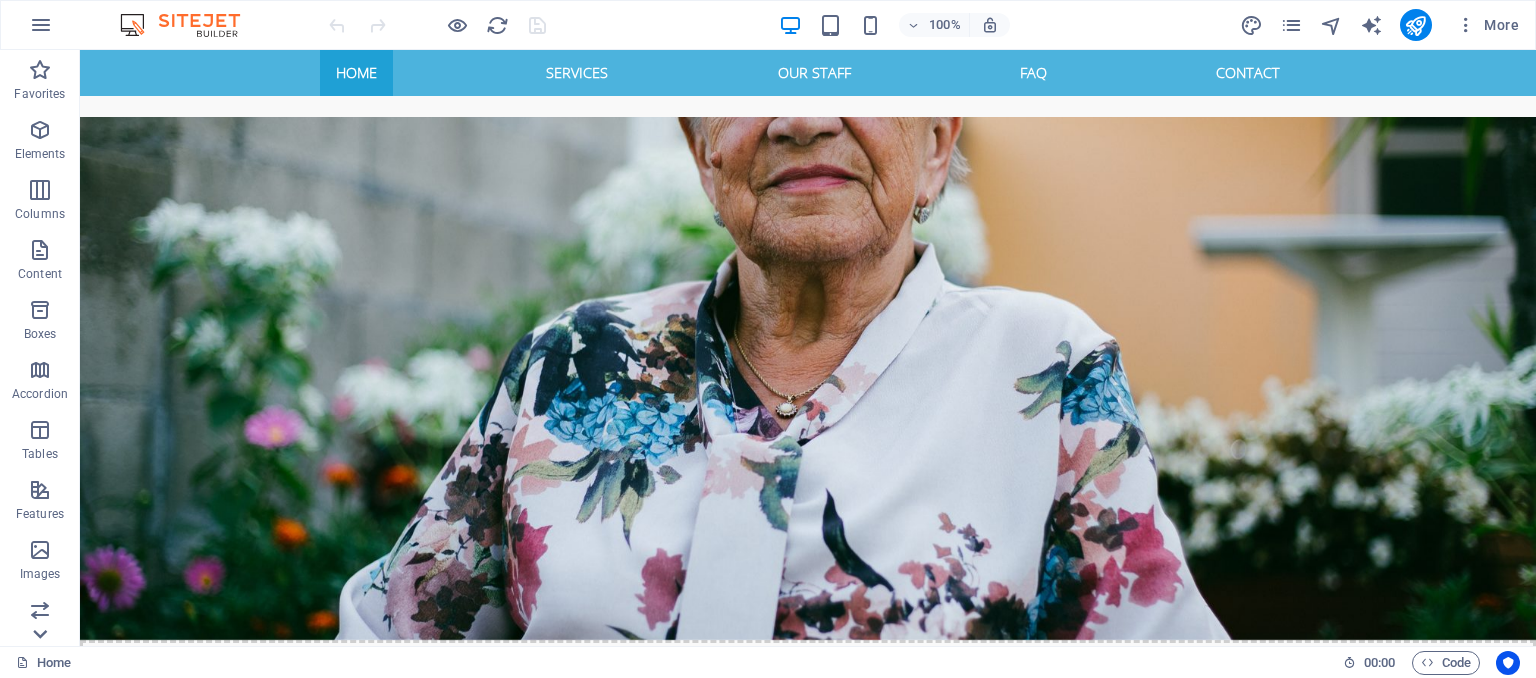click 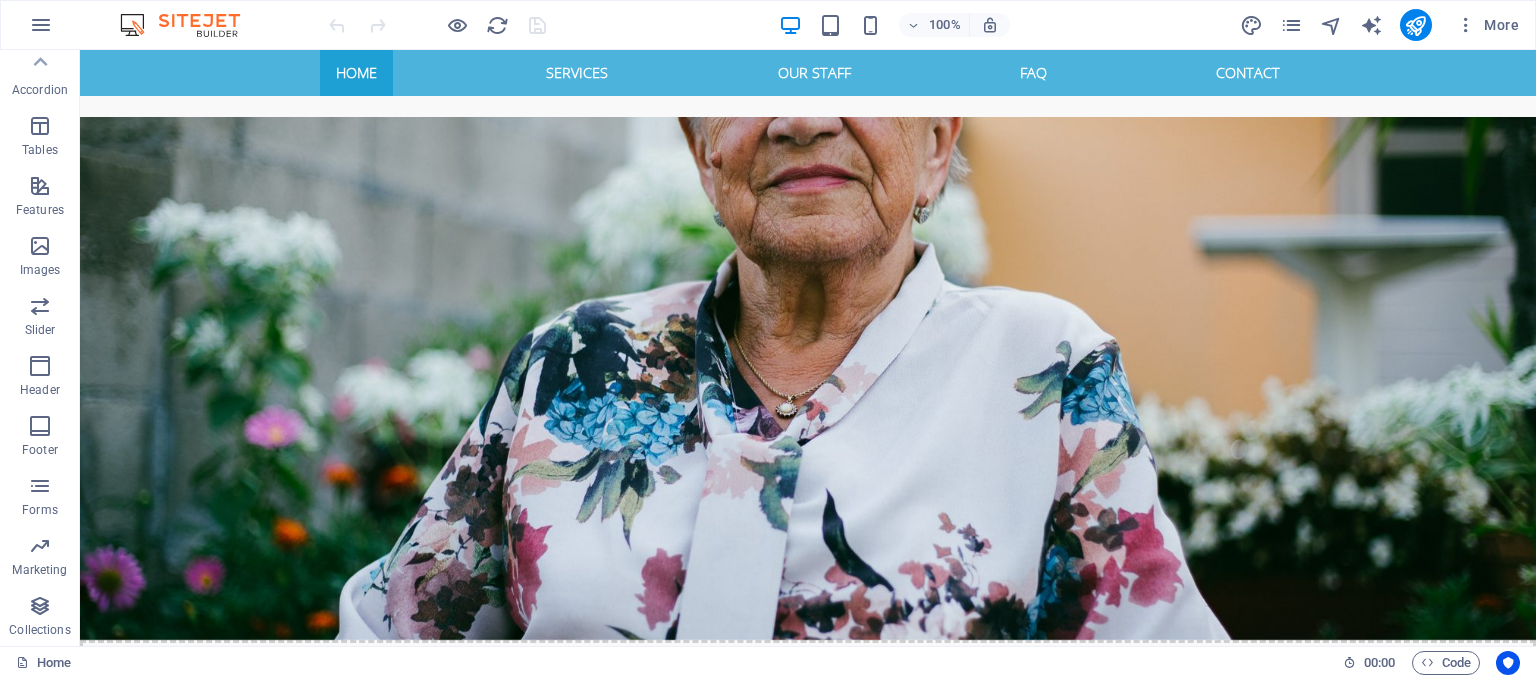 click on "Collections" at bounding box center (39, 630) 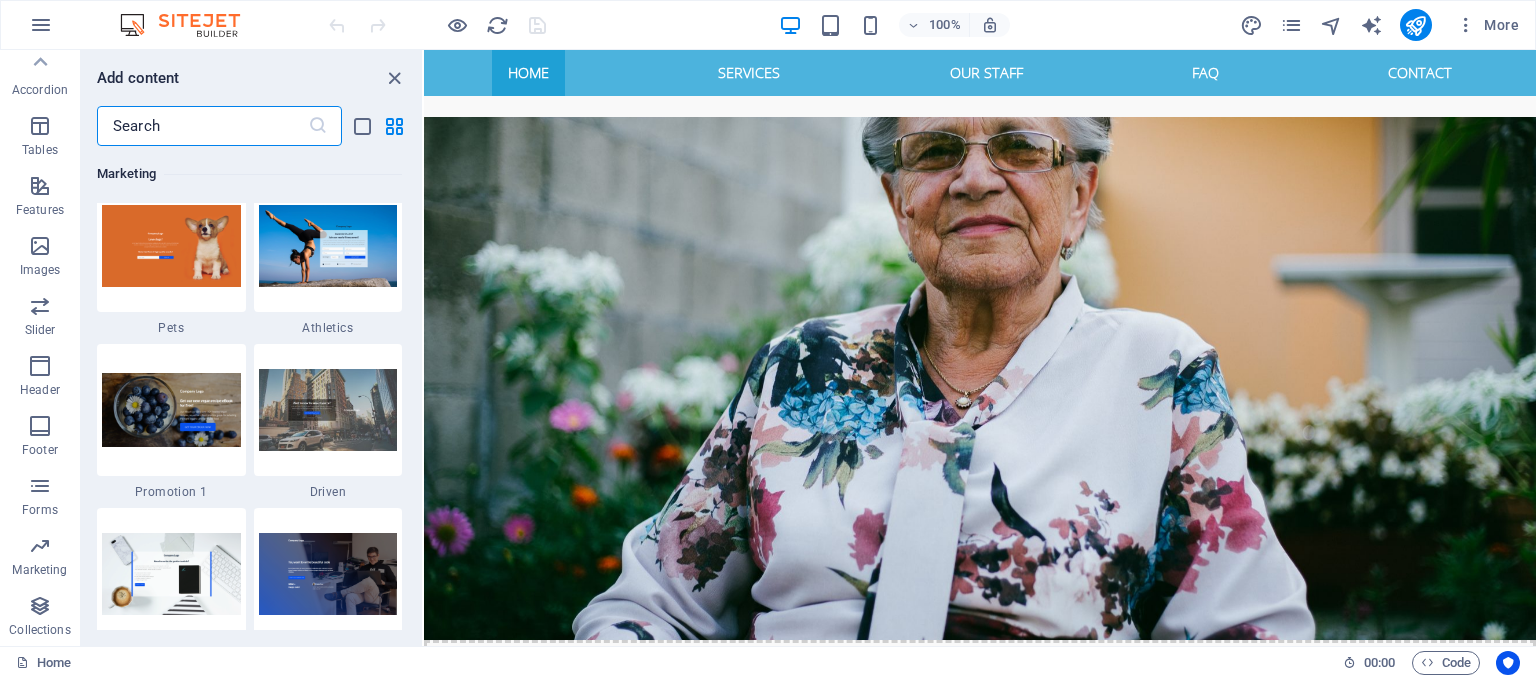 scroll, scrollTop: 18306, scrollLeft: 0, axis: vertical 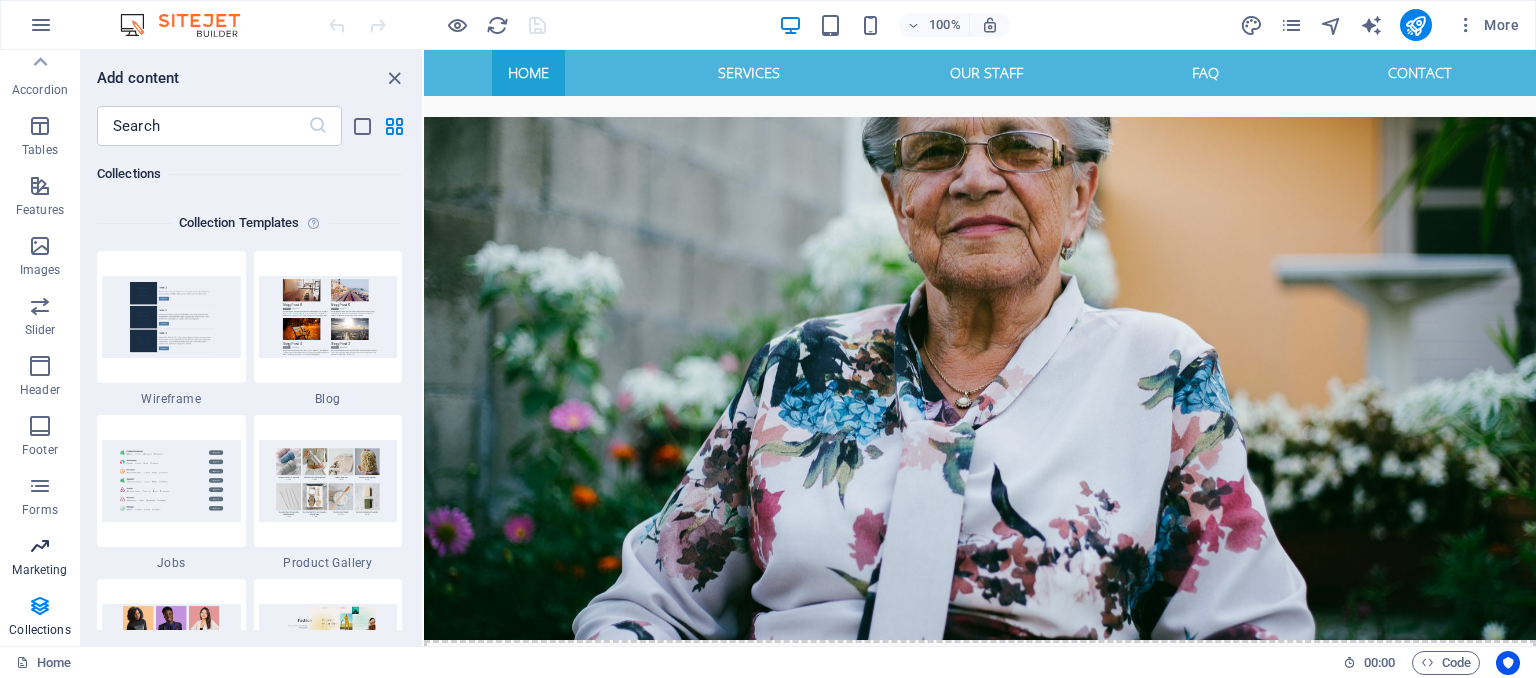 click at bounding box center [40, 546] 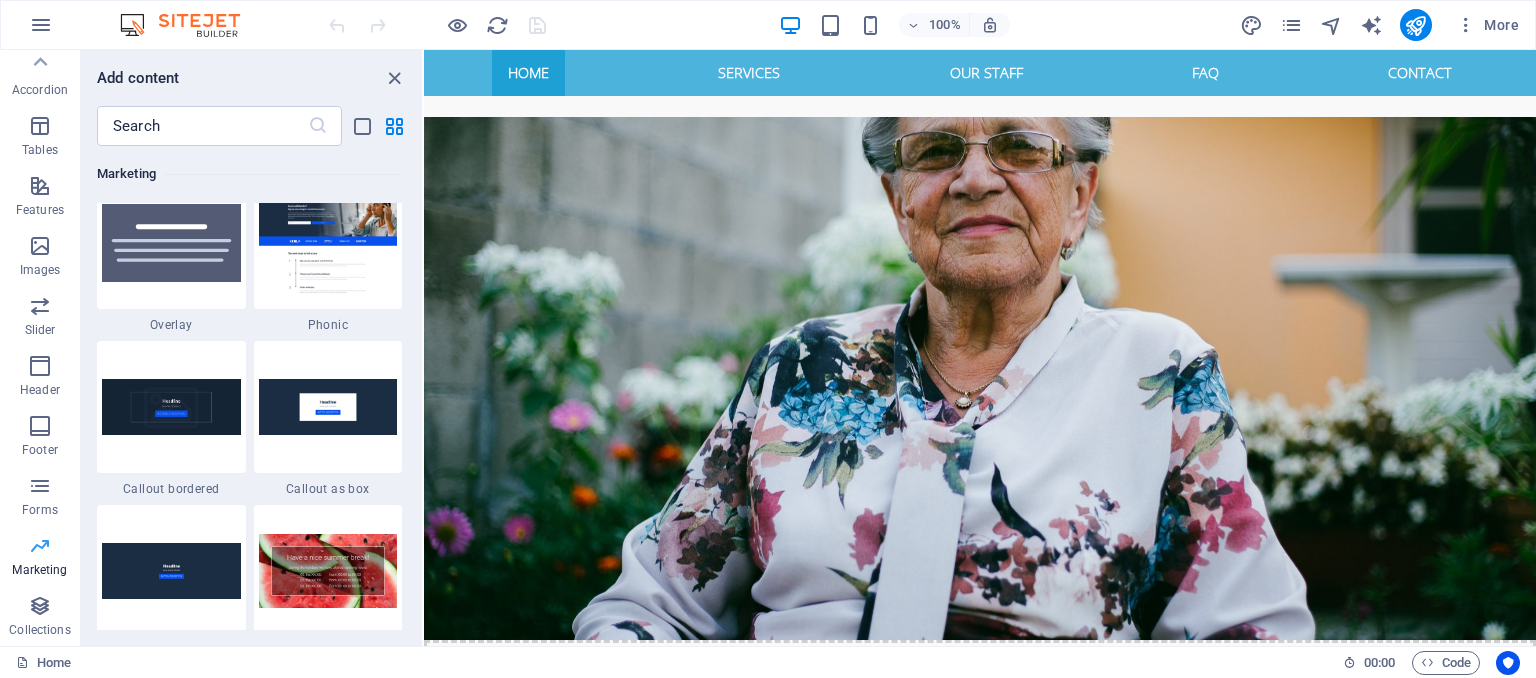 scroll, scrollTop: 16289, scrollLeft: 0, axis: vertical 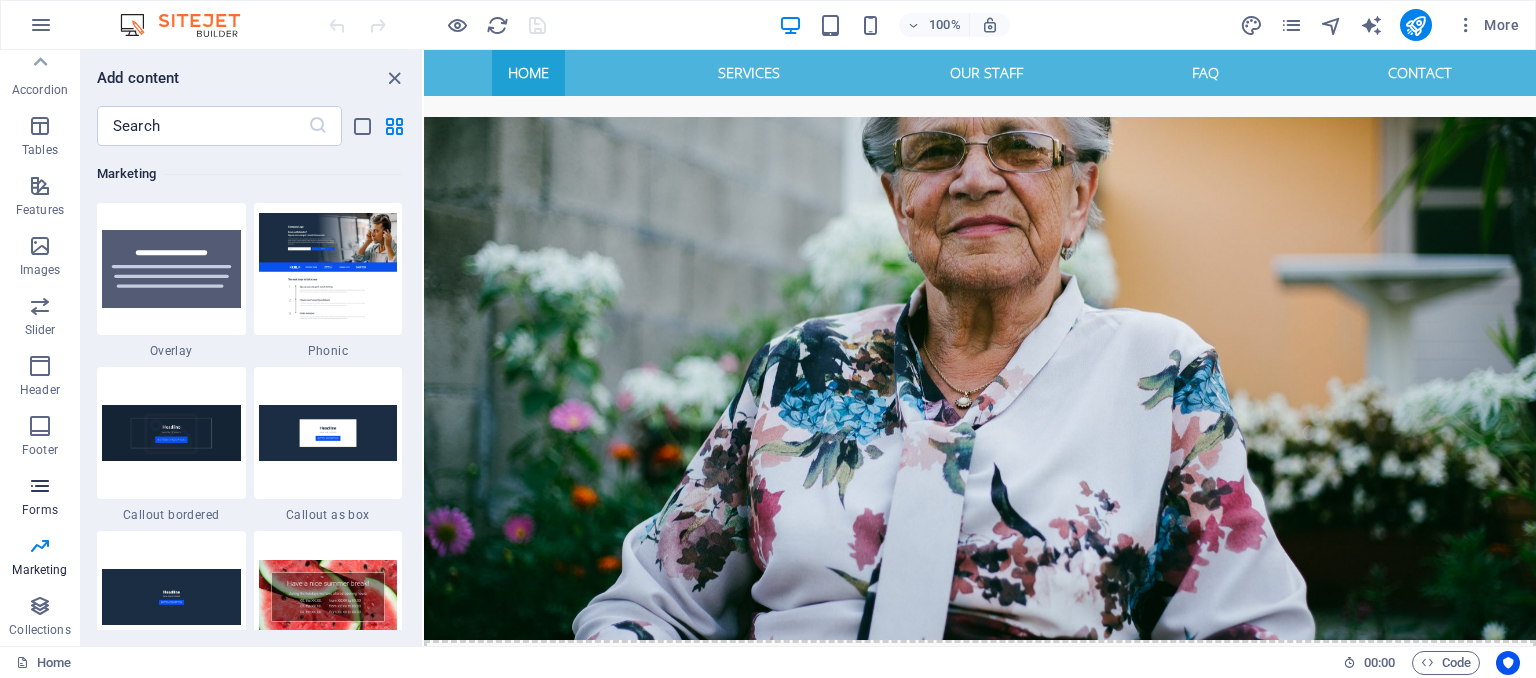 click at bounding box center (40, 486) 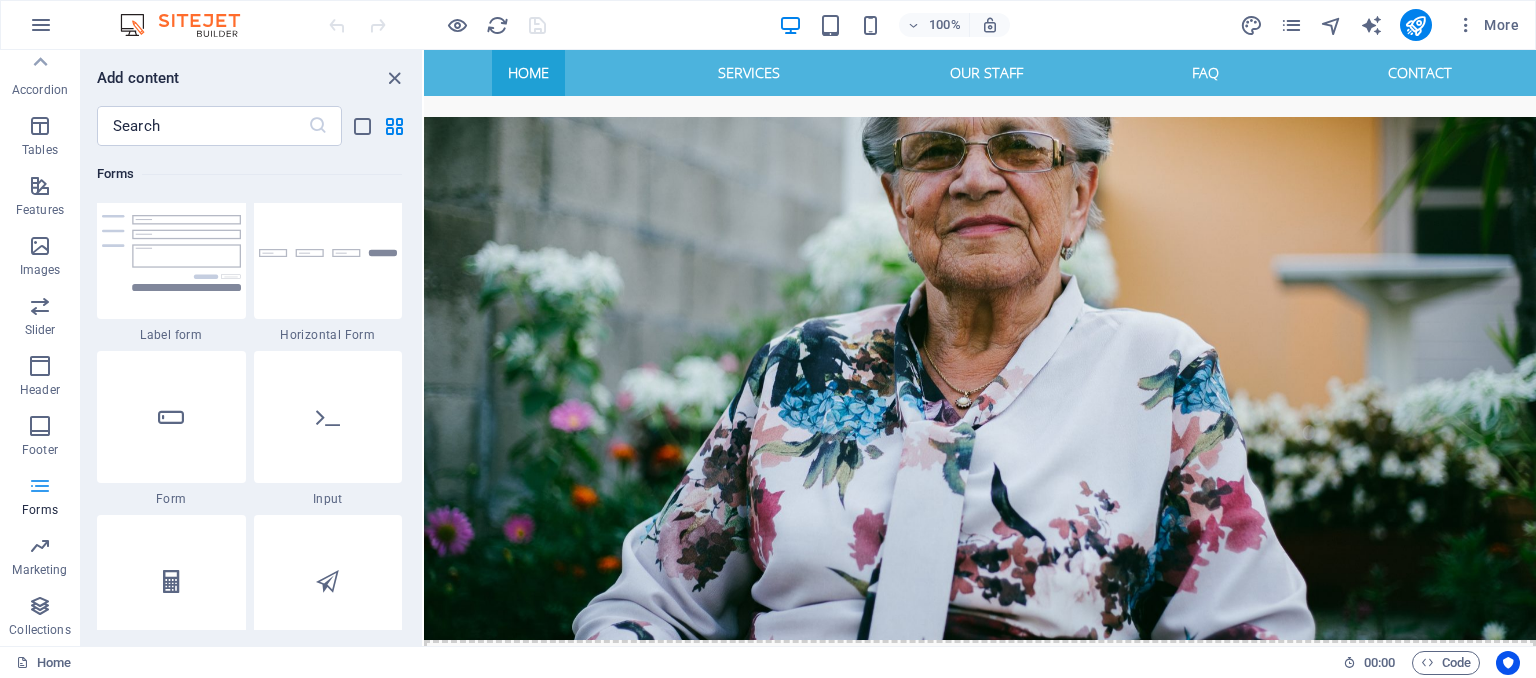 scroll, scrollTop: 14600, scrollLeft: 0, axis: vertical 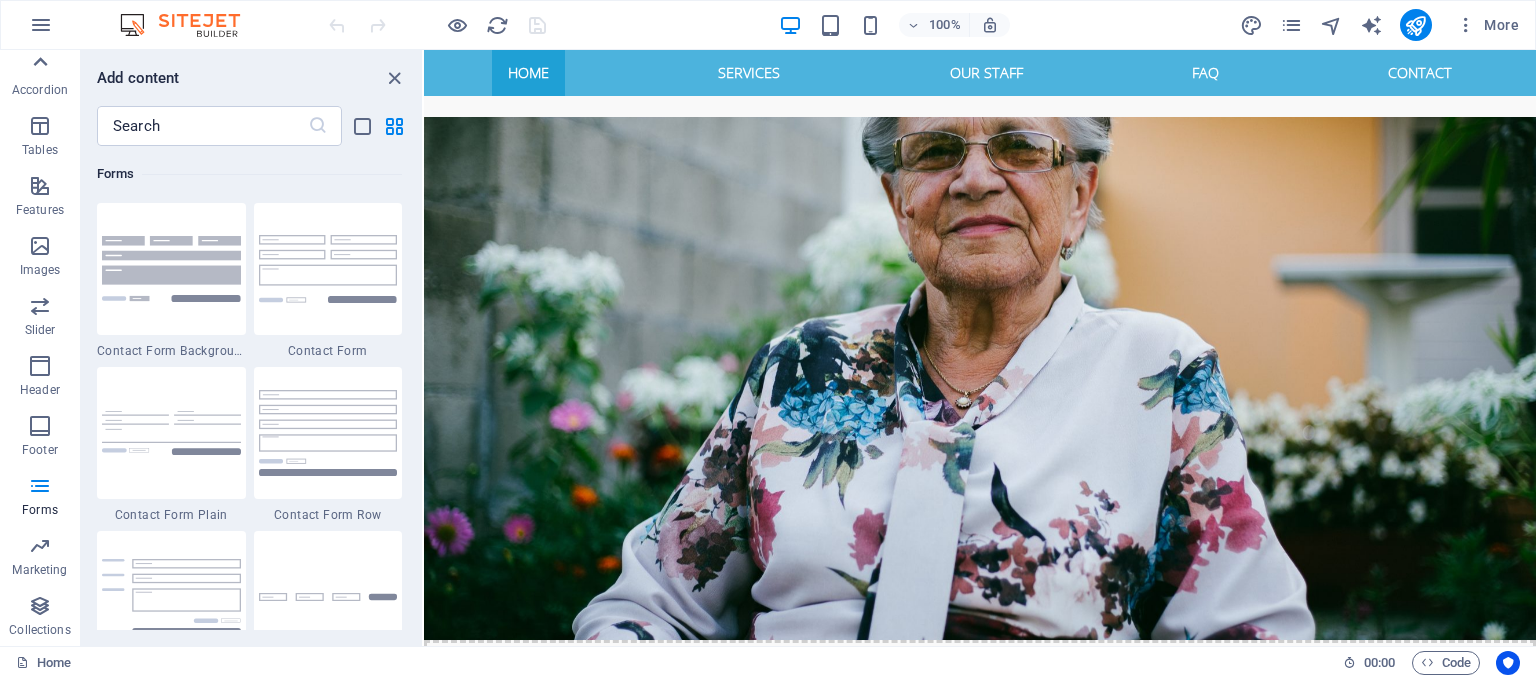 click 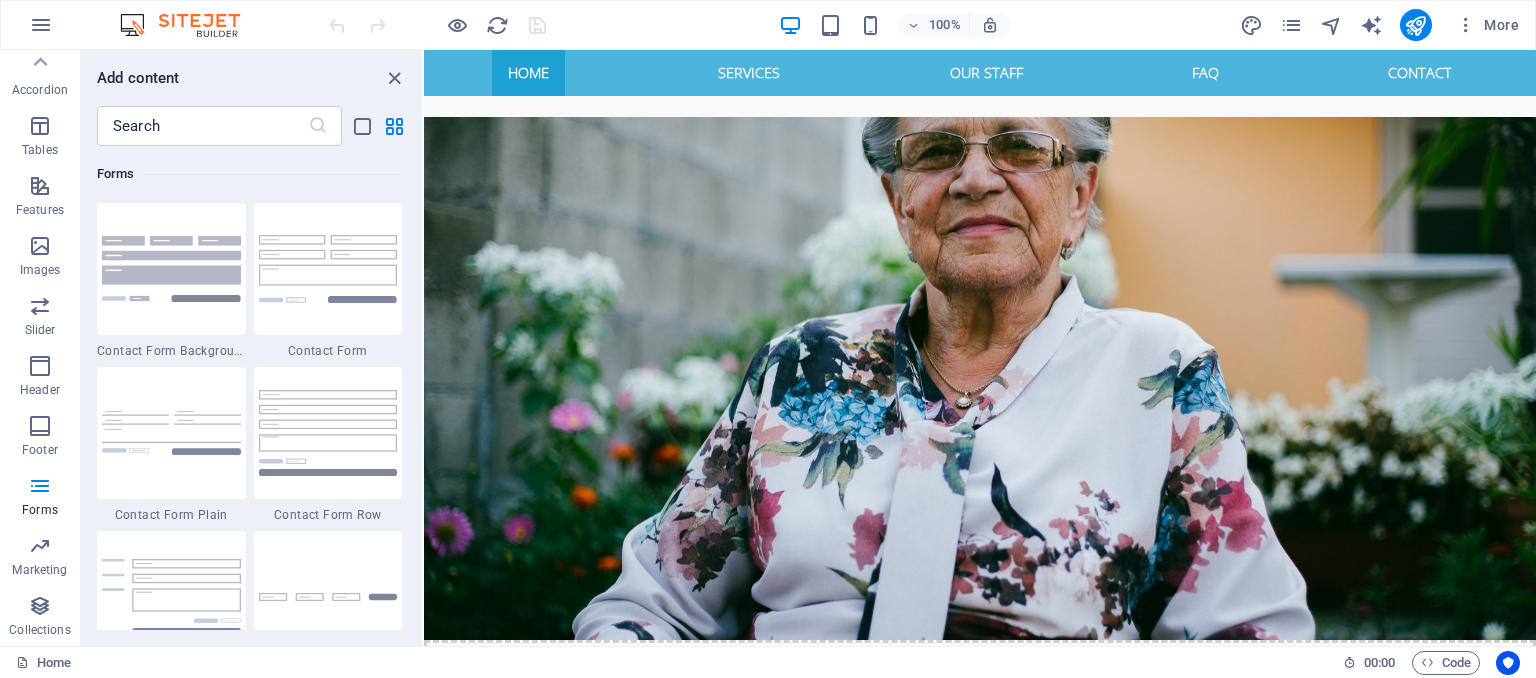 scroll, scrollTop: 0, scrollLeft: 0, axis: both 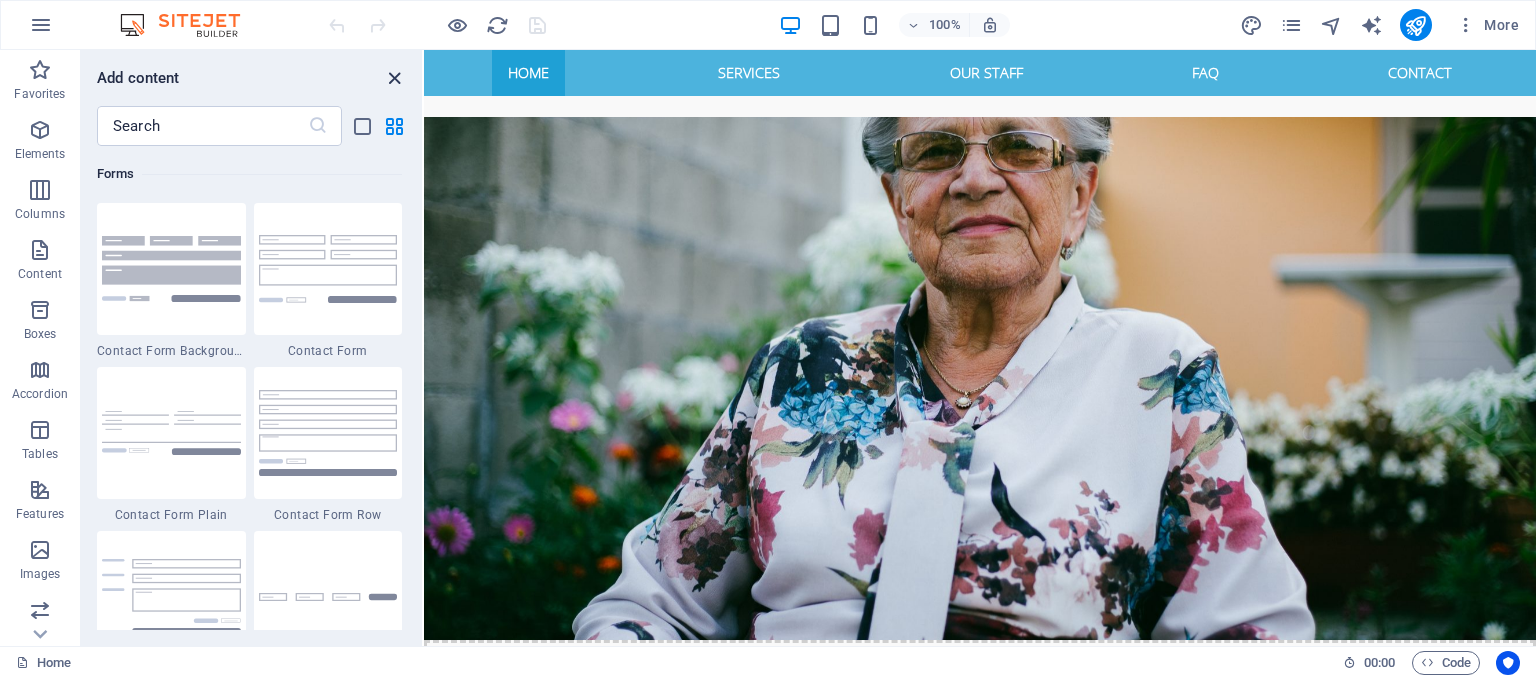 click at bounding box center (394, 78) 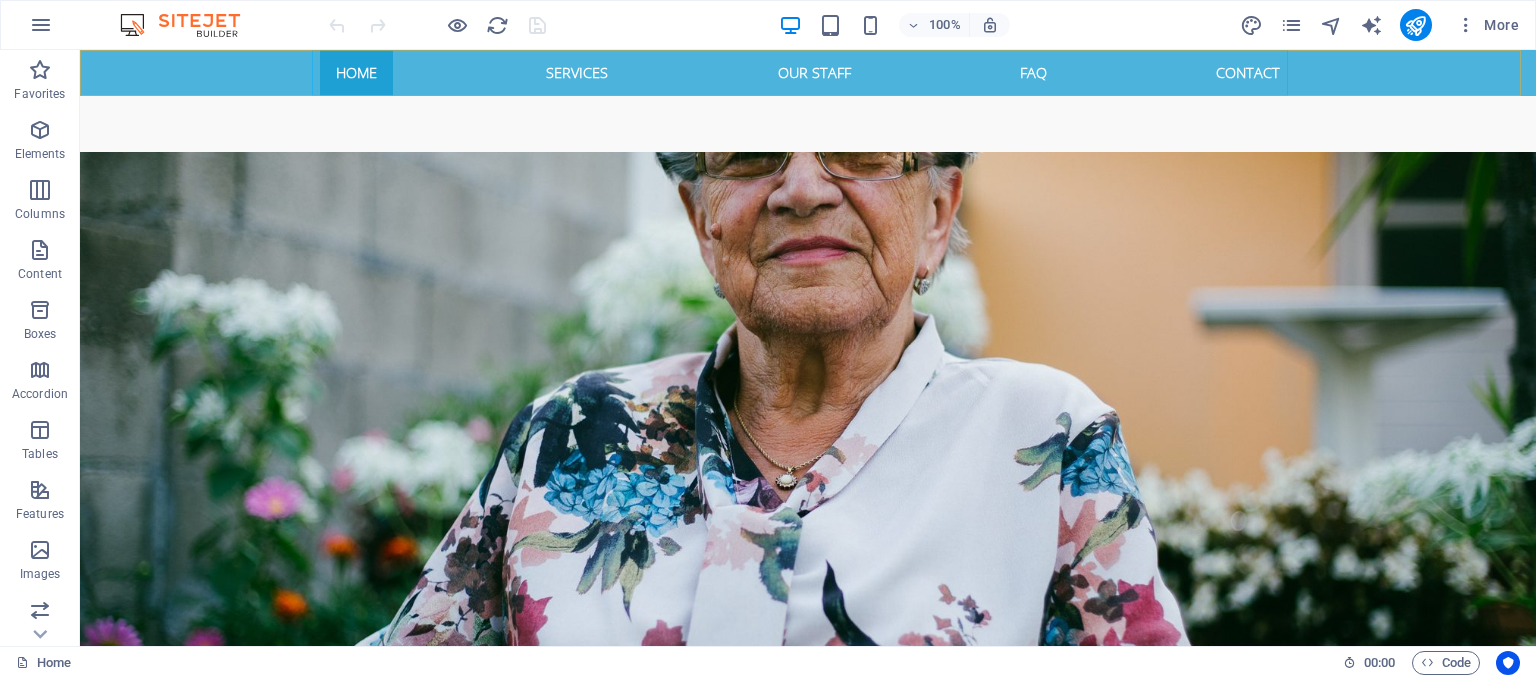 scroll, scrollTop: 2432, scrollLeft: 0, axis: vertical 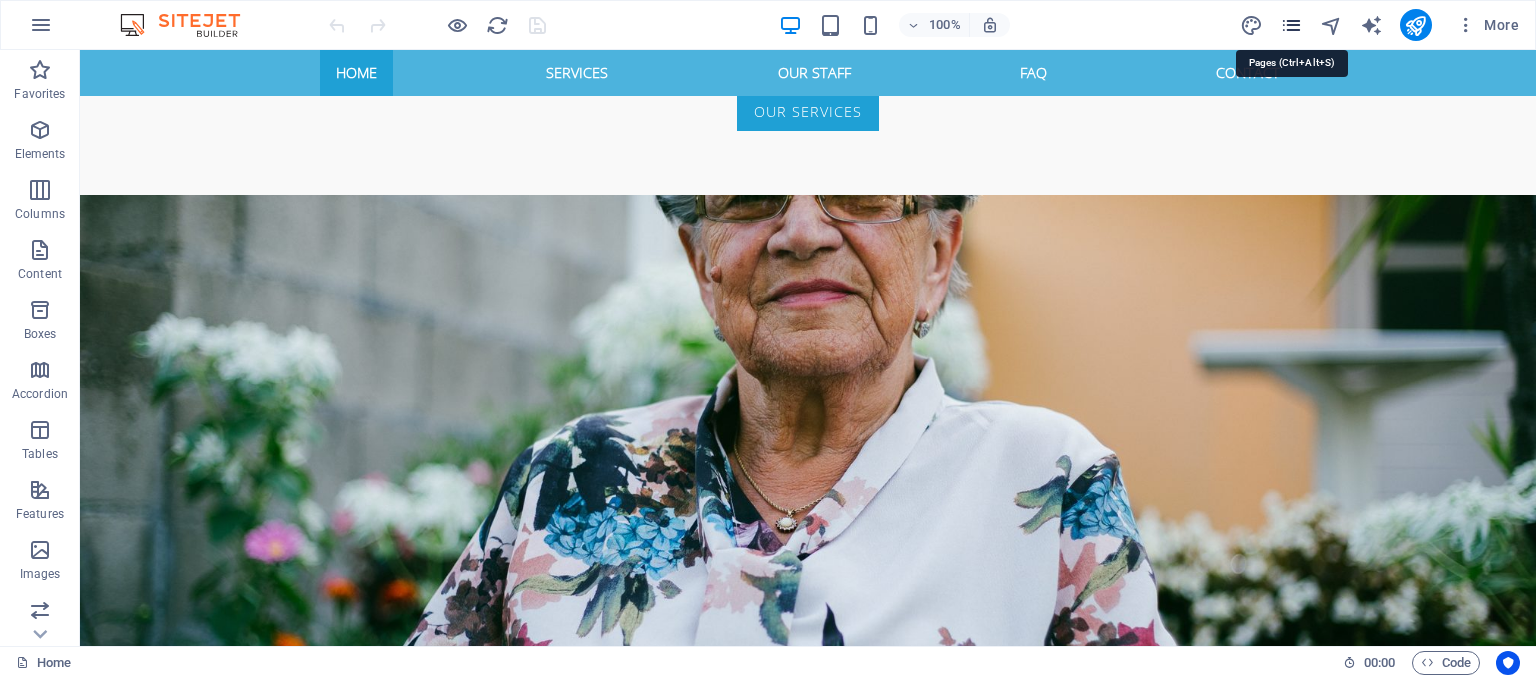 click at bounding box center (1291, 25) 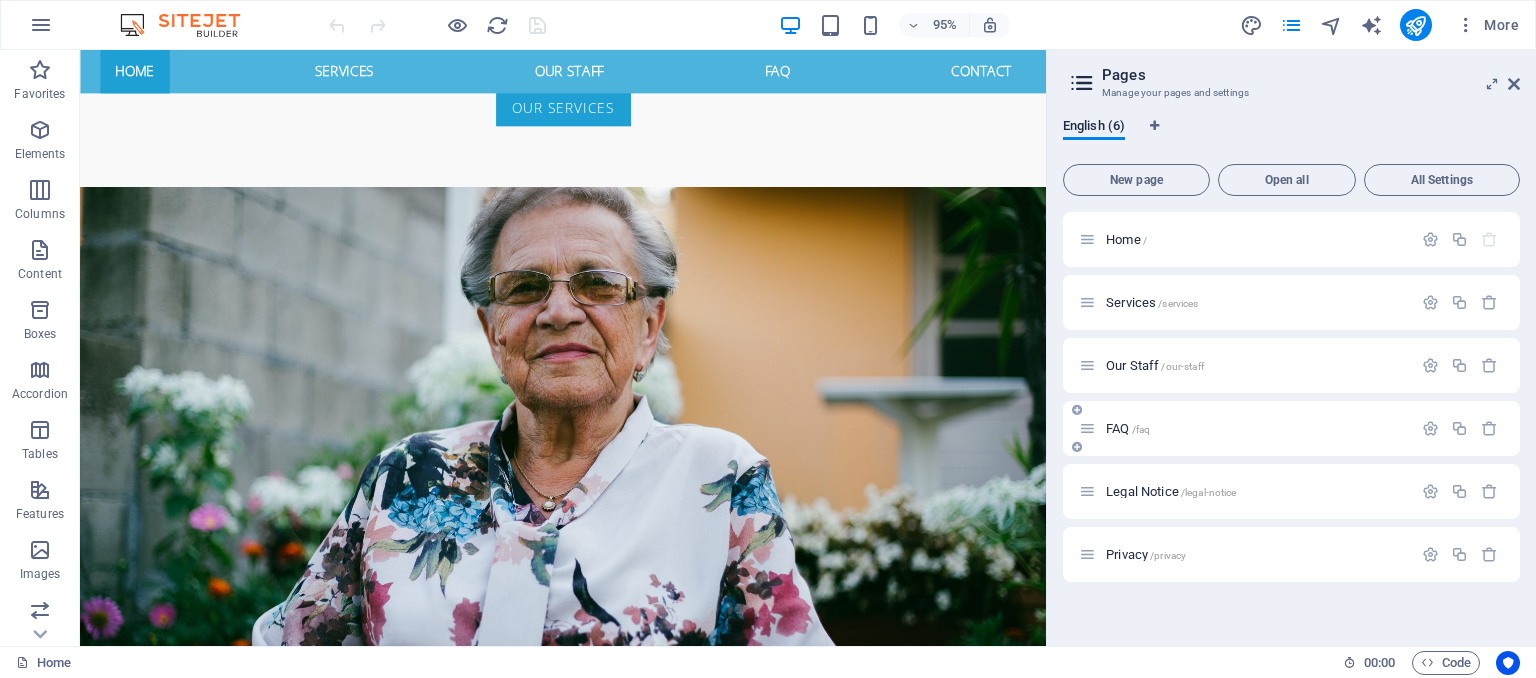 click on "FAQ /faq" at bounding box center (1245, 428) 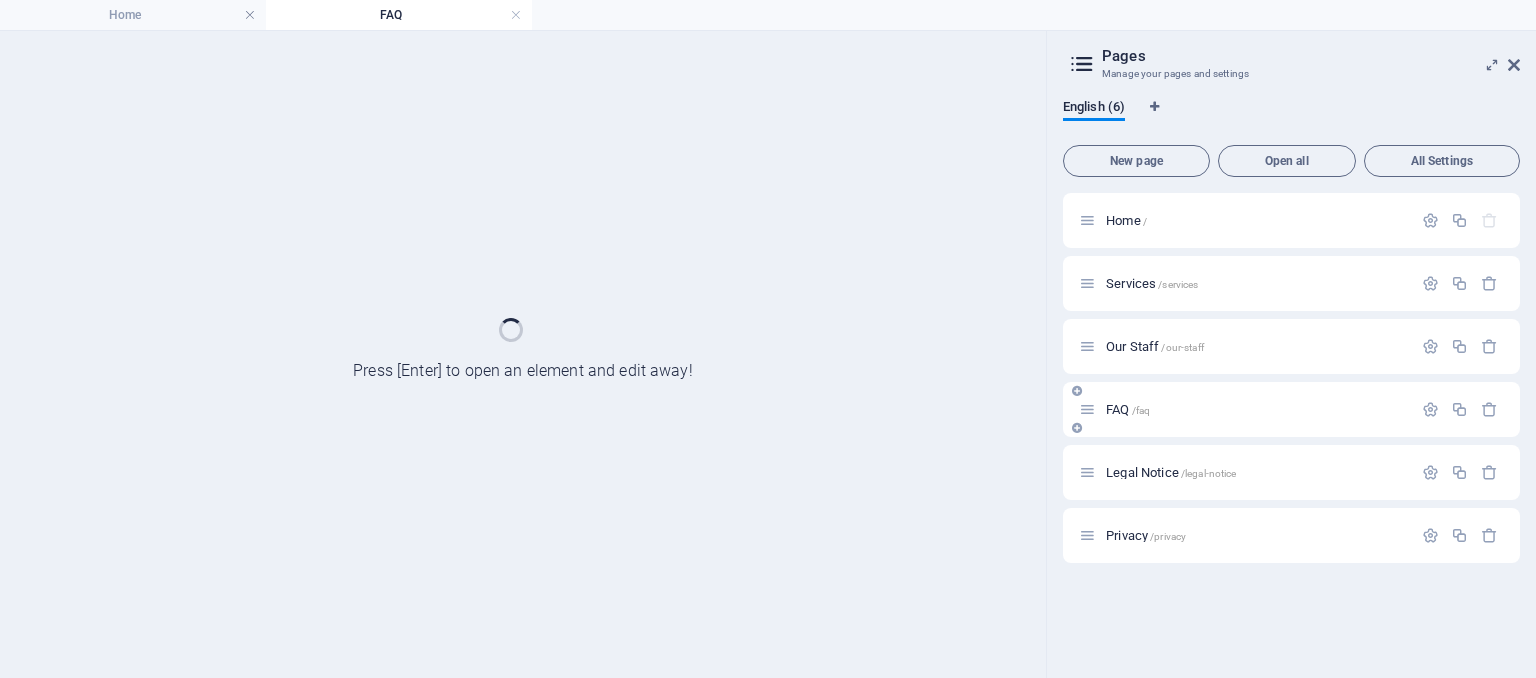 scroll, scrollTop: 0, scrollLeft: 0, axis: both 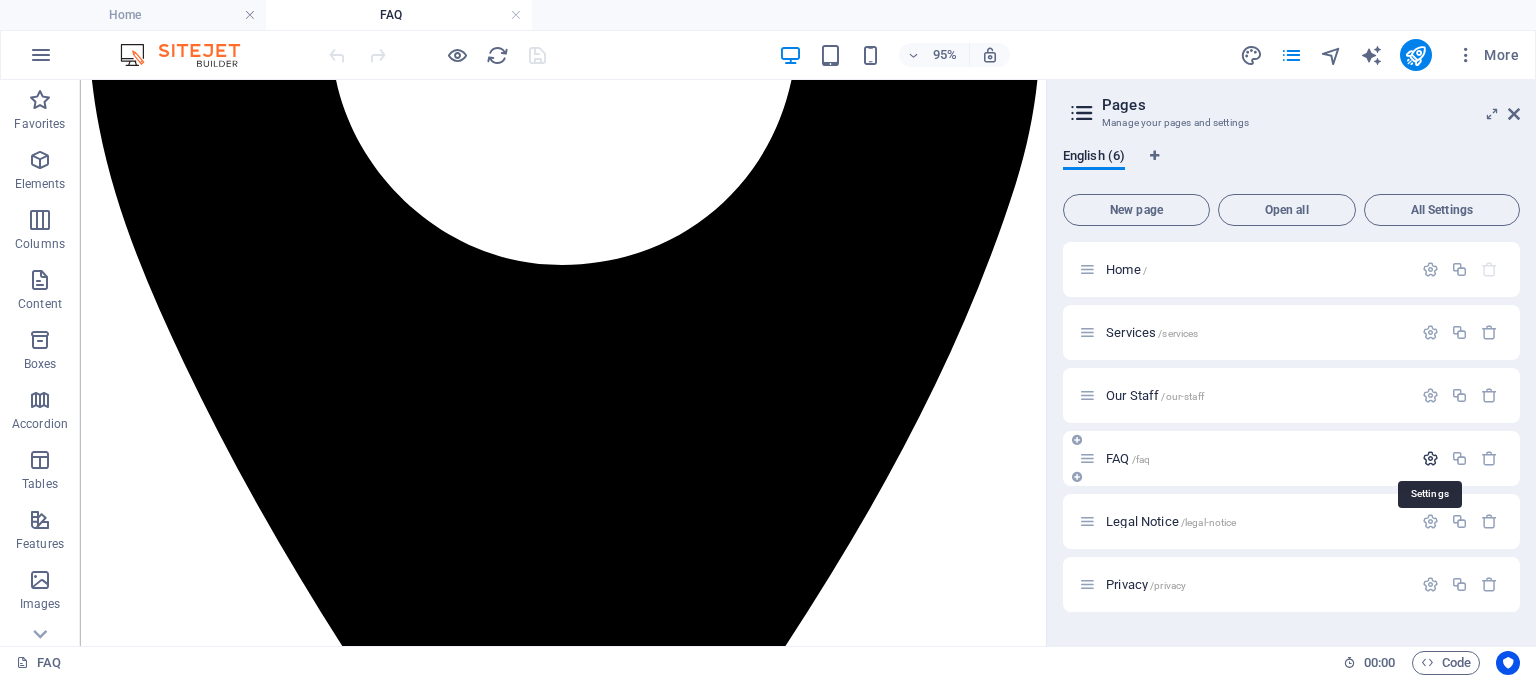 click at bounding box center (1430, 458) 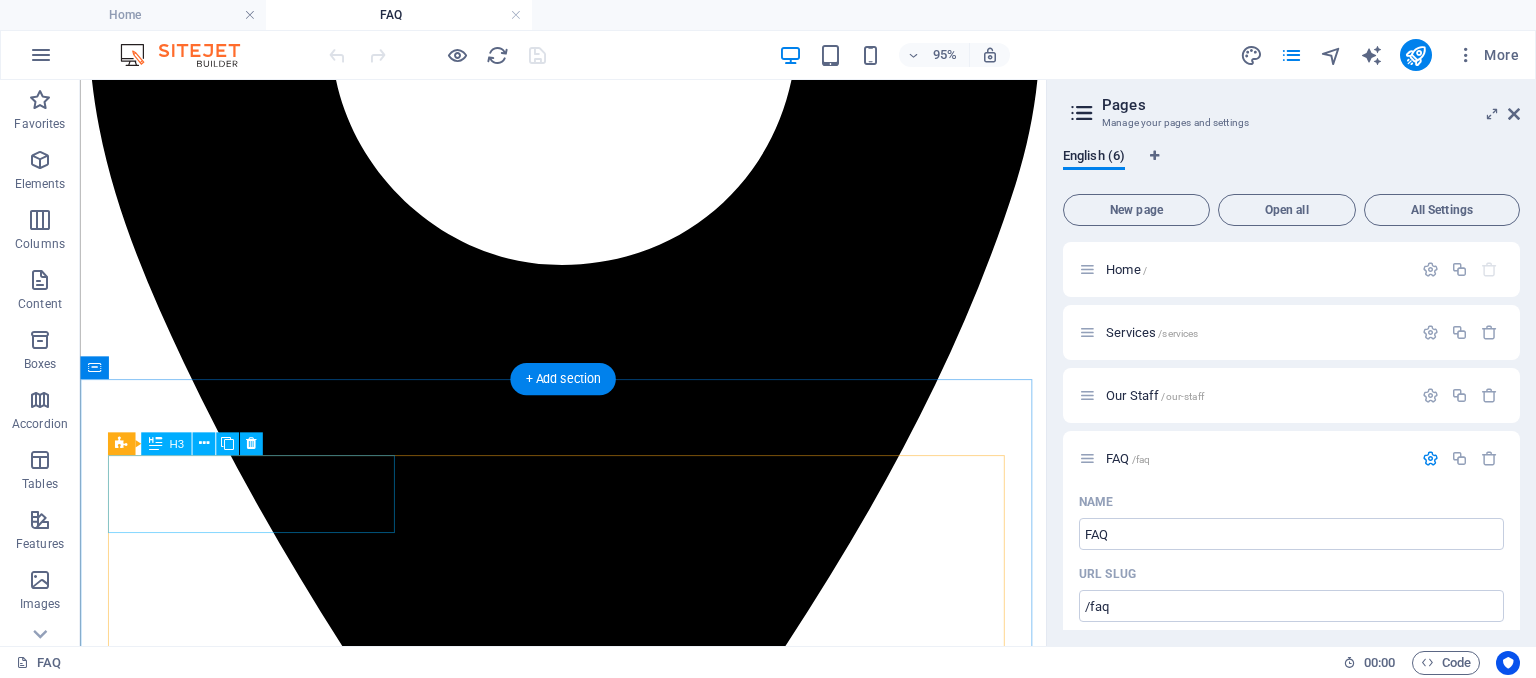 click on "Lorem Ipsum dolor sit amet?" at bounding box center (588, 5809) 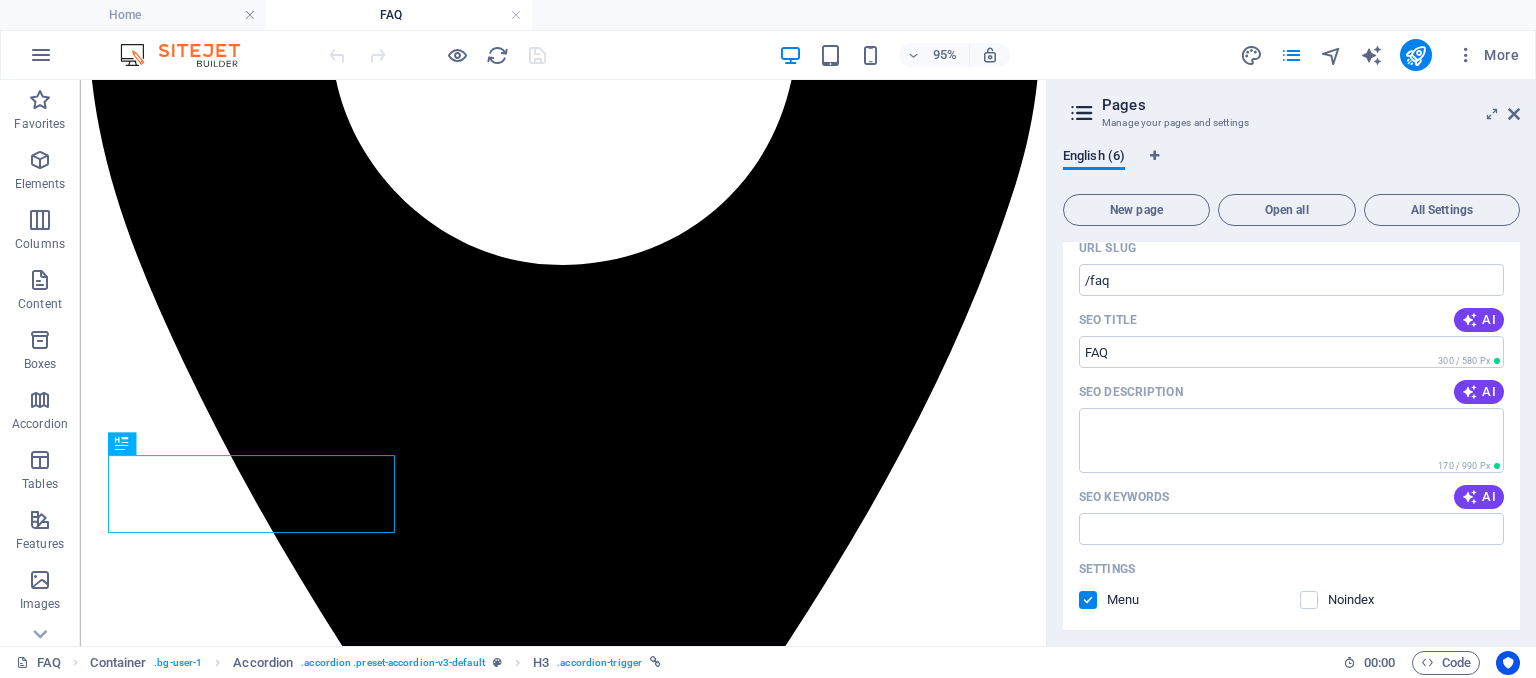 scroll, scrollTop: 337, scrollLeft: 0, axis: vertical 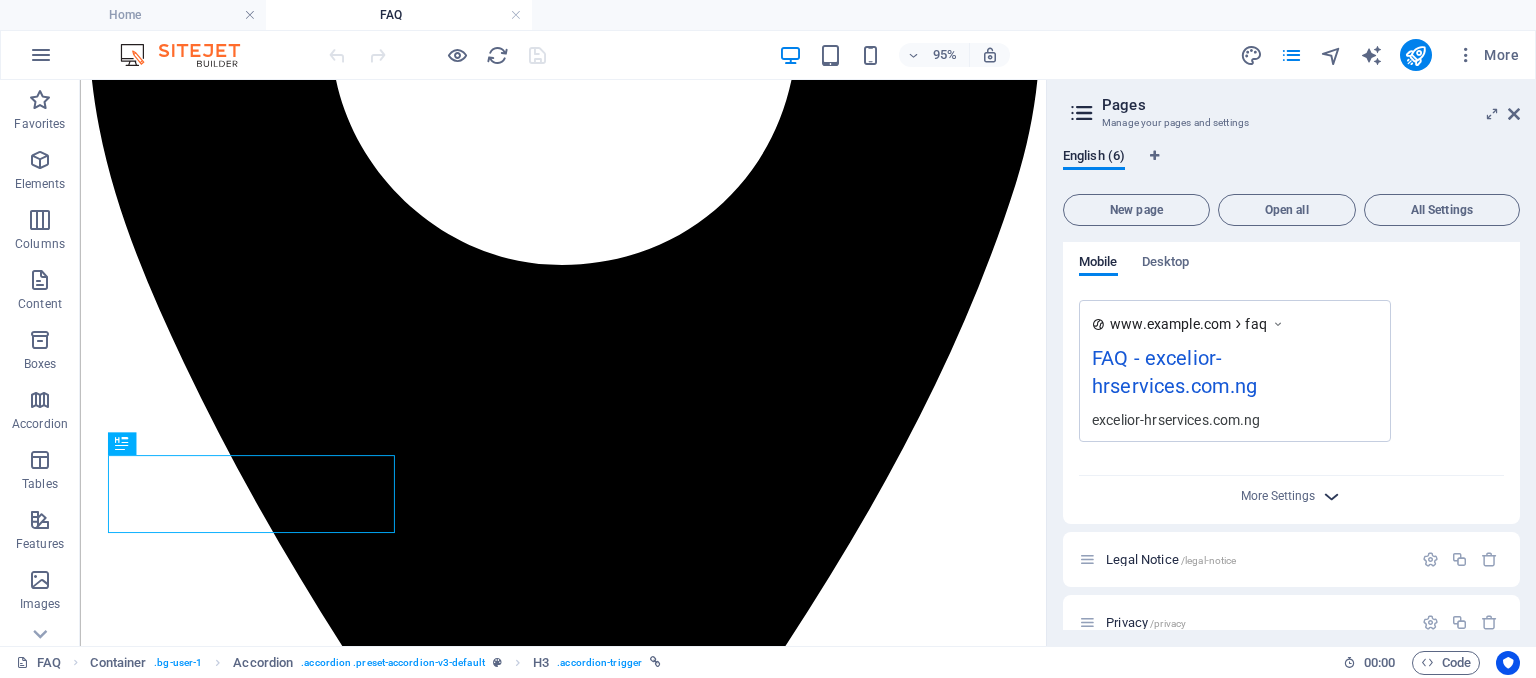 click at bounding box center [1331, 496] 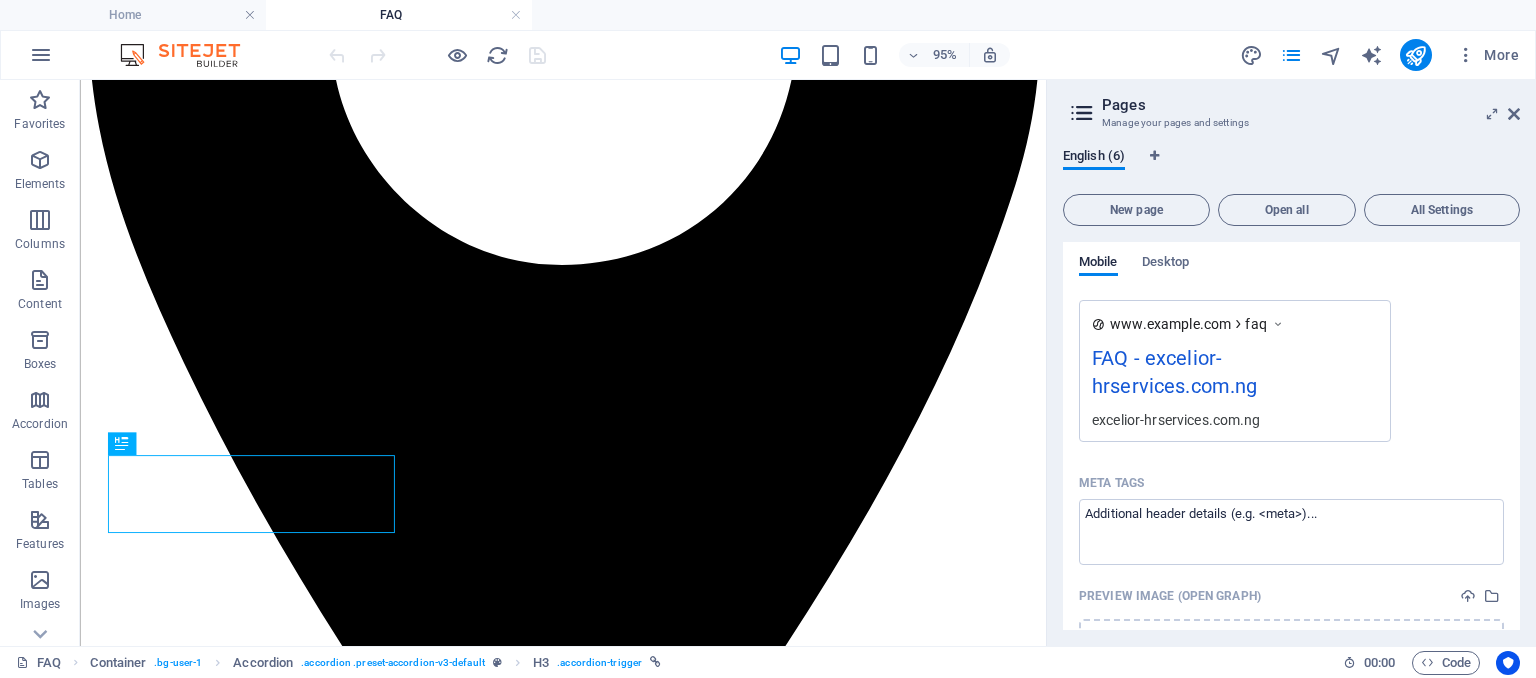 click on "English (6) New page Open all All Settings Home / Services /services Our Staff /our-staff FAQ /faq Name FAQ ​ URL SLUG /faq ​ SEO Title AI FAQ ​ 300 / 580 Px SEO Description AI ​ 170 / 990 Px SEO Keywords AI ​ Settings Menu Noindex Preview Mobile Desktop www.example.com faq FAQ - excelior-hrservices.com.ng excelior-hrservices.com.ng Meta tags ​ Preview Image (Open Graph) Drag files here, click to choose files or select files from Files or our free stock photos & videos More Settings Legal Notice /legal-notice Privacy /privacy" at bounding box center (1291, 389) 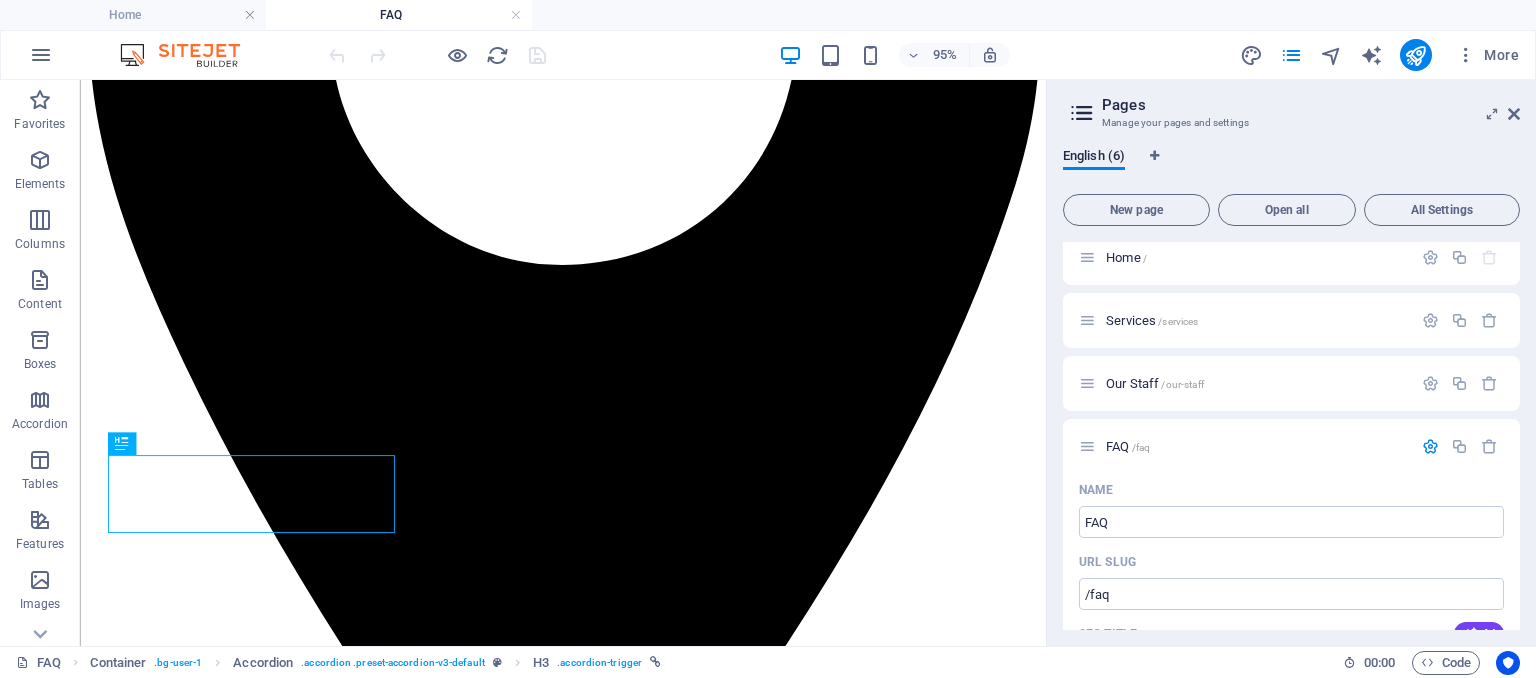 scroll, scrollTop: 0, scrollLeft: 0, axis: both 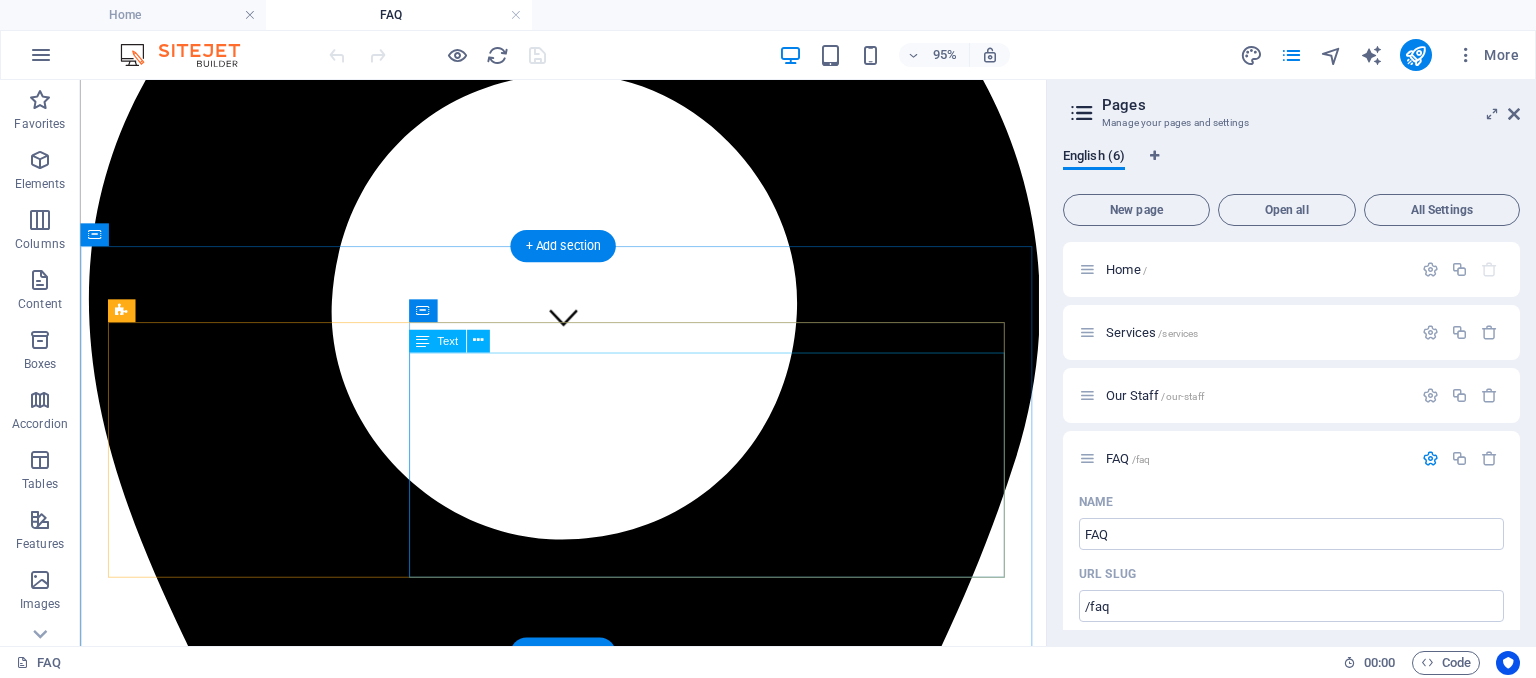 click on "Lorem ipsum dolor sit amet, consetetur sadipscing elitr, sed diam nonumy eirmod tempor invidunt ut labore et dolore magna aliquyam erat, sed diam voluptua. At vero eos et accusam et justo duo dolores et ea rebum. Stet clita kasd gubergren, no sea takimata sanctus est Lorem ipsum dolor sit amet. Lorem ipsum dolor sit amet, consetetur sadipscing elitr, sed diam nonumy eirmod tempor invidunt ut labore et dolore magna aliquyam erat, sed diam voluptua. At vero eos et accusam et justo duo dolores et ea rebum. Stet clita kasd gubergren, no sea takimata sanctus est Lorem ipsum dolor sit amet. Lorem ipsum dolor sit amet, consetetur sadipscing elitr, sed diam nonumy eirmod tempor invidunt ut labore et dolore magna aliquyam erat, sed diam voluptua. At vero eos et accusam et justo duo dolores et ea rebum. Stet clita kasd gubergren, no sea takimata sanctus est Lorem ipsum dolor sit amet." at bounding box center [588, 5973] 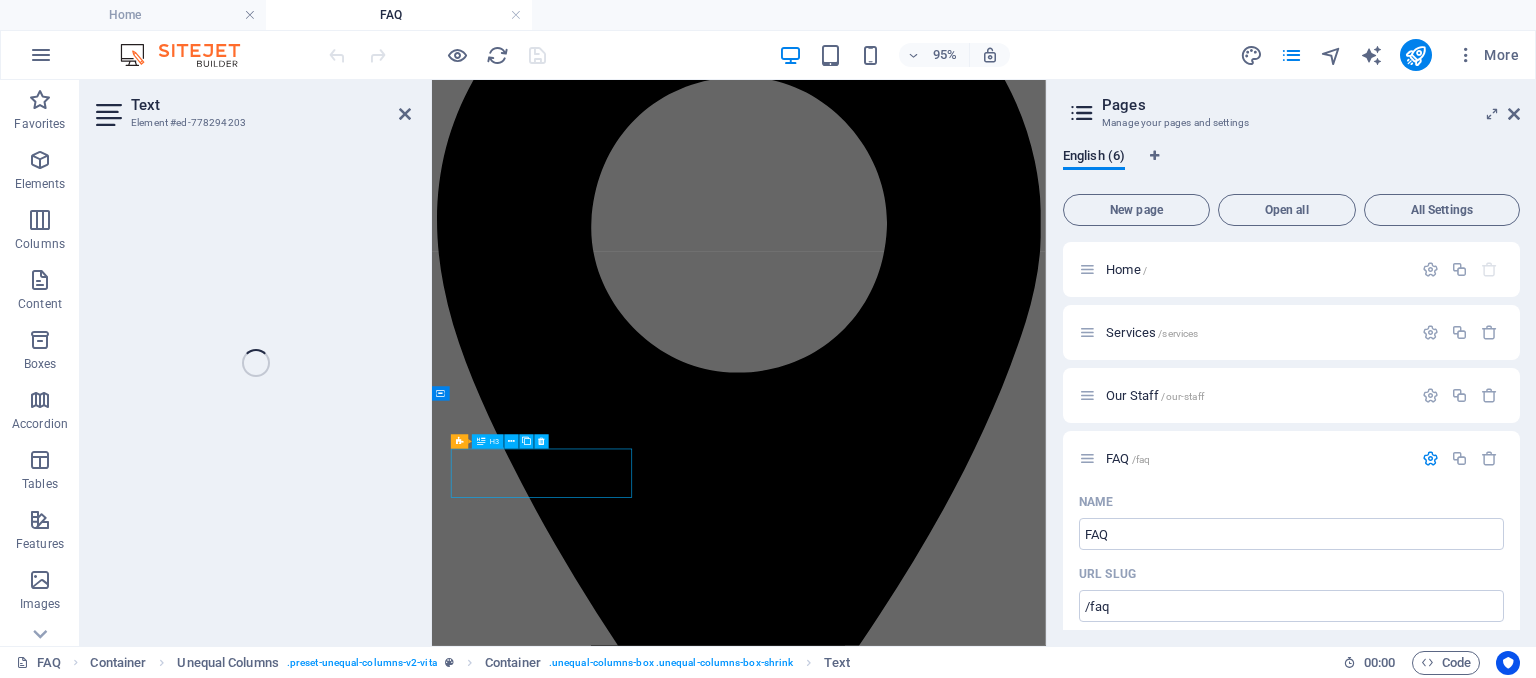 click on "4494 North Palmer Road Bethesda, MD   20889 +1-123-456-7890 5009cfb5f0a19cefa9b6f8115165f2@cpanel.local Home Services Our Staff FAQ Contact Certified Care For your family Learn more Any questions? Here are the answers Lorem Ipsum dolor sit amet? Lorem ipsum dolor sit amet, consetetur sadipscing elitr, sed diam nonumy eirmod tempor invidunt ut labore et dolore magna aliquyam erat, sed diam voluptua. At vero eos et accusam et justo duo dolores et ea rebum. Stet clita kasd gubergren, no sea takimata sanctus est Lorem ipsum dolor sit amet. Lorem ipsum dolor sit amet, consetetur sadipscing elitr, sed diam nonumy eirmod tempor invidunt ut labore et dolore magna aliquyam erat, sed diam voluptua. Lorem Ipsum dolor sit amet? Lorem ipsum dolor sit amet? Lorem ipsum dolor sit amet? ← Move left → Move right ↑ Move up ↓ Move down + Zoom in - Zoom out Home Jump left by 75% End Jump right by 75% Page Up Jump up by 75% Page Down Jump down by 75% Map Terrain Satellite Labels Keyboard shortcuts Map Data 500 m  Terms" at bounding box center (943, 4826) 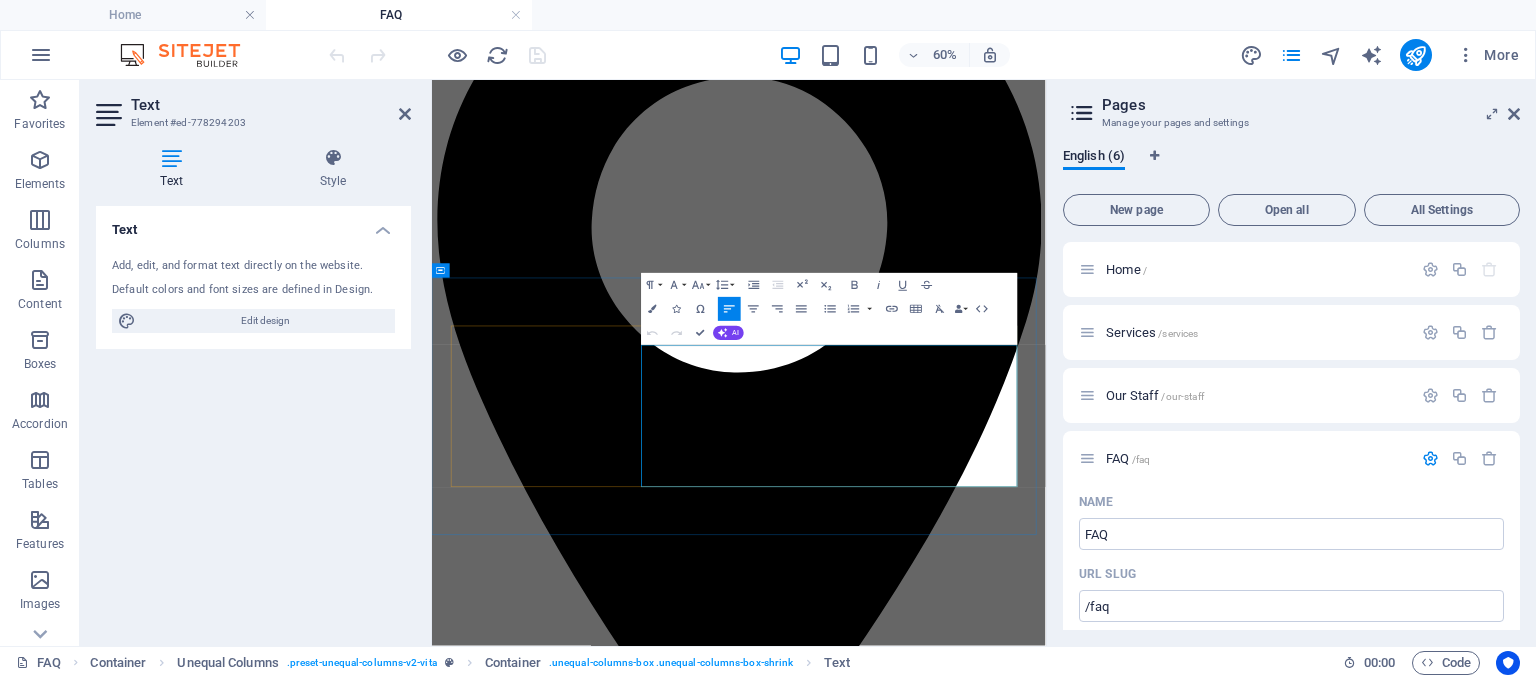 click on "At vero eos et accusam et justo duo dolores et ea rebum. Stet clita kasd gubergren, no sea takimata sanctus est Lorem ipsum dolor sit amet. Lorem ipsum dolor sit amet, consetetur sadipscing elitr, sed diam nonumy eirmod tempor invidunt ut labore et dolore magna aliquyam erat, sed diam voluptua. At vero eos et accusam et justo duo dolores et ea rebum. Stet clita kasd gubergren, no sea takimata sanctus est Lorem ipsum dolor sit amet." at bounding box center [943, 6055] 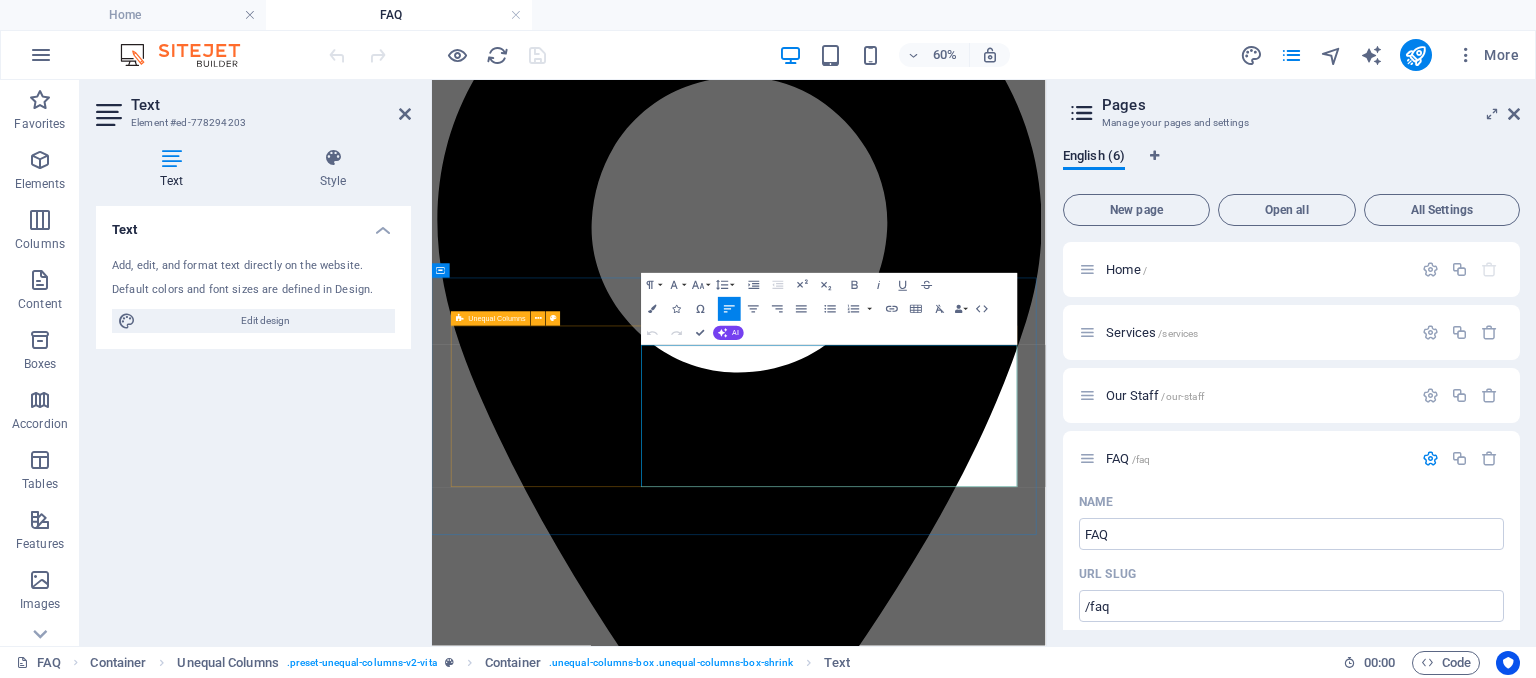 drag, startPoint x: 1239, startPoint y: 750, endPoint x: 767, endPoint y: 505, distance: 531.7979 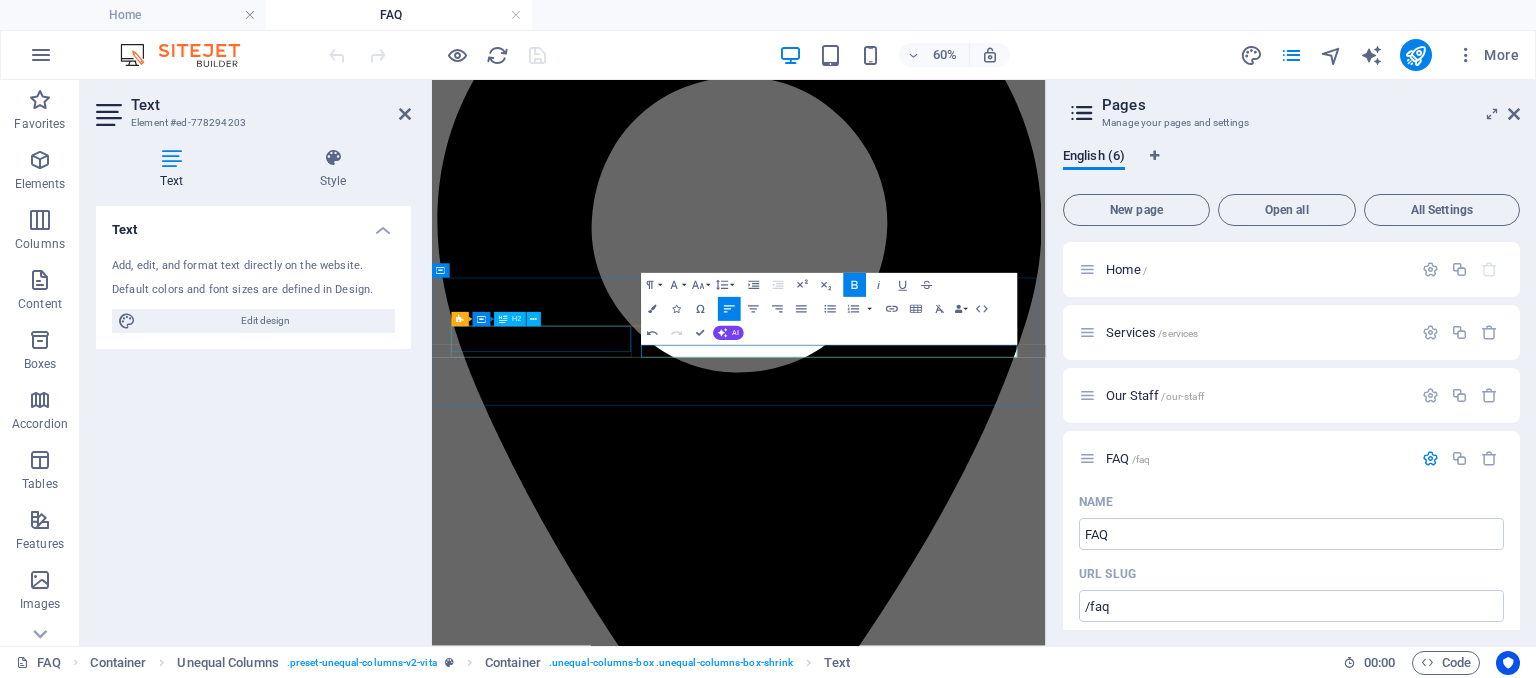 click on "Any questions?" at bounding box center (943, 5831) 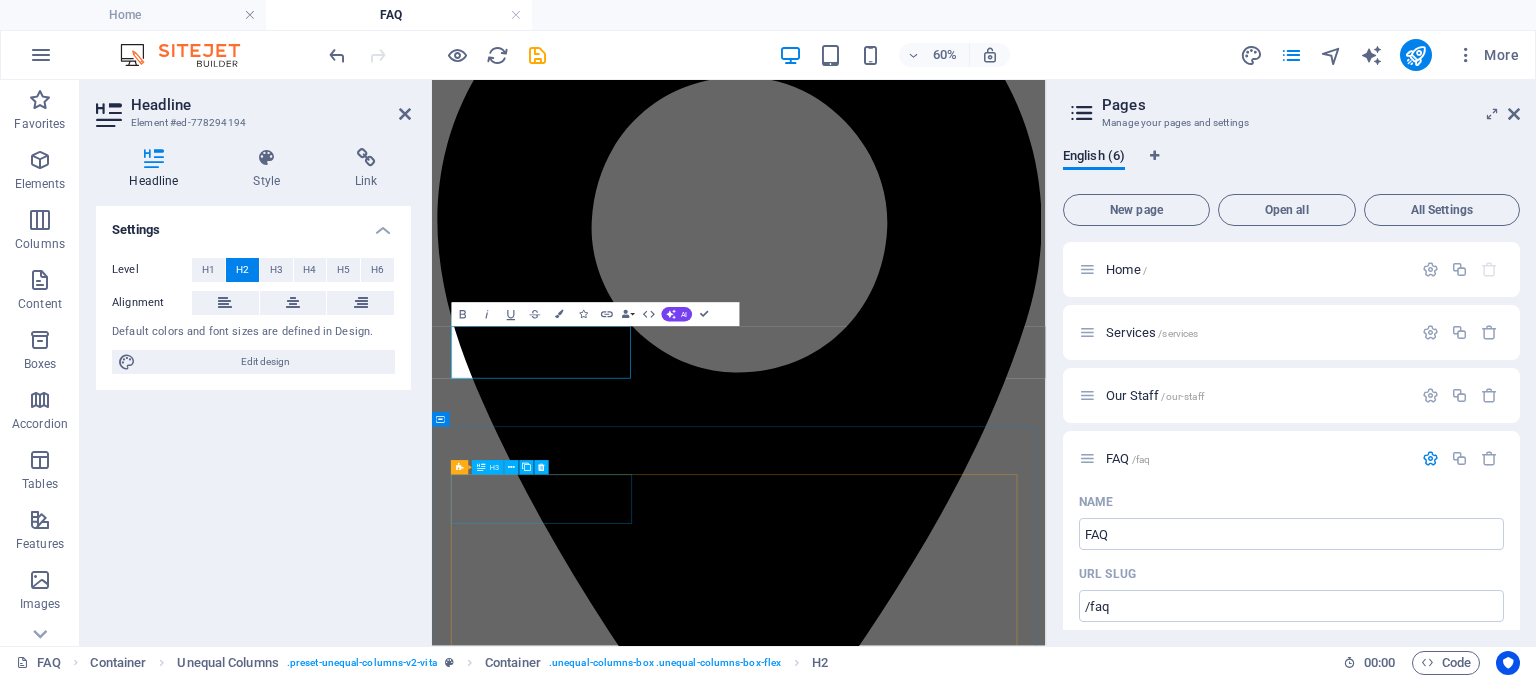 click on "Lorem Ipsum dolor sit amet?" at bounding box center (943, 5988) 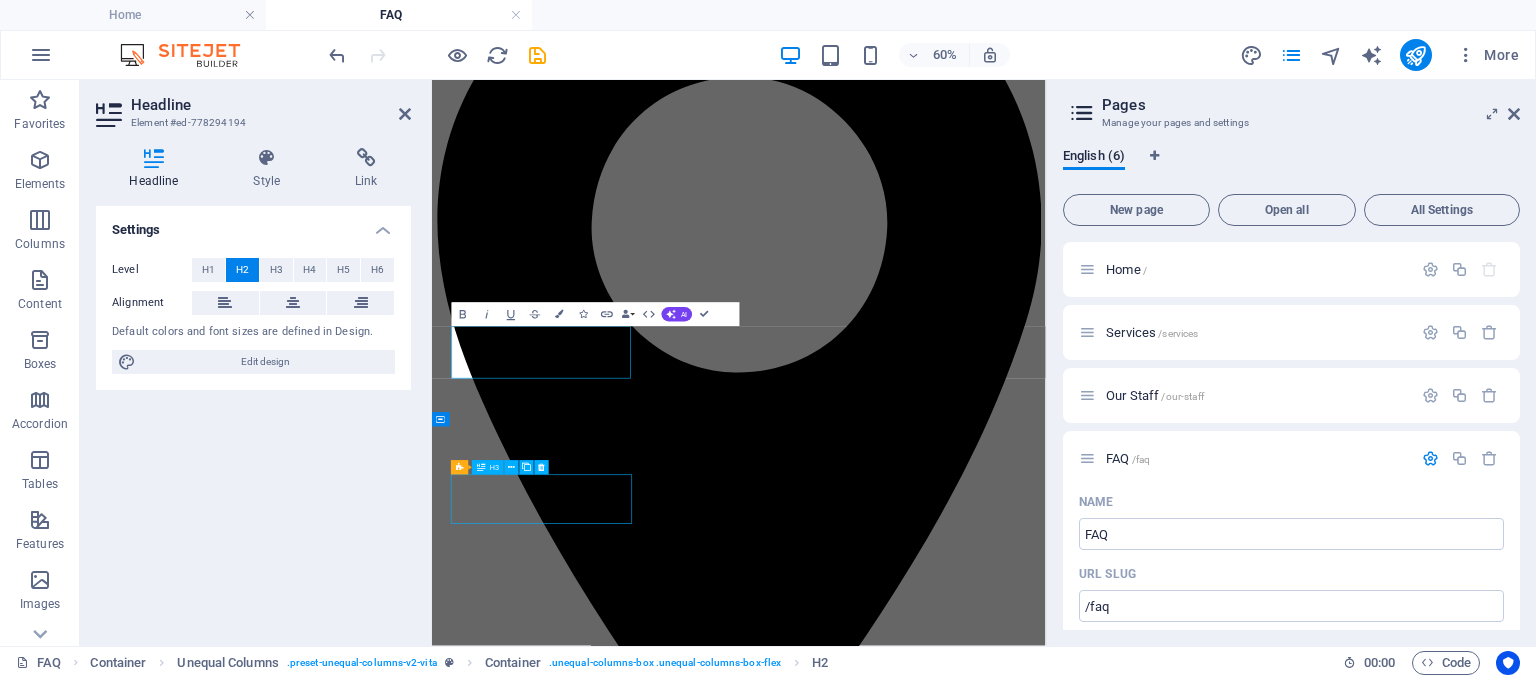 click on "Lorem Ipsum dolor sit amet?" at bounding box center [943, 5988] 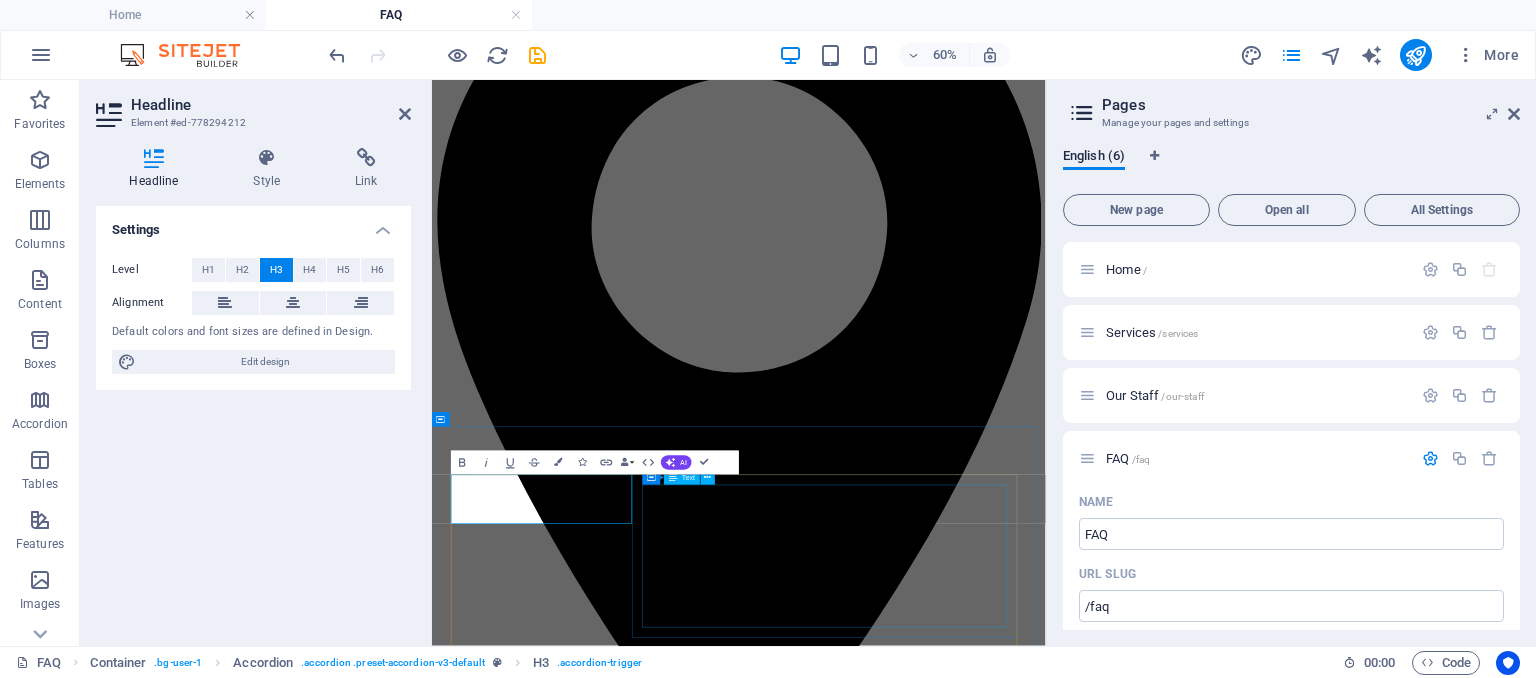click on "Lorem ipsum dolor sit amet, consetetur sadipscing elitr, sed diam nonumy eirmod tempor invidunt ut labore et dolore magna aliquyam erat, sed diam voluptua. At vero eos et accusam et justo duo dolores et ea rebum. Stet clita kasd gubergren, no sea takimata sanctus est Lorem ipsum dolor sit amet. Lorem ipsum dolor sit amet, consetetur sadipscing elitr, sed diam nonumy eirmod tempor invidunt ut labore et dolore magna aliquyam erat, sed diam voluptua. At vero eos et accusam et justo duo dolores et ea rebum. Stet clita kasd gubergren, no sea takimata sanctus est Lorem ipsum dolor sit amet. Lorem ipsum dolor sit amet, consetetur sadipscing elitr, sed diam nonumy eirmod tempor invidunt ut labore et dolore magna aliquyam erat, sed diam voluptua. At vero eos et accusam et justo duo dolores et ea rebum. Stet clita kasd gubergren." at bounding box center (943, 6097) 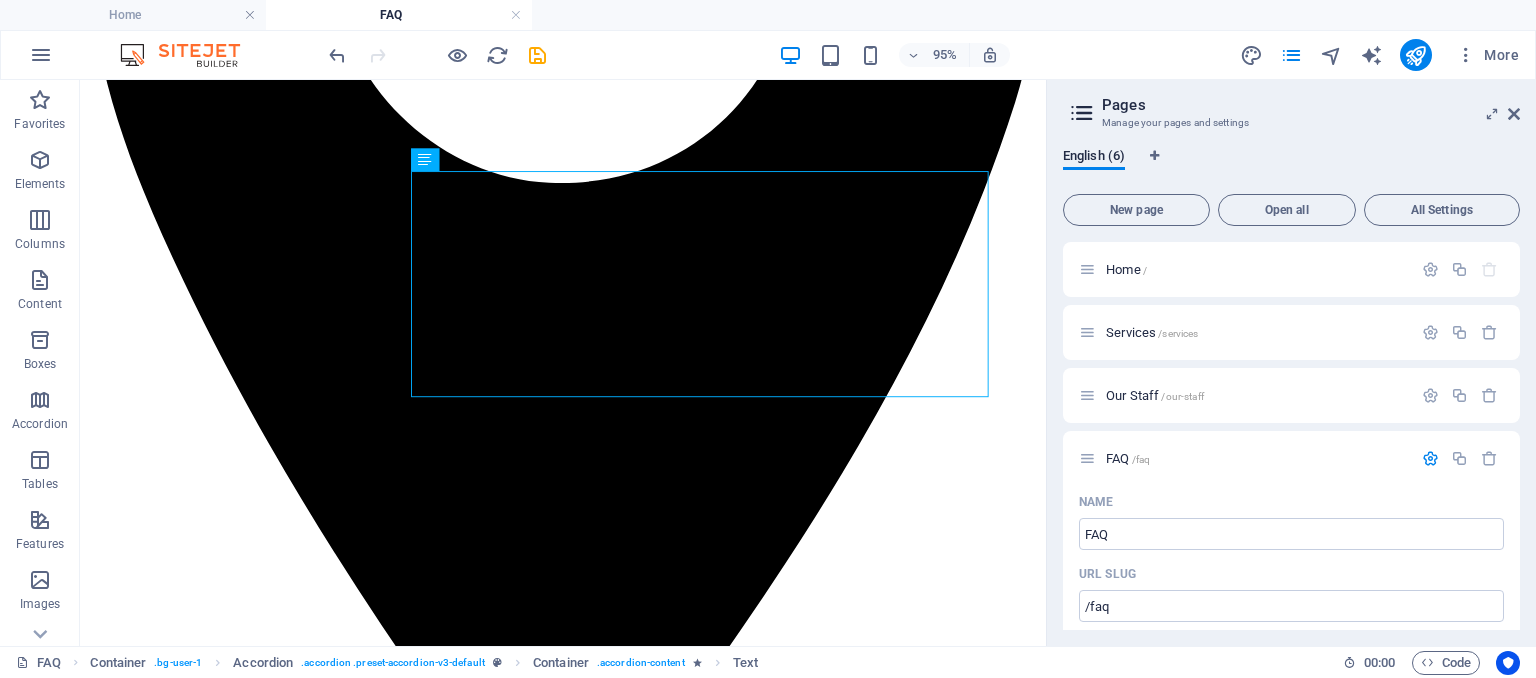 drag, startPoint x: 1093, startPoint y: 241, endPoint x: 1129, endPoint y: 392, distance: 155.23209 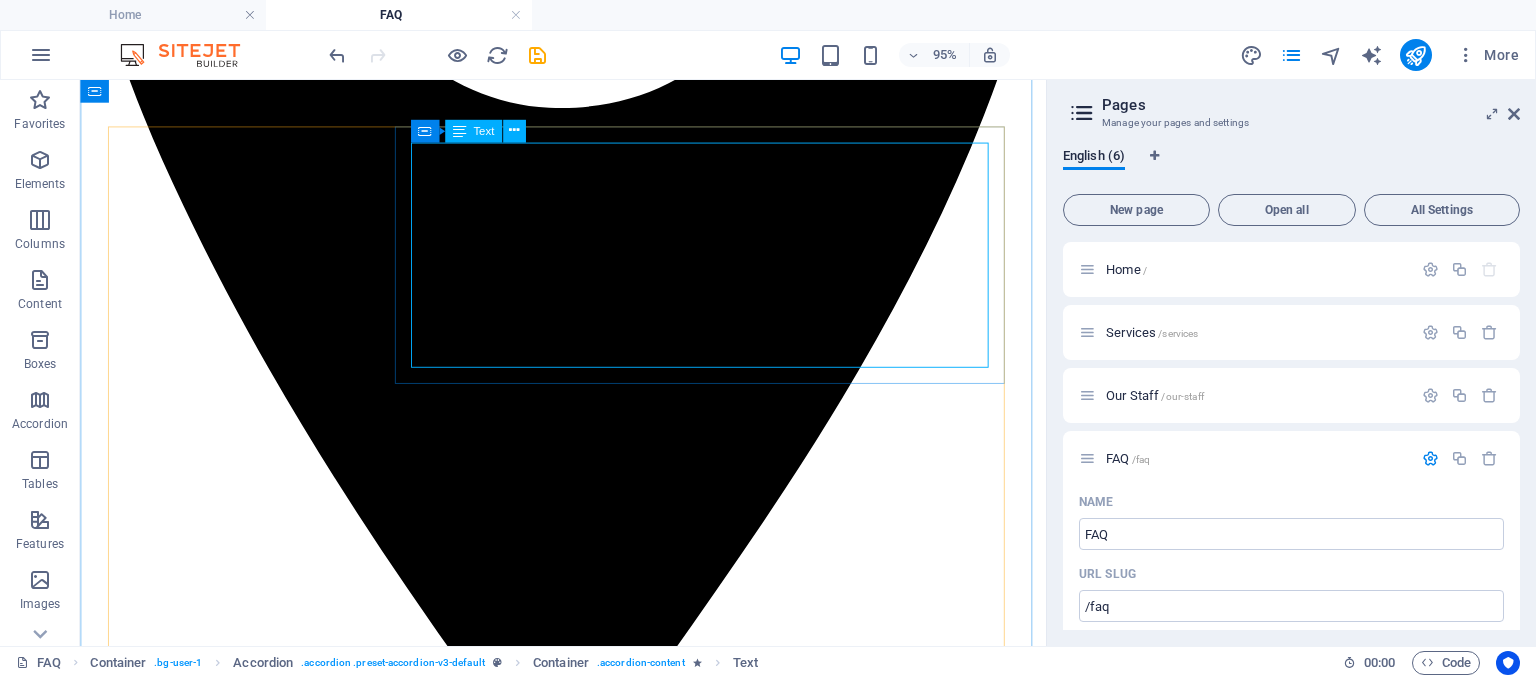 click on "Lorem ipsum dolor sit amet, consetetur sadipscing elitr, sed diam nonumy eirmod tempor invidunt ut labore et dolore magna aliquyam erat, sed diam voluptua. At vero eos et accusam et justo duo dolores et ea rebum. Stet clita kasd gubergren, no sea takimata sanctus est Lorem ipsum dolor sit amet. Lorem ipsum dolor sit amet, consetetur sadipscing elitr, sed diam nonumy eirmod tempor invidunt ut labore et dolore magna aliquyam erat, sed diam voluptua. At vero eos et accusam et justo duo dolores et ea rebum. Stet clita kasd gubergren, no sea takimata sanctus est Lorem ipsum dolor sit amet. Lorem ipsum dolor sit amet, consetetur sadipscing elitr, sed diam nonumy eirmod tempor invidunt ut labore et dolore magna aliquyam erat, sed diam voluptua. At vero eos et accusam et justo duo dolores et ea rebum. Stet clita kasd gubergren." at bounding box center (588, 5613) 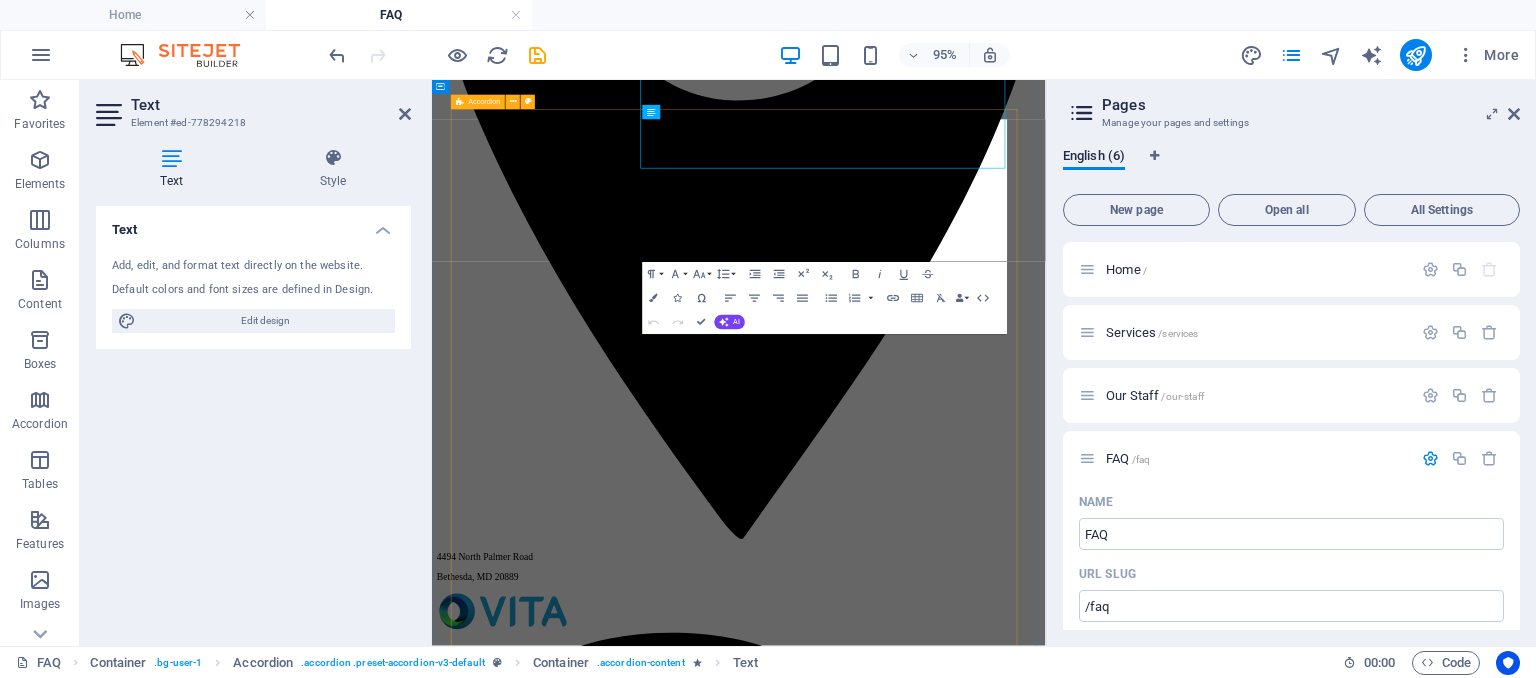 scroll, scrollTop: 920, scrollLeft: 0, axis: vertical 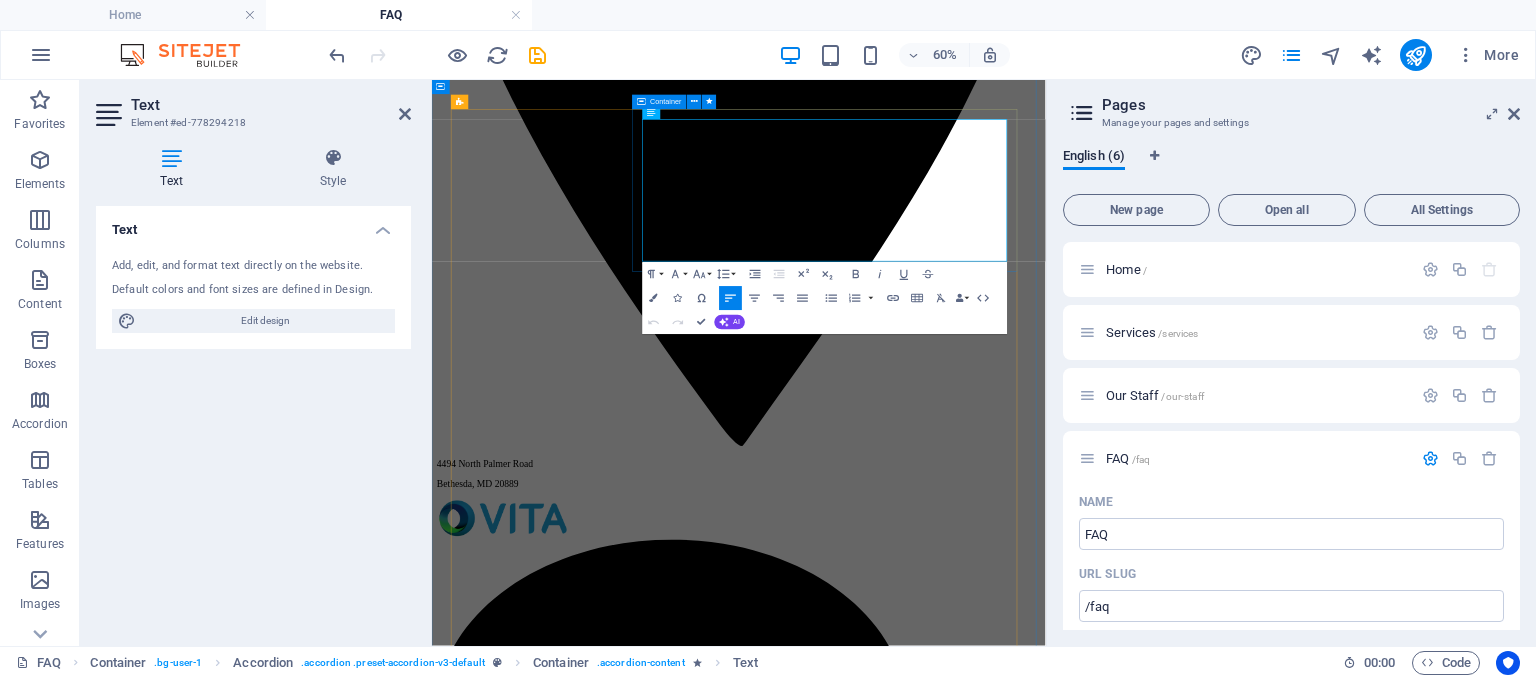 drag, startPoint x: 999, startPoint y: 362, endPoint x: 767, endPoint y: 150, distance: 314.27377 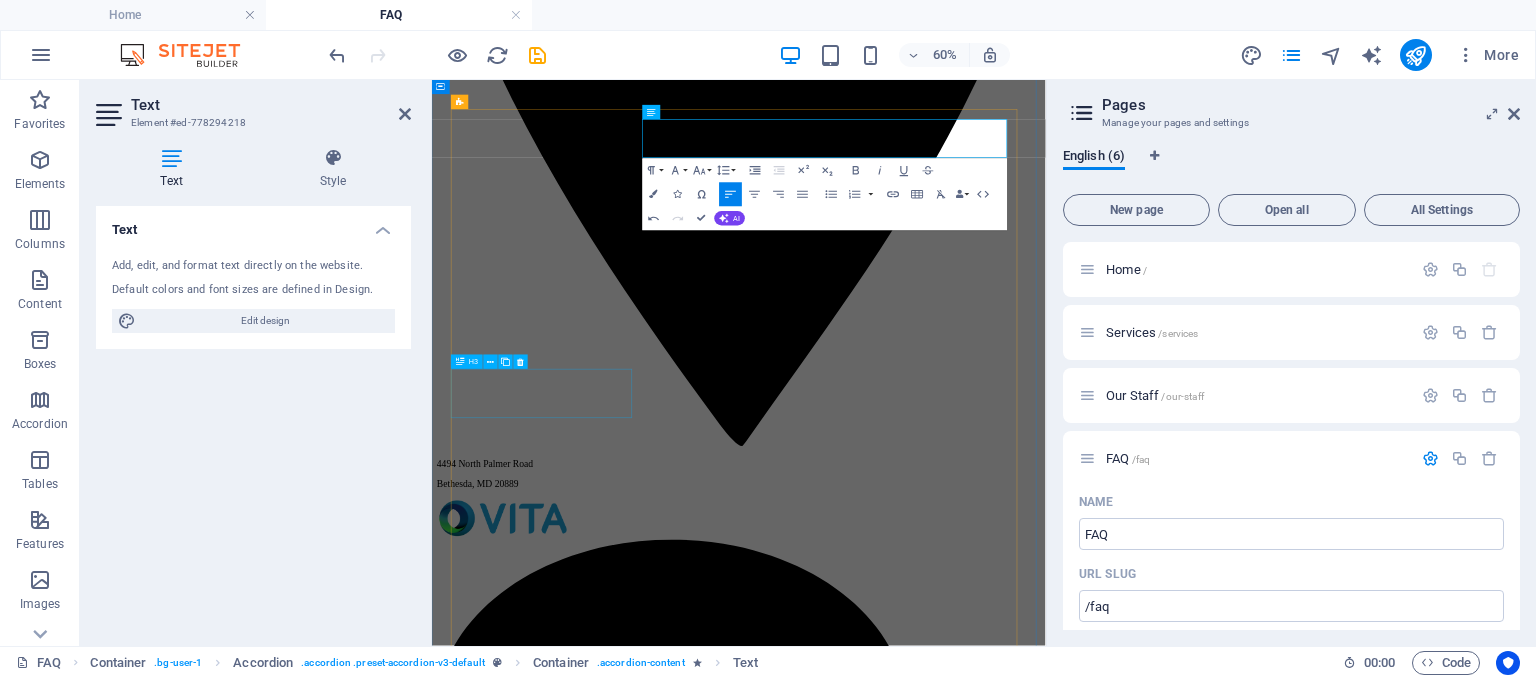 click on "Lorem ipsum dolor sit amet?" at bounding box center [943, 5847] 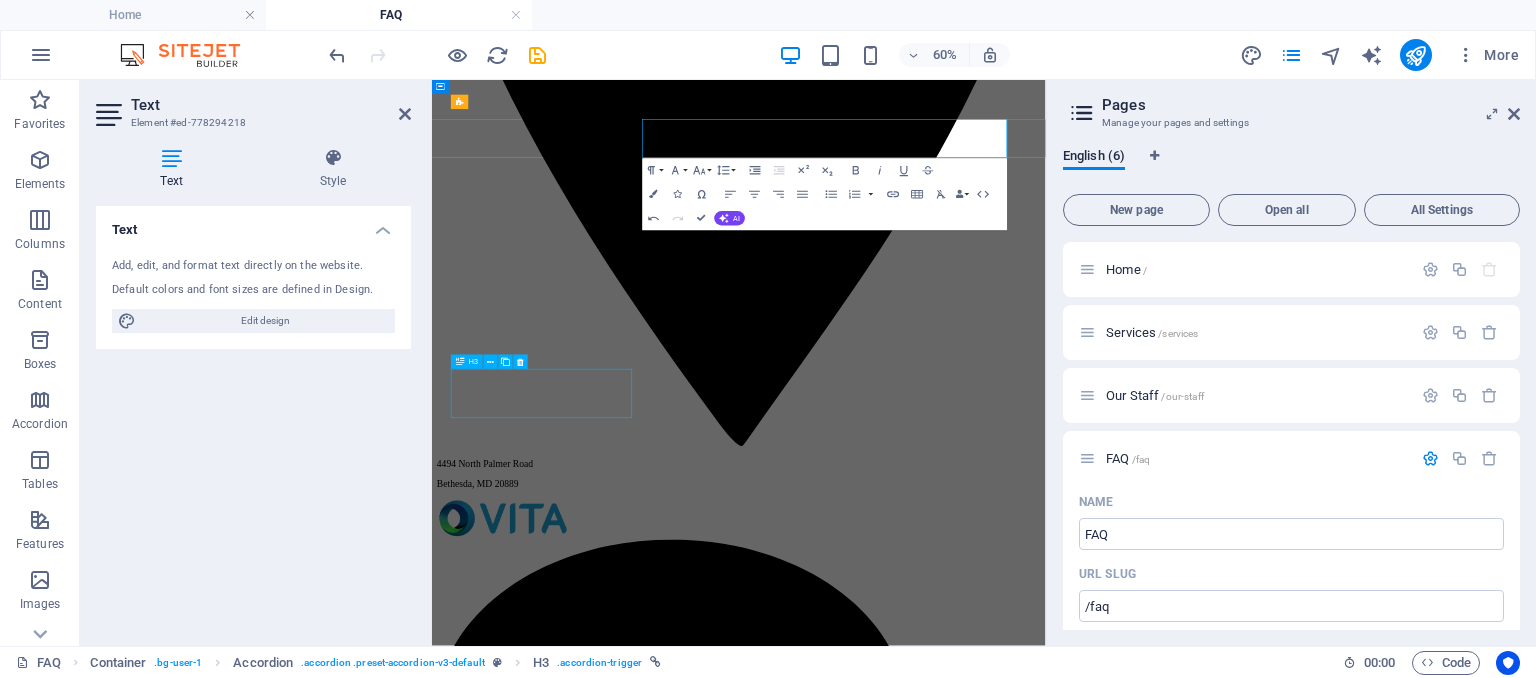 scroll, scrollTop: 765, scrollLeft: 0, axis: vertical 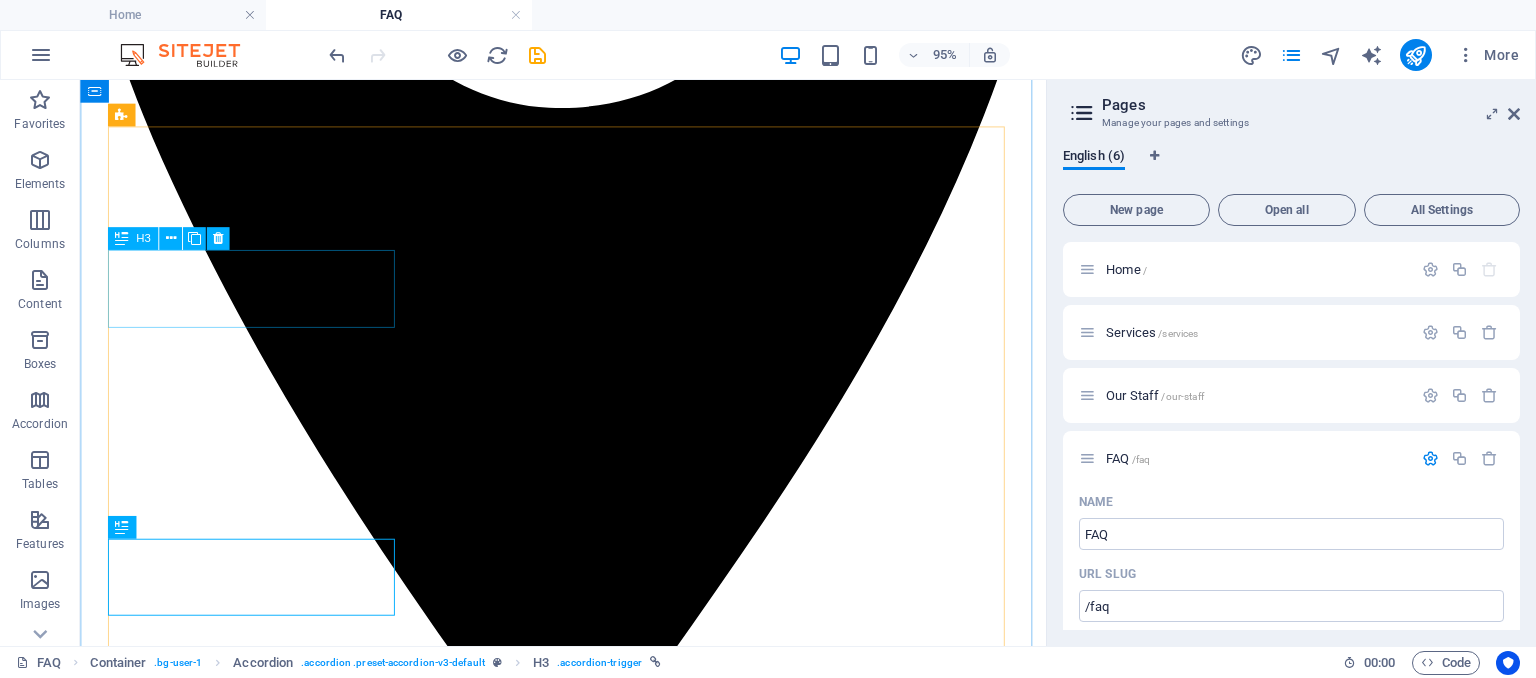 click on "Lorem Ipsum dolor sit amet?" at bounding box center (588, 5599) 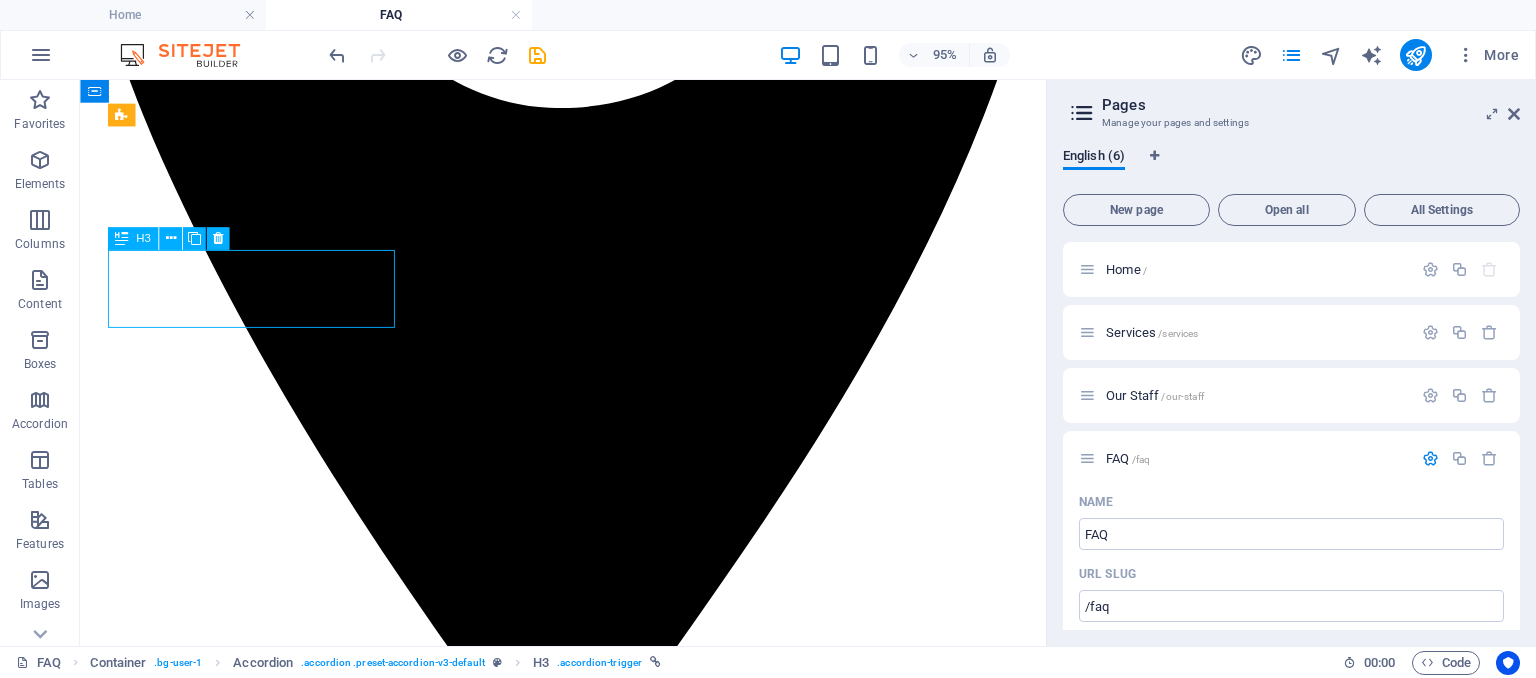 click on "Lorem Ipsum dolor sit amet?" at bounding box center [588, 5599] 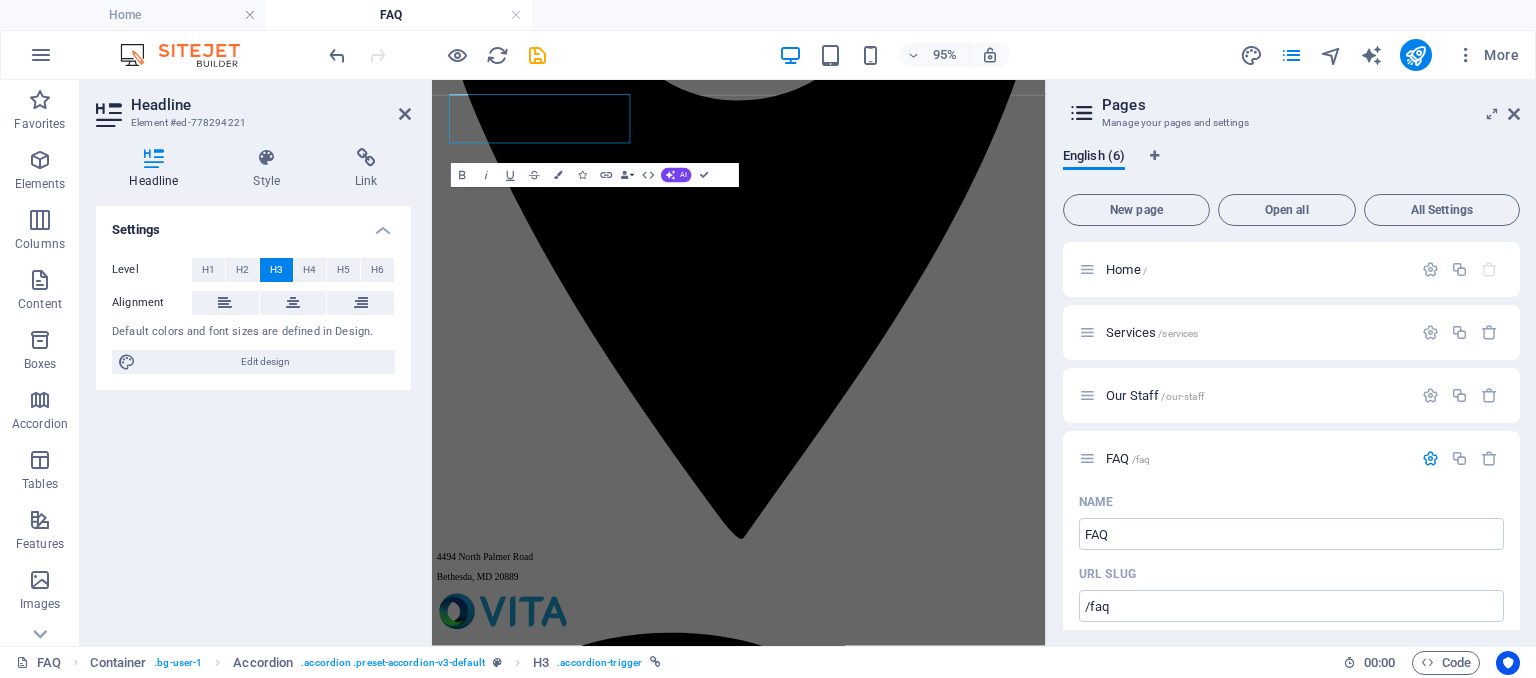 scroll, scrollTop: 920, scrollLeft: 0, axis: vertical 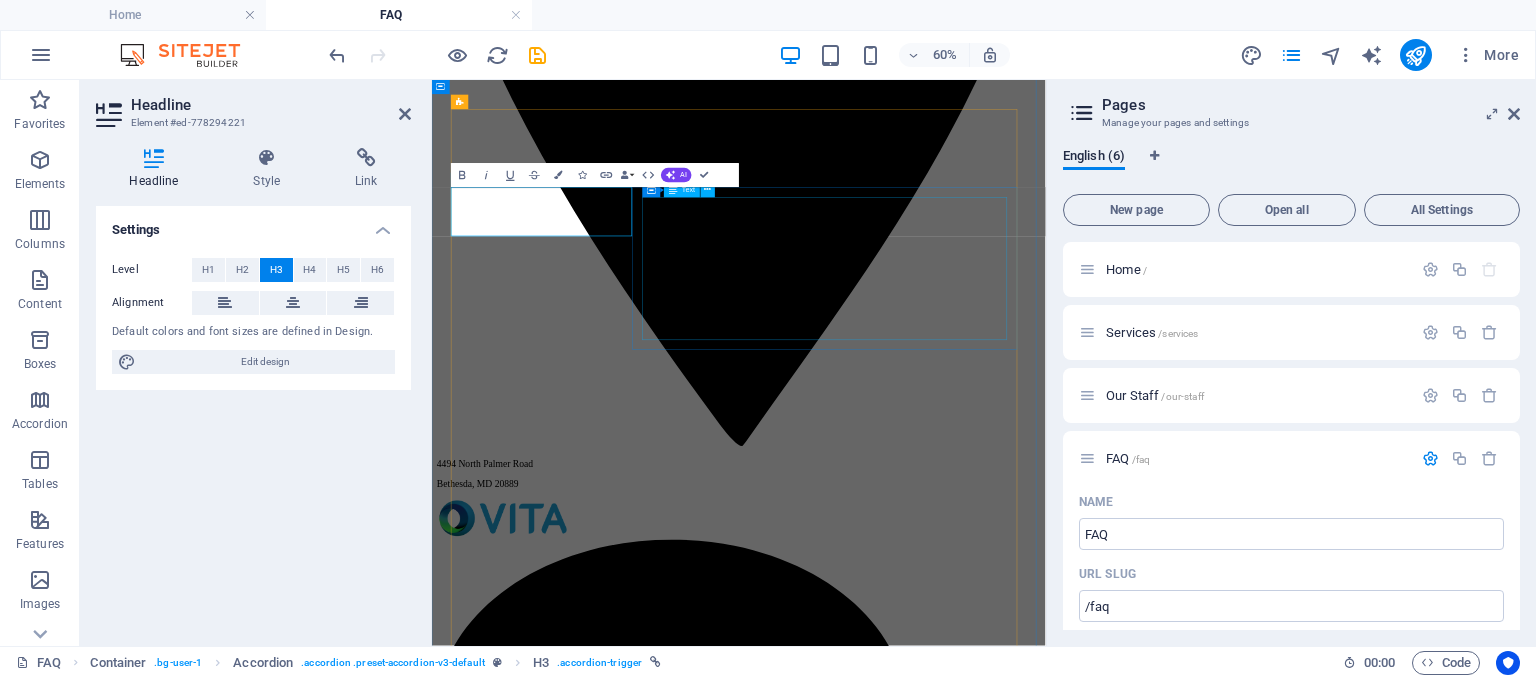 click on "Lorem ipsum dolor sit amet, consetetur sadipscing elitr, sed diam nonumy eirmod tempor invidunt ut labore et dolore magna aliquyam erat, sed diam voluptua. At vero eos et accusam et justo duo dolores et ea rebum. Stet clita kasd gubergren, no sea takimata sanctus est Lorem ipsum dolor sit amet. Lorem ipsum dolor sit amet, consetetur sadipscing elitr, sed diam nonumy eirmod tempor invidunt ut labore et dolore magna aliquyam erat, sed diam voluptua. At vero eos et accusam et justo duo dolores et ea rebum. Stet clita kasd gubergren, no sea takimata sanctus est Lorem ipsum dolor sit amet. Lorem ipsum dolor sit amet, consetetur sadipscing elitr, sed diam nonumy eirmod tempor invidunt ut labore et dolore magna aliquyam erat, sed diam voluptua. At vero eos et accusam et justo duo dolores et ea rebum. Stet clita kasd gubergren." at bounding box center (943, 5738) 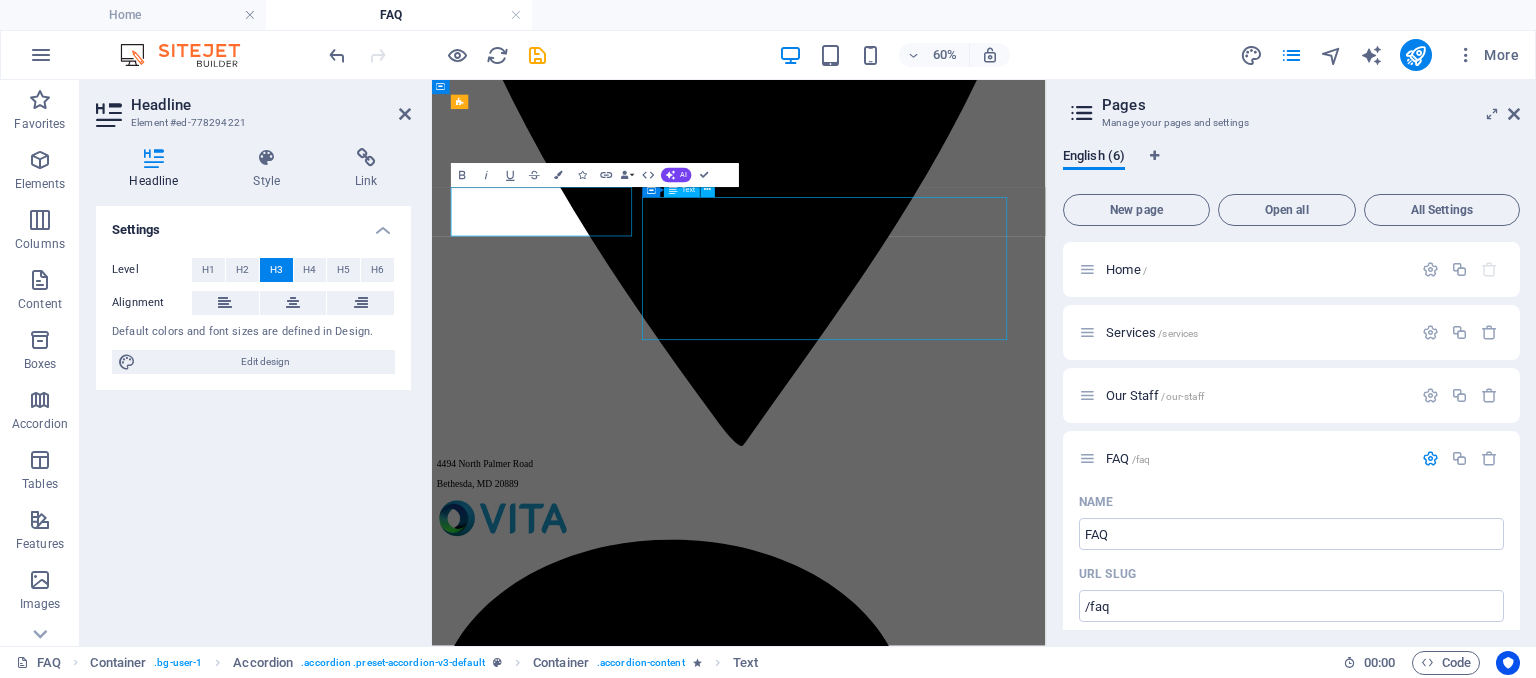 scroll, scrollTop: 765, scrollLeft: 0, axis: vertical 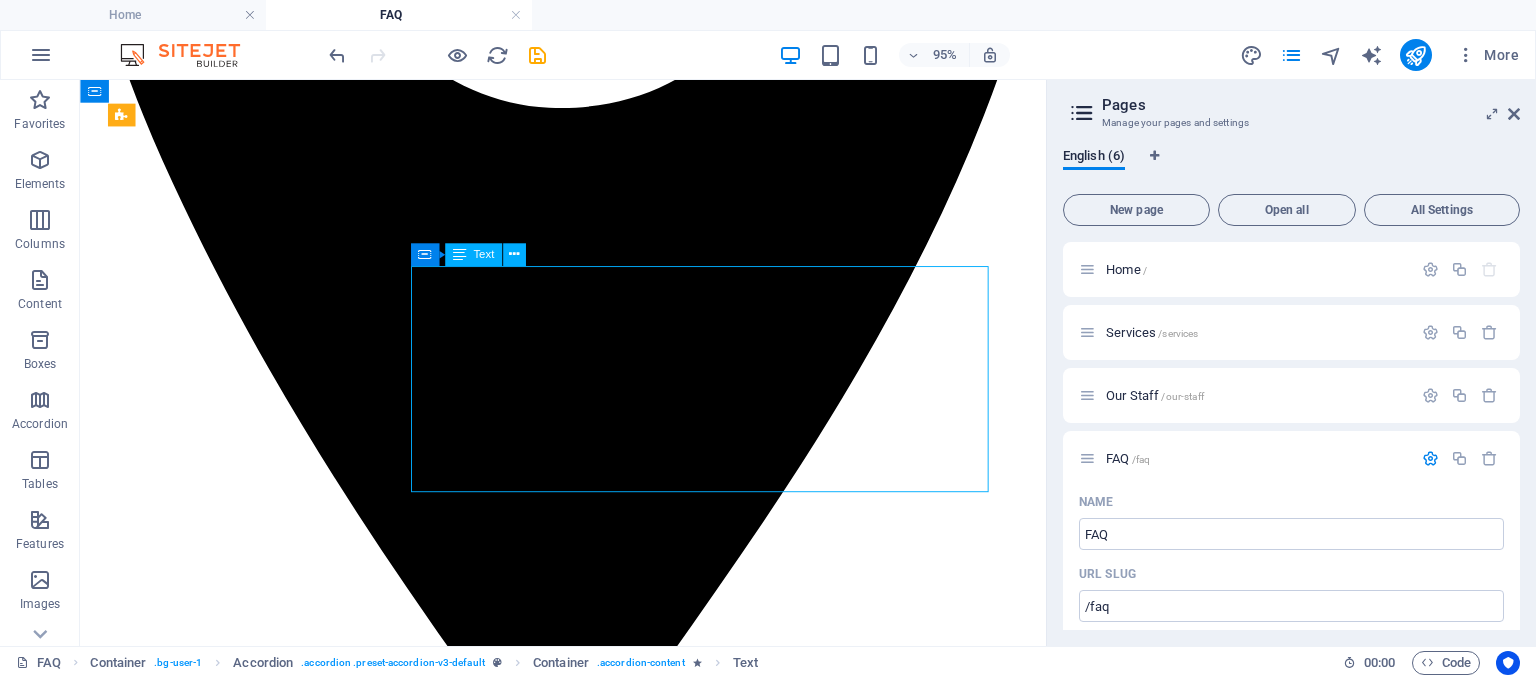 drag, startPoint x: 607, startPoint y: 502, endPoint x: 565, endPoint y: 406, distance: 104.78549 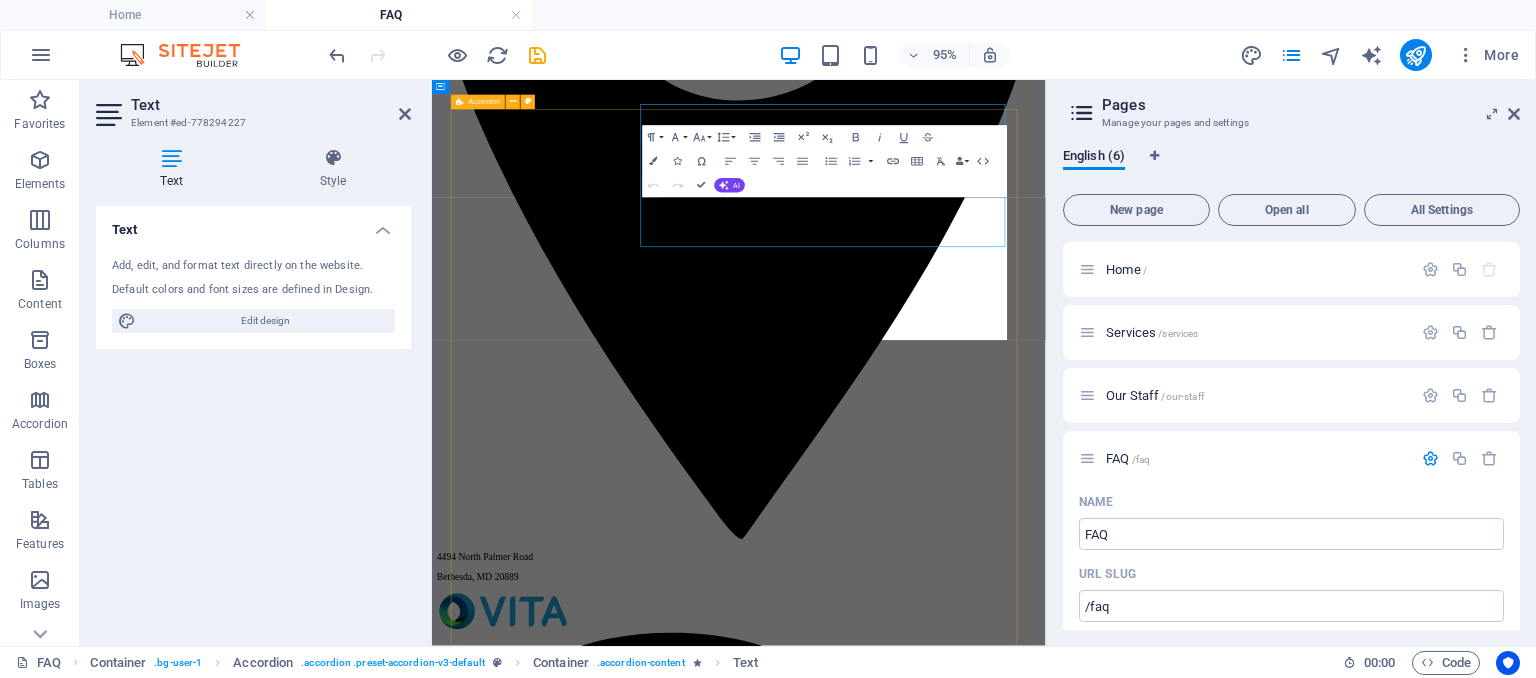 click on "1. What HR services do you offer? We provide a full suite of HR consulting and outsourcing services, including recruitment, onboarding, performance management, training and development, HR policy development, compliance, employee relations, and HR audits. 2. Do you work with businesses of all sizes? Lorem ipsum dolor sit amet, consetetur sadipscing elitr, sed diam nonumy eirmod tempor invidunt ut labore et dolore magna aliquyam erat, sed diam voluptua. At vero eos et accusam et justo duo dolores et ea rebum. Stet clita kasd gubergren, no sea takimata sanctus est Lorem ipsum dolor sit amet. Lorem ipsum dolor sit amet, consetetur sadipscing elitr, sed diam nonumy eirmod tempor invidunt ut labore et dolore magna aliquyam erat, sed diam voluptua. Lorem ipsum dolor sit amet? Lorem ipsum dolor sit amet?" at bounding box center [943, 6042] 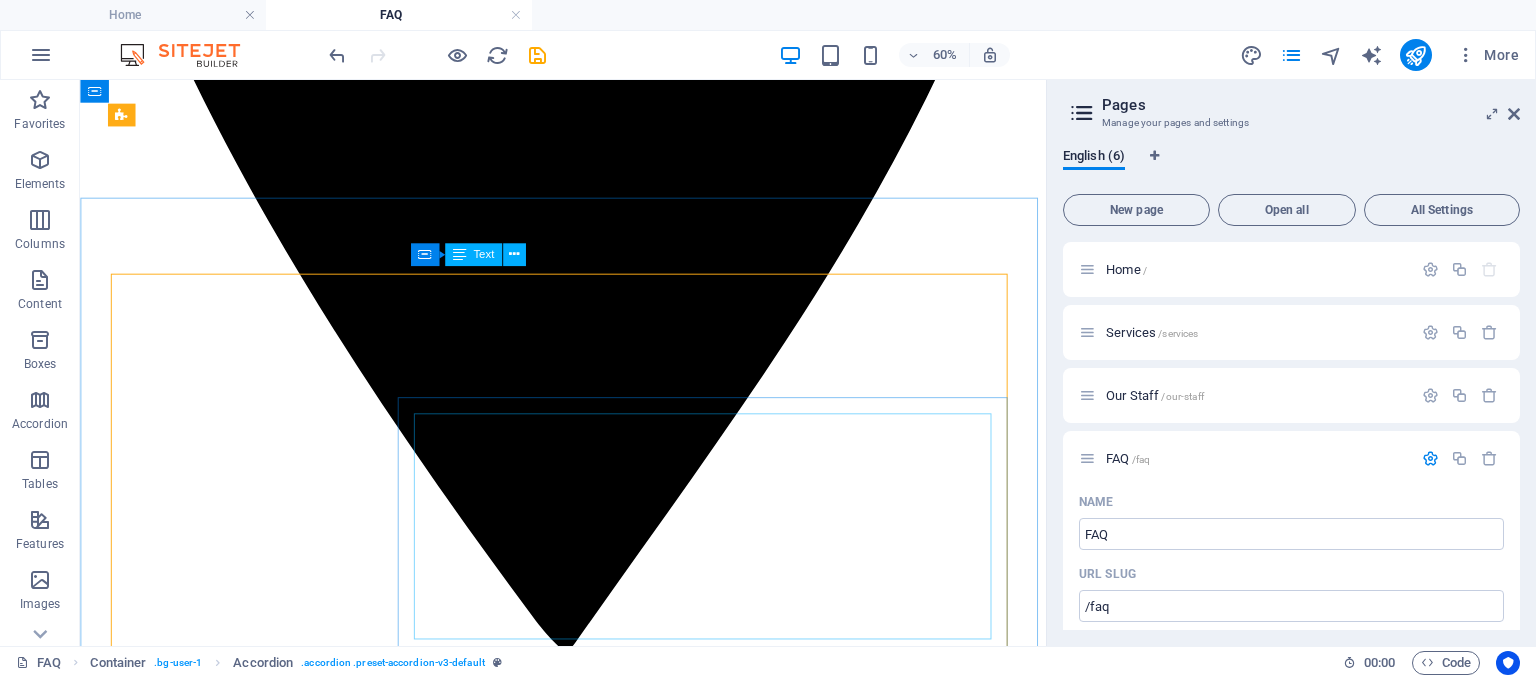 scroll, scrollTop: 765, scrollLeft: 0, axis: vertical 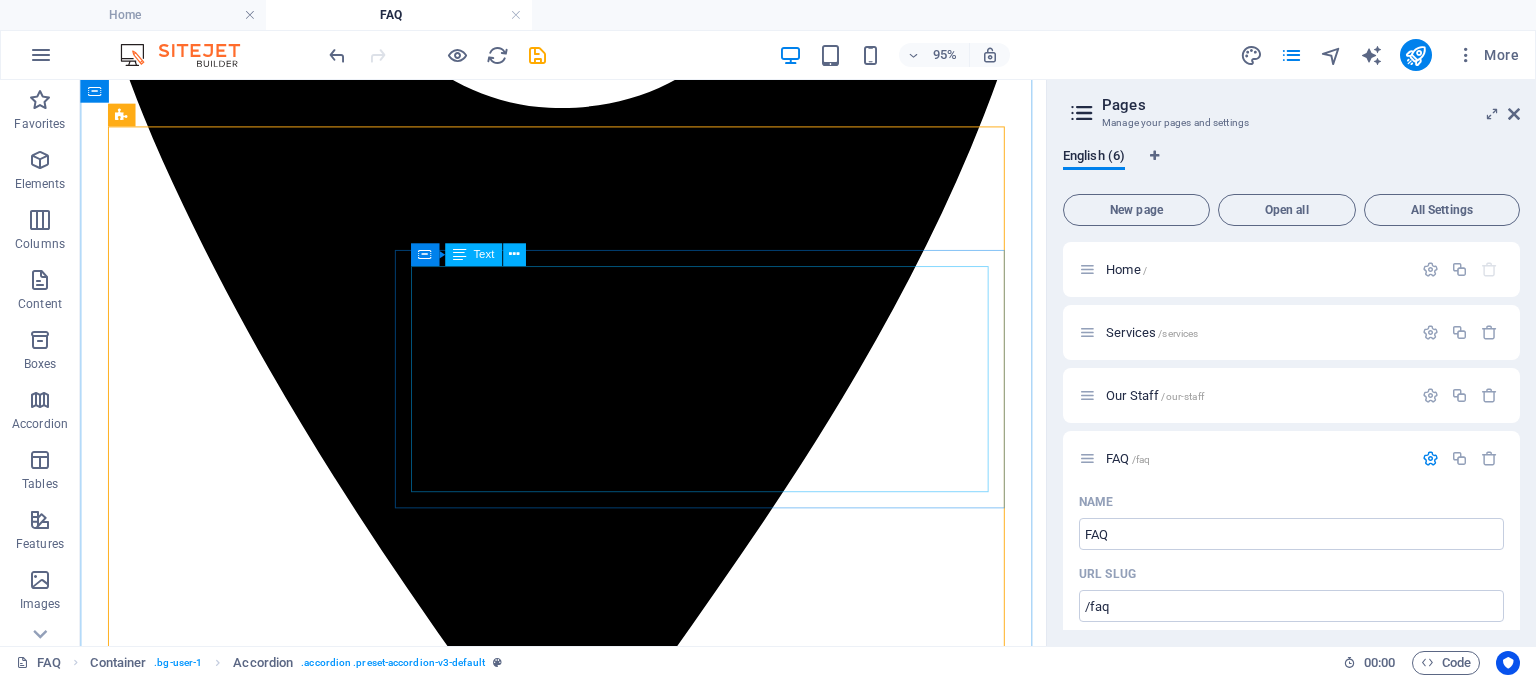 click on "Lorem ipsum dolor sit amet, consetetur sadipscing elitr, sed diam nonumy eirmod tempor invidunt ut labore et dolore magna aliquyam erat, sed diam voluptua. At vero eos et accusam et justo duo dolores et ea rebum. Stet clita kasd gubergren, no sea takimata sanctus est Lorem ipsum dolor sit amet. Lorem ipsum dolor sit amet, consetetur sadipscing elitr, sed diam nonumy eirmod tempor invidunt ut labore et dolore magna aliquyam erat, sed diam voluptua. At vero eos et accusam et justo duo dolores et ea rebum. Stet clita kasd gubergren, no sea takimata sanctus est Lorem ipsum dolor sit amet. Lorem ipsum dolor sit amet, consetetur sadipscing elitr, sed diam nonumy eirmod tempor invidunt ut labore et dolore magna aliquyam erat, sed diam voluptua. At vero eos et accusam et justo duo dolores et ea rebum. Stet clita kasd gubergren." at bounding box center (588, 5863) 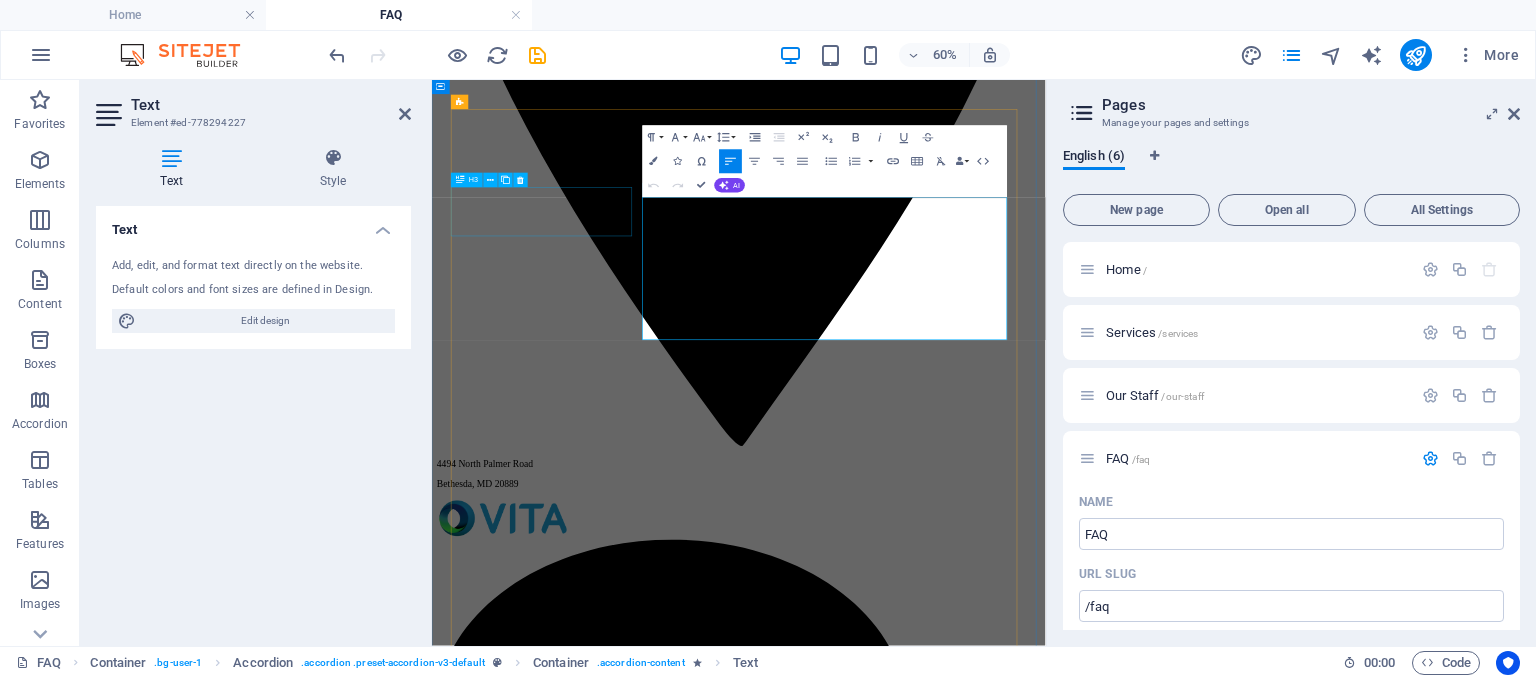 drag, startPoint x: 954, startPoint y: 494, endPoint x: 745, endPoint y: 268, distance: 307.82626 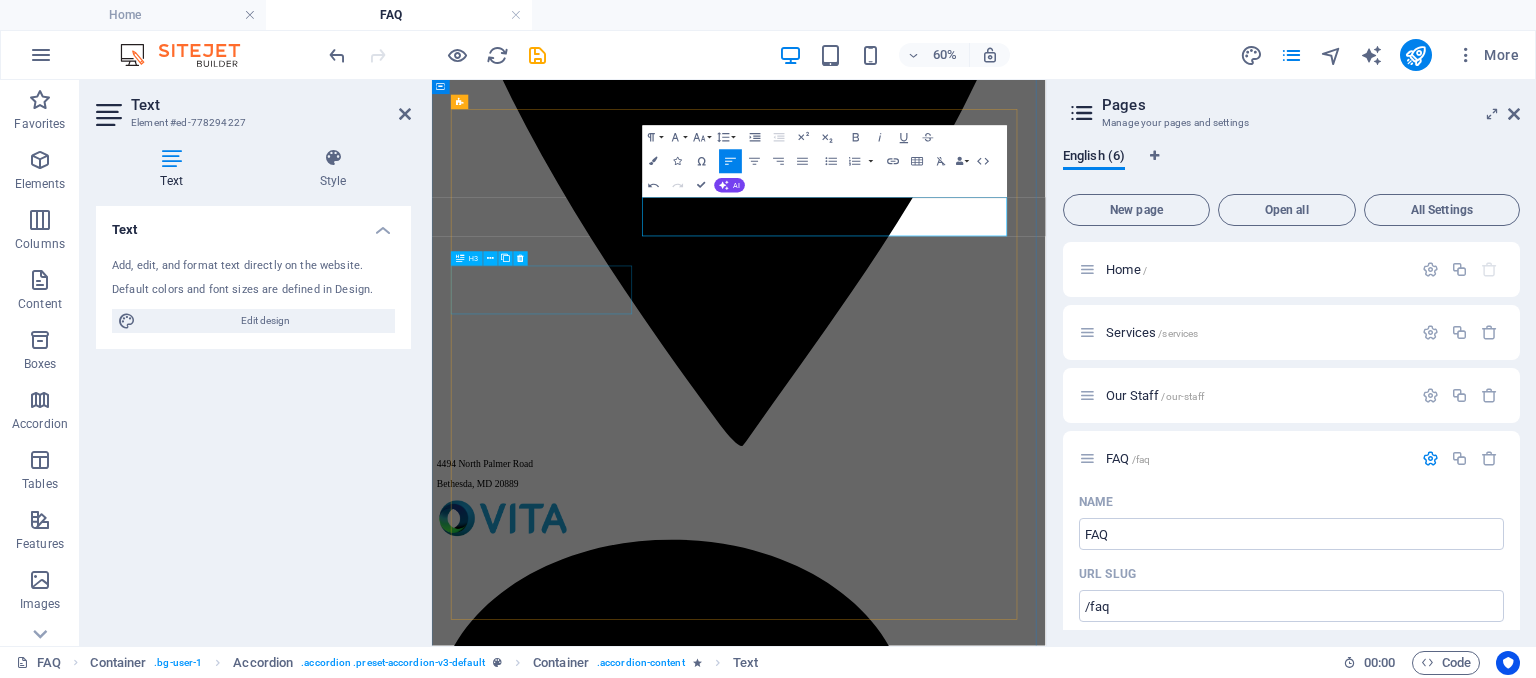 click on "Lorem ipsum dolor sit amet?" at bounding box center (943, 5725) 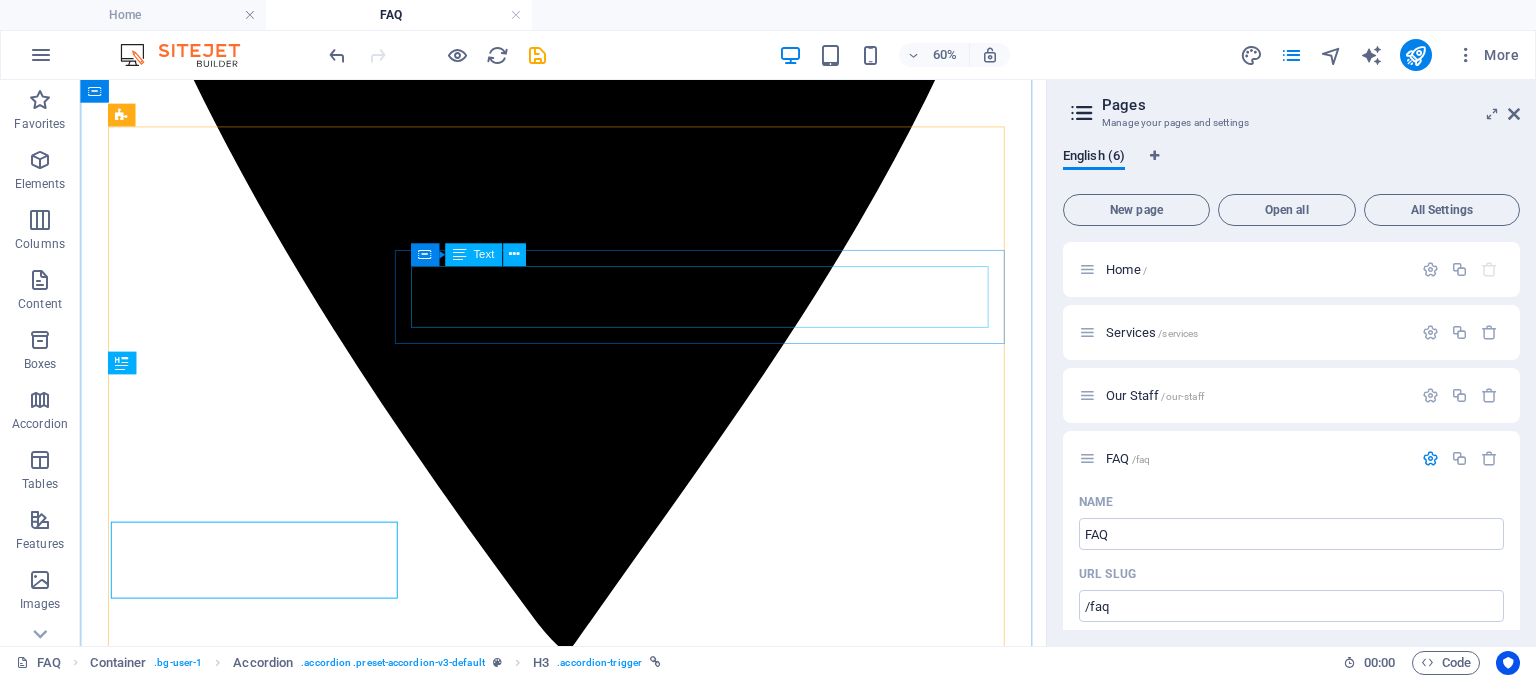 scroll, scrollTop: 765, scrollLeft: 0, axis: vertical 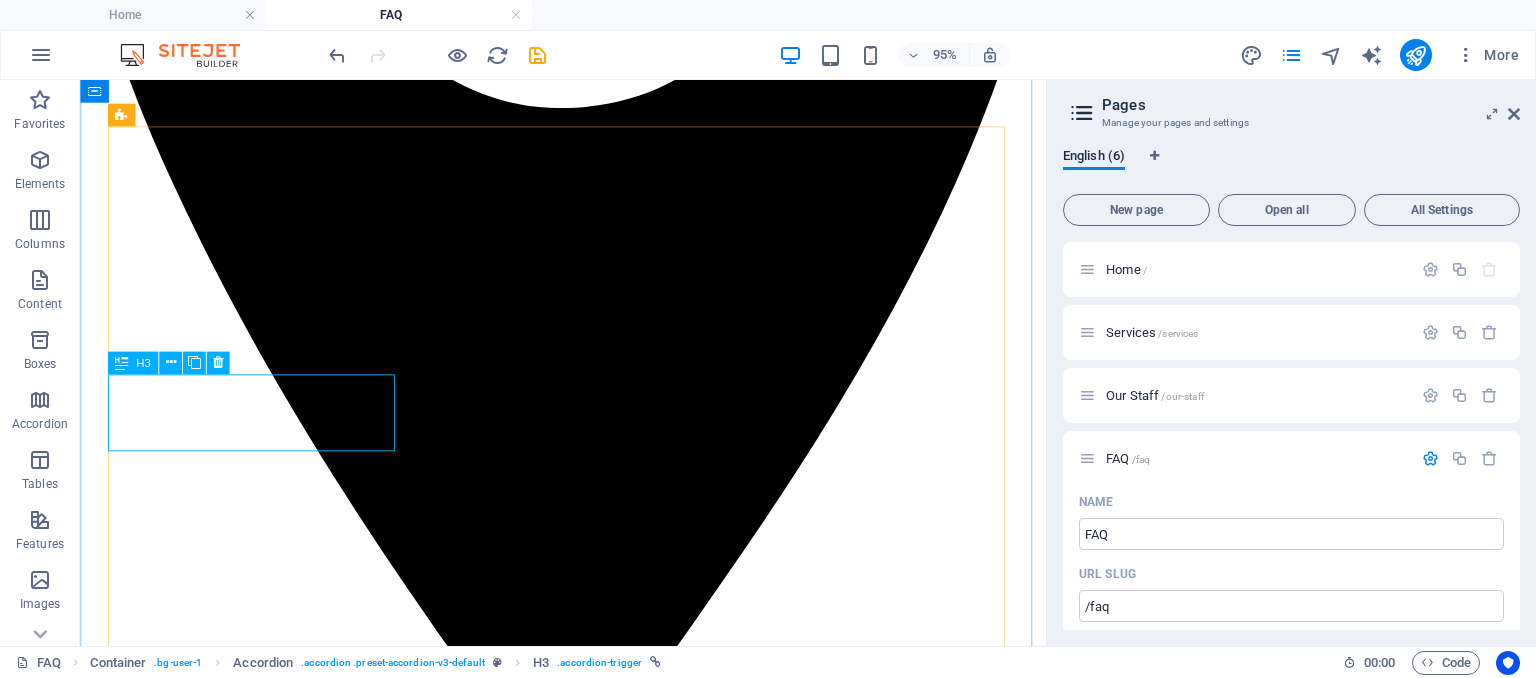 click on "Lorem ipsum dolor sit amet?" at bounding box center [588, 5695] 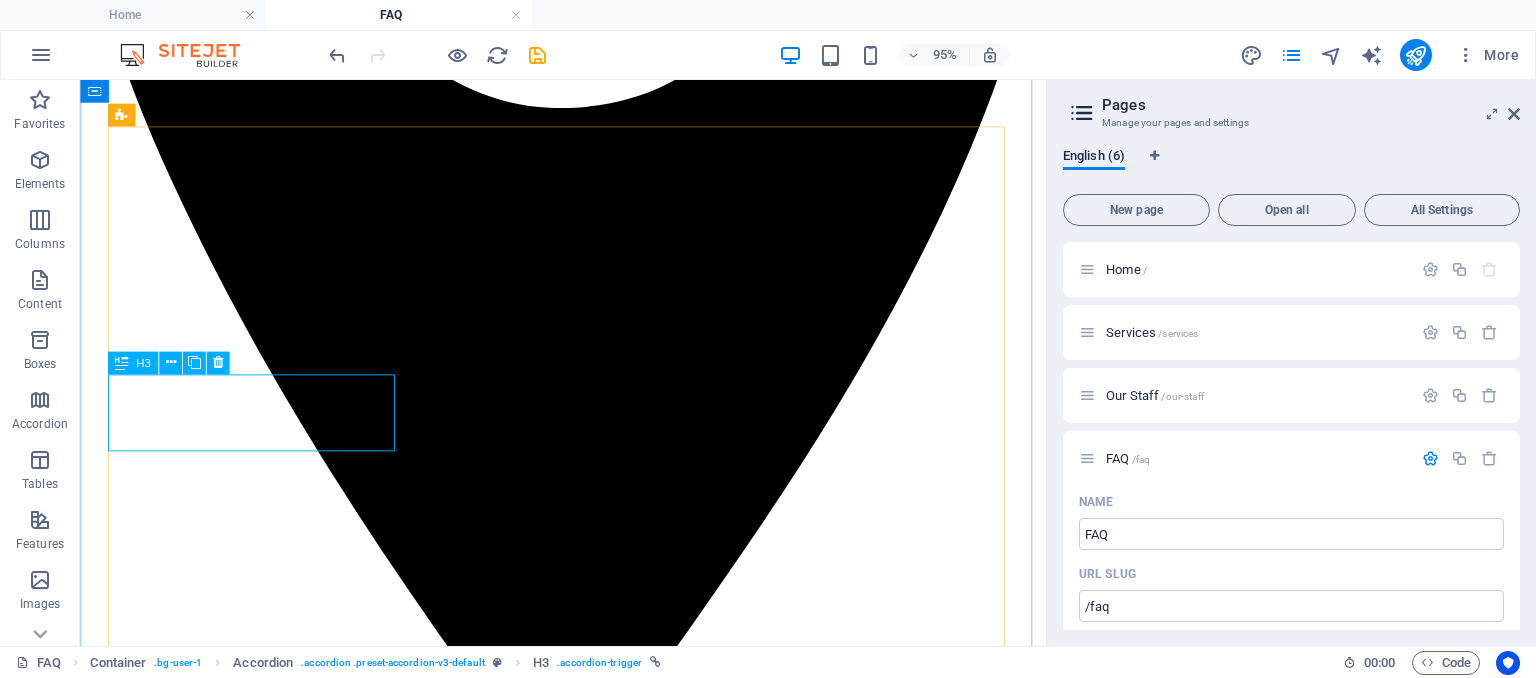 click on "Lorem ipsum dolor sit amet?" at bounding box center [588, 5695] 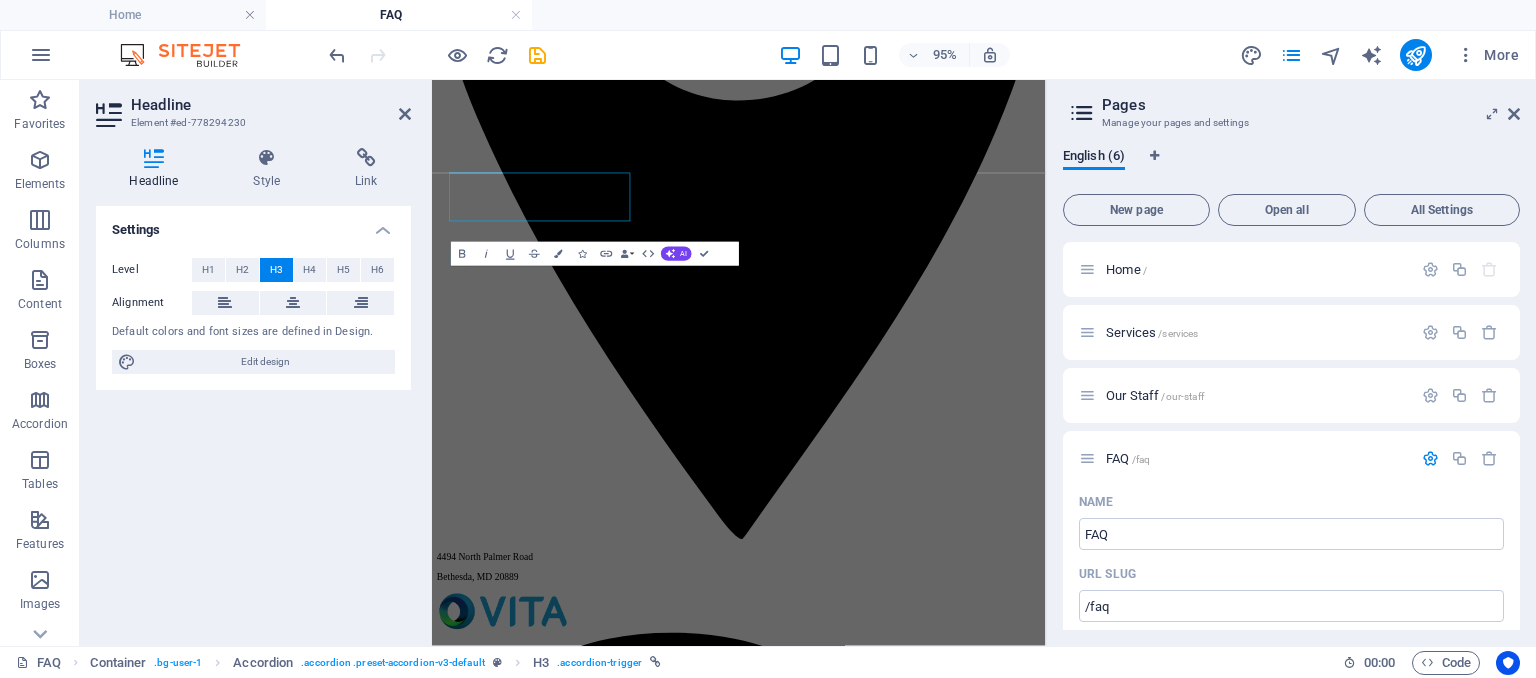 click on "Headline Element #ed-778294230 Headline Style Link Settings Level H1 H2 H3 H4 H5 H6 Alignment Default colors and font sizes are defined in Design. Edit design Accordion Element Link None Page External Element Next element Phone Email Page Home Services Our Staff FAQ Legal Notice Privacy Element
URL Phone Email Link target New tab Same tab Overlay Title Additional link description, should not be the same as the link text. The title is most often shown as a tooltip text when the mouse moves over the element. Leave empty if uncertain. Relationship Sets the  relationship of this link to the link target . For example, the value "nofollow" instructs search engines not to follow the link. Can be left empty. alternate author bookmark external help license next nofollow noreferrer noopener prev search tag
Unequal Columns   Container   H2   Container   Unequal Columns   Unequal Columns   Container   Reference   Reference   Text   Container   Reference   Container   Container" at bounding box center [563, 363] 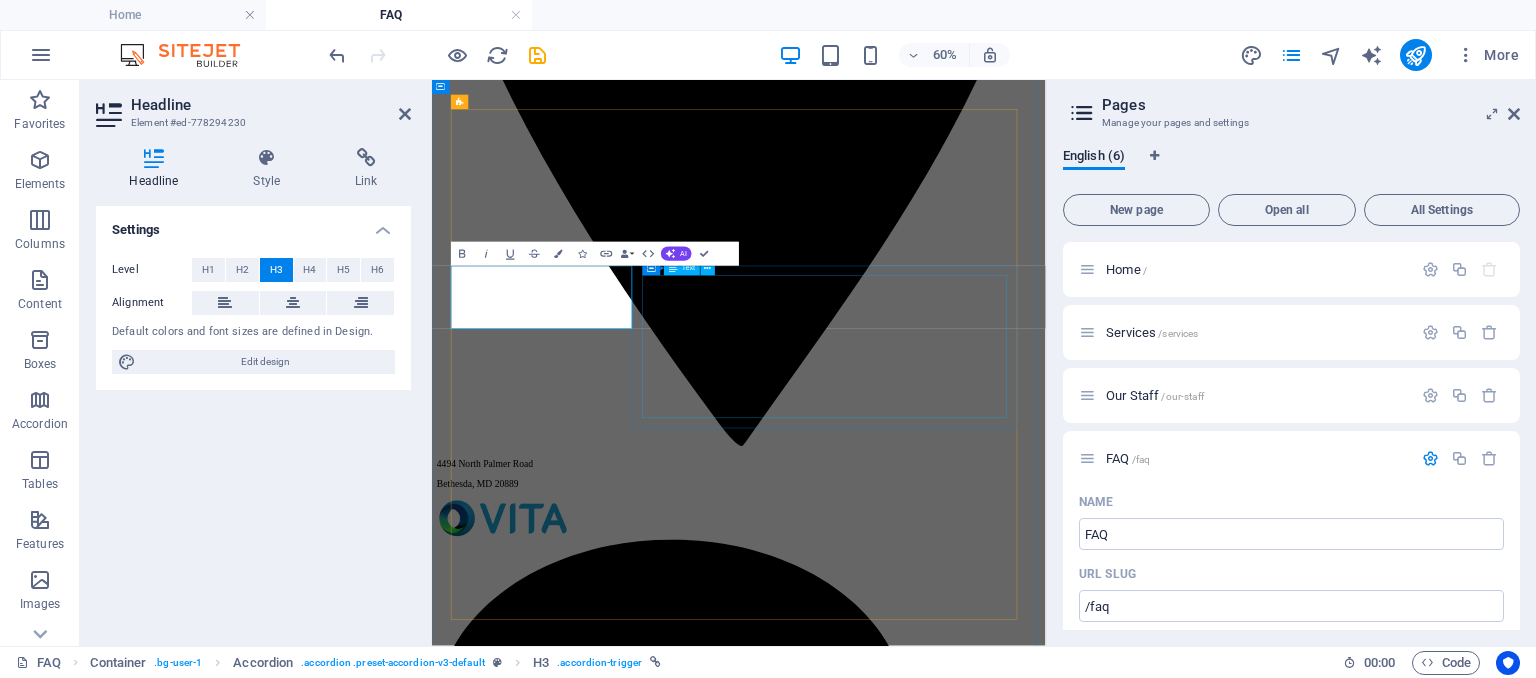 click on "Lorem ipsum dolor sit amet, consetetur sadipscing elitr, sed diam nonumy eirmod tempor invidunt ut labore et dolore magna aliquyam erat, sed diam voluptua. At vero eos et accusam et justo duo dolores et ea rebum. Stet clita kasd gubergren, no sea takimata sanctus est Lorem ipsum dolor sit amet. Lorem ipsum dolor sit amet, consetetur sadipscing elitr, sed diam nonumy eirmod tempor invidunt ut labore et dolore magna aliquyam erat, sed diam voluptua. At vero eos et accusam et justo duo dolores et ea rebum. Stet clita kasd gubergren, no sea takimata sanctus est Lorem ipsum dolor sit amet. Lorem ipsum dolor sit amet, consetetur sadipscing elitr, sed diam nonumy eirmod tempor invidunt ut labore et dolore magna aliquyam erat, sed diam voluptua. At vero eos et accusam et justo duo dolores et ea rebum. Stet clita kasd gubergren." at bounding box center [943, 5834] 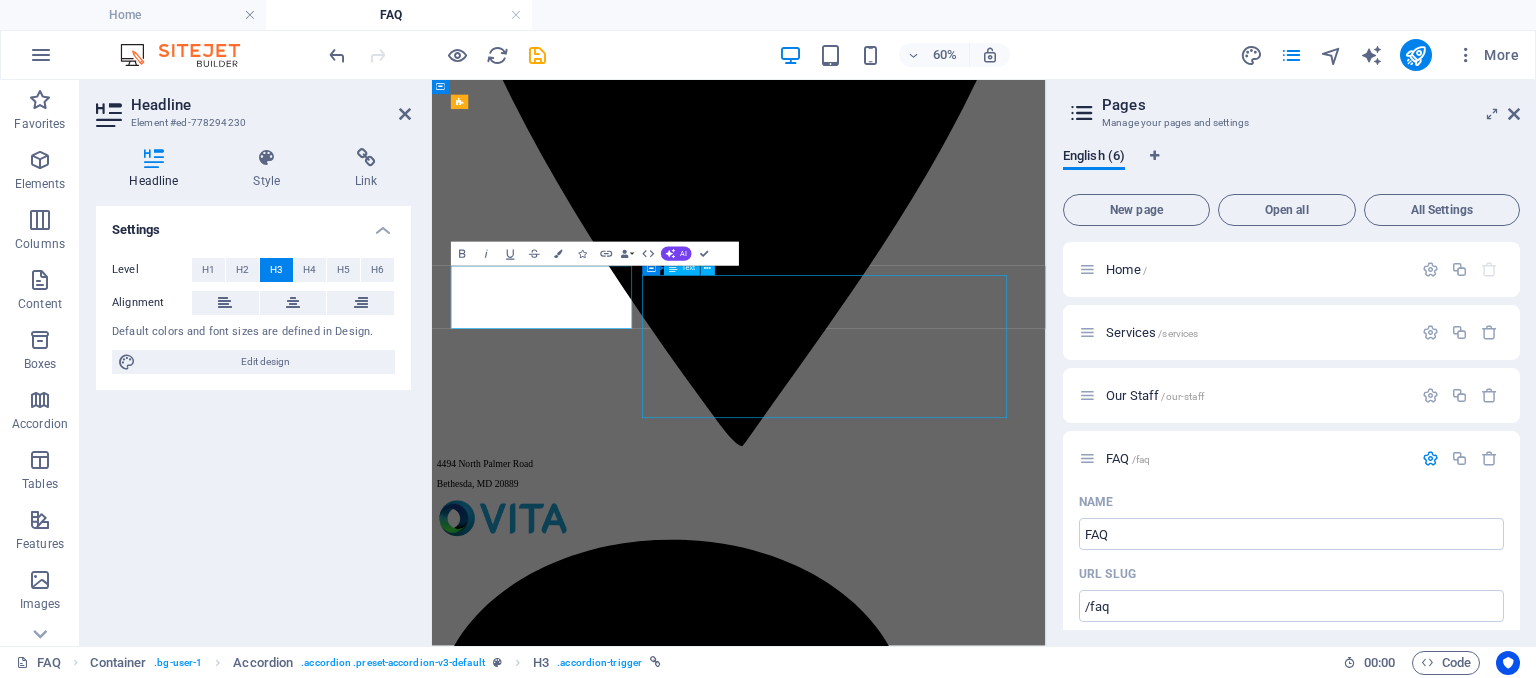 click on "Lorem ipsum dolor sit amet, consetetur sadipscing elitr, sed diam nonumy eirmod tempor invidunt ut labore et dolore magna aliquyam erat, sed diam voluptua. At vero eos et accusam et justo duo dolores et ea rebum. Stet clita kasd gubergren, no sea takimata sanctus est Lorem ipsum dolor sit amet. Lorem ipsum dolor sit amet, consetetur sadipscing elitr, sed diam nonumy eirmod tempor invidunt ut labore et dolore magna aliquyam erat, sed diam voluptua. At vero eos et accusam et justo duo dolores et ea rebum. Stet clita kasd gubergren, no sea takimata sanctus est Lorem ipsum dolor sit amet. Lorem ipsum dolor sit amet, consetetur sadipscing elitr, sed diam nonumy eirmod tempor invidunt ut labore et dolore magna aliquyam erat, sed diam voluptua. At vero eos et accusam et justo duo dolores et ea rebum. Stet clita kasd gubergren." at bounding box center [943, 5834] 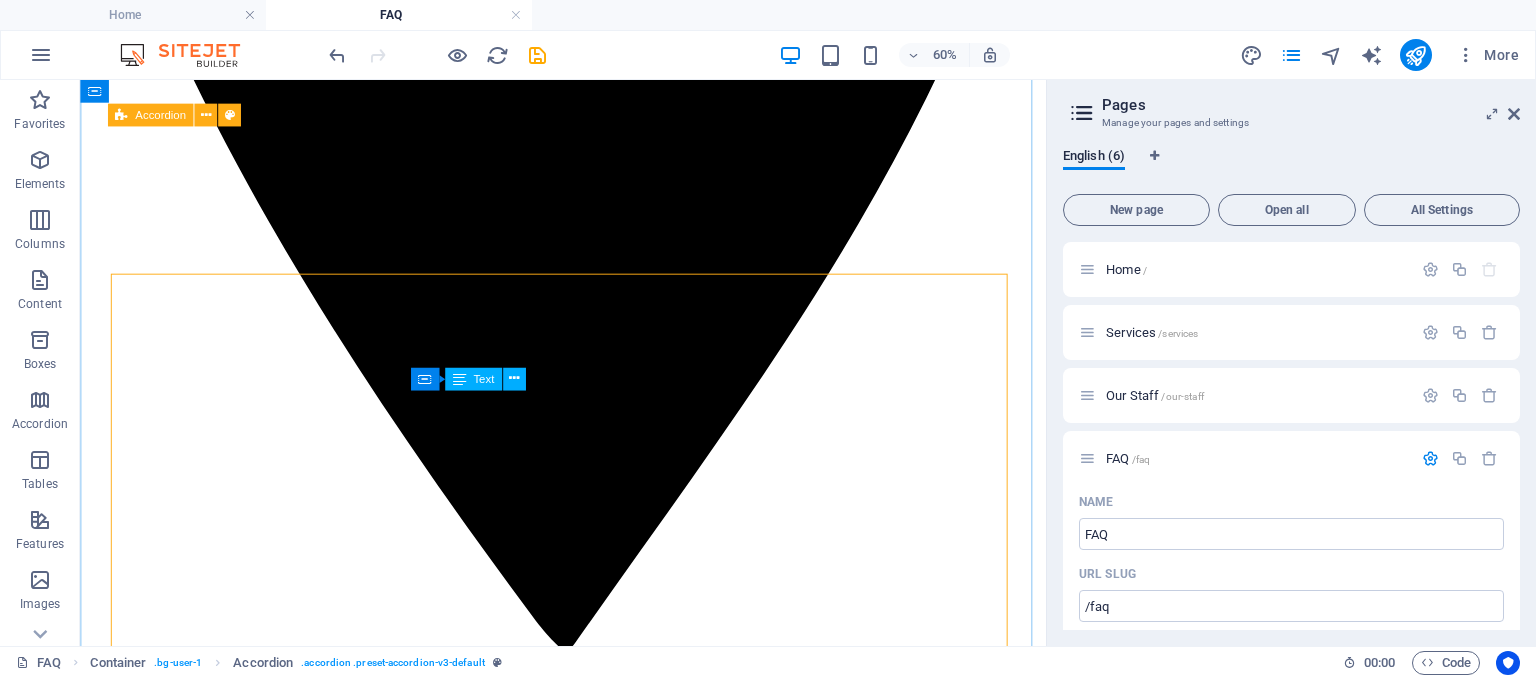 scroll, scrollTop: 765, scrollLeft: 0, axis: vertical 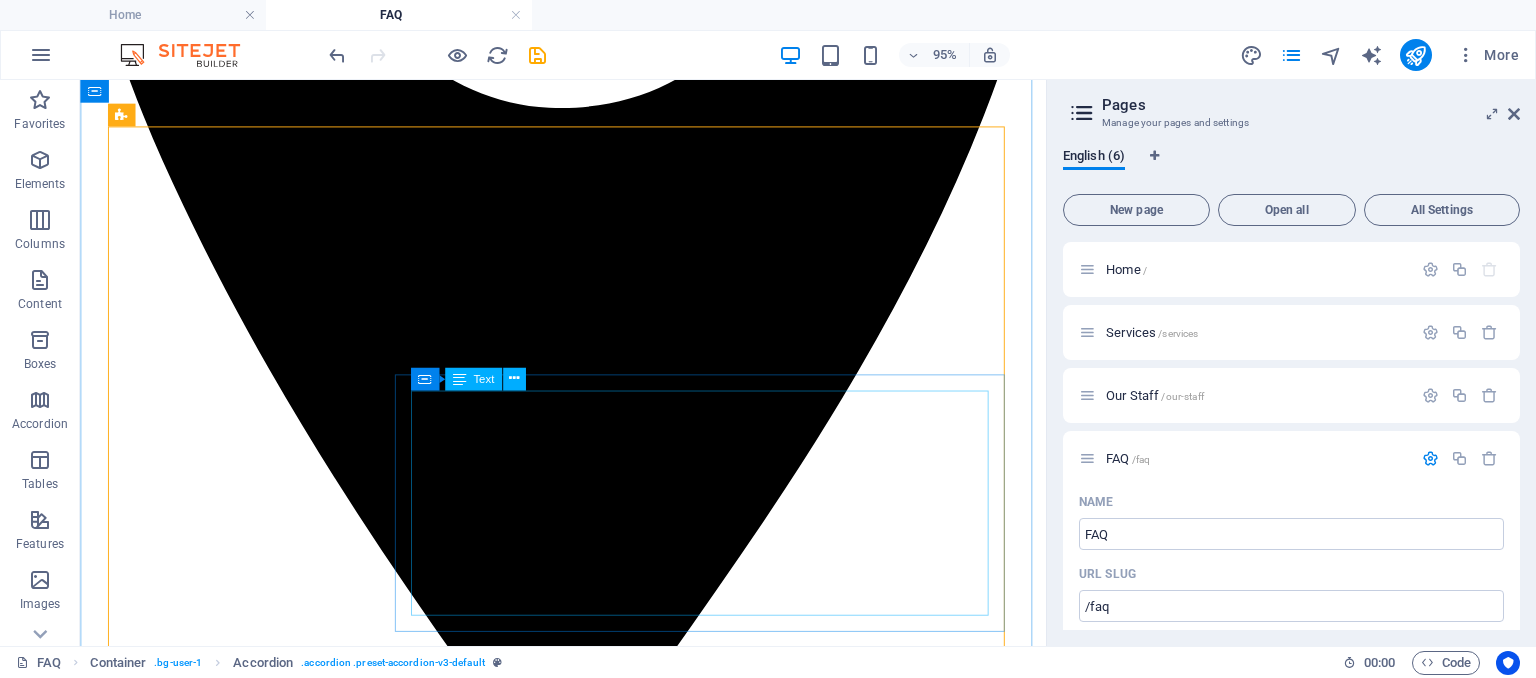 click on "Lorem ipsum dolor sit amet, consetetur sadipscing elitr, sed diam nonumy eirmod tempor invidunt ut labore et dolore magna aliquyam erat, sed diam voluptua. At vero eos et accusam et justo duo dolores et ea rebum. Stet clita kasd gubergren, no sea takimata sanctus est Lorem ipsum dolor sit amet. Lorem ipsum dolor sit amet, consetetur sadipscing elitr, sed diam nonumy eirmod tempor invidunt ut labore et dolore magna aliquyam erat, sed diam voluptua. At vero eos et accusam et justo duo dolores et ea rebum. Stet clita kasd gubergren, no sea takimata sanctus est Lorem ipsum dolor sit amet. Lorem ipsum dolor sit amet, consetetur sadipscing elitr, sed diam nonumy eirmod tempor invidunt ut labore et dolore magna aliquyam erat, sed diam voluptua. At vero eos et accusam et justo duo dolores et ea rebum. Stet clita kasd gubergren." at bounding box center [588, 5804] 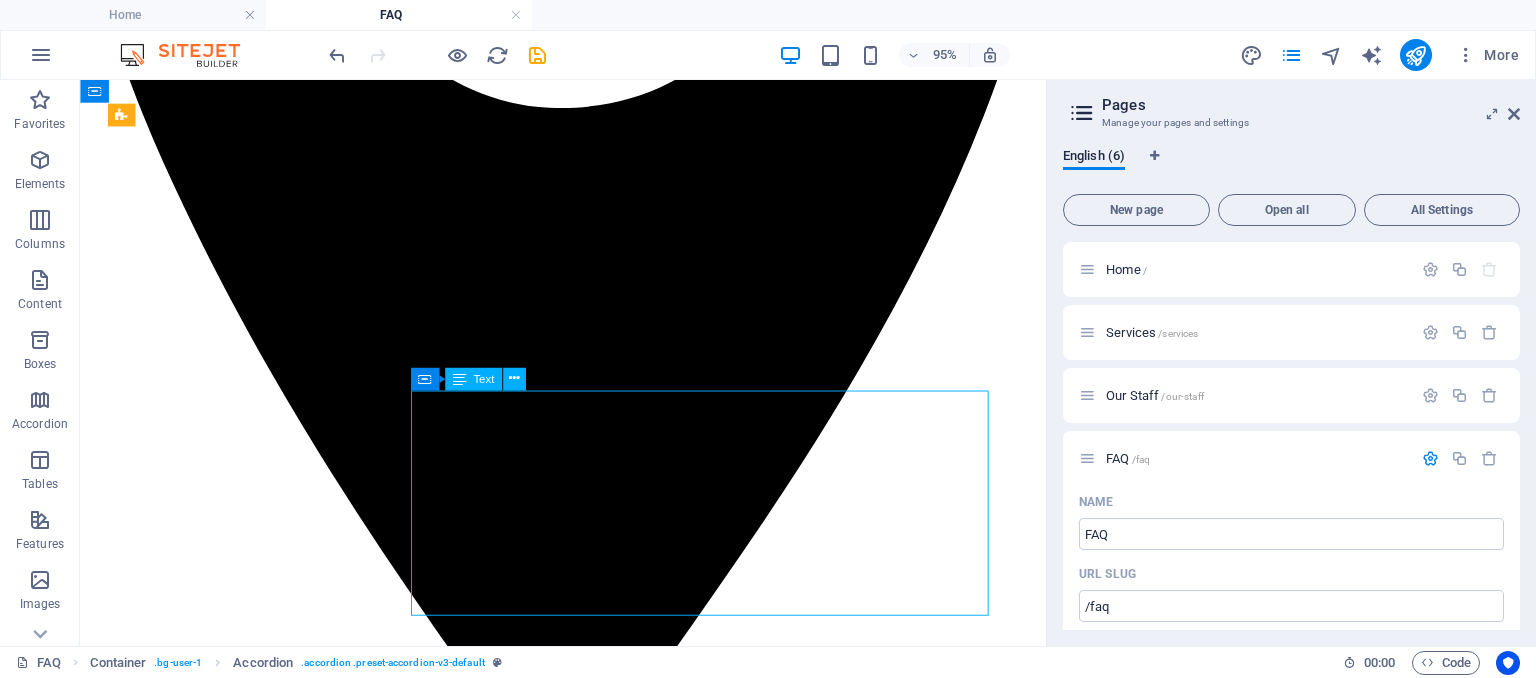 click on "Lorem ipsum dolor sit amet, consetetur sadipscing elitr, sed diam nonumy eirmod tempor invidunt ut labore et dolore magna aliquyam erat, sed diam voluptua. At vero eos et accusam et justo duo dolores et ea rebum. Stet clita kasd gubergren, no sea takimata sanctus est Lorem ipsum dolor sit amet. Lorem ipsum dolor sit amet, consetetur sadipscing elitr, sed diam nonumy eirmod tempor invidunt ut labore et dolore magna aliquyam erat, sed diam voluptua. At vero eos et accusam et justo duo dolores et ea rebum. Stet clita kasd gubergren, no sea takimata sanctus est Lorem ipsum dolor sit amet. Lorem ipsum dolor sit amet, consetetur sadipscing elitr, sed diam nonumy eirmod tempor invidunt ut labore et dolore magna aliquyam erat, sed diam voluptua. At vero eos et accusam et justo duo dolores et ea rebum. Stet clita kasd gubergren." at bounding box center [588, 5804] 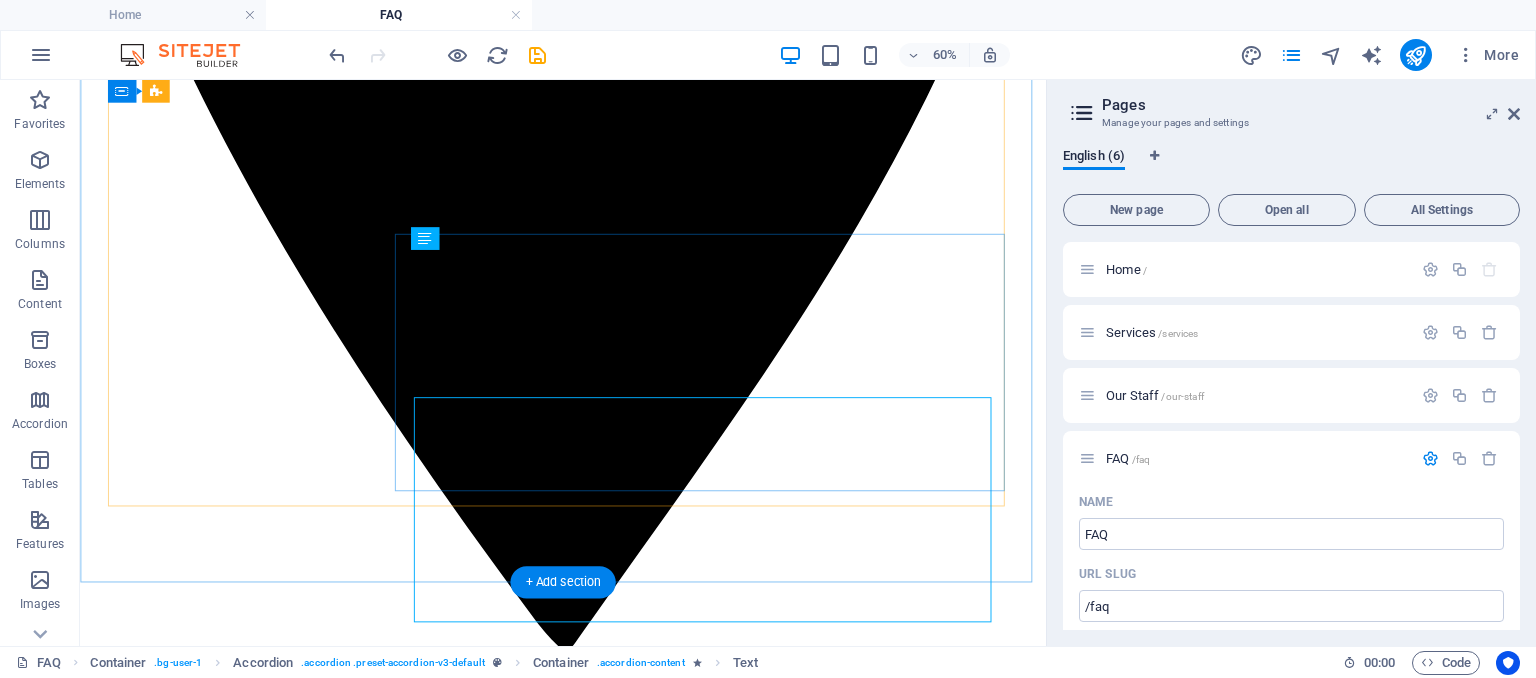 scroll, scrollTop: 1216, scrollLeft: 0, axis: vertical 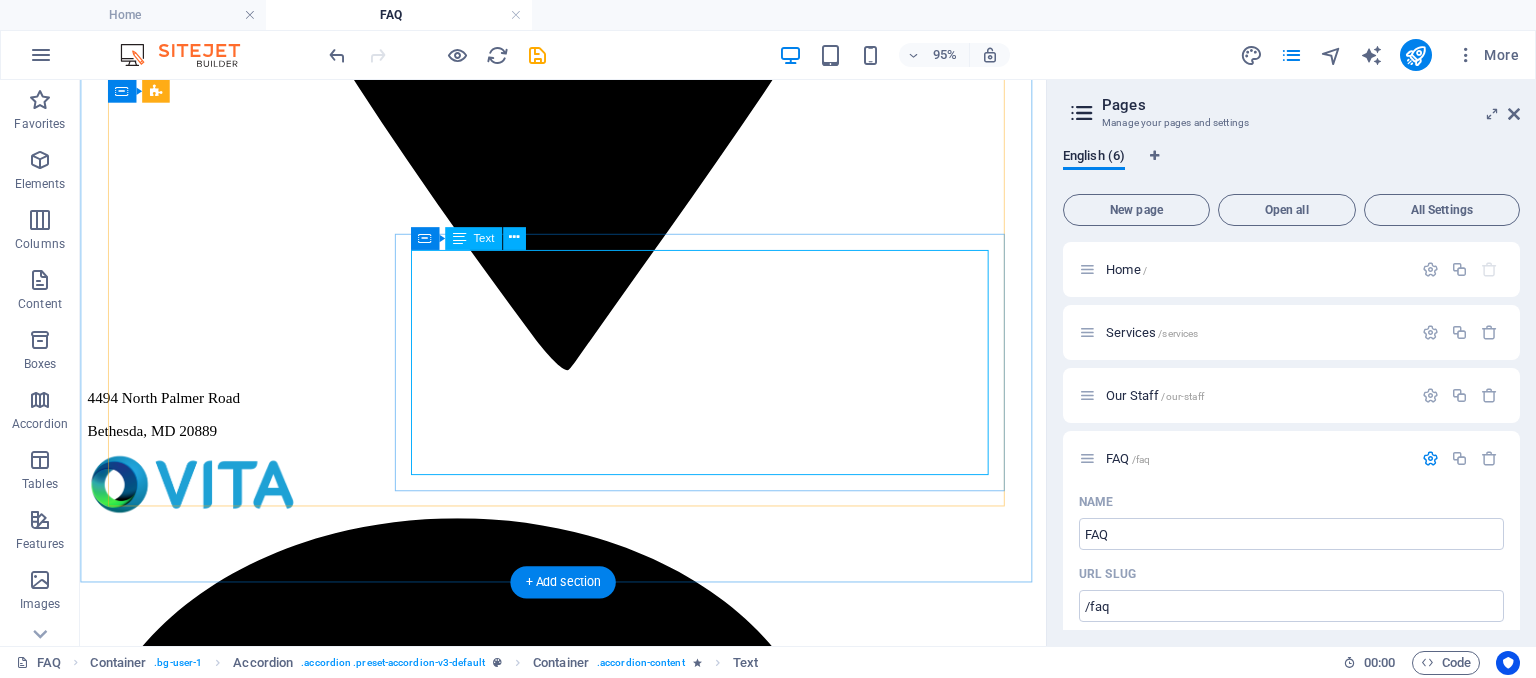 click on "Lorem ipsum dolor sit amet, consetetur sadipscing elitr, sed diam nonumy eirmod tempor invidunt ut labore et dolore magna aliquyam erat, sed diam voluptua. At vero eos et accusam et justo duo dolores et ea rebum. Stet clita kasd gubergren, no sea takimata sanctus est Lorem ipsum dolor sit amet. Lorem ipsum dolor sit amet, consetetur sadipscing elitr, sed diam nonumy eirmod tempor invidunt ut labore et dolore magna aliquyam erat, sed diam voluptua. At vero eos et accusam et justo duo dolores et ea rebum. Stet clita kasd gubergren, no sea takimata sanctus est Lorem ipsum dolor sit amet. Lorem ipsum dolor sit amet, consetetur sadipscing elitr, sed diam nonumy eirmod tempor invidunt ut labore et dolore magna aliquyam erat, sed diam voluptua. At vero eos et accusam et justo duo dolores et ea rebum. Stet clita kasd gubergren." at bounding box center (588, 5725) 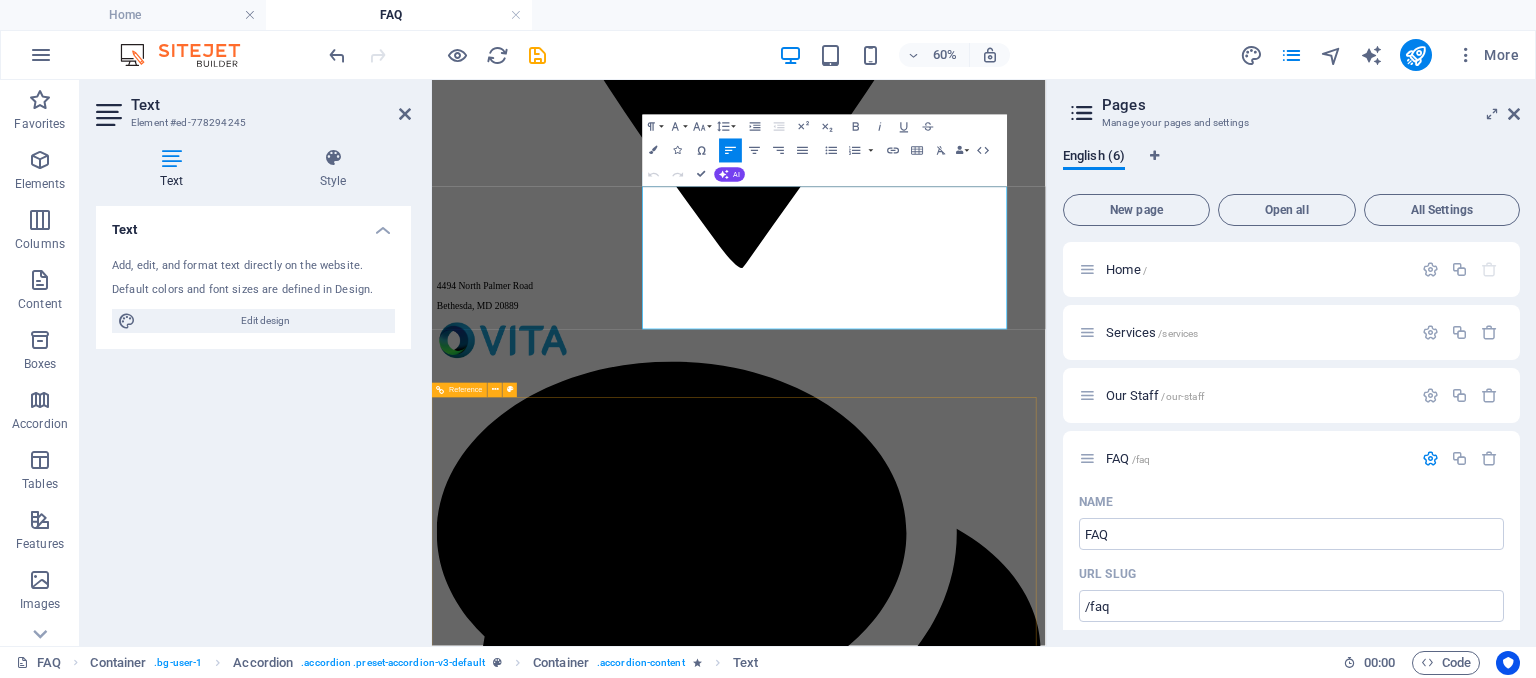 scroll, scrollTop: 1372, scrollLeft: 0, axis: vertical 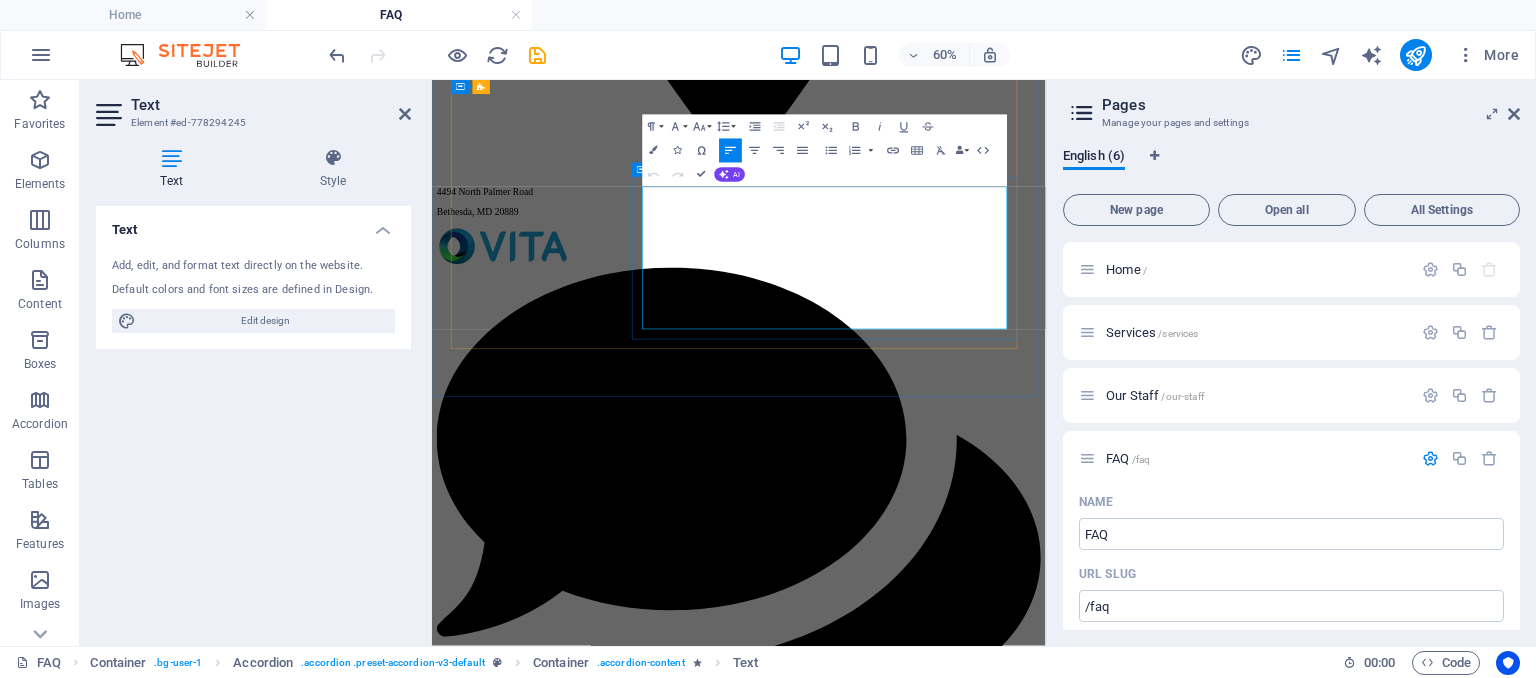 drag, startPoint x: 966, startPoint y: 482, endPoint x: 771, endPoint y: 265, distance: 291.74304 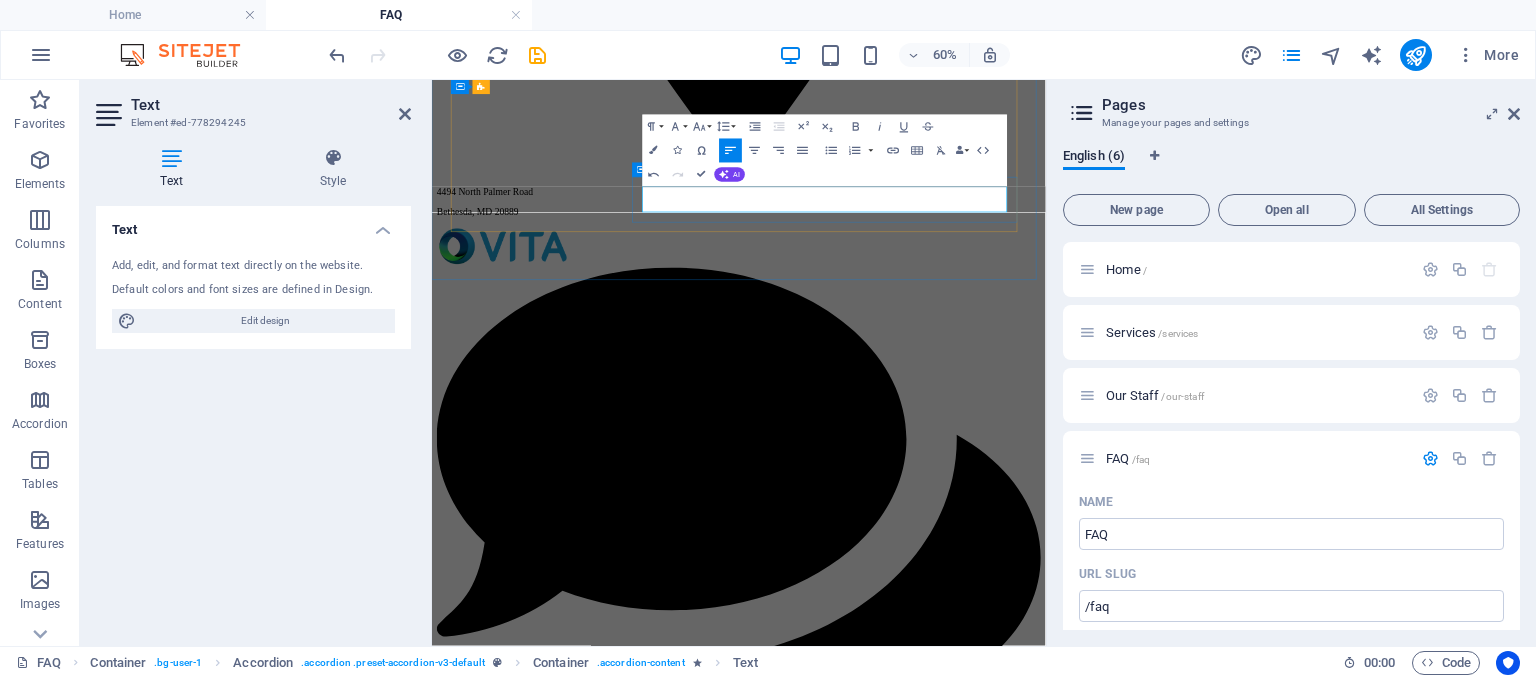click on "Absolutely. We offer full HR outsourcing options, where we manage your day-to-day HR activities while you focus on growing your business." at bounding box center [943, 5529] 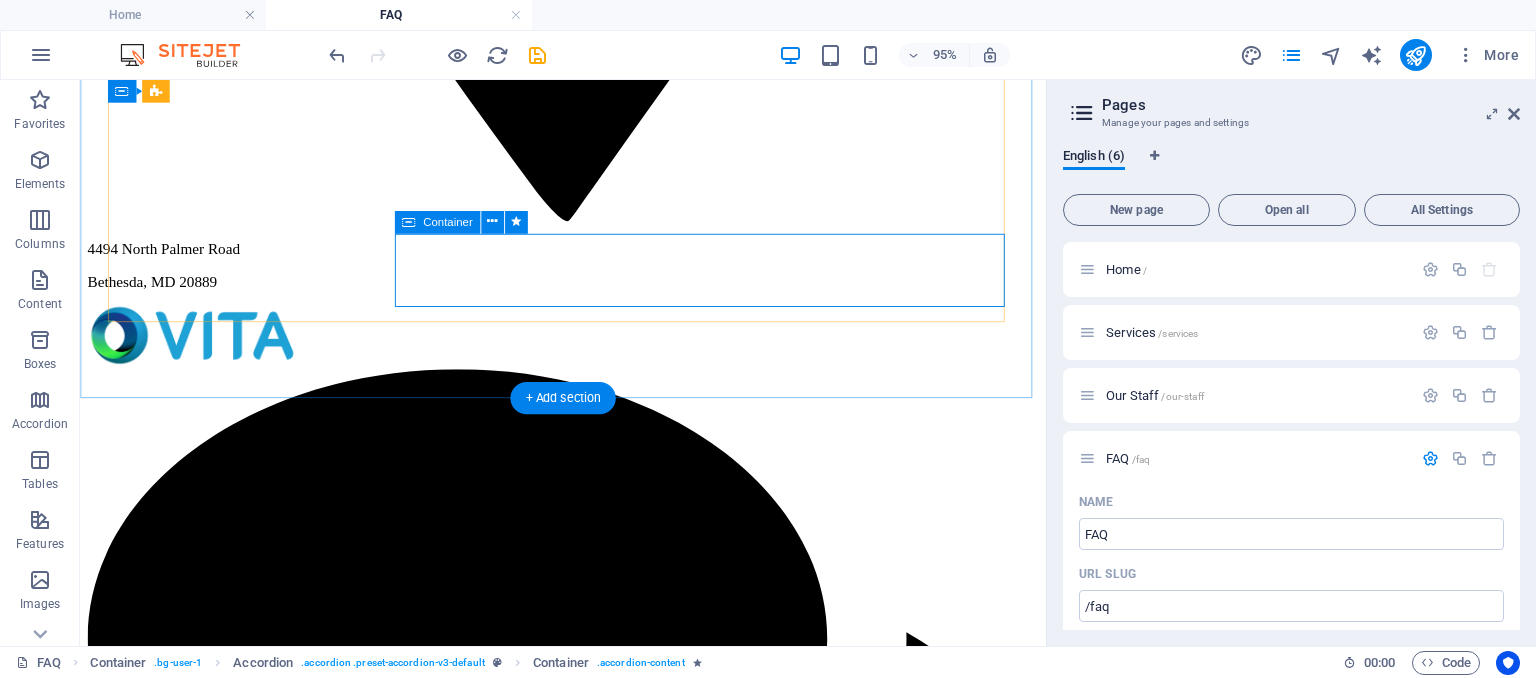scroll, scrollTop: 1216, scrollLeft: 0, axis: vertical 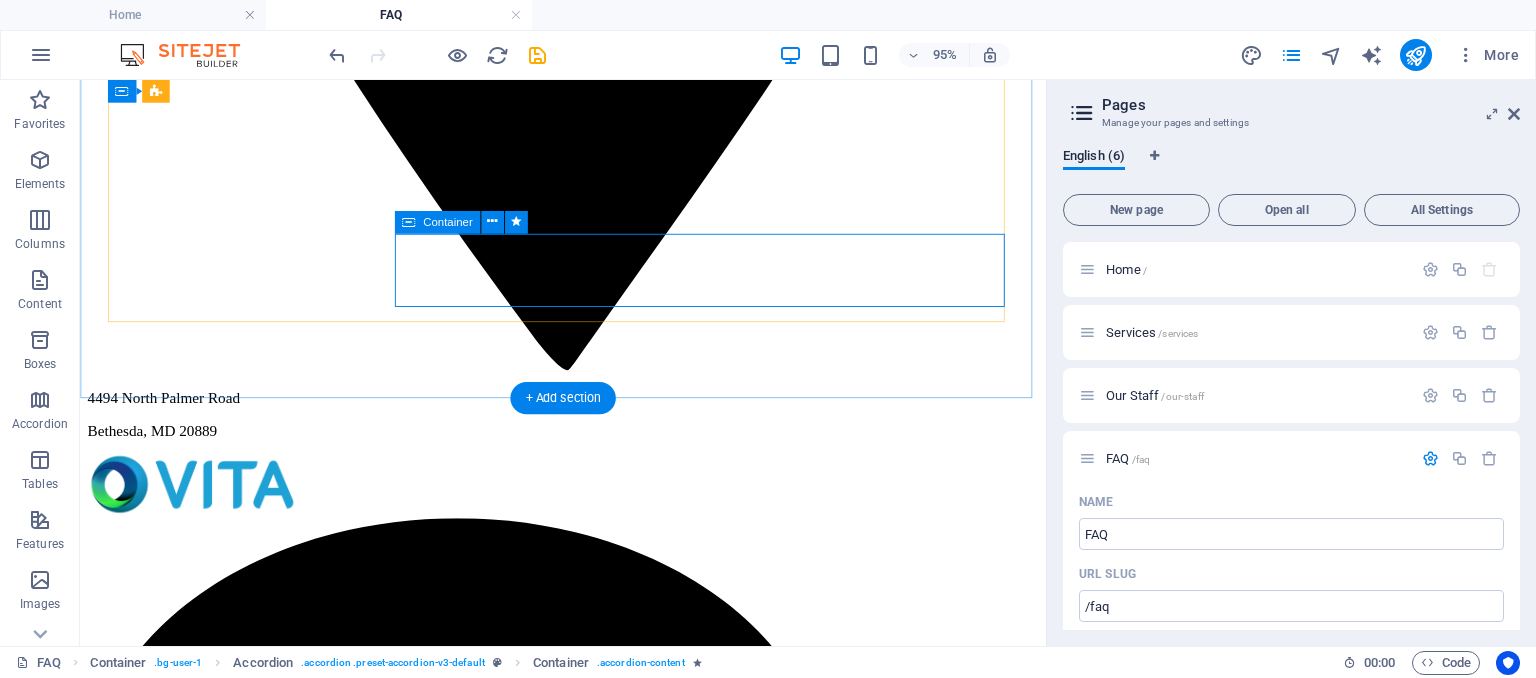 click on "Absolutely. We offer full HR outsourcing options, where we manage your day-to-day HR activities while you focus on growing your business." at bounding box center [588, 5500] 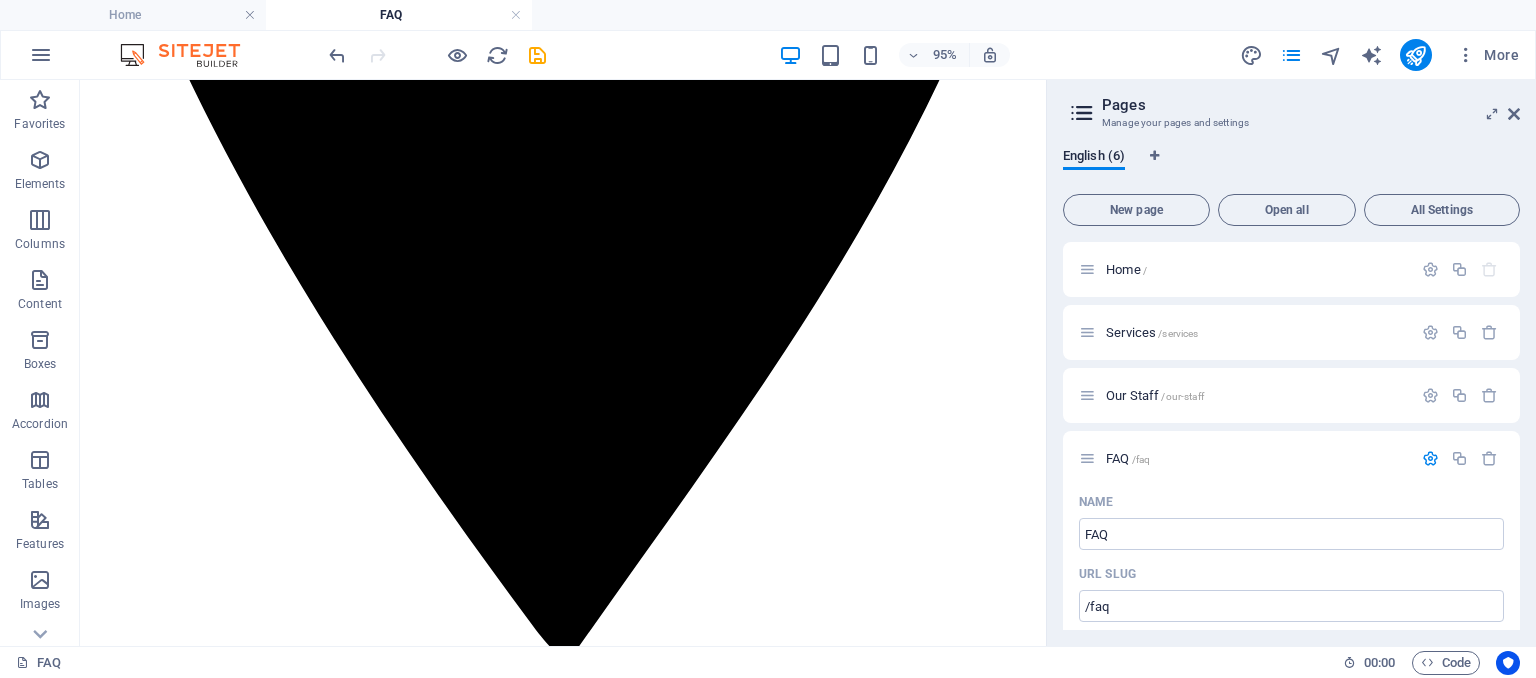 scroll, scrollTop: 929, scrollLeft: 0, axis: vertical 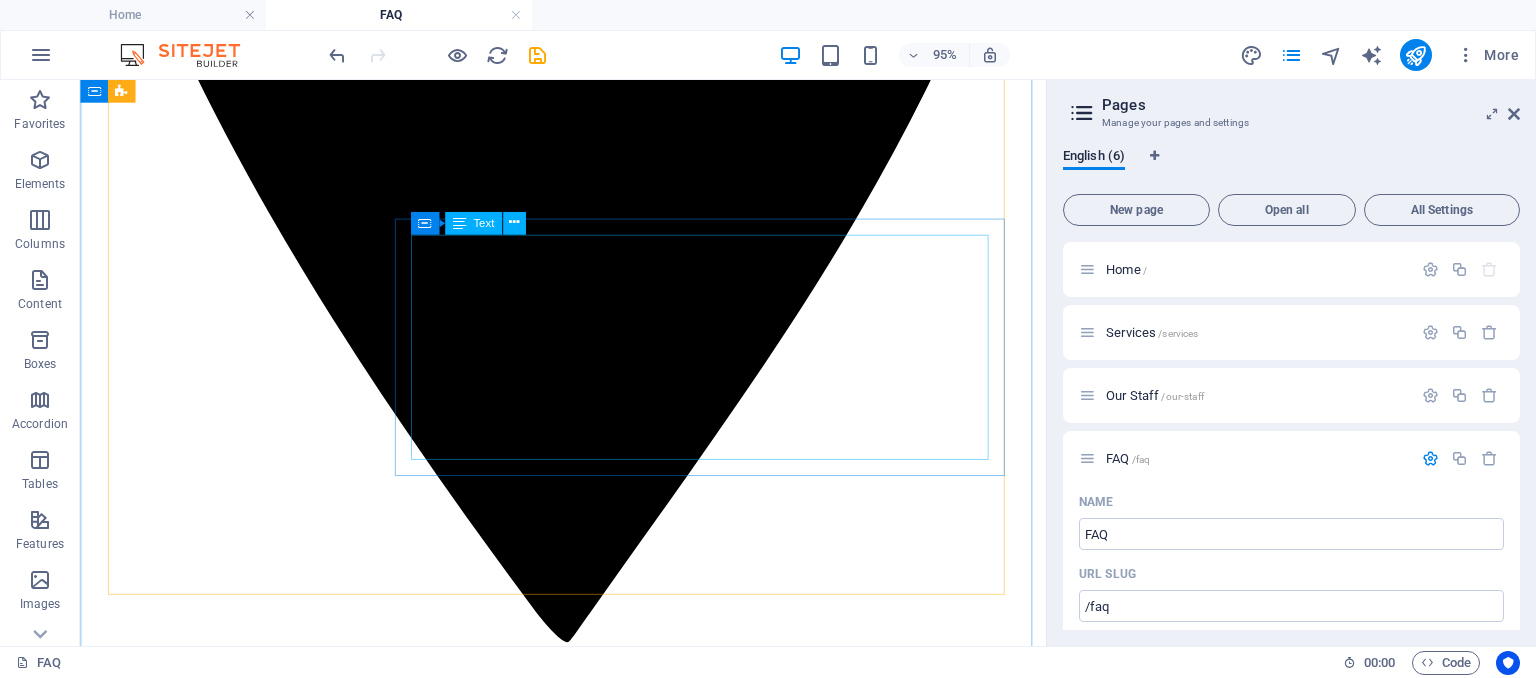 click on "Lorem ipsum dolor sit amet, consetetur sadipscing elitr, sed diam nonumy eirmod tempor invidunt ut labore et dolore magna aliquyam erat, sed diam voluptua. At vero eos et accusam et justo duo dolores et ea rebum. Stet clita kasd gubergren, no sea takimata sanctus est Lorem ipsum dolor sit amet. Lorem ipsum dolor sit amet, consetetur sadipscing elitr, sed diam nonumy eirmod tempor invidunt ut labore et dolore magna aliquyam erat, sed diam voluptua. At vero eos et accusam et justo duo dolores et ea rebum. Stet clita kasd gubergren, no sea takimata sanctus est Lorem ipsum dolor sit amet. Lorem ipsum dolor sit amet, consetetur sadipscing elitr, sed diam nonumy eirmod tempor invidunt ut labore et dolore magna aliquyam erat, sed diam voluptua. At vero eos et accusam et justo duo dolores et ea rebum. Stet clita kasd gubergren." at bounding box center (588, 5640) 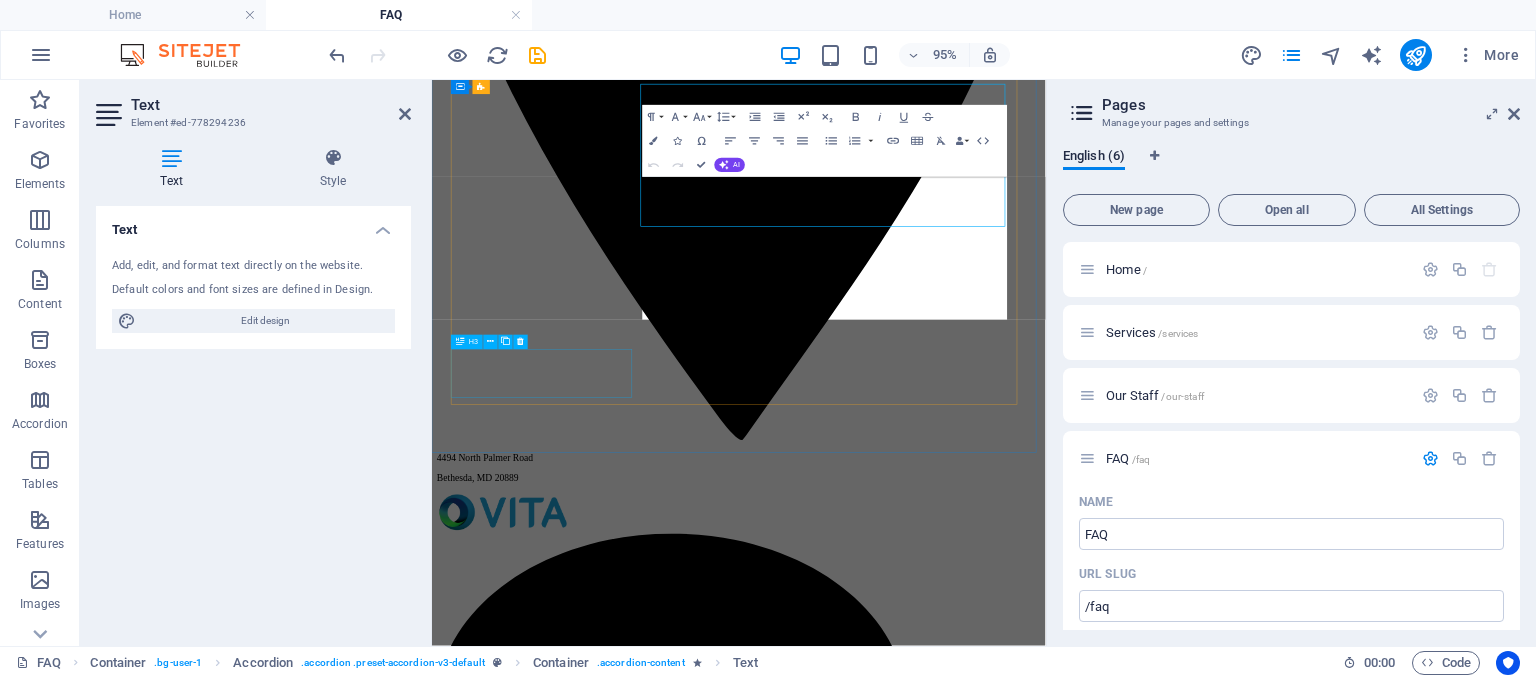 scroll, scrollTop: 1084, scrollLeft: 0, axis: vertical 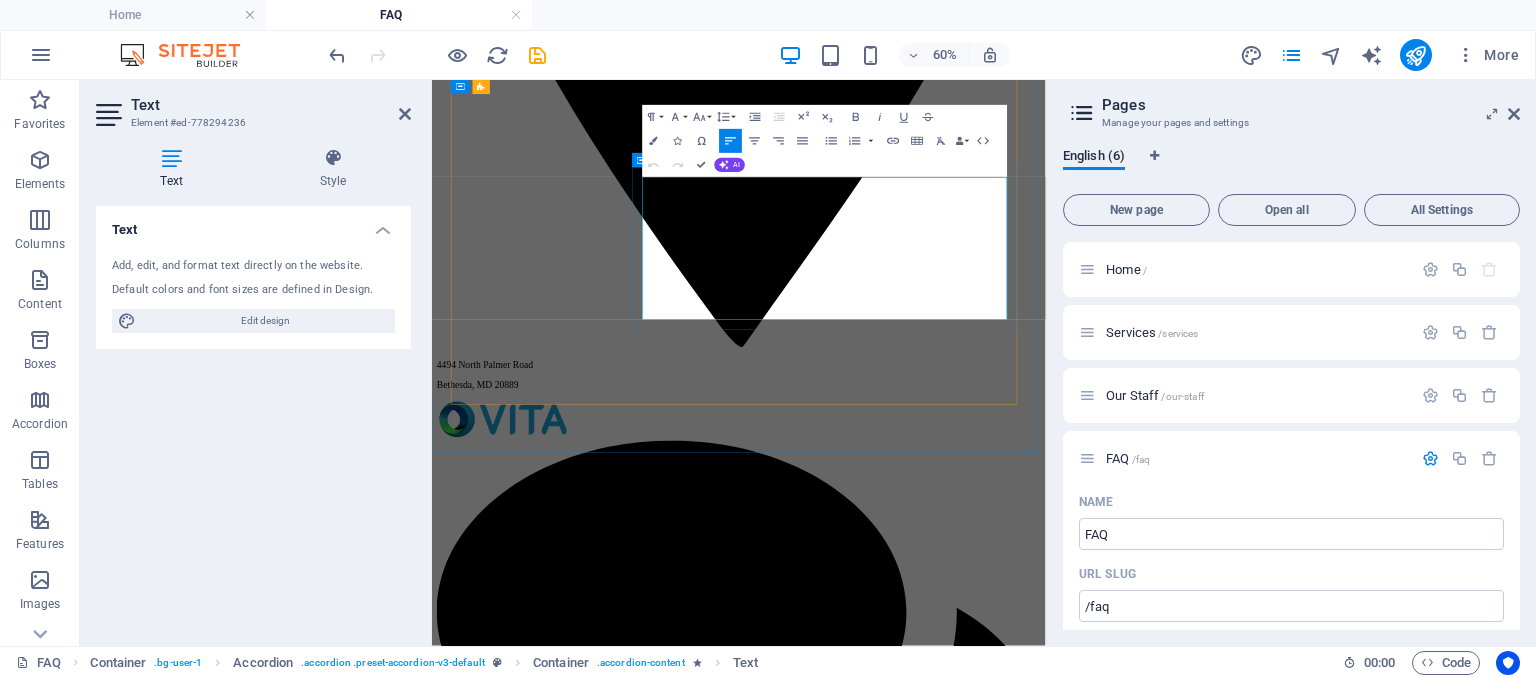 drag, startPoint x: 961, startPoint y: 460, endPoint x: 773, endPoint y: 254, distance: 278.89066 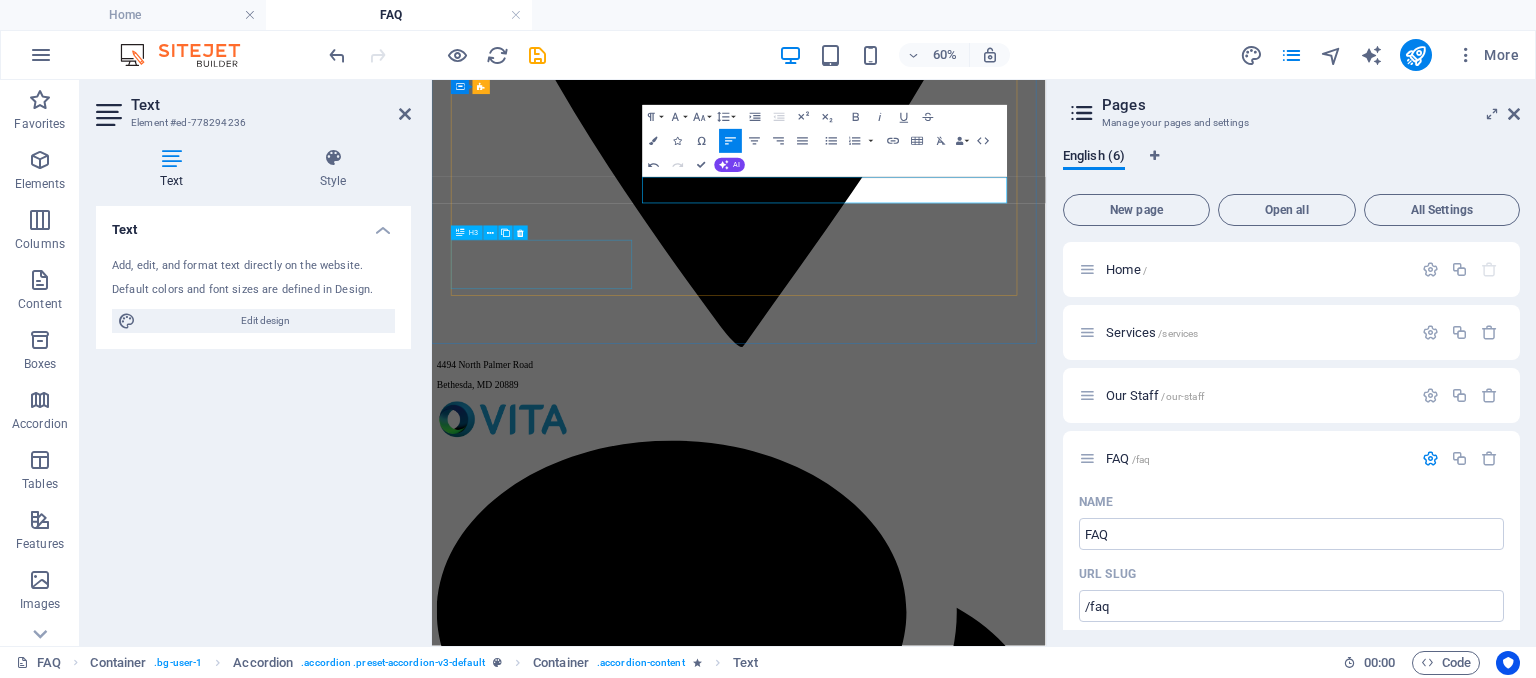 click on "Lorem ipsum dolor sit amet?" at bounding box center [943, 5639] 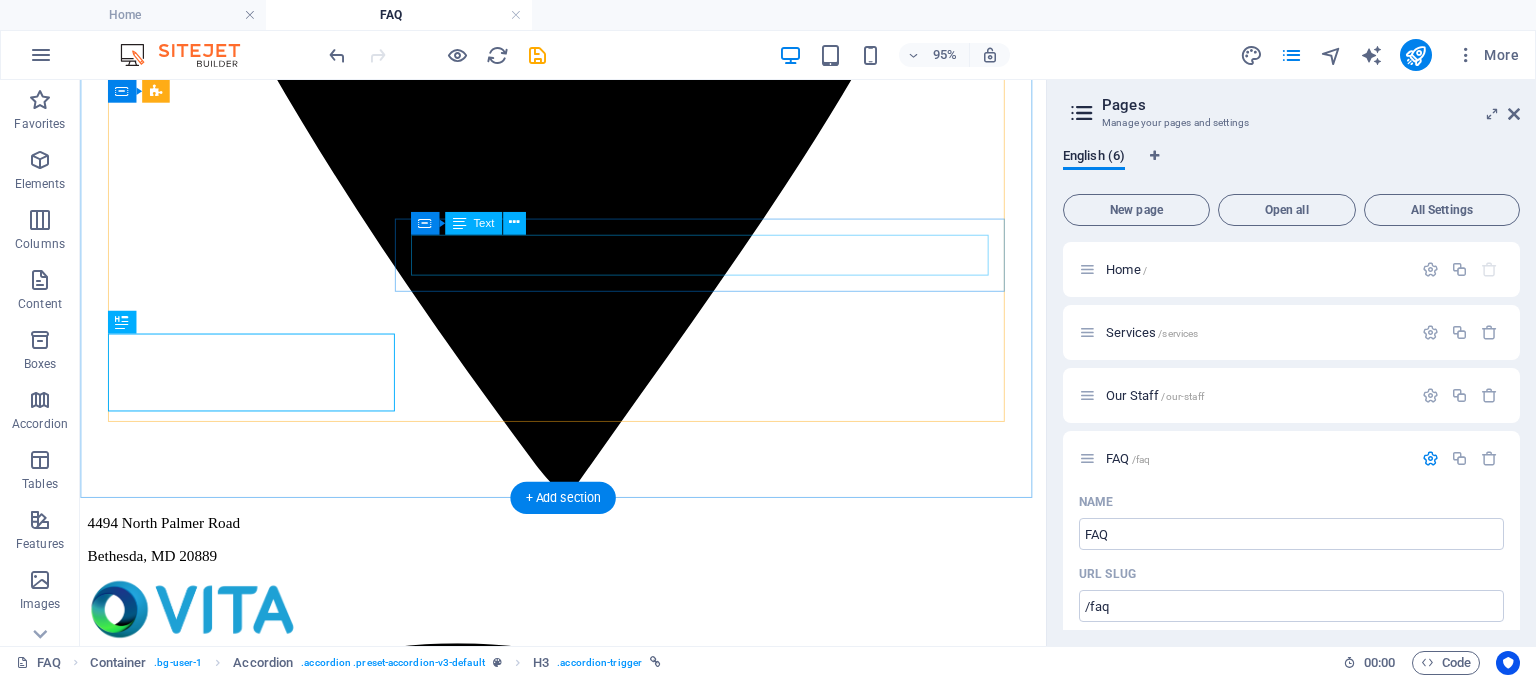 scroll, scrollTop: 929, scrollLeft: 0, axis: vertical 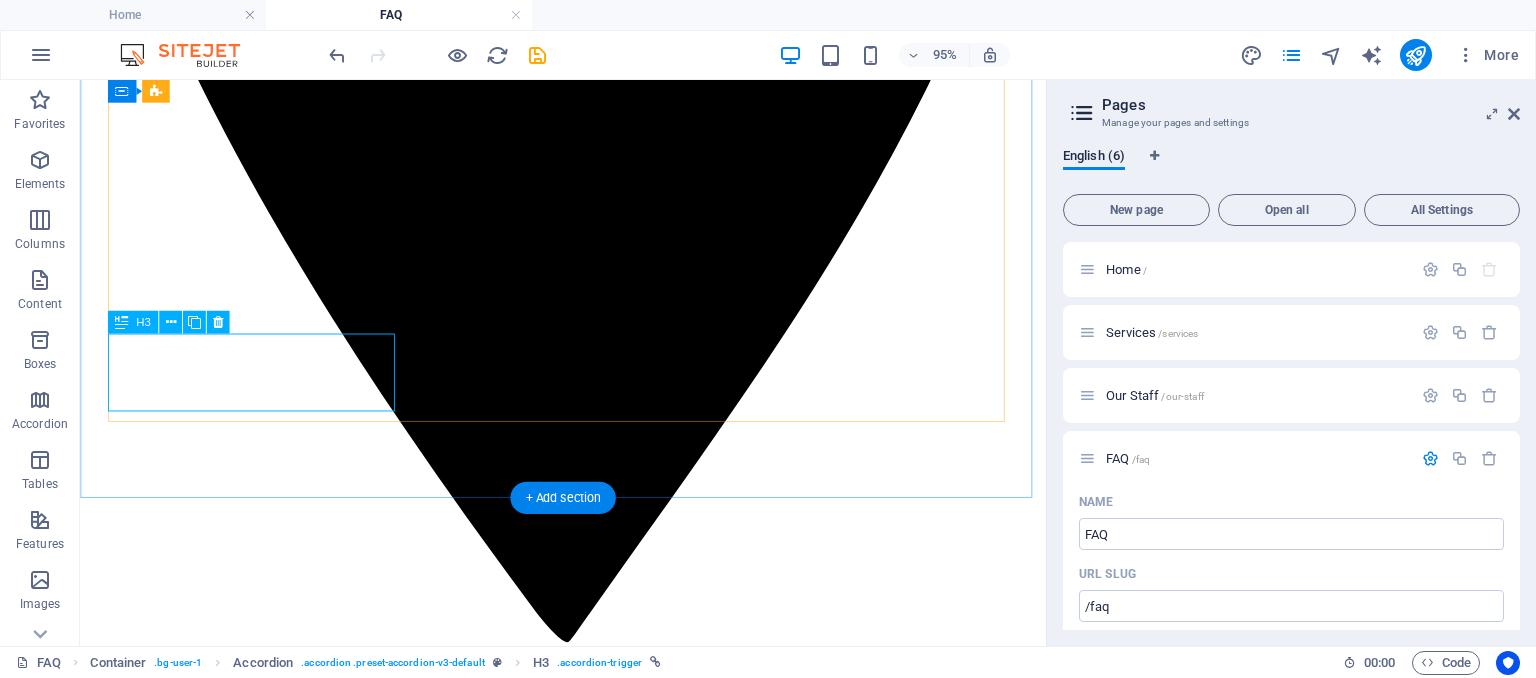 click on "Lorem ipsum dolor sit amet?" at bounding box center [588, 5608] 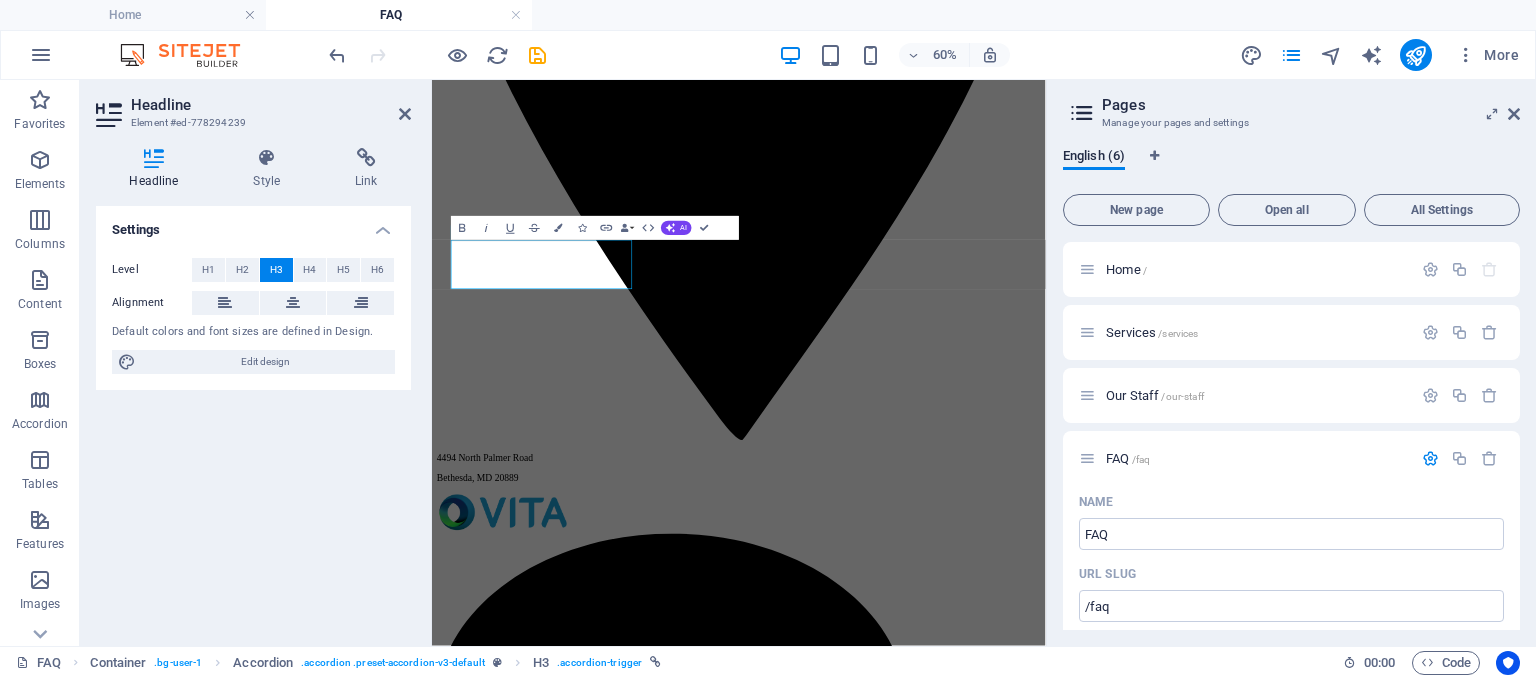 scroll, scrollTop: 1084, scrollLeft: 0, axis: vertical 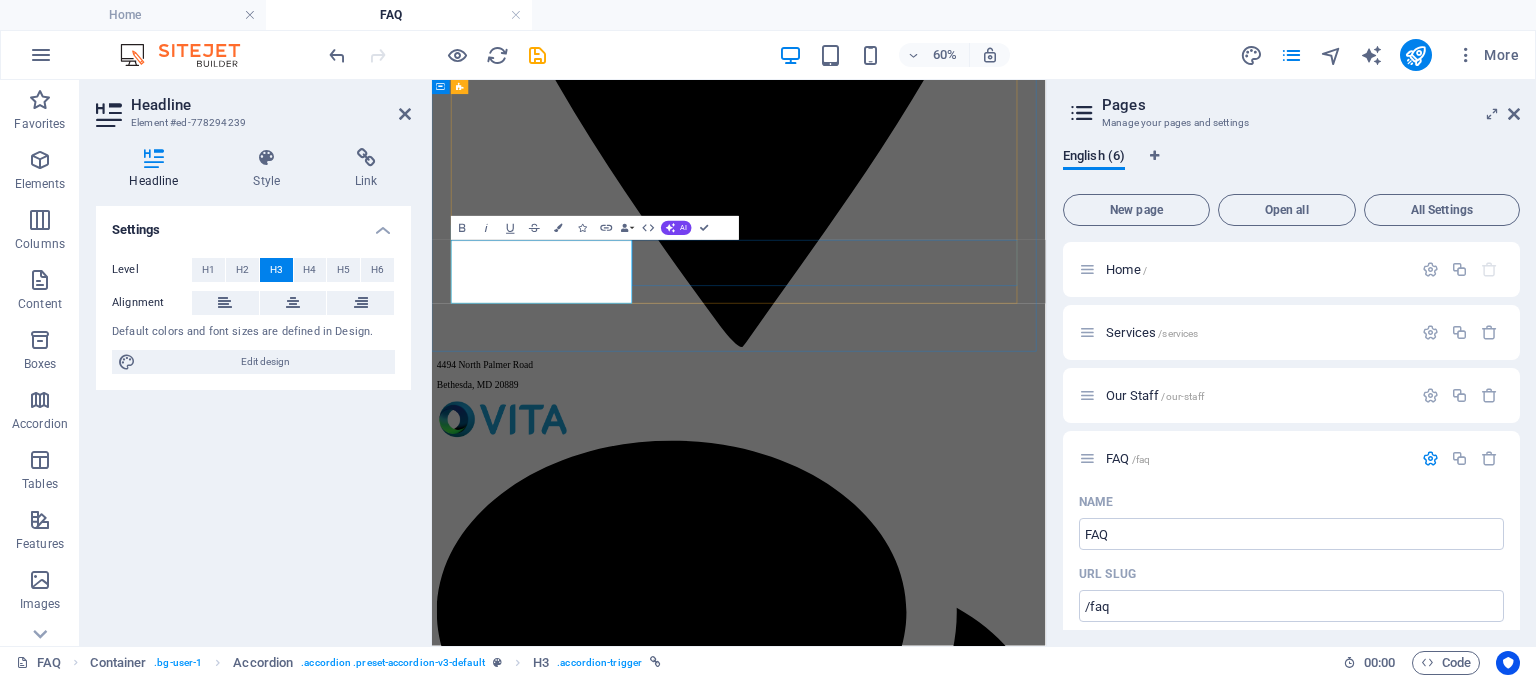 click on "Absolutely. We offer full HR outsourcing options, where we manage your day-to-day HR activities while you focus on growing your business." at bounding box center [943, 5677] 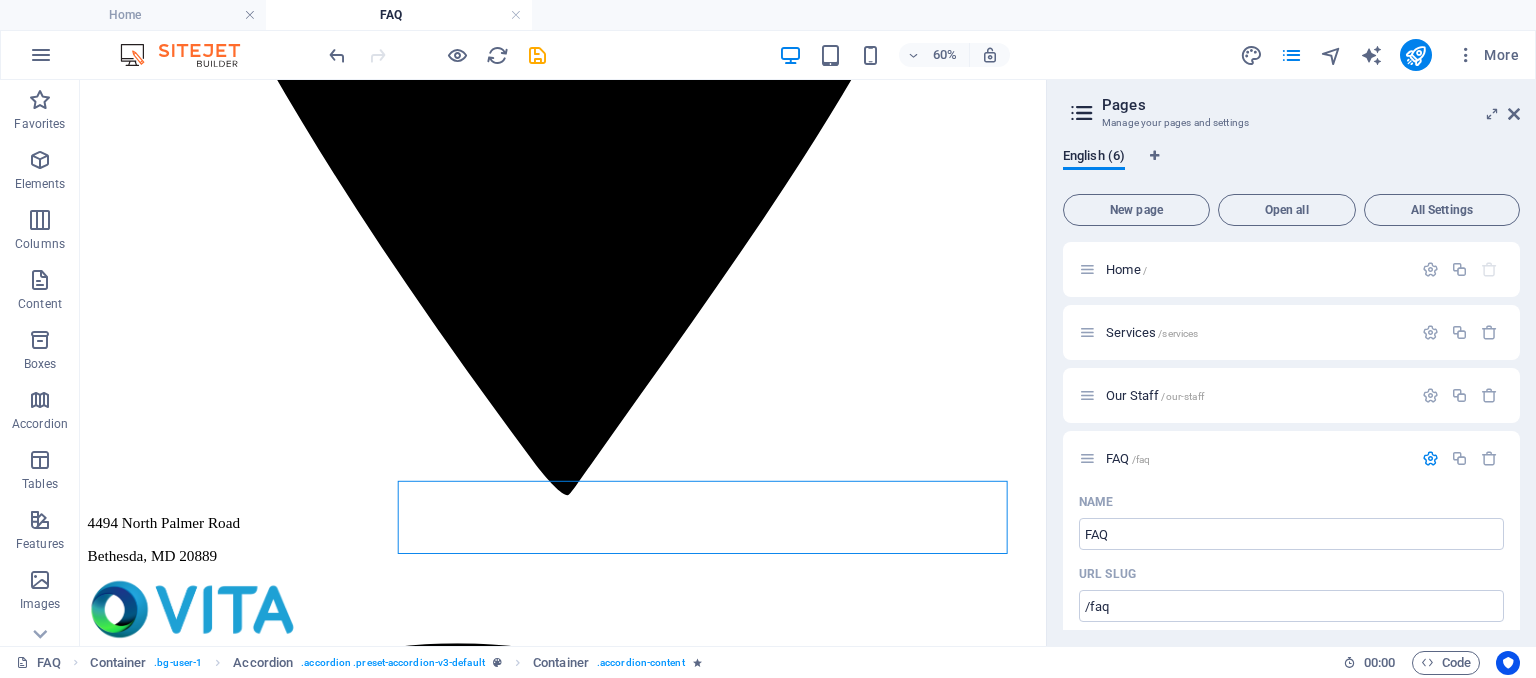scroll, scrollTop: 929, scrollLeft: 0, axis: vertical 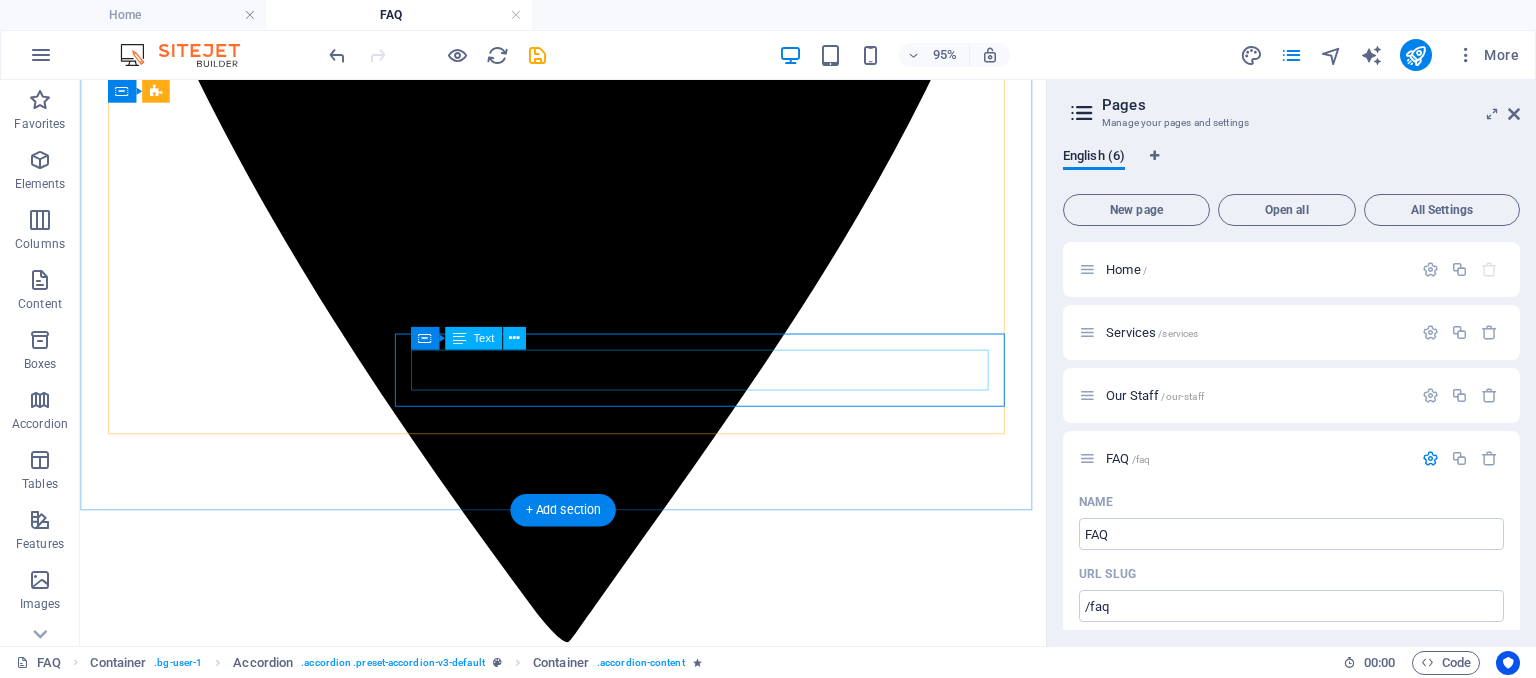 click on "Absolutely. We offer full HR outsourcing options, where we manage your day-to-day HR activities while you focus on growing your business." at bounding box center [588, 5647] 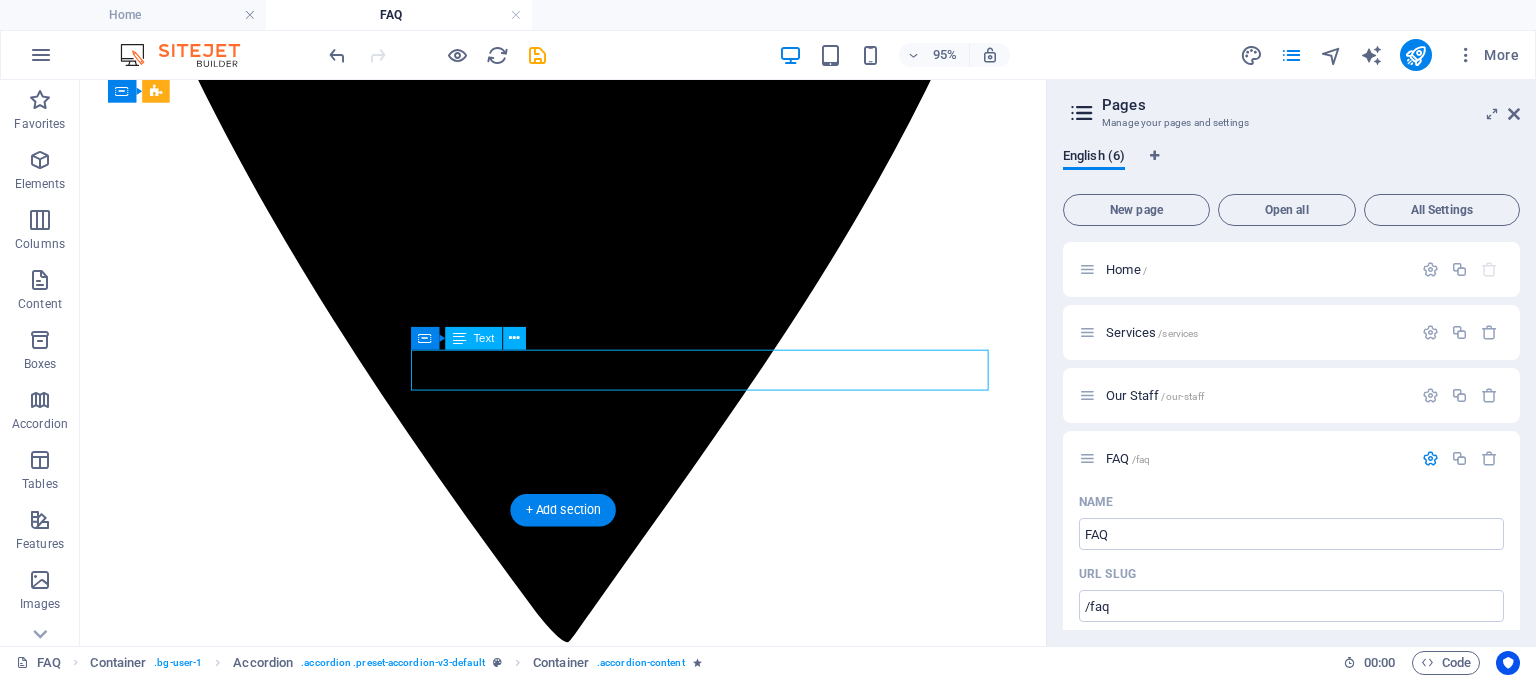 click on "Absolutely. We offer full HR outsourcing options, where we manage your day-to-day HR activities while you focus on growing your business." at bounding box center [588, 5647] 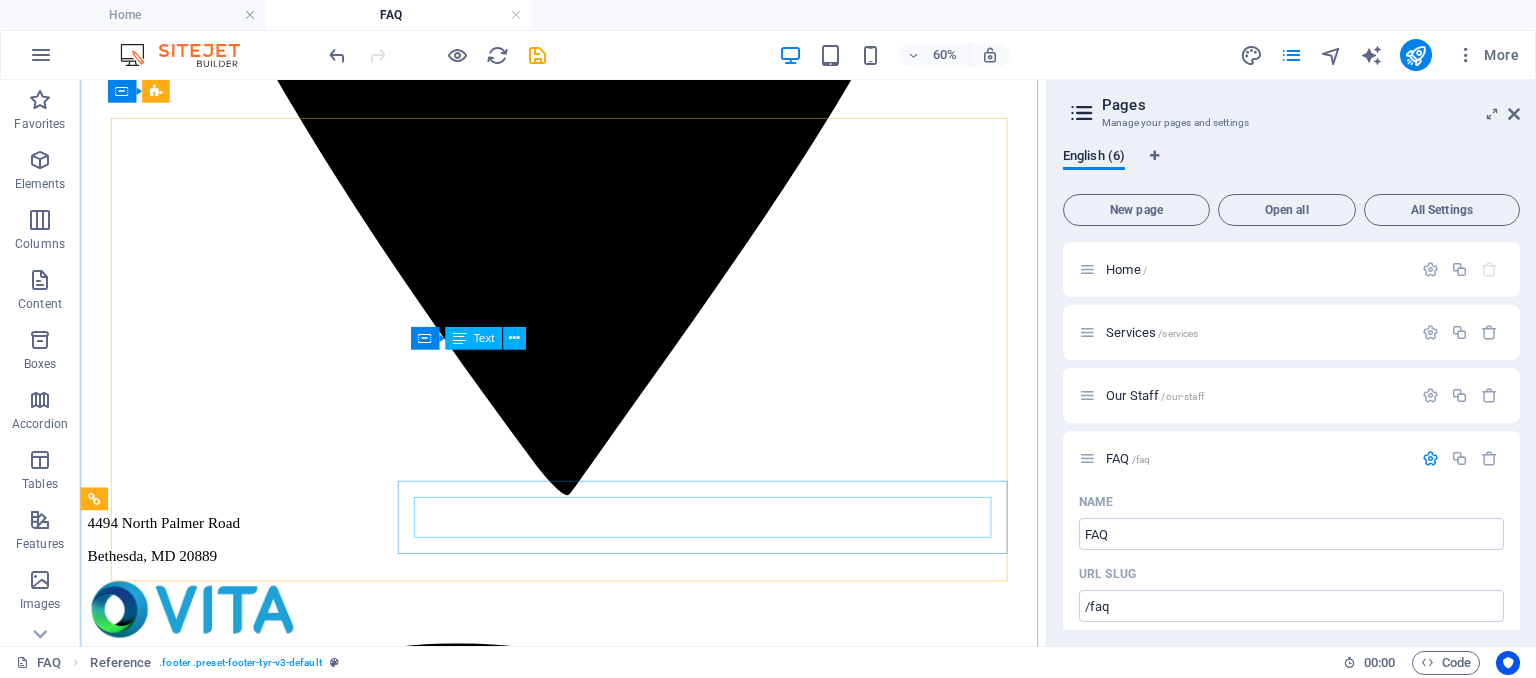 scroll, scrollTop: 929, scrollLeft: 0, axis: vertical 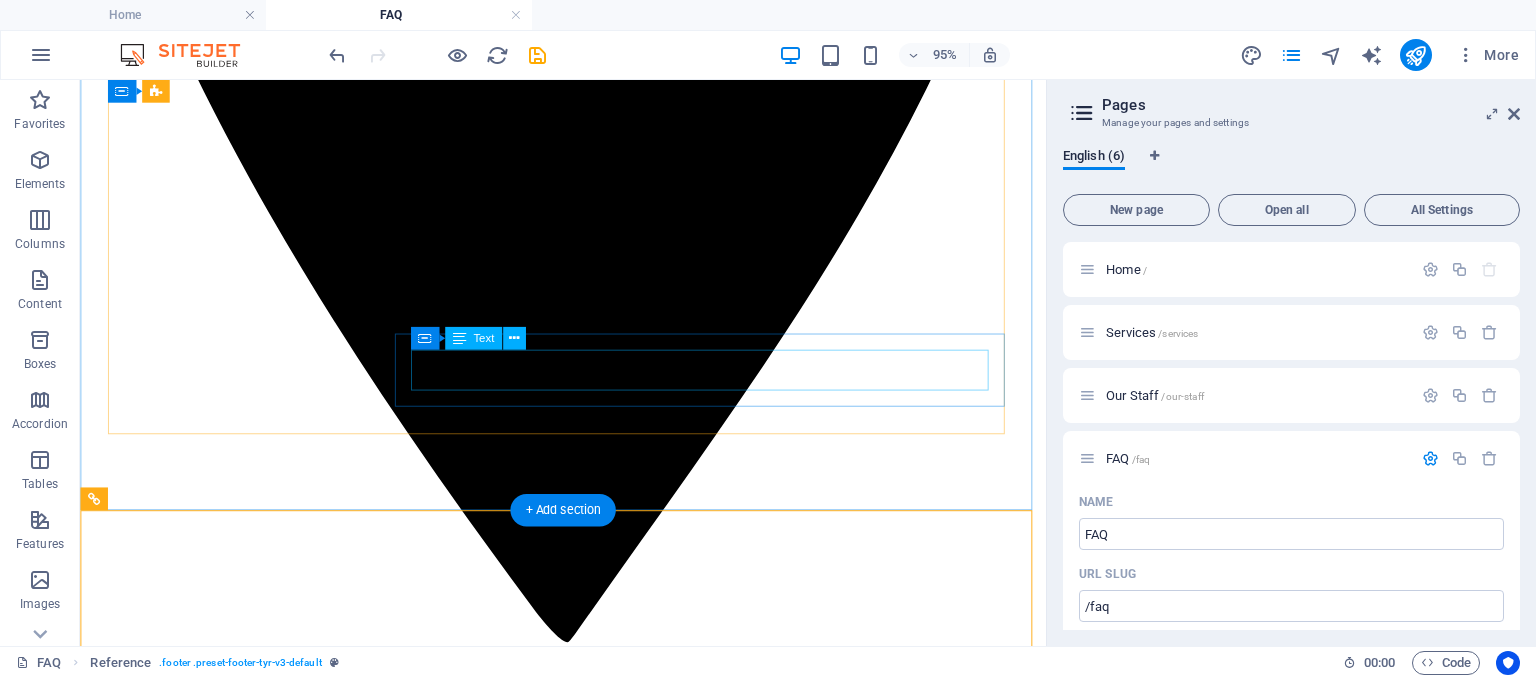 click on "Absolutely. We offer full HR outsourcing options, where we manage your day-to-day HR activities while you focus on growing your business." at bounding box center (588, 5802) 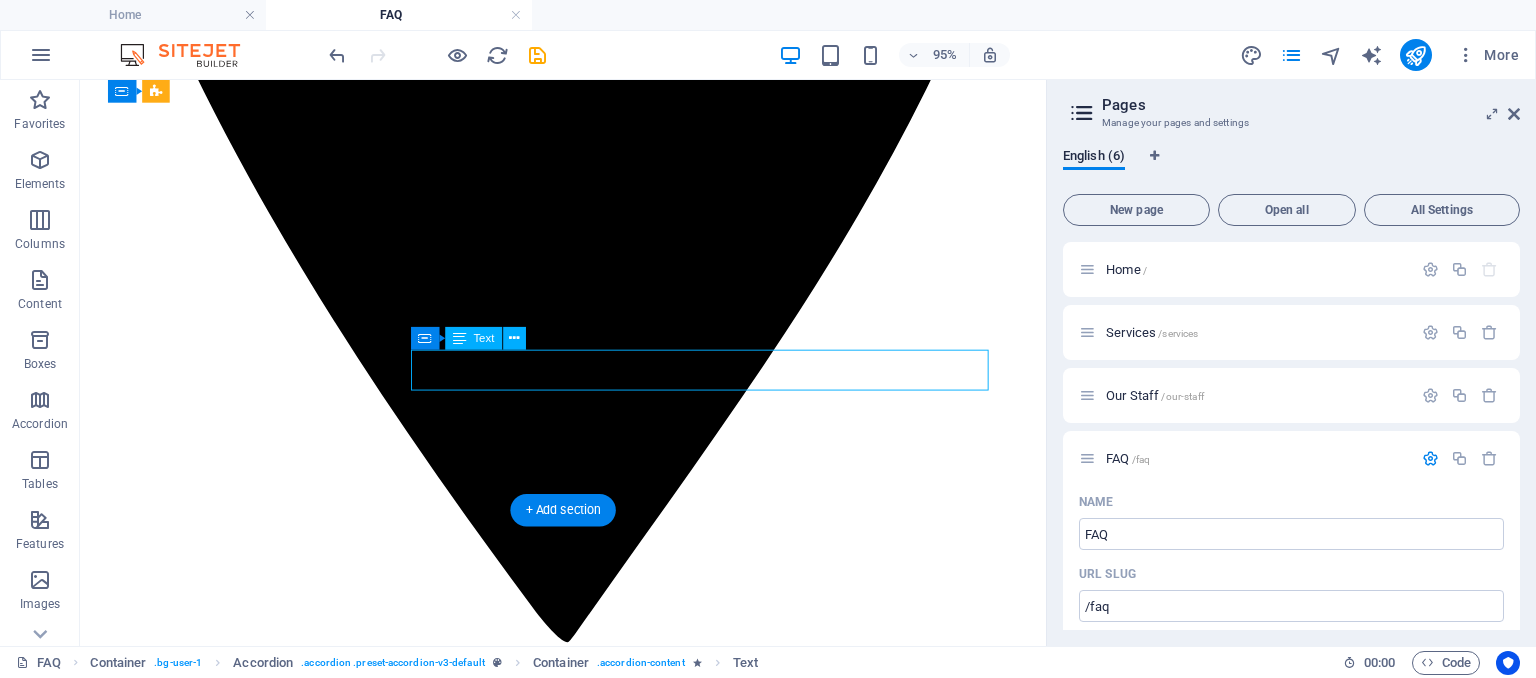 click on "Absolutely. We offer full HR outsourcing options, where we manage your day-to-day HR activities while you focus on growing your business." at bounding box center (588, 5802) 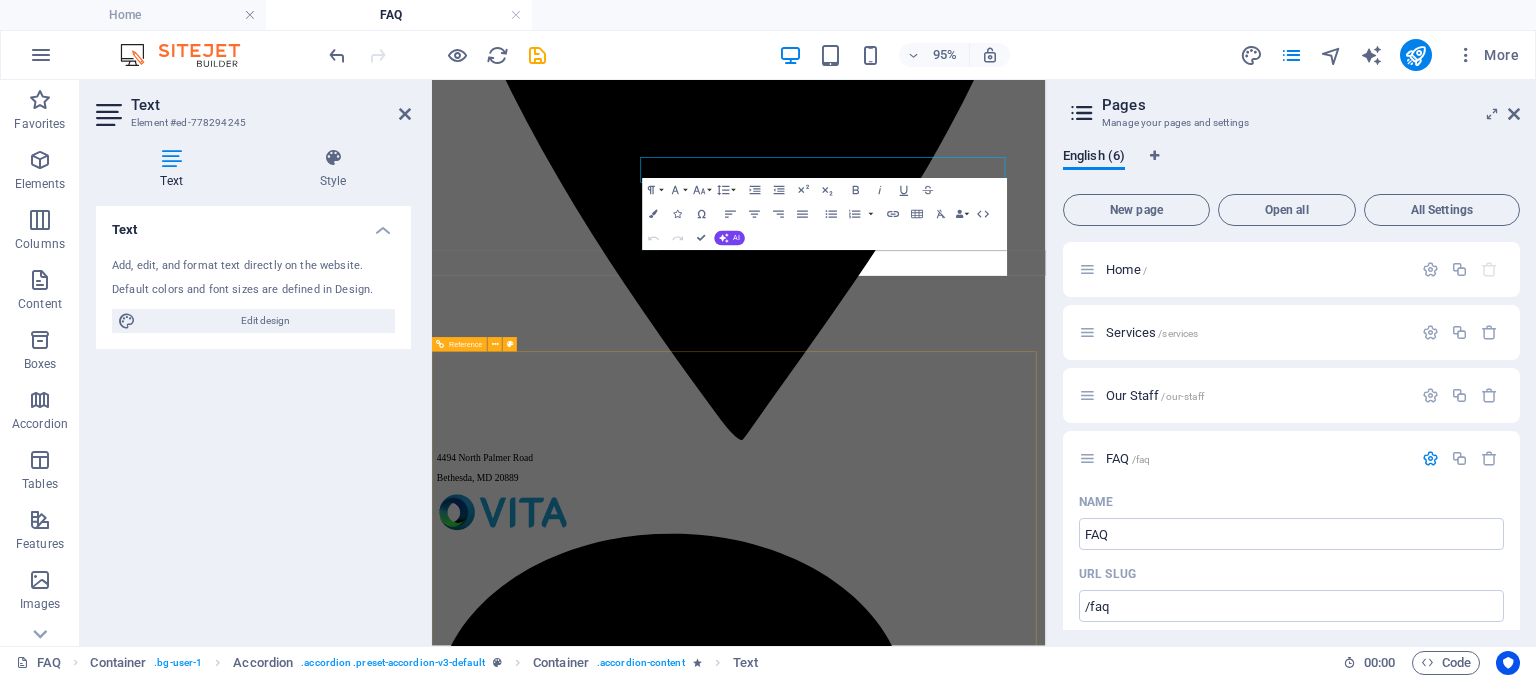 scroll, scrollTop: 1084, scrollLeft: 0, axis: vertical 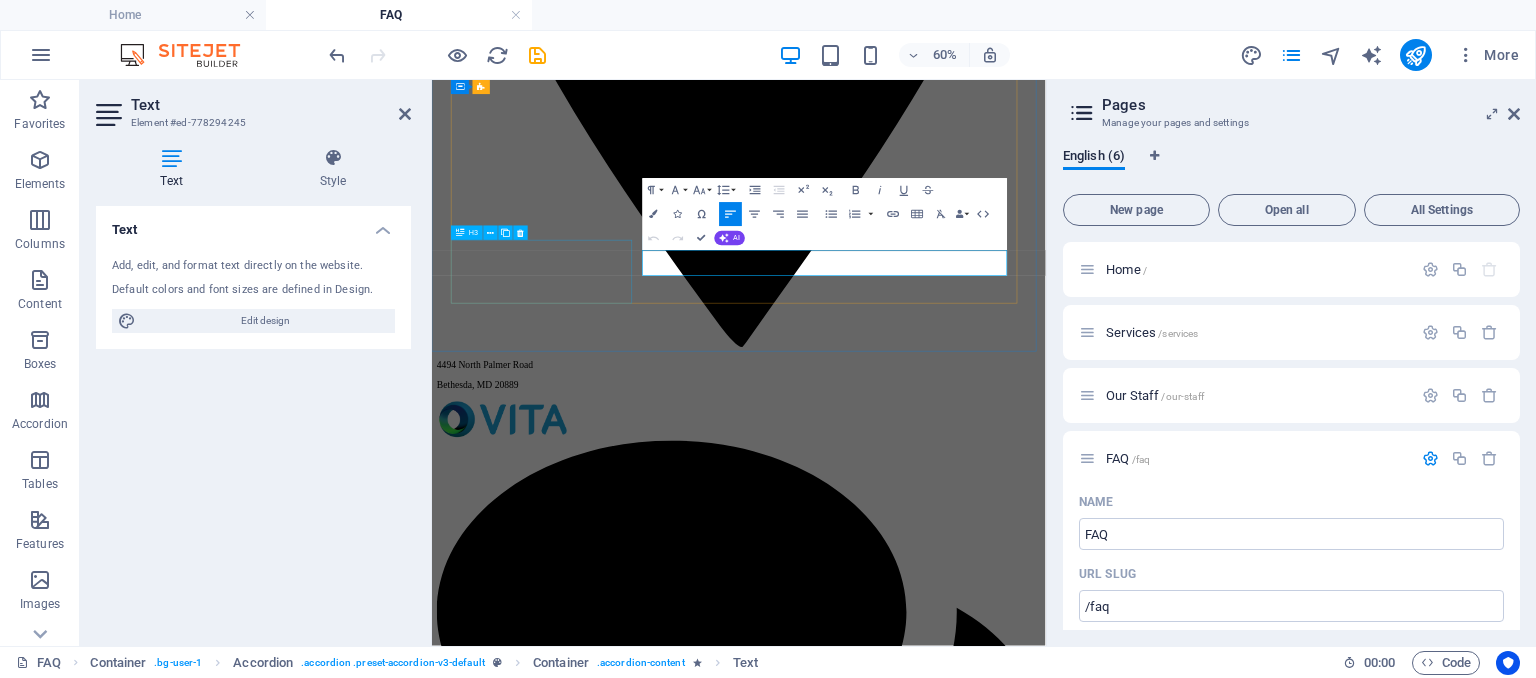 drag, startPoint x: 1125, startPoint y: 398, endPoint x: 763, endPoint y: 369, distance: 363.15976 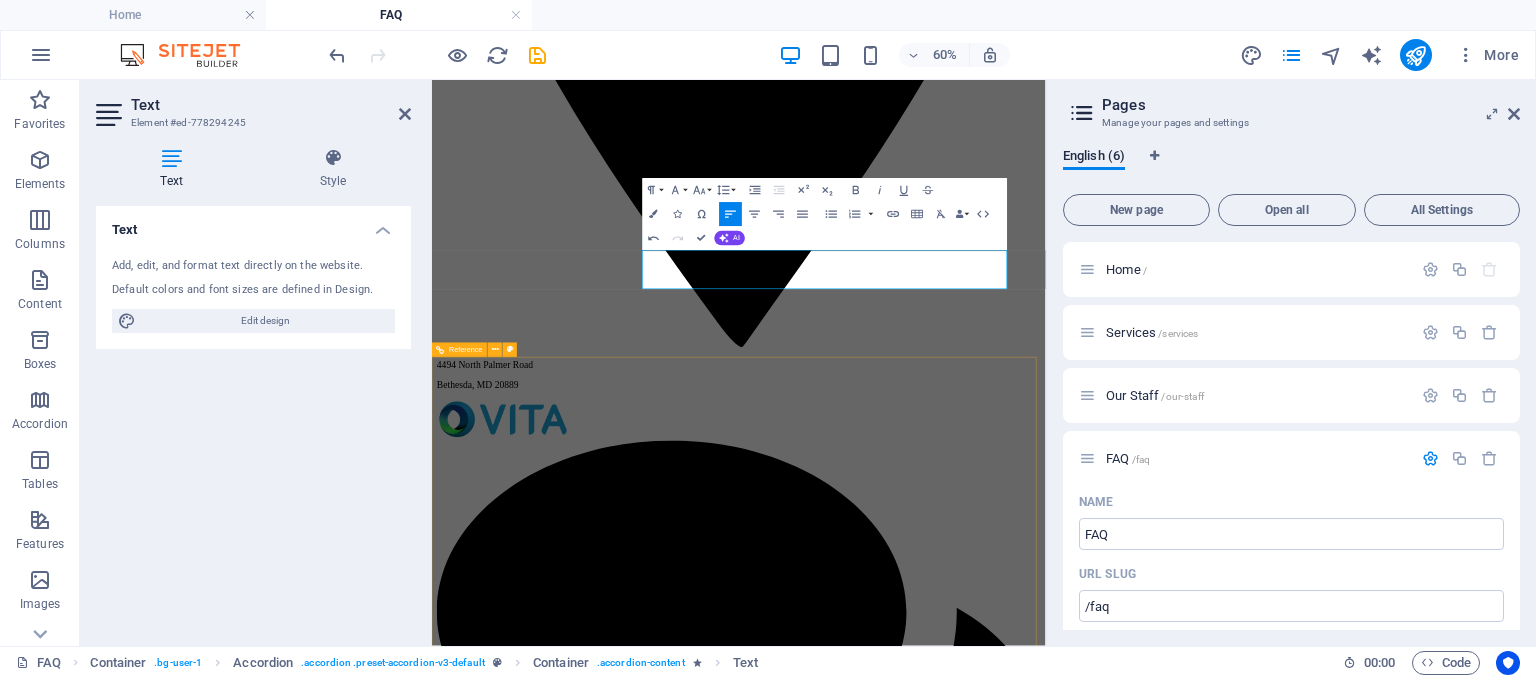 click on "← Move left → Move right ↑ Move up ↓ Move down + Zoom in - Zoom out Home Jump left by 75% End Jump right by 75% Page Up Jump up by 75% Page Down Jump down by 75% Map Terrain Satellite Labels Keyboard shortcuts Map Data Map data ©2025 Google Map data ©2025 Google 500 m  Click to toggle between metric and imperial units Terms Report a map error" at bounding box center (943, 5945) 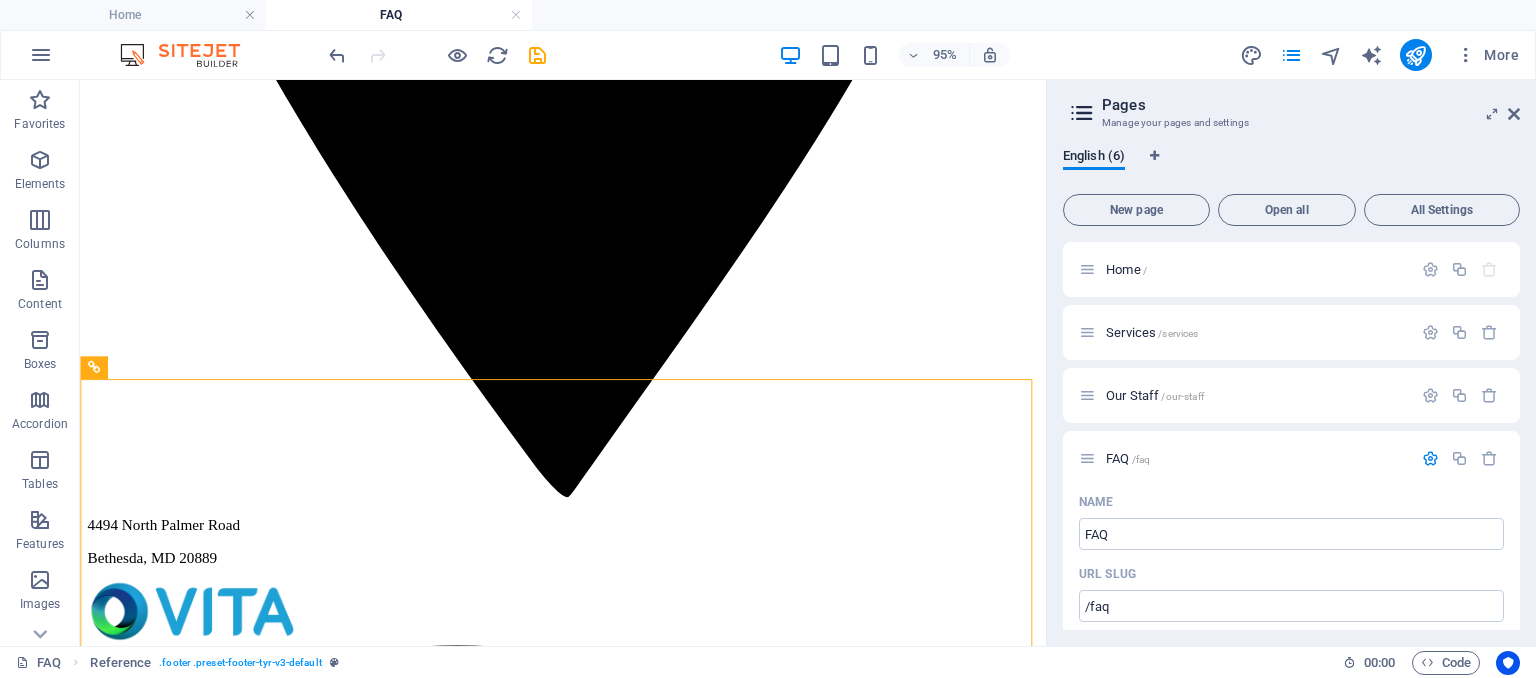 scroll, scrollTop: 984, scrollLeft: 0, axis: vertical 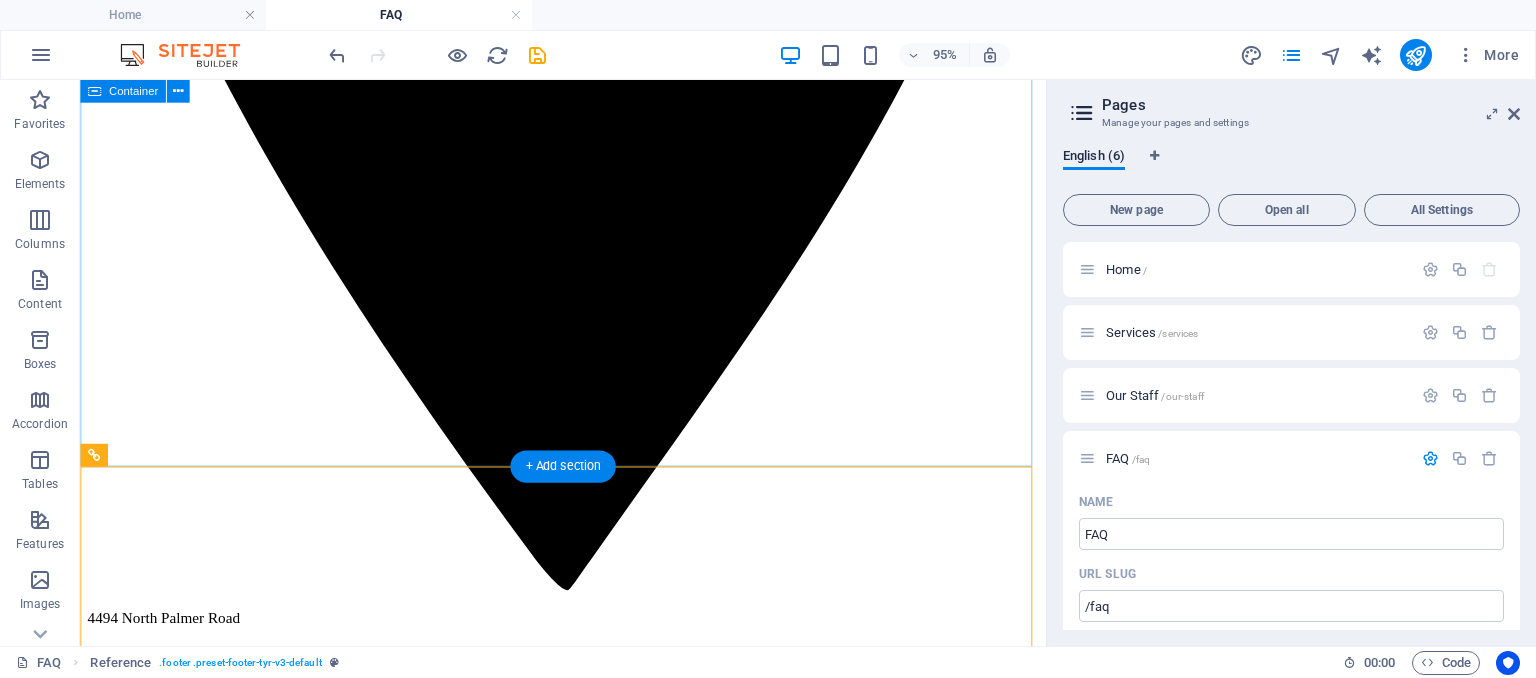click on "1. What HR services do you offer? We provide a full suite of HR consulting and outsourcing services, including recruitment, onboarding, performance management, training and development, HR policy development, compliance, employee relations, and HR audits. 2. Do you work with businesses of all sizes? Yes. We support startups, SMEs, and large enterprises. Our solutions are scalable and tailored to meet the specific needs of your business — whether you're building HR systems from scratch or strengthening existing structures. 3. Can we outsource our entire HR function to Excelior Solutions? Absolutely. We offer full HR outsourcing options, where we manage your day-to-day HR activities while you focus on growing your business. 4. How do you ensure compliance with labour laws and regulations? Our team stays updated on local and international labour regulations. We ensure that your policies, contracts, and practices are compliant with legal standards, reducing risk and ensuring peace of mind." at bounding box center [588, 5446] 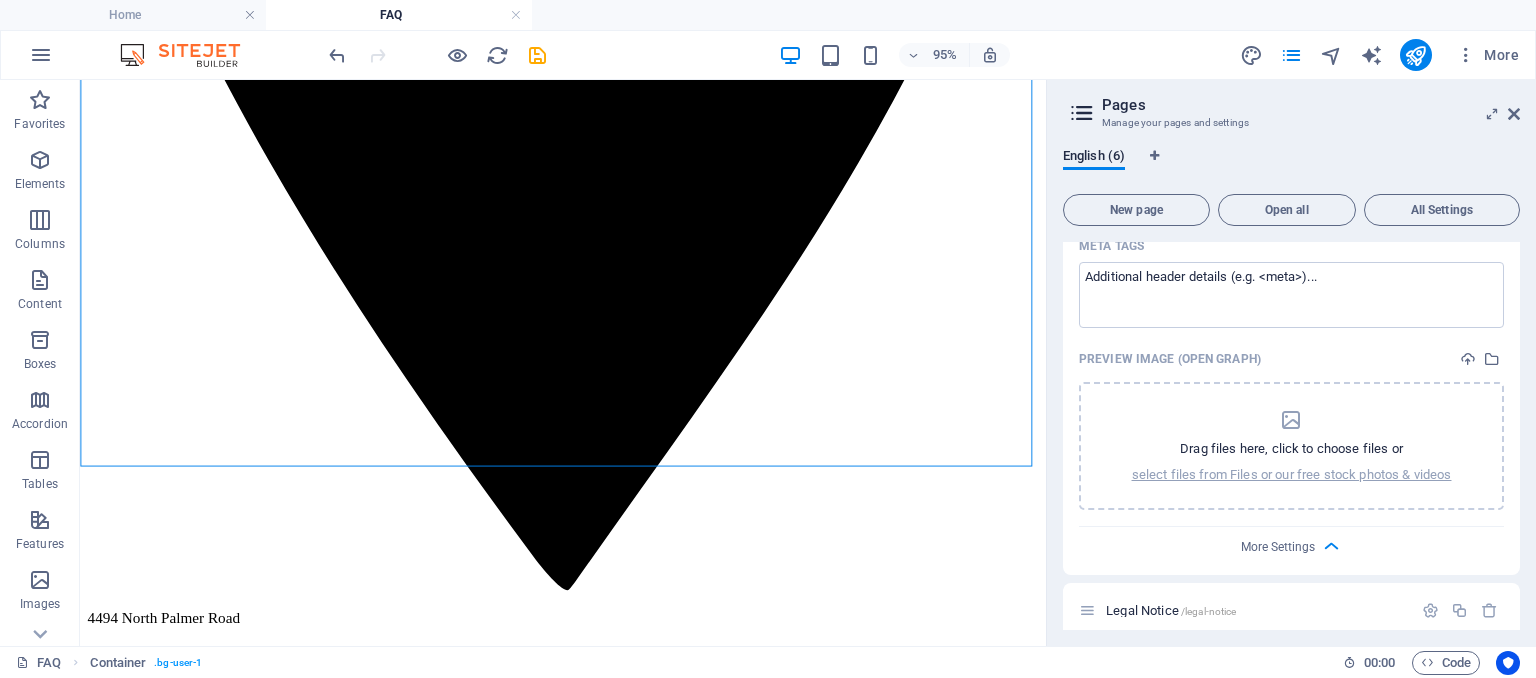 scroll, scrollTop: 1049, scrollLeft: 0, axis: vertical 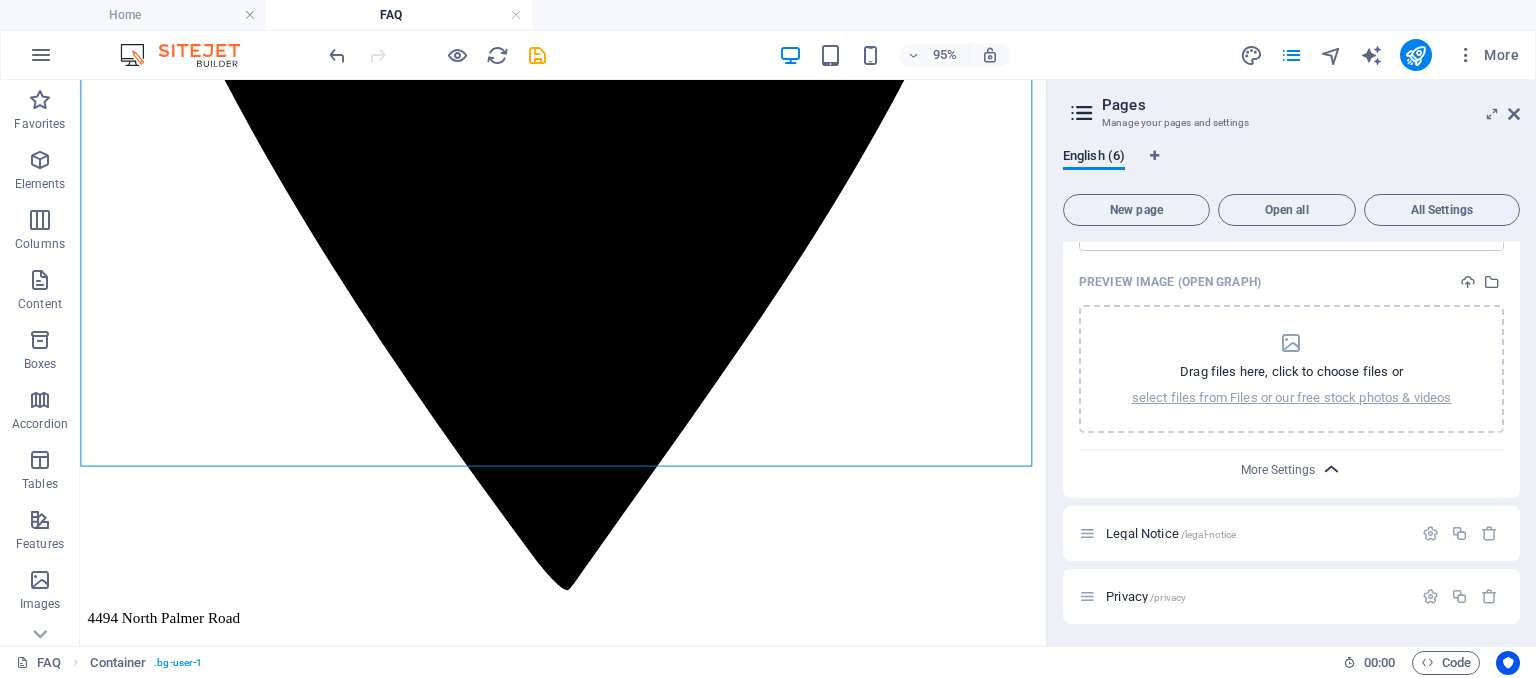 drag, startPoint x: 1311, startPoint y: 455, endPoint x: 1325, endPoint y: 472, distance: 22.022715 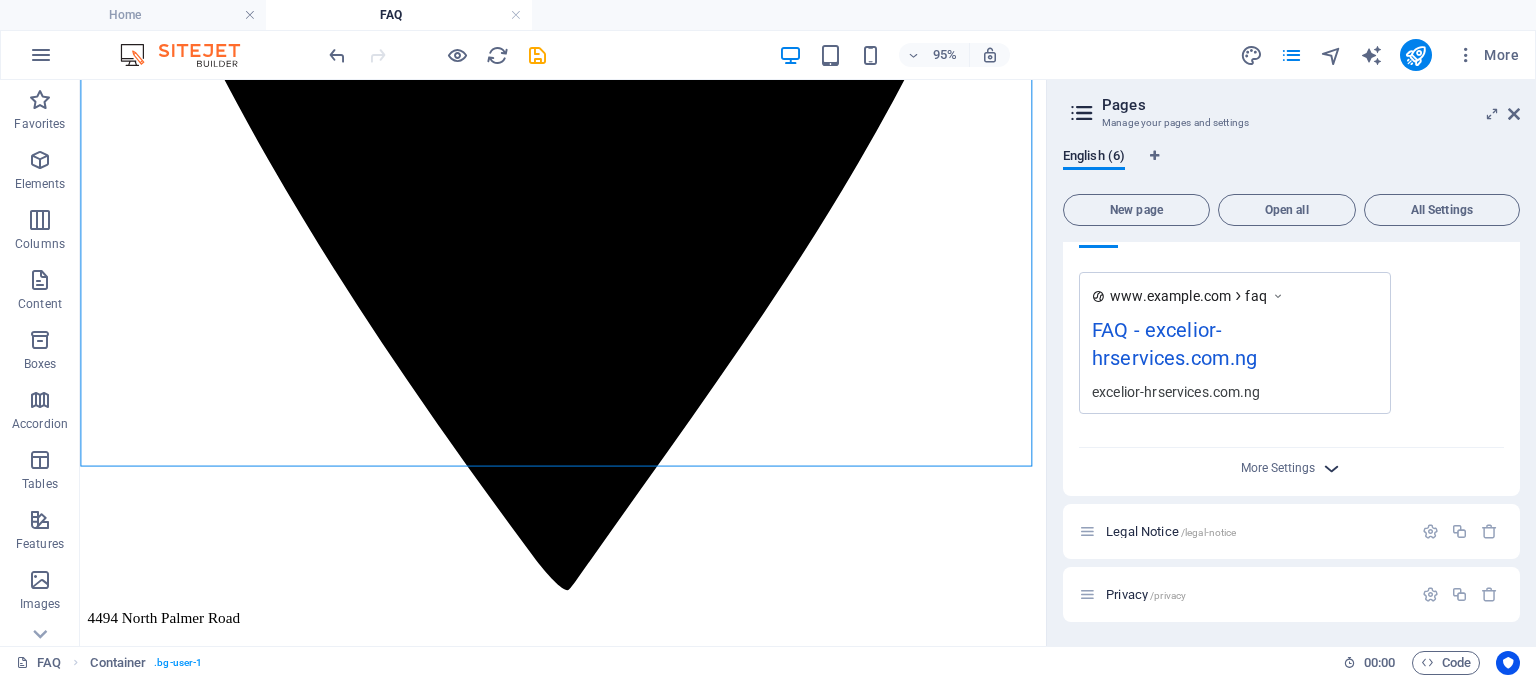 scroll, scrollTop: 763, scrollLeft: 0, axis: vertical 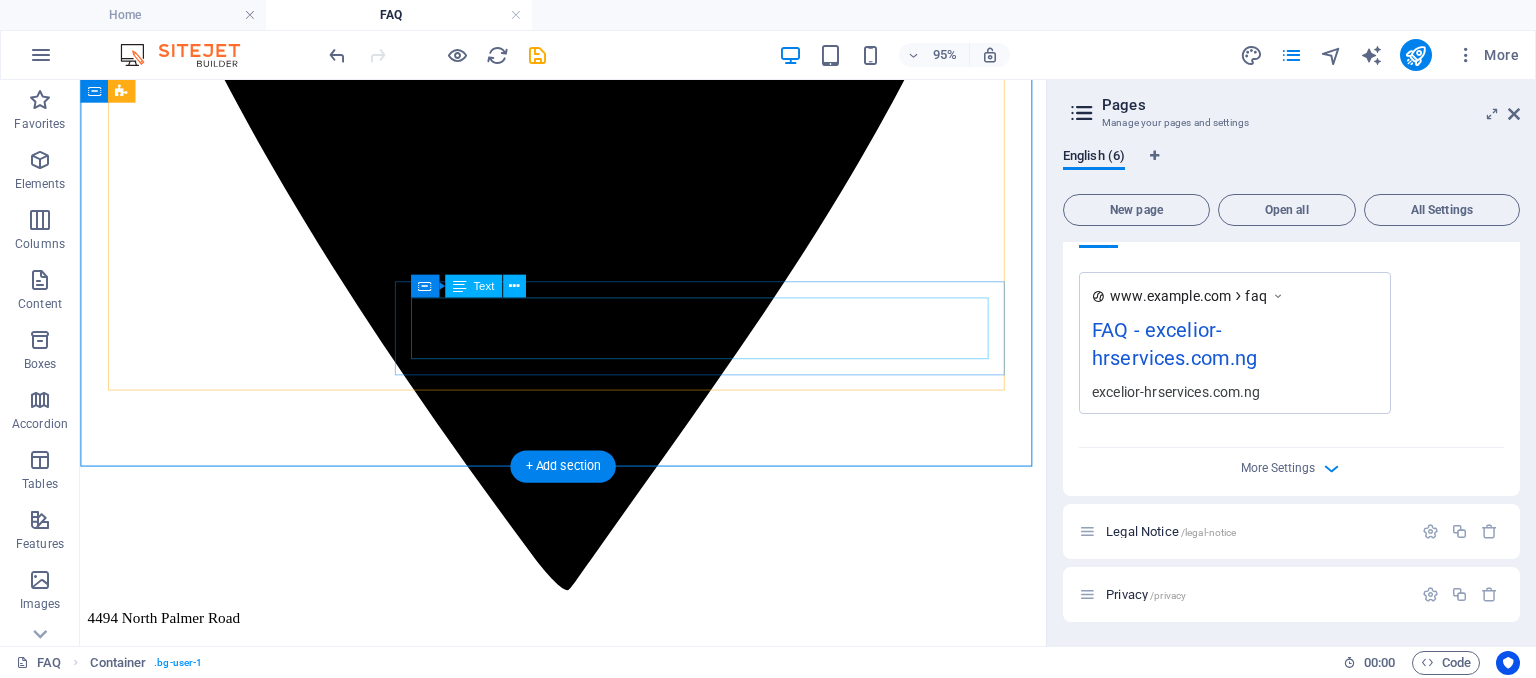click on "Our team stays updated on local and international labour regulations. We ensure that your policies, contracts, and practices are compliant with legal standards, reducing risk and ensuring peace of mind." at bounding box center [588, 5601] 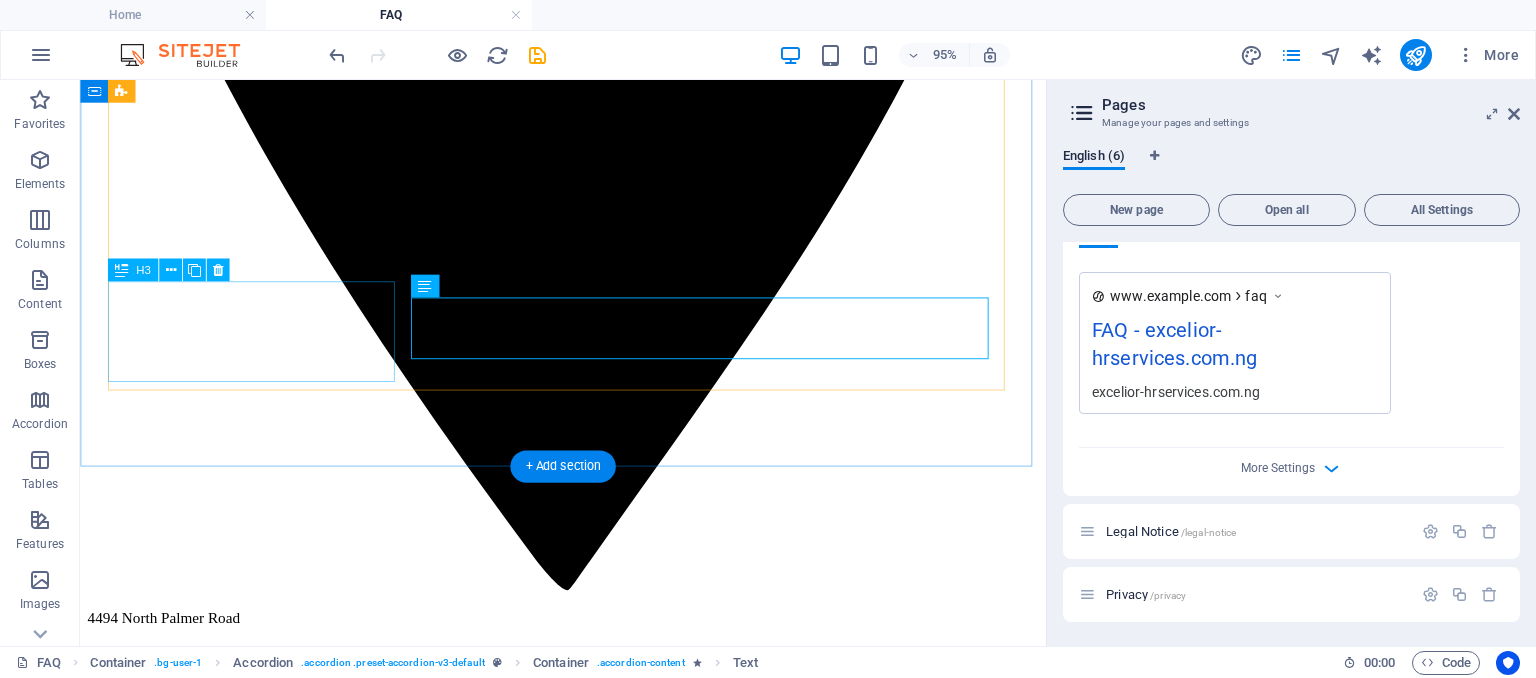 click on "4. How do you ensure compliance with labour laws and regulations?" at bounding box center [588, 5553] 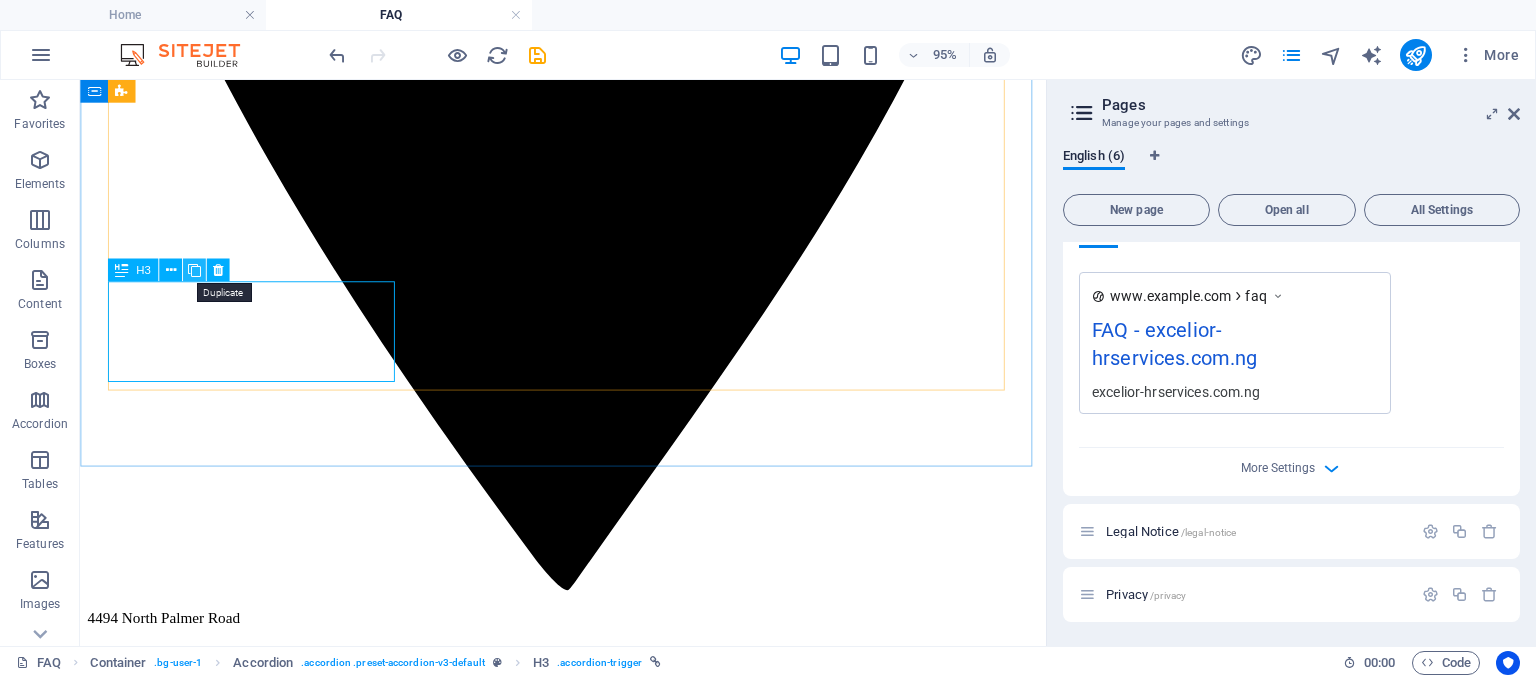 click at bounding box center [193, 270] 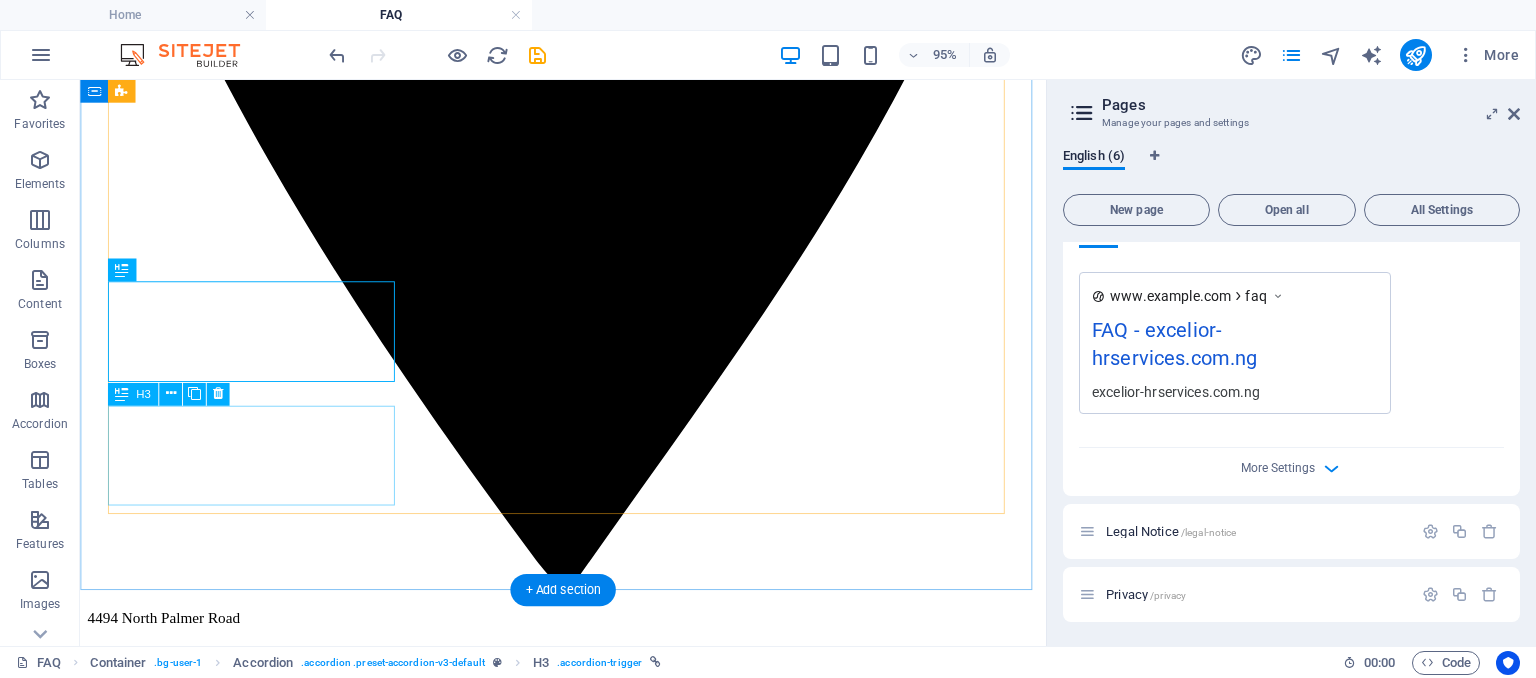 click on "4. How do you ensure compliance with labour laws and regulations?" at bounding box center (588, 5649) 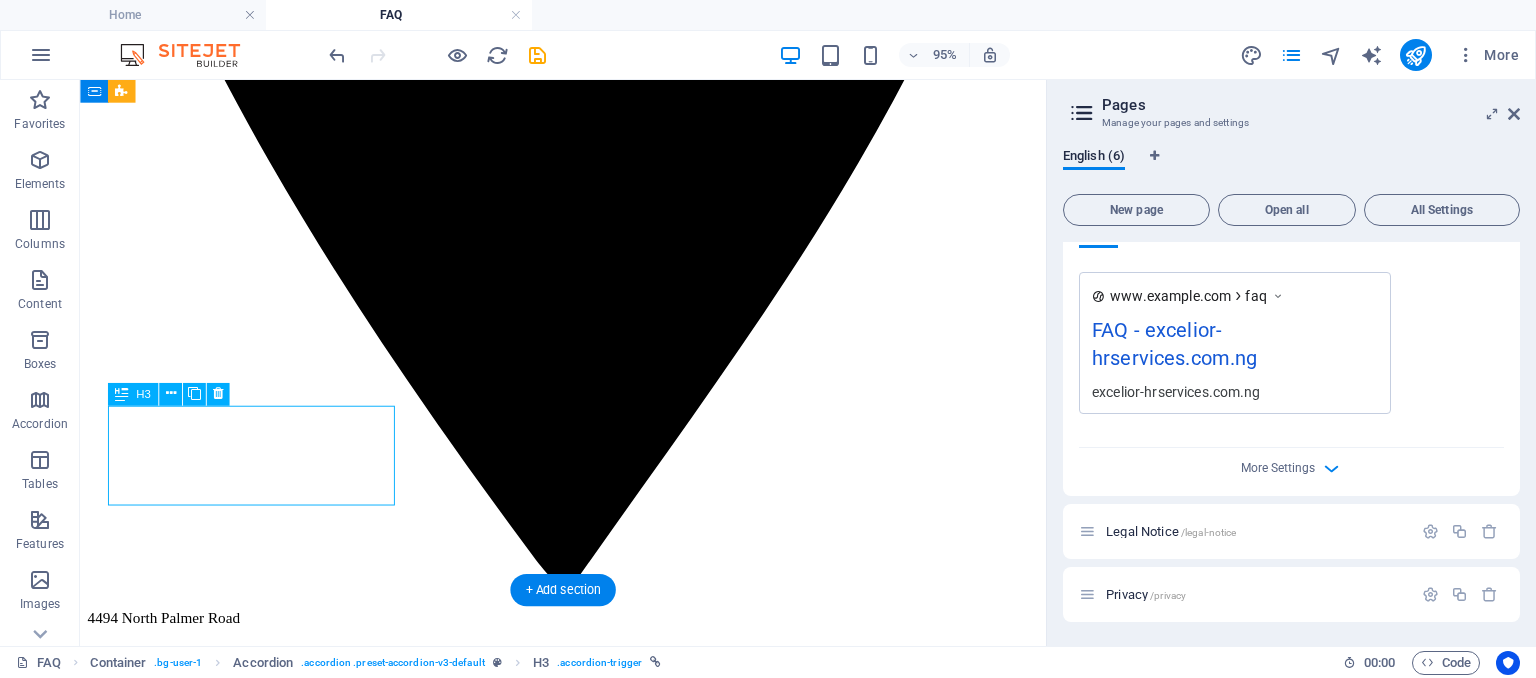 click on "4. How do you ensure compliance with labour laws and regulations?" at bounding box center [588, 5649] 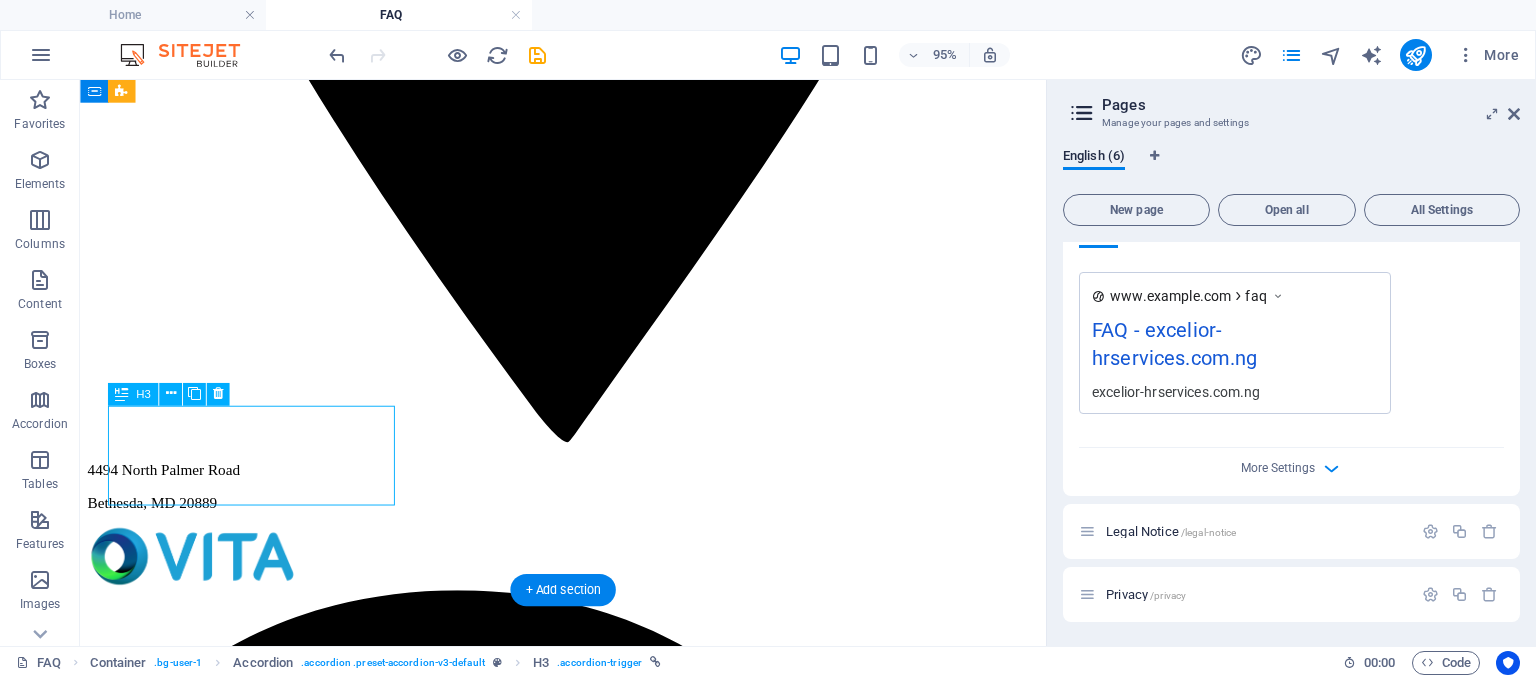 click on "Unequal Columns   Container   H2   Container   Unequal Columns   Unequal Columns   Container   Reference   Reference   Text   Container   Reference   Container   Container   Accordion   Text   H3   Container   H3   H3   H3   Text   Container   Text   Container   H3   Text   Container   Reference   Container   H3 + Add section + Add section" at bounding box center (563, 363) 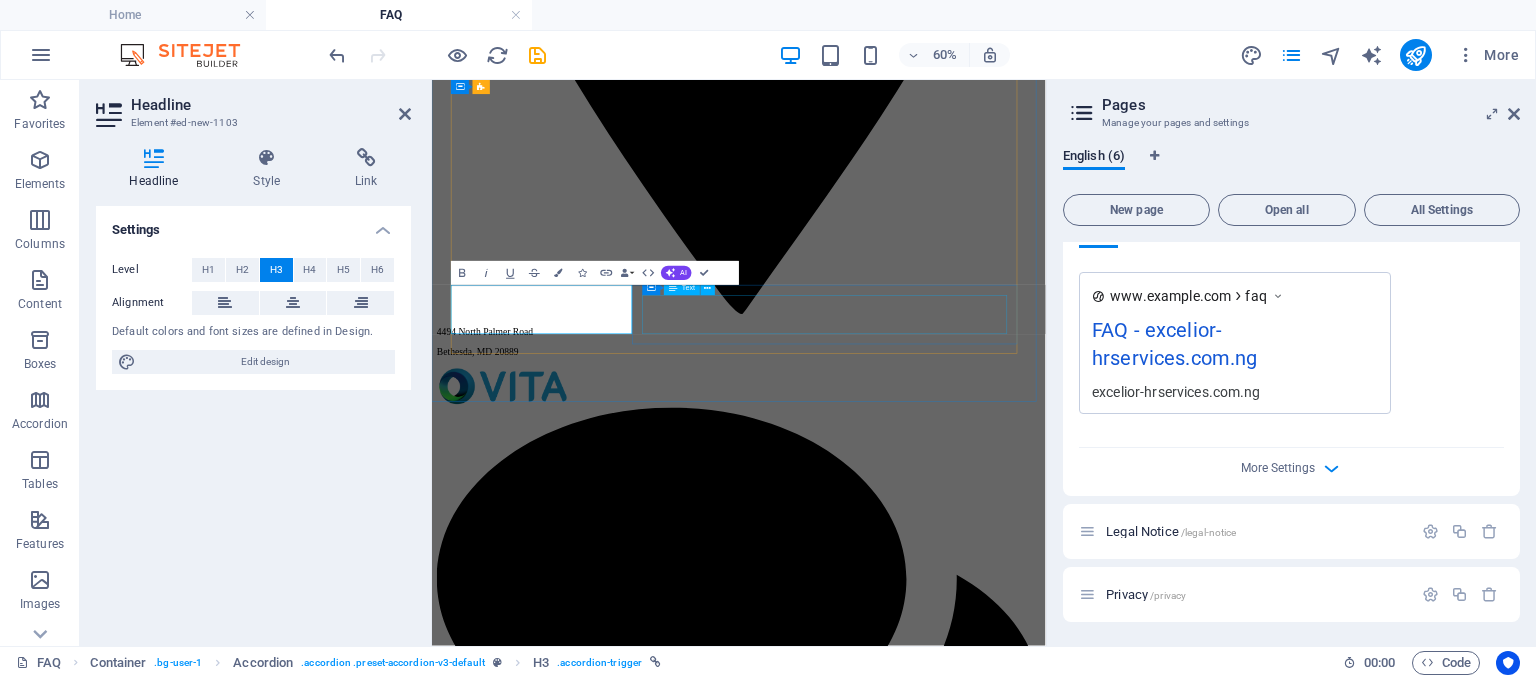 click on "Our team stays updated on local and international labour regulations. We ensure that your policies, contracts, and practices are compliant with legal standards, reducing risk and ensuring peace of mind." at bounding box center [943, 5726] 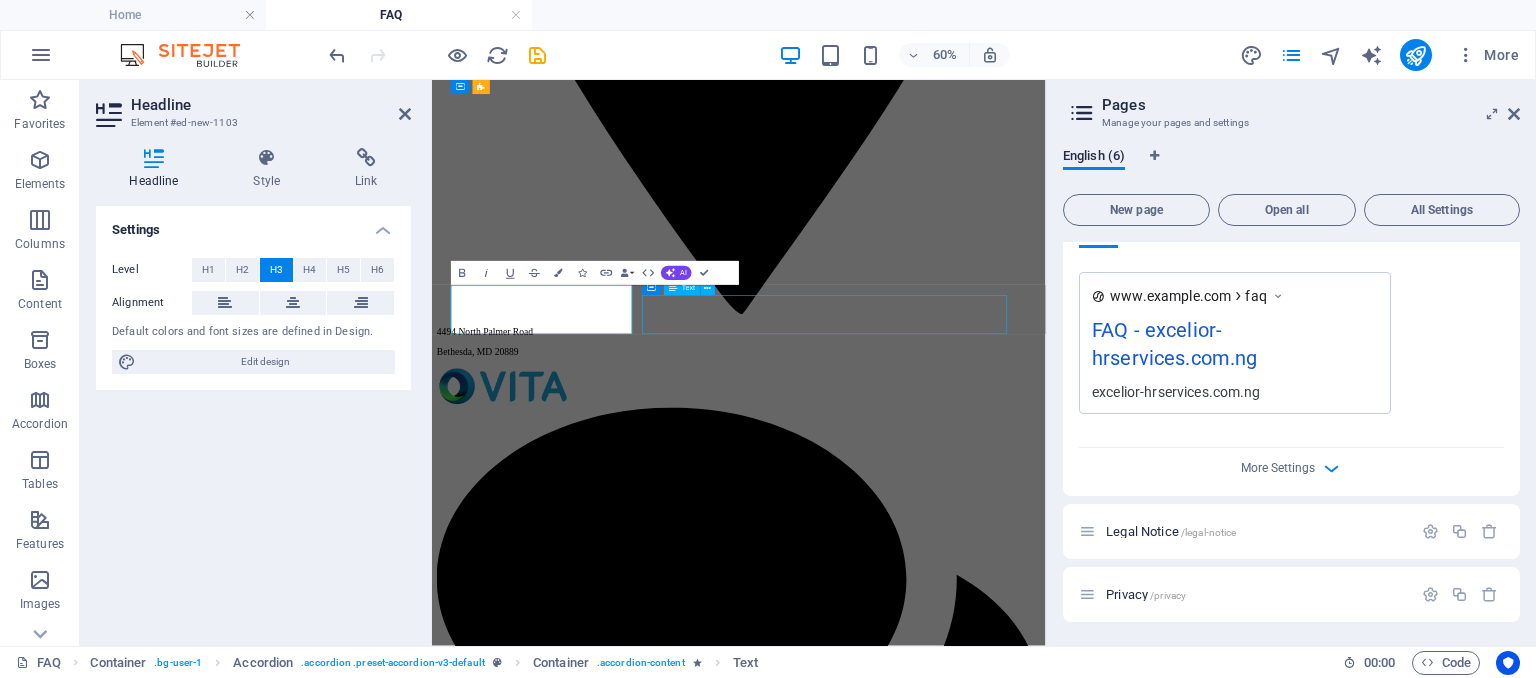 click on "Our team stays updated on local and international labour regulations. We ensure that your policies, contracts, and practices are compliant with legal standards, reducing risk and ensuring peace of mind." at bounding box center (943, 5726) 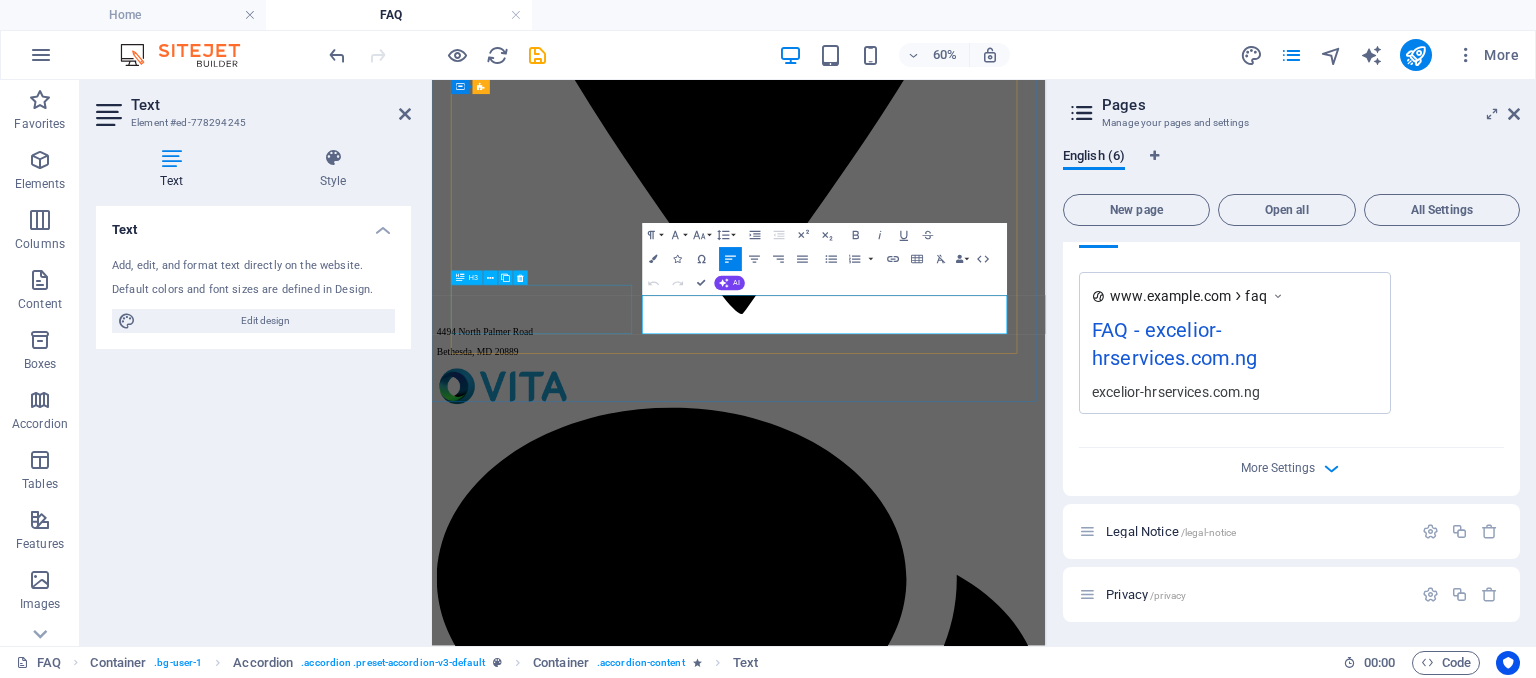 click on "5. How are your services priced?" at bounding box center (943, 5678) 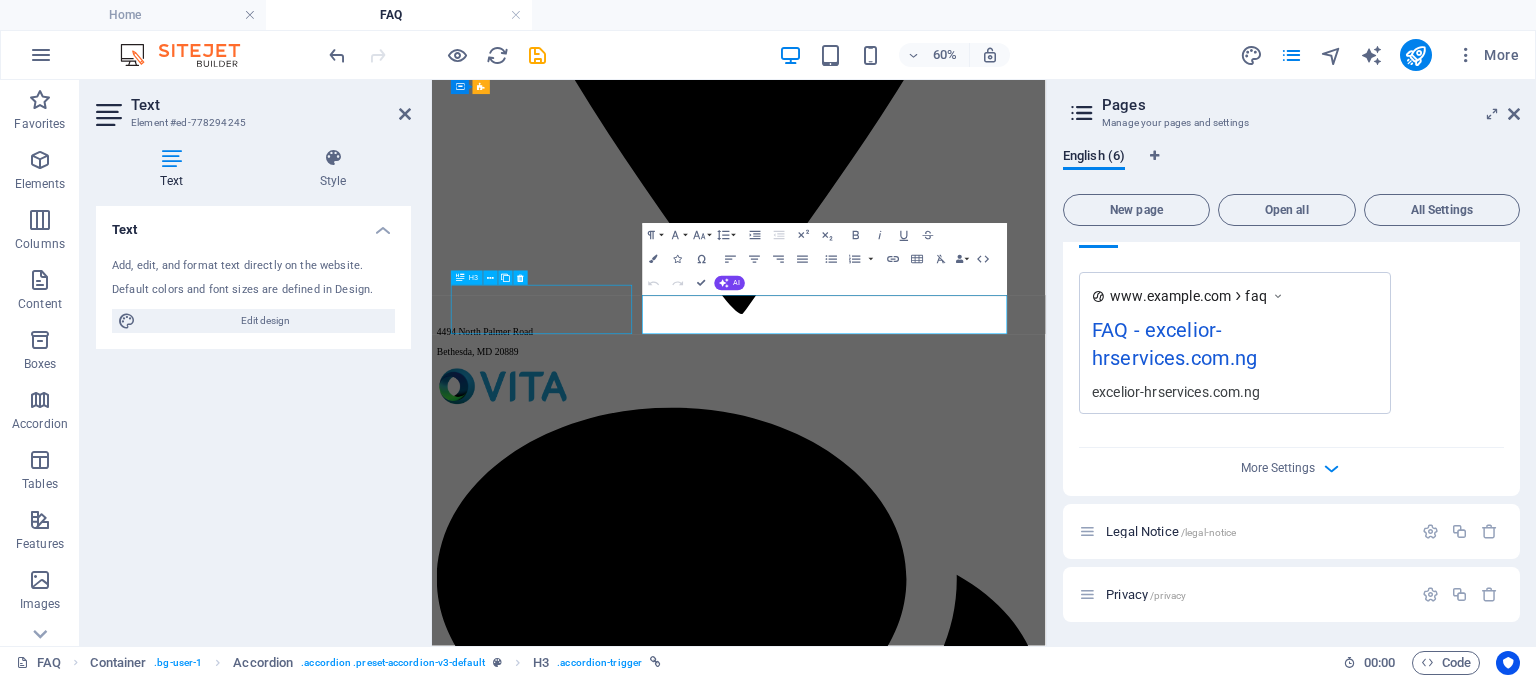 scroll, scrollTop: 984, scrollLeft: 0, axis: vertical 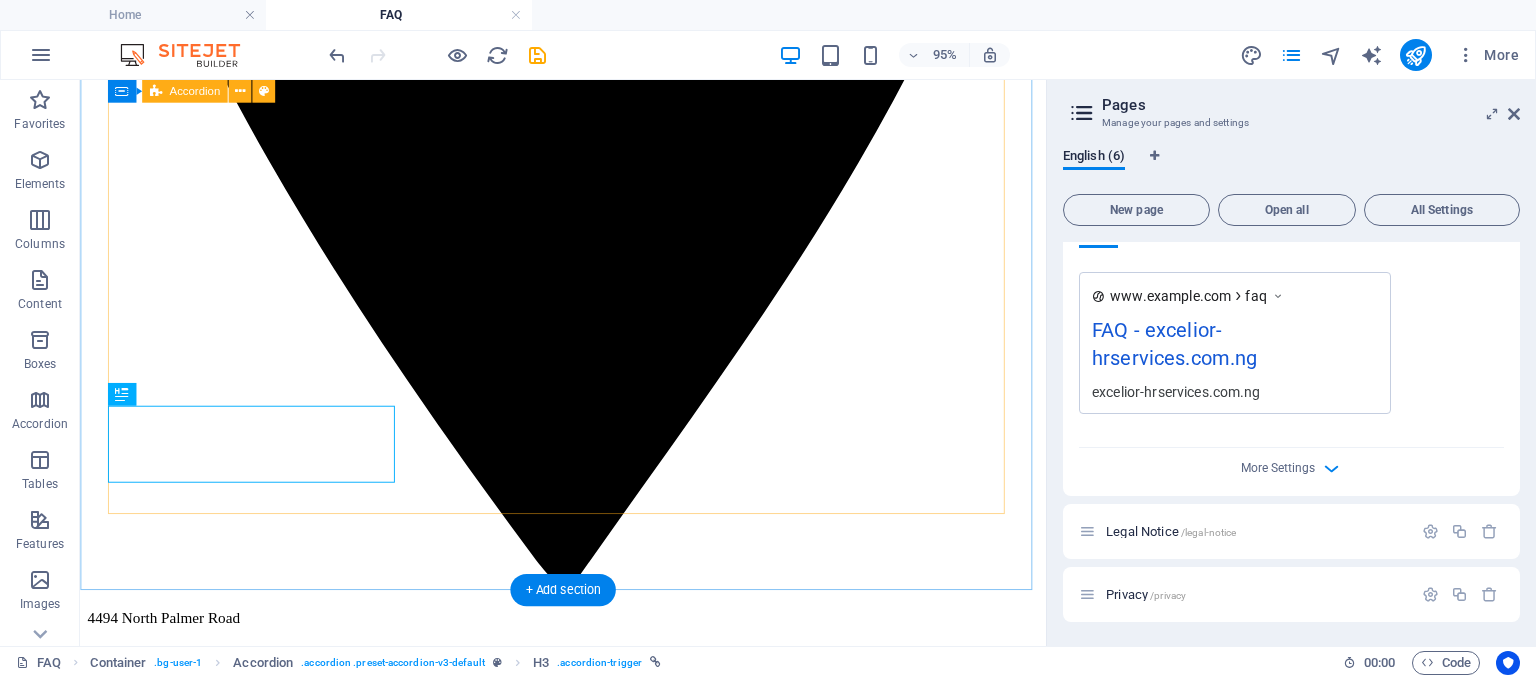 click on "1. What HR services do you offer? We provide a full suite of HR consulting and outsourcing services, including recruitment, onboarding, performance management, training and development, HR policy development, compliance, employee relations, and HR audits. 2. Do you work with businesses of all sizes? Yes. We support startups, SMEs, and large enterprises. Our solutions are scalable and tailored to meet the specific needs of your business — whether you're building HR systems from scratch or strengthening existing structures. 3. Can we outsource our entire HR function to Excelior Solutions? Absolutely. We offer full HR outsourcing options, where we manage your day-to-day HR activities while you focus on growing your business. 4. How do you ensure compliance with labour laws and regulations? Our team stays updated on local and international labour regulations. We ensure that your policies, contracts, and practices are compliant with legal standards, reducing risk and ensuring peace of mind." at bounding box center (588, 5494) 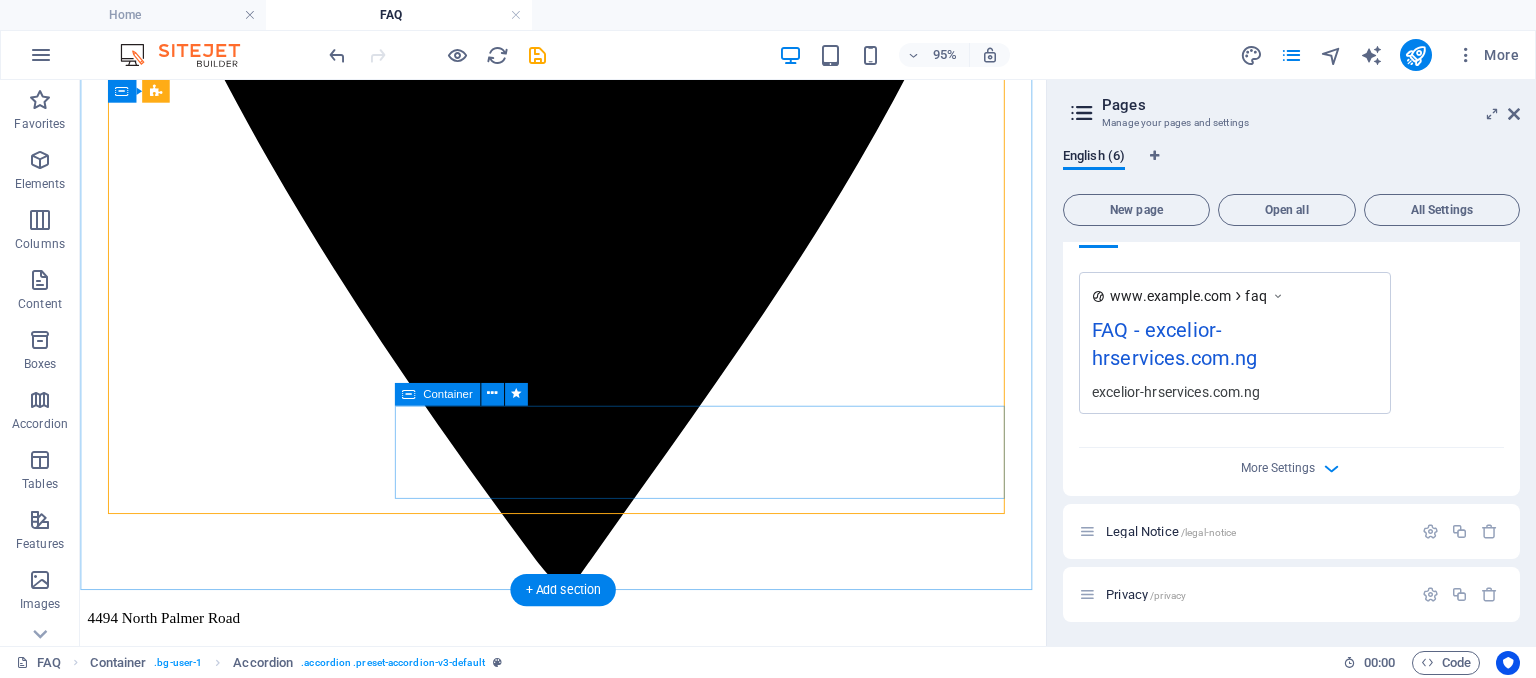 click on "Our team stays updated on local and international labour regulations. We ensure that your policies, contracts, and practices are compliant with legal standards, reducing risk and ensuring peace of mind." at bounding box center (588, 5697) 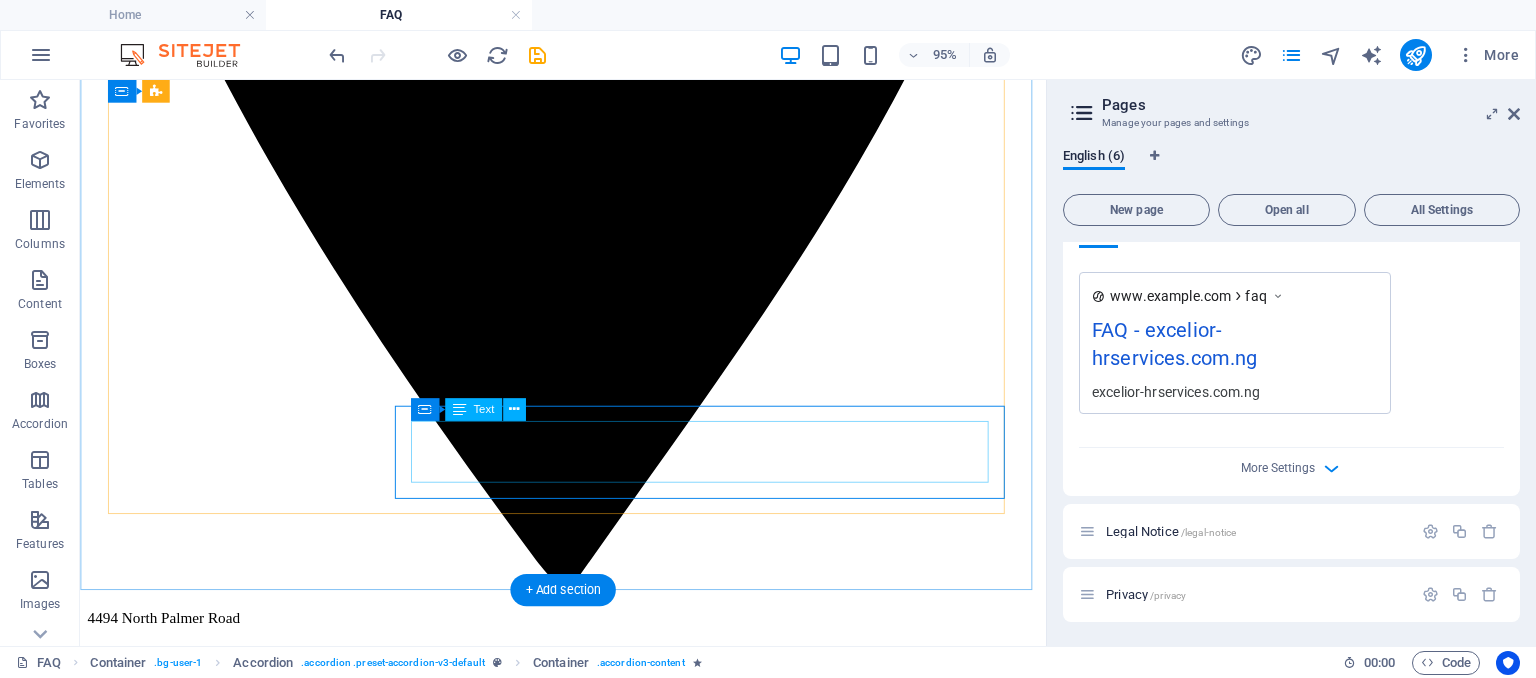 click on "Our team stays updated on local and international labour regulations. We ensure that your policies, contracts, and practices are compliant with legal standards, reducing risk and ensuring peace of mind." at bounding box center [588, 5697] 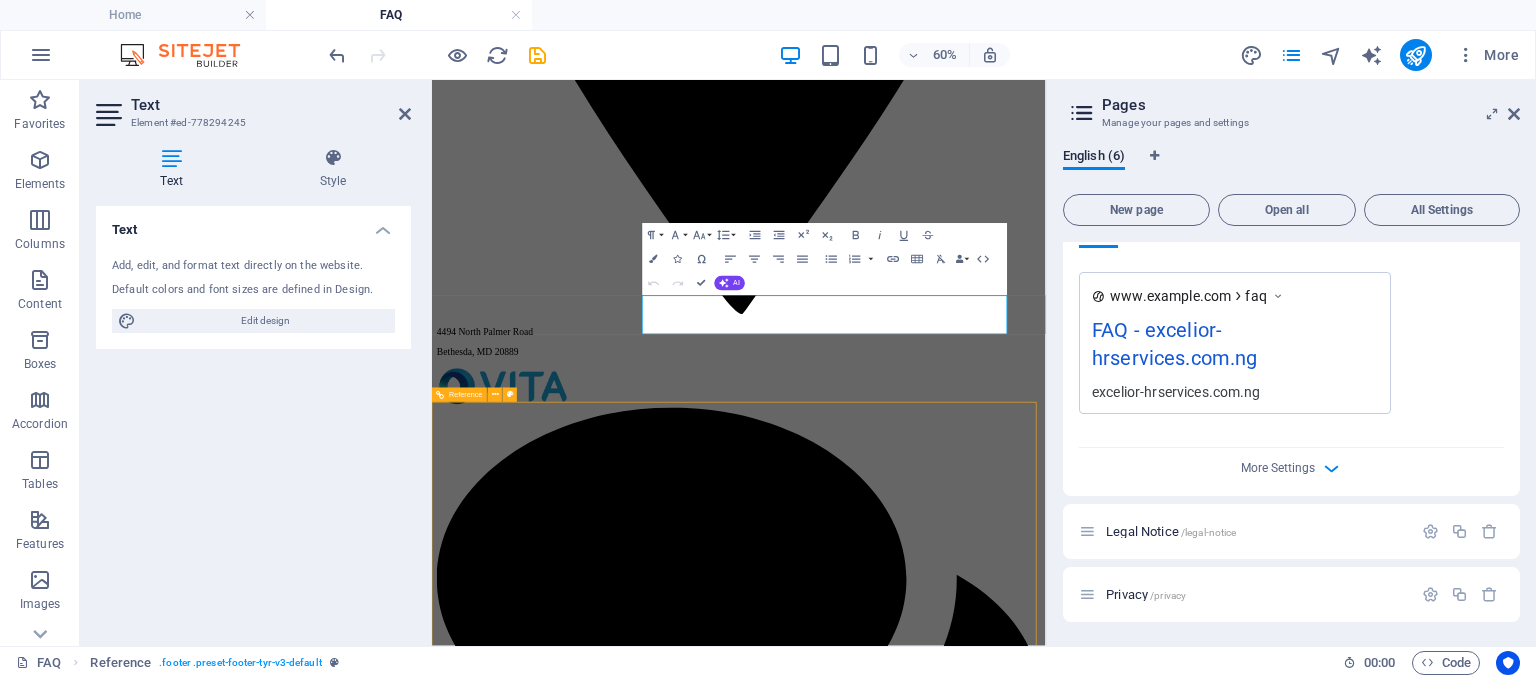 click on "← Move left → Move right ↑ Move up ↓ Move down + Zoom in - Zoom out Home Jump left by 75% End Jump right by 75% Page Up Jump up by 75% Page Down Jump down by 75% Map Terrain Satellite Labels Keyboard shortcuts Map Data Map data ©2025 Google Map data ©2025 Google 500 m  Click to toggle between metric and imperial units Terms Report a map error" at bounding box center [943, 5985] 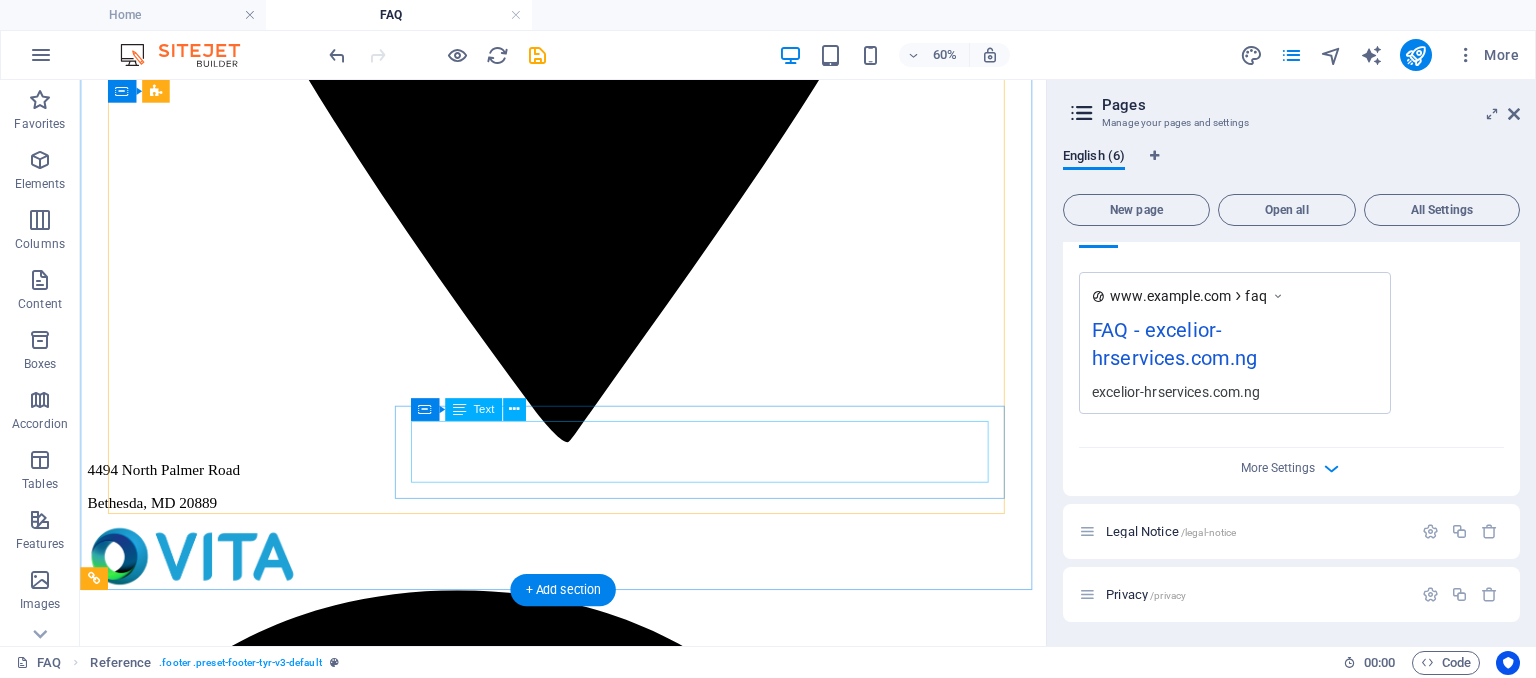 scroll, scrollTop: 984, scrollLeft: 0, axis: vertical 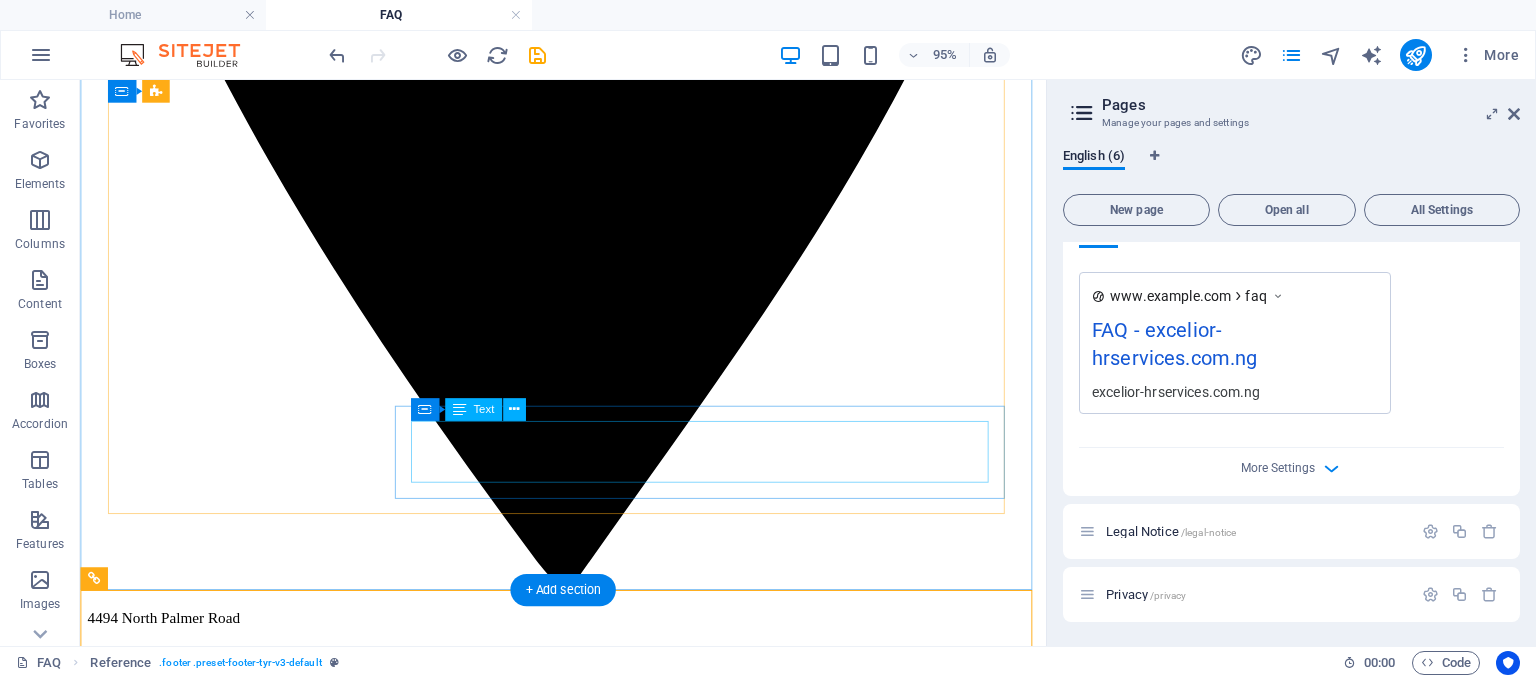 click on "Our team stays updated on local and international labour regulations. We ensure that your policies, contracts, and practices are compliant with legal standards, reducing risk and ensuring peace of mind." at bounding box center [588, 5852] 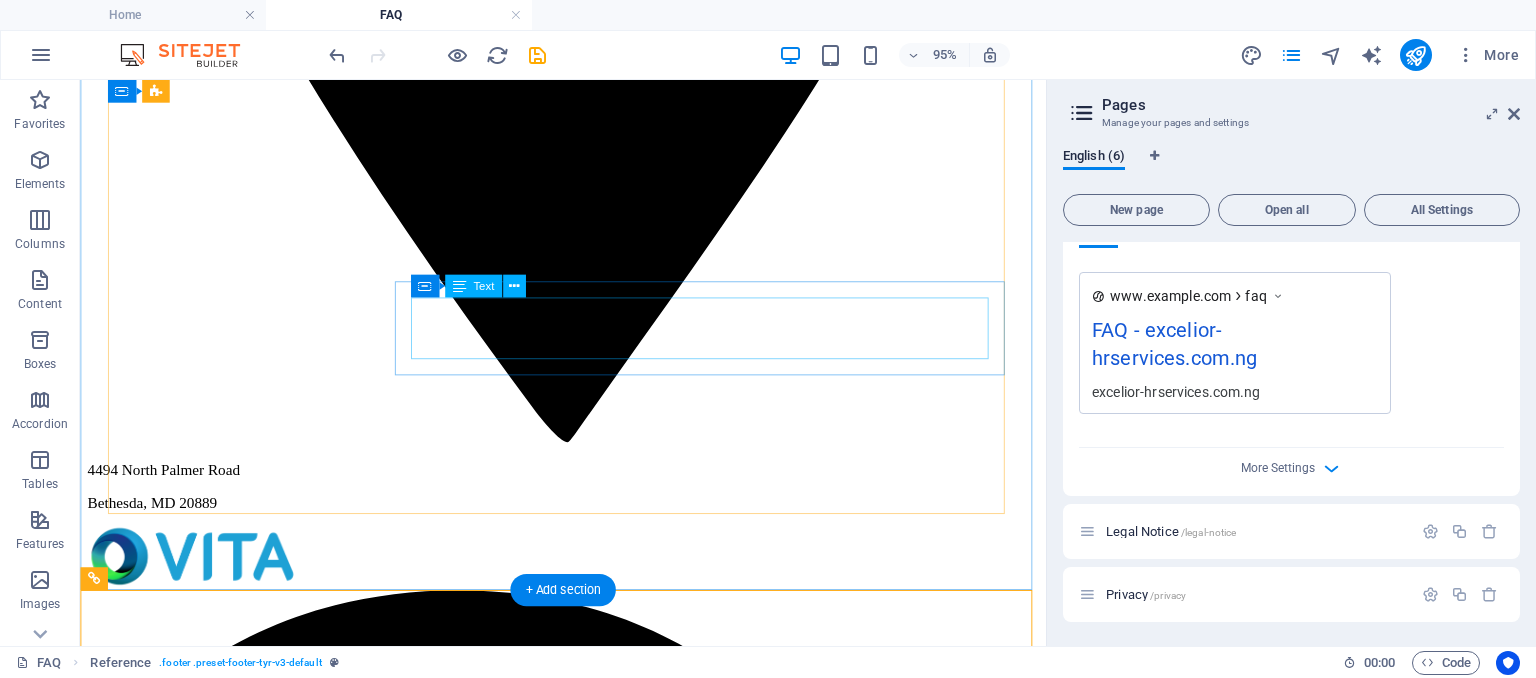 scroll, scrollTop: 984, scrollLeft: 0, axis: vertical 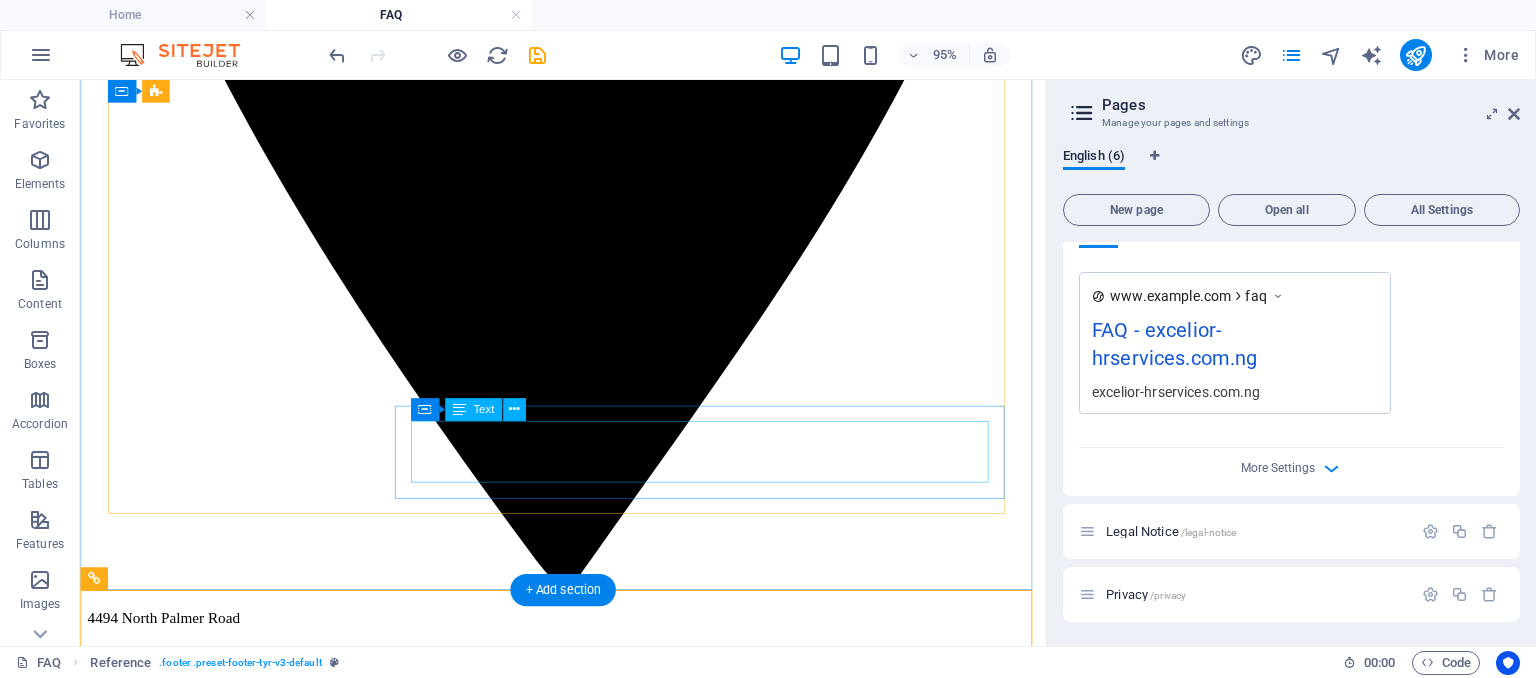 click on "Our team stays updated on local and international labour regulations. We ensure that your policies, contracts, and practices are compliant with legal standards, reducing risk and ensuring peace of mind." at bounding box center [588, 5852] 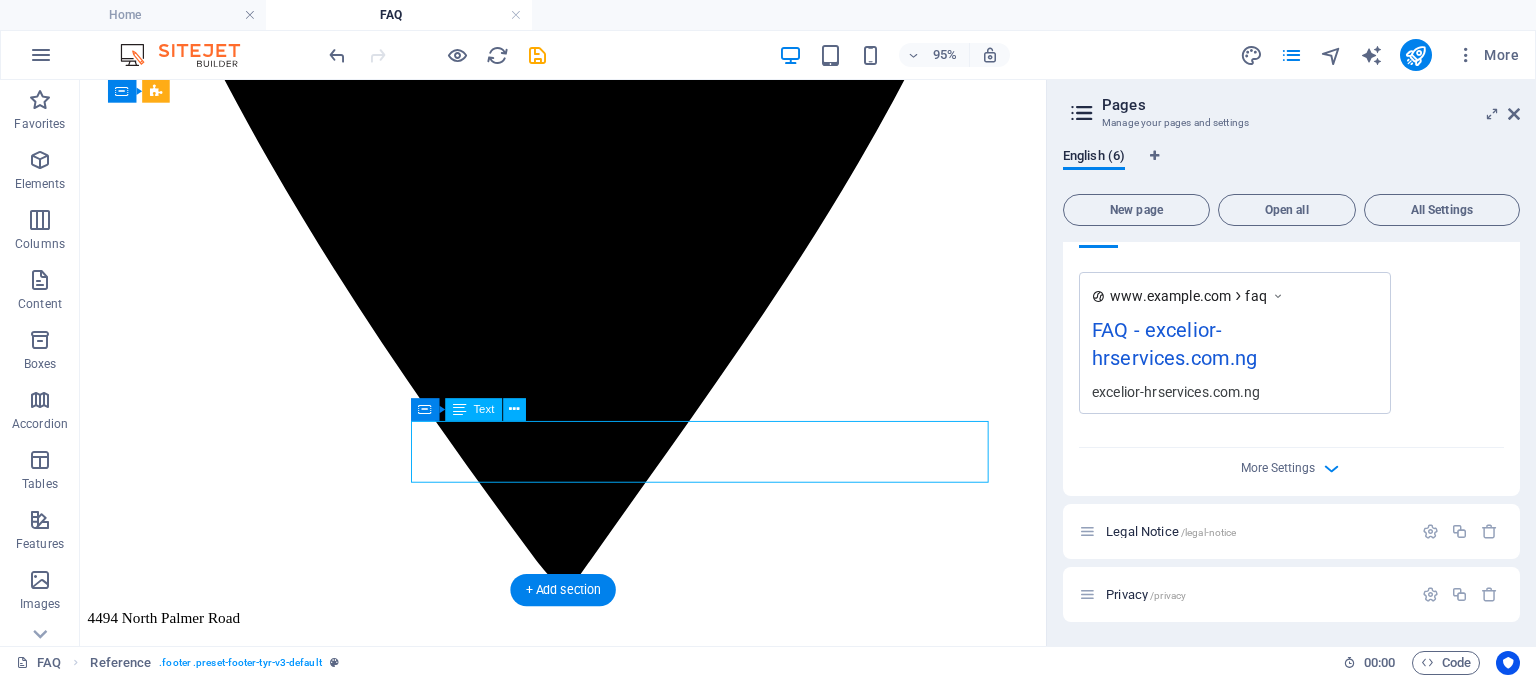 click on "Our team stays updated on local and international labour regulations. We ensure that your policies, contracts, and practices are compliant with legal standards, reducing risk and ensuring peace of mind." at bounding box center (588, 5852) 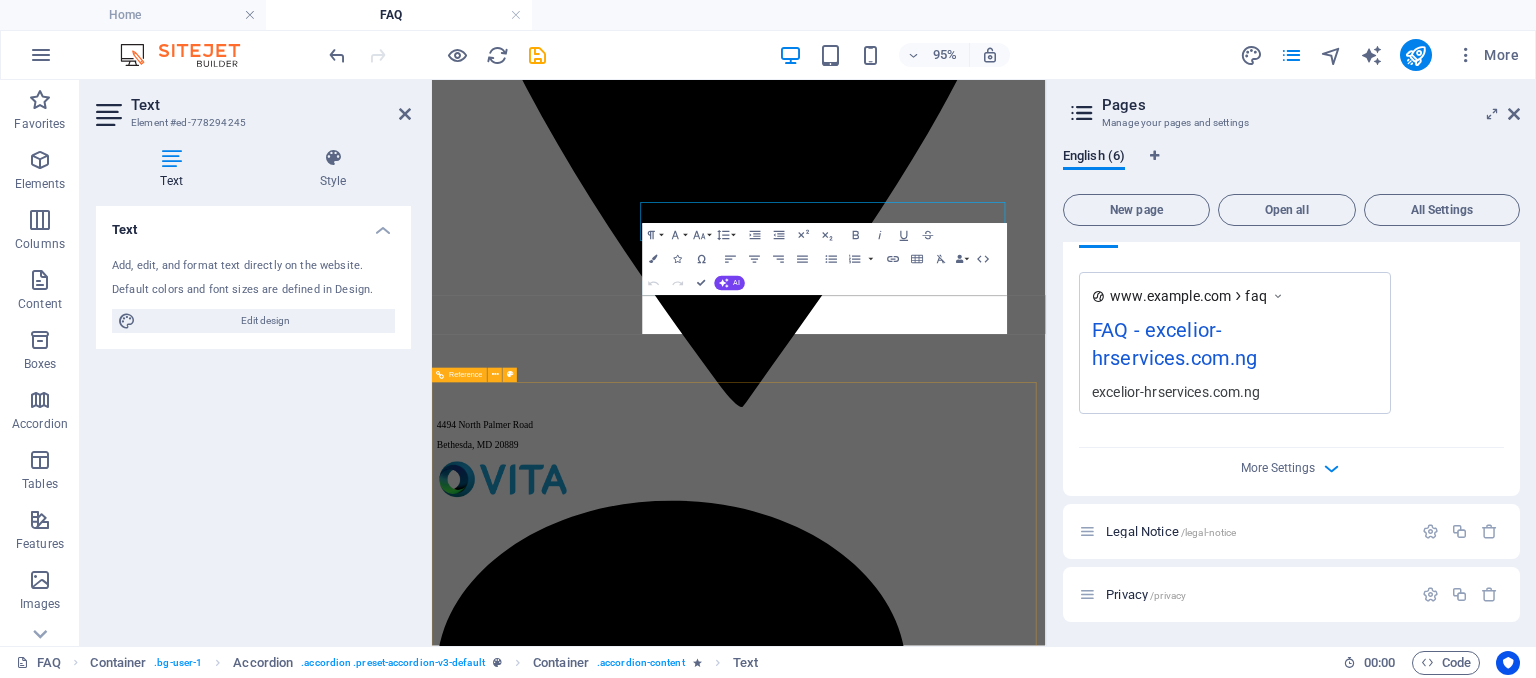 scroll, scrollTop: 1140, scrollLeft: 0, axis: vertical 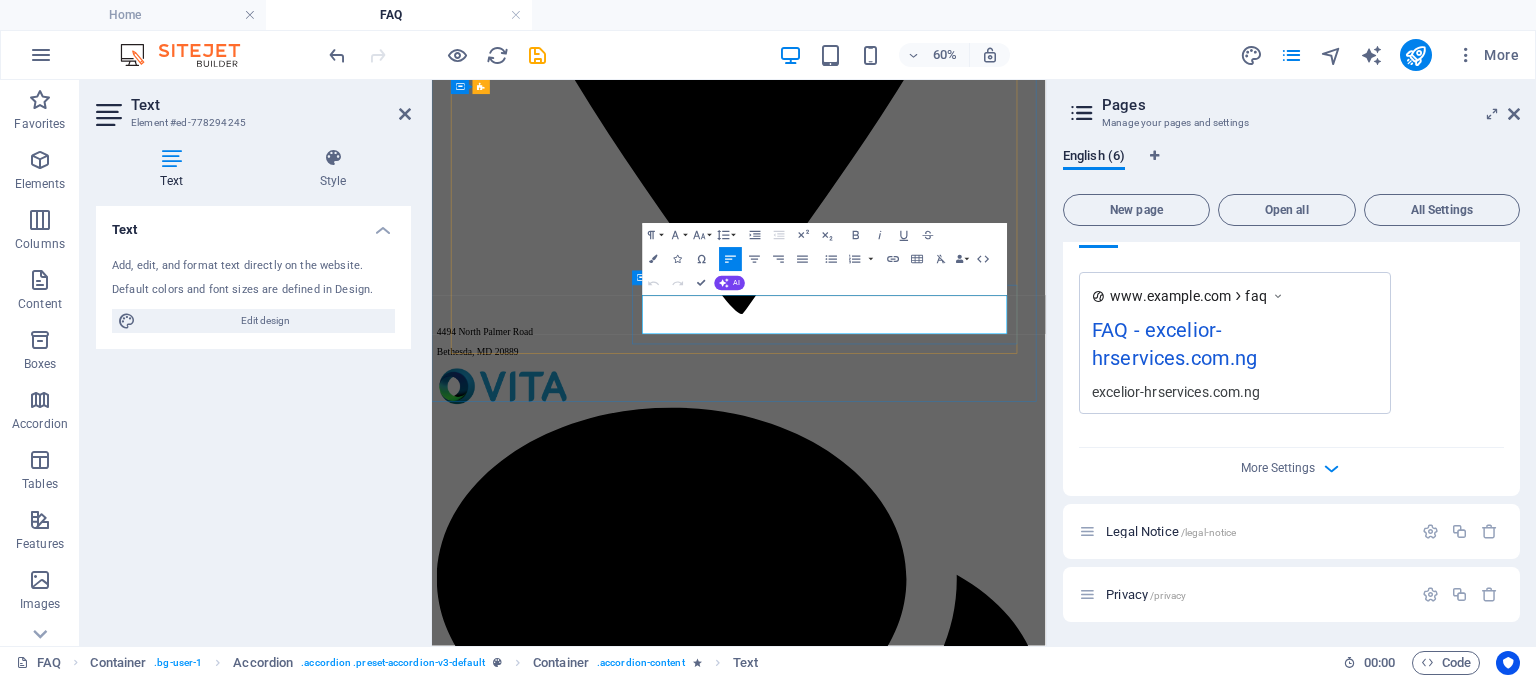 drag, startPoint x: 963, startPoint y: 493, endPoint x: 771, endPoint y: 449, distance: 196.97716 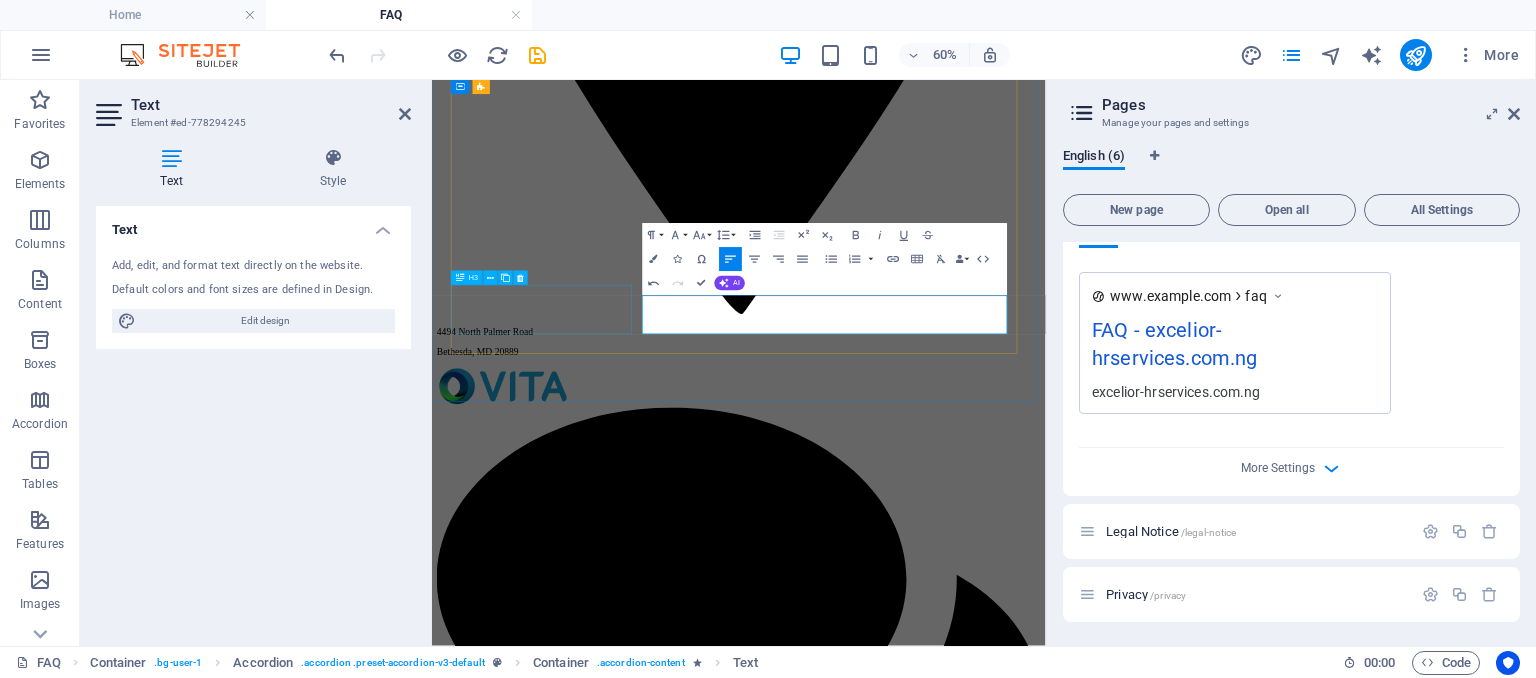 click on "5. How are your services priced?" at bounding box center [943, 5678] 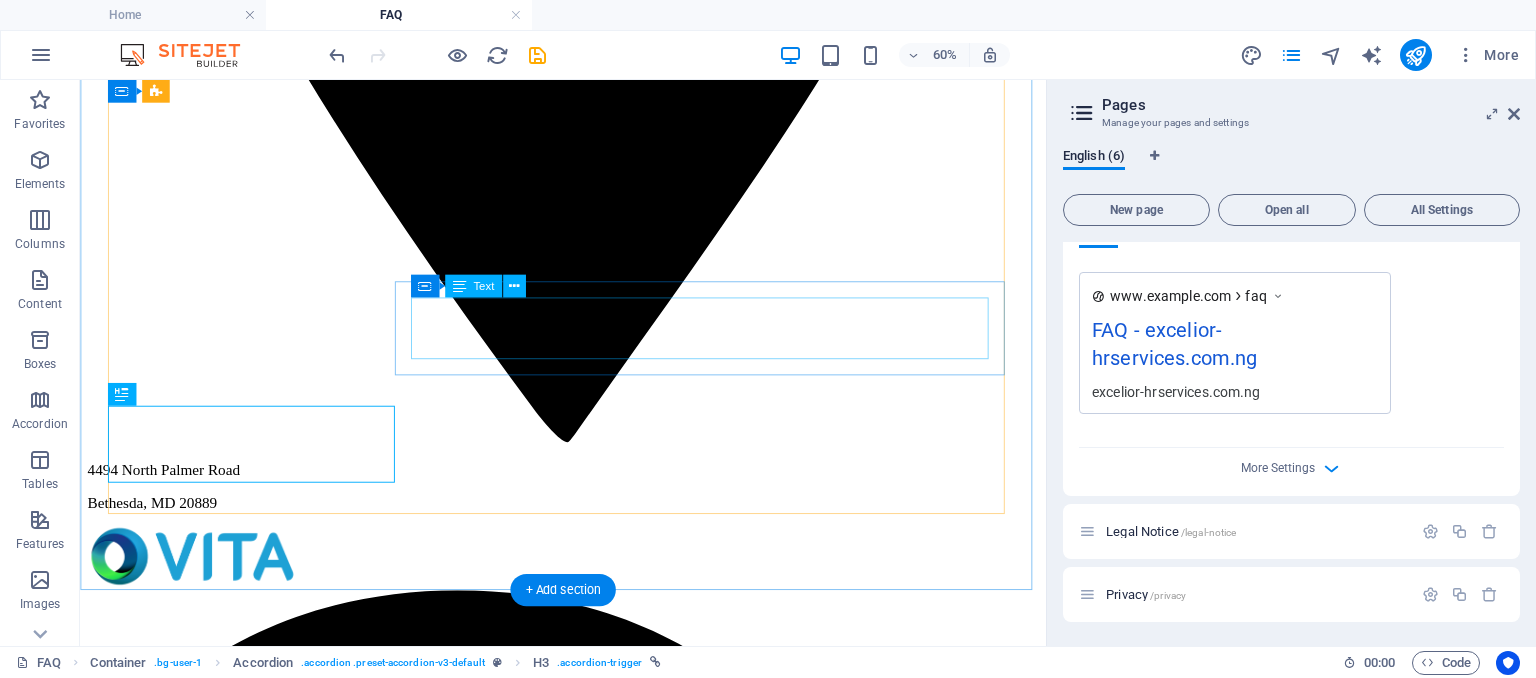 scroll, scrollTop: 984, scrollLeft: 0, axis: vertical 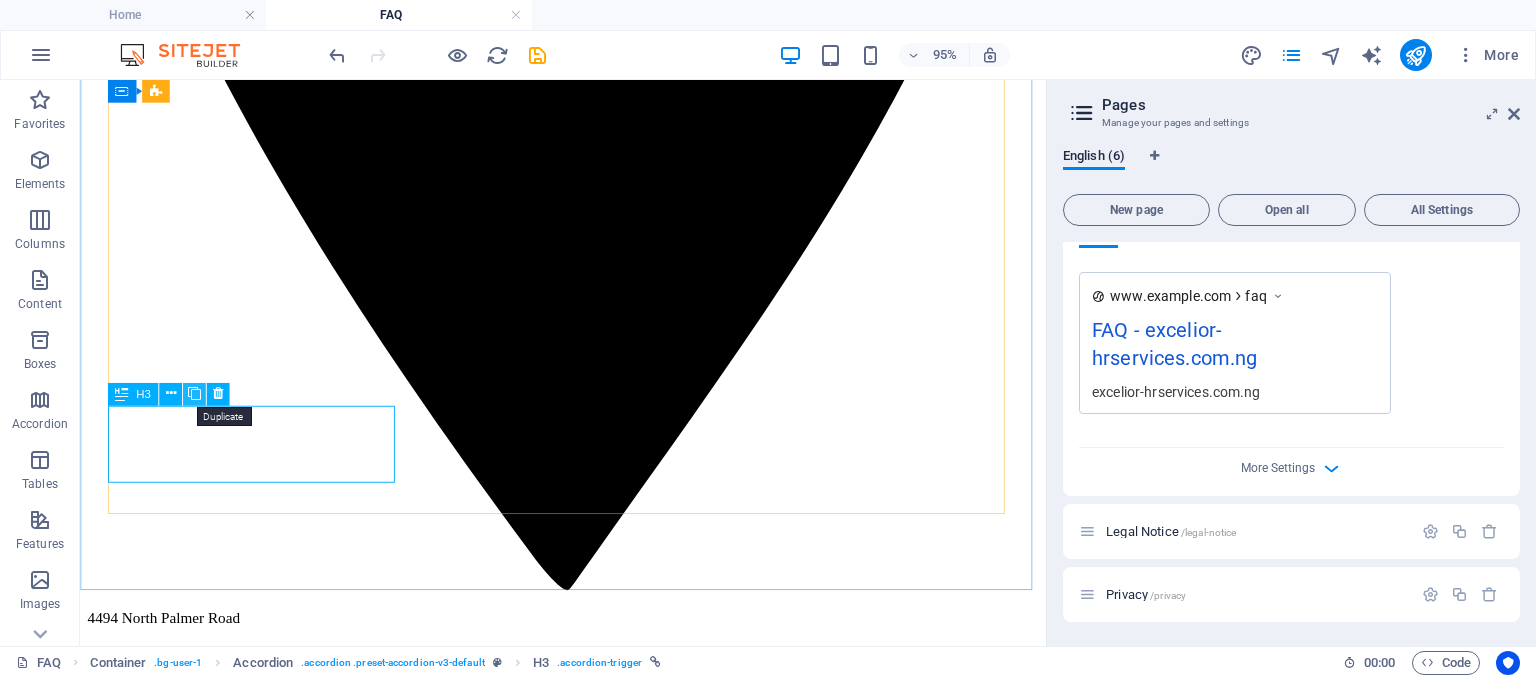 click at bounding box center (193, 394) 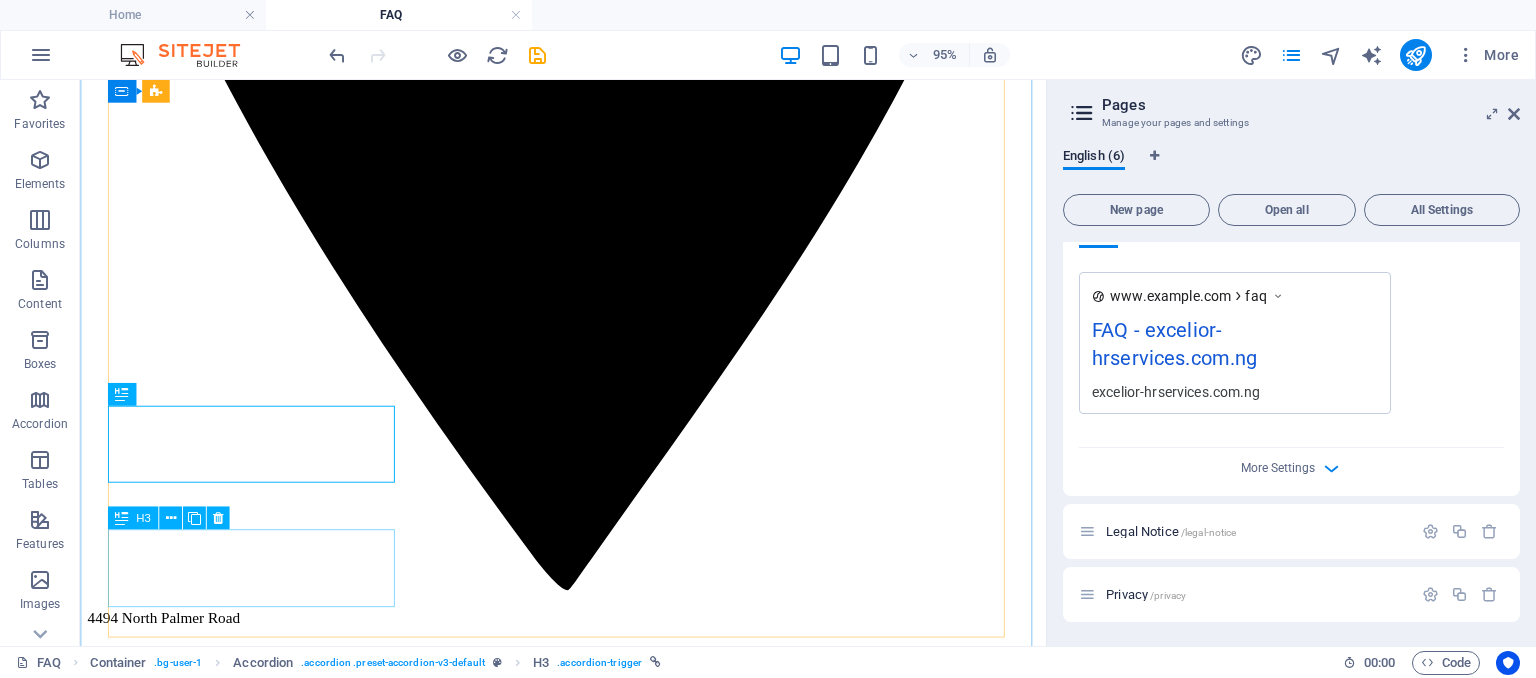 click on "5. How are your services priced?" at bounding box center [588, 5744] 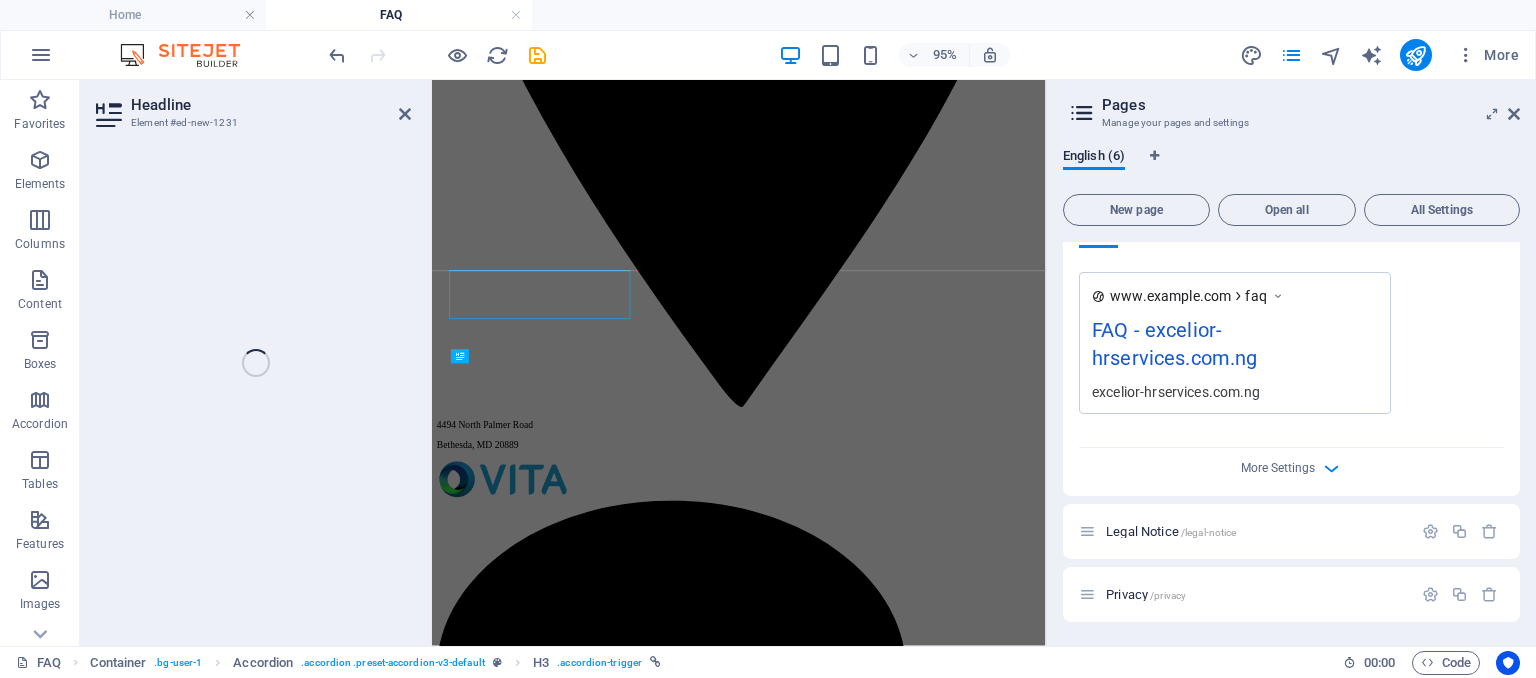 click on "Headline Element #ed-new-1231
Unequal Columns   Container   H2   Container   Unequal Columns   Unequal Columns   Container   Reference   Reference   Text   Container   Reference   Container   Container   Container   Accordion   Text   H3   Container   H3   H3   H3   Text   Container   Container   Text   Container   H3   Container   Text   Container   Reference   Container   H3   Text   H3" at bounding box center [563, 363] 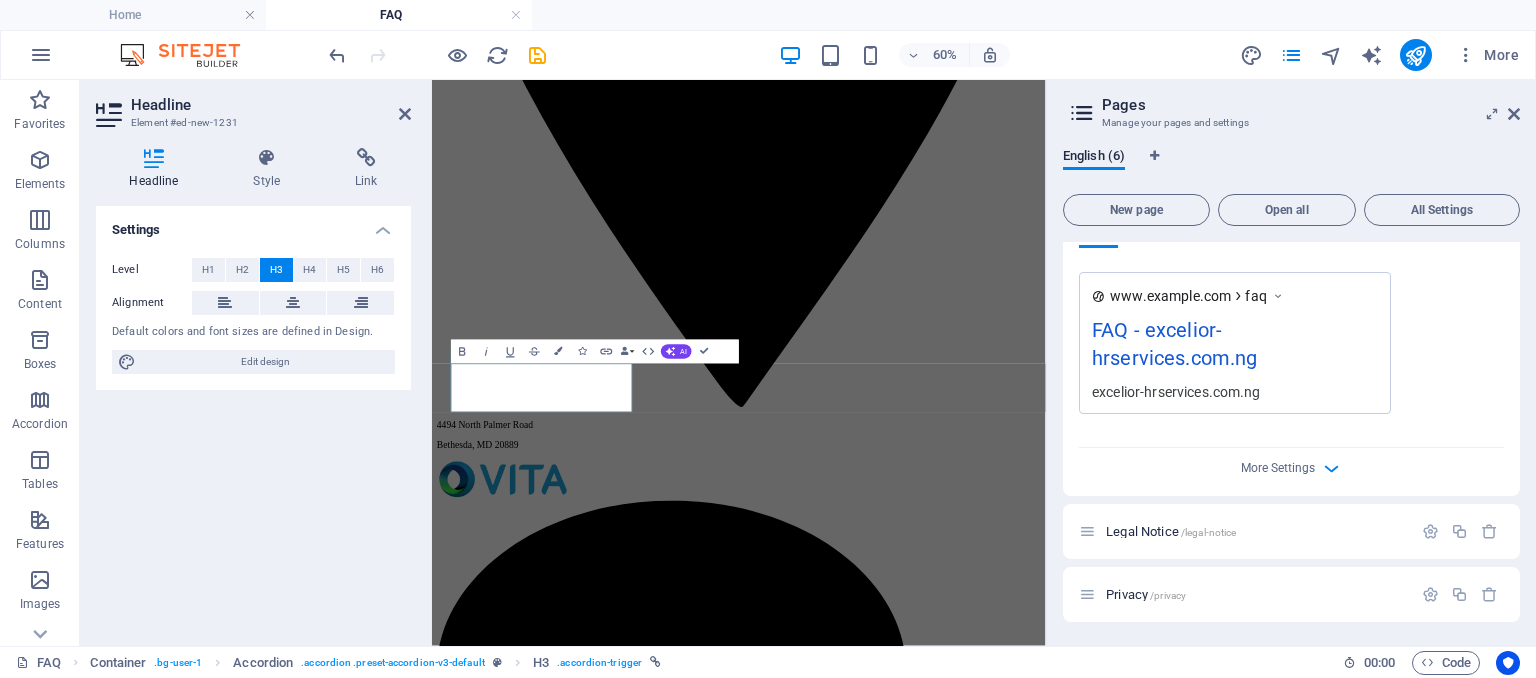 scroll, scrollTop: 1140, scrollLeft: 0, axis: vertical 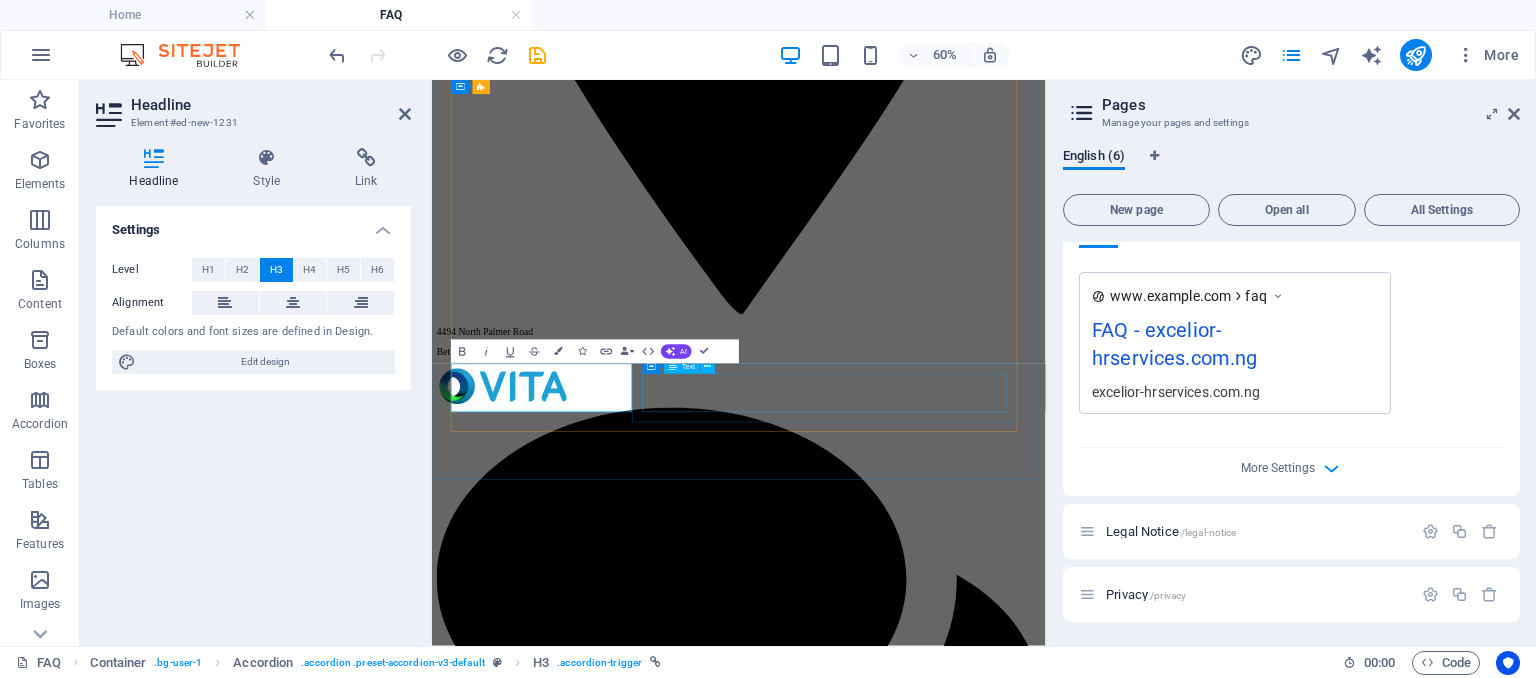 click on "We offer transparent and flexible pricing based on the size of your team and the scope of services required. We also provide per-employee pricing for outsourcing packages. Custom quotes are available for project-based engagements." at bounding box center (943, 5821) 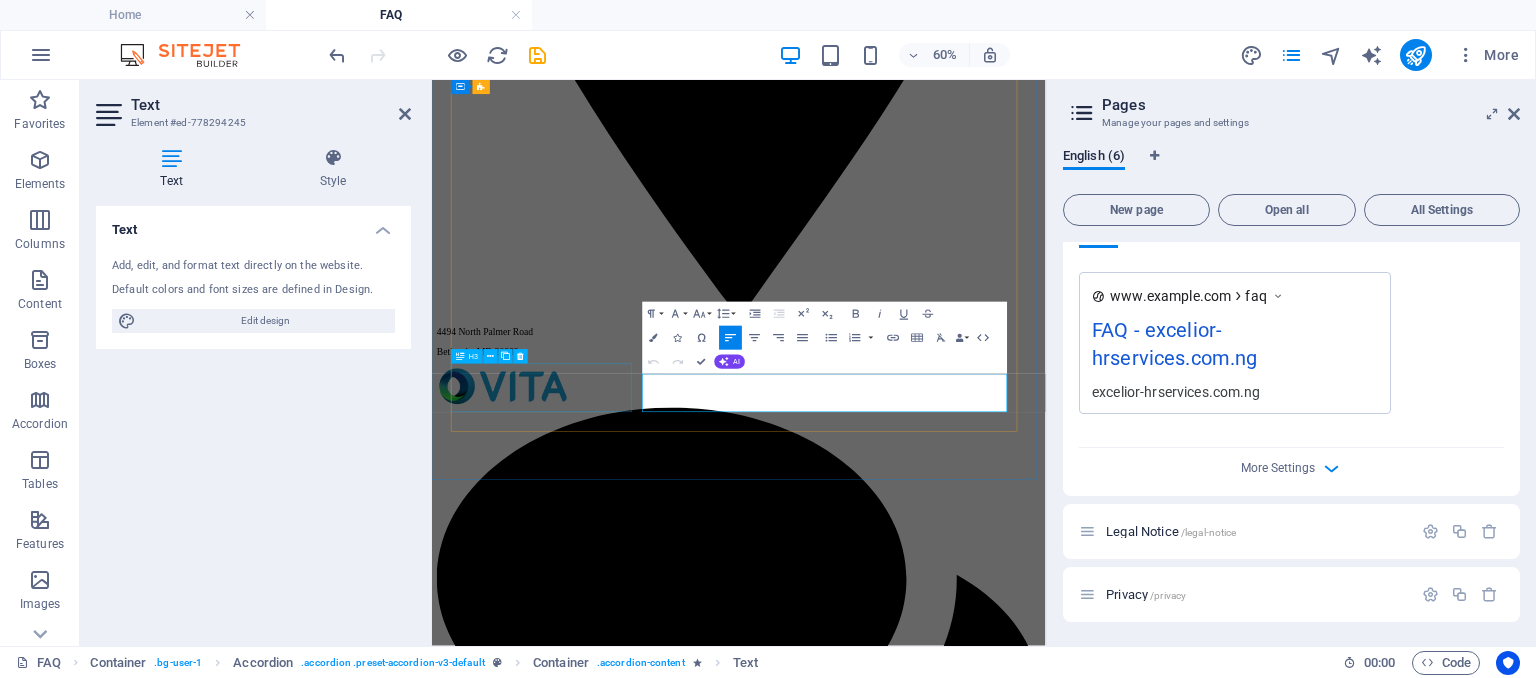 drag, startPoint x: 1138, startPoint y: 620, endPoint x: 750, endPoint y: 565, distance: 391.8788 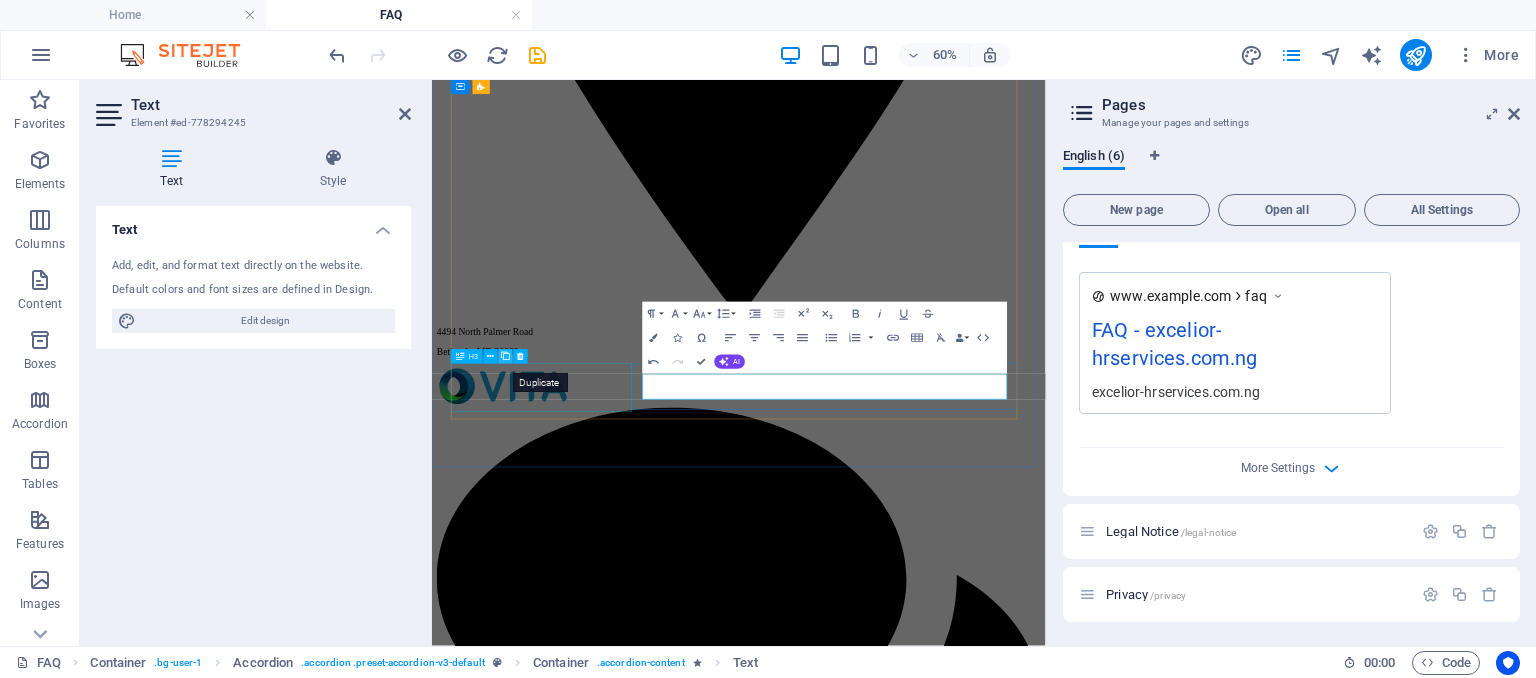 click at bounding box center (506, 356) 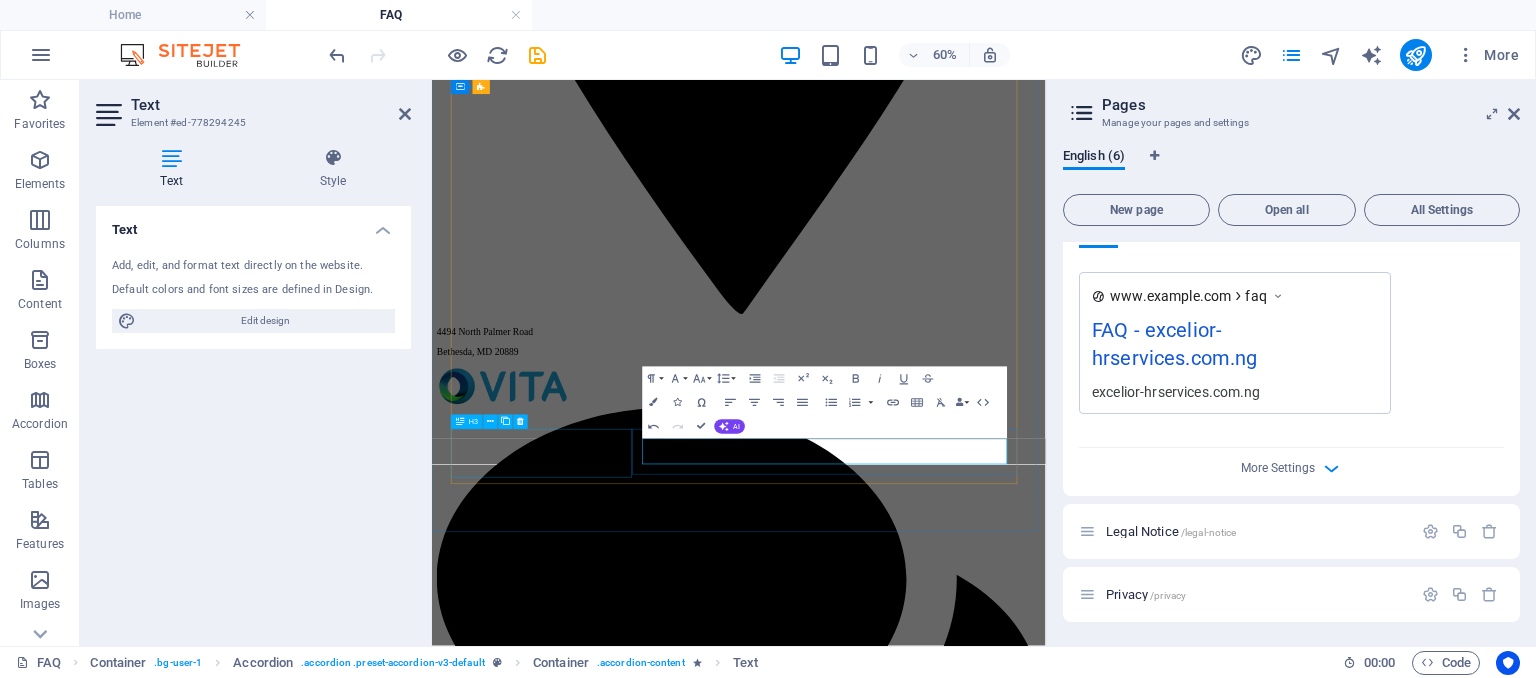 click on "6. How soon can we get started?" at bounding box center (943, 5869) 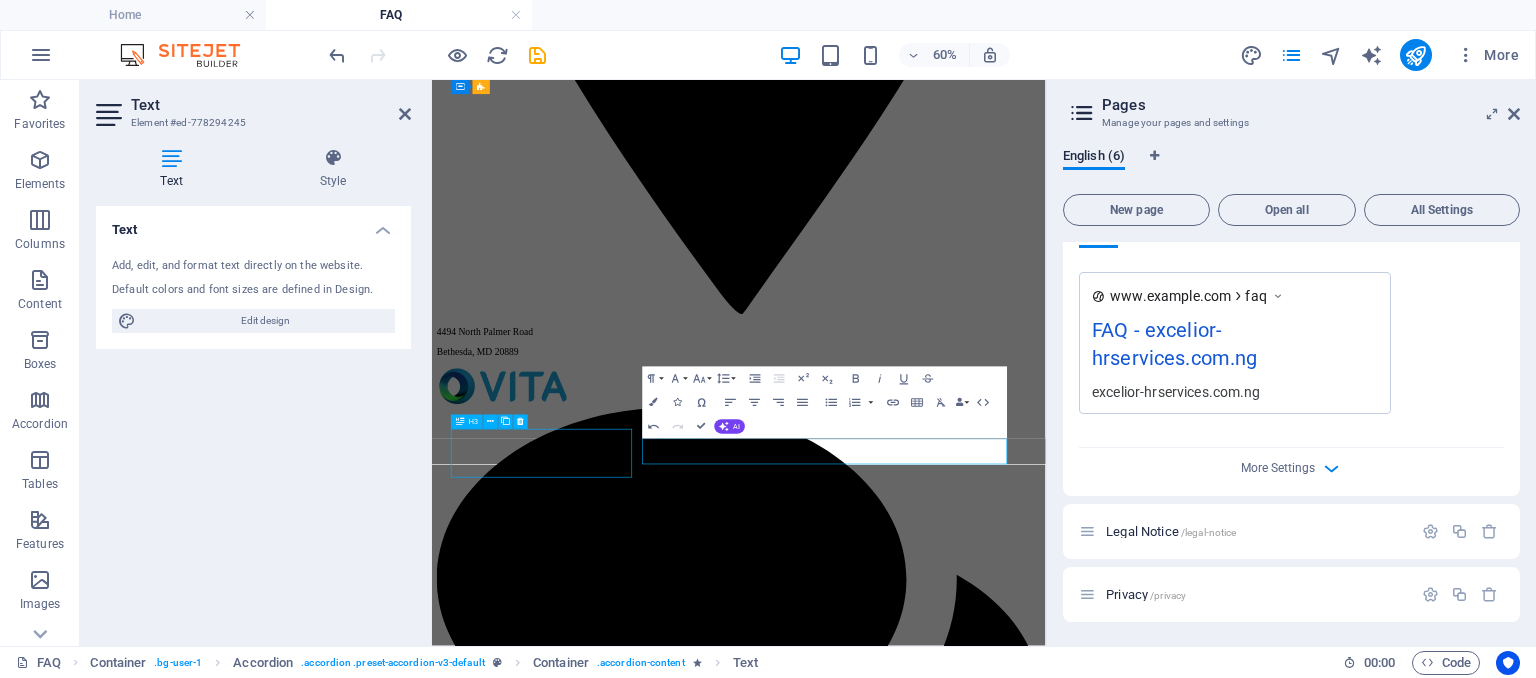 click on "6. How soon can we get started?" at bounding box center [943, 5869] 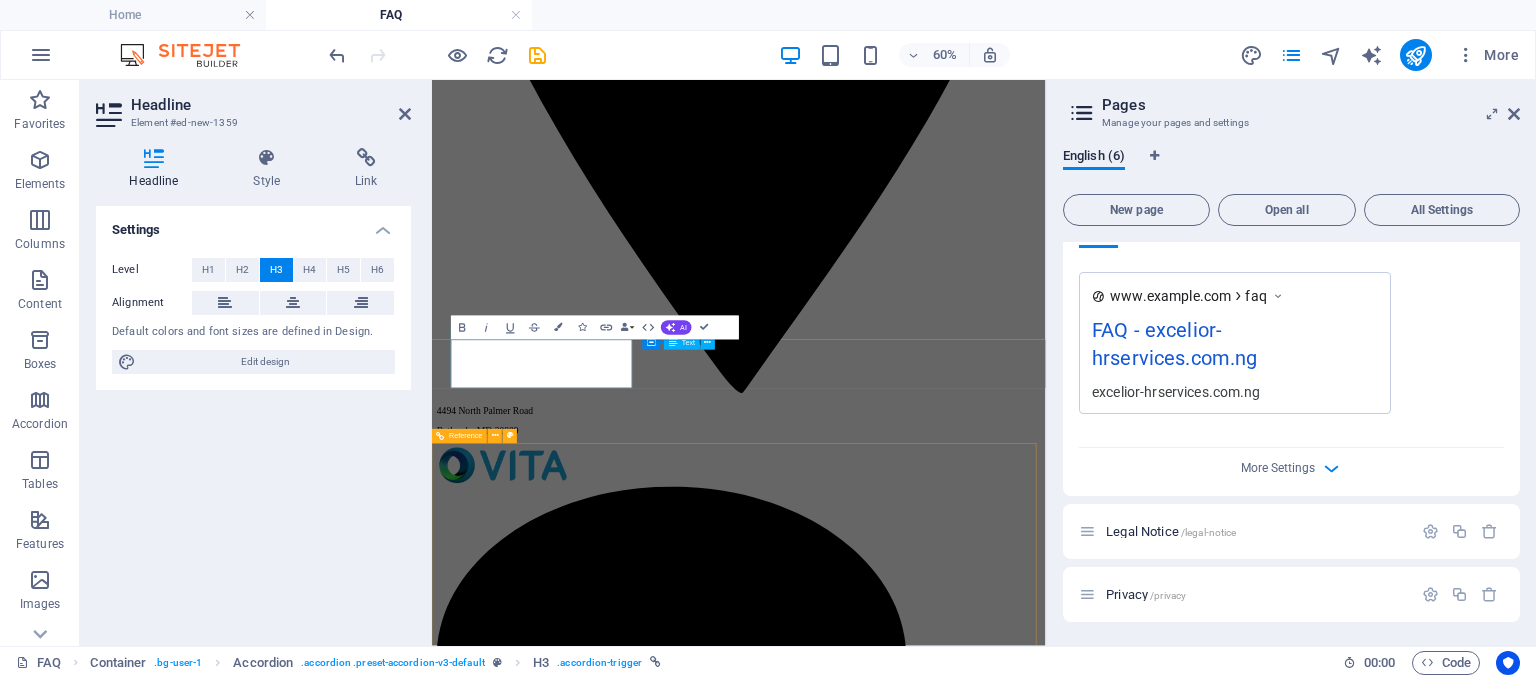 scroll, scrollTop: 1288, scrollLeft: 0, axis: vertical 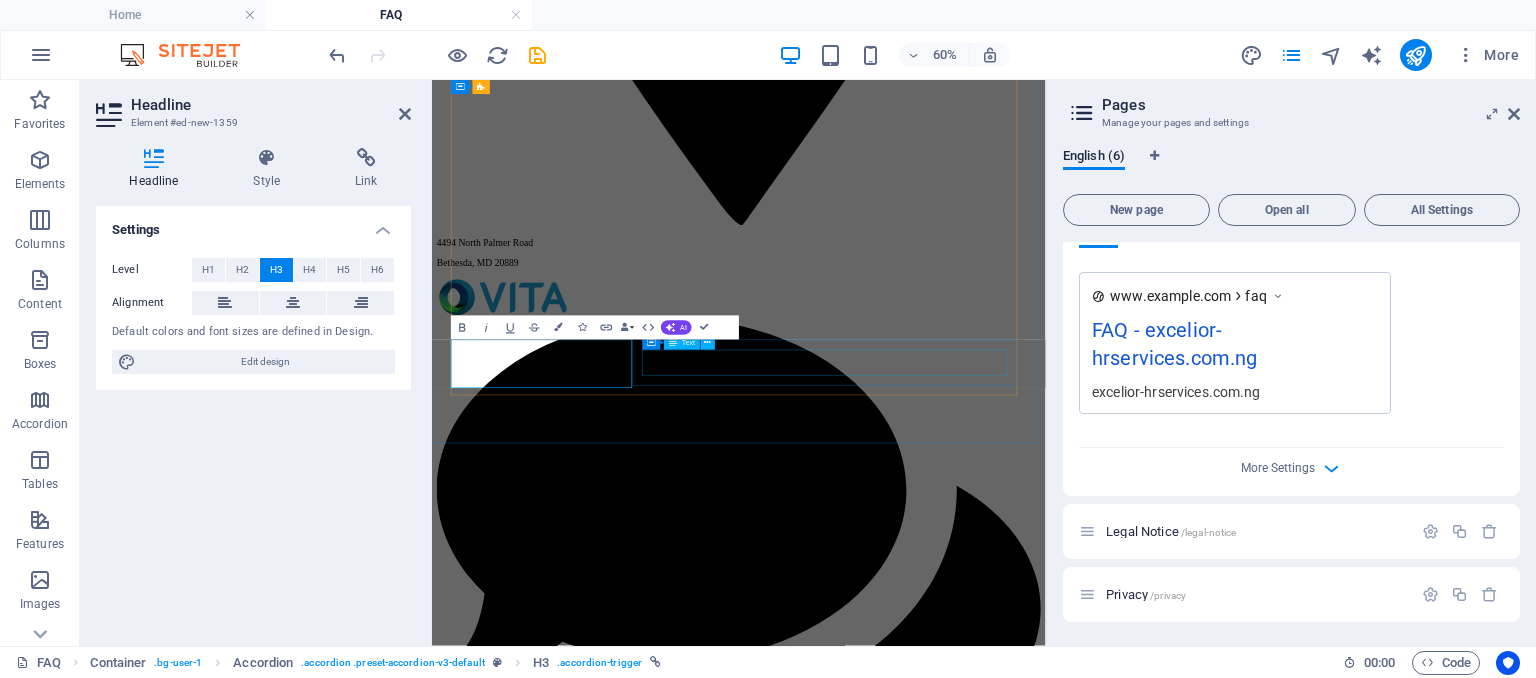 click on "Once we understand your needs and finalize the service agreement, we typically begin within 3–5 business days. For urgent cases, we offer expedited onboarding." at bounding box center (943, 5769) 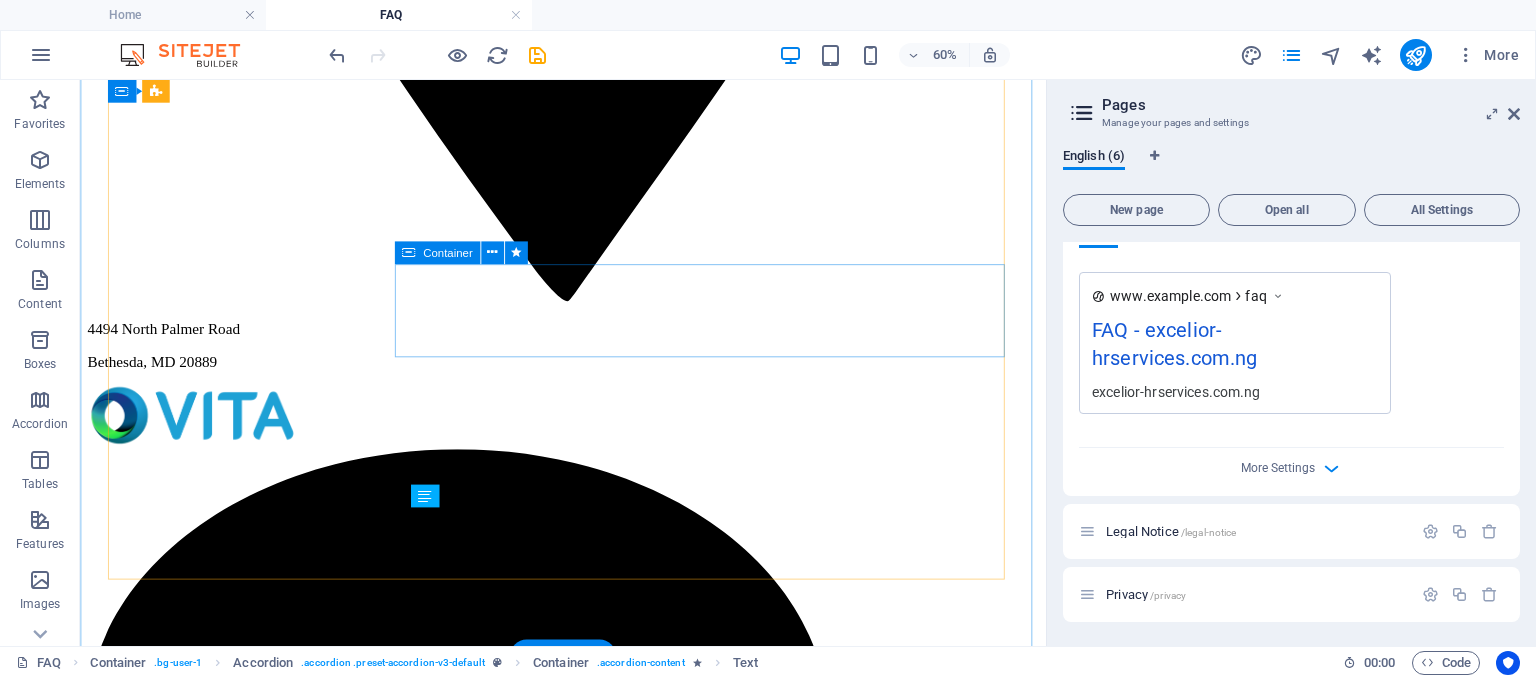 scroll, scrollTop: 1133, scrollLeft: 0, axis: vertical 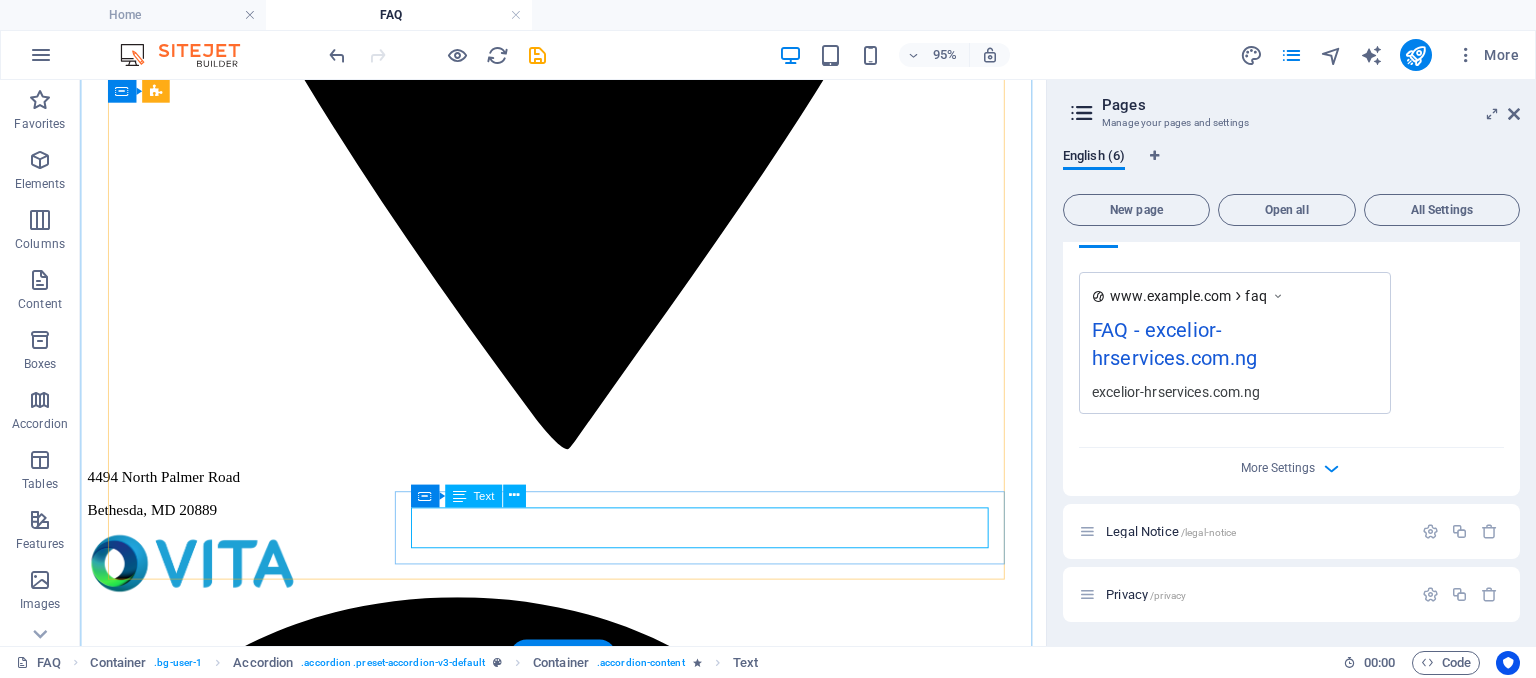 click on "Once we understand your needs and finalize the service agreement, we typically begin within 3–5 business days. For urgent cases, we offer expedited onboarding." at bounding box center (588, 5738) 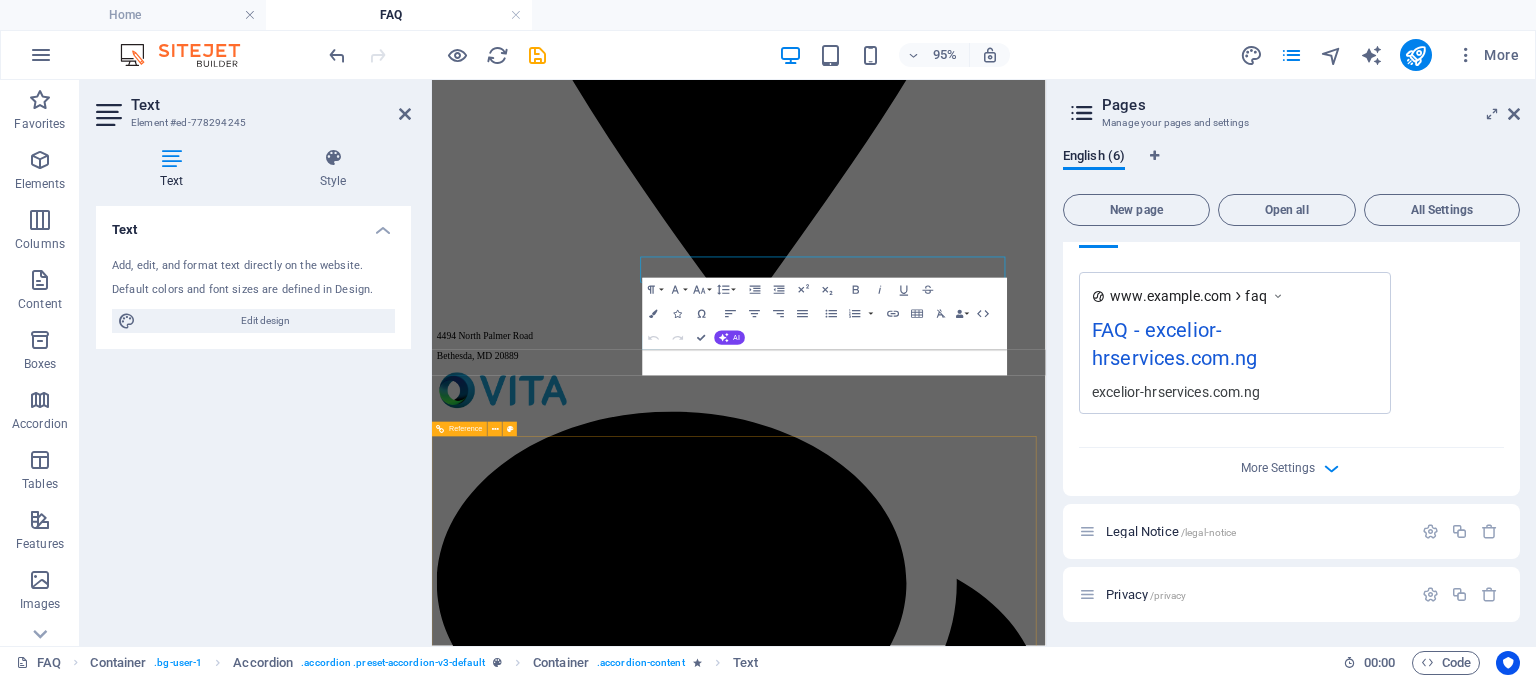 scroll, scrollTop: 1288, scrollLeft: 0, axis: vertical 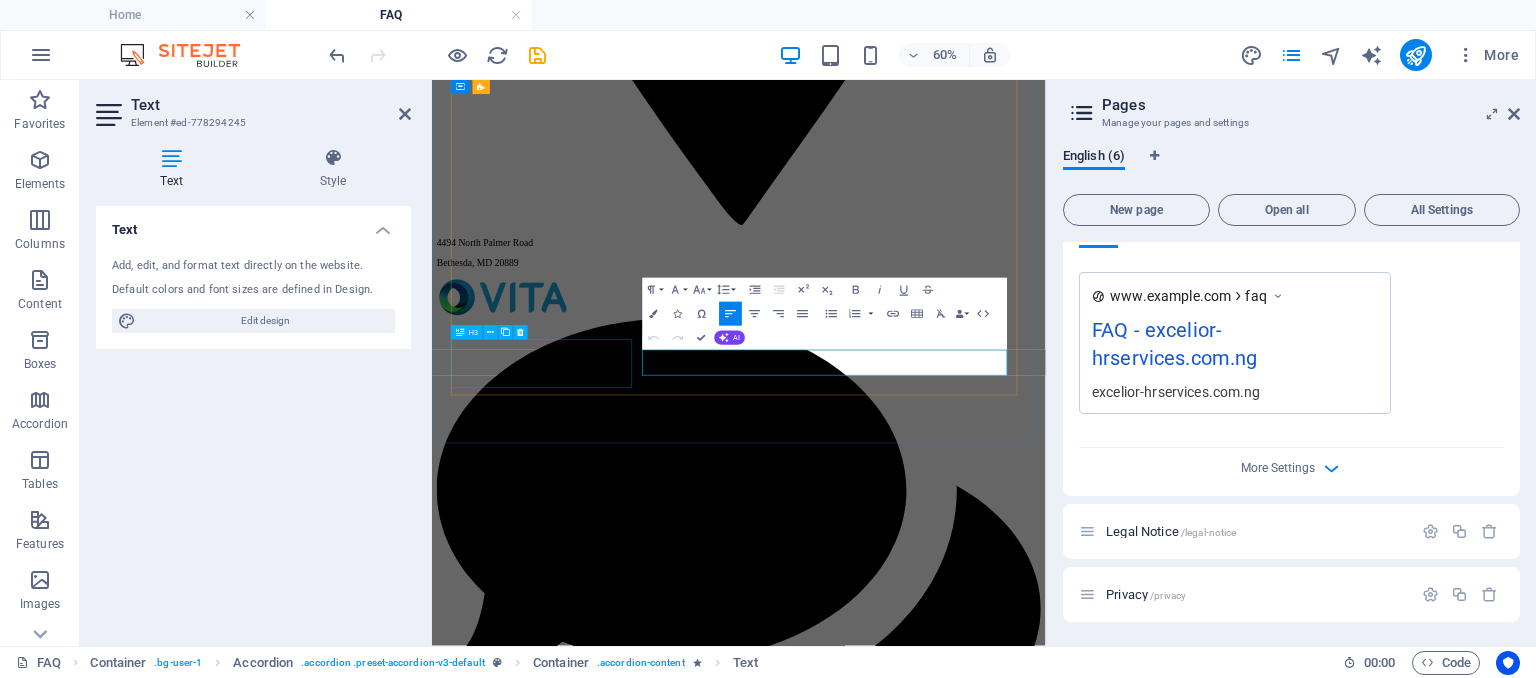 drag, startPoint x: 1241, startPoint y: 570, endPoint x: 766, endPoint y: 524, distance: 477.22217 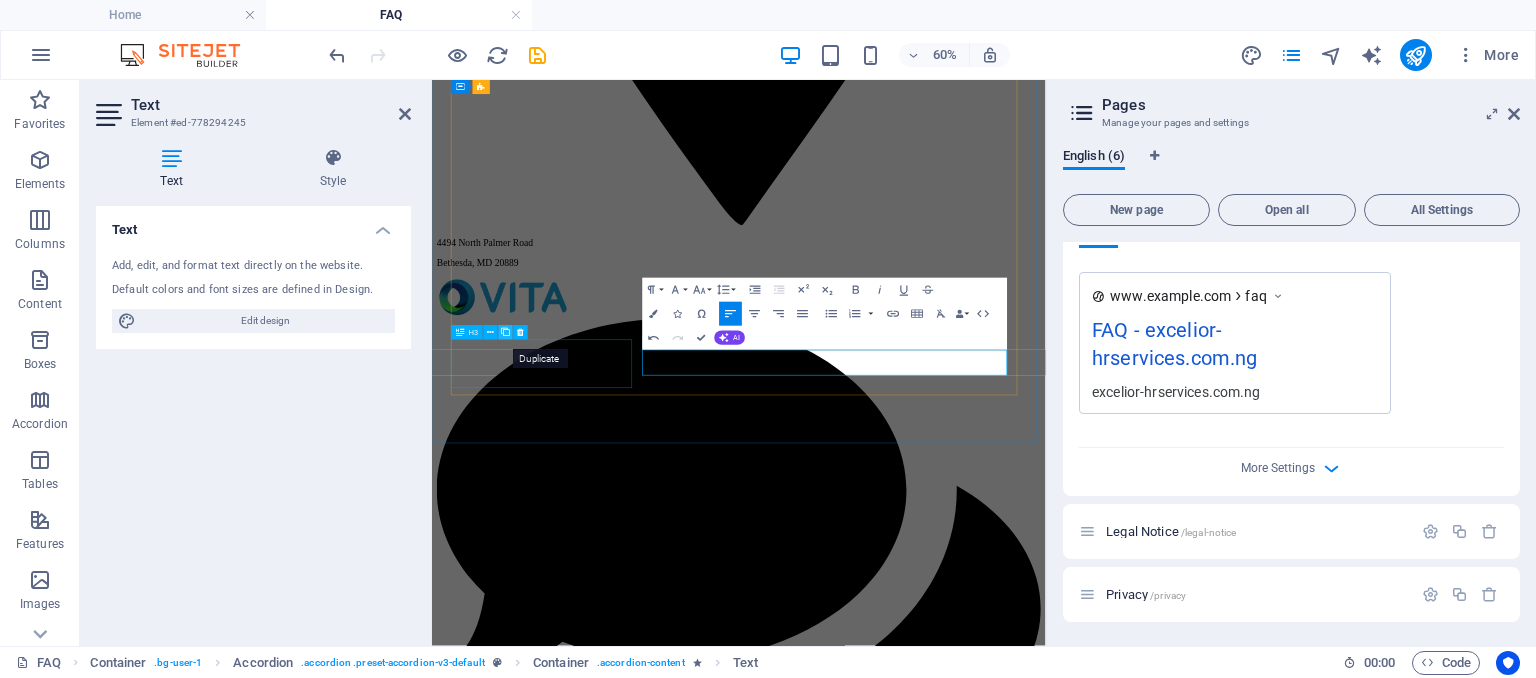 click at bounding box center [506, 332] 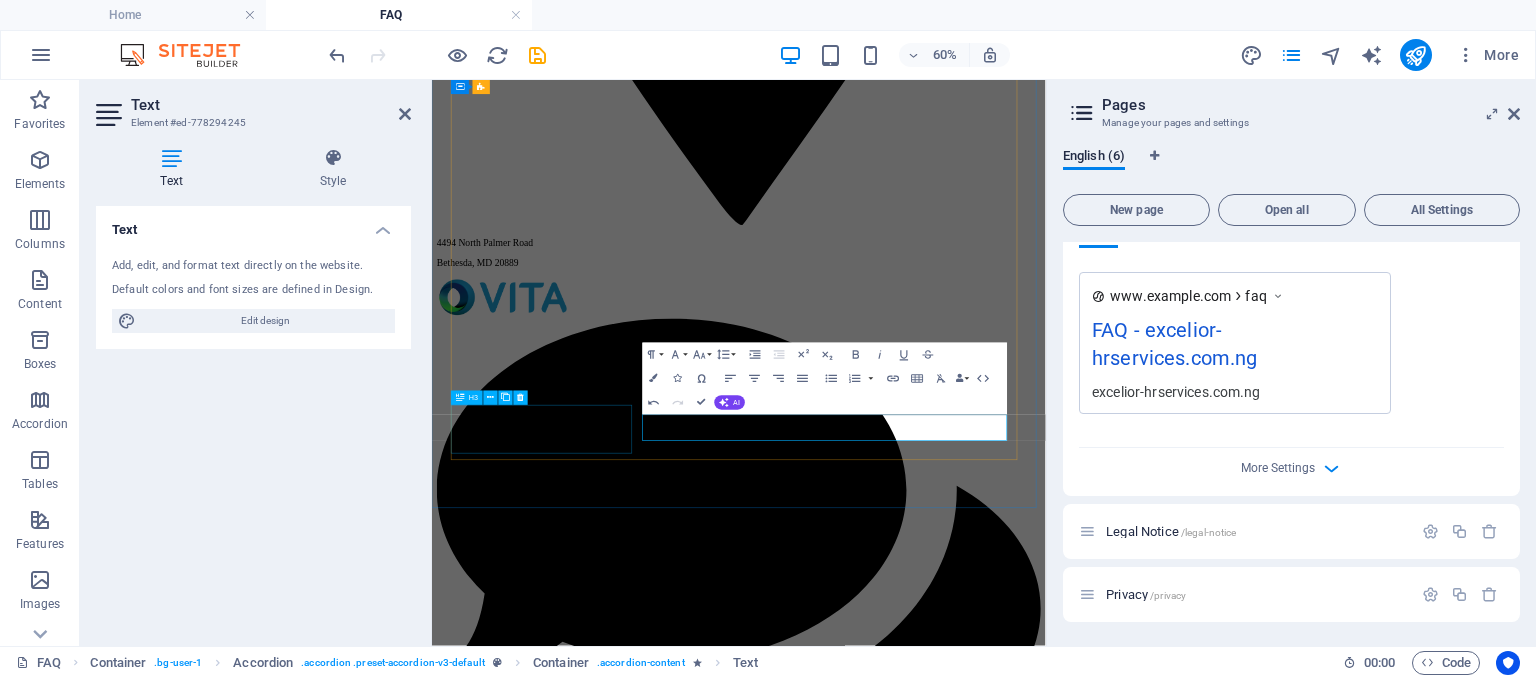 click on "7. Do you offer recruitment services?" at bounding box center [943, 5798] 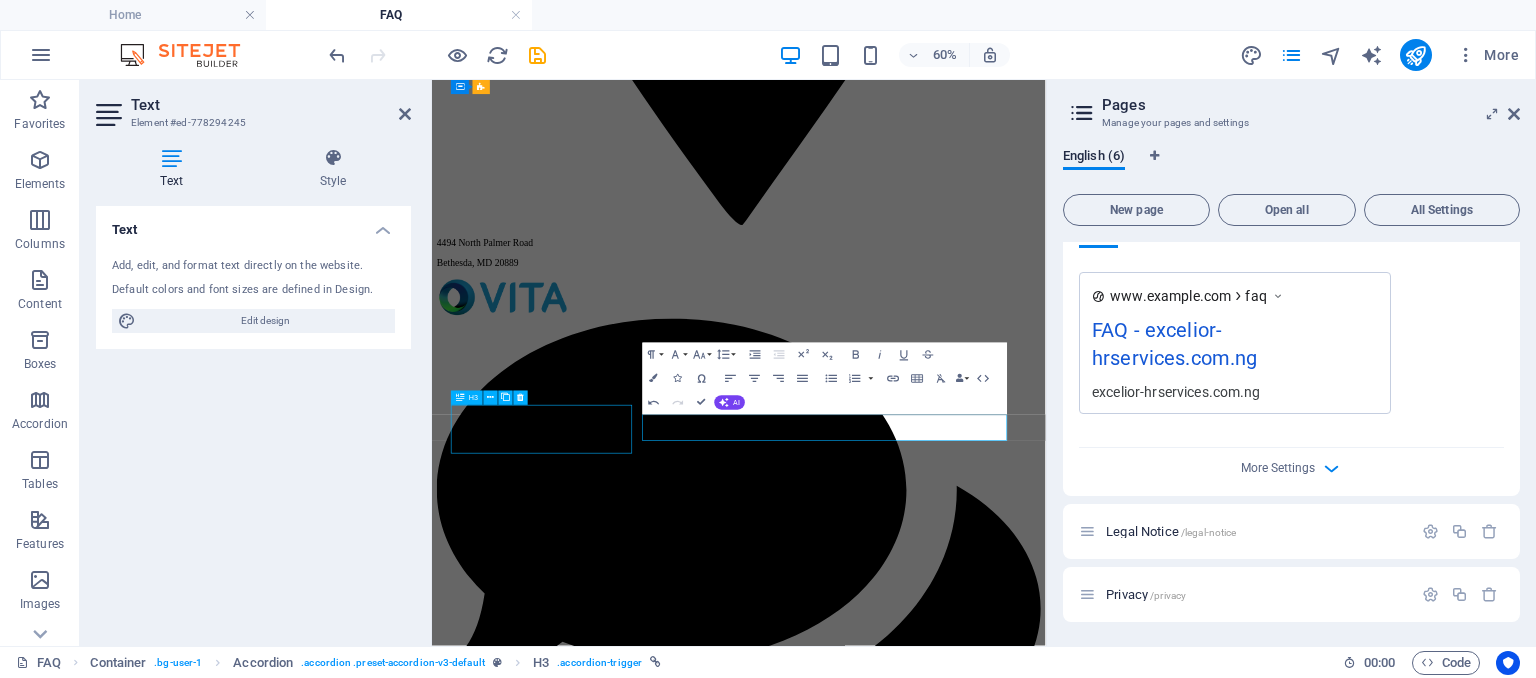 click on "7. Do you offer recruitment services?" at bounding box center [943, 5798] 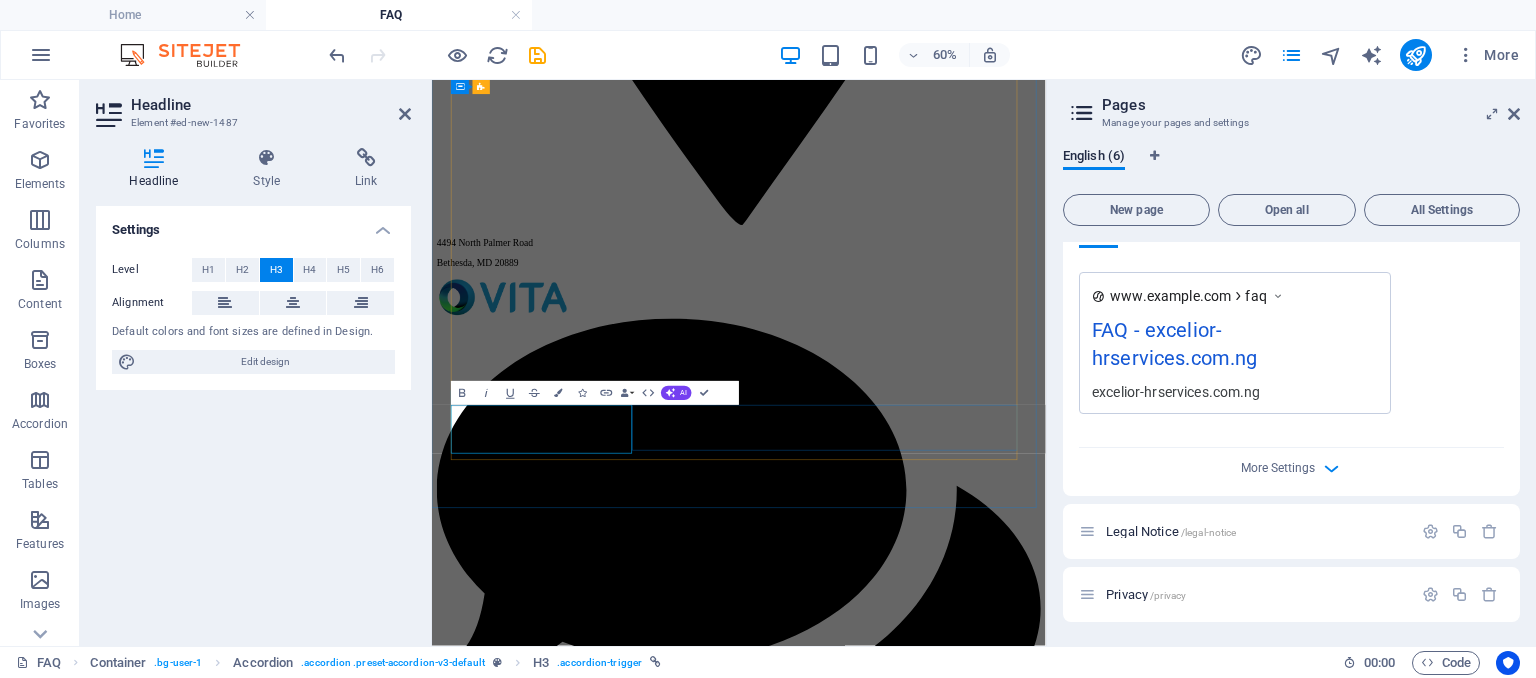 click on "Yes, we provide end-to-end recruitment support — from role definition and sourcing to screening, interviewing, and onboarding top talent." at bounding box center [943, 5837] 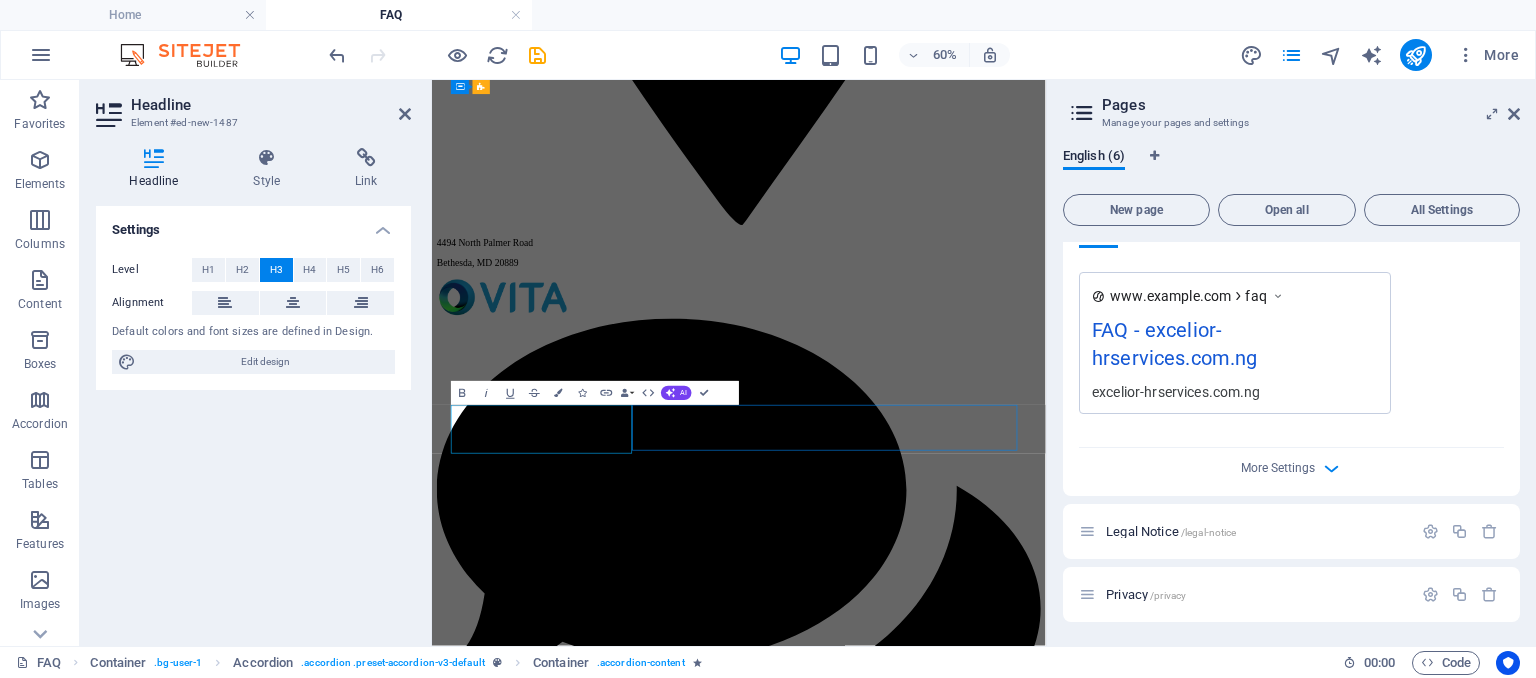 scroll, scrollTop: 1133, scrollLeft: 0, axis: vertical 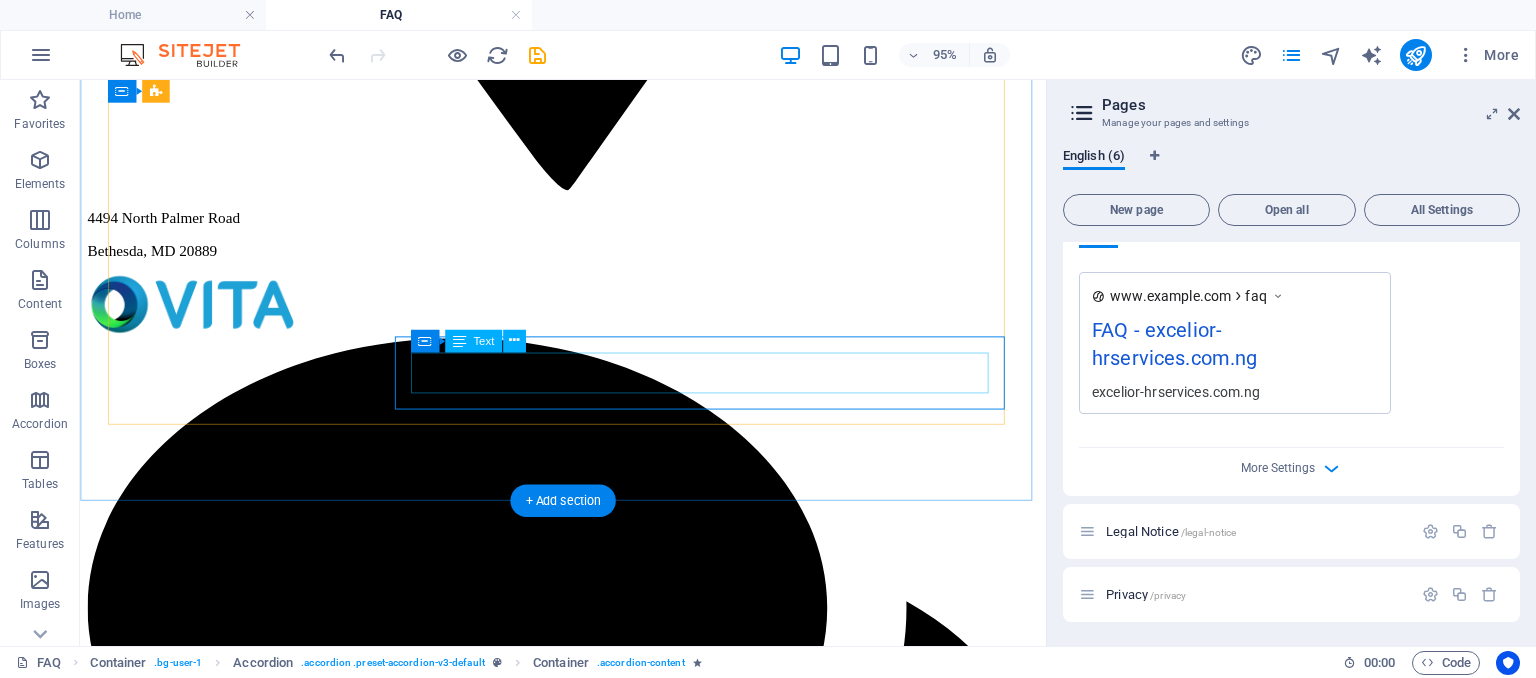 click on "Yes, we provide end-to-end recruitment support — from role definition and sourcing to screening, interviewing, and onboarding top talent." at bounding box center [588, 5535] 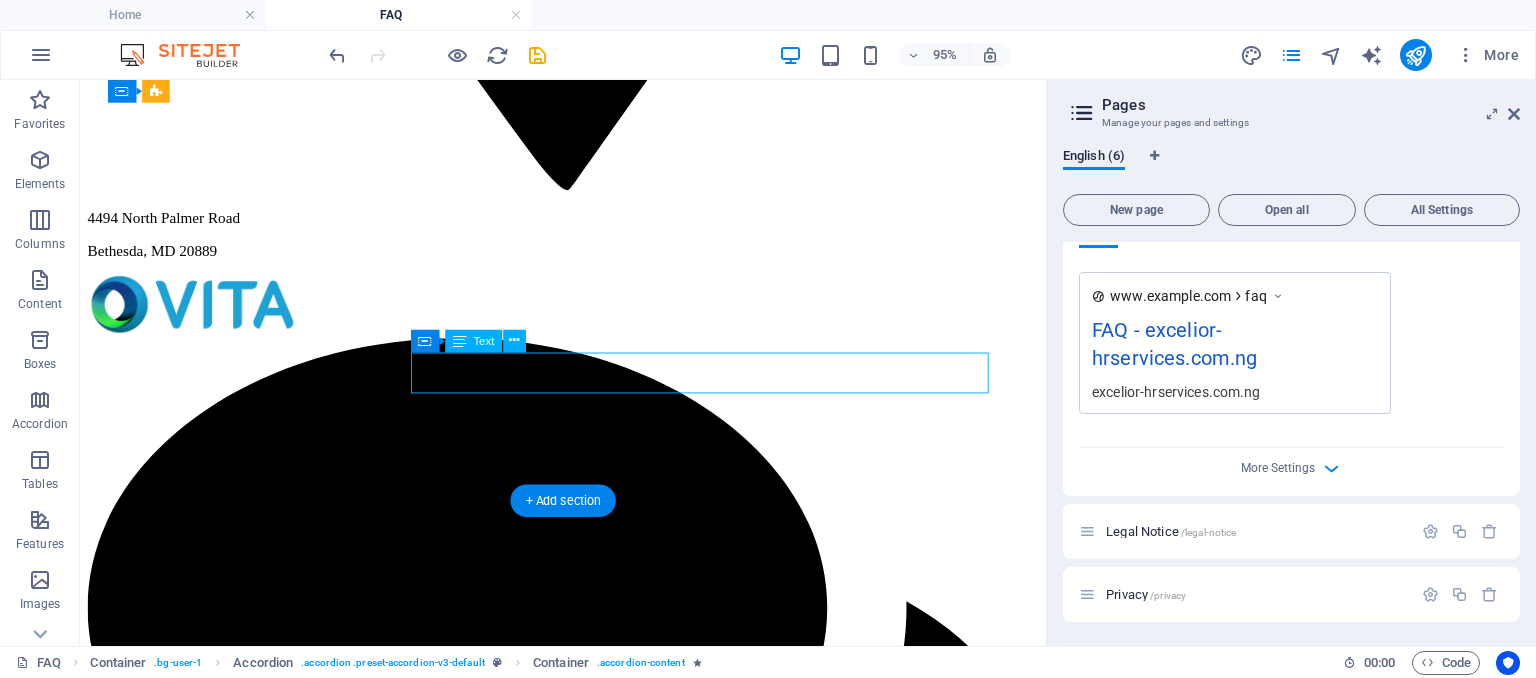 click on "Yes, we provide end-to-end recruitment support — from role definition and sourcing to screening, interviewing, and onboarding top talent." at bounding box center (588, 5535) 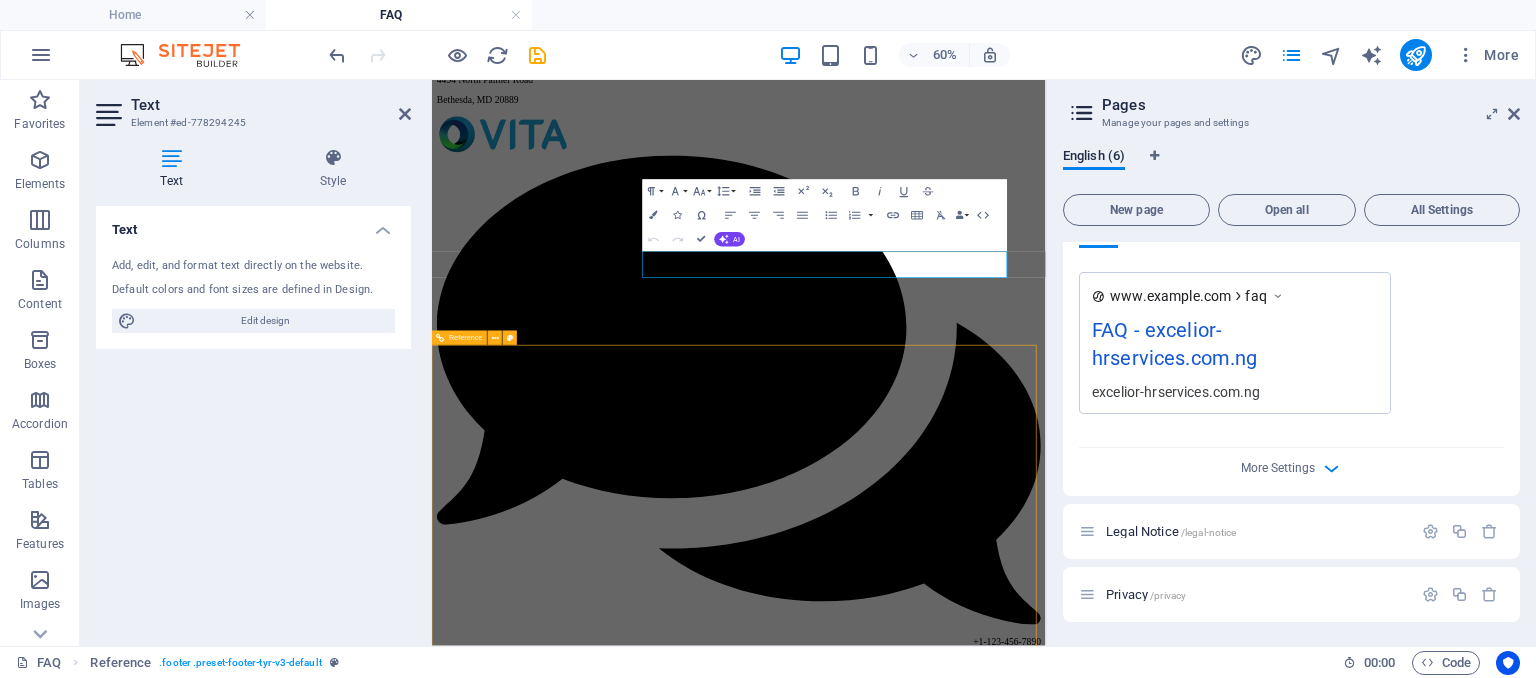scroll, scrollTop: 1405, scrollLeft: 0, axis: vertical 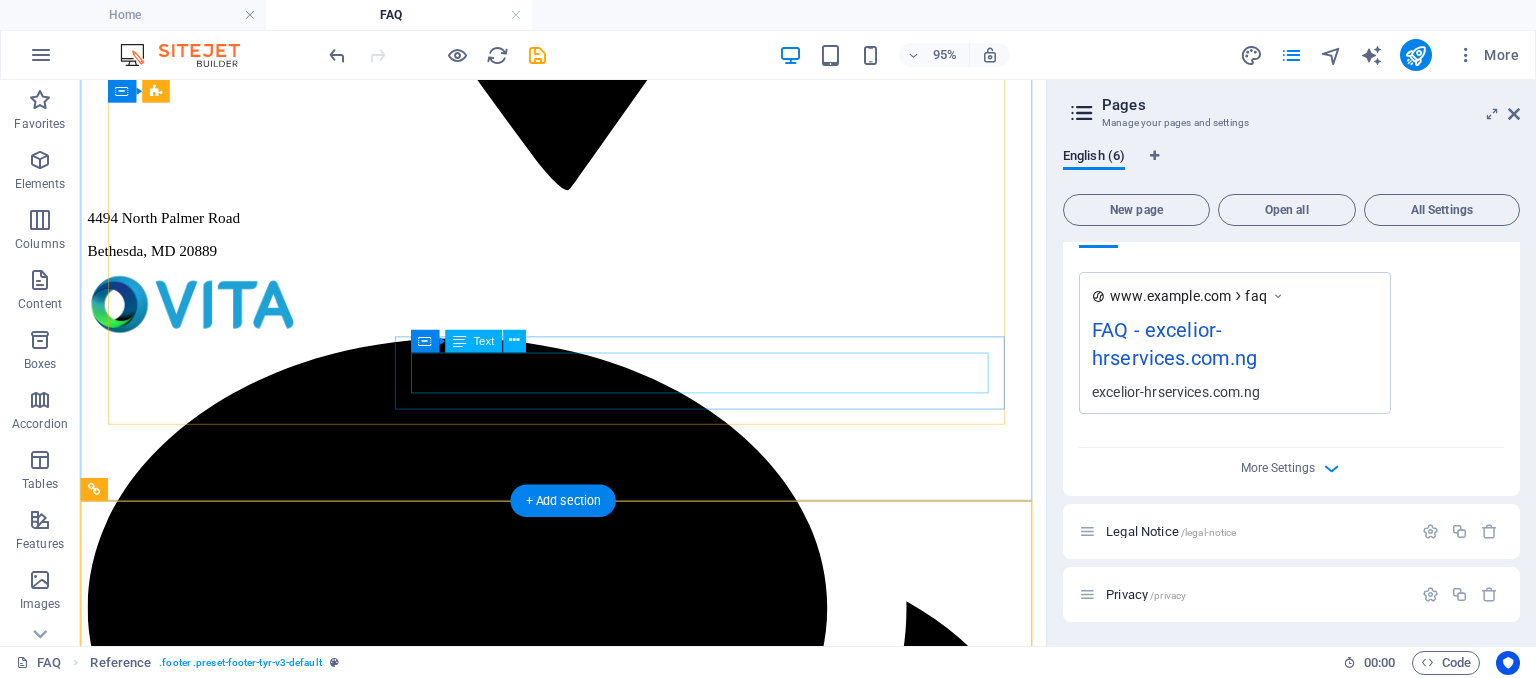click on "Yes, we provide end-to-end recruitment support — from role definition and sourcing to screening, interviewing, and onboarding top talent." at bounding box center (588, 5690) 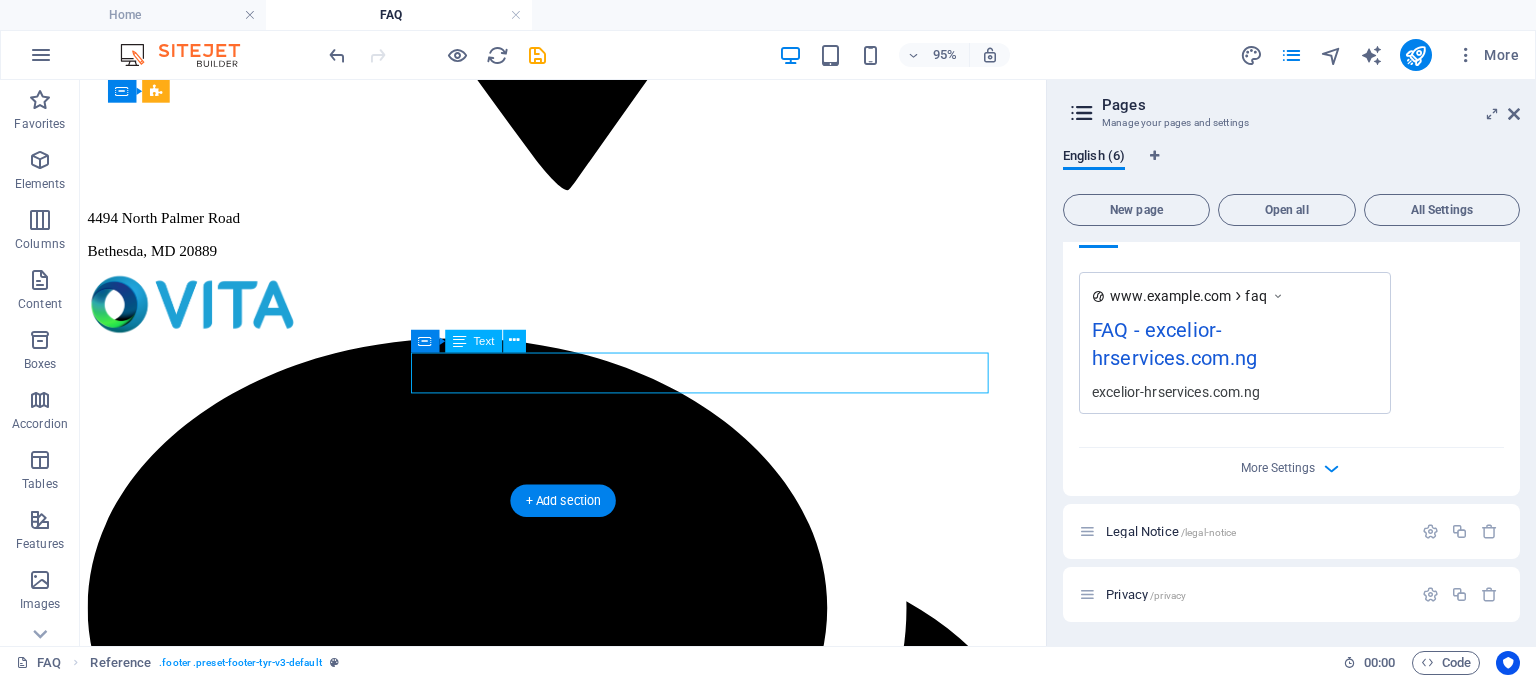 click on "Yes, we provide end-to-end recruitment support — from role definition and sourcing to screening, interviewing, and onboarding top talent." at bounding box center (588, 5690) 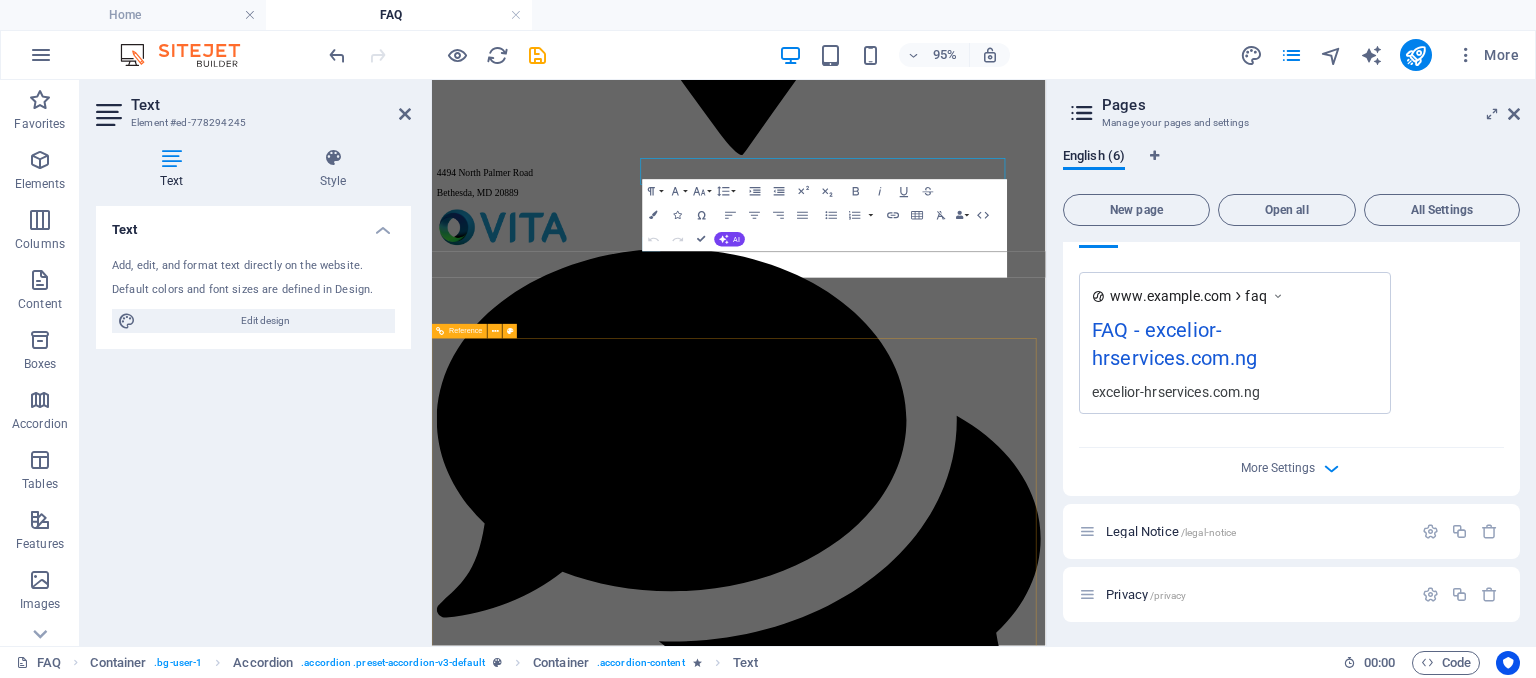 scroll, scrollTop: 1560, scrollLeft: 0, axis: vertical 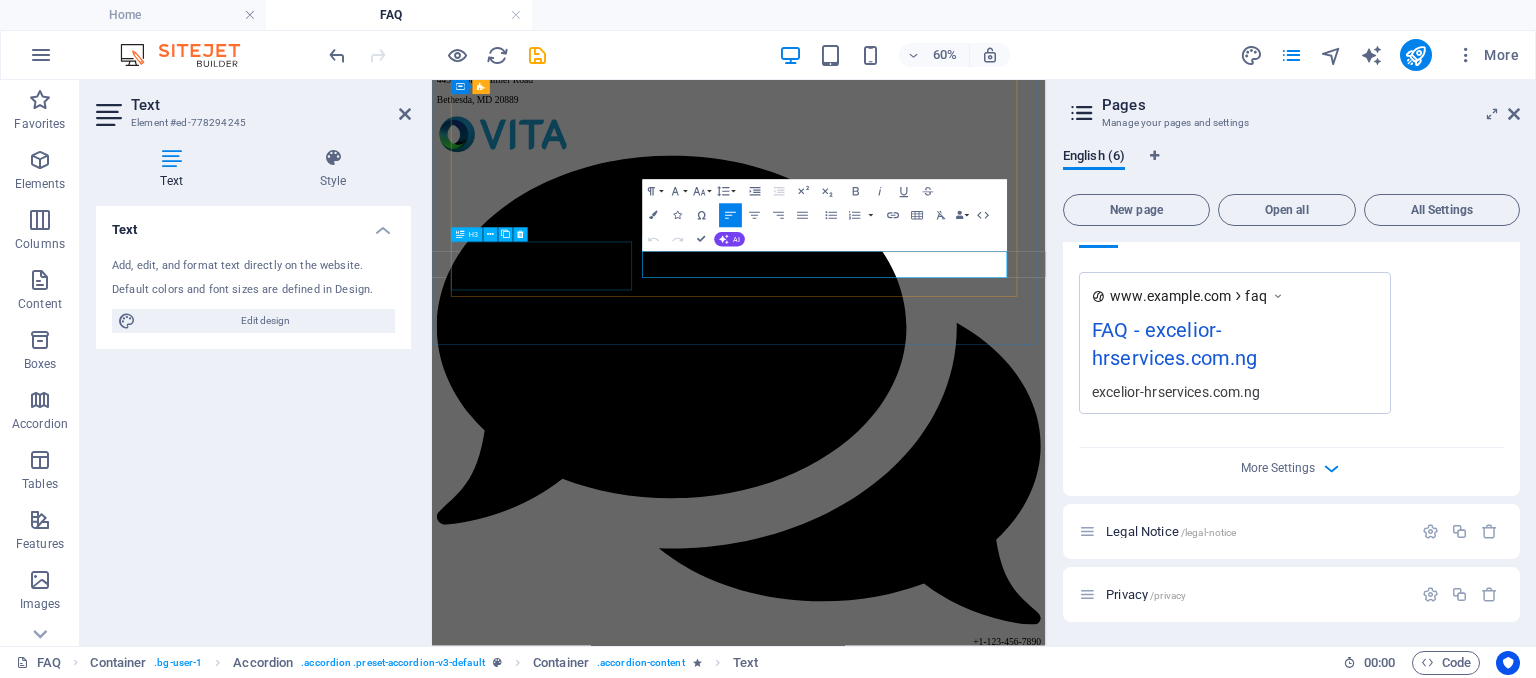 drag, startPoint x: 1125, startPoint y: 396, endPoint x: 745, endPoint y: 361, distance: 381.60843 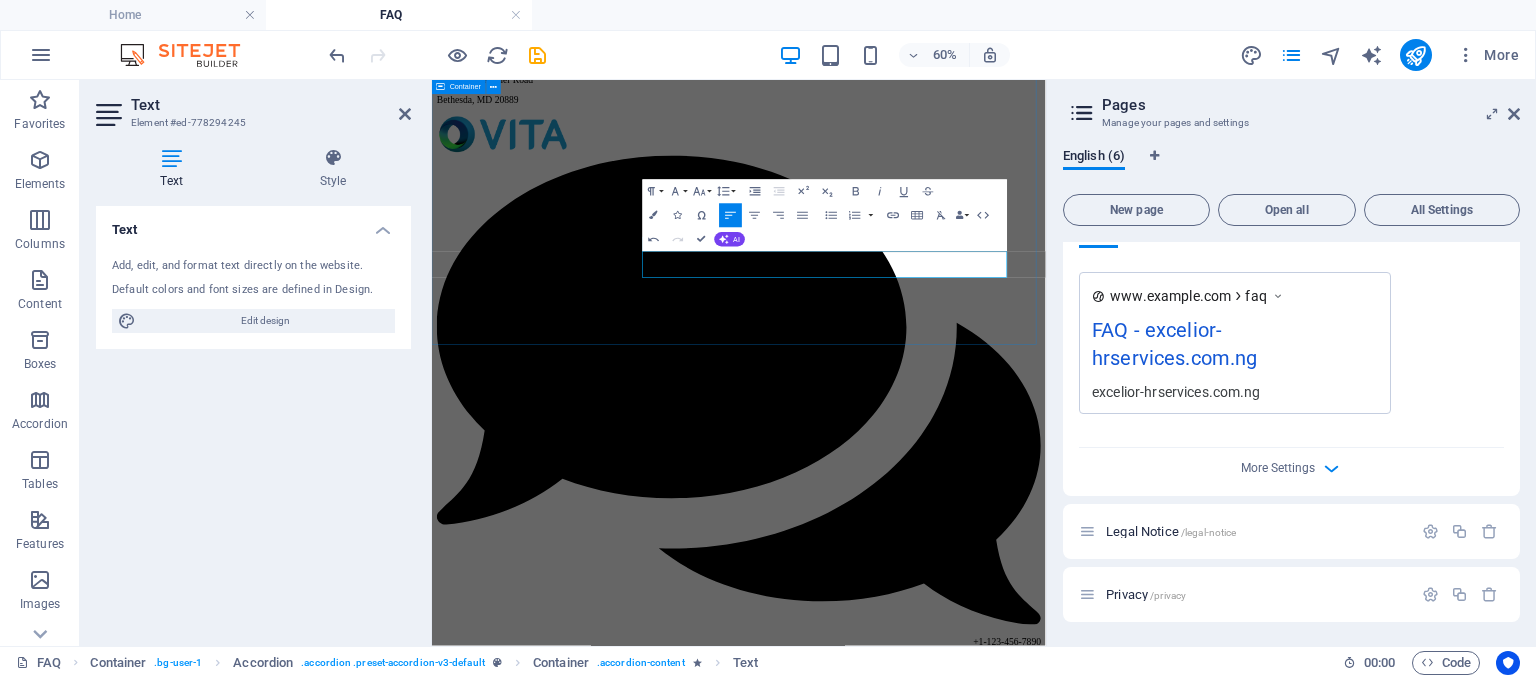 click on "1. What HR services do you offer? We provide a full suite of HR consulting and outsourcing services, including recruitment, onboarding, performance management, training and development, HR policy development, compliance, employee relations, and HR audits. 2. Do you work with businesses of all sizes? Yes. We support startups, SMEs, and large enterprises. Our solutions are scalable and tailored to meet the specific needs of your business — whether you're building HR systems from scratch or strengthening existing structures. 3. Can we outsource our entire HR function to Excelior Solutions? Absolutely. We offer full HR outsourcing options, where we manage your day-to-day HR activities while you focus on growing your business. 4. How do you ensure compliance with labour laws and regulations? Our team stays updated on local and international labour regulations. We ensure that your policies, contracts, and practices are compliant with legal standards, reducing risk and ensuring peace of mind." at bounding box center [943, 5228] 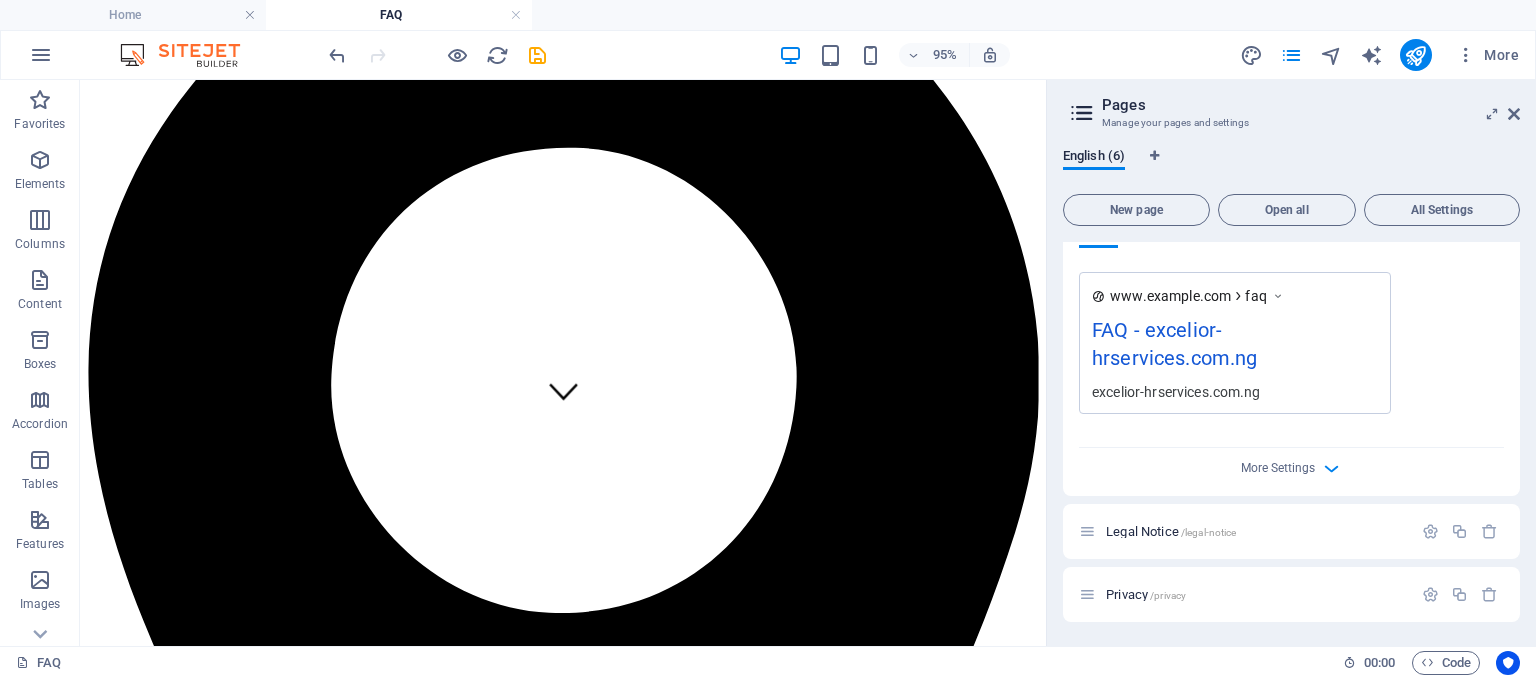 scroll, scrollTop: 94, scrollLeft: 0, axis: vertical 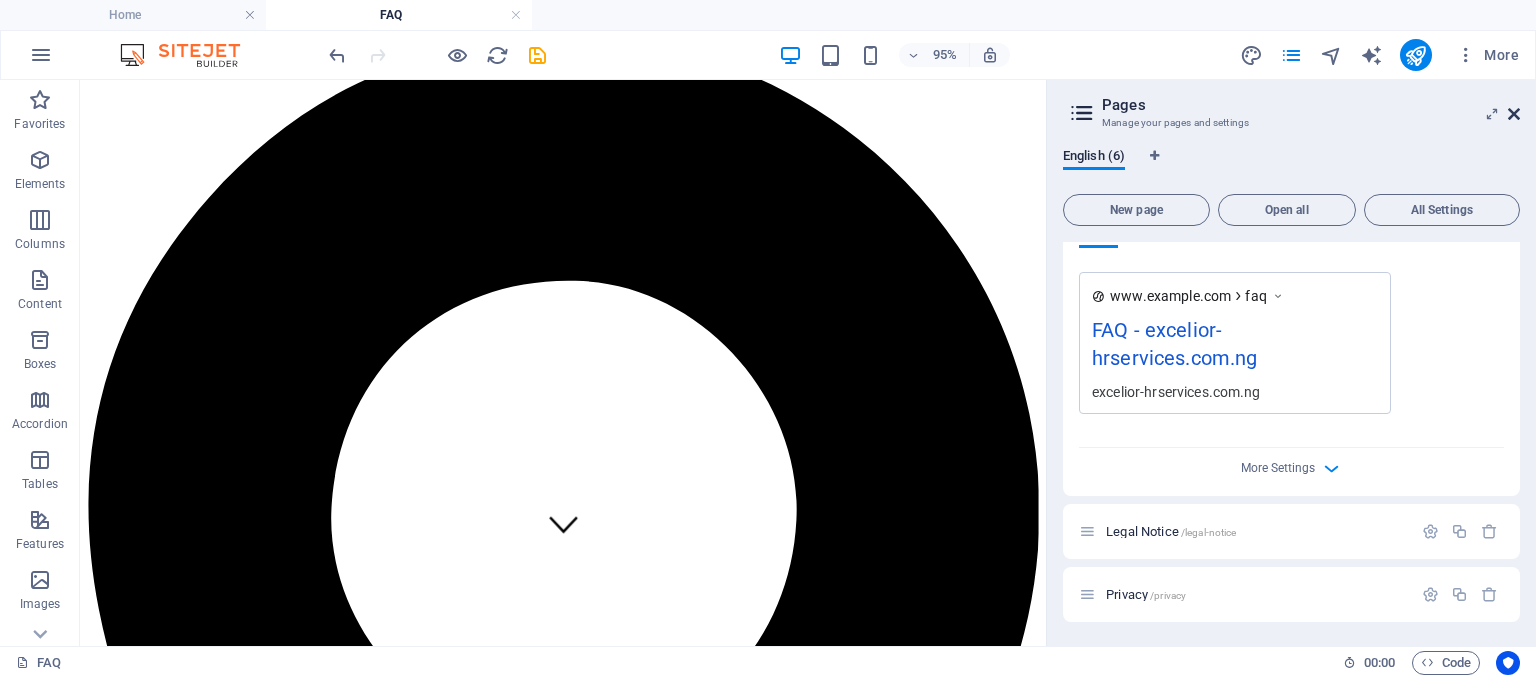 click at bounding box center (1514, 114) 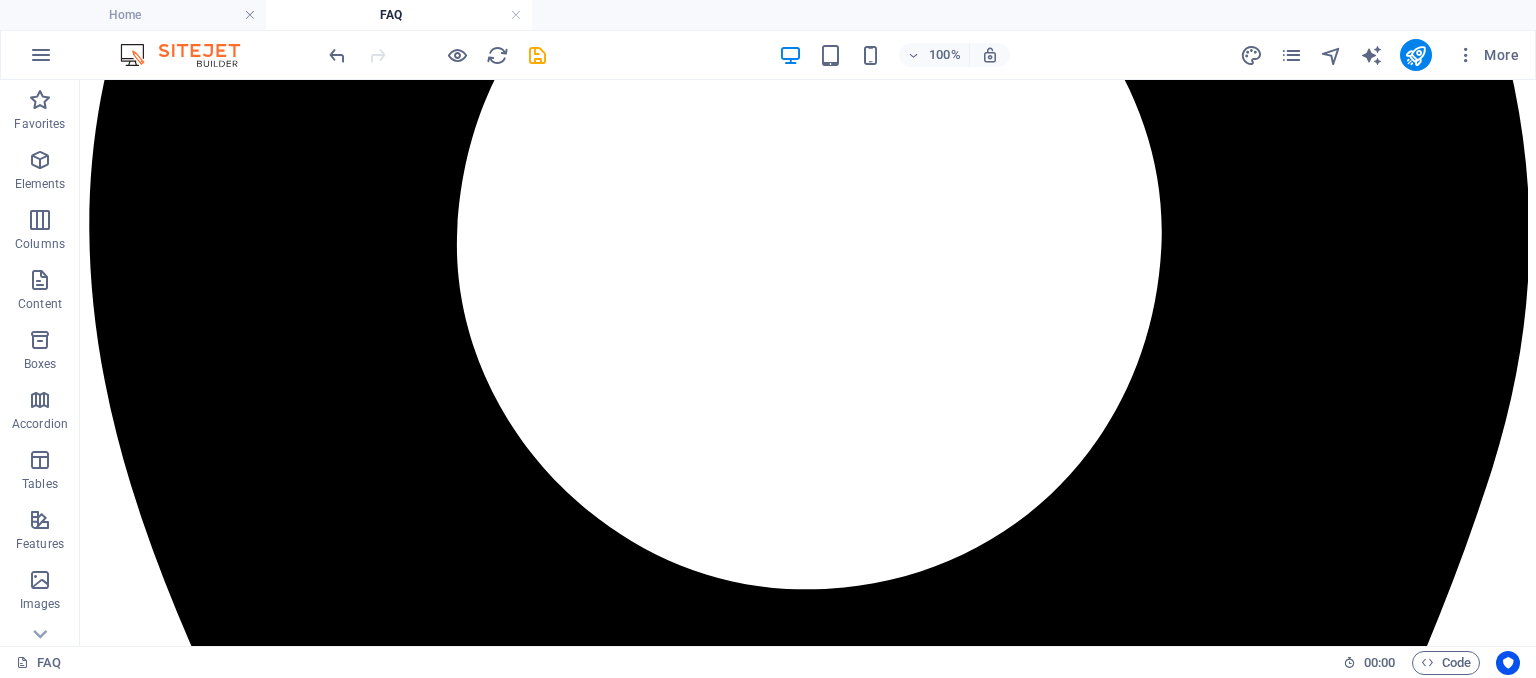 scroll, scrollTop: 429, scrollLeft: 0, axis: vertical 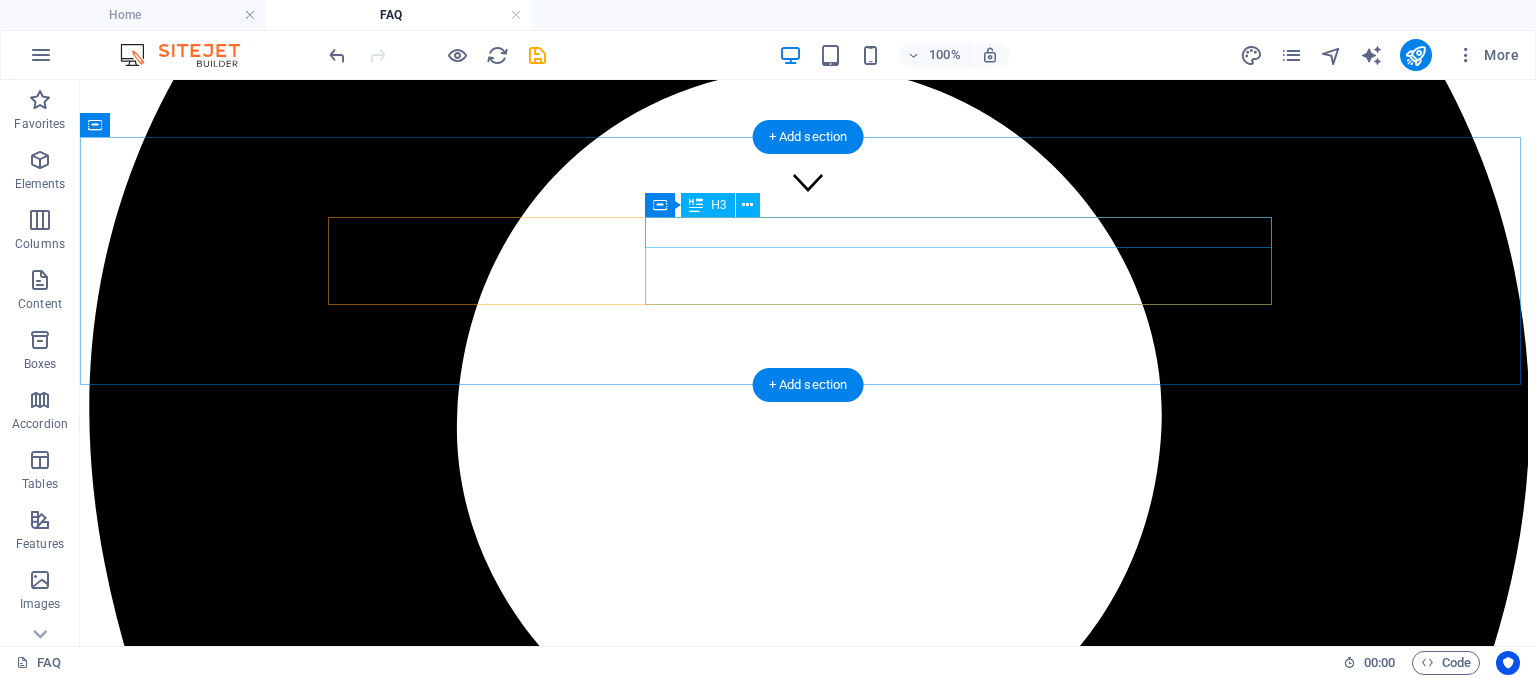click on "Here are the answers" at bounding box center [808, 7908] 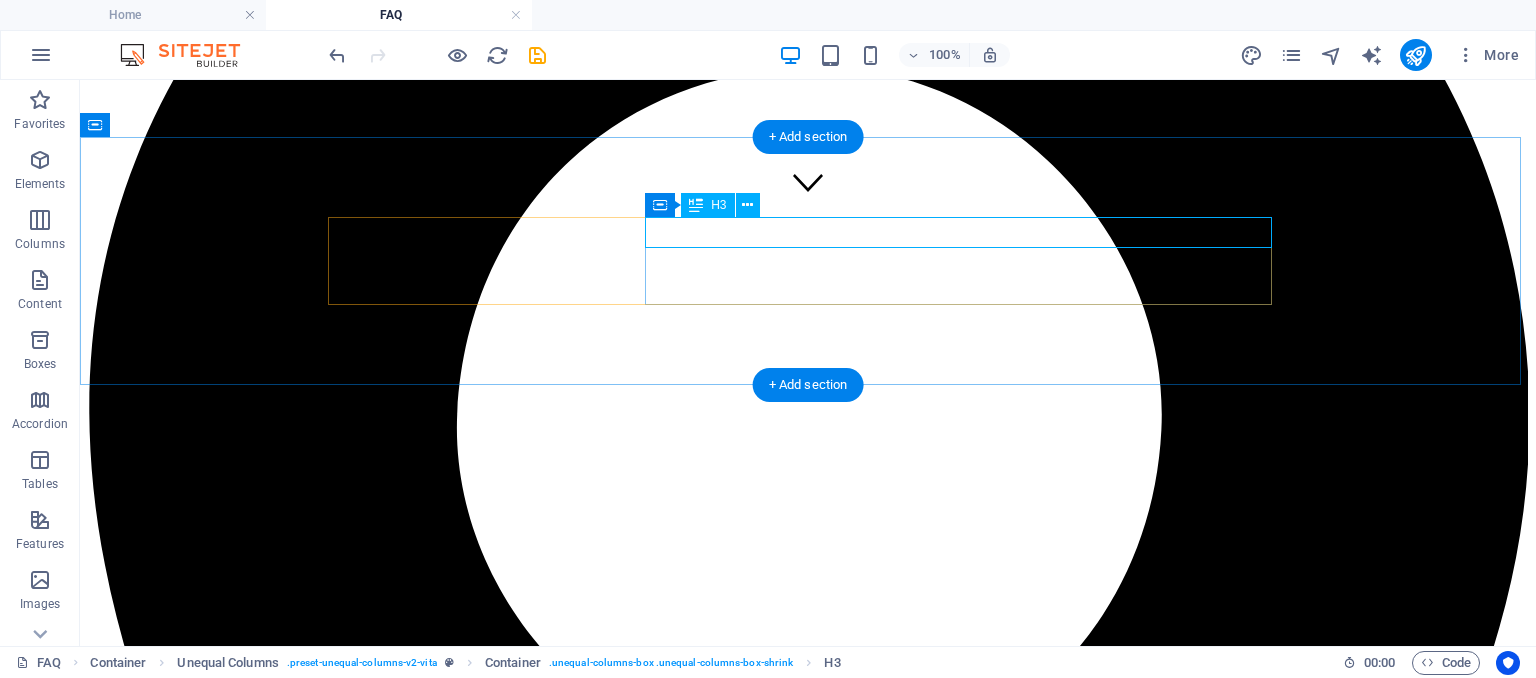 click on "Here are the answers" at bounding box center (808, 7908) 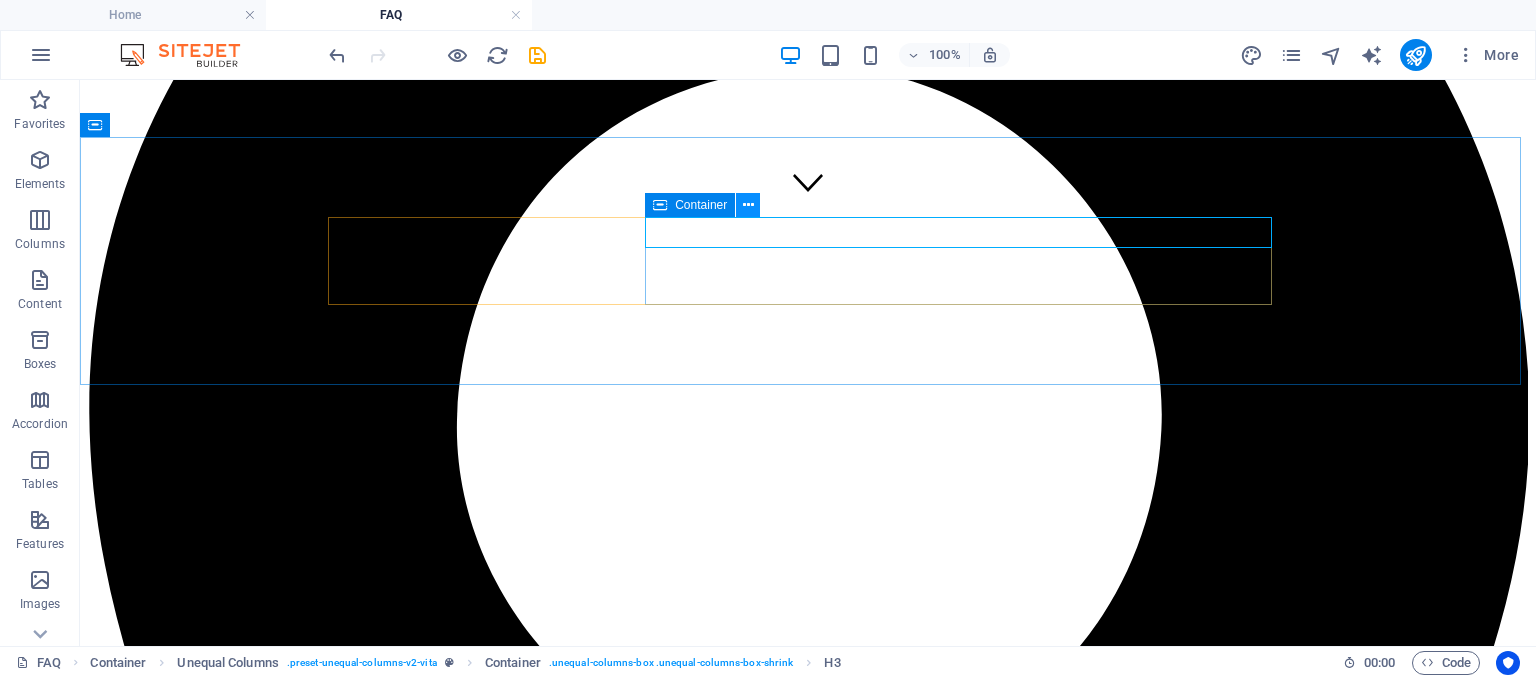 click at bounding box center (748, 205) 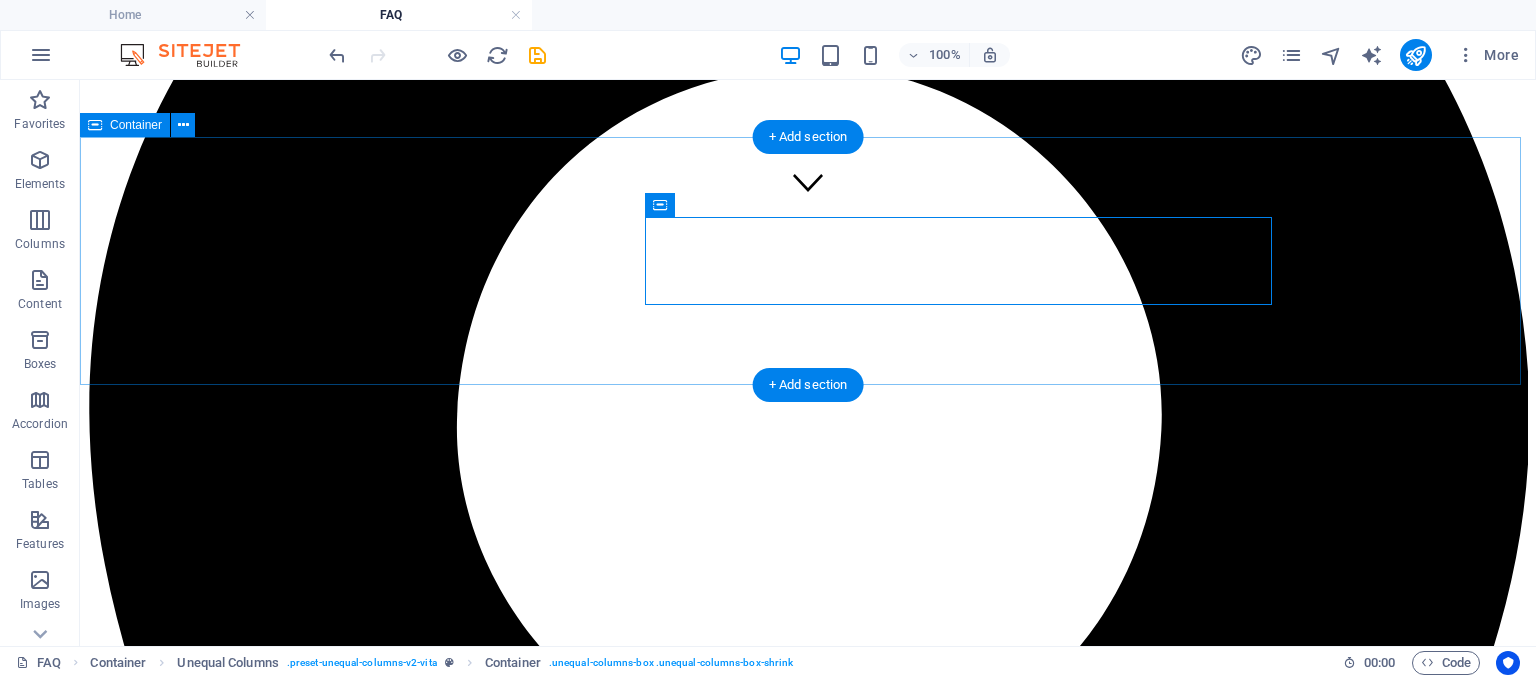 click on "Frequently Asked Questions (FAQs) Here are the answers Everything you need to know about working with Excelior Solutions." at bounding box center (808, 7891) 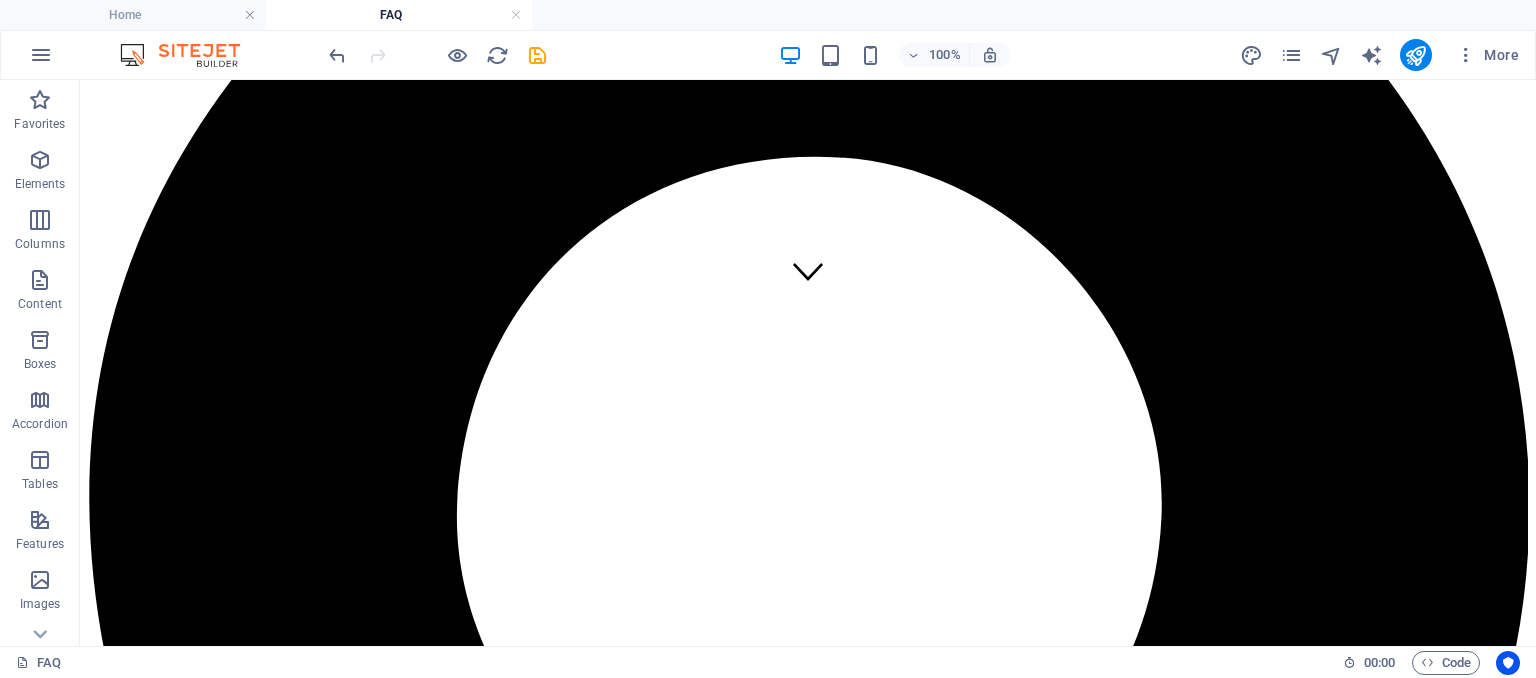 scroll, scrollTop: 0, scrollLeft: 0, axis: both 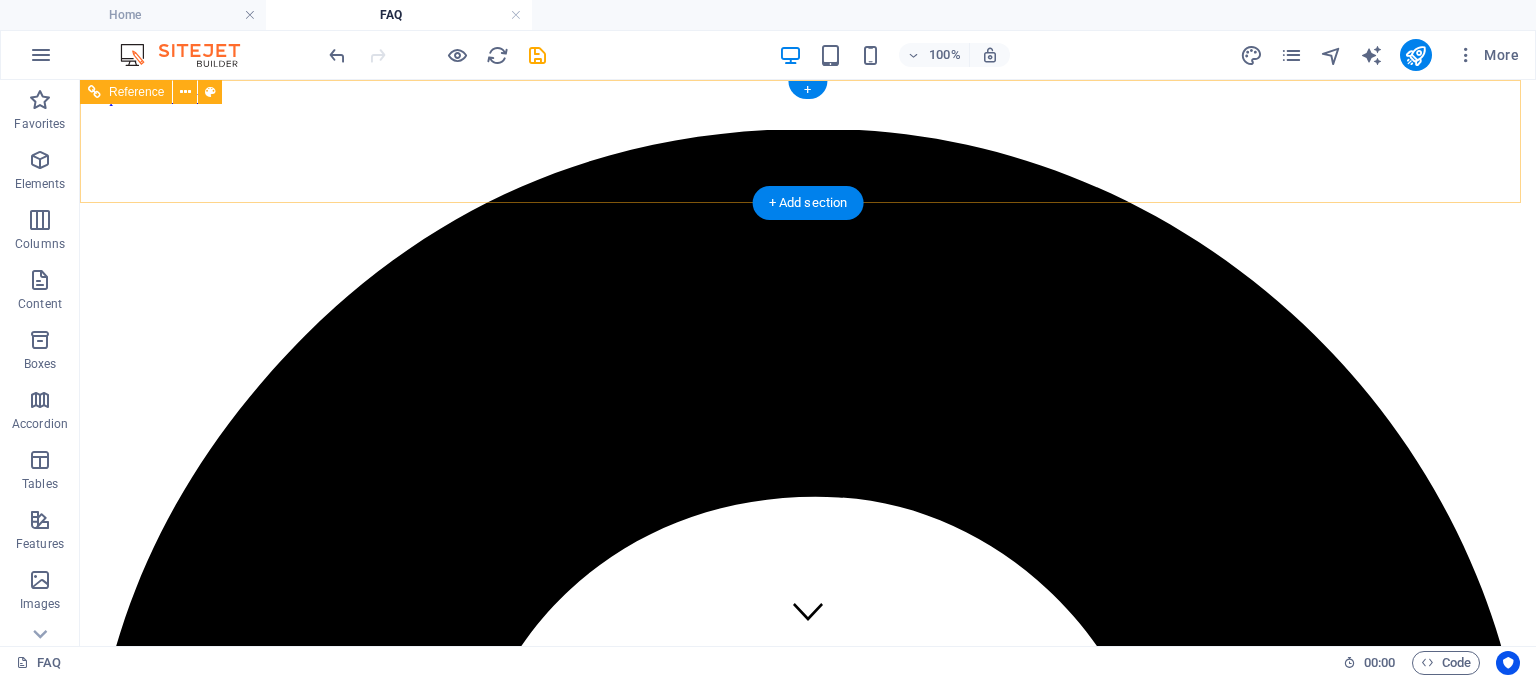 click on "4494 North Palmer Road Bethesda, MD   20889 +1-123-456-7890 5009cfb5f0a19cefa9b6f8115165f2@cpanel.local" at bounding box center (808, 1869) 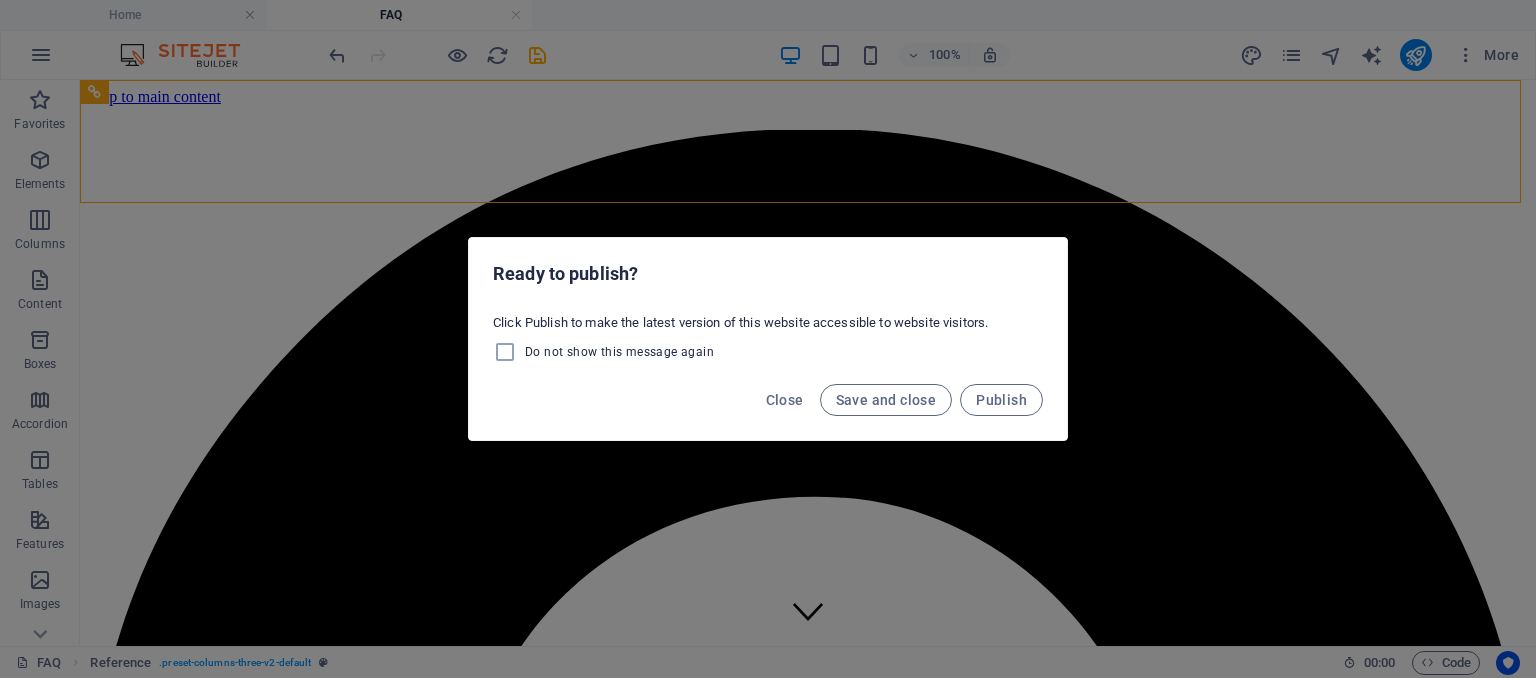 click on "Ready to publish? Click Publish to make the latest version of this website accessible to website visitors. Do not show this message again Close Save and close Publish" at bounding box center [768, 339] 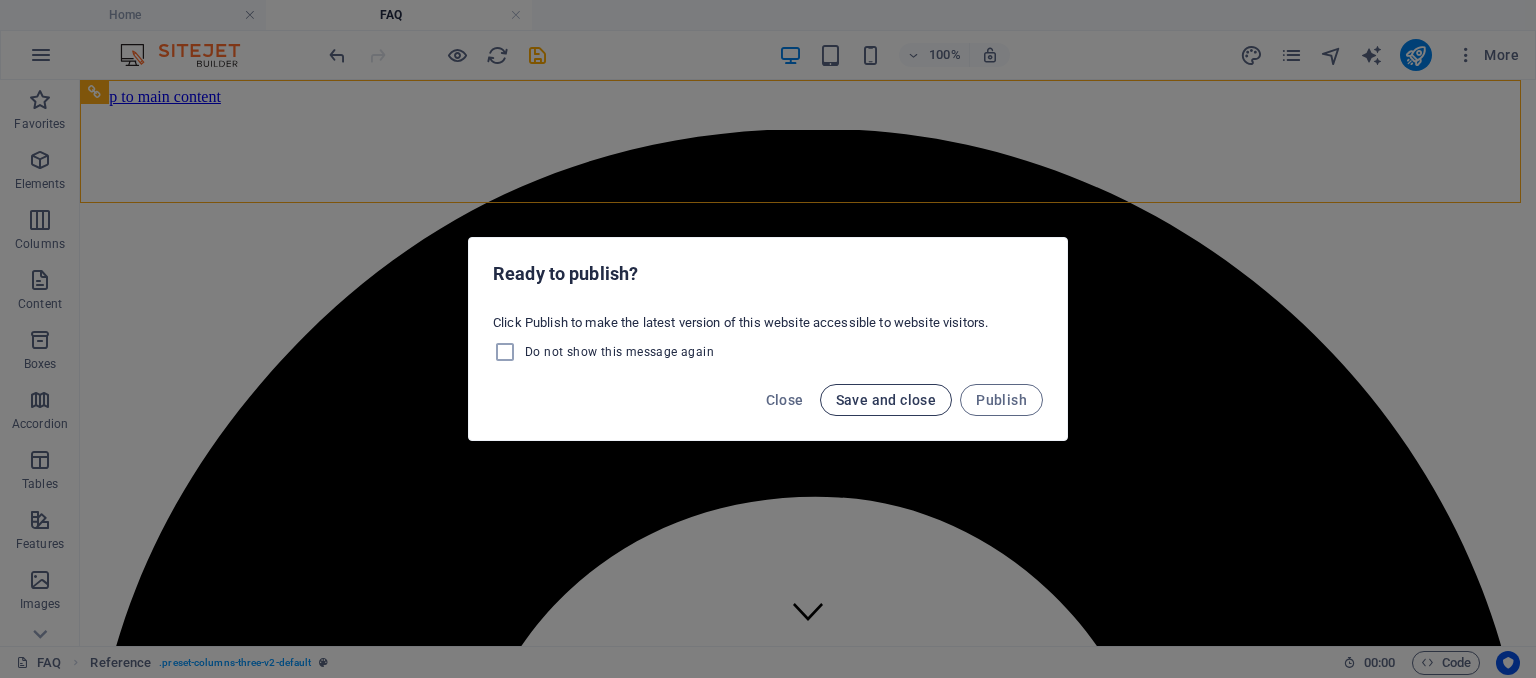 click on "Save and close" at bounding box center (886, 400) 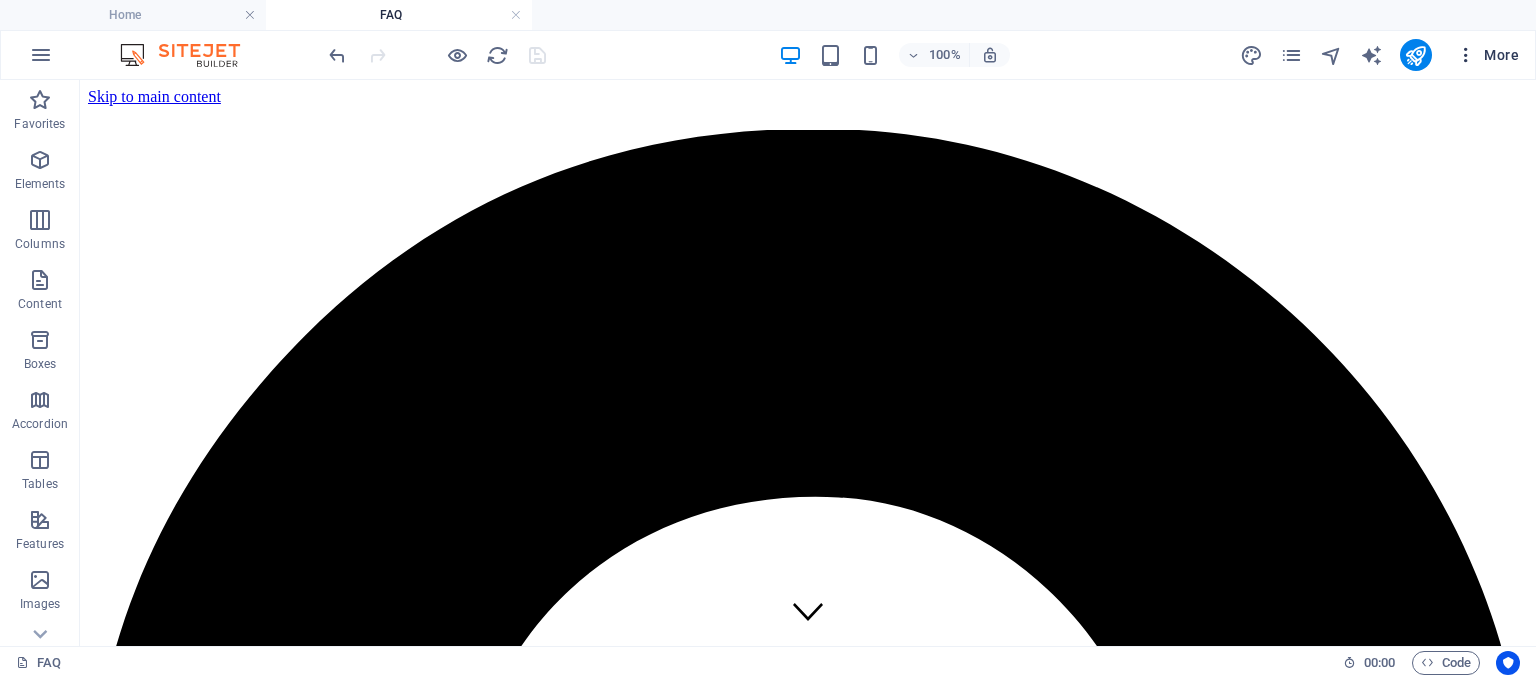 click at bounding box center (1466, 55) 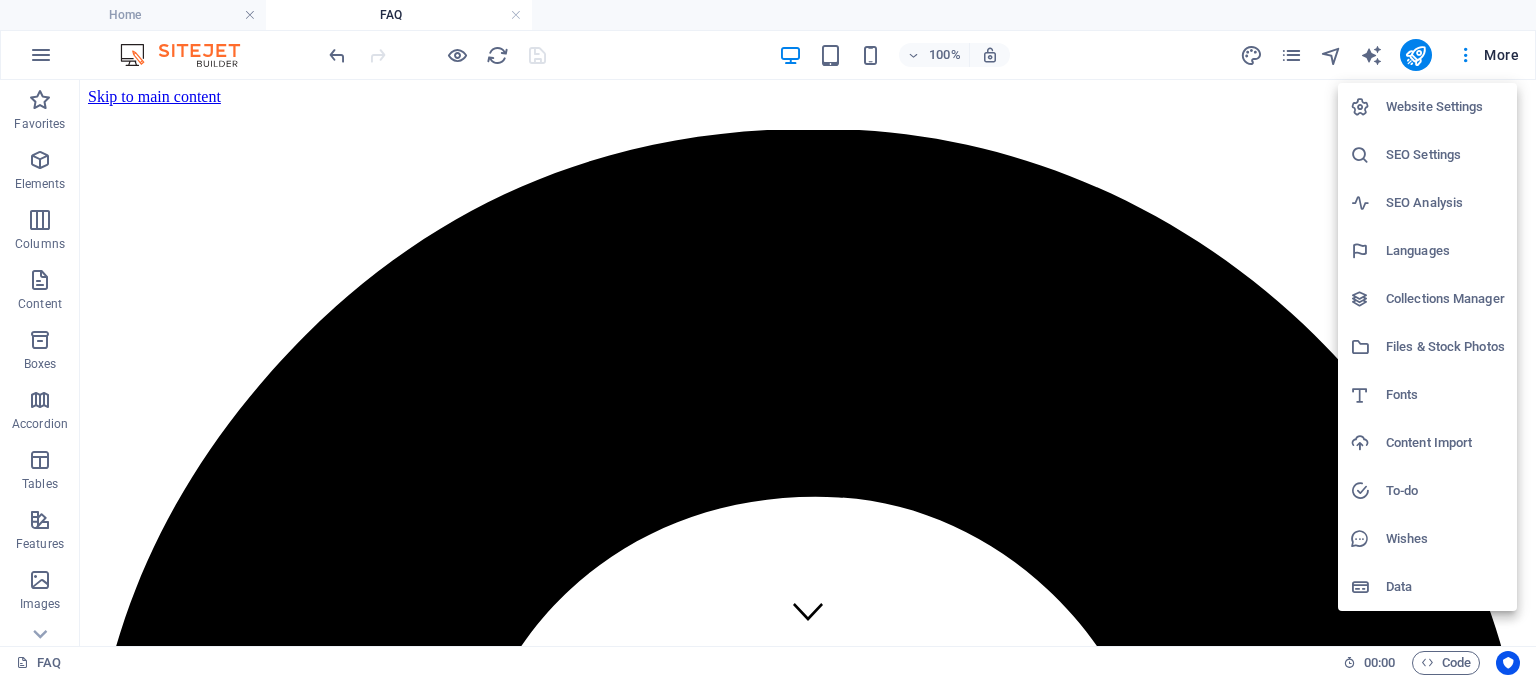 click at bounding box center [768, 339] 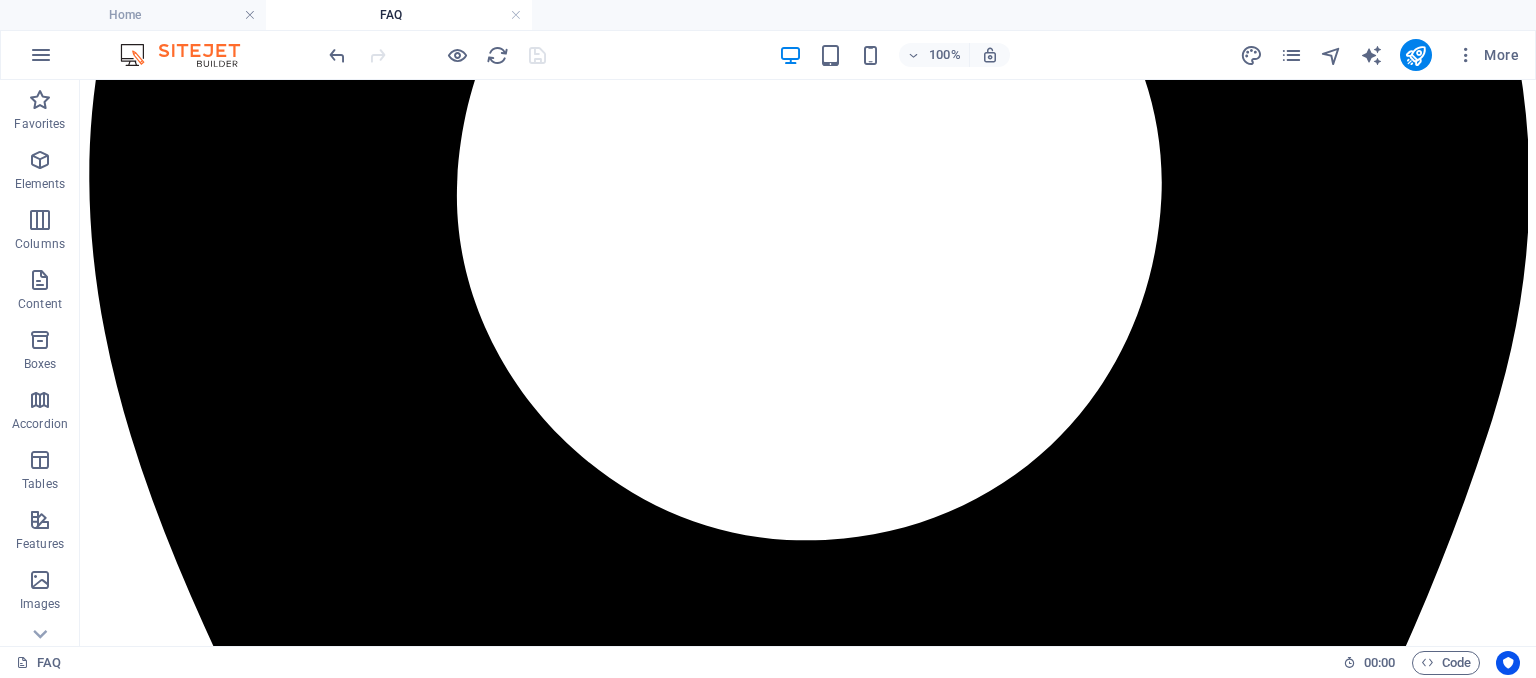 scroll, scrollTop: 797, scrollLeft: 0, axis: vertical 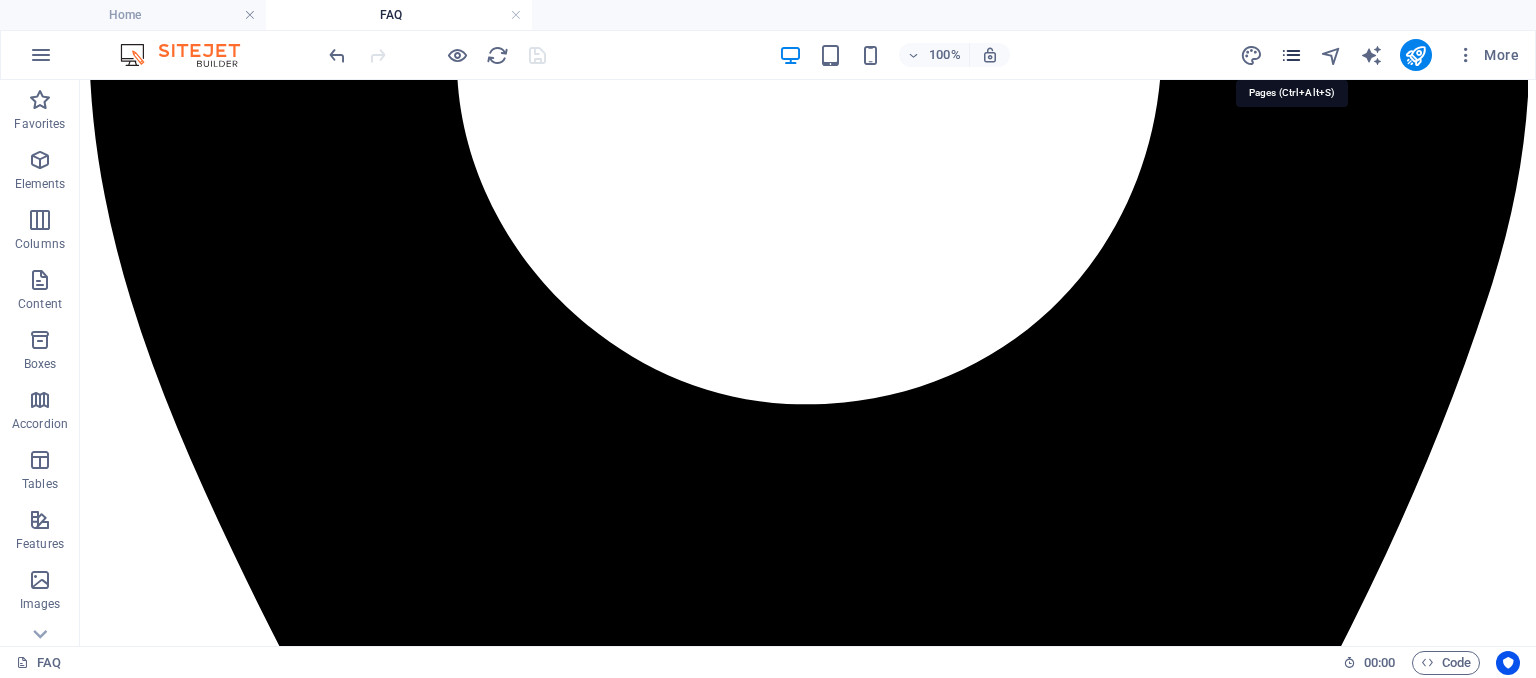 click at bounding box center [1291, 55] 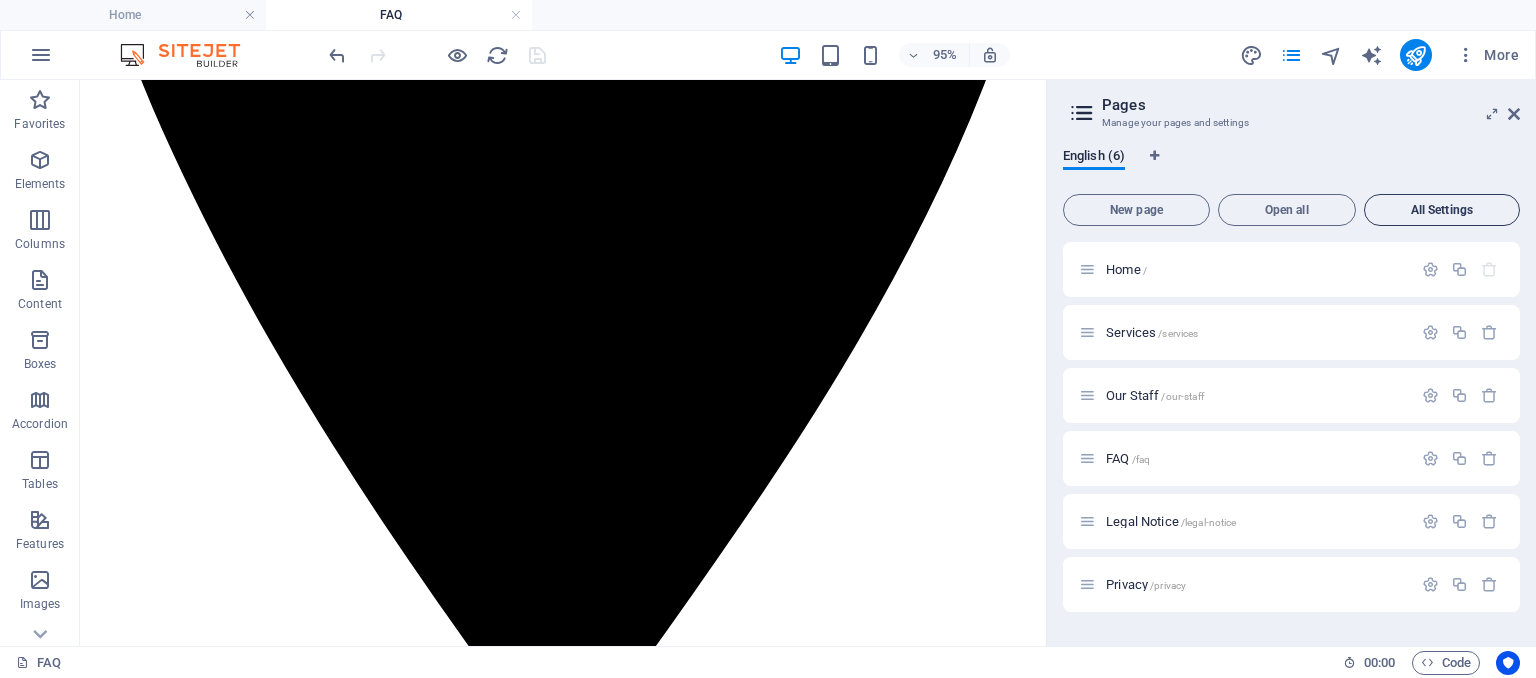 click on "All Settings" at bounding box center [1442, 210] 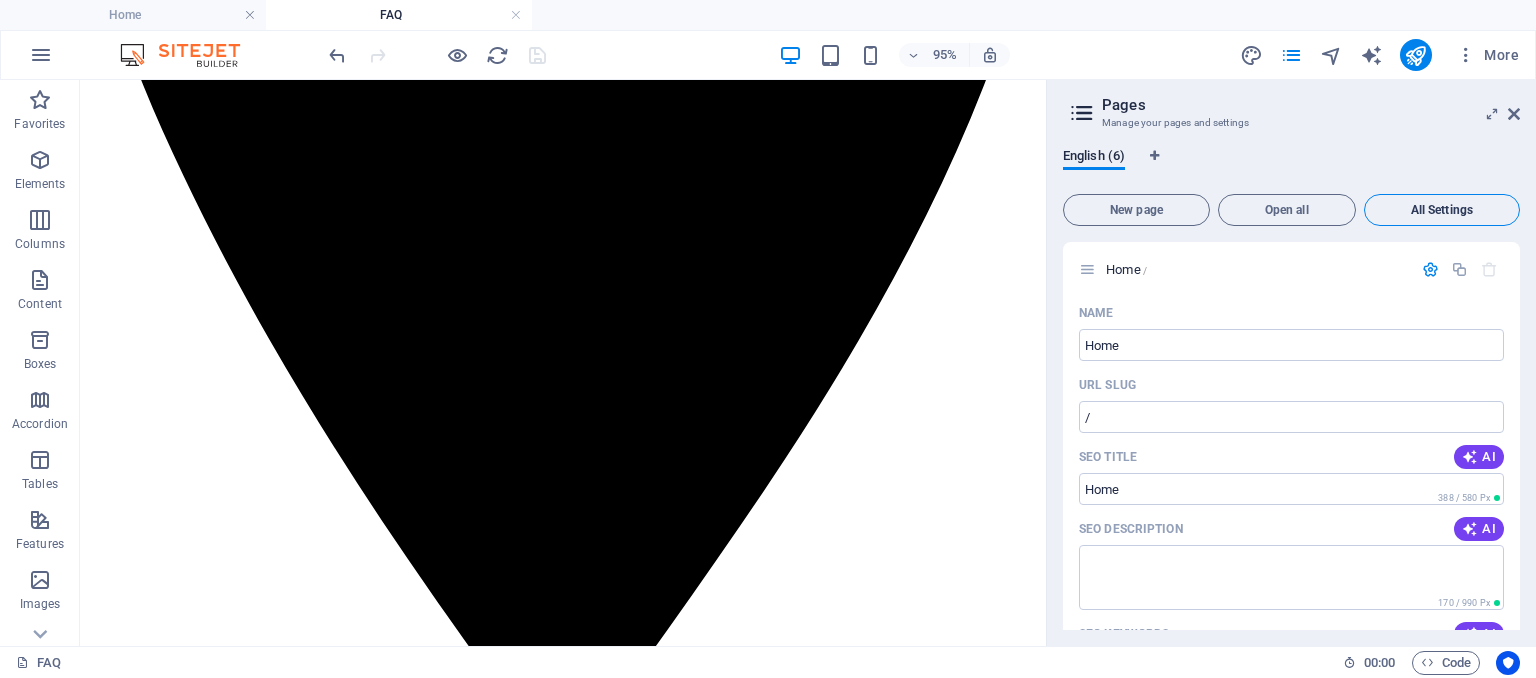 scroll, scrollTop: 4089, scrollLeft: 0, axis: vertical 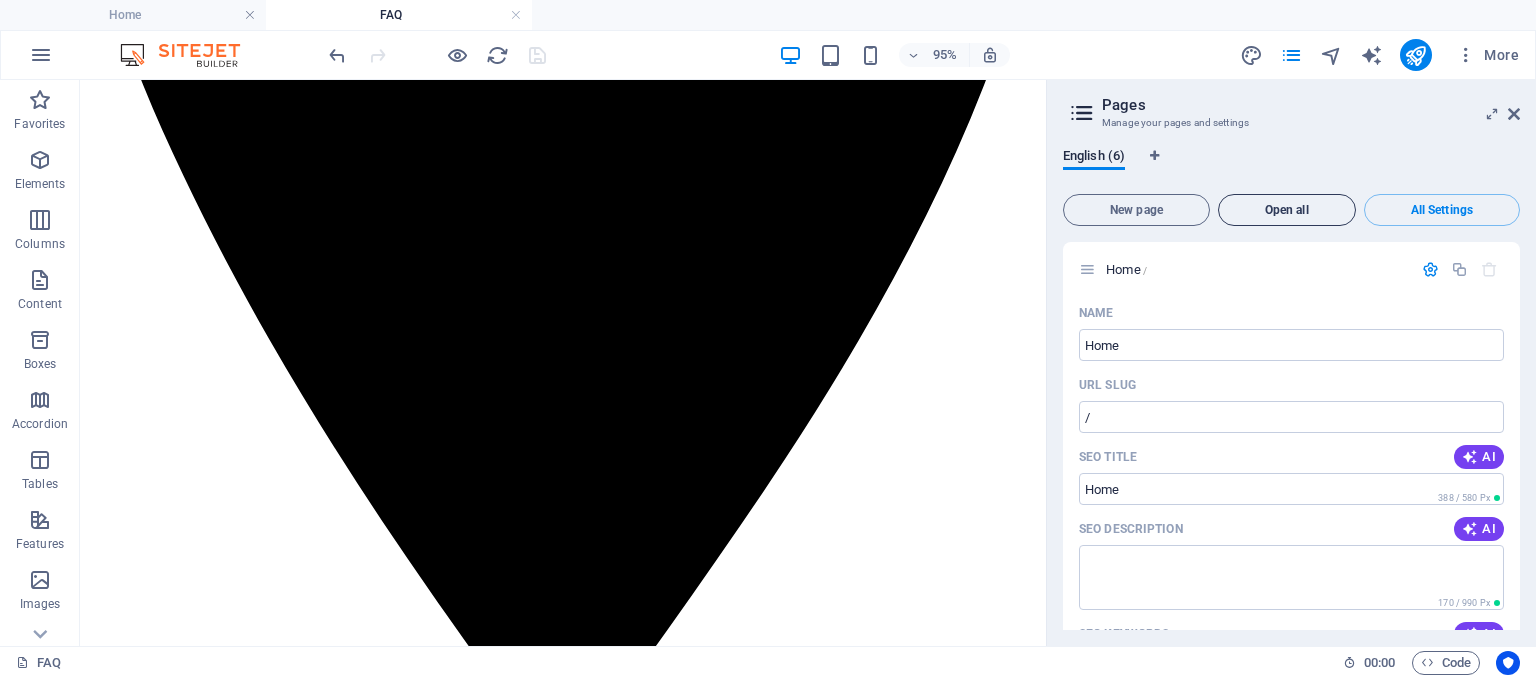 click on "Open all" at bounding box center (1287, 210) 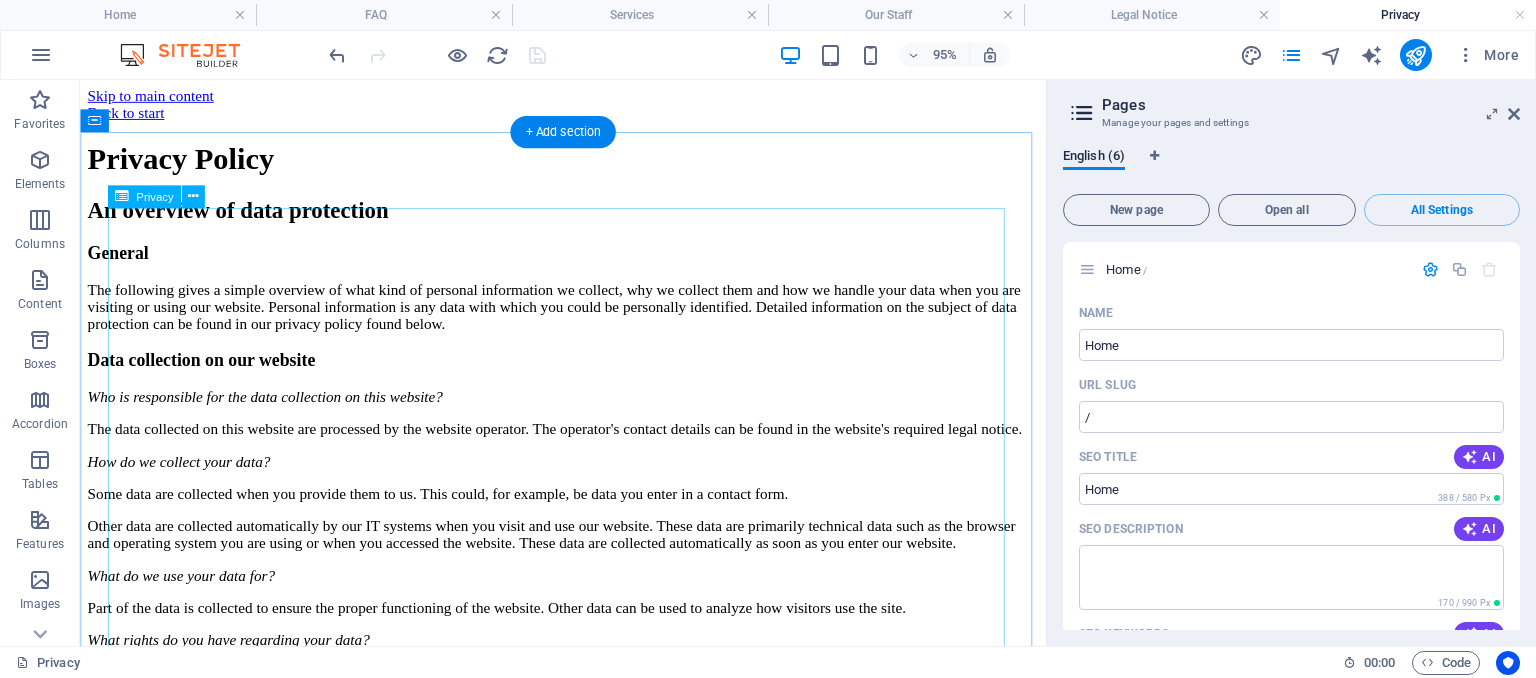 scroll, scrollTop: 0, scrollLeft: 0, axis: both 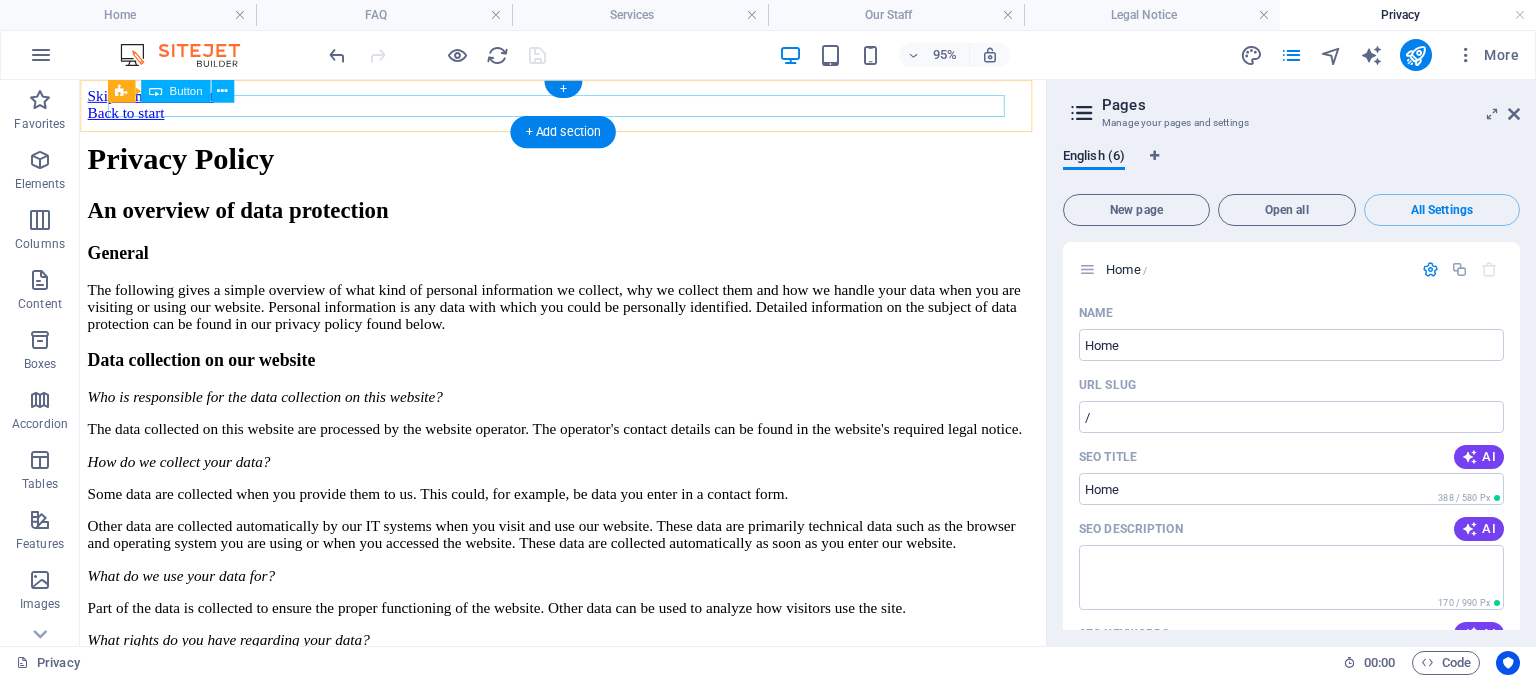 click on "Back to start" at bounding box center (588, 115) 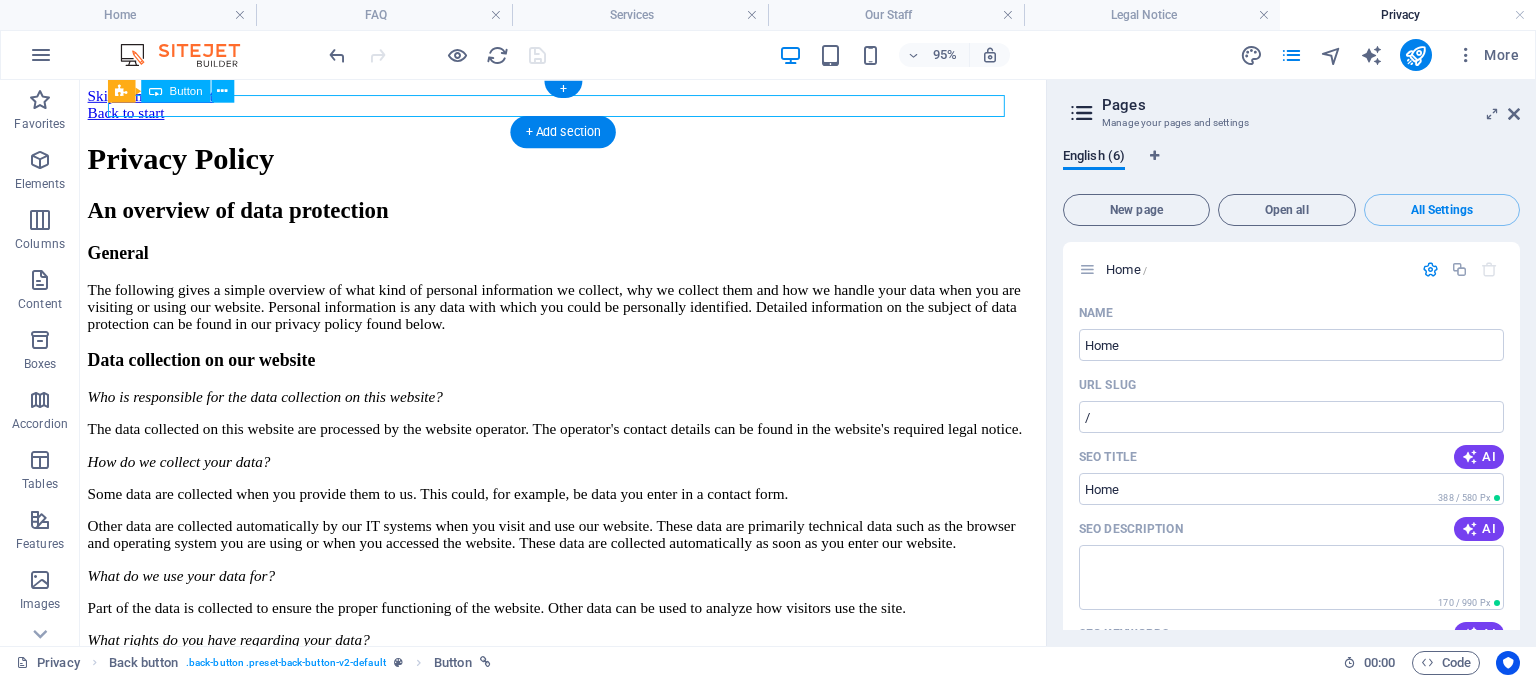 click on "Back to start" at bounding box center (588, 115) 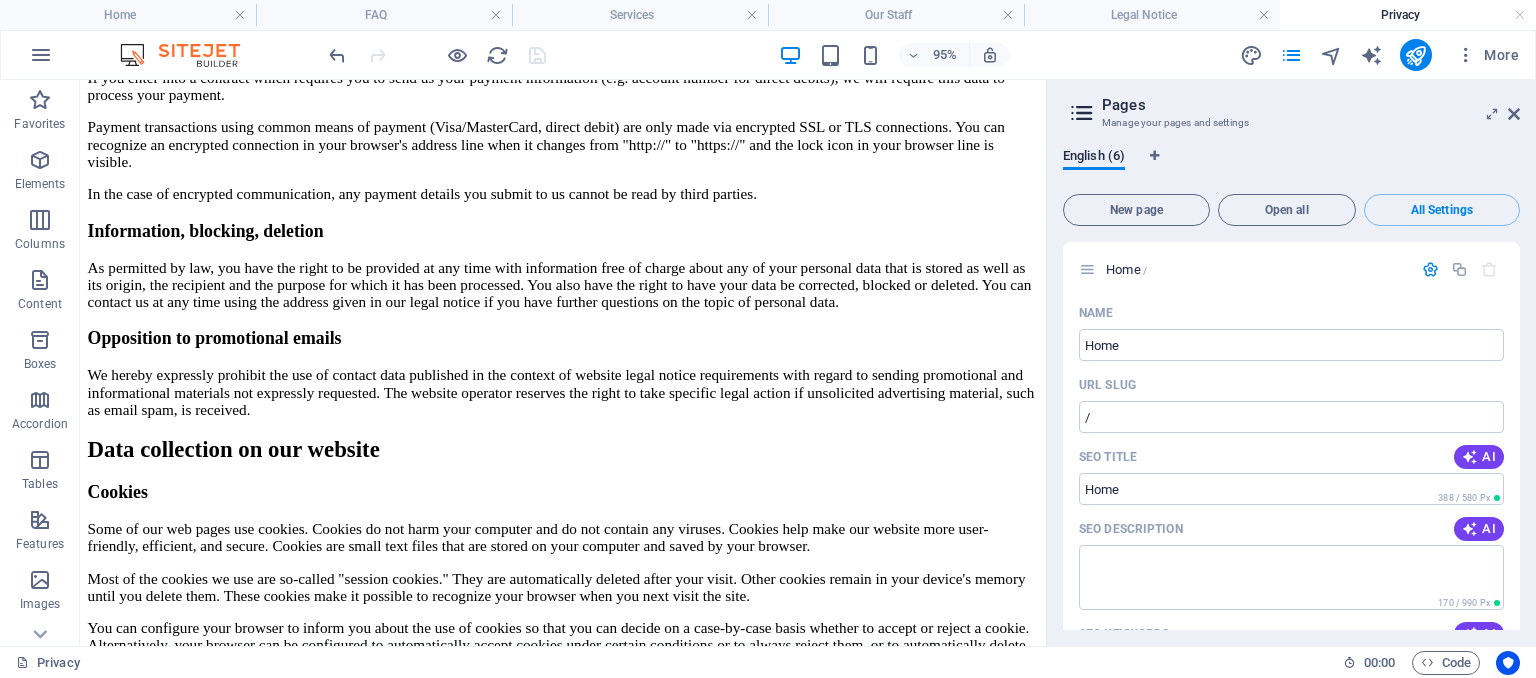 scroll, scrollTop: 0, scrollLeft: 0, axis: both 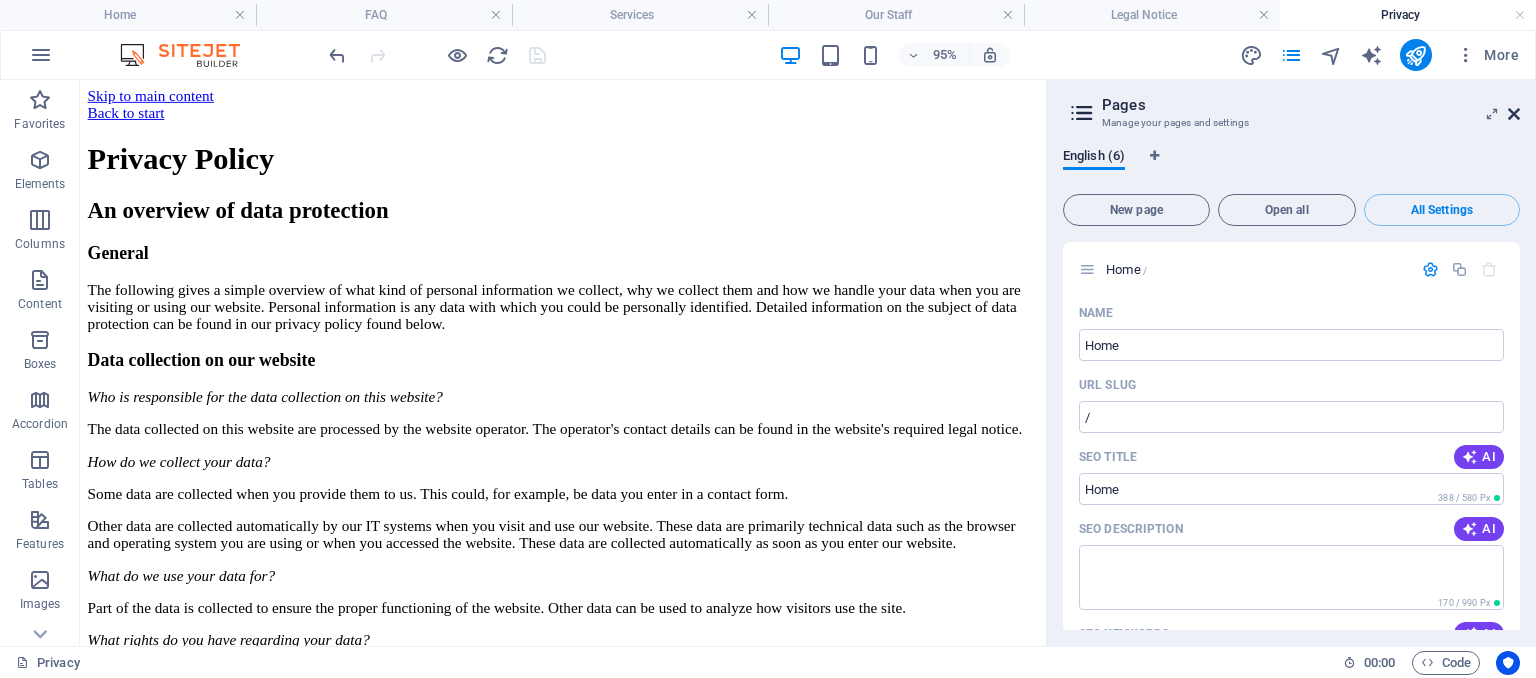 drag, startPoint x: 1519, startPoint y: 112, endPoint x: 1412, endPoint y: 23, distance: 139.17615 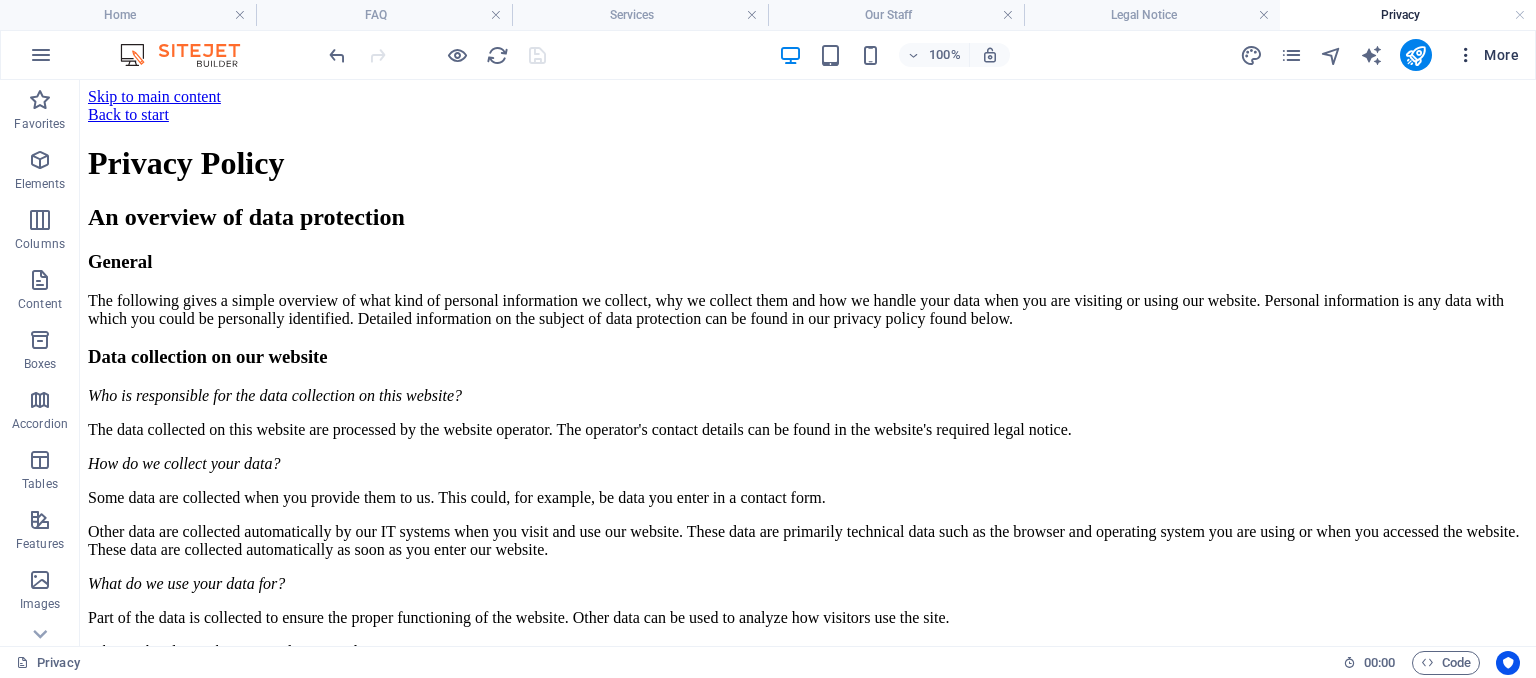 click at bounding box center [1466, 55] 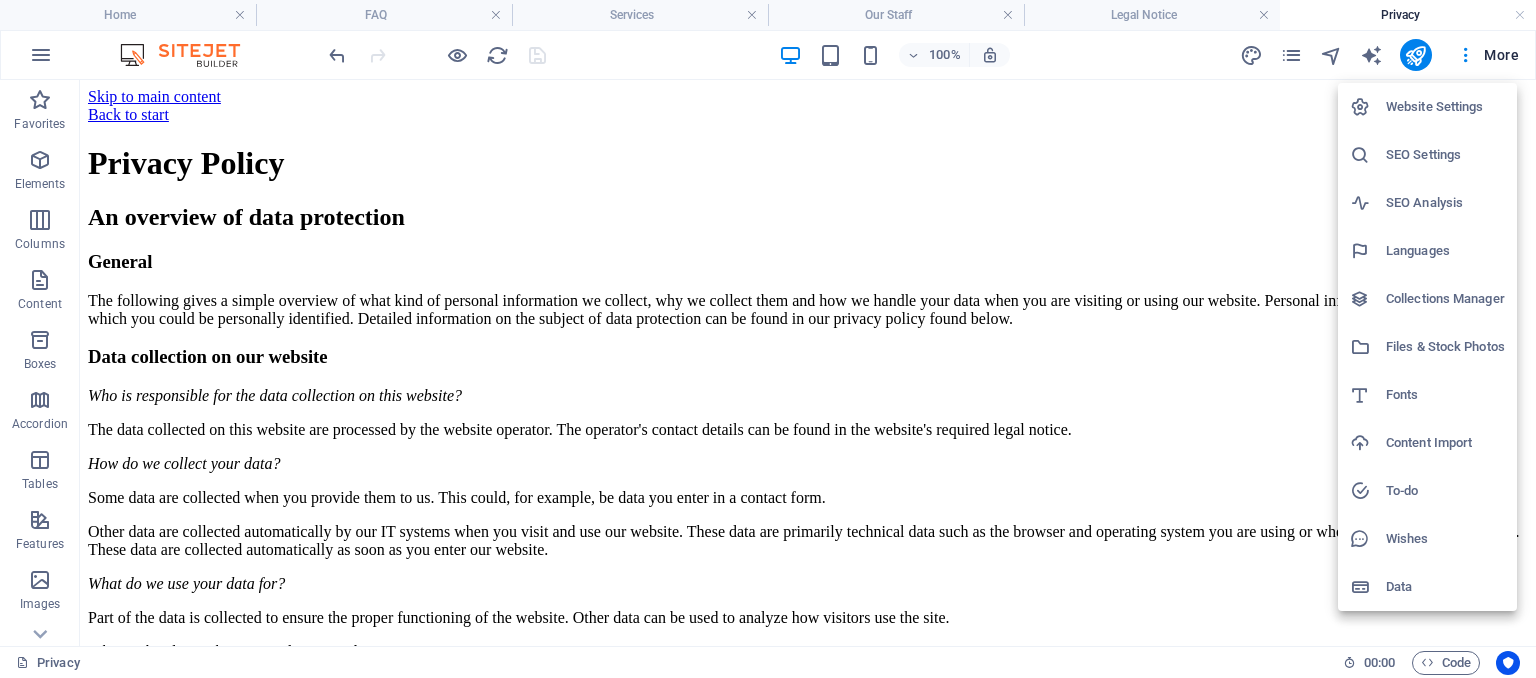click on "Website Settings" at bounding box center (1445, 107) 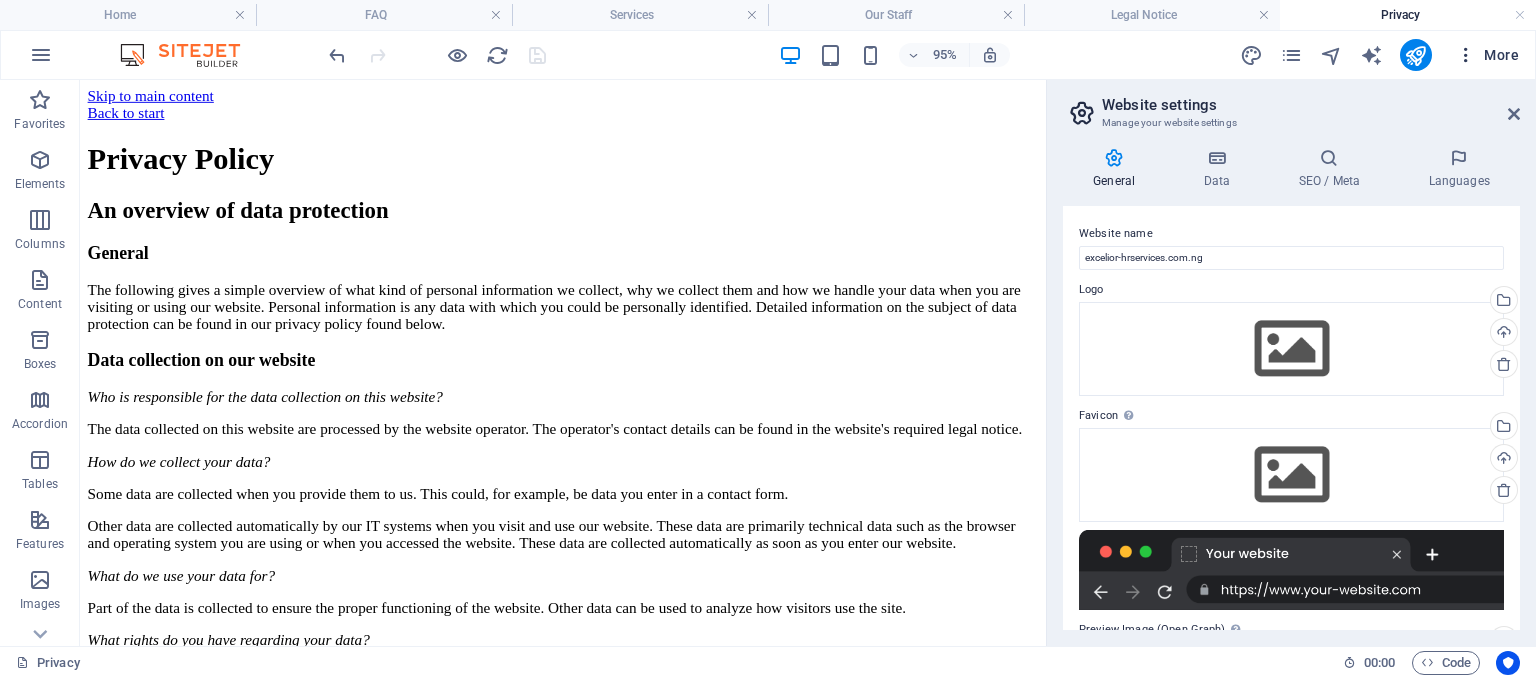 click at bounding box center (1466, 55) 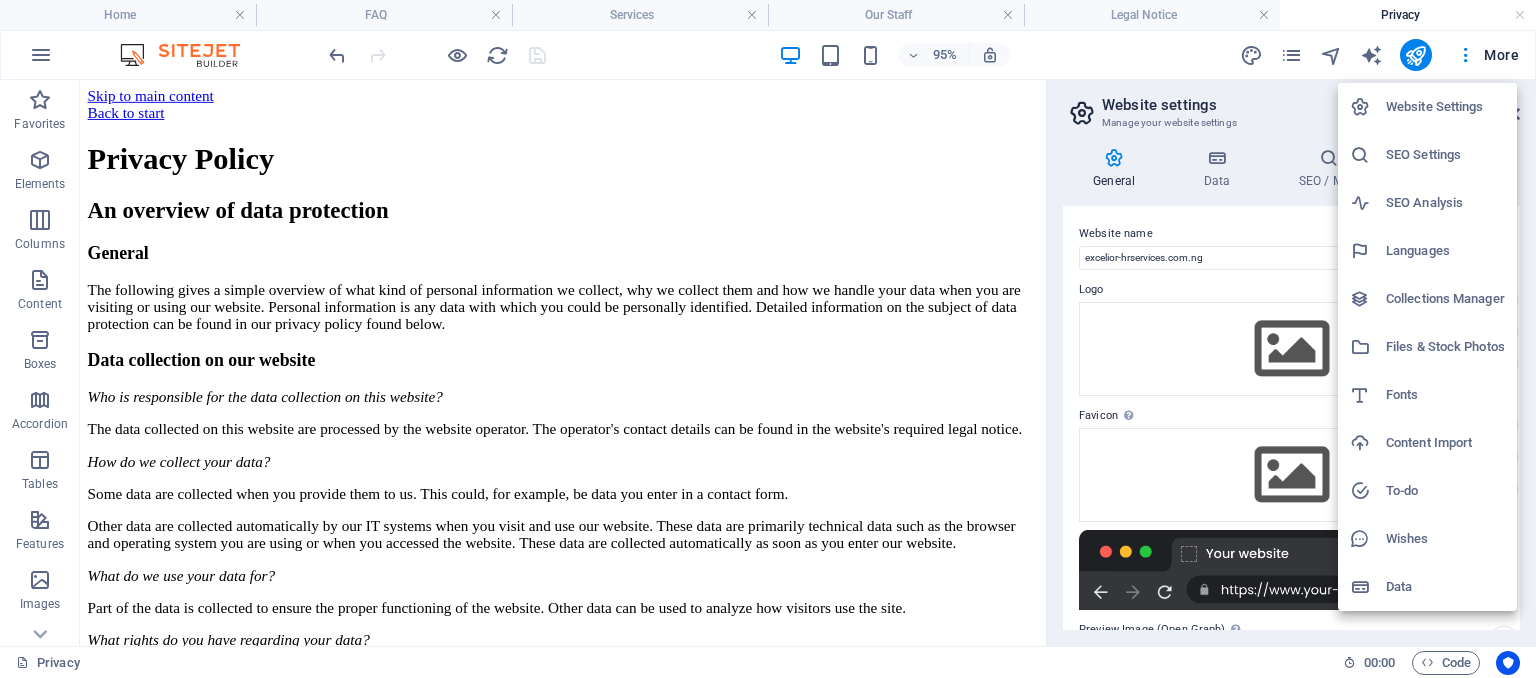 click on "SEO Settings" at bounding box center (1445, 155) 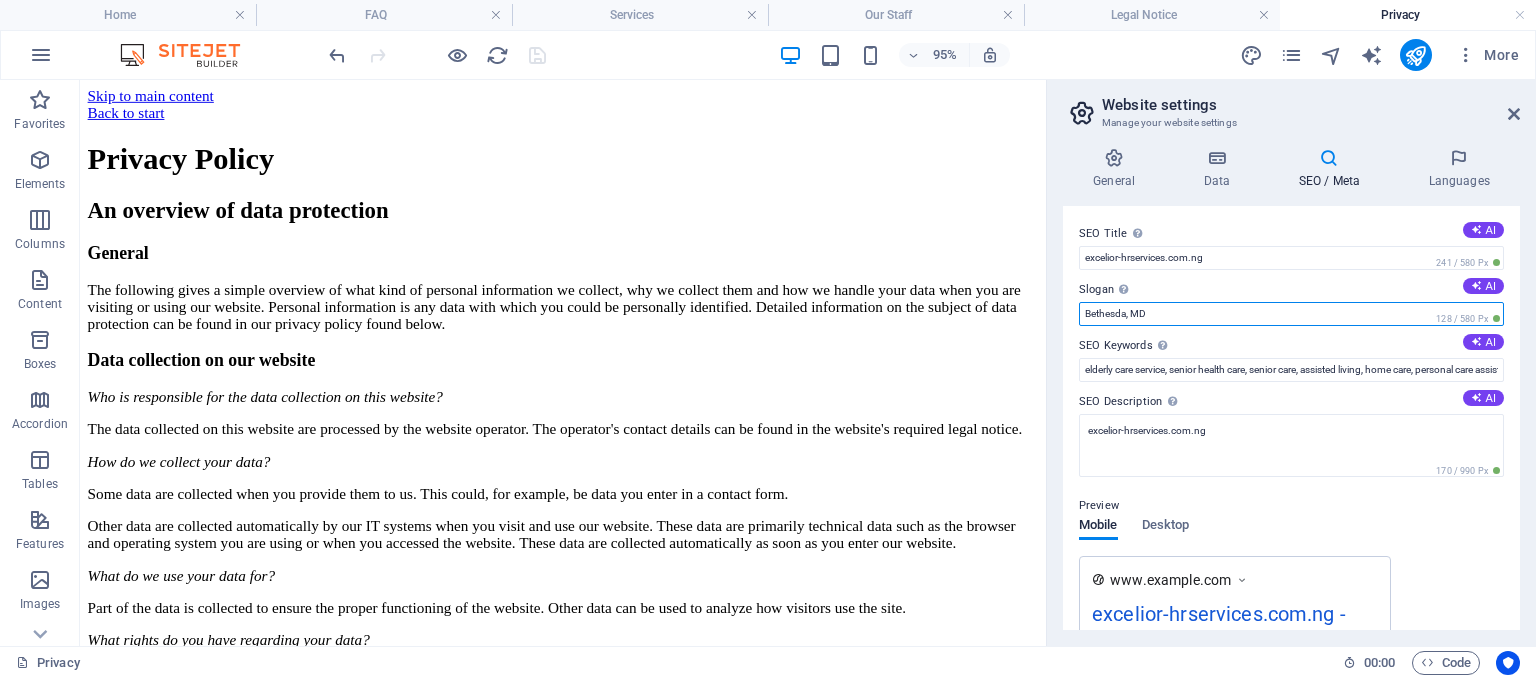 click on "Bethesda, MD" at bounding box center (1291, 314) 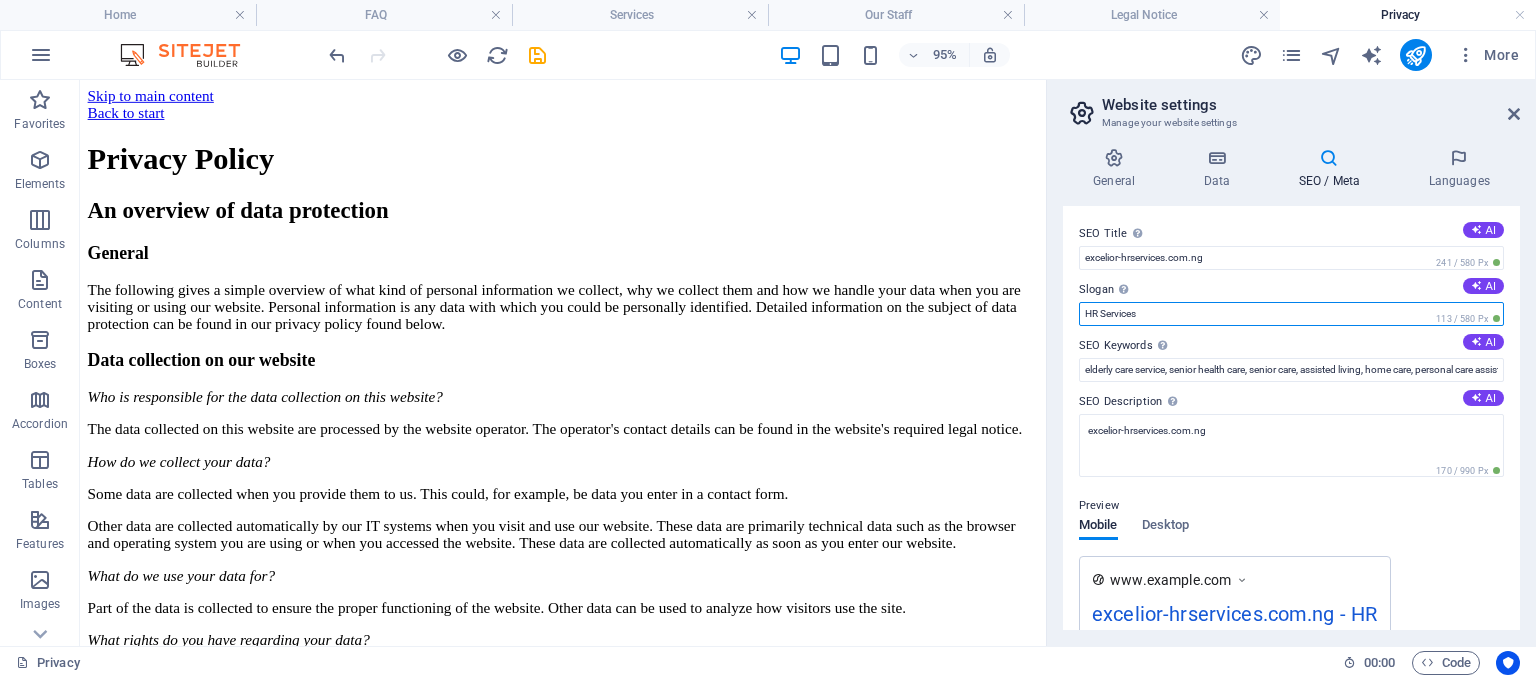 click on "HR Services" at bounding box center (1291, 314) 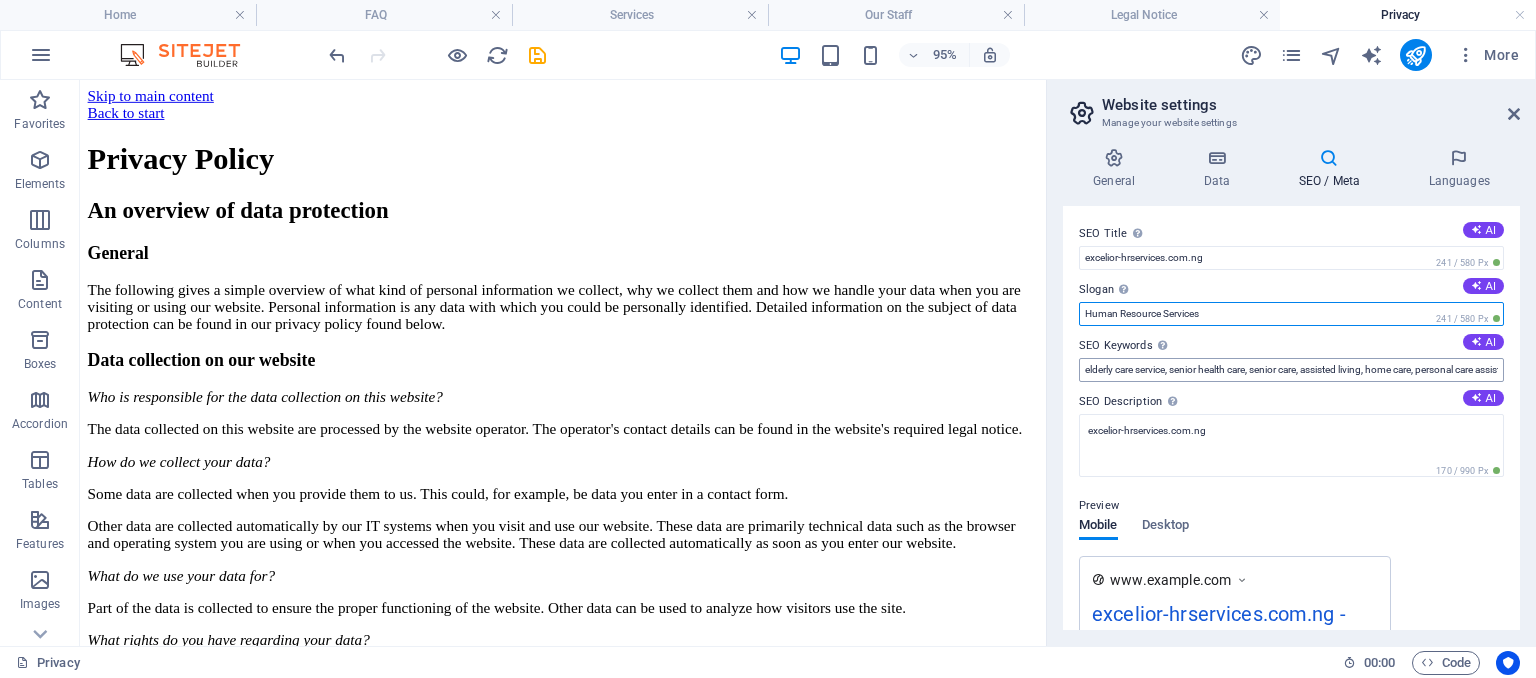 type on "Human Resource Services" 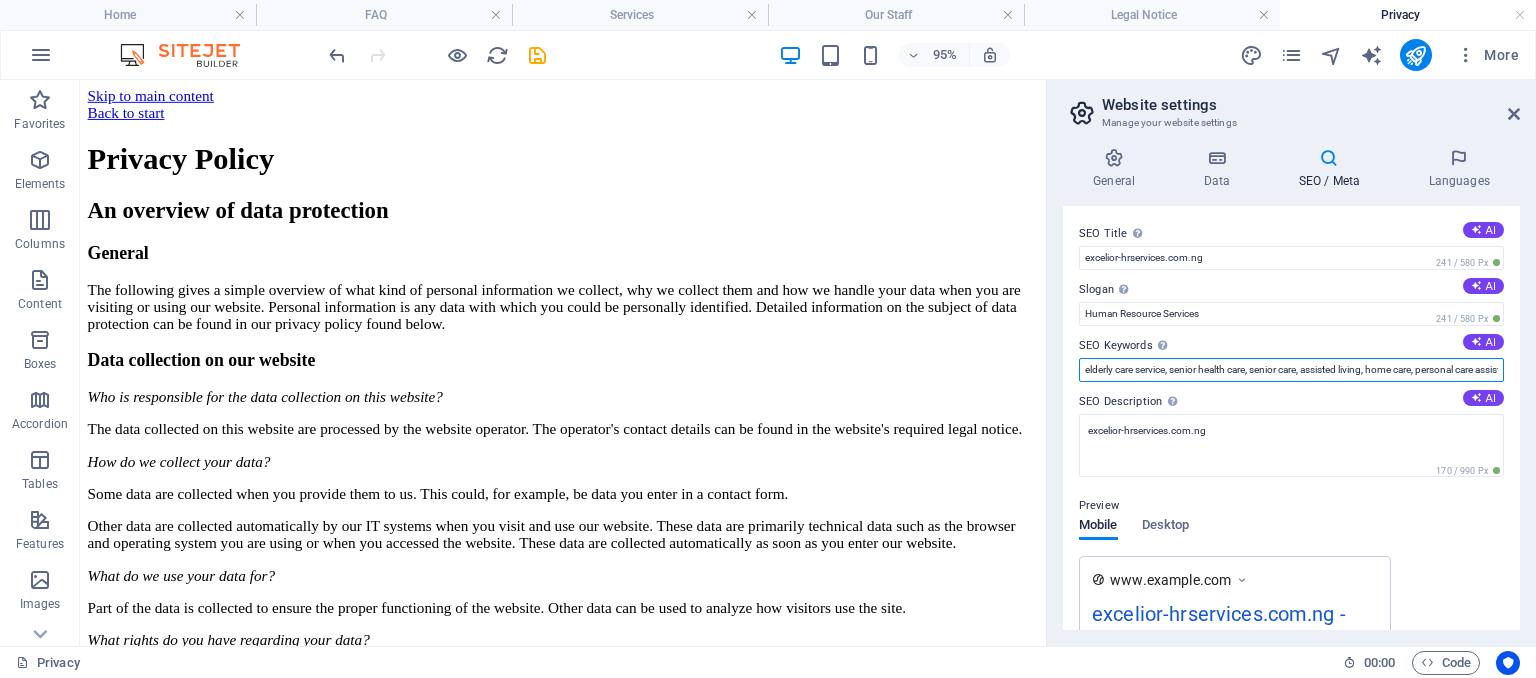 click on "elderly care service, senior health care, senior care, assisted living, home care, personal care assistance, hospice care, excelior-hrservices.com.ng, Bethesda, MD" at bounding box center (1291, 370) 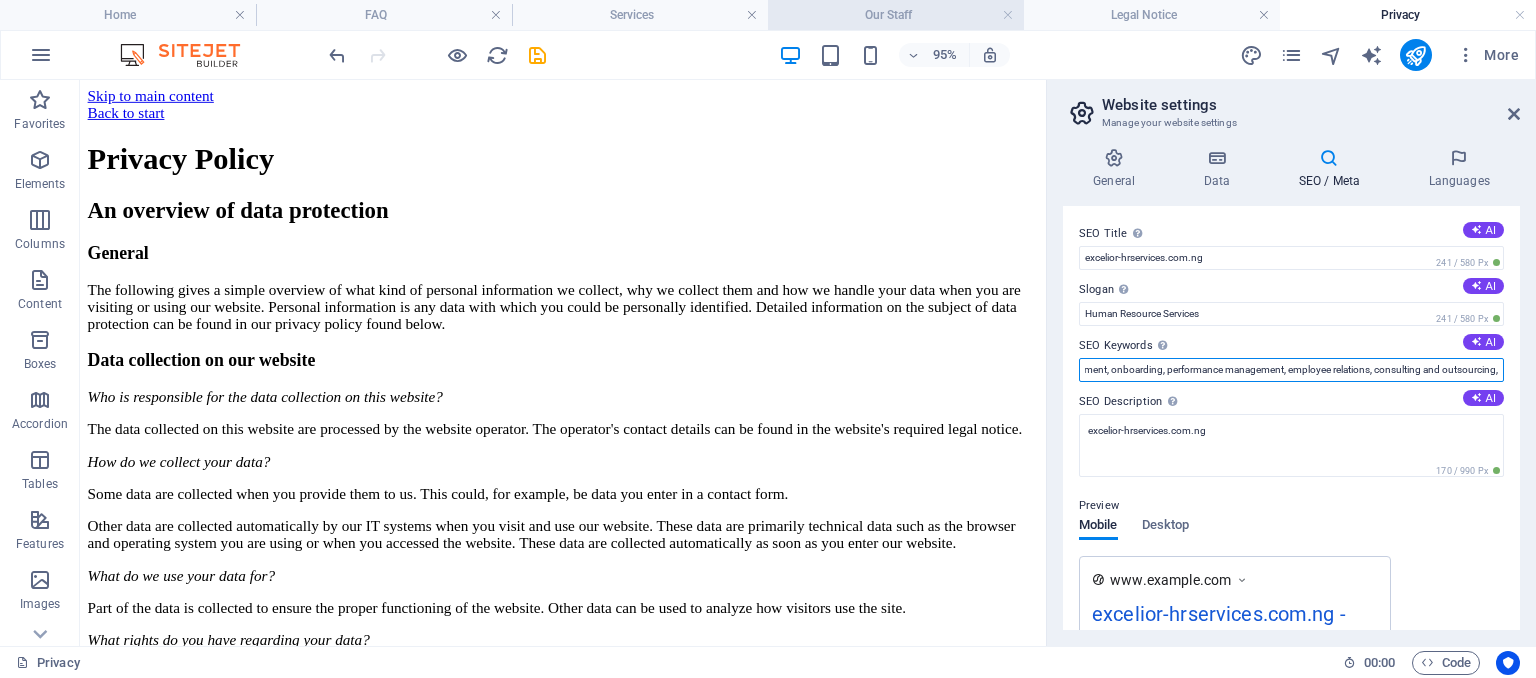 scroll, scrollTop: 0, scrollLeft: 37, axis: horizontal 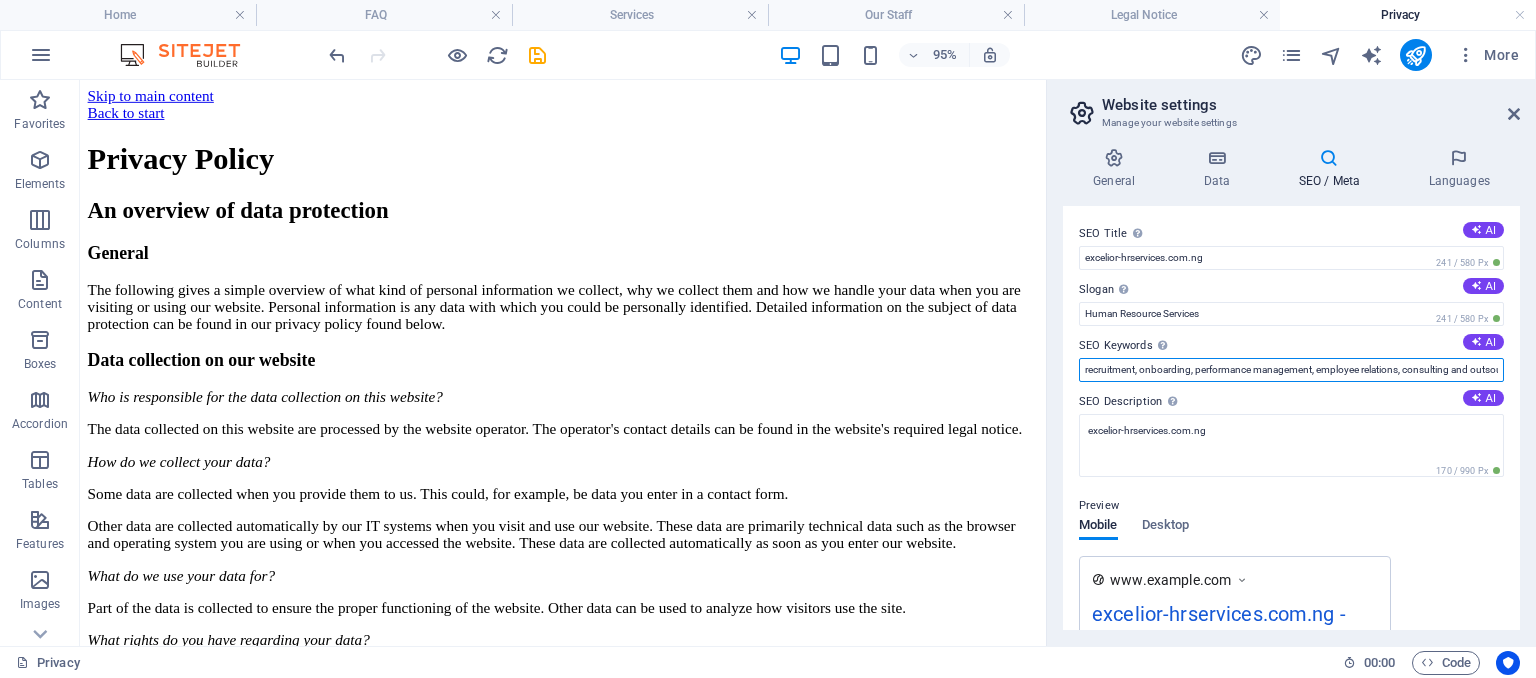 click on "recruitment, onboarding, performance management, employee relations, consulting and outsourcing, training and development," at bounding box center (1291, 370) 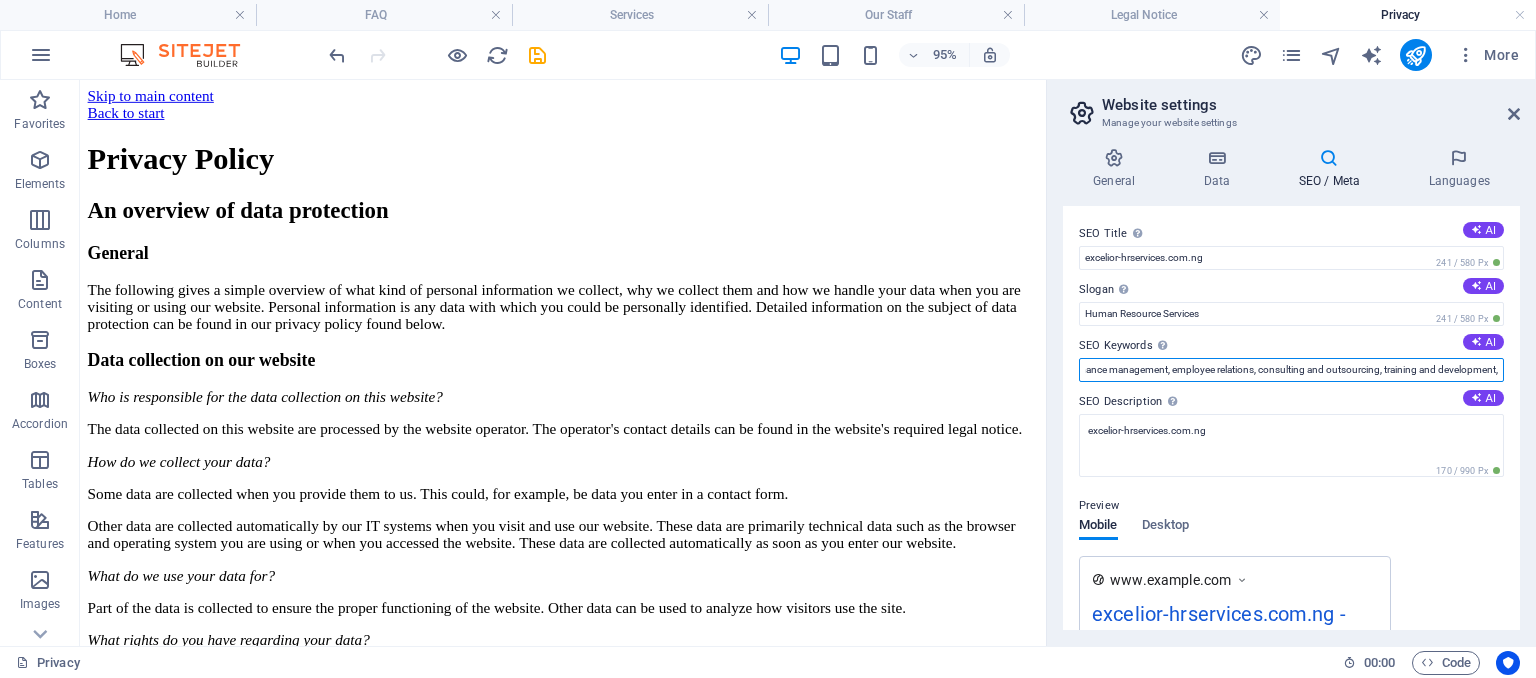 scroll, scrollTop: 0, scrollLeft: 156, axis: horizontal 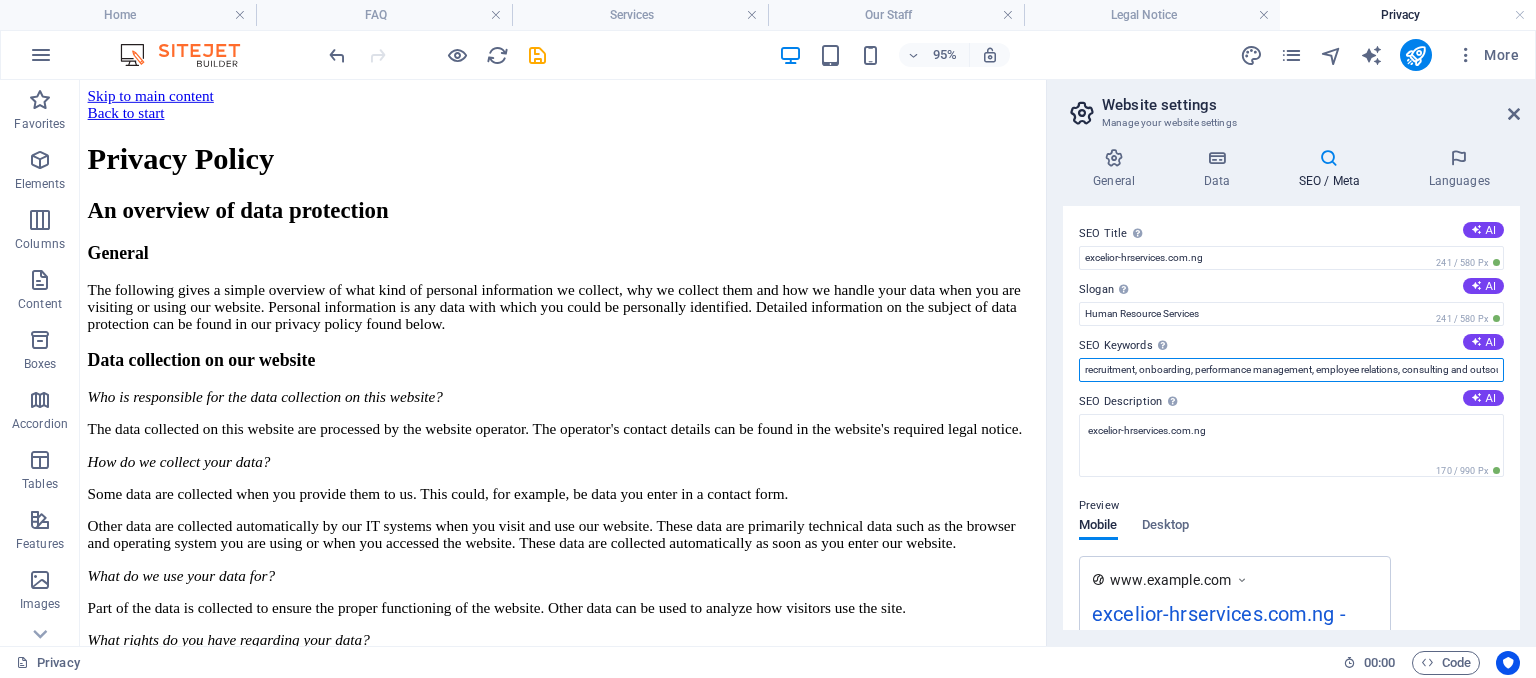 click on "recruitment, onboarding, performance management, employee relations, consulting and outsourcing, training and development,  HR policy development, compliance," at bounding box center (1291, 370) 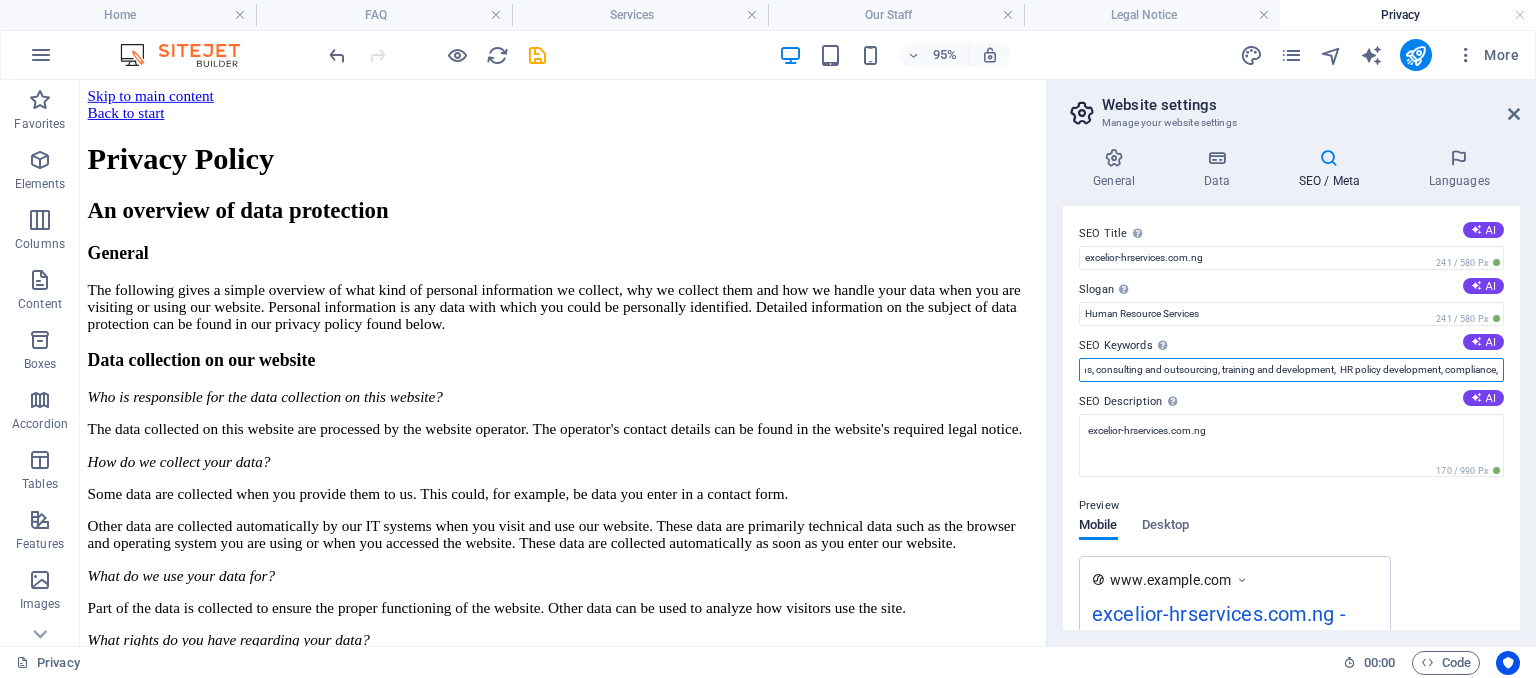 scroll, scrollTop: 0, scrollLeft: 322, axis: horizontal 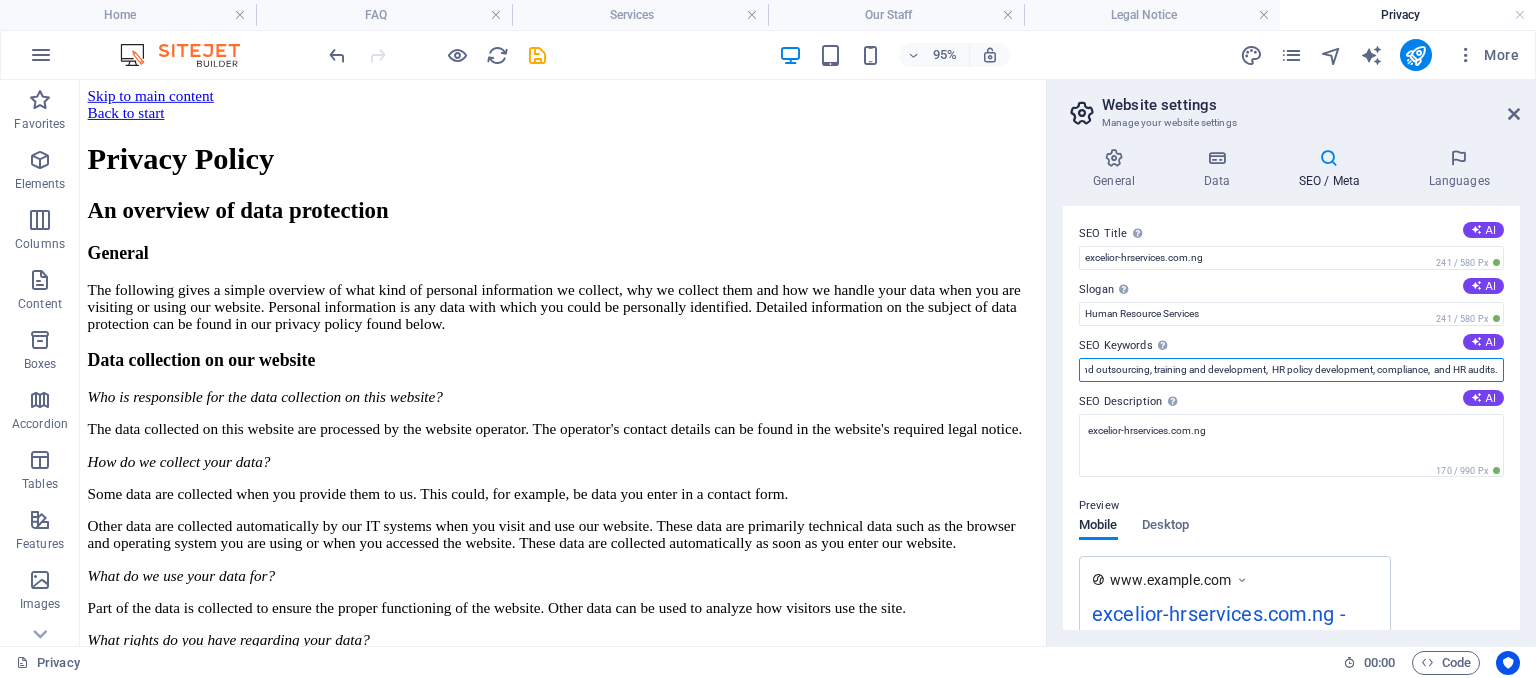 type on "recruitment, onboarding, performance management, employee relations, consulting and outsourcing, training and development,  HR policy development, compliance,  and HR audits." 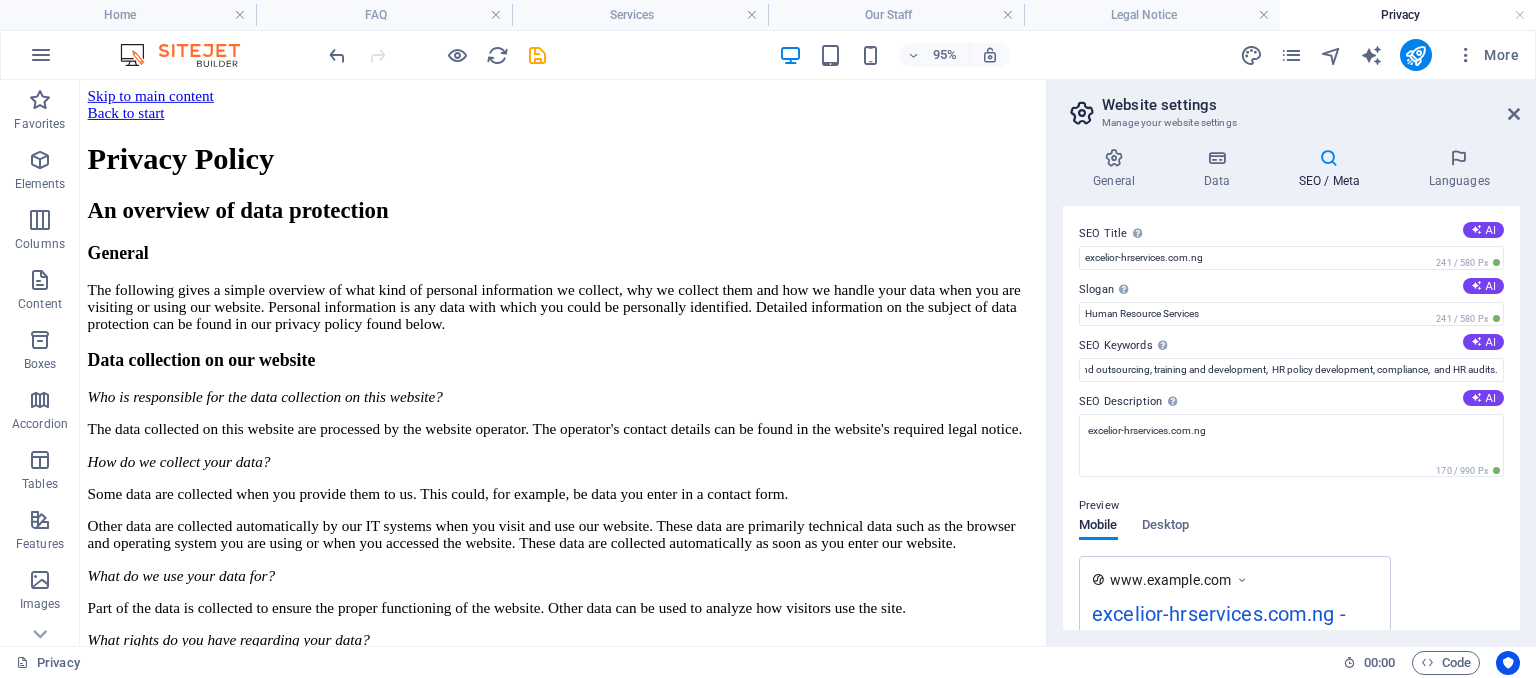 scroll, scrollTop: 0, scrollLeft: 0, axis: both 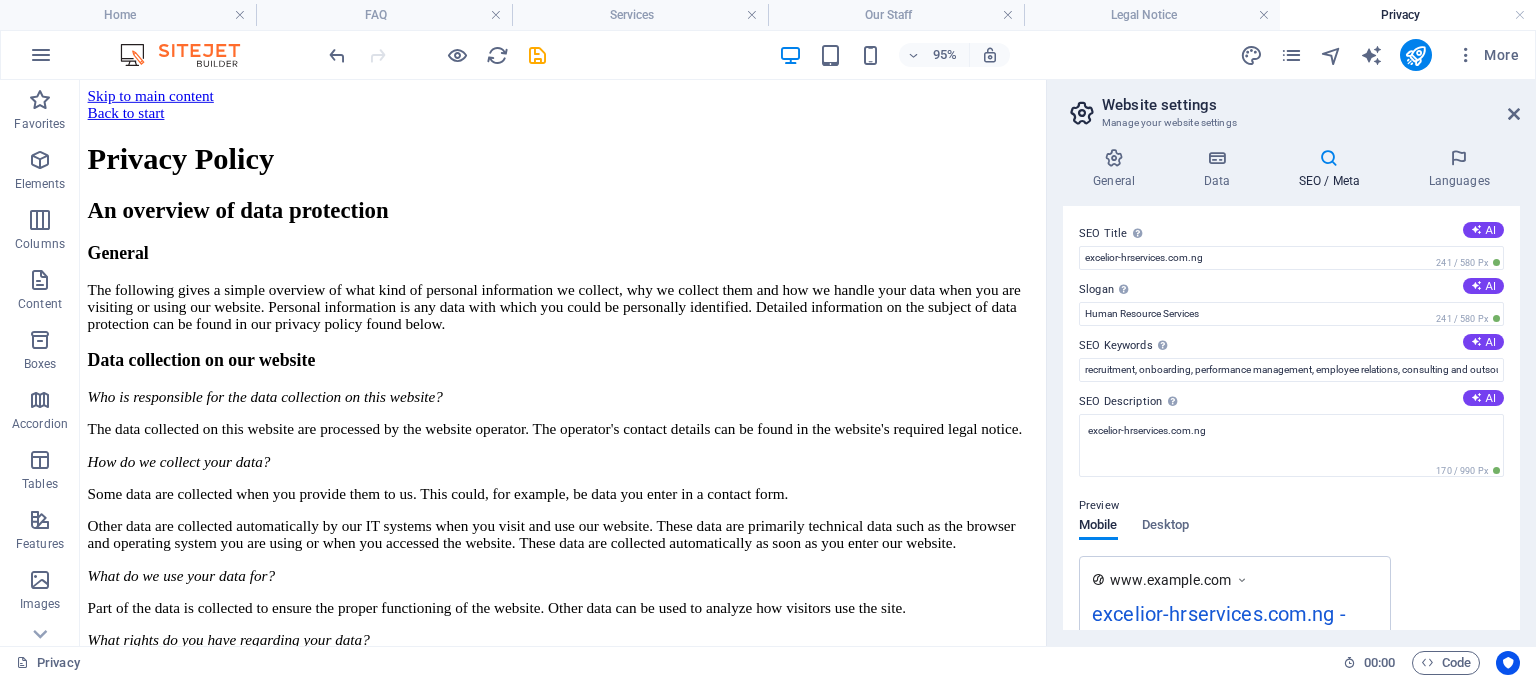 click on "Preview Mobile Desktop www.example.com excelior-hrservices.com.ng - Human Resource Services excelior-hrservices.com.ng" at bounding box center (1291, 588) 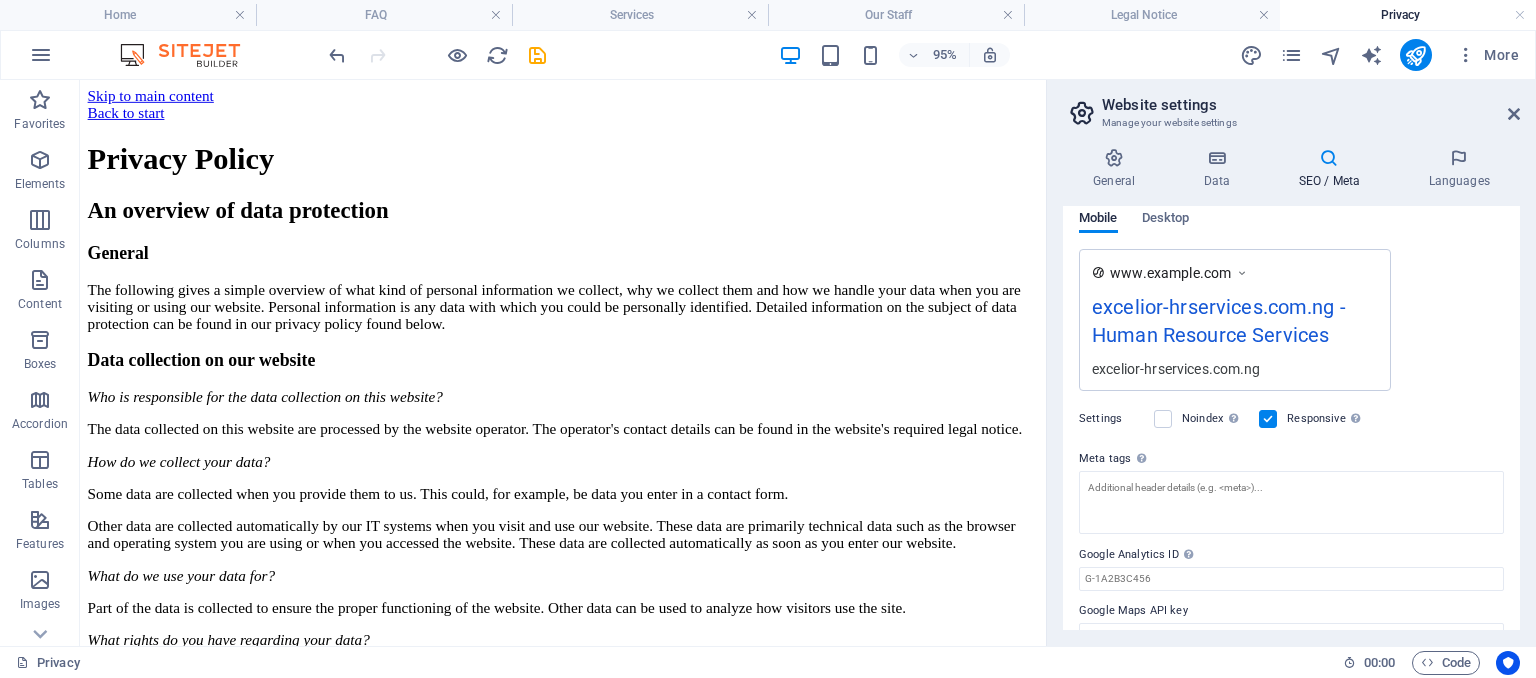 scroll, scrollTop: 339, scrollLeft: 0, axis: vertical 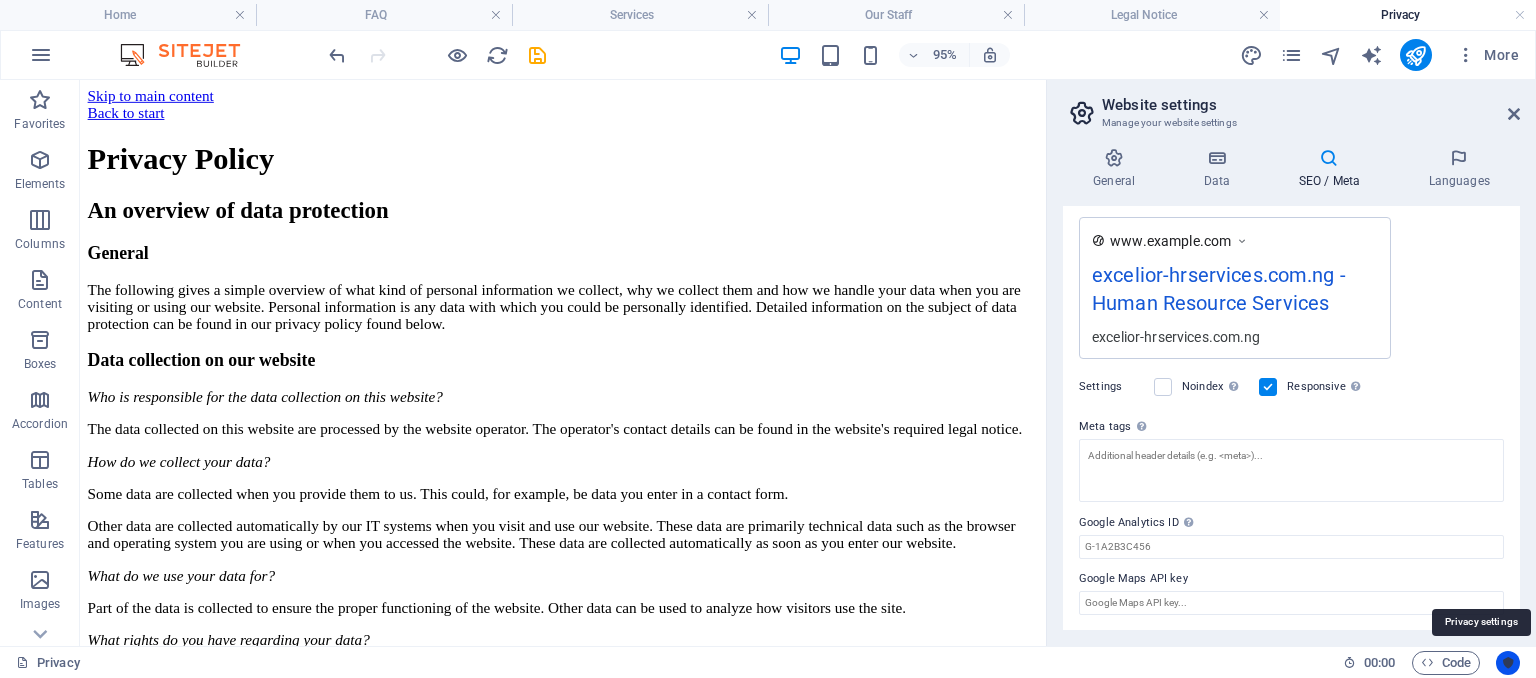 click at bounding box center [1508, 663] 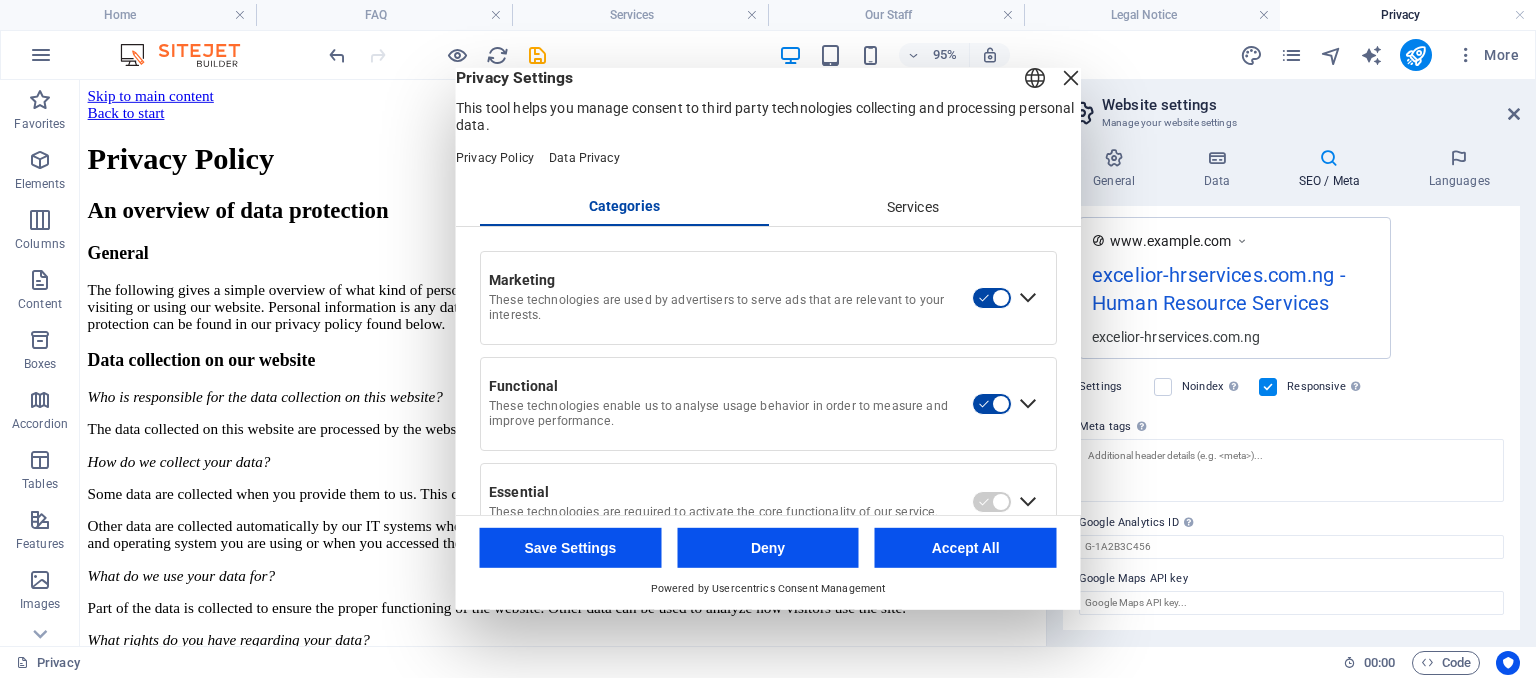 scroll, scrollTop: 72, scrollLeft: 0, axis: vertical 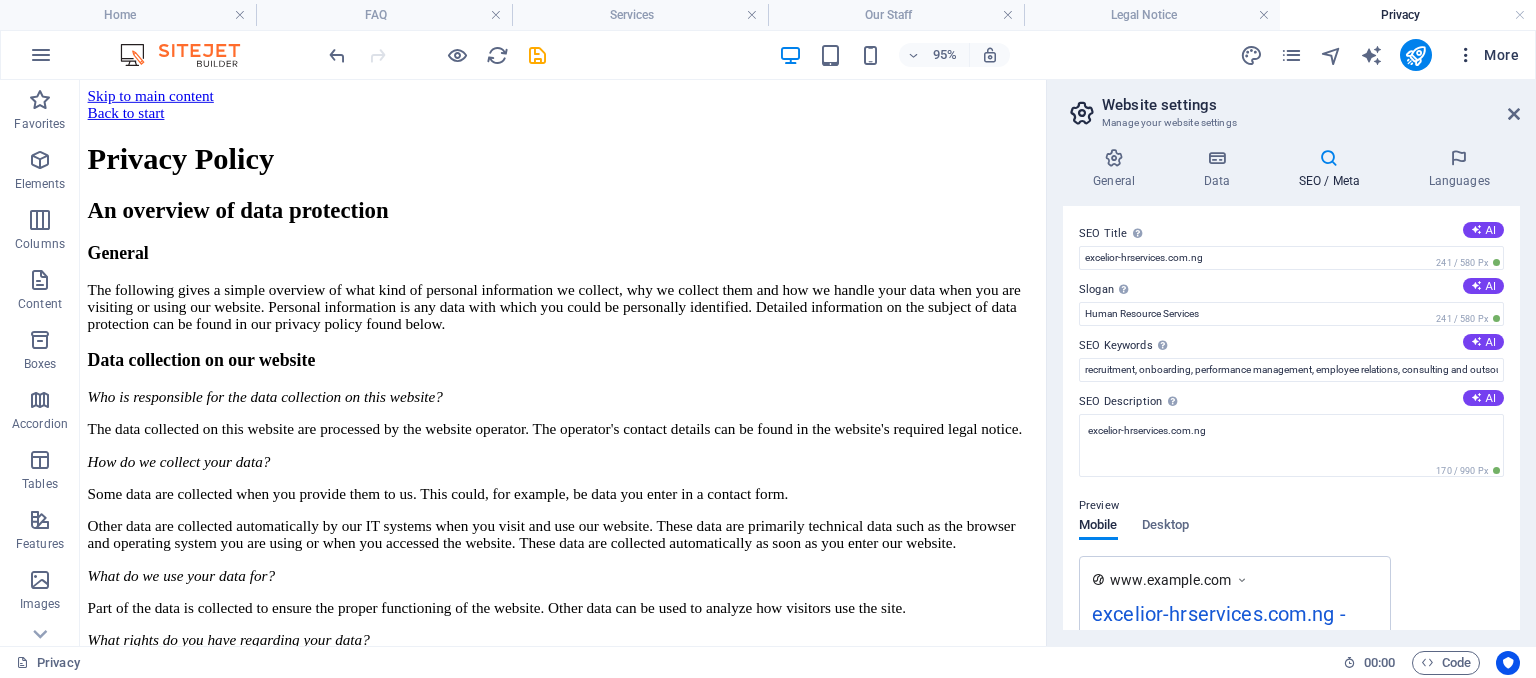 click on "More" at bounding box center (1487, 55) 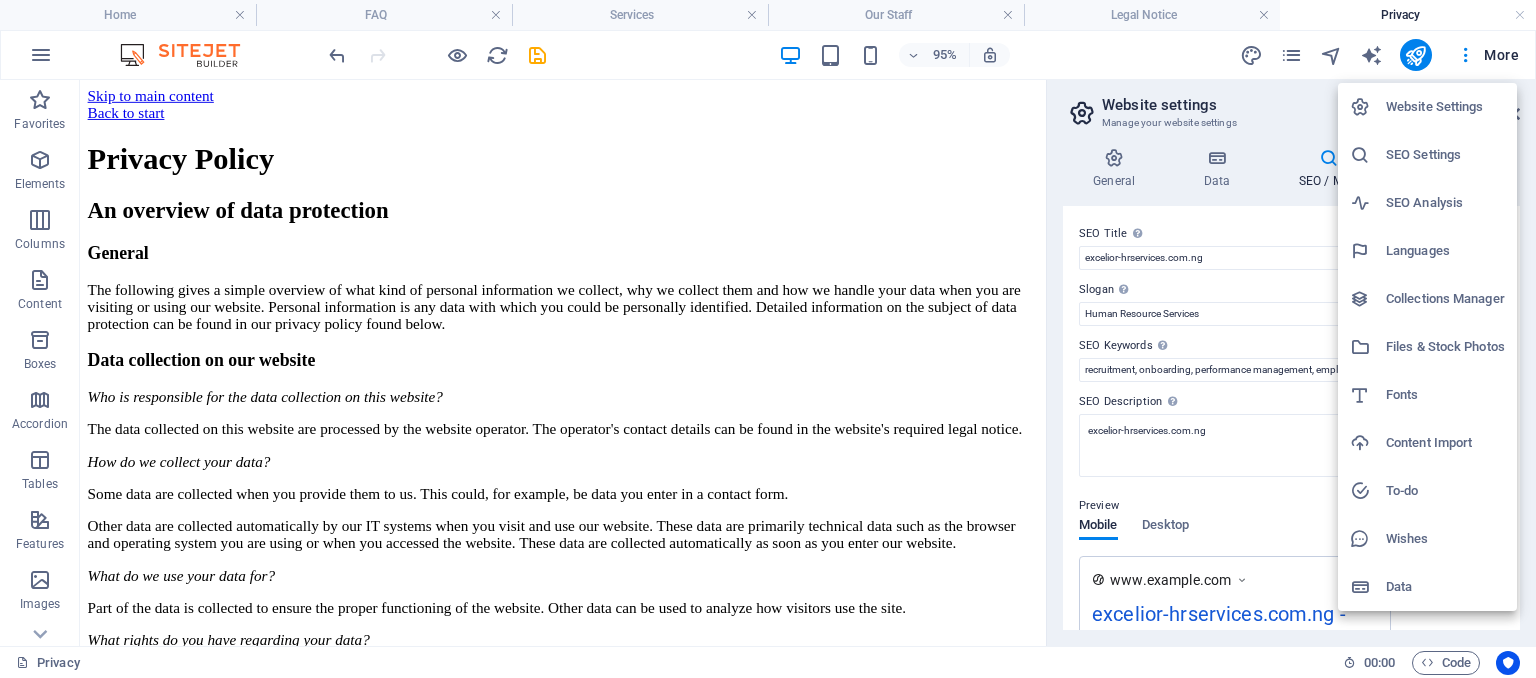 click at bounding box center (768, 339) 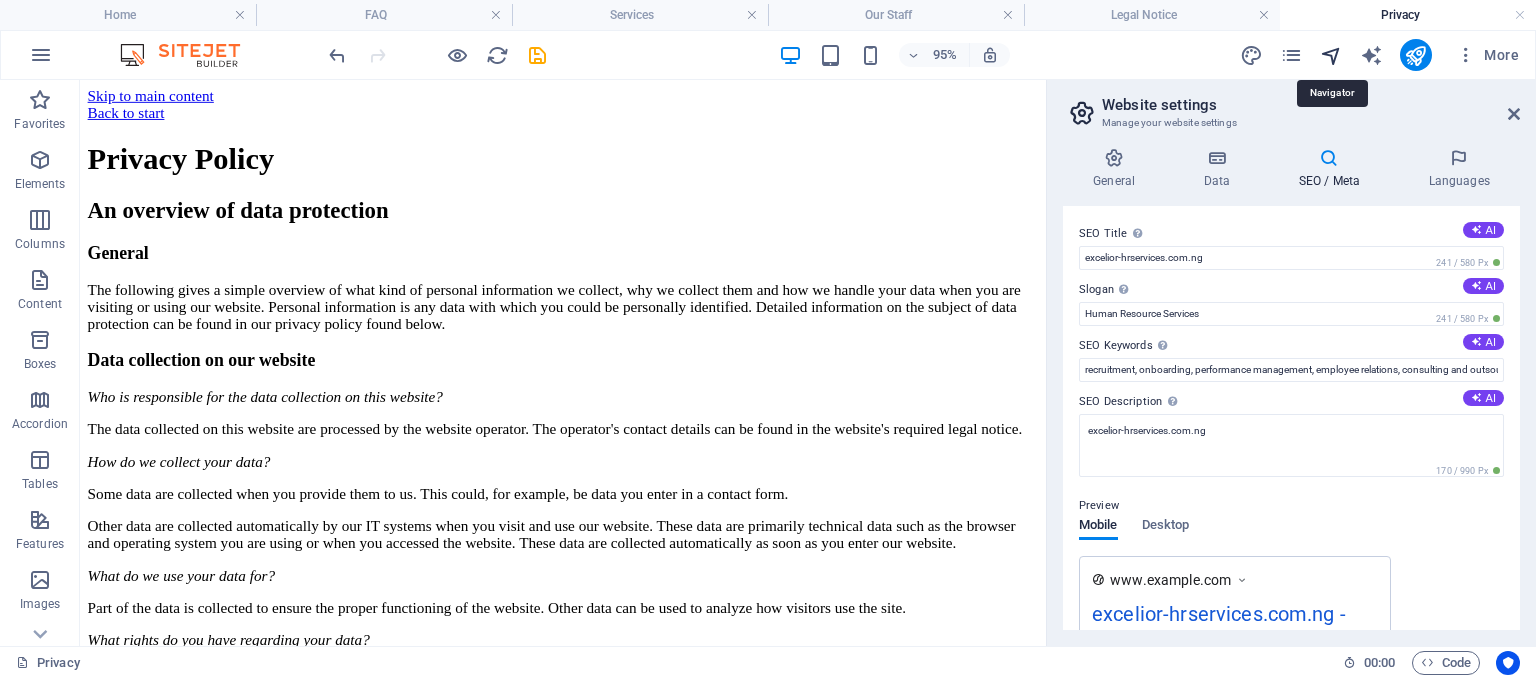 click at bounding box center (1331, 55) 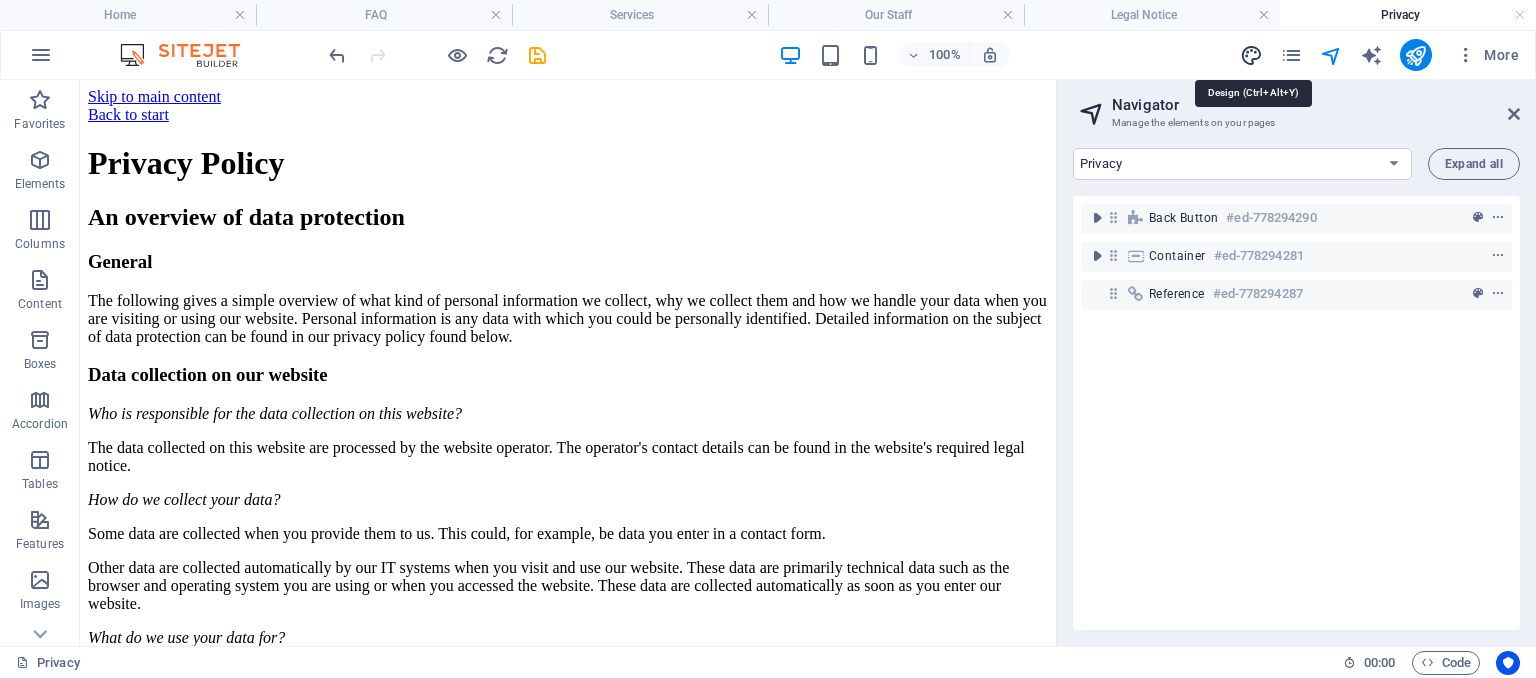click at bounding box center [1251, 55] 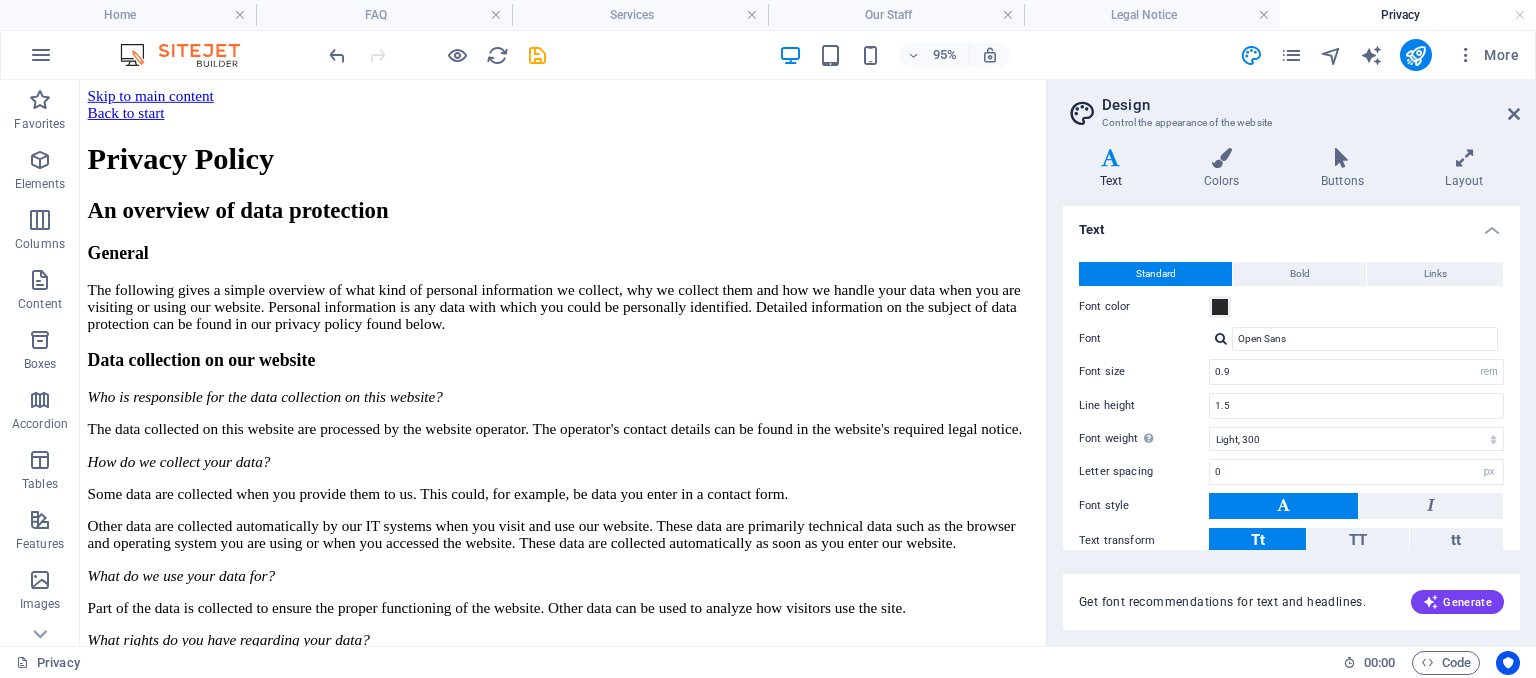 scroll, scrollTop: 109, scrollLeft: 0, axis: vertical 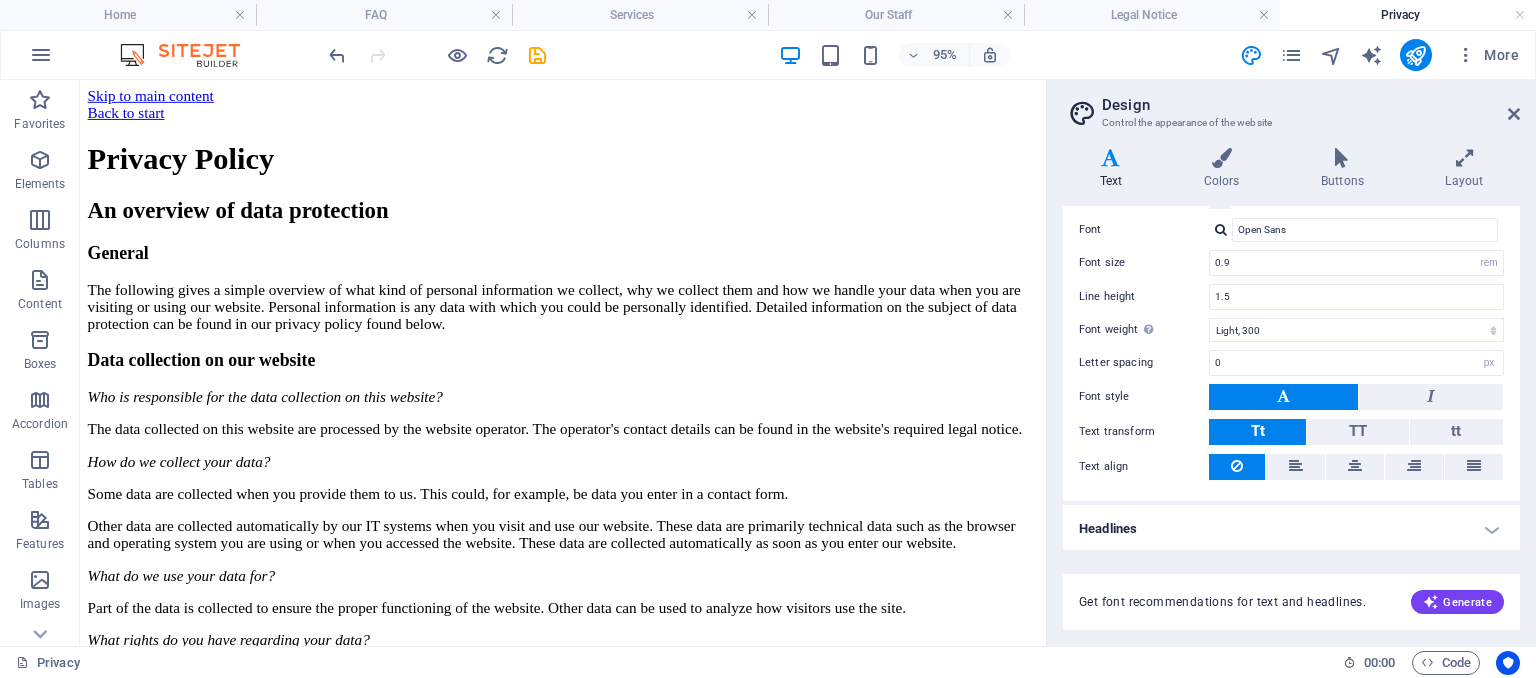click on "Headlines" at bounding box center (1291, 529) 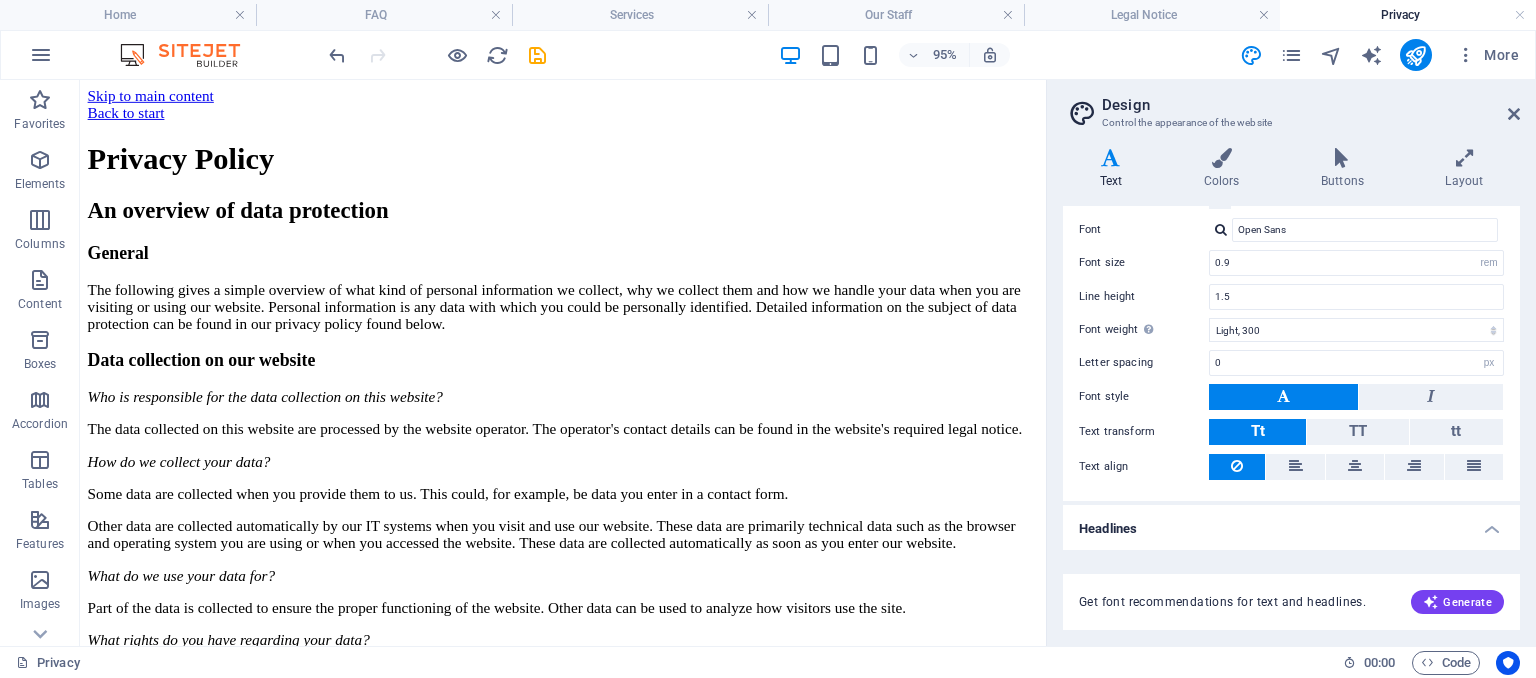 click on "Headlines" at bounding box center [1291, 523] 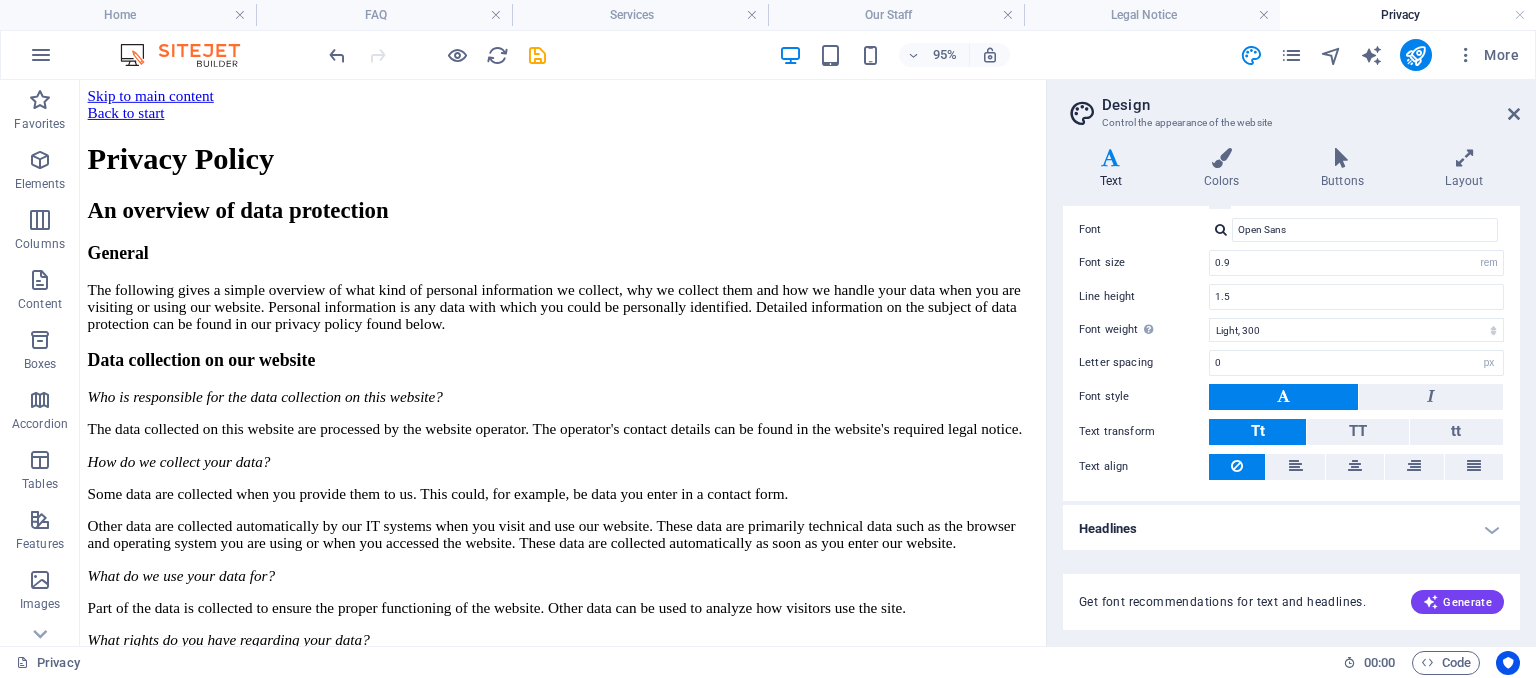 scroll, scrollTop: 0, scrollLeft: 0, axis: both 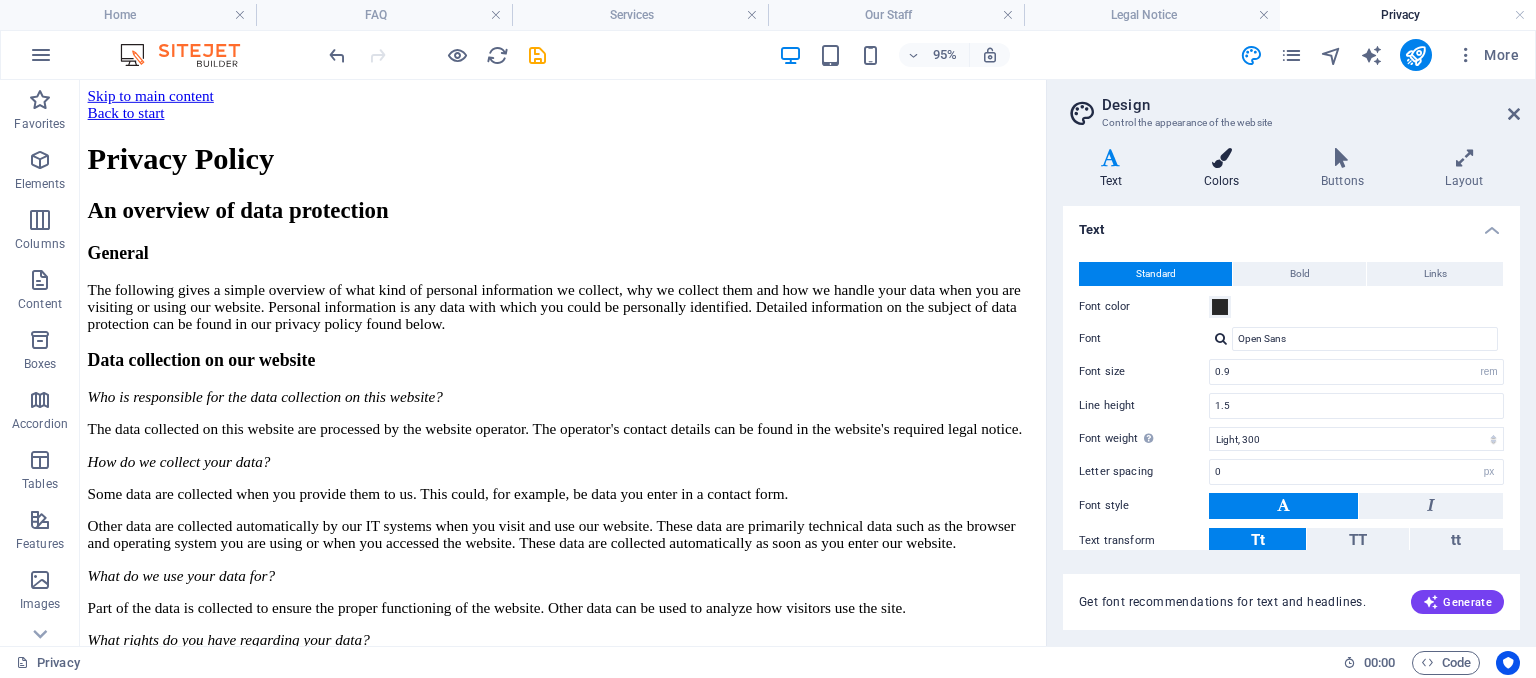 click at bounding box center (1221, 158) 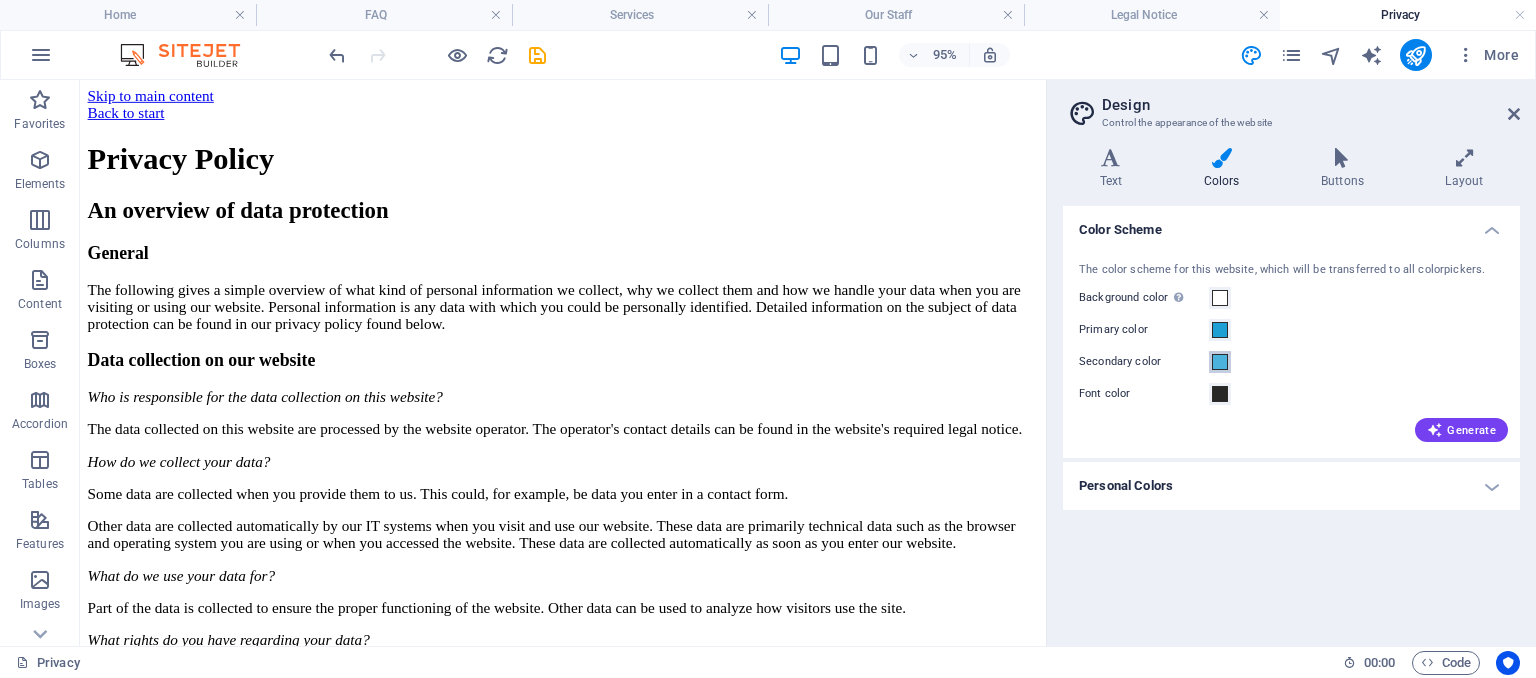 click at bounding box center (1220, 362) 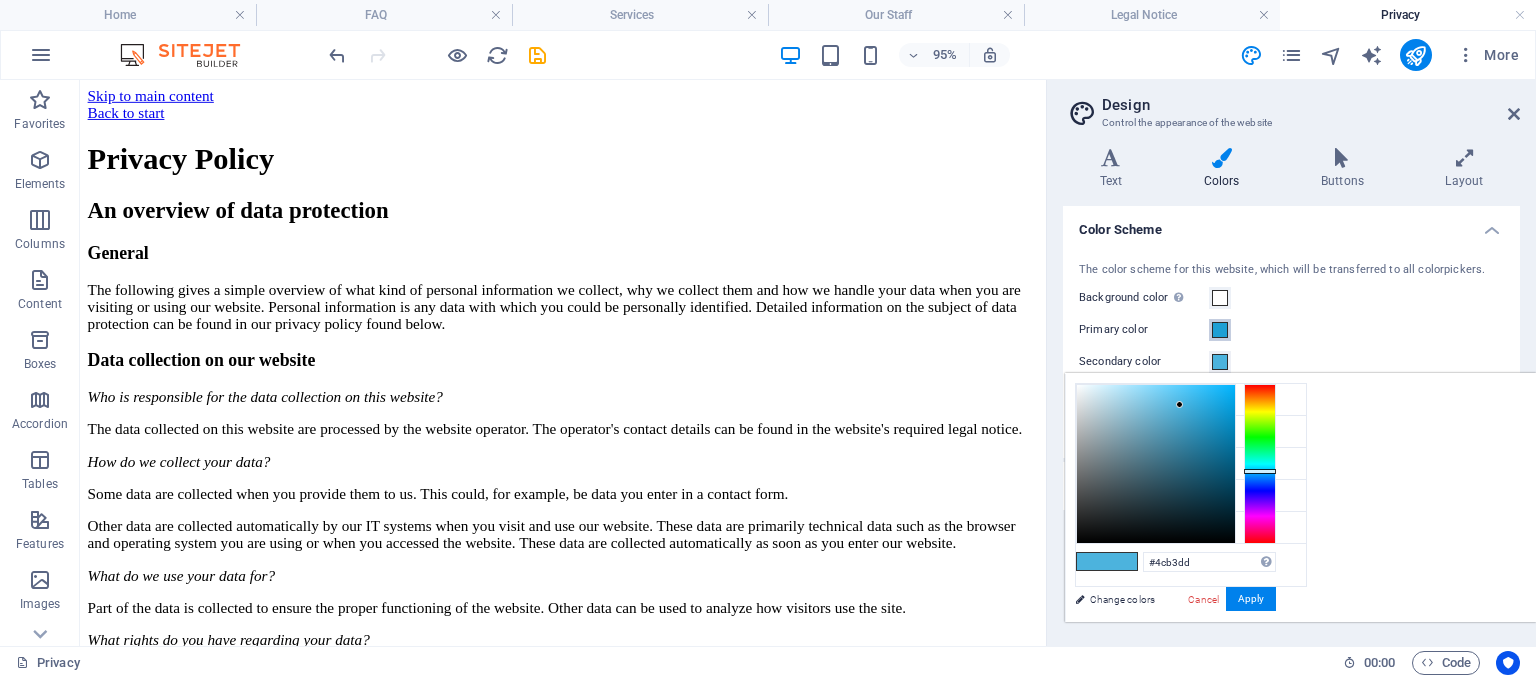 click at bounding box center (1220, 330) 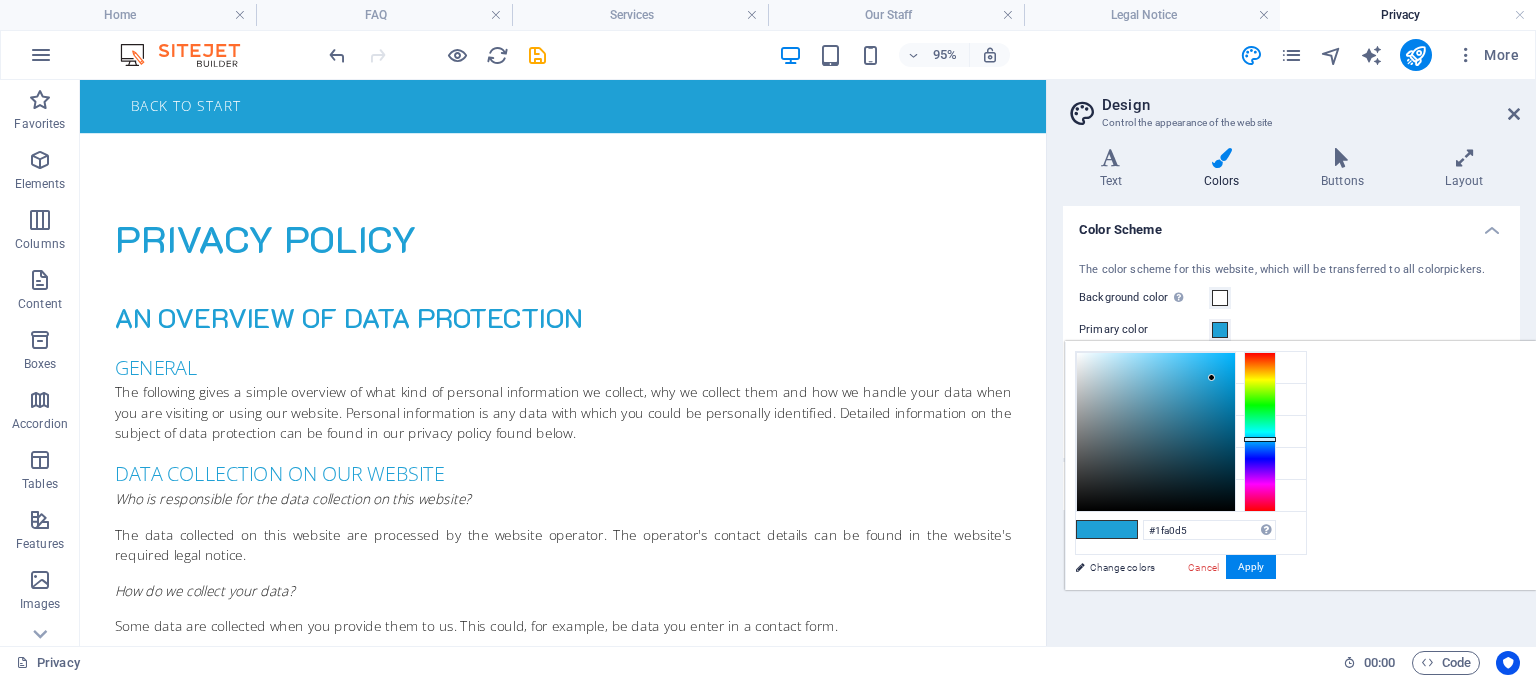 click on "The color scheme for this website, which will be transferred to all colorpickers. Background color Only visible if it is not covered by other backgrounds. Primary color Secondary color Font color Generate" at bounding box center (1291, 350) 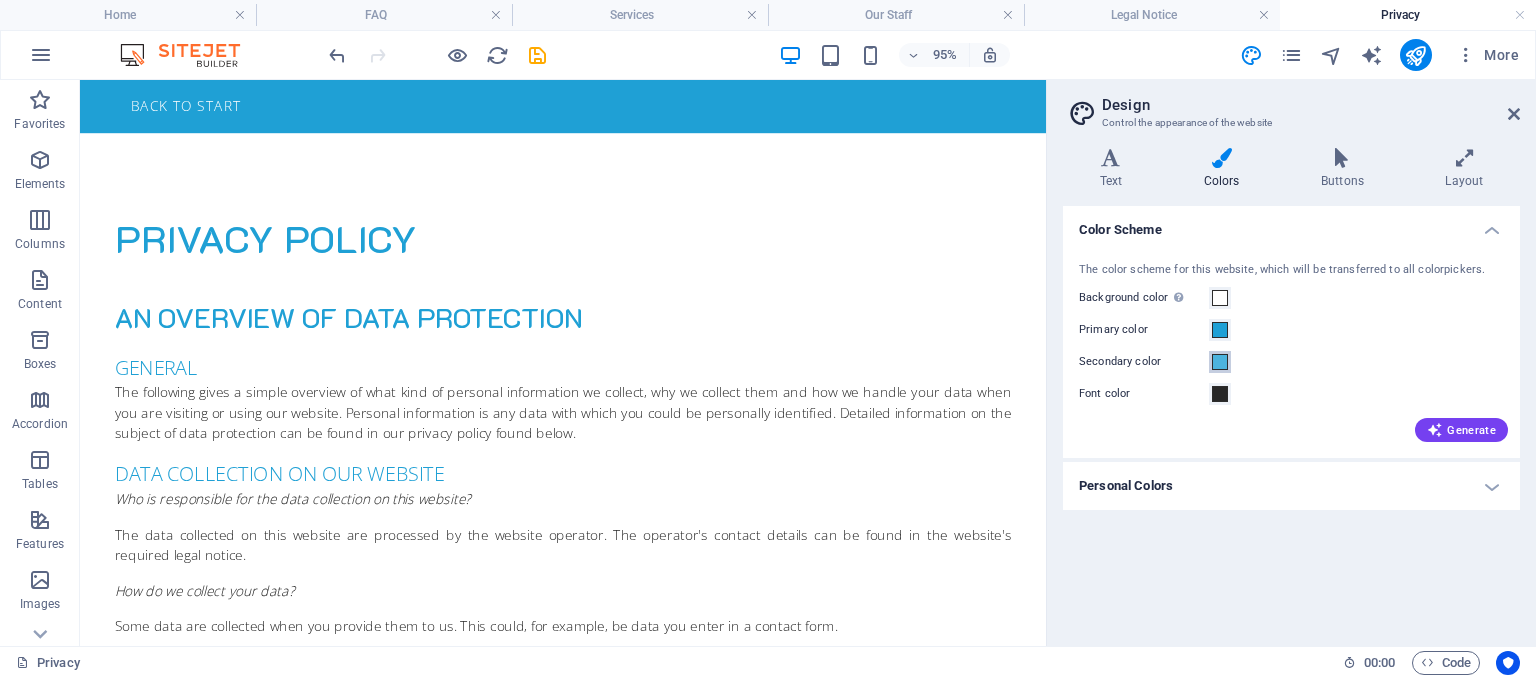 click at bounding box center (1220, 362) 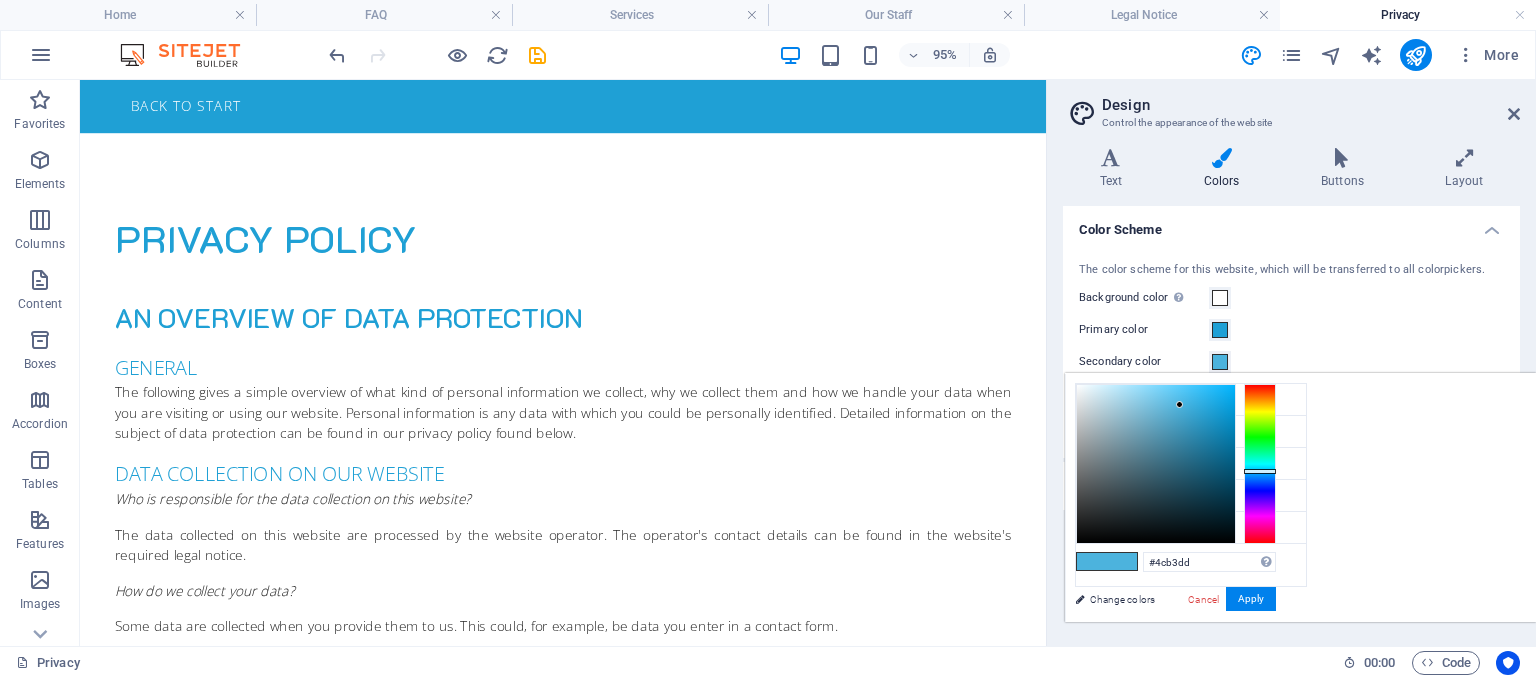 type on "#16a0d9" 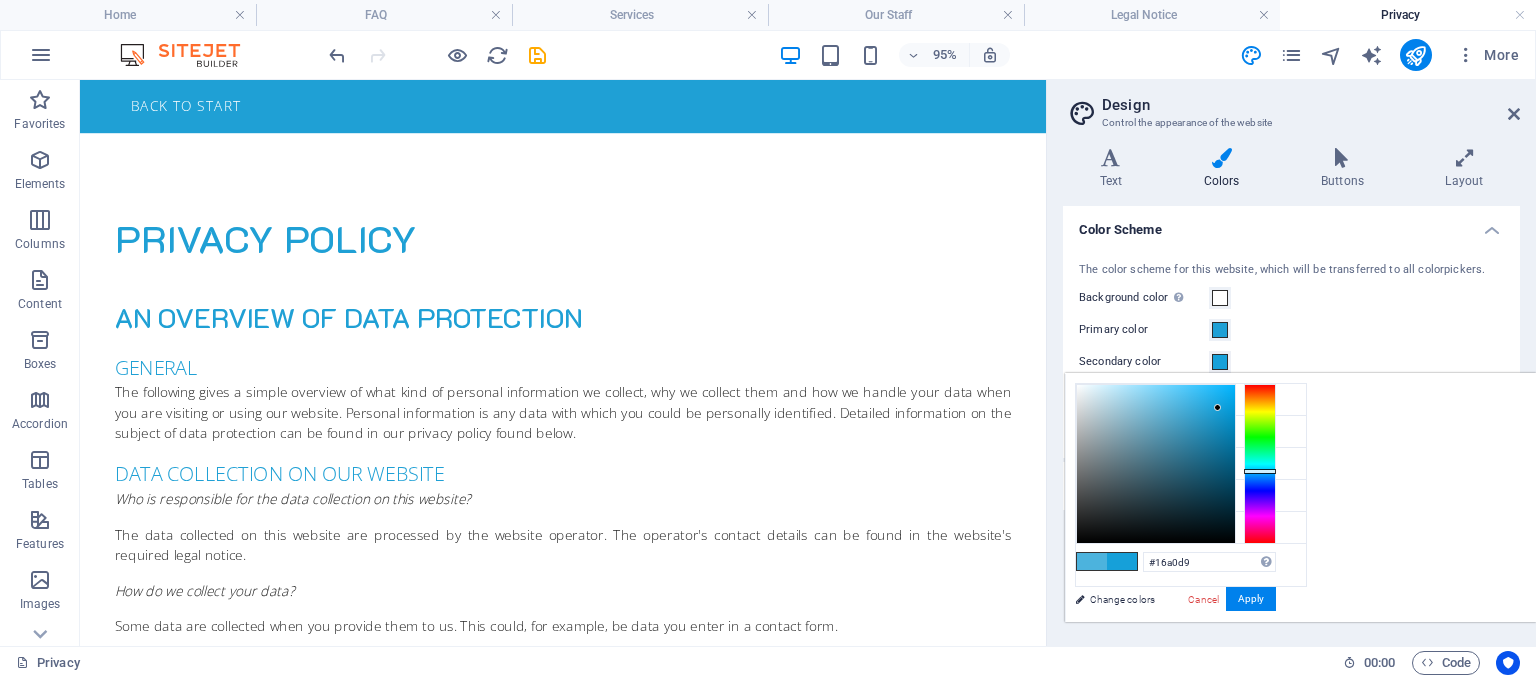 click at bounding box center [1156, 464] 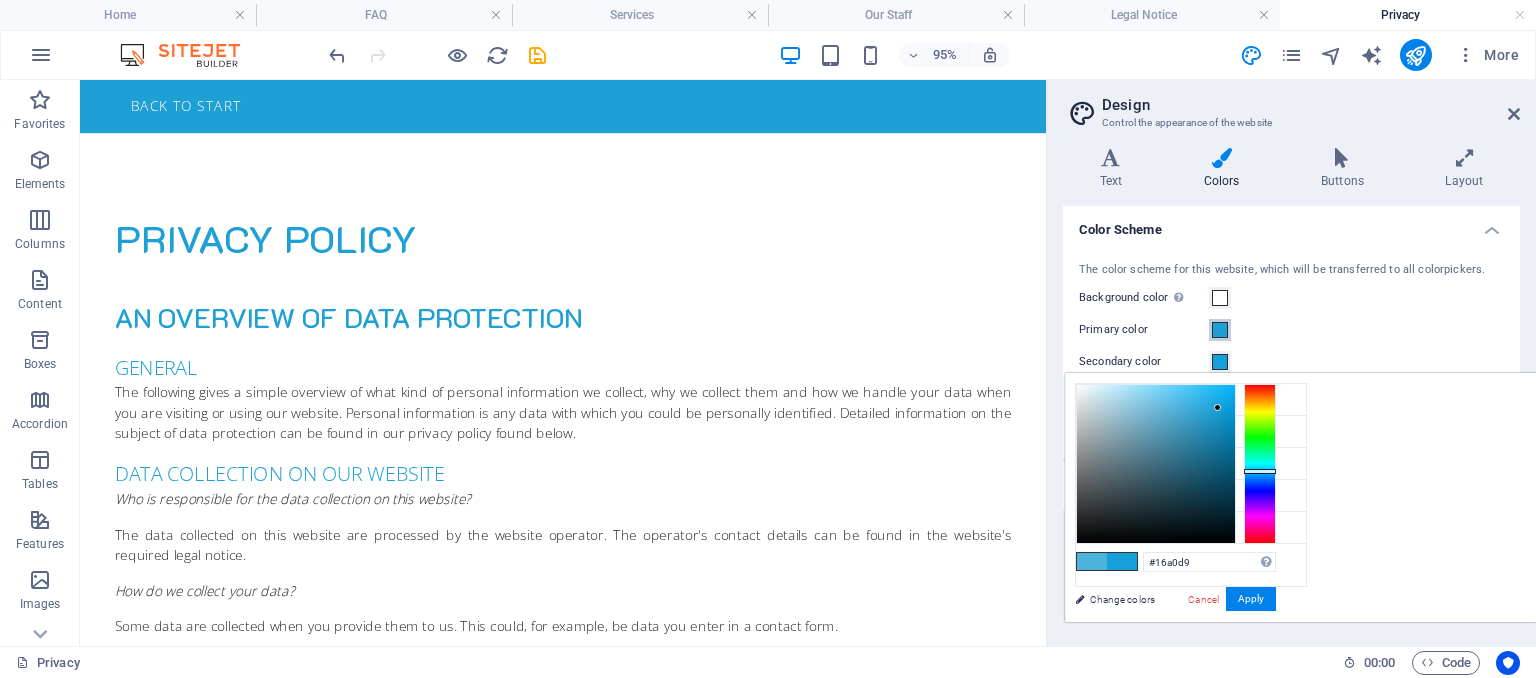 click at bounding box center (1220, 330) 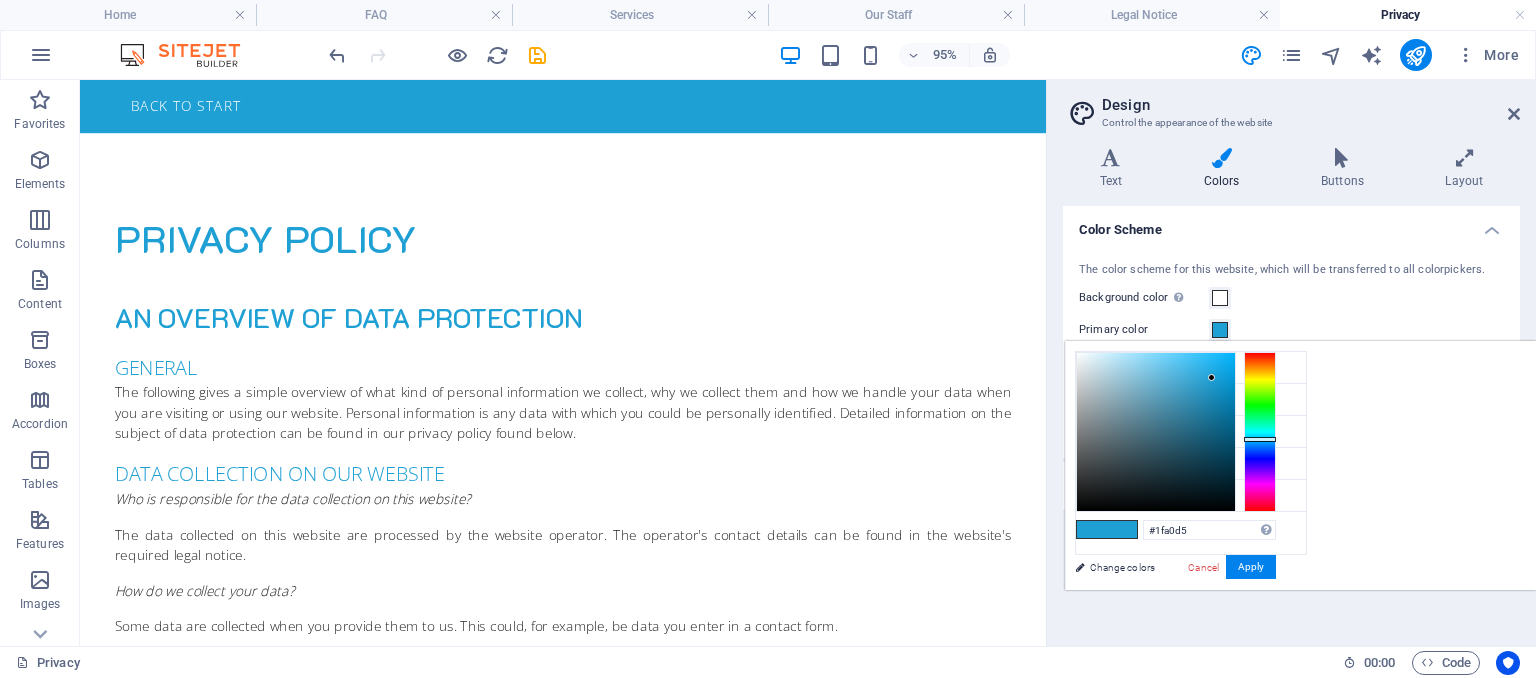 type on "#d58d1f" 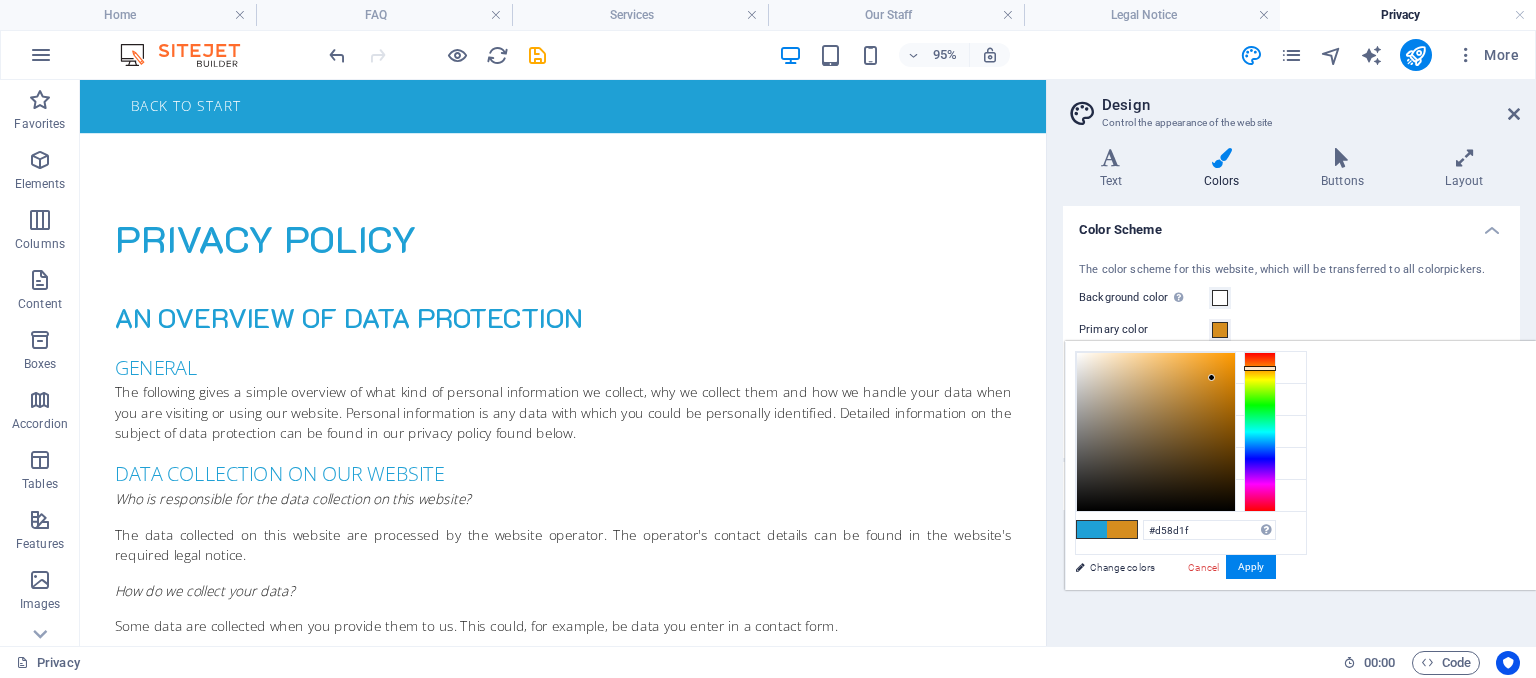 click at bounding box center [1260, 432] 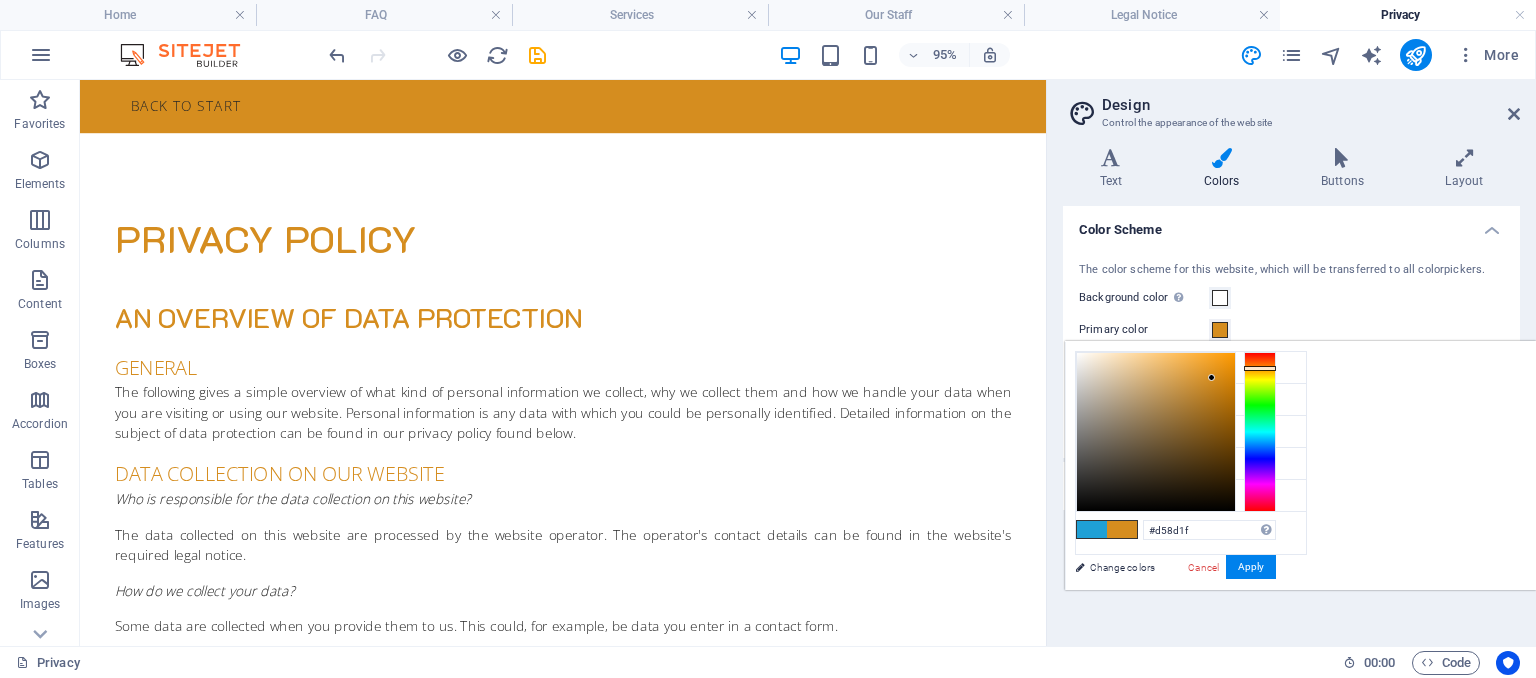 click on "Background color Only visible if it is not covered by other backgrounds." at bounding box center (1291, 298) 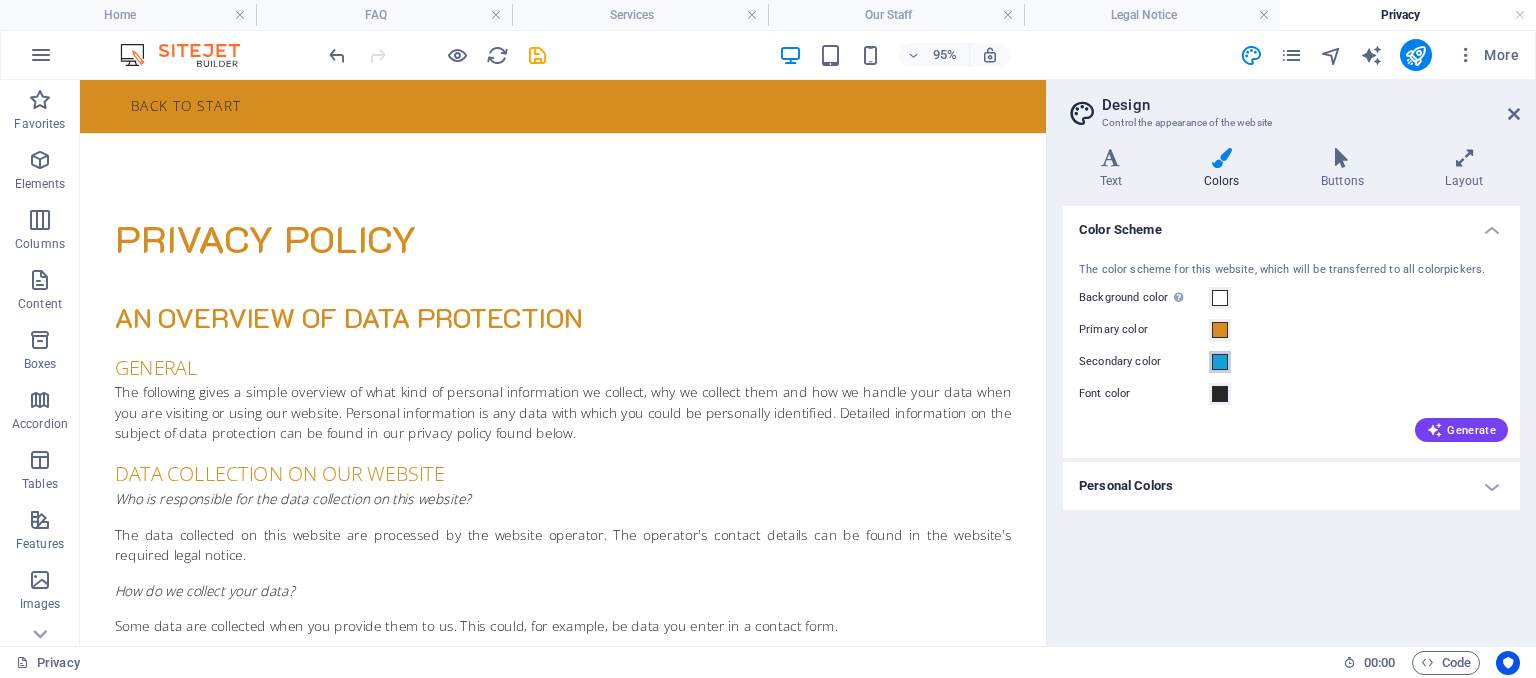 click at bounding box center [1220, 362] 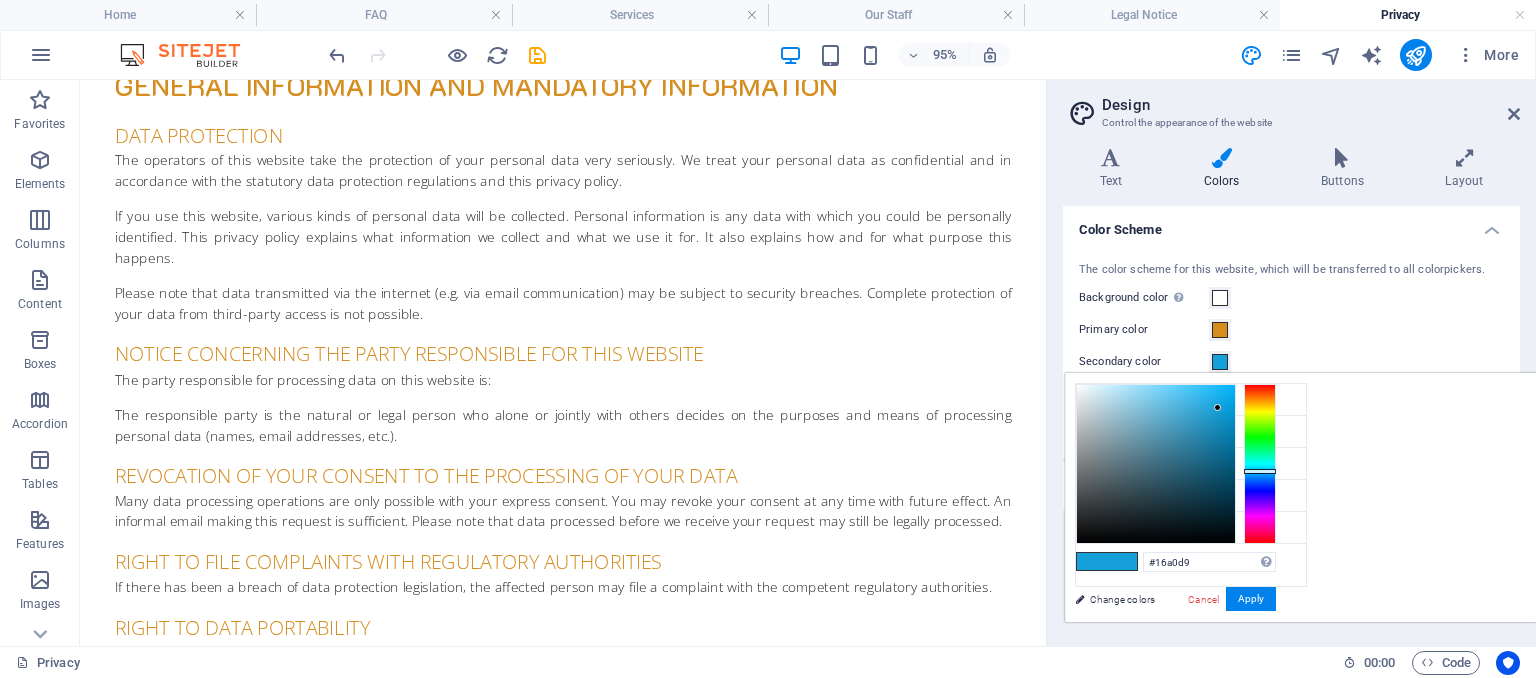 scroll, scrollTop: 0, scrollLeft: 0, axis: both 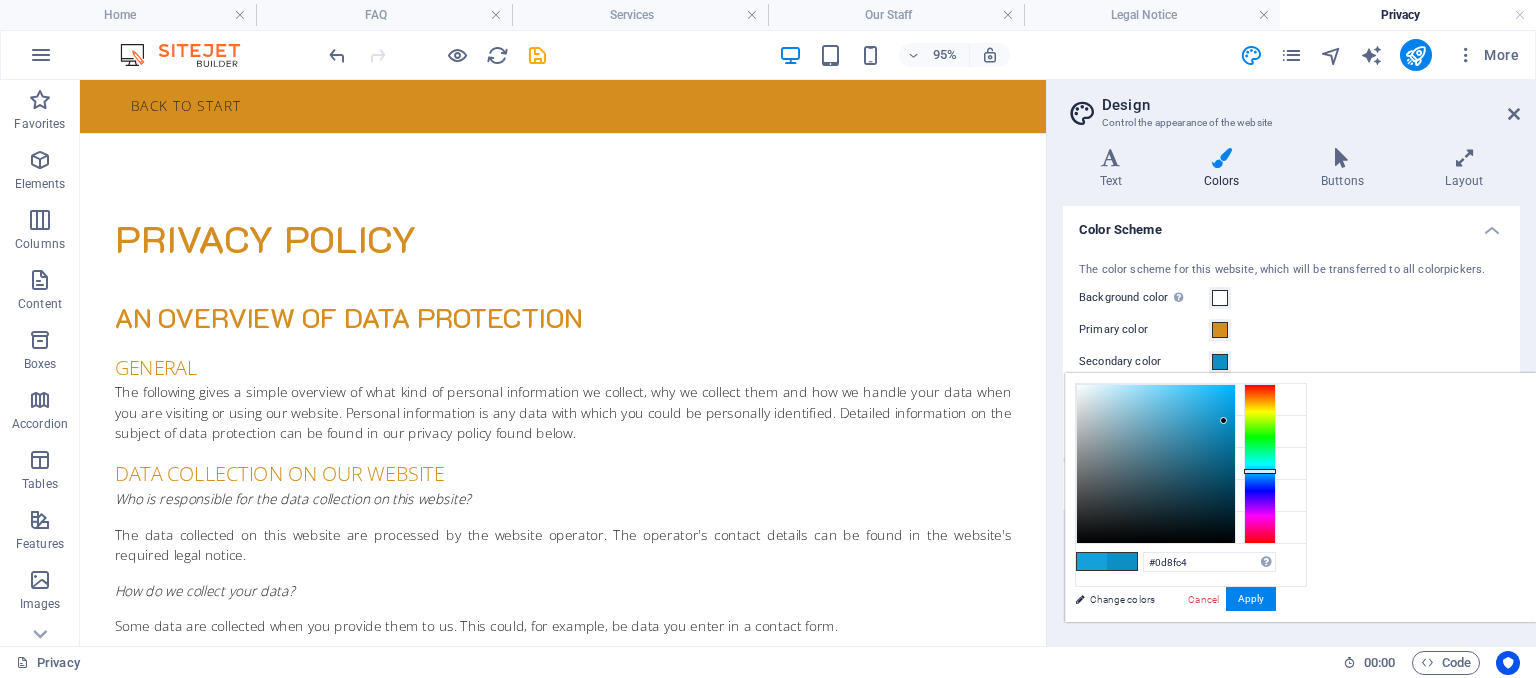 click at bounding box center [1156, 464] 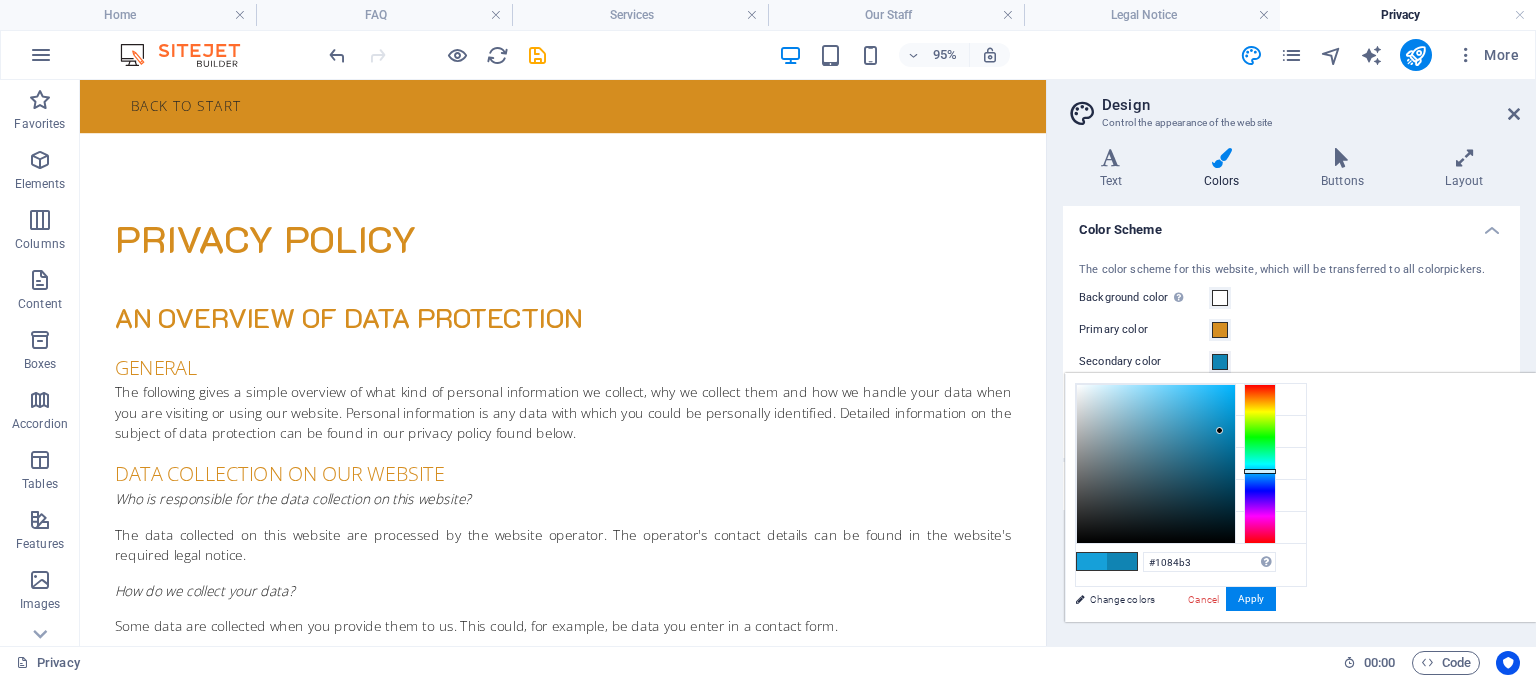 click at bounding box center [1156, 464] 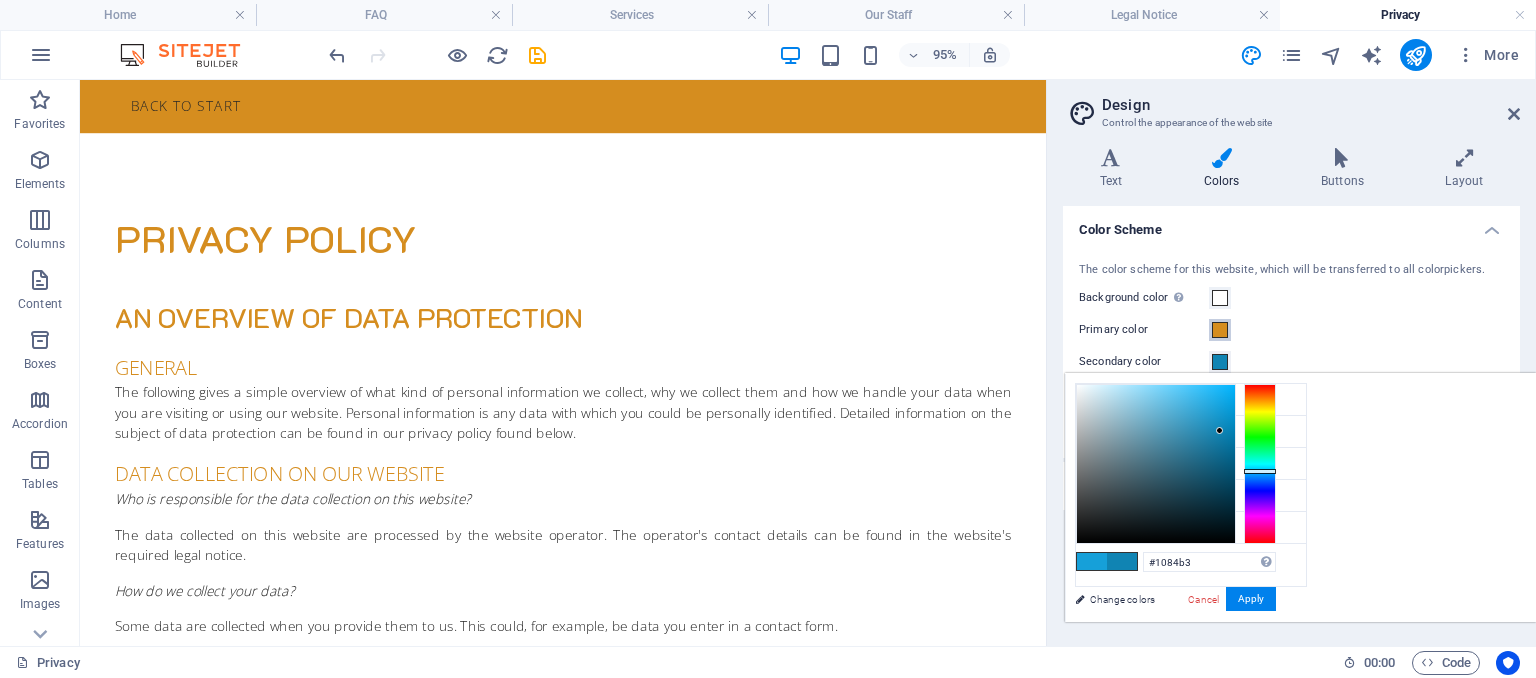 click at bounding box center (1220, 330) 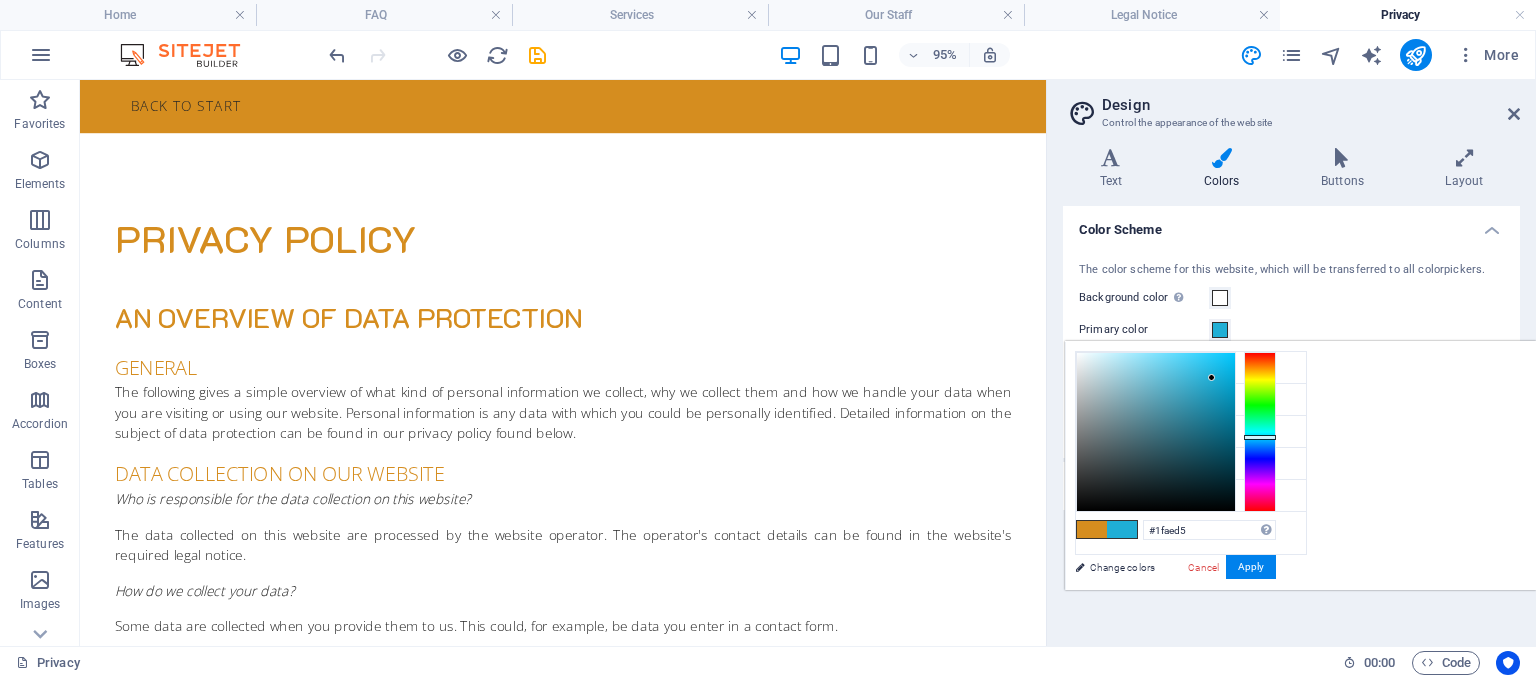 click at bounding box center [1260, 432] 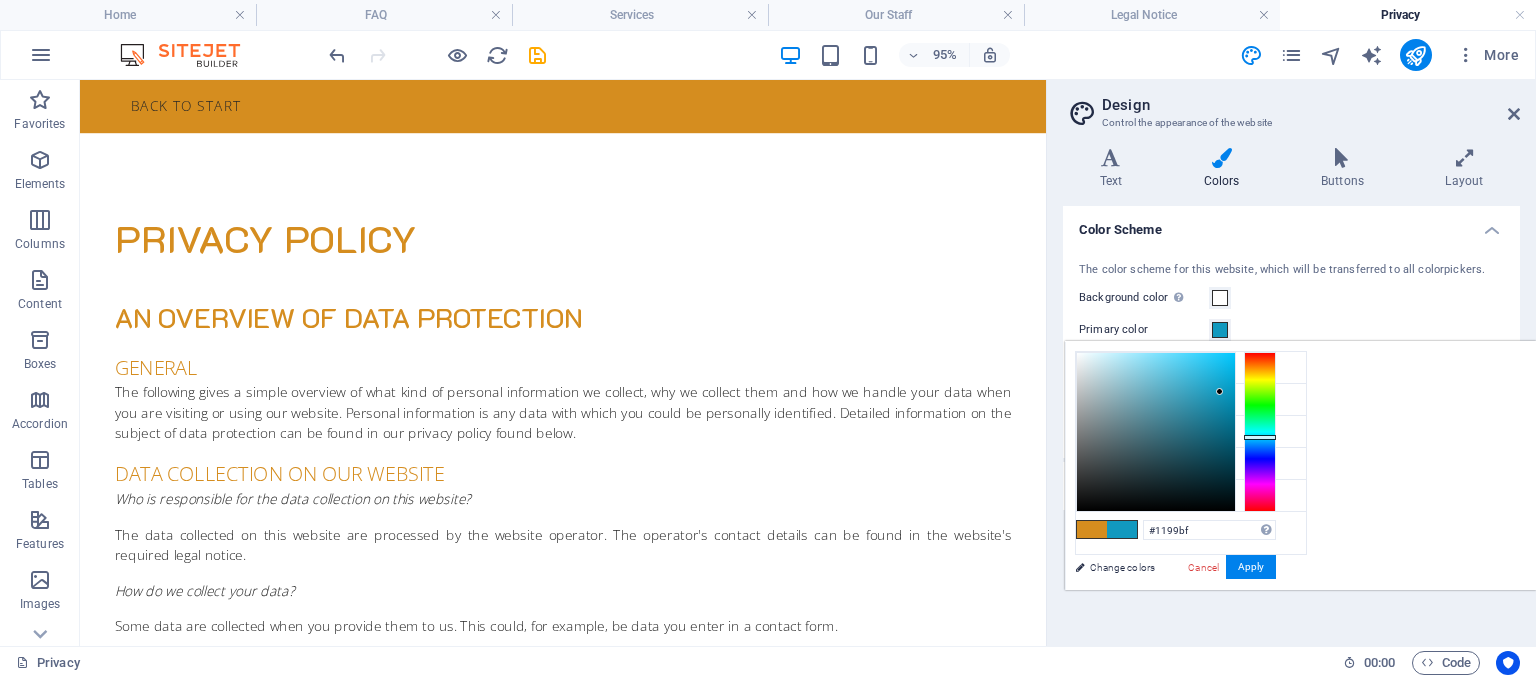click at bounding box center (1156, 432) 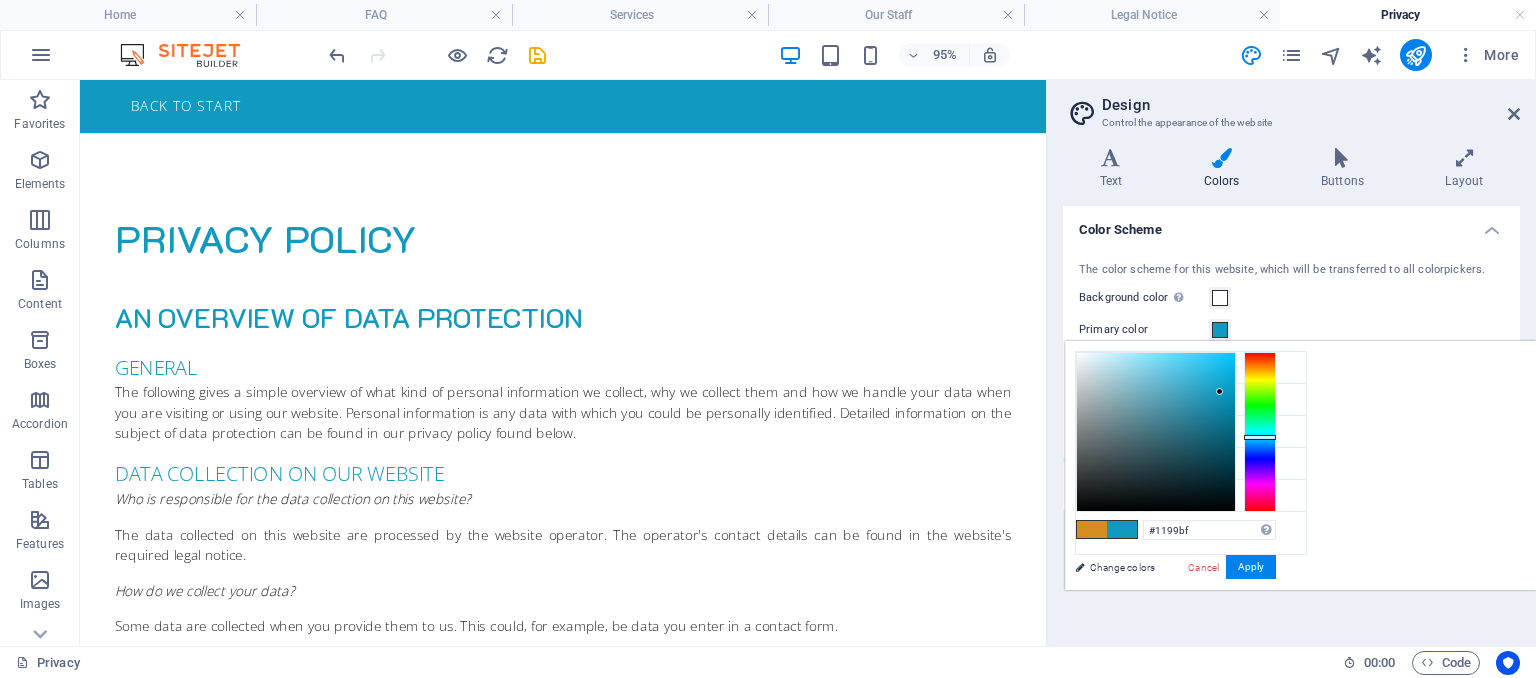 click on "The color scheme for this website, which will be transferred to all colorpickers. Background color Only visible if it is not covered by other backgrounds. Primary color Secondary color Font color Generate" at bounding box center [1291, 350] 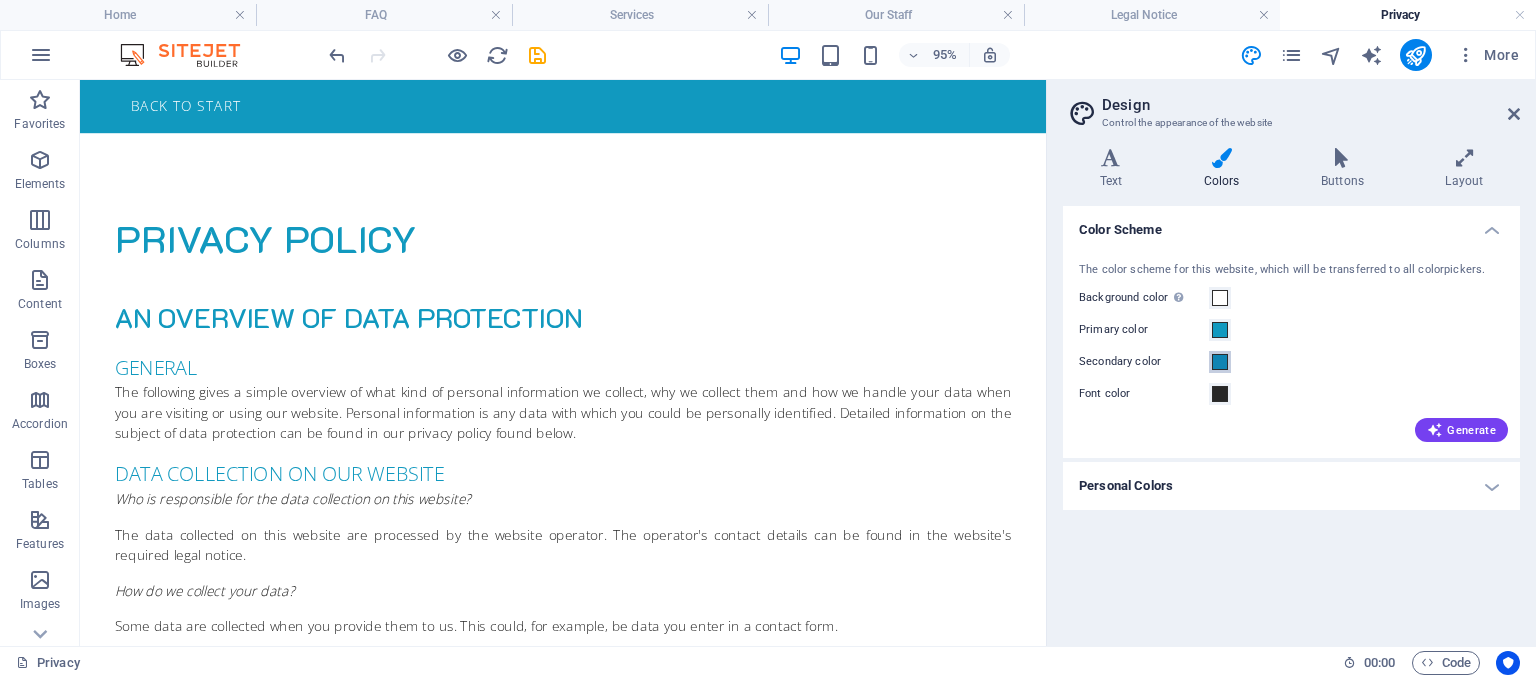click at bounding box center (1220, 362) 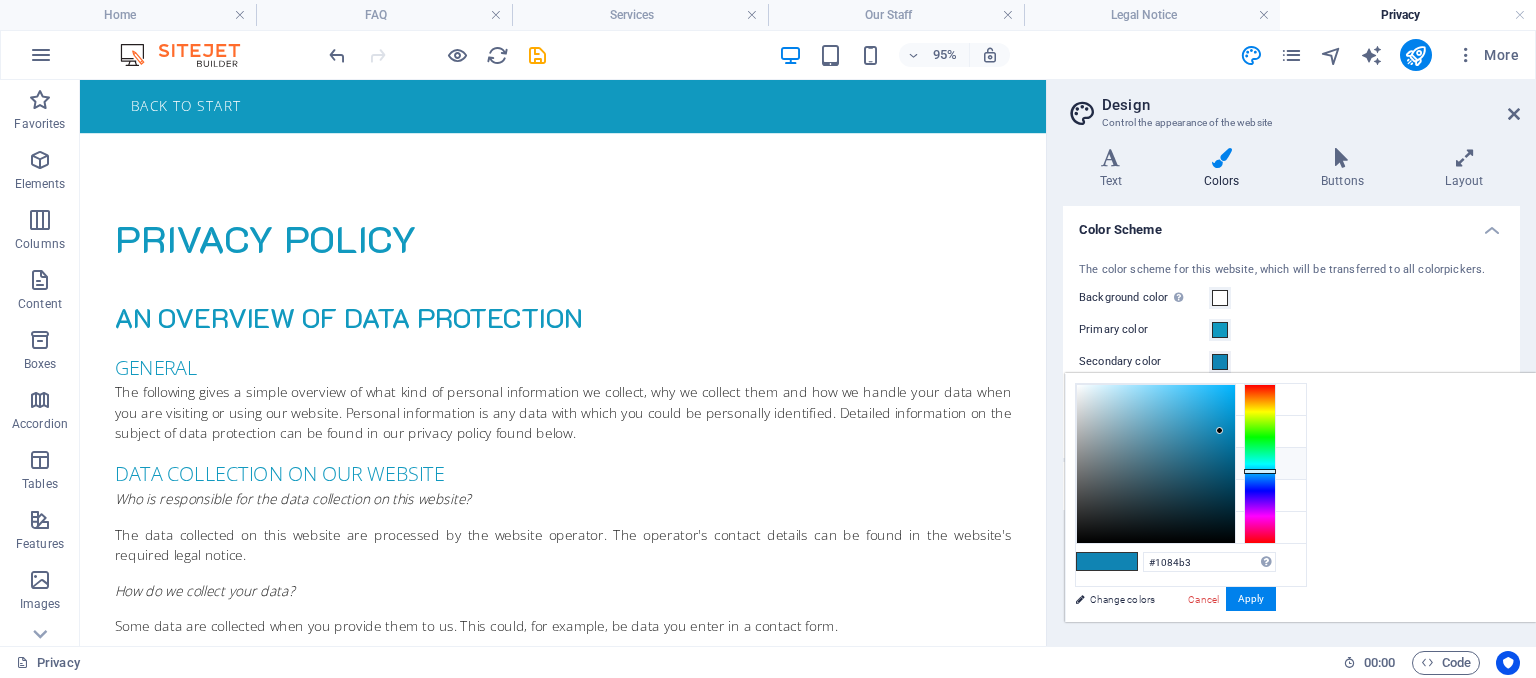 click at bounding box center (1092, 463) 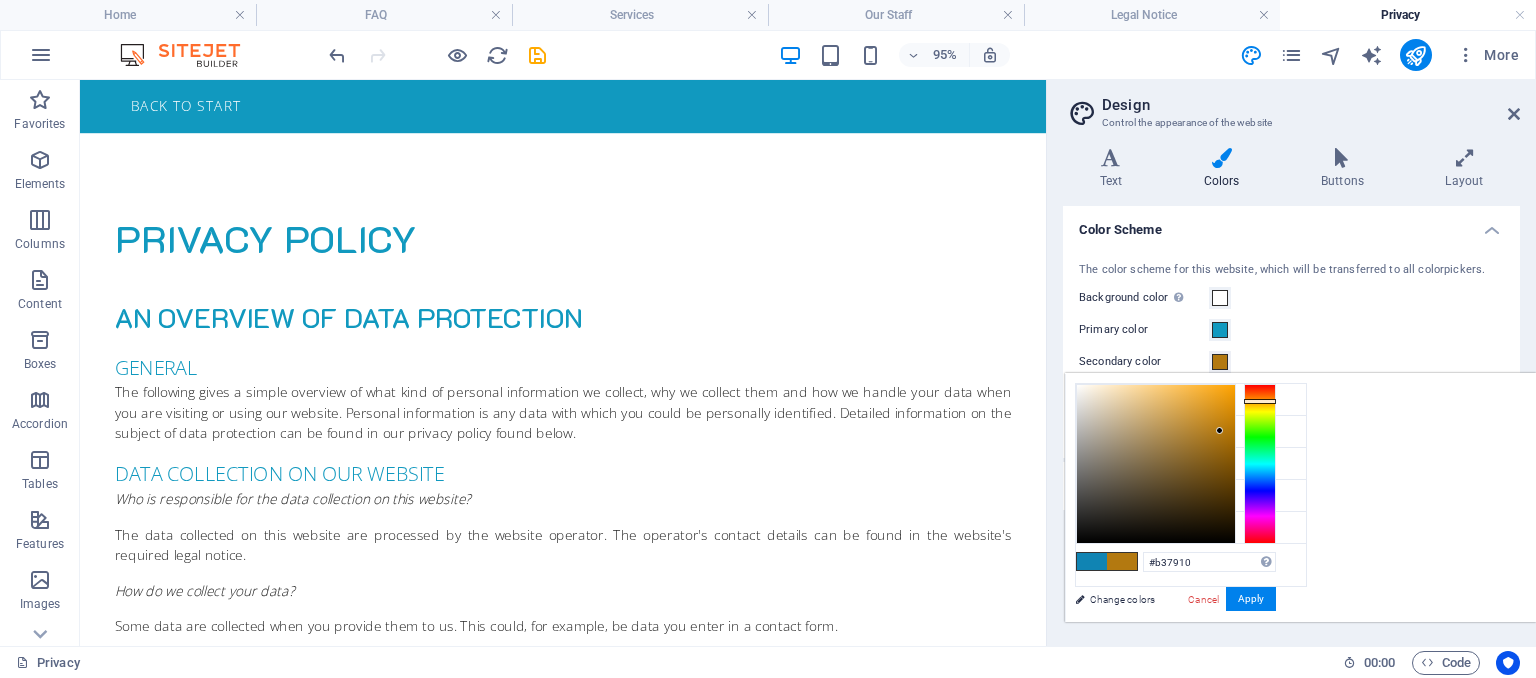 click at bounding box center [1260, 464] 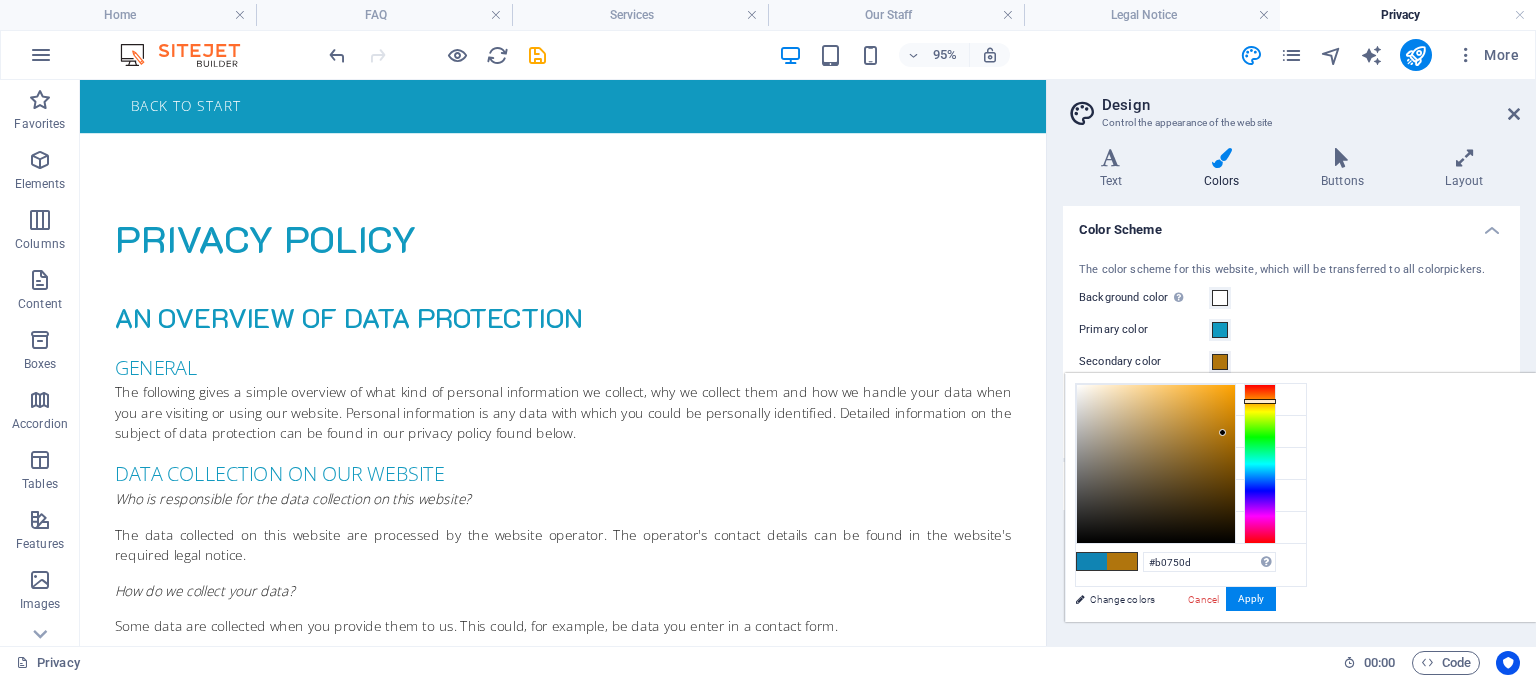 click at bounding box center [1156, 464] 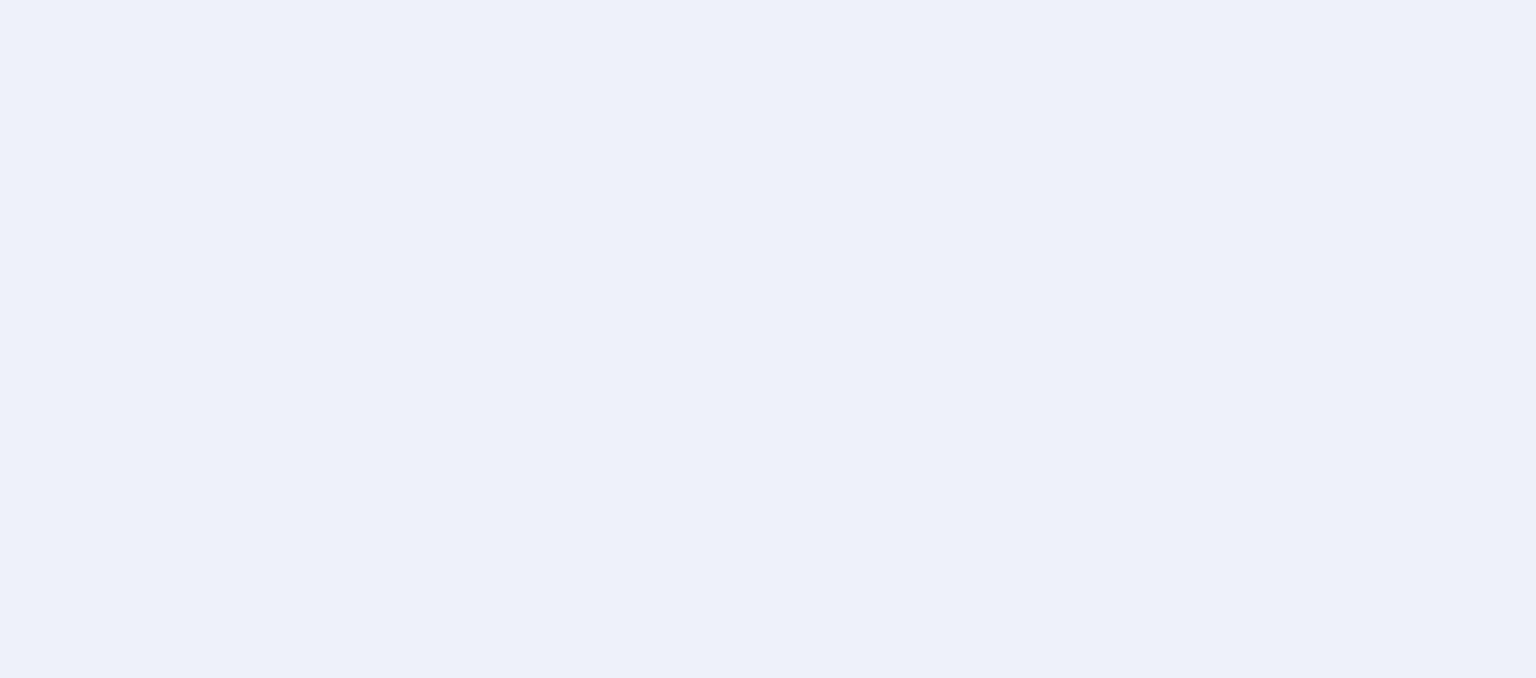 scroll, scrollTop: 0, scrollLeft: 0, axis: both 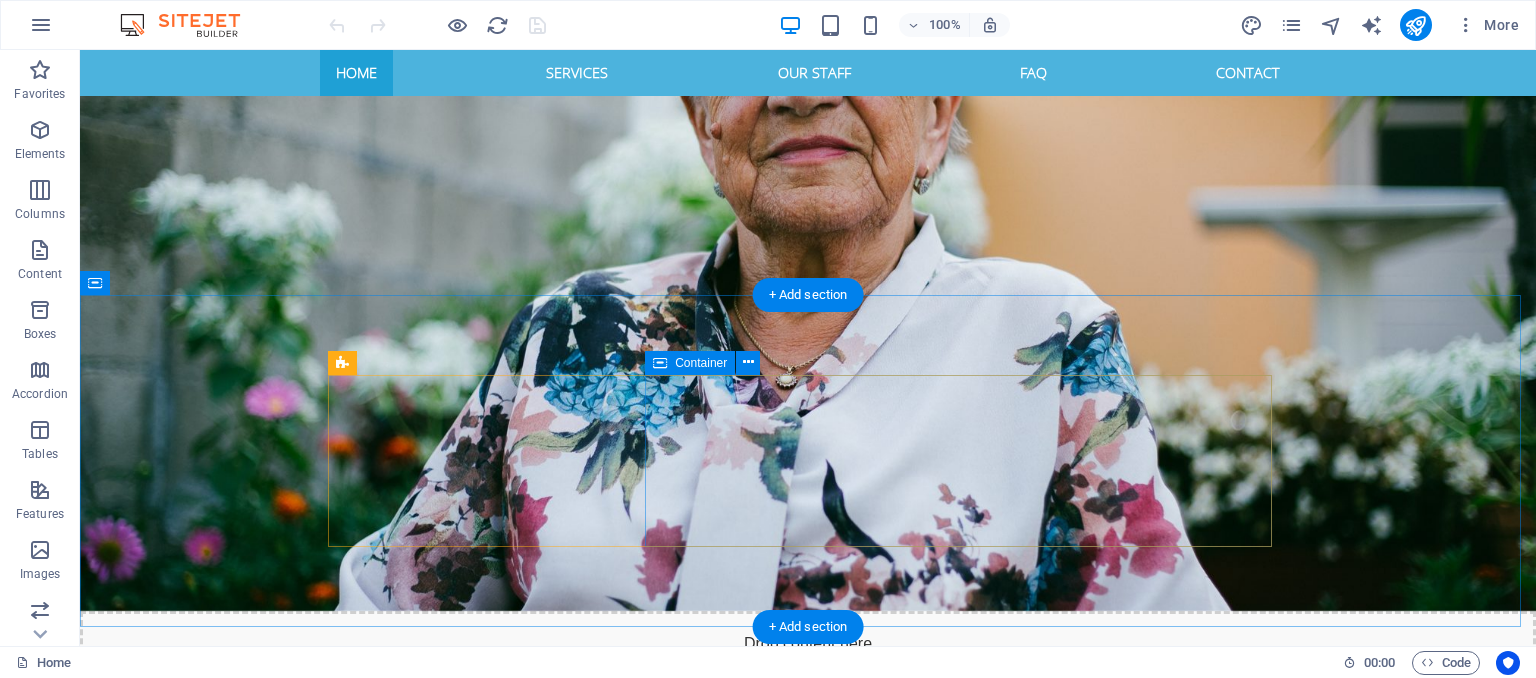 click on "Lorem ipsum dolor sit amet, consetetur sadipscing elitr, sed diam nonumy eirmod tempor invidunt ut labore et dolore magna aliquyam erat, sed diam voluptua. At vero eos et accusam et justo duo dolores et ea rebum. Stet clita kasd gubergren, no sea takimata sanctus est Lorem ipsum dolor sit amet. Lorem ipsum dolor sit amet, consetetur sadipscing elitr. Lorem ipsum dolor sit amet, consetetur sadipscing elitr, sed diam nonumy eirmod tempor invidunt. Look at Our Faqs" at bounding box center (808, 3855) 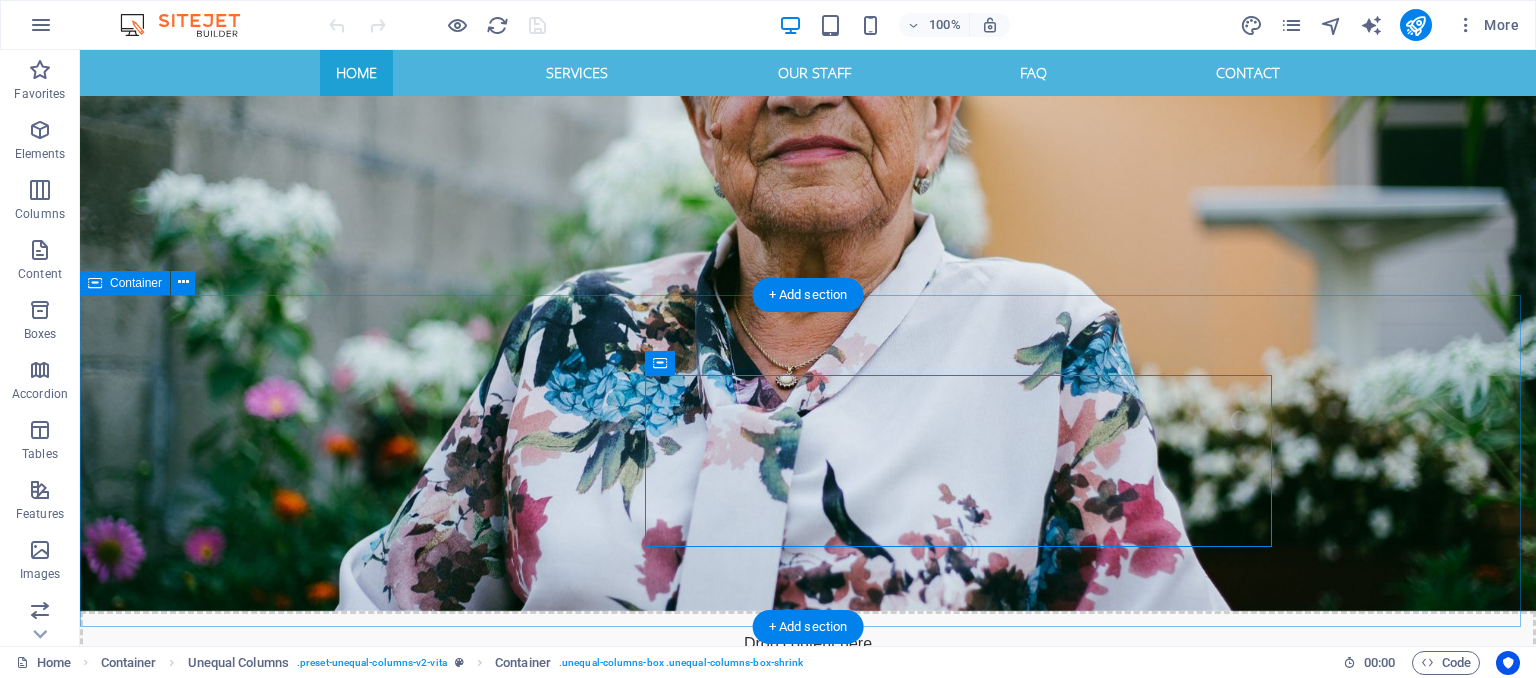 click on "Any Questions? Lorem ipsum dolor sit amet, consetetur sadipscing elitr, sed diam nonumy eirmod tempor invidunt ut labore et dolore magna aliquyam erat, sed diam voluptua. At vero eos et accusam et justo duo dolores et ea rebum. Stet clita kasd gubergren, no sea takimata sanctus est Lorem ipsum dolor sit amet. Lorem ipsum dolor sit amet, consetetur sadipscing elitr. Lorem ipsum dolor sit amet, consetetur sadipscing elitr, sed diam nonumy eirmod tempor invidunt. Look at Our Faqs" at bounding box center (808, 3828) 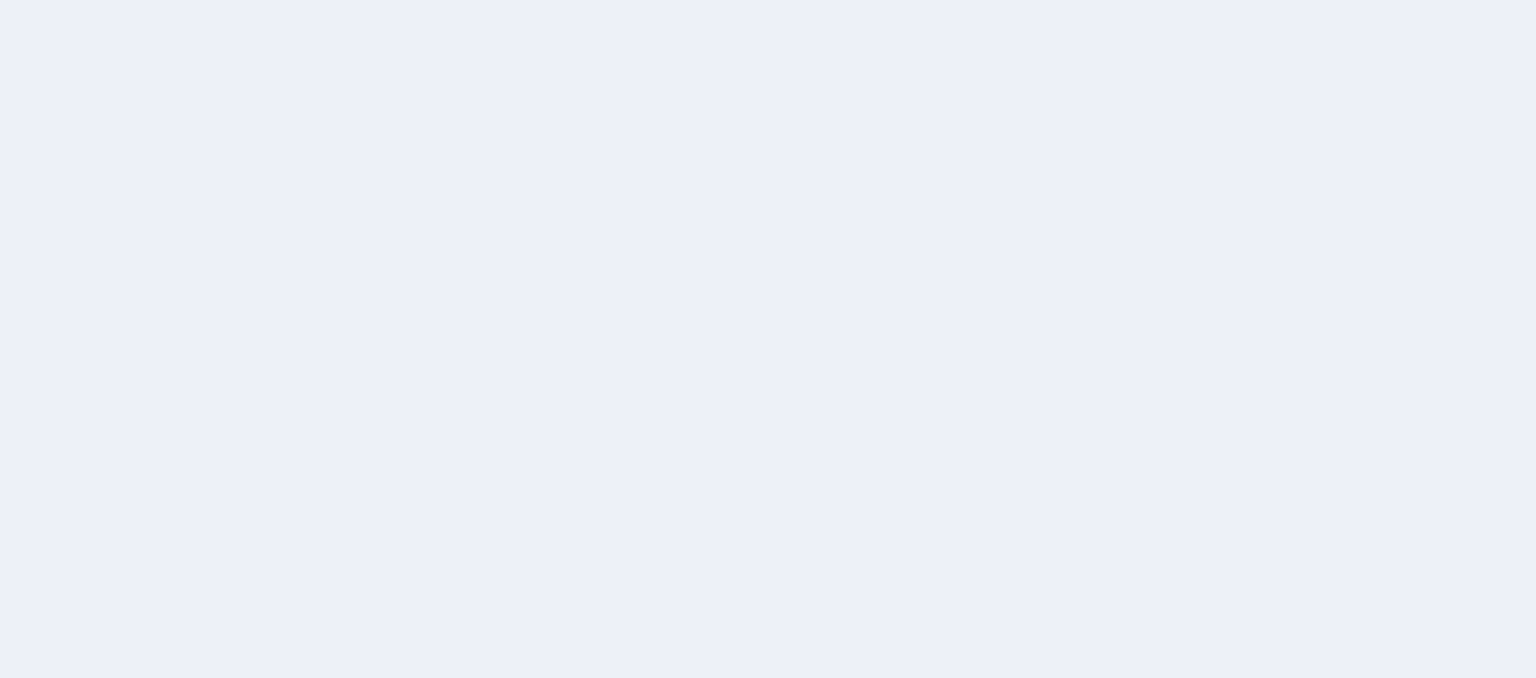 scroll, scrollTop: 0, scrollLeft: 0, axis: both 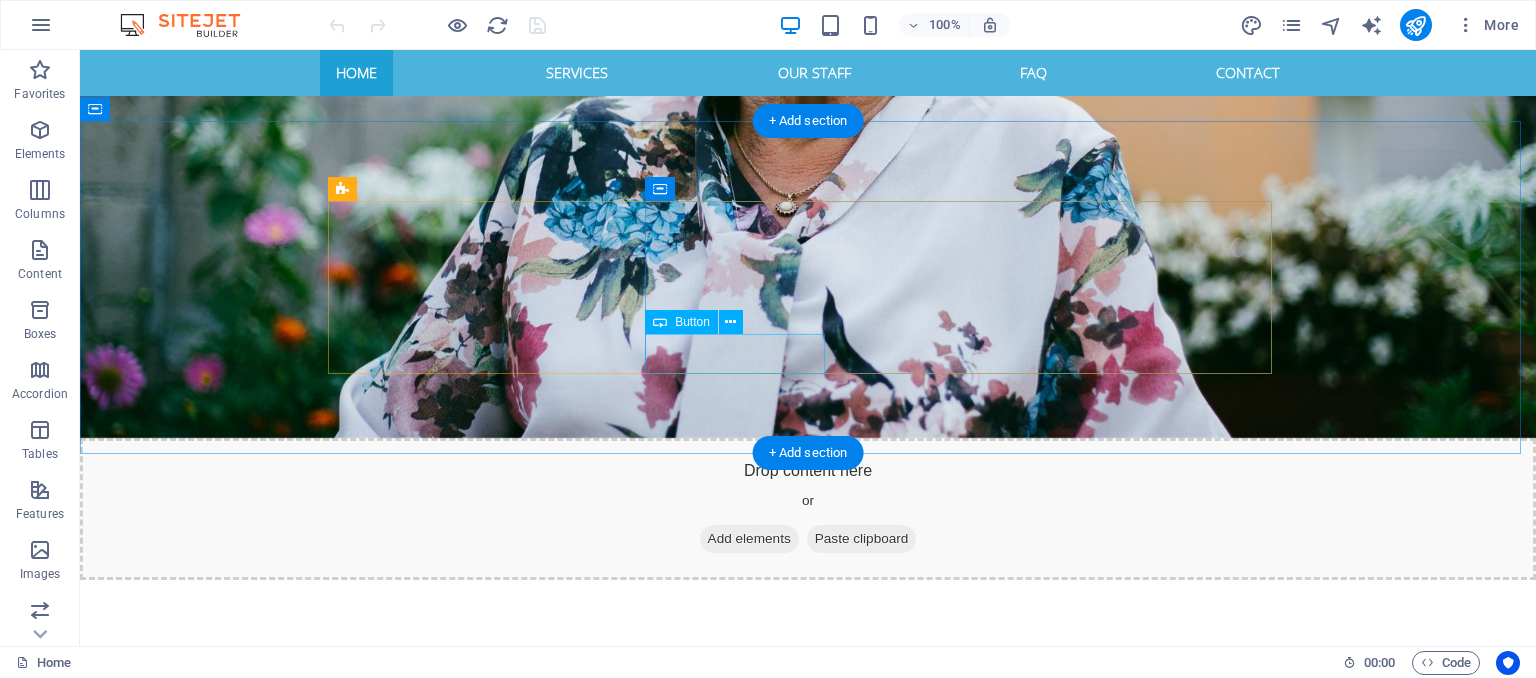 click on "Look at Our Faqs" at bounding box center (808, 3738) 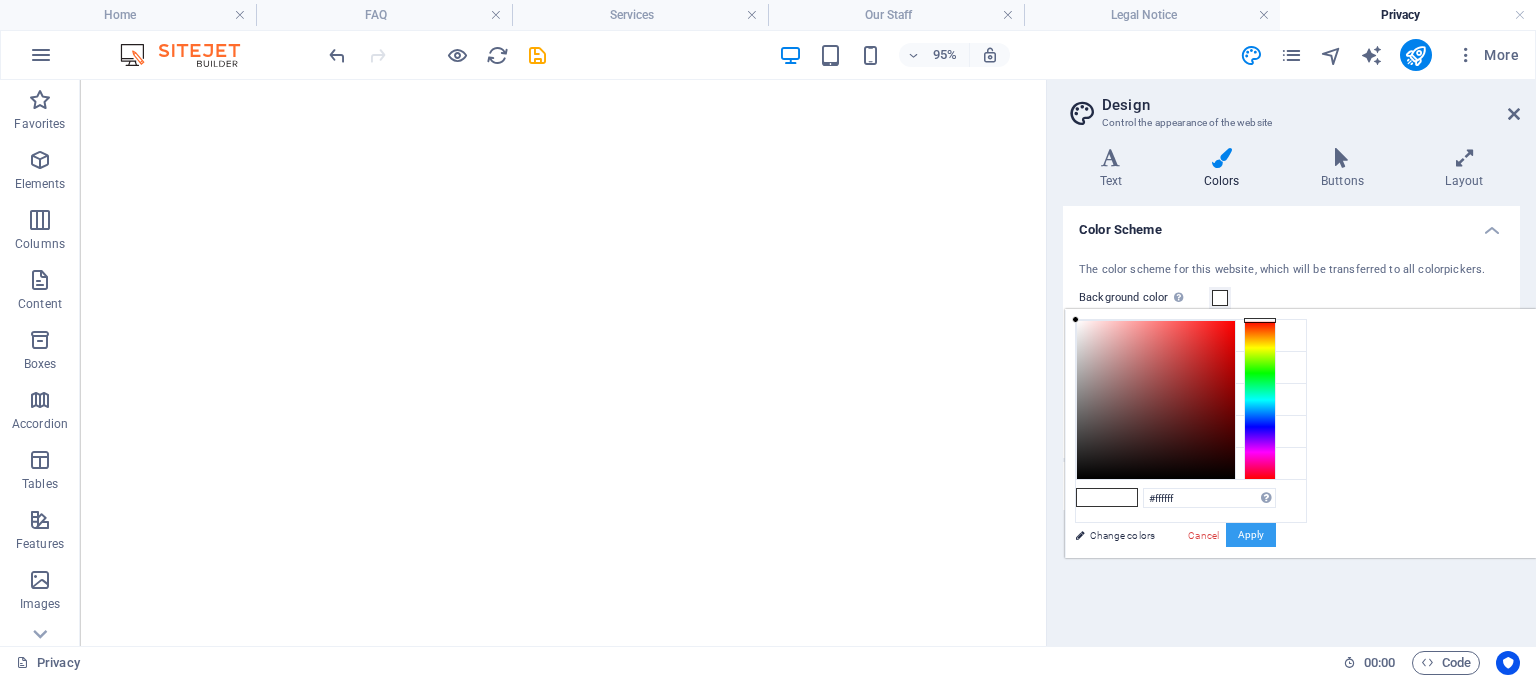 scroll, scrollTop: 0, scrollLeft: 0, axis: both 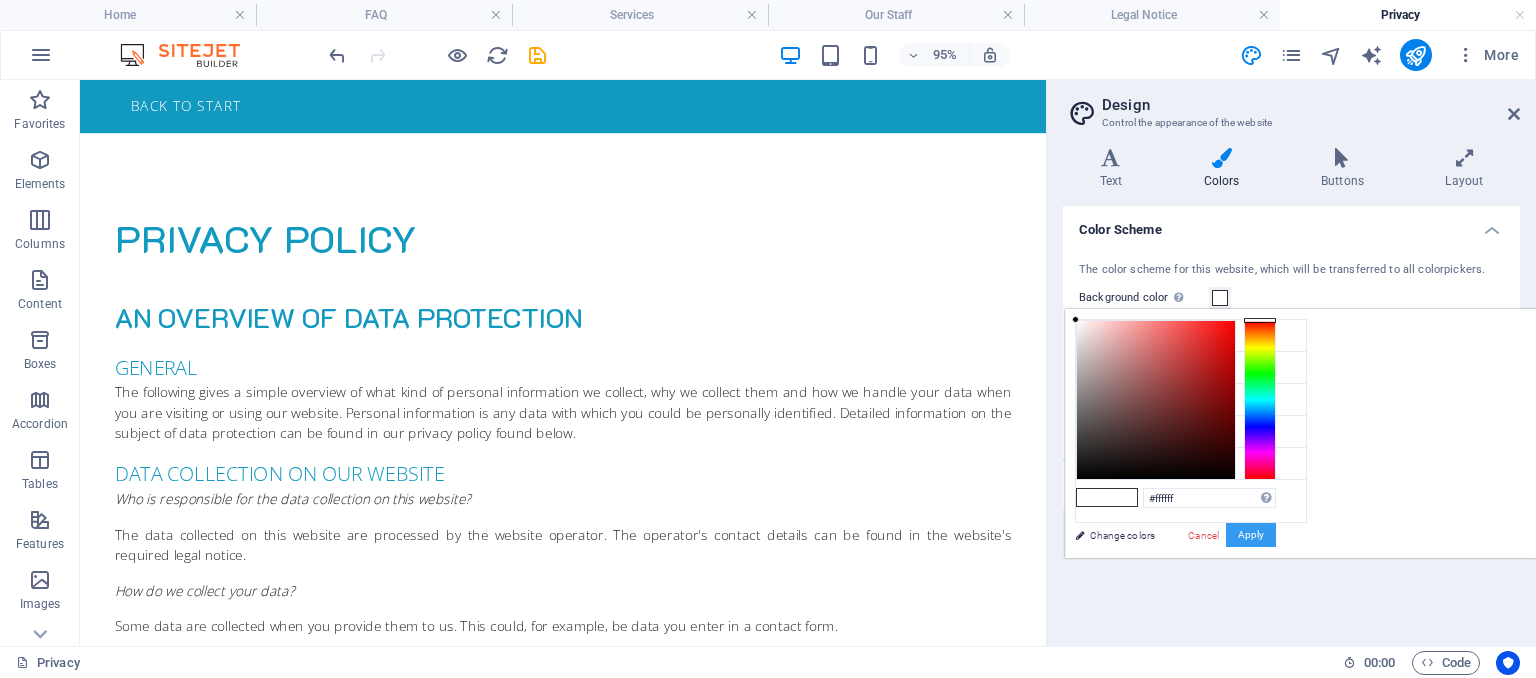 click on "Apply" at bounding box center [1251, 535] 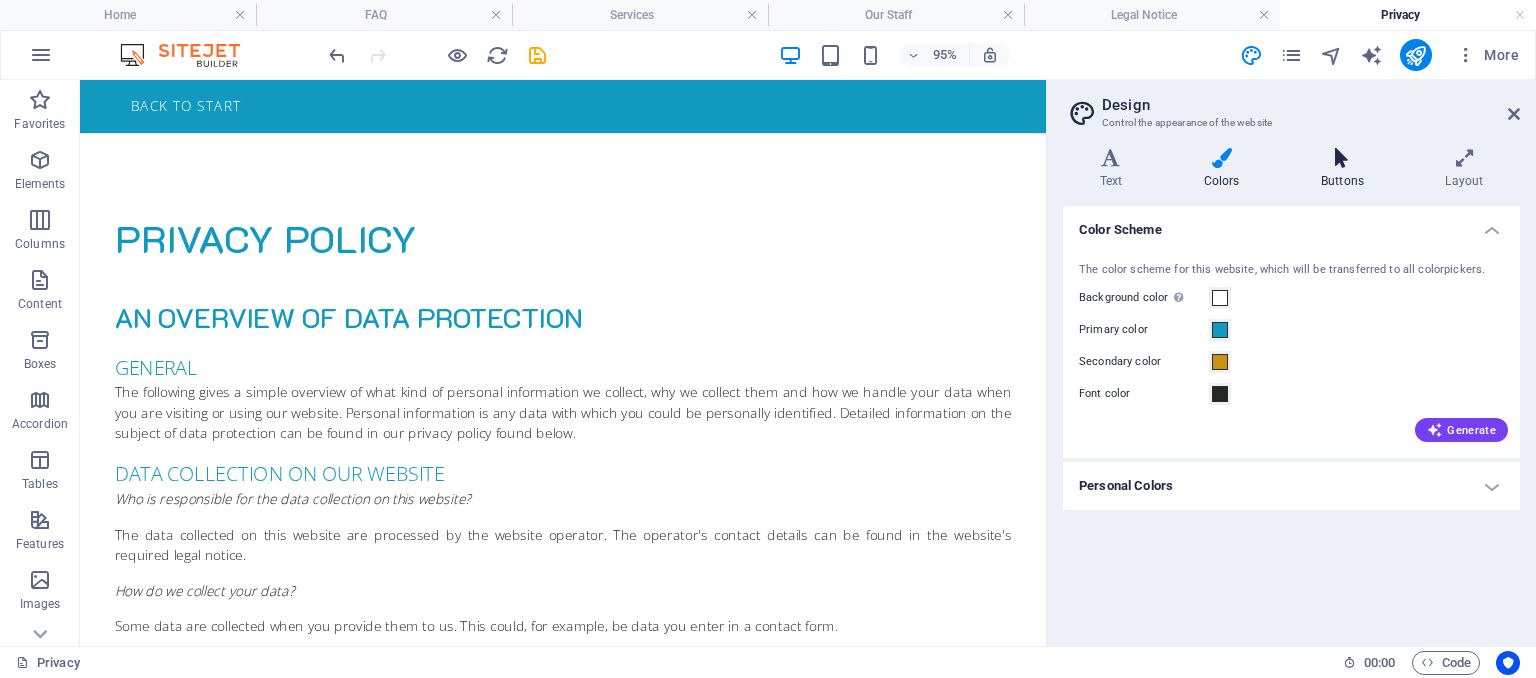 click at bounding box center (1342, 158) 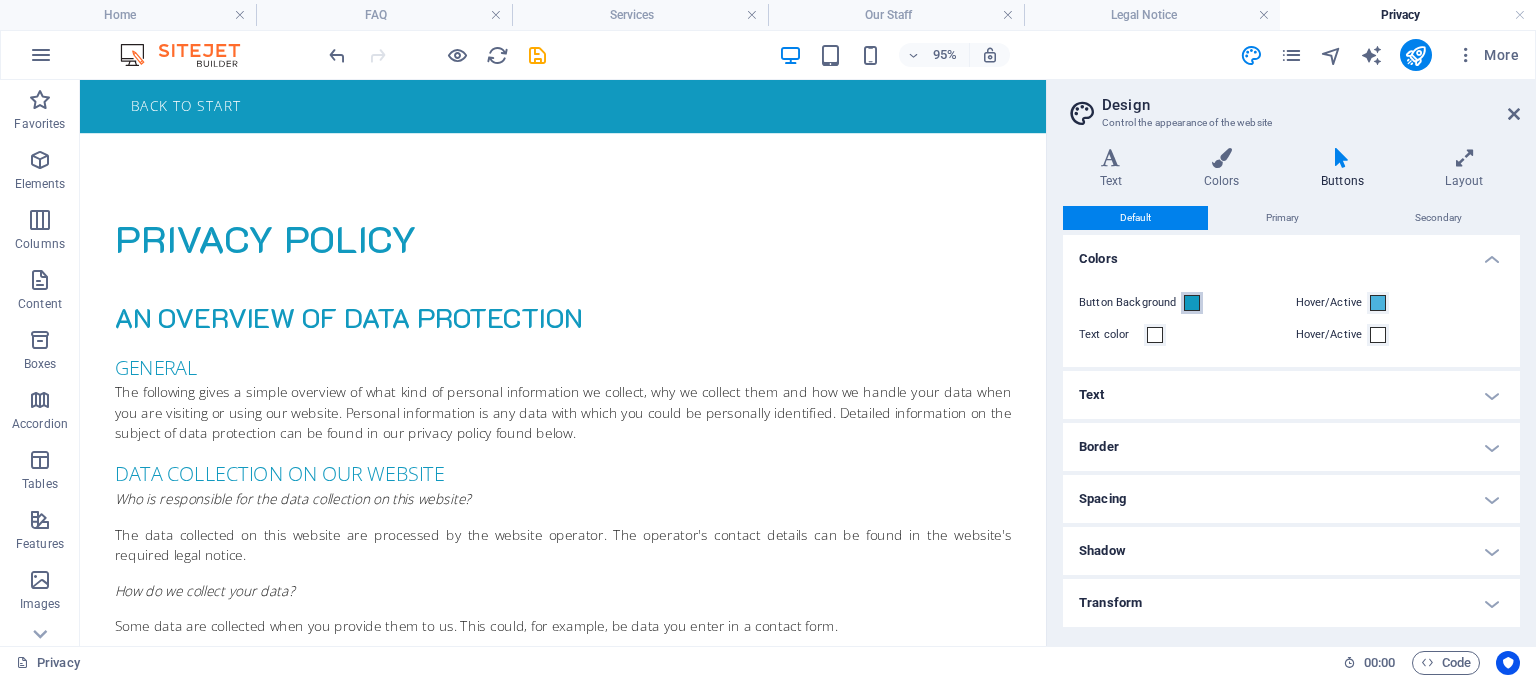 click at bounding box center (1192, 303) 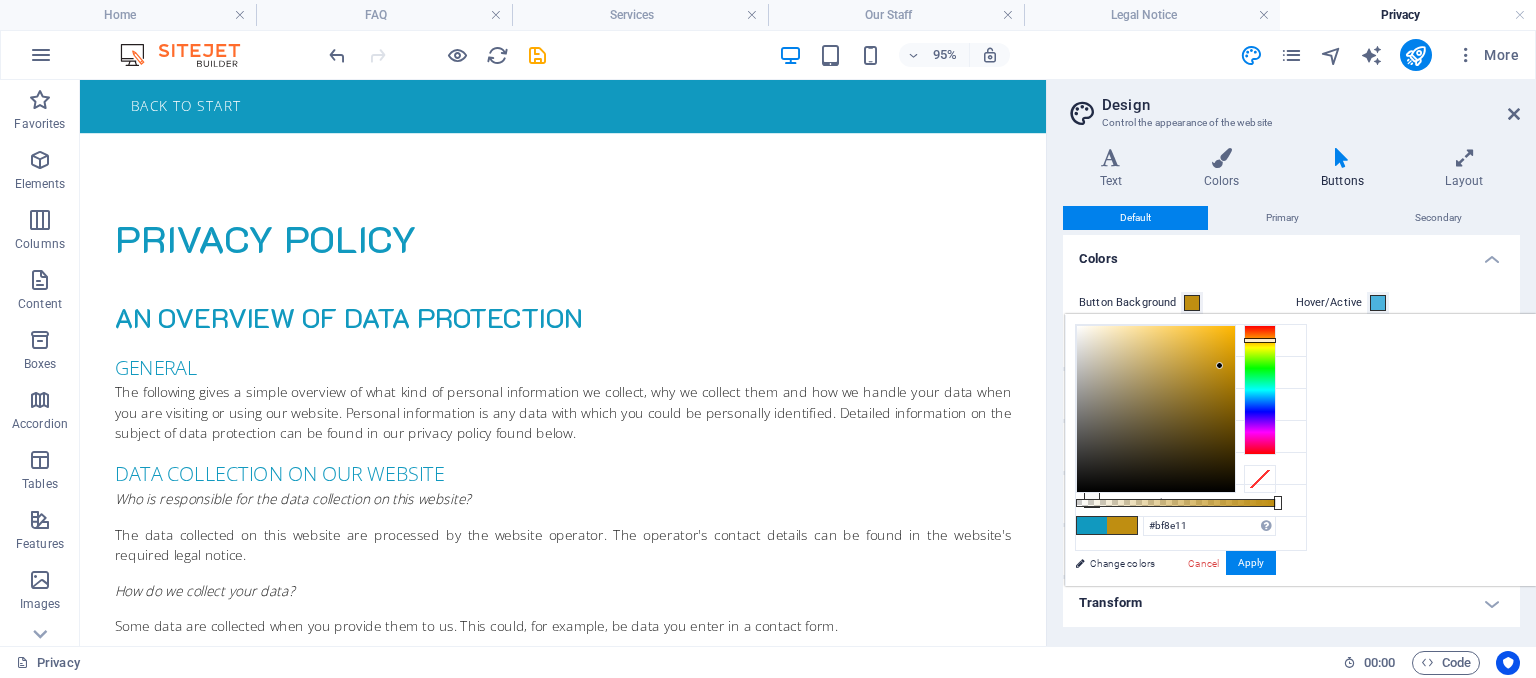 click at bounding box center [1260, 390] 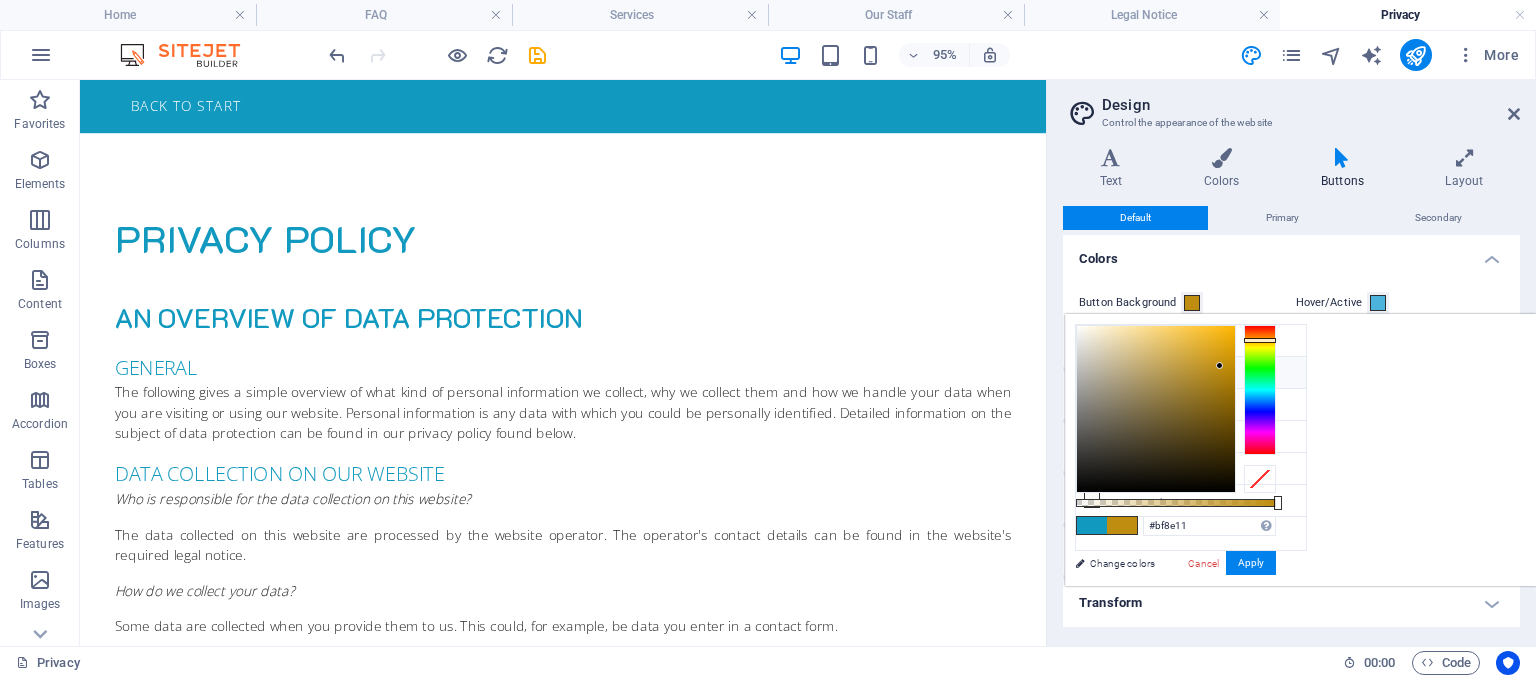 click at bounding box center (1092, 372) 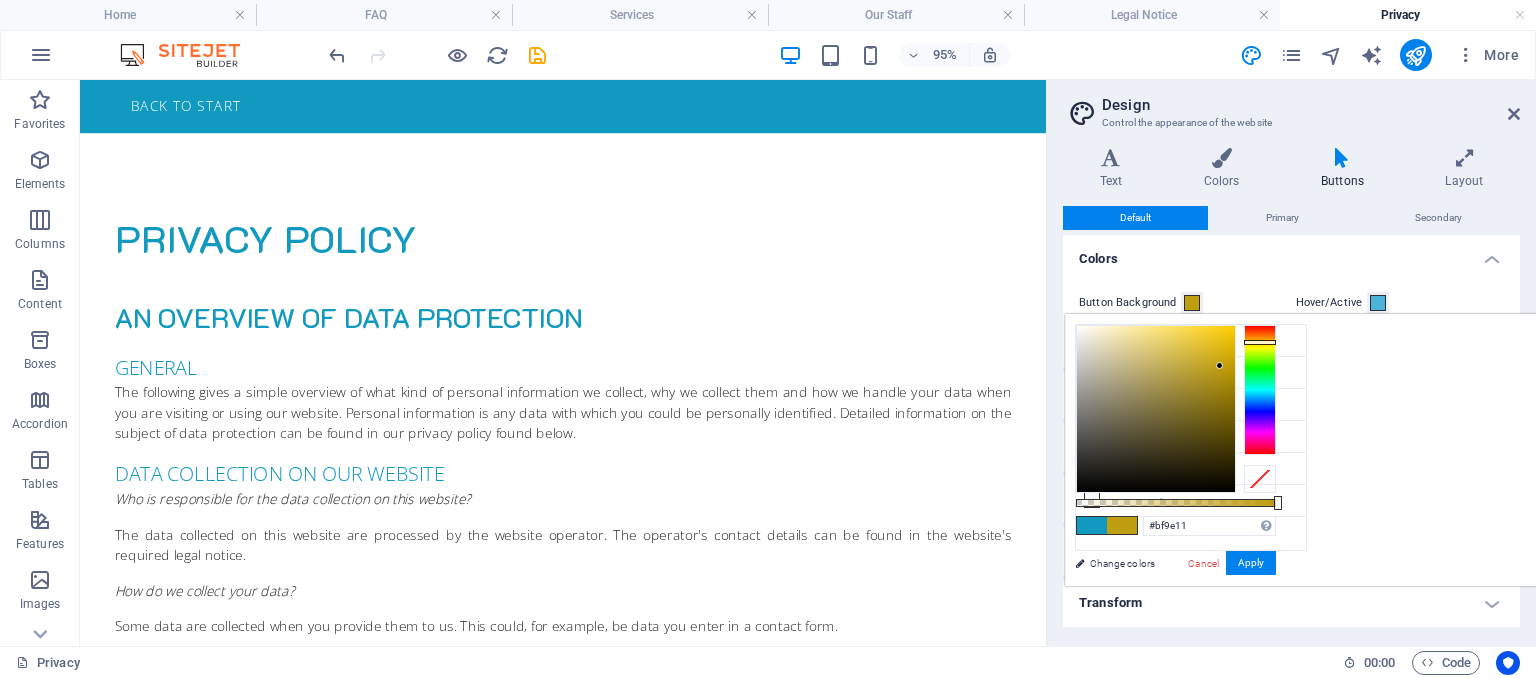 click at bounding box center (1260, 390) 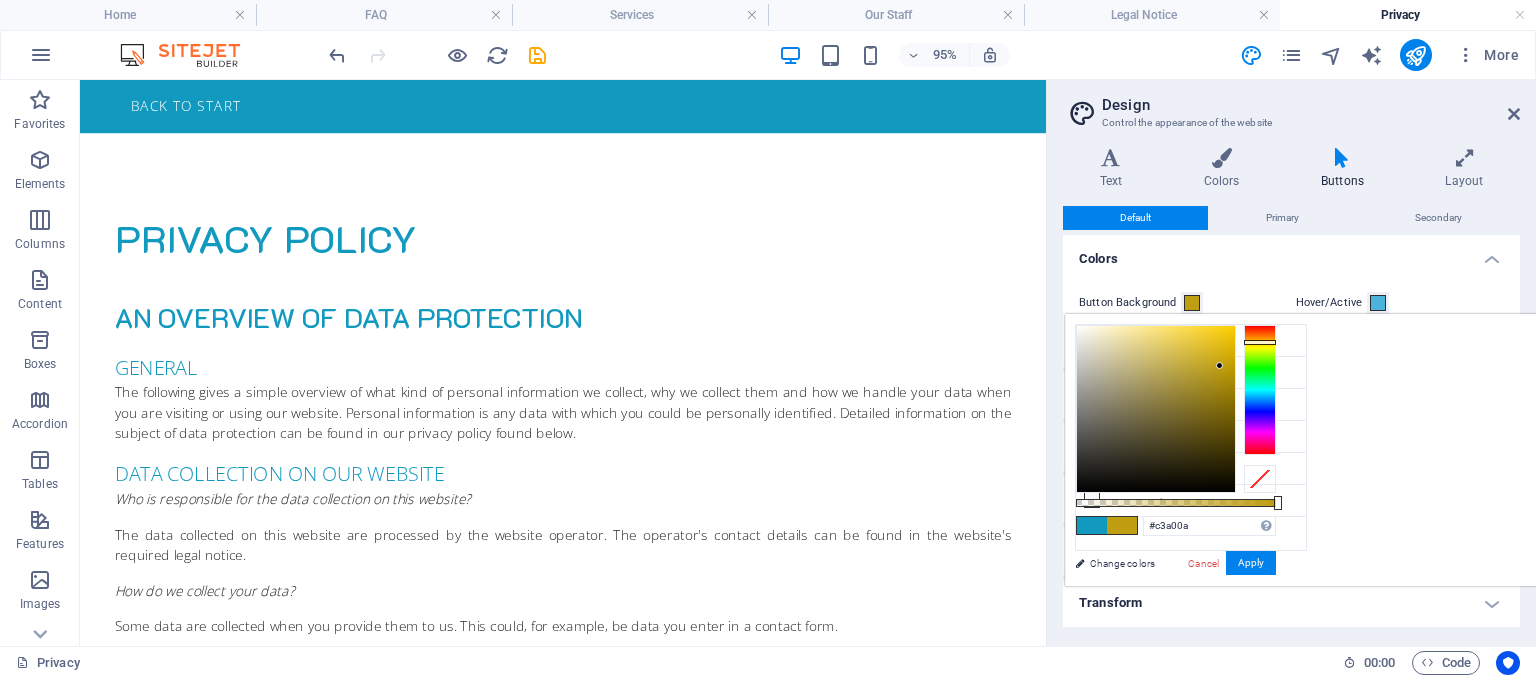 click at bounding box center [1156, 409] 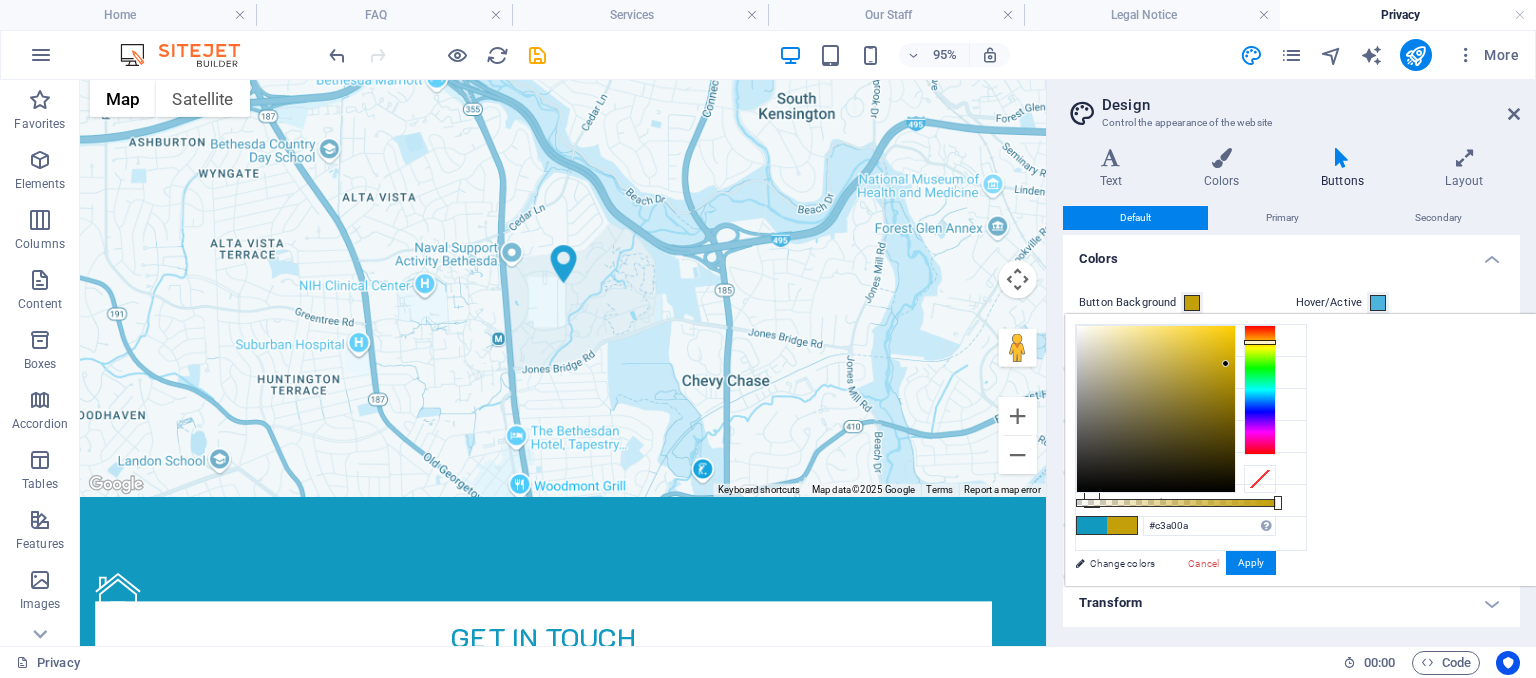 scroll, scrollTop: 5447, scrollLeft: 0, axis: vertical 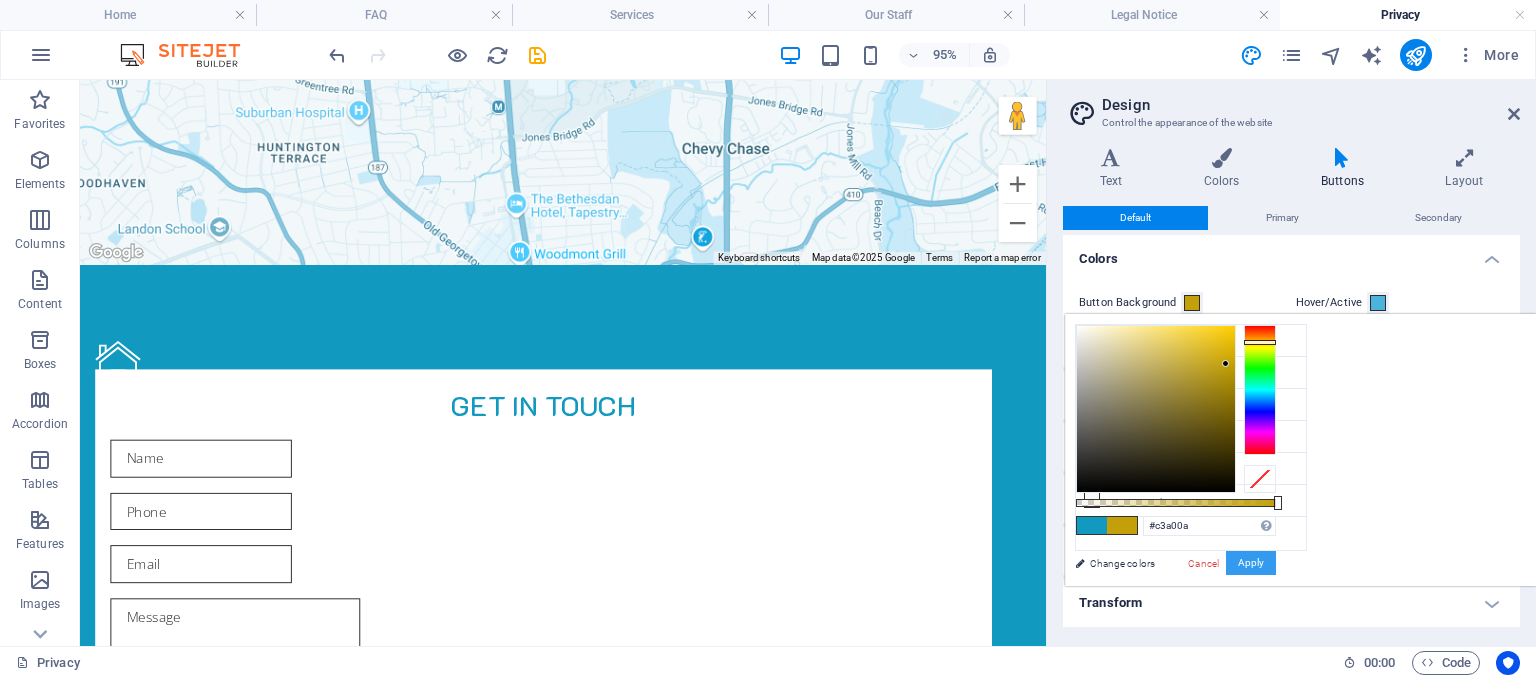 click on "Apply" at bounding box center (1251, 563) 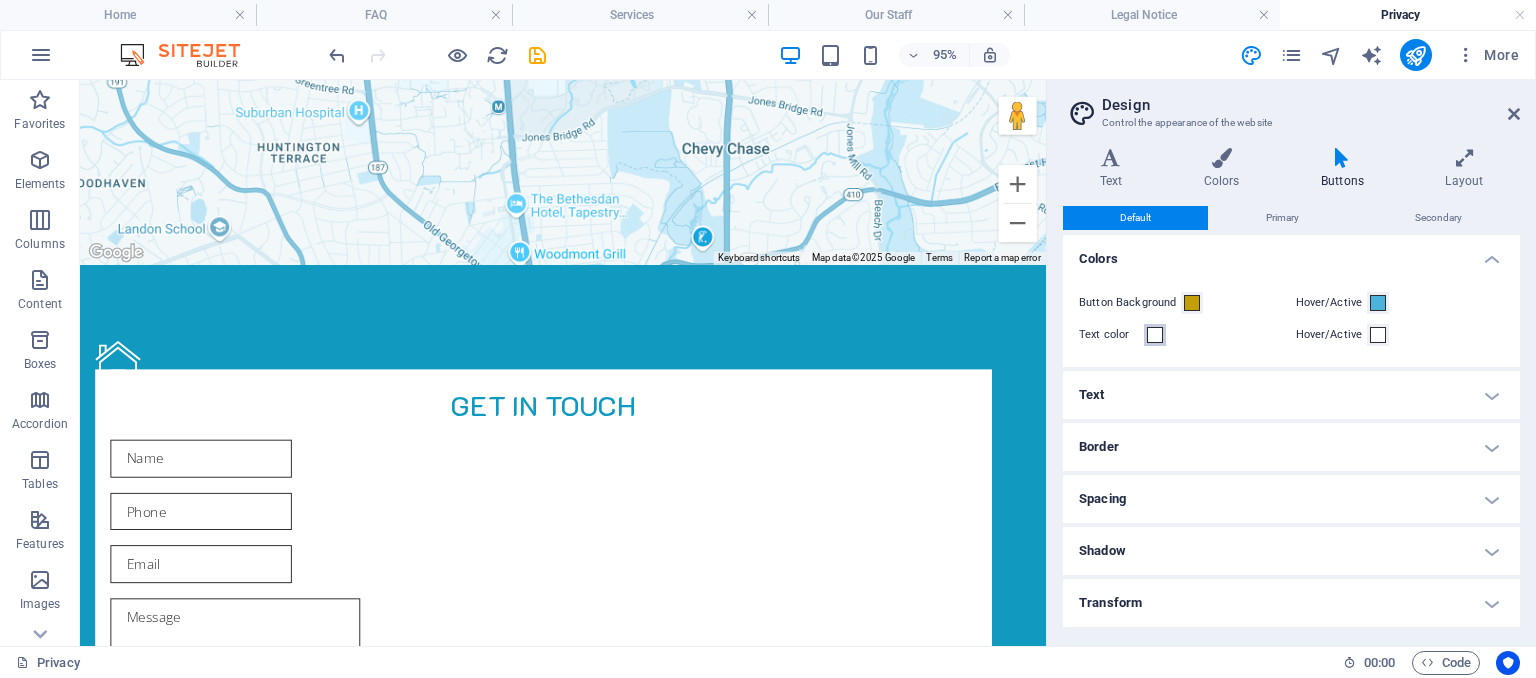 click at bounding box center [1155, 335] 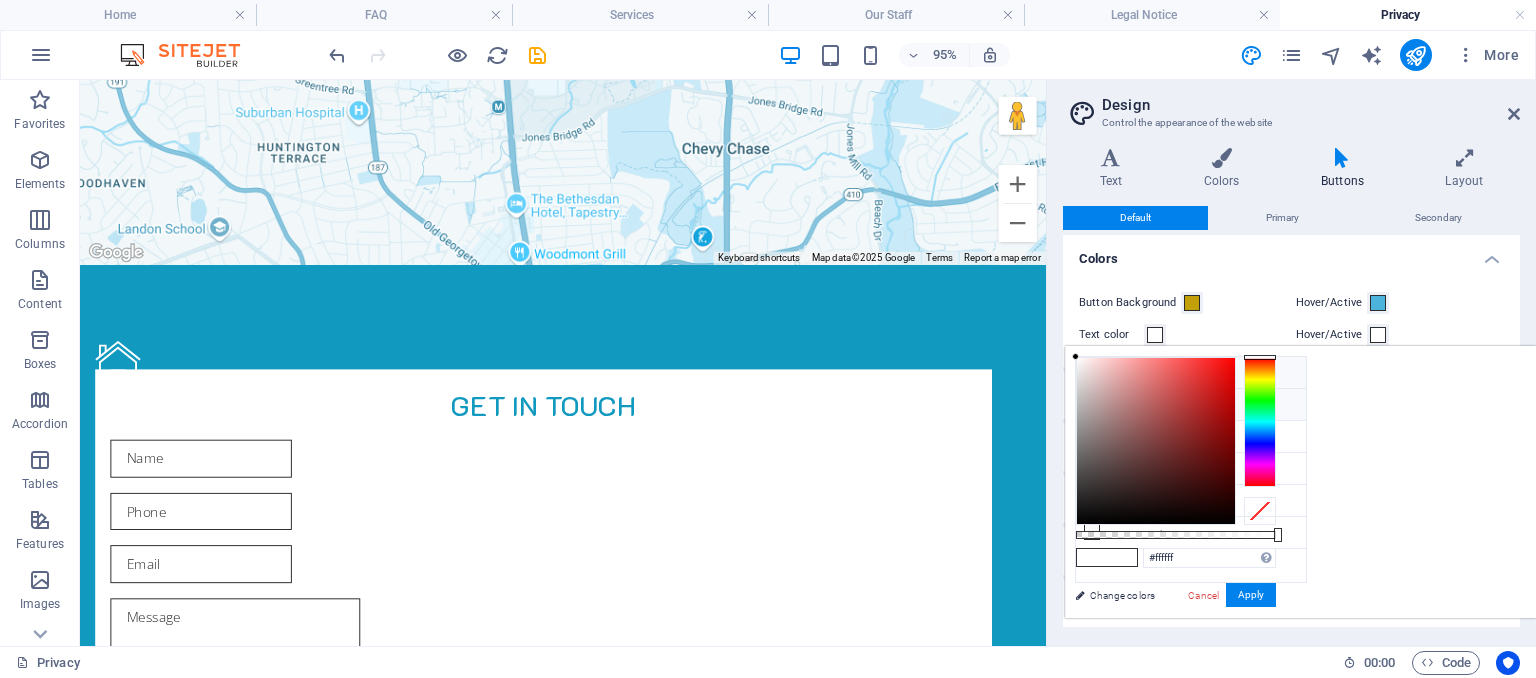 click at bounding box center (1092, 404) 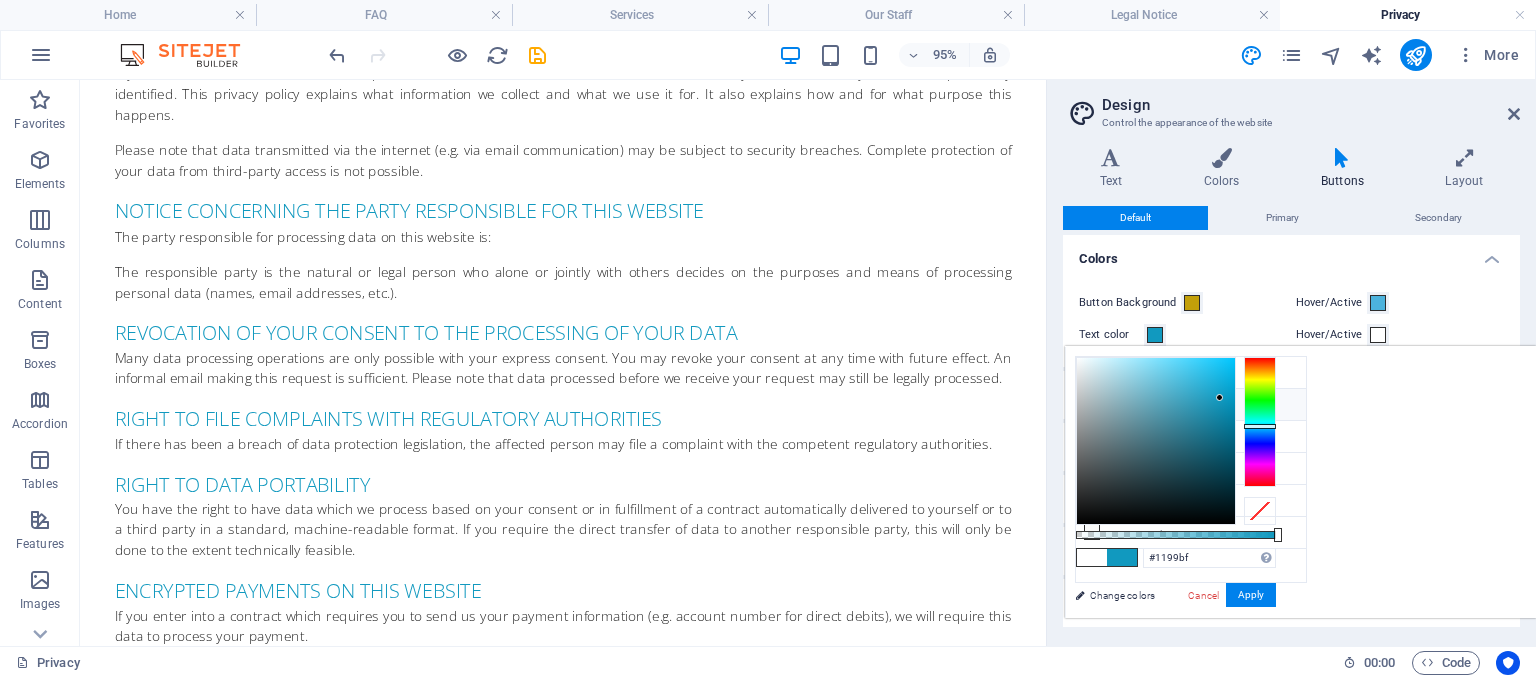 scroll, scrollTop: 1196, scrollLeft: 0, axis: vertical 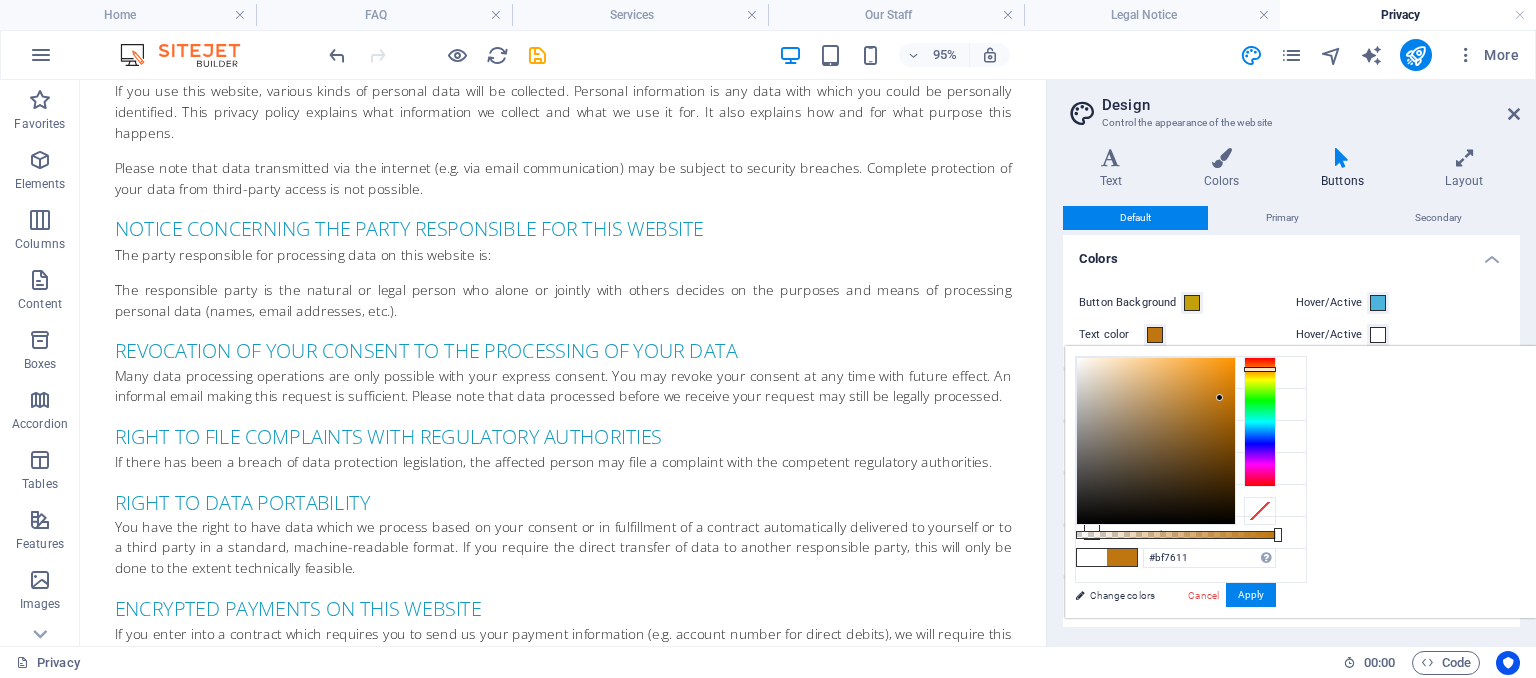 click at bounding box center (1260, 422) 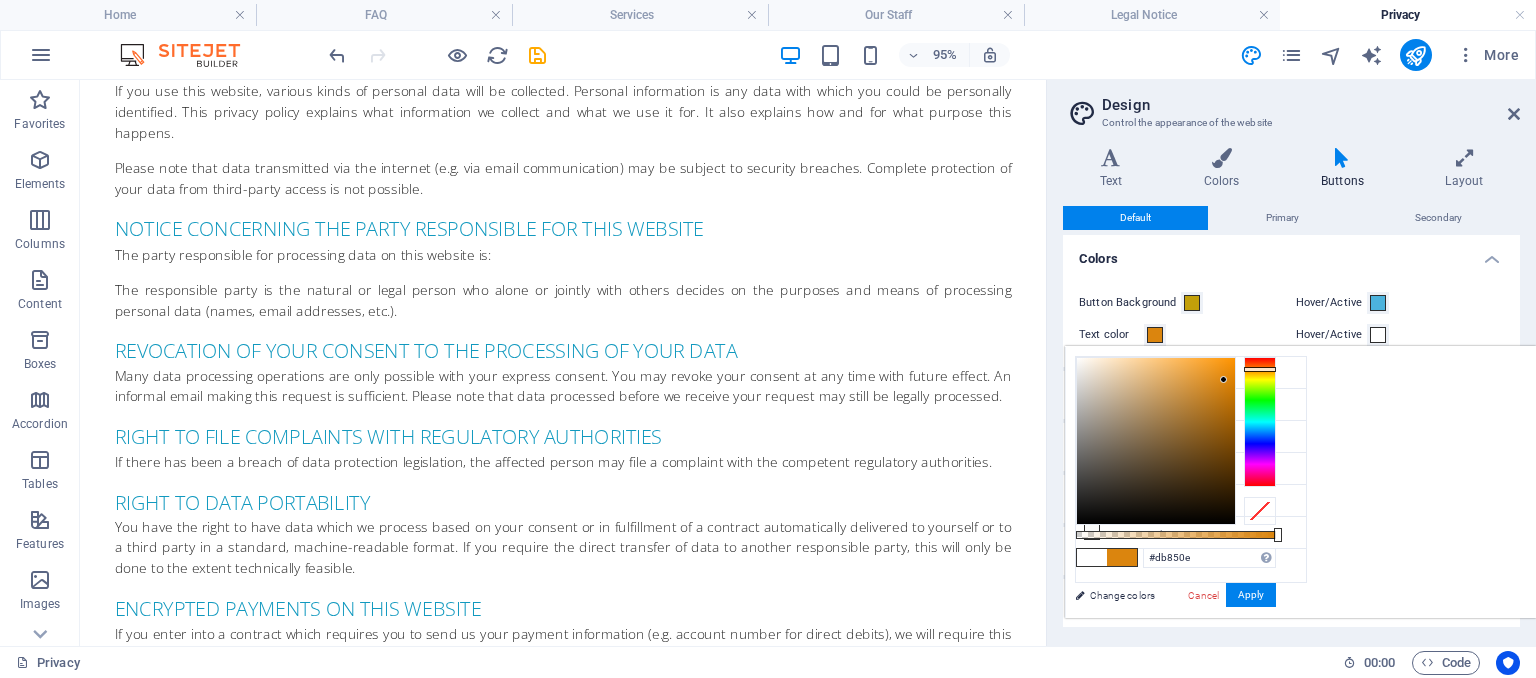 click at bounding box center (1156, 441) 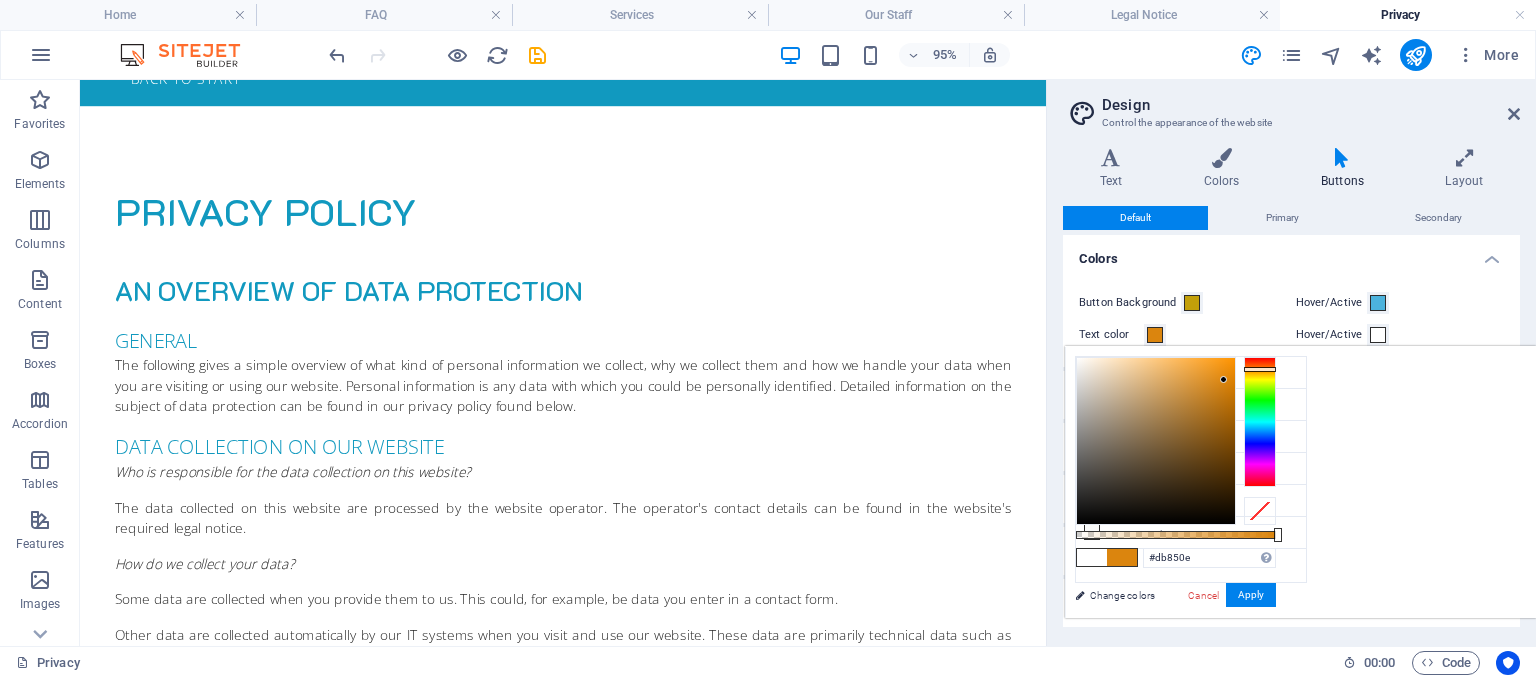 scroll, scrollTop: 0, scrollLeft: 0, axis: both 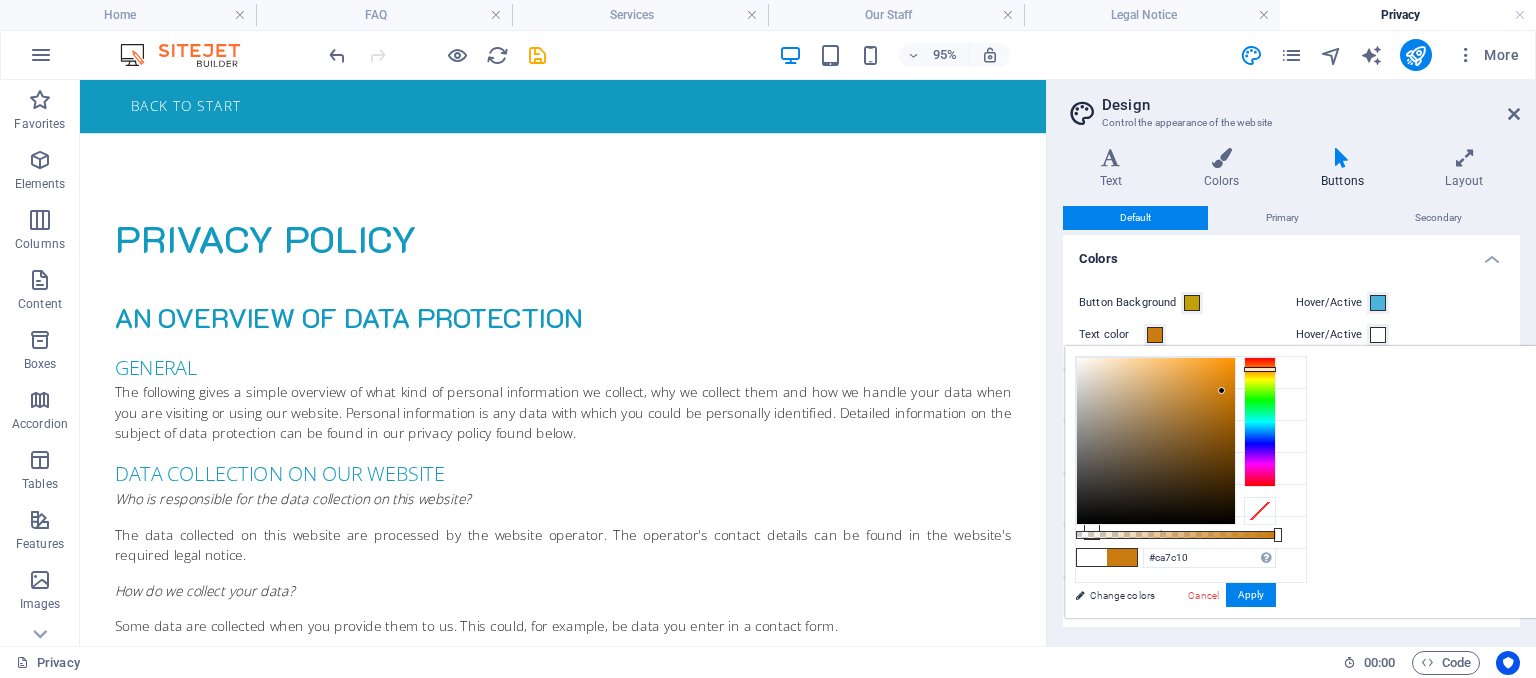 click at bounding box center (1156, 441) 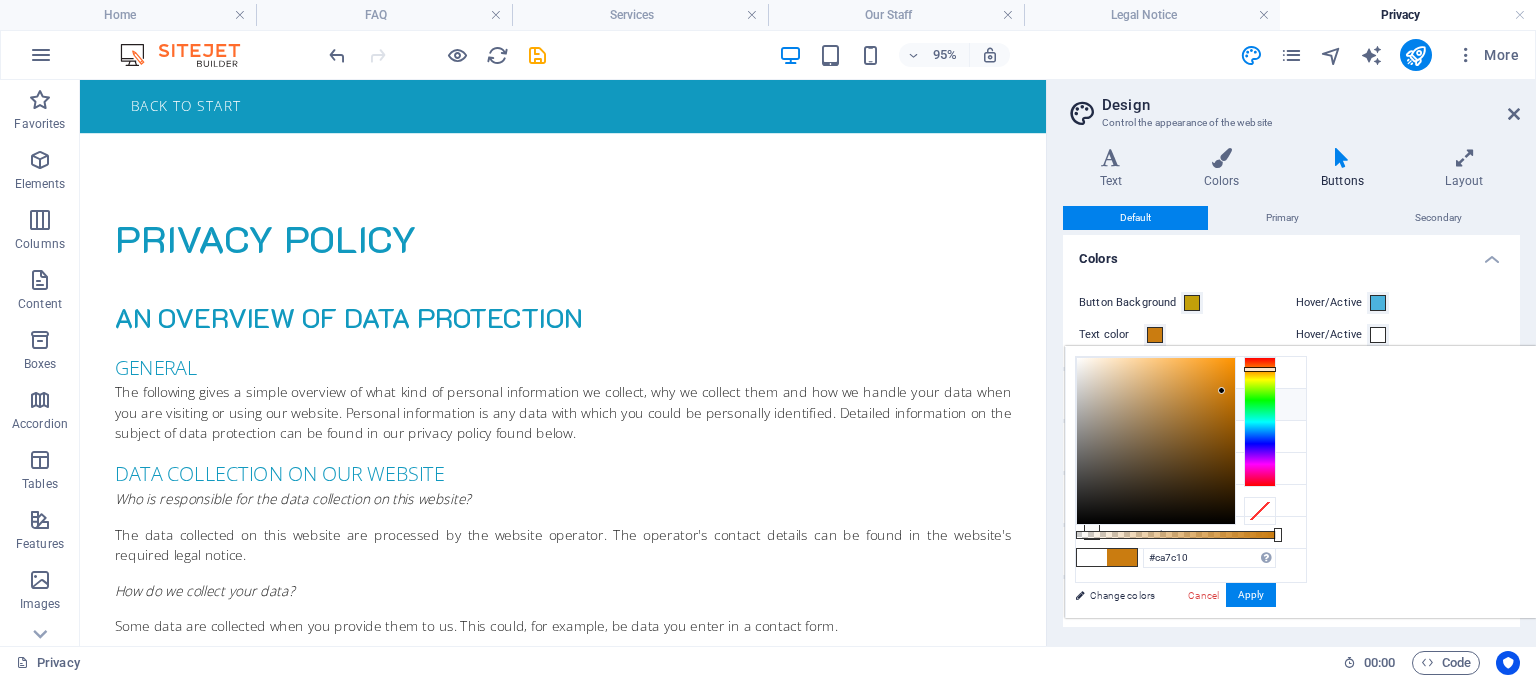 click at bounding box center [1092, 404] 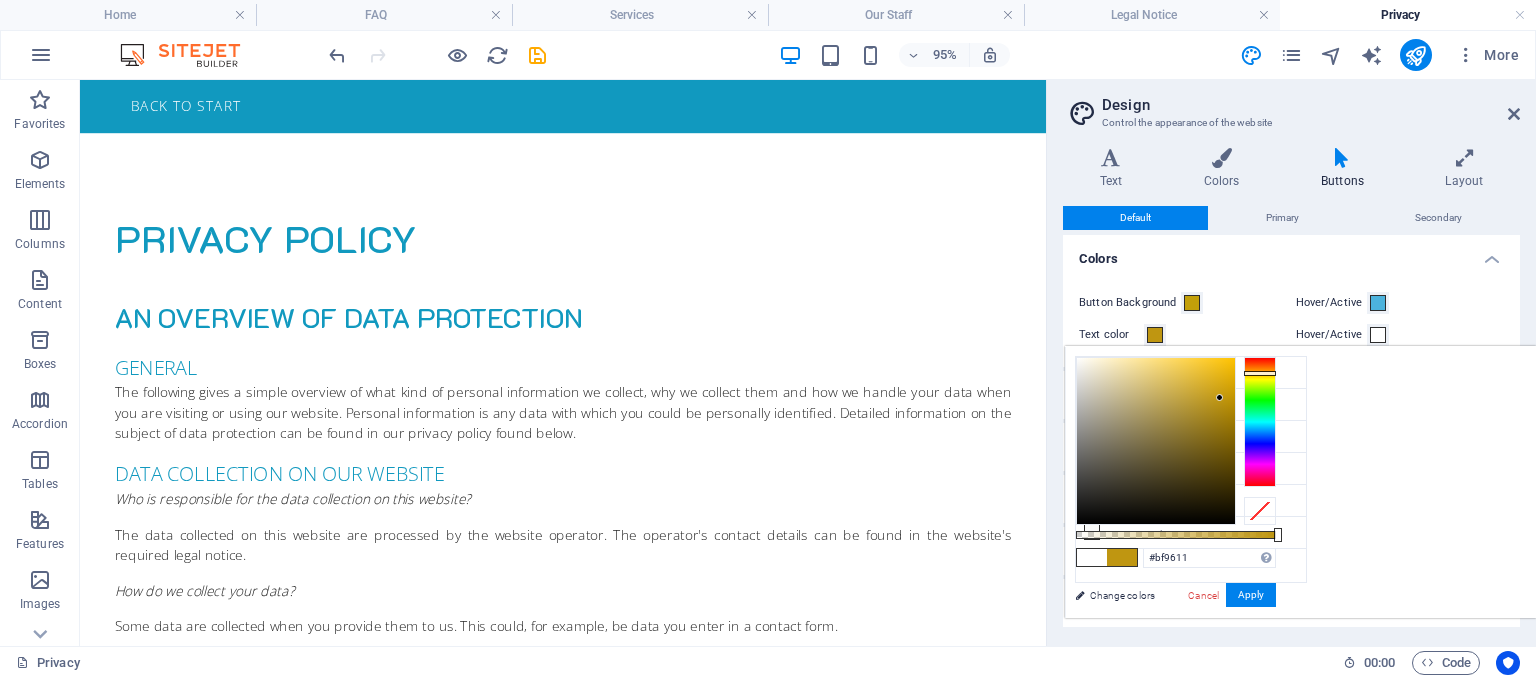 click at bounding box center (1260, 422) 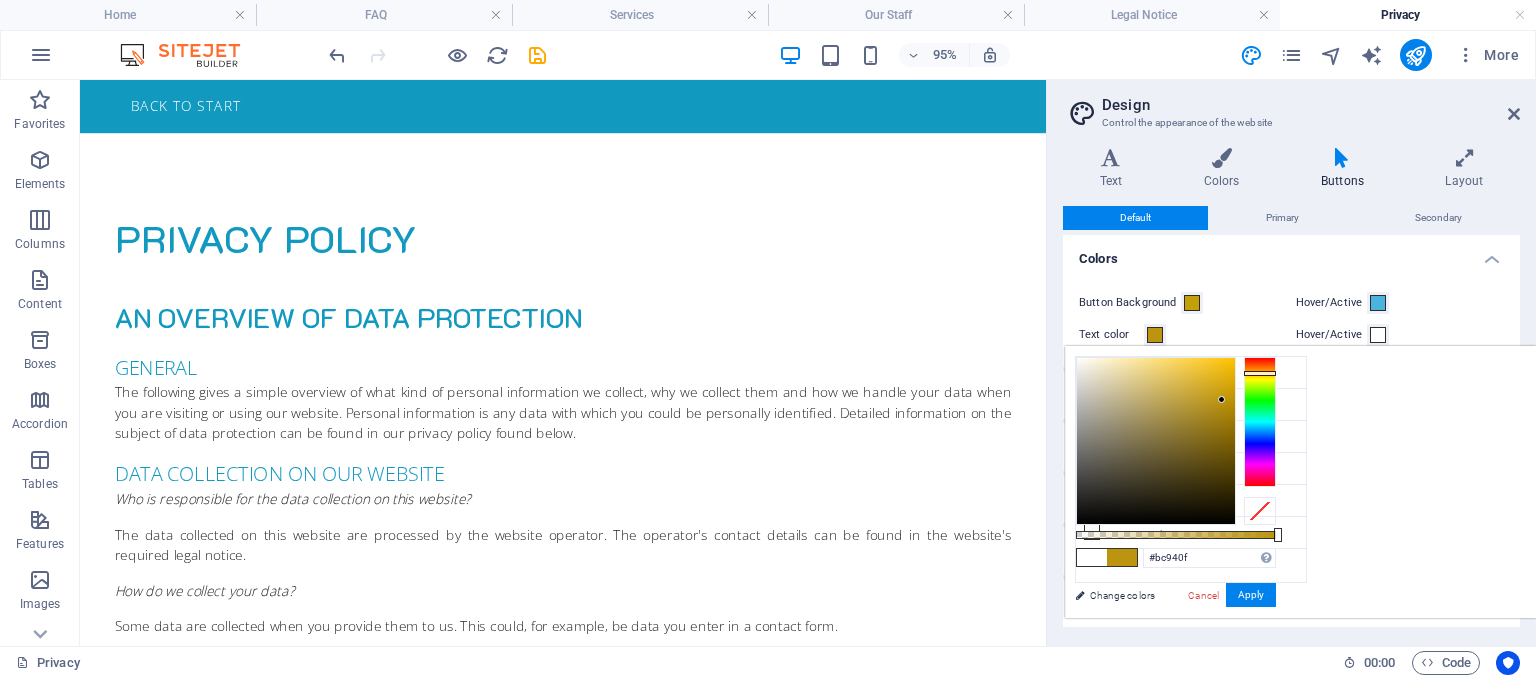 click at bounding box center (1156, 441) 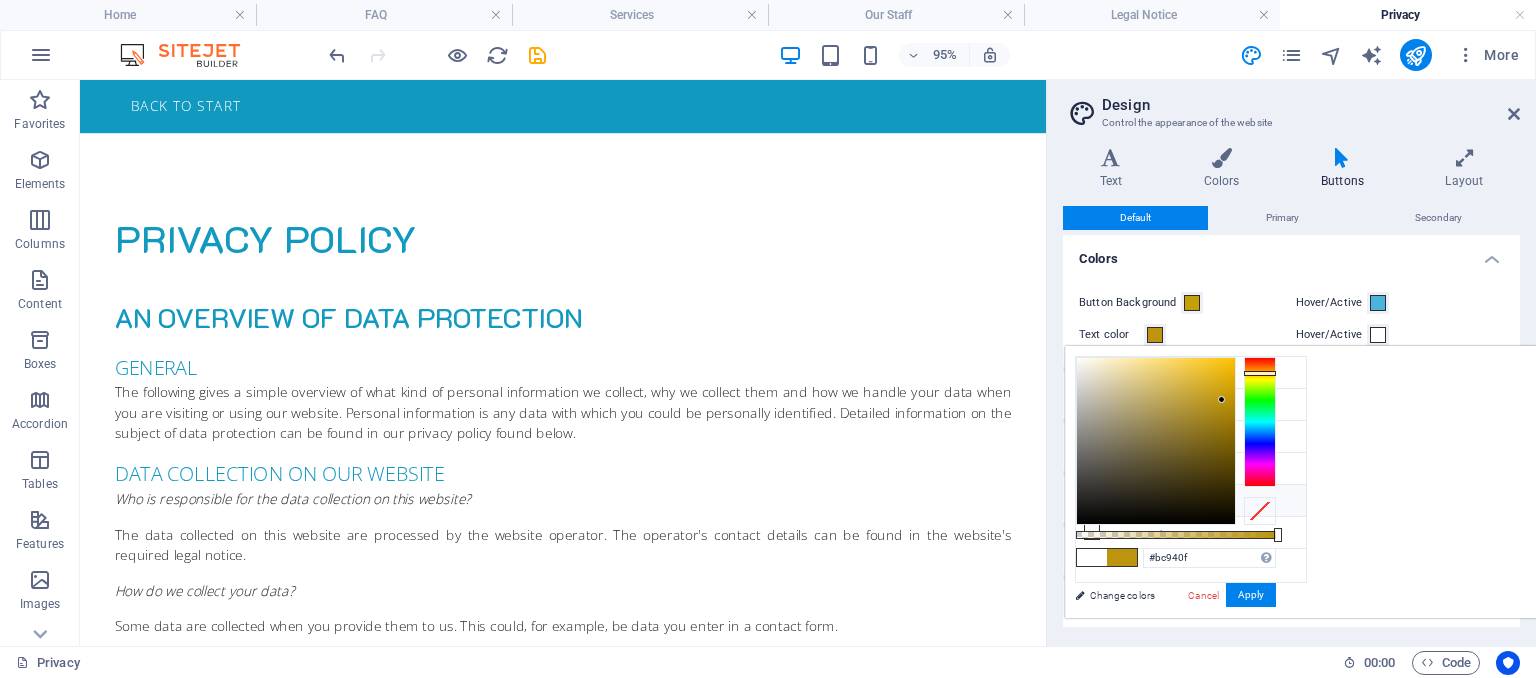 click at bounding box center [1092, 500] 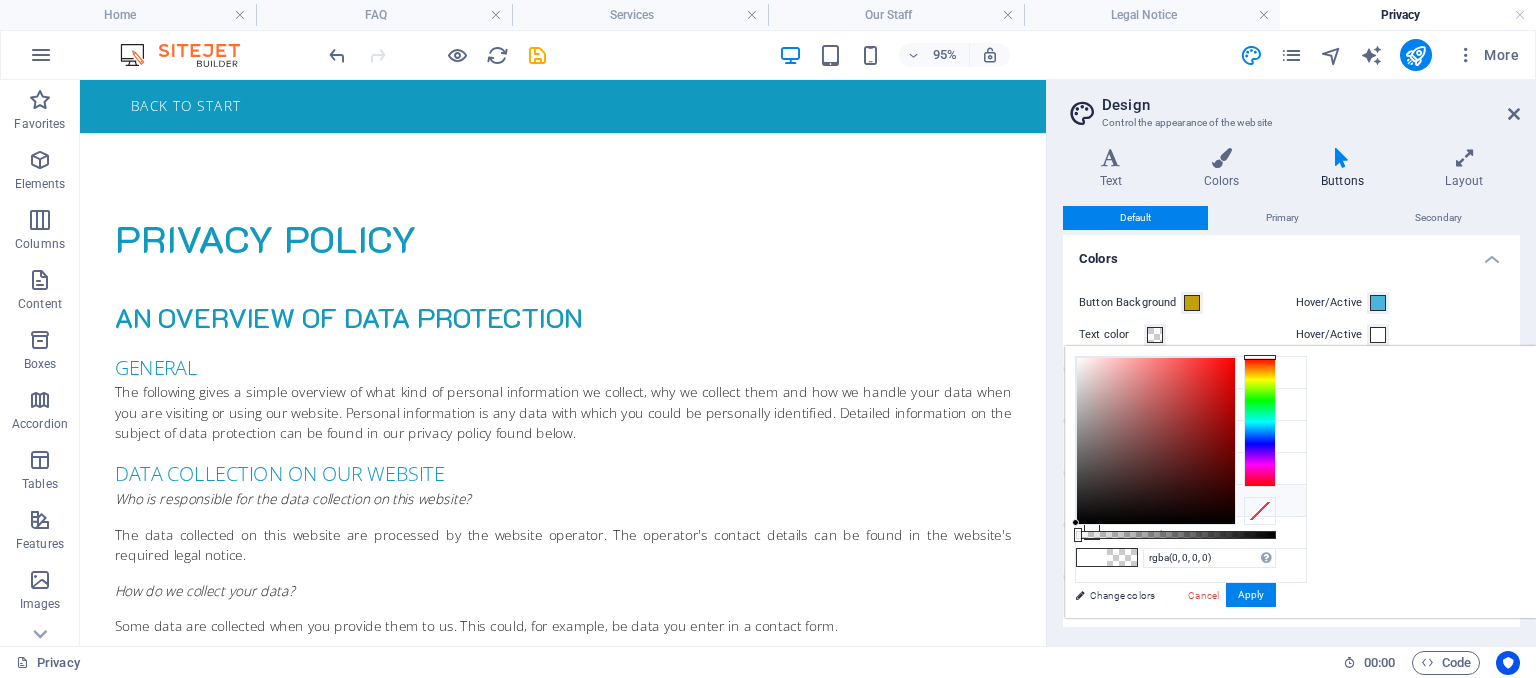 click at bounding box center (1092, 500) 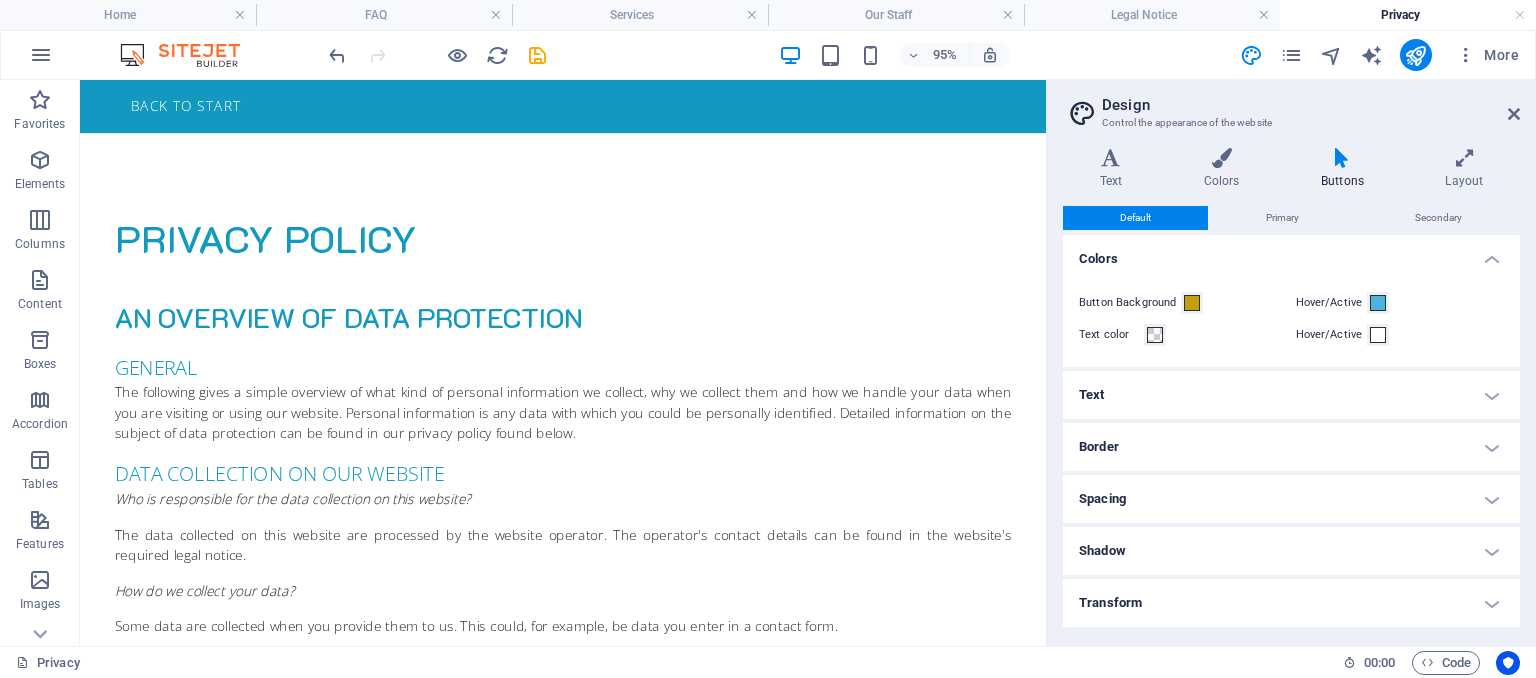 click on "Text" at bounding box center [1291, 395] 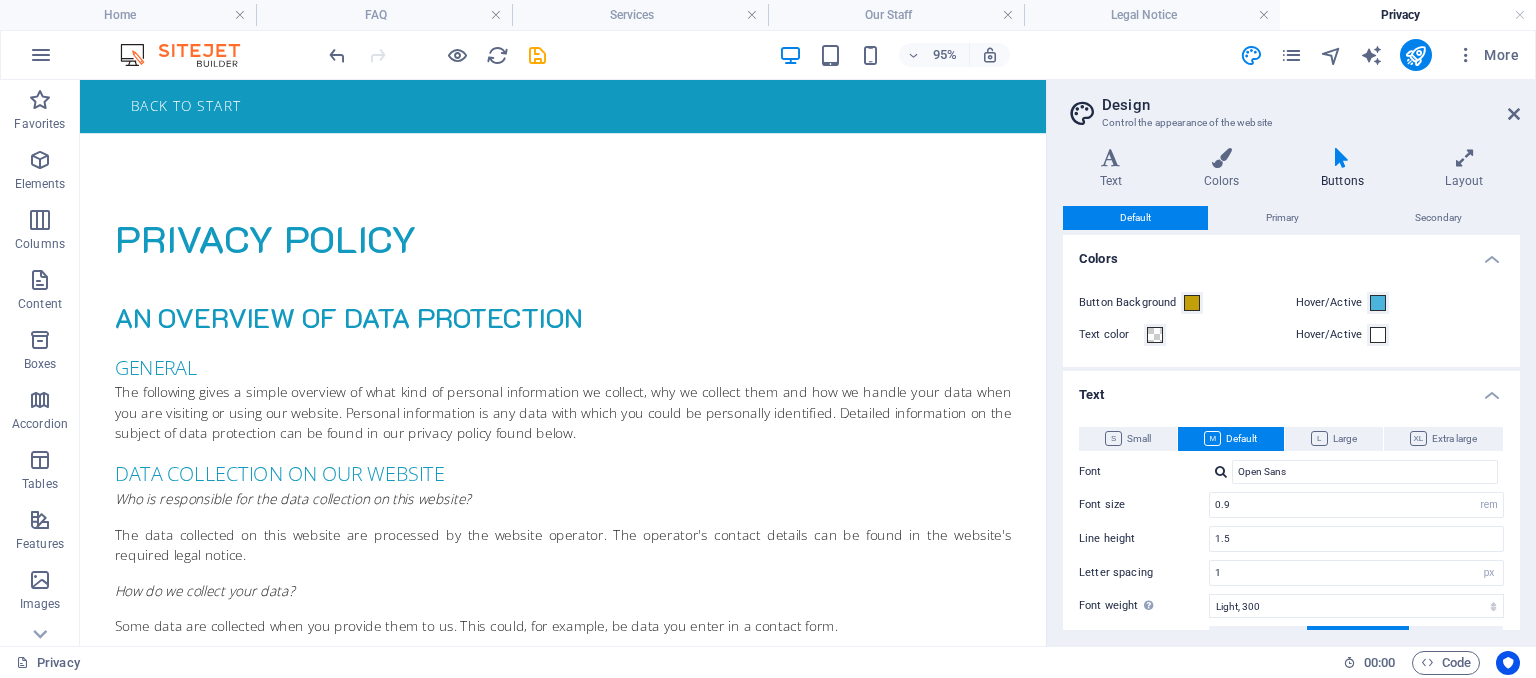 click on "Button Background Hover/Active Text color Hover/Active" at bounding box center [1291, 319] 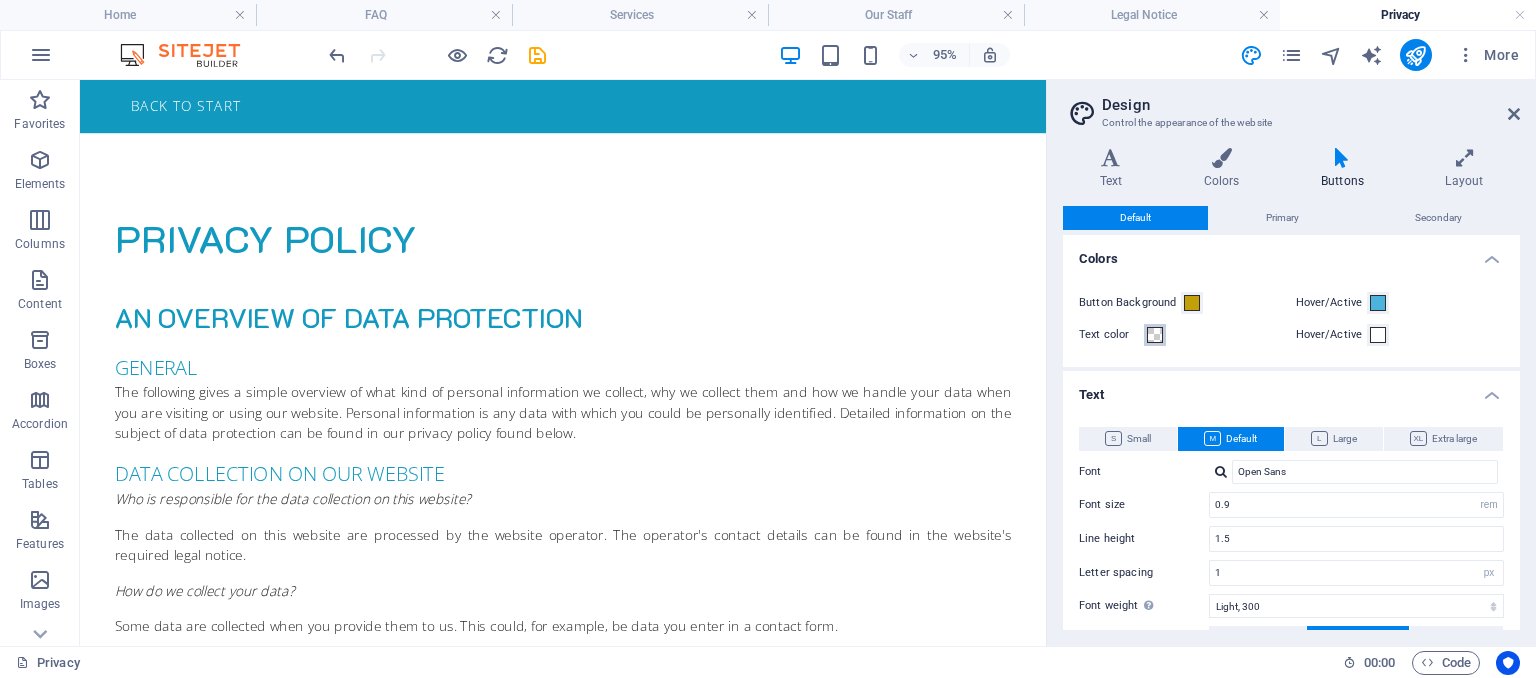 click at bounding box center (1155, 335) 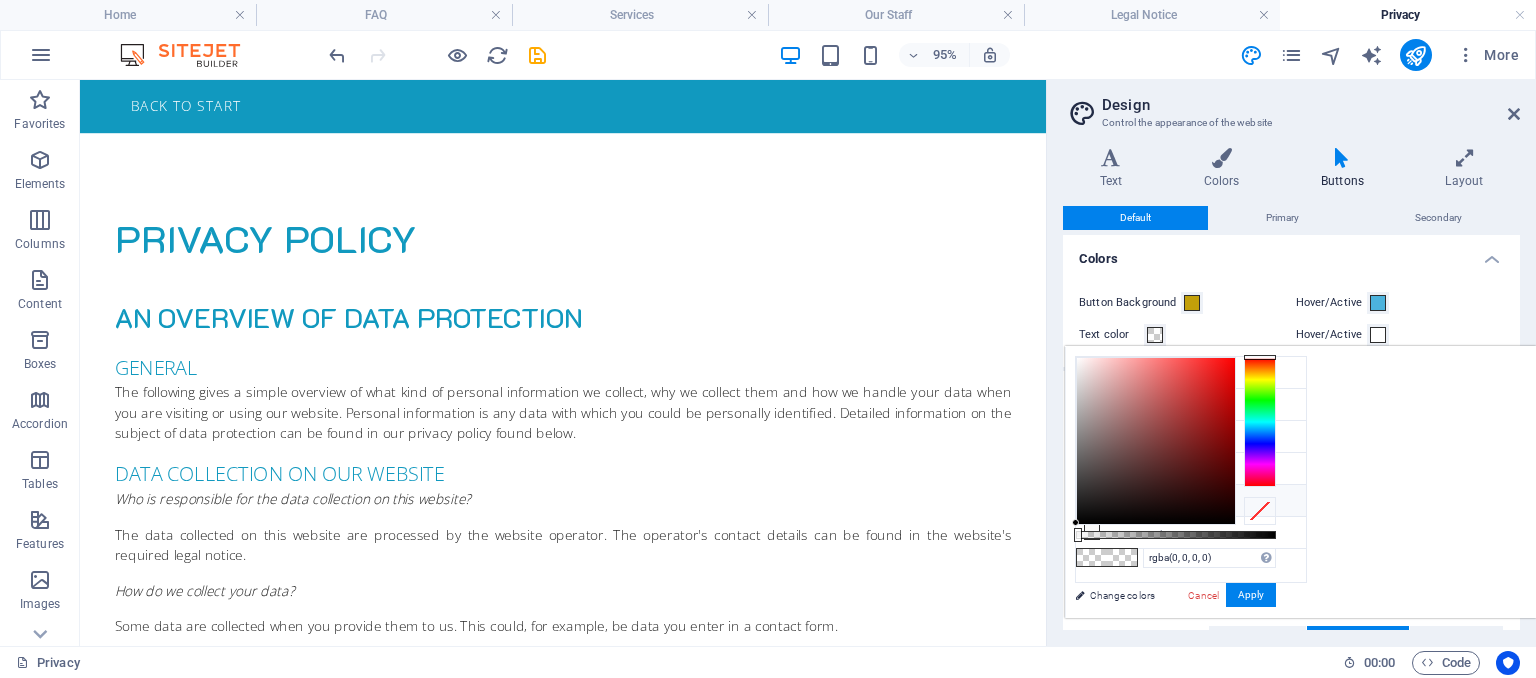 click at bounding box center (1092, 500) 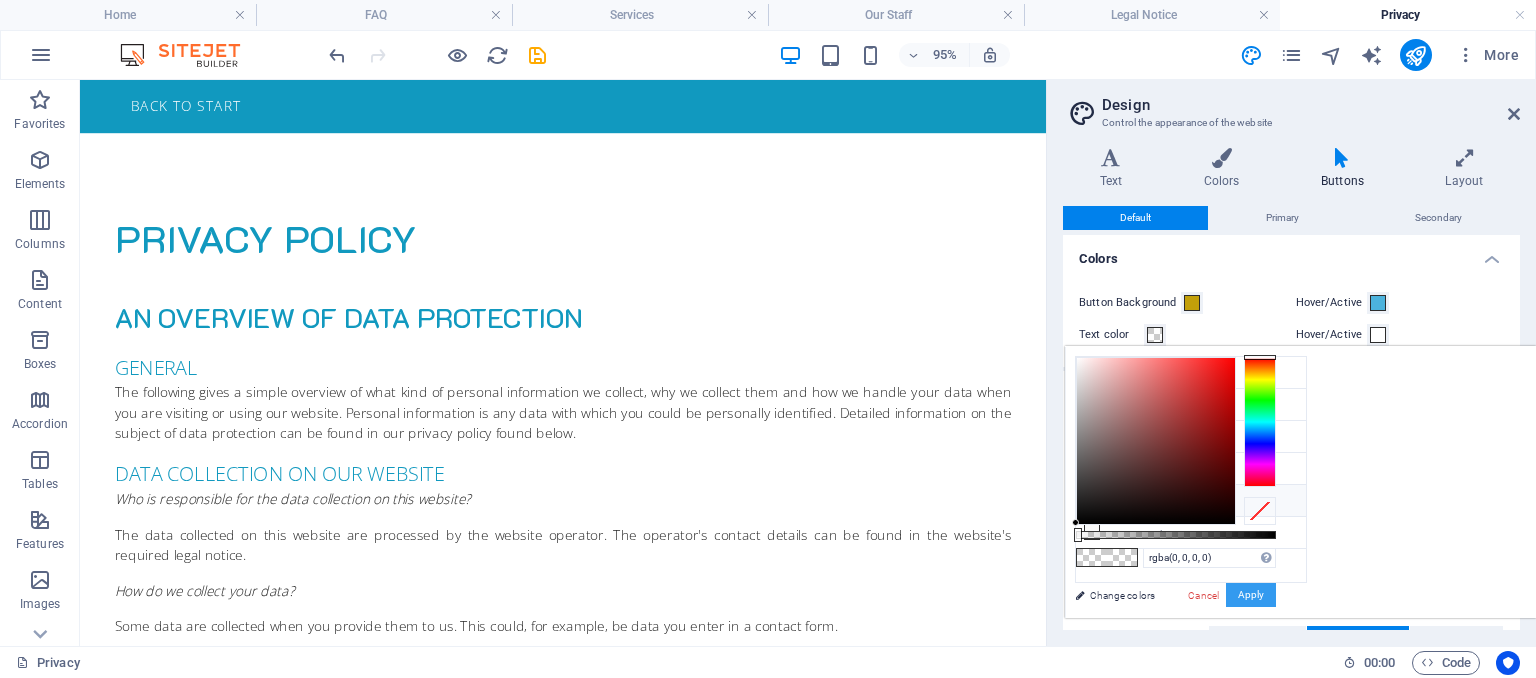 click on "Apply" at bounding box center (1251, 595) 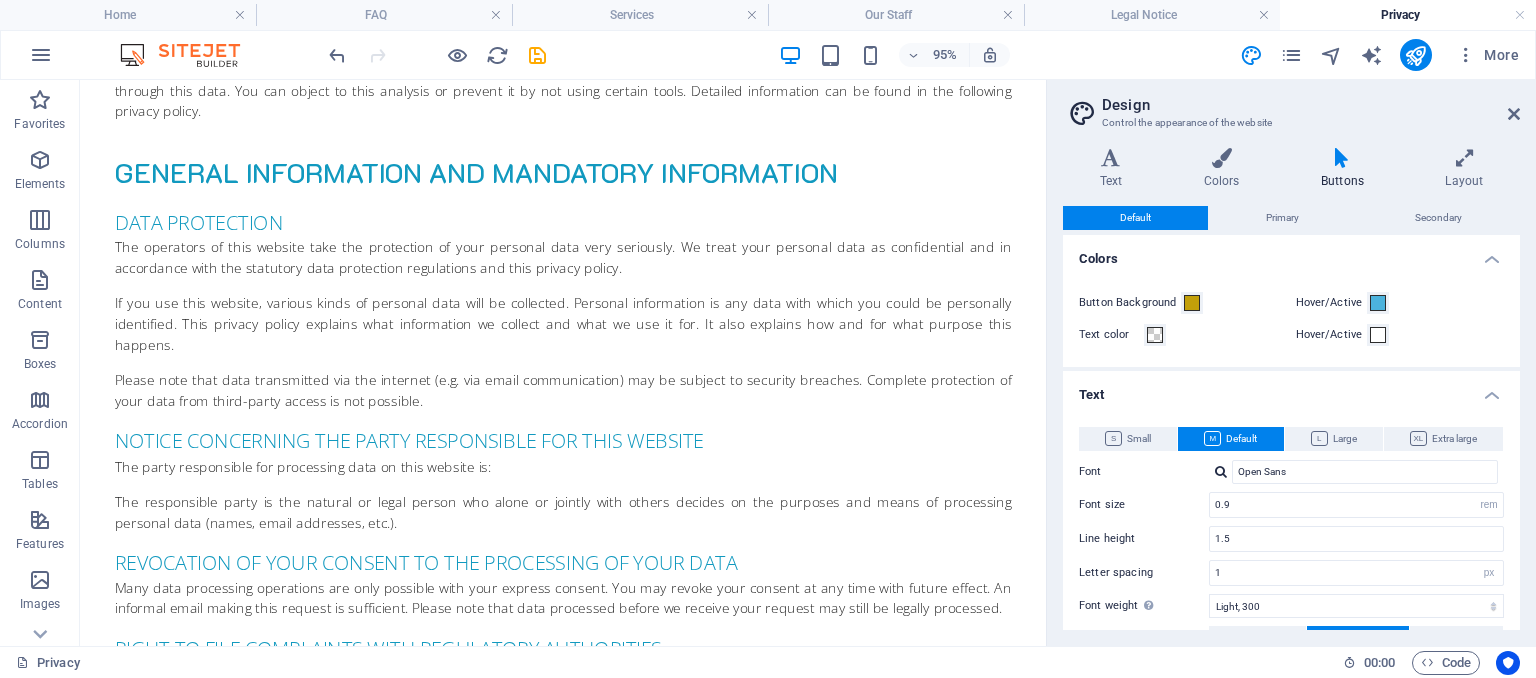 scroll, scrollTop: 0, scrollLeft: 0, axis: both 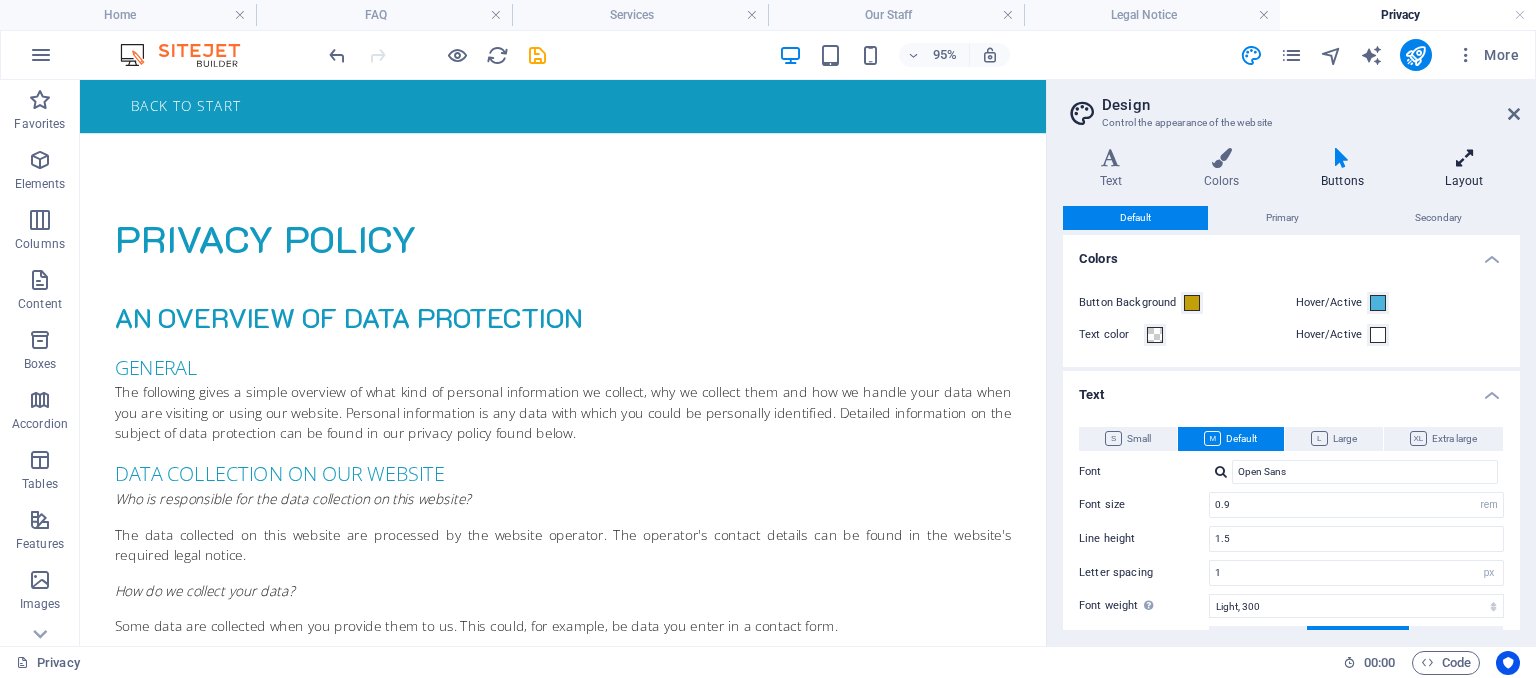 click at bounding box center (1464, 158) 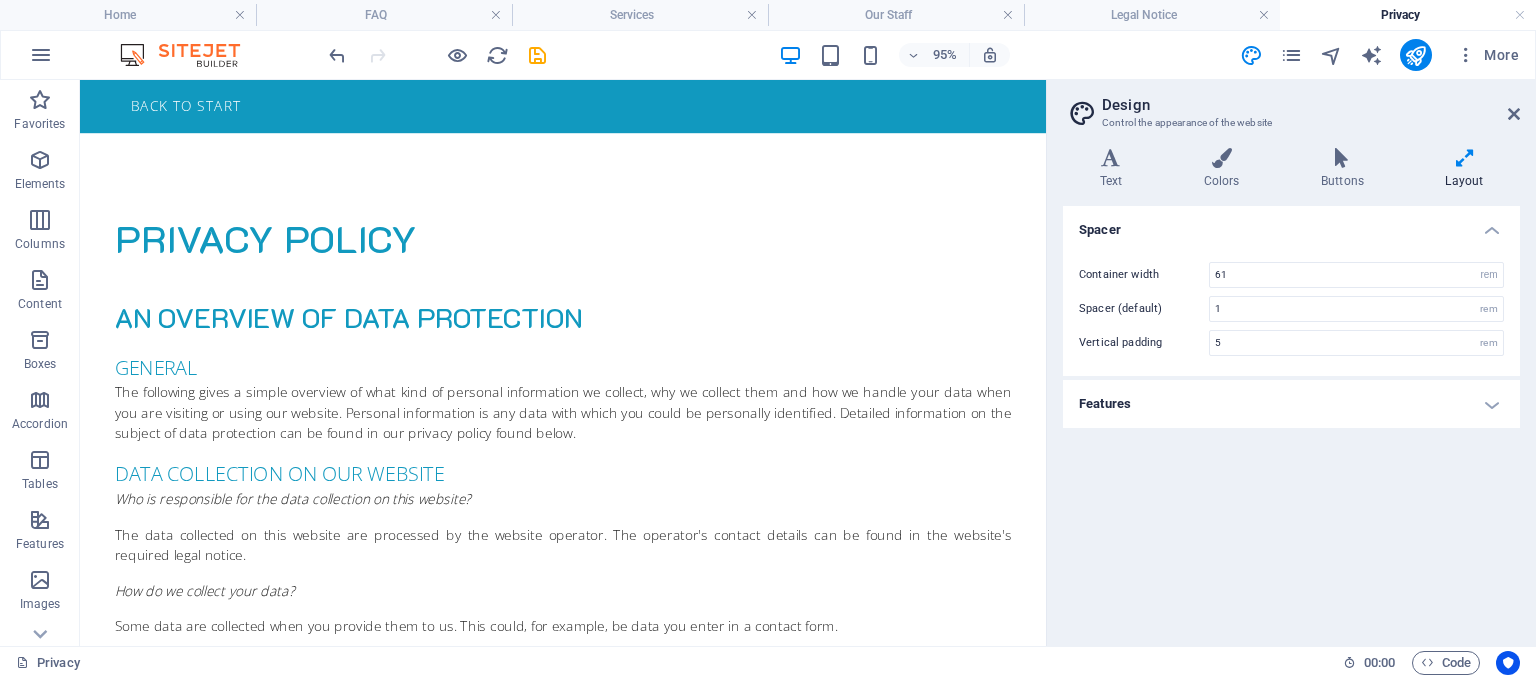 click on "Features" at bounding box center (1291, 404) 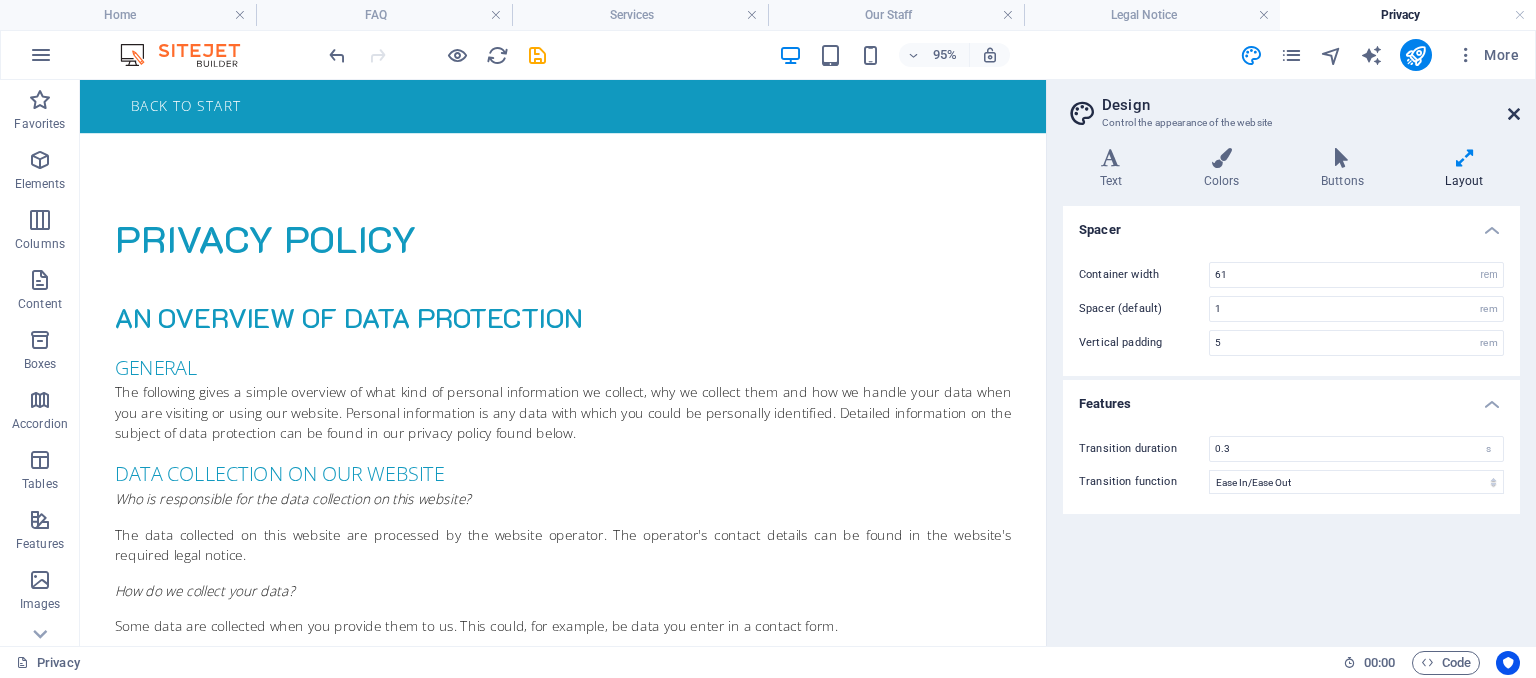 click at bounding box center (1514, 114) 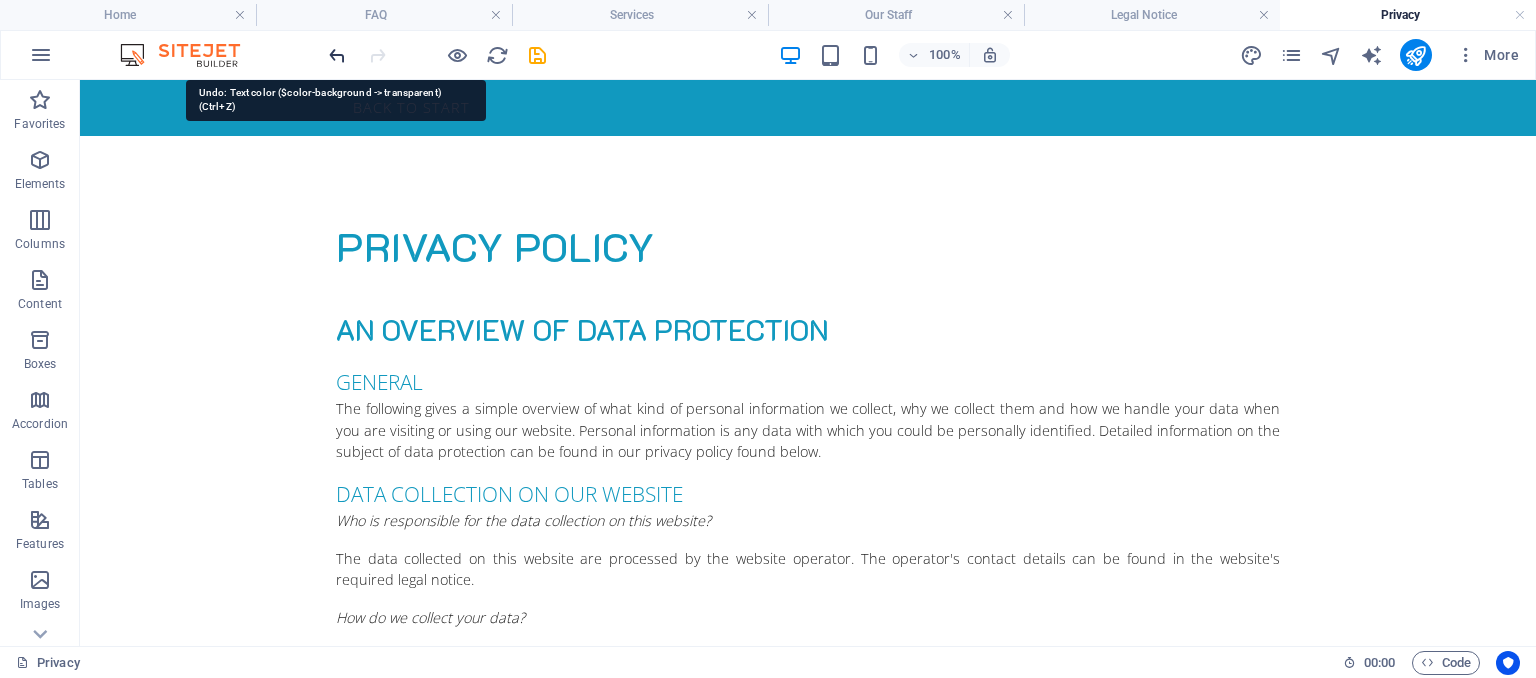 click at bounding box center (337, 55) 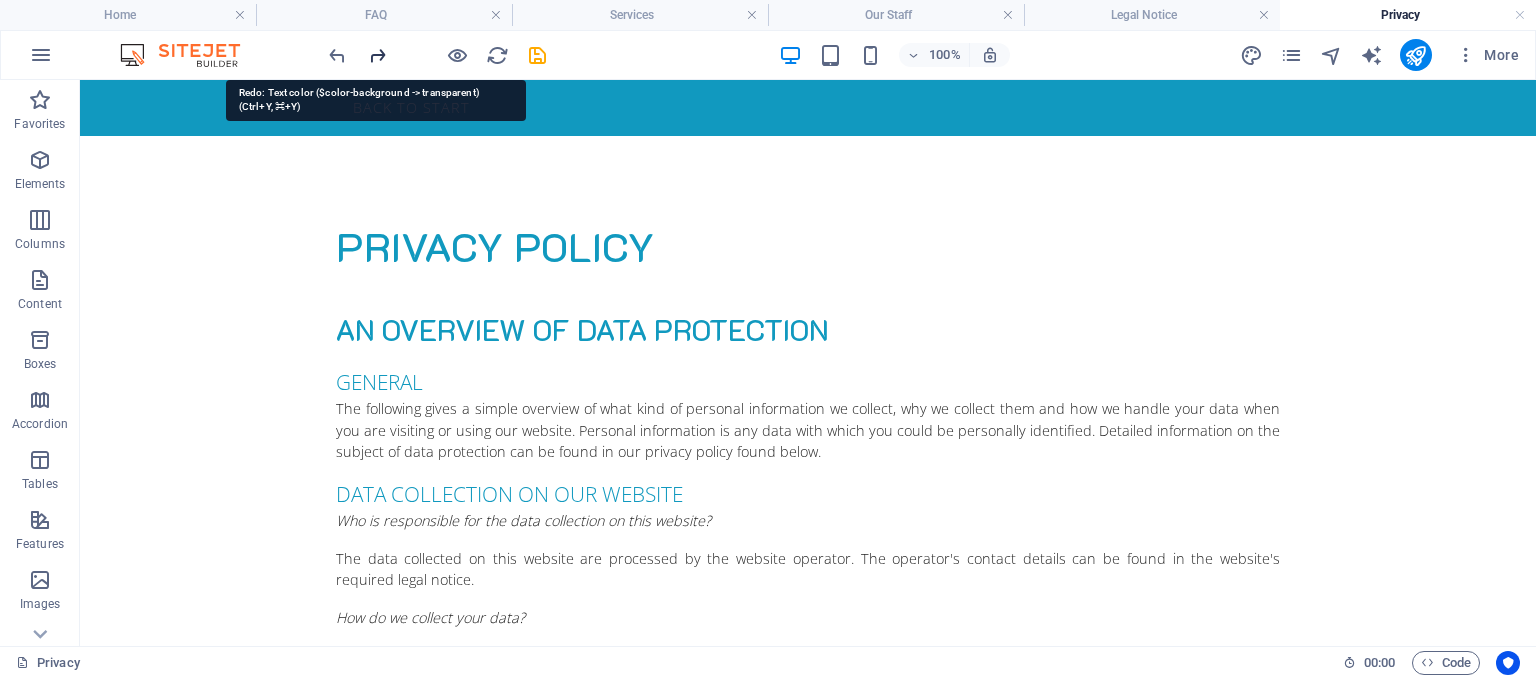 click at bounding box center [377, 55] 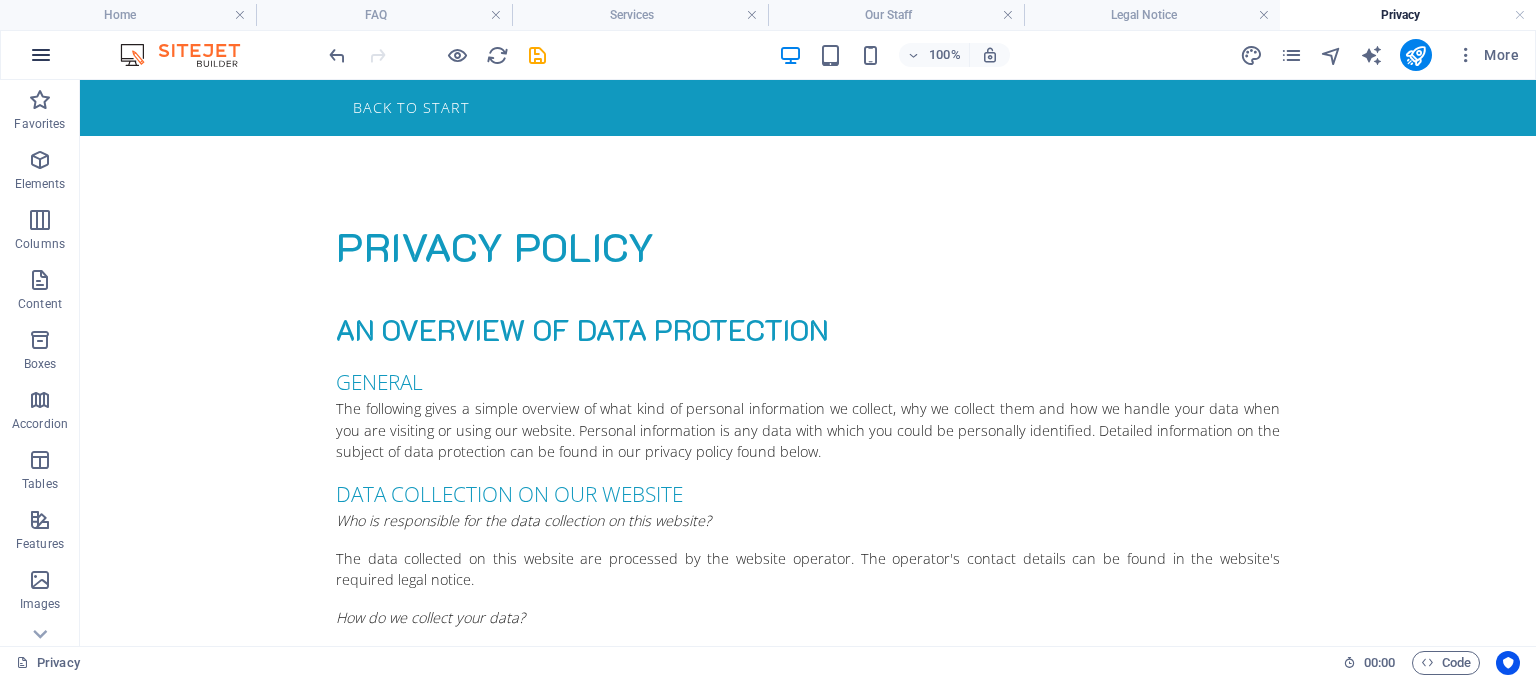 click at bounding box center (41, 55) 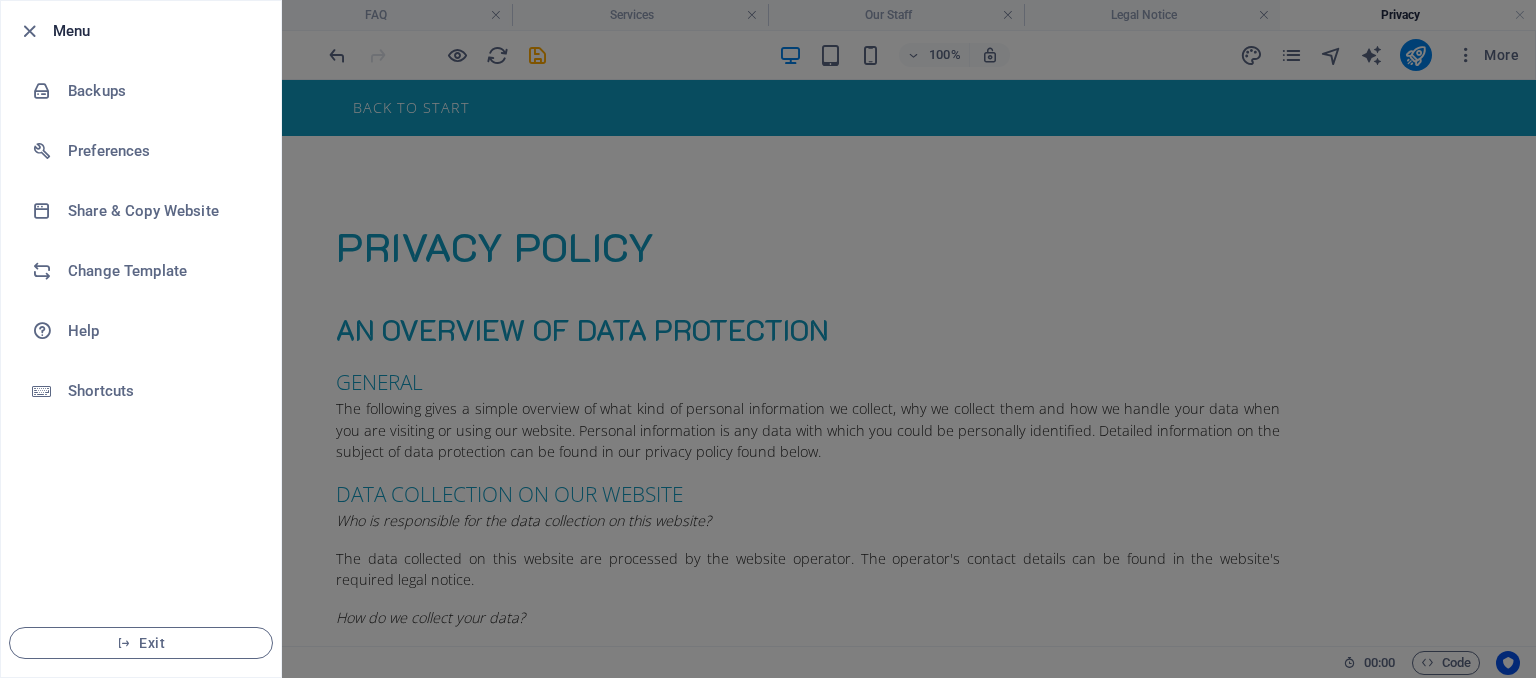click at bounding box center (768, 339) 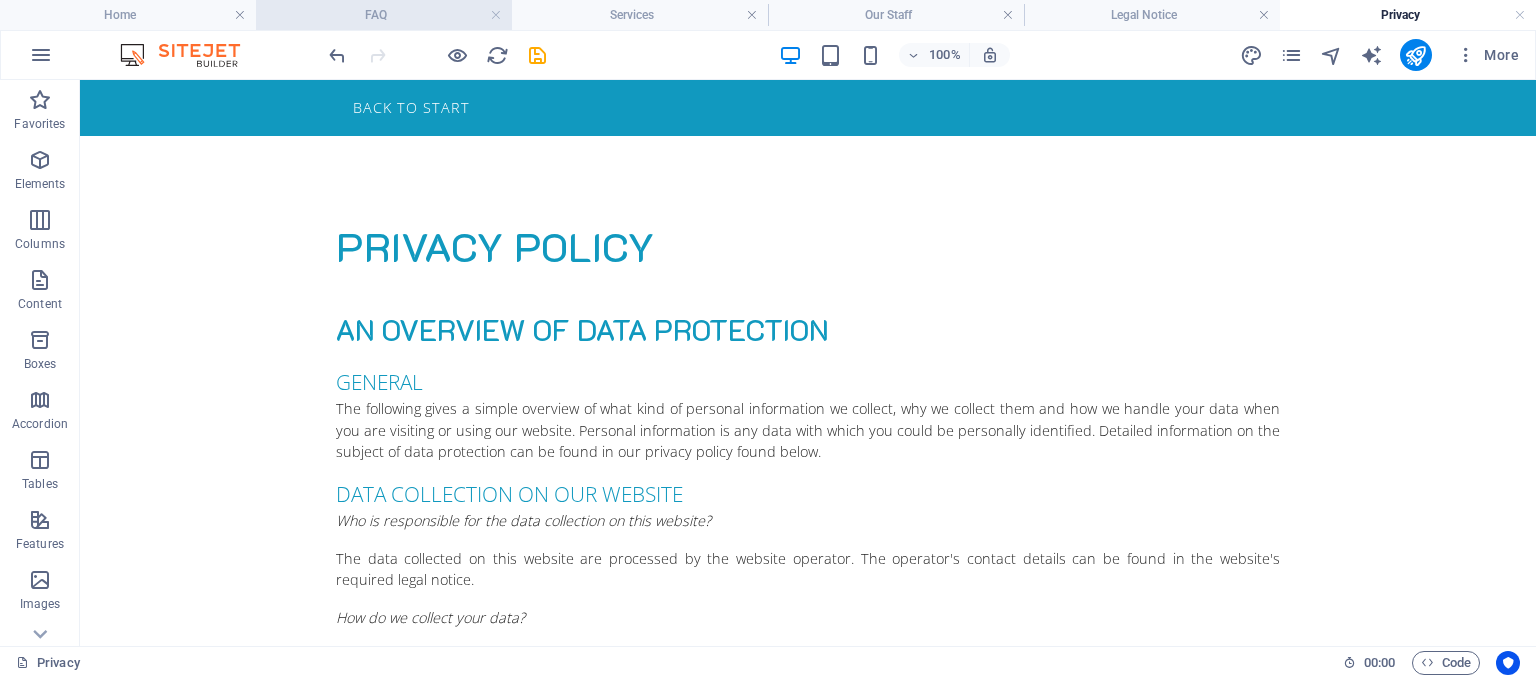 click on "FAQ" at bounding box center (384, 15) 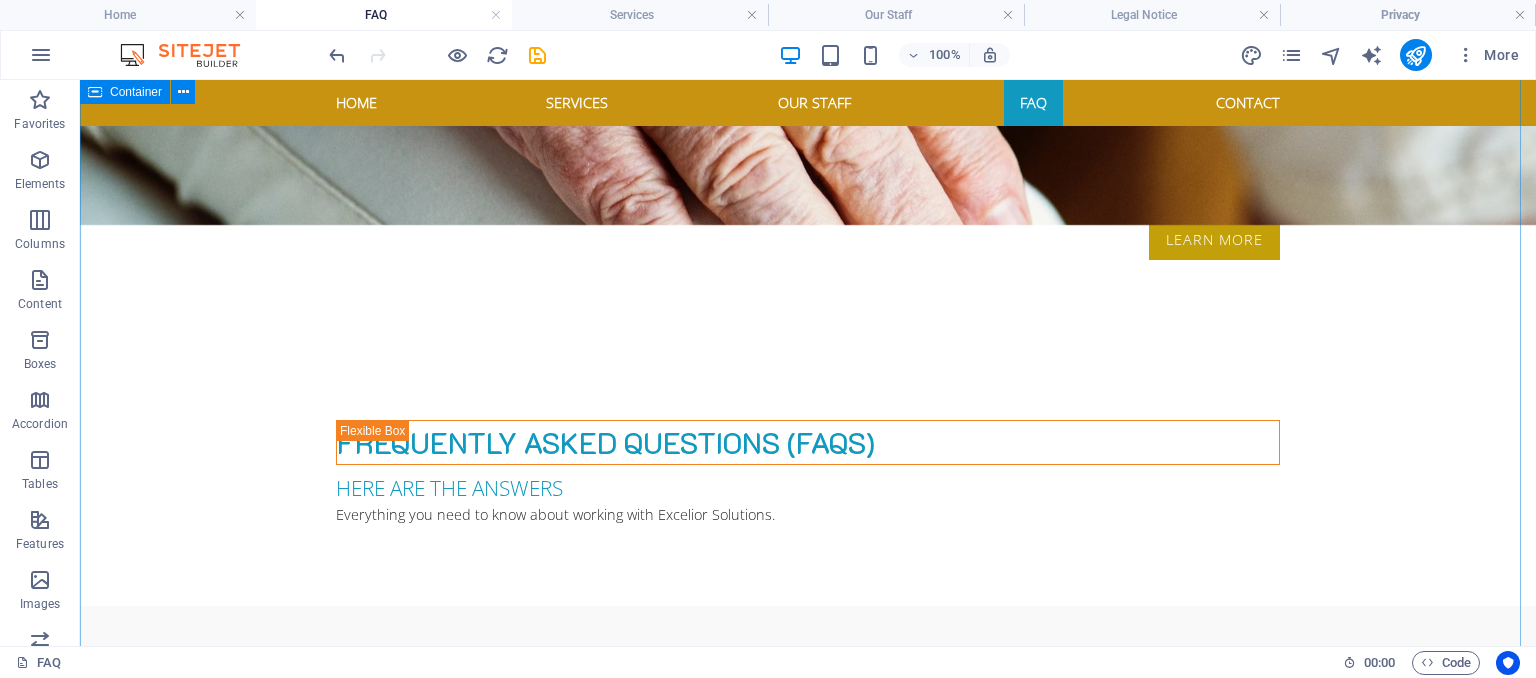 click on "1. What HR services do you offer? We provide a full suite of HR consulting and outsourcing services, including recruitment, onboarding, performance management, training and development, HR policy development, compliance, employee relations, and HR audits. 2. Do you work with businesses of all sizes? Yes. We support startups, SMEs, and large enterprises. Our solutions are scalable and tailored to meet the specific needs of your business — whether you're building HR systems from scratch or strengthening existing structures. 3. Can we outsource our entire HR function to Excelior Solutions? Absolutely. We offer full HR outsourcing options, where we manage your day-to-day HR activities while you focus on growing your business. 4. How do you ensure compliance with labour laws and regulations? Our team stays updated on local and international labour regulations. We ensure that your policies, contracts, and practices are compliant with legal standards, reducing risk and ensuring peace of mind." at bounding box center (808, 1164) 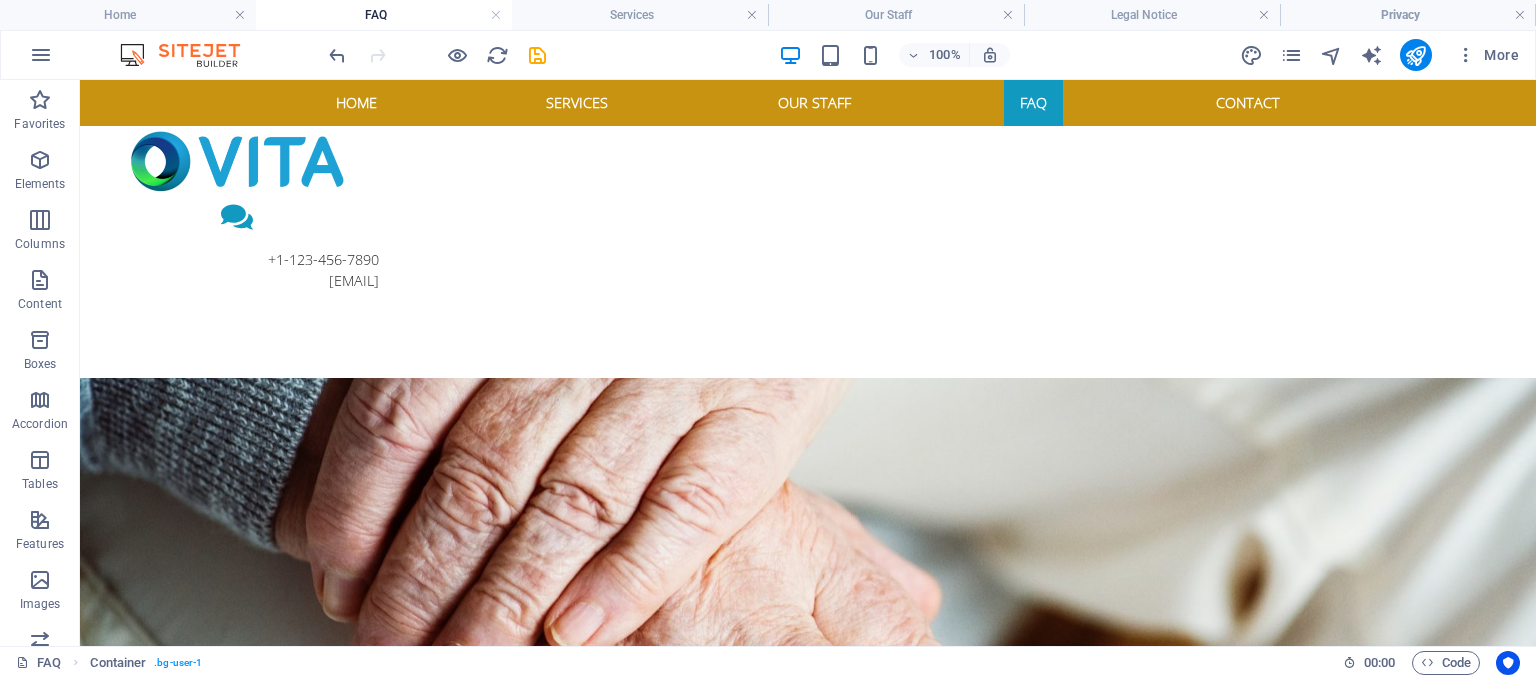 scroll, scrollTop: 0, scrollLeft: 0, axis: both 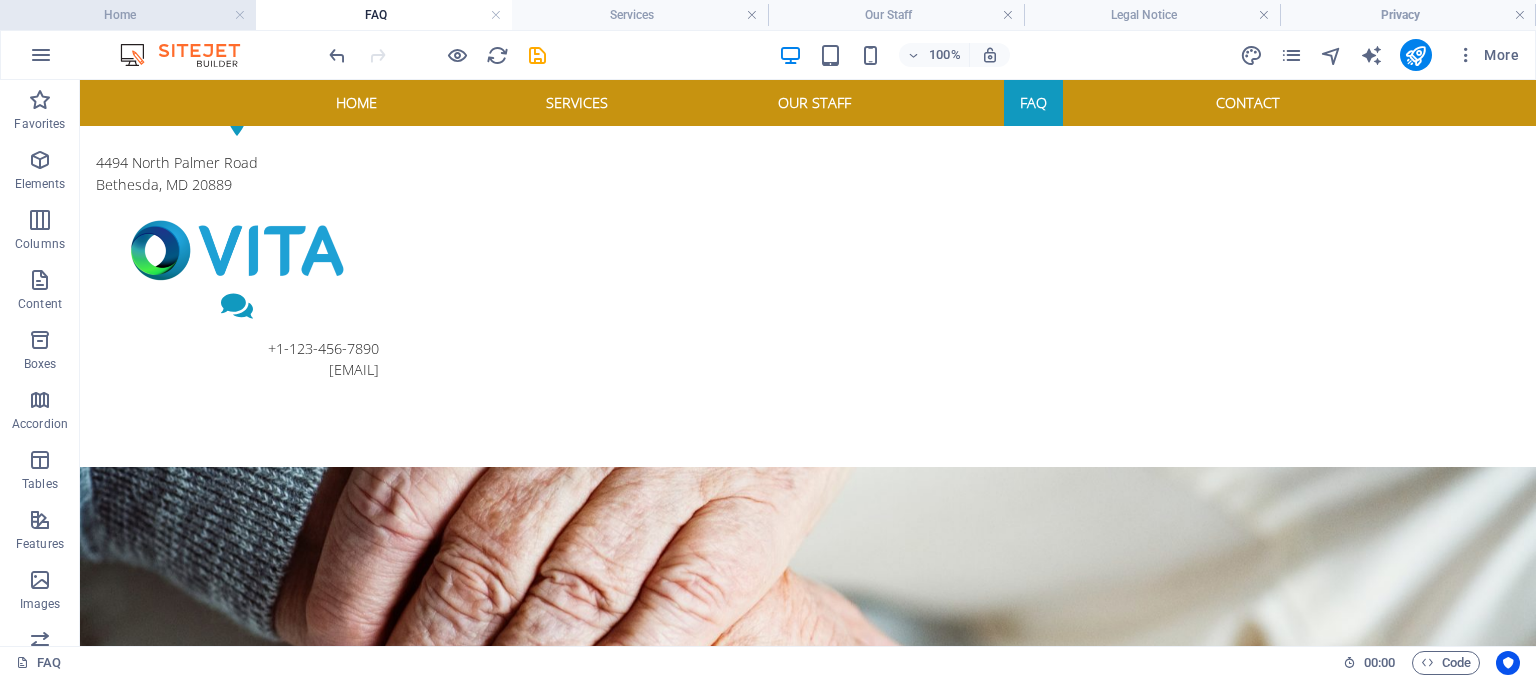 click on "Home" at bounding box center [128, 15] 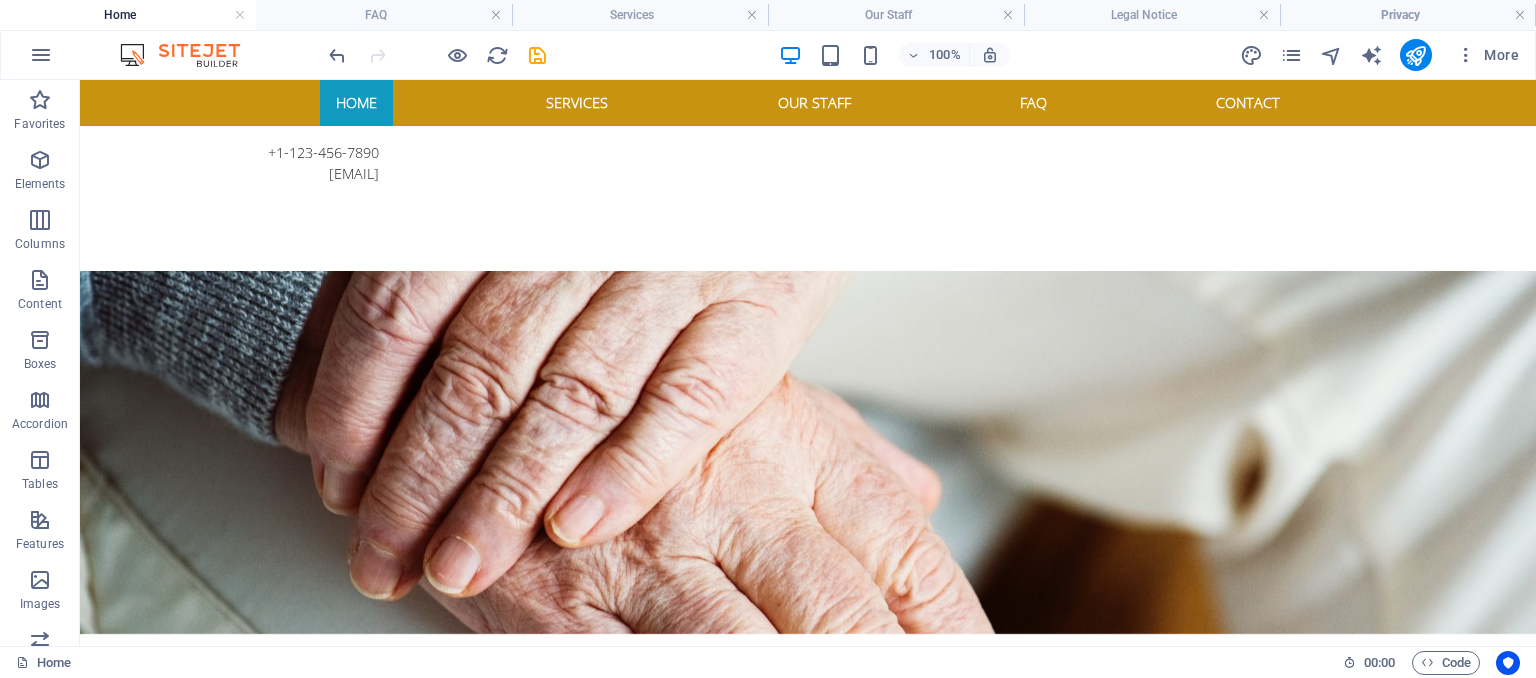 scroll, scrollTop: 0, scrollLeft: 0, axis: both 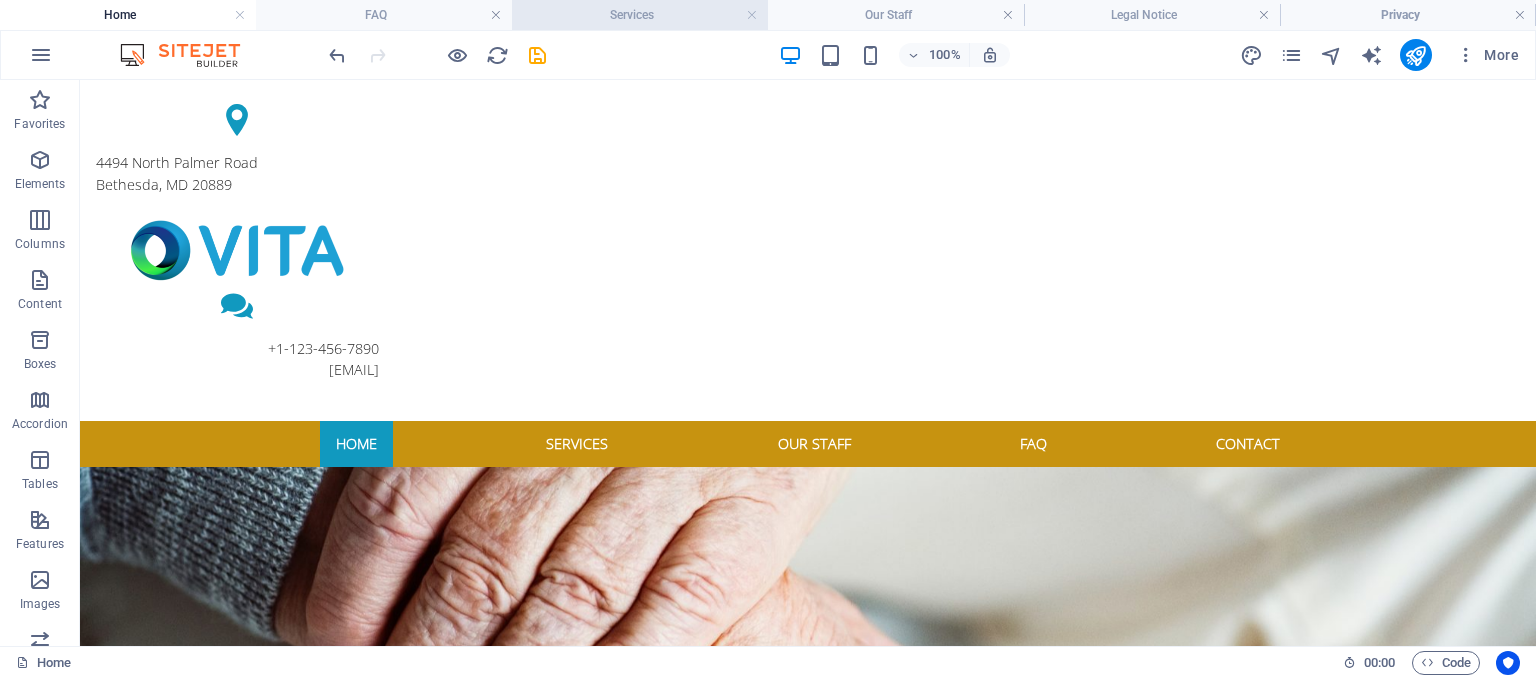 click on "Services" at bounding box center (640, 15) 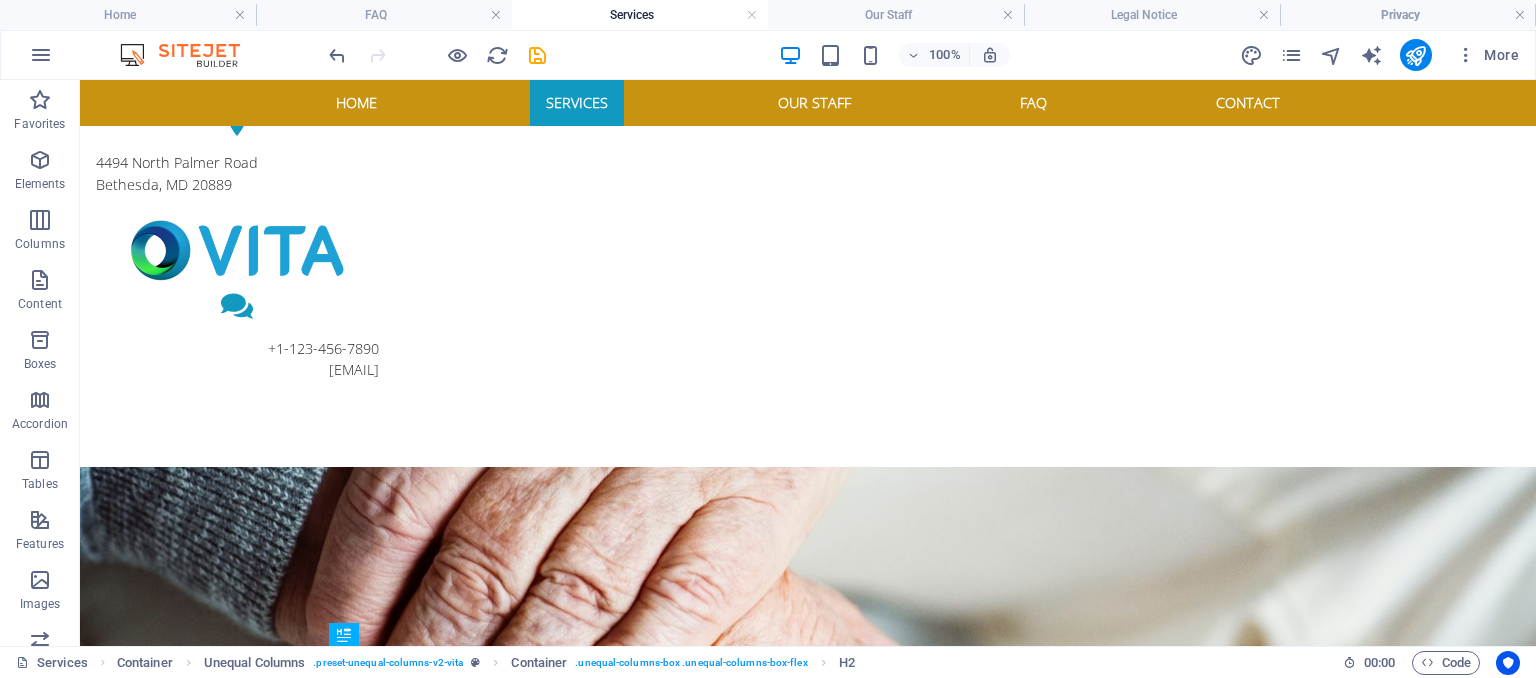 scroll, scrollTop: 327, scrollLeft: 0, axis: vertical 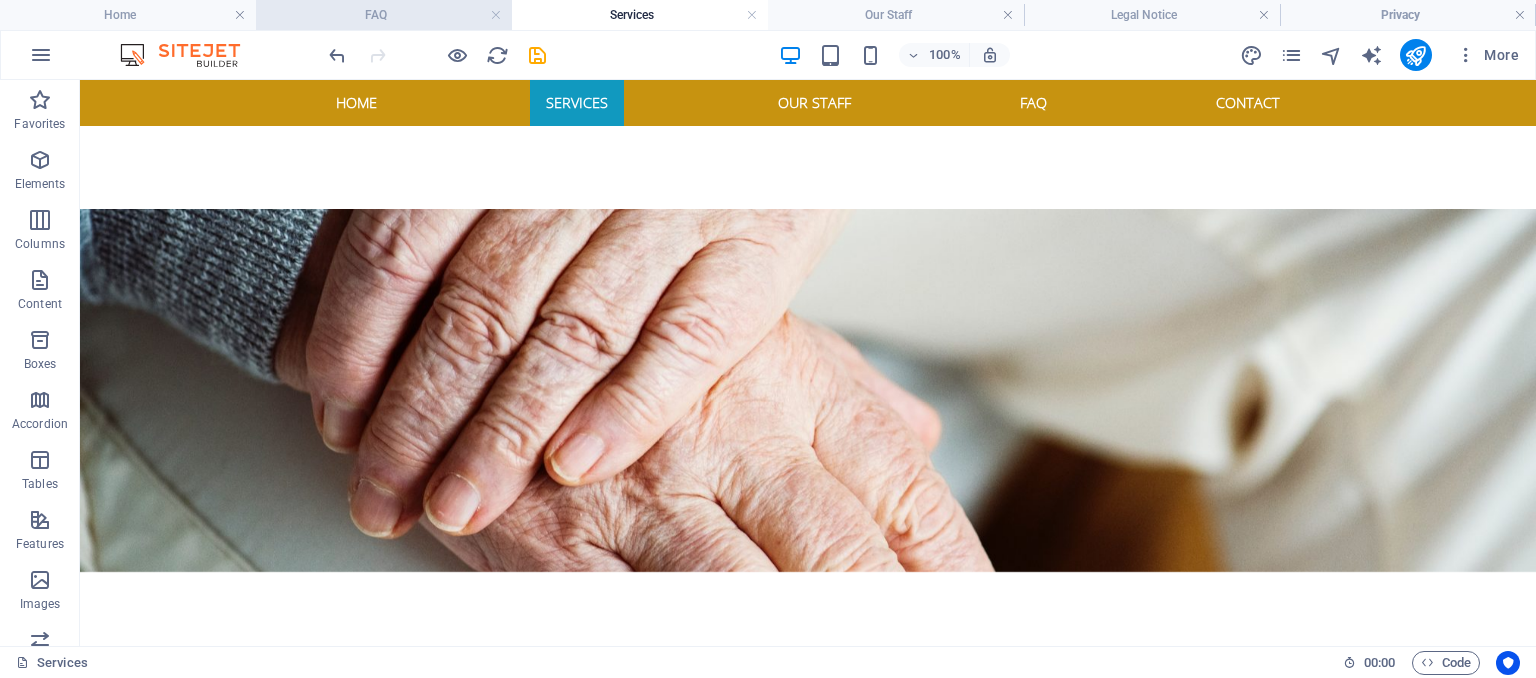 click on "FAQ" at bounding box center (384, 15) 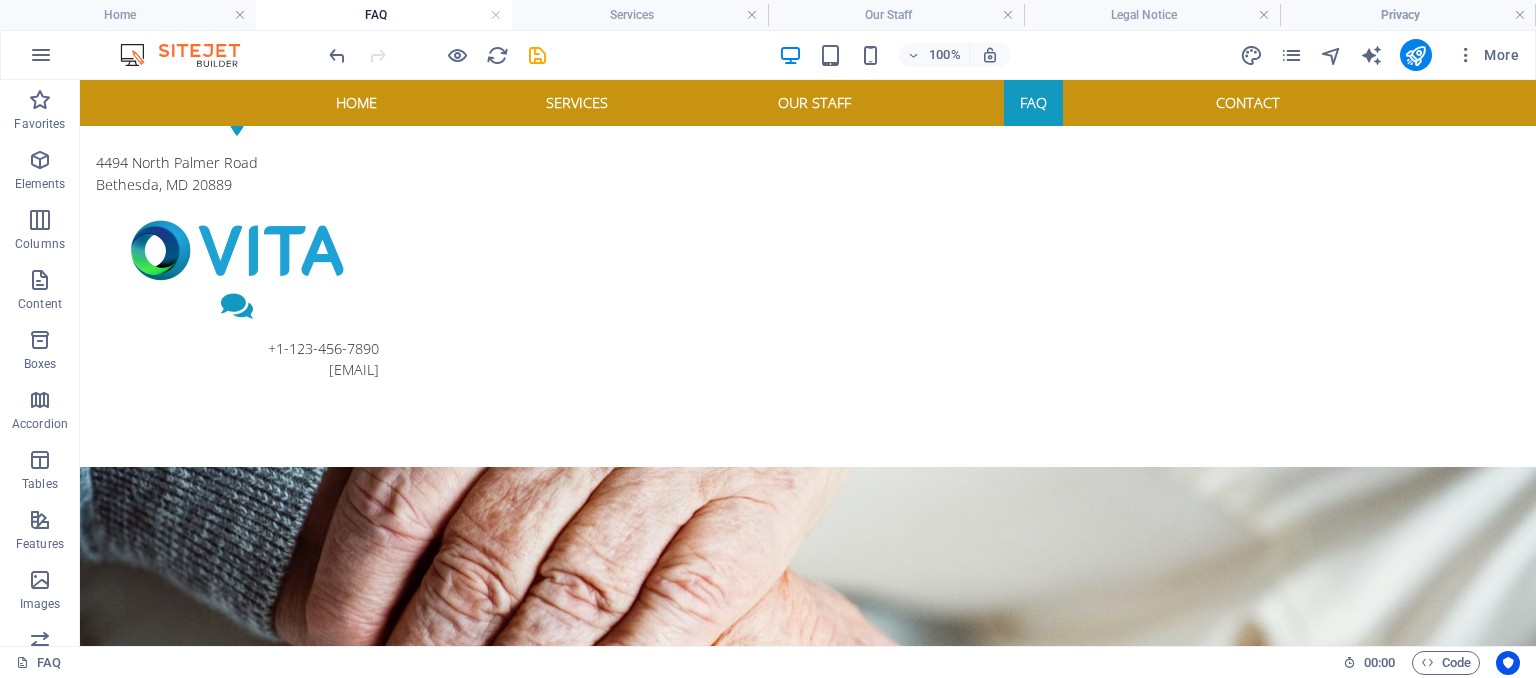 scroll, scrollTop: 0, scrollLeft: 0, axis: both 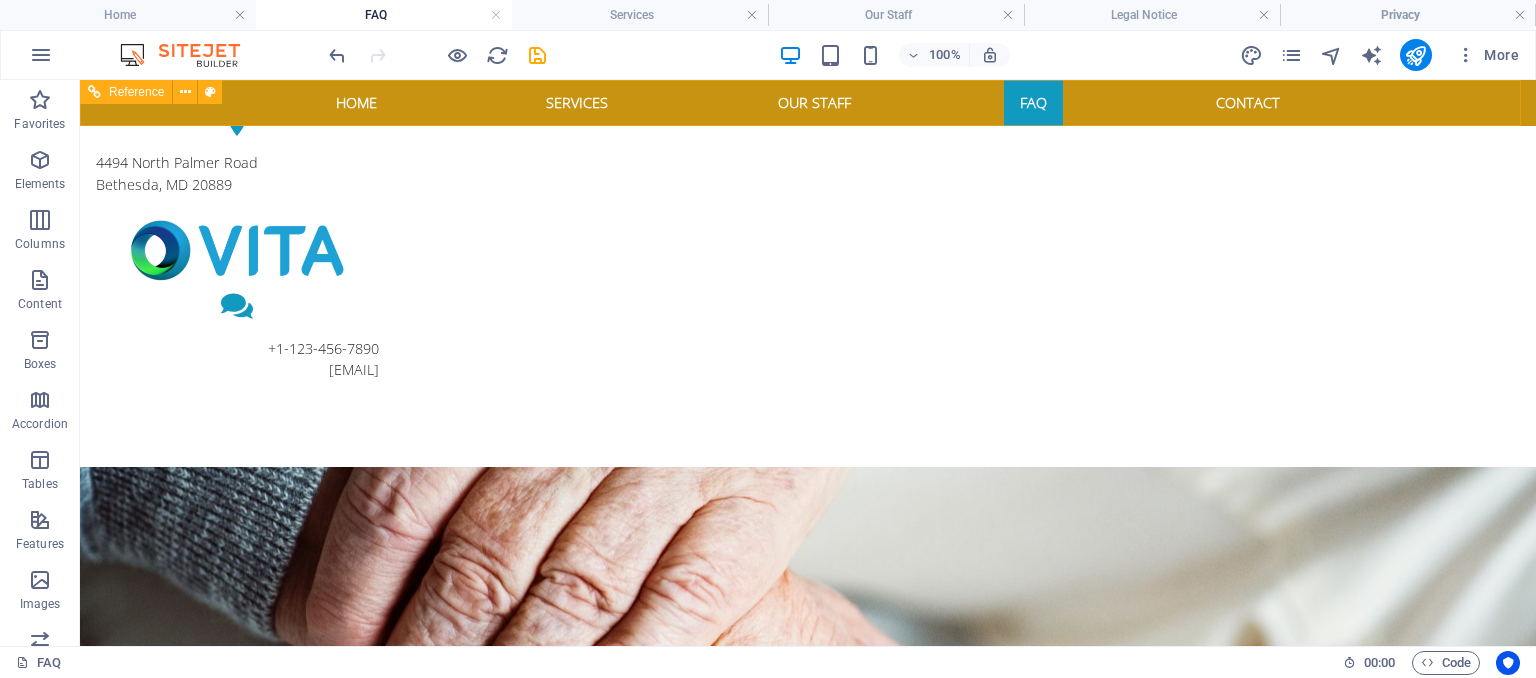 click on "Home Services Our Staff FAQ Contact" at bounding box center [808, 103] 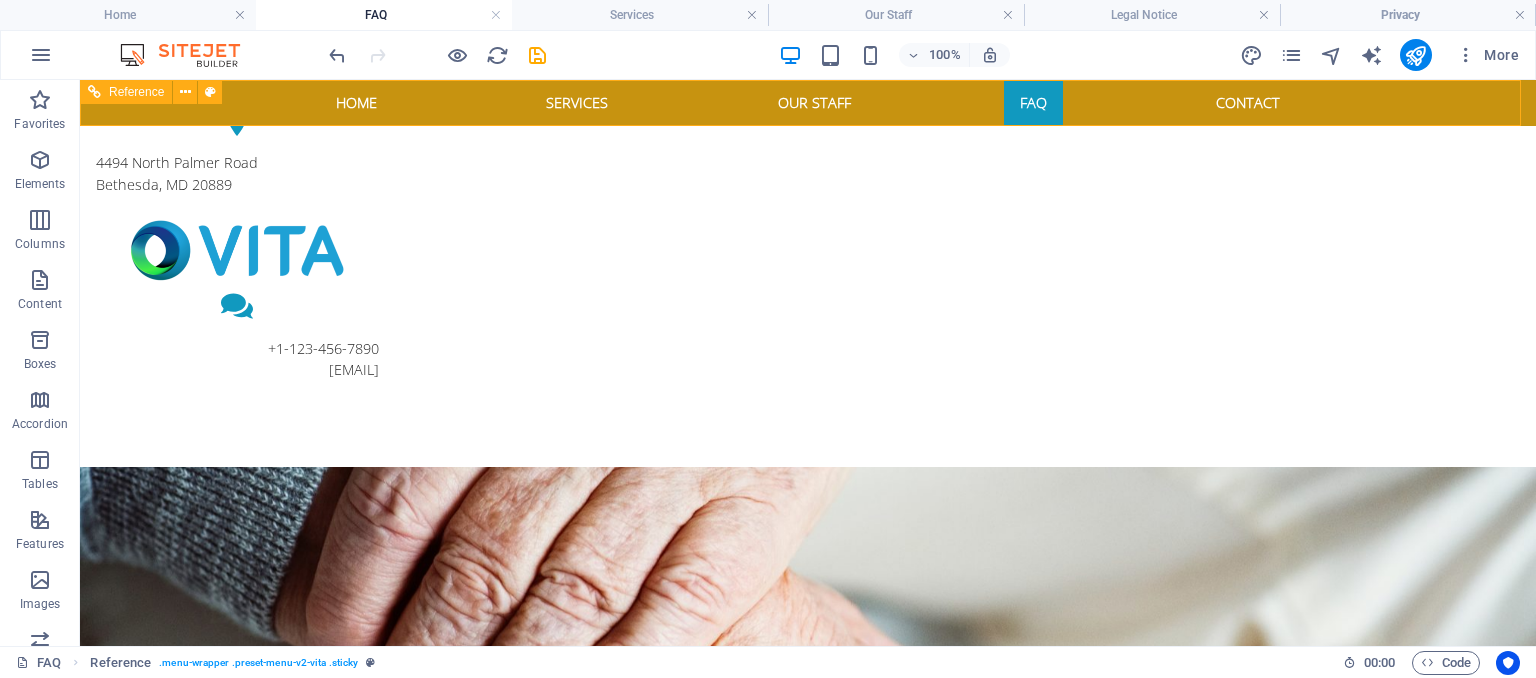 click on "Home Services Our Staff FAQ Contact" at bounding box center [808, 103] 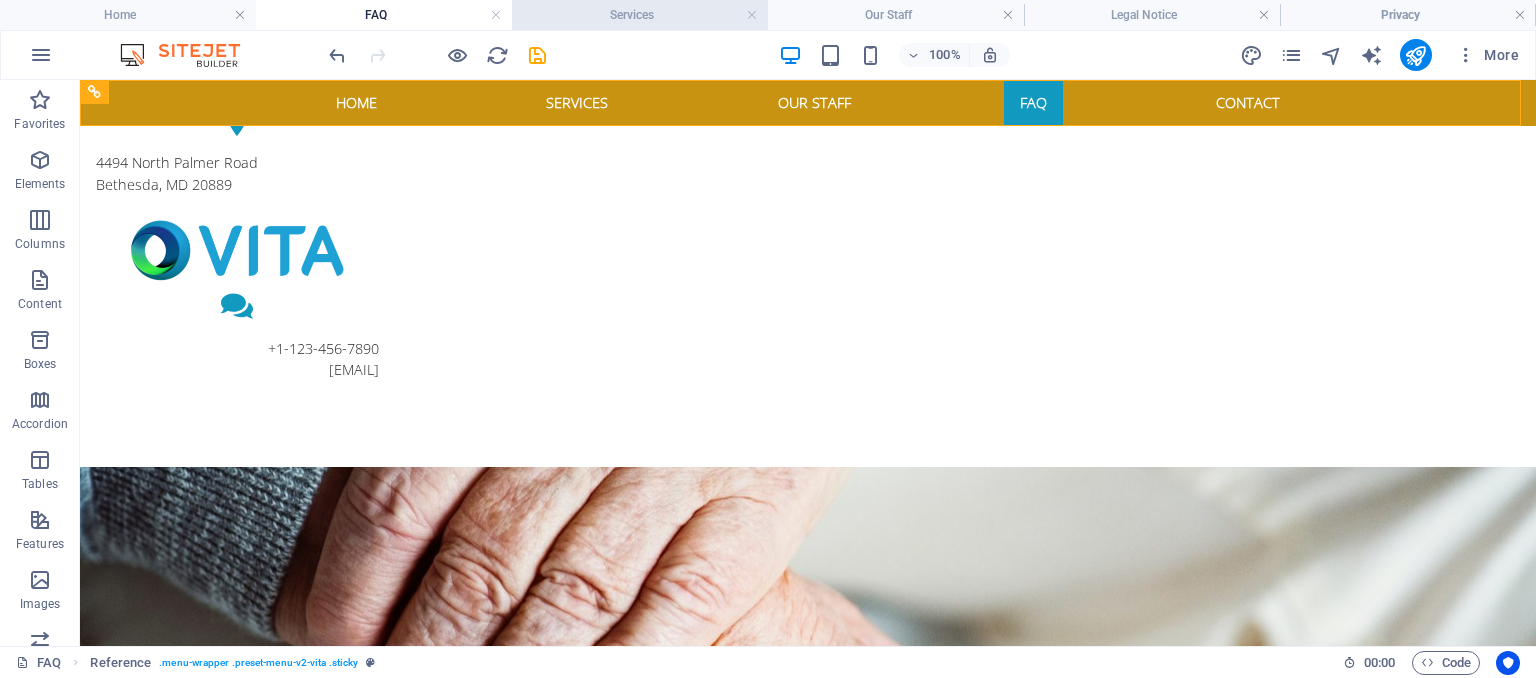 click on "Services" at bounding box center (640, 15) 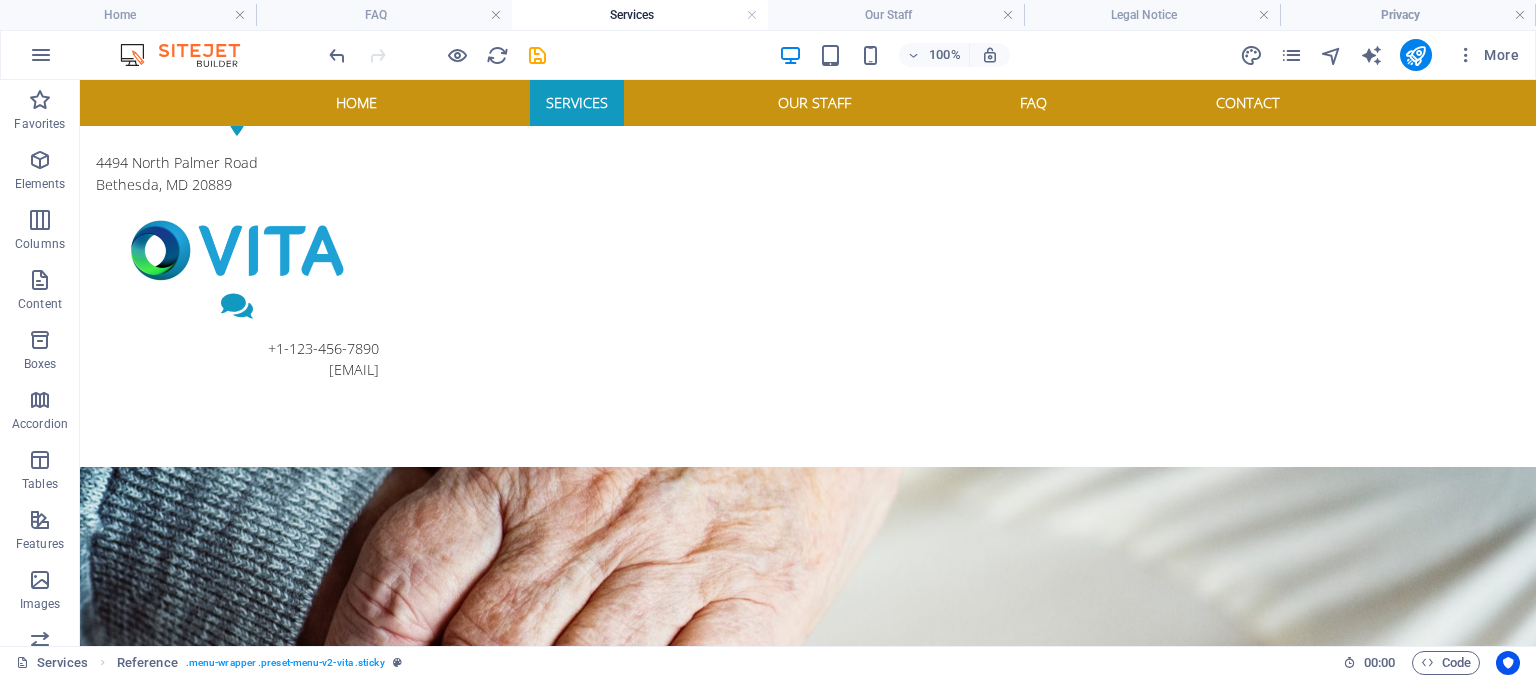 scroll, scrollTop: 258, scrollLeft: 0, axis: vertical 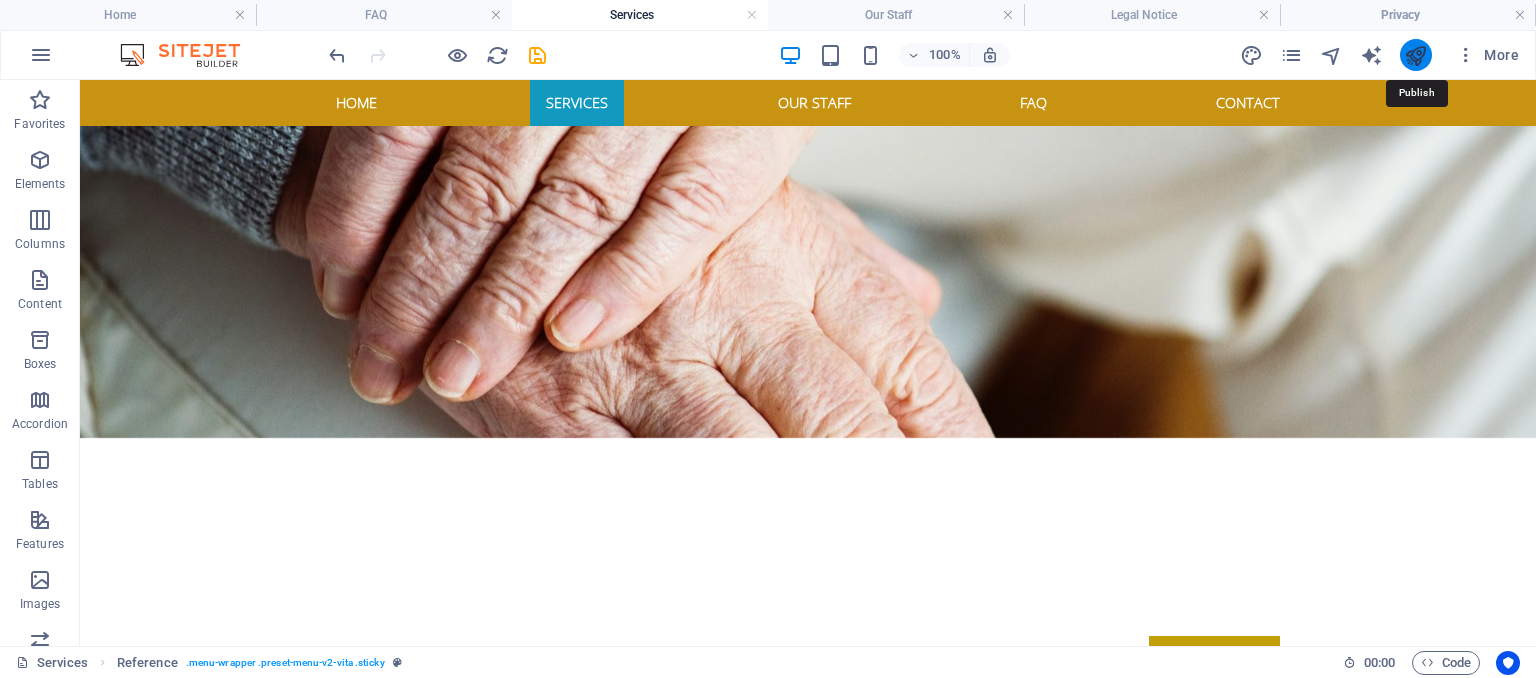click at bounding box center (1415, 55) 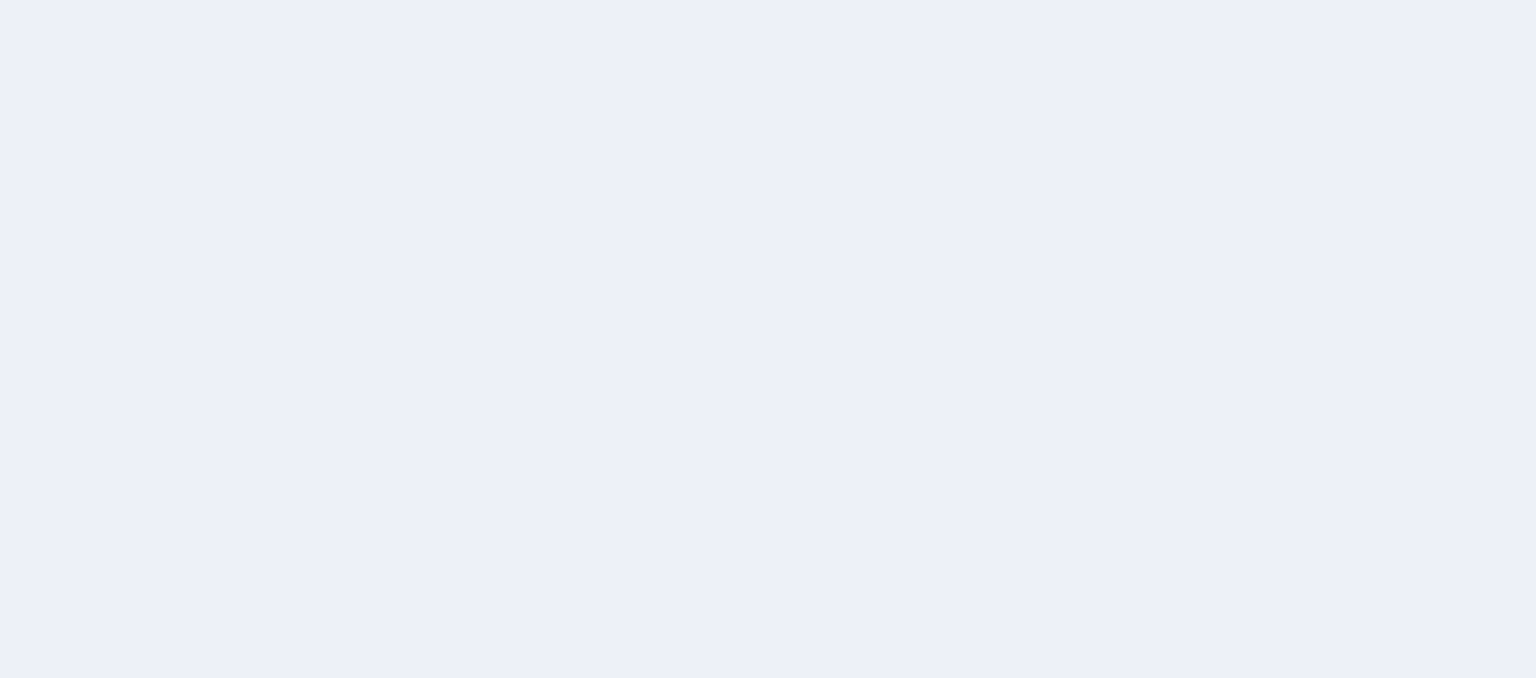 scroll, scrollTop: 0, scrollLeft: 0, axis: both 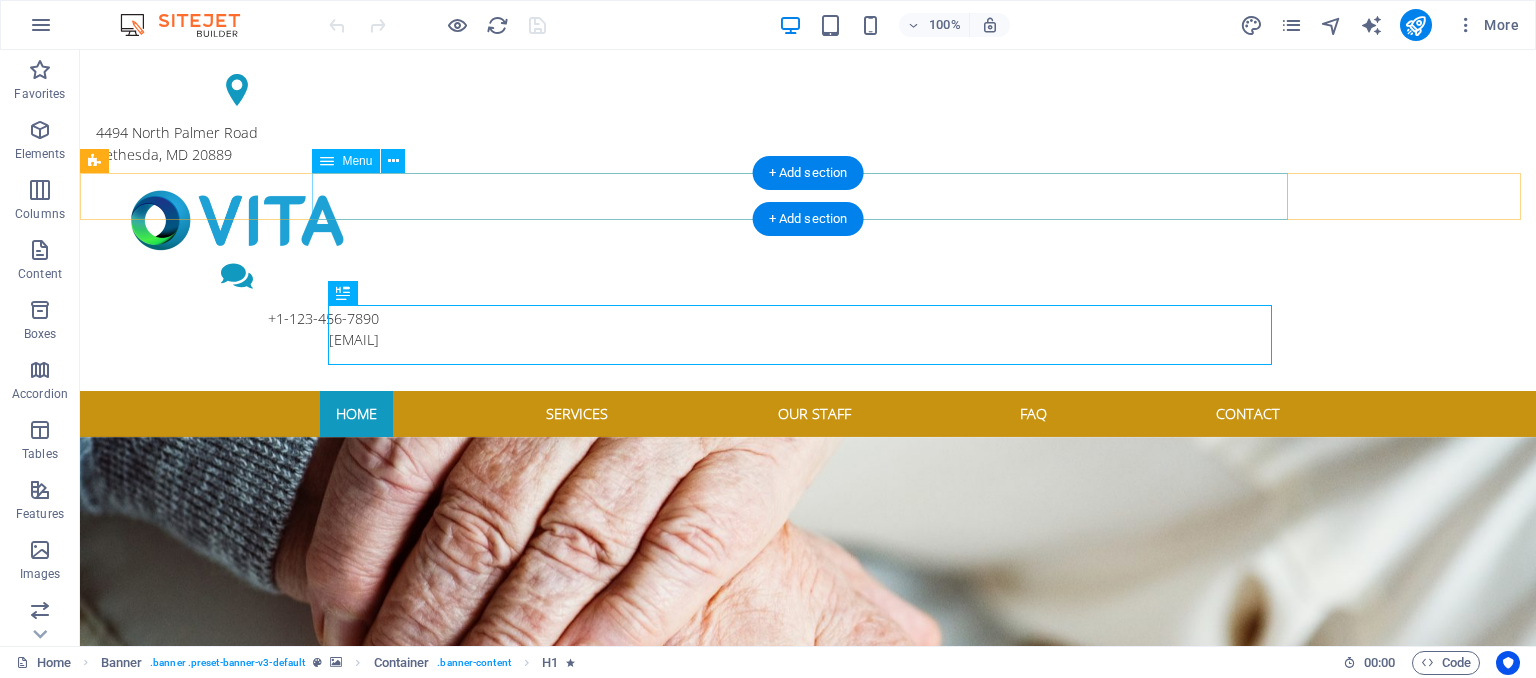 click on "Home Services Our Staff FAQ Contact" at bounding box center (808, 414) 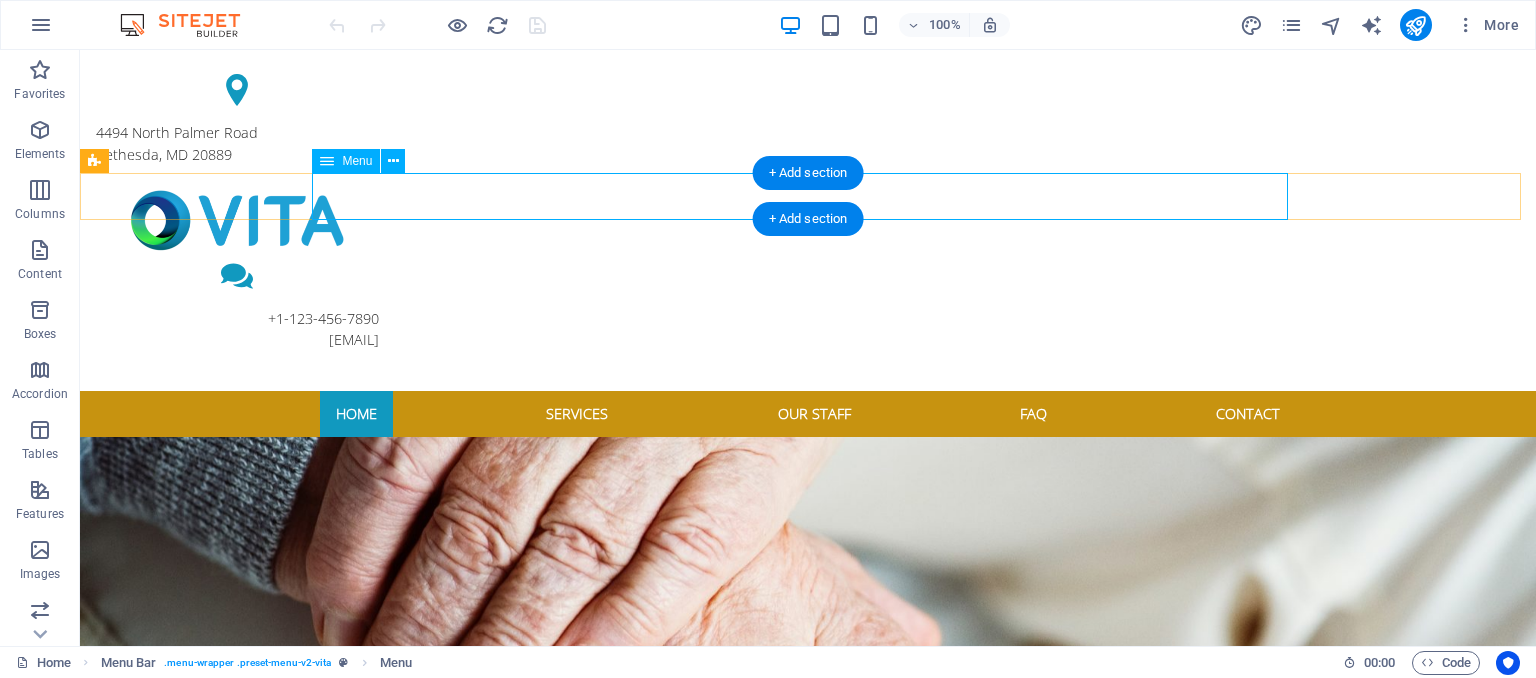 click on "Home Services Our Staff FAQ Contact" at bounding box center (808, 414) 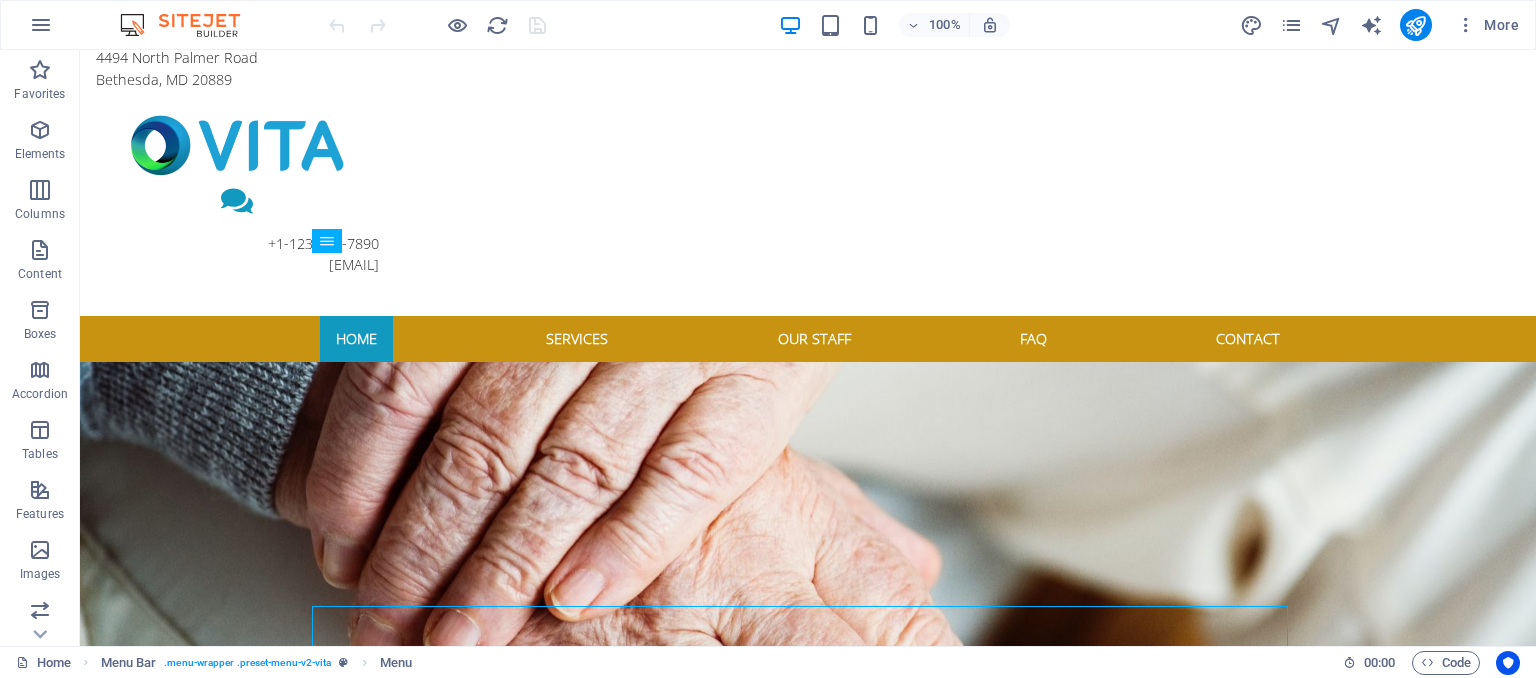 scroll, scrollTop: 0, scrollLeft: 0, axis: both 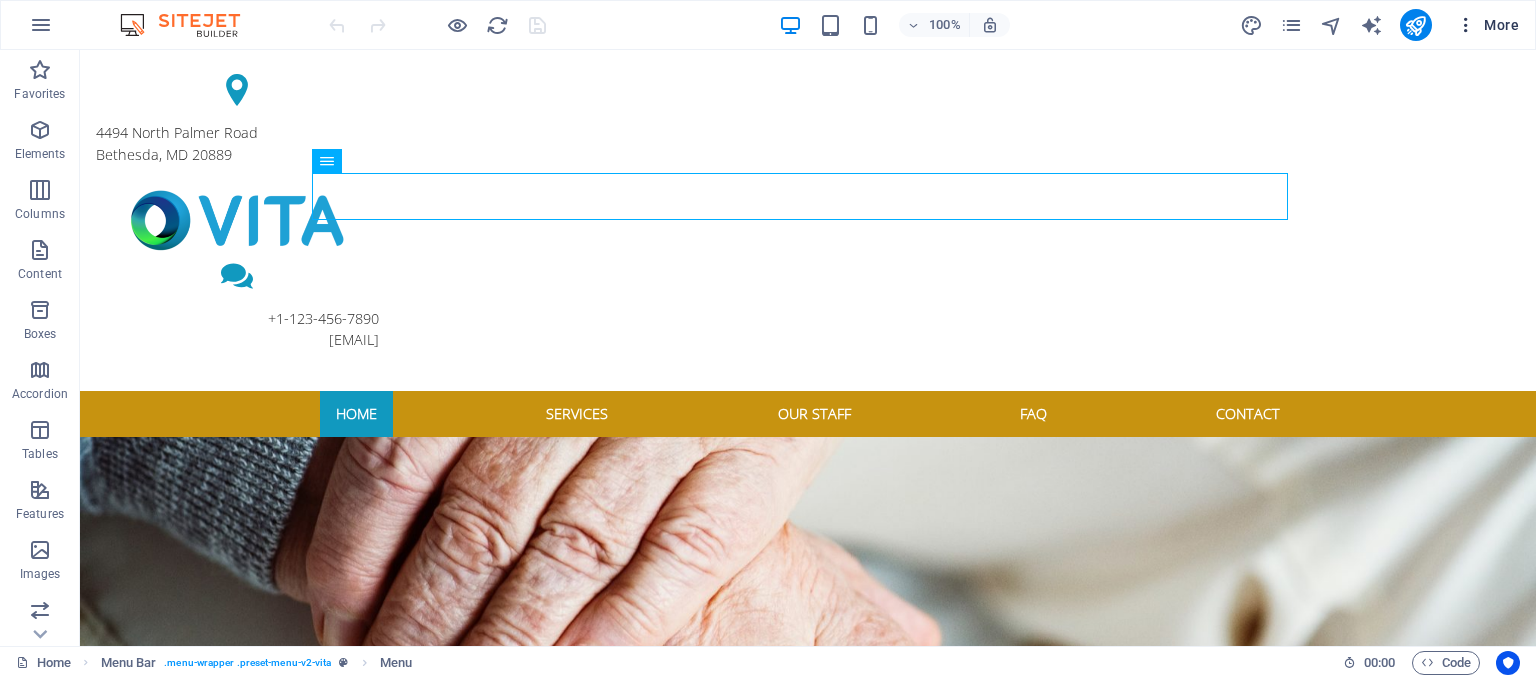 click on "More" at bounding box center (1487, 25) 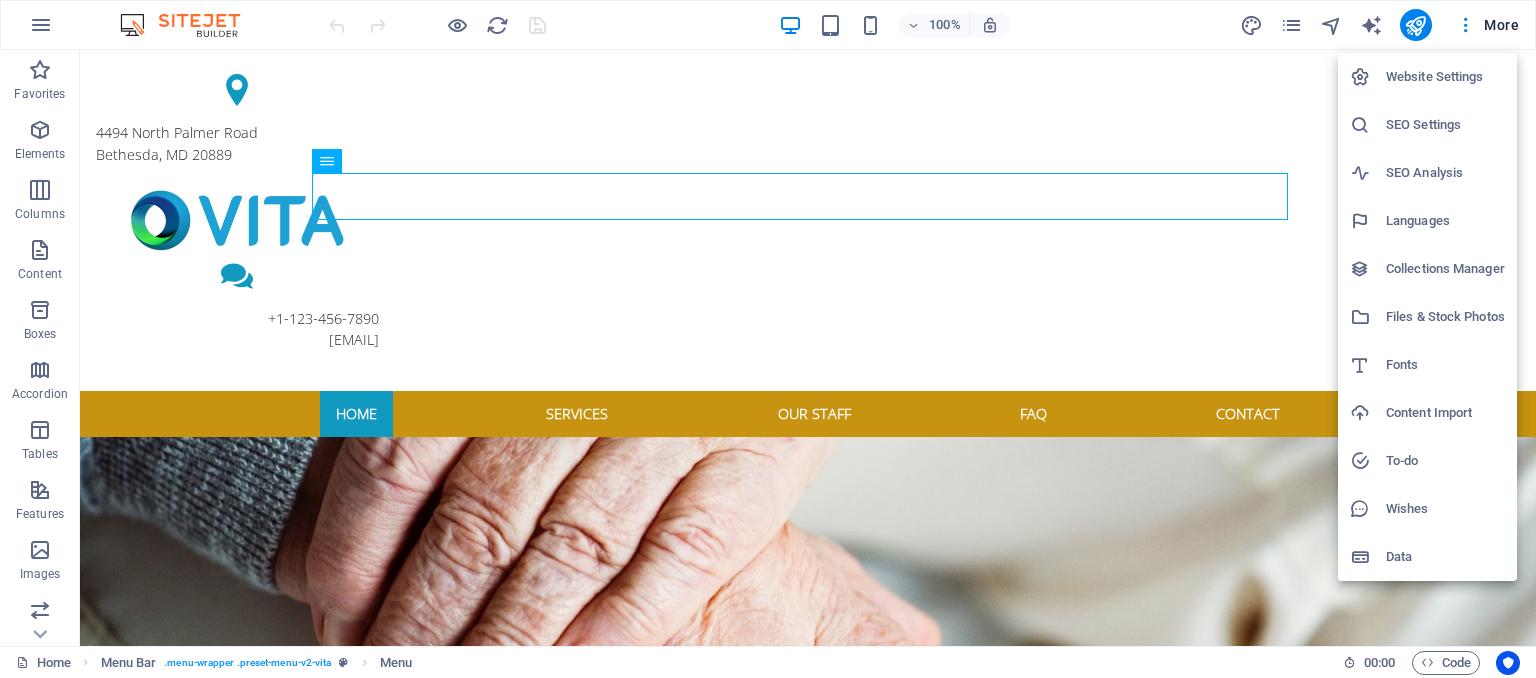 click at bounding box center (768, 339) 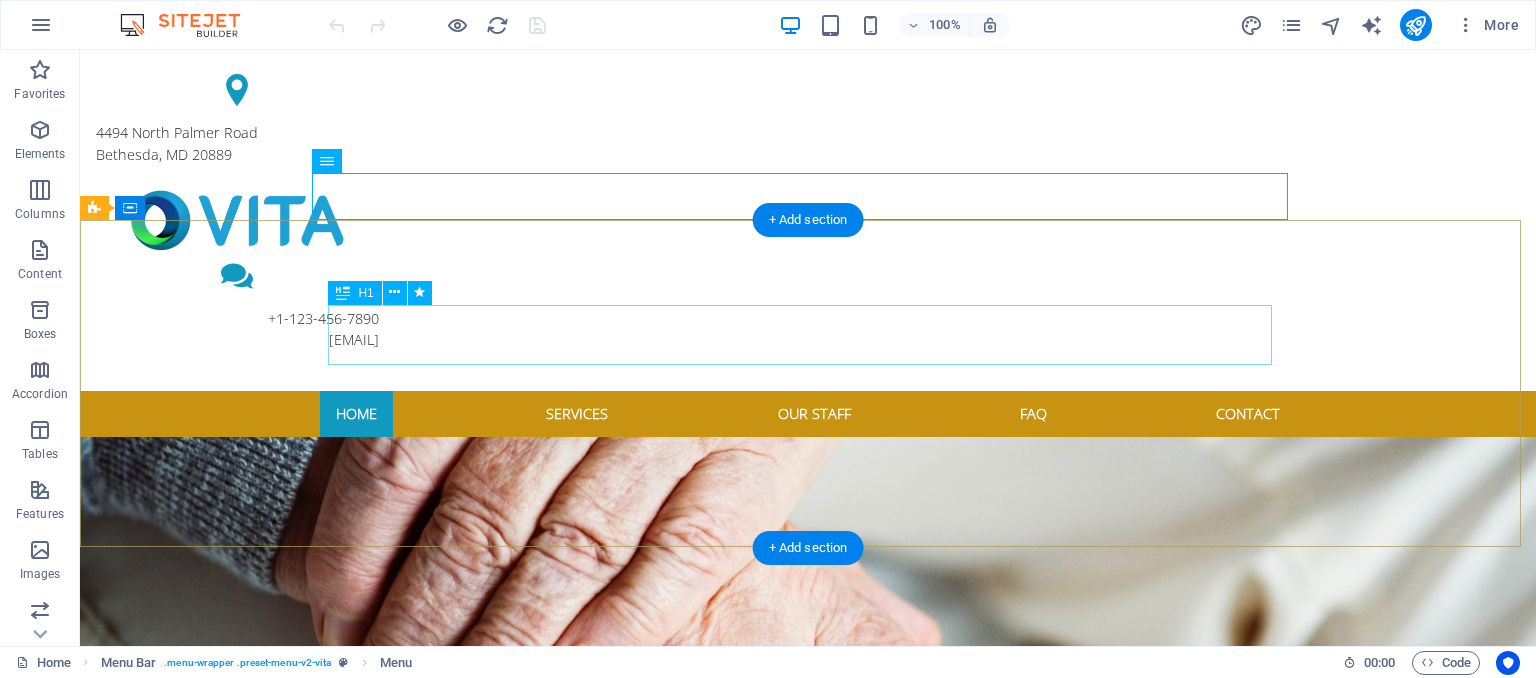 click on "Certified Care" at bounding box center (808, 875) 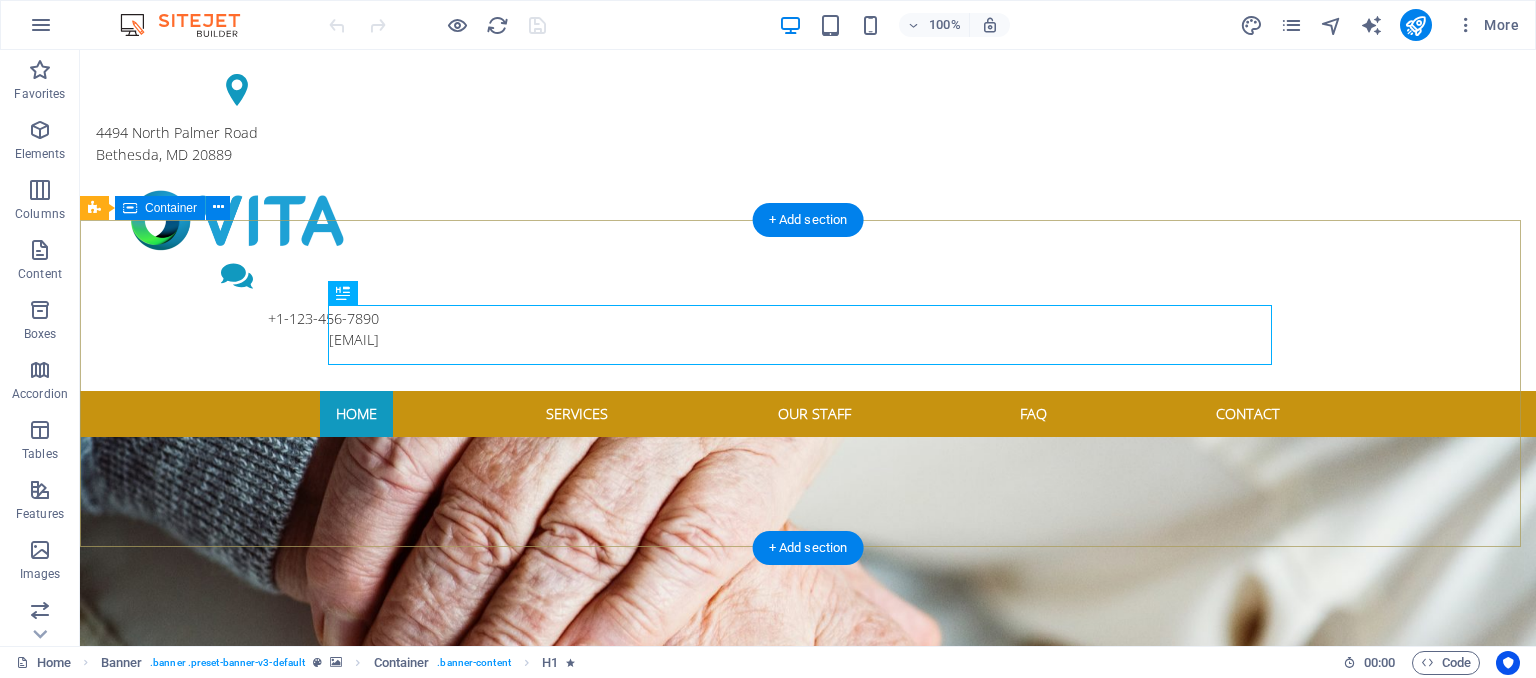 click on "Certified Care For your family Learn more" at bounding box center (808, 924) 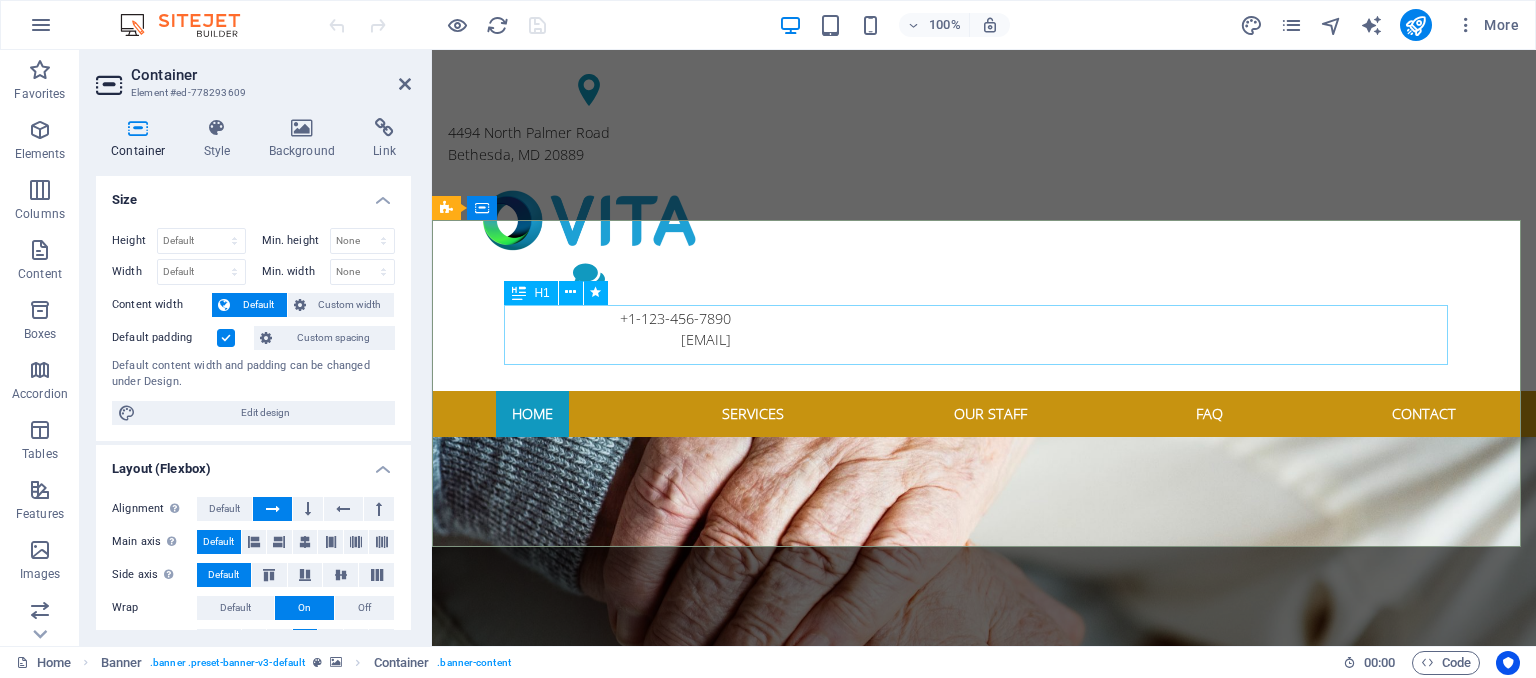 click on "Certified Care" at bounding box center (984, 875) 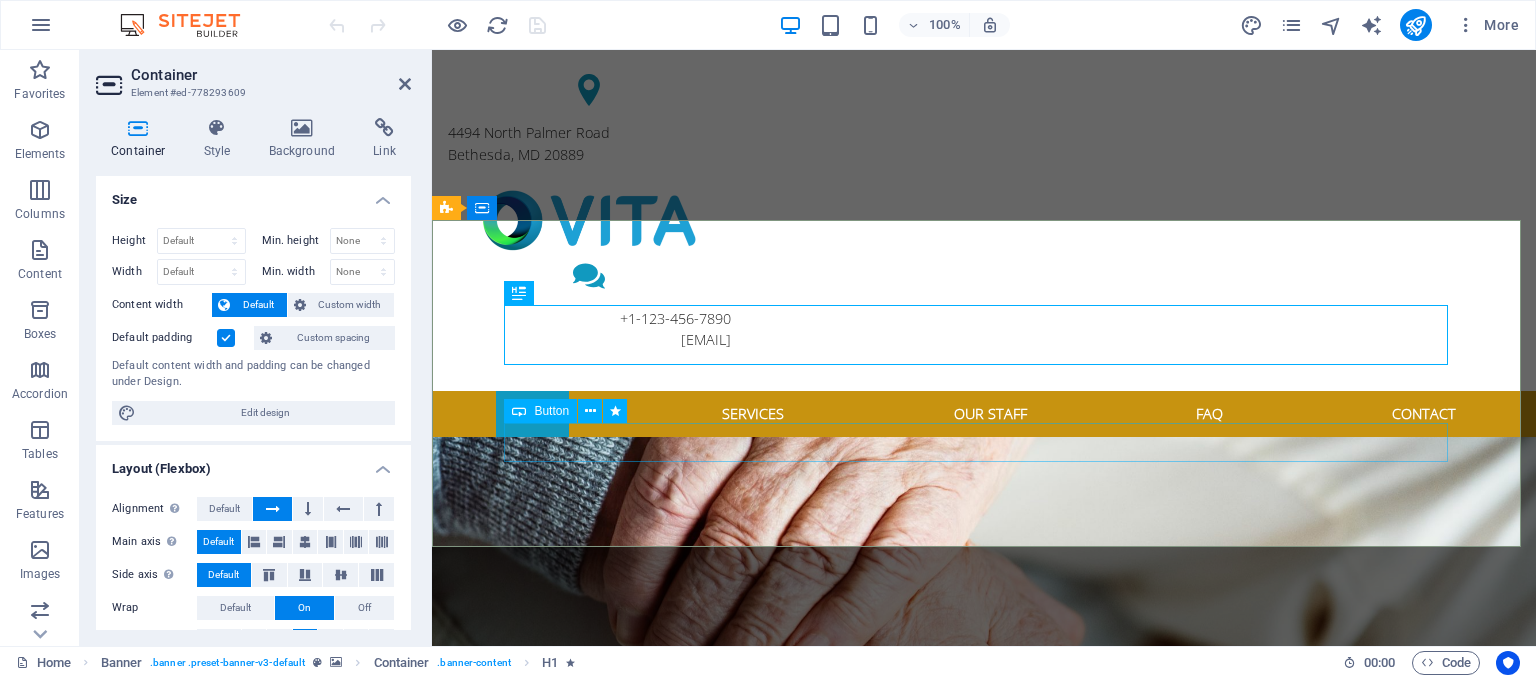 click on "Learn more" at bounding box center (984, 984) 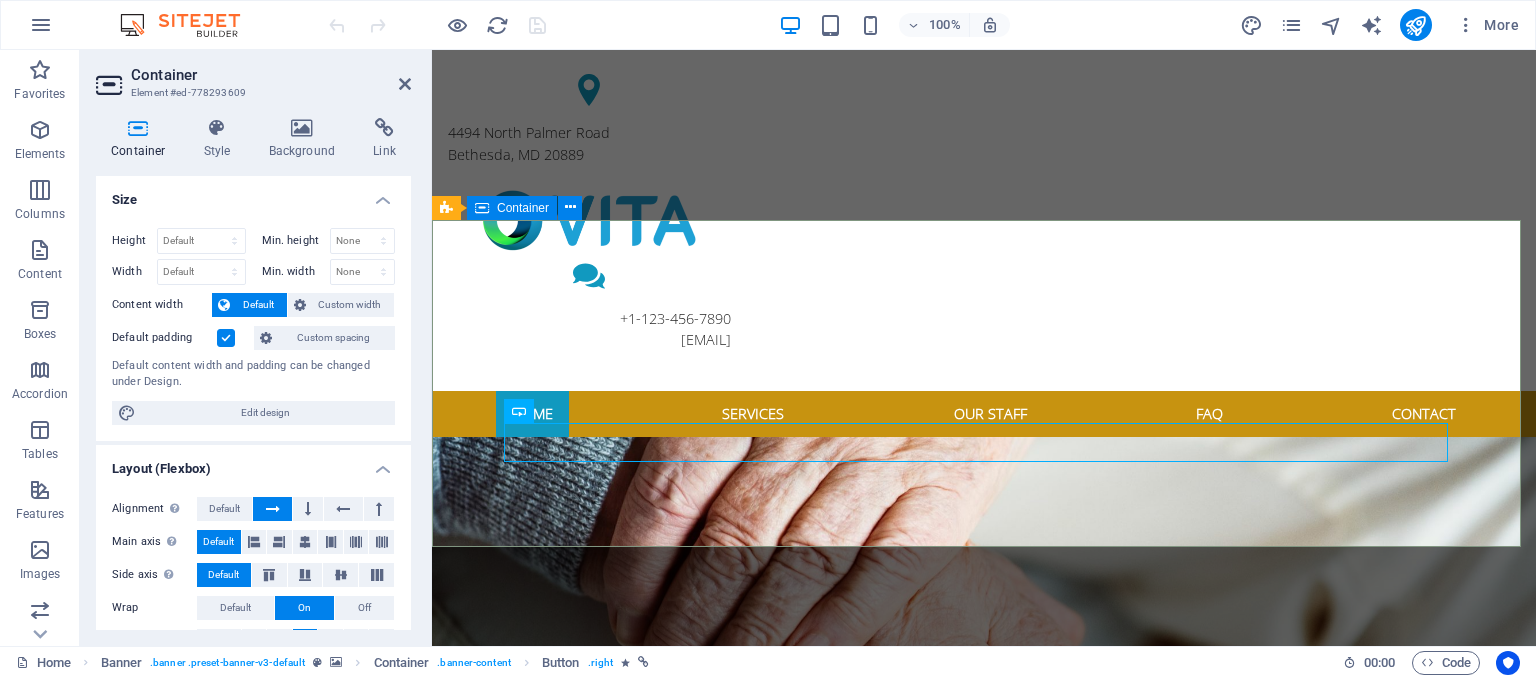 click on "Certified Care For your family Learn more" at bounding box center (984, 924) 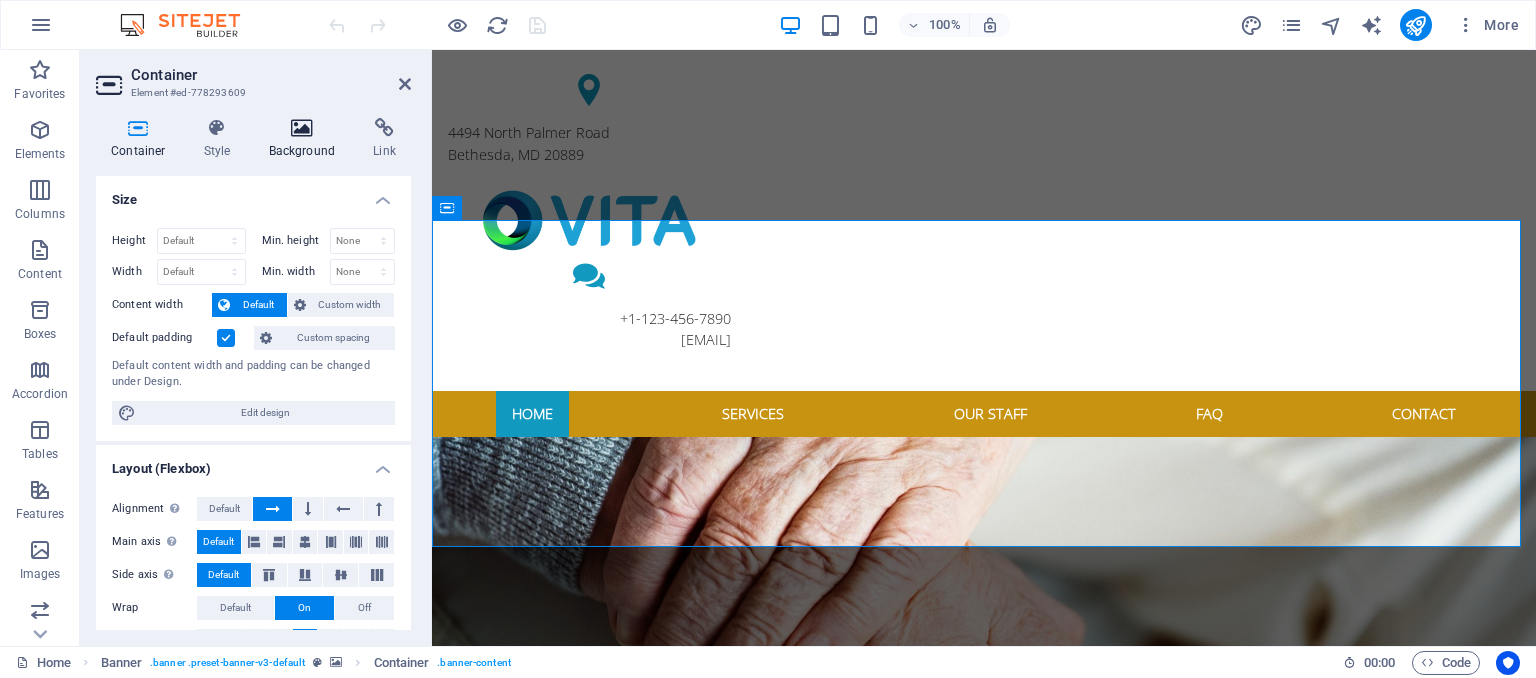 drag, startPoint x: 406, startPoint y: 248, endPoint x: 325, endPoint y: 127, distance: 145.60907 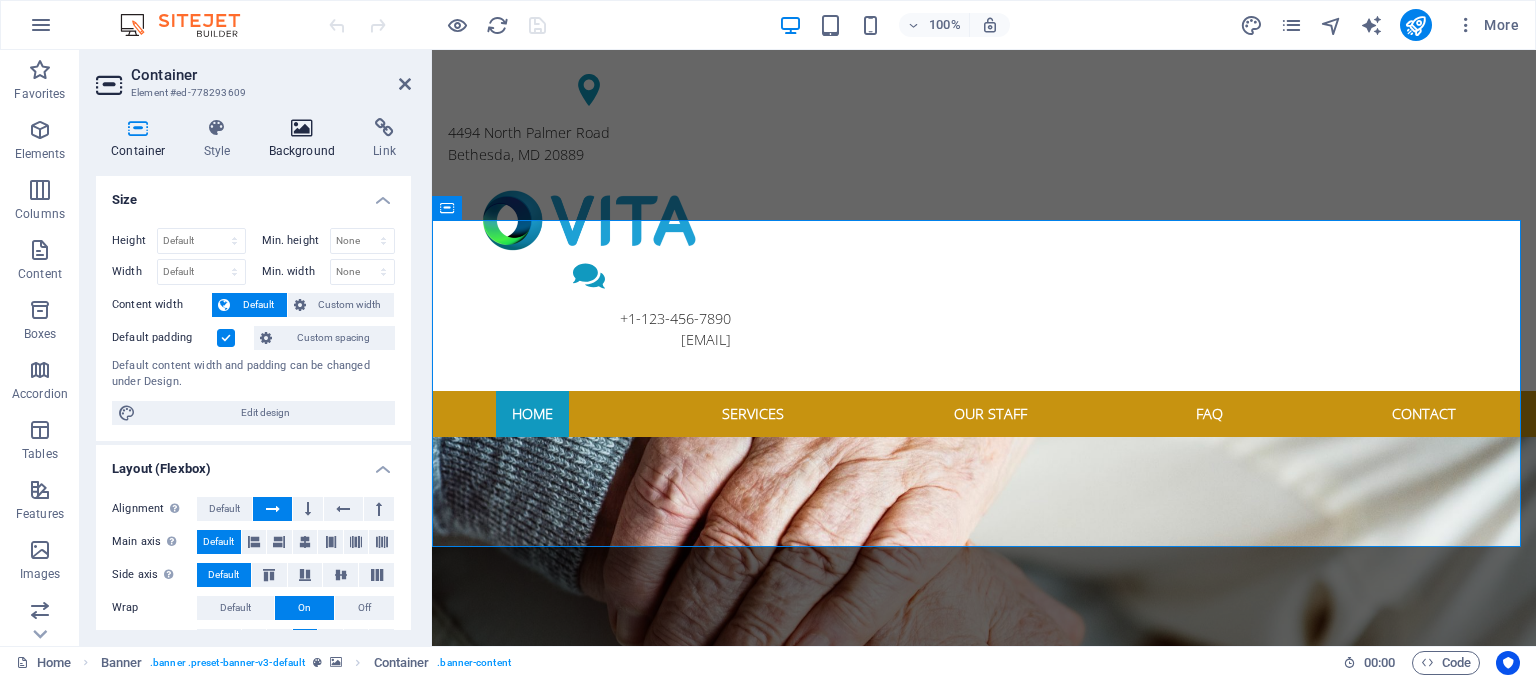 click on "Container Style Background Link Size Height Default px rem % vh vw Min. height None px rem % vh vw Width Default px rem % em vh vw Min. width None px rem % vh vw Content width Default Custom width Width Default px rem % em vh vw Min. width None px rem % vh vw Default padding Custom spacing Default content width and padding can be changed under Design. Edit design Layout (Flexbox) Alignment Determines the flex direction. Default Main axis Determine how elements should behave along the main axis inside this container (justify content). Default Side axis Control the vertical direction of the element inside of the container (align items). Default Wrap Default On Off Fill Controls the distances and direction of elements on the y-axis across several lines (align content). Default Accessibility ARIA helps assistive technologies (like screen readers) to understand the role, state, and behavior of web elements Role The ARIA role defines the purpose of an element.  None Alert Article Banner Comment Fan" at bounding box center [253, 374] 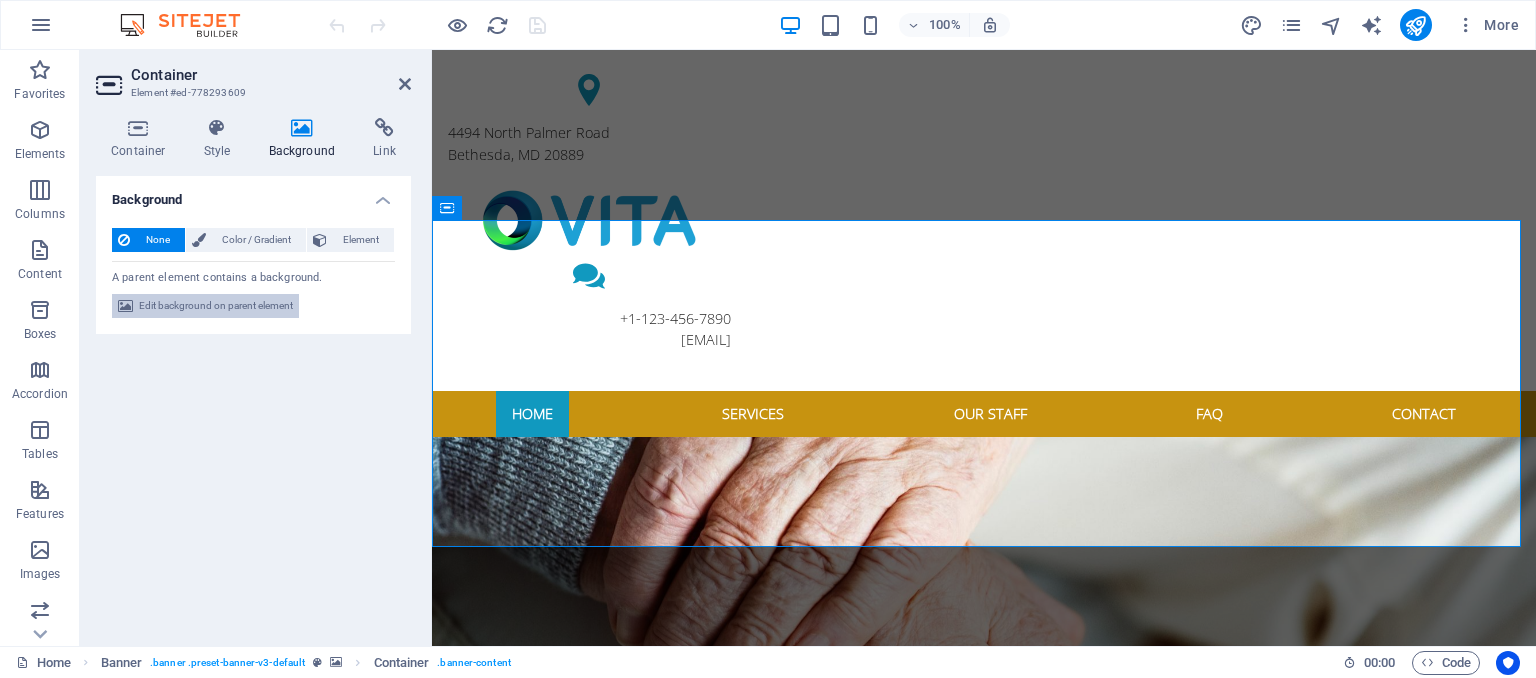 click on "Edit background on parent element" at bounding box center [216, 306] 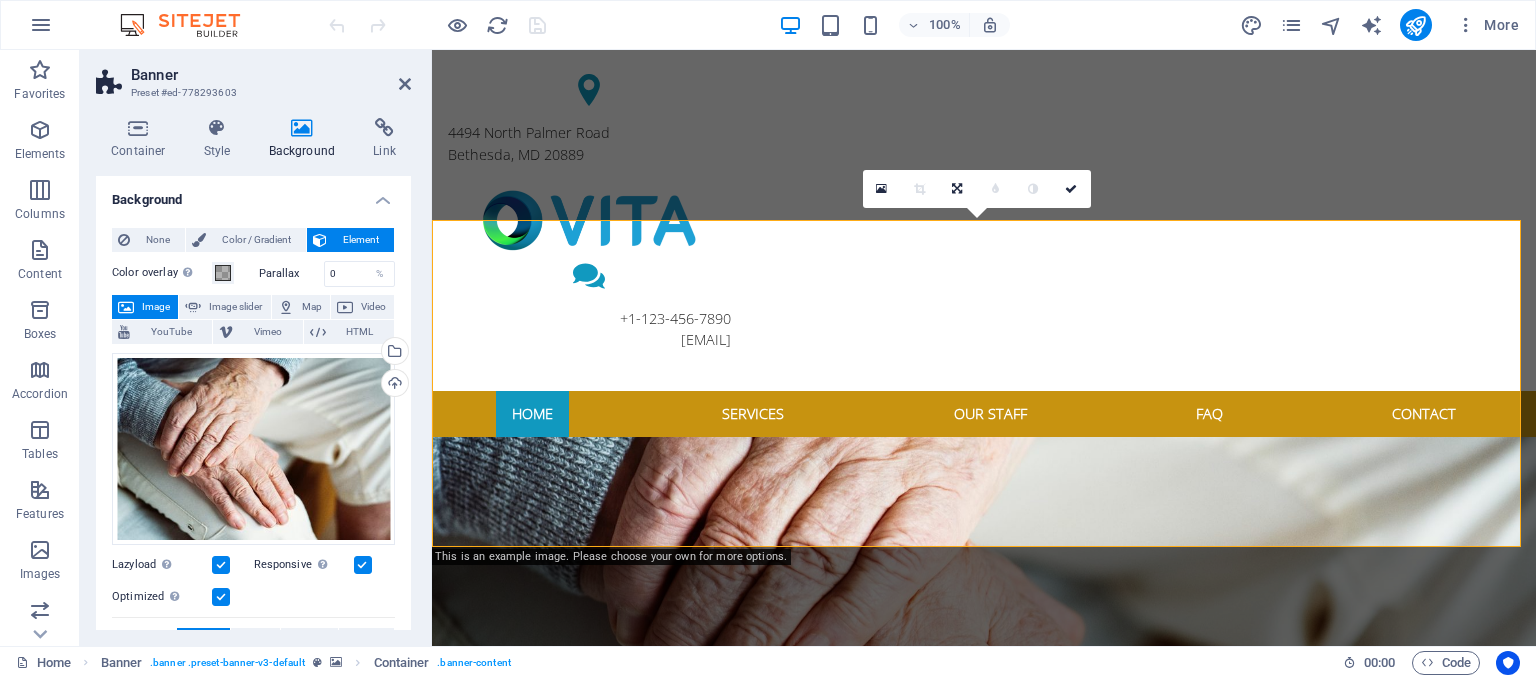 click on "Image slider" at bounding box center (224, 307) 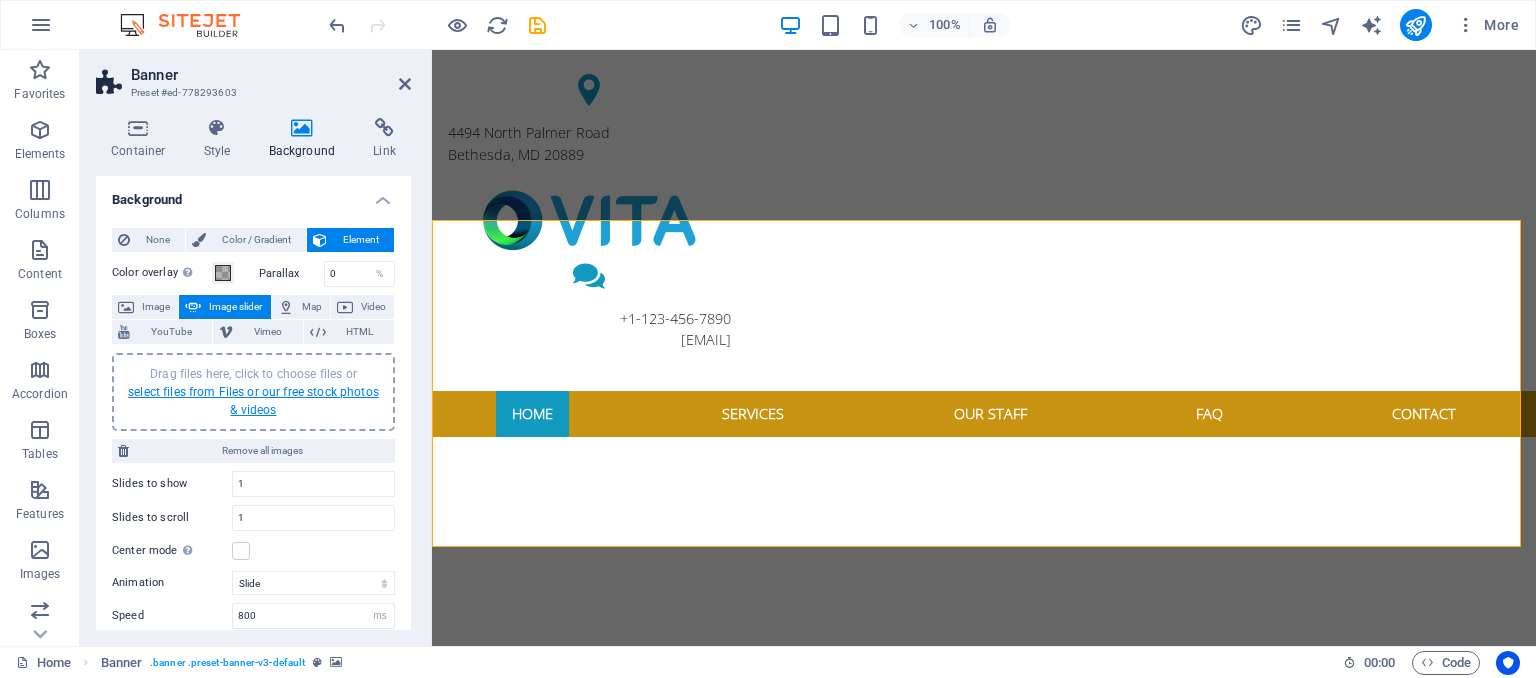 click on "select files from Files or our free stock photos & videos" at bounding box center (253, 401) 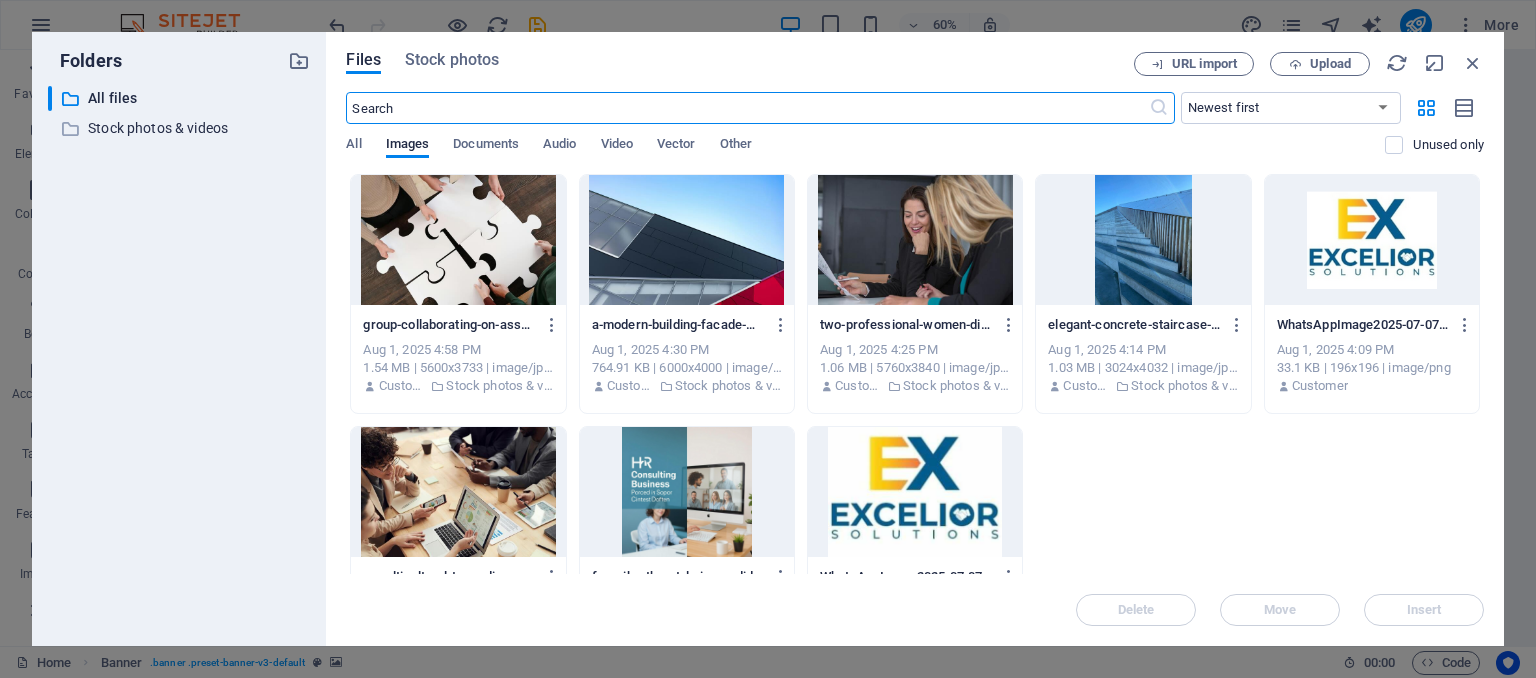 click at bounding box center [687, 240] 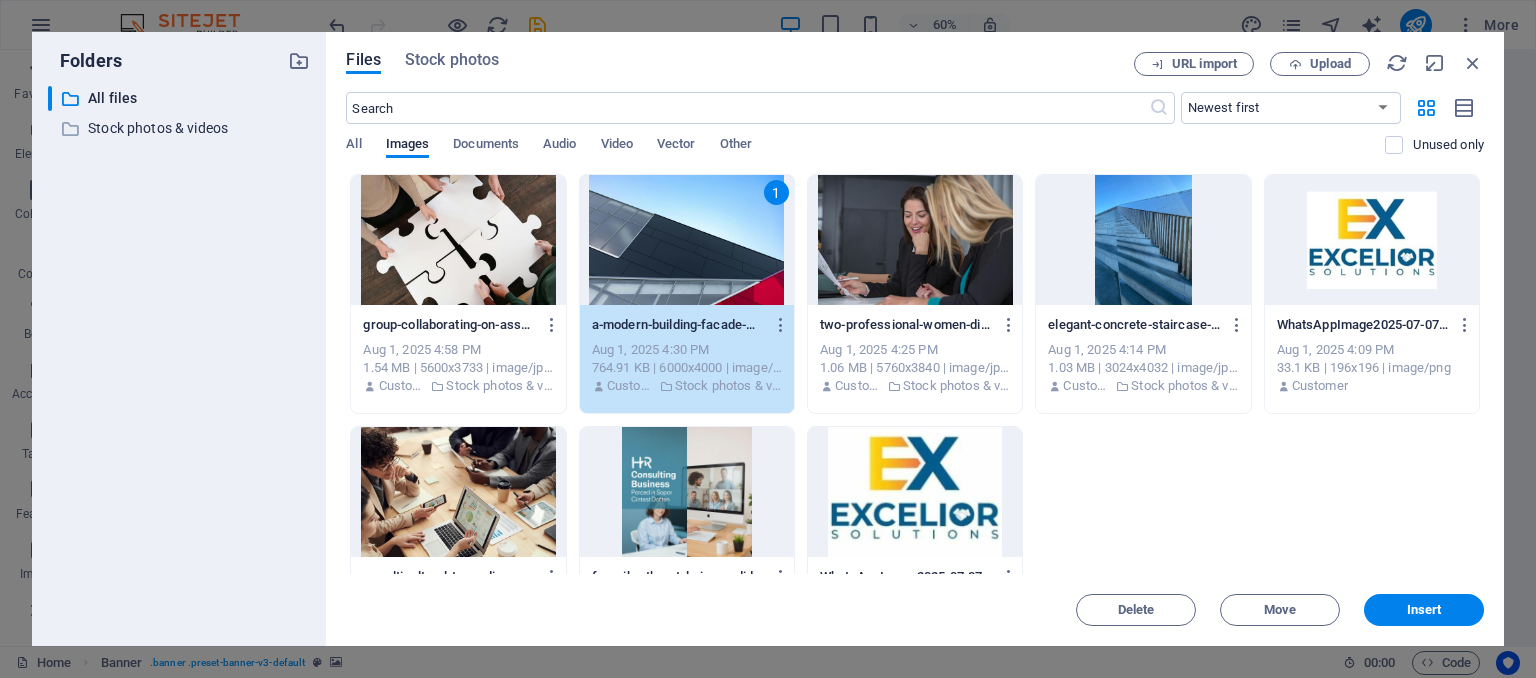 click on "1" at bounding box center (687, 240) 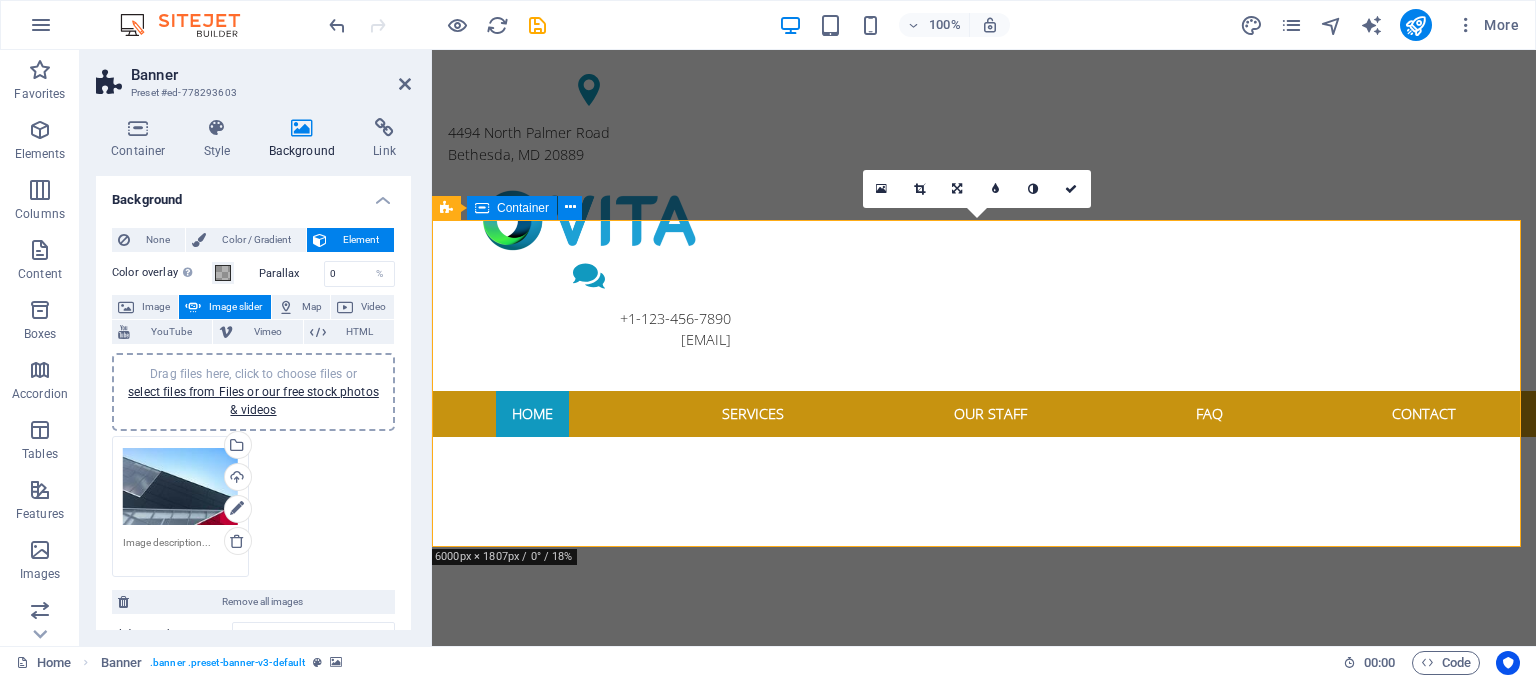 click on "Certified Care For your family Learn more" at bounding box center [984, 924] 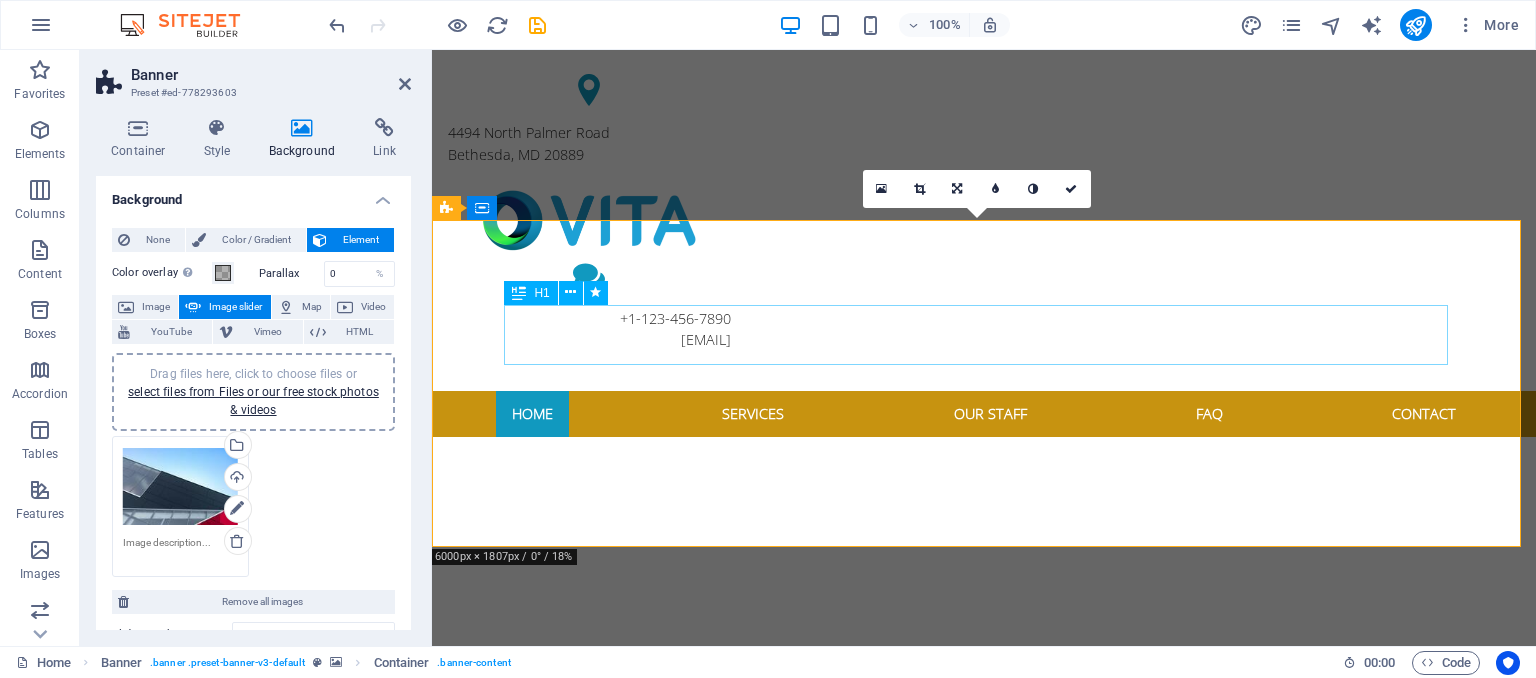 click on "Certified Care" at bounding box center (984, 875) 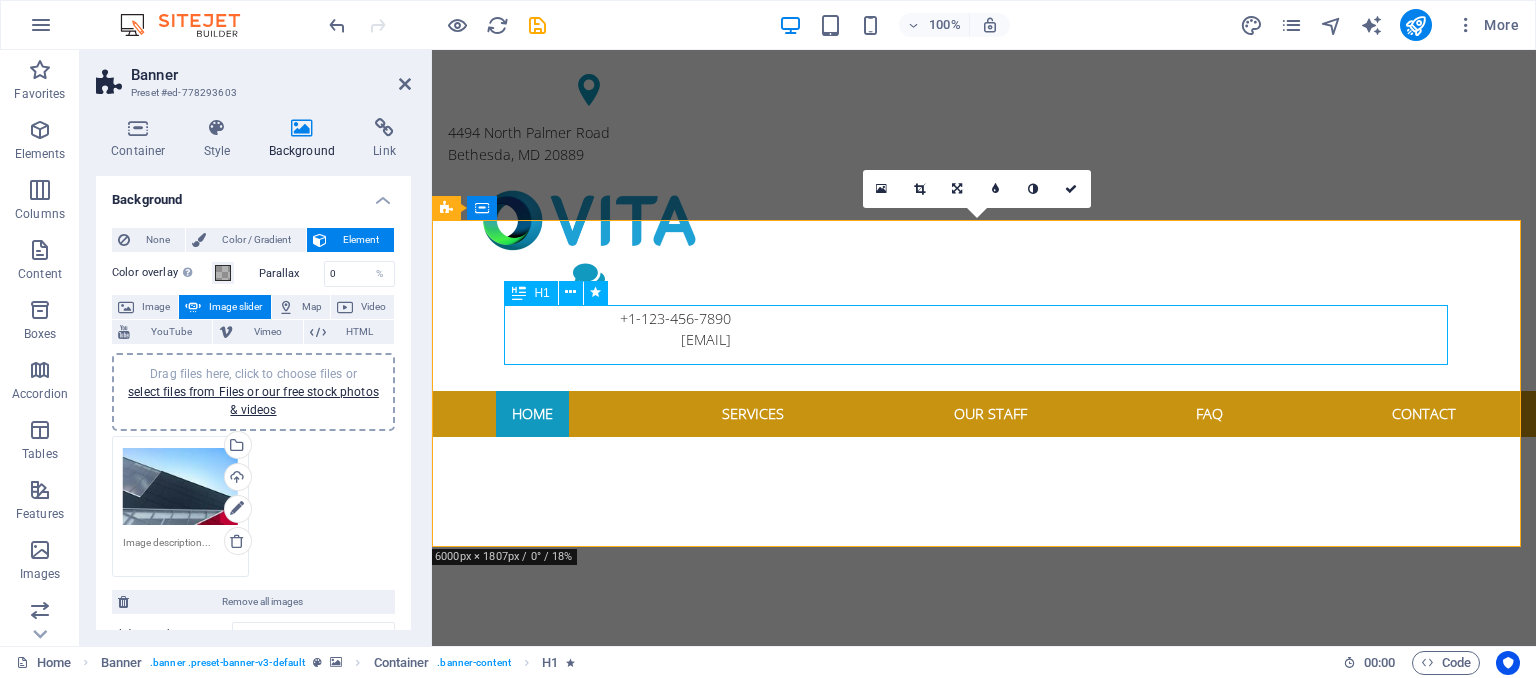 click on "Certified Care" at bounding box center (984, 875) 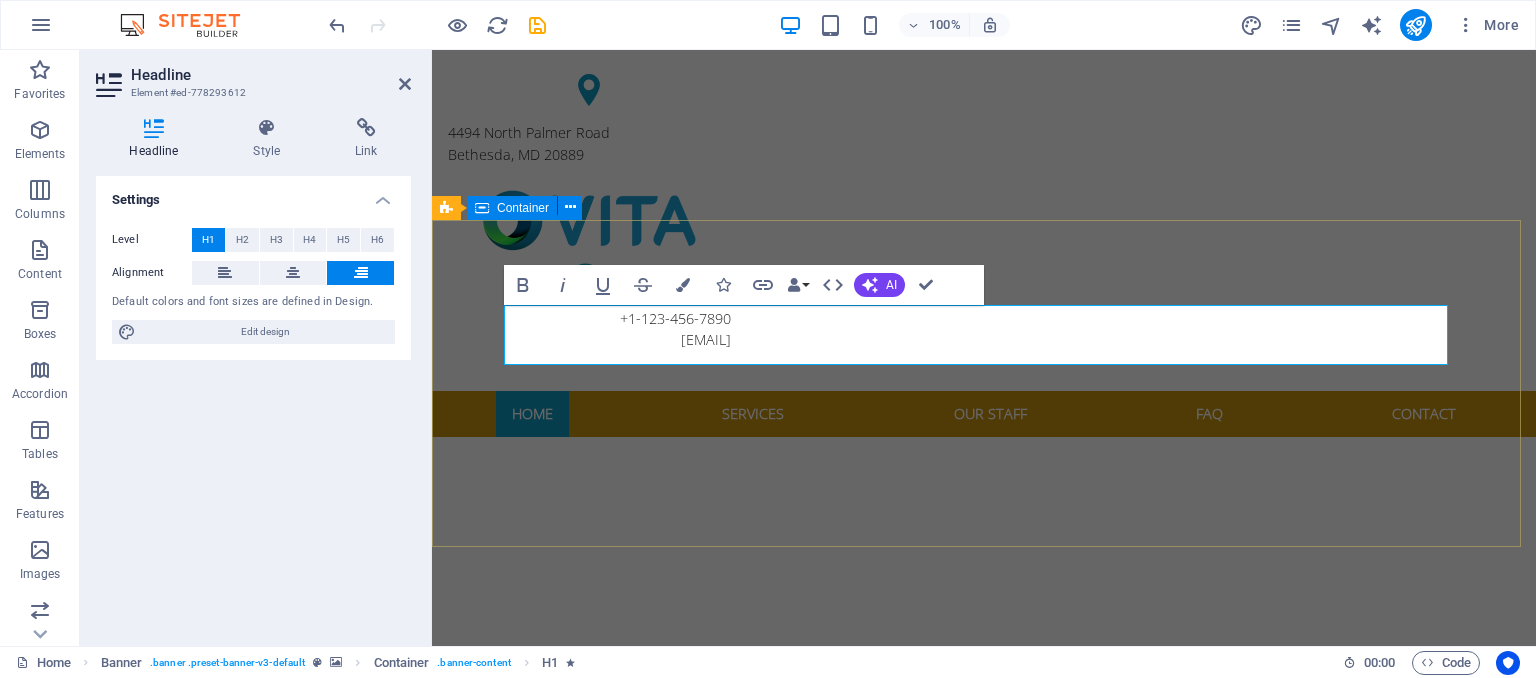 click on "Certified Care For your family Learn more" at bounding box center (984, 924) 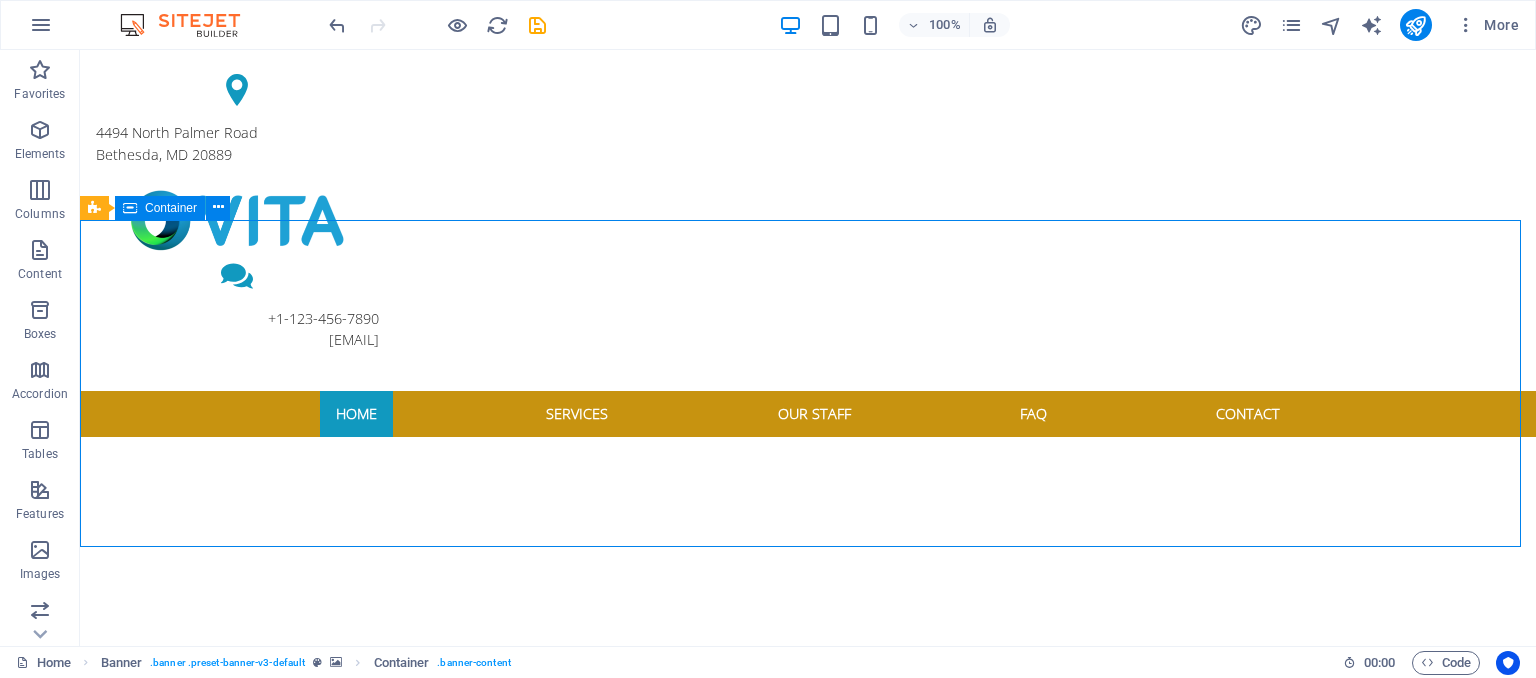 click on "Certified Care For your family Learn more" at bounding box center (808, 924) 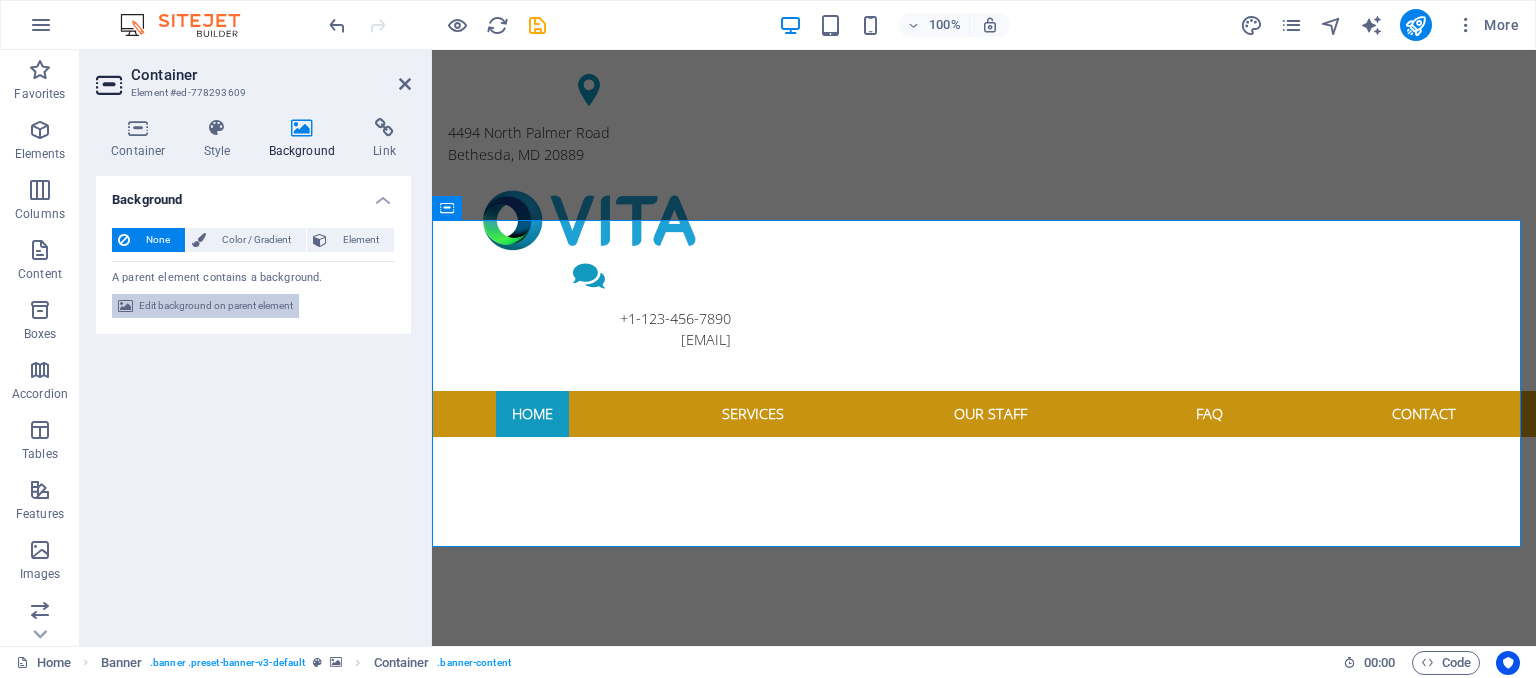 click on "Edit background on parent element" at bounding box center (216, 306) 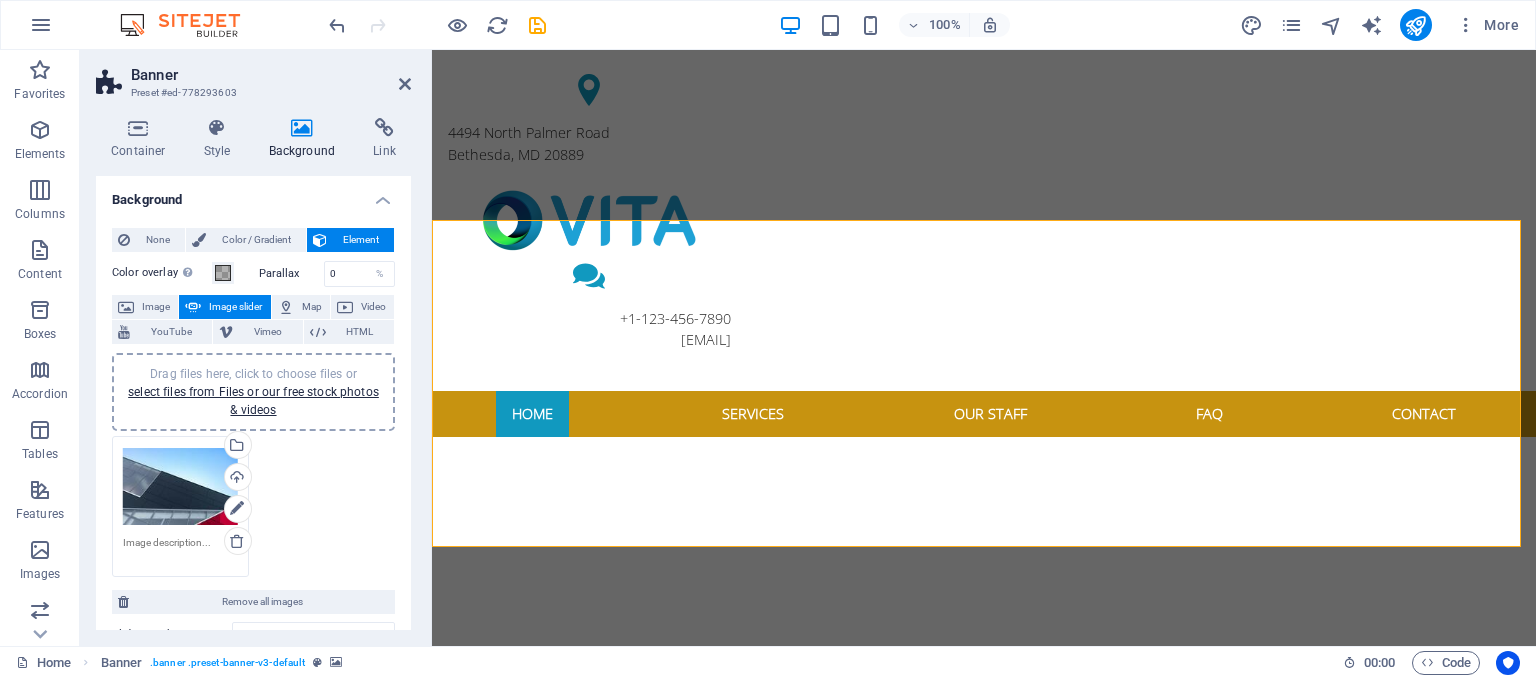 click on "Drag files here, click to choose files or select files from Files or our free stock photos & videos" at bounding box center [180, 487] 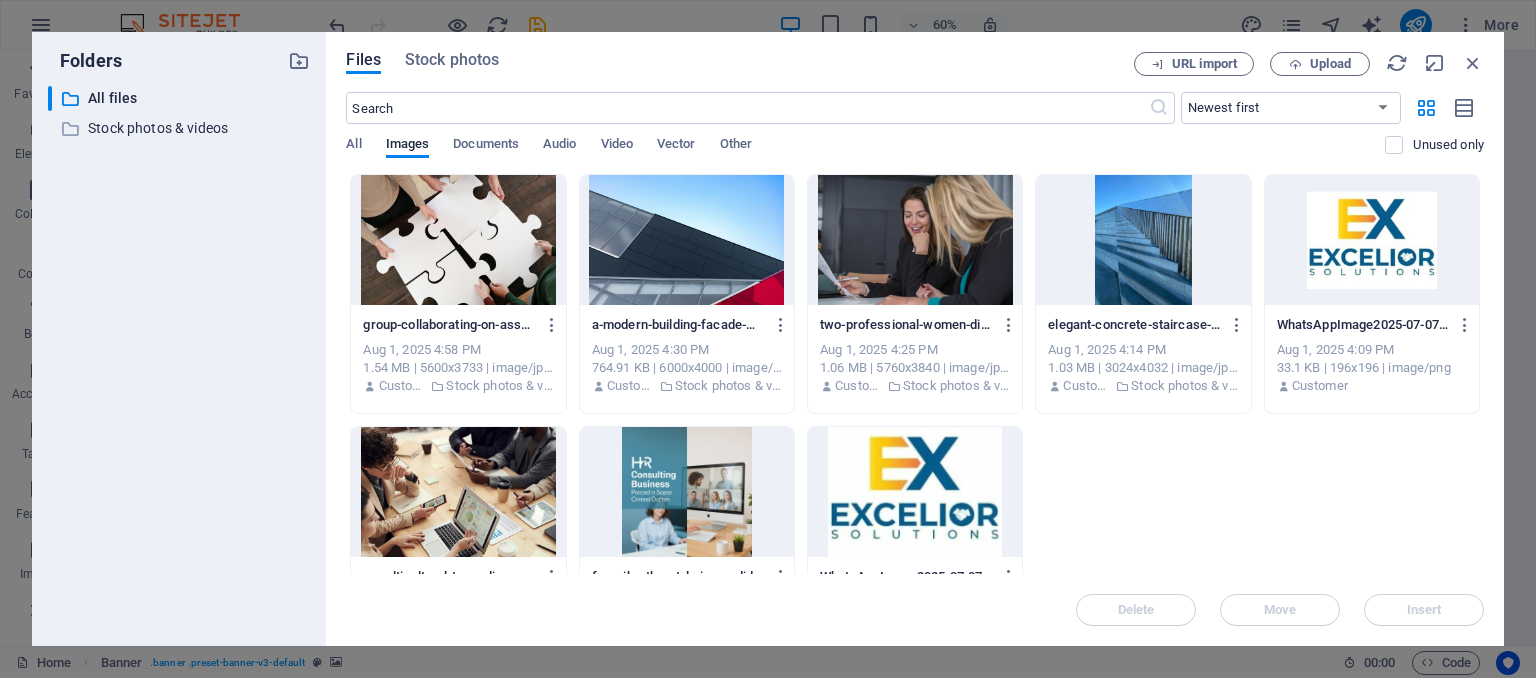 click at bounding box center (1143, 240) 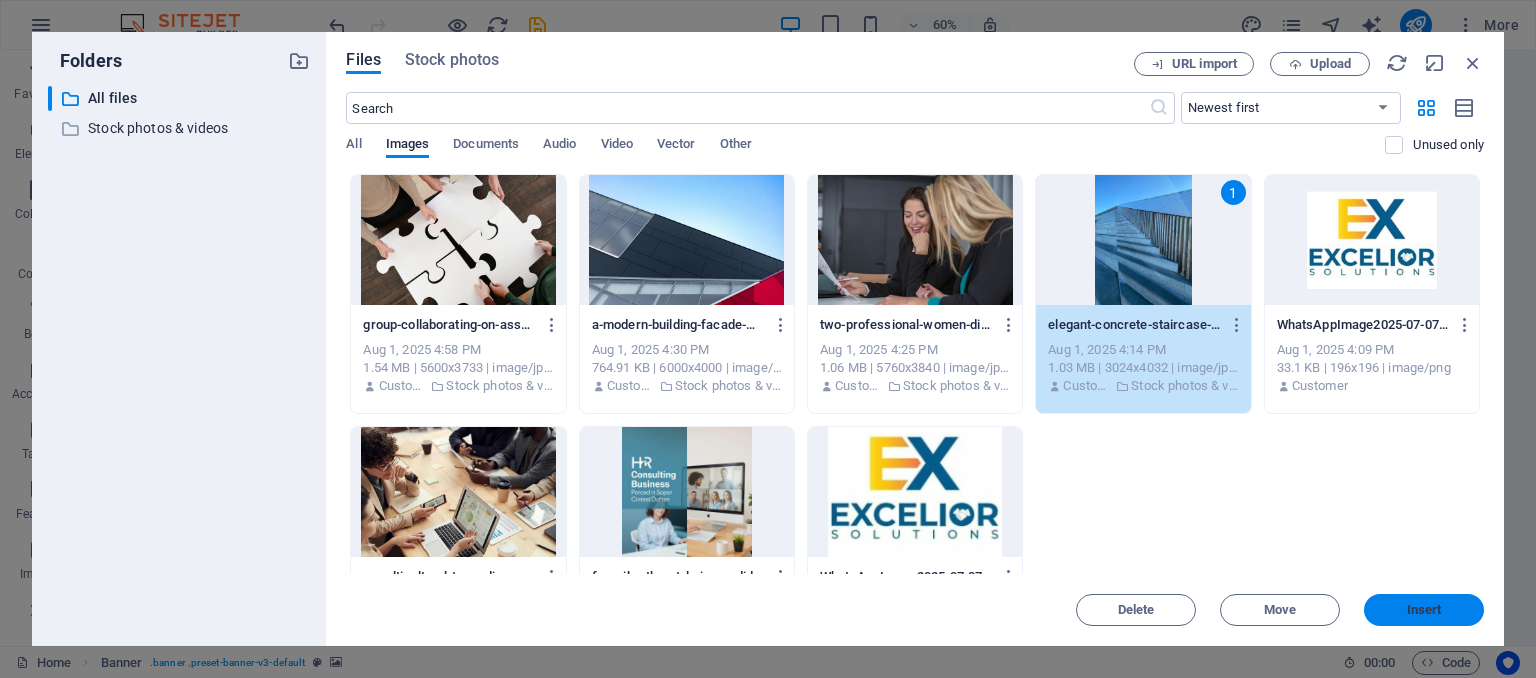click on "Insert" at bounding box center [1424, 610] 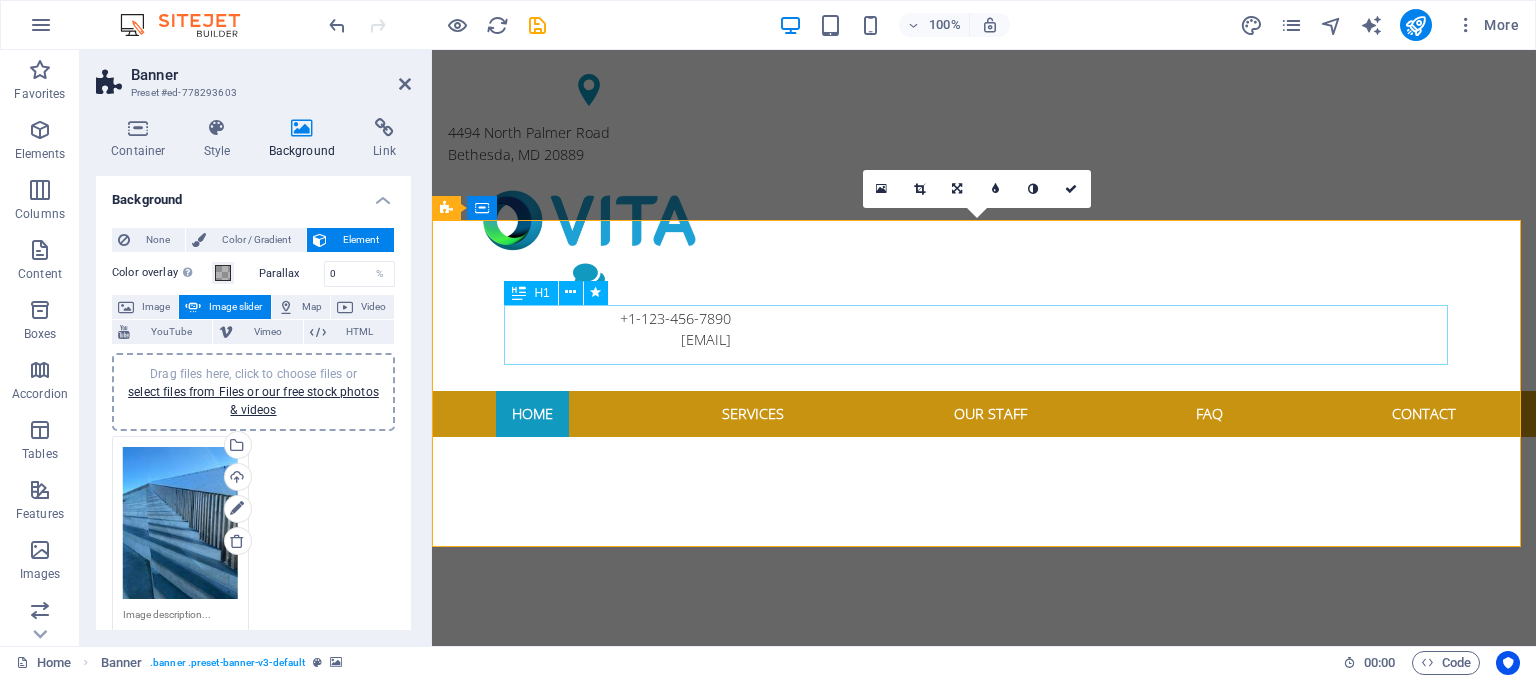 click on "Certified Care" at bounding box center (984, 1093) 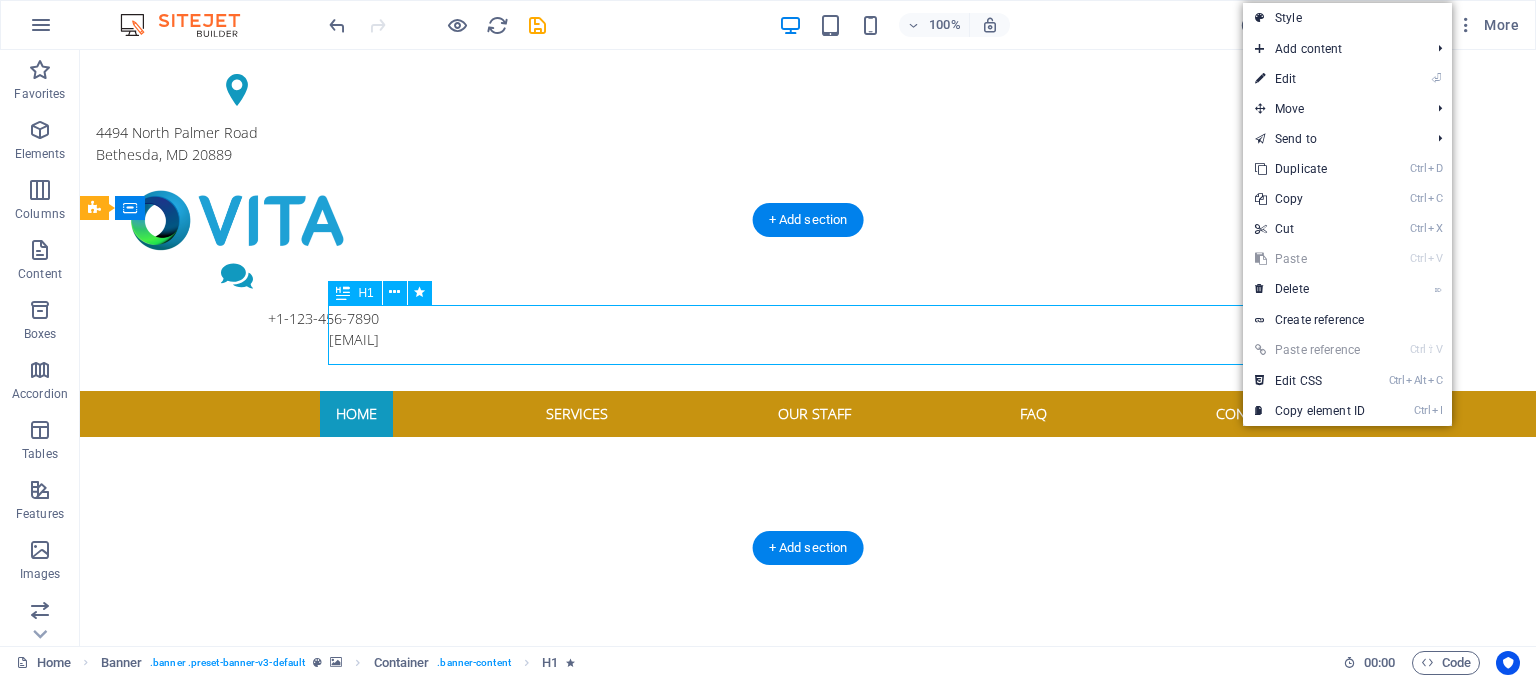 click on "Certified Care" at bounding box center [808, 875] 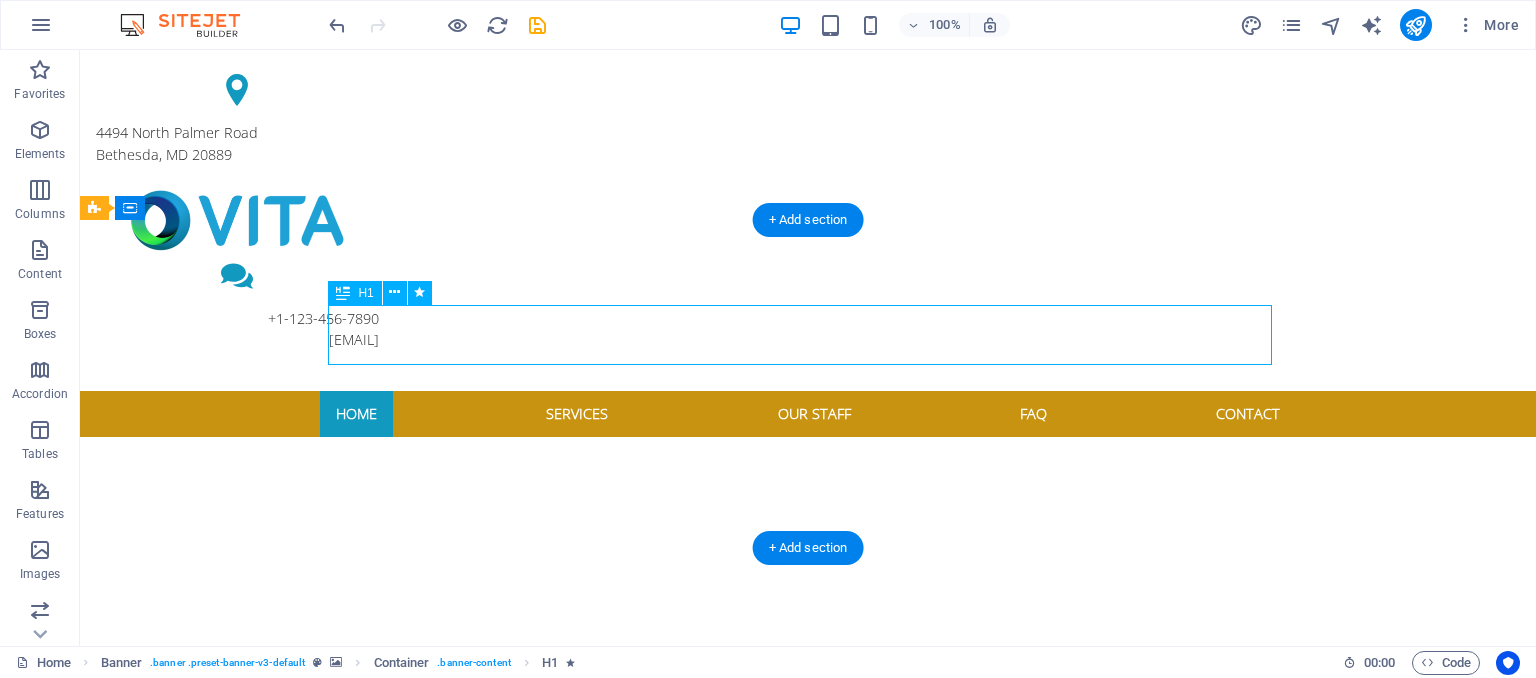 click on "Certified Care" at bounding box center (808, 875) 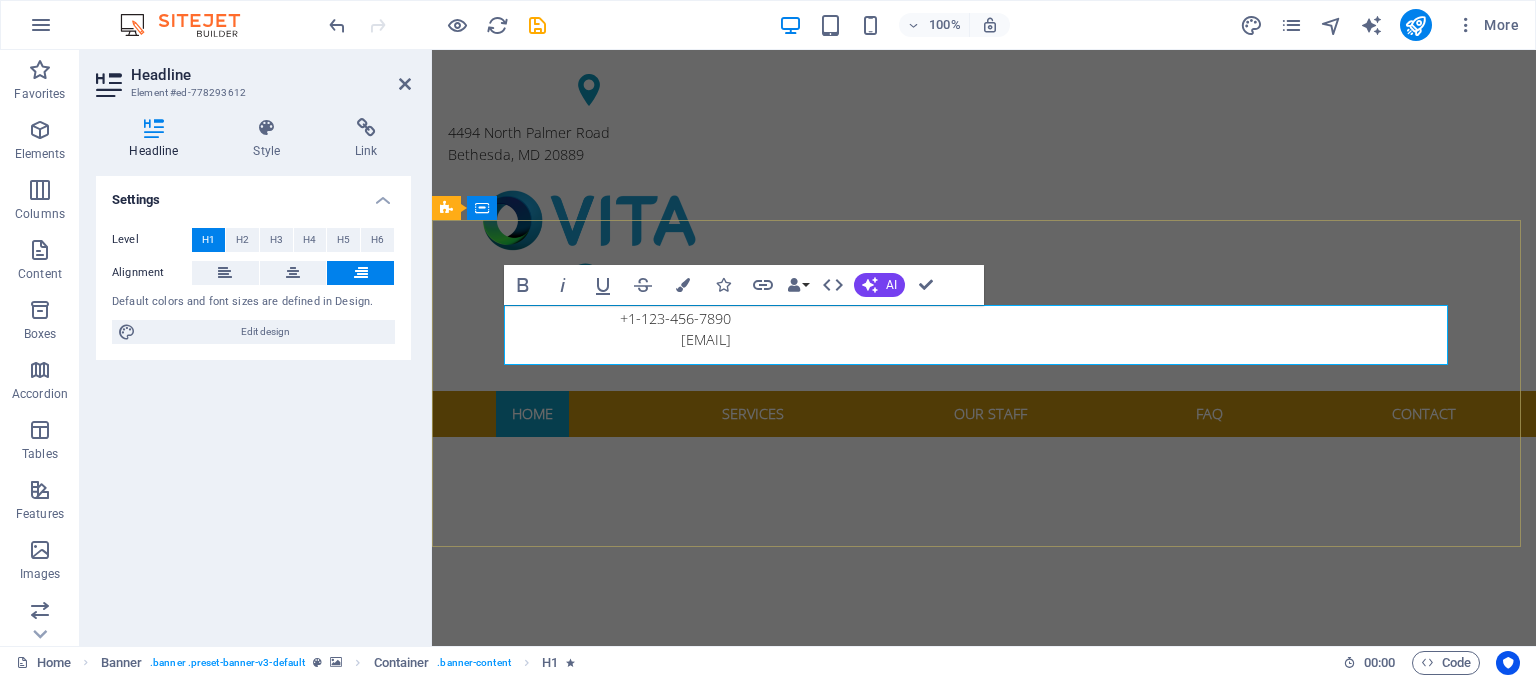 click on "Certified Care For your family Learn more" at bounding box center (984, 924) 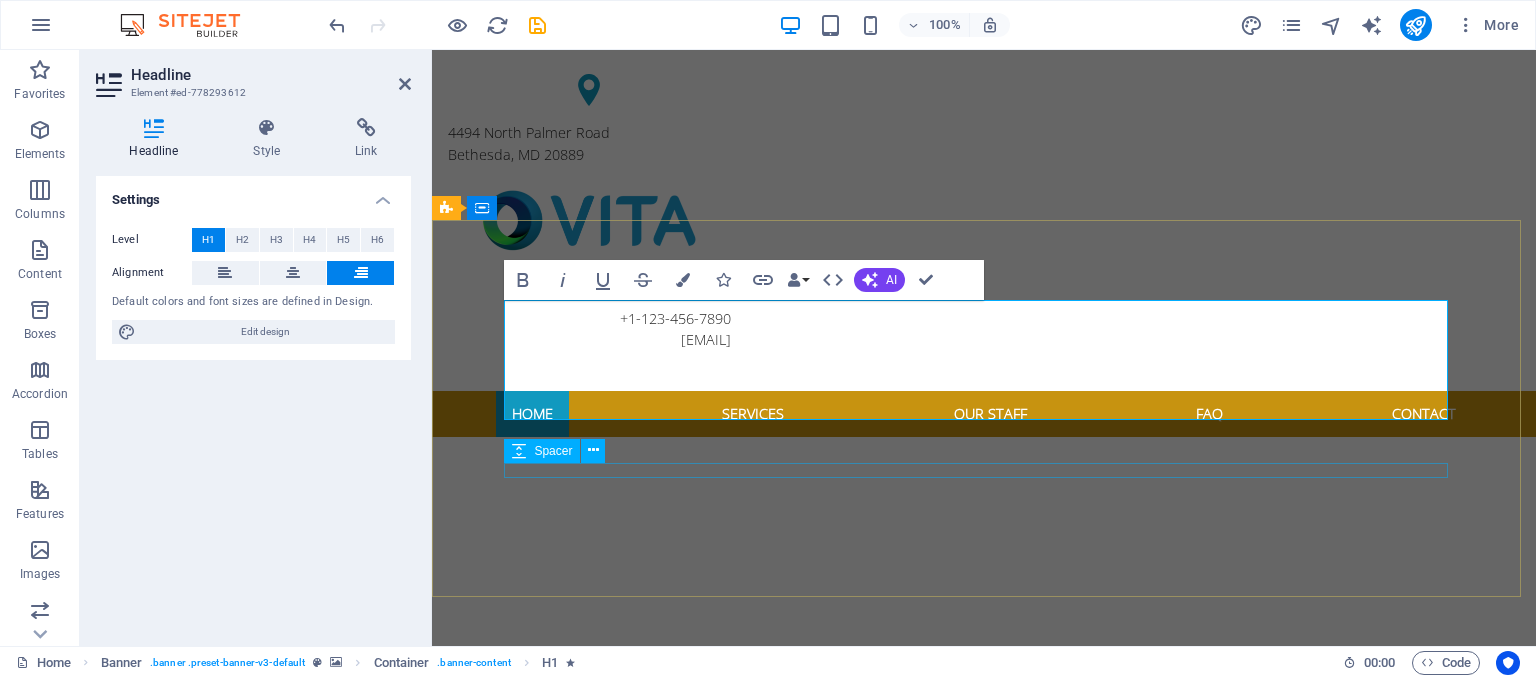 click at bounding box center (984, 1065) 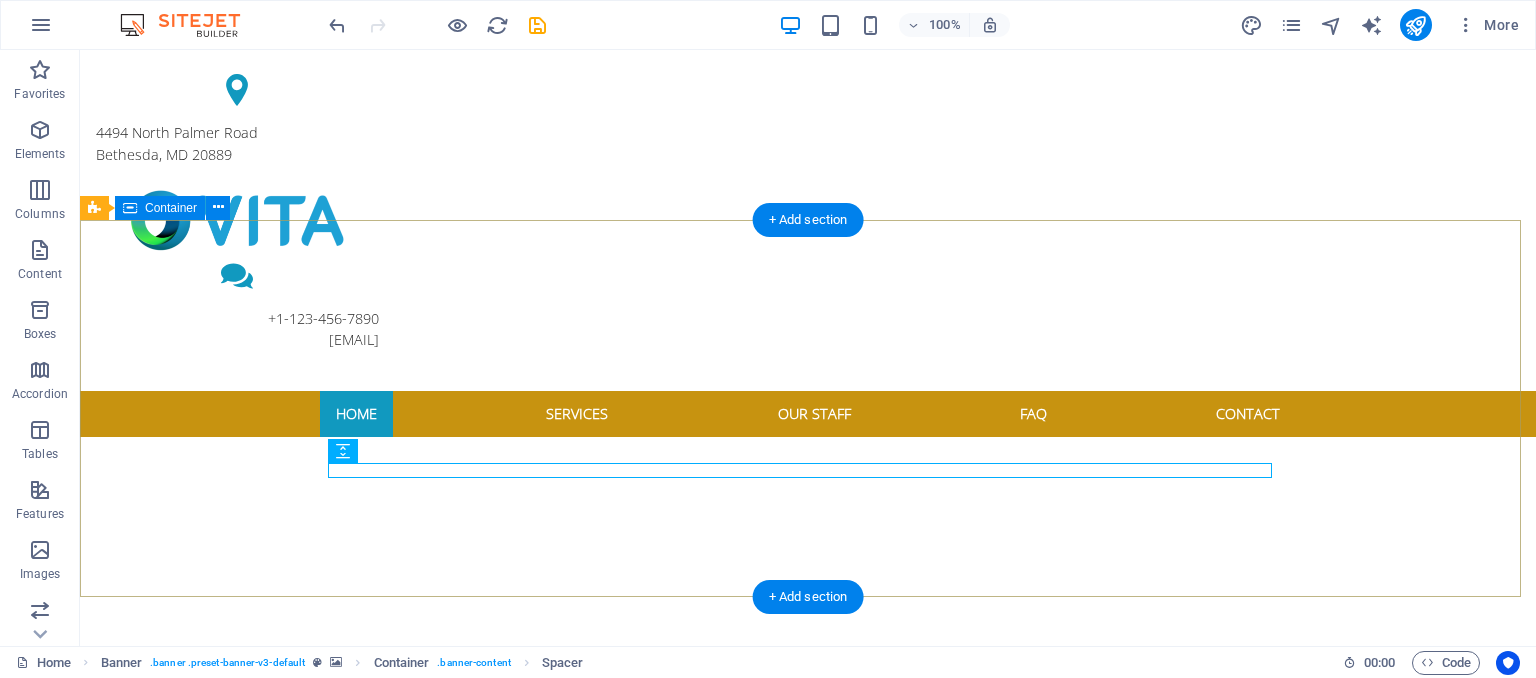 click on "EXCELIOR SOLUTIONS HR CONSULTING AND OUTSOURCING LIMITED For your family Learn more" at bounding box center [808, 1003] 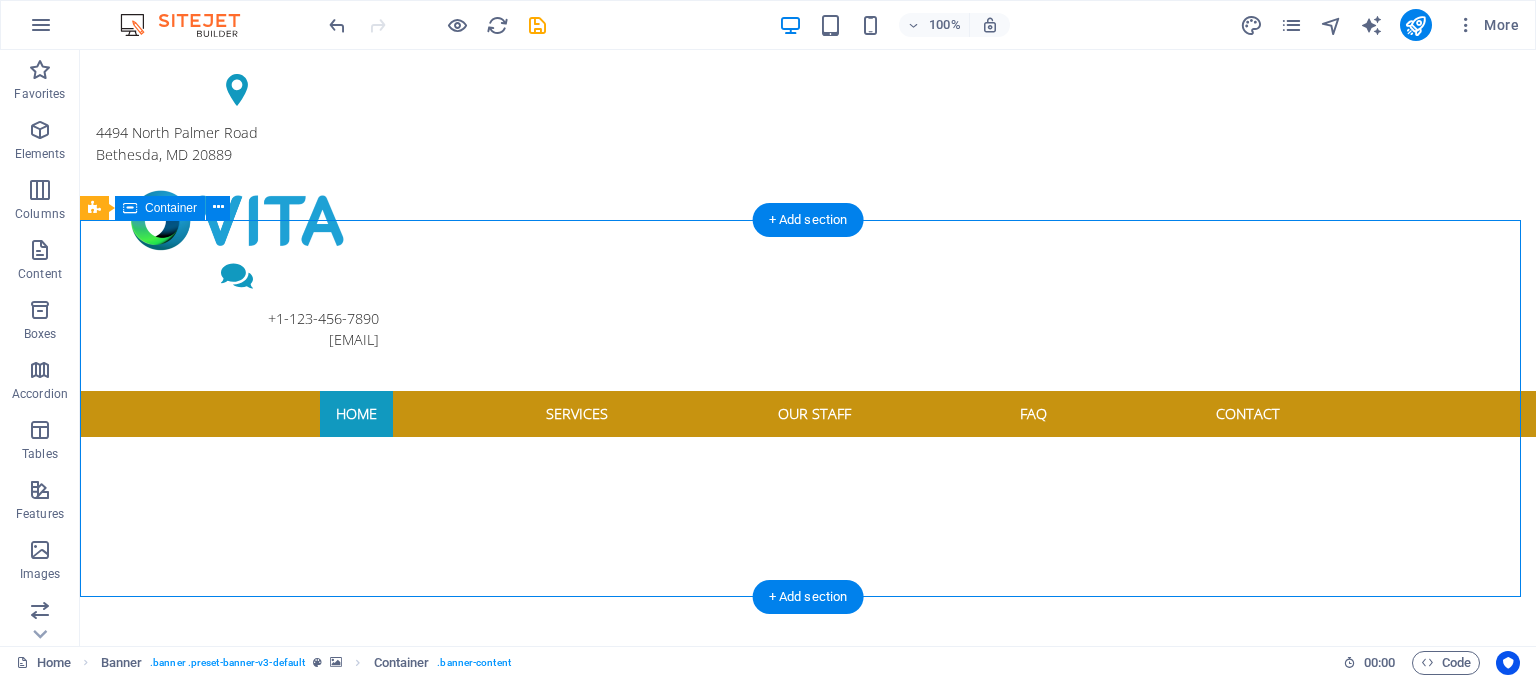 click on "EXCELIOR SOLUTIONS HR CONSULTING AND OUTSOURCING LIMITED For your family Learn more" at bounding box center (808, 1003) 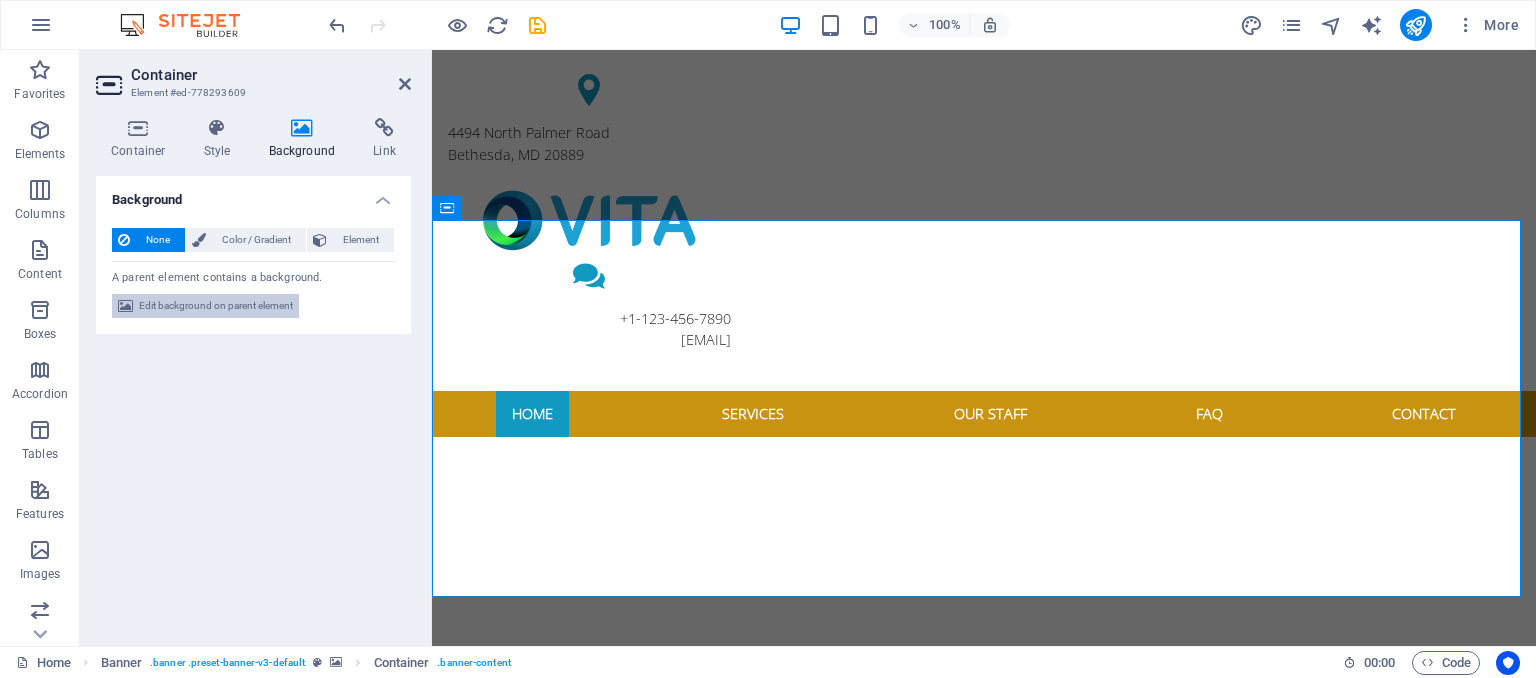 click on "Edit background on parent element" at bounding box center [216, 306] 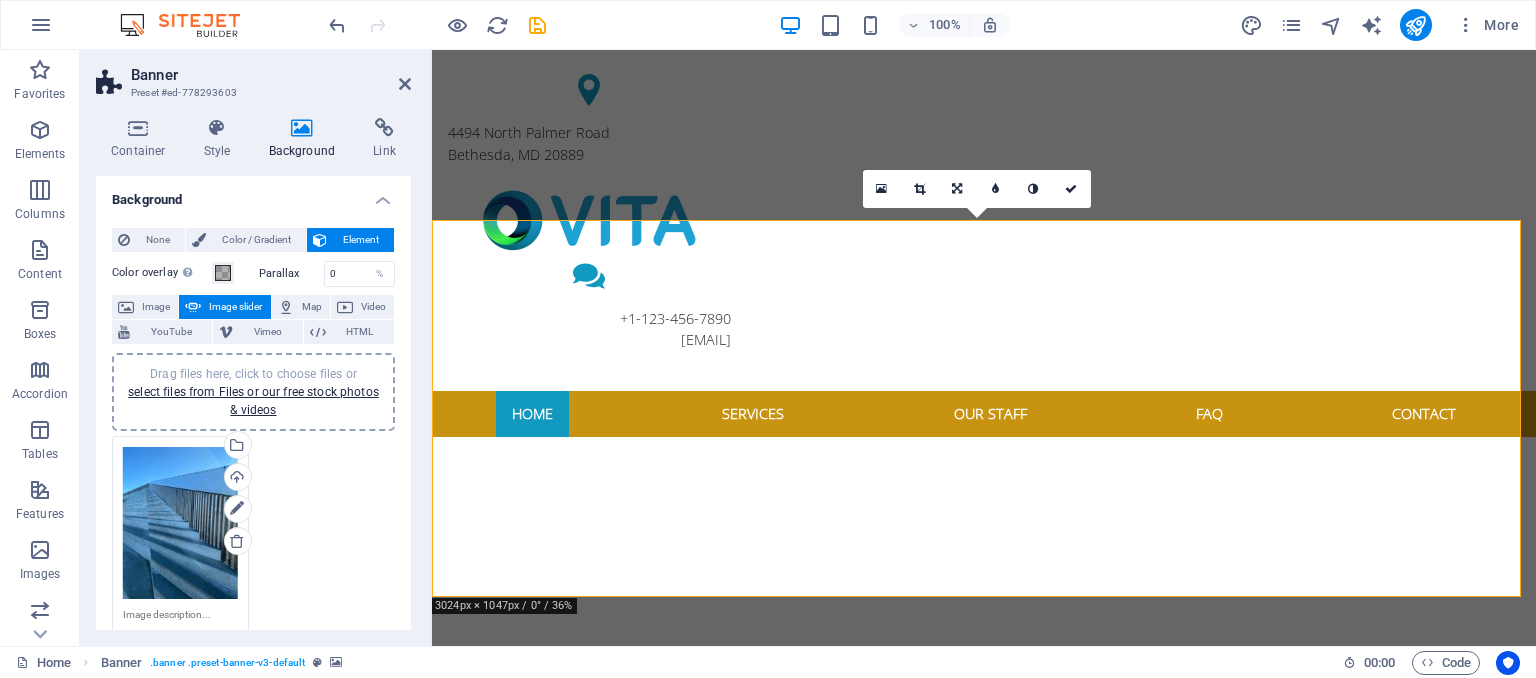 click on "Drag files here, click to choose files or select files from Files or our free stock photos & videos" at bounding box center (180, 523) 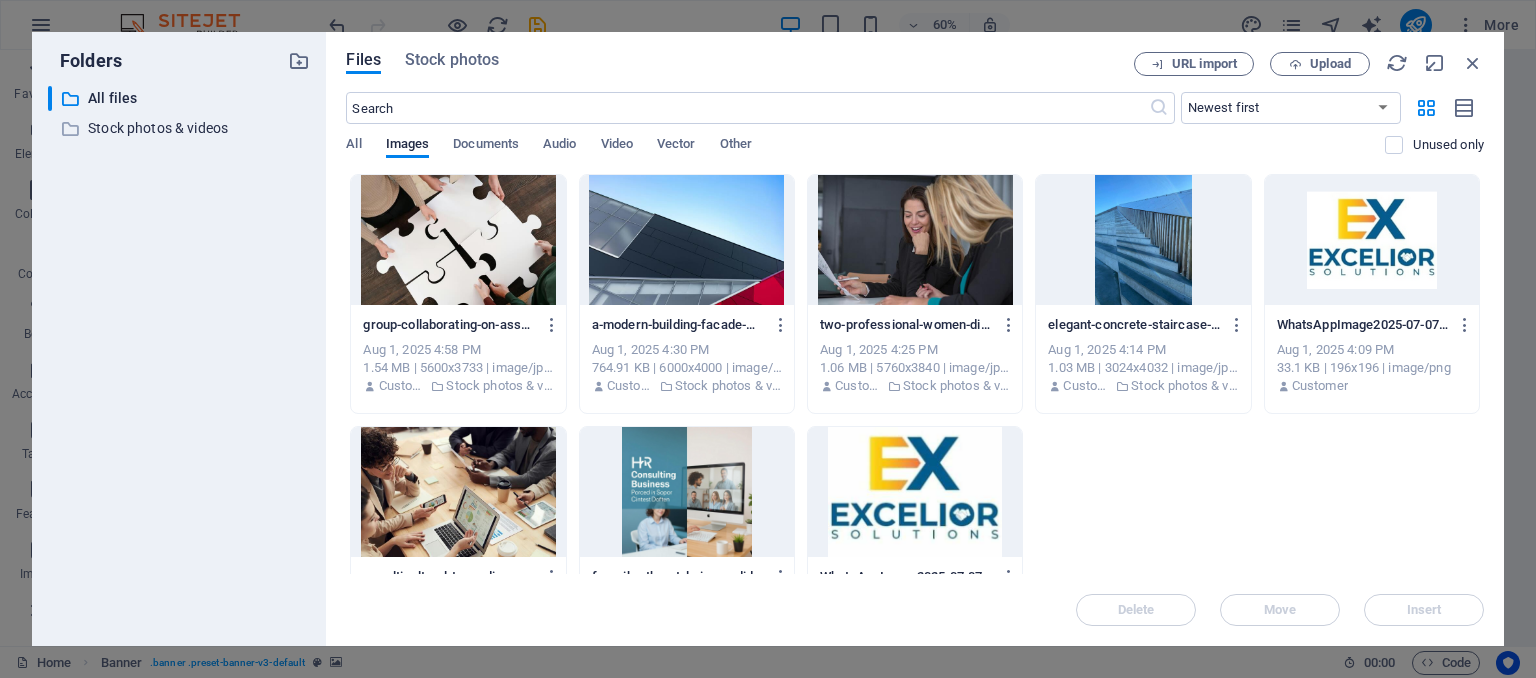click at bounding box center (687, 240) 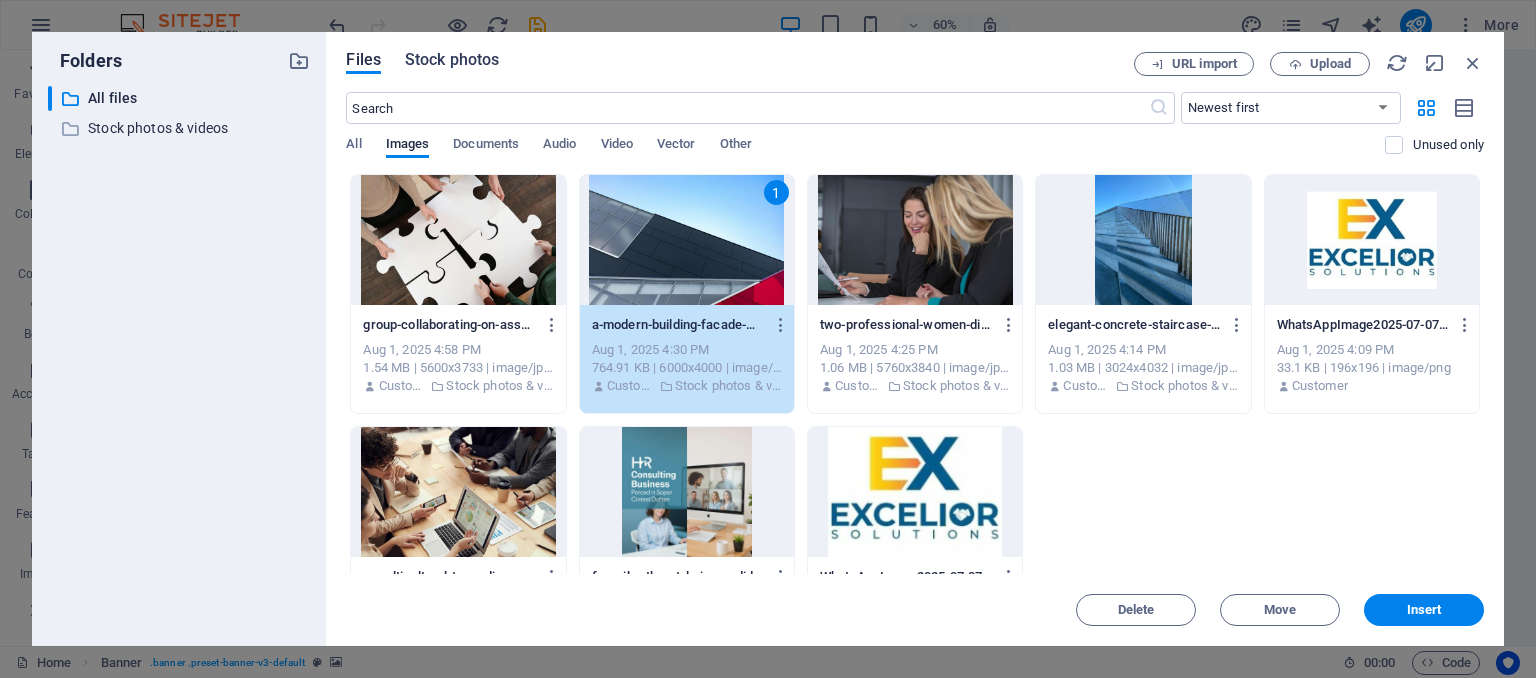 click on "Stock photos" at bounding box center (452, 60) 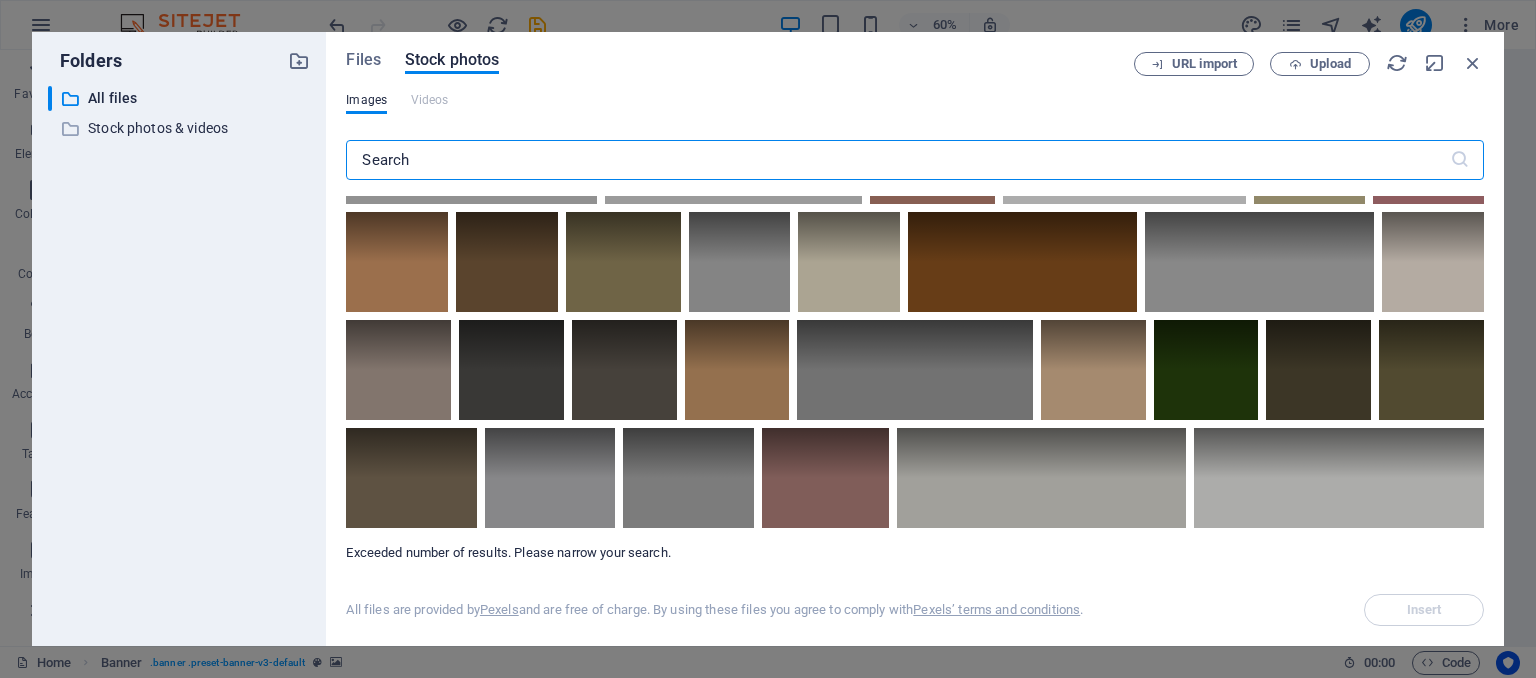 scroll, scrollTop: 7249, scrollLeft: 0, axis: vertical 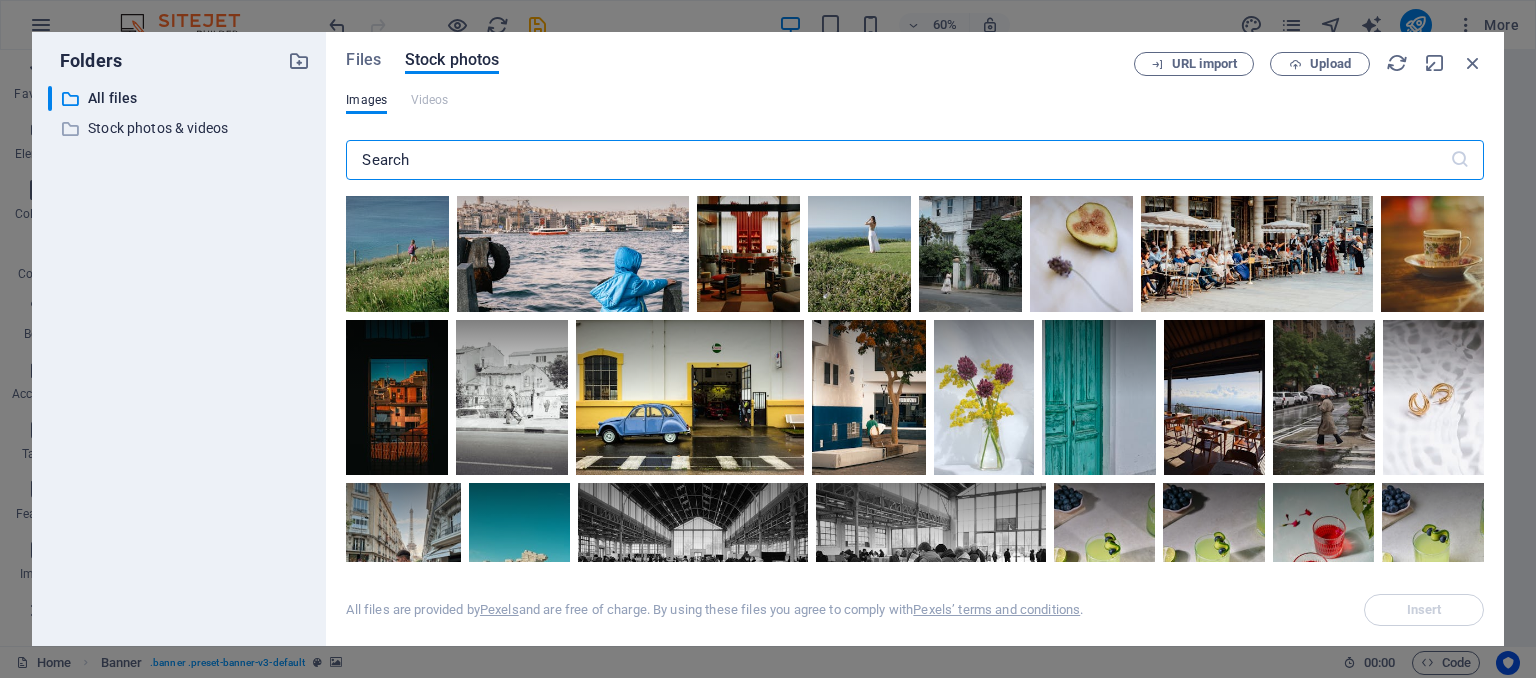 click at bounding box center (897, 160) 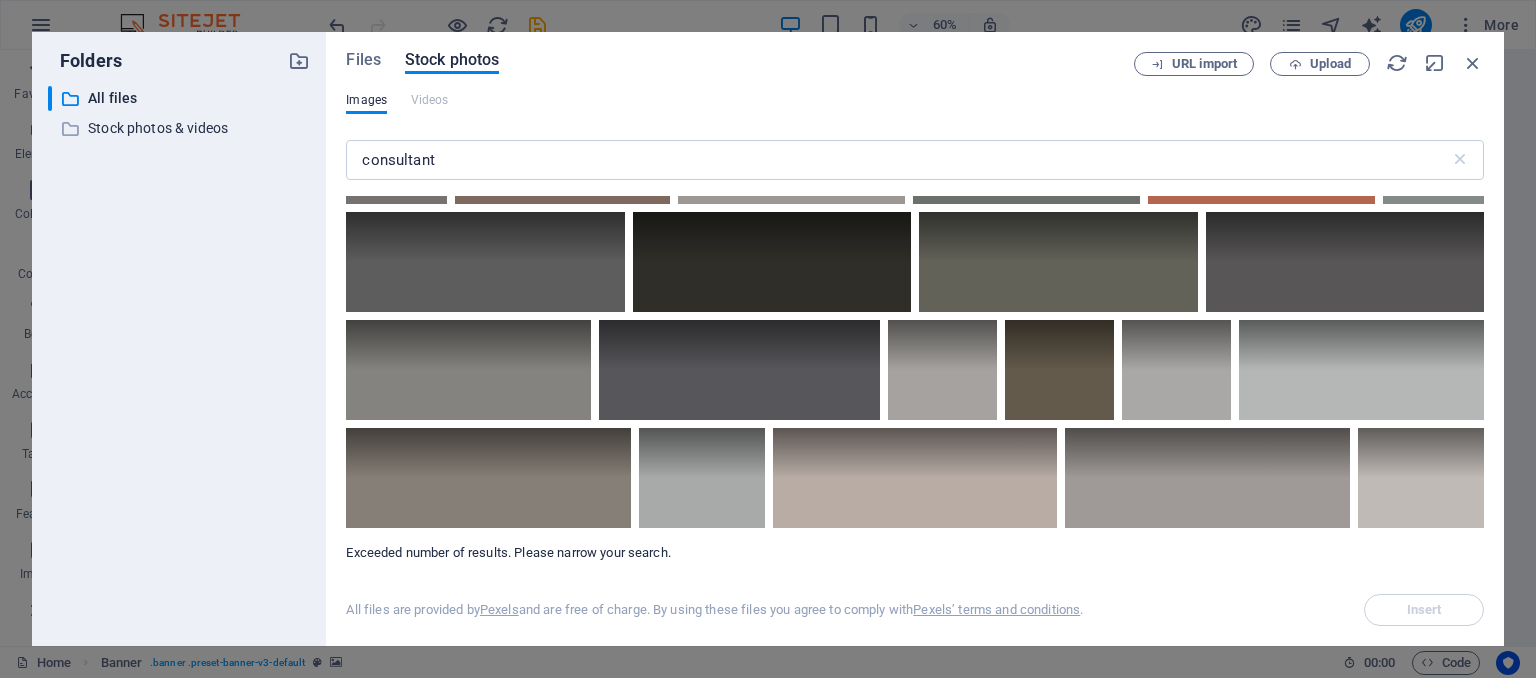 scroll, scrollTop: 9497, scrollLeft: 0, axis: vertical 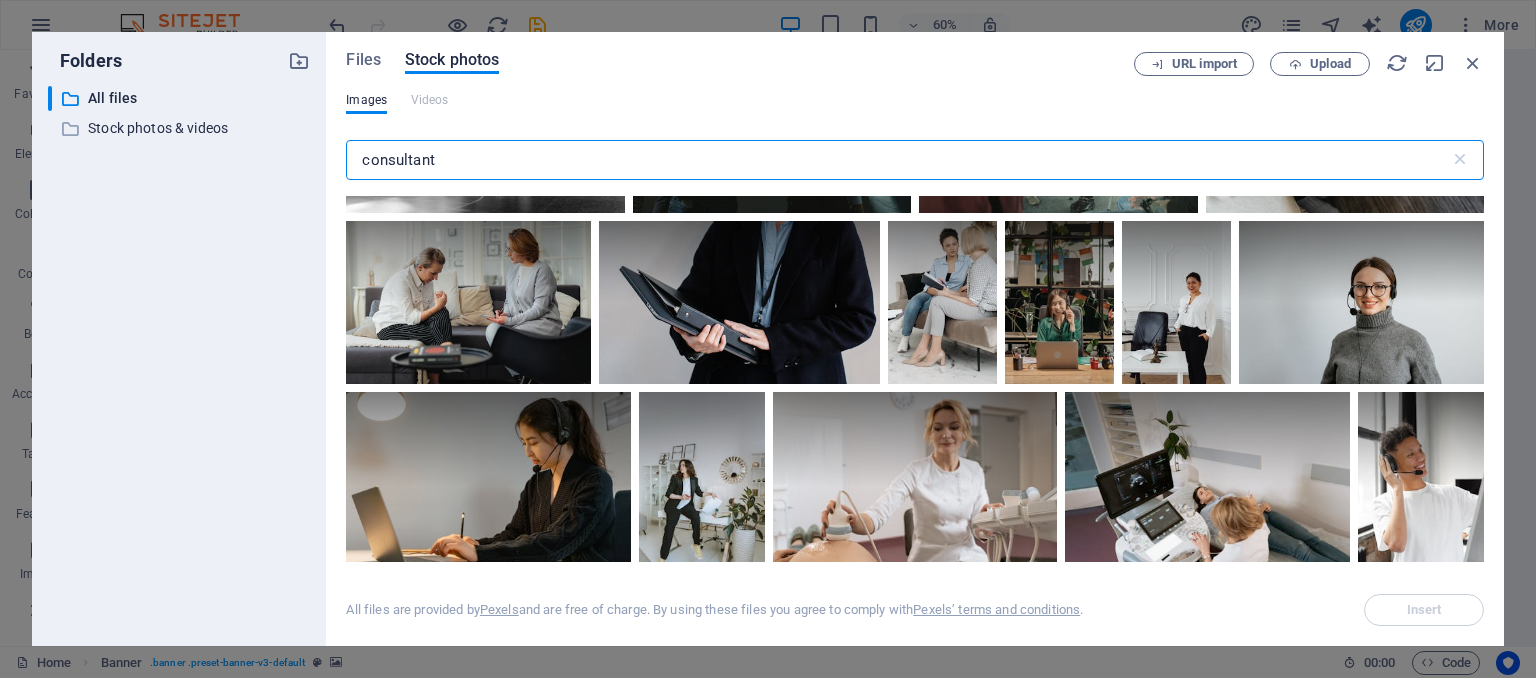 click on "consultant" at bounding box center [897, 160] 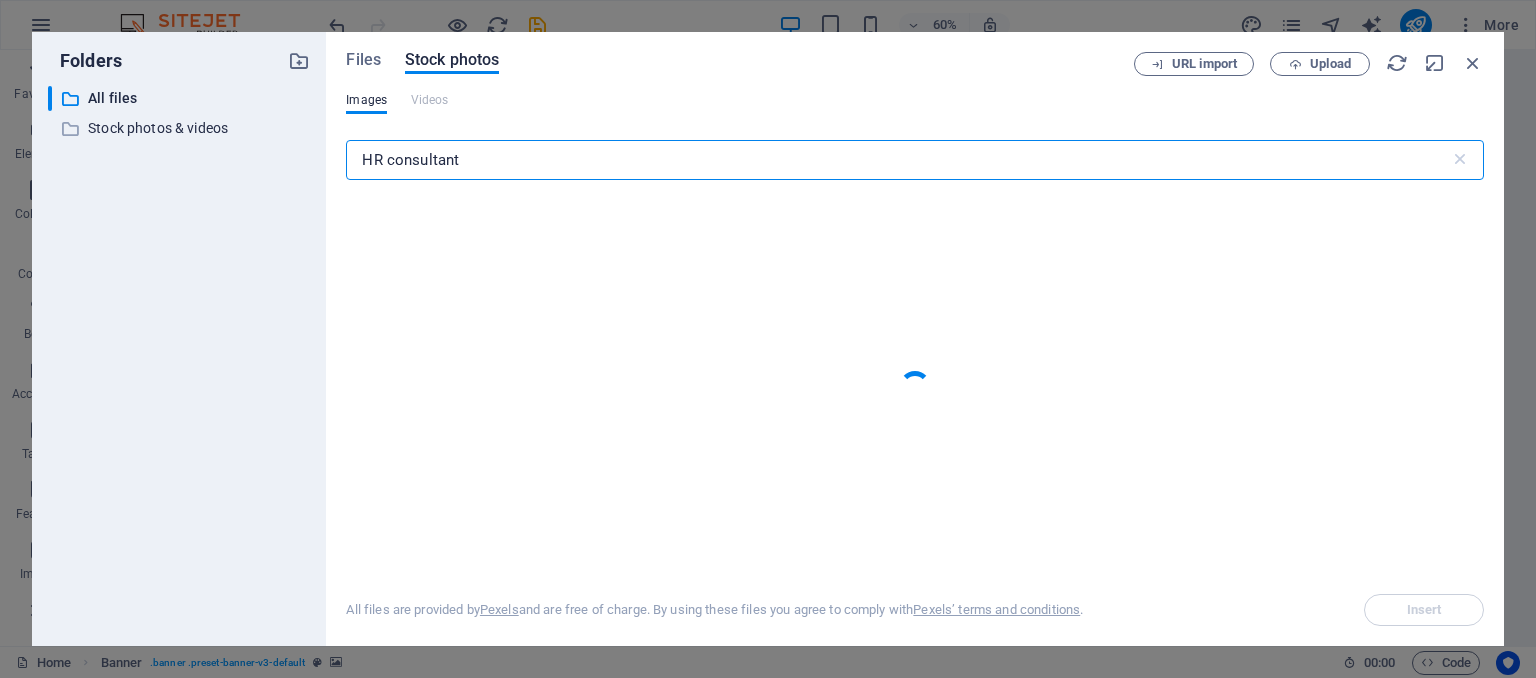type on "HR consultant" 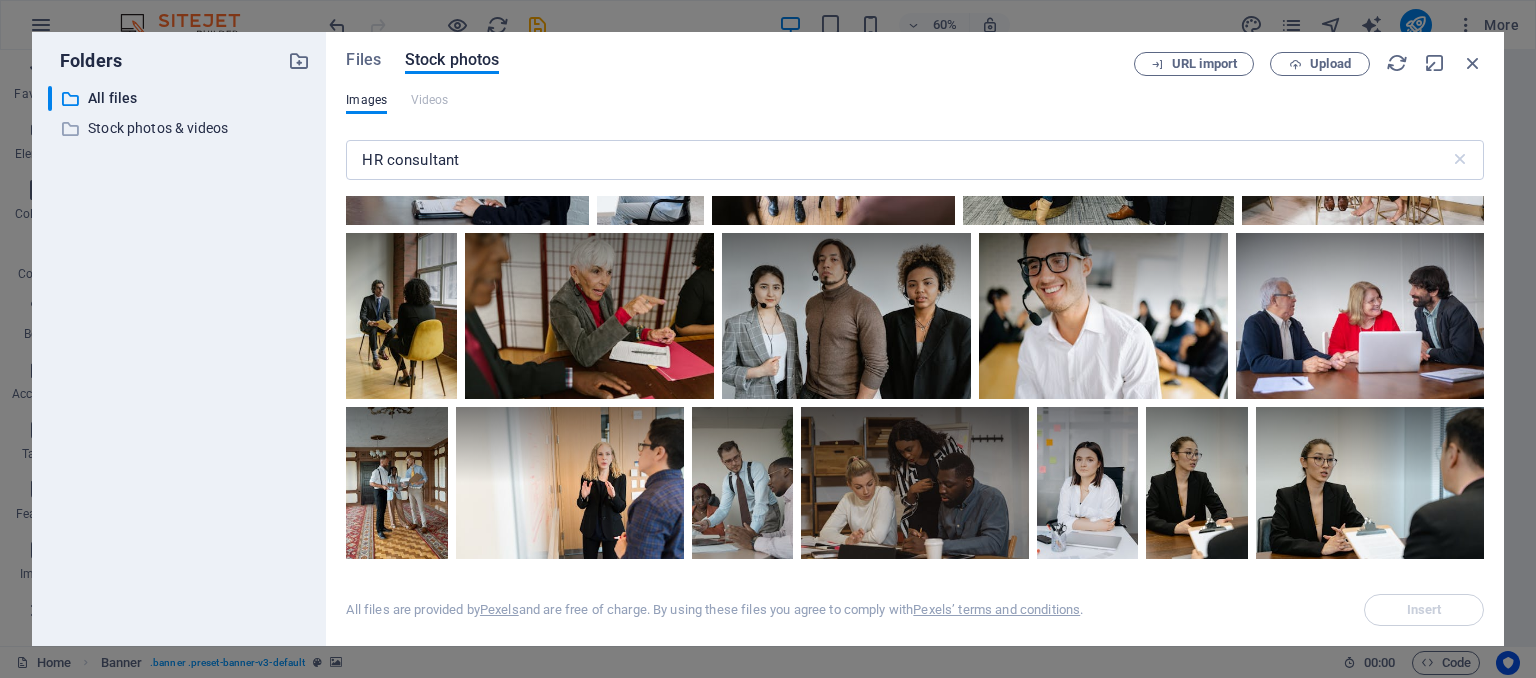 scroll, scrollTop: 5252, scrollLeft: 0, axis: vertical 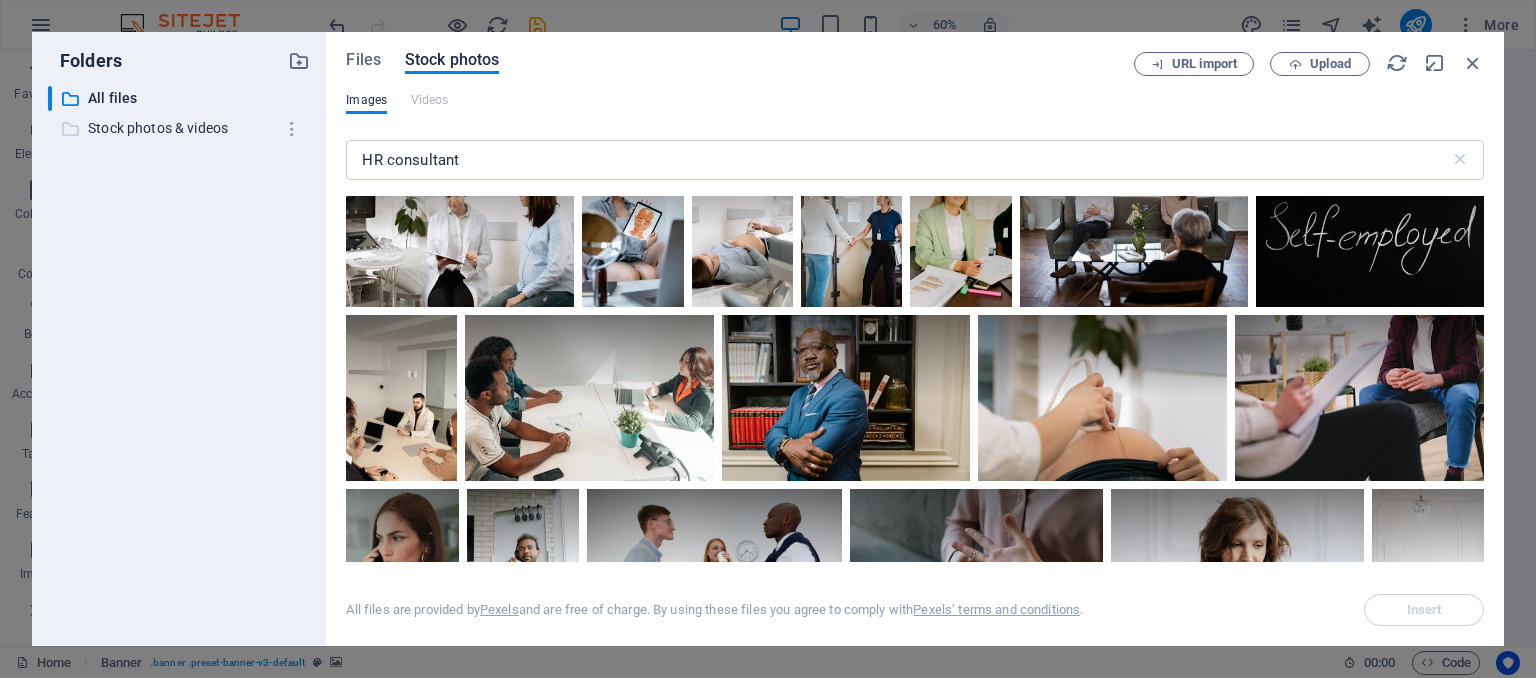 click on "Stock photos & videos" at bounding box center (181, 128) 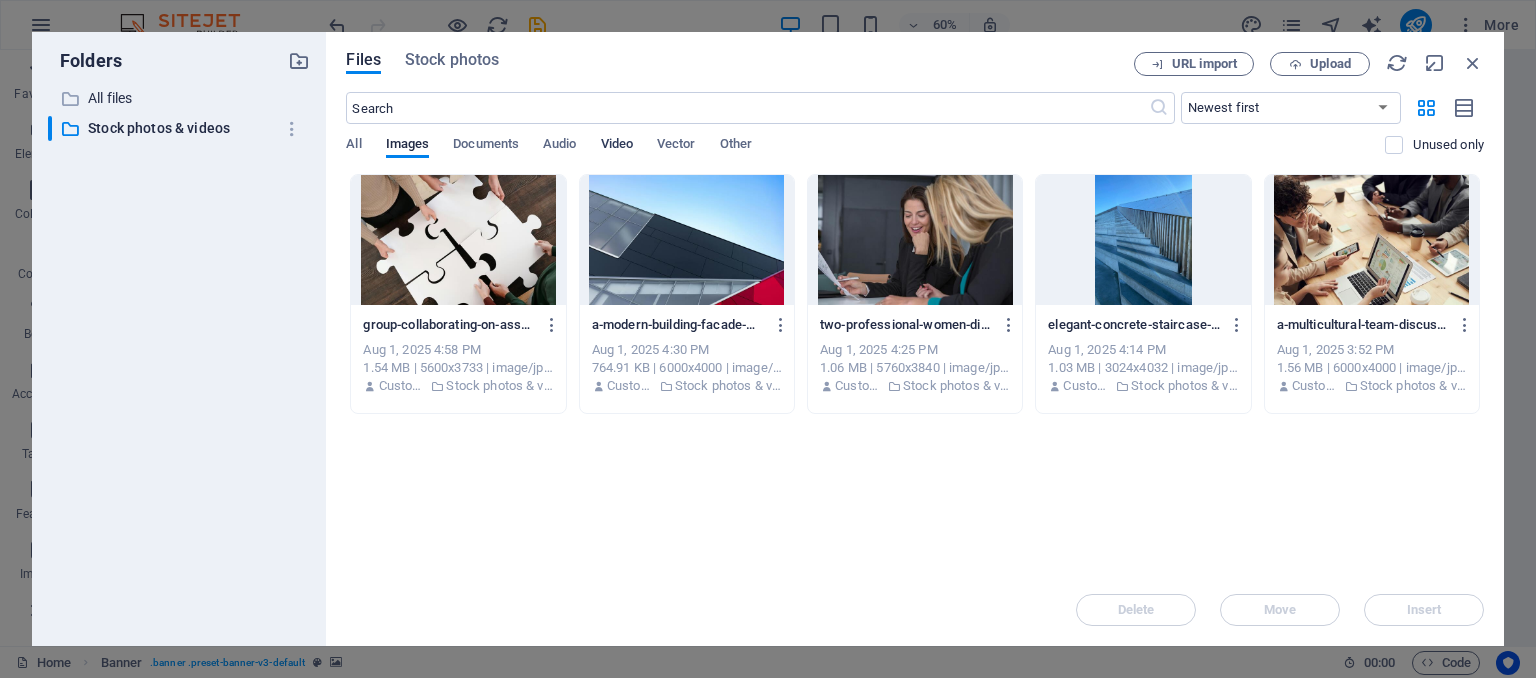 click on "Video" at bounding box center (617, 146) 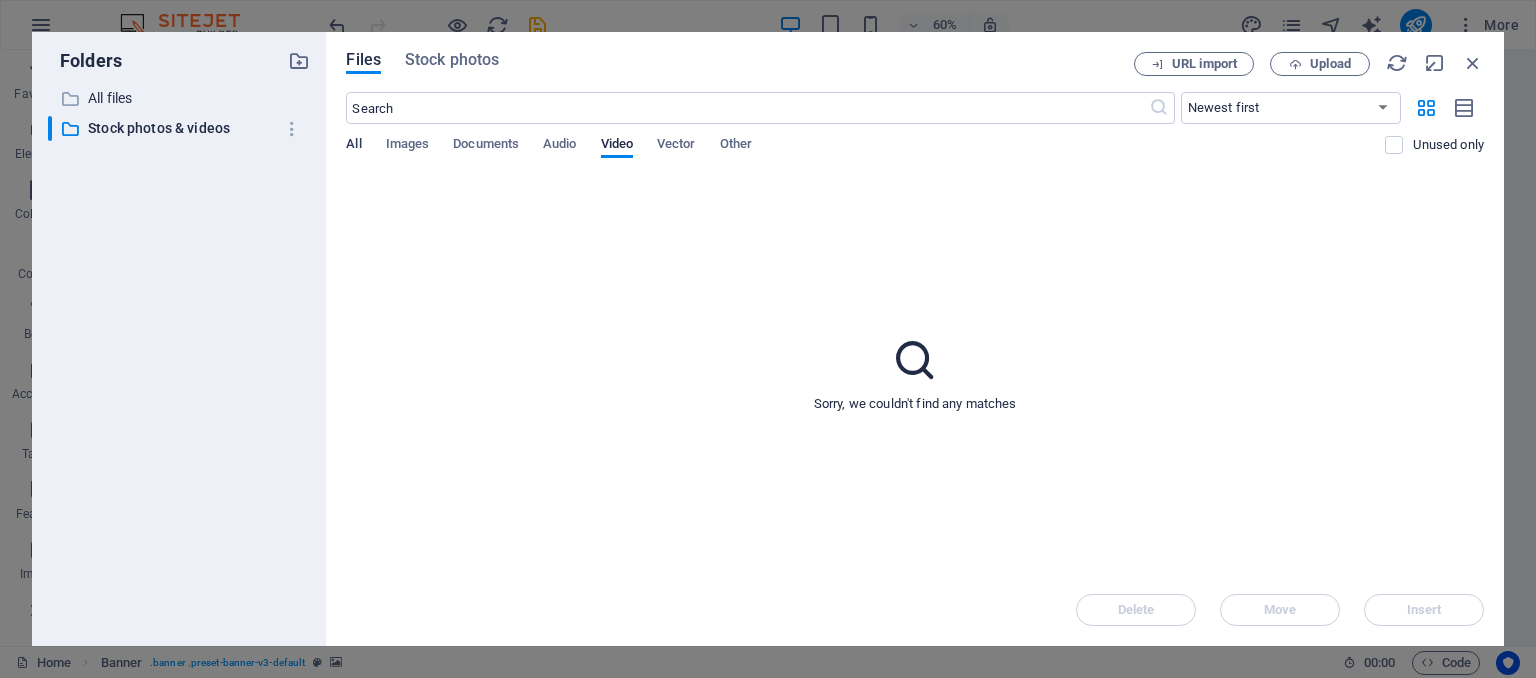 click on "All" at bounding box center [353, 146] 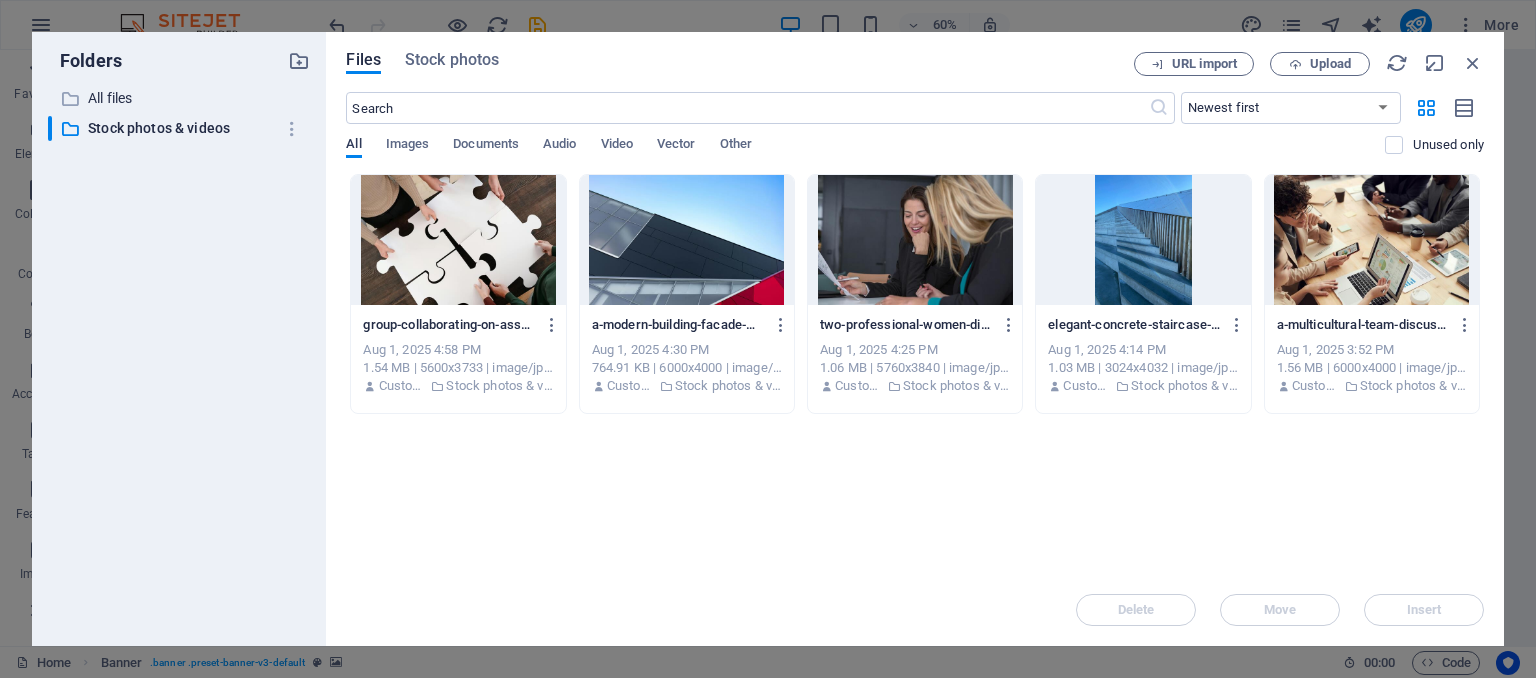 click on "All" at bounding box center (353, 146) 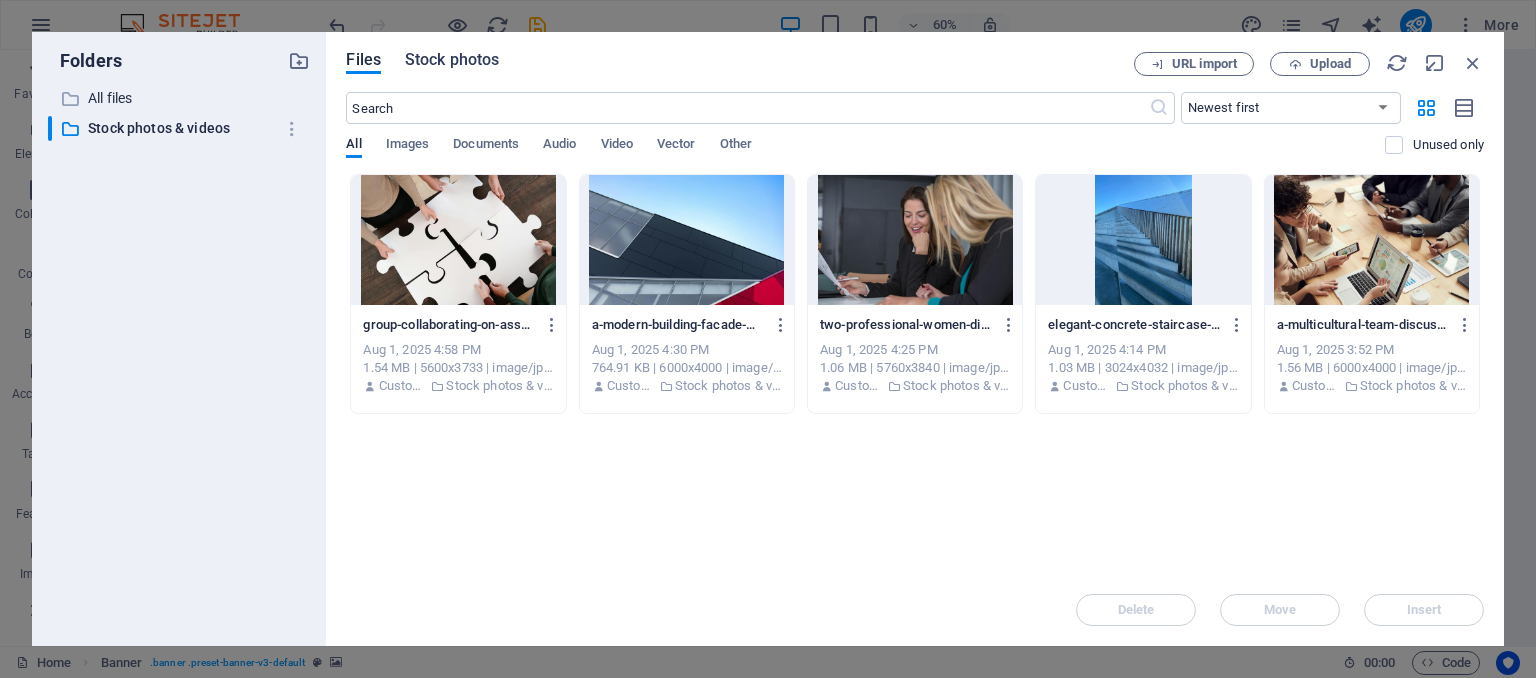 click on "Stock photos" at bounding box center (452, 60) 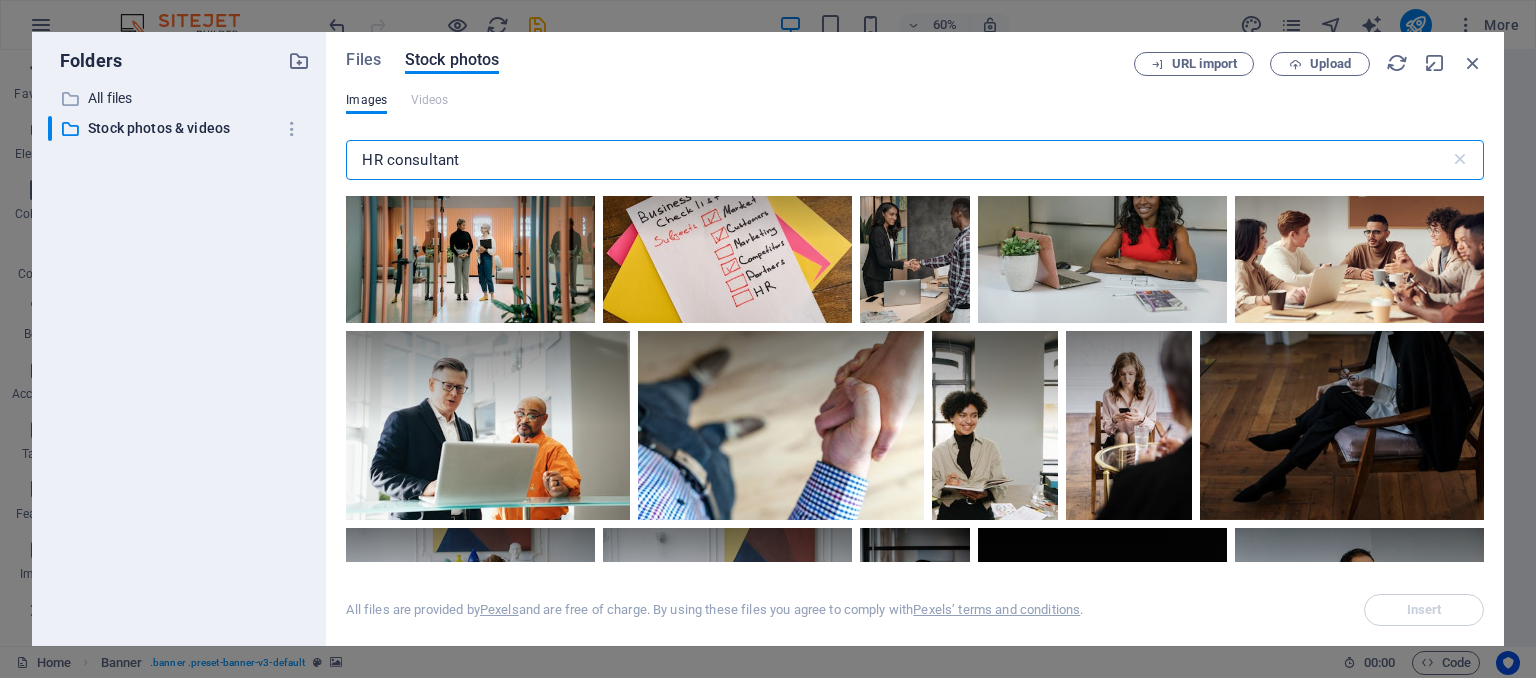 scroll, scrollTop: 11647, scrollLeft: 0, axis: vertical 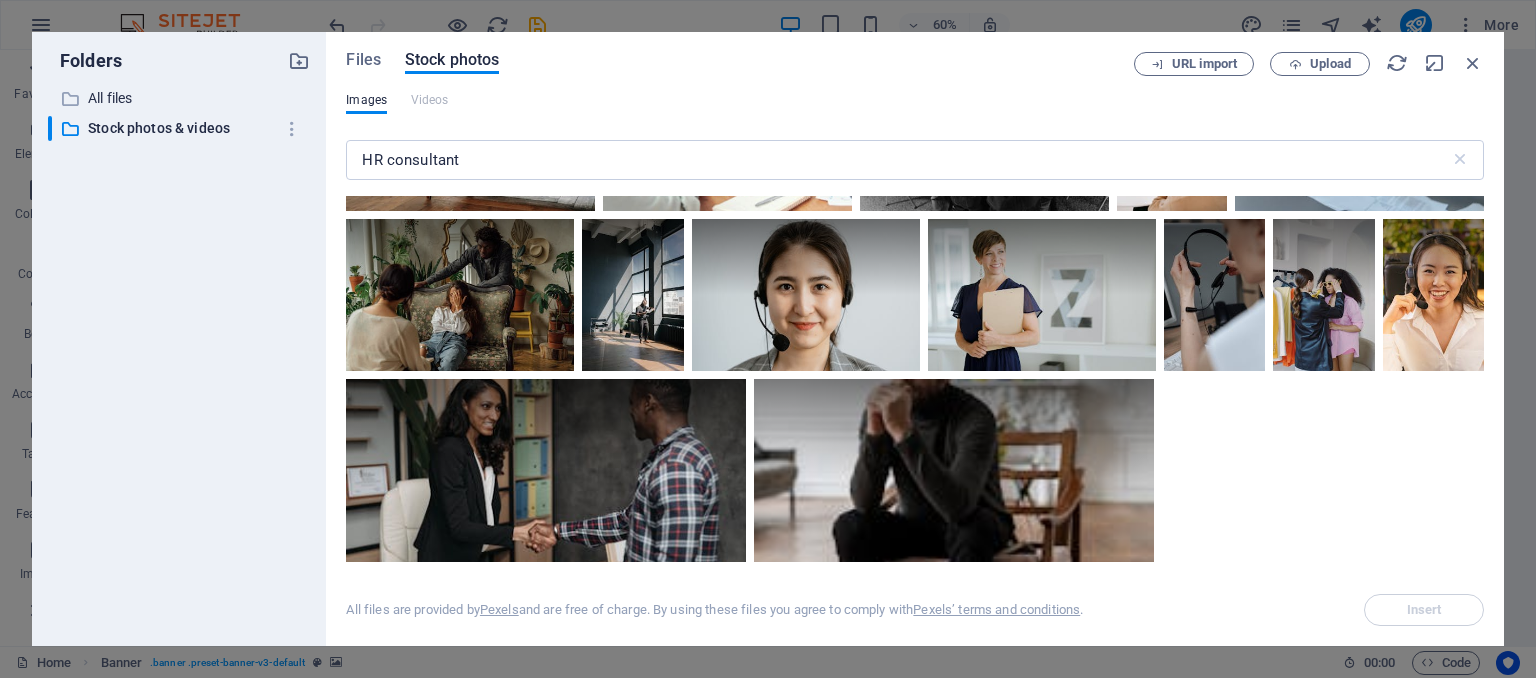 drag, startPoint x: 1478, startPoint y: 546, endPoint x: 1479, endPoint y: 557, distance: 11.045361 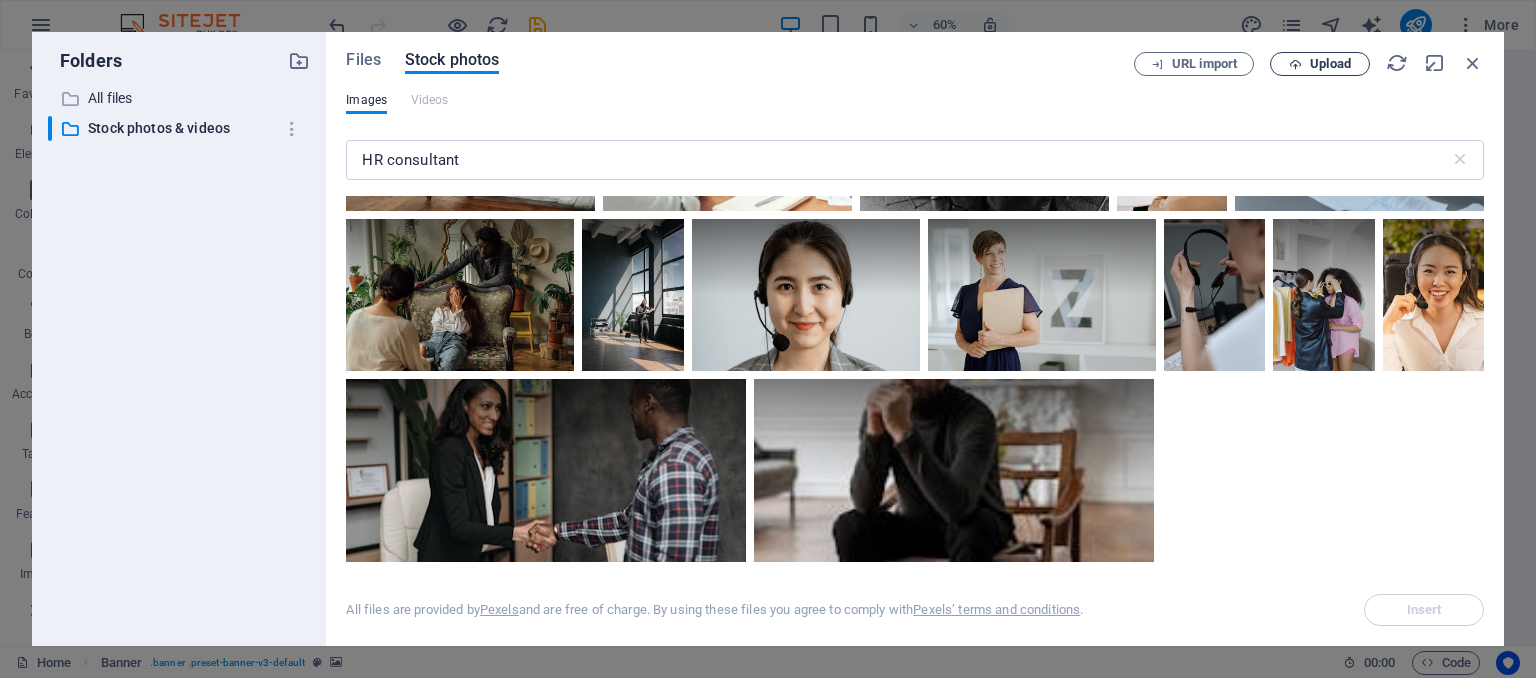 click on "Upload" at bounding box center (1330, 64) 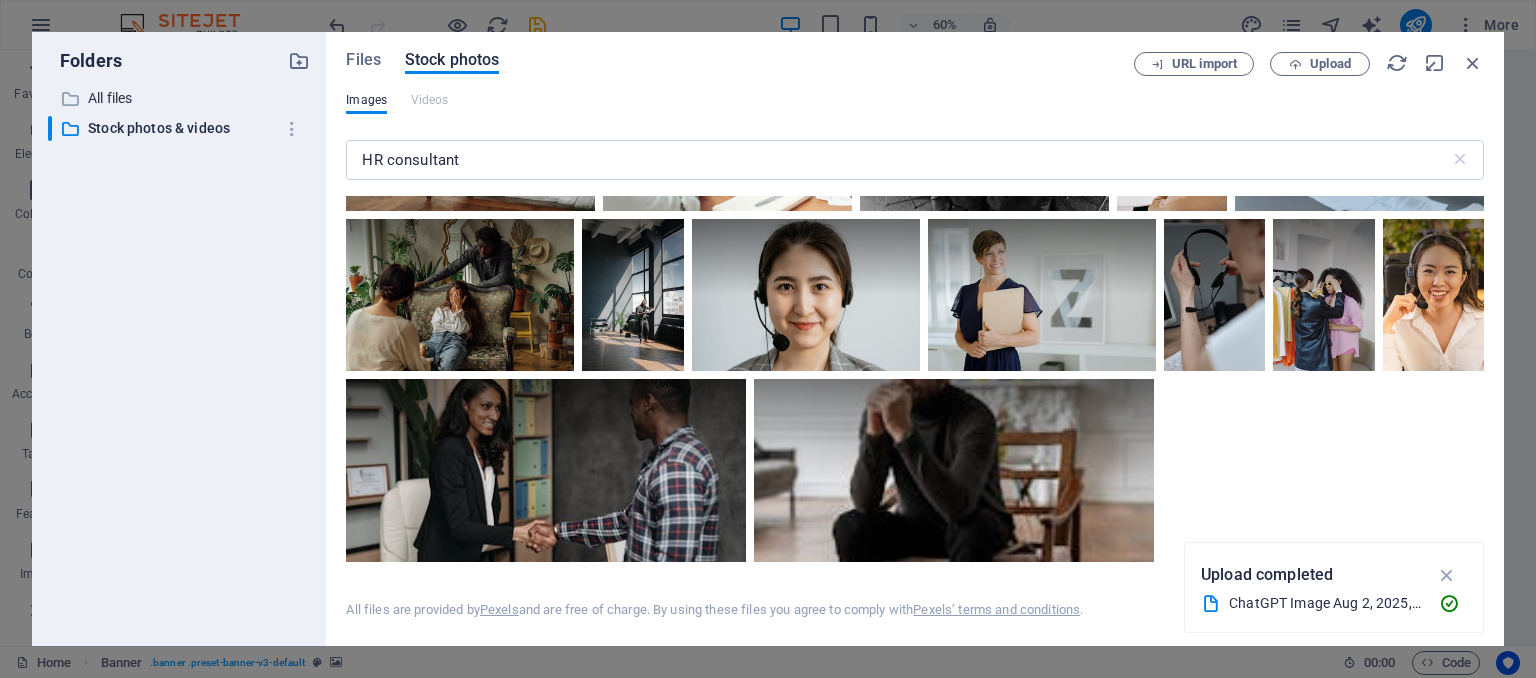 click at bounding box center [915, -7093] 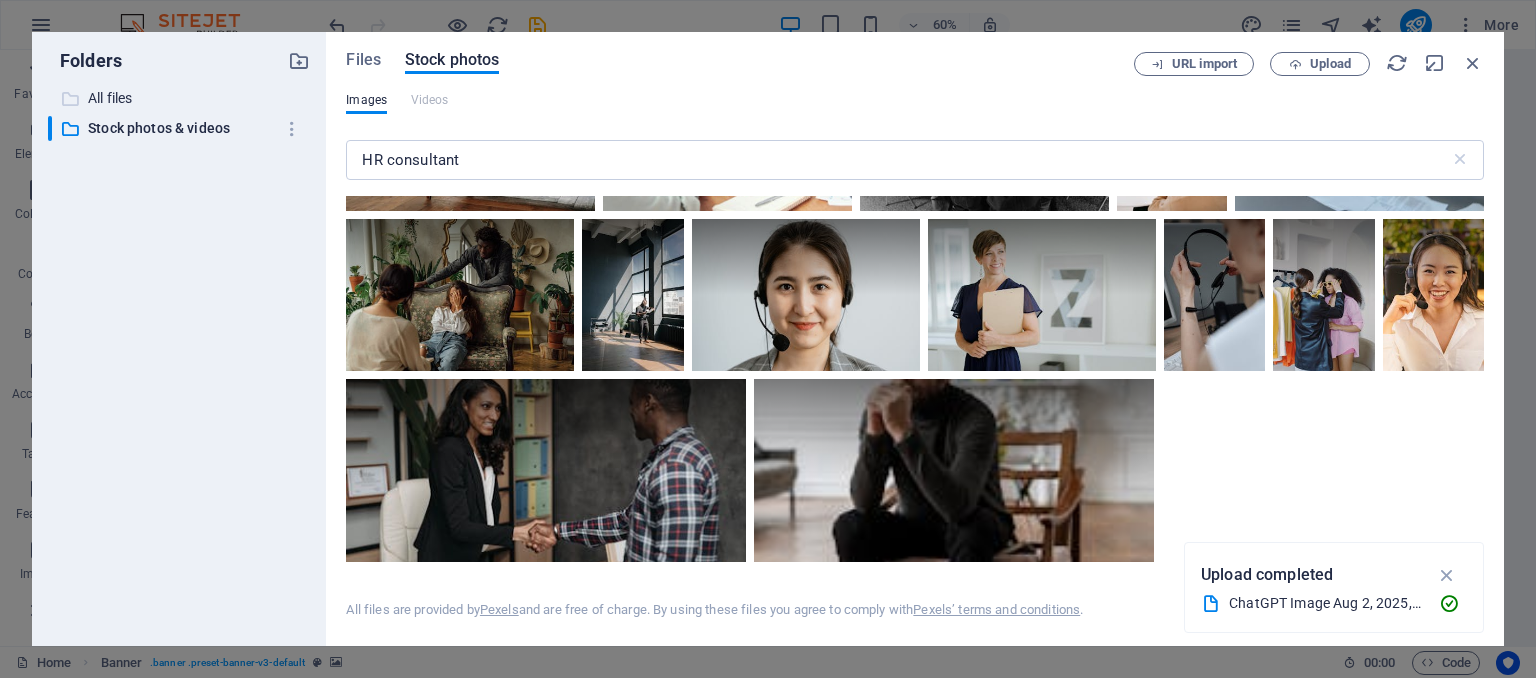 click on "All files" at bounding box center (181, 98) 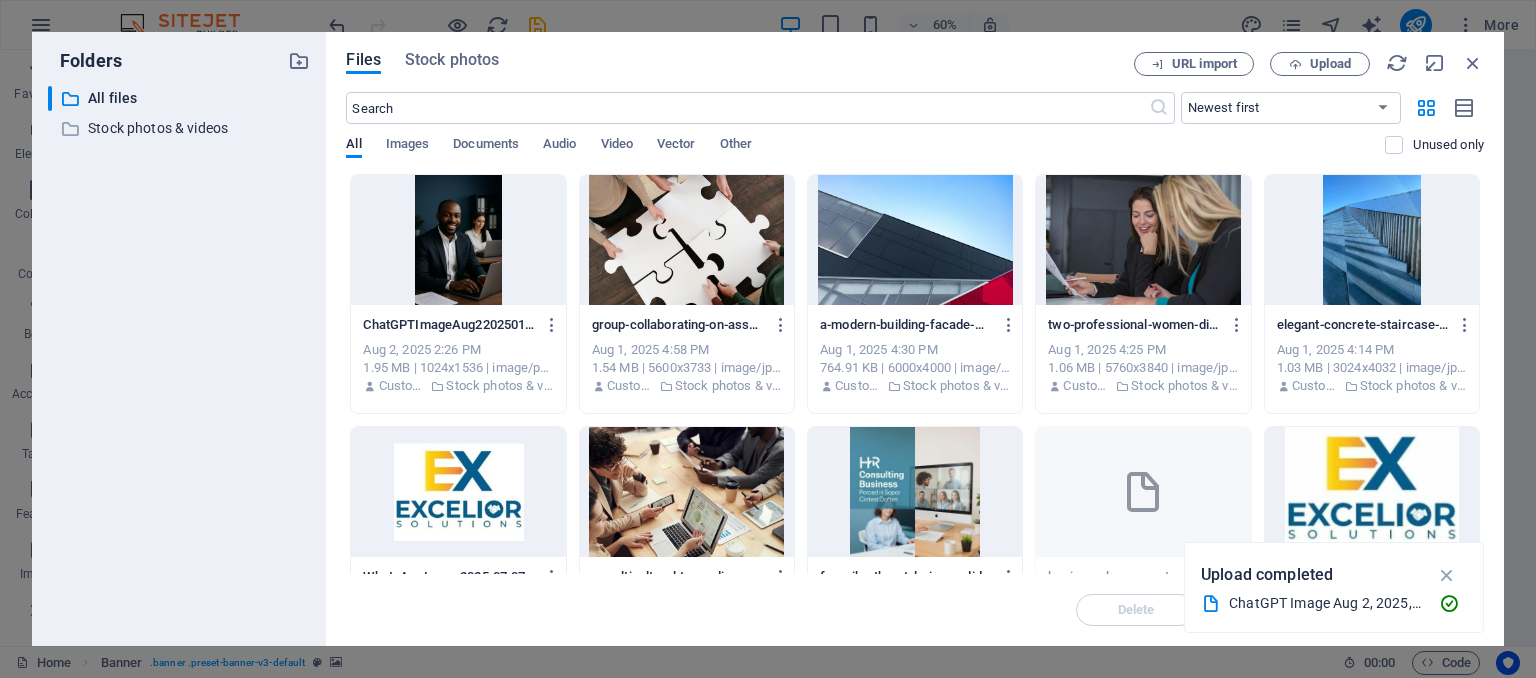 click at bounding box center [458, 240] 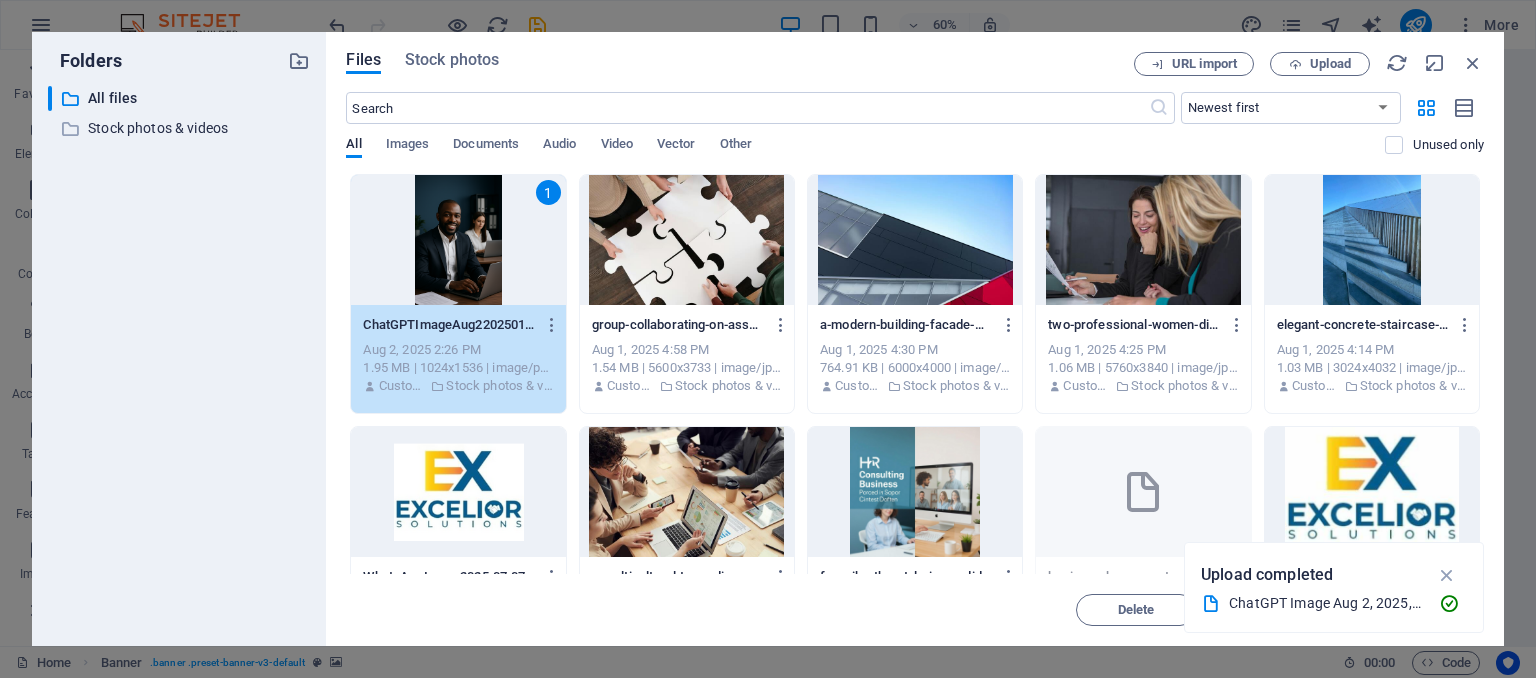 click on "1" at bounding box center (458, 240) 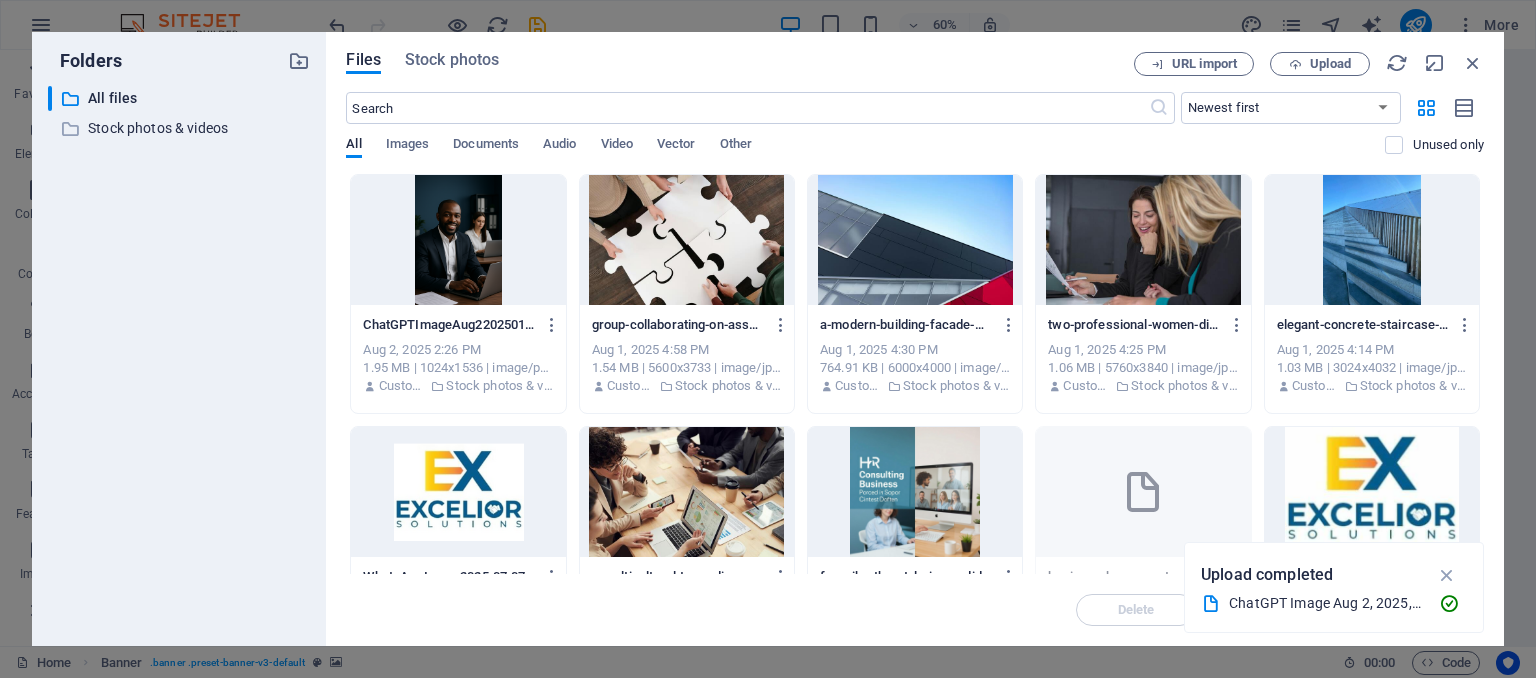 click at bounding box center [458, 240] 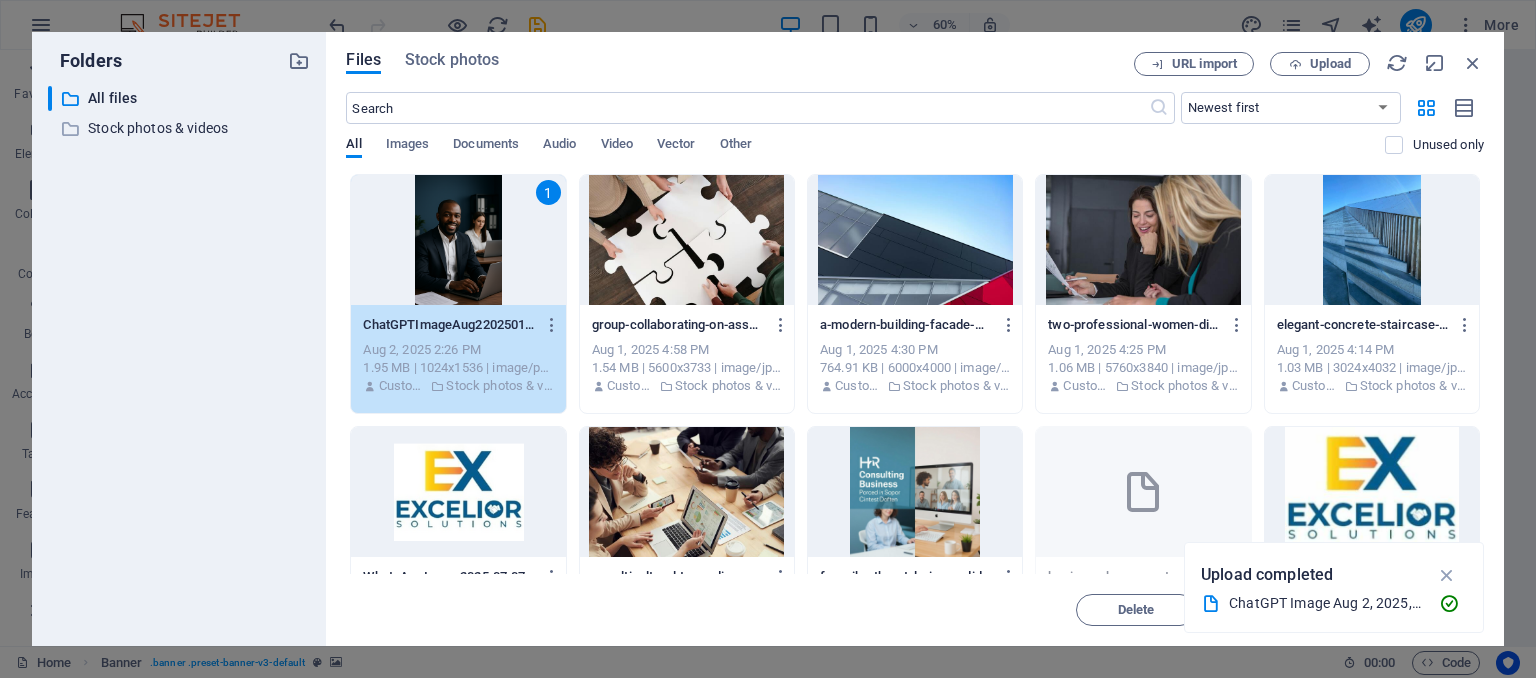 drag, startPoint x: 1478, startPoint y: 454, endPoint x: 1484, endPoint y: 581, distance: 127.141655 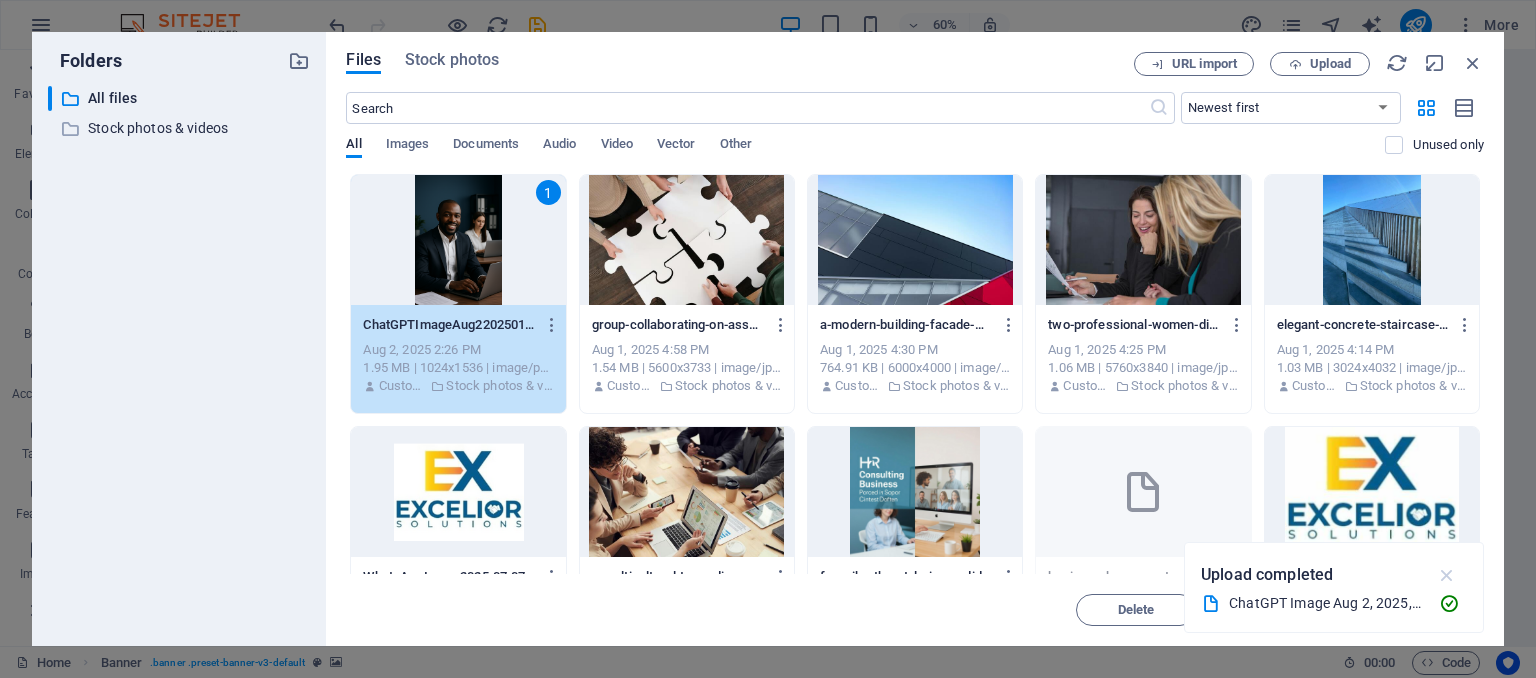 click at bounding box center [1447, 575] 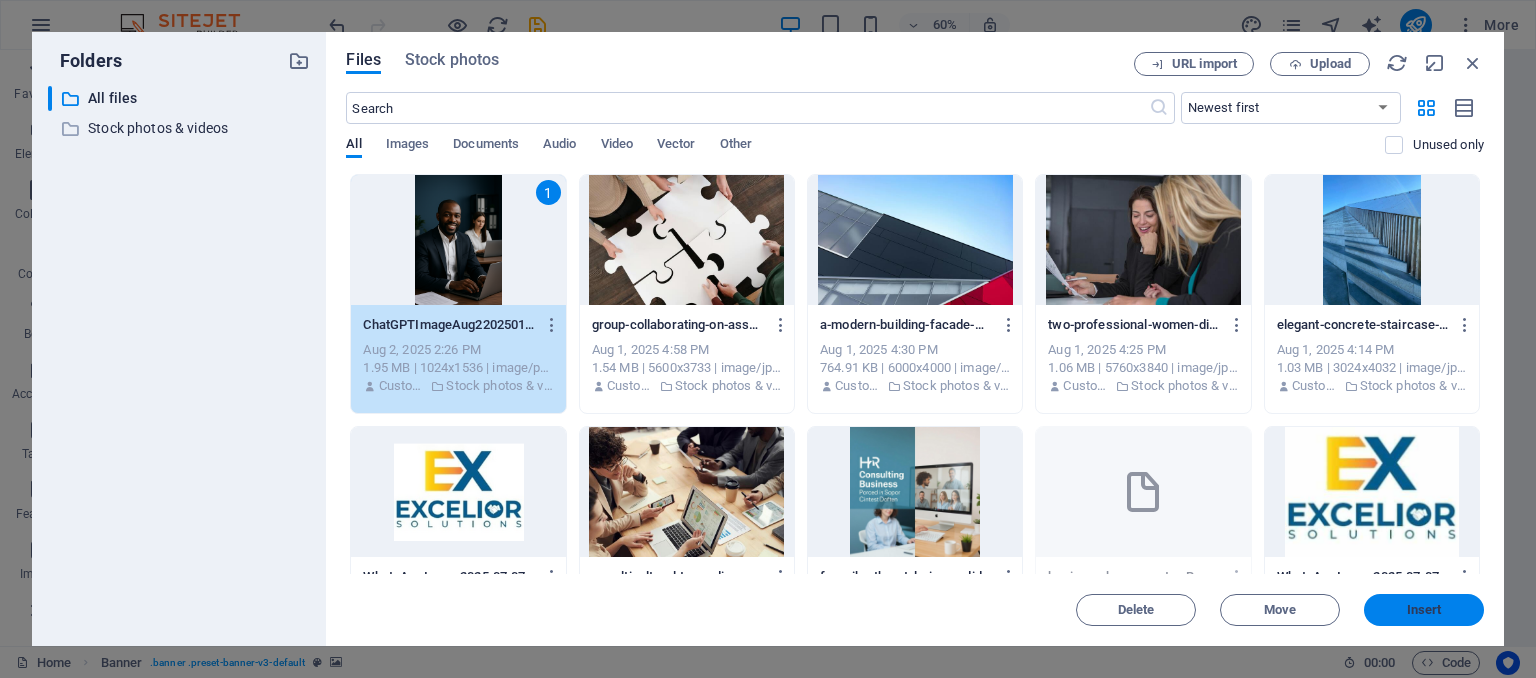 click on "Insert" at bounding box center [1424, 610] 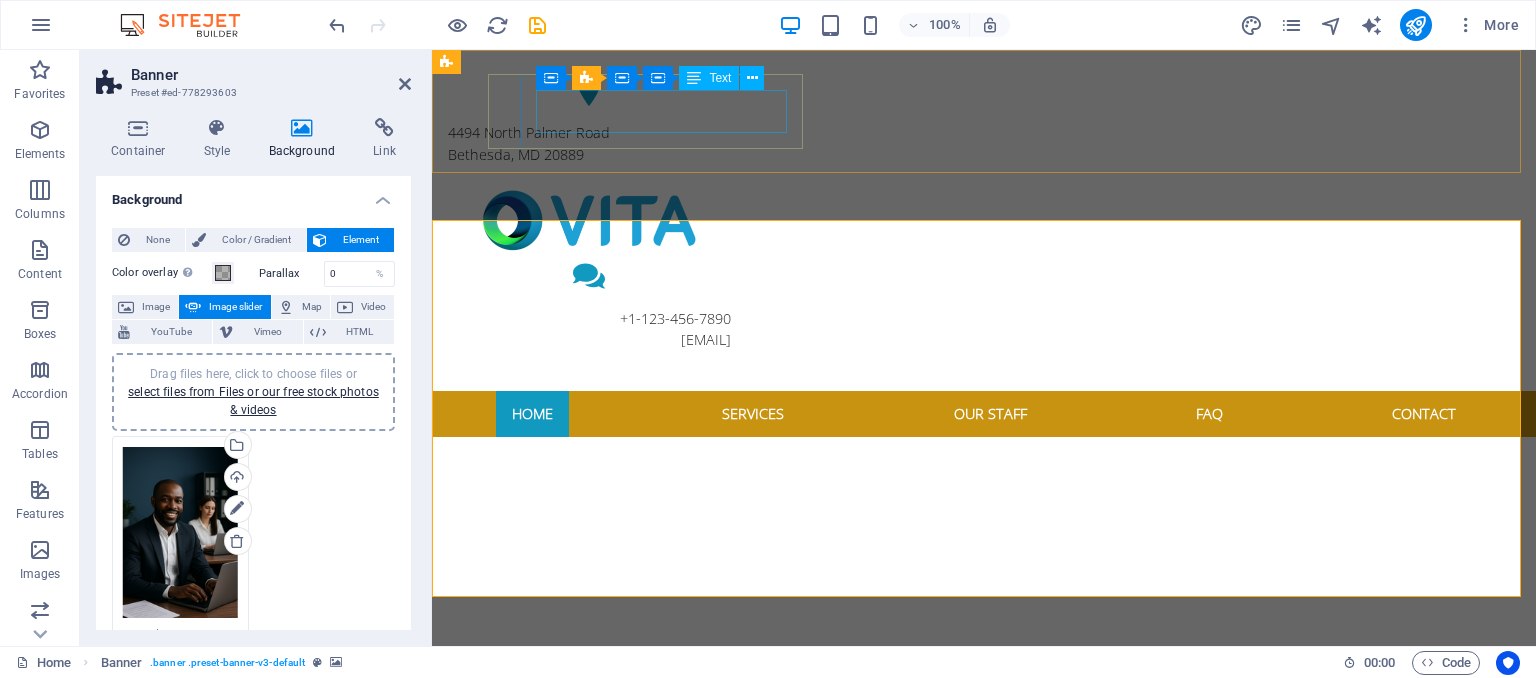 click on "4494 North Palmer Road Bethesda, MD   20889" at bounding box center (589, 143) 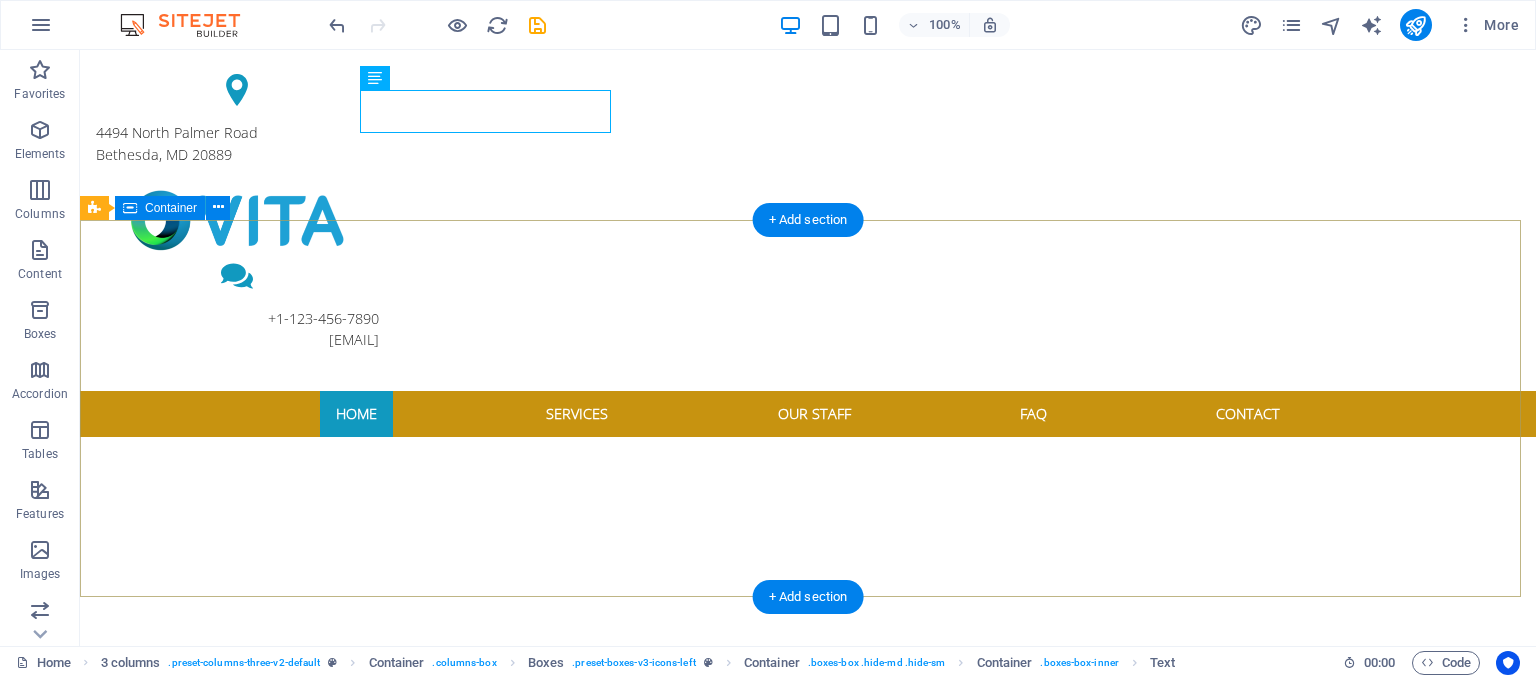 click on "EXCELIOR SOLUTIONS HR CONSULTING AND OUTSOURCING LIMITED For your family Learn more" at bounding box center [808, 1003] 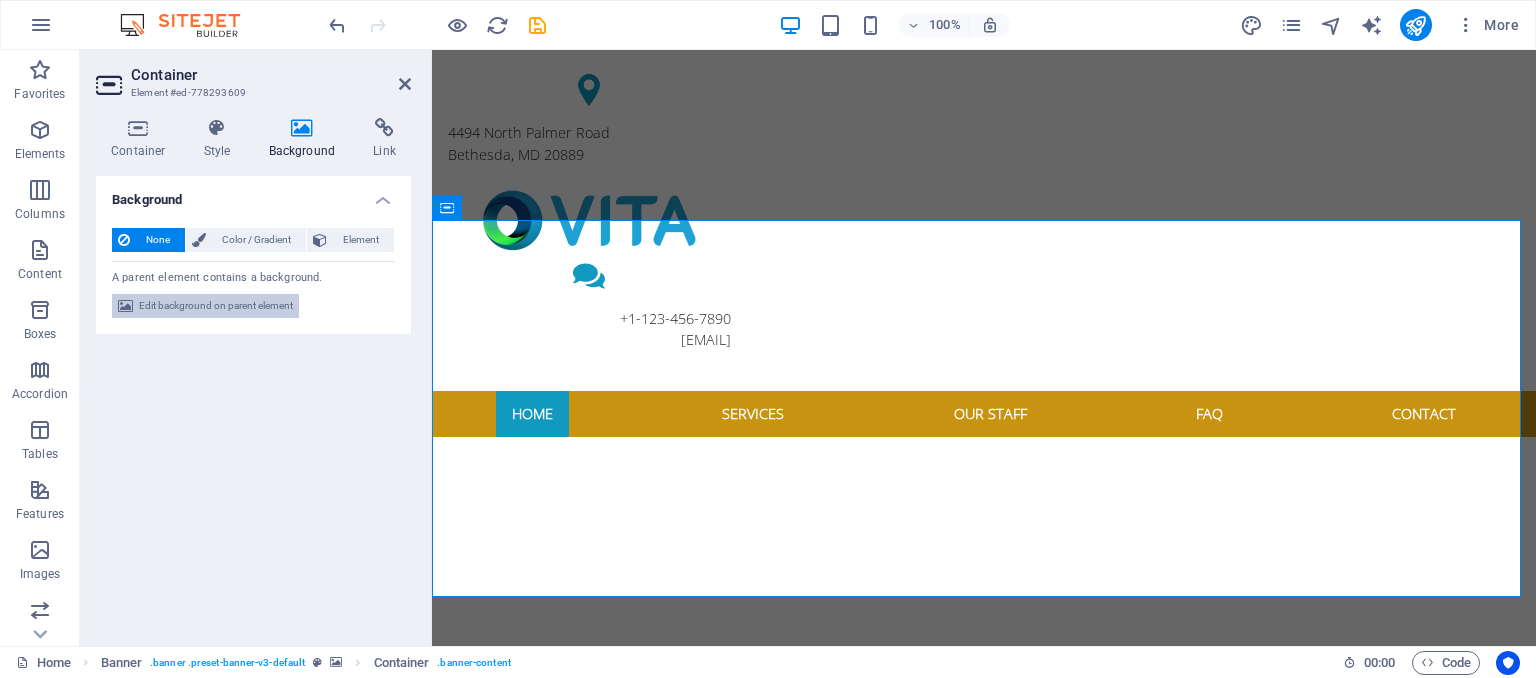 click on "Edit background on parent element" at bounding box center [216, 306] 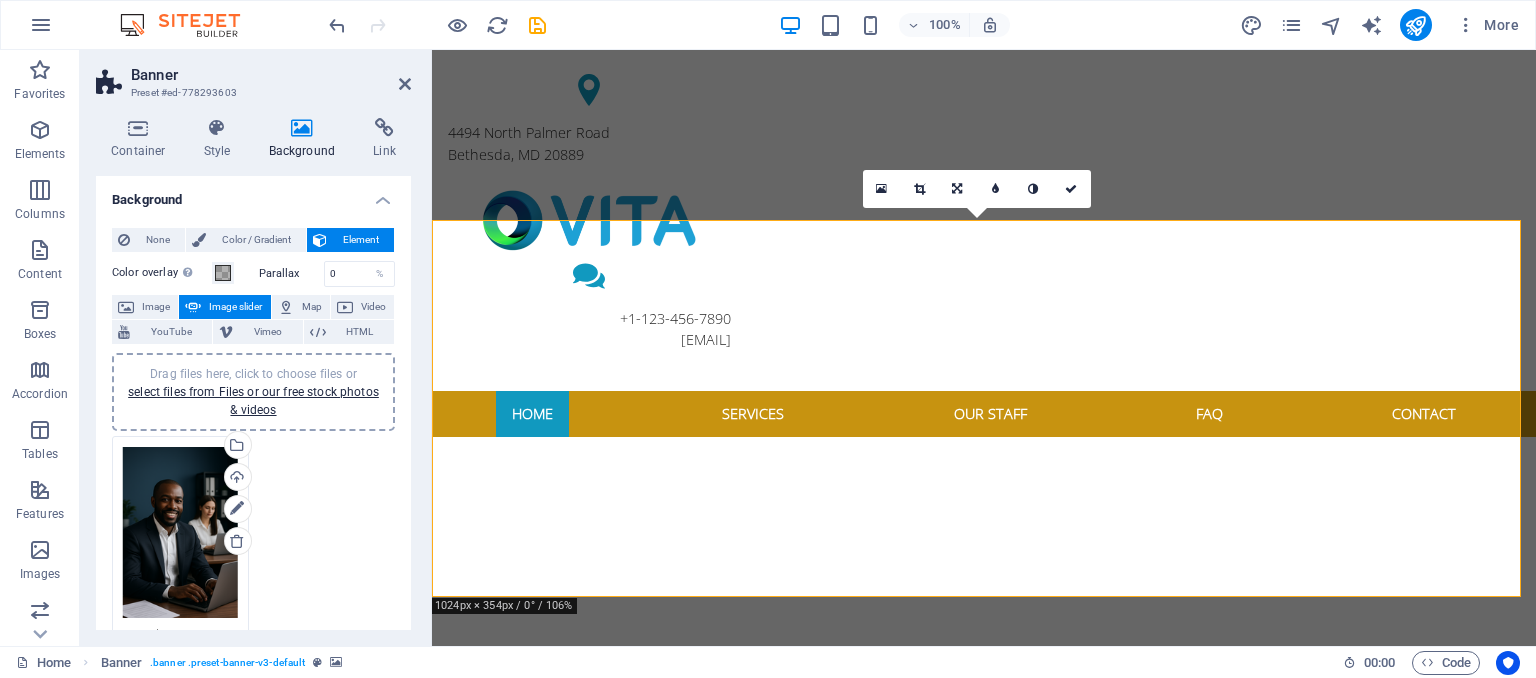 click on "Drag files here, click to choose files or select files from Files or our free stock photos & videos" at bounding box center (180, 533) 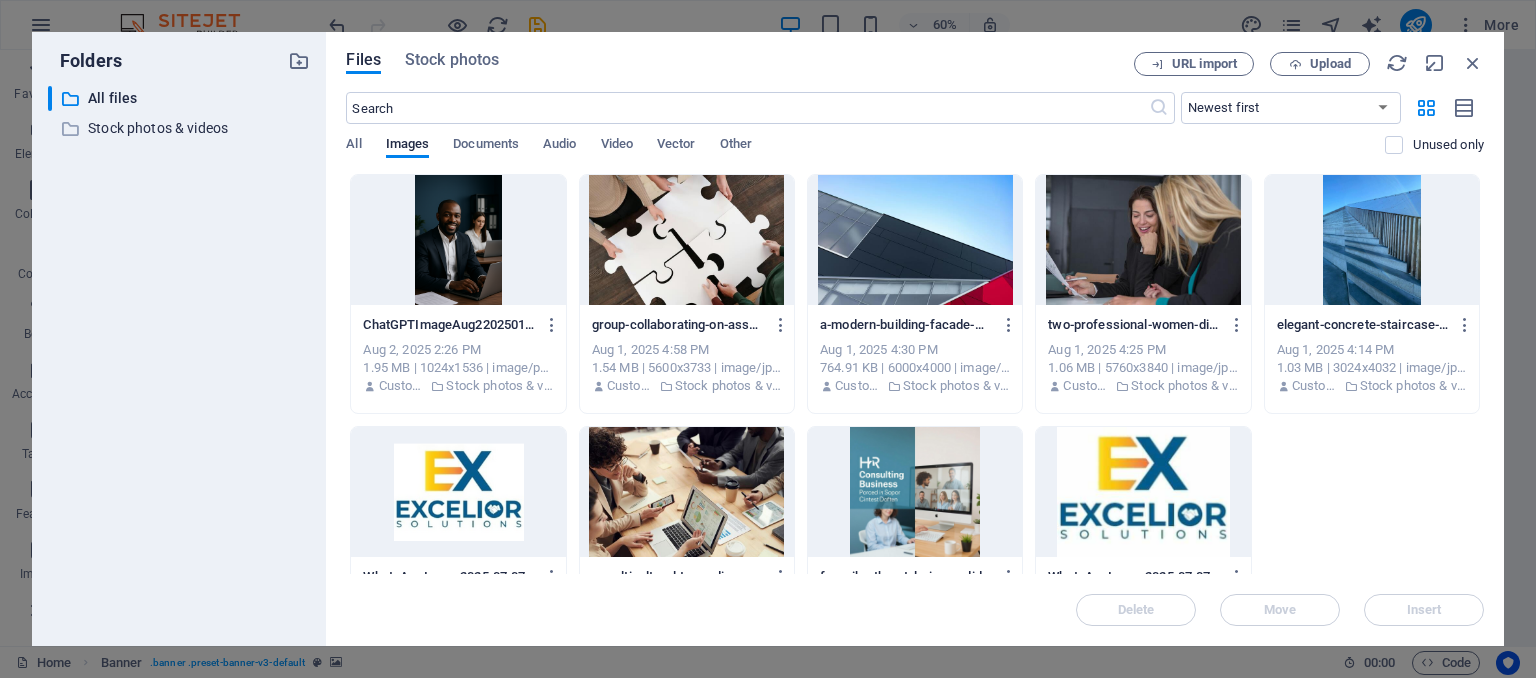 click at bounding box center (458, 240) 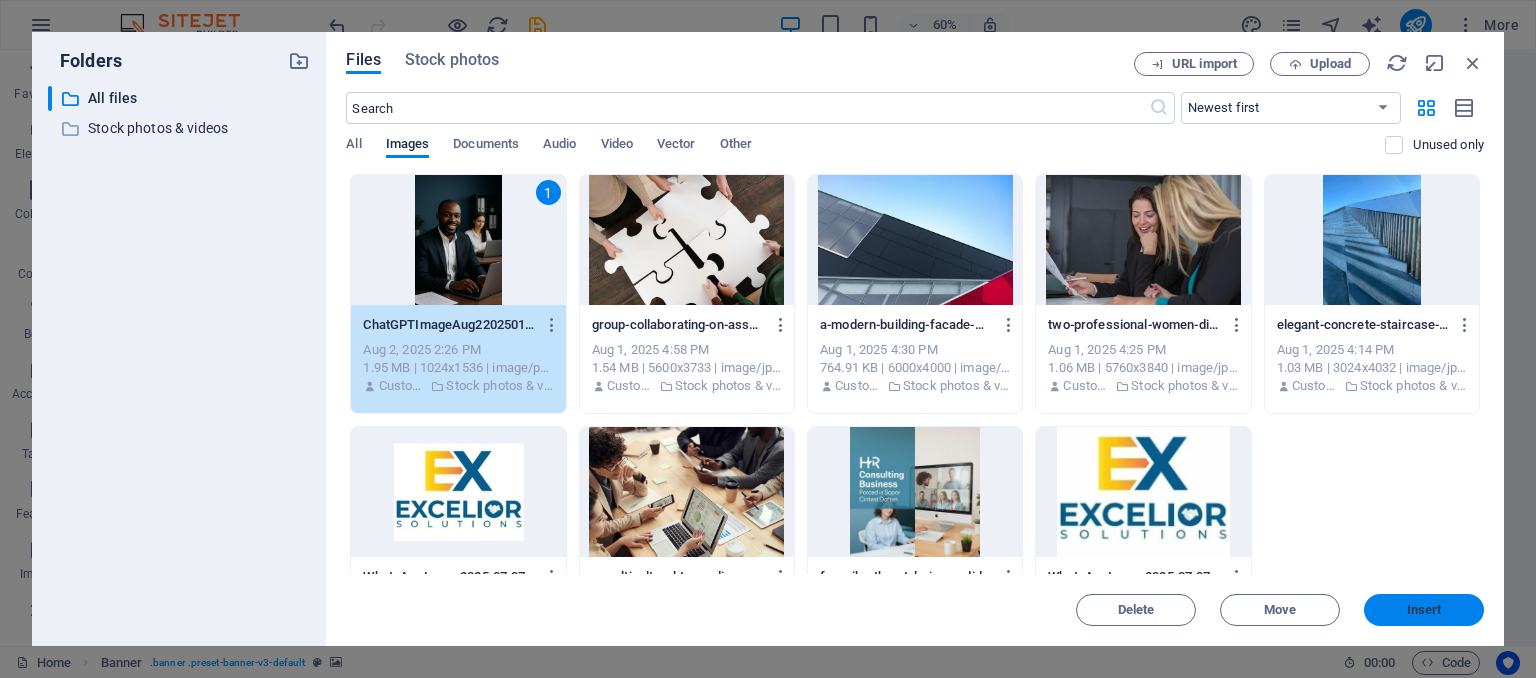click on "Insert" at bounding box center [1424, 610] 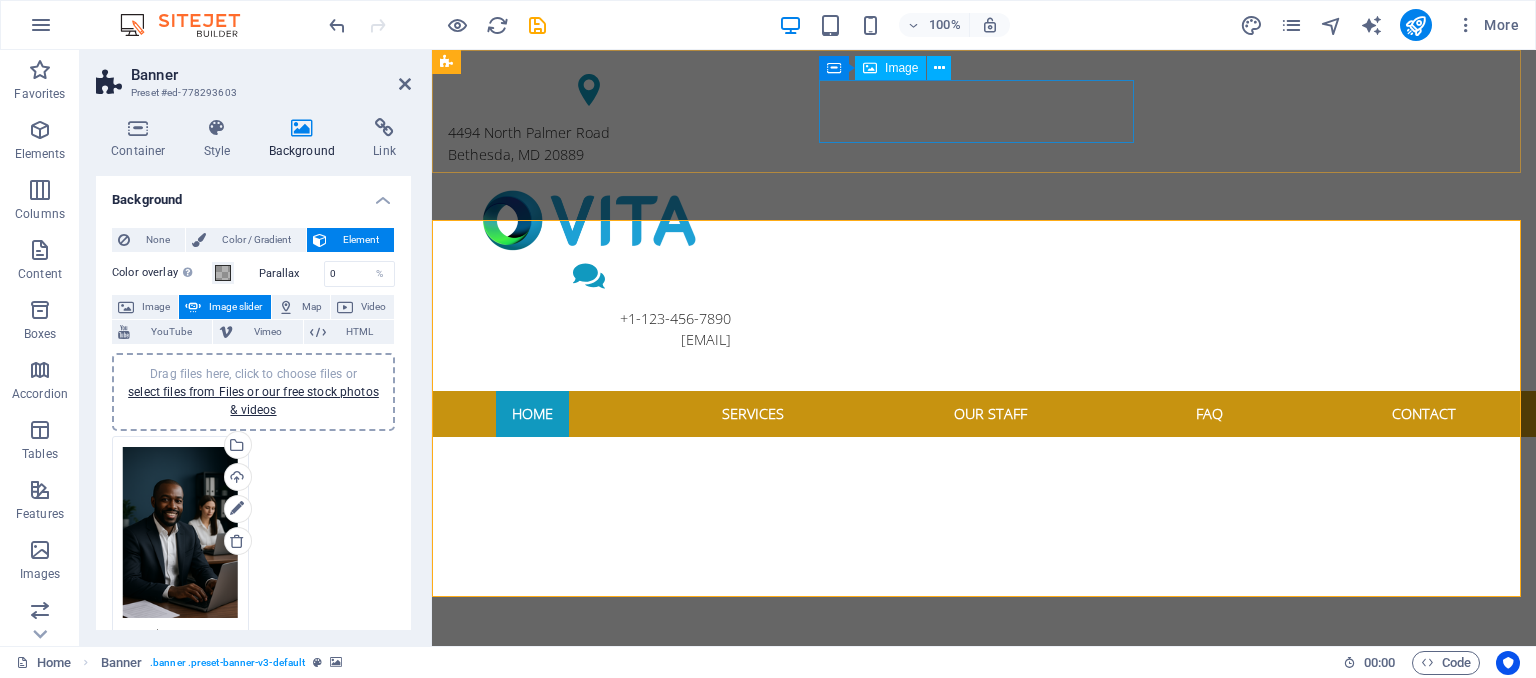click at bounding box center (589, 220) 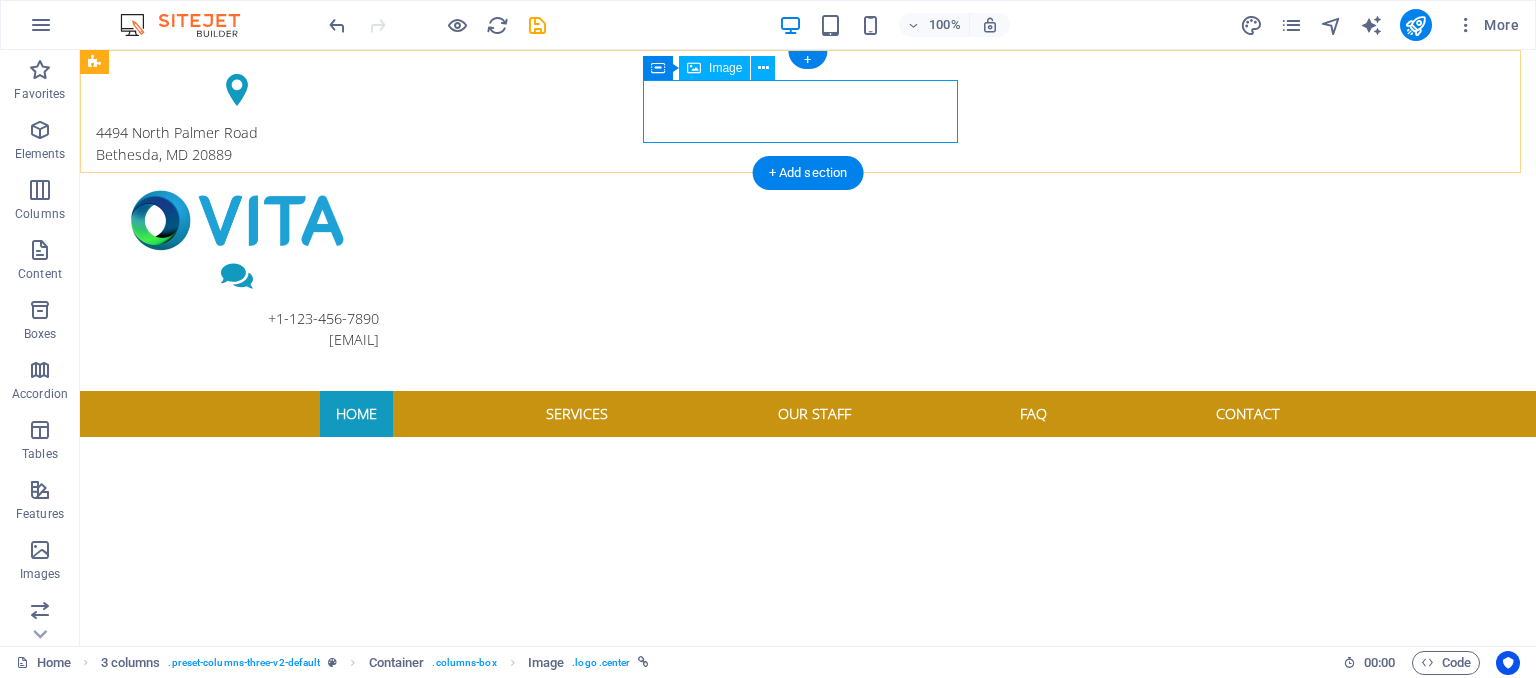 click at bounding box center (237, 220) 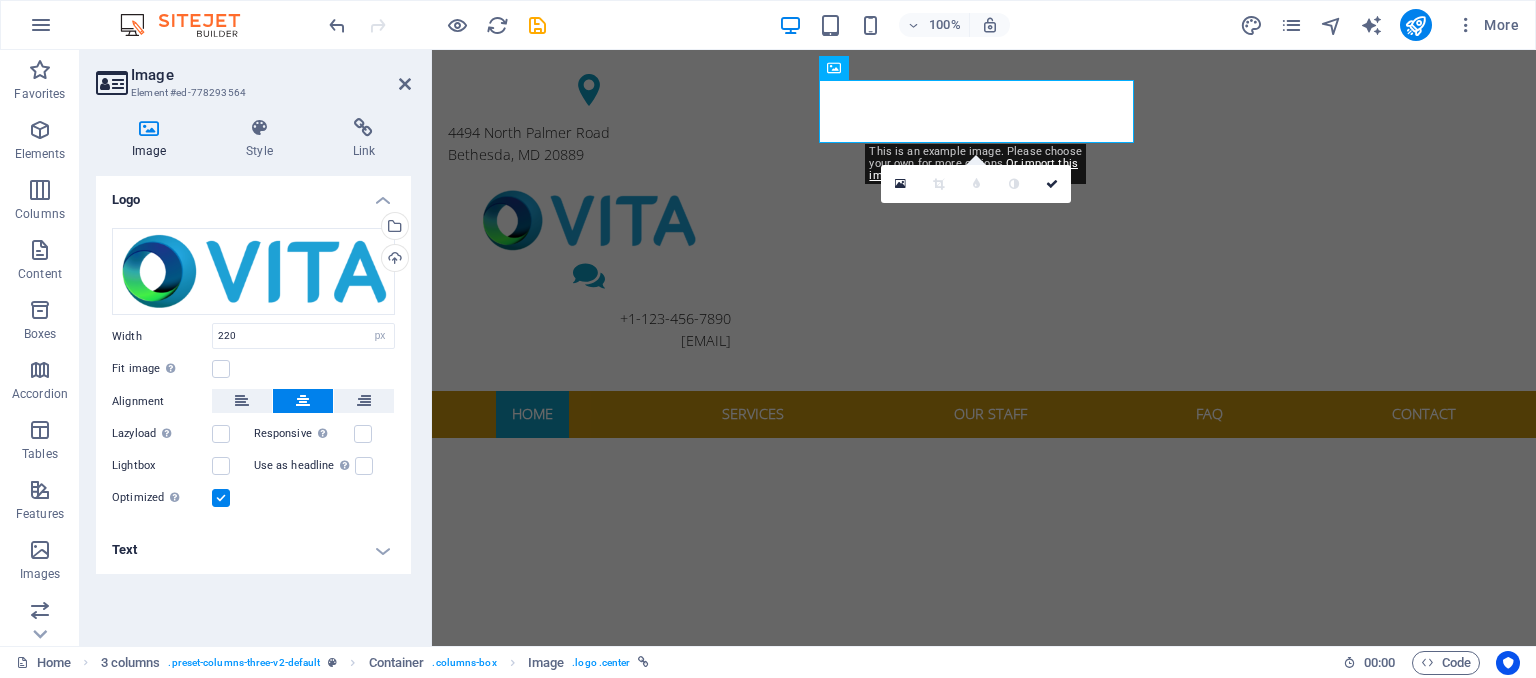click at bounding box center [149, 128] 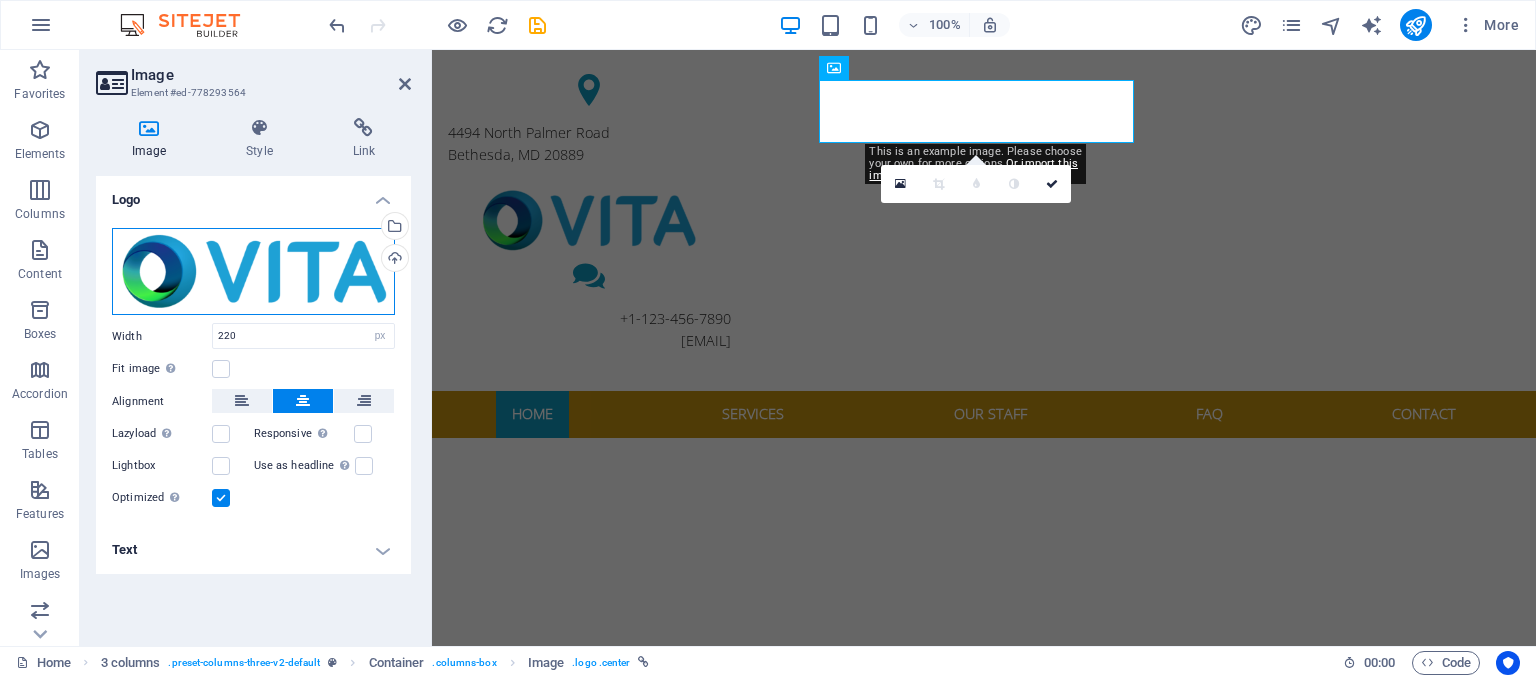 click on "Drag files here, click to choose files or select files from Files or our free stock photos & videos" at bounding box center [253, 272] 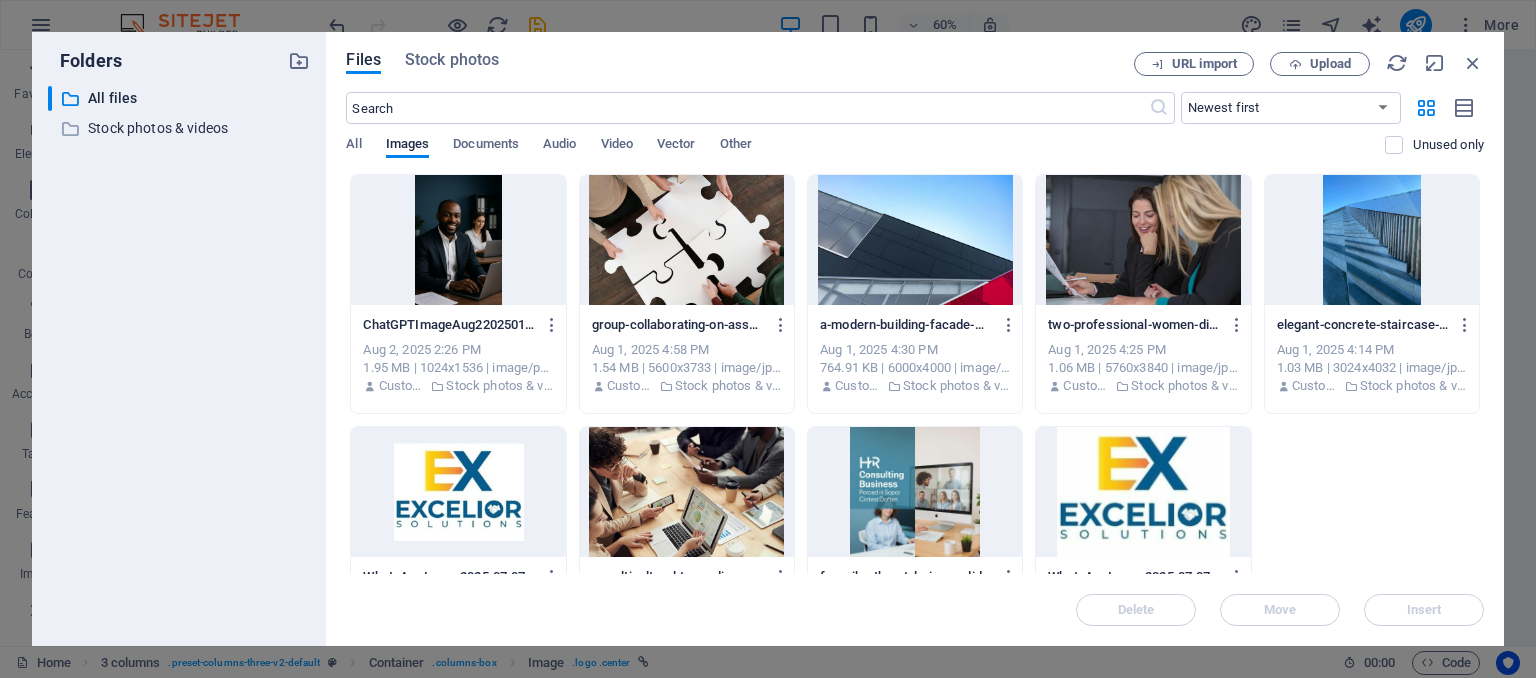 click at bounding box center (1143, 492) 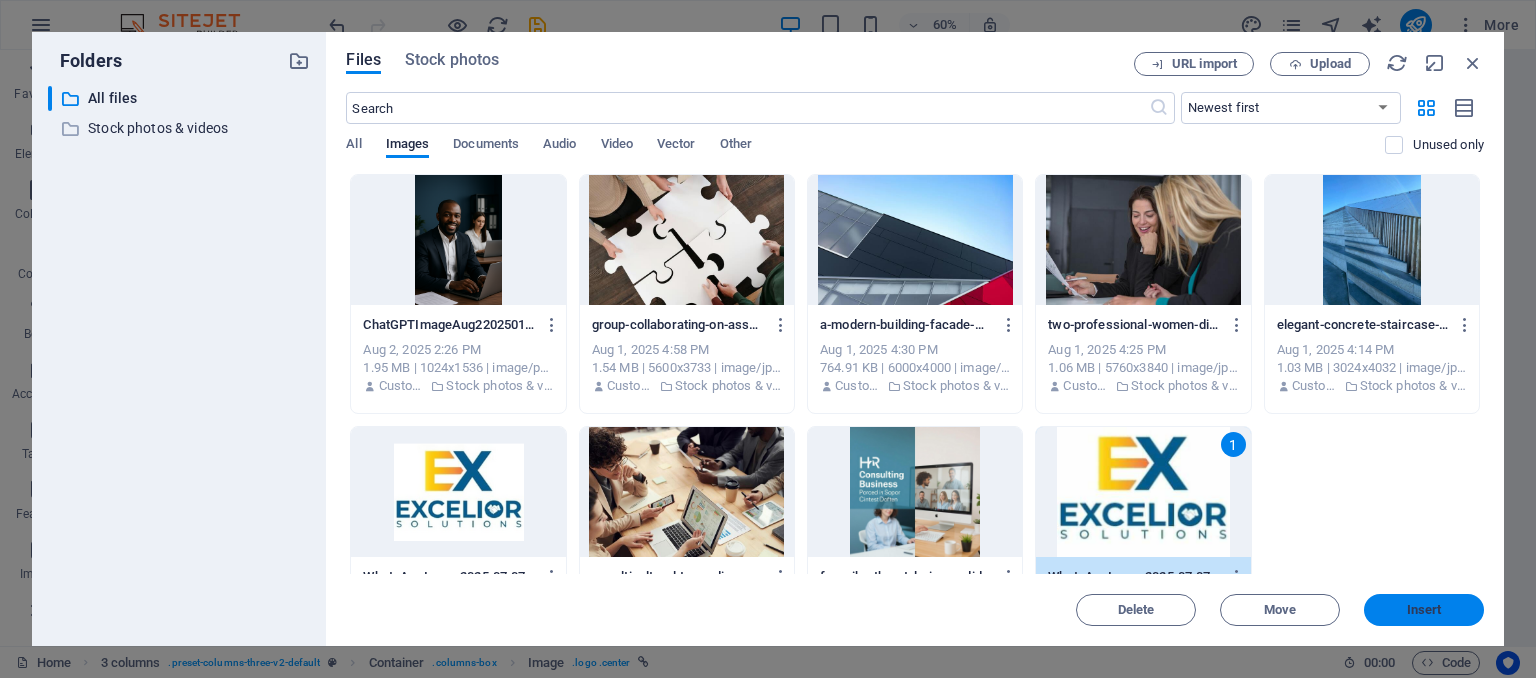 click on "Insert" at bounding box center [1424, 610] 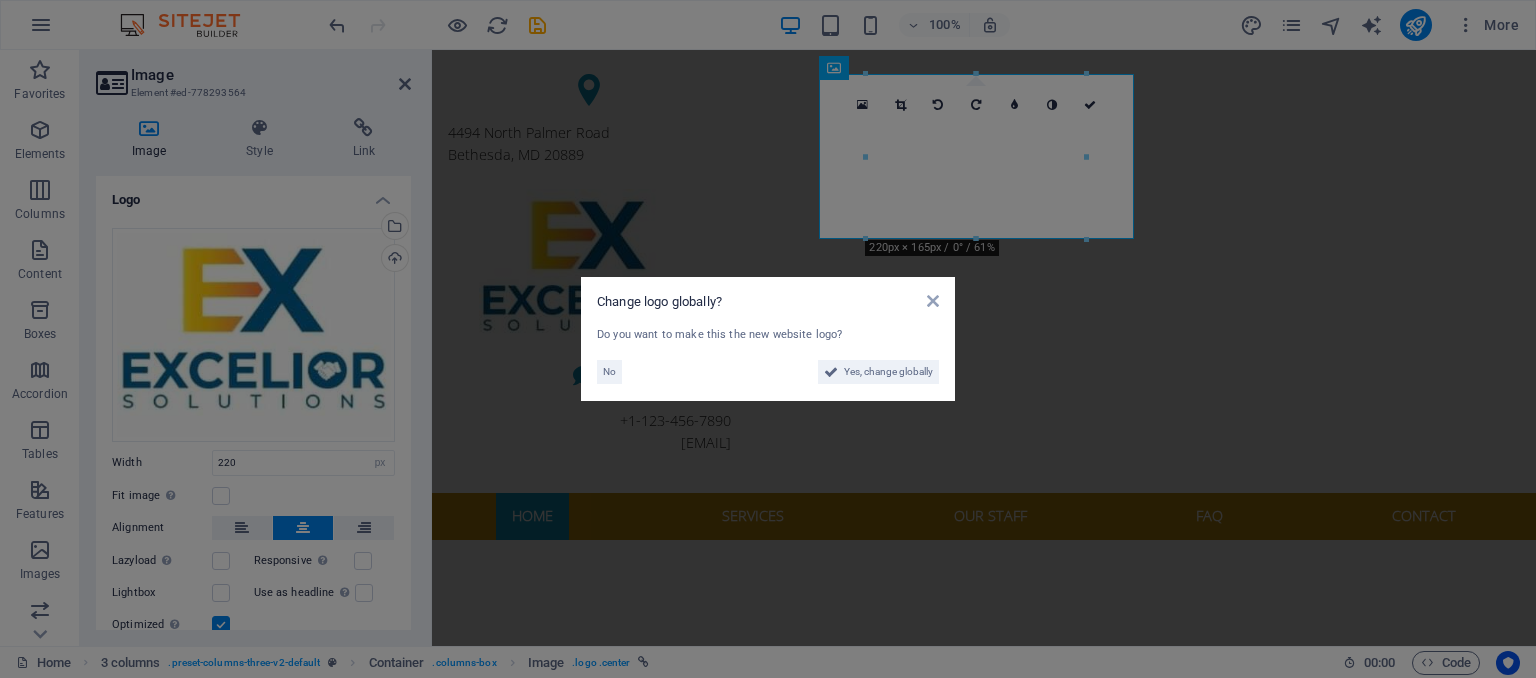 click on "Change logo globally? Do you want to make this the new website logo? No Yes, change globally" at bounding box center [768, 339] 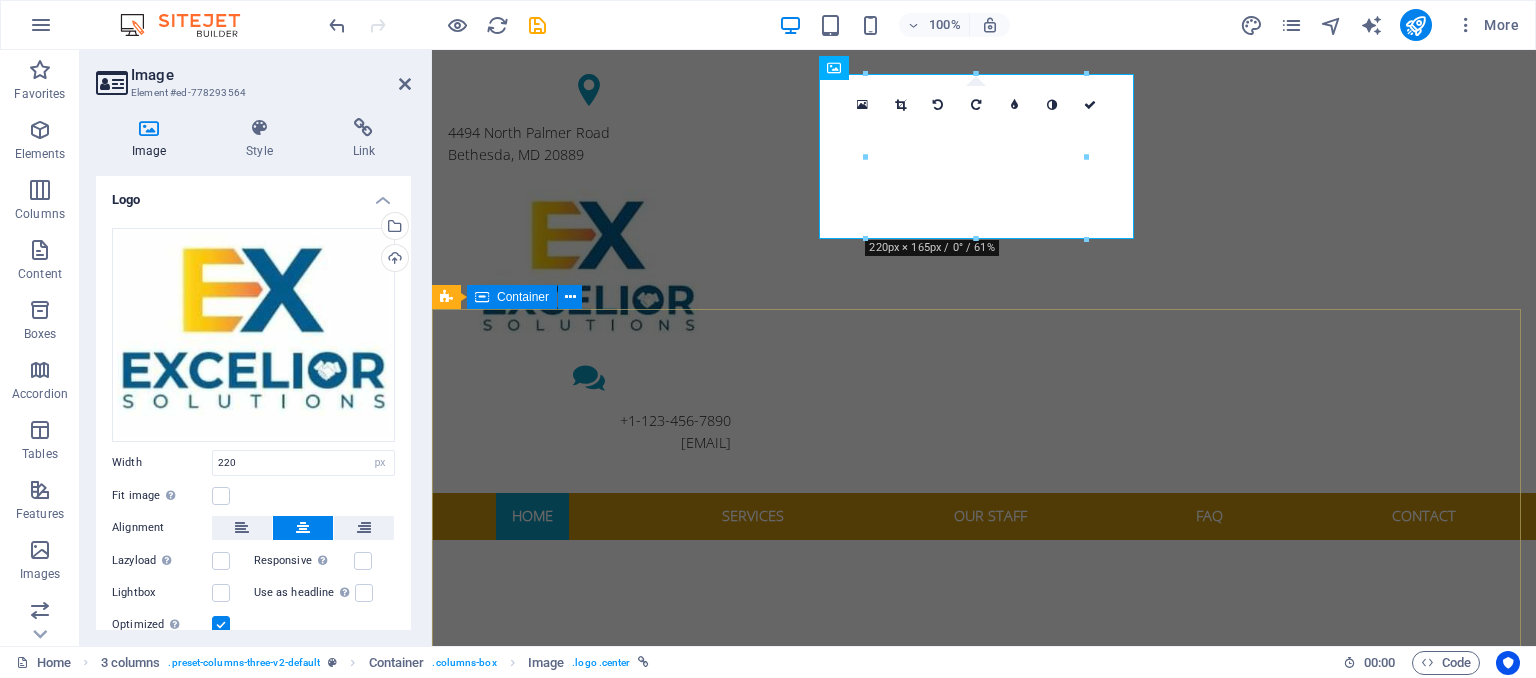 click on "EXCELIOR SOLUTIONS HR CONSULTING AND OUTSOURCING LIMITED For your family Learn more" at bounding box center [984, 1106] 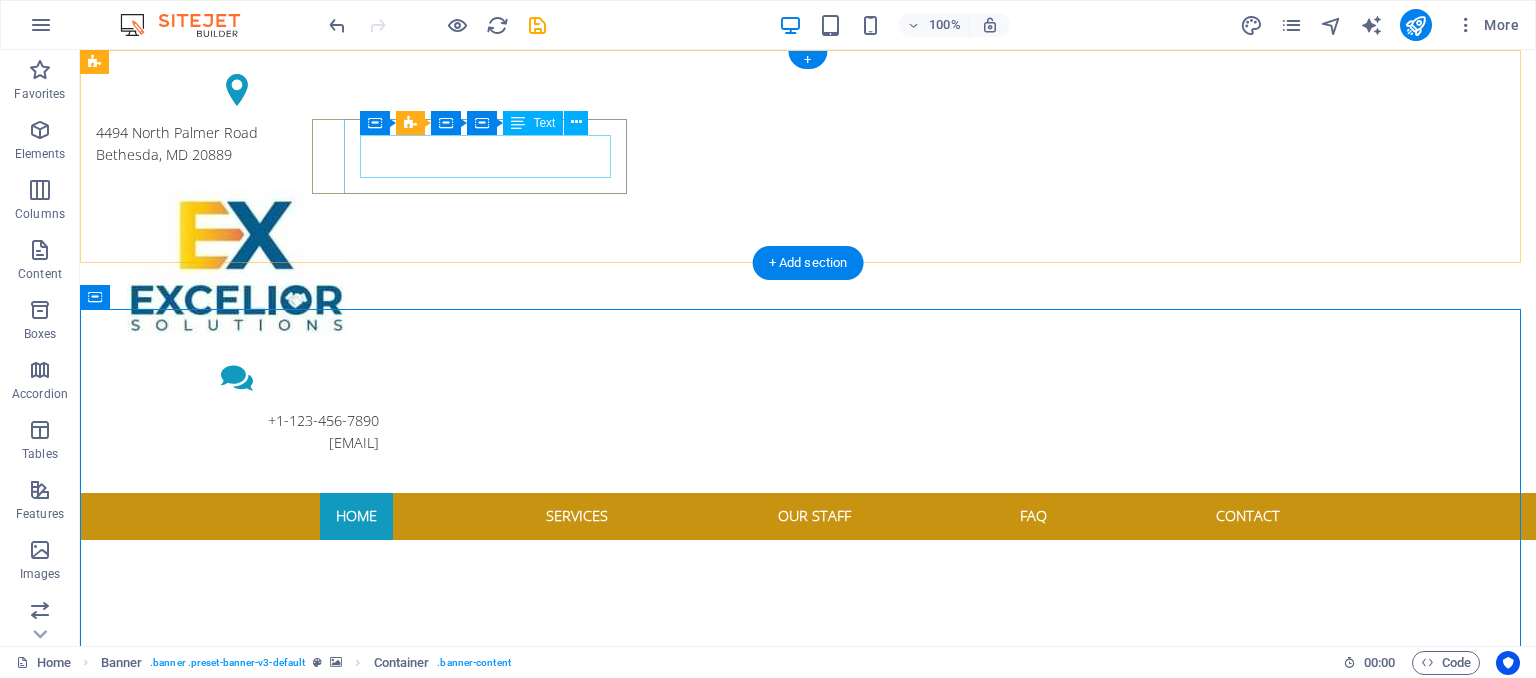 click on "4494 North Palmer Road Bethesda, MD   20889" at bounding box center [237, 143] 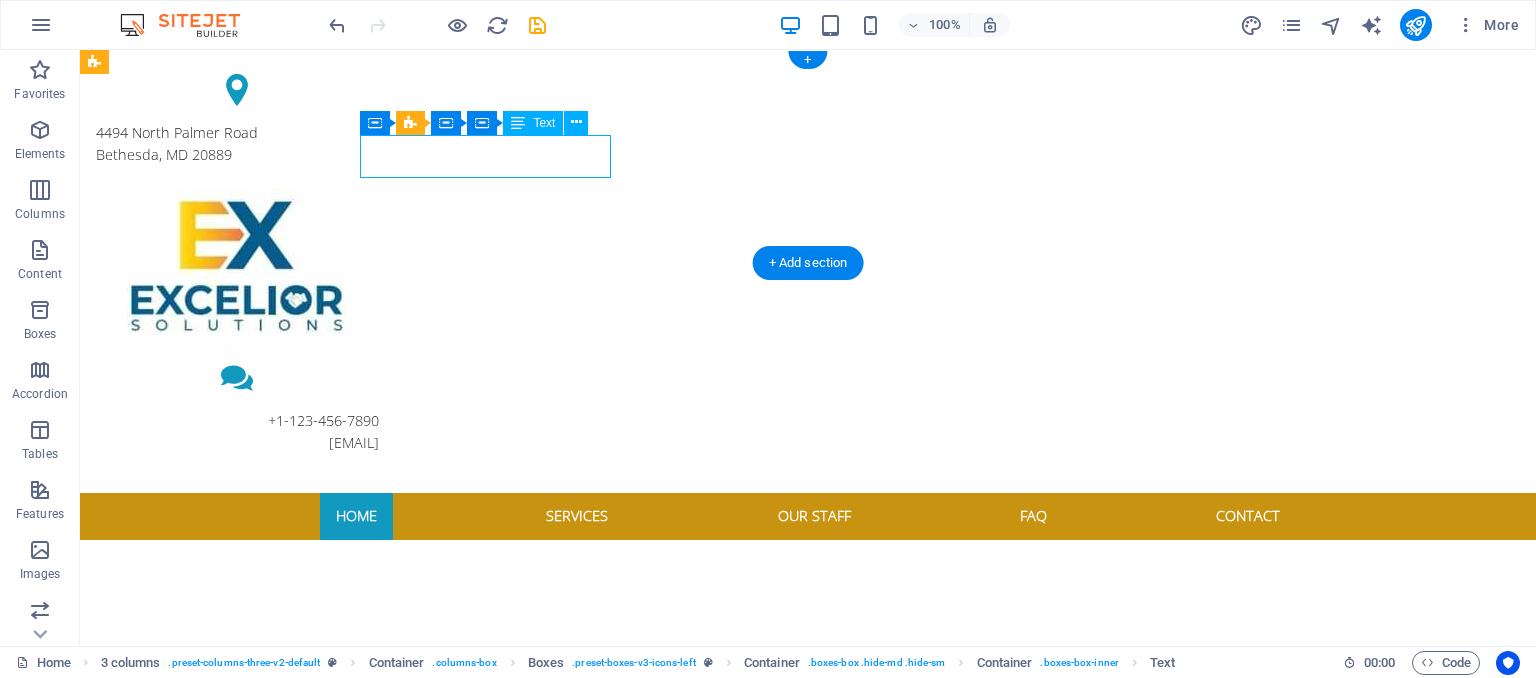 click on "4494 North Palmer Road Bethesda, MD   20889" at bounding box center [237, 143] 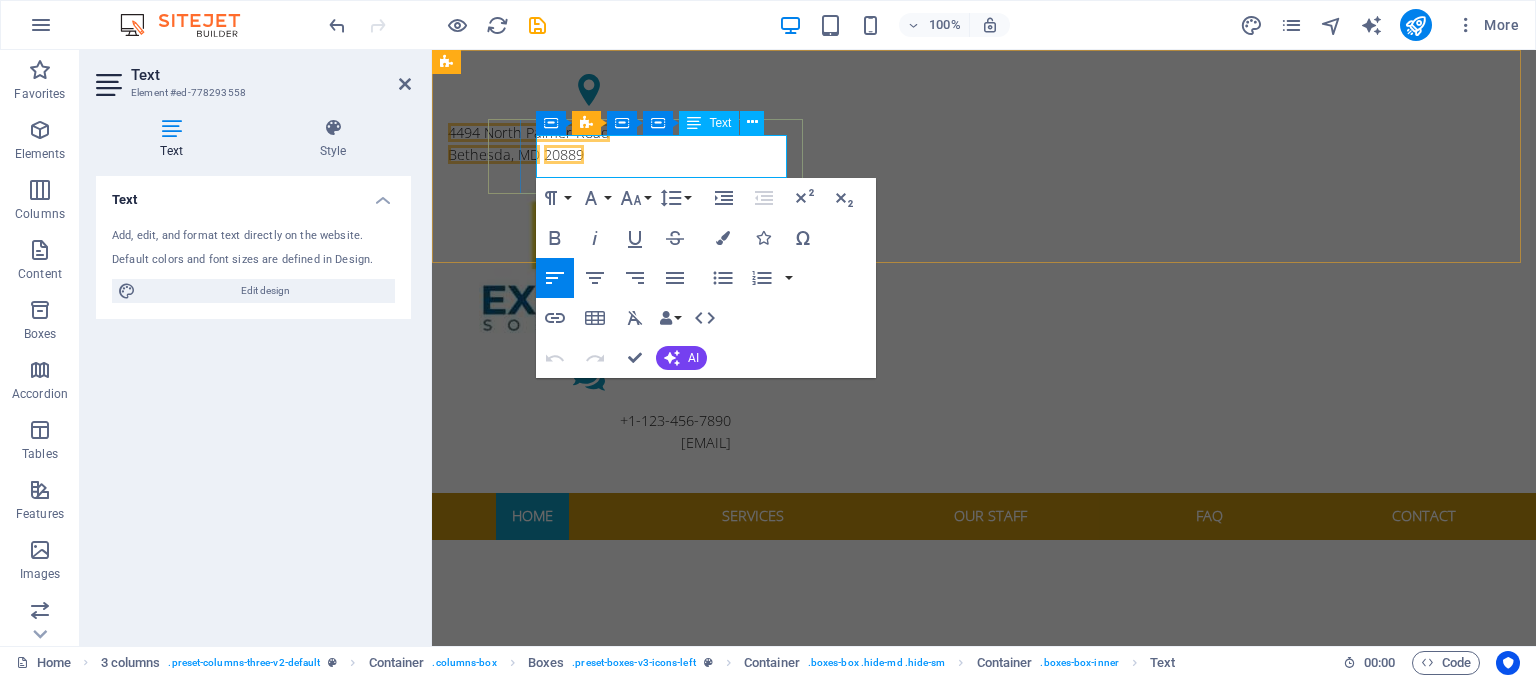 click on "Bethesda, MD" at bounding box center (494, 154) 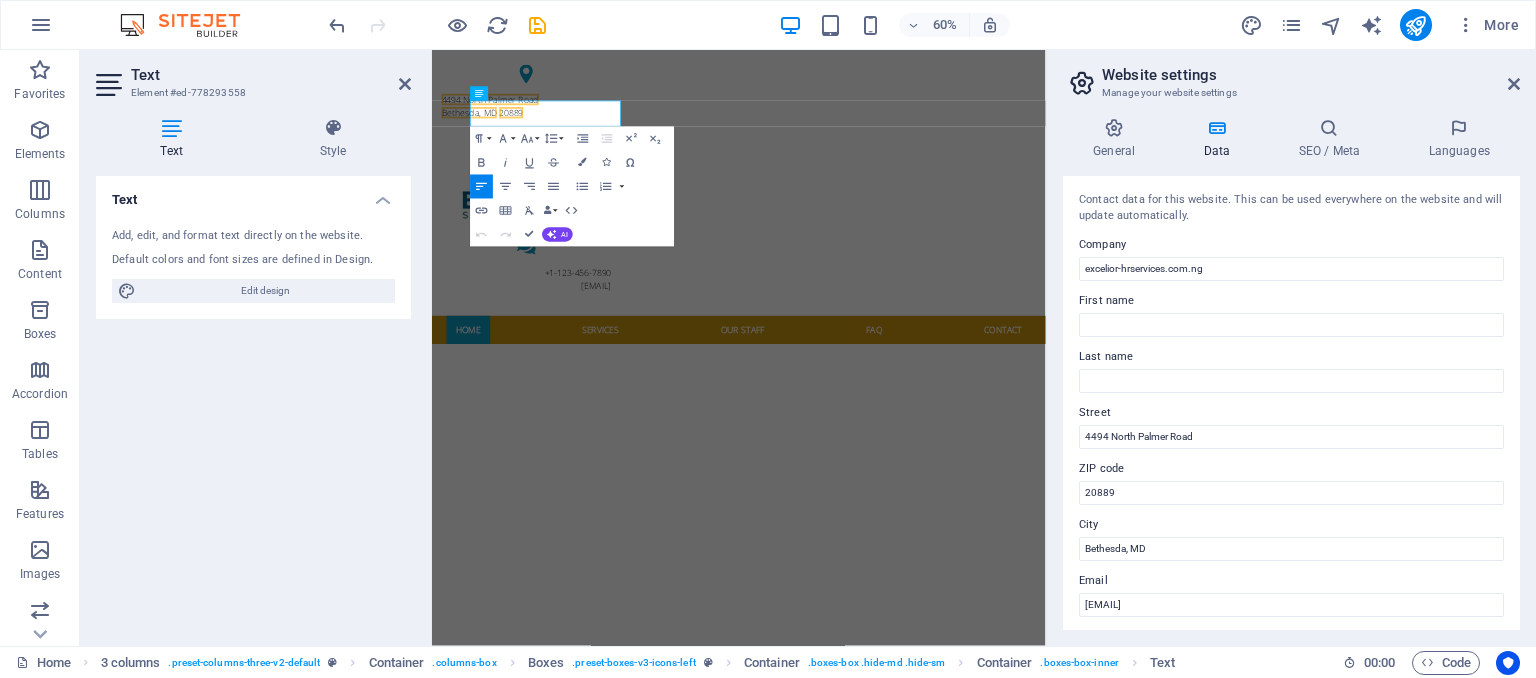 click on "Paragraph Format Normal Heading 1 Heading 2 Heading 3 Heading 4 Heading 5 Heading 6 Code Font Family Arial Georgia Impact Tahoma Times New Roman Verdana K2D Open Sans Font Size 8 9 10 11 12 14 18 24 30 36 48 60 72 96 Line Height Default Single 1.15 1.5 Double Increase Indent Decrease Indent Superscript Subscript Bold Italic Underline Strikethrough Colors Icons Special Characters Align Left Align Center Align Right Align Justify Unordered List   Default Circle Disc Square    Ordered List   Default Lower Alpha Lower Greek Lower Roman Upper Alpha Upper Roman    Insert Link Insert Table Clear Formatting Data Bindings Company First name Last name Street ZIP code City Email Phone Mobile Fax Custom field 1 Custom field 2 Custom field 3 Custom field 4 Custom field 5 Custom field 6 HTML Undo Redo Confirm (Ctrl+⏎) AI Improve Make shorter Make longer Fix spelling & grammar Translate to English Generate text" at bounding box center (572, 187) 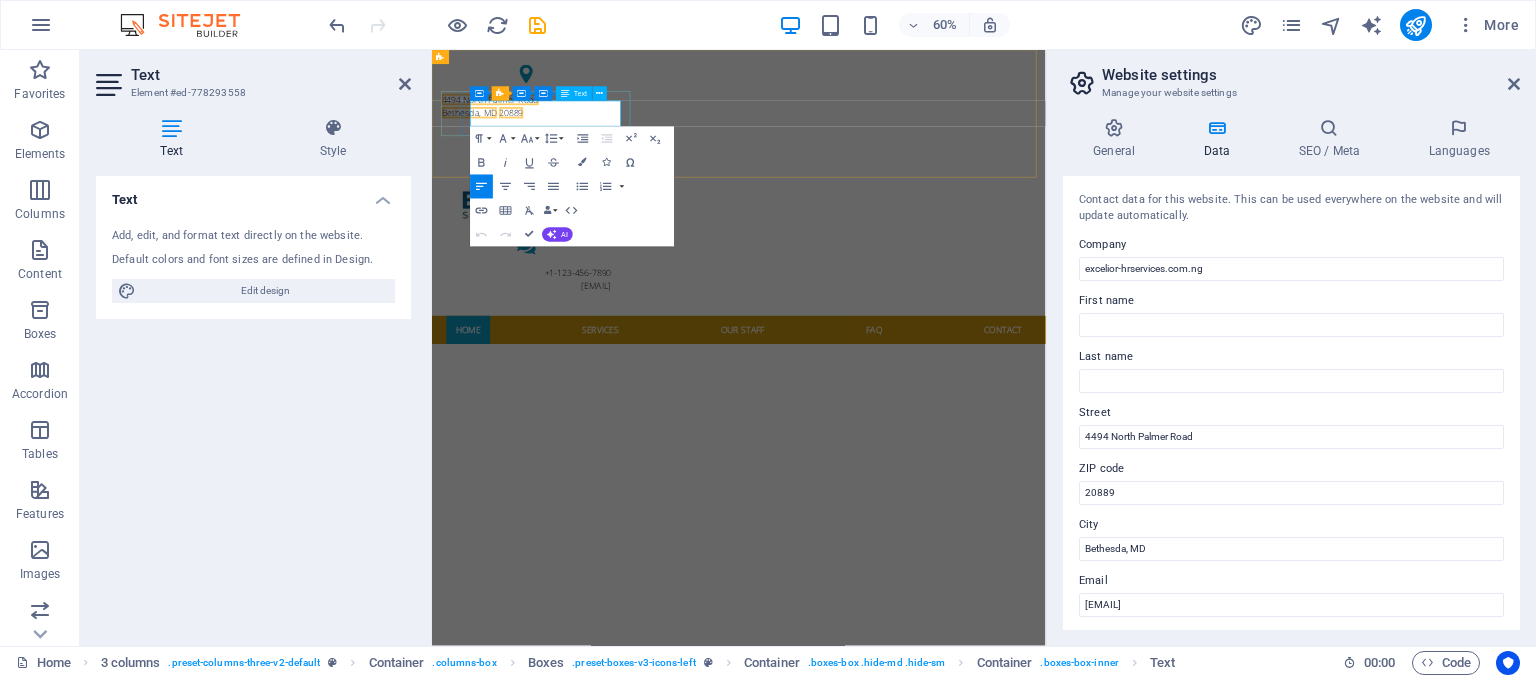 click on "4494 North Palmer Road" at bounding box center [529, 132] 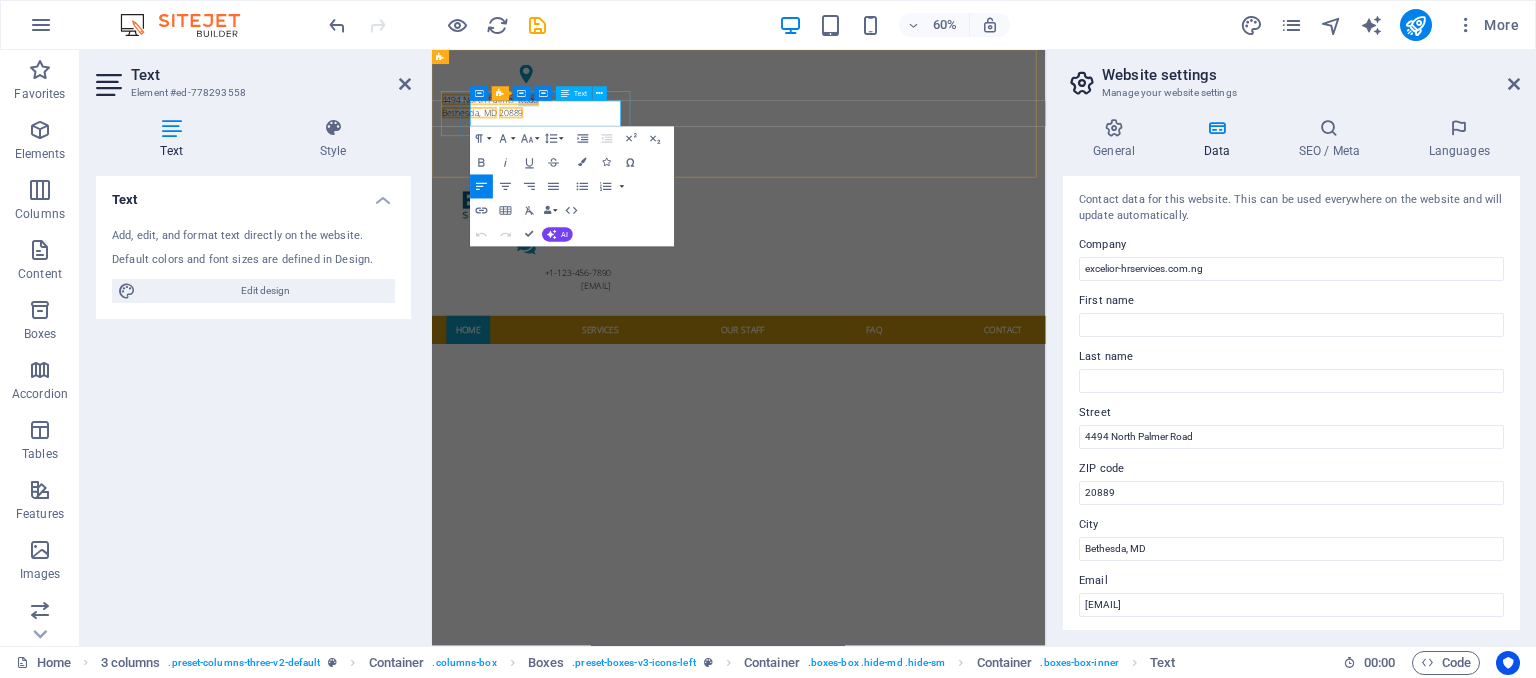click on "4494 North Palmer Road" at bounding box center [529, 132] 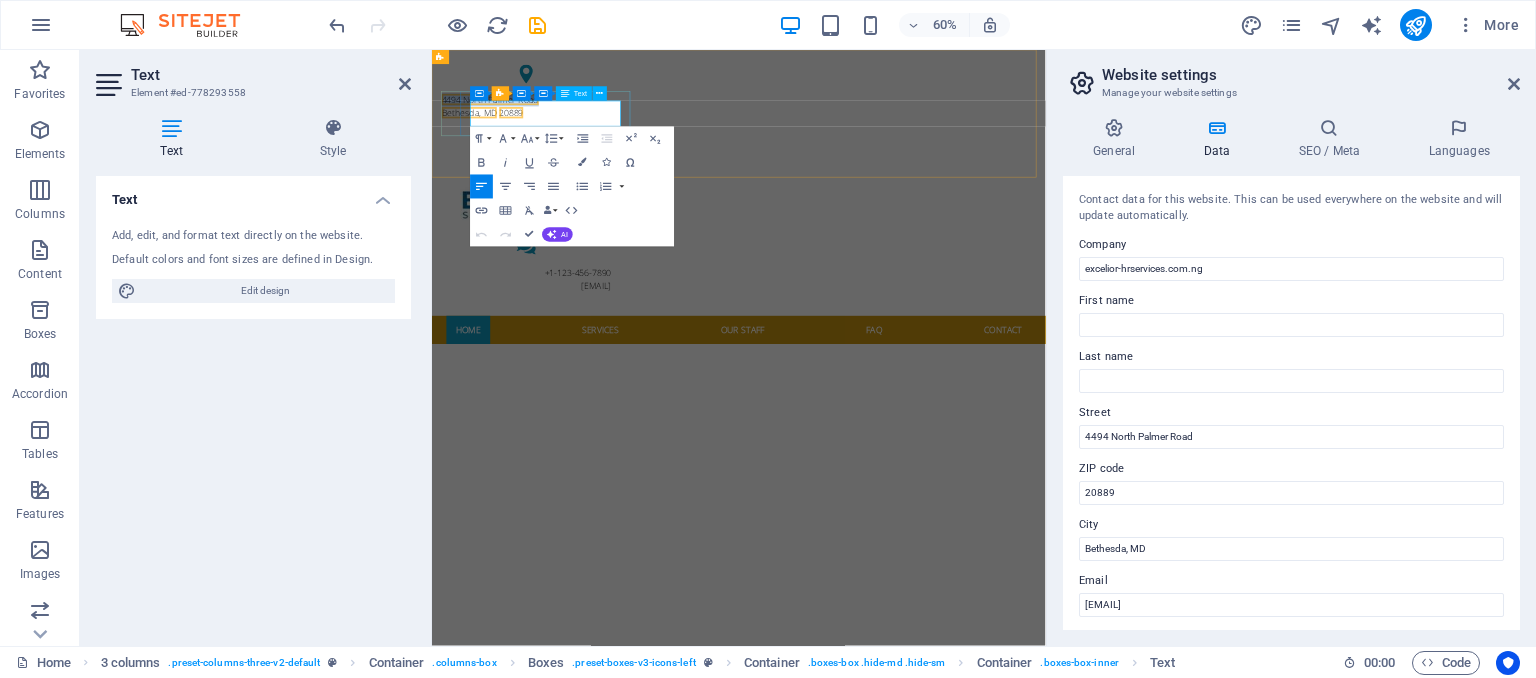click on "4494 North Palmer Road" at bounding box center (529, 132) 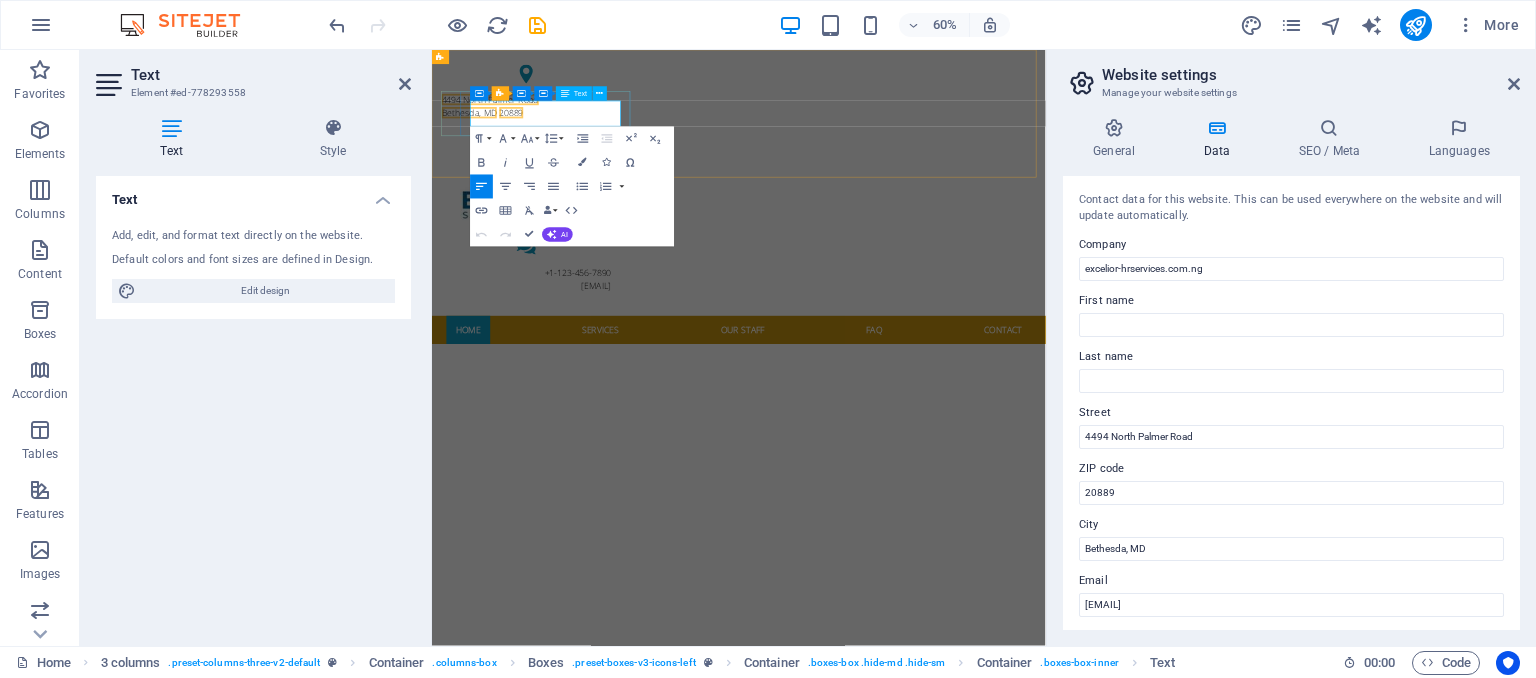 click on "Bethesda, MD   20889" at bounding box center (589, 155) 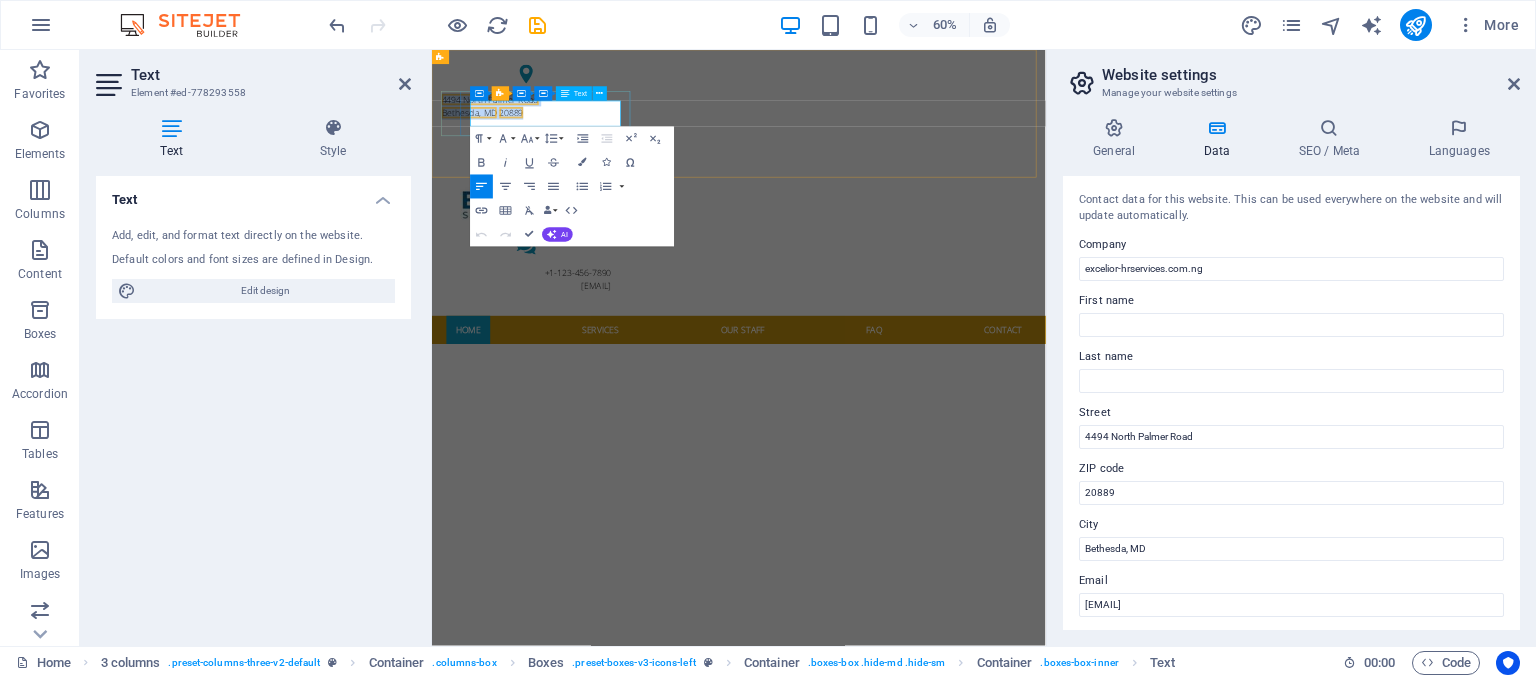 drag, startPoint x: 655, startPoint y: 158, endPoint x: 495, endPoint y: 142, distance: 160.798 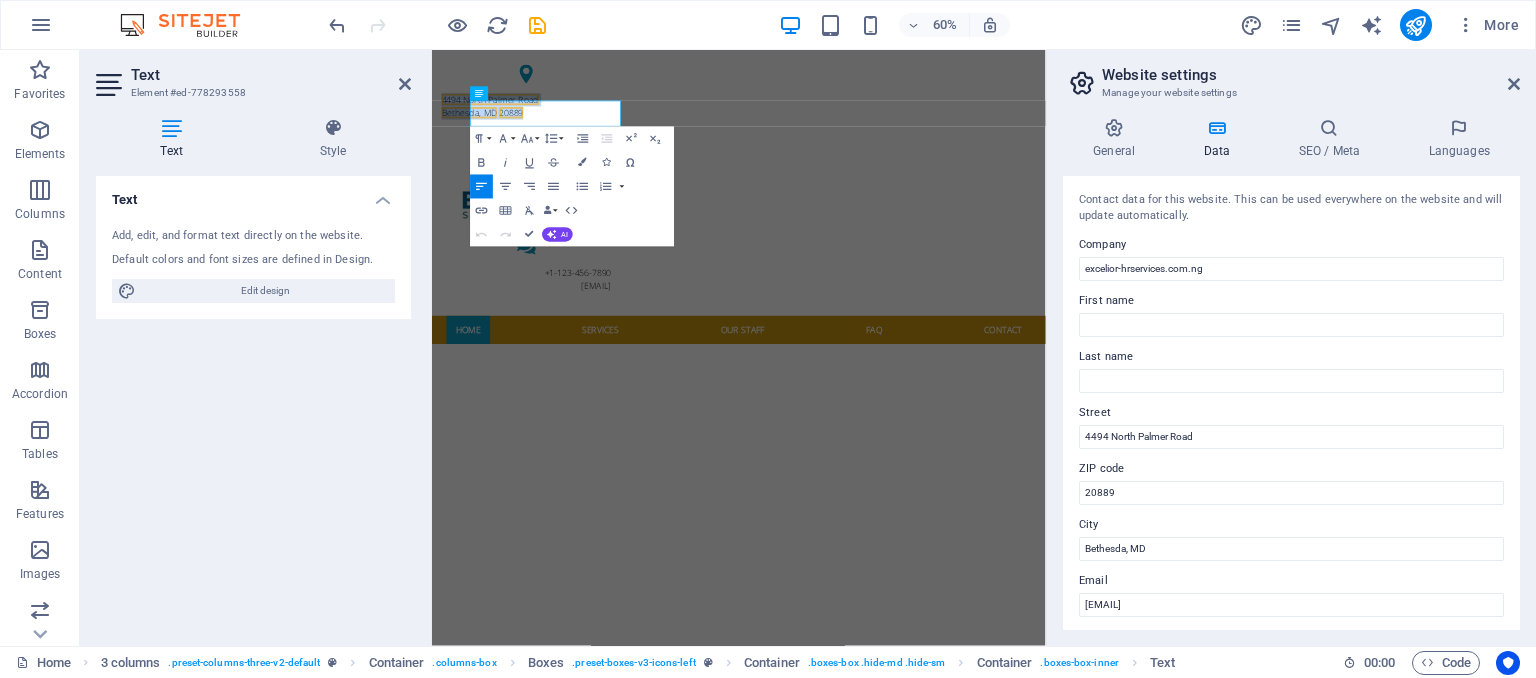 type 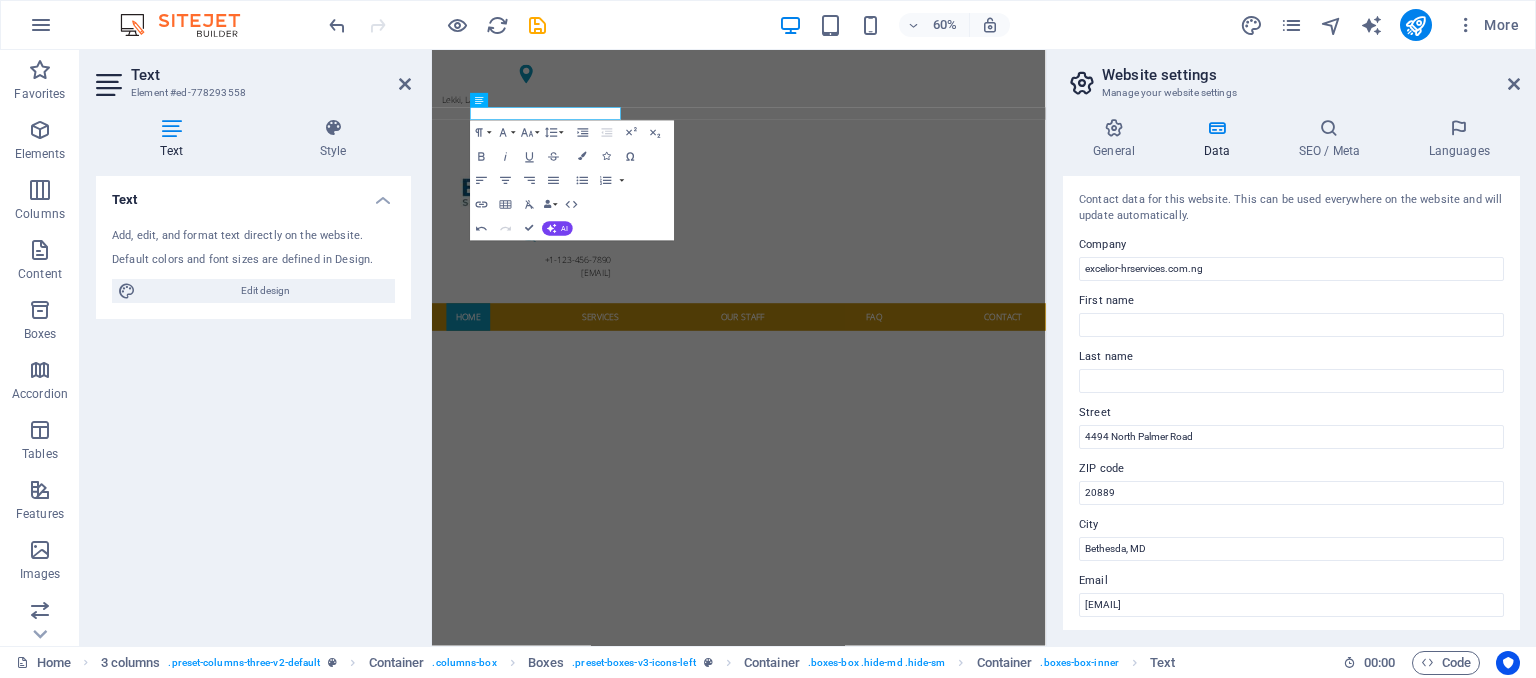 click on "Street" at bounding box center (1291, 413) 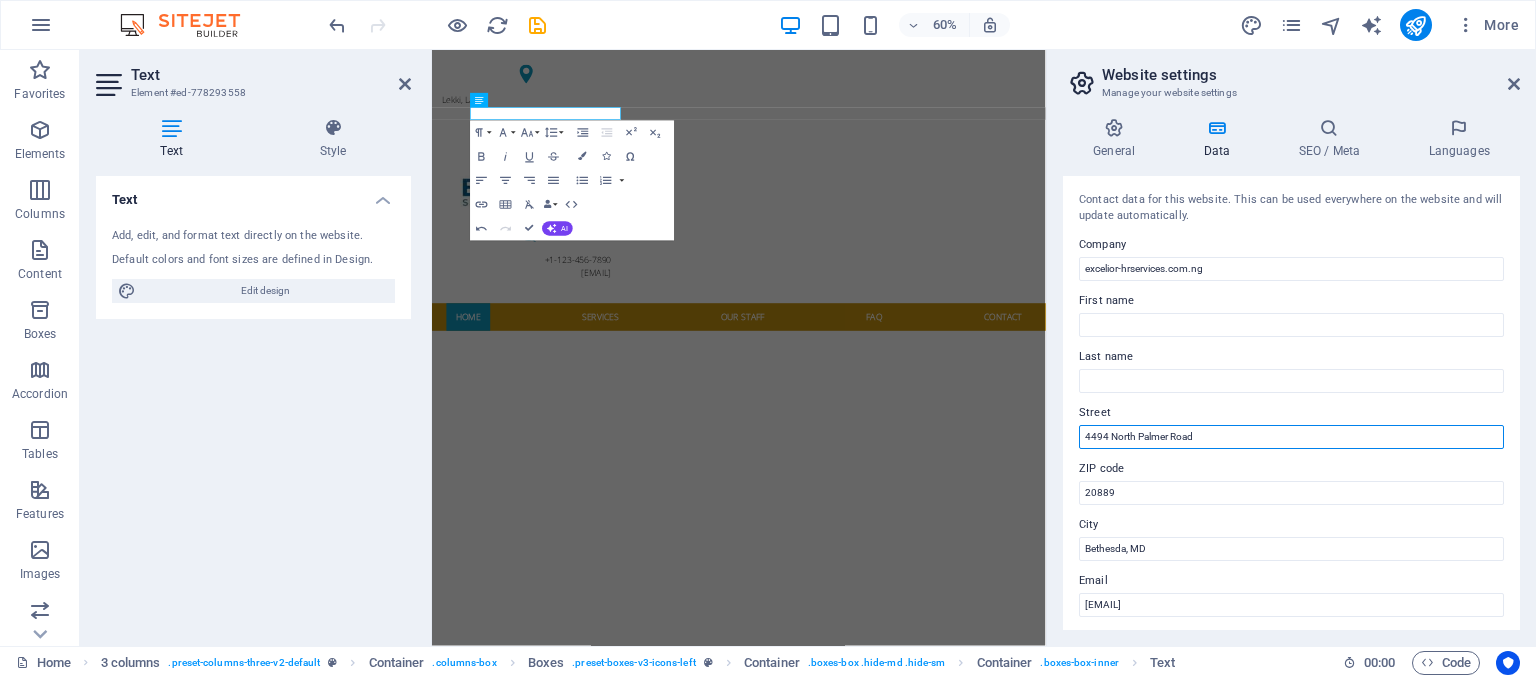 click on "4494 North Palmer Road" at bounding box center [1291, 437] 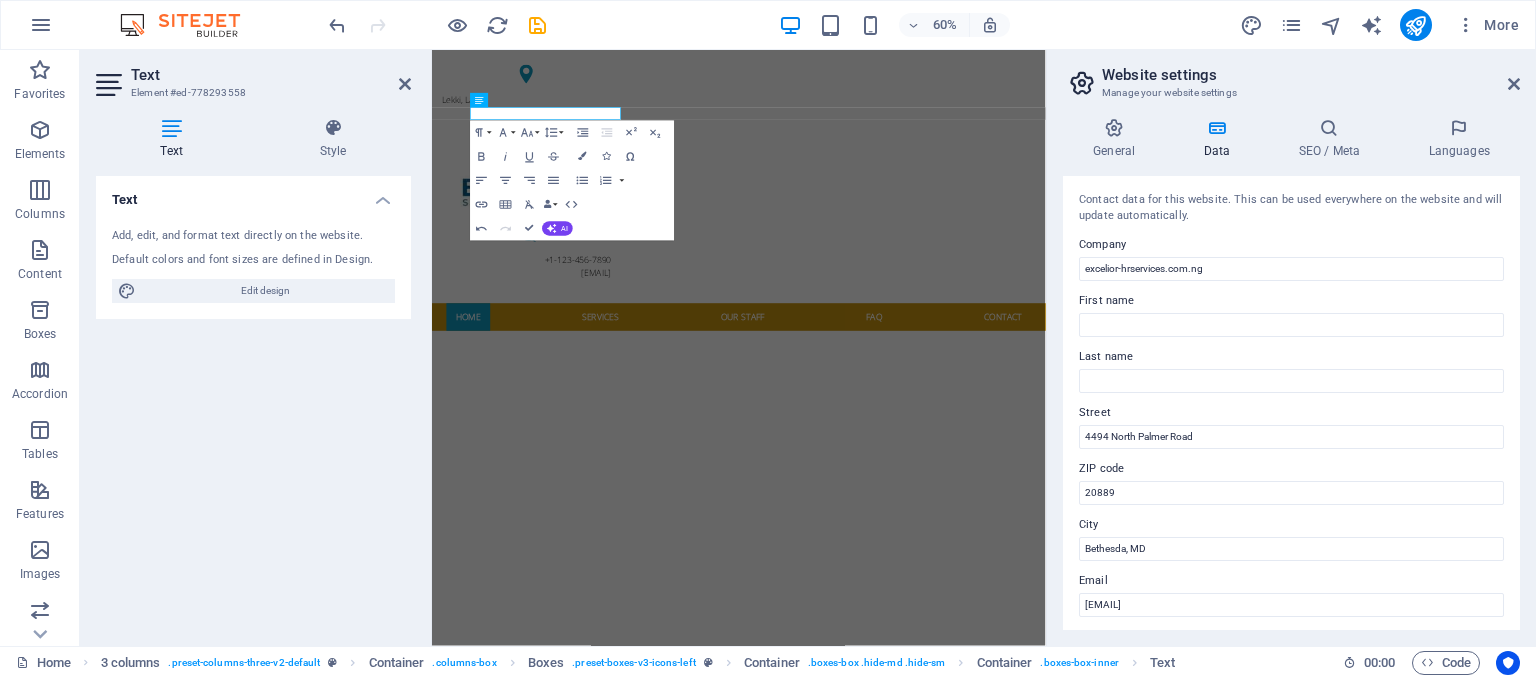click on "ZIP code" at bounding box center [1291, 469] 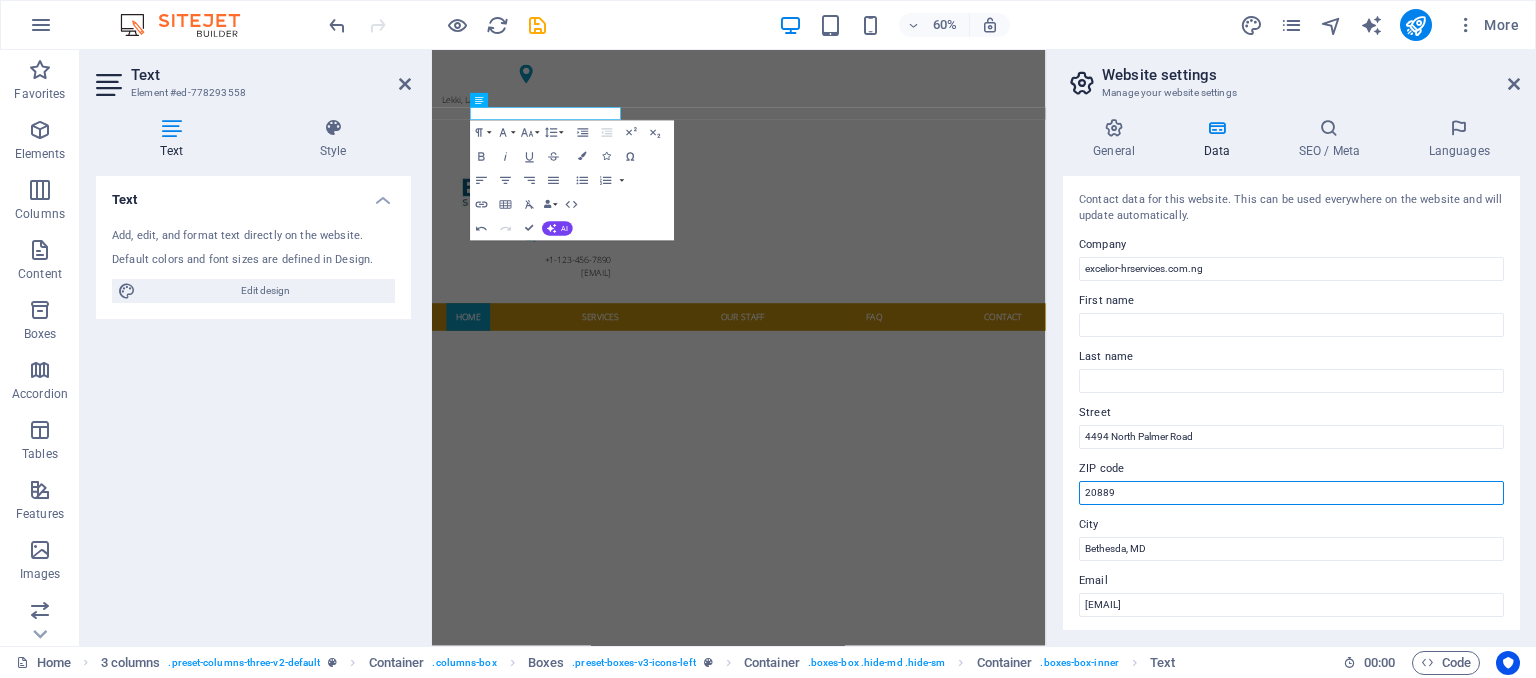 click on "20889" at bounding box center [1291, 493] 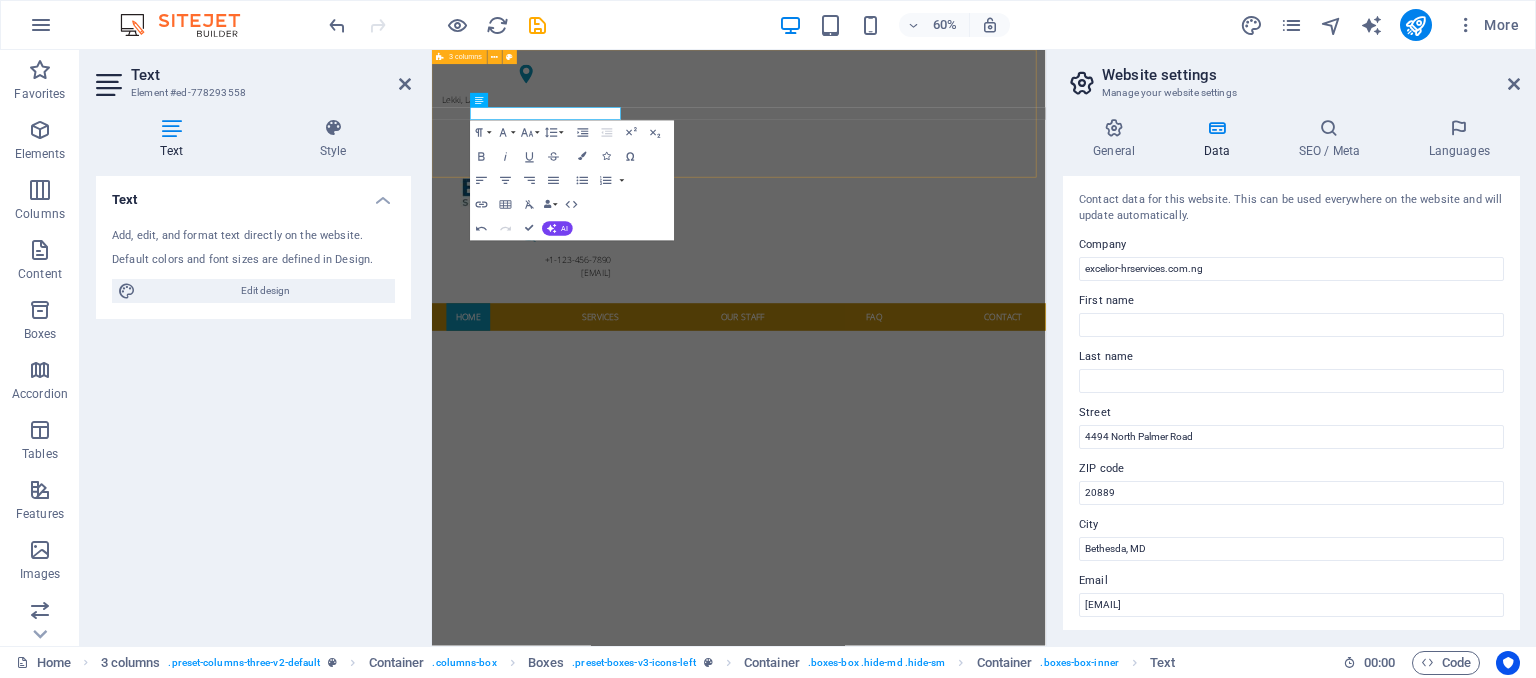 click on "Lekki, Lagos +1-123-456-7890 5009cfb5f0a19cefa9b6f8115165f2@cpanel.local" at bounding box center [943, 261] 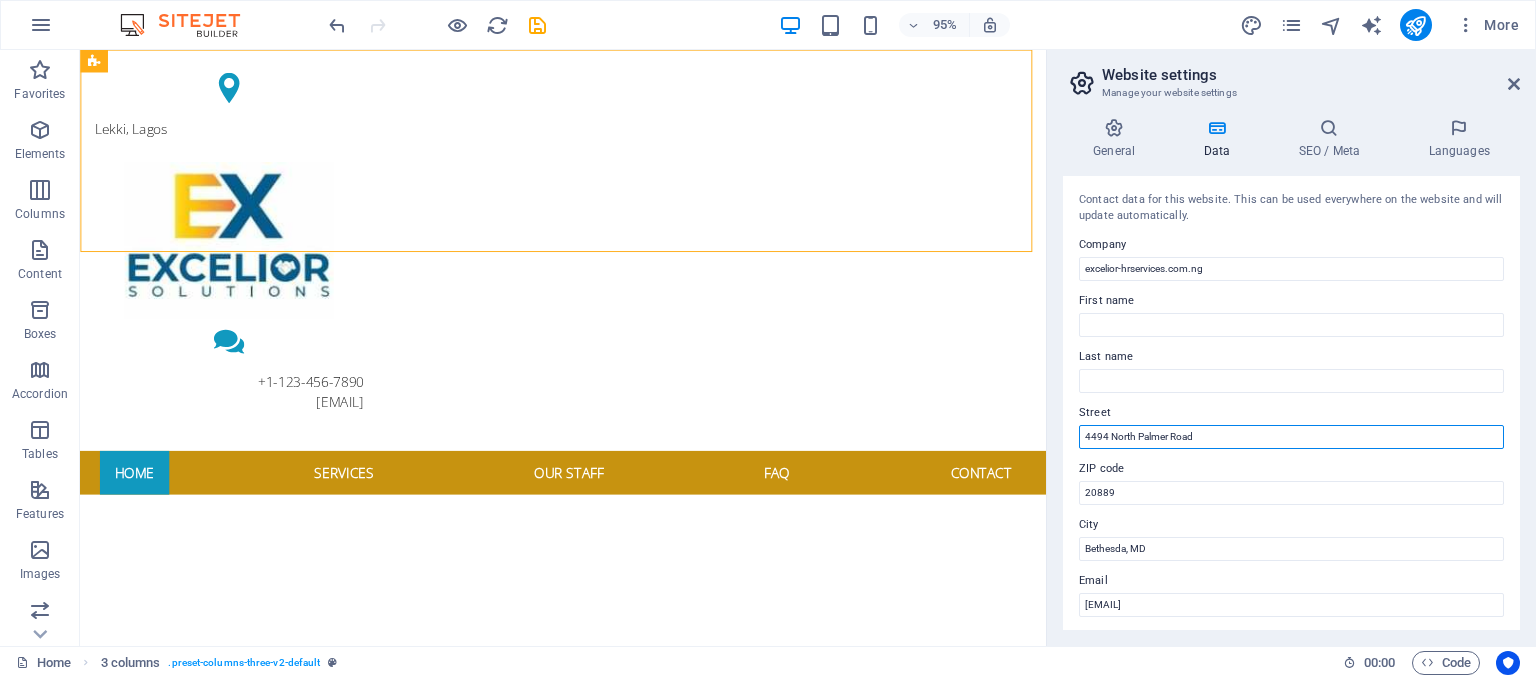 click on "4494 North Palmer Road" at bounding box center [1291, 437] 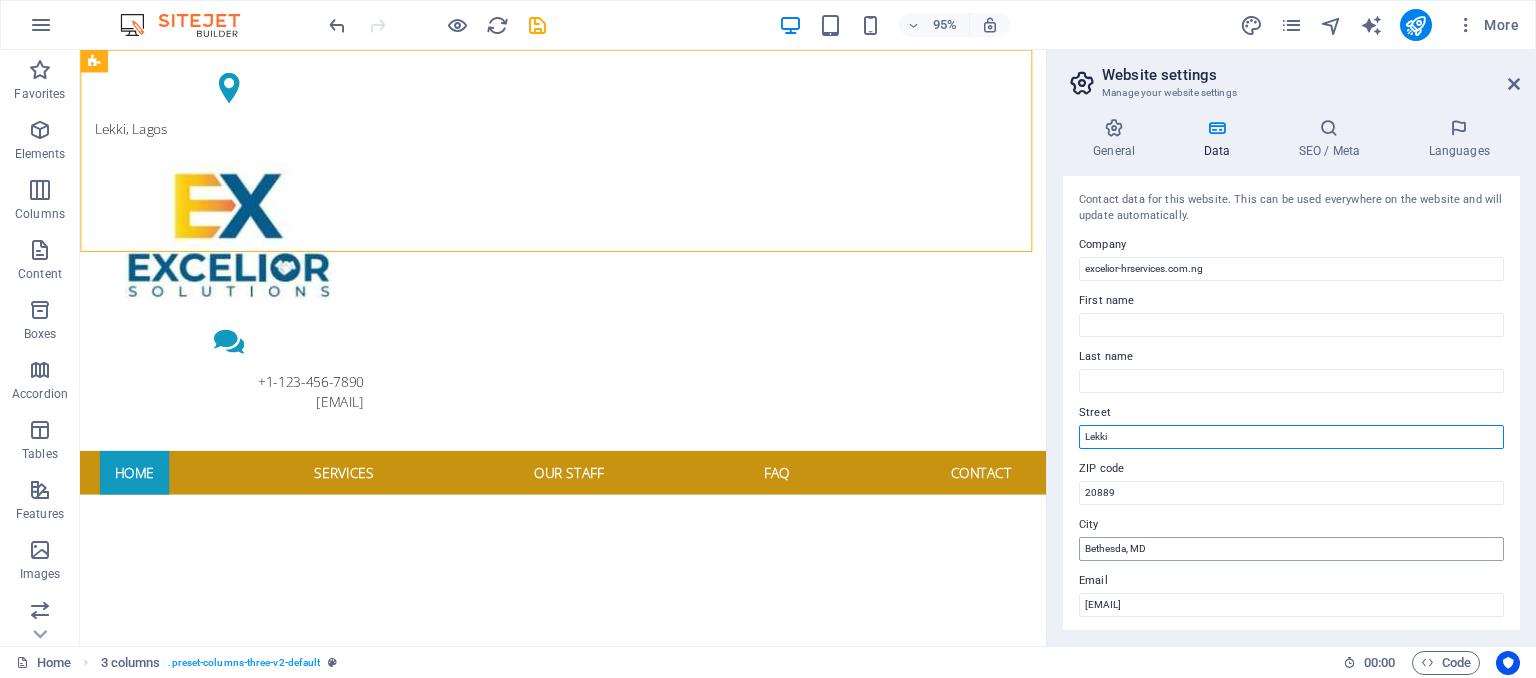 type on "Lekki" 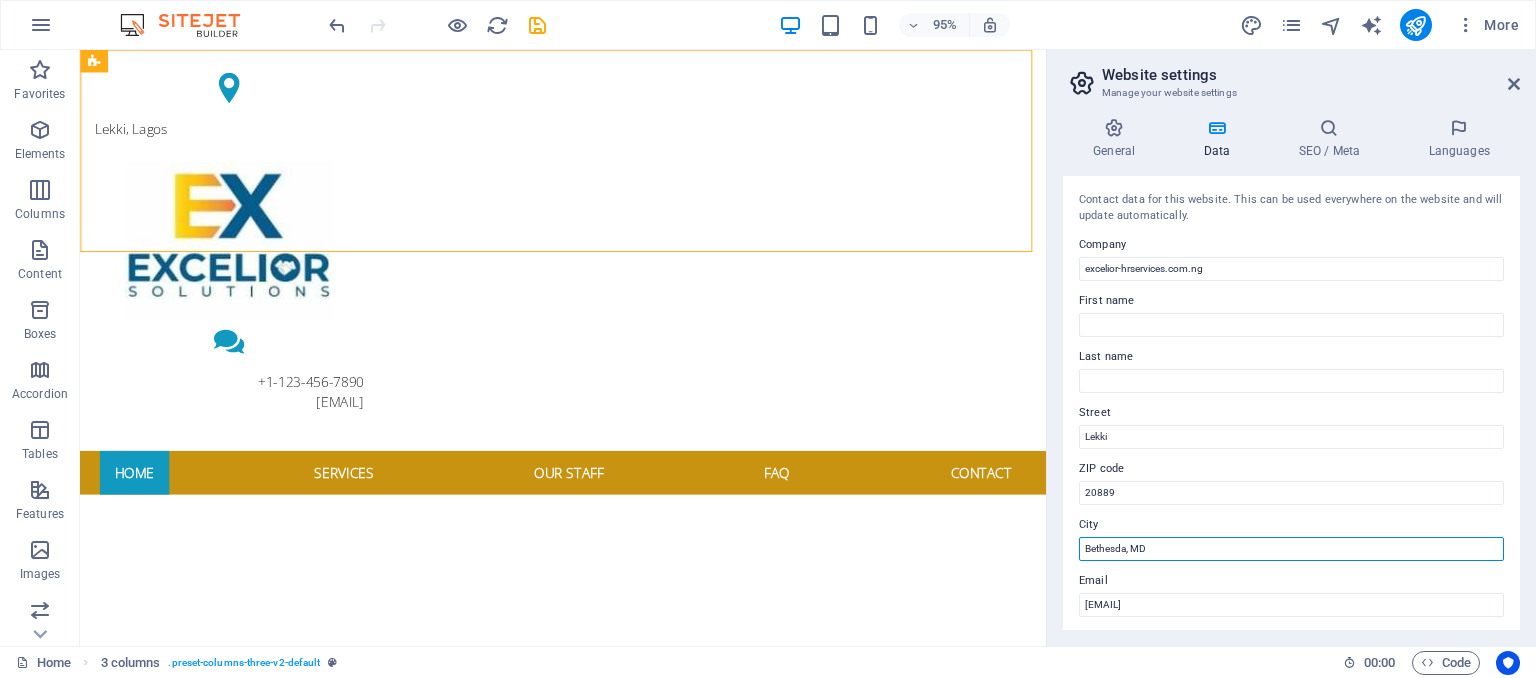click on "Bethesda, MD" at bounding box center [1291, 549] 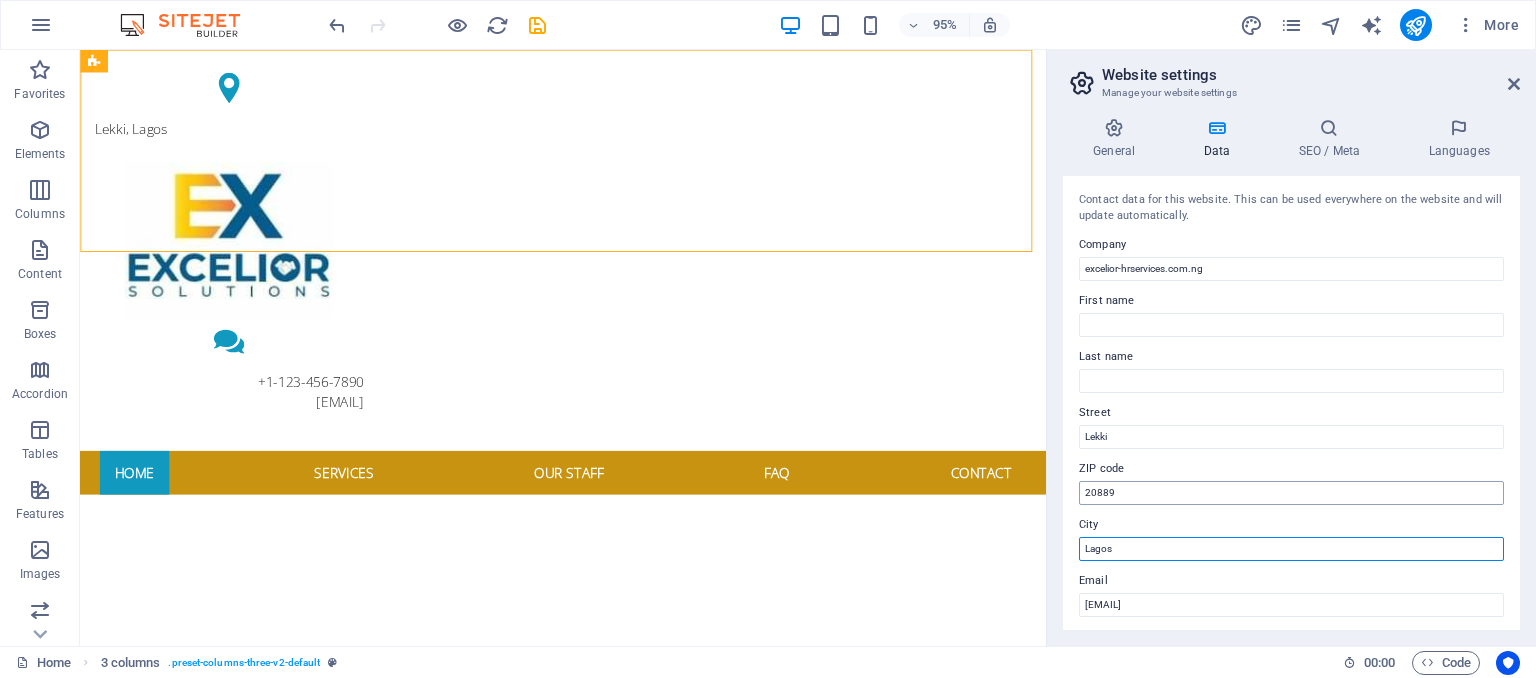 type on "Lagos" 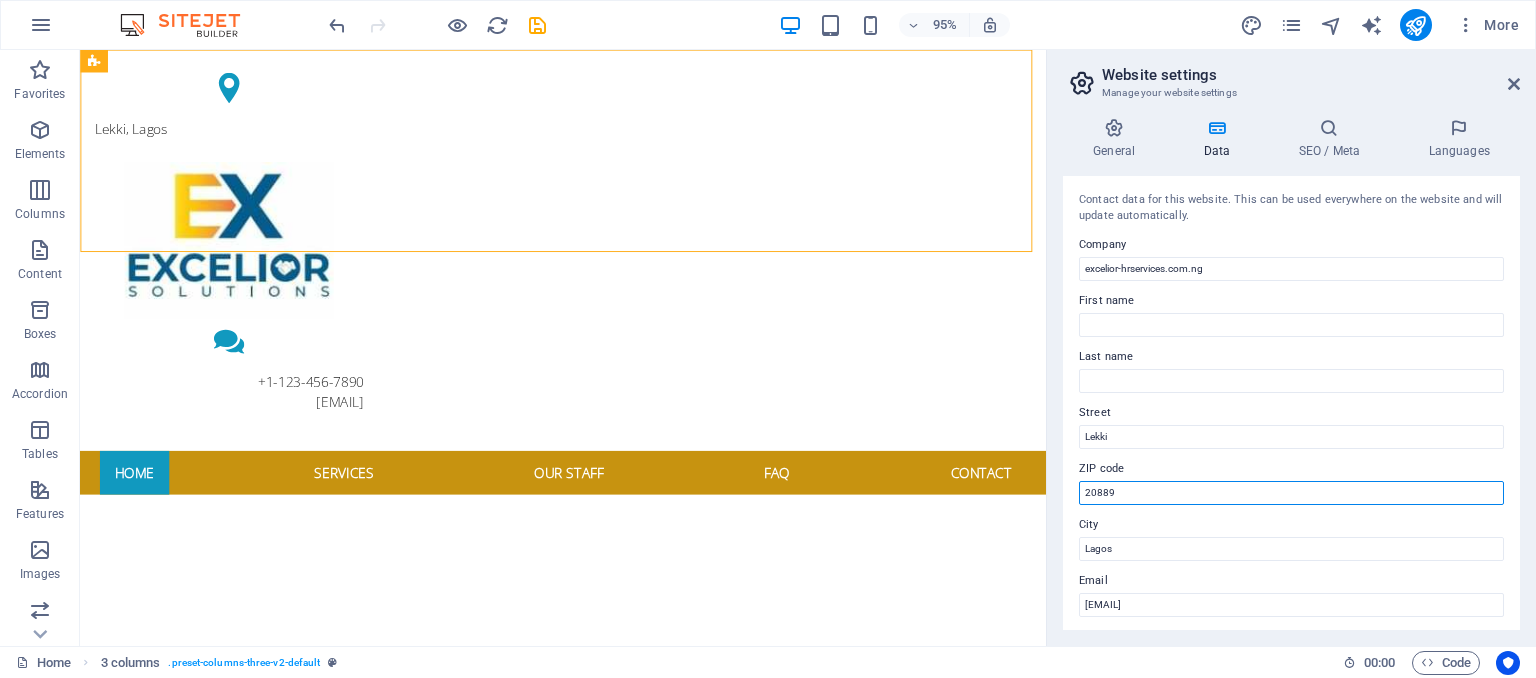 click on "20889" at bounding box center [1291, 493] 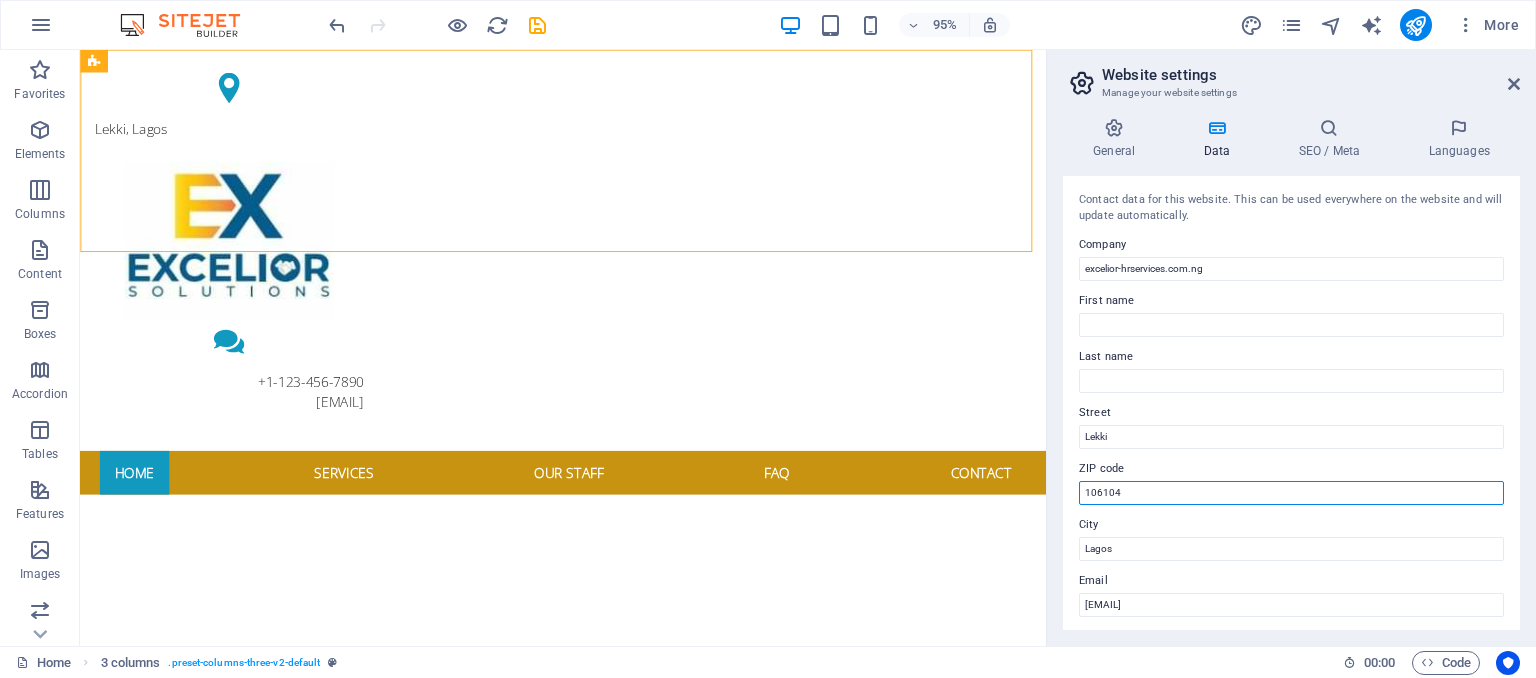 click on "106104" at bounding box center [1291, 493] 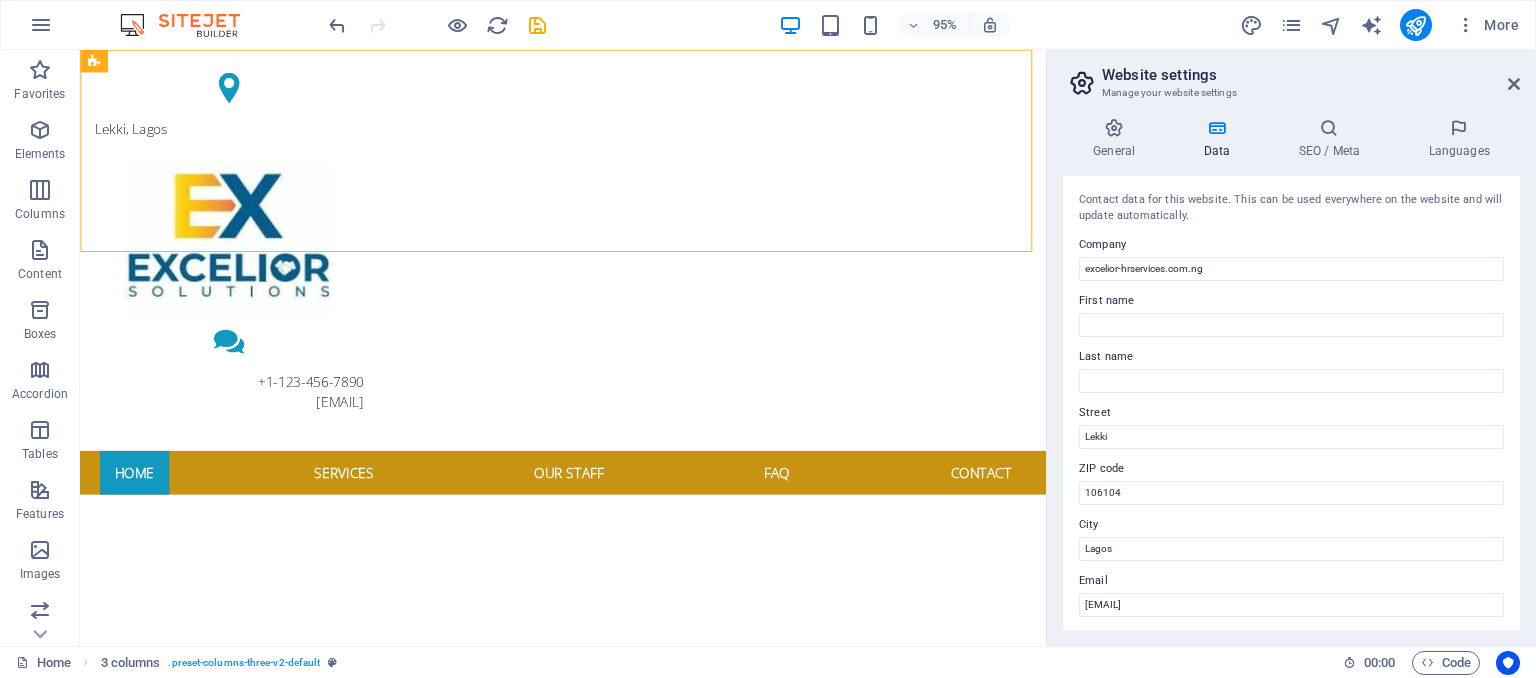 drag, startPoint x: 1520, startPoint y: 337, endPoint x: 1519, endPoint y: 404, distance: 67.00746 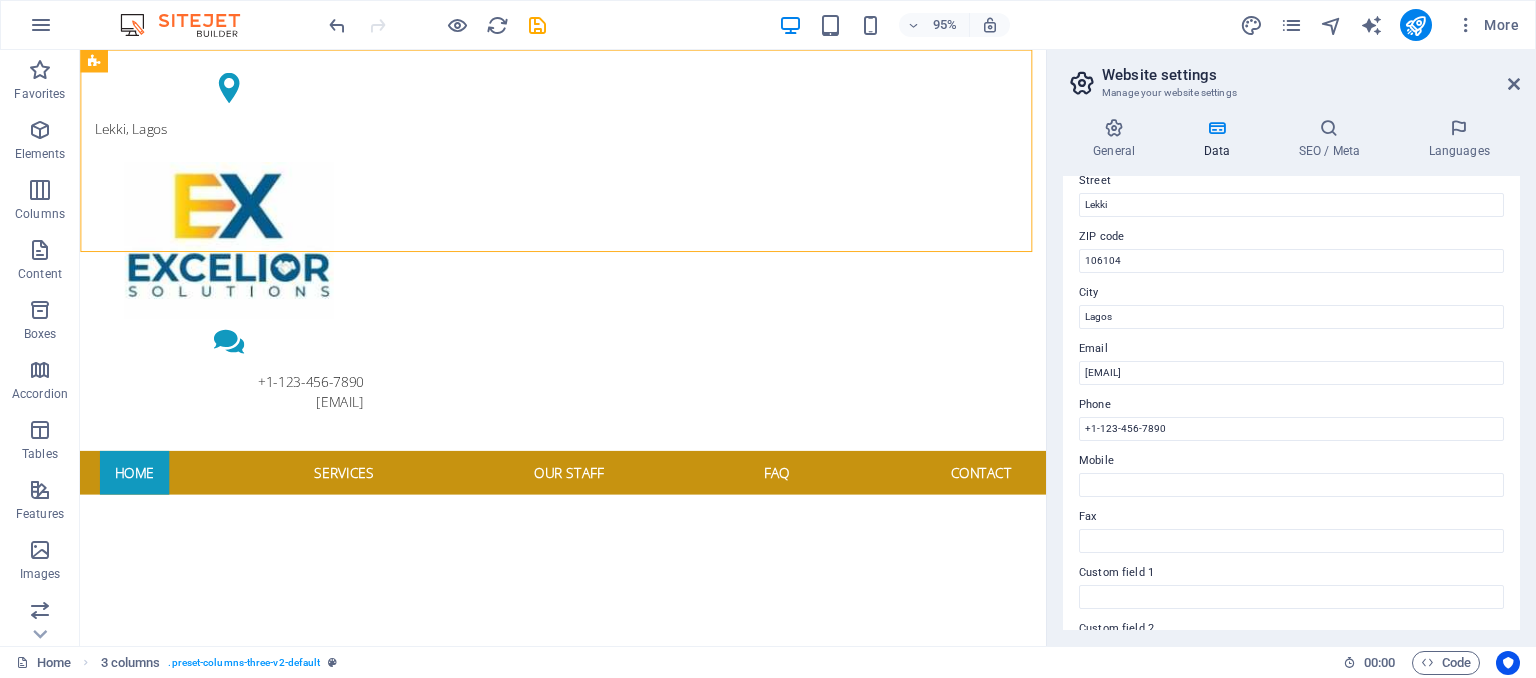 scroll, scrollTop: 236, scrollLeft: 0, axis: vertical 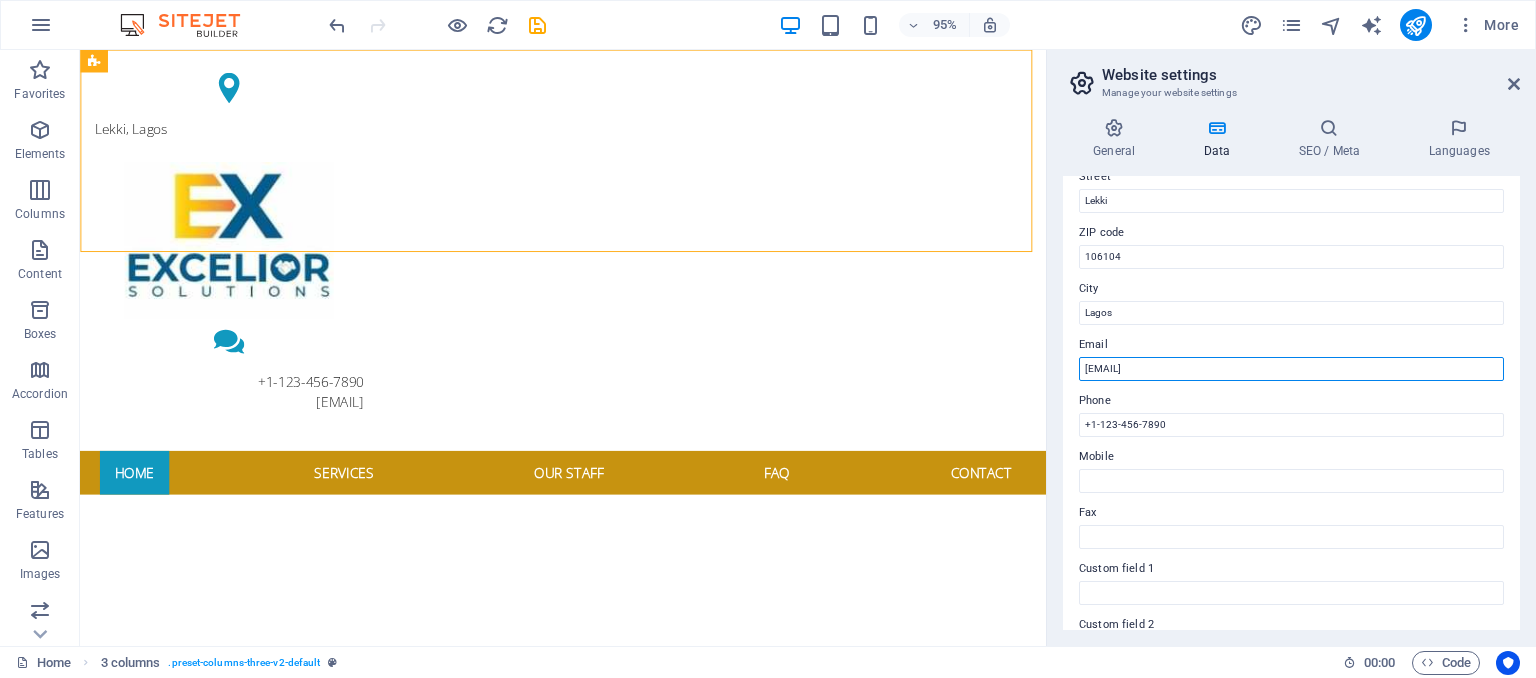 click on "5009cfb5f0a19cefa9b6f8115165f2@cpanel.local" at bounding box center [1291, 369] 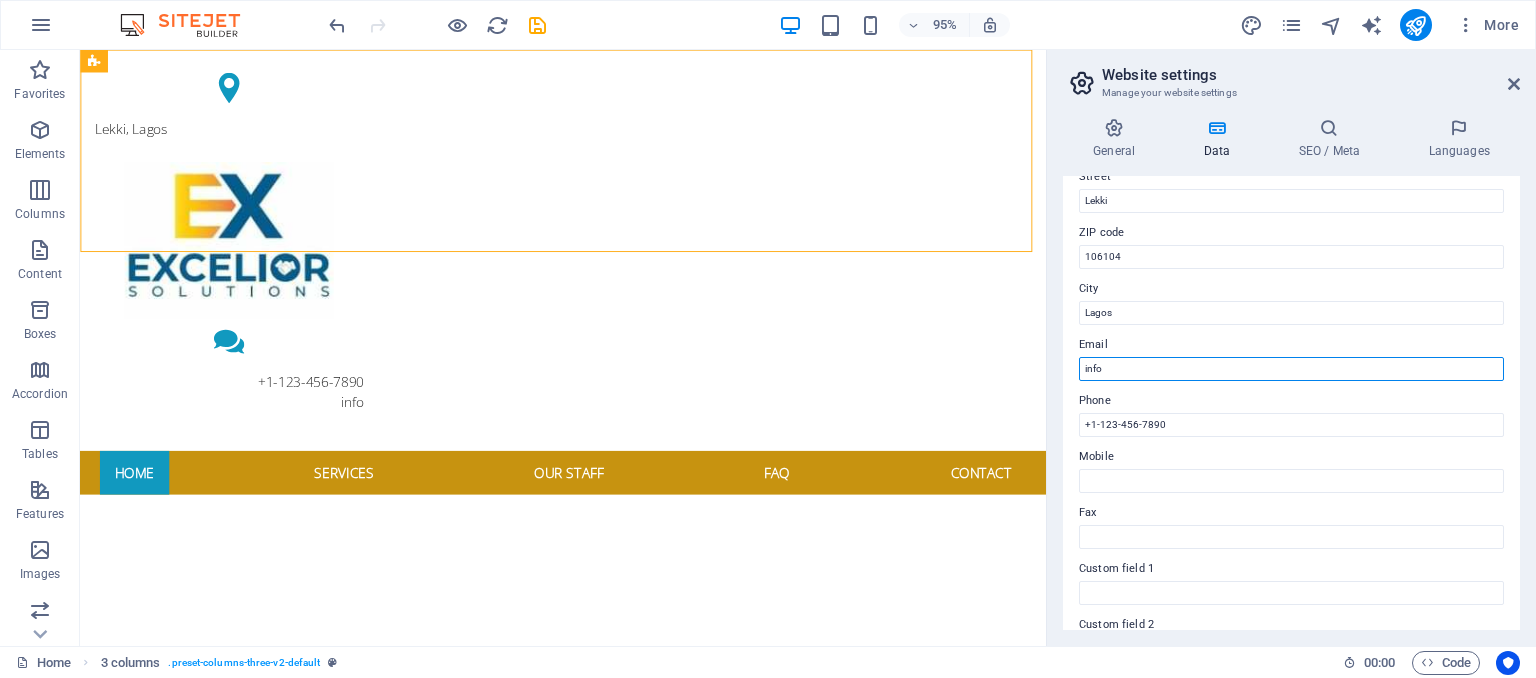 type on "info@excelior-hrservices.com.ng" 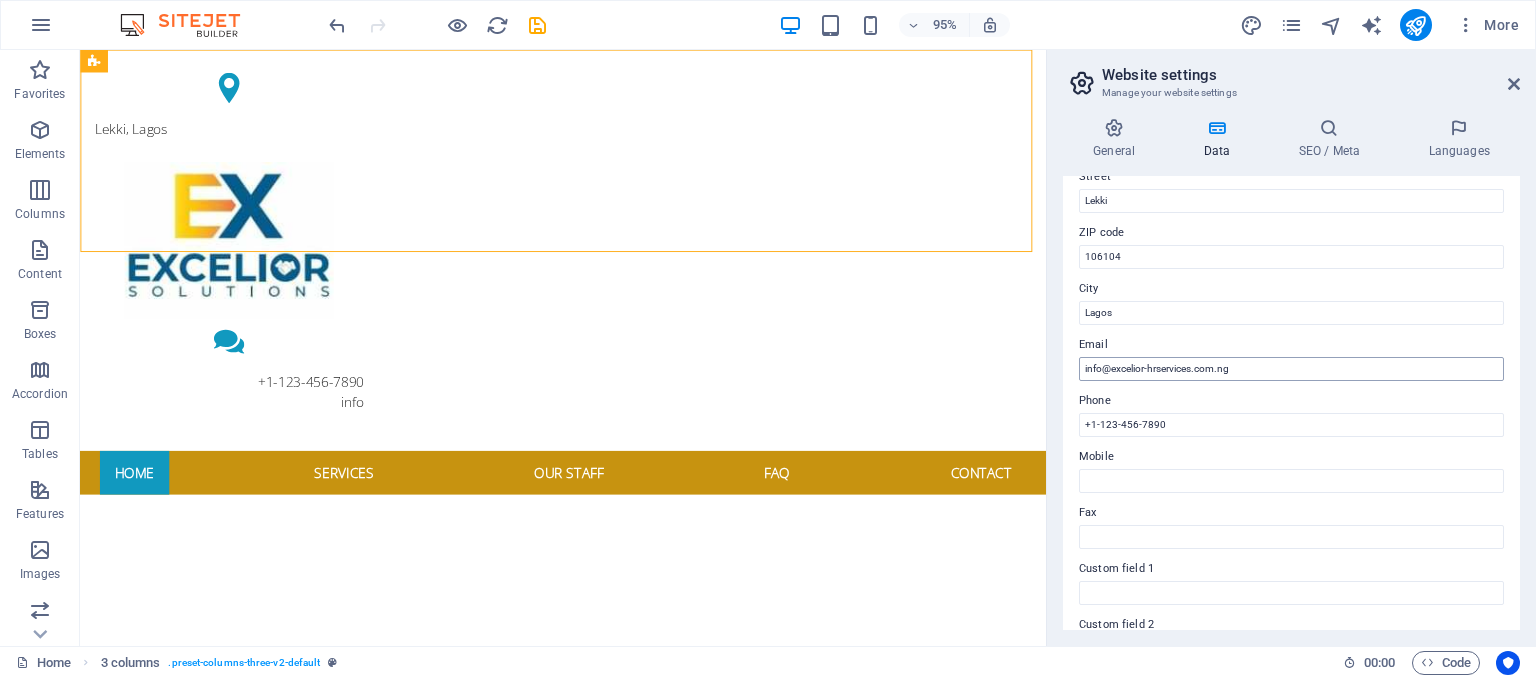 type on "Folashade" 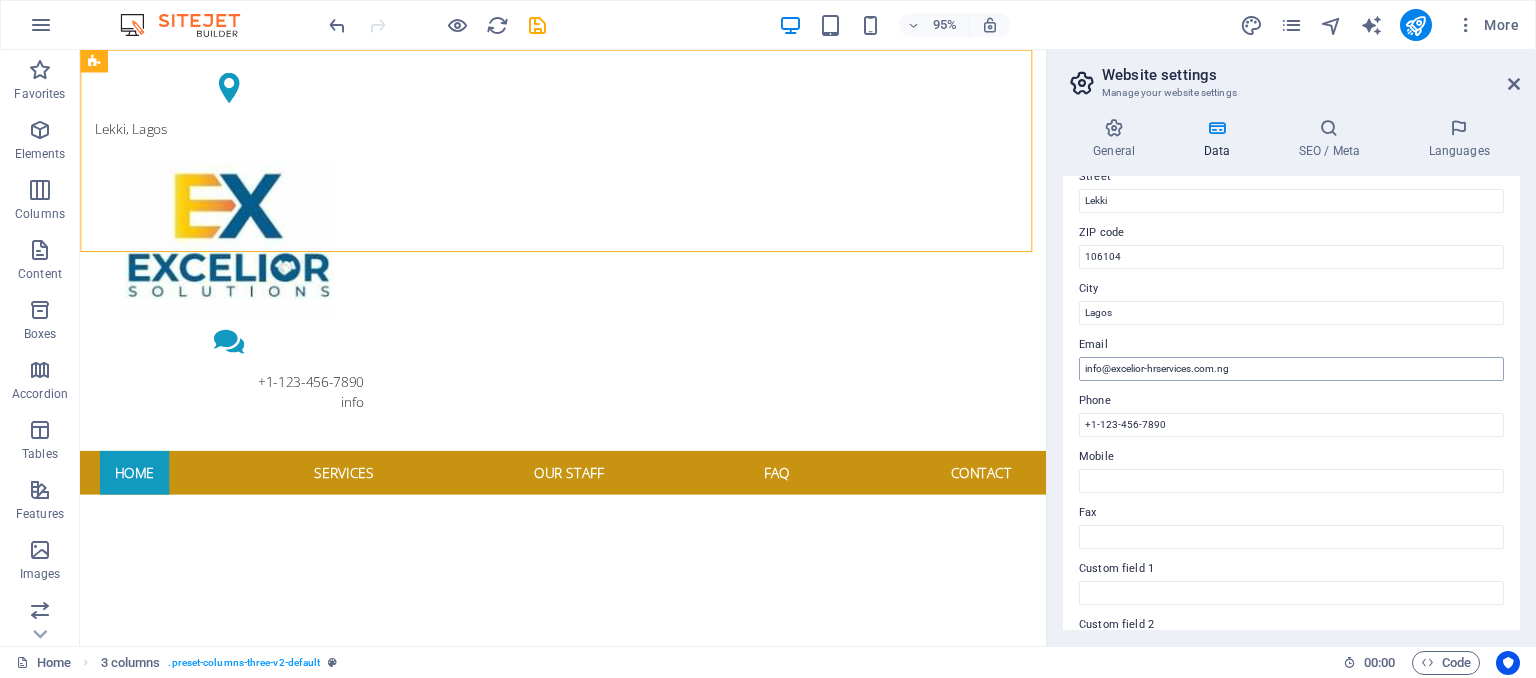type on "Oguntoyinbo" 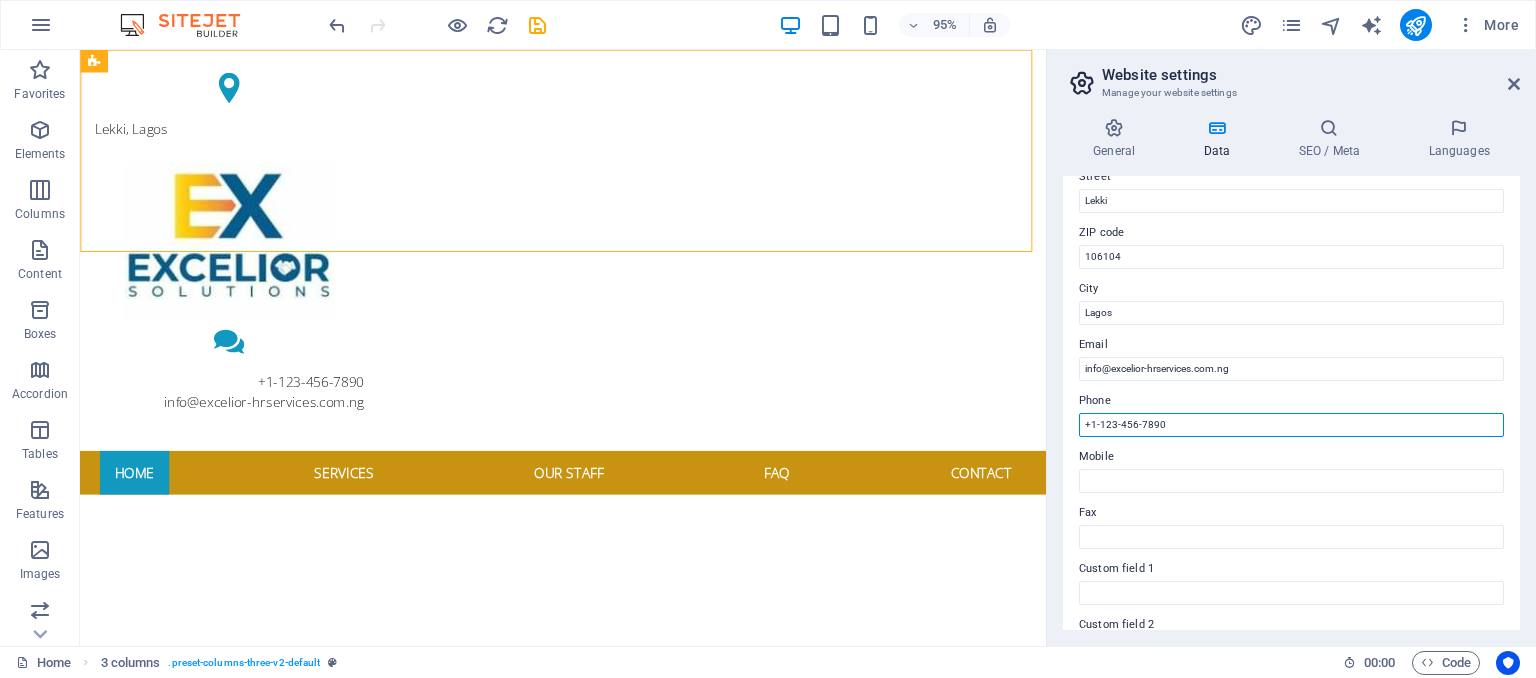 click on "+1-123-456-7890" at bounding box center (1291, 425) 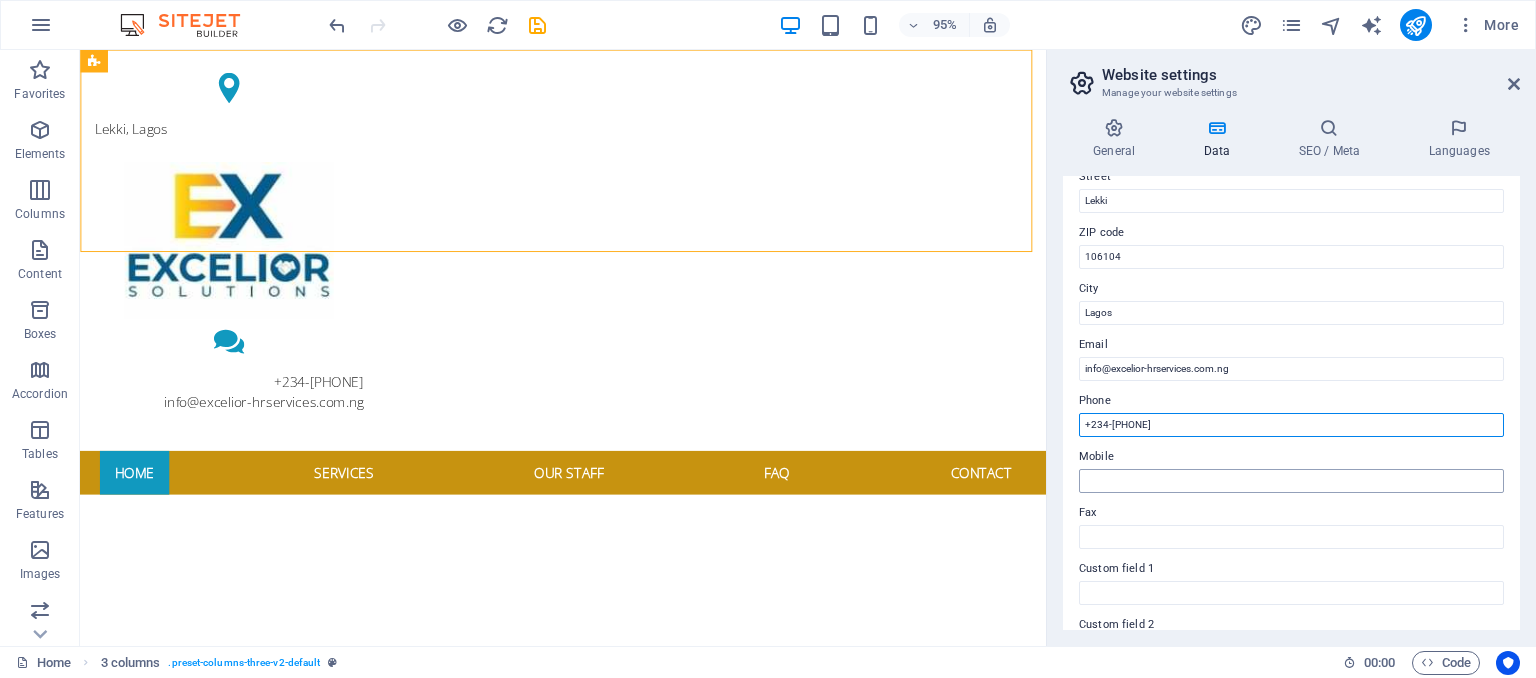 type on "[PHONE]" 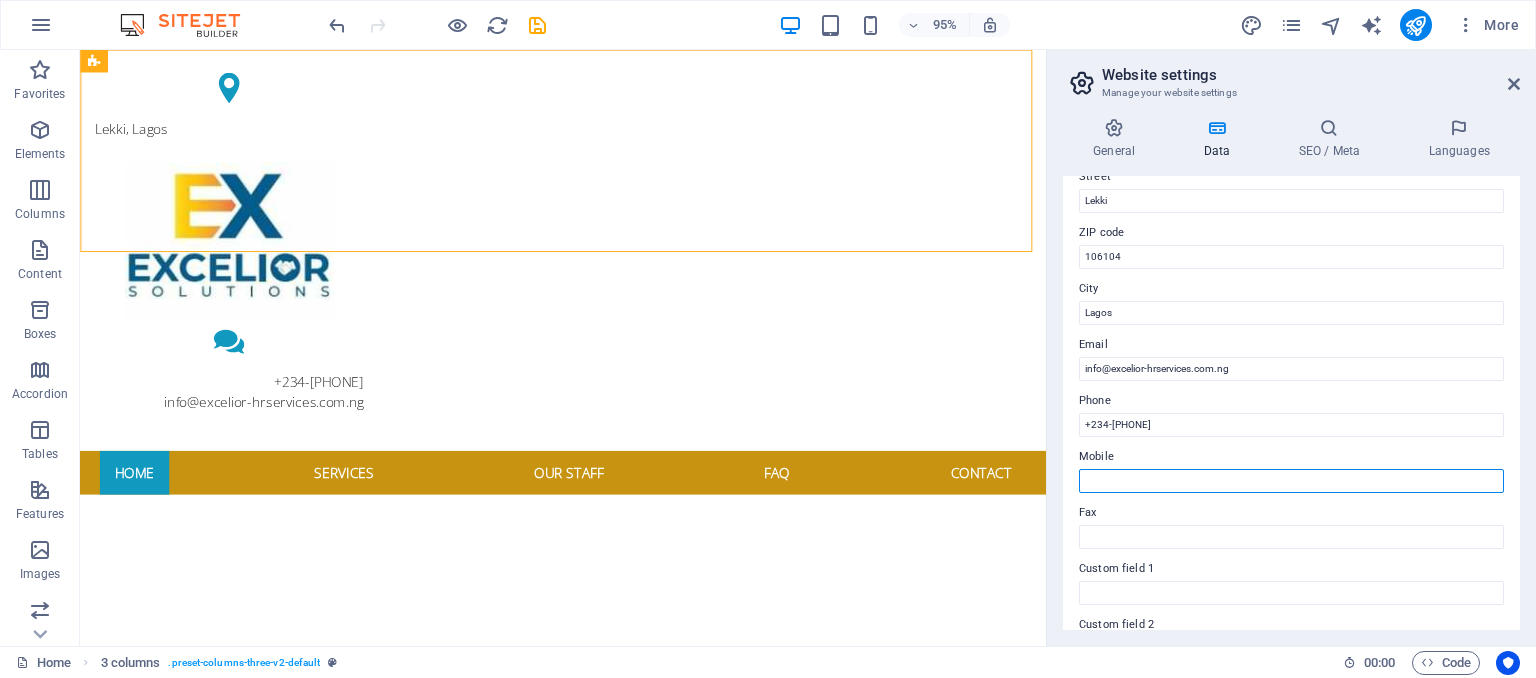 click on "Mobile" at bounding box center [1291, 481] 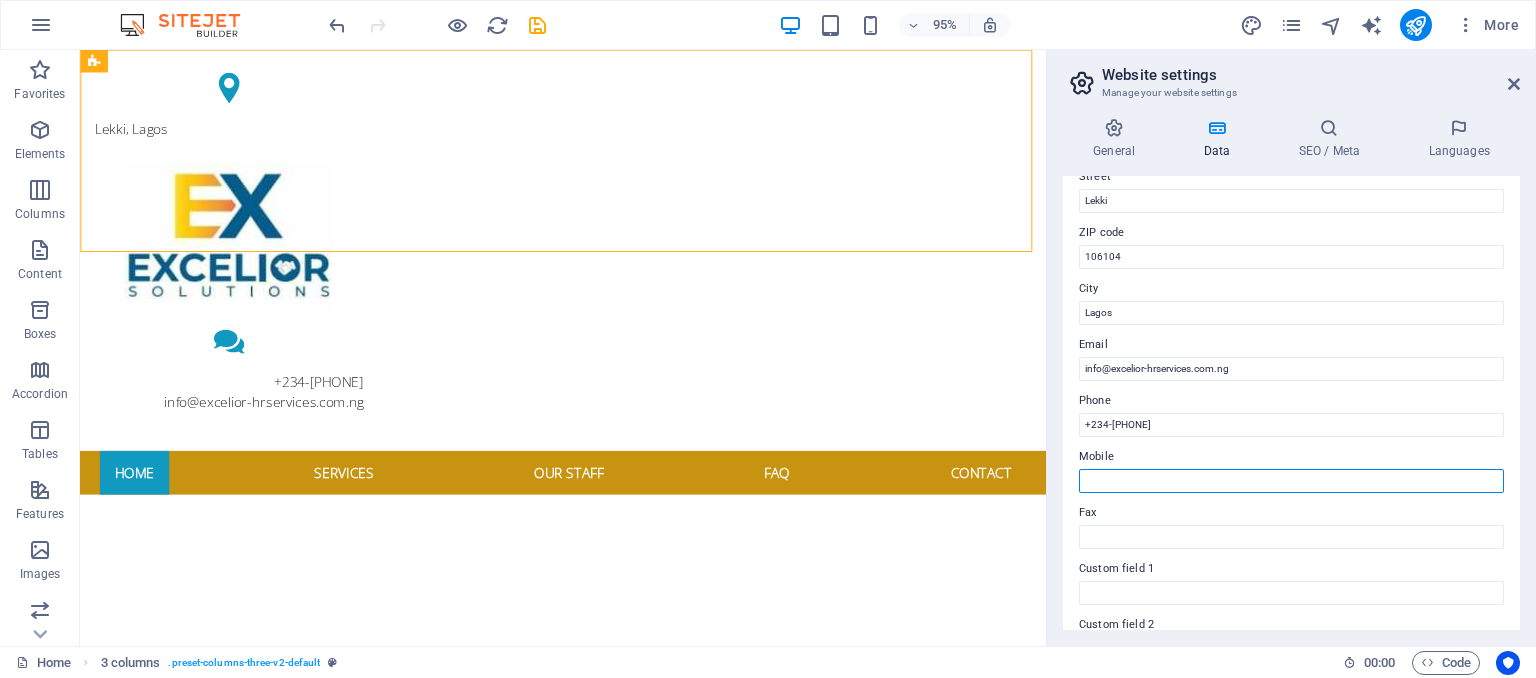 type on "08036313509" 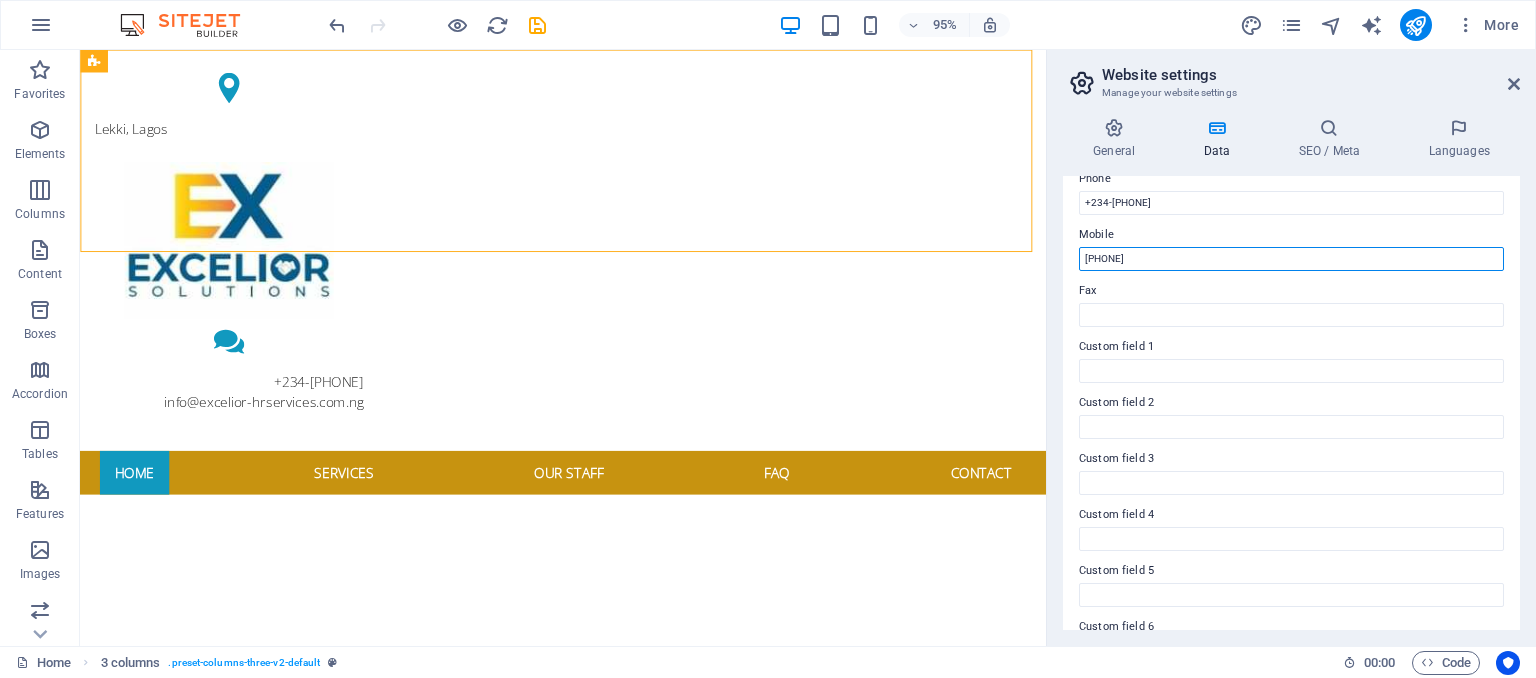 scroll, scrollTop: 506, scrollLeft: 0, axis: vertical 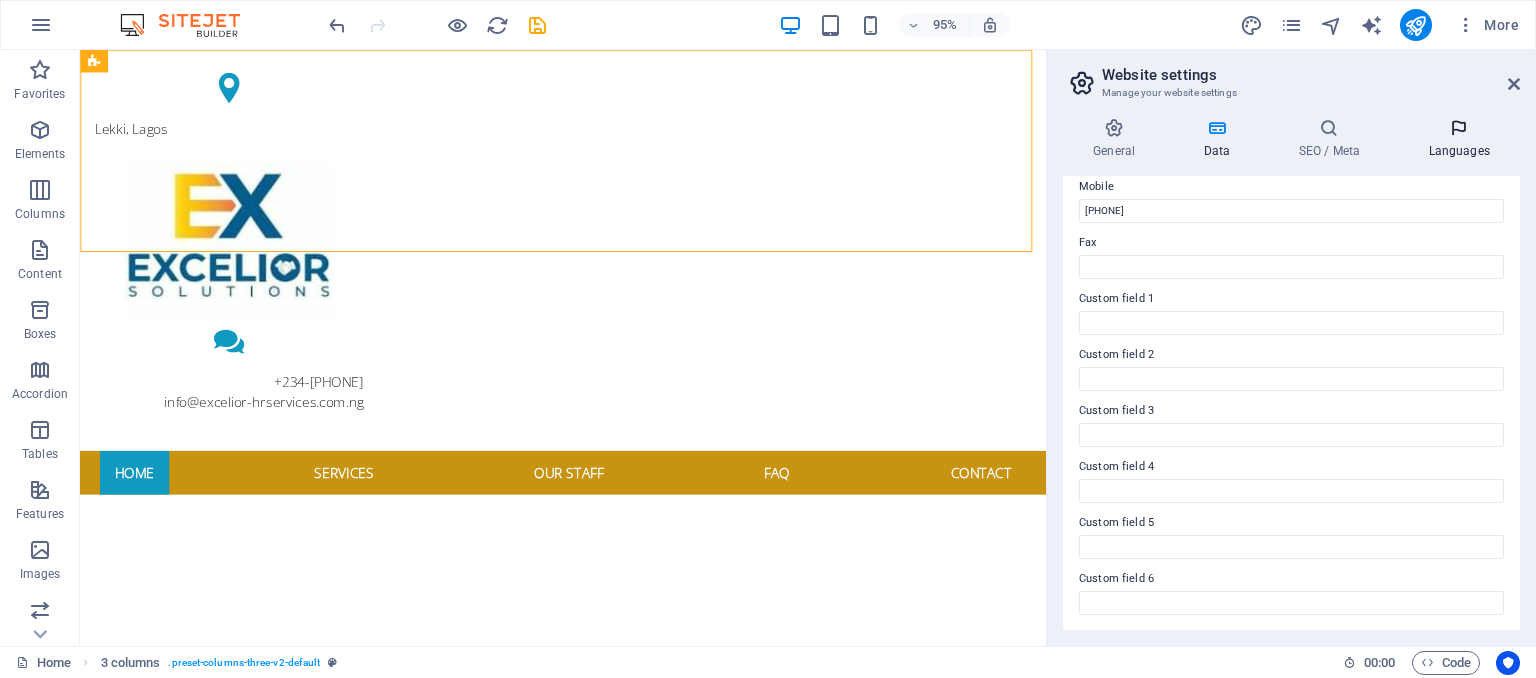 click at bounding box center [1459, 128] 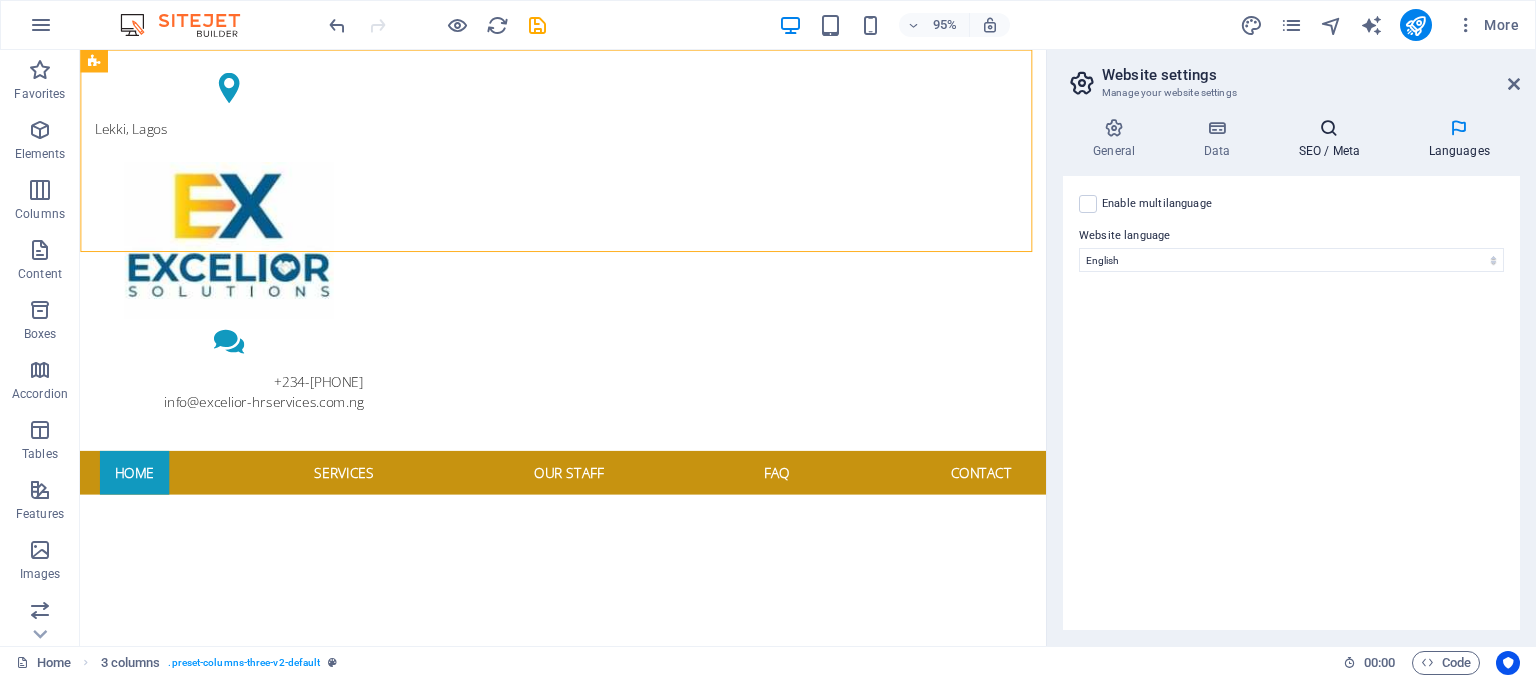 click at bounding box center (1329, 128) 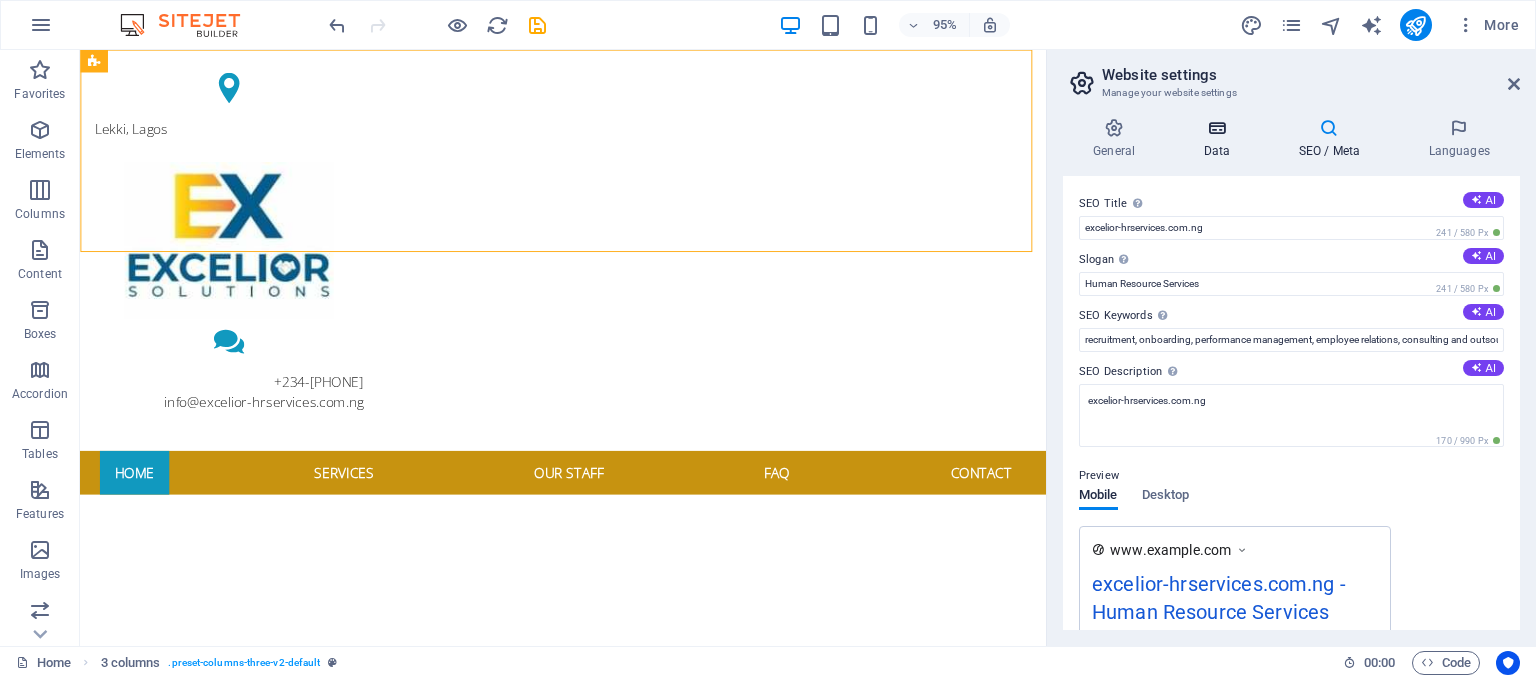 click on "Data" at bounding box center [1220, 139] 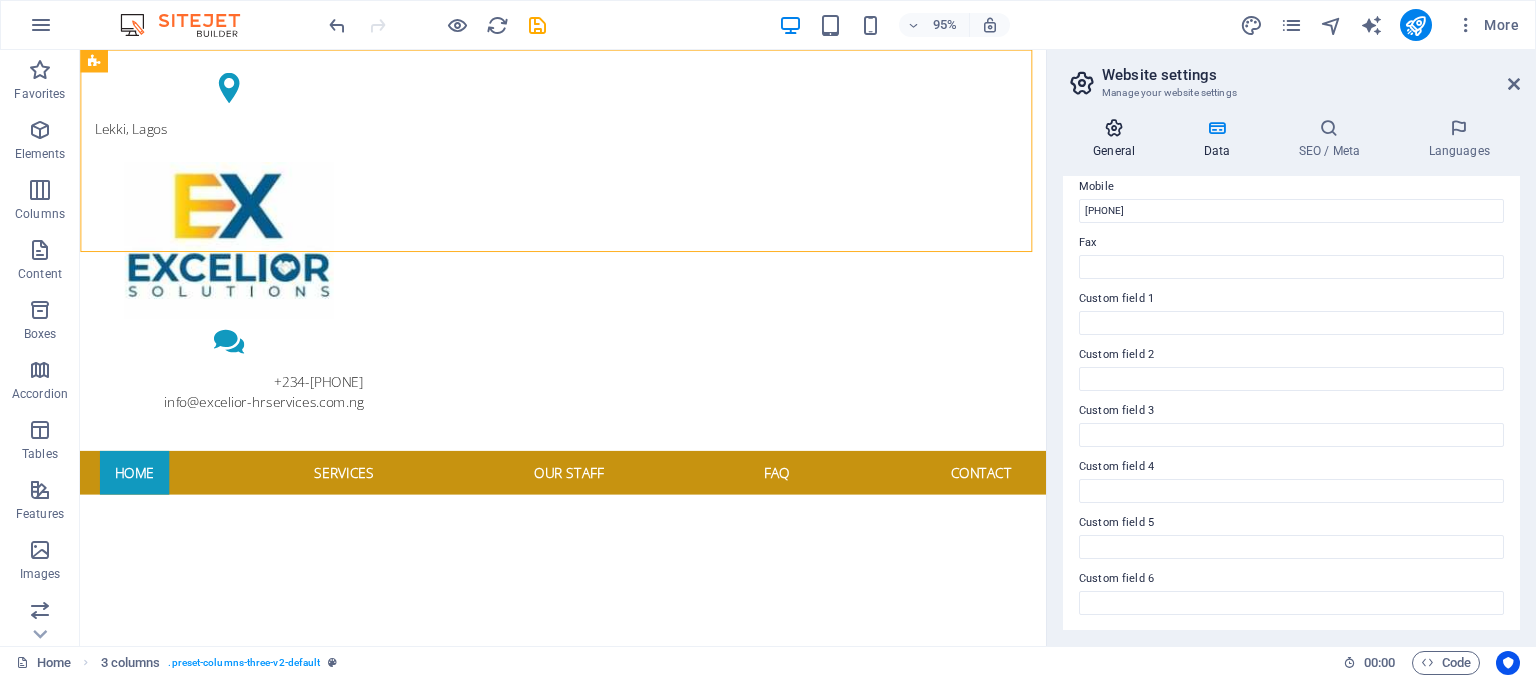 click on "General" at bounding box center [1118, 139] 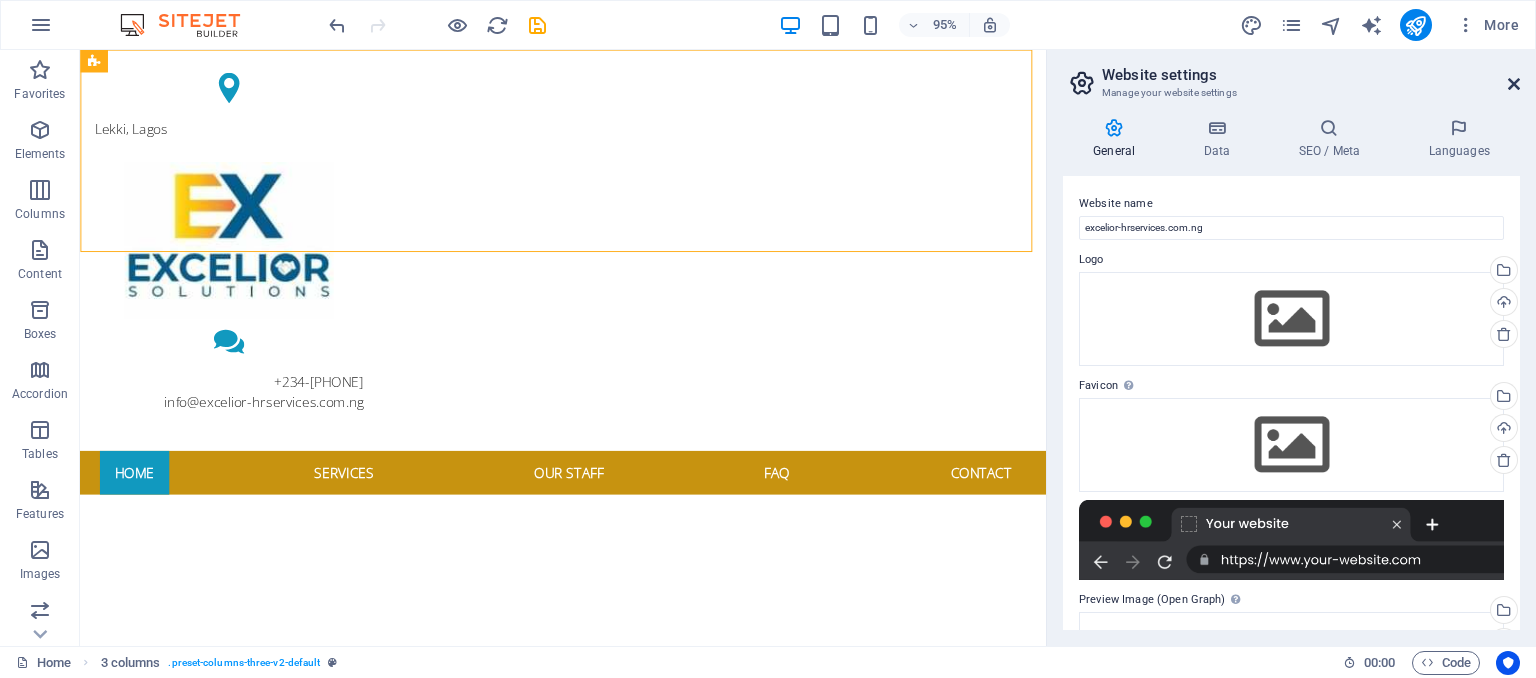 click at bounding box center (1514, 84) 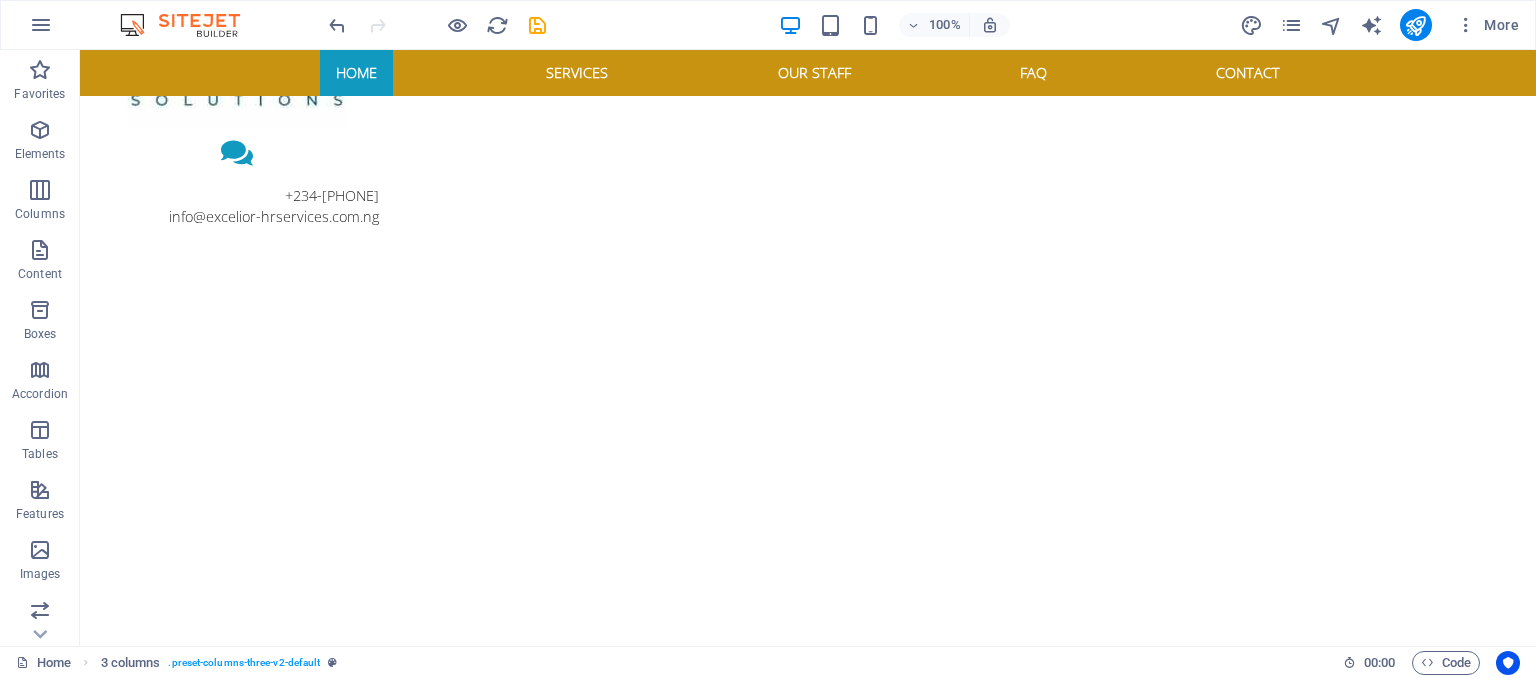 scroll, scrollTop: 257, scrollLeft: 0, axis: vertical 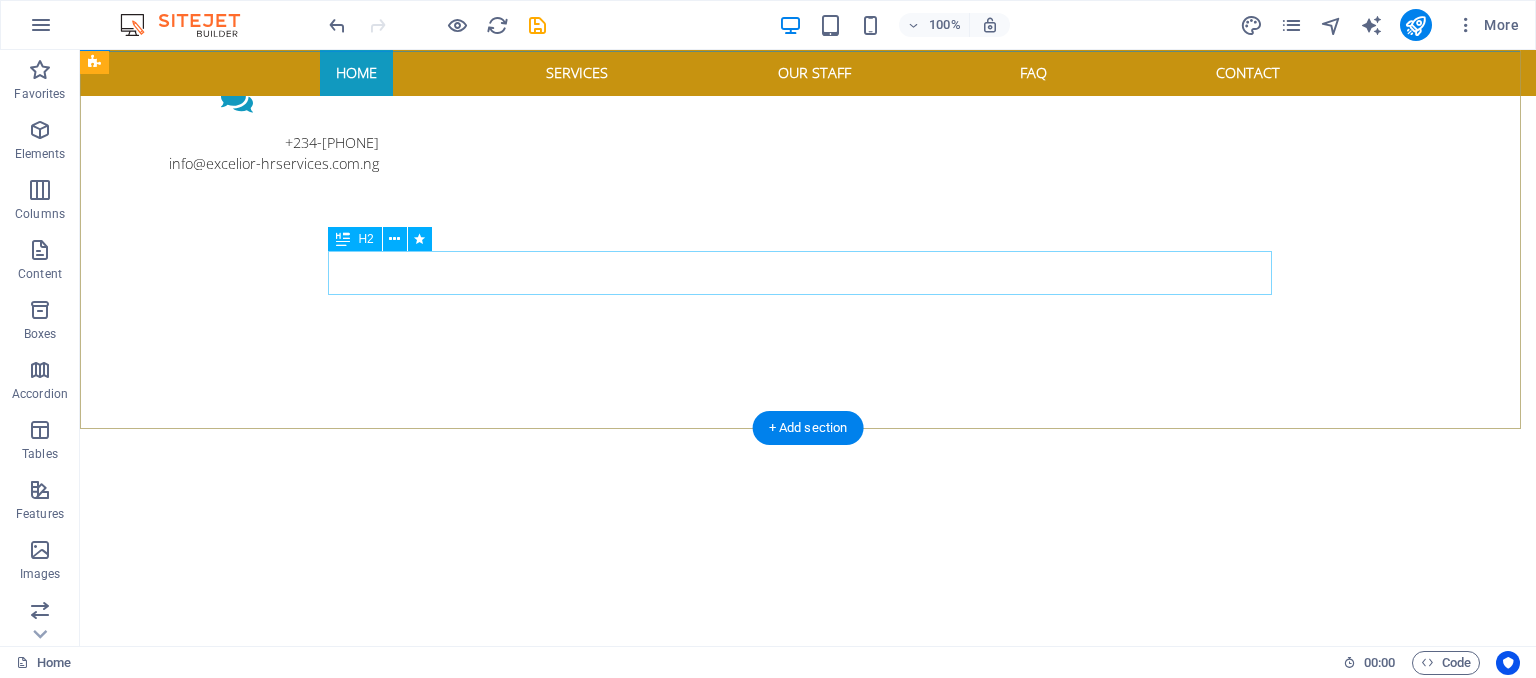 click on "For your family" at bounding box center [808, 859] 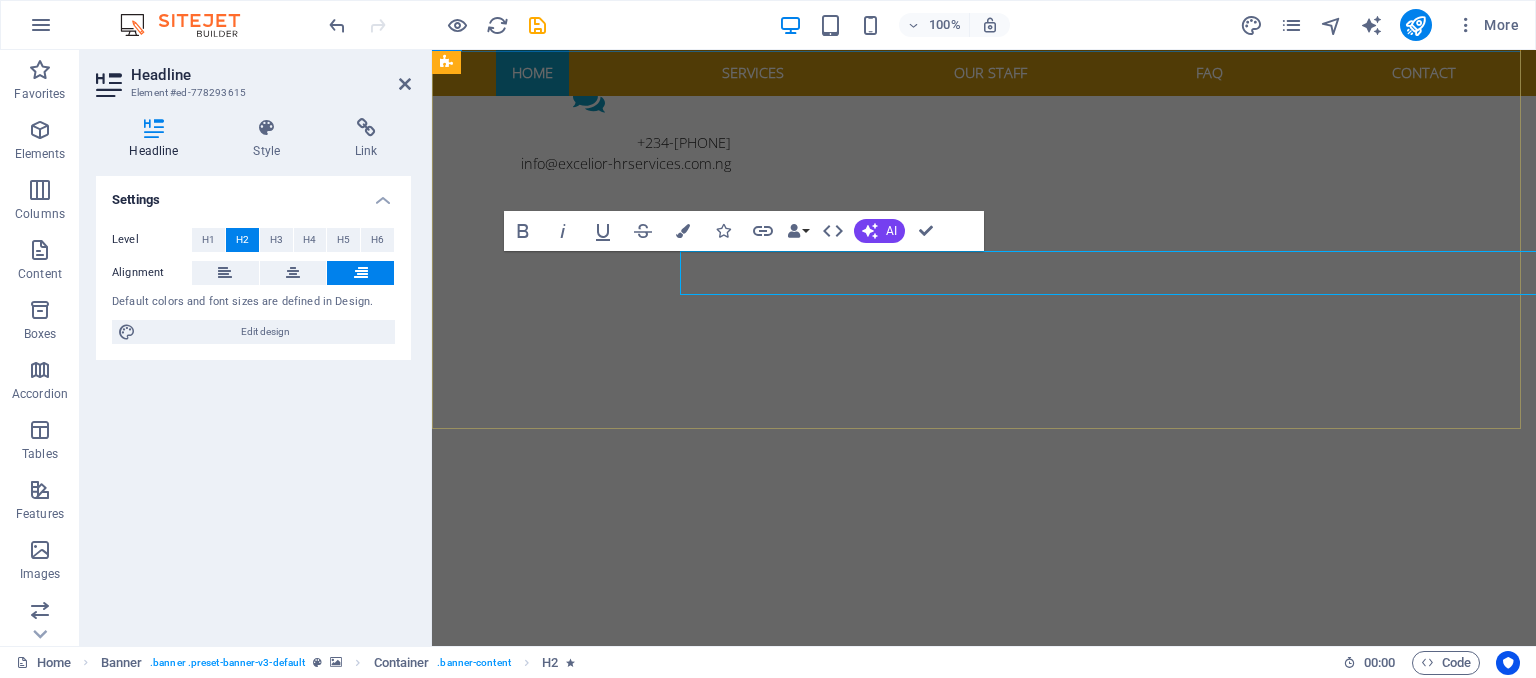 click on "EXCELIOR SOLUTIONS HR CONSULTING AND OUTSOURCING LIMITED For your family Learn more" at bounding box center (984, 827) 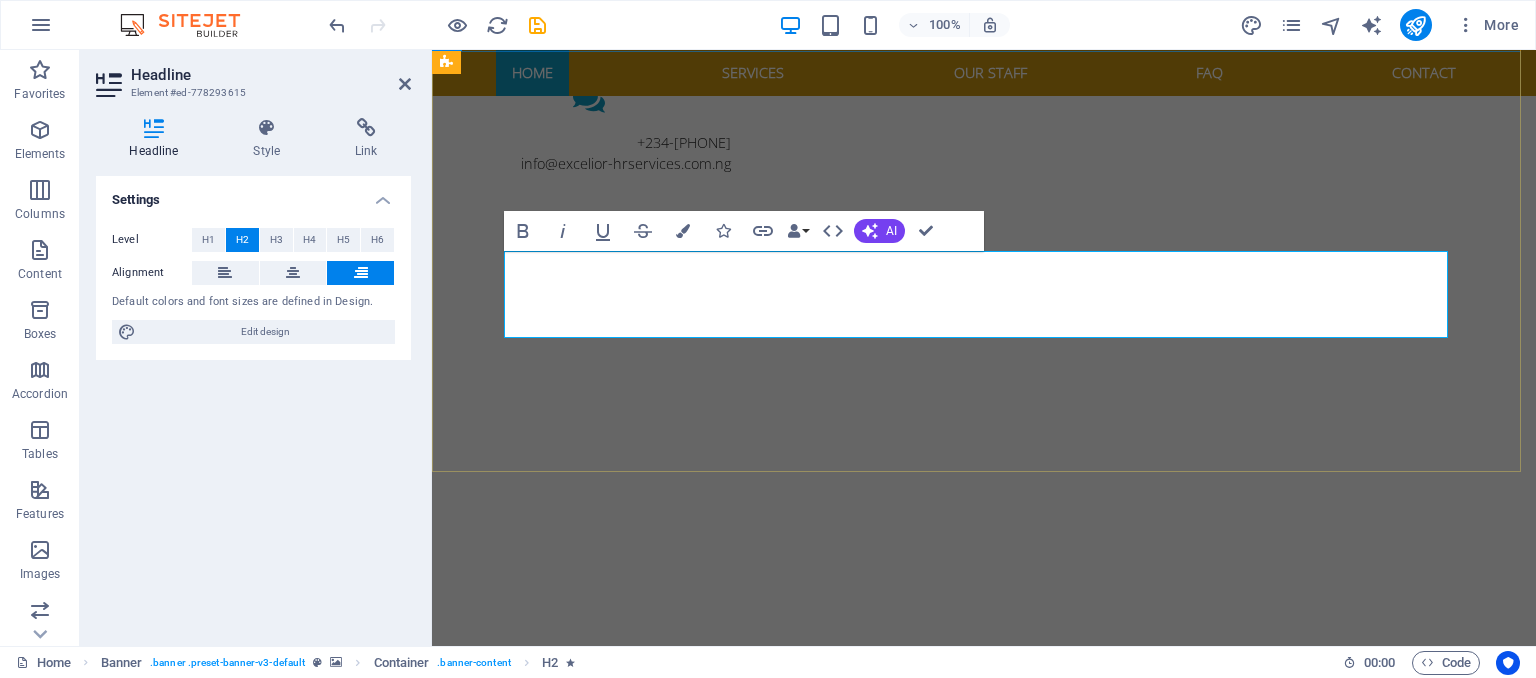 click on "*Empowering People. Strengthening Culture. Accelerating Business.*" at bounding box center [992, 971] 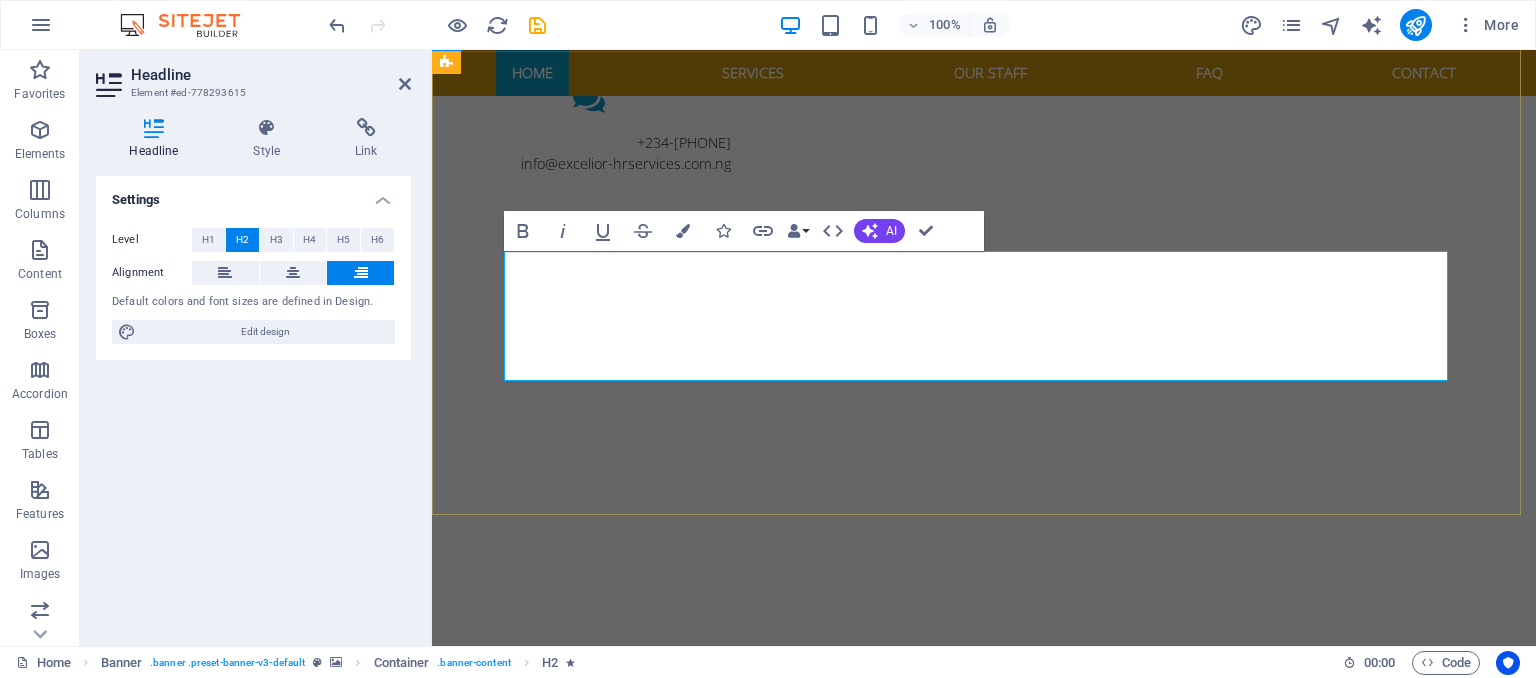 click on "*Empowering People.  ‌Strengthening Culture.  ‌Accelerating Business.*" at bounding box center (1267, 1035) 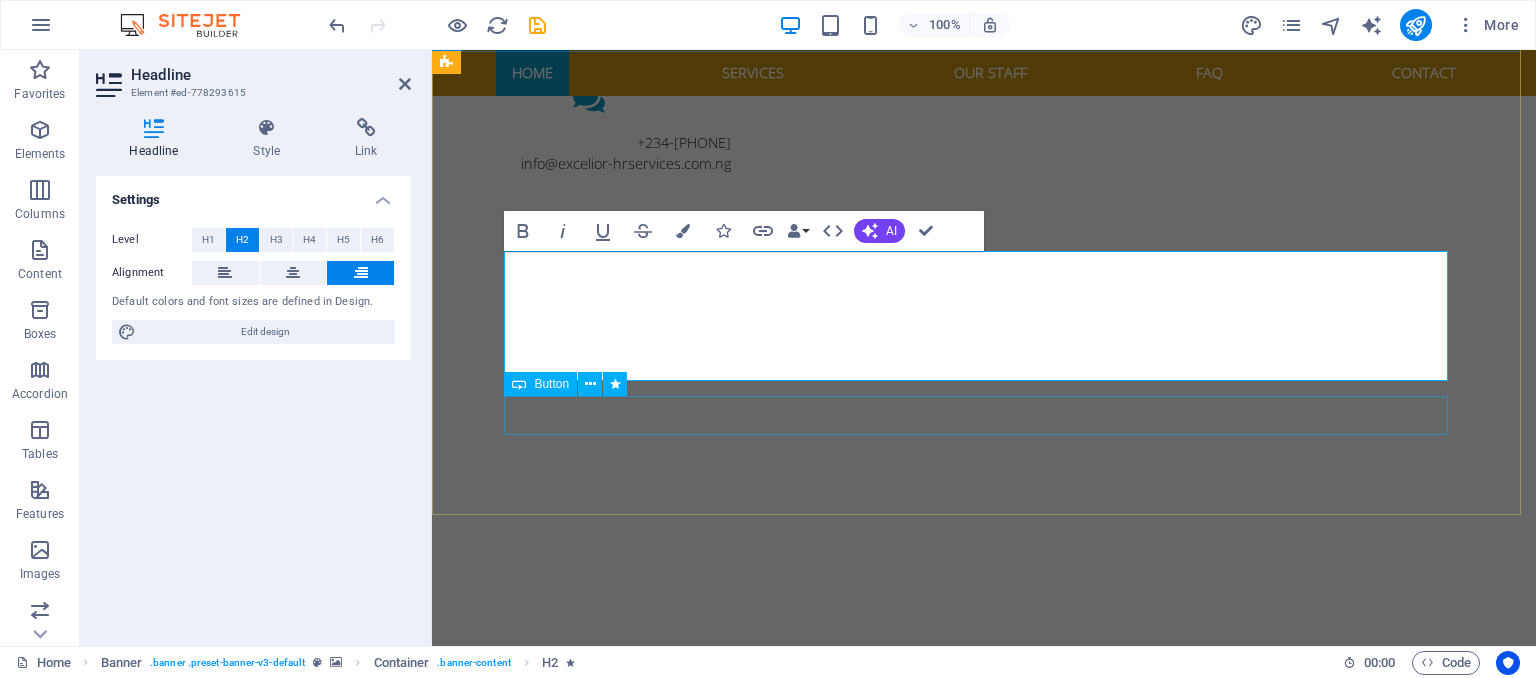 click on "Learn more" at bounding box center [984, 1135] 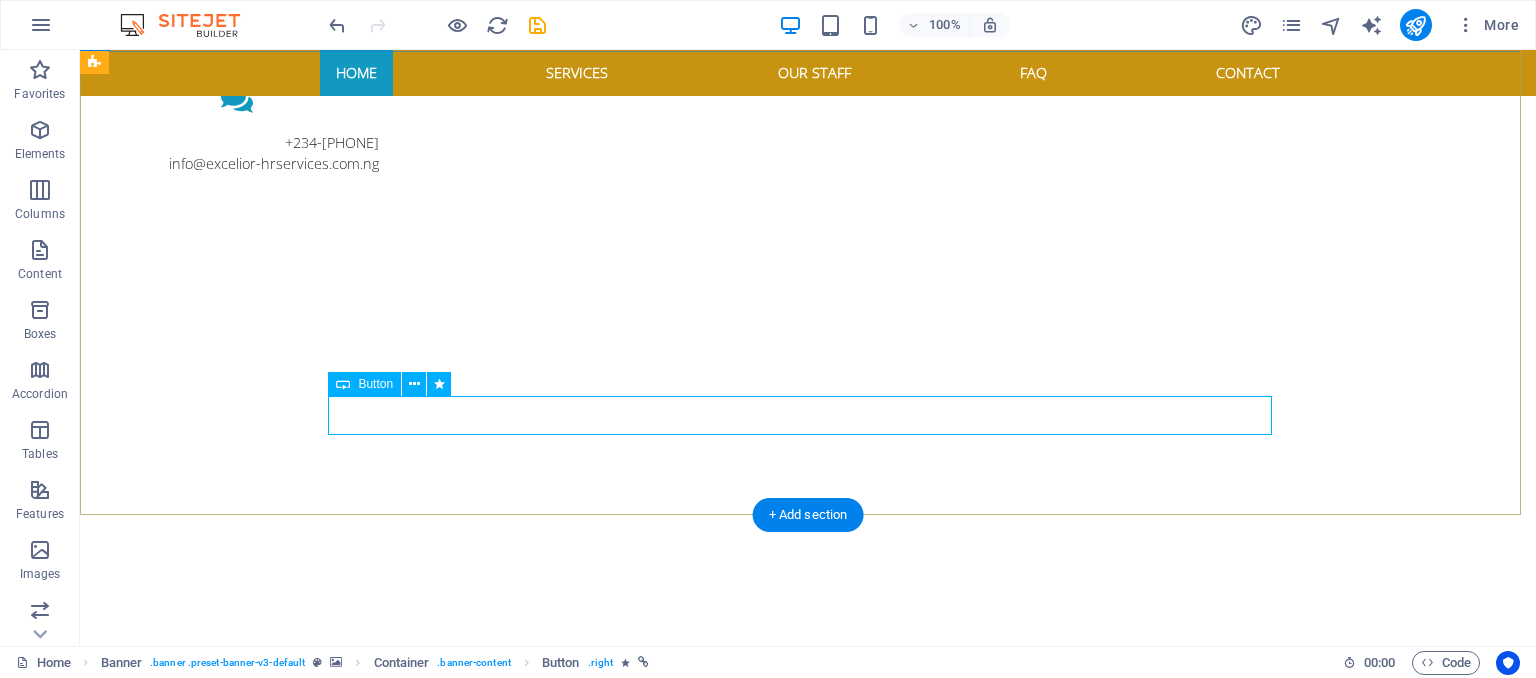click on "Learn more" at bounding box center (808, 1135) 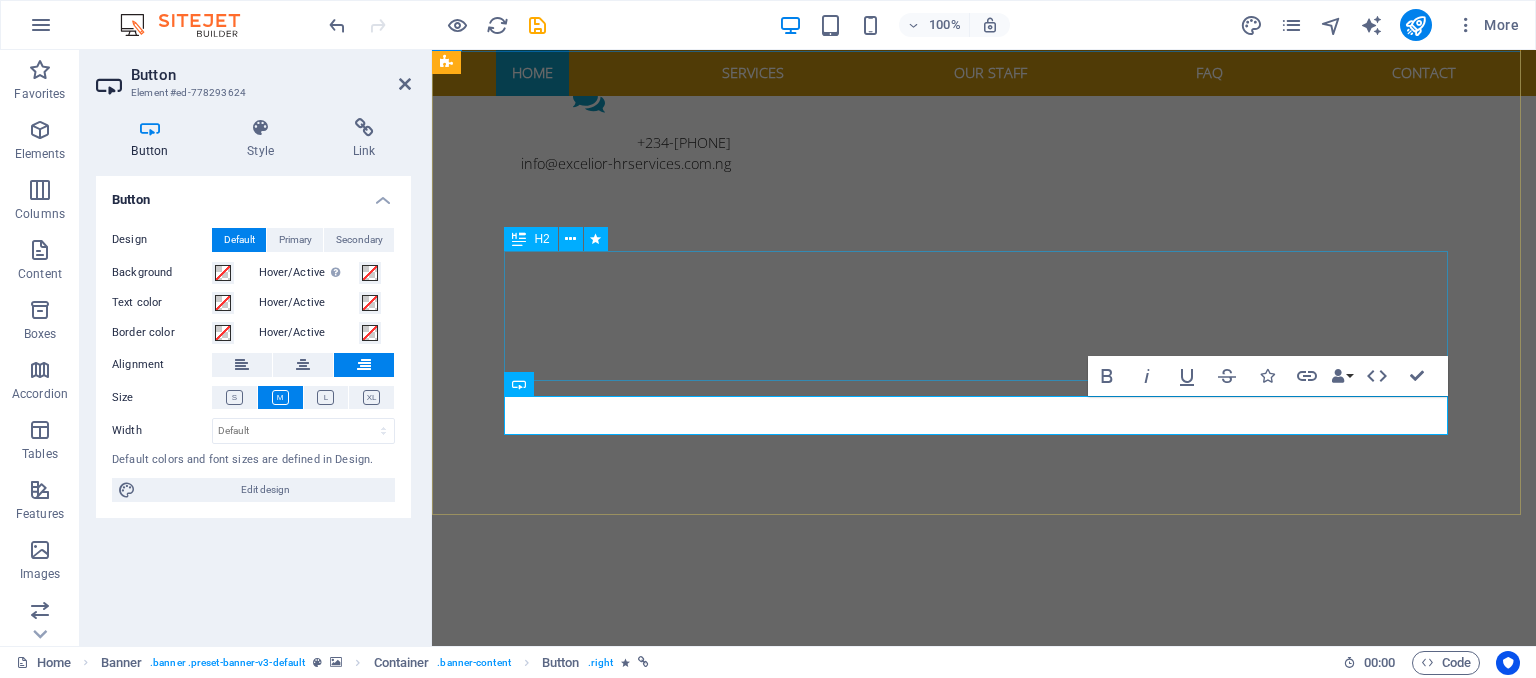 click on "Empowering People.  Strengthening Culture.  Accelerating Business." at bounding box center (984, 1036) 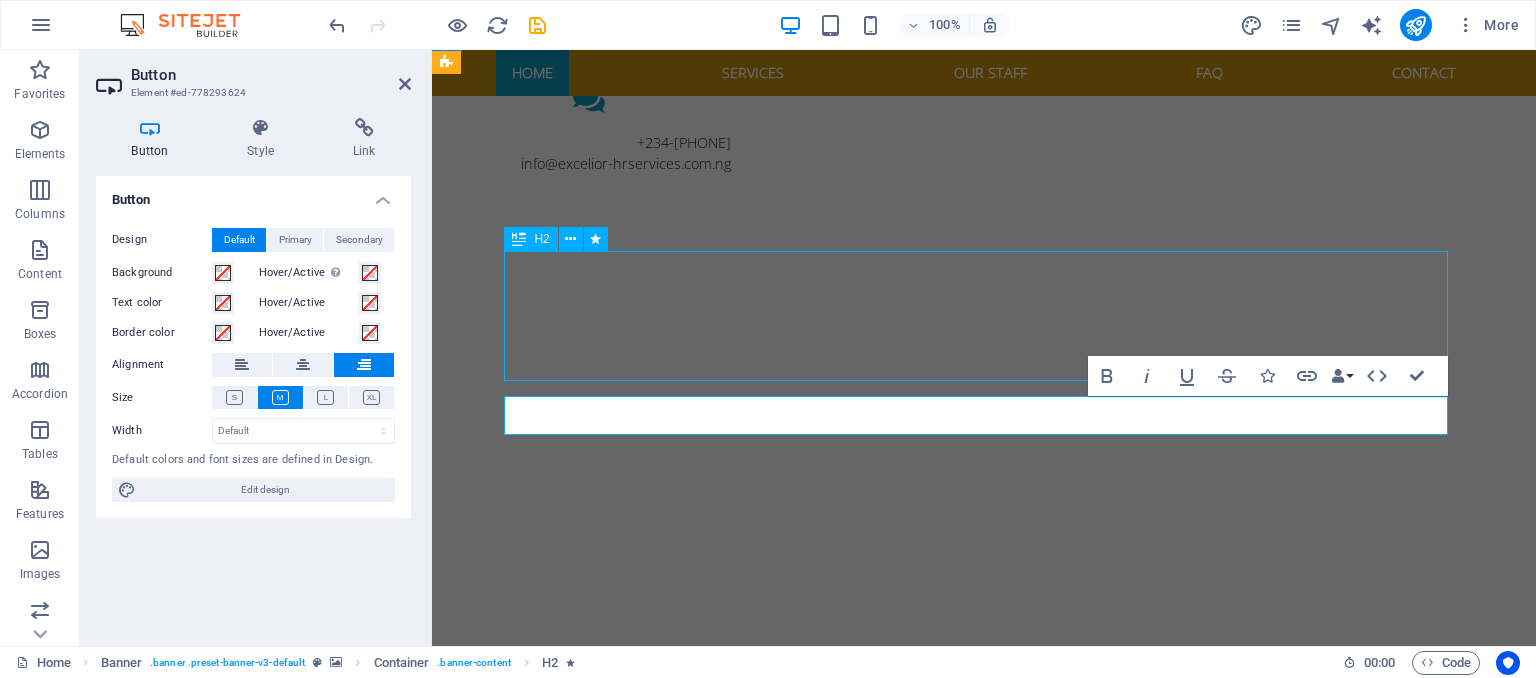 click on "Empowering People.  Strengthening Culture.  Accelerating Business." at bounding box center (984, 1036) 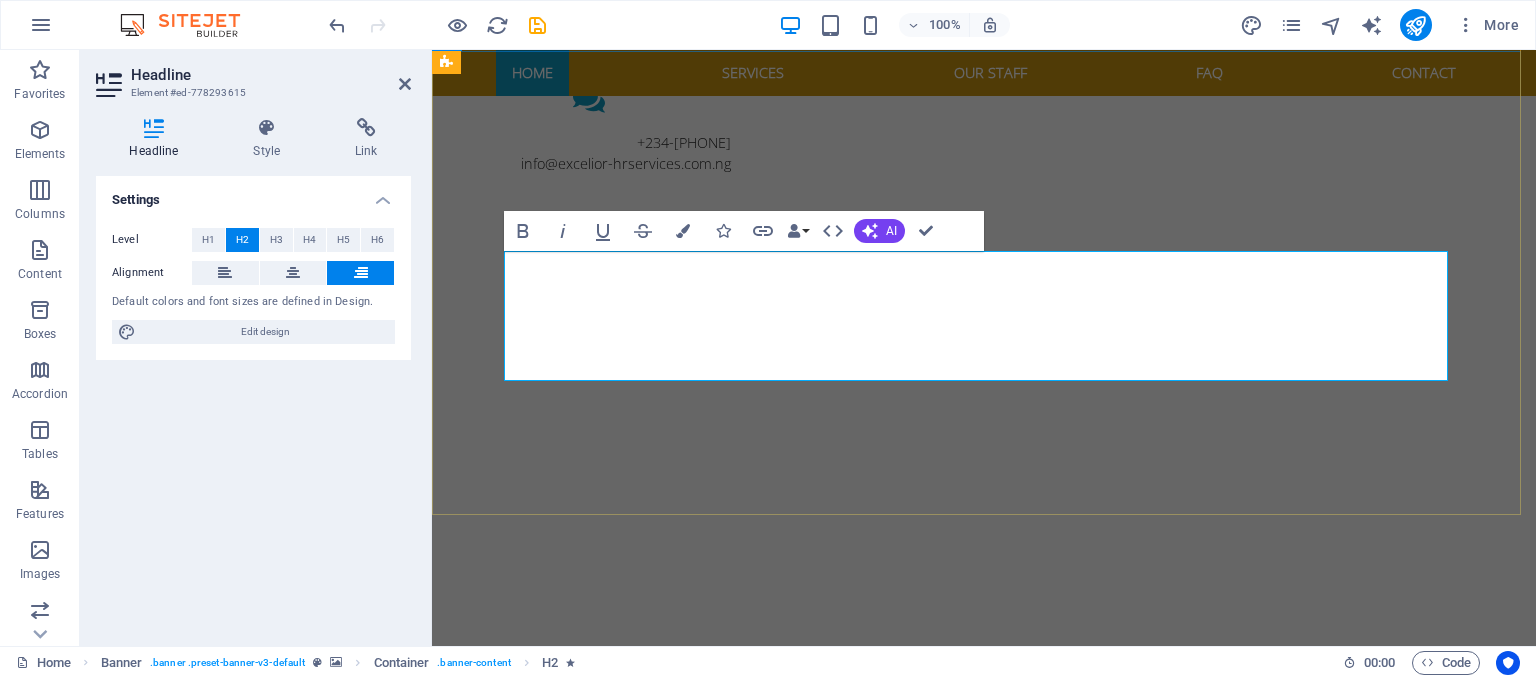 click on "EXCELIOR SOLUTIONS HR CONSULTING AND OUTSOURCING LIMITED Empowering People.  Strengthening Culture.  Accelerating Business. Learn more" at bounding box center [984, 1003] 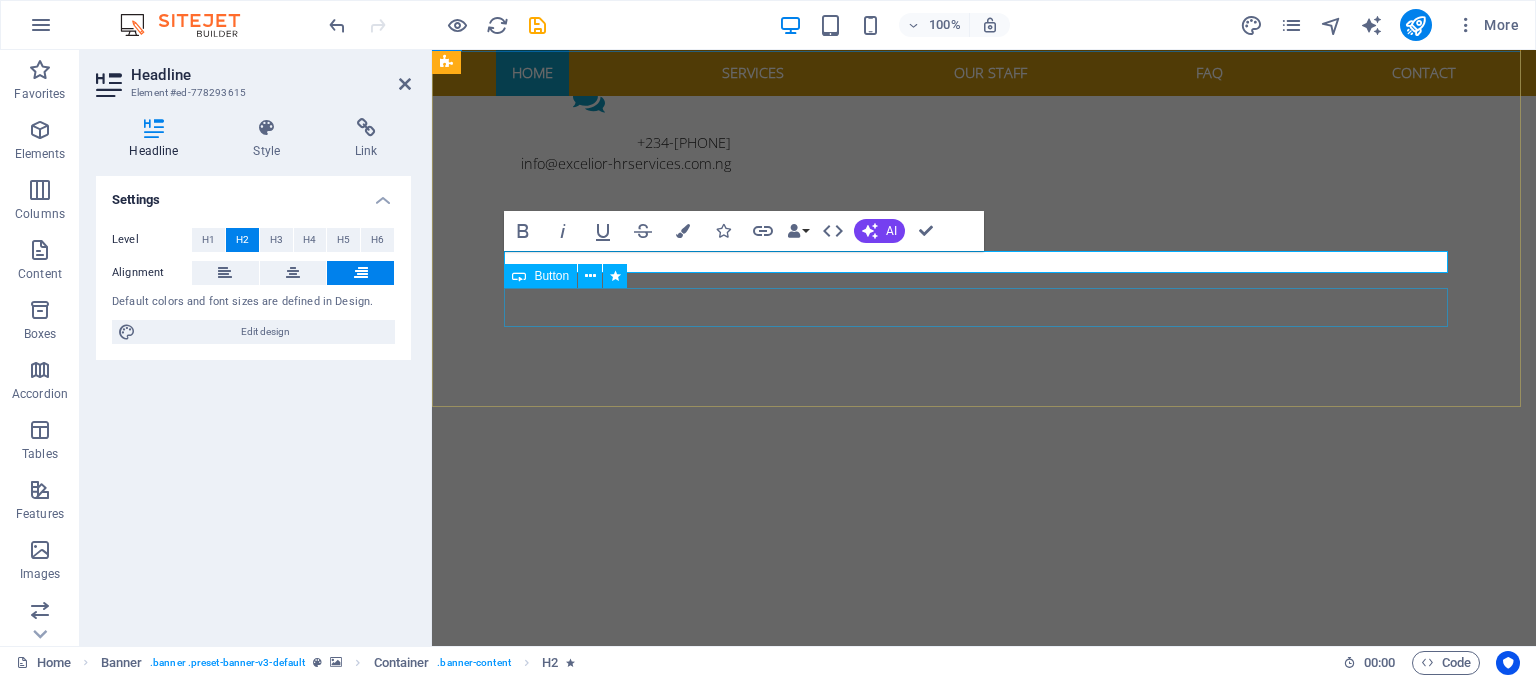 click on "Learn more" at bounding box center (984, 919) 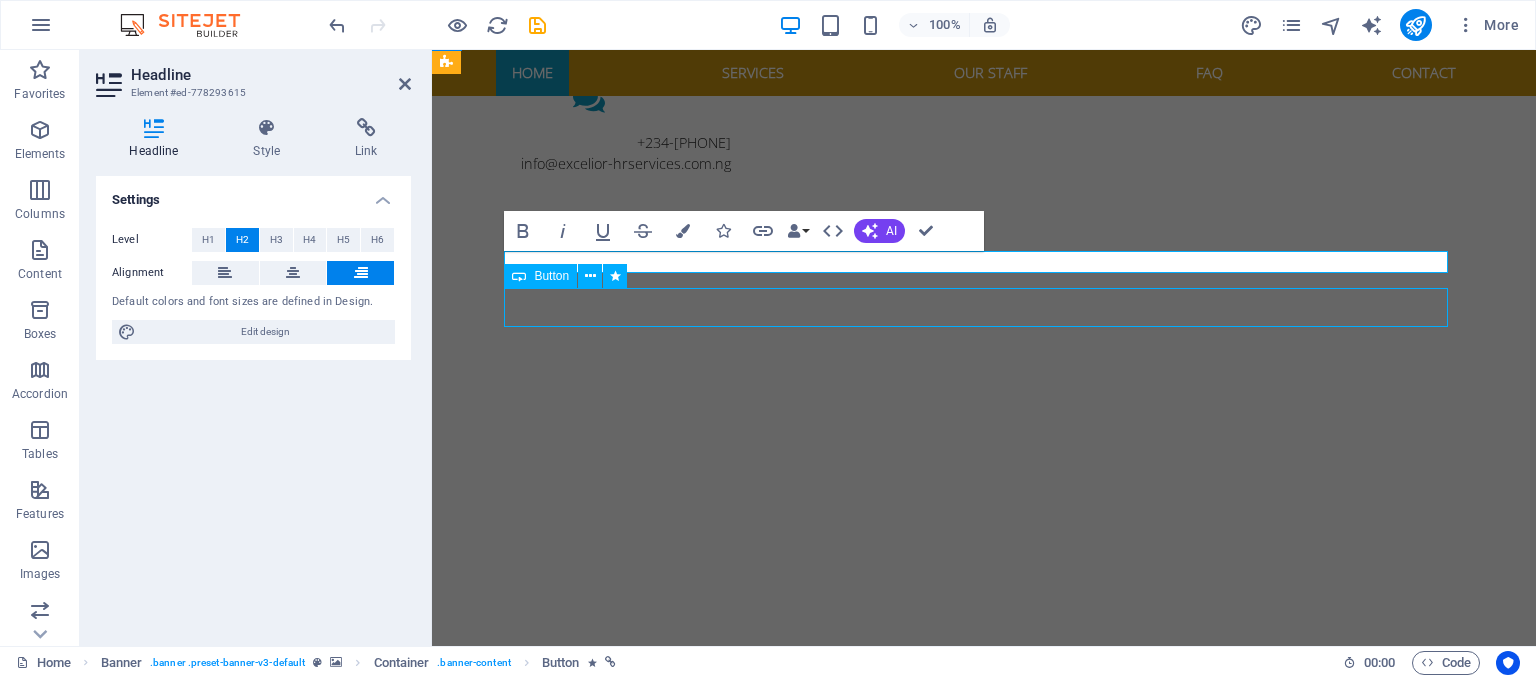 click on "Learn more" at bounding box center [984, 919] 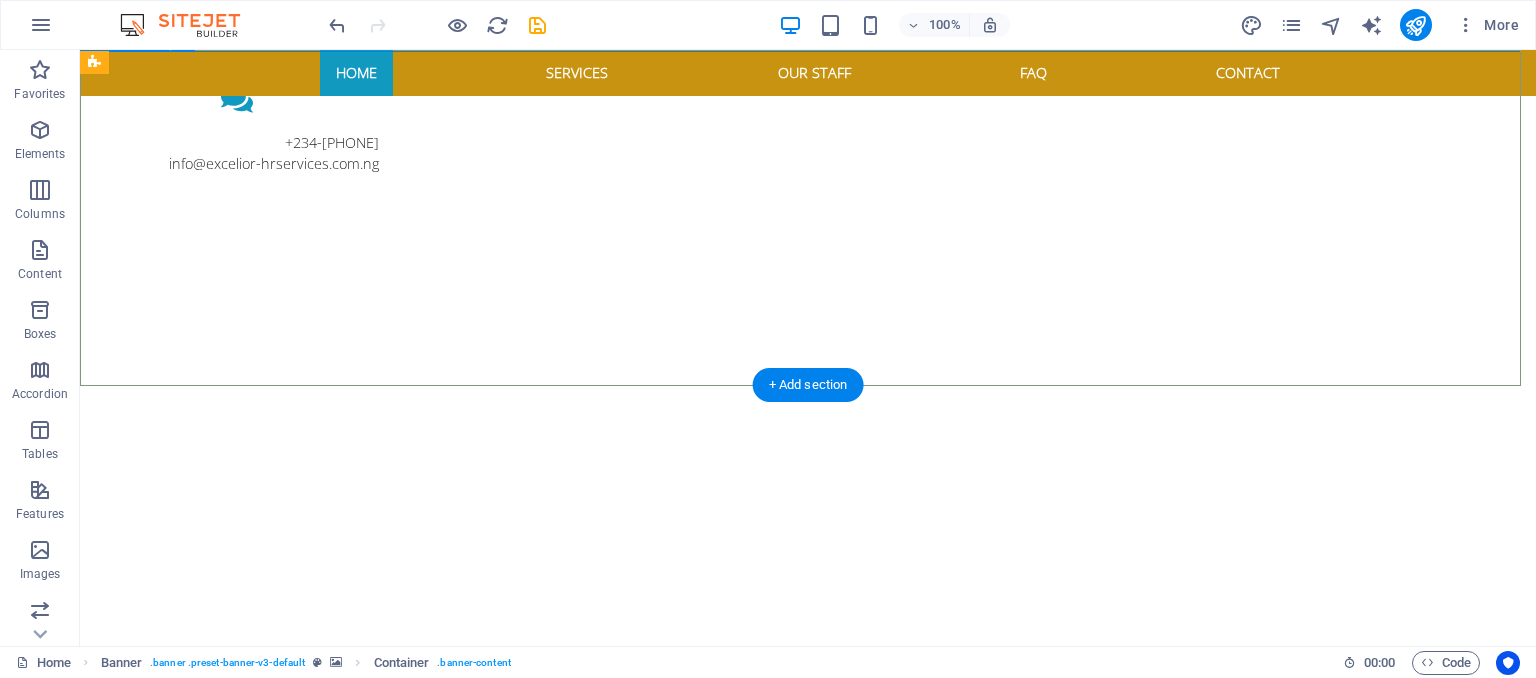 click on "EXCELIOR SOLUTIONS HR CONSULTING AND OUTSOURCING LIMITED Learn more" at bounding box center (808, 808) 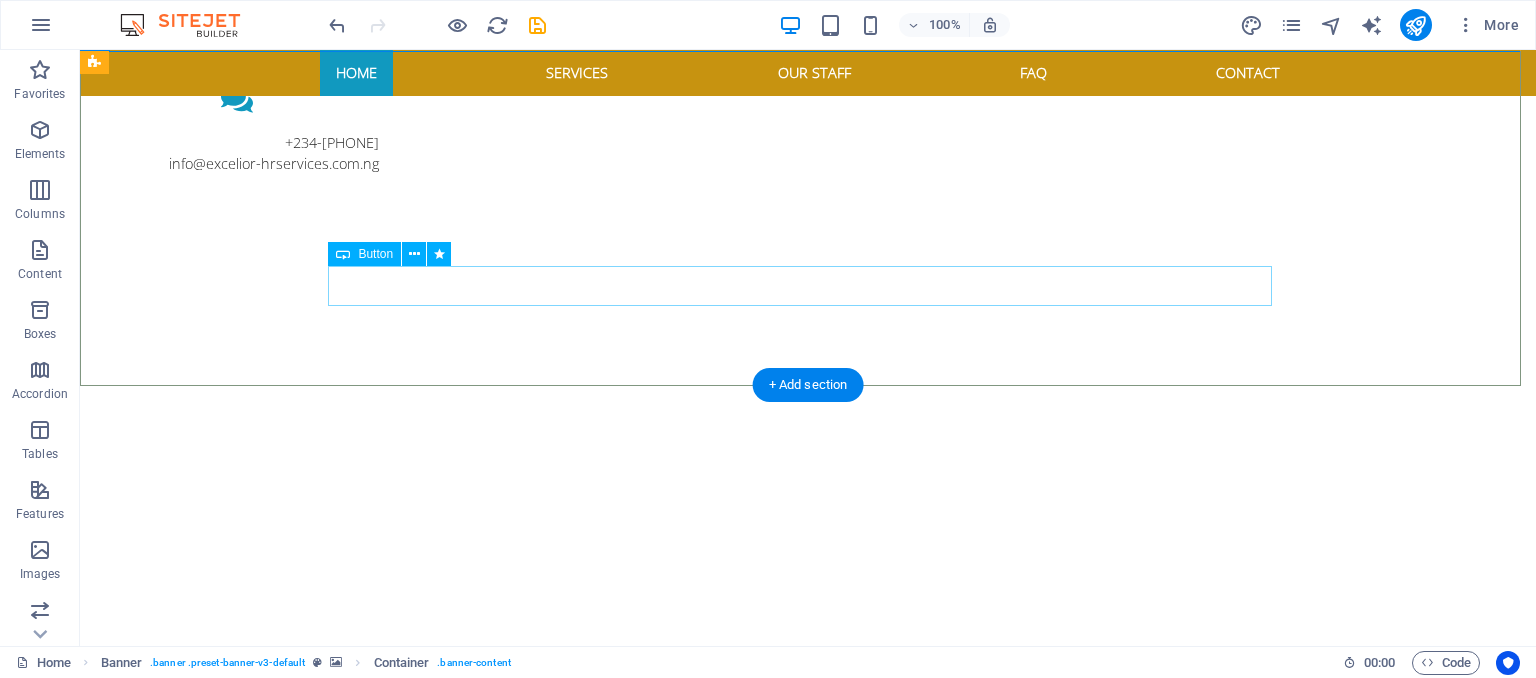 click on "Learn more" at bounding box center (808, 876) 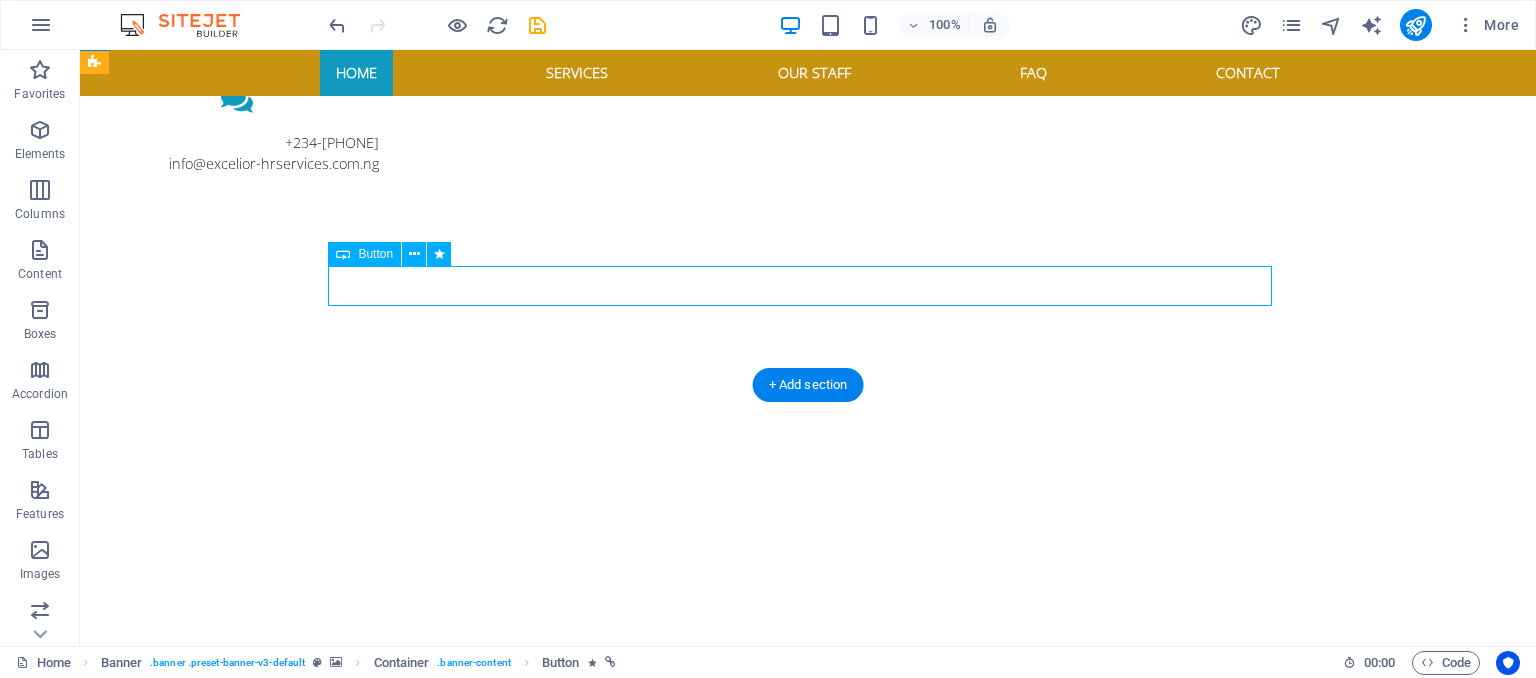 click on "Learn more" at bounding box center (808, 876) 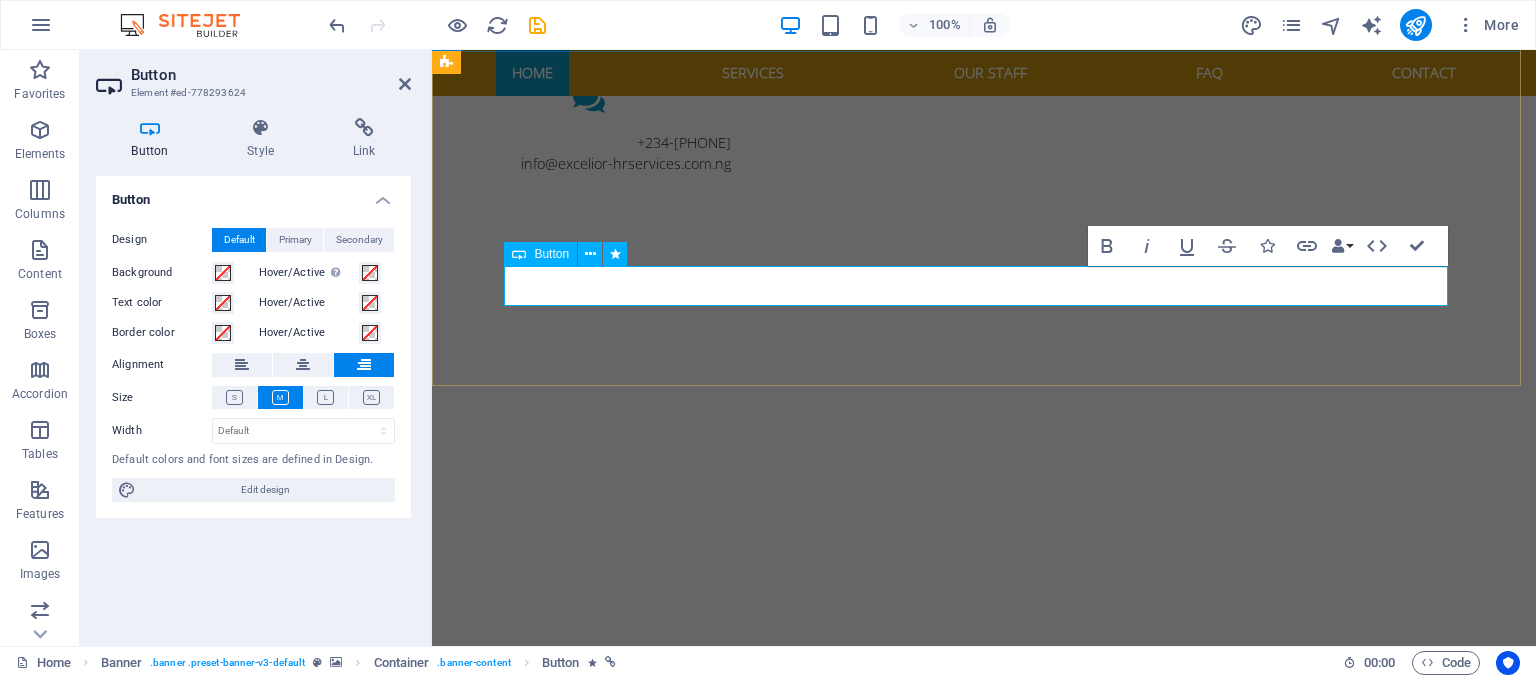 click on "EXCELIOR SOLUTIONS HR CONSULTING AND OUTSOURCING LIMITED Learn more" at bounding box center [984, 808] 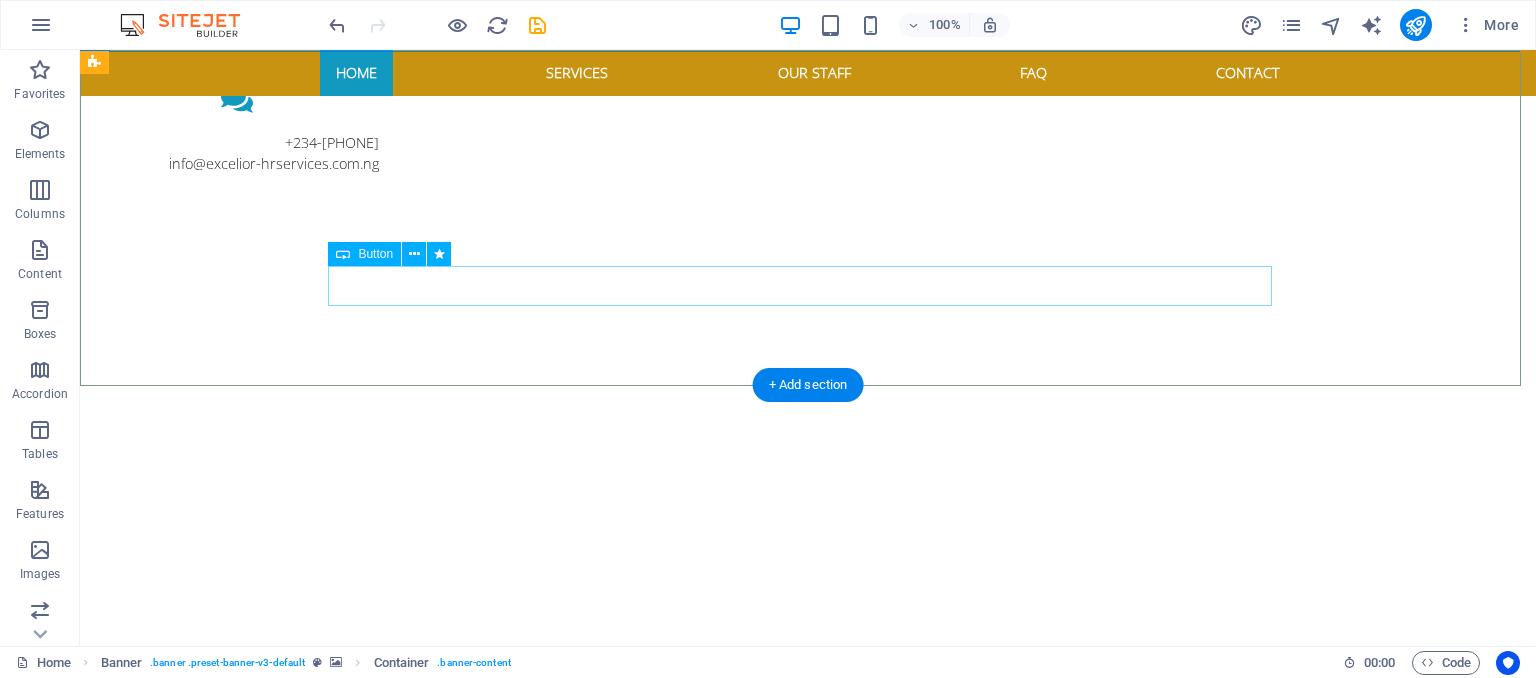click on "Learn more" at bounding box center [808, 876] 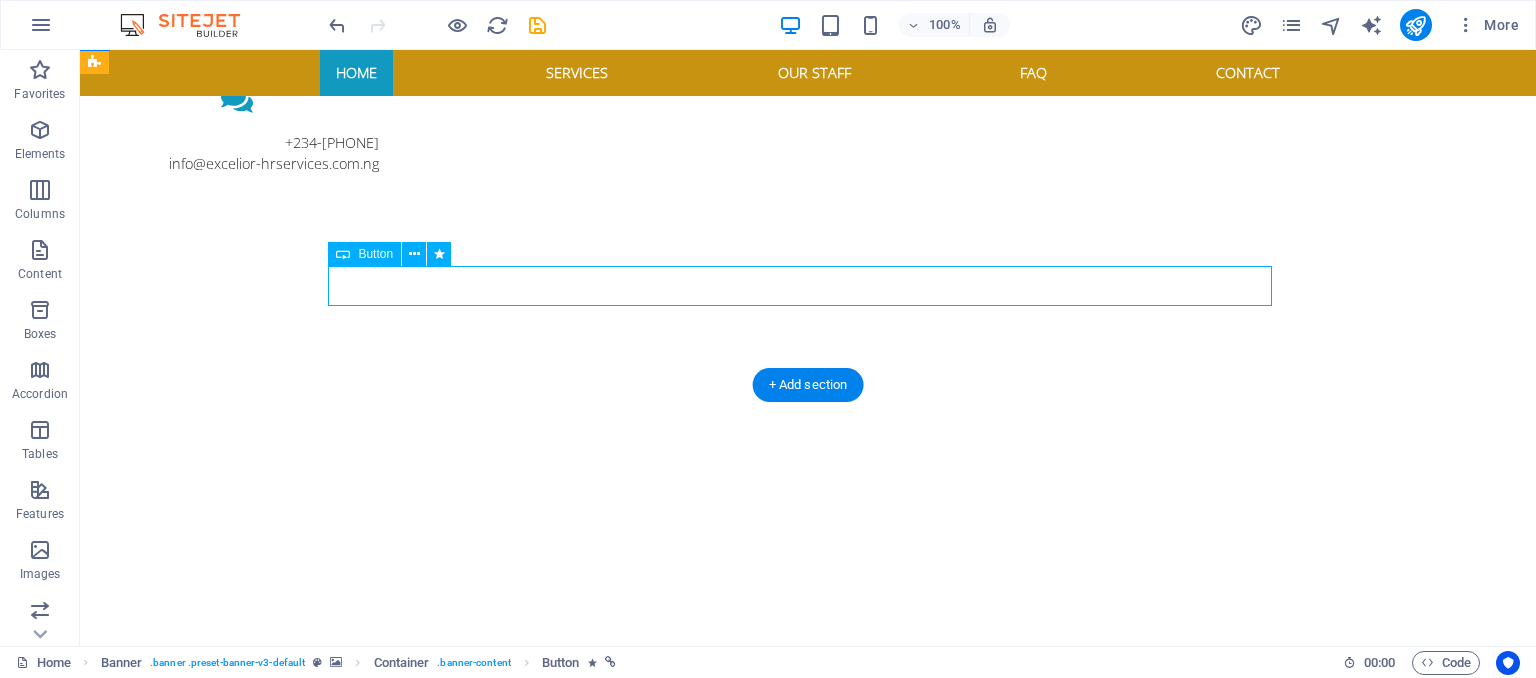 click on "Learn more" at bounding box center [808, 876] 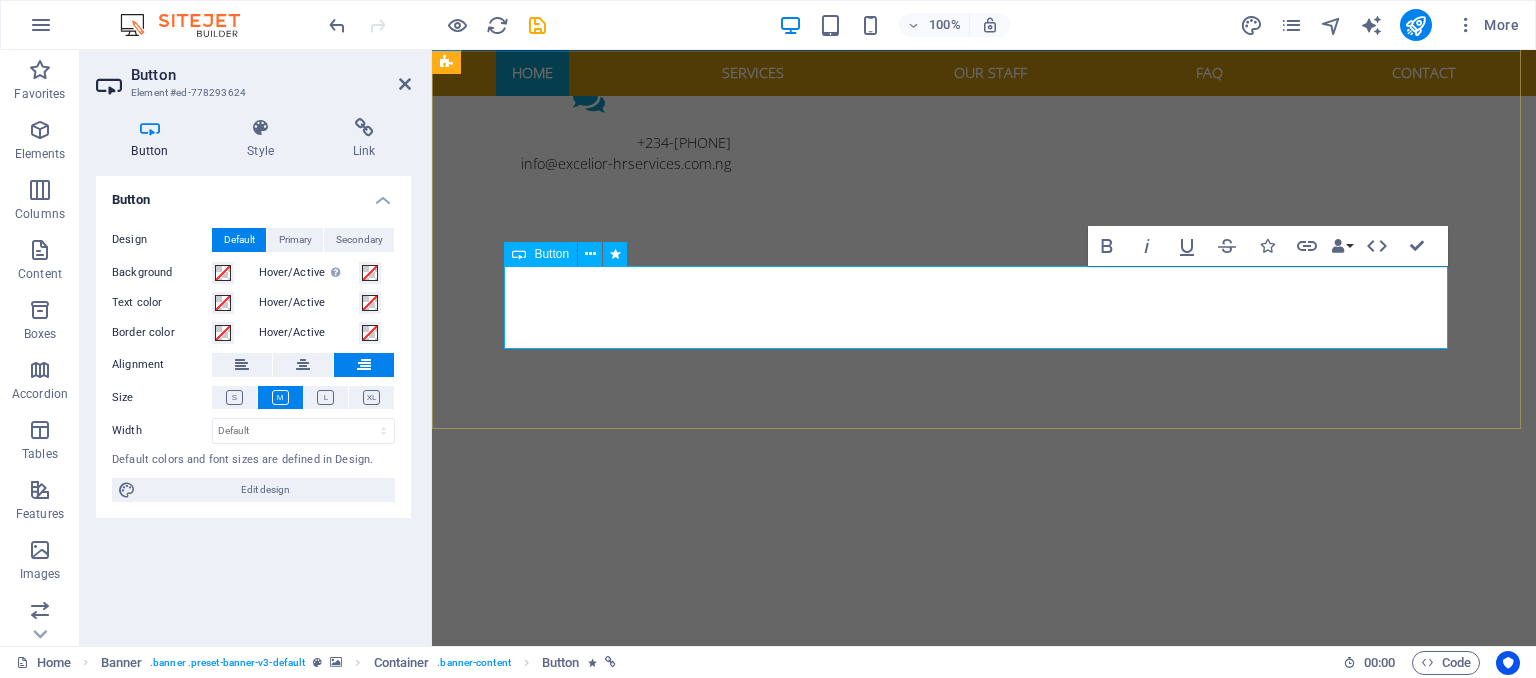 click on "Empowering People.  Strengthening Culture.  Accelerating Business." at bounding box center [1337, 940] 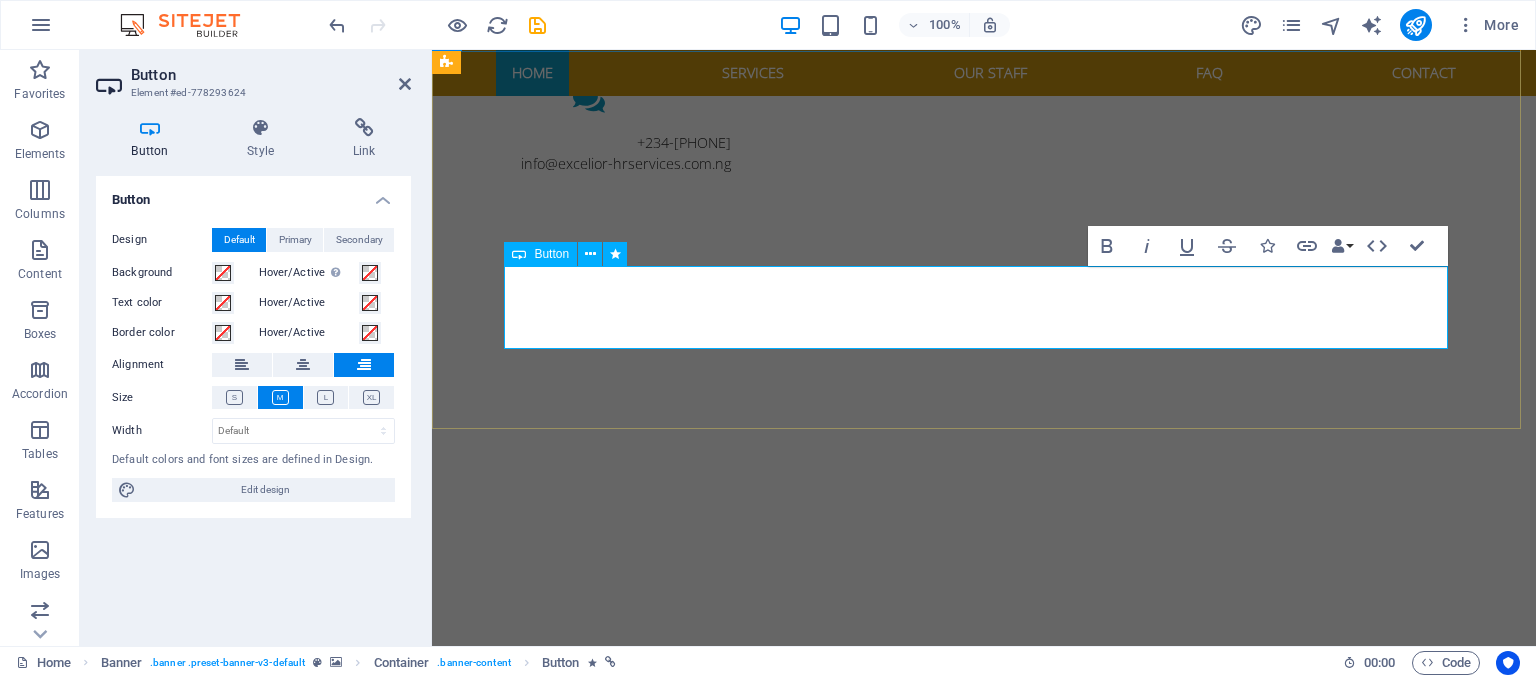 click on "Empowering People.  Strengthening Culture.  Accelerating Business." at bounding box center [1337, 940] 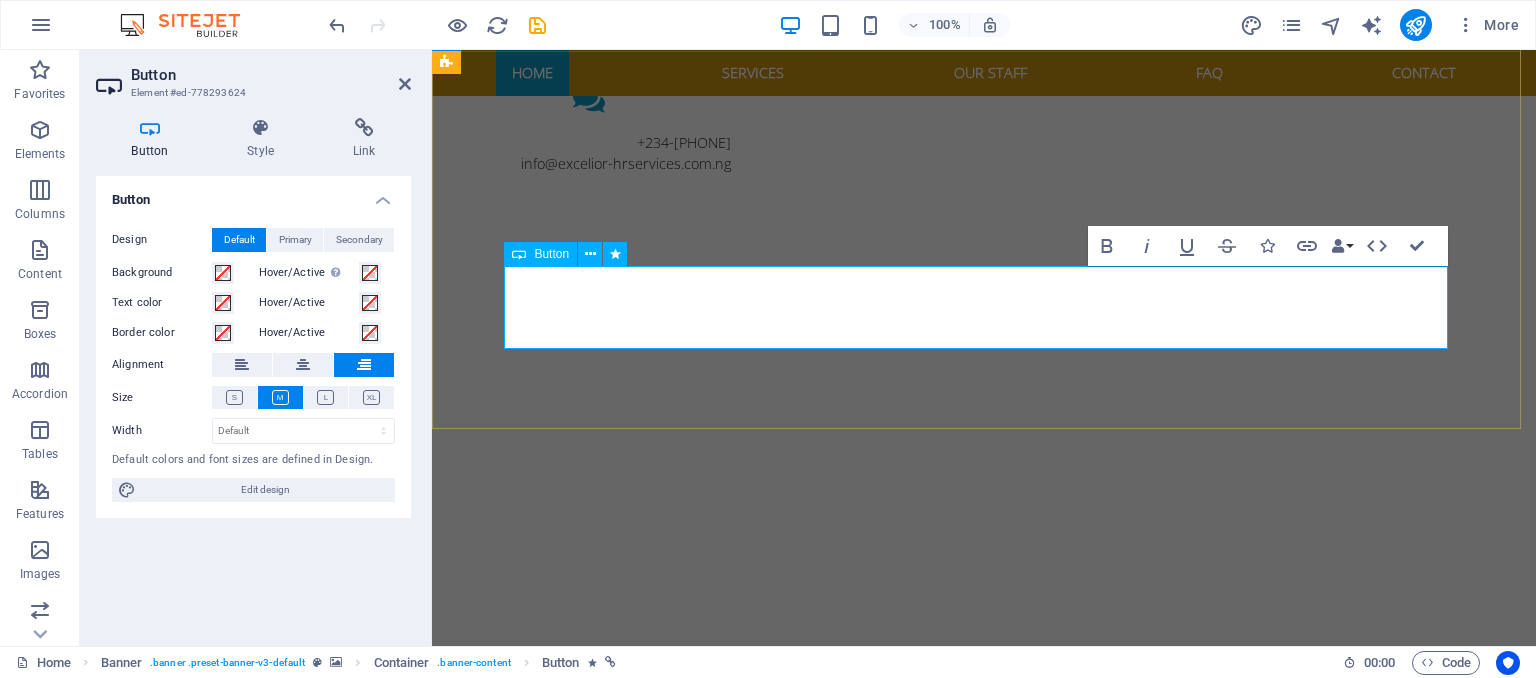 click on "Empowering People.  Strengthening Culture.  Accelerating Business." at bounding box center [1337, 940] 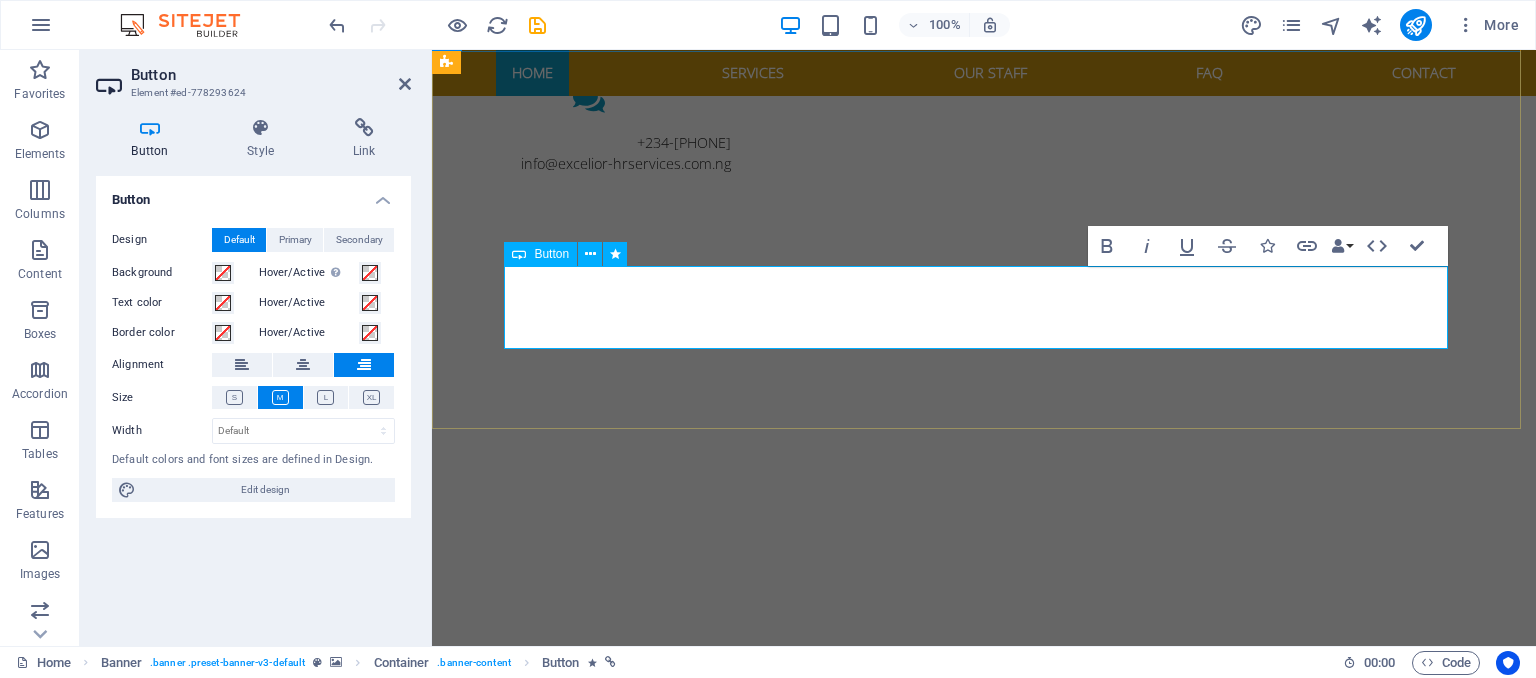 click on "Empowering People.  Strengthening Culture.  Accelerating Business." at bounding box center (1337, 940) 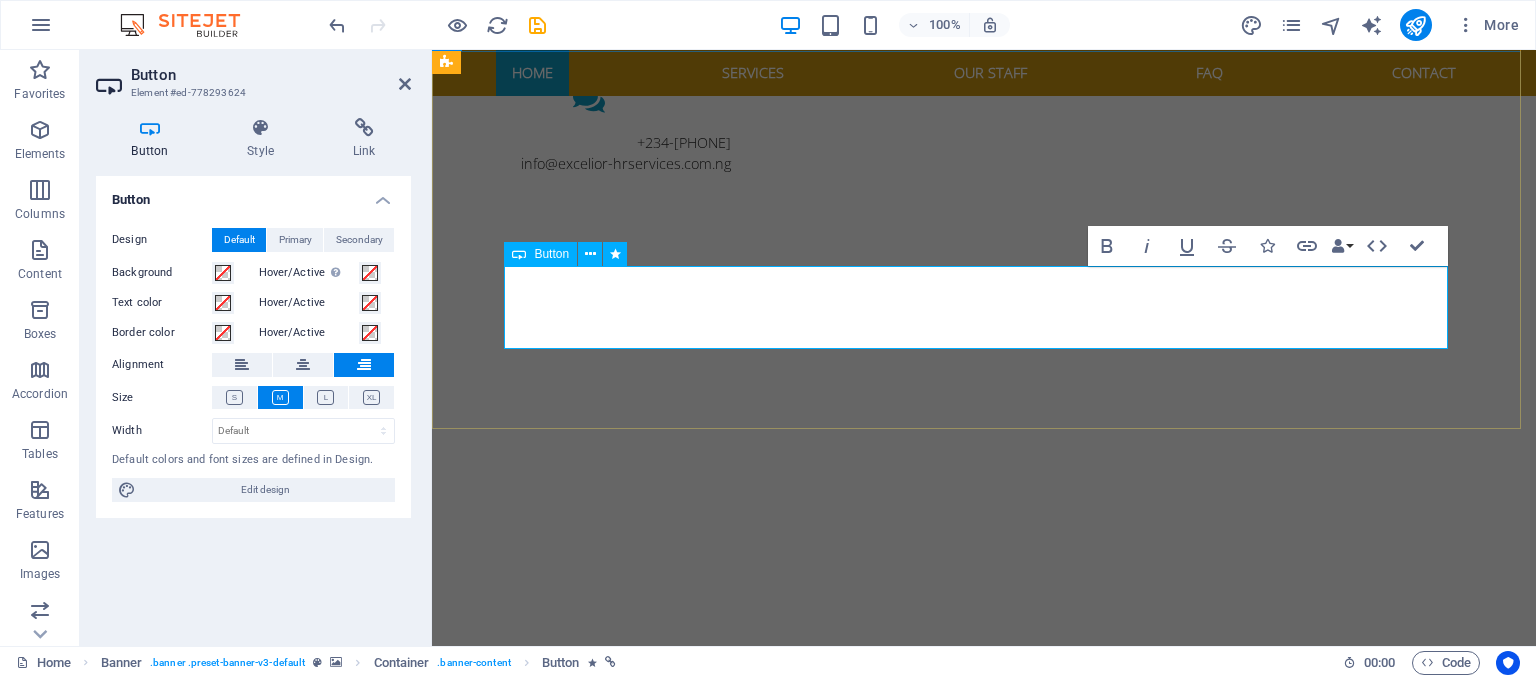 click on "Empowering People.  Strengthening Culture.  Accelerating Business." at bounding box center [1337, 940] 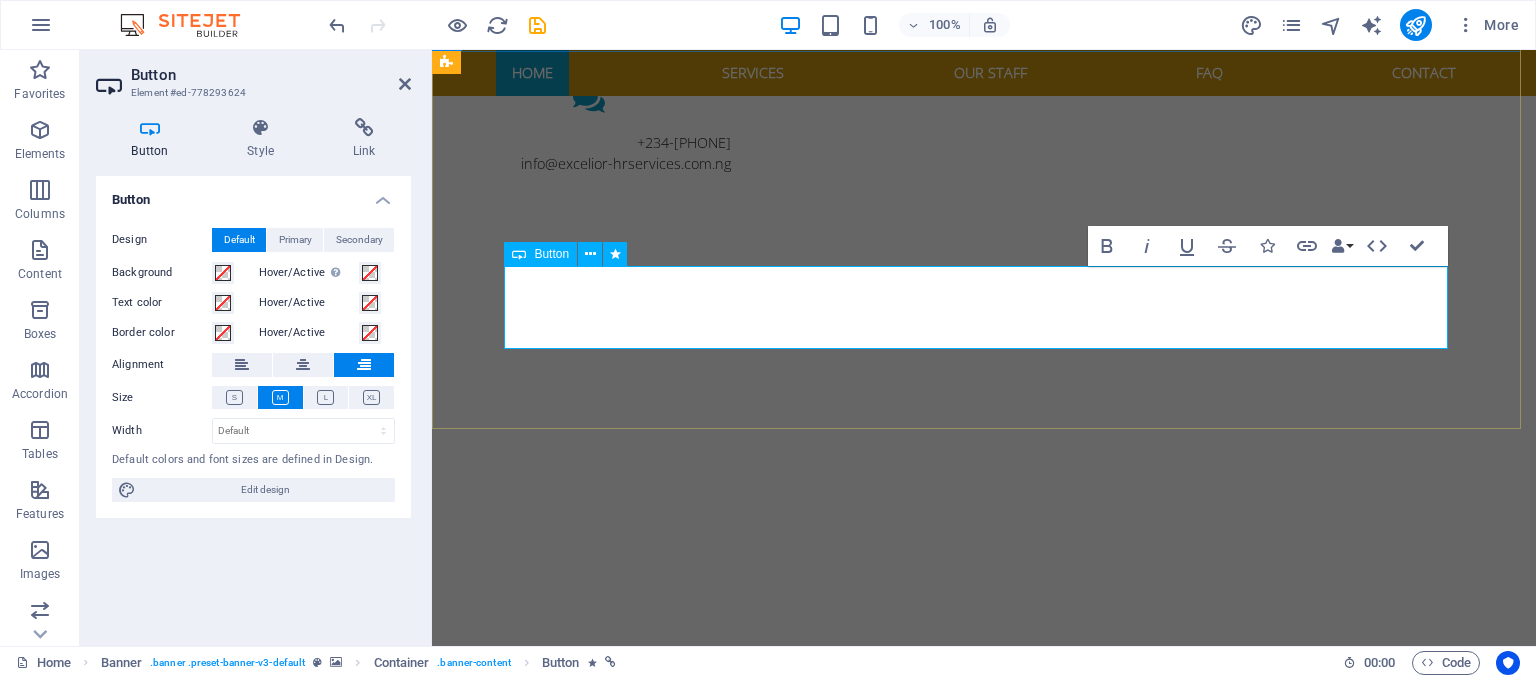 click on "Empowering People.  Strengthening Culture.  Accelerating Business." at bounding box center (1337, 940) 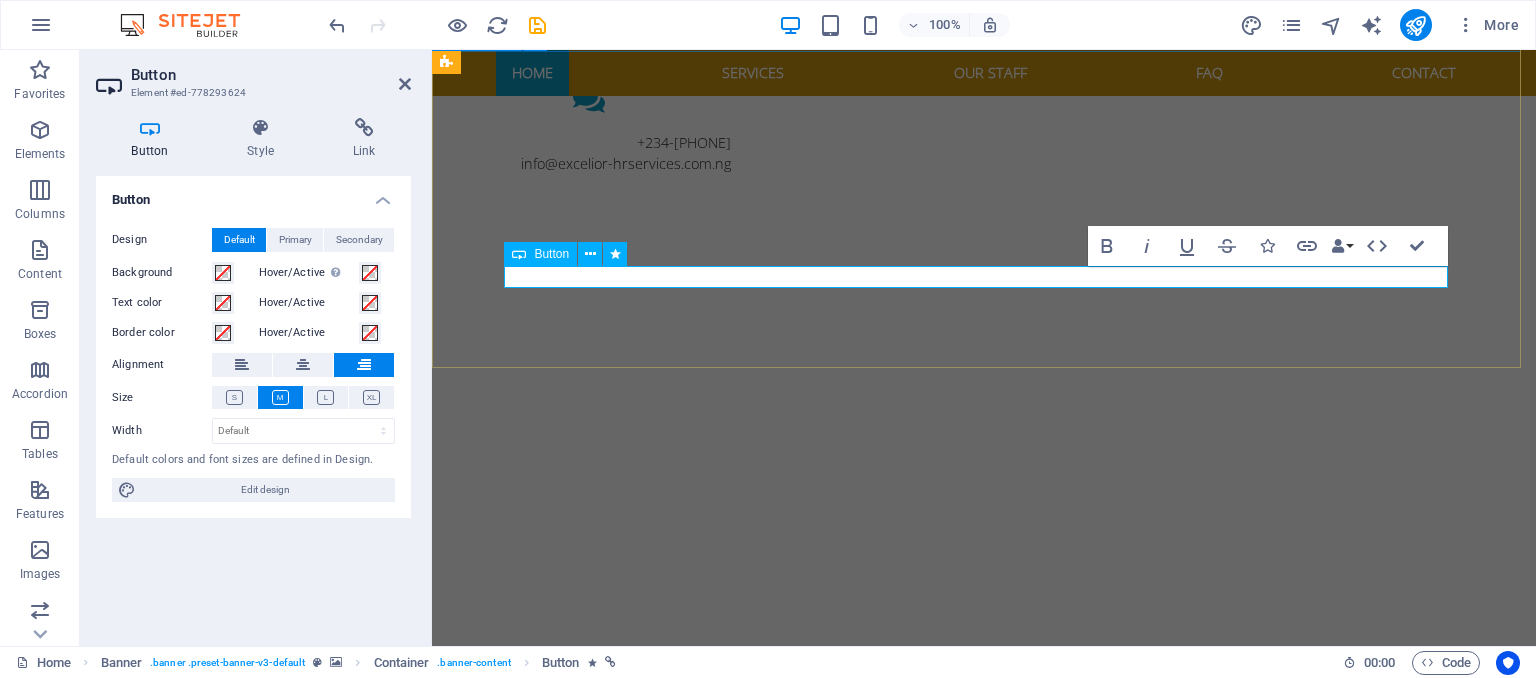 click on "EXCELIOR SOLUTIONS HR CONSULTING AND OUTSOURCING LIMITED" at bounding box center [984, 782] 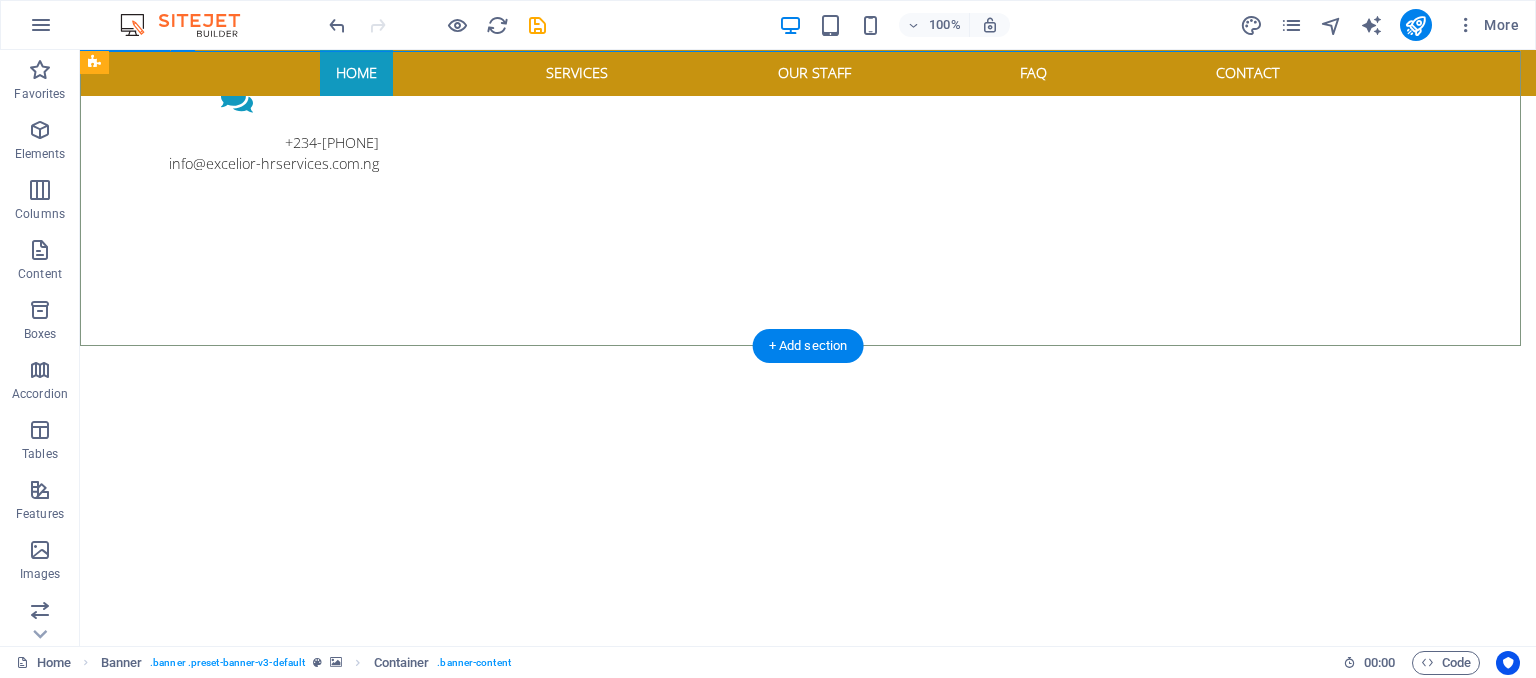 click on "EXCELIOR SOLUTIONS HR CONSULTING AND OUTSOURCING LIMITED" at bounding box center [808, 749] 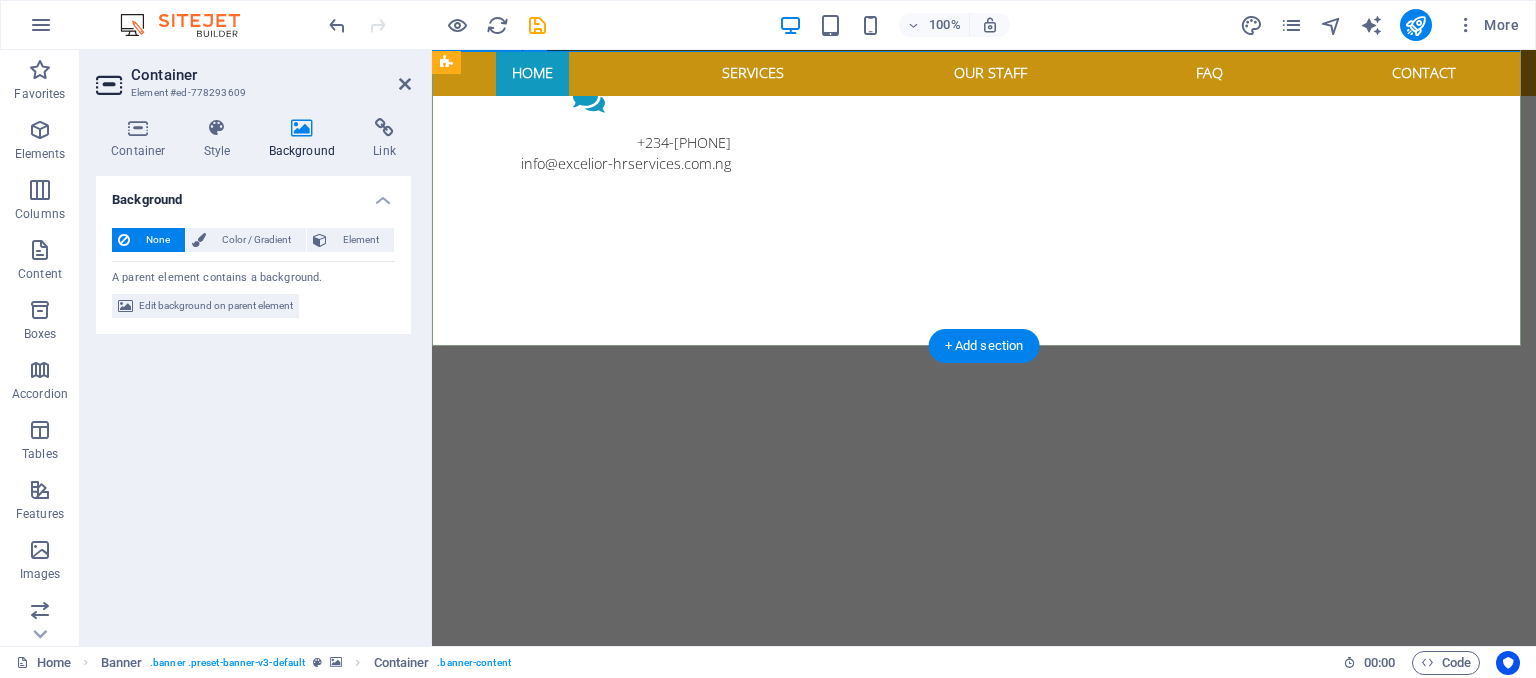 click on "EXCELIOR SOLUTIONS HR CONSULTING AND OUTSOURCING LIMITED" at bounding box center (984, 749) 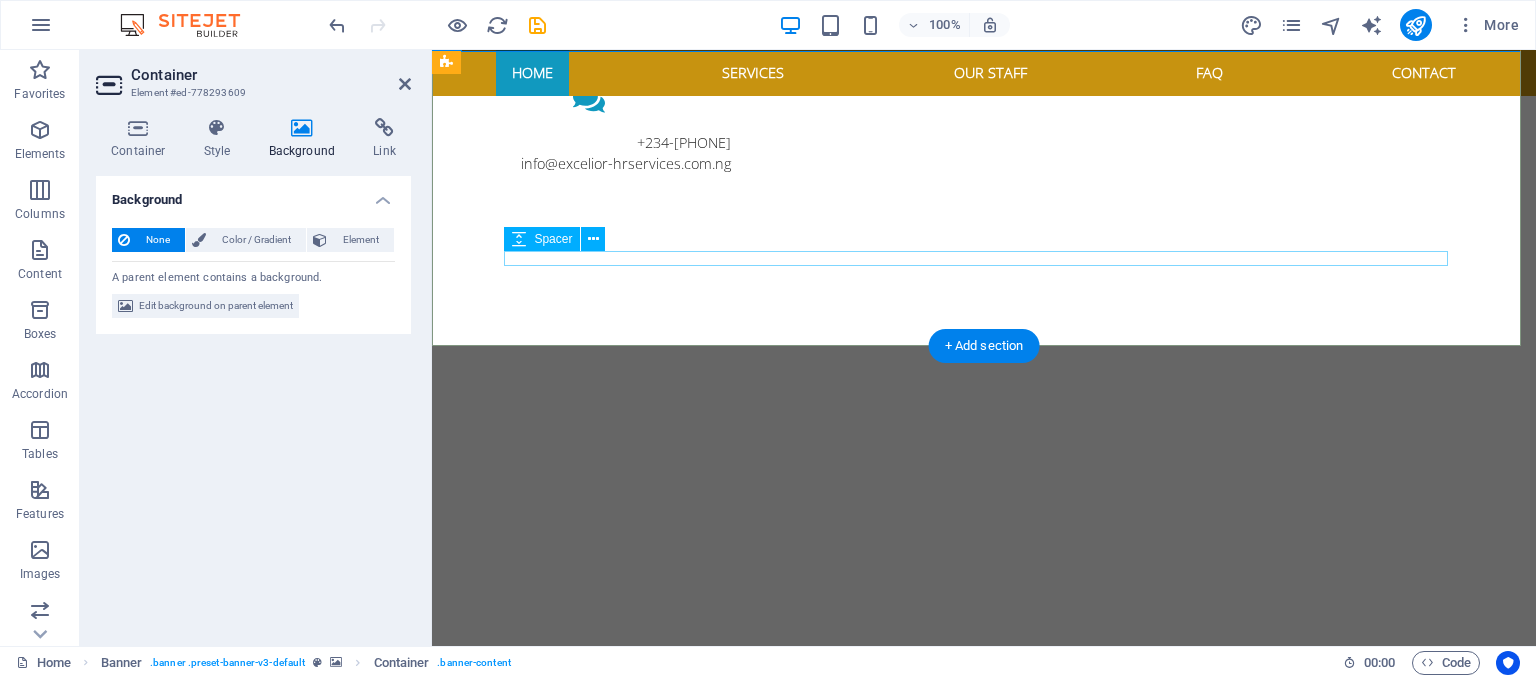 click at bounding box center (984, 809) 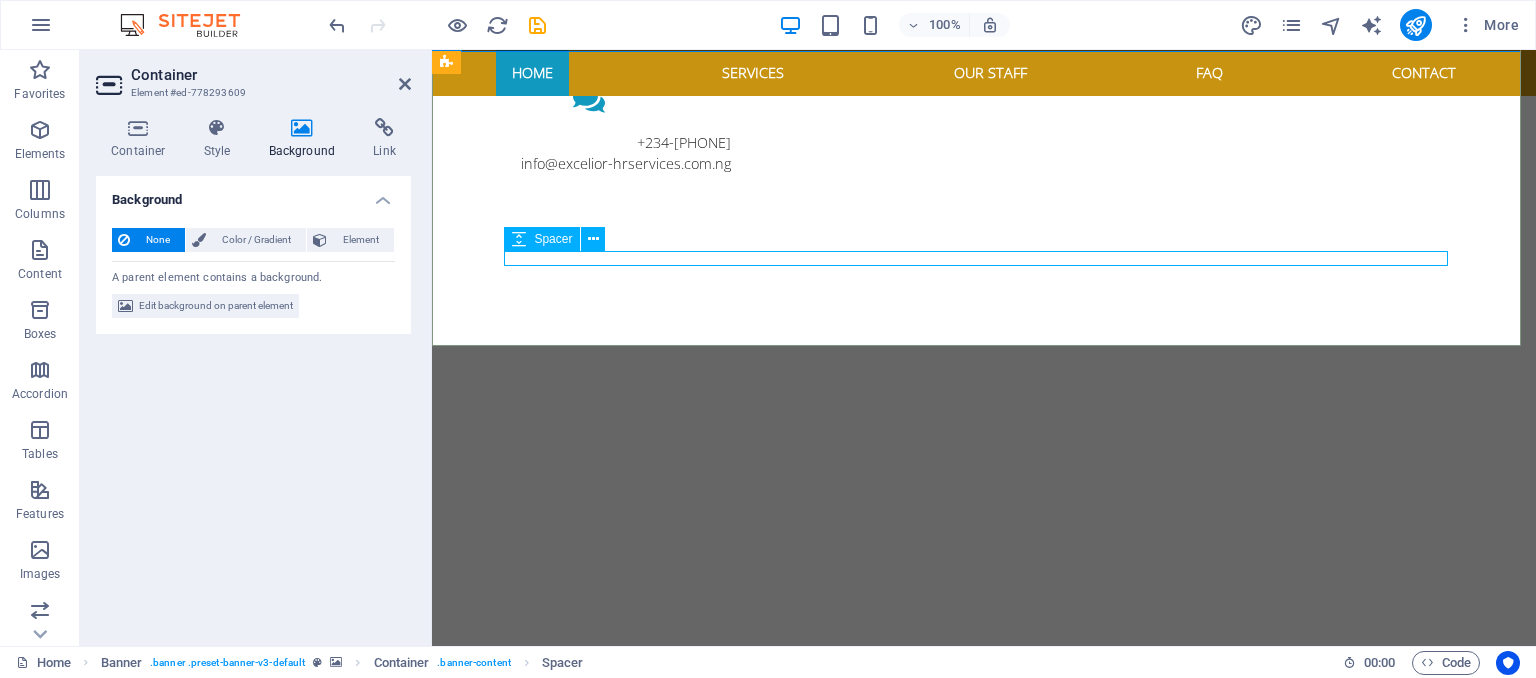 click at bounding box center [984, 809] 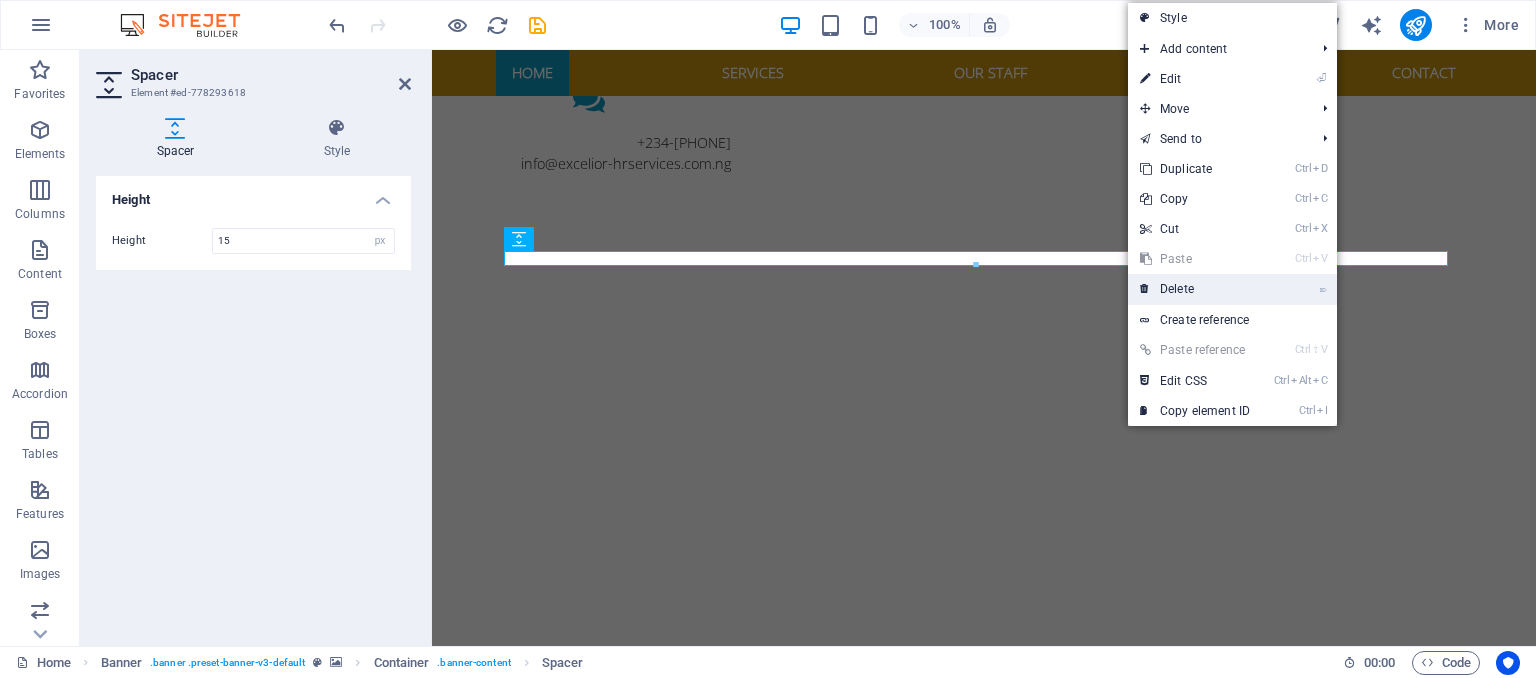 click on "⌦  Delete" at bounding box center (1195, 289) 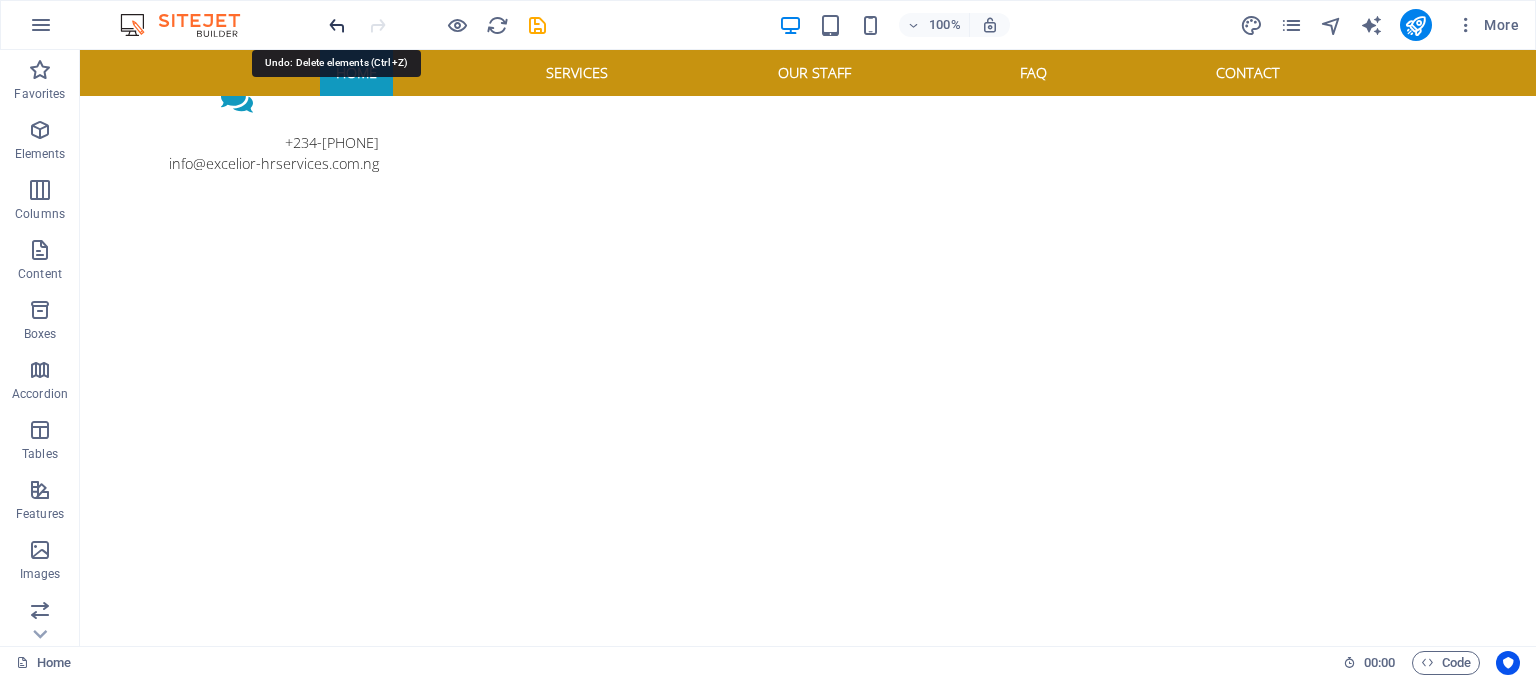 click at bounding box center [337, 25] 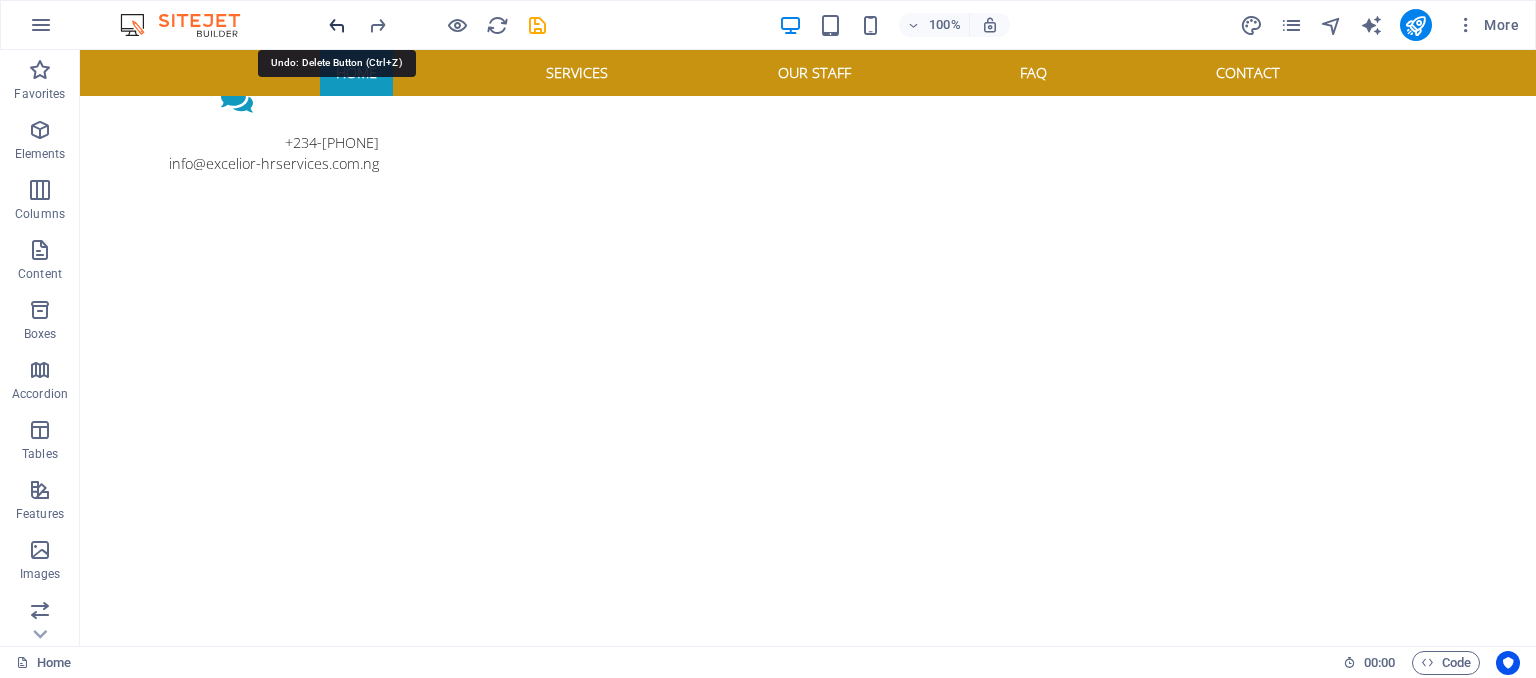 click at bounding box center [337, 25] 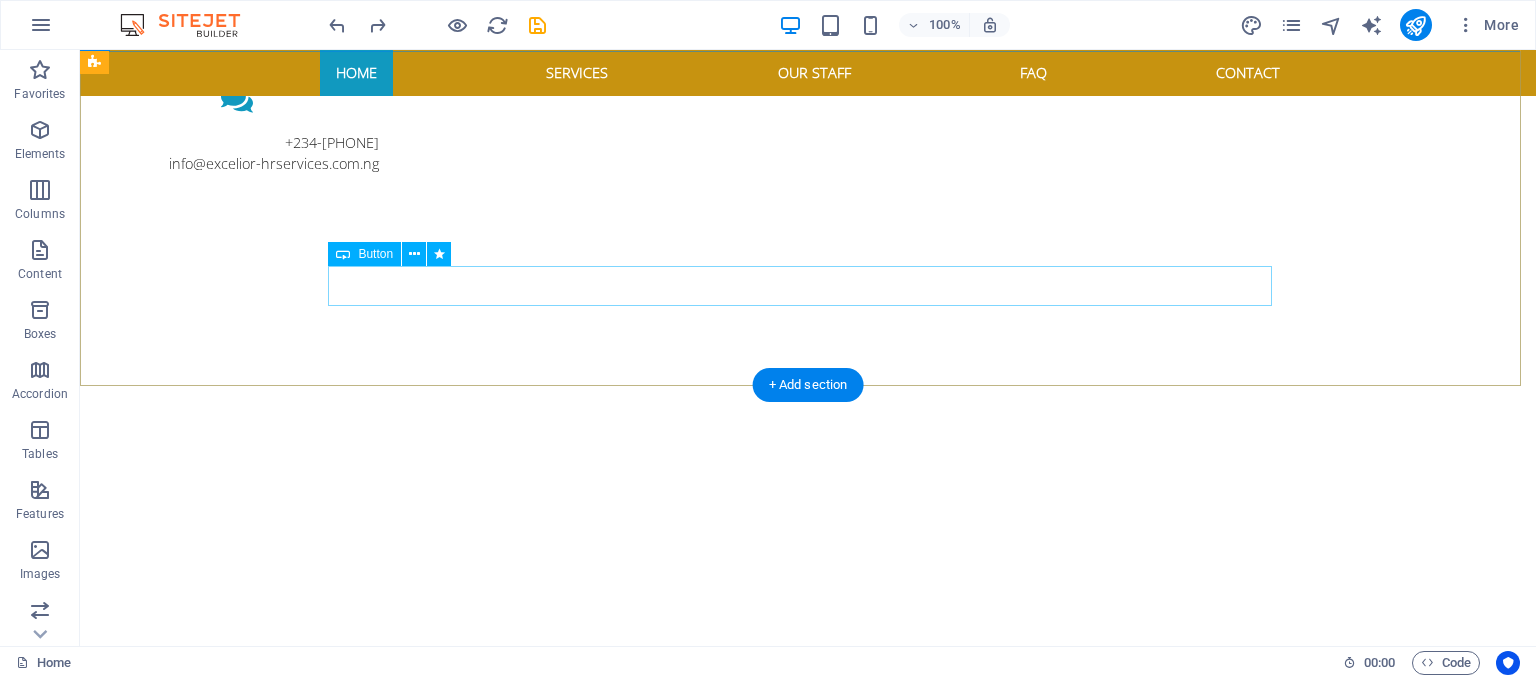 click on "Learn more" at bounding box center (808, 876) 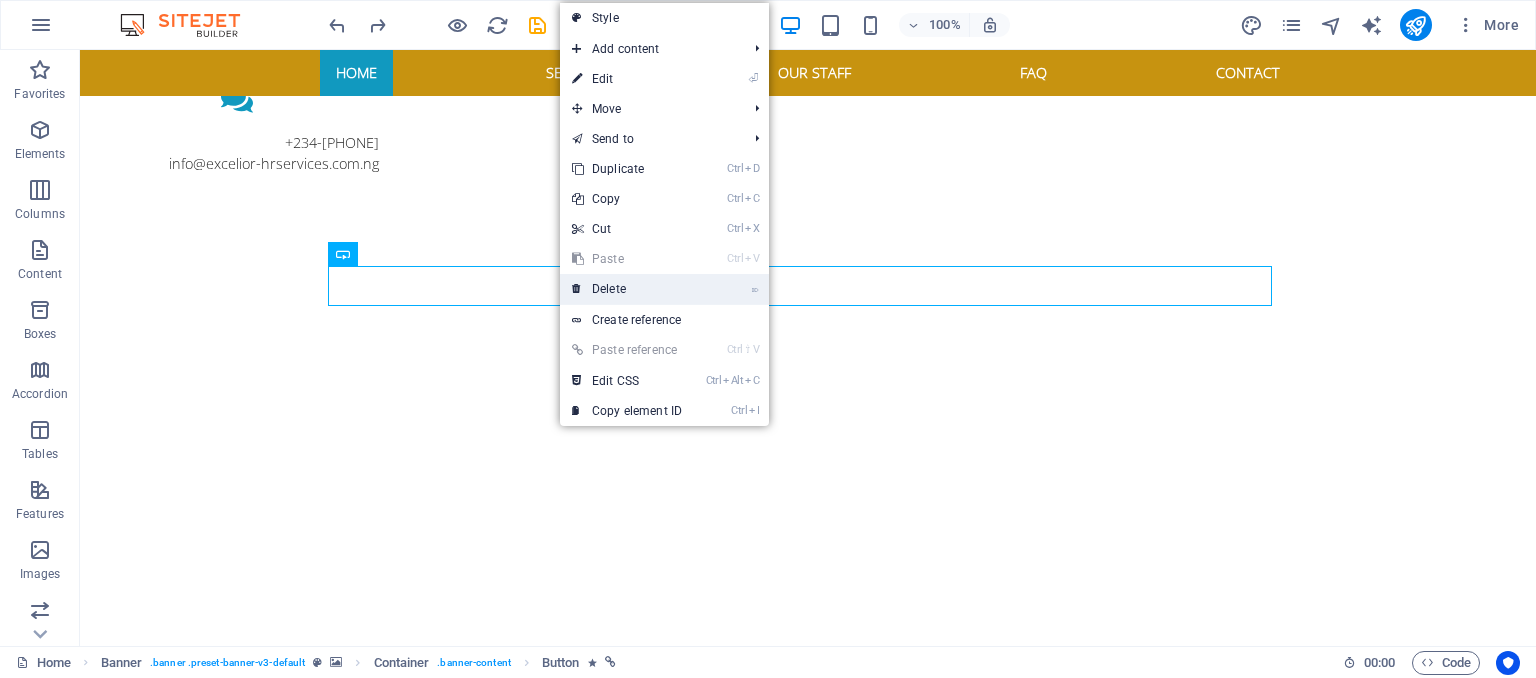 click on "⌦  Delete" at bounding box center [627, 289] 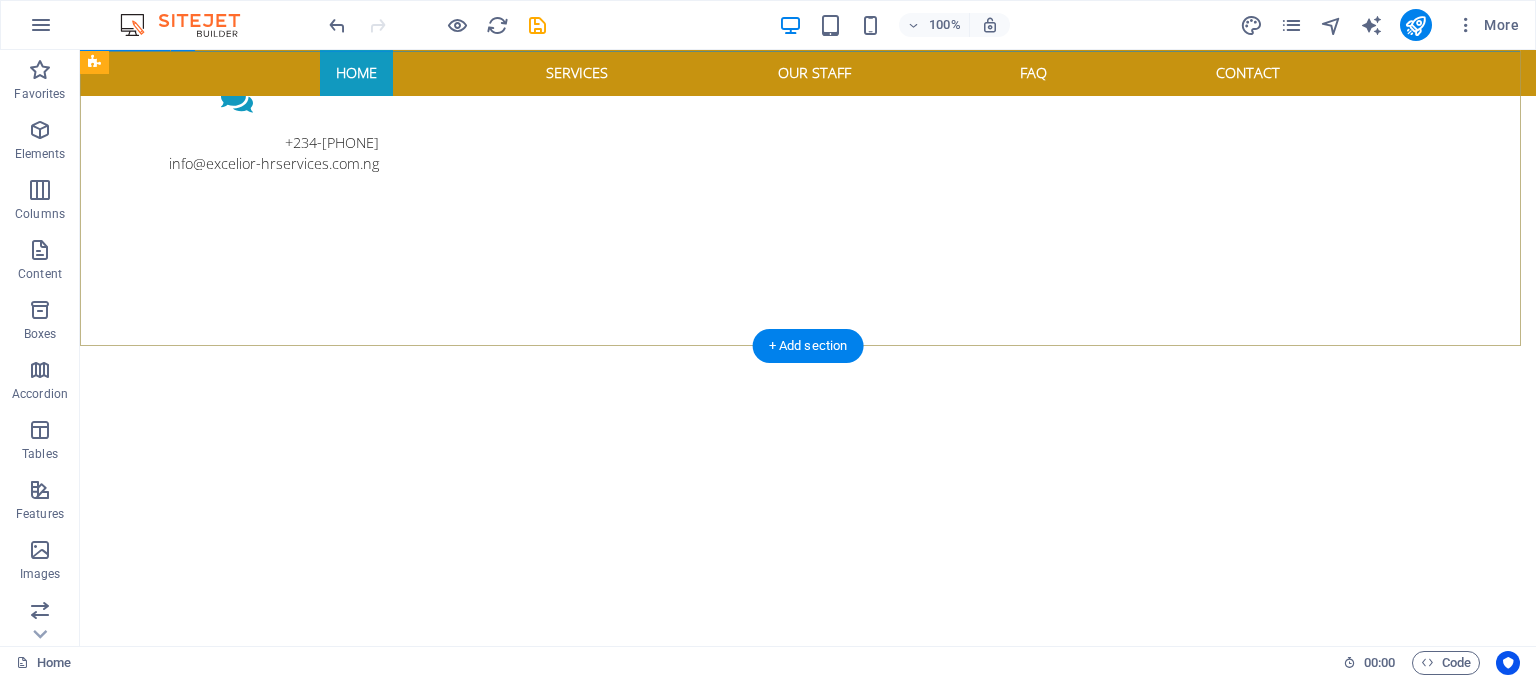 click on "EXCELIOR SOLUTIONS HR CONSULTING AND OUTSOURCING LIMITED" at bounding box center (808, 749) 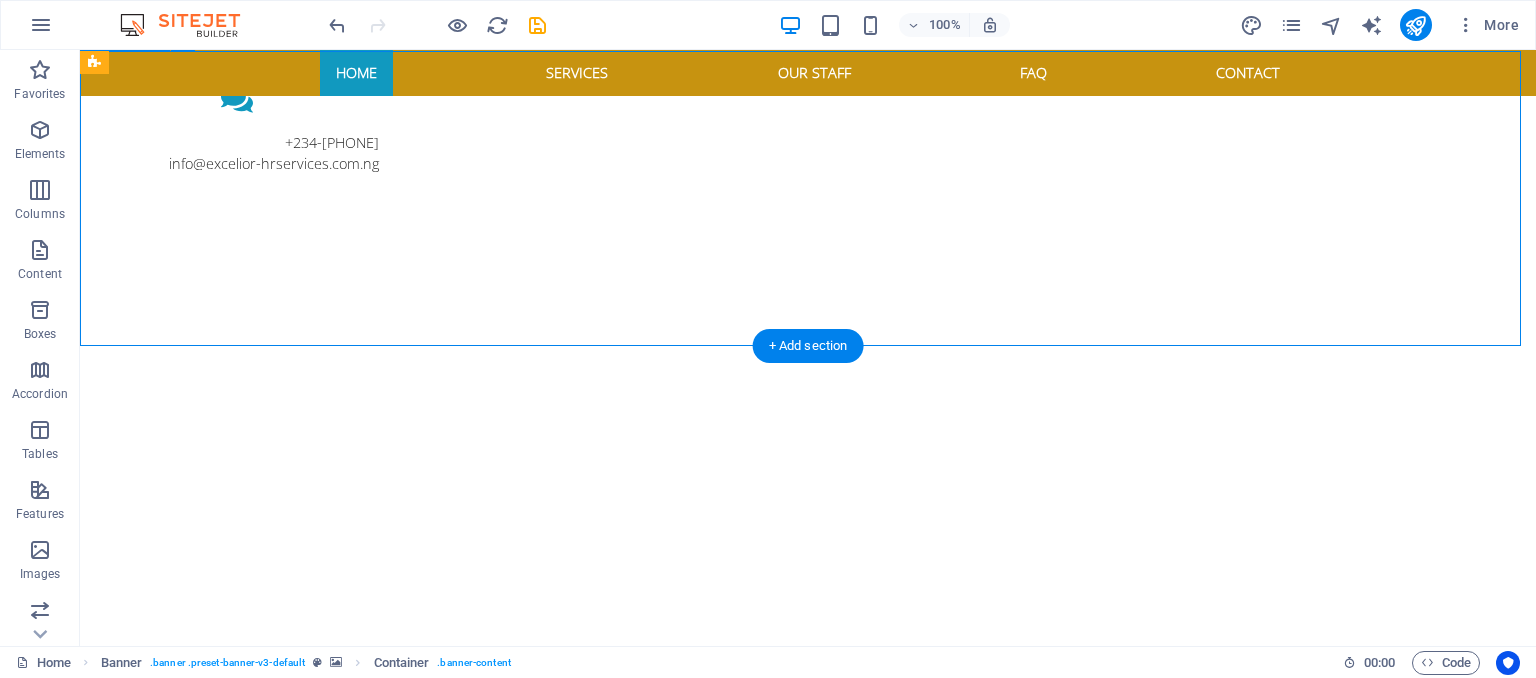click on "EXCELIOR SOLUTIONS HR CONSULTING AND OUTSOURCING LIMITED" at bounding box center (808, 749) 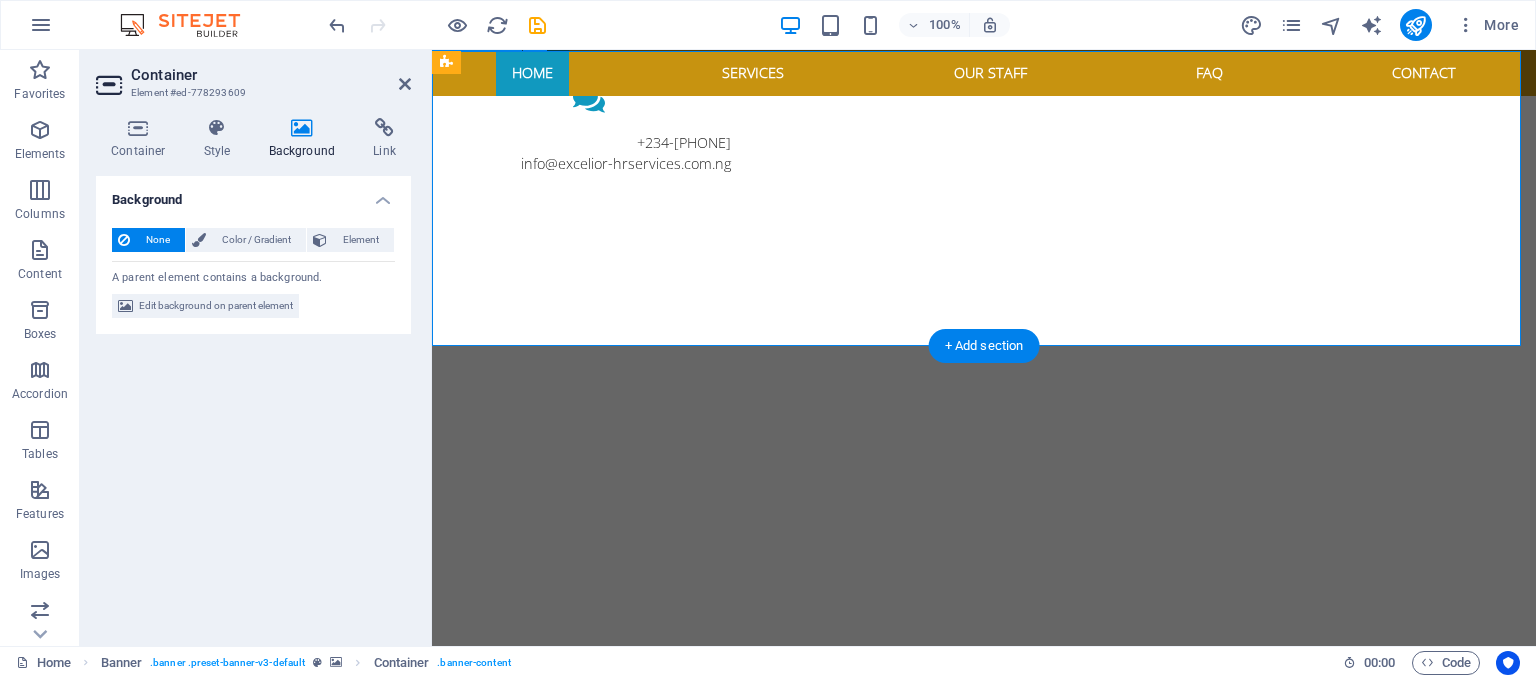 click on "EXCELIOR SOLUTIONS HR CONSULTING AND OUTSOURCING LIMITED" at bounding box center (984, 749) 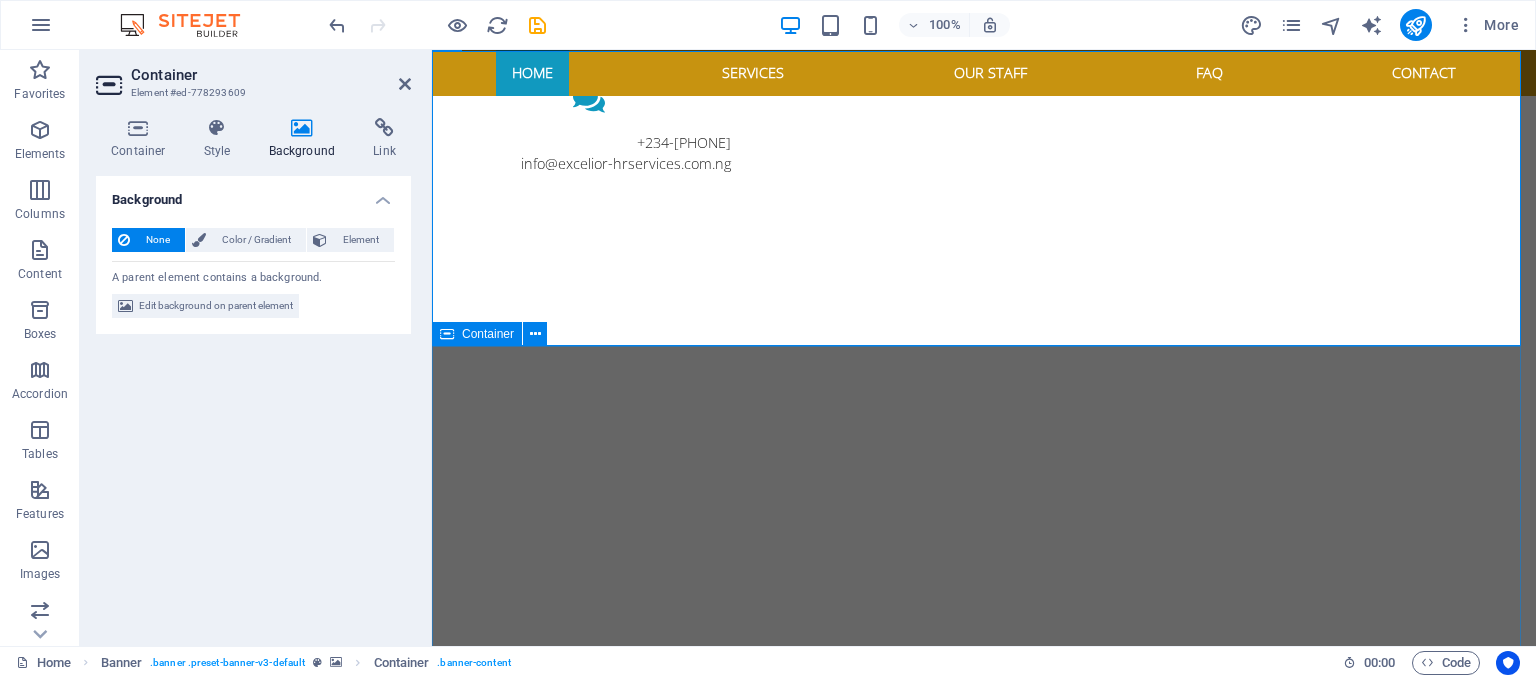 click on "Welcome to vita senior care Personal, individual, kind Lorem ipsum dolor sit amet, consetetur sadipscing elitr, sed diam nonumy eirmod tempor invidunt ut labore et dolore magna aliquyam erat, sed diam voluptua. At vero eos et accusam et justo duo dolores et ea rebum. Stet clita kasd gubergren, no sea takimata sanctus est Lorem ipsum dolor sit amet. Lorem ipsum dolor sit amet, consetetur sadipscing elitr. Lorem ipsum dolor sit amet, consetetur sadipscing elitr, sed diam nonumy eirmod tempor invidunt. Headline Lorem ipsum dolor sit amet, consetetur sadipscing elitr, sed diam nonumy eirmod tempor. Headline Lorem ipsum dolor sit amet, consetetur sadipscing elitr, sed diam nonumy eirmod tempor. Headline Lorem ipsum dolor sit amet, consetetur sadipscing elitr, sed diam nonumy eirmod tempor." at bounding box center [984, 1411] 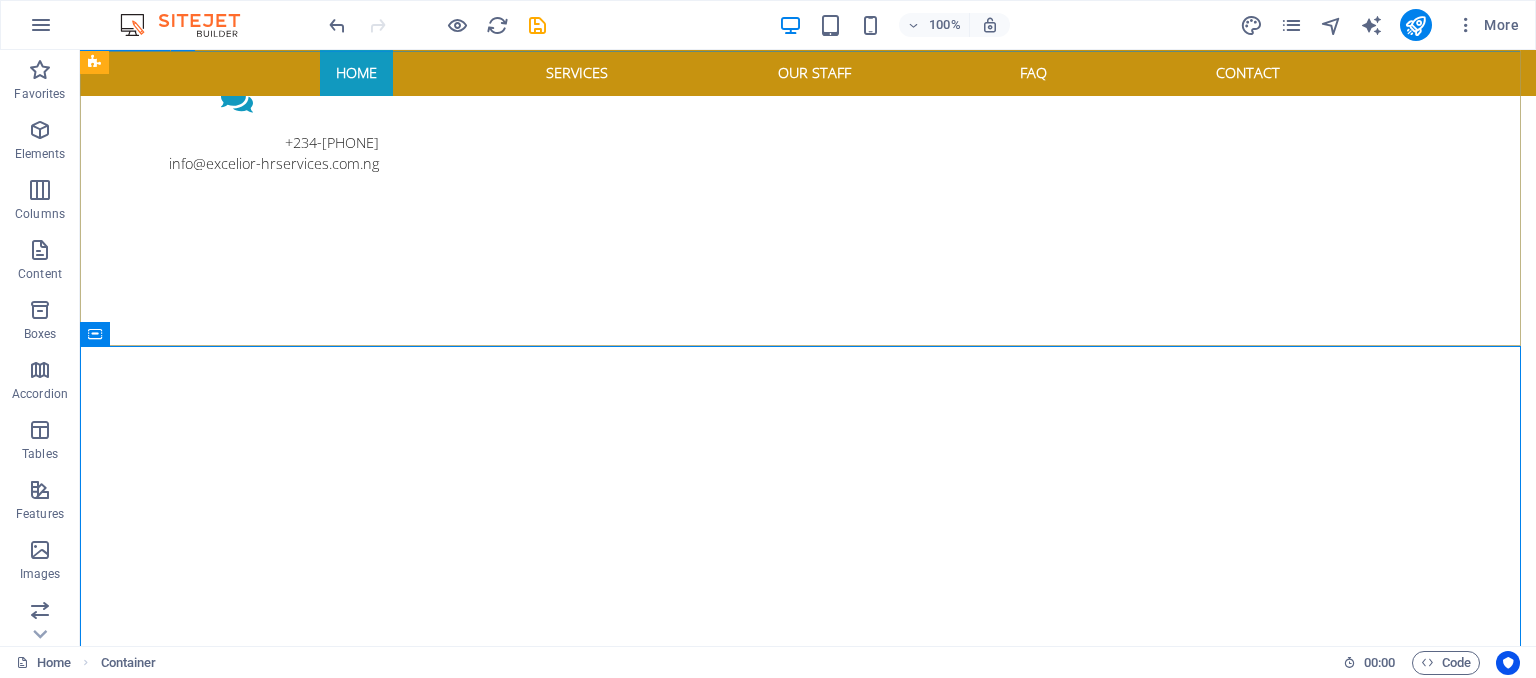 click on "EXCELIOR SOLUTIONS HR CONSULTING AND OUTSOURCING LIMITED" at bounding box center (808, 749) 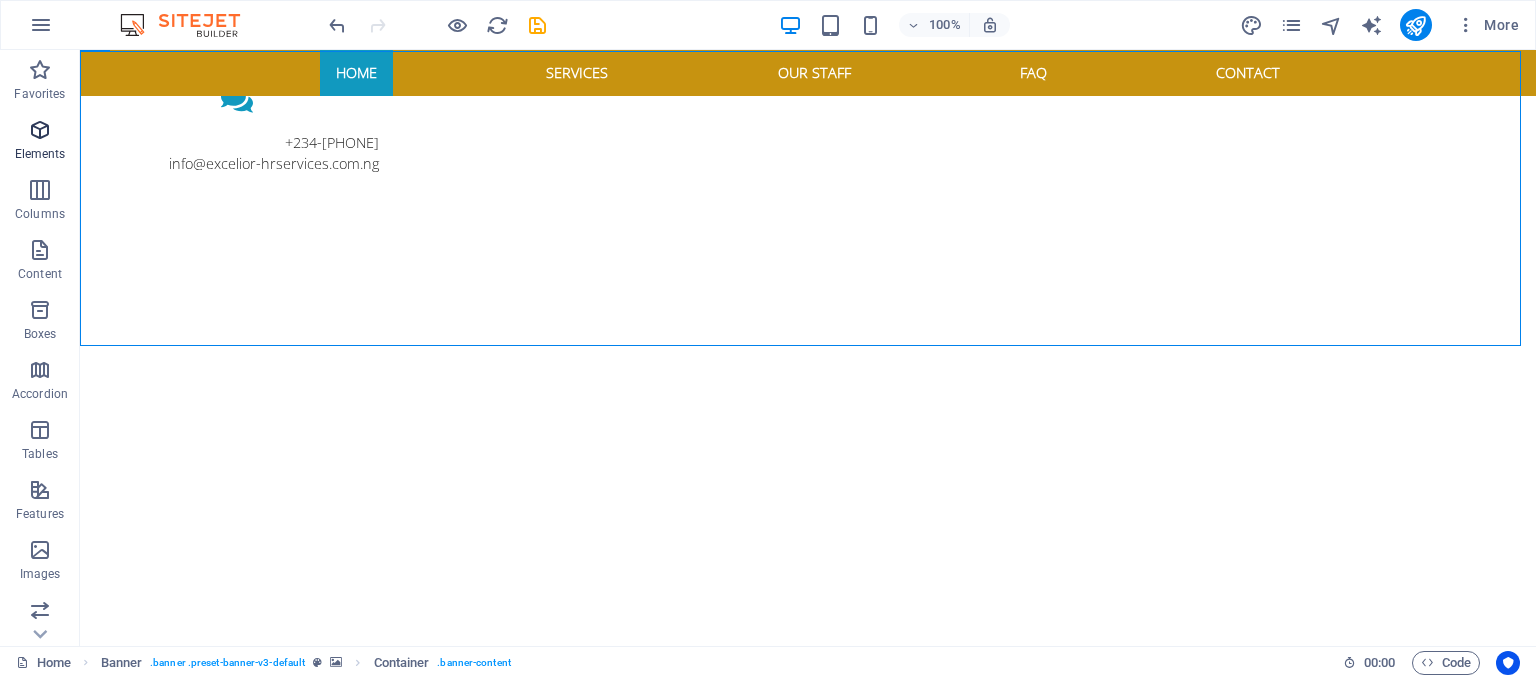 click on "Elements" at bounding box center [40, 154] 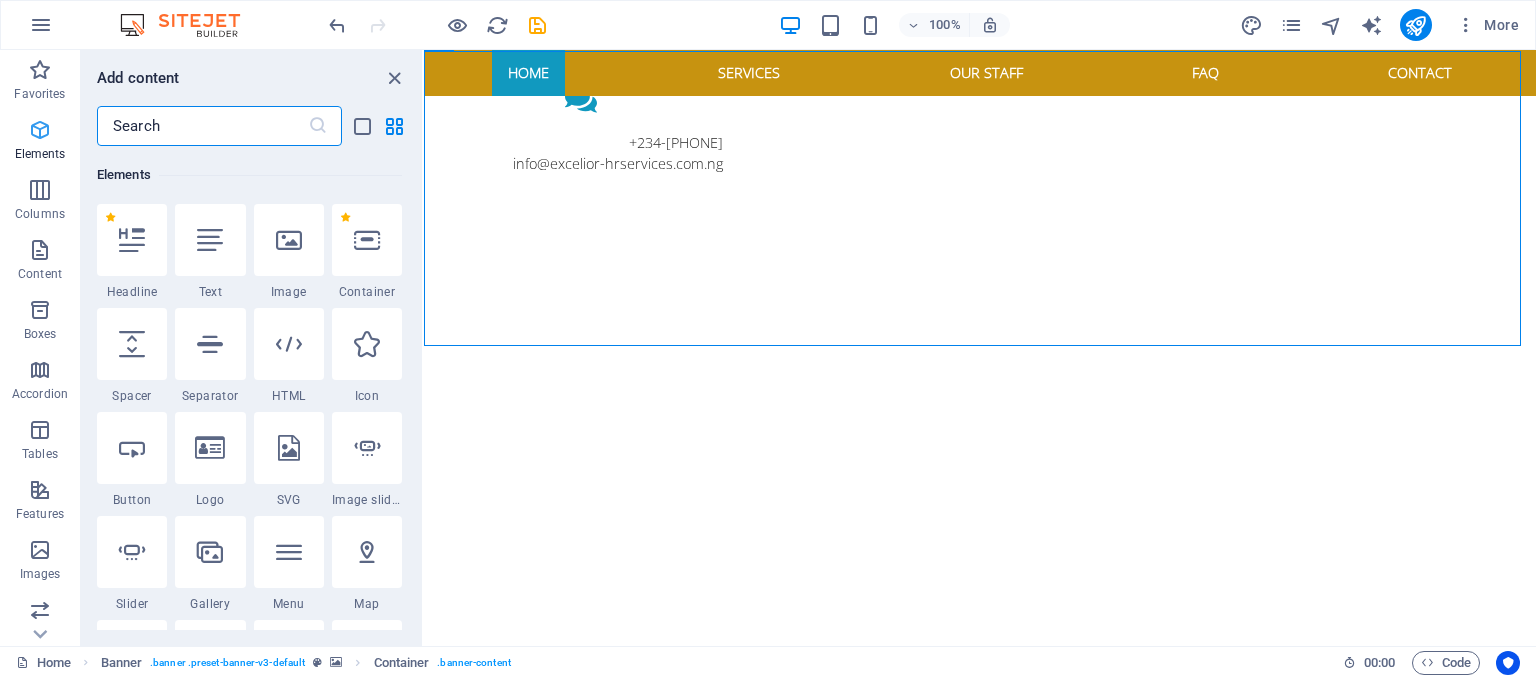 scroll, scrollTop: 212, scrollLeft: 0, axis: vertical 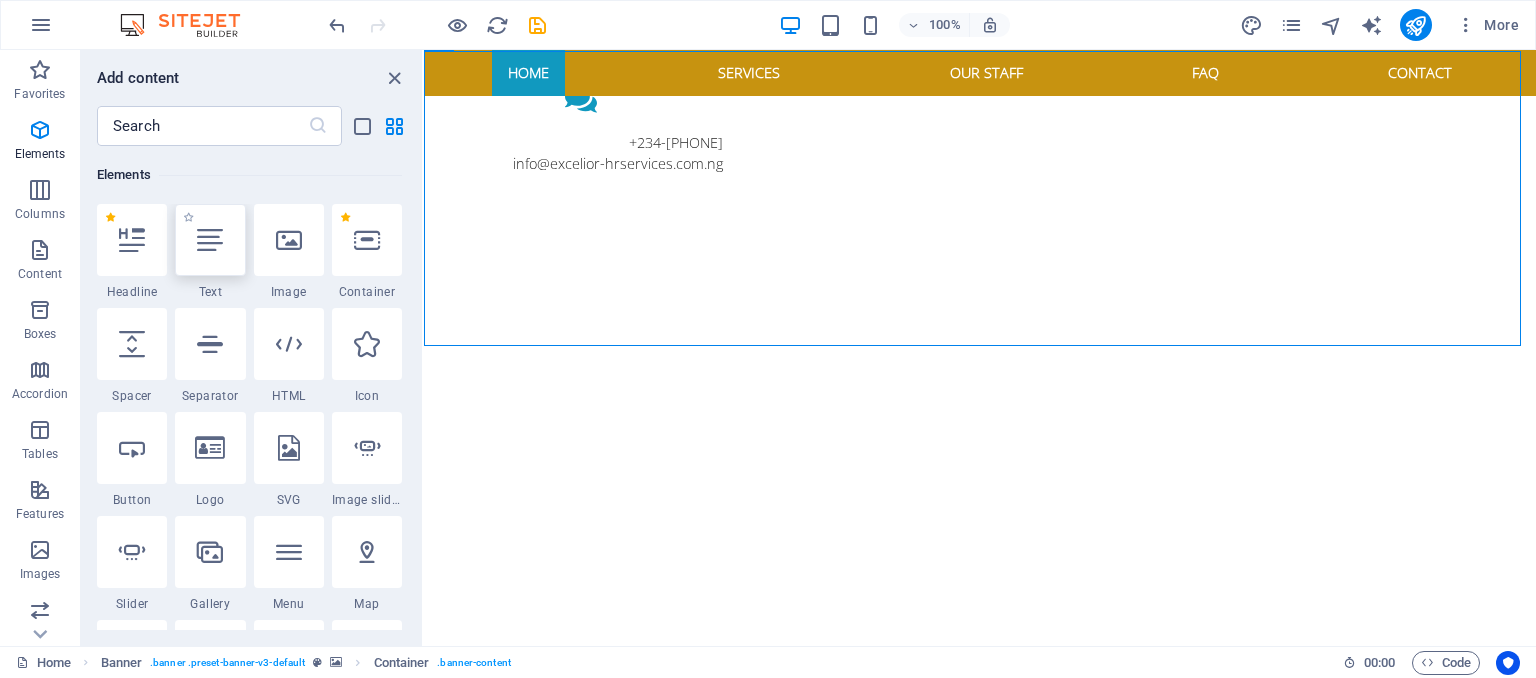 click at bounding box center (210, 240) 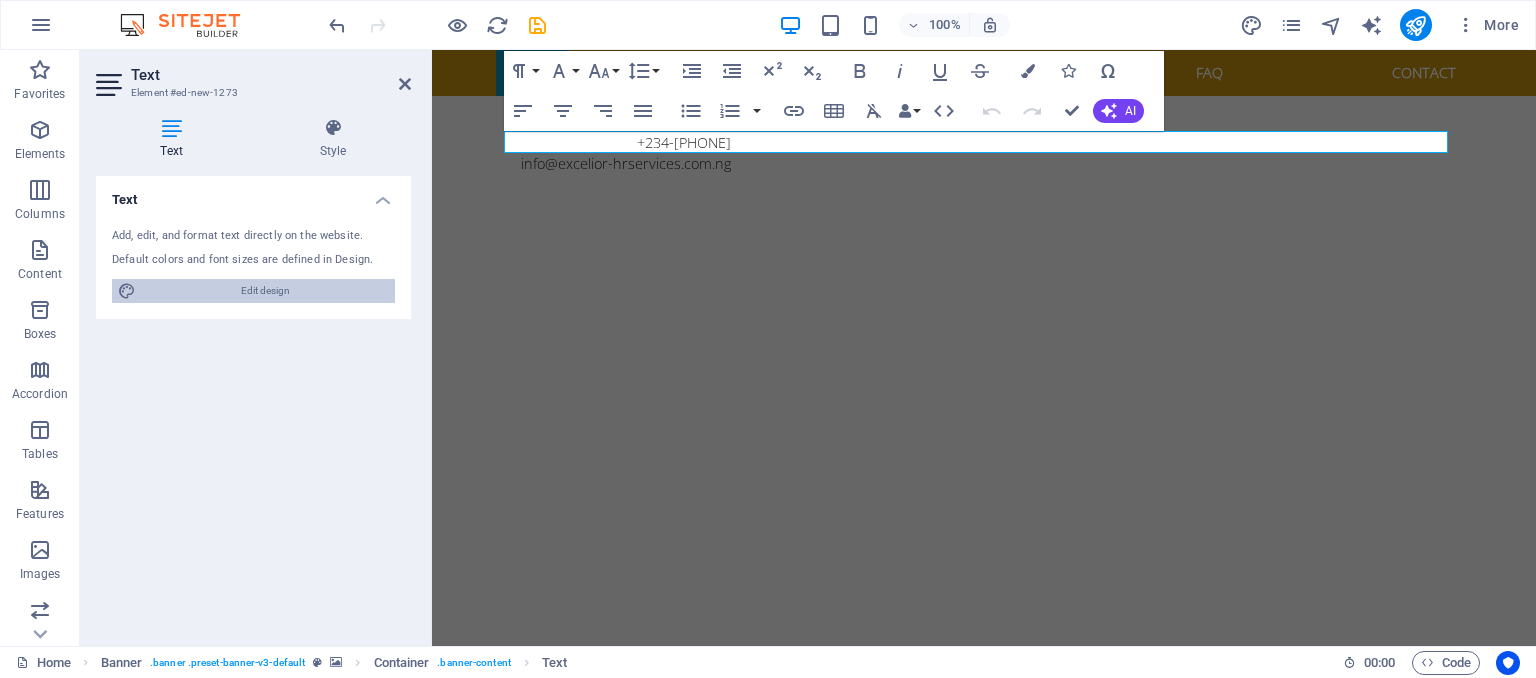 drag, startPoint x: 304, startPoint y: 291, endPoint x: 507, endPoint y: 664, distance: 424.66223 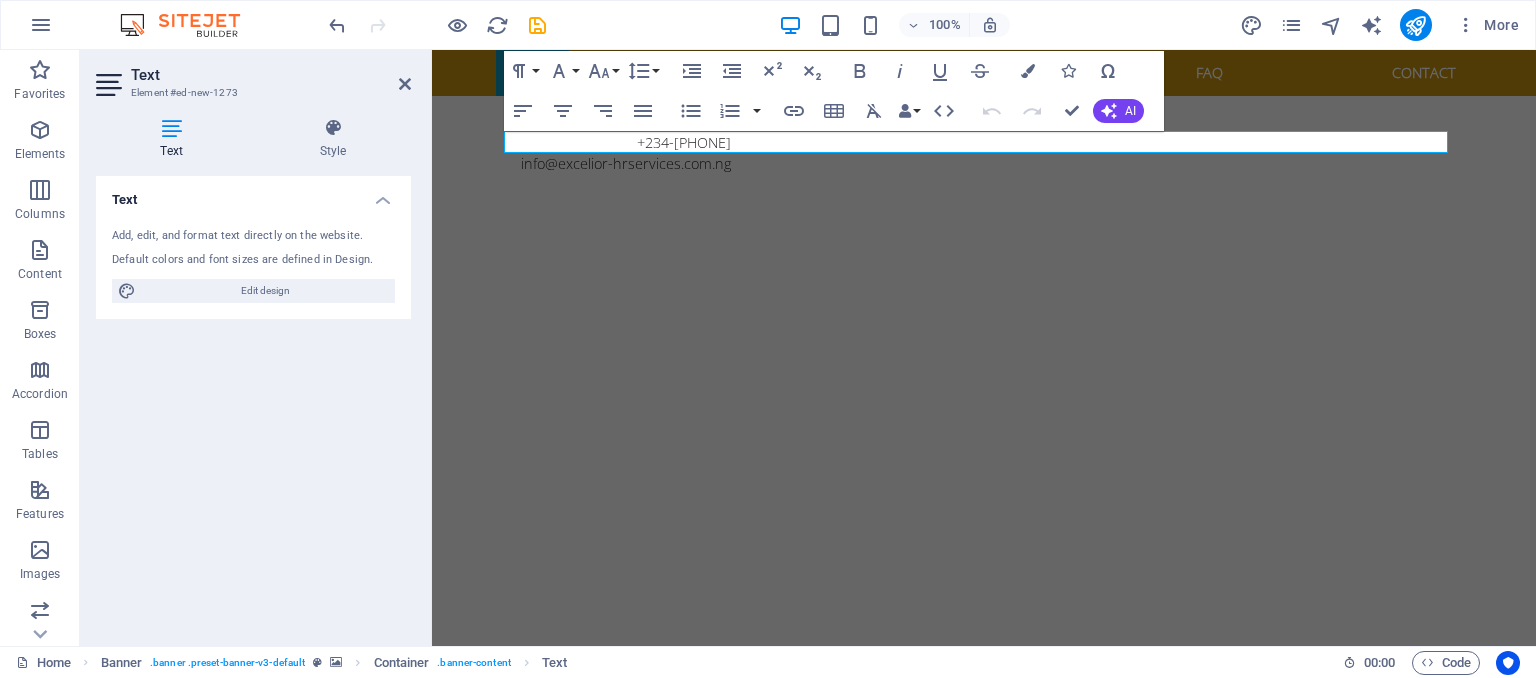 select on "rem" 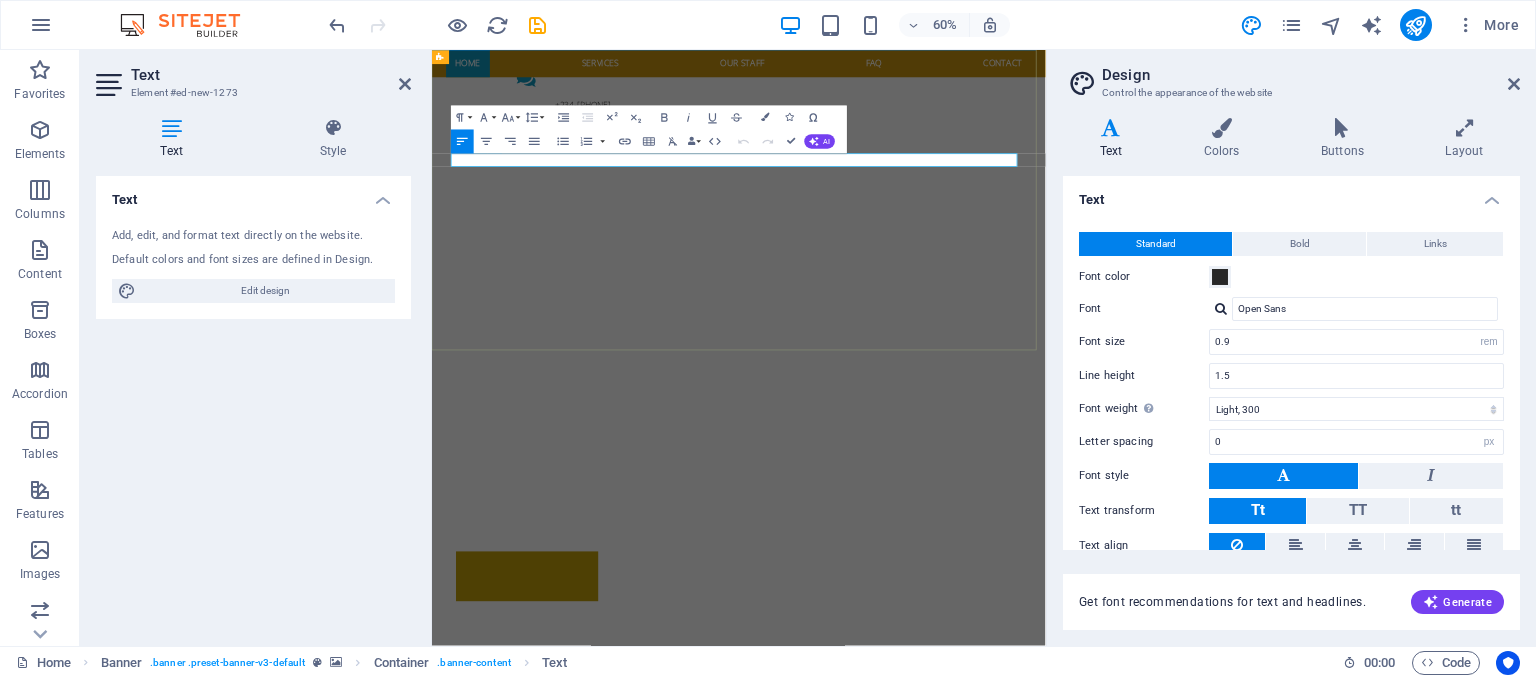 scroll, scrollTop: 227, scrollLeft: 0, axis: vertical 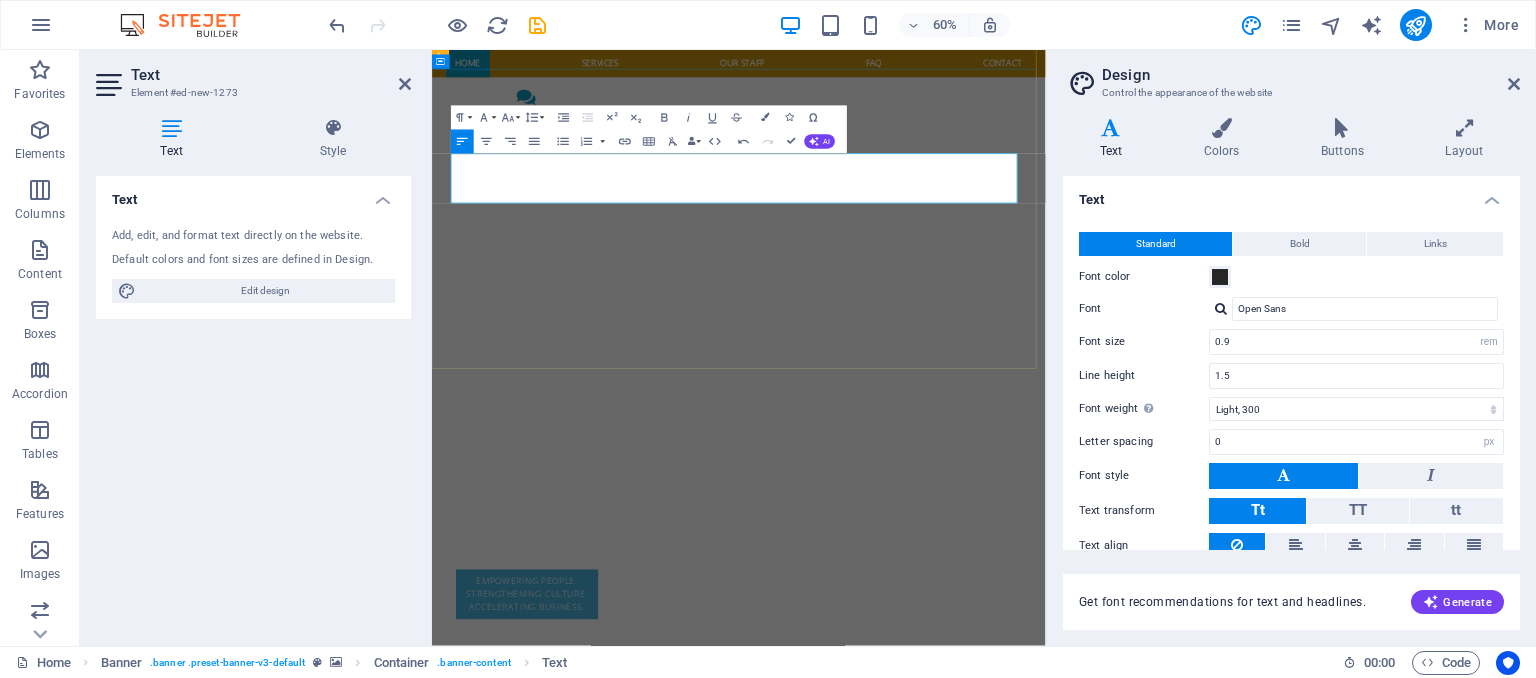 click on "Empowering People.  Strengthening Culture.  Accelerating Business." at bounding box center [590, 958] 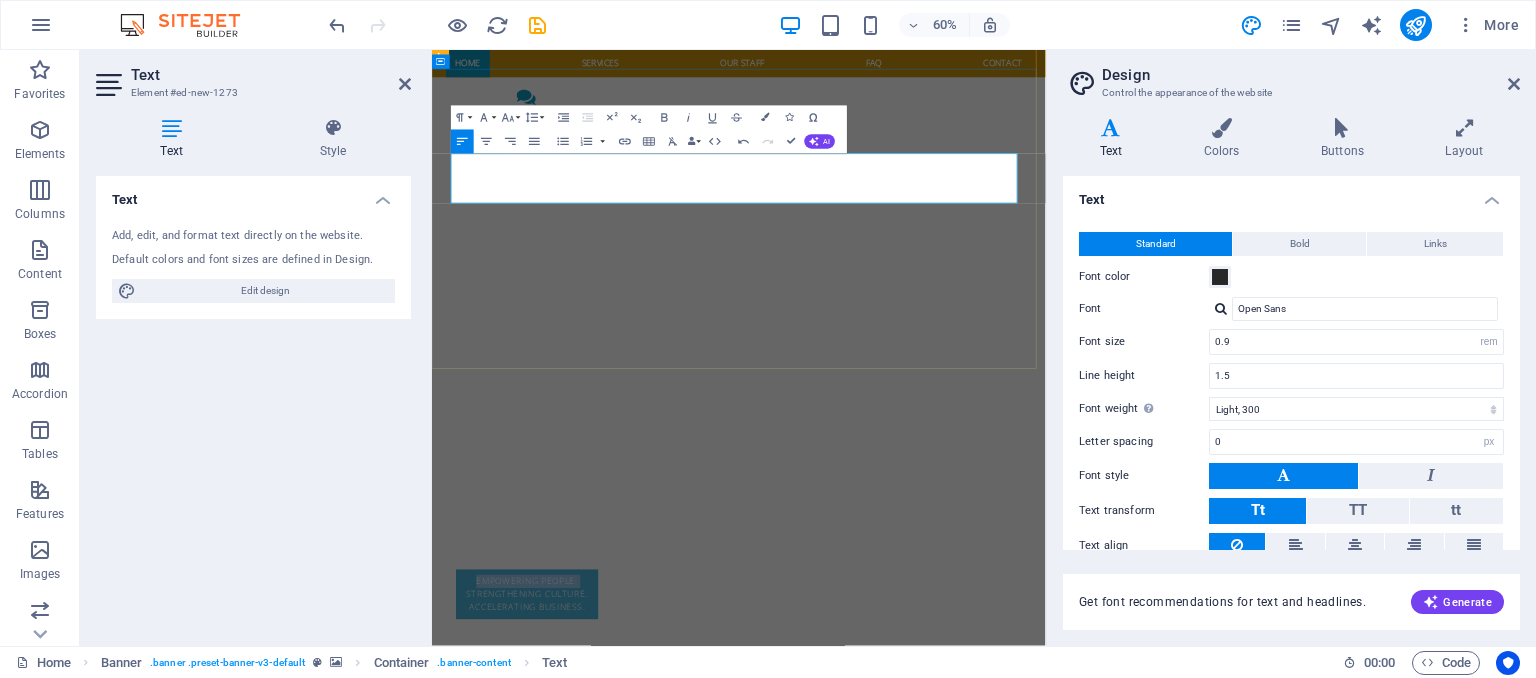 click on "Empowering People.  Strengthening Culture.  Accelerating Business." at bounding box center (590, 958) 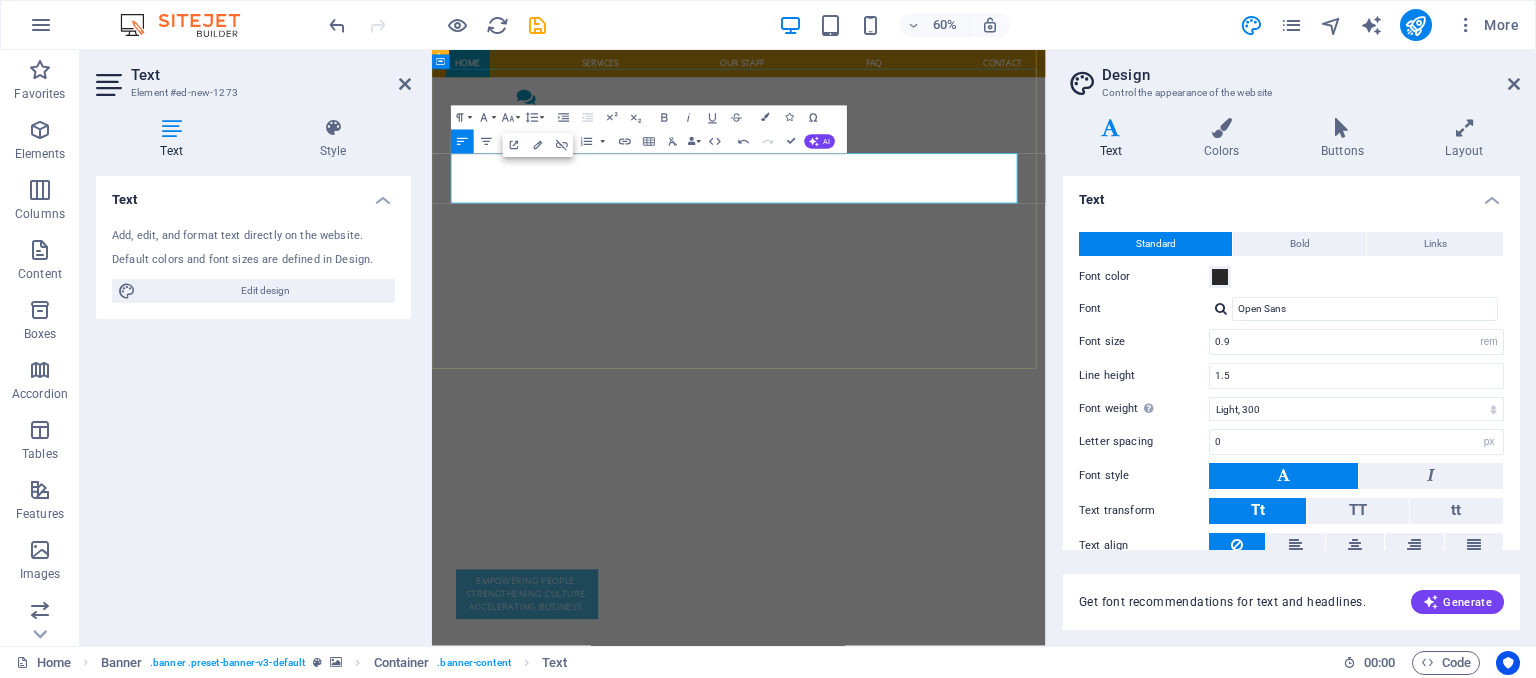 click on "Empowering People.  Strengthening Culture.  Accelerating Business." at bounding box center (590, 958) 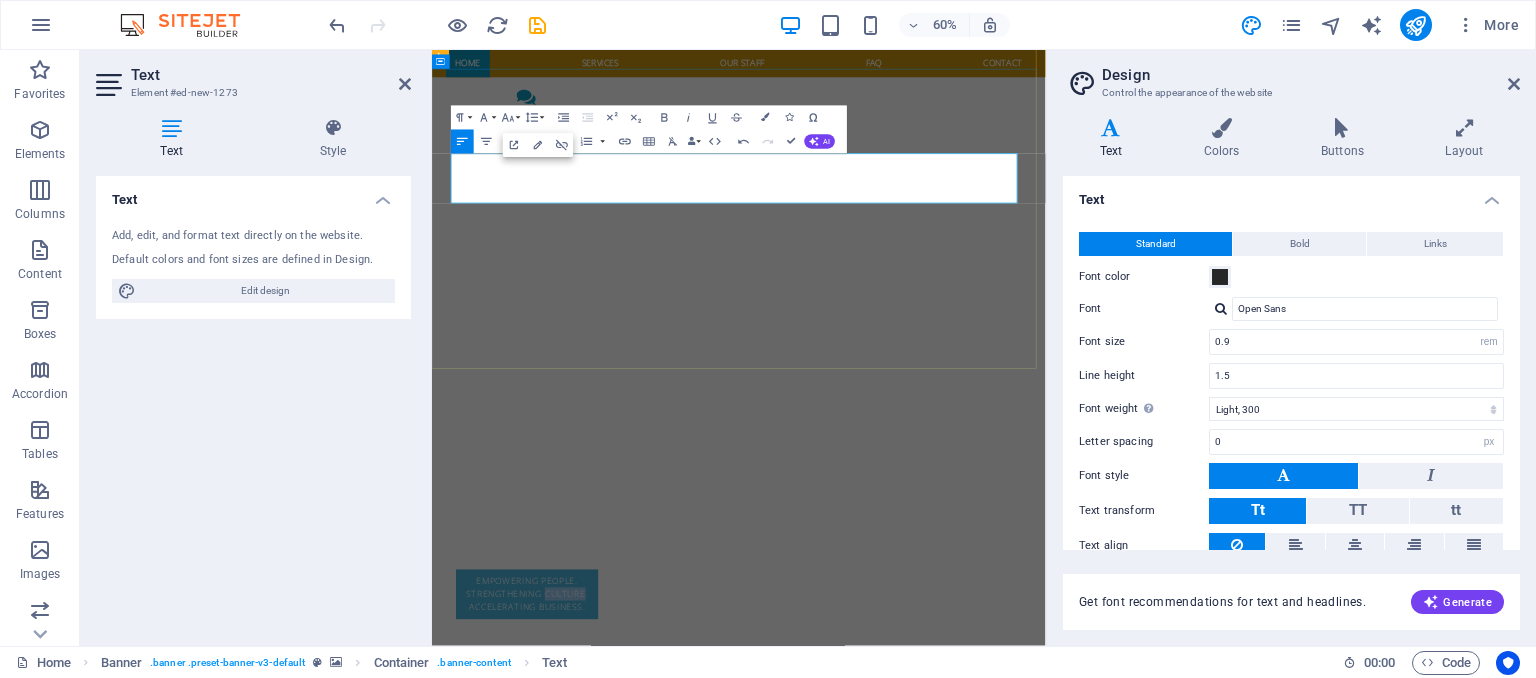 click on "Empowering People.  Strengthening Culture.  Accelerating Business." at bounding box center [590, 958] 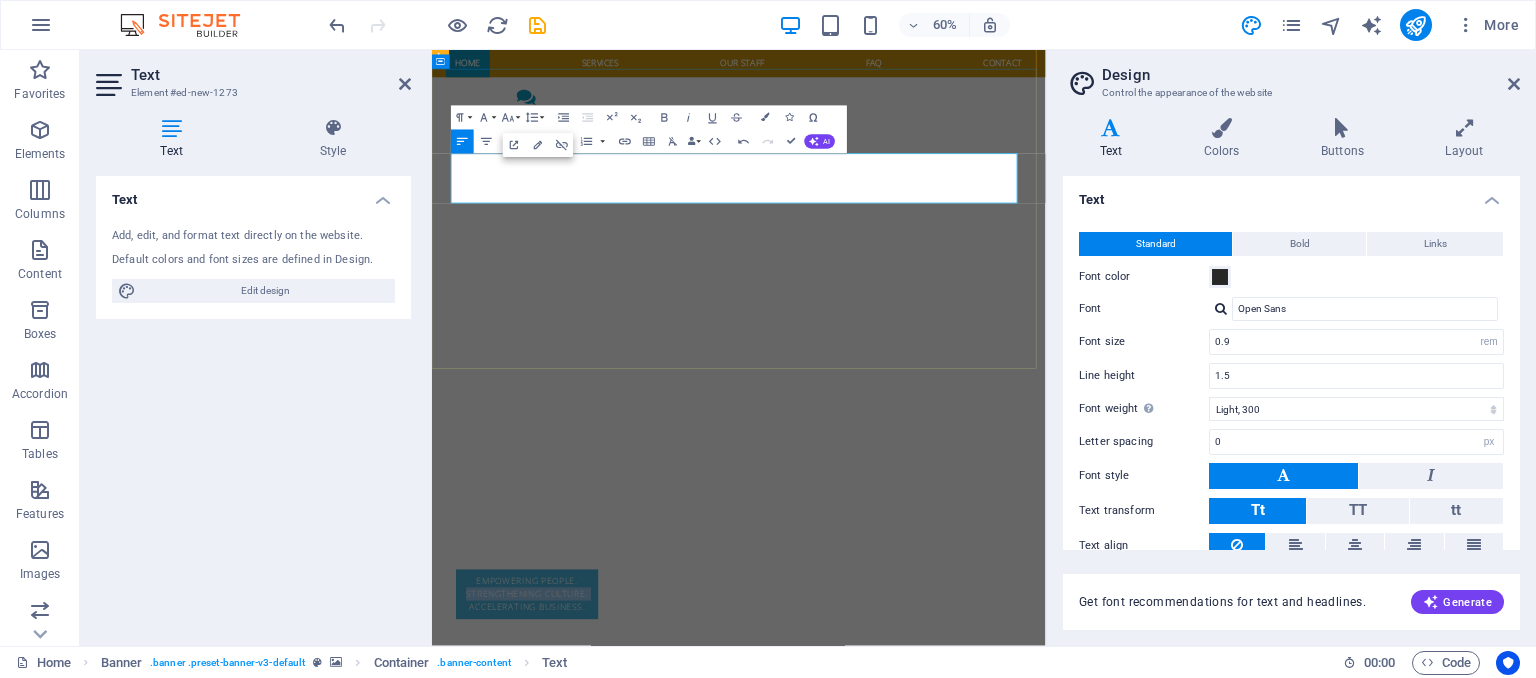 click on "Empowering People.  Strengthening Culture.  Accelerating Business." at bounding box center (590, 958) 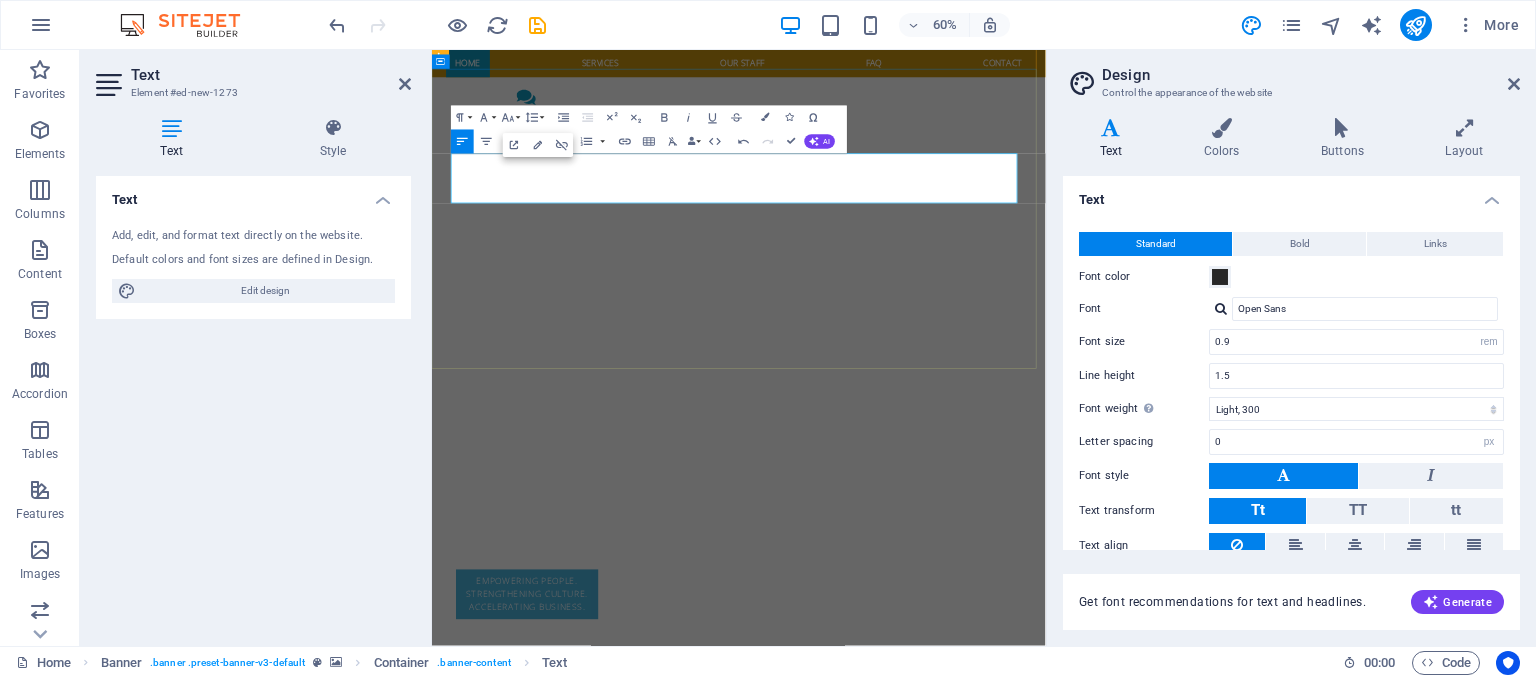 click on "Empowering People.  Strengthening Culture.  Accelerating Business." at bounding box center [590, 958] 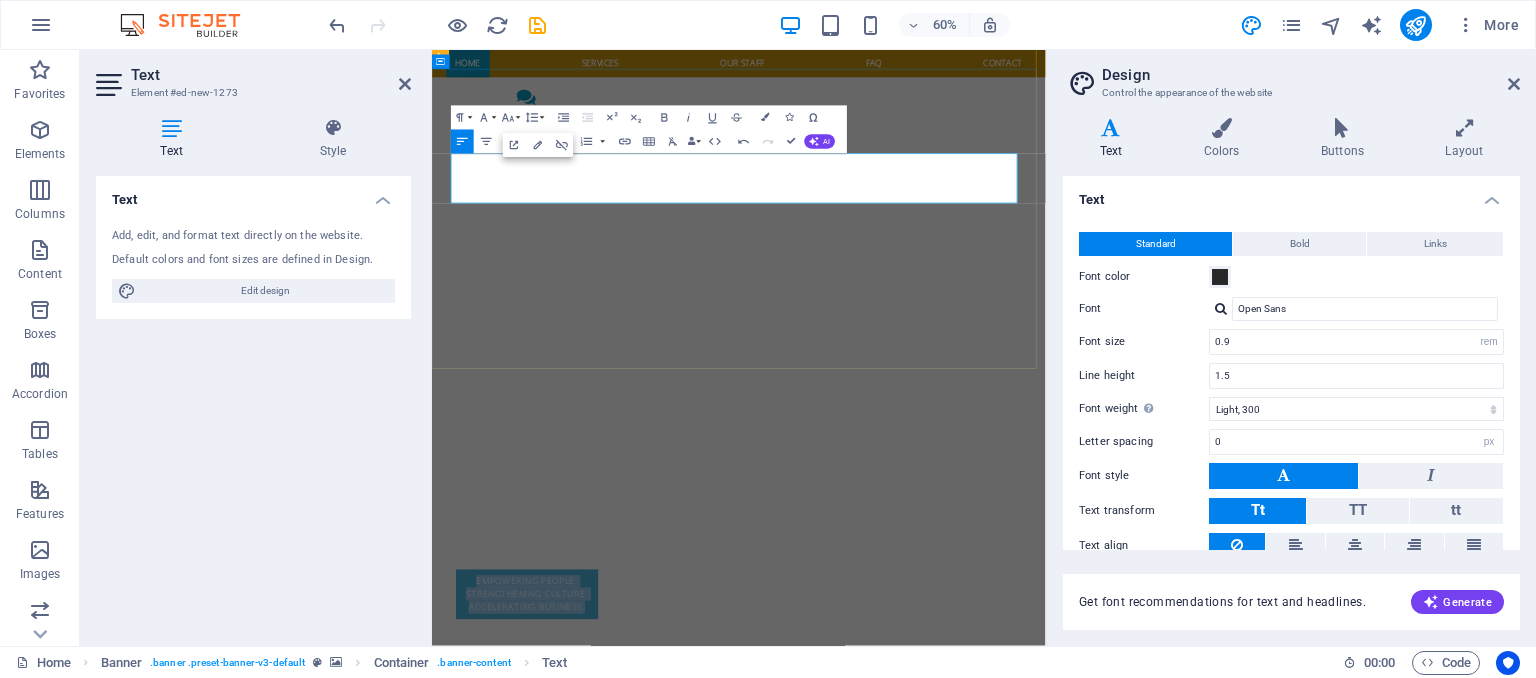 drag, startPoint x: 695, startPoint y: 277, endPoint x: 477, endPoint y: 238, distance: 221.46106 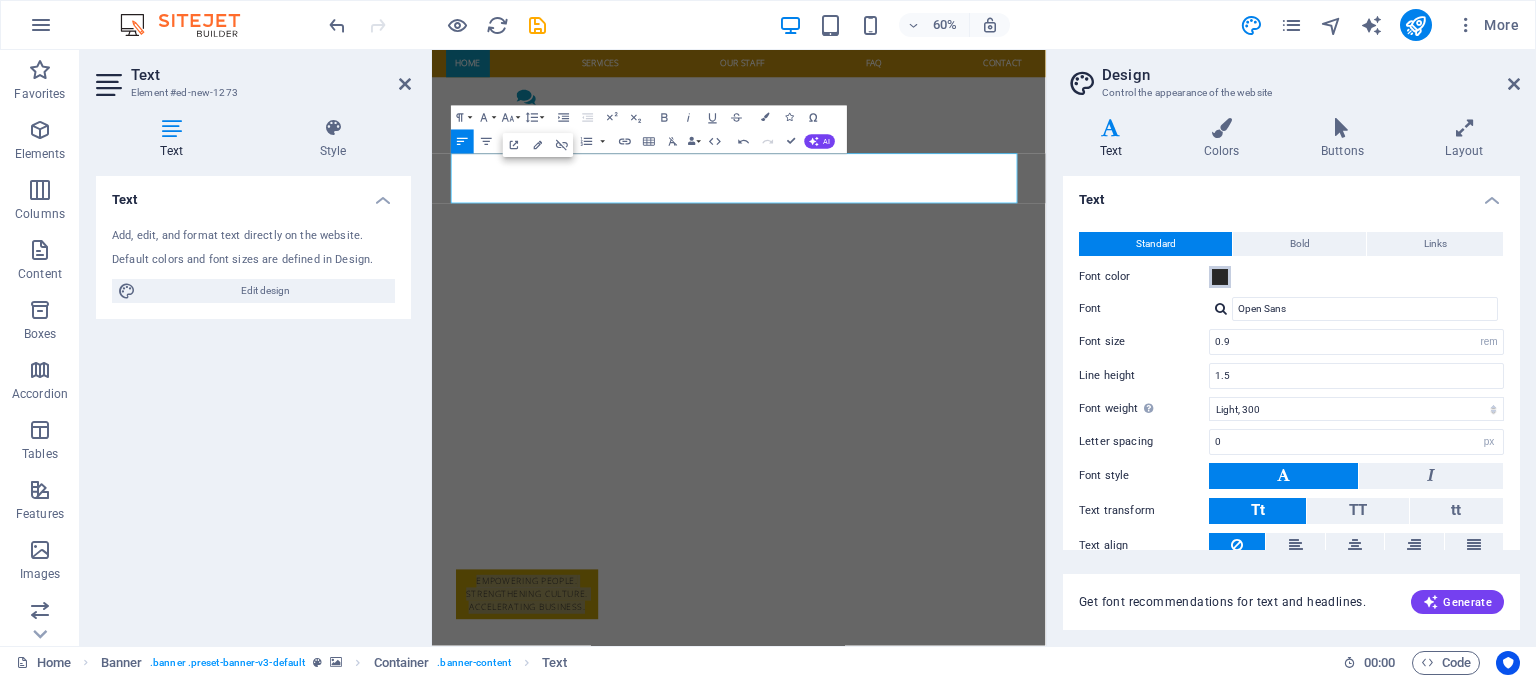 click at bounding box center [1220, 277] 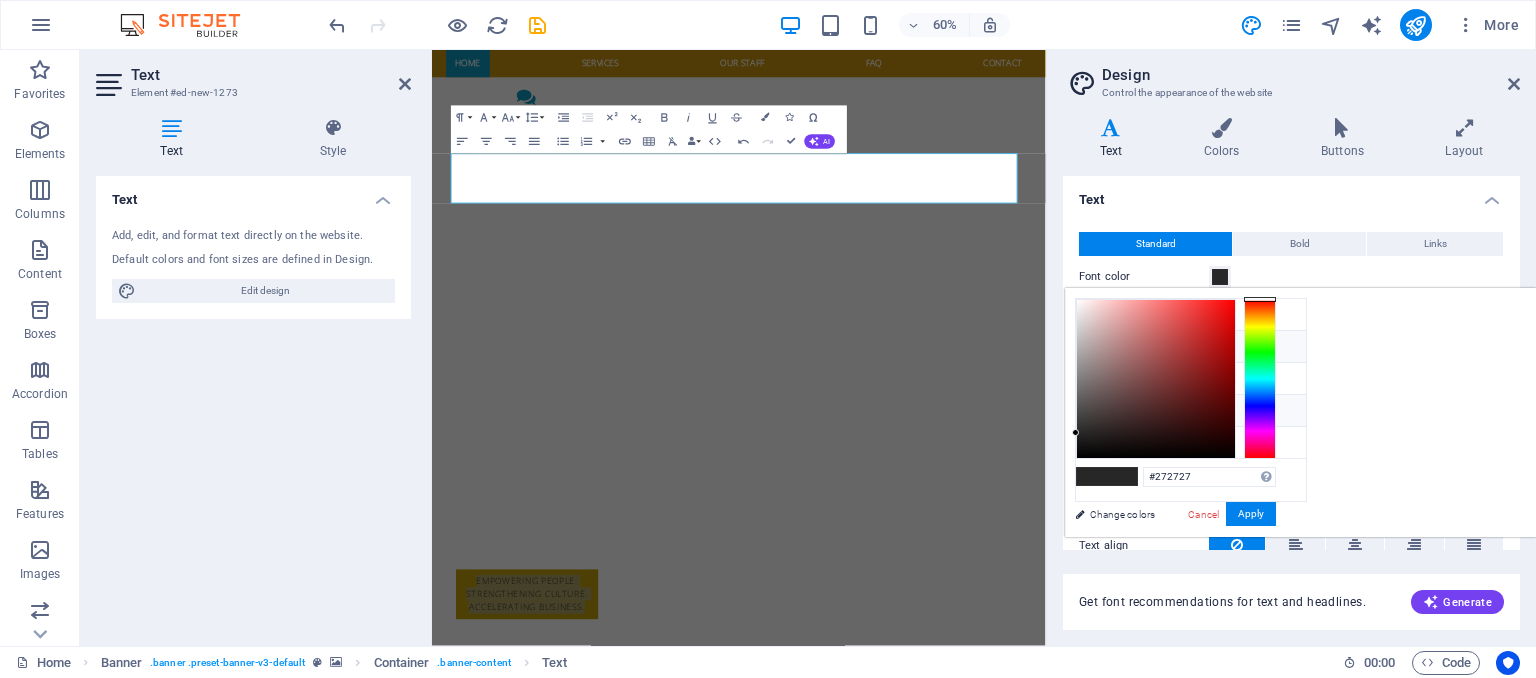 click at bounding box center [1092, 346] 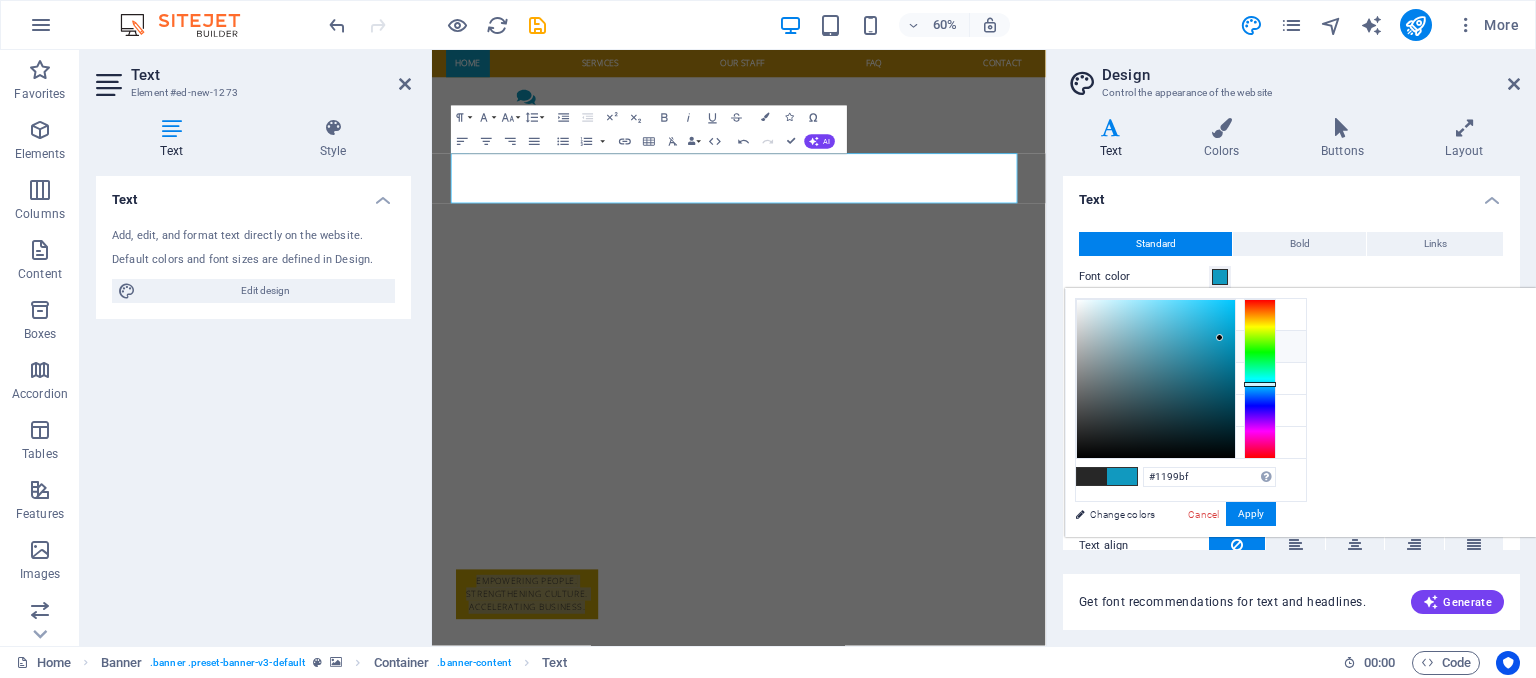 click at bounding box center (1092, 346) 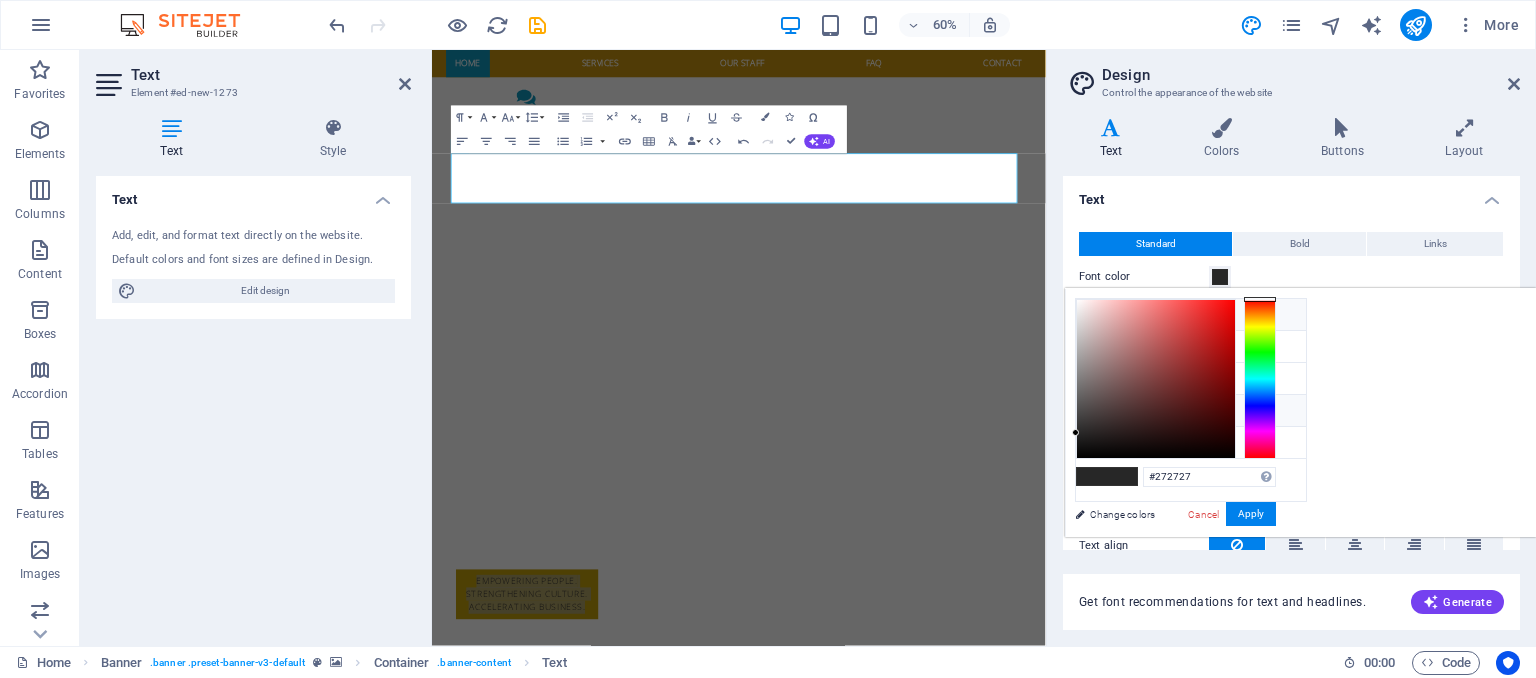 click at bounding box center [1092, 314] 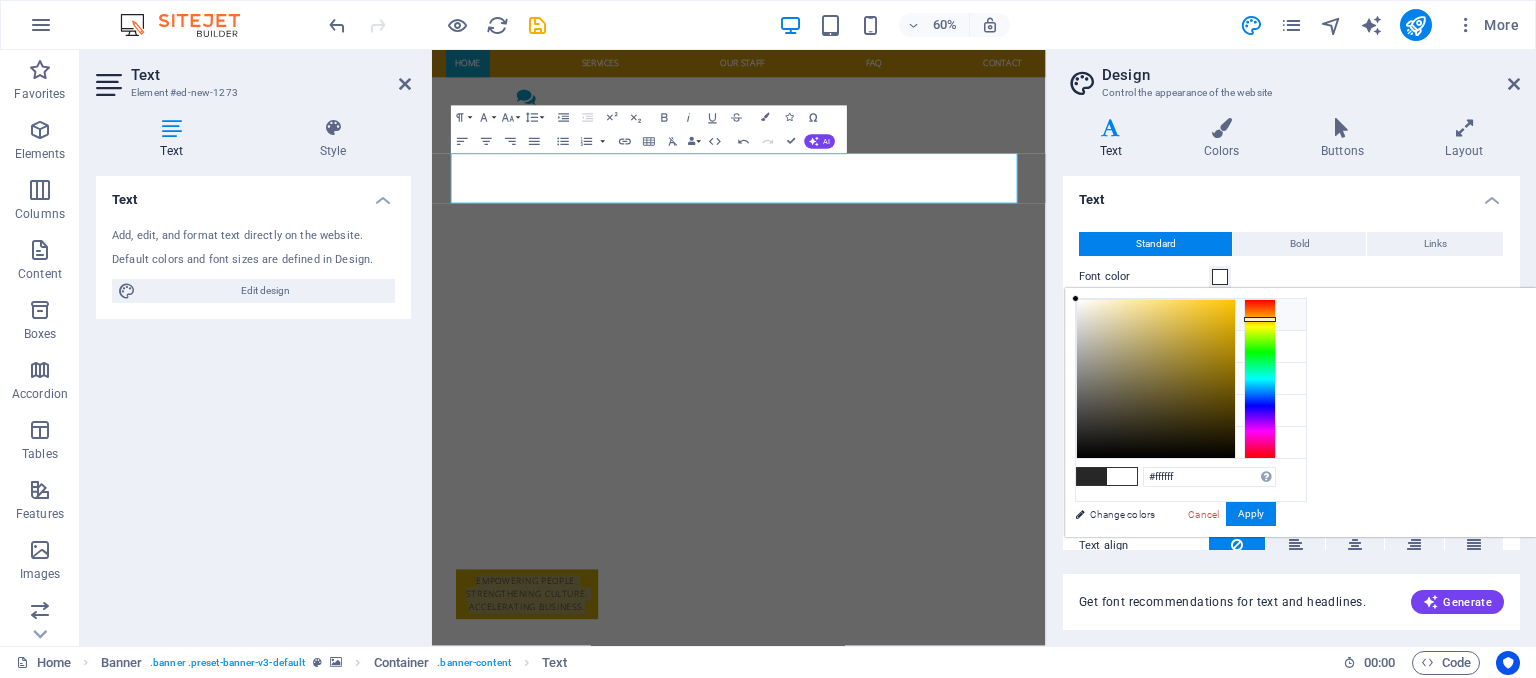 click at bounding box center (1260, 379) 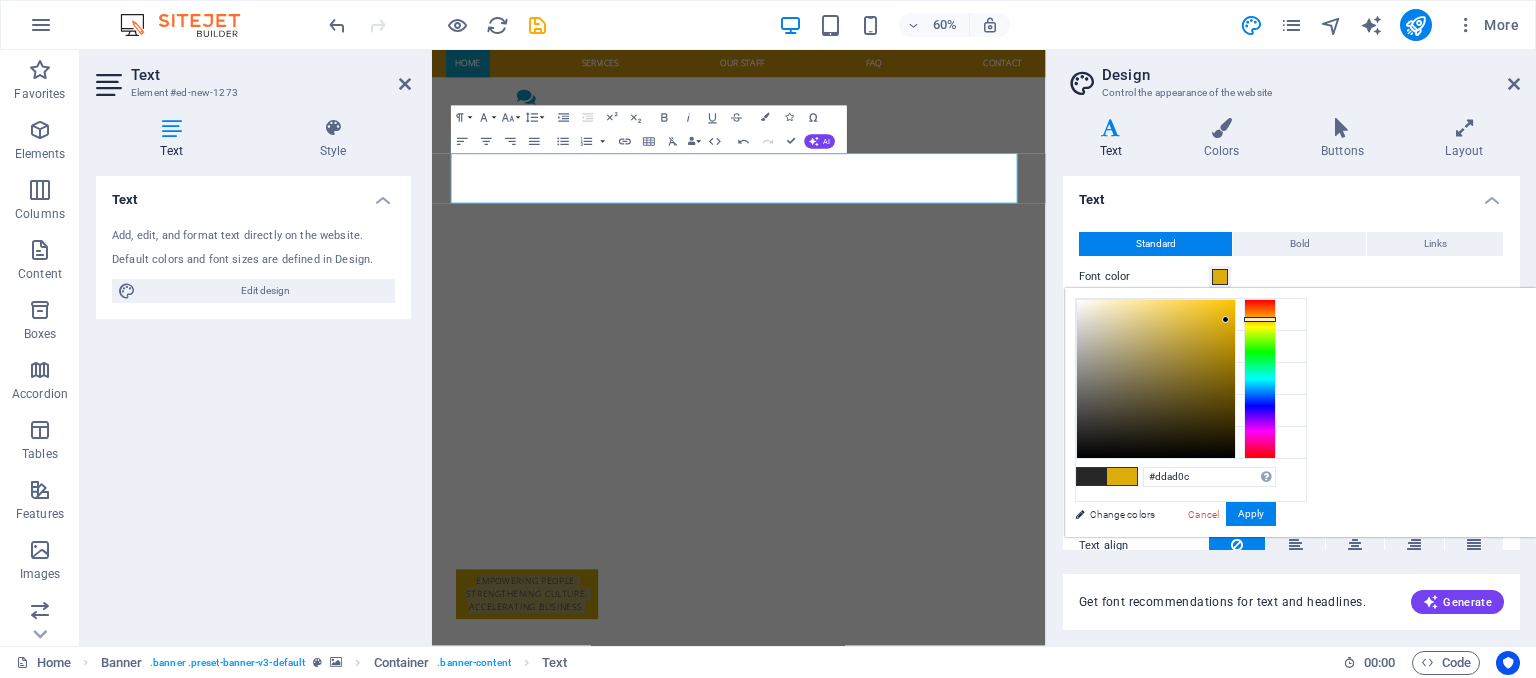 click at bounding box center [1156, 379] 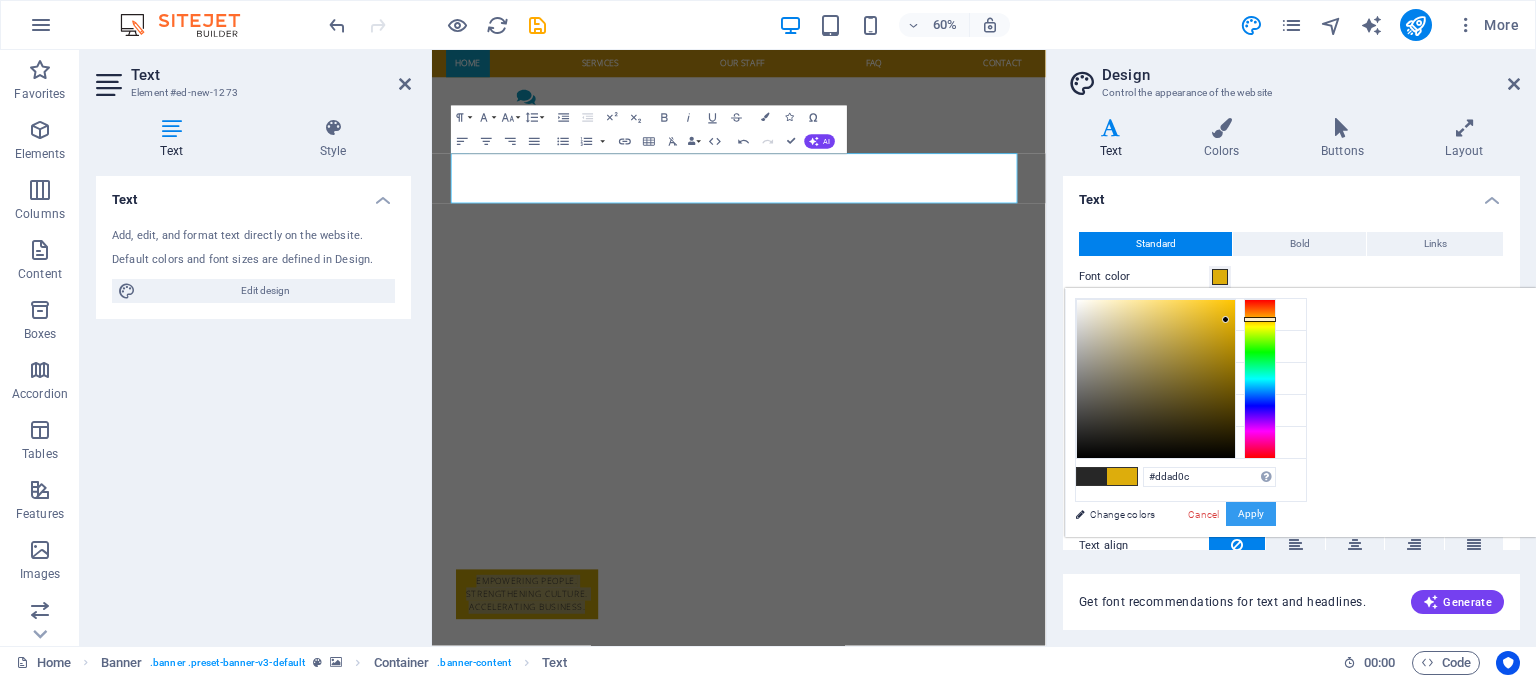 click on "Apply" at bounding box center (1251, 514) 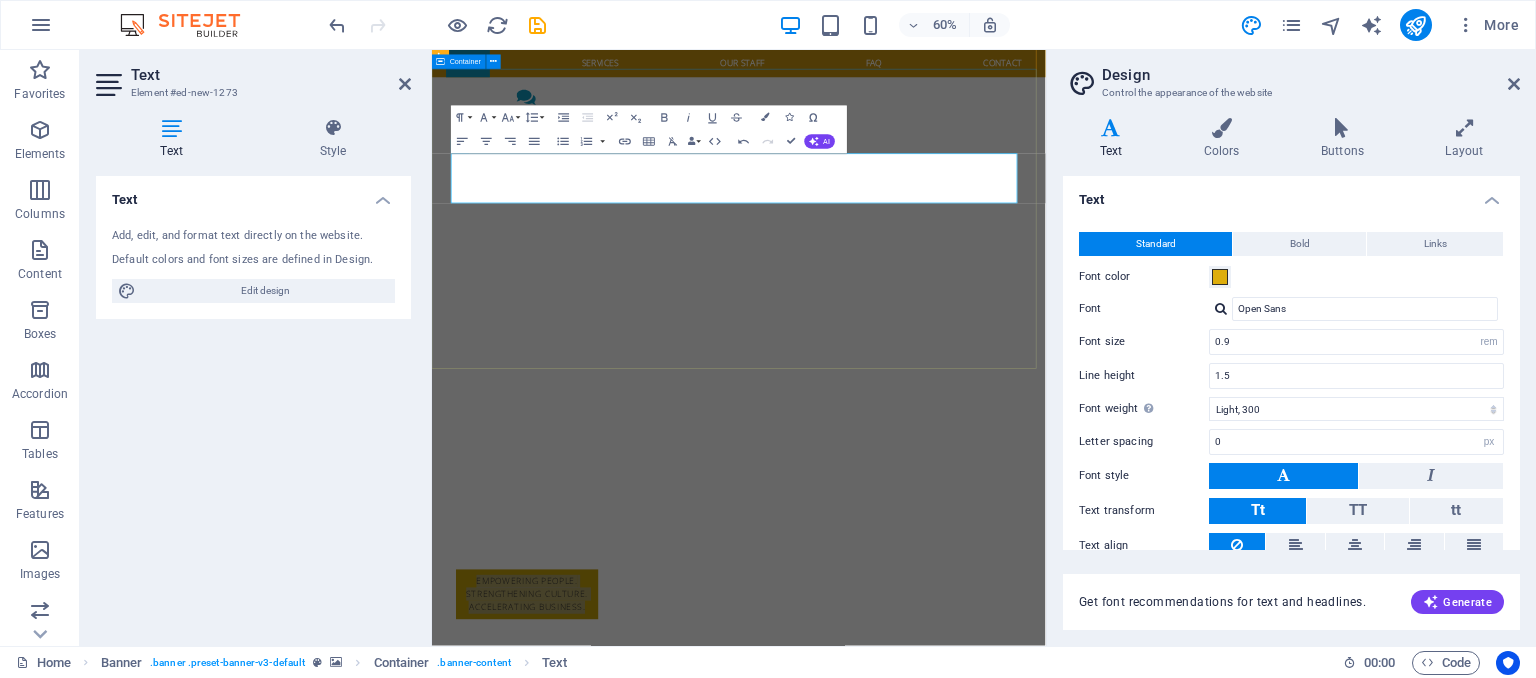 click on "Empowering People.  Strengthening Culture.  Accelerating Business. EXCELIOR SOLUTIONS HR CONSULTING AND OUTSOURCING LIMITED" at bounding box center [943, 1026] 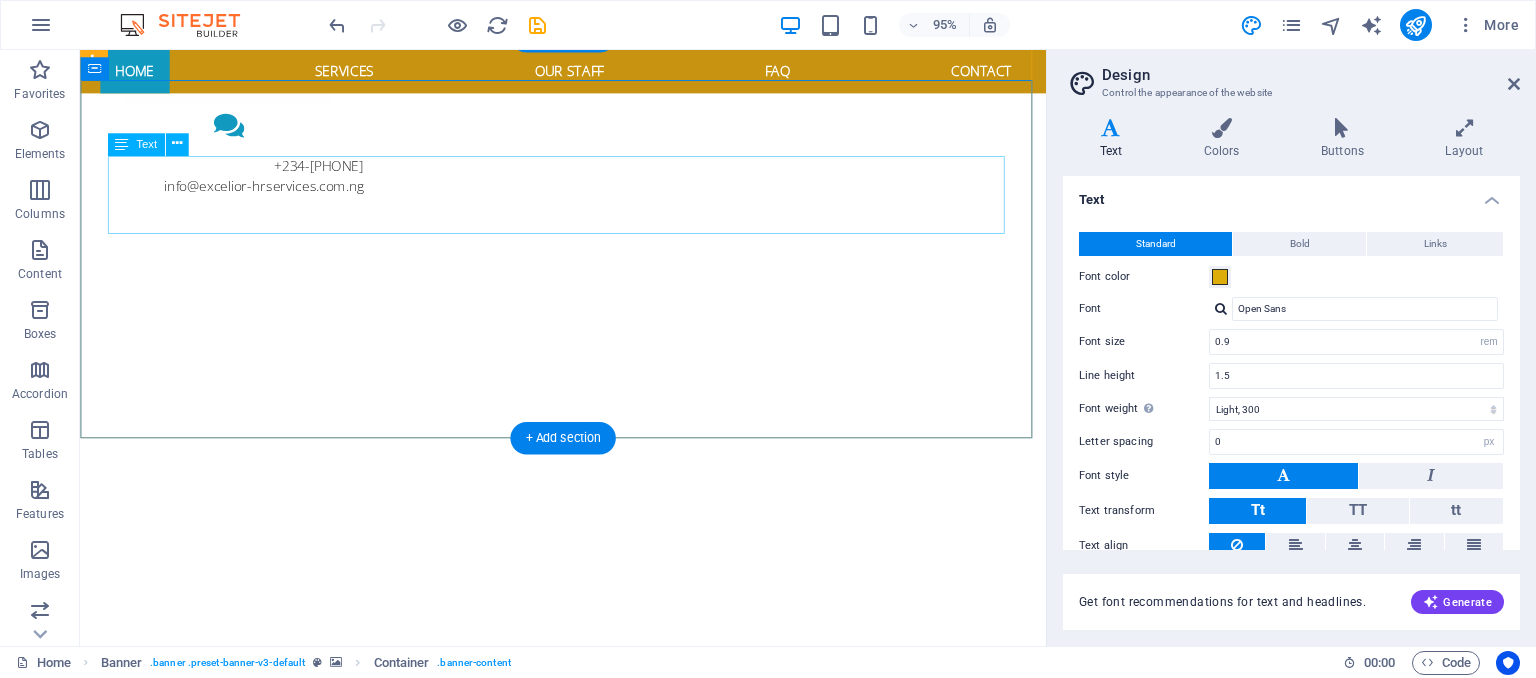 click on "Empowering People.  Strengthening Culture.  Accelerating Business." at bounding box center [235, 835] 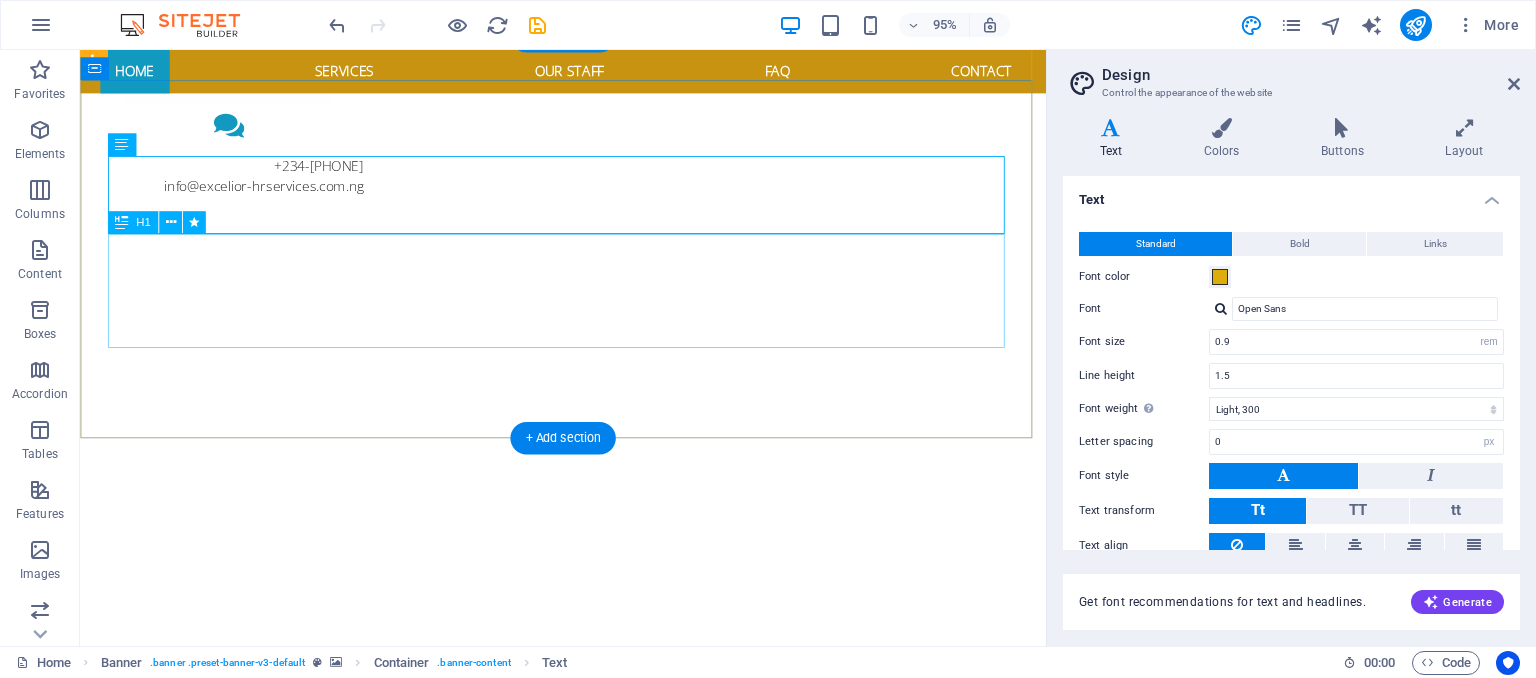click on "EXCELIOR SOLUTIONS HR CONSULTING AND OUTSOURCING LIMITED" at bounding box center (589, 937) 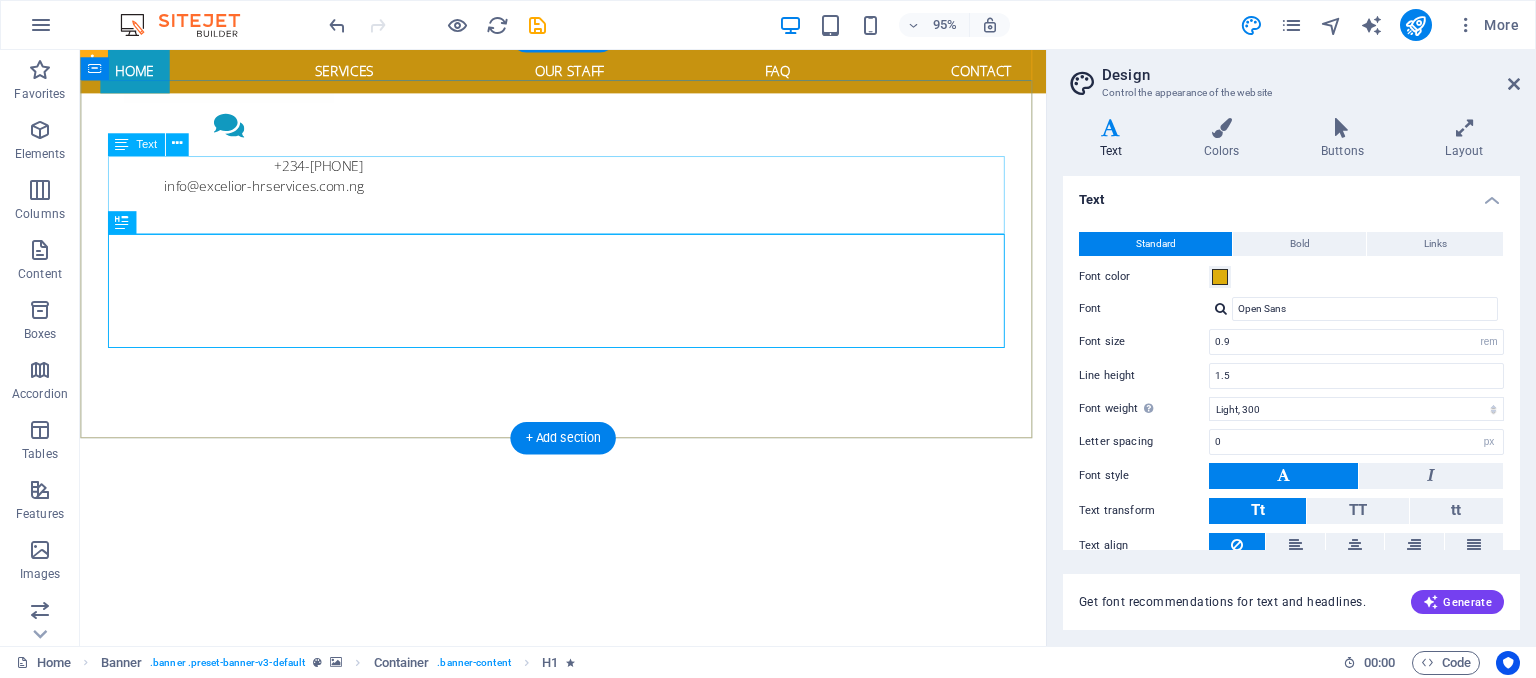 click on "Empowering People.  Strengthening Culture.  Accelerating Business." at bounding box center [235, 835] 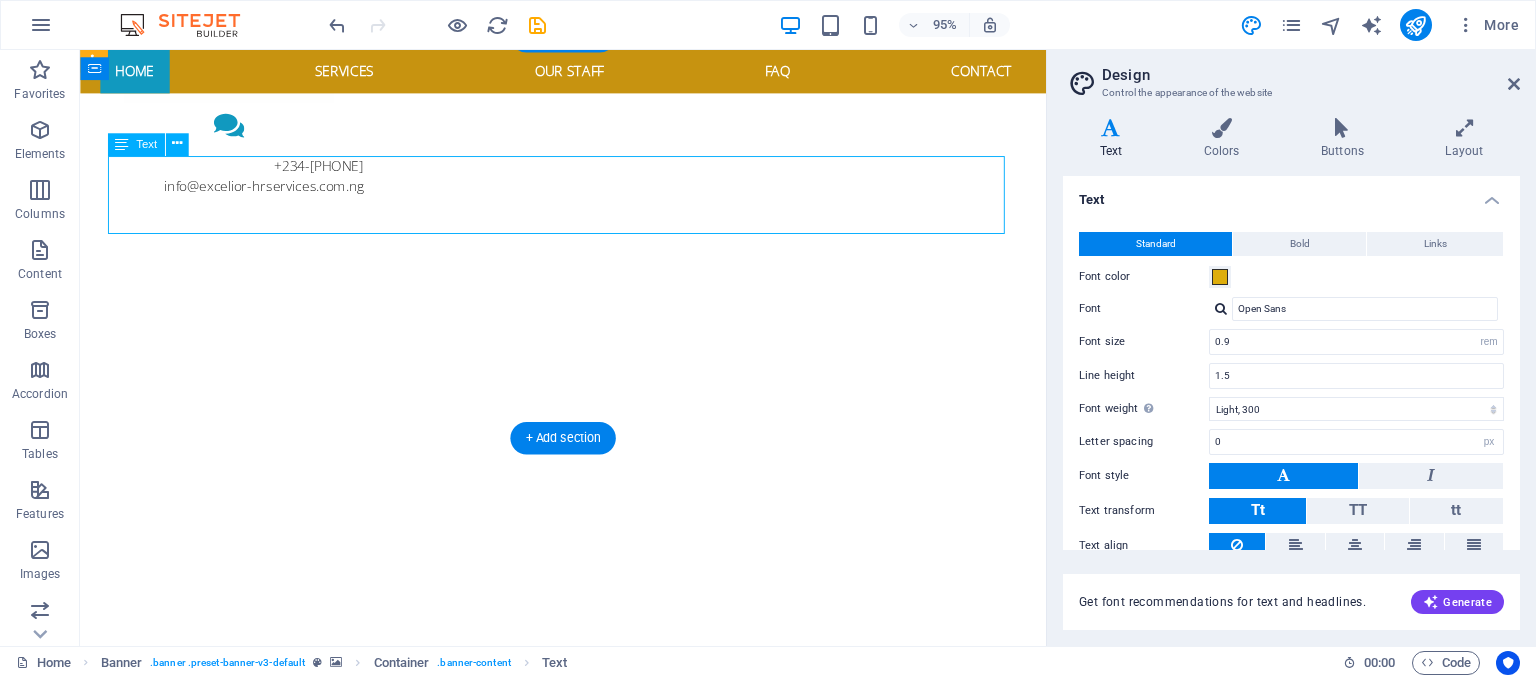 click on "Empowering People.  Strengthening Culture.  Accelerating Business." at bounding box center [235, 835] 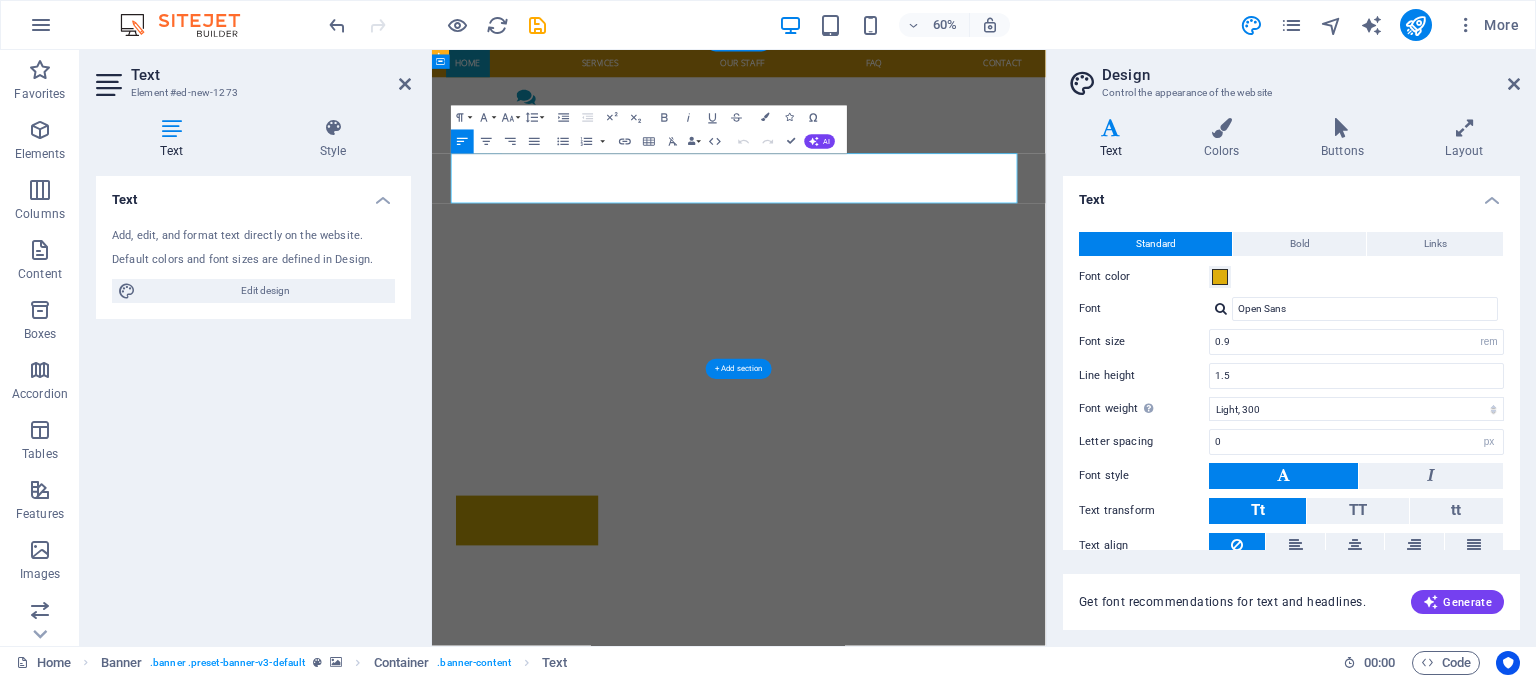 click on "Text Style Text Add, edit, and format text directly on the website. Default colors and font sizes are defined in Design. Edit design Alignment Left aligned Centered Right aligned Banner Element Layout How this element expands within the layout (Flexbox). Size Default auto px % 1/1 1/2 1/3 1/4 1/5 1/6 1/7 1/8 1/9 1/10 Grow Shrink Order Container layout Visible Visible Opacity 100 % Overflow Spacing Margin Default auto px % rem vw vh Custom Custom auto px % rem vw vh auto px % rem vw vh auto px % rem vw vh auto px % rem vw vh Padding Default px rem % vh vw Custom Custom px rem % vh vw px rem % vh vw px rem % vh vw px rem % vh vw Border Style              - Width 1 auto px rem % vh vw Custom Custom 1 auto px rem % vh vw 1 auto px rem % vh vw 1 auto px rem % vh vw 1 auto px rem % vh vw  - Color Round corners Default px rem % vh vw Custom Custom px rem % vh vw px rem % vh vw px rem % vh vw px rem % vh vw Shadow Default None Outside Inside Color X offset 0 px rem vh vw Y offset 0 px rem vh vw Blur 0 px %" at bounding box center [253, 374] 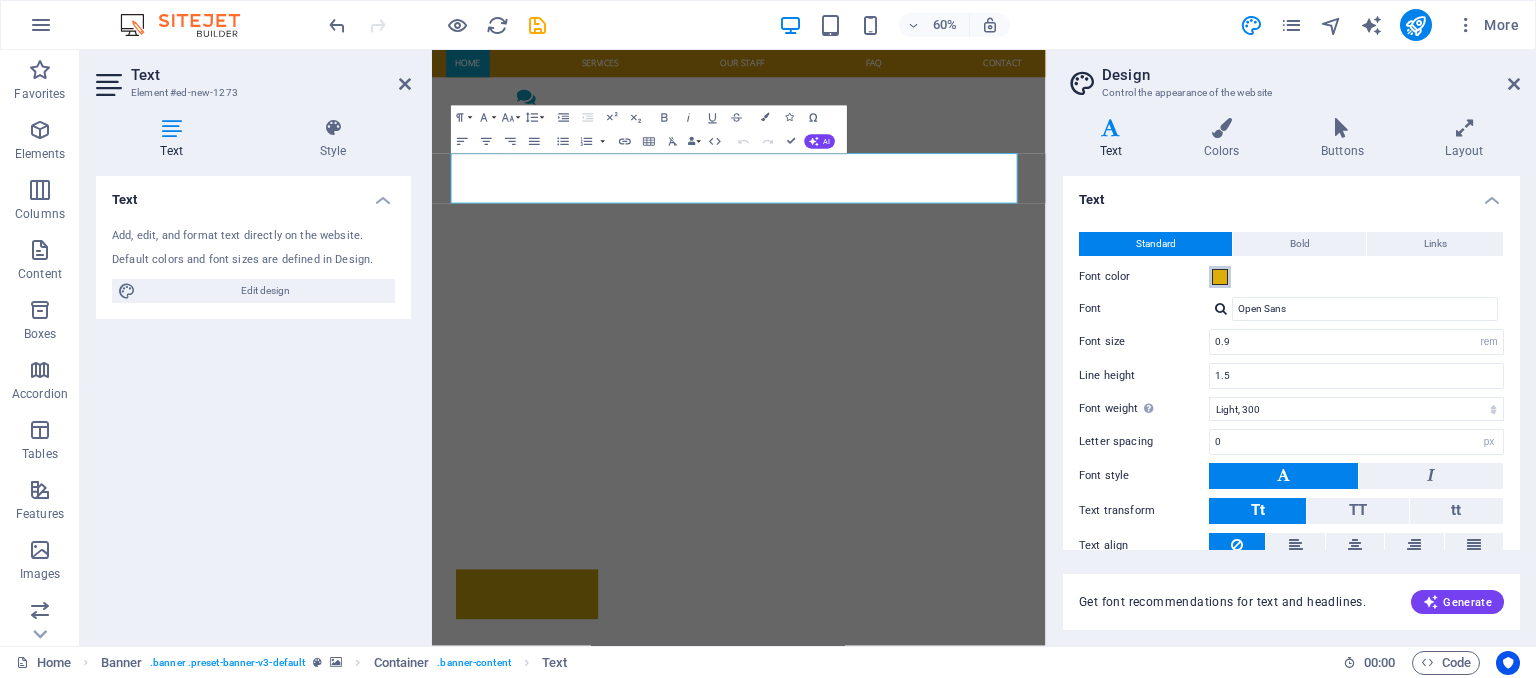 click at bounding box center (1220, 277) 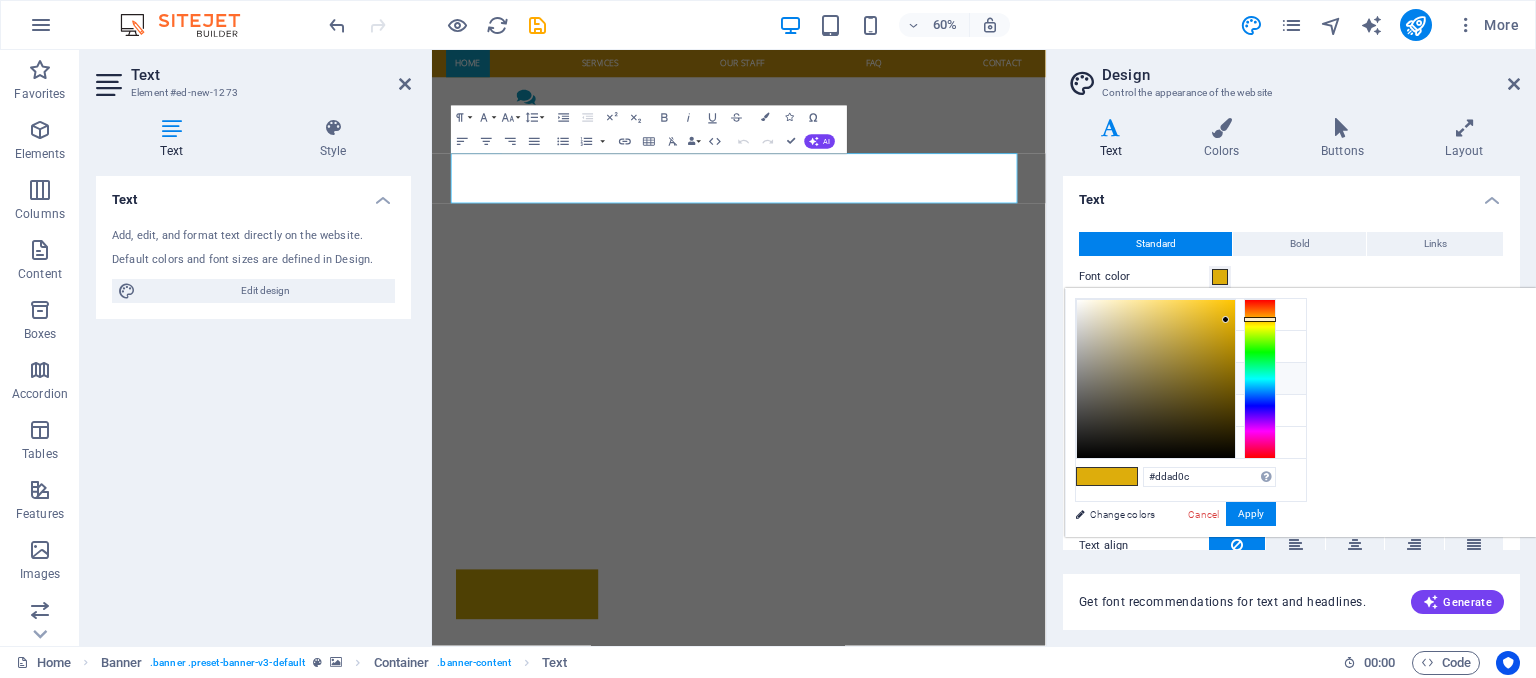 click at bounding box center (1092, 378) 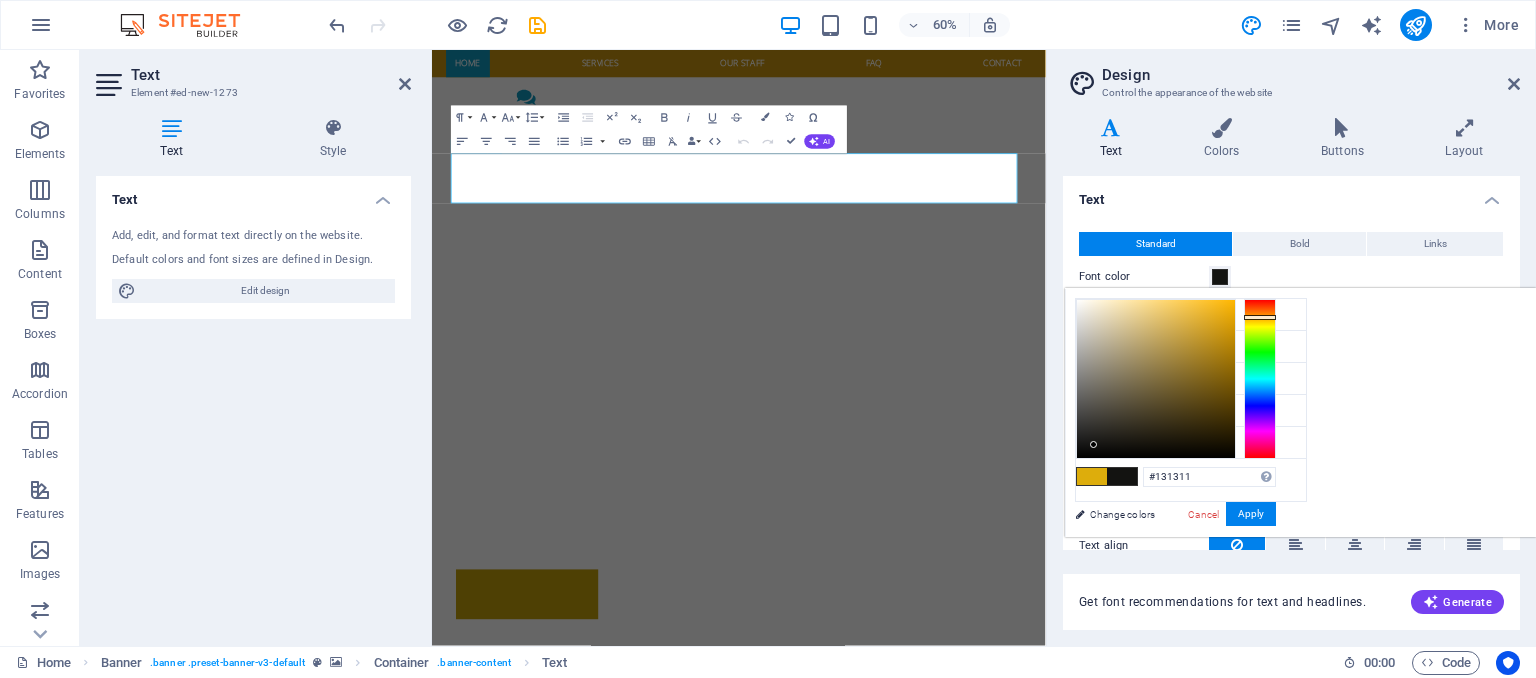 click at bounding box center [1156, 379] 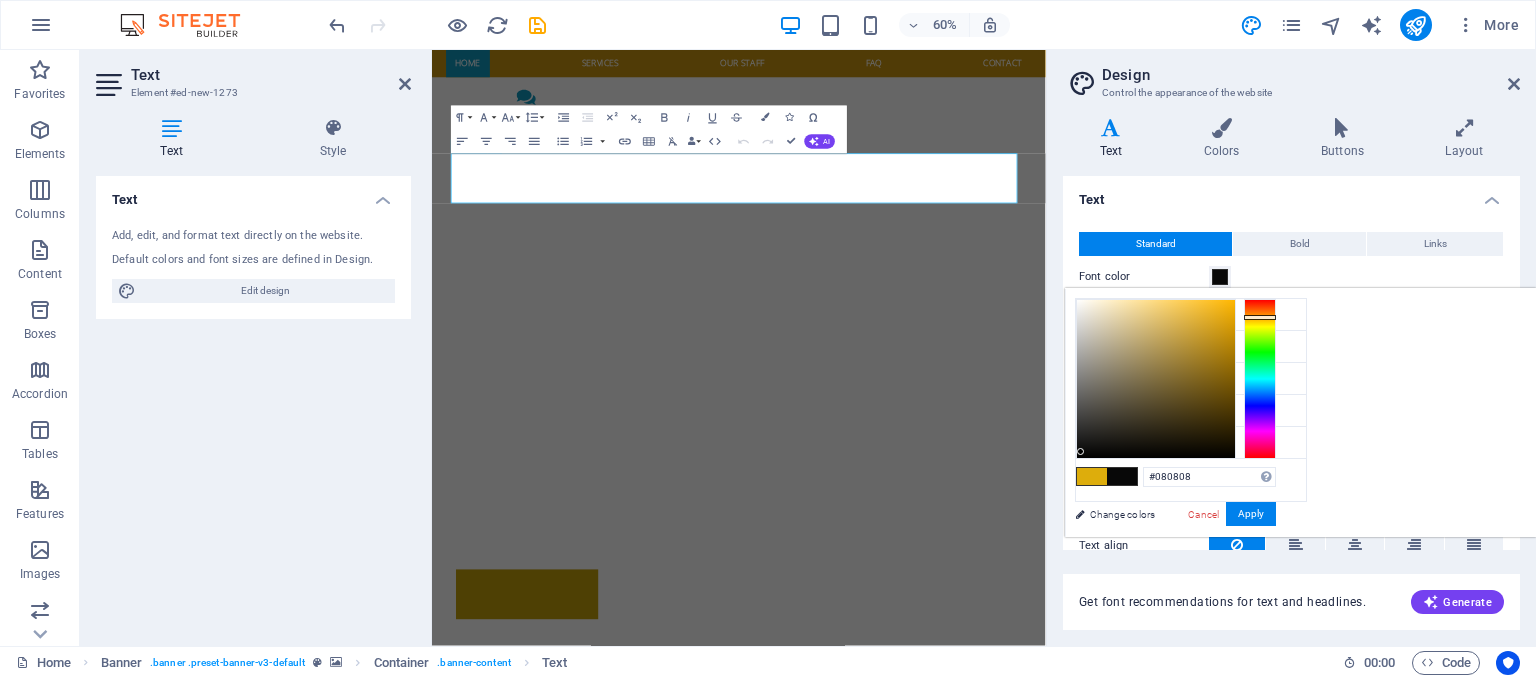 click at bounding box center (1156, 379) 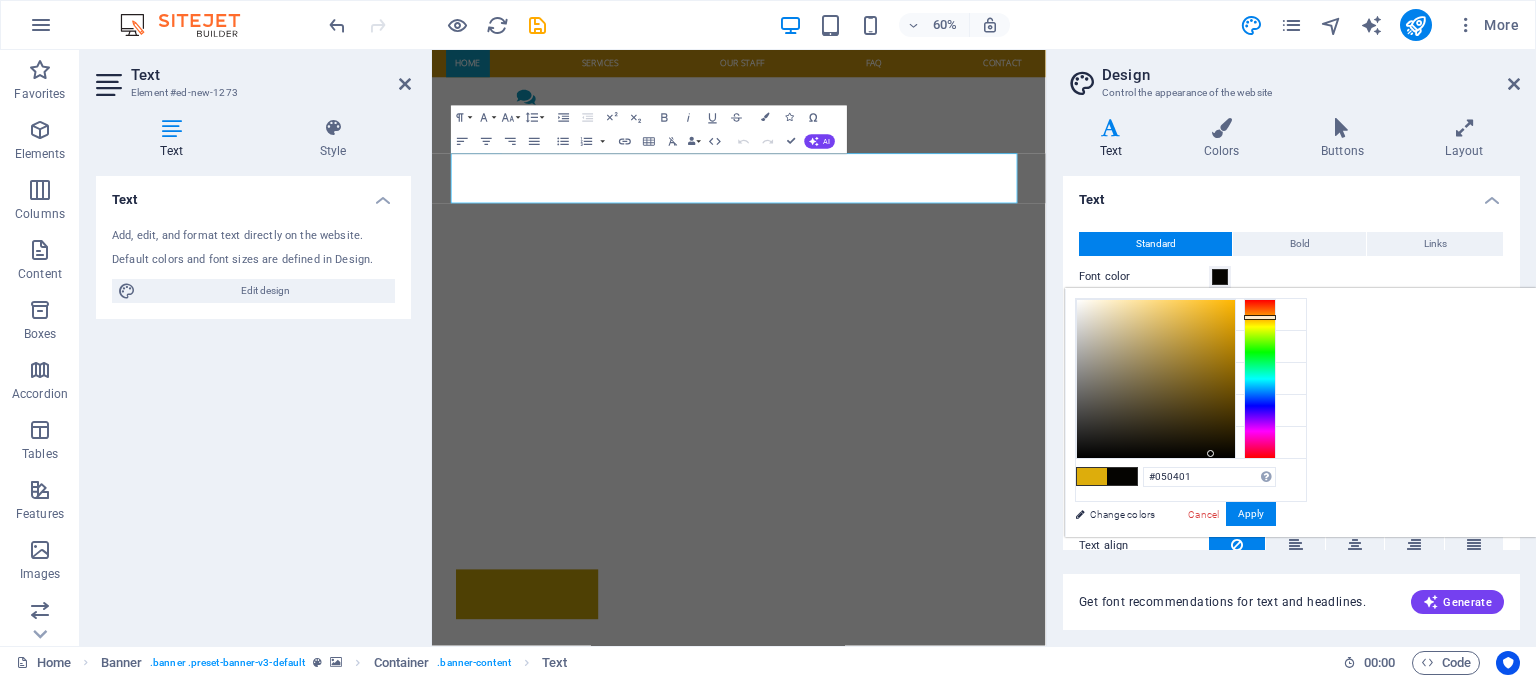 click at bounding box center [1156, 379] 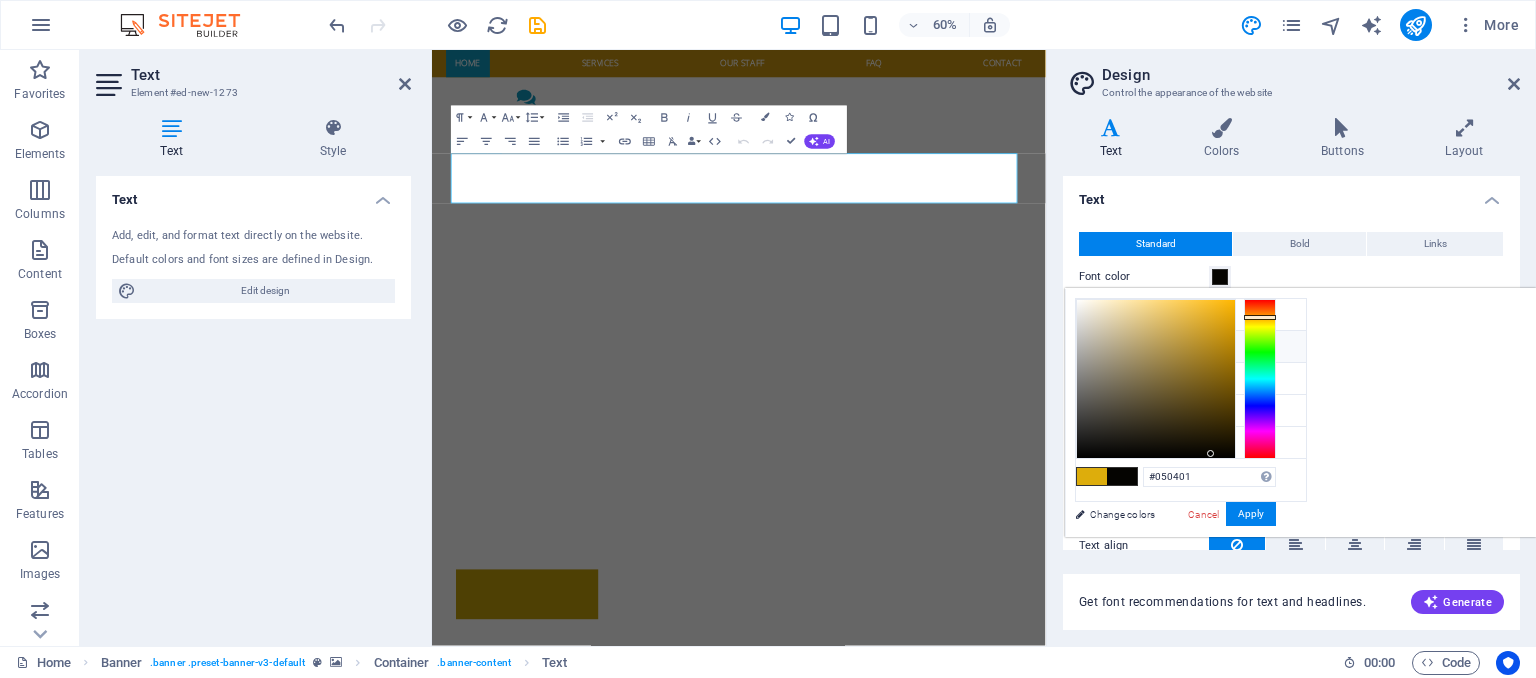 click at bounding box center [1092, 346] 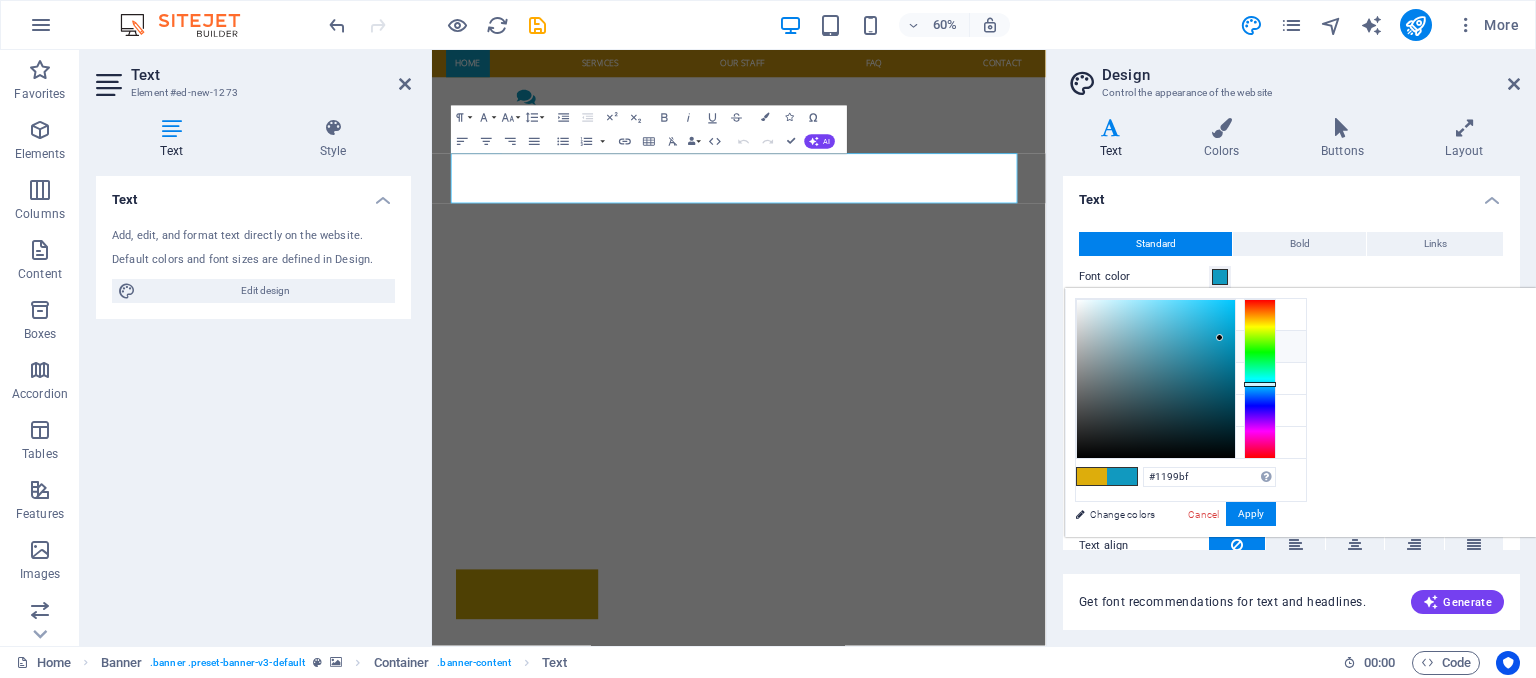 click at bounding box center [1092, 346] 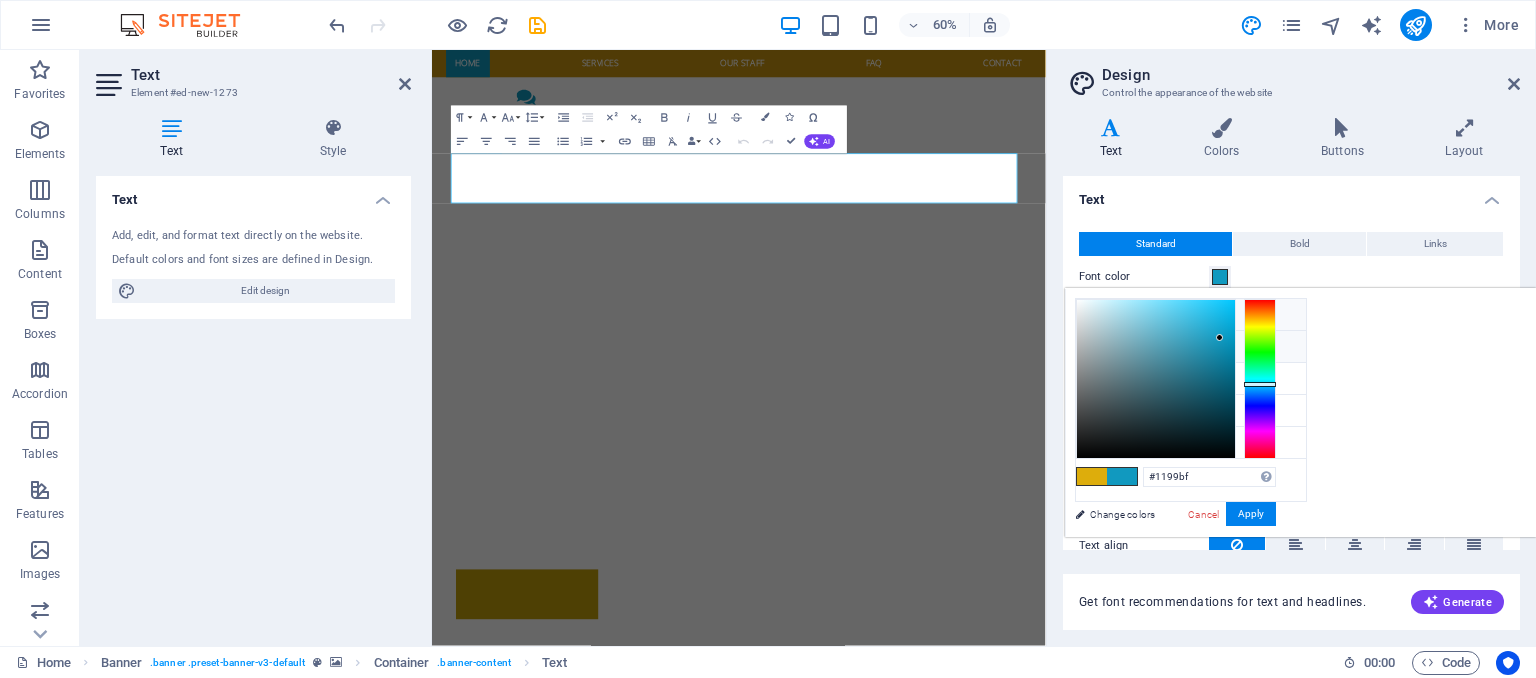 click at bounding box center (1092, 314) 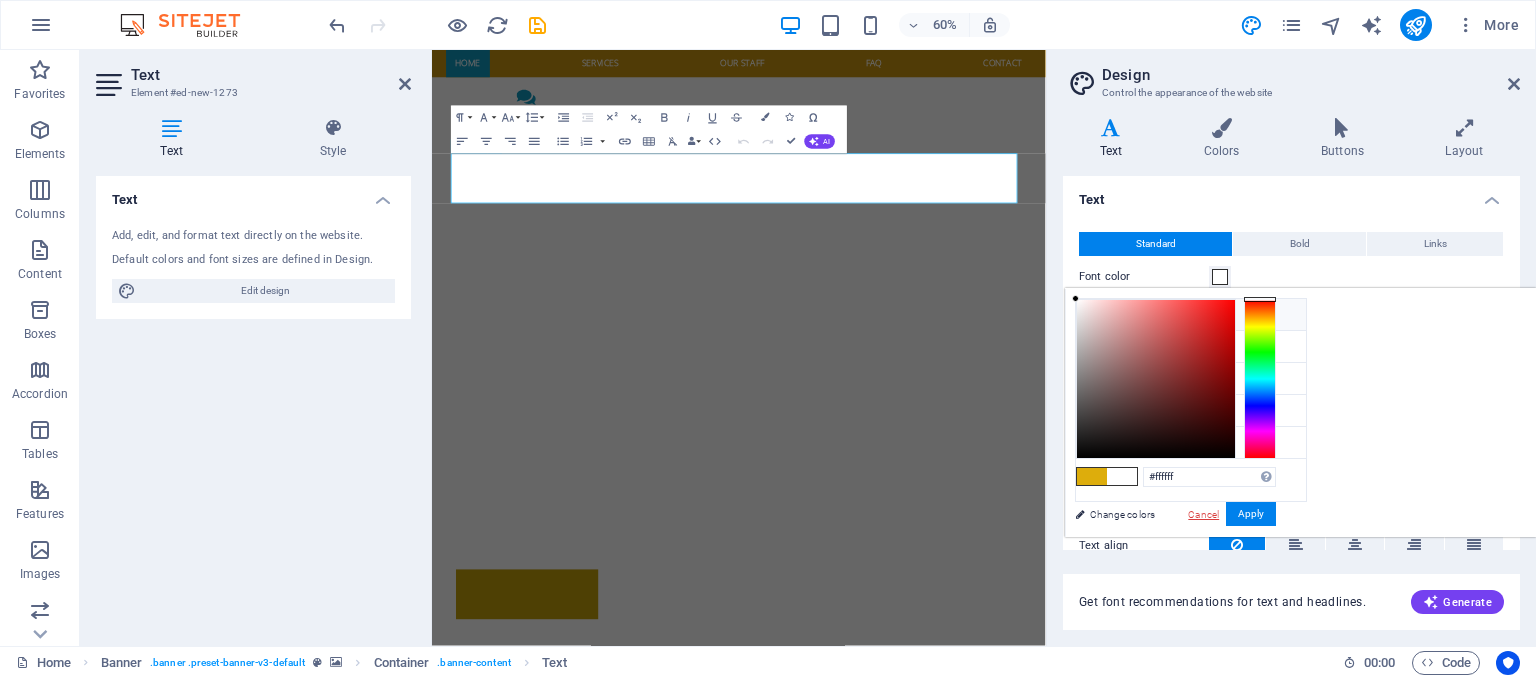 click on "Cancel" at bounding box center (1203, 514) 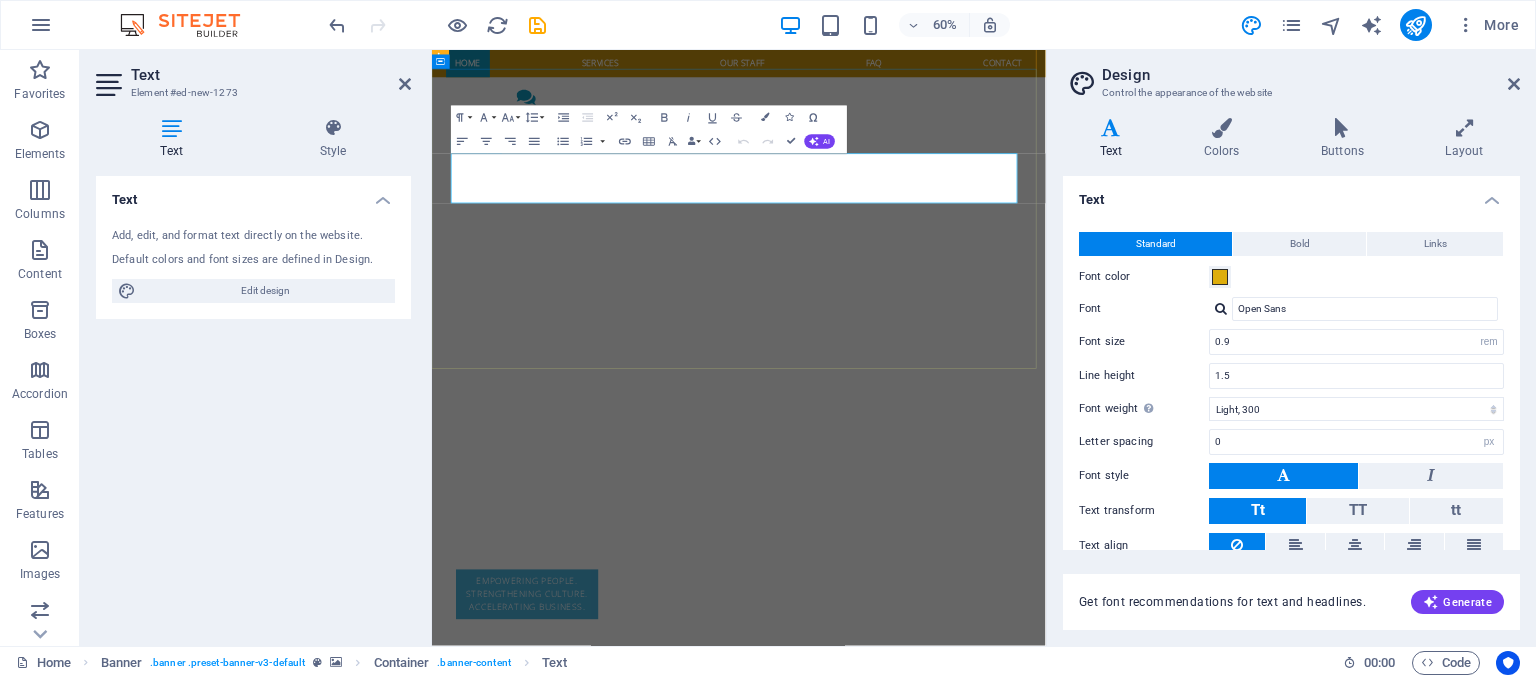 click on "Empowering People.  Strengthening Culture.  Accelerating Business." at bounding box center [590, 958] 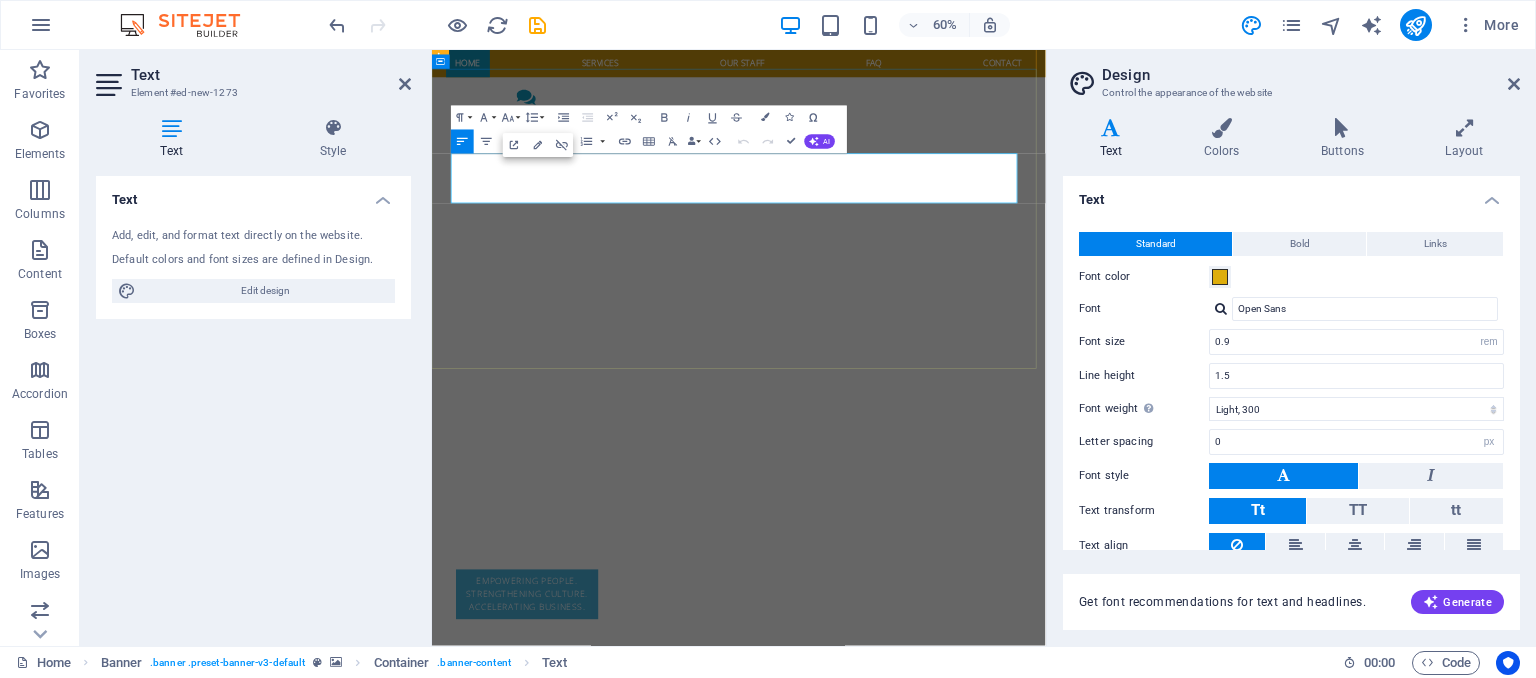click on "Empowering People.  Strengthening Culture.  Accelerating Business." at bounding box center [590, 958] 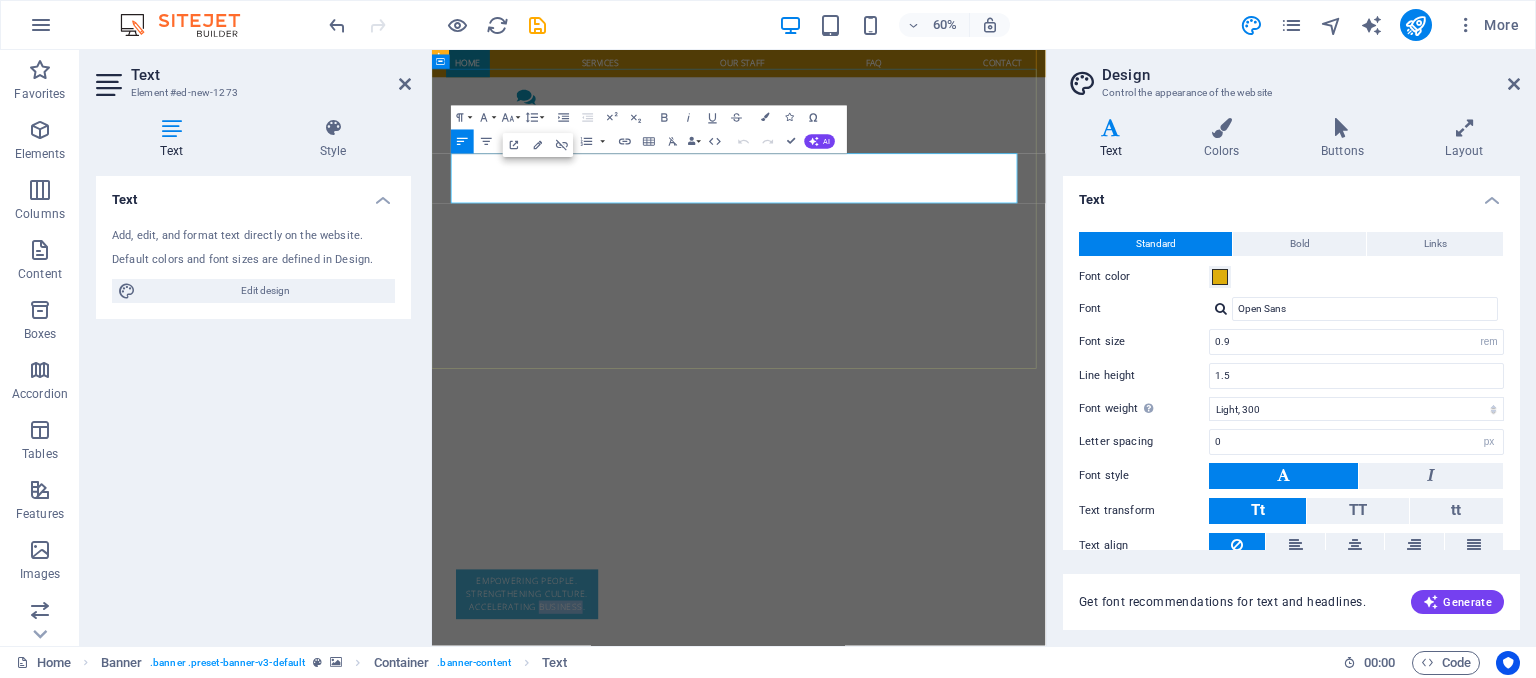 click on "Empowering People.  Strengthening Culture.  Accelerating Business." at bounding box center [590, 958] 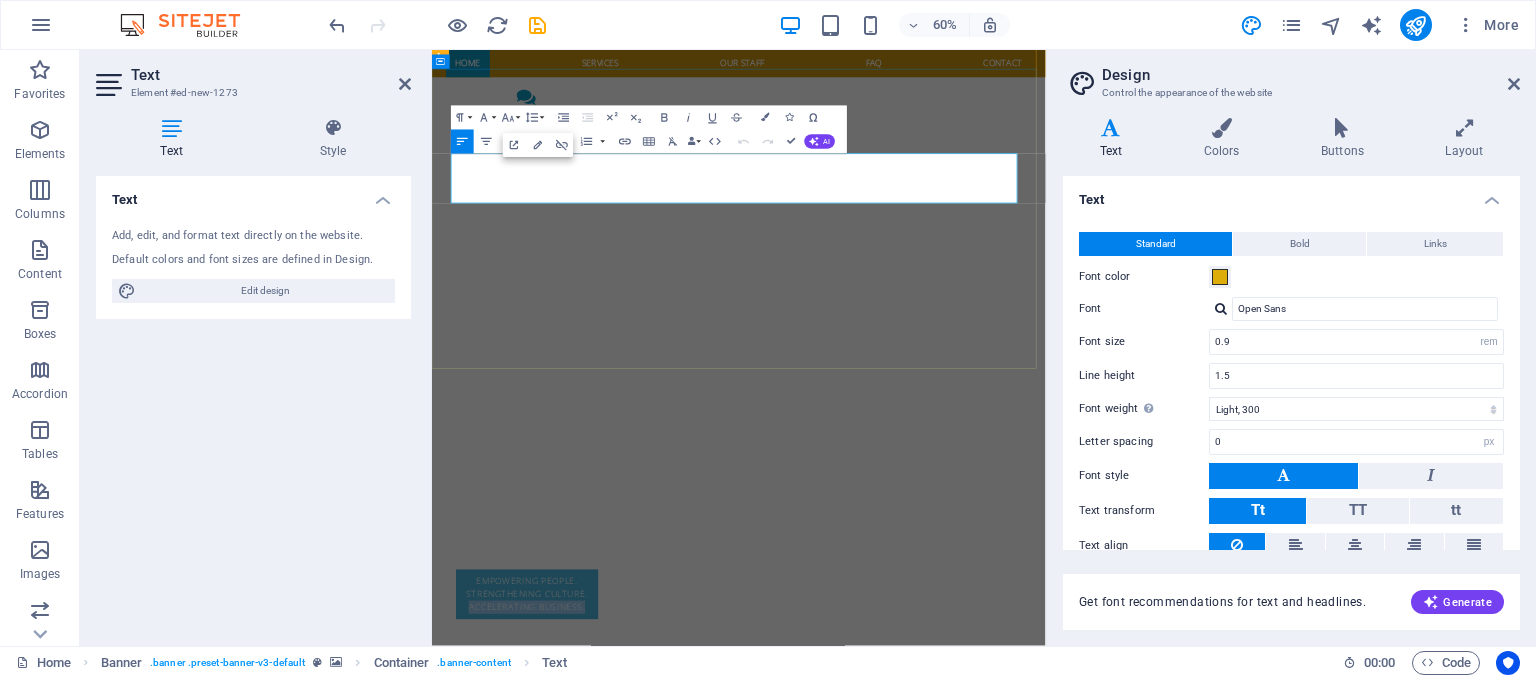 click on "Empowering People.  Strengthening Culture.  Accelerating Business." at bounding box center (590, 958) 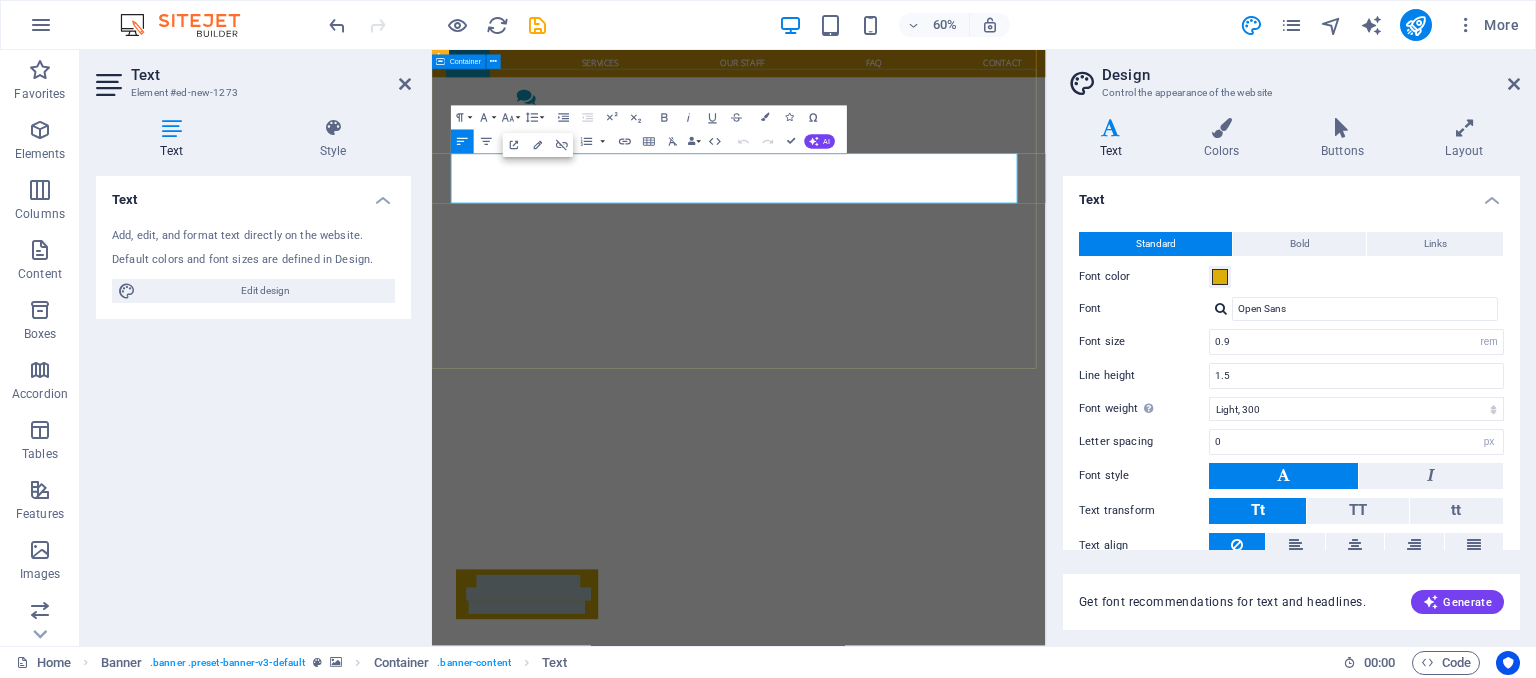 drag, startPoint x: 685, startPoint y: 282, endPoint x: 889, endPoint y: 184, distance: 226.31836 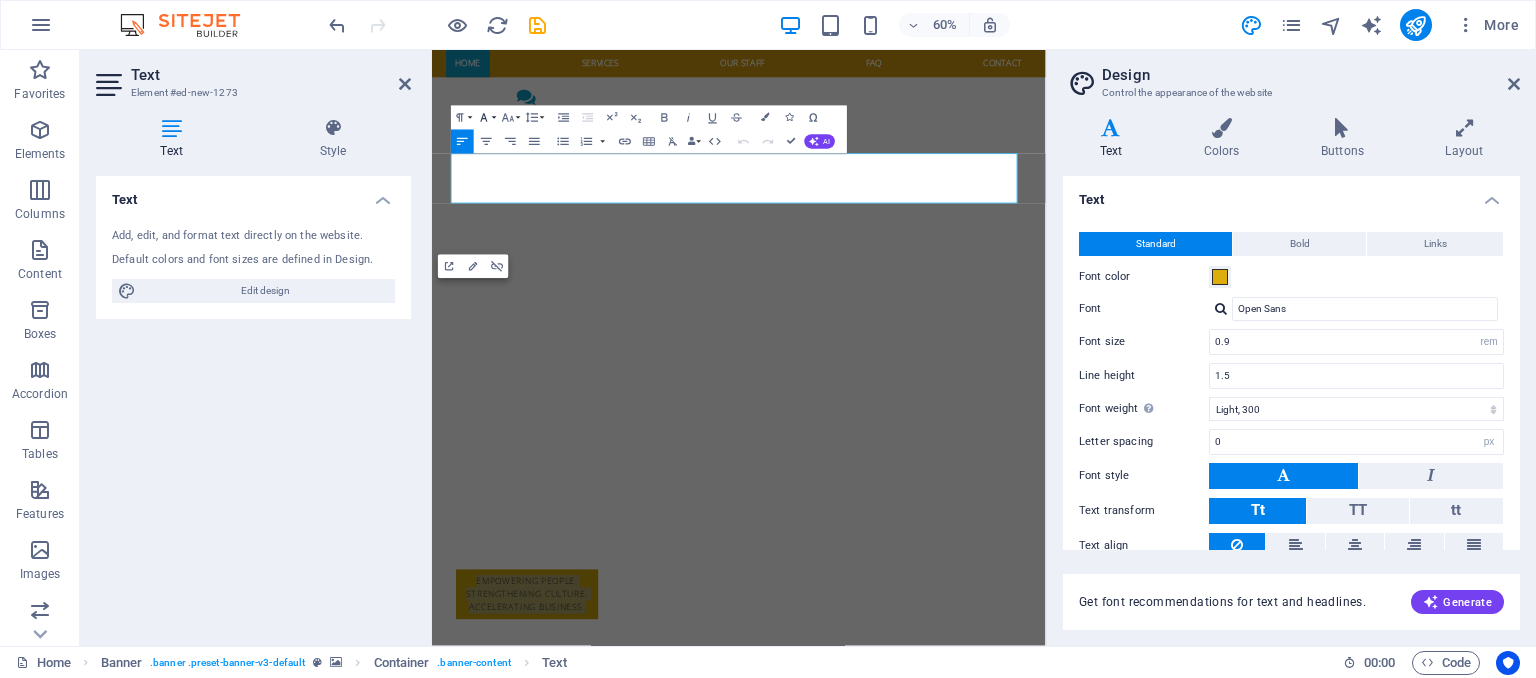 click 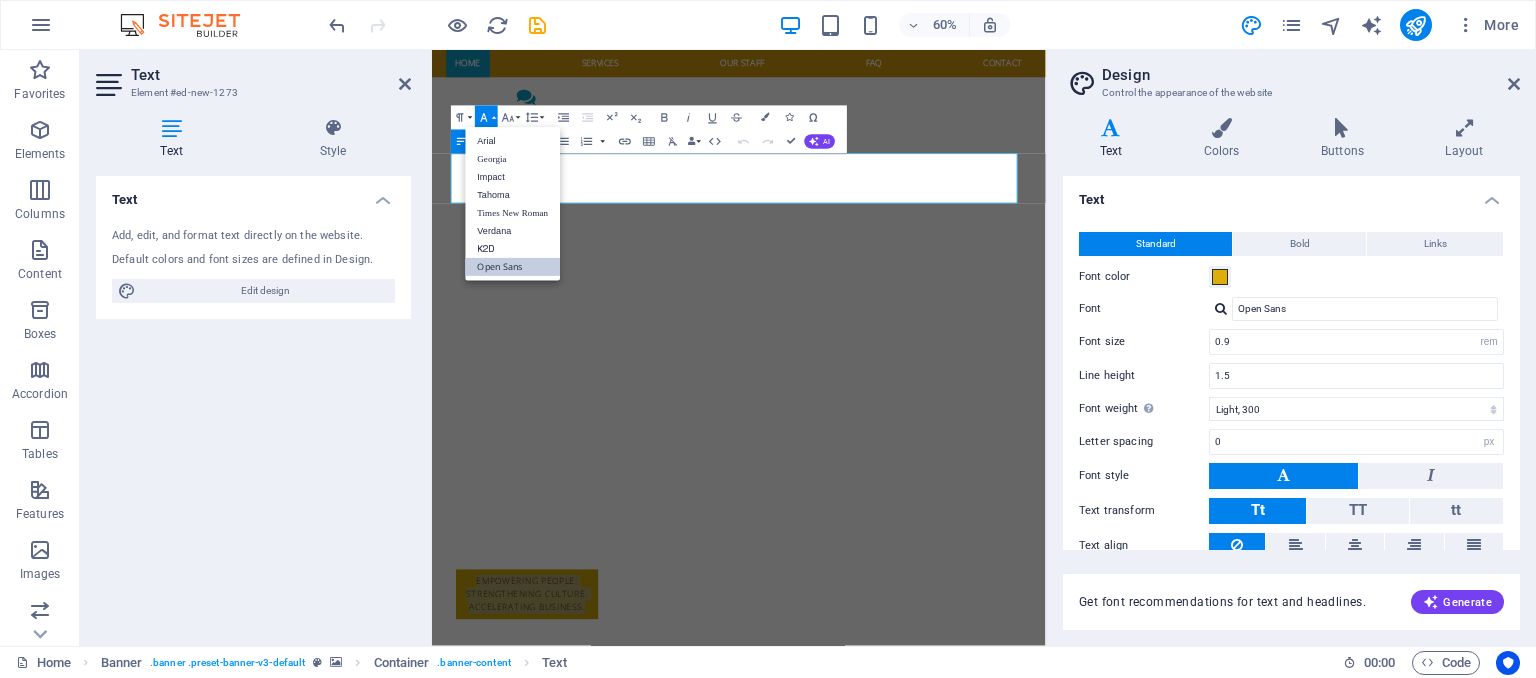 scroll, scrollTop: 0, scrollLeft: 0, axis: both 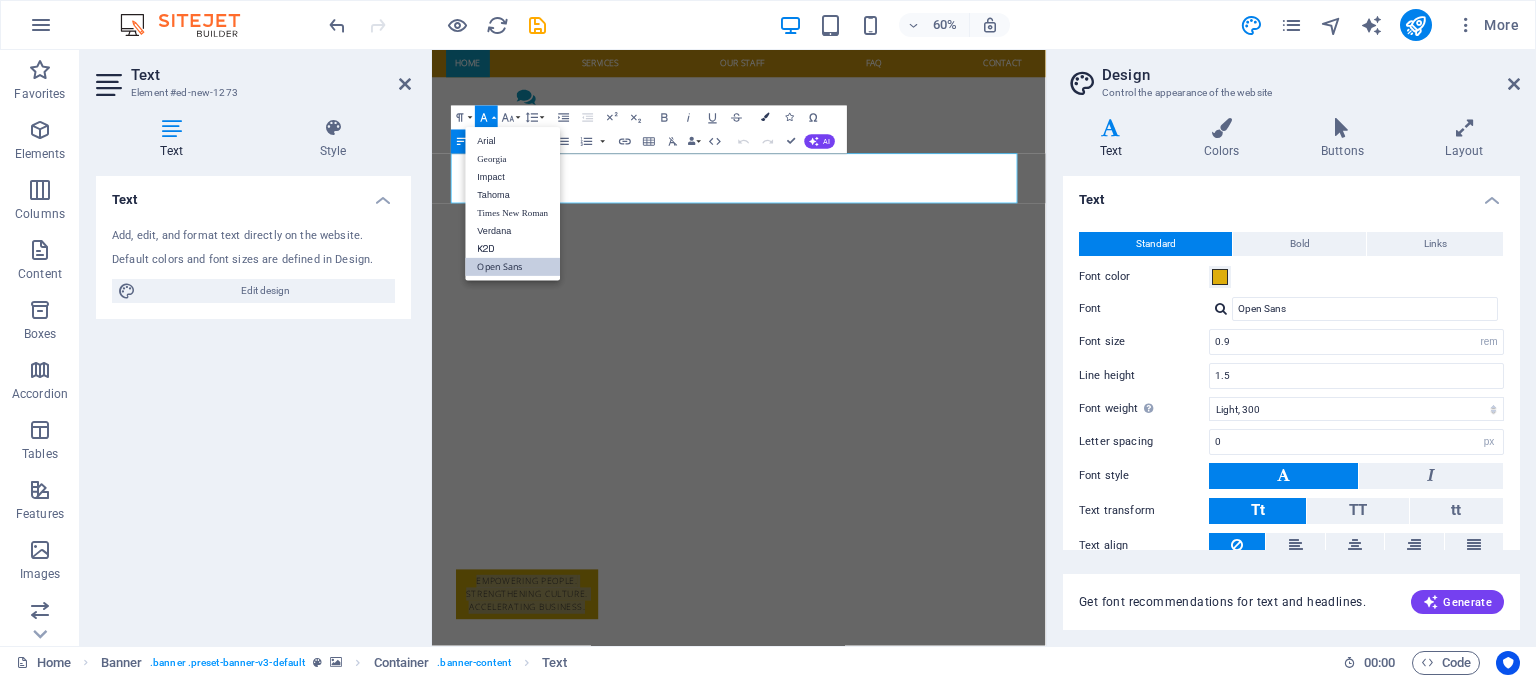 click at bounding box center (765, 118) 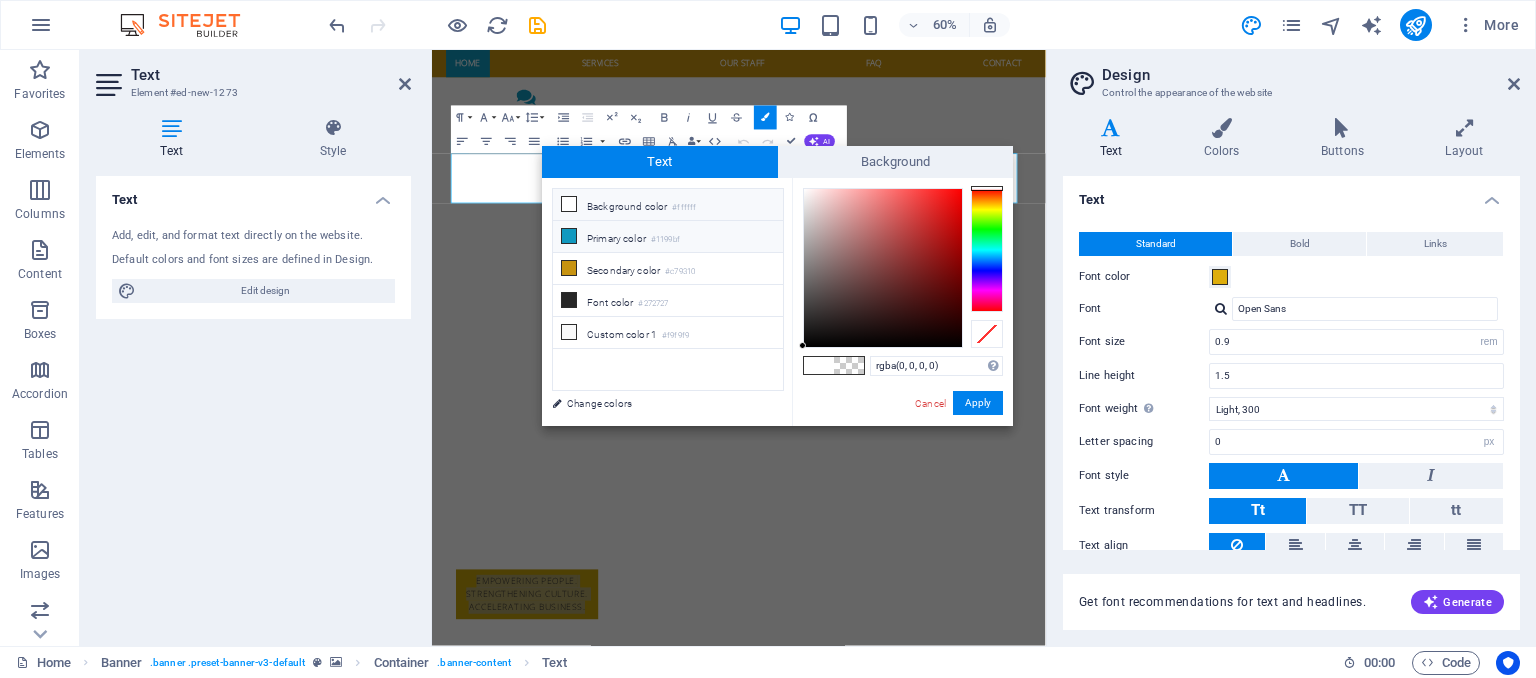 click at bounding box center (569, 236) 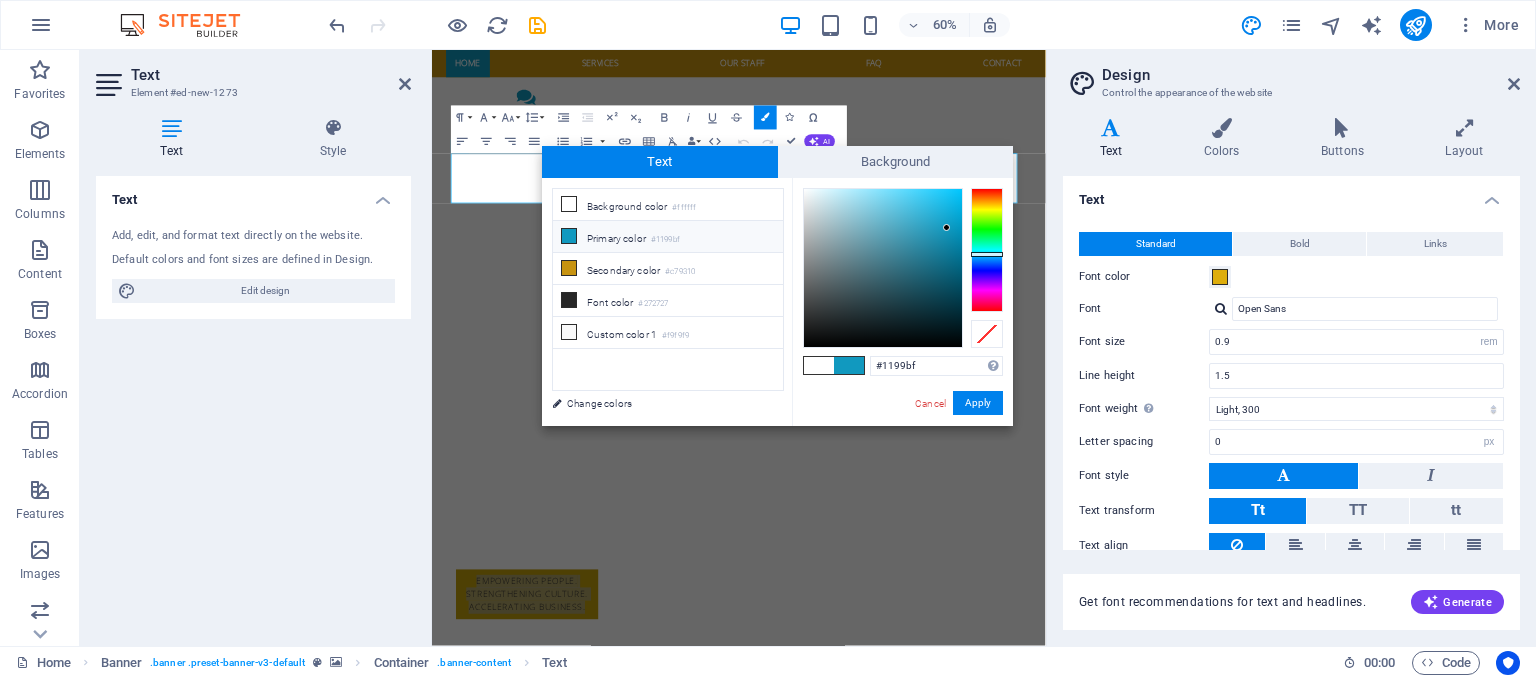 click at bounding box center [569, 236] 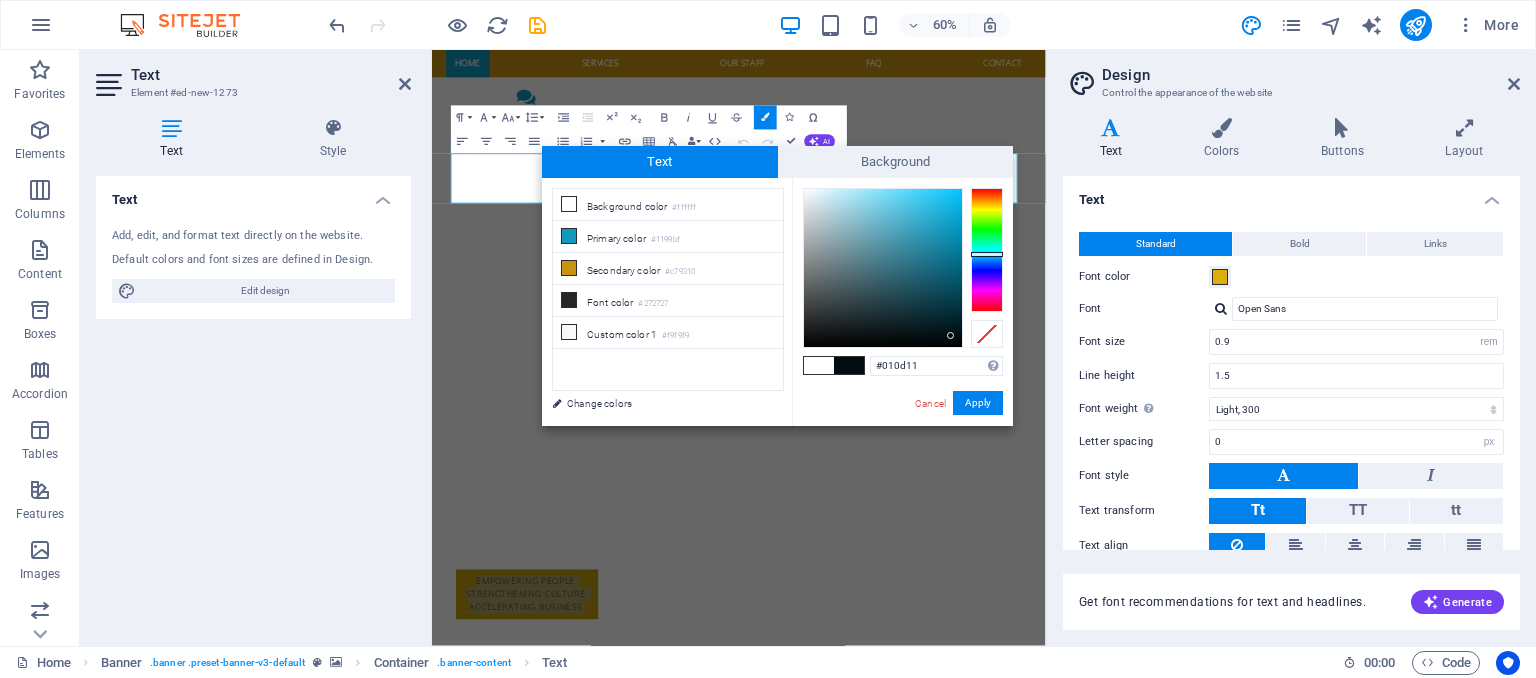 click at bounding box center [883, 268] 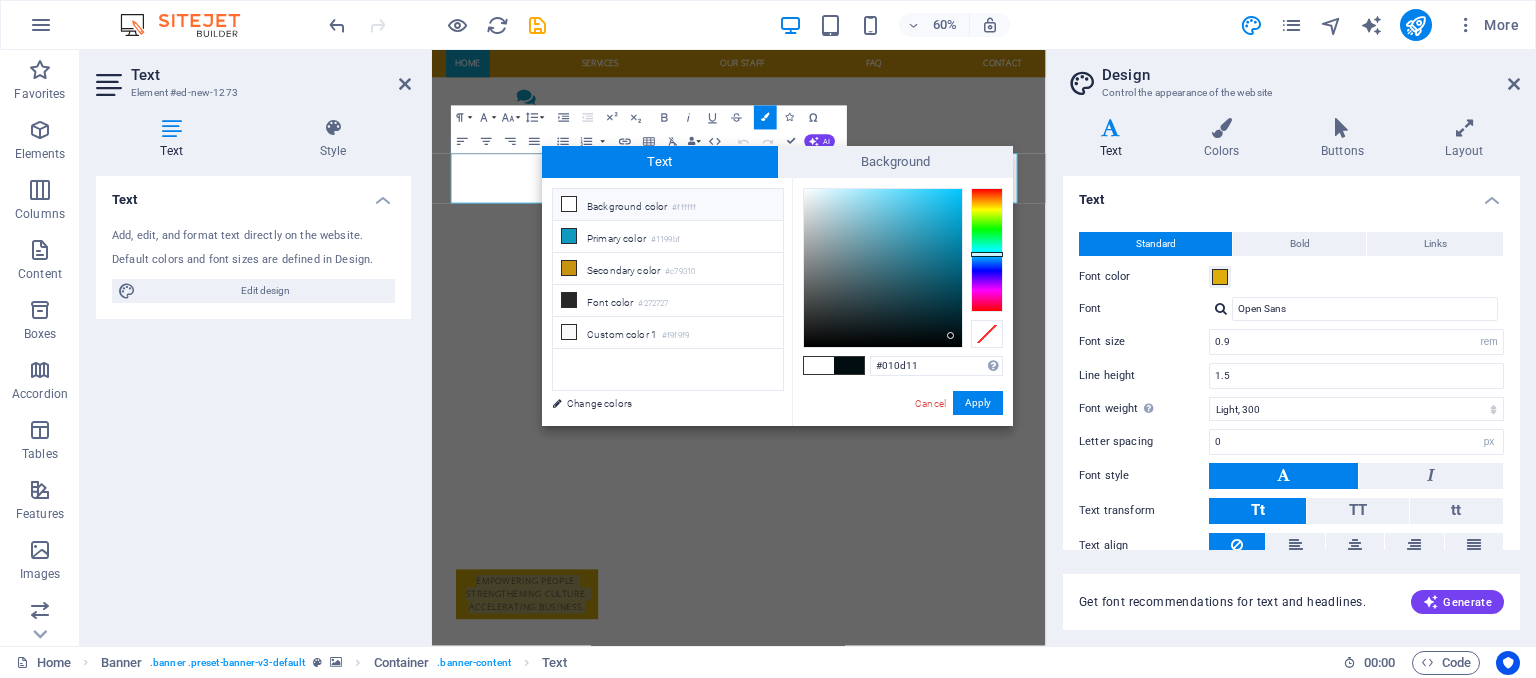 click at bounding box center [569, 204] 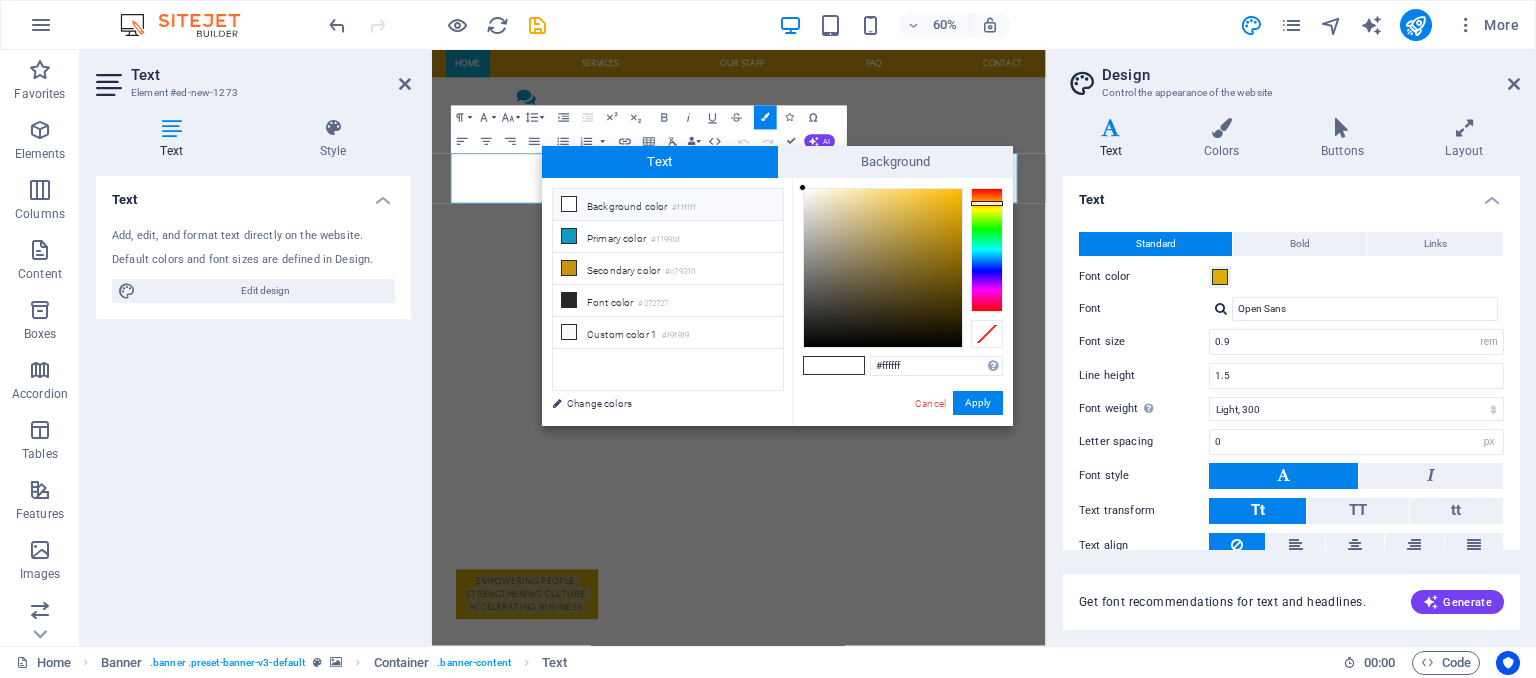 click at bounding box center [987, 250] 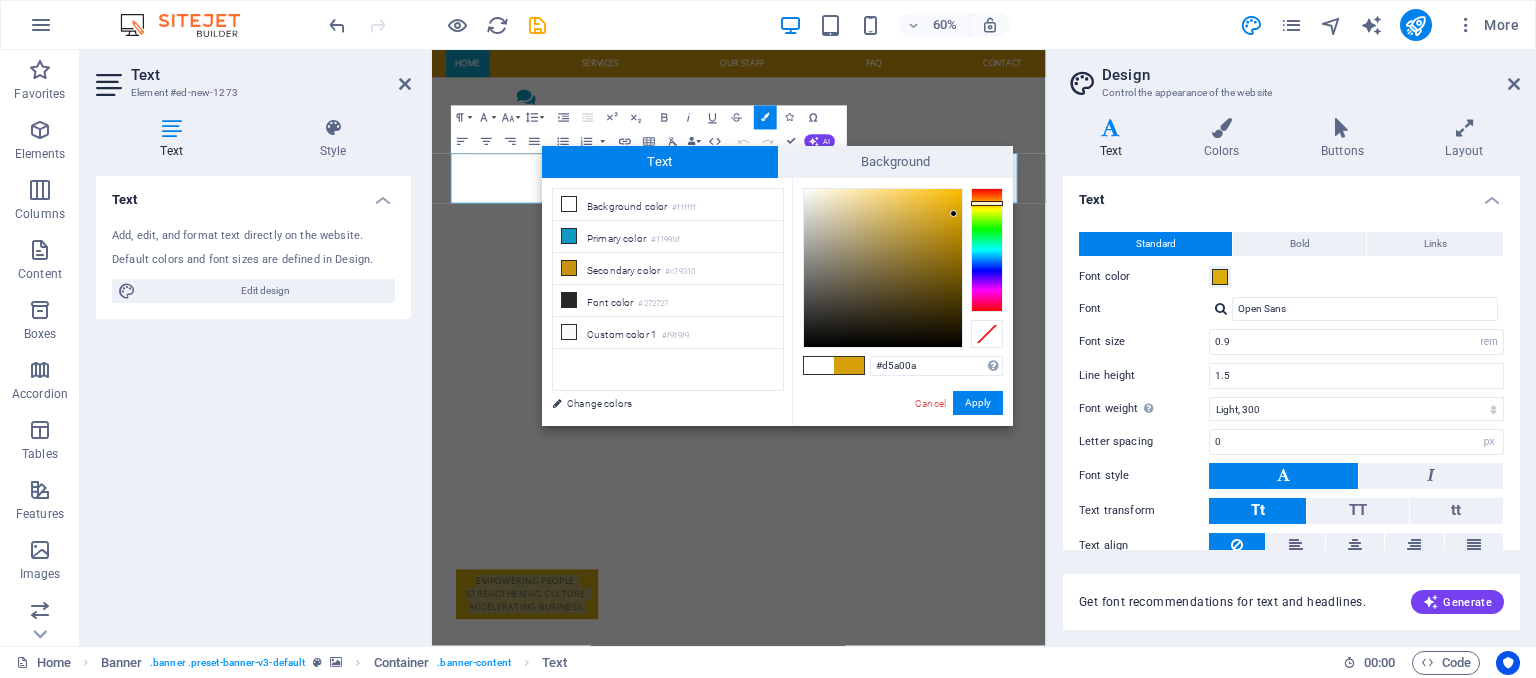 click at bounding box center [883, 268] 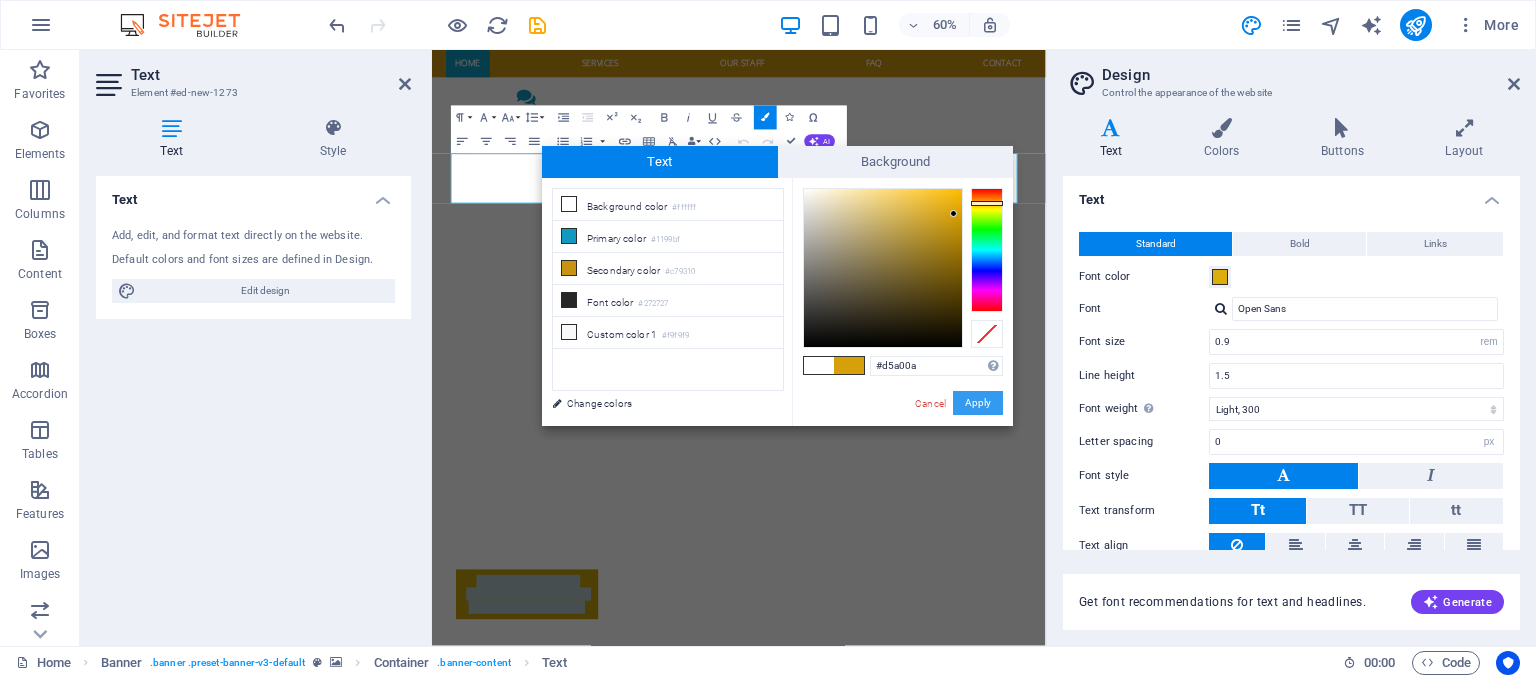 click on "Apply" at bounding box center (978, 403) 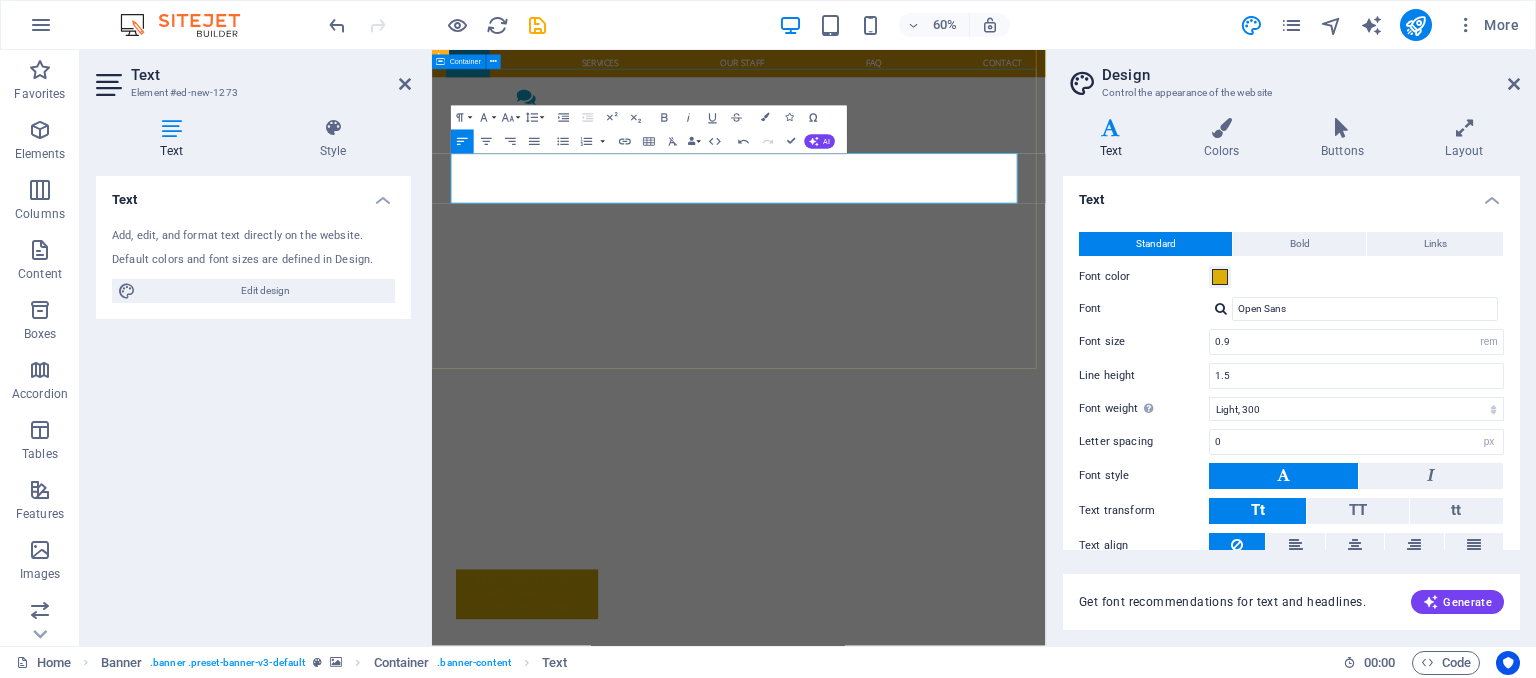 click on "Empowering People.  Strengthening Culture.  Accelerating Business. EXCELIOR SOLUTIONS HR CONSULTING AND OUTSOURCING LIMITED" at bounding box center [943, 1026] 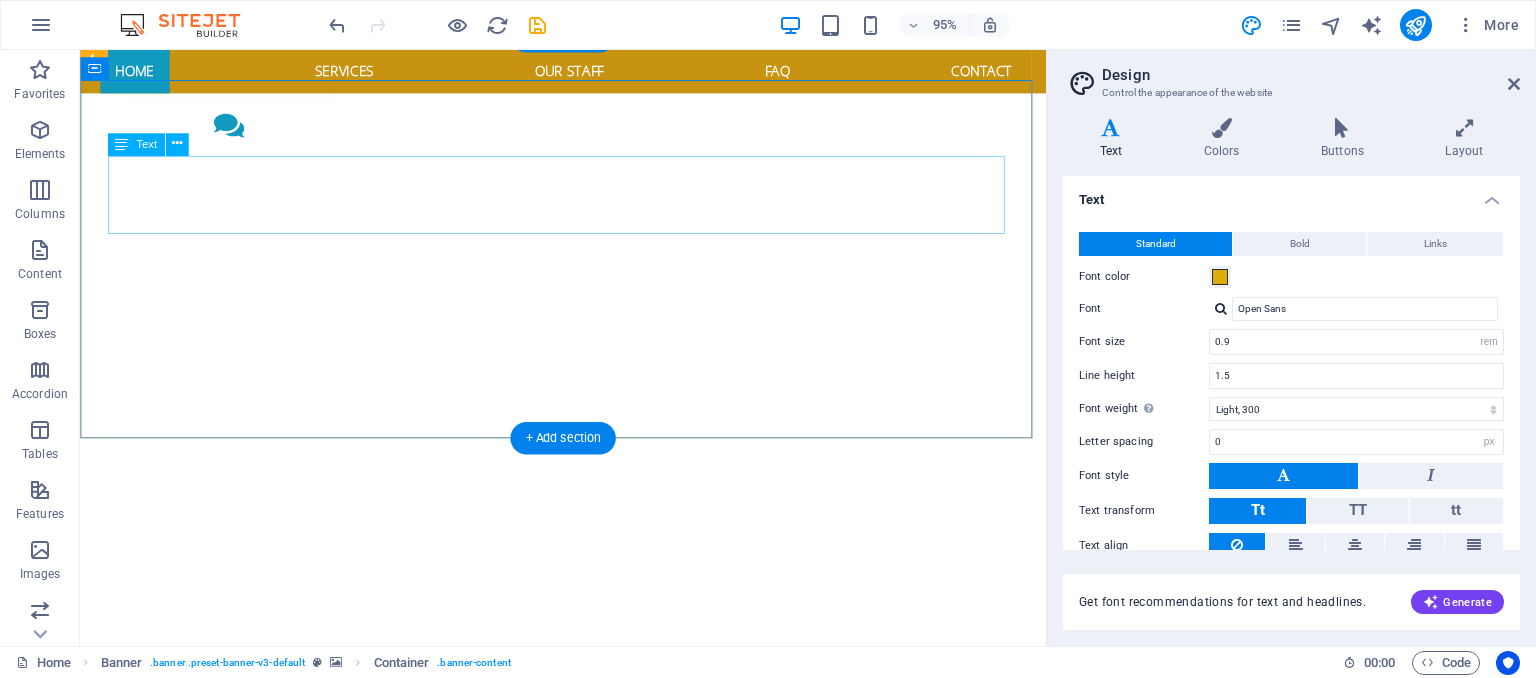 click on "Empowering People.  Strengthening Culture.  Accelerating Business." at bounding box center [235, 835] 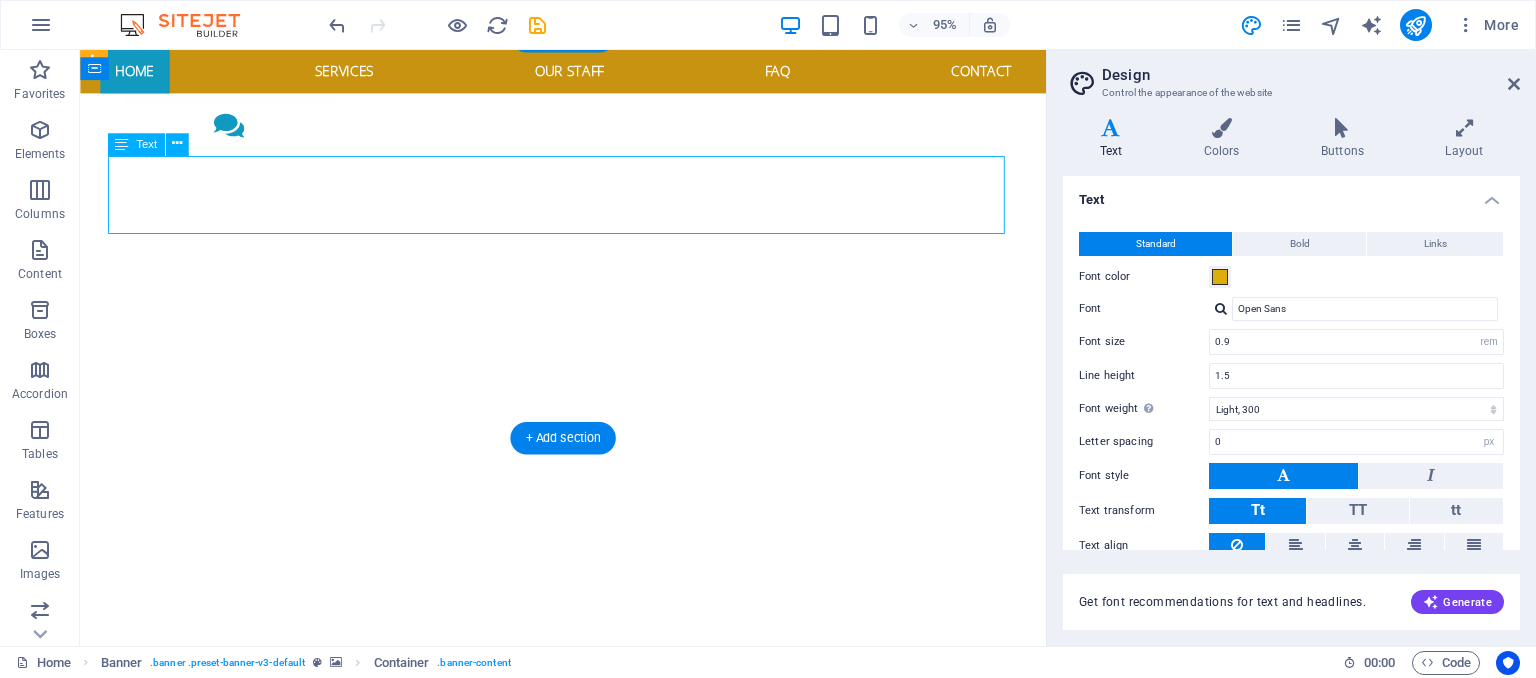 click on "Empowering People.  Strengthening Culture.  Accelerating Business." at bounding box center [235, 835] 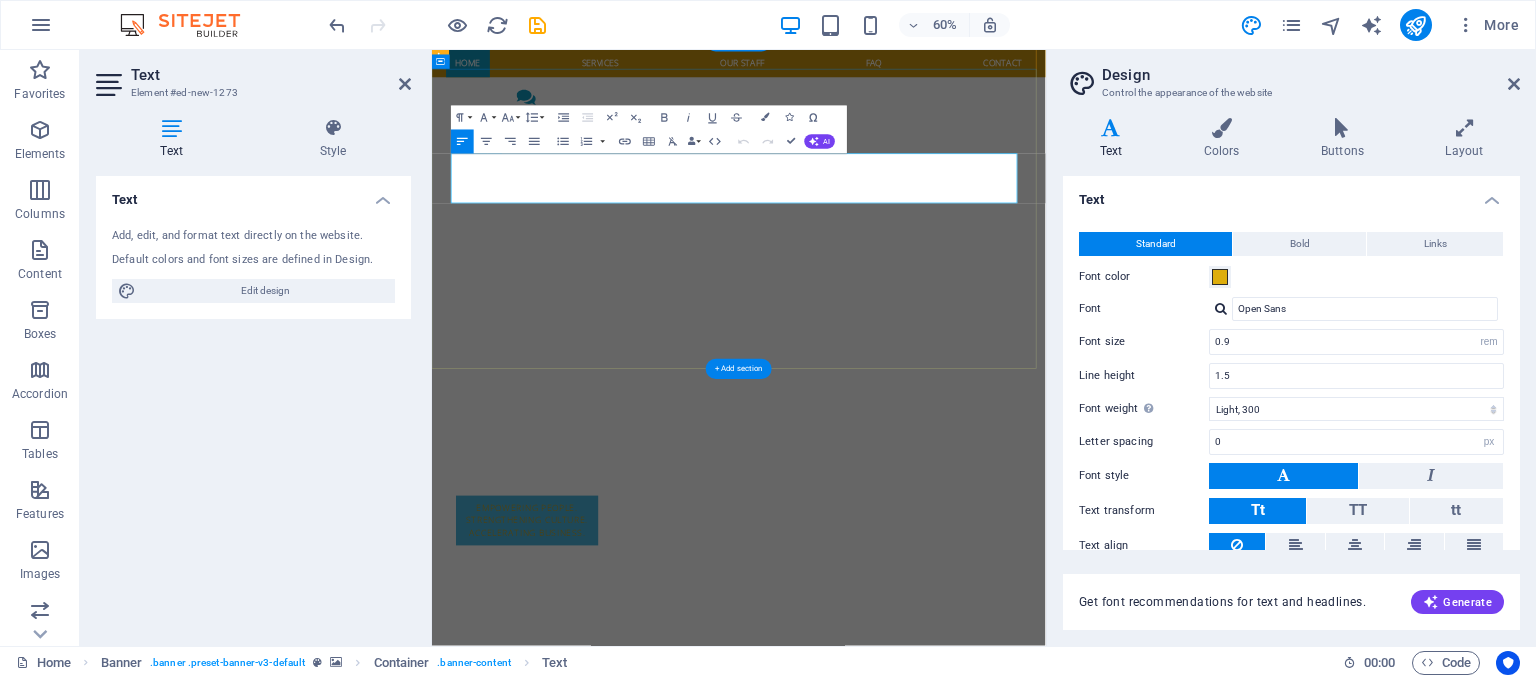 click on "Empowering People.  Strengthening Culture.  Accelerating Business." at bounding box center [590, 835] 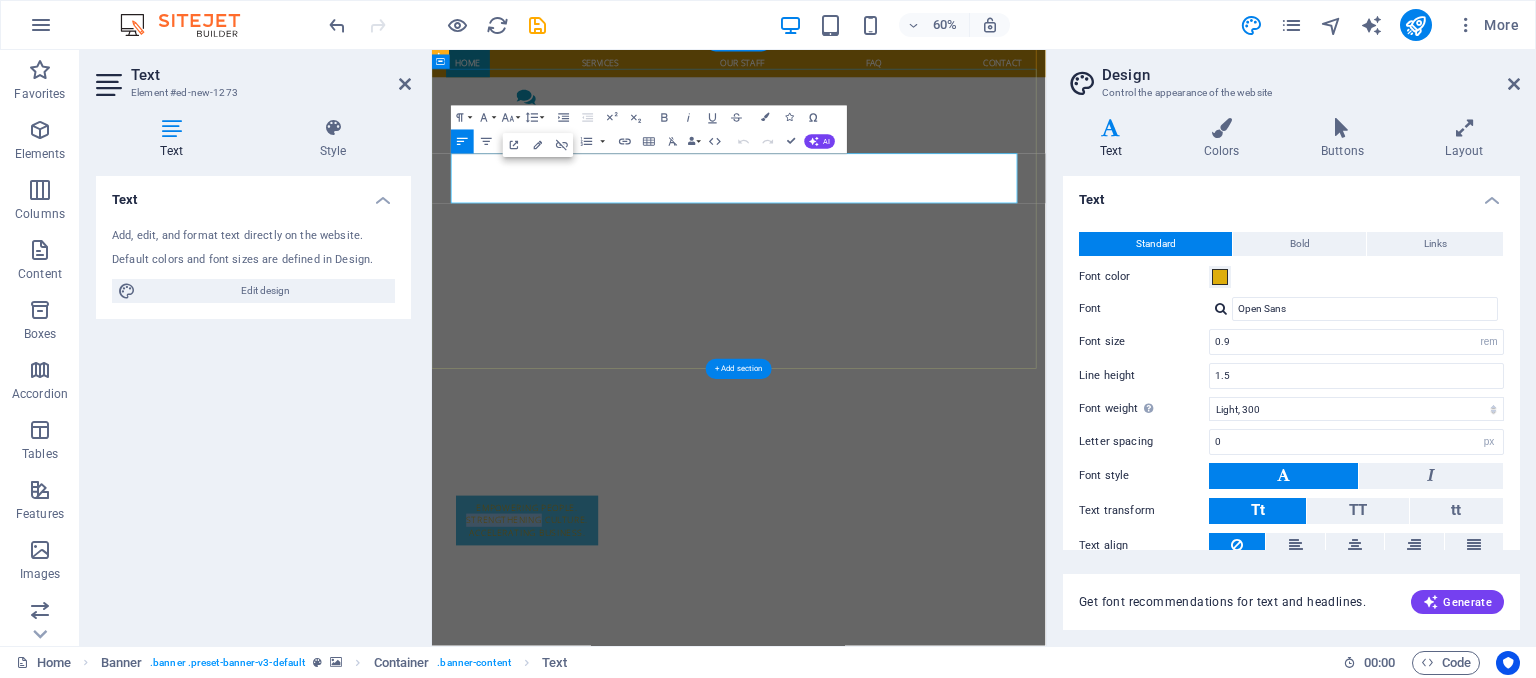 click on "Empowering People.  Strengthening Culture.  Accelerating Business." at bounding box center [590, 835] 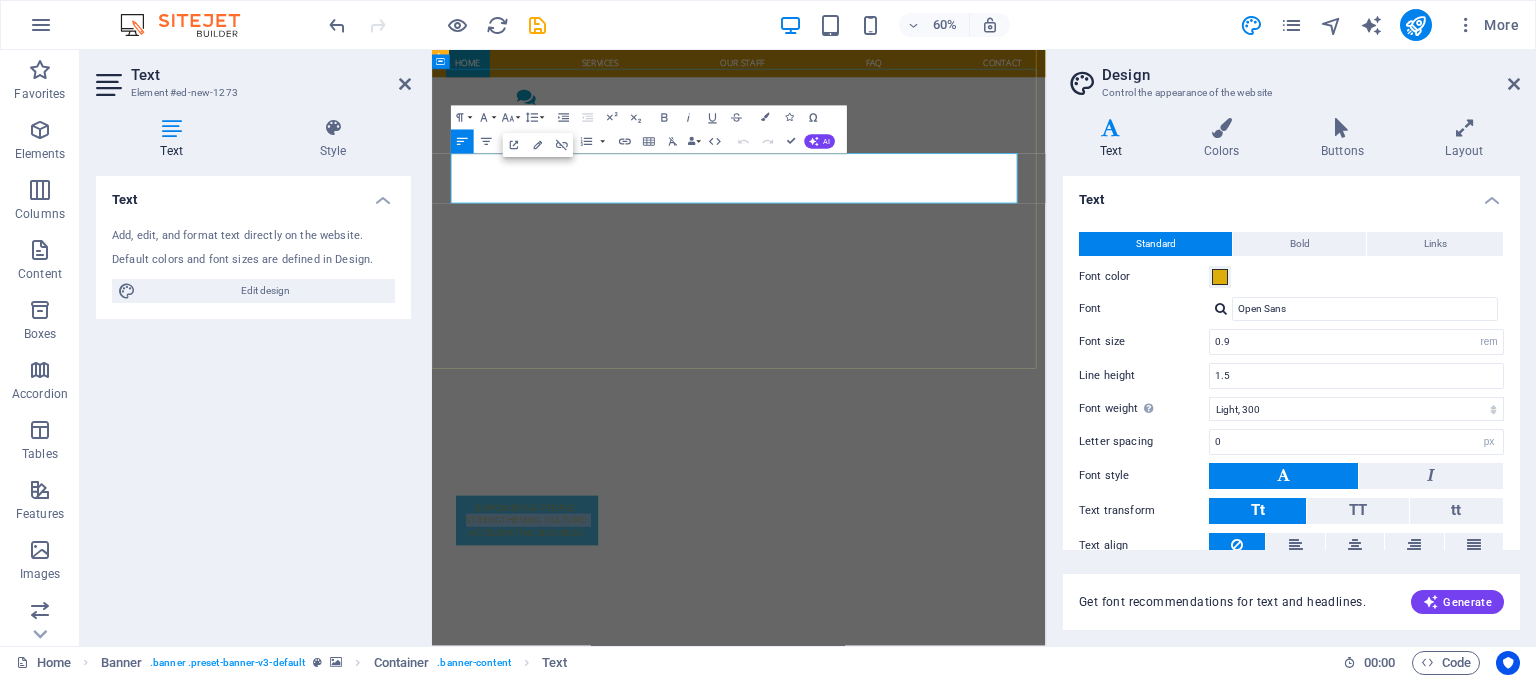 click on "Empowering People.  Strengthening Culture.  Accelerating Business." at bounding box center (590, 835) 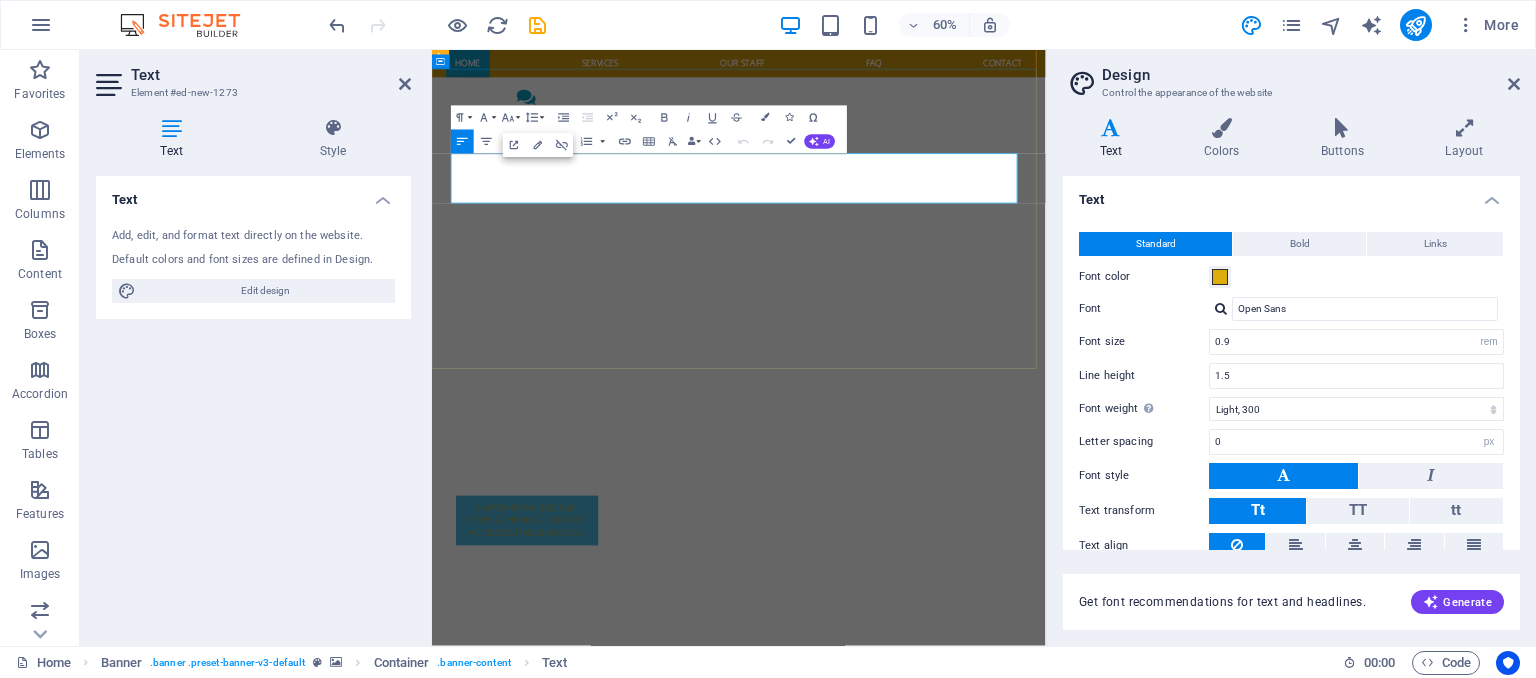 click on "Empowering People.  Strengthening Culture.  Accelerating Business." at bounding box center [590, 835] 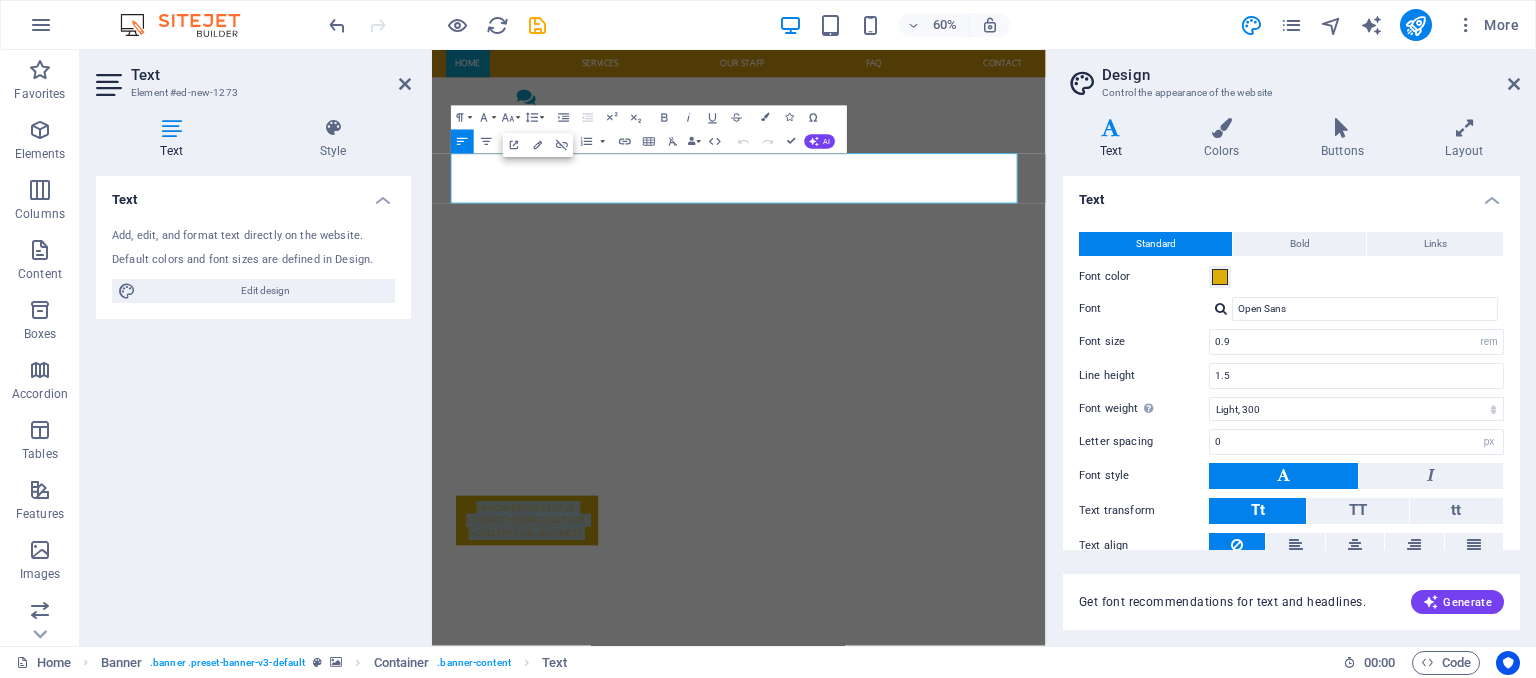 drag, startPoint x: 698, startPoint y: 285, endPoint x: 861, endPoint y: 205, distance: 181.57367 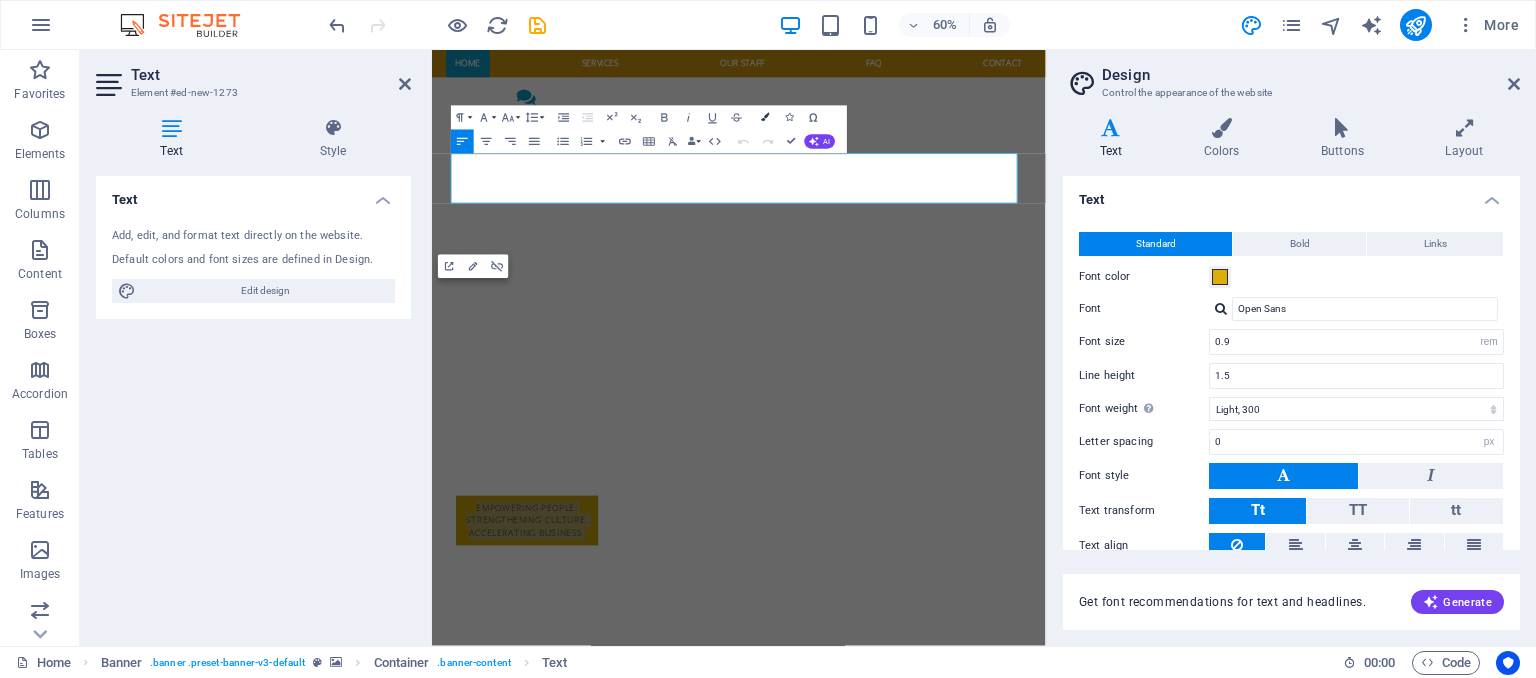 click at bounding box center (765, 118) 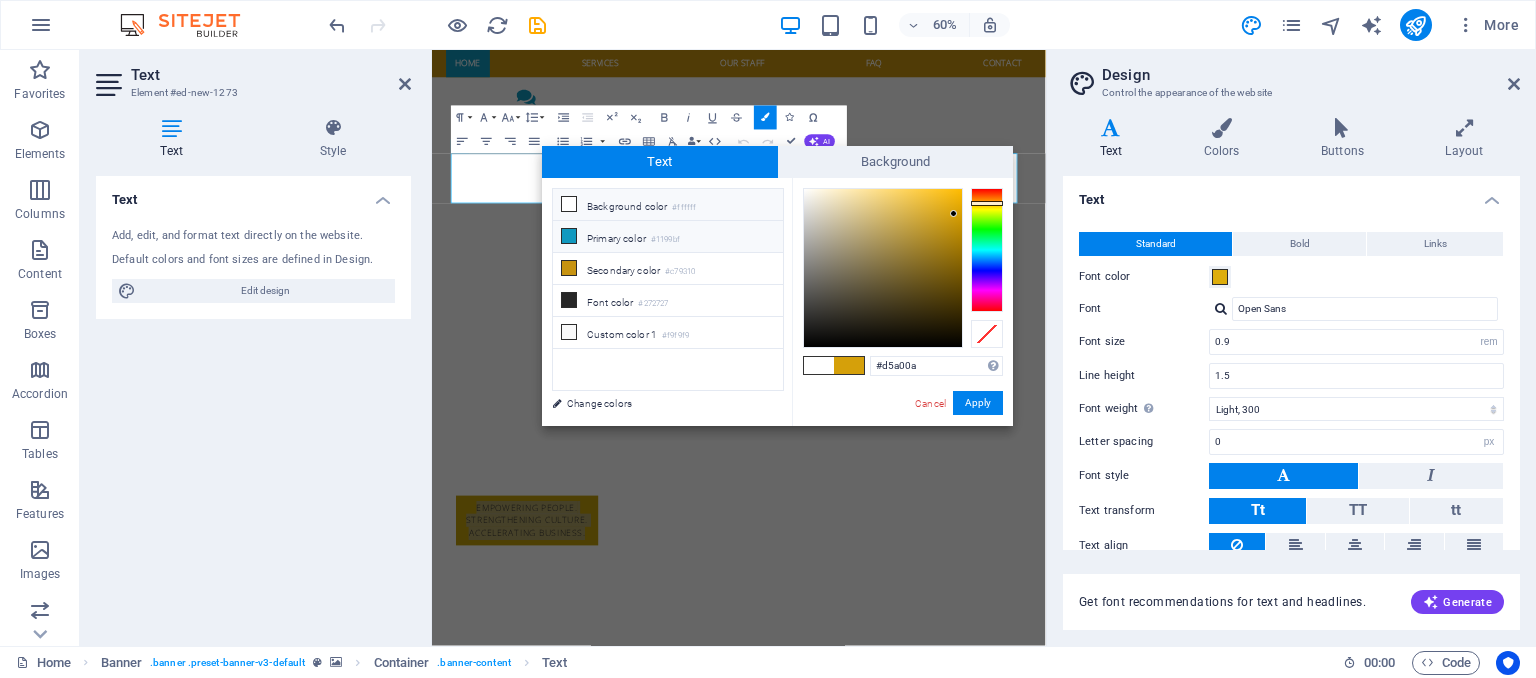 click at bounding box center [569, 236] 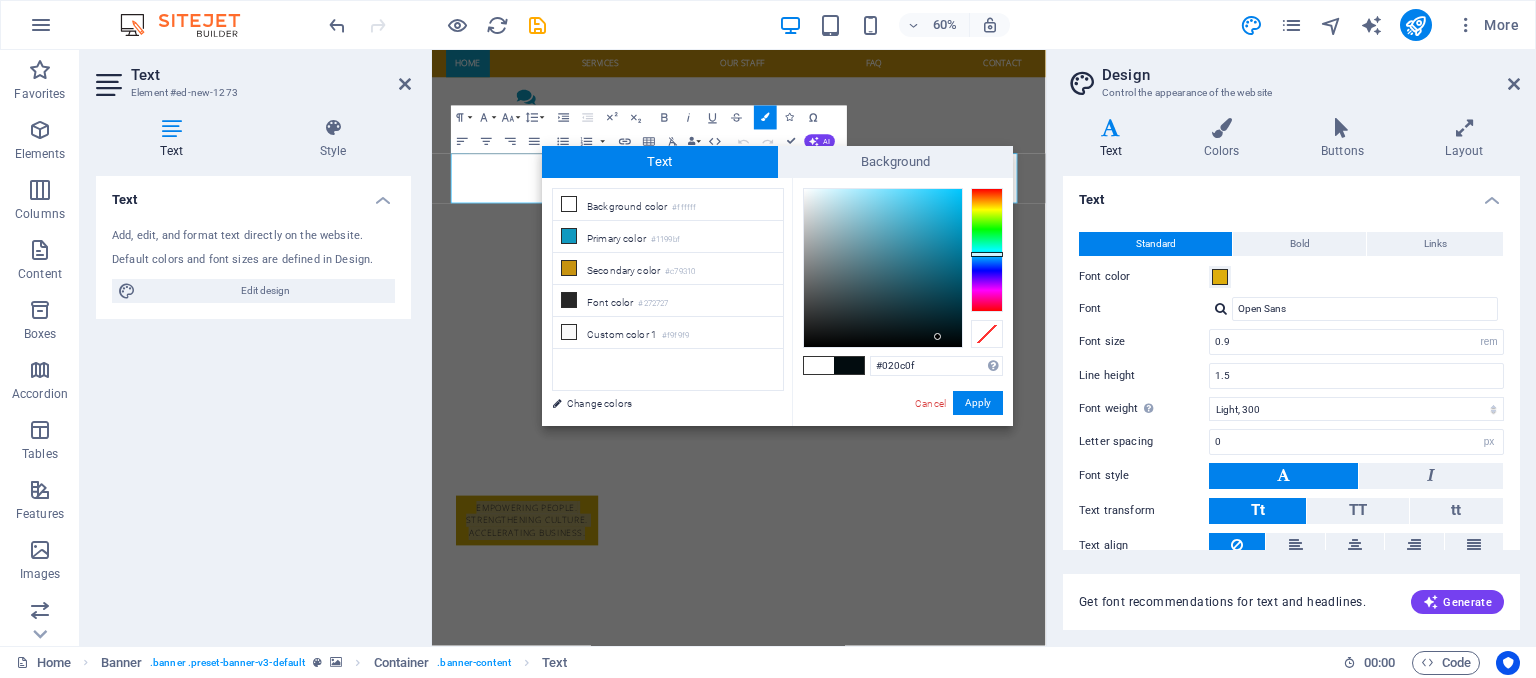 click at bounding box center [883, 268] 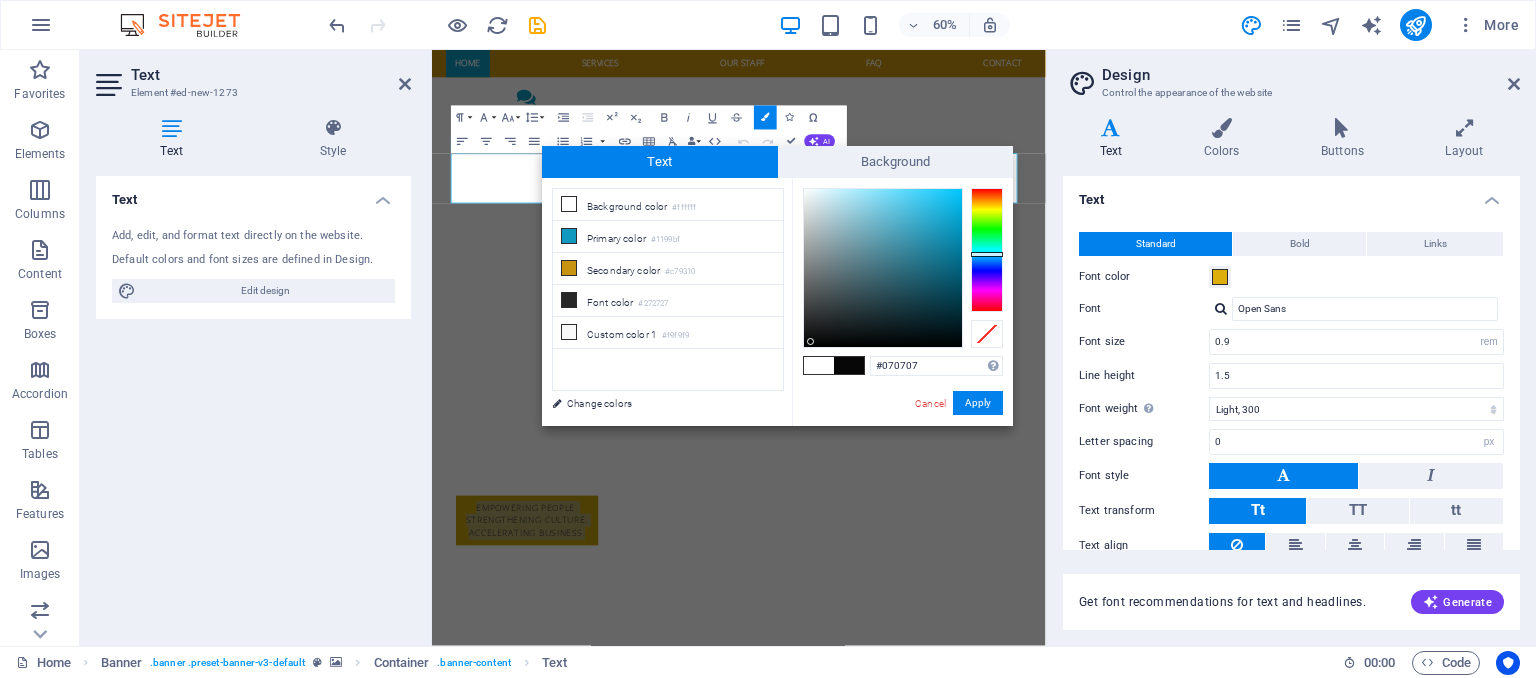 click at bounding box center [883, 268] 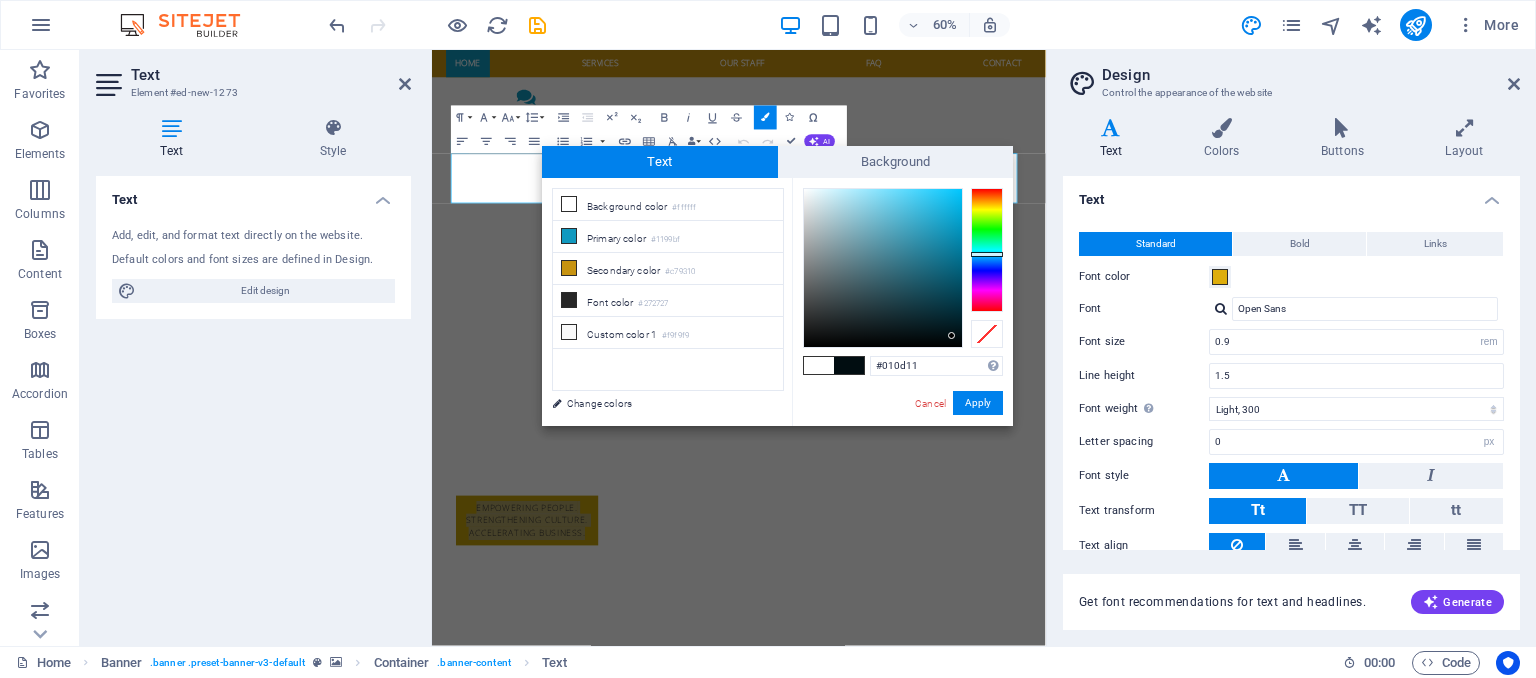 click at bounding box center [883, 268] 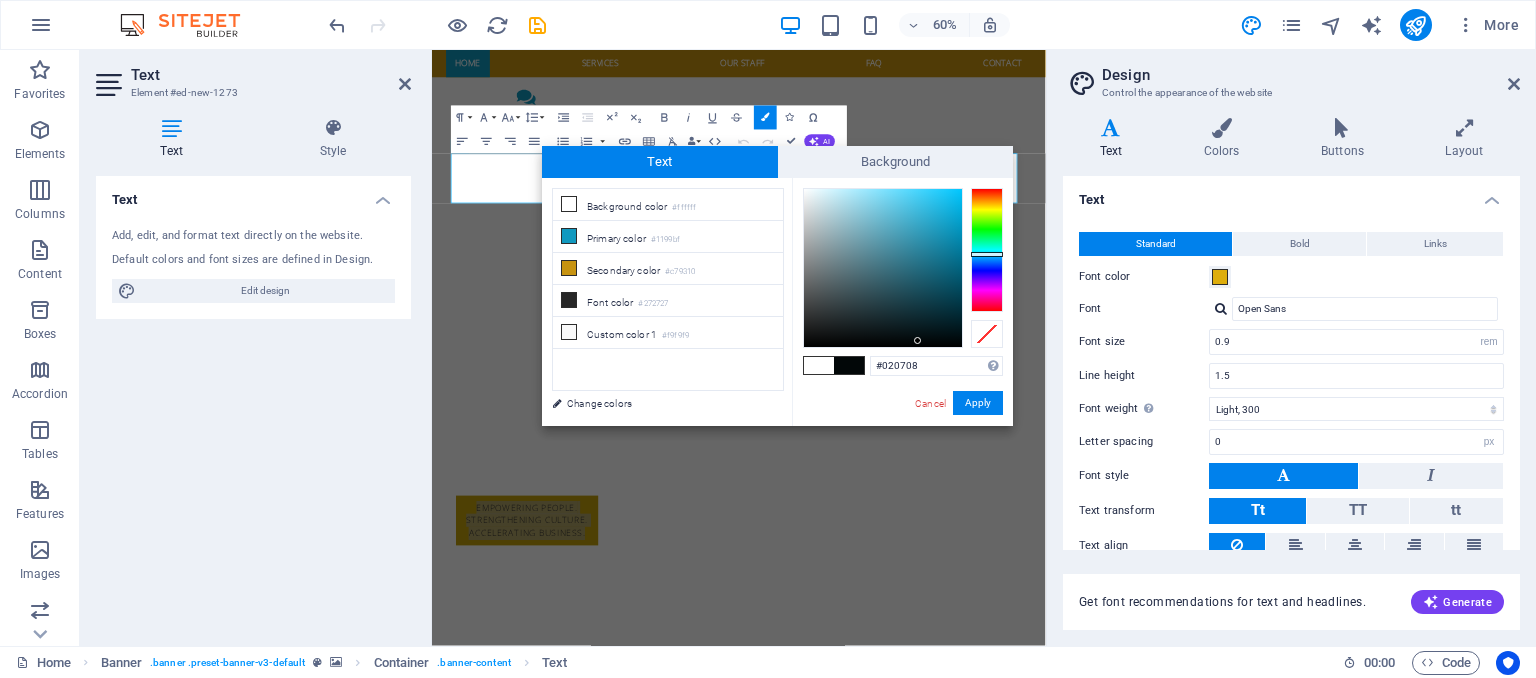 click at bounding box center (883, 268) 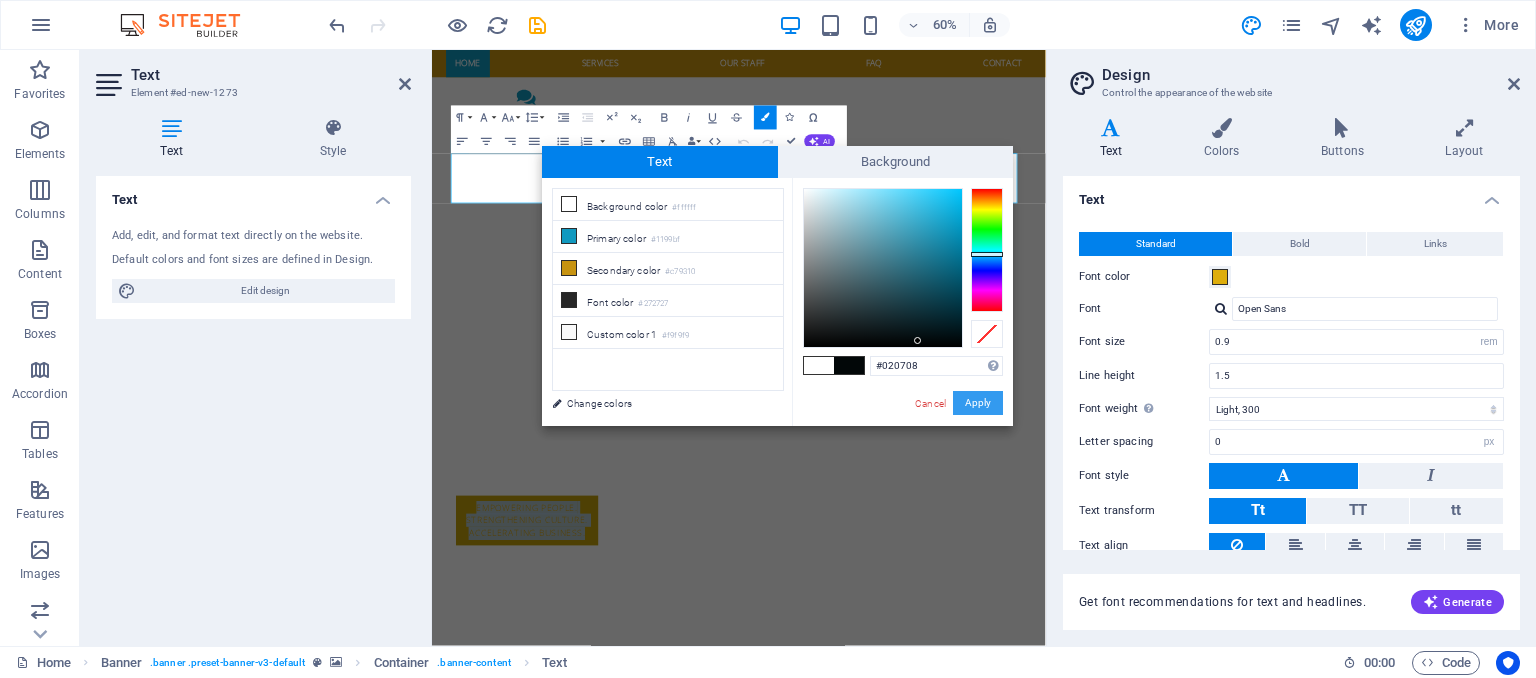 click on "Apply" at bounding box center [978, 403] 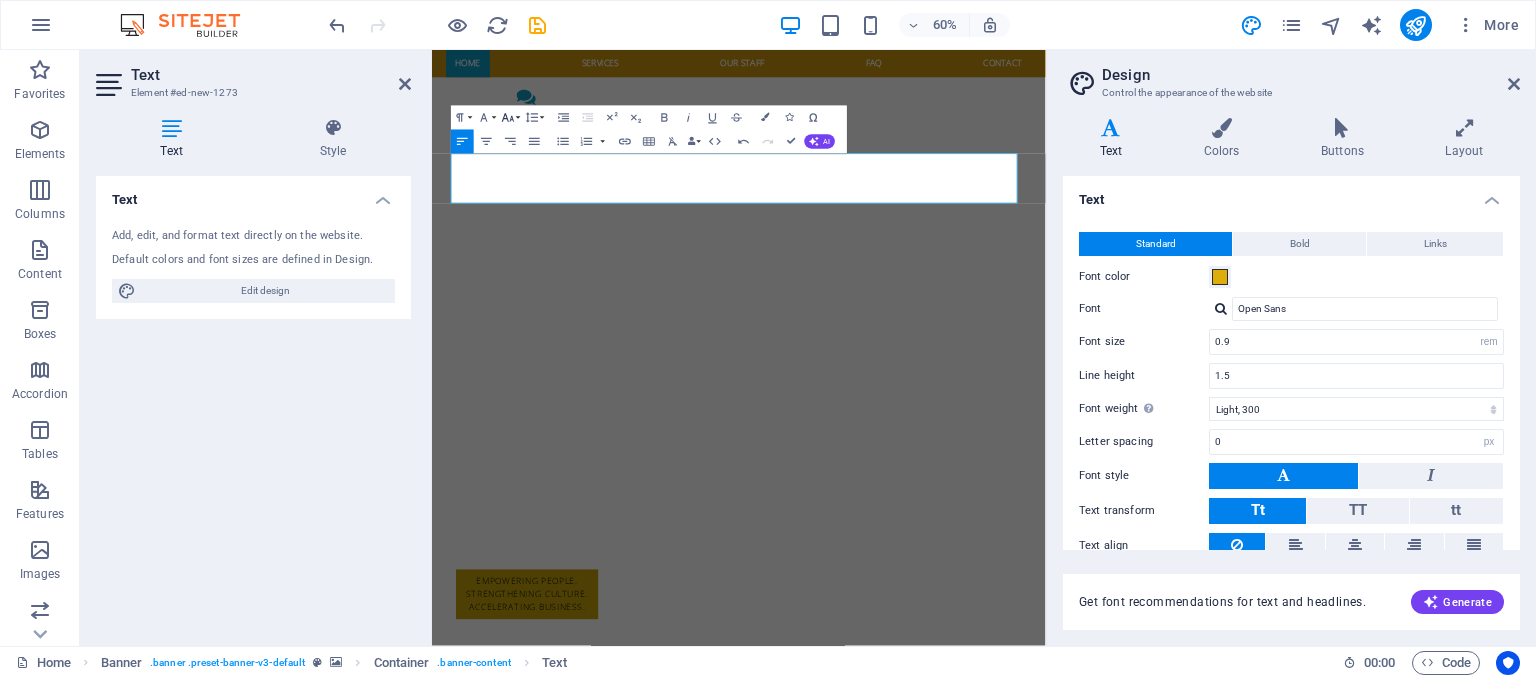 click on "Font Size" at bounding box center [510, 118] 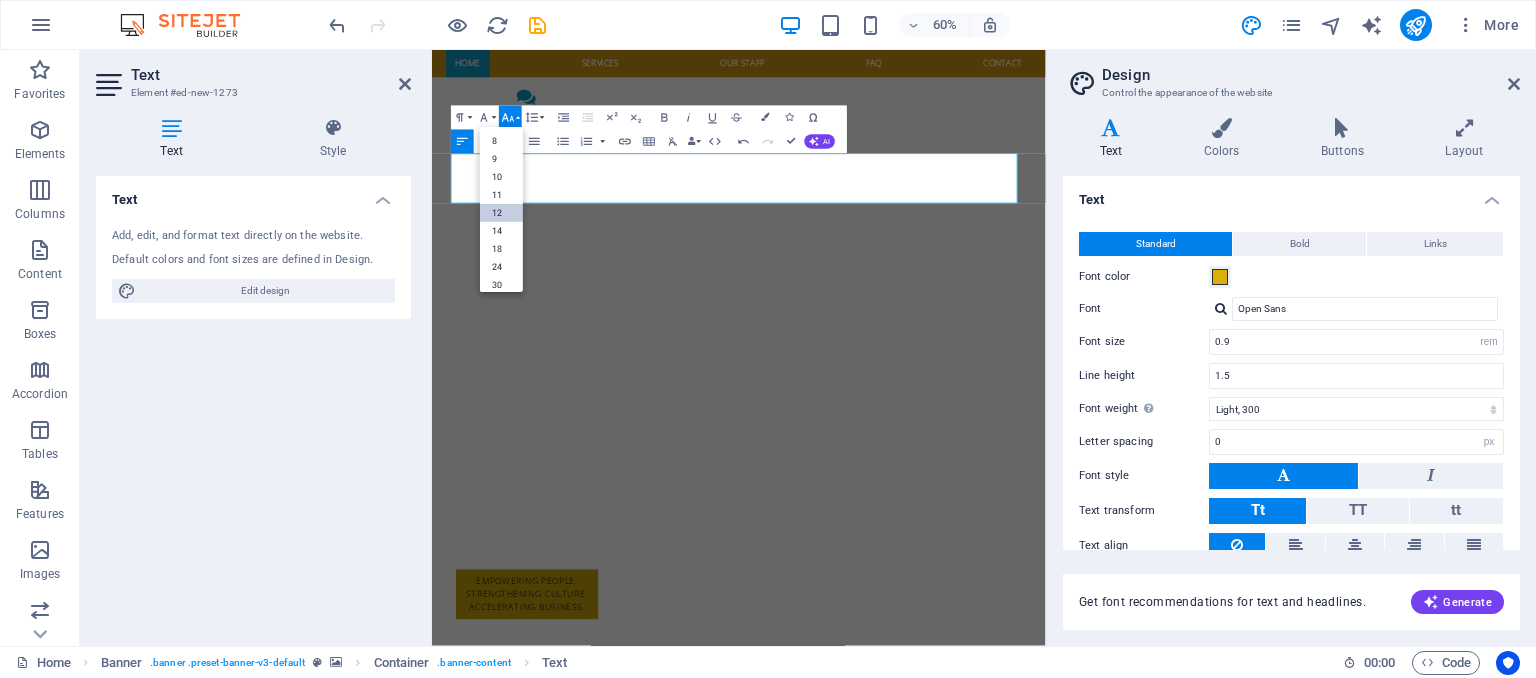 click on "12" at bounding box center [501, 213] 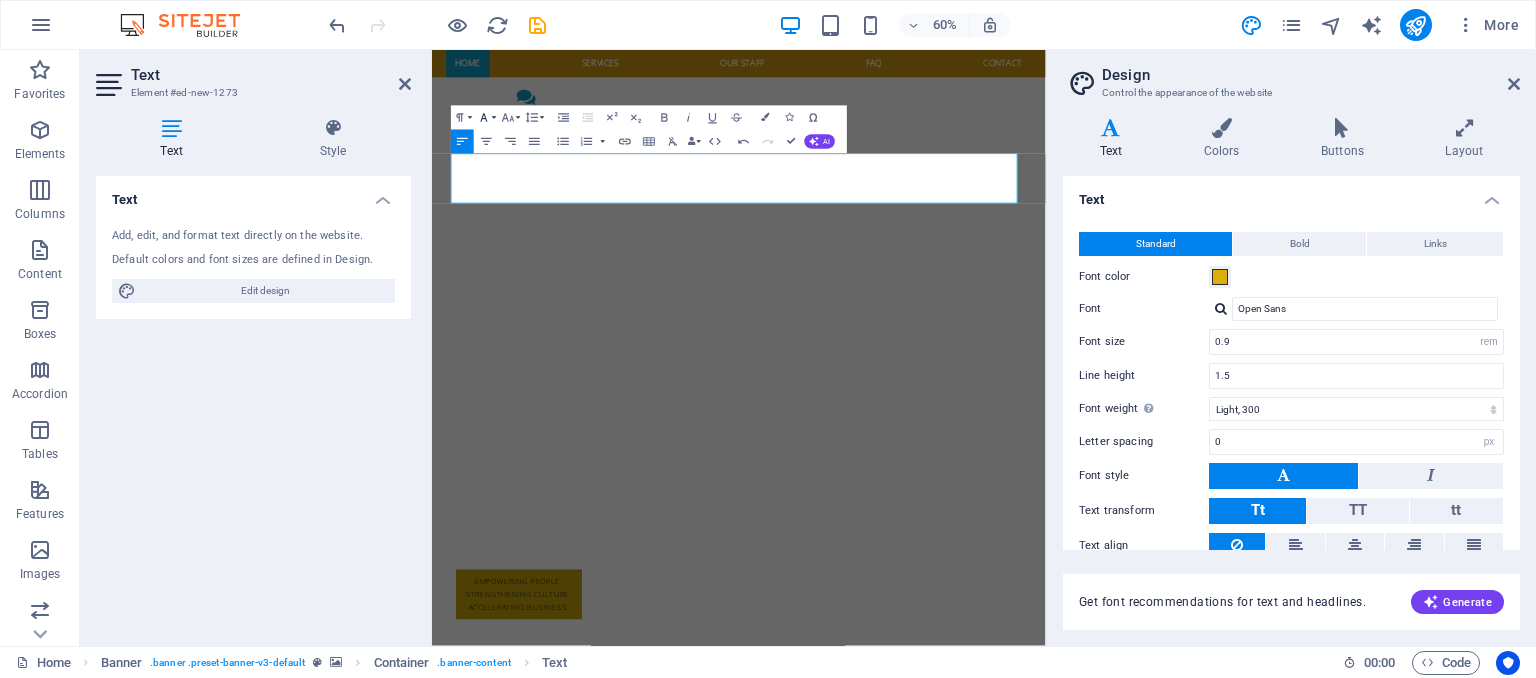 click 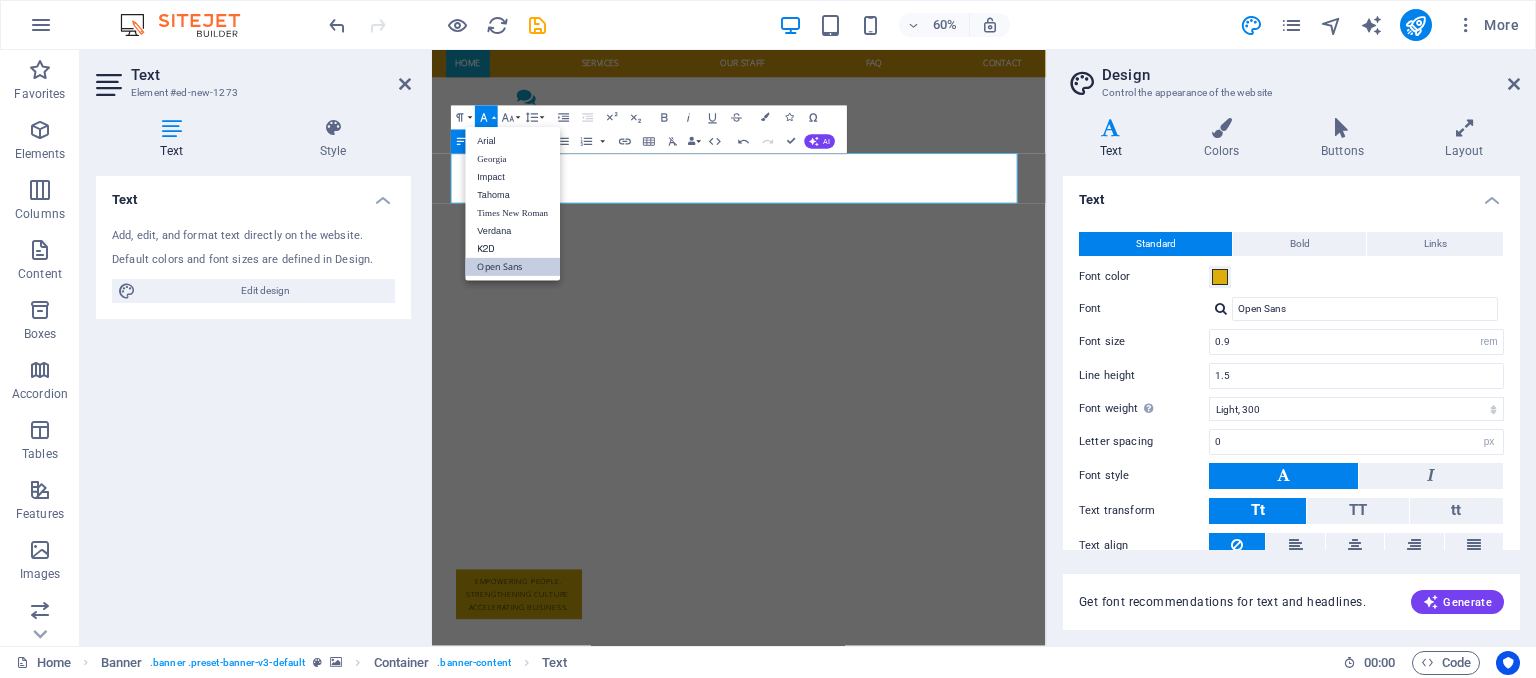 scroll, scrollTop: 0, scrollLeft: 0, axis: both 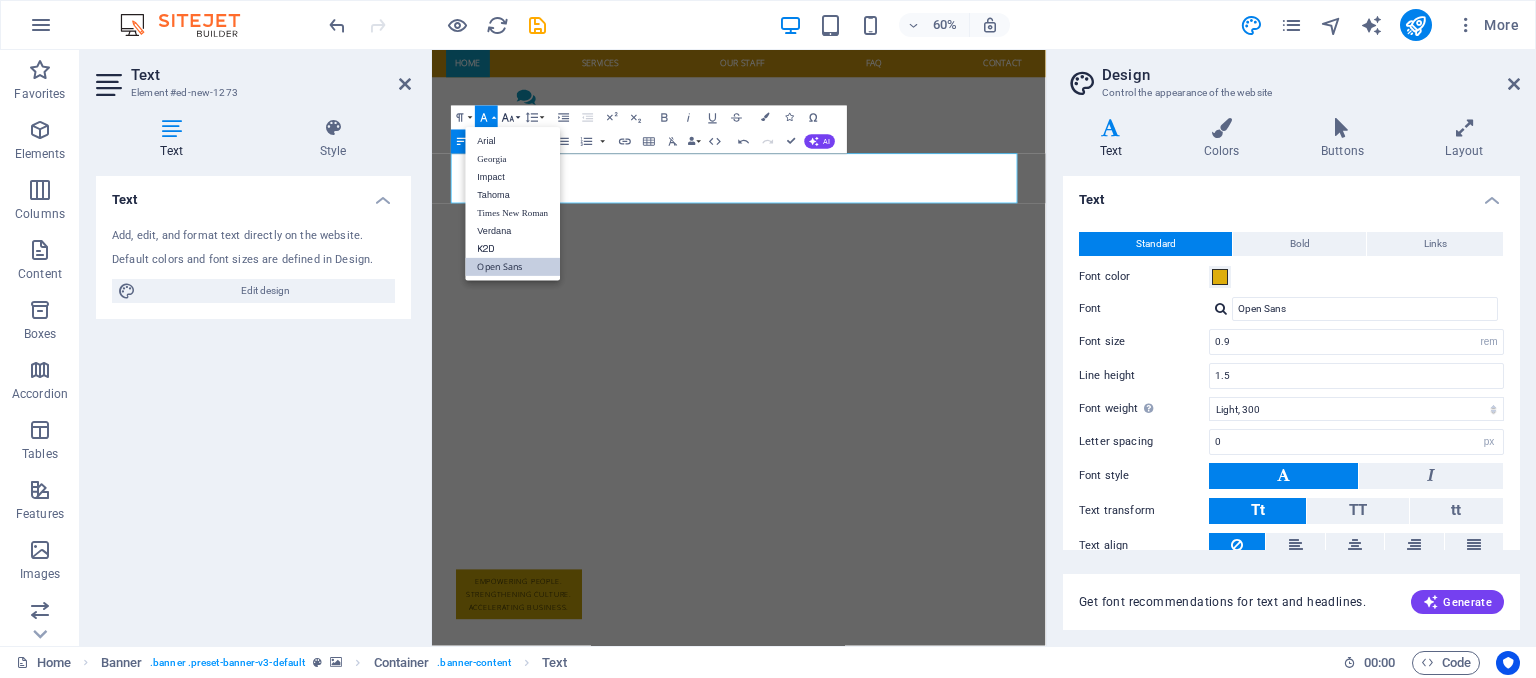 click 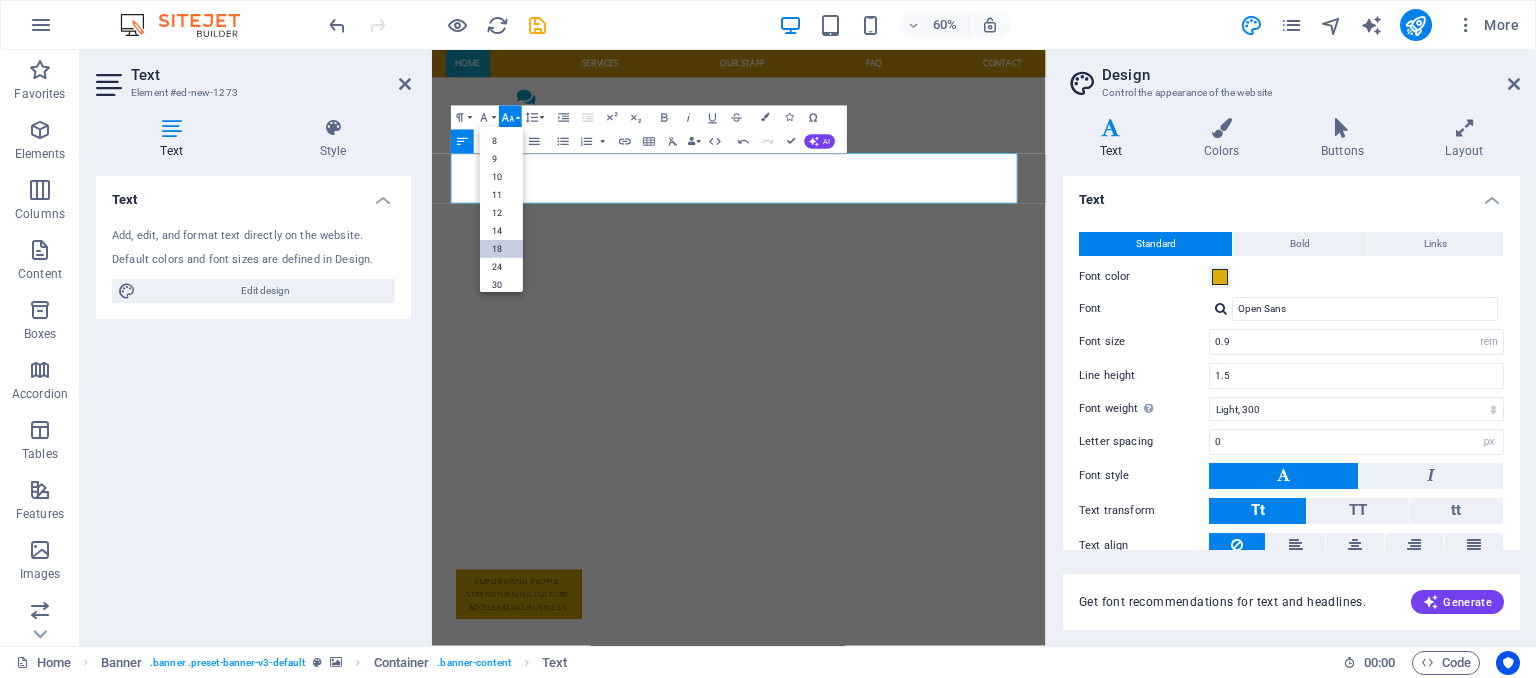 click on "18" at bounding box center (501, 249) 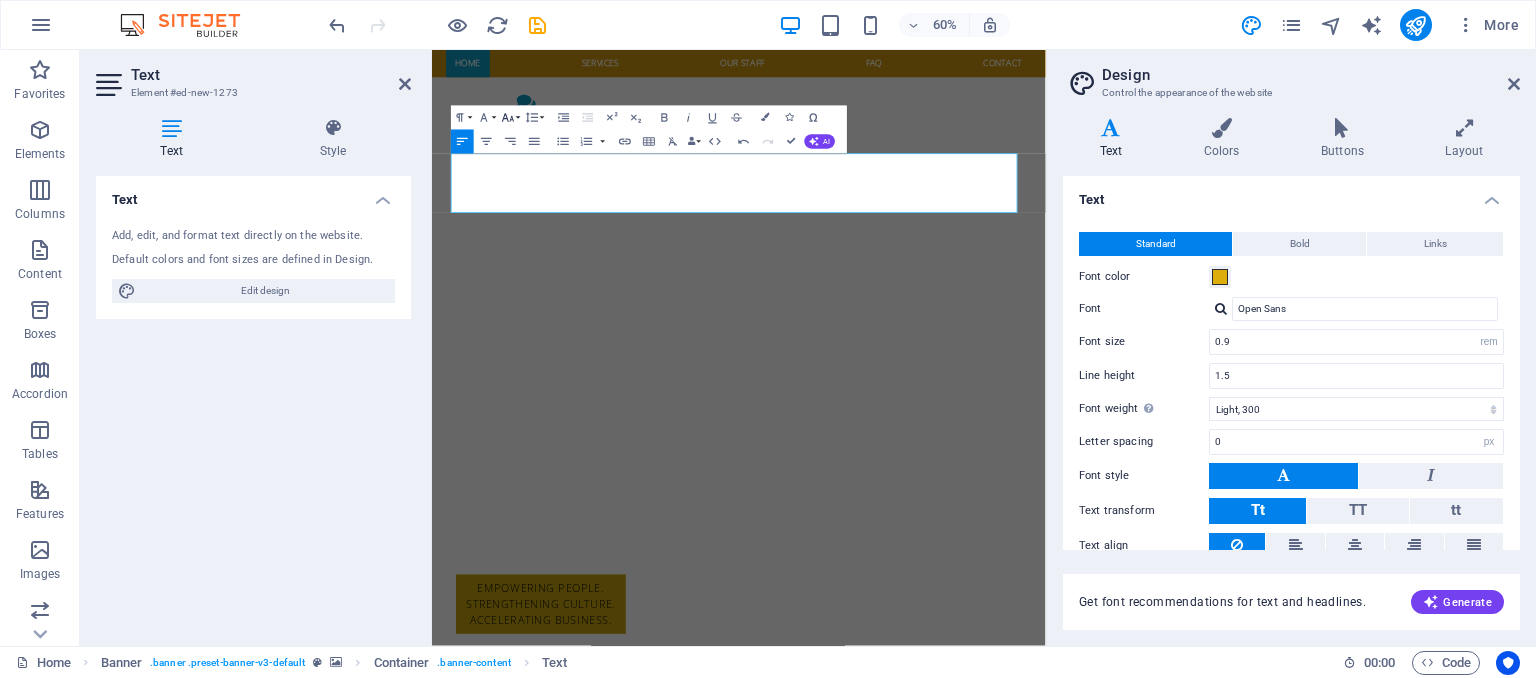 click 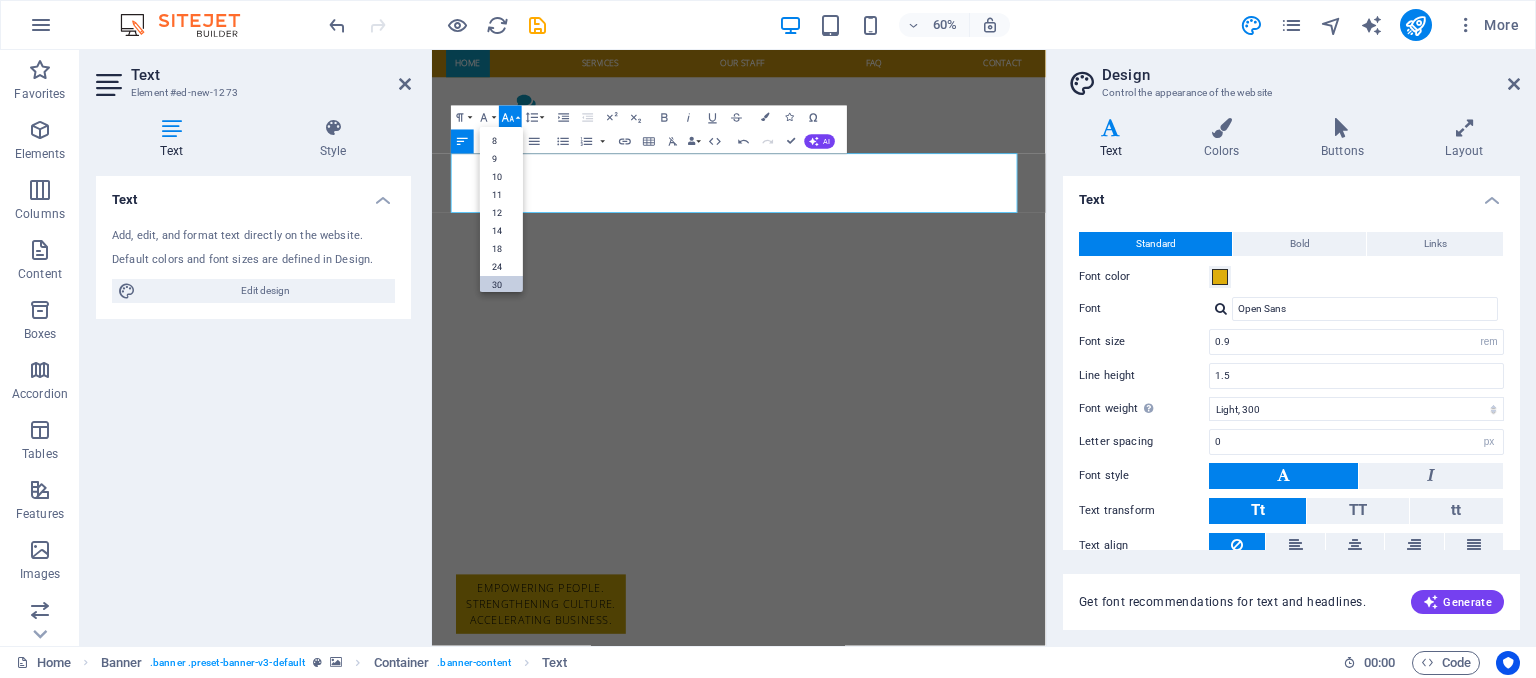click on "30" at bounding box center [501, 285] 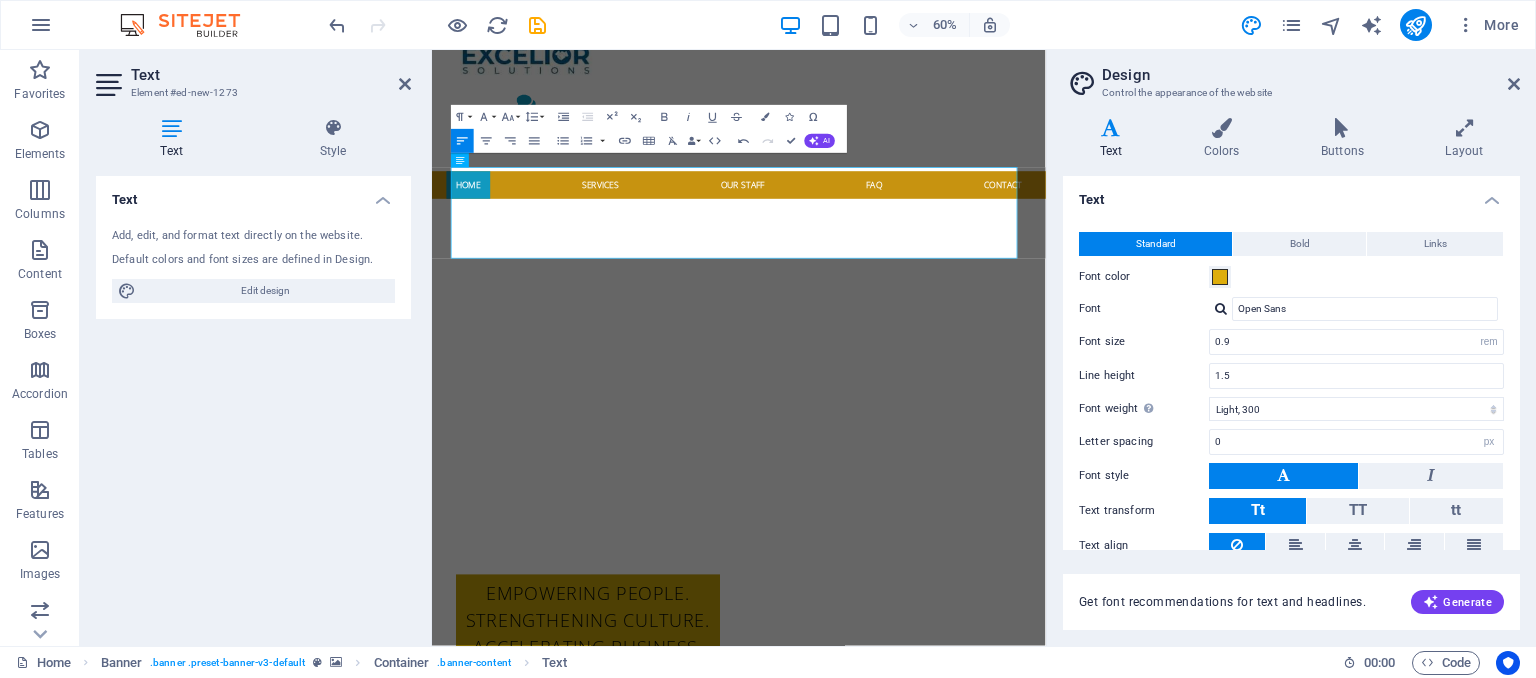 scroll, scrollTop: 192, scrollLeft: 0, axis: vertical 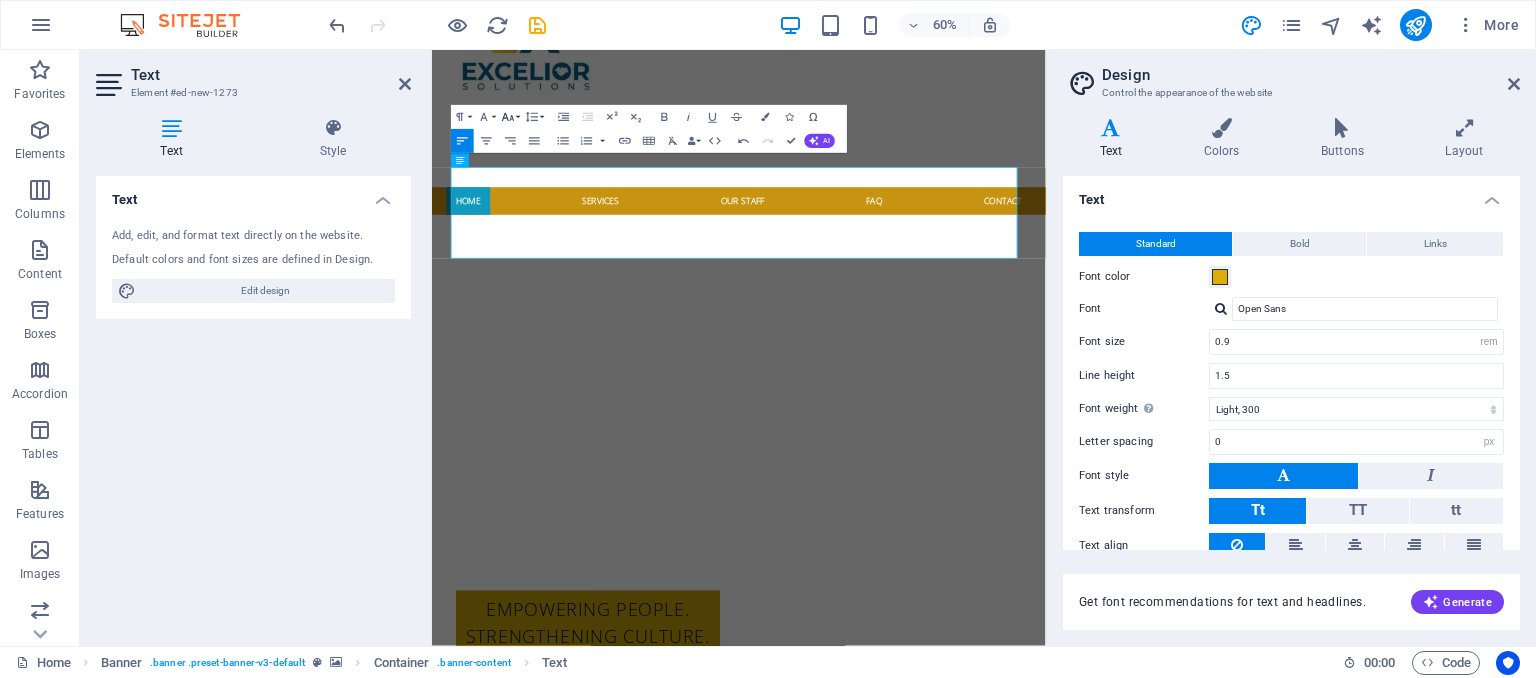 click on "Font Size" at bounding box center (510, 117) 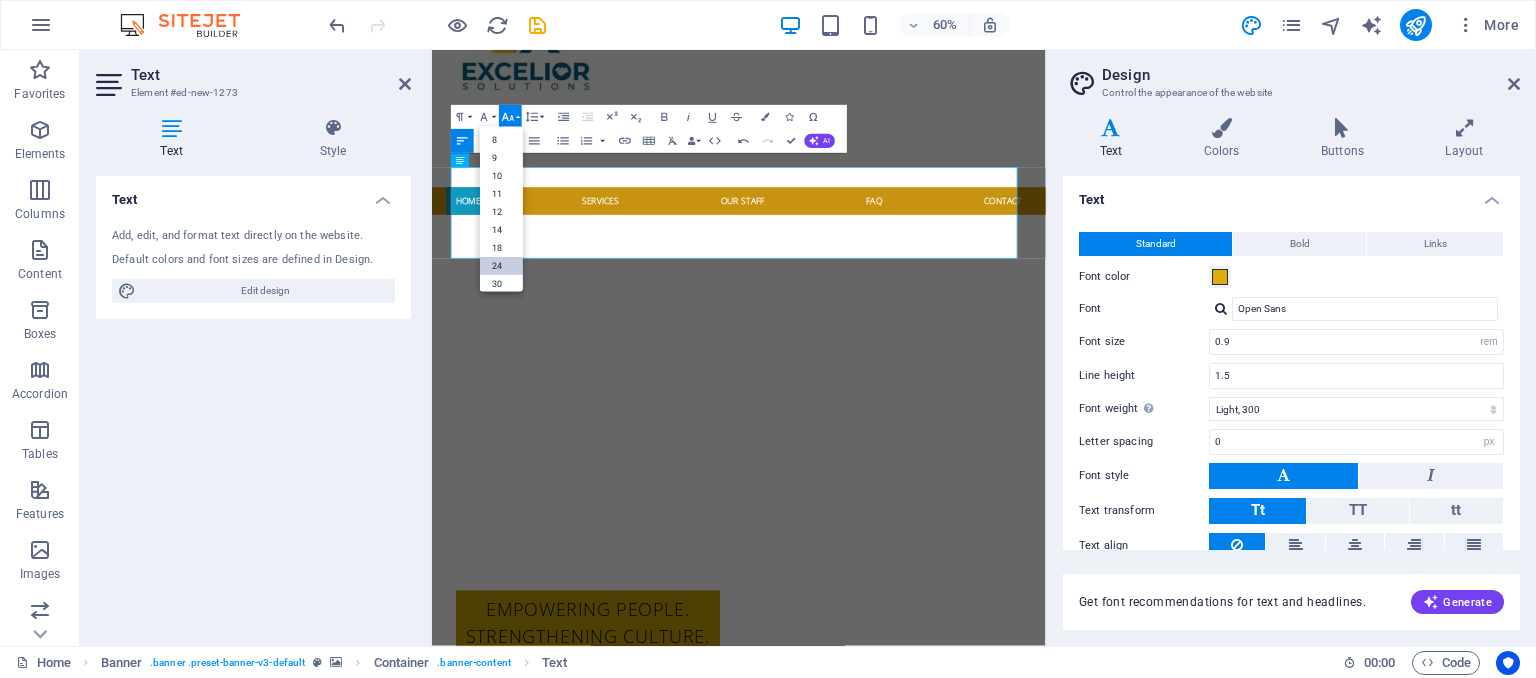 click on "24" at bounding box center (501, 267) 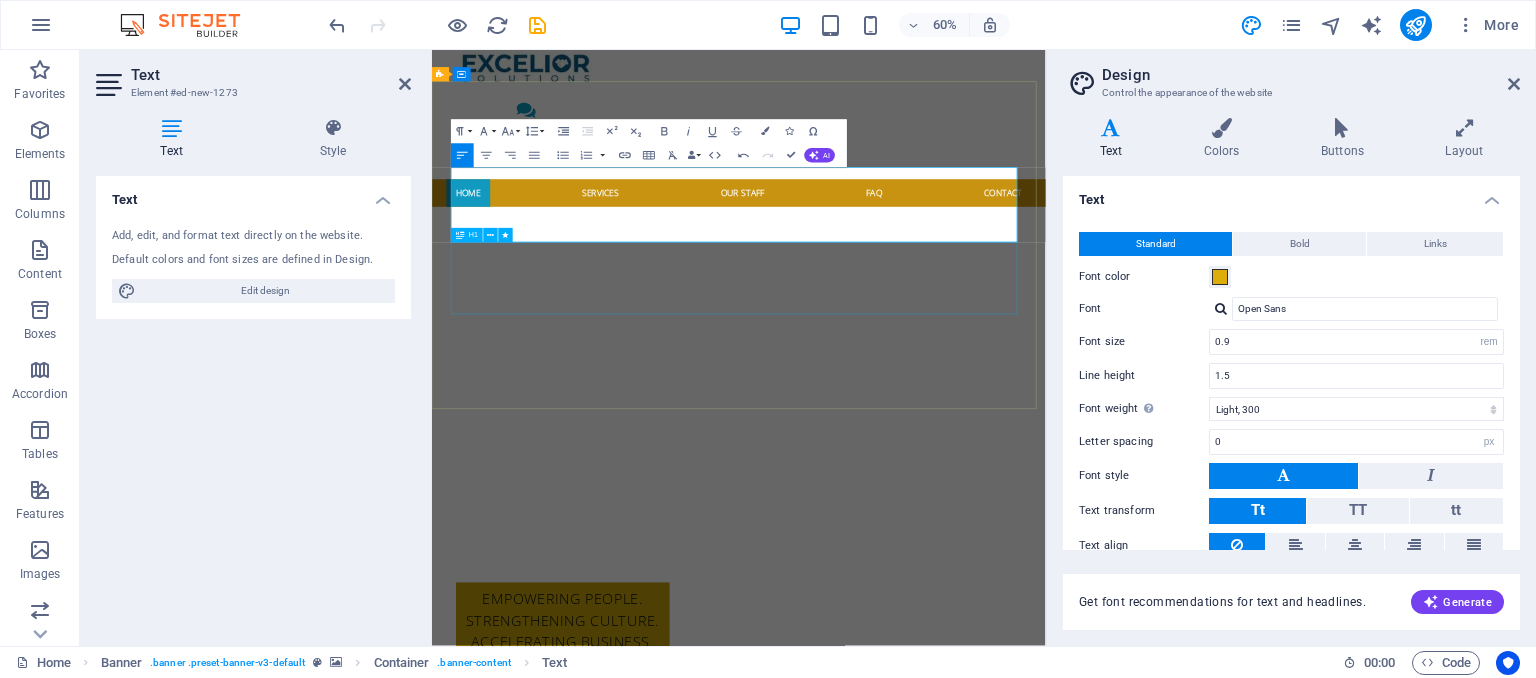 drag, startPoint x: 909, startPoint y: 297, endPoint x: 885, endPoint y: 494, distance: 198.45654 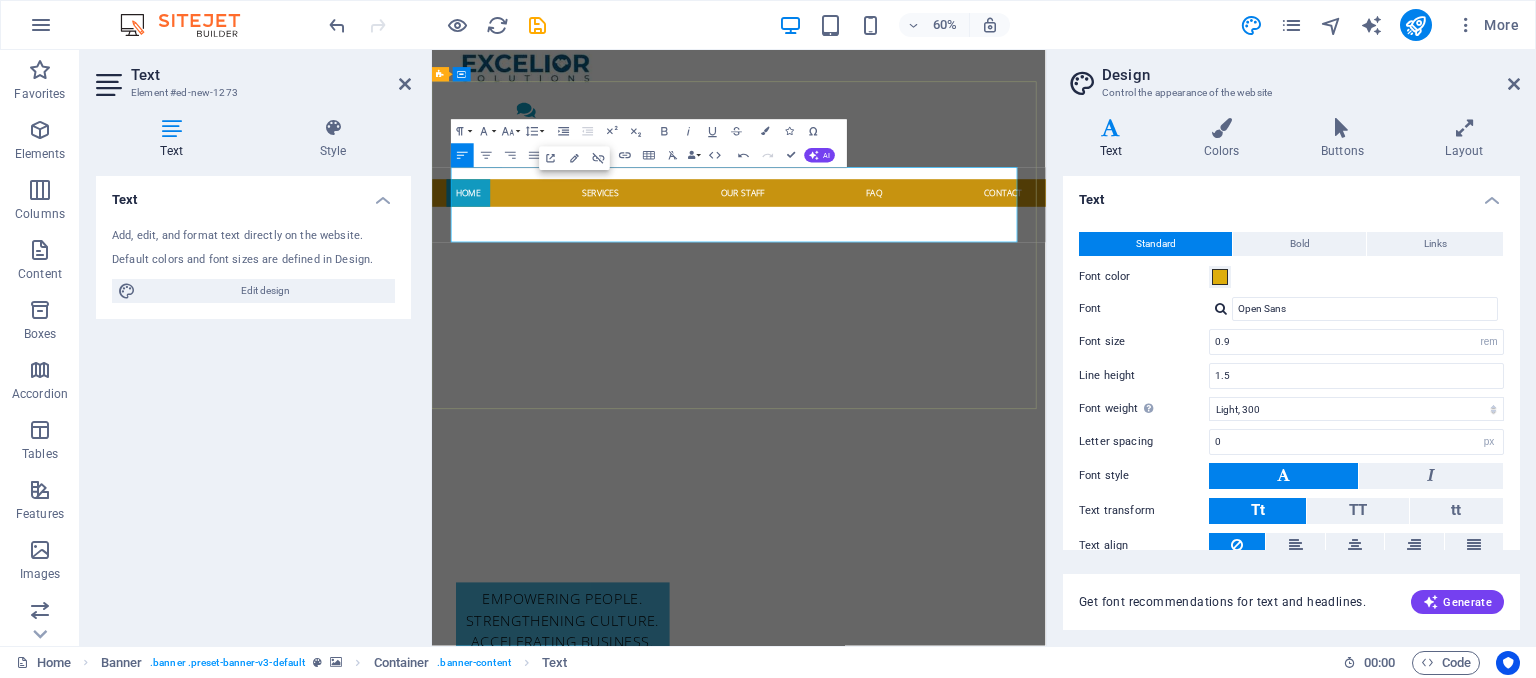 click on "Empowering People.  Strengthening Culture.  Accelerating Business." at bounding box center [650, 1001] 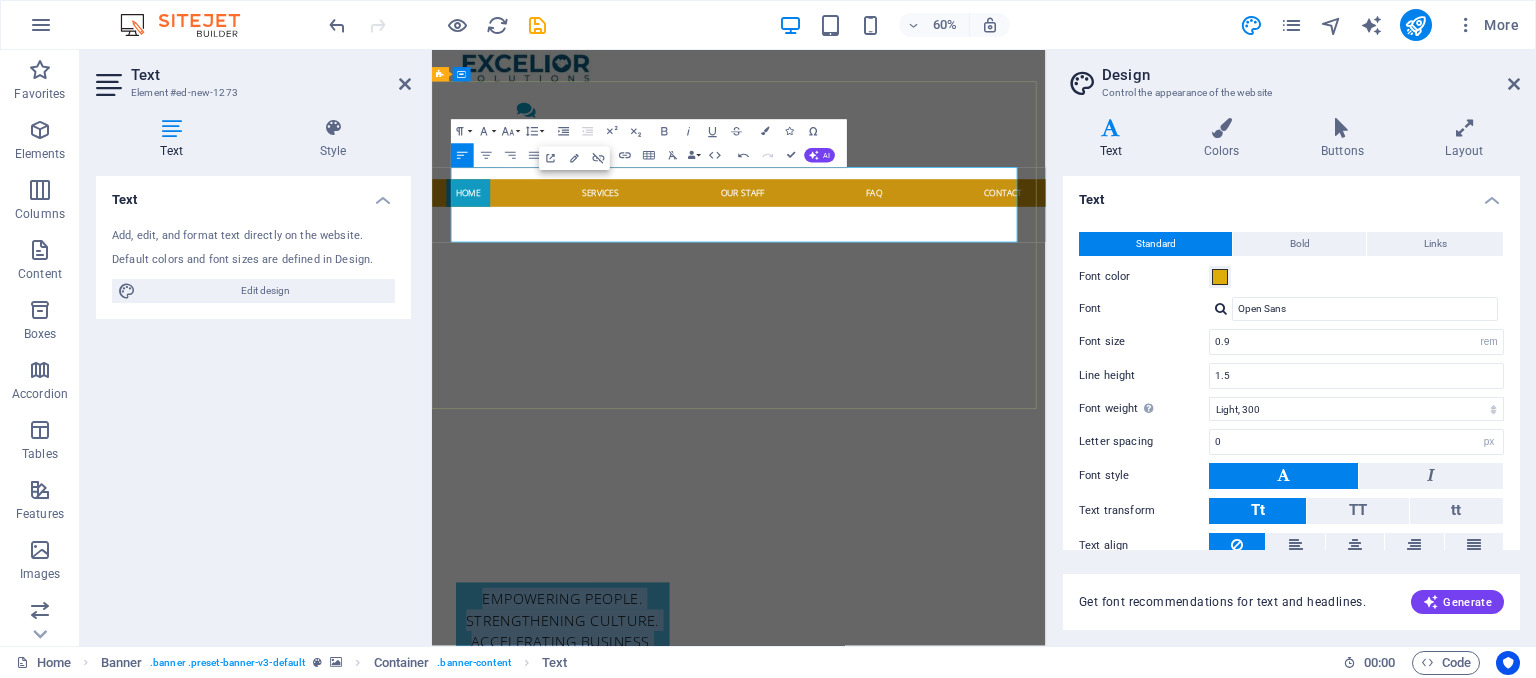 drag, startPoint x: 805, startPoint y: 341, endPoint x: 486, endPoint y: 262, distance: 328.63657 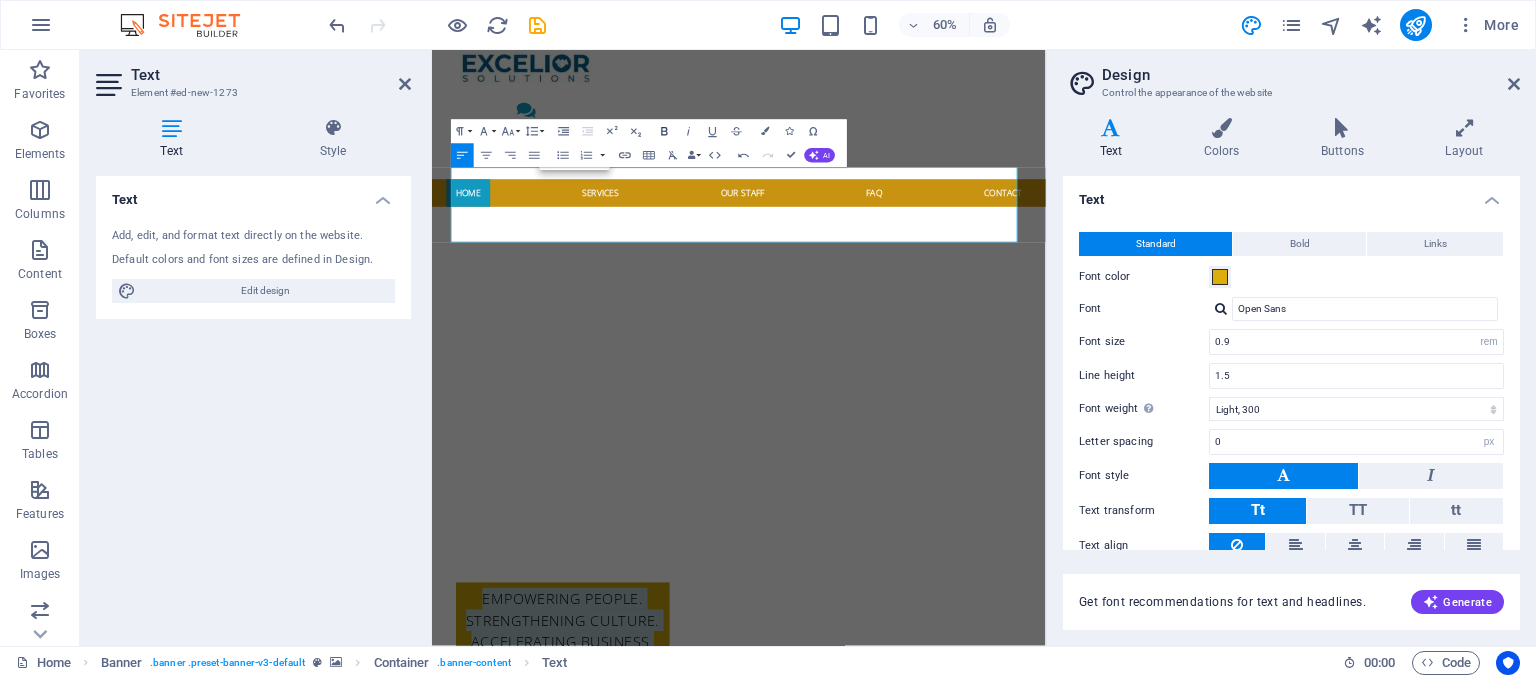 click 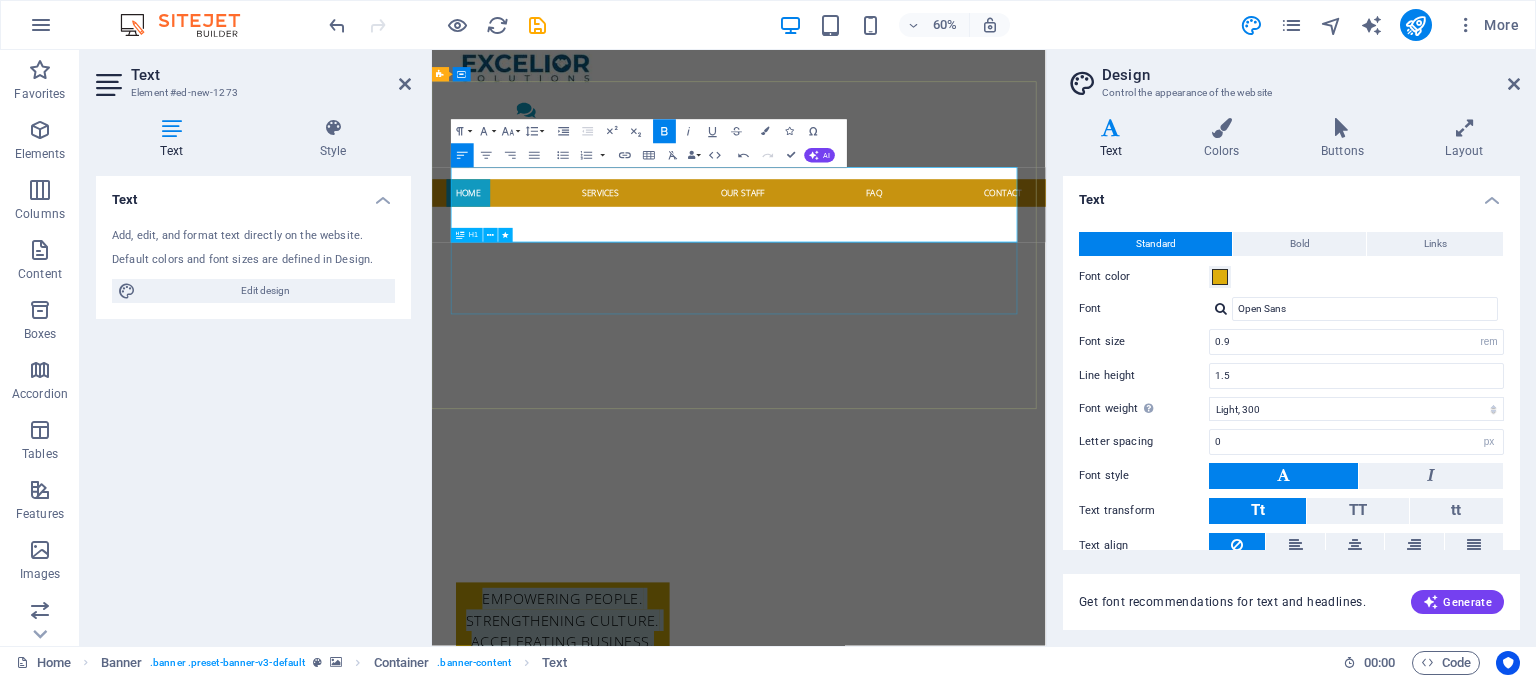 click on "EXCELIOR SOLUTIONS HR CONSULTING AND OUTSOURCING LIMITED" at bounding box center (944, 1124) 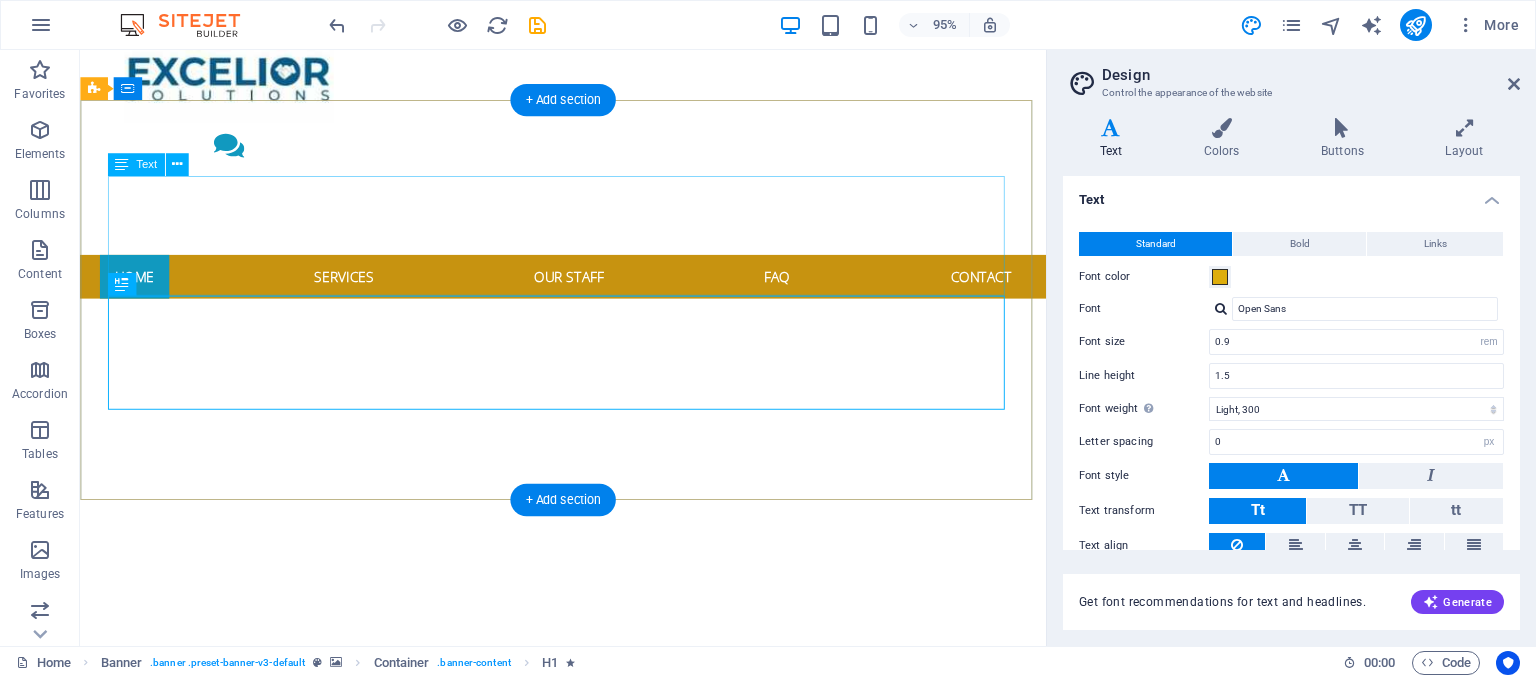 click on "Empowering People.  Strengthening Culture.  Accelerating Business." at bounding box center (295, 875) 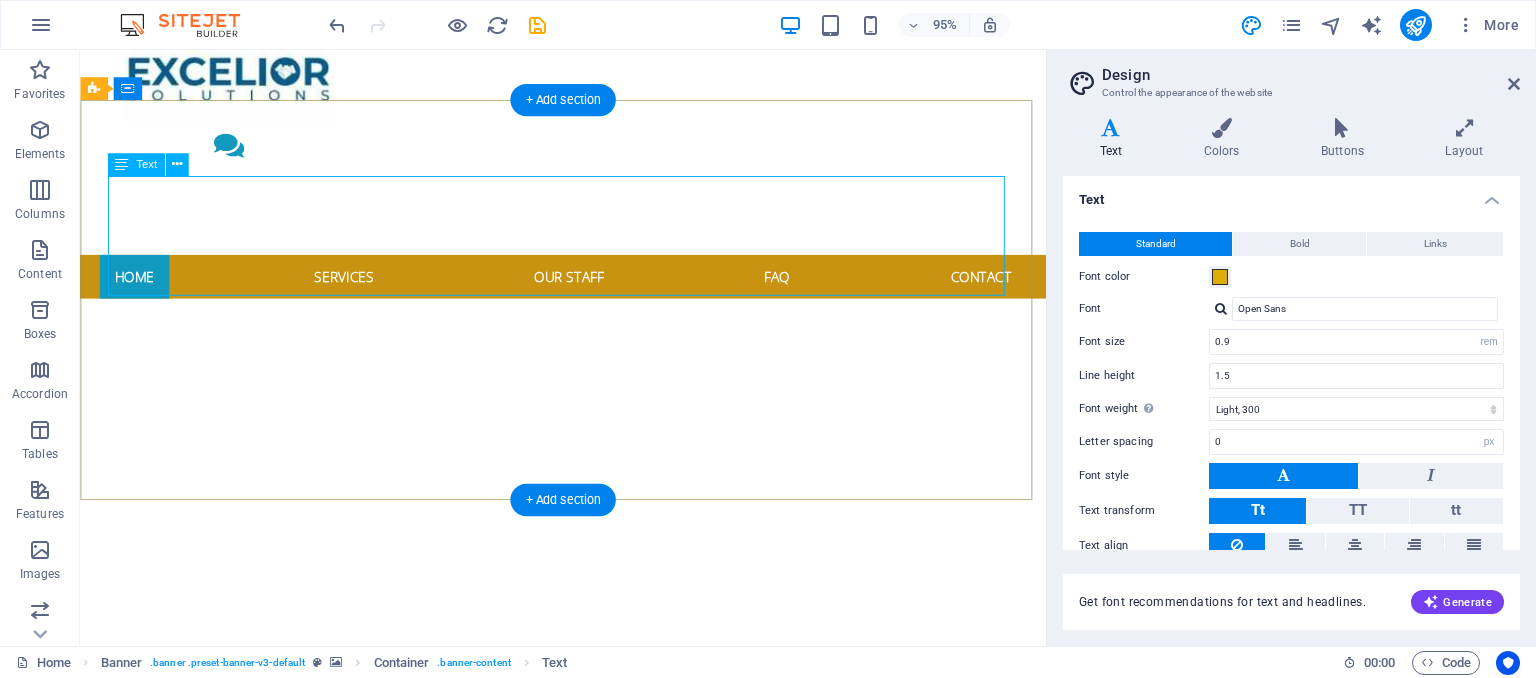 click on "Empowering People.  Strengthening Culture.  Accelerating Business." at bounding box center [589, 876] 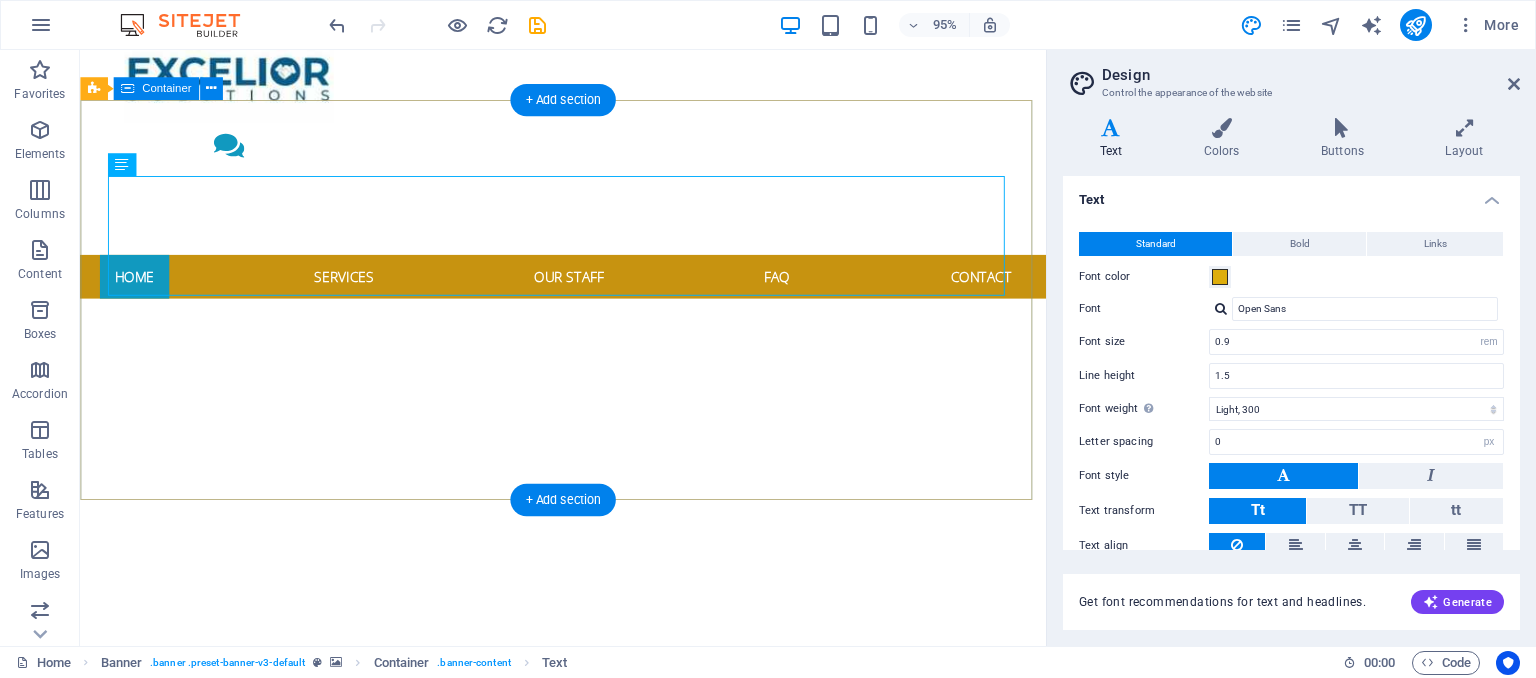 click on "Empowering People.  Strengthening Culture.  Accelerating Business. EXCELIOR SOLUTIONS HR CONSULTING AND OUTSOURCING LIMITED" at bounding box center (588, 943) 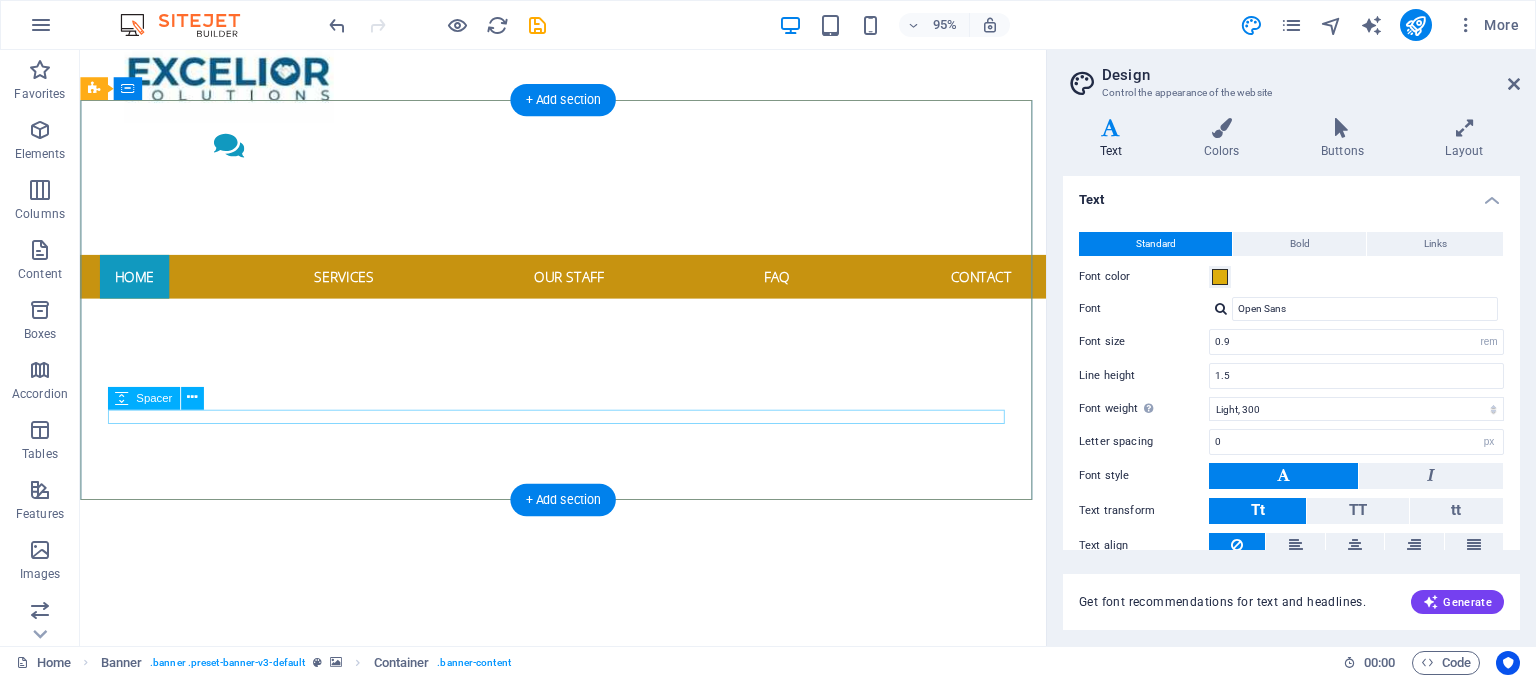 click at bounding box center [589, 1066] 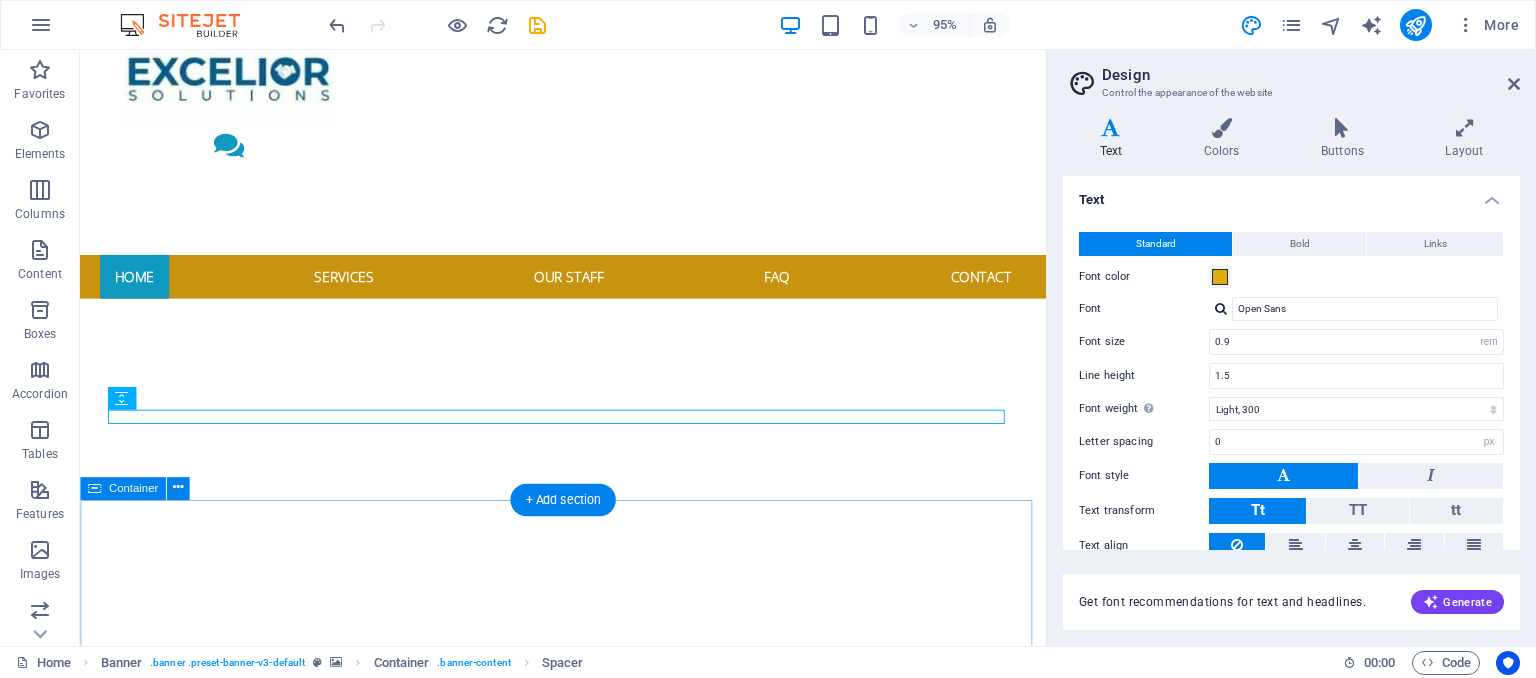 click on "Welcome to vita senior care Personal, individual, kind Lorem ipsum dolor sit amet, consetetur sadipscing elitr, sed diam nonumy eirmod tempor invidunt ut labore et dolore magna aliquyam erat, sed diam voluptua. At vero eos et accusam et justo duo dolores et ea rebum. Stet clita kasd gubergren, no sea takimata sanctus est Lorem ipsum dolor sit amet. Lorem ipsum dolor sit amet, consetetur sadipscing elitr. Lorem ipsum dolor sit amet, consetetur sadipscing elitr, sed diam nonumy eirmod tempor invidunt. Headline Lorem ipsum dolor sit amet, consetetur sadipscing elitr, sed diam nonumy eirmod tempor. Headline Lorem ipsum dolor sit amet, consetetur sadipscing elitr, sed diam nonumy eirmod tempor. Headline Lorem ipsum dolor sit amet, consetetur sadipscing elitr, sed diam nonumy eirmod tempor." at bounding box center [588, 1668] 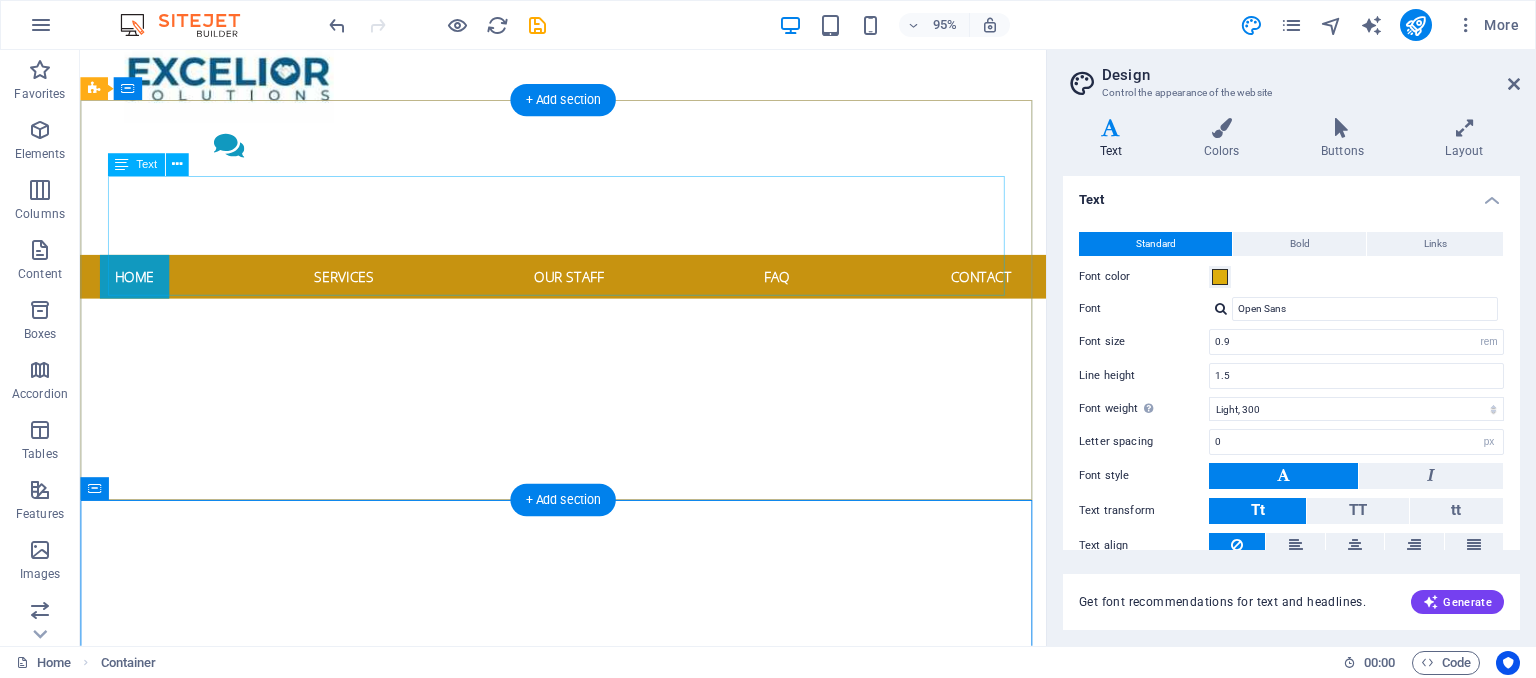 click on "Empowering People.  Strengthening Culture.  Accelerating Business." at bounding box center (295, 875) 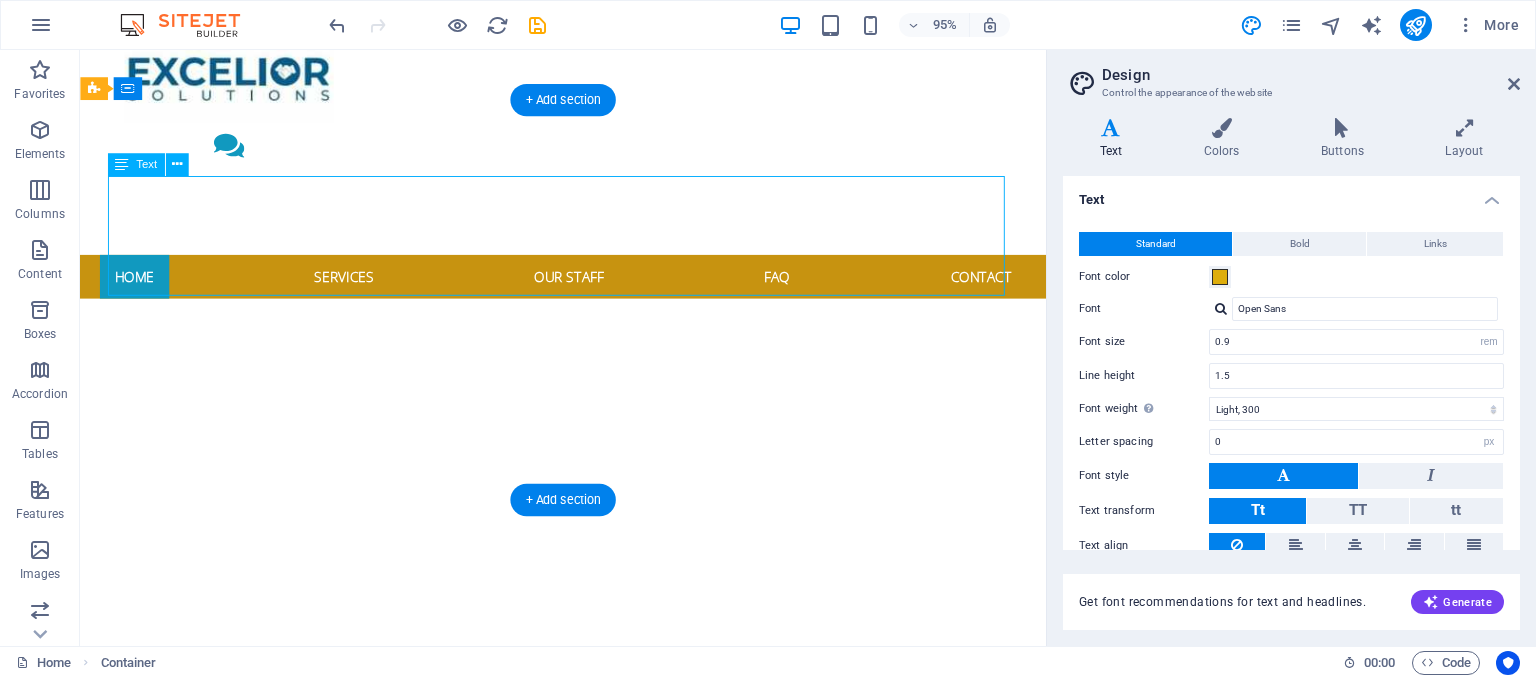 click on "Empowering People.  Strengthening Culture.  Accelerating Business." at bounding box center [295, 875] 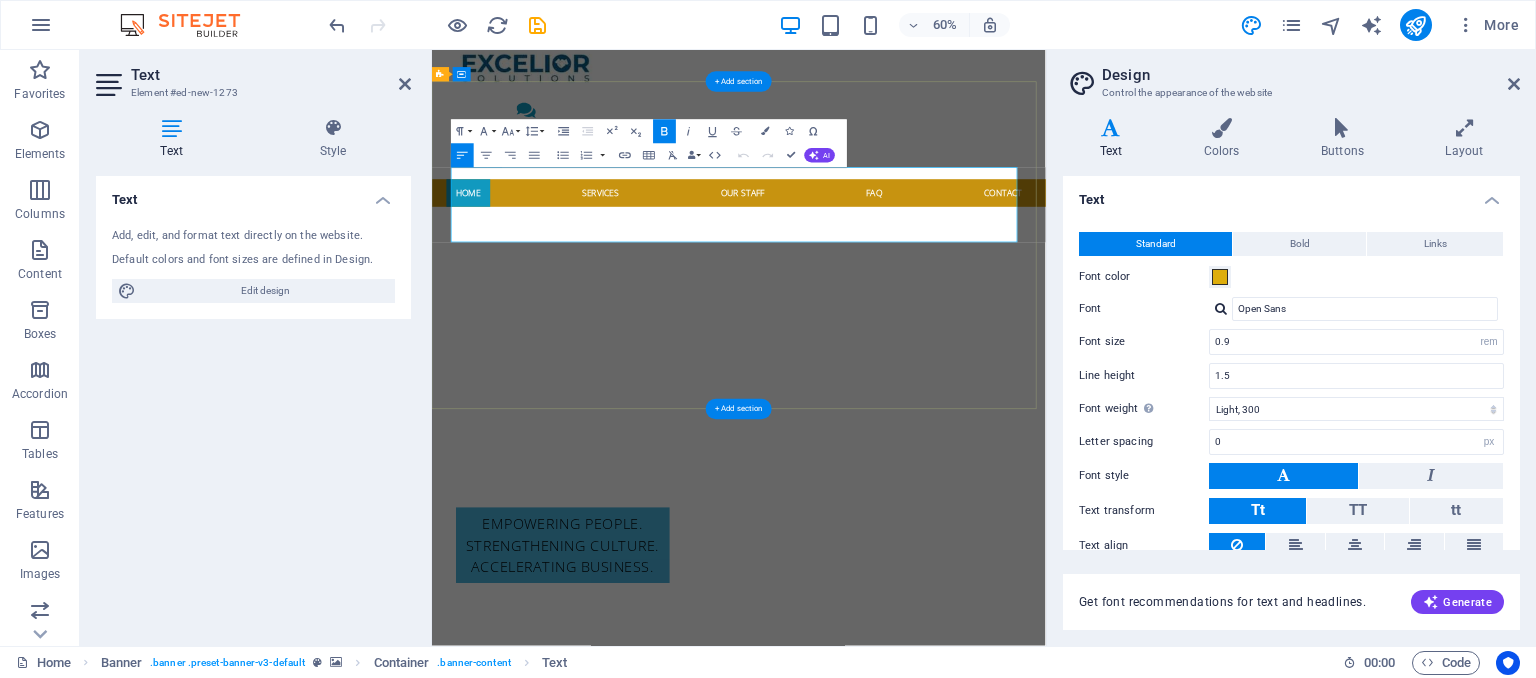 click on "Empowering People.  Strengthening Culture.  Accelerating Business." at bounding box center (650, 875) 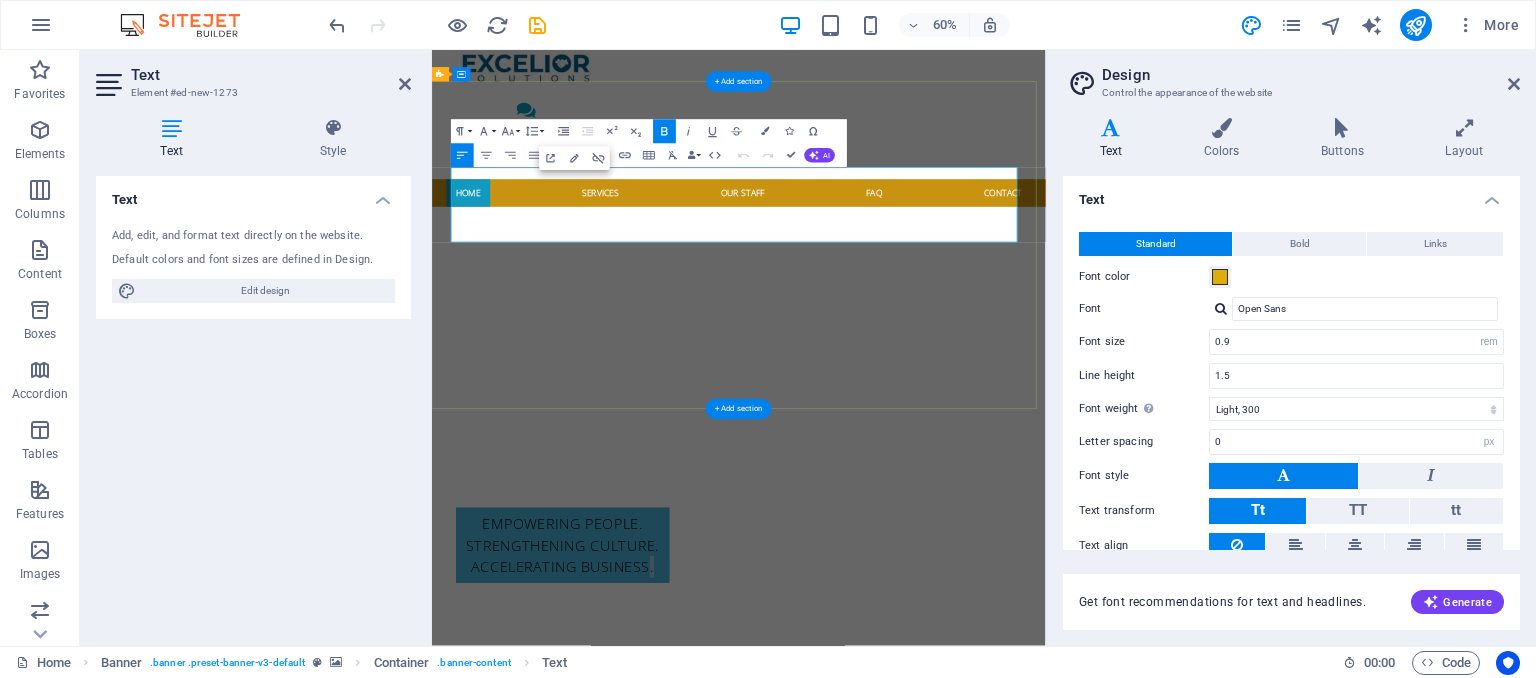 click on "Empowering People.  Strengthening Culture.  Accelerating Business." at bounding box center (650, 875) 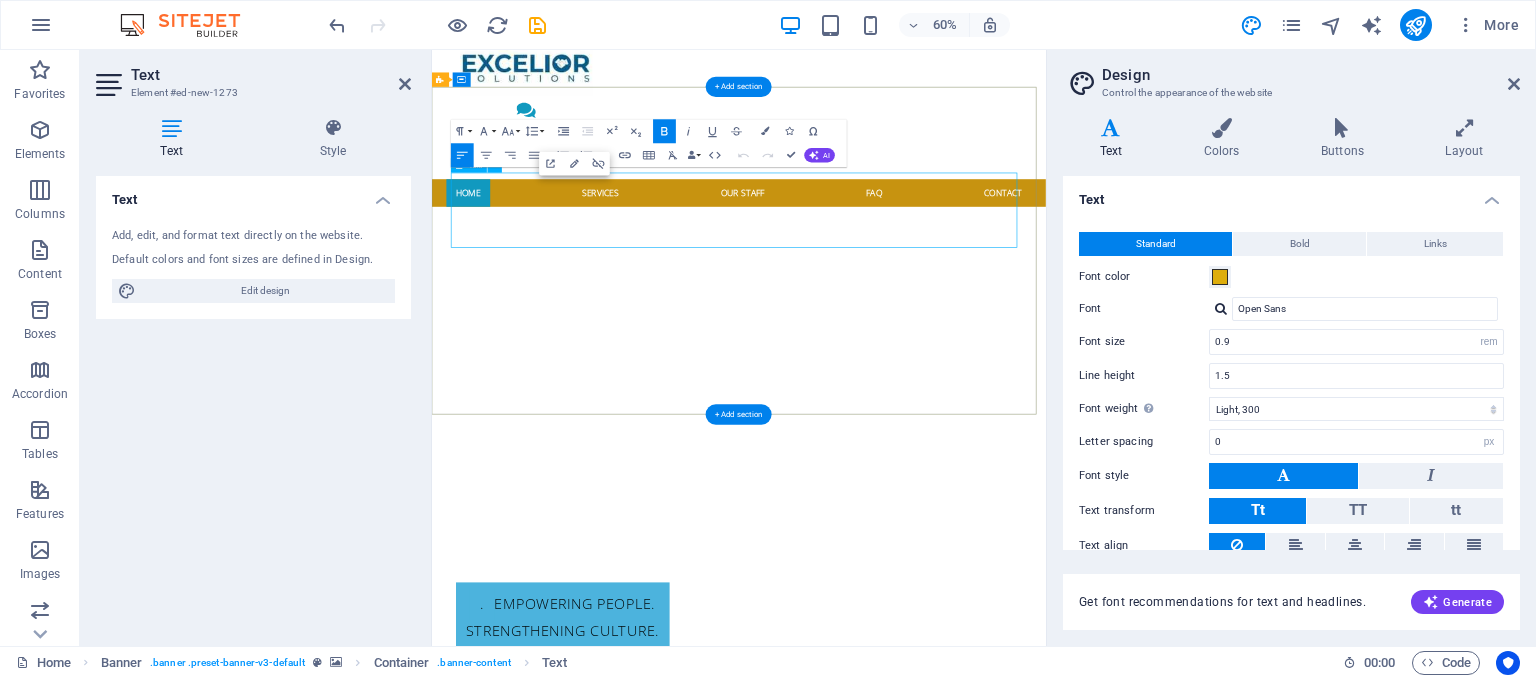 scroll, scrollTop: 197, scrollLeft: 0, axis: vertical 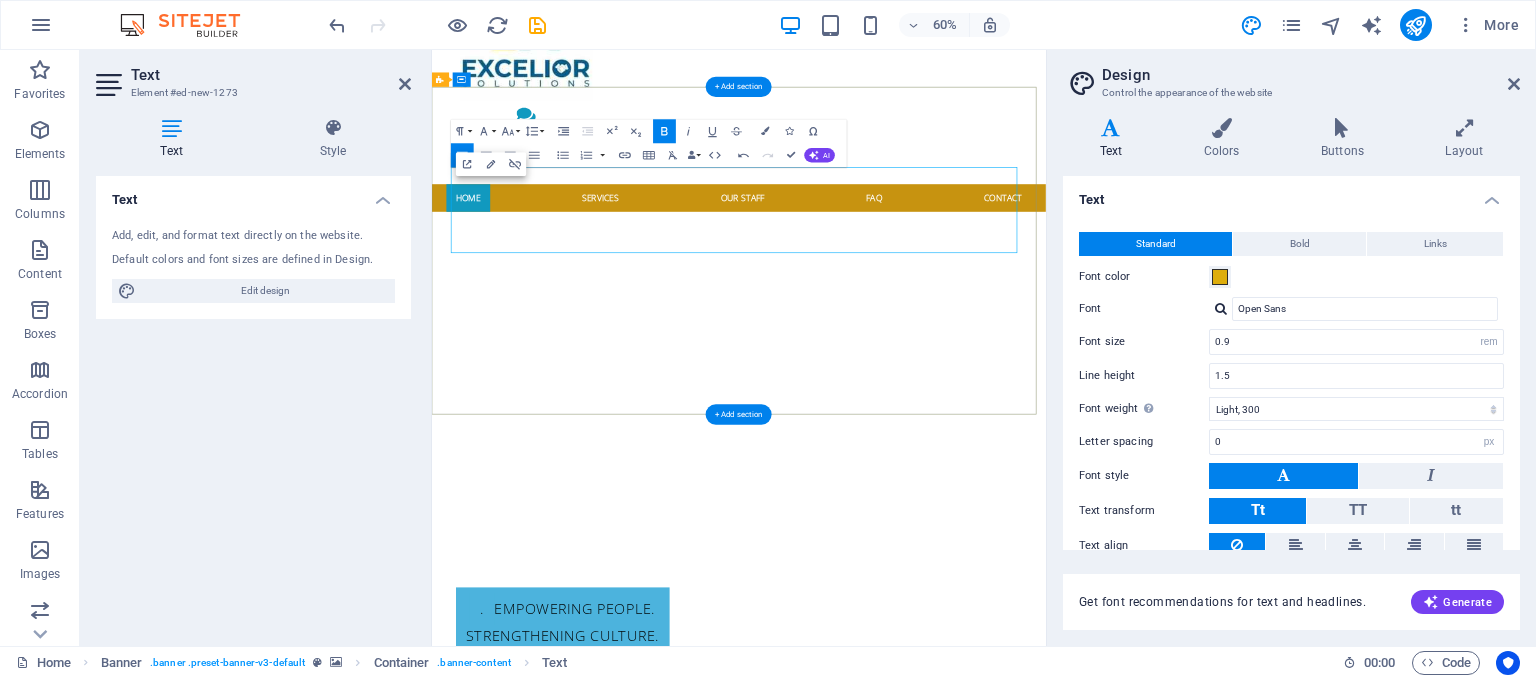 click on "." at bounding box center (515, 982) 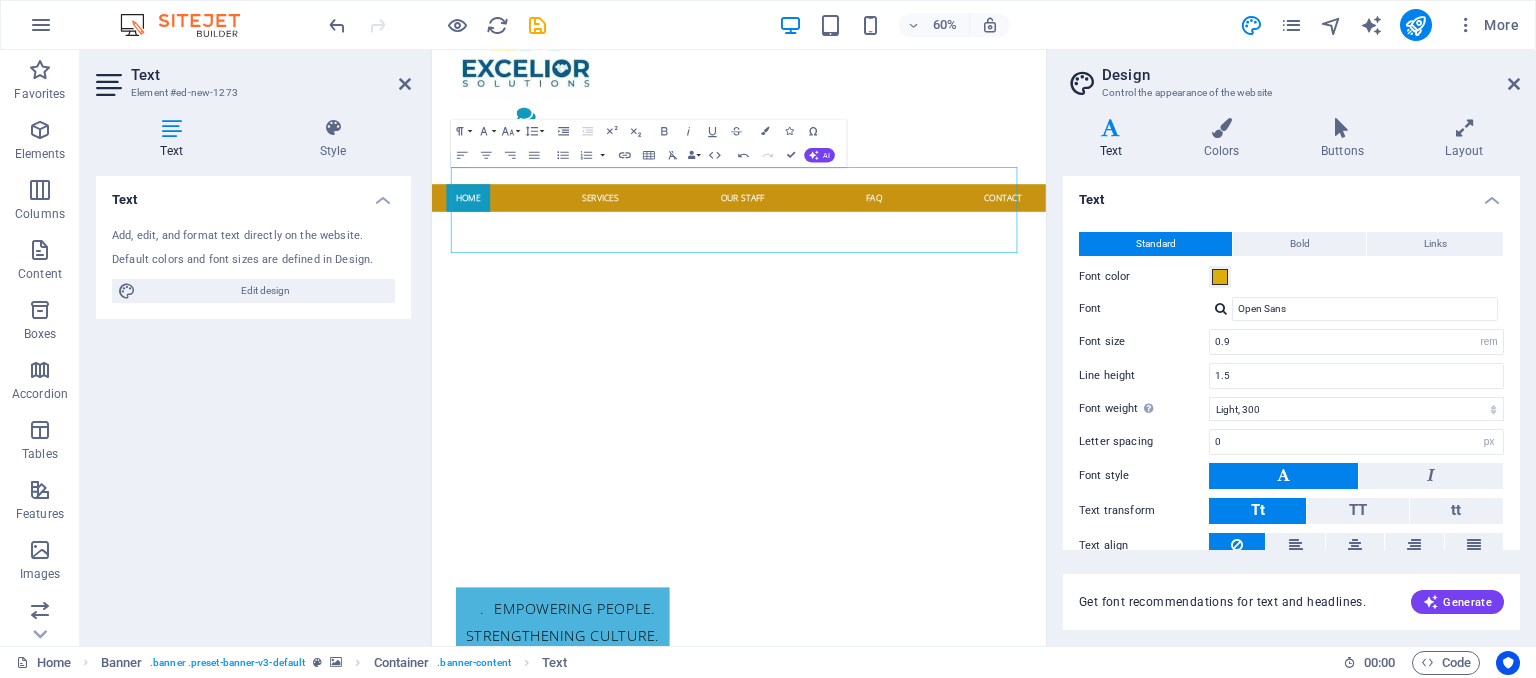 drag, startPoint x: 923, startPoint y: 237, endPoint x: 530, endPoint y: 278, distance: 395.1329 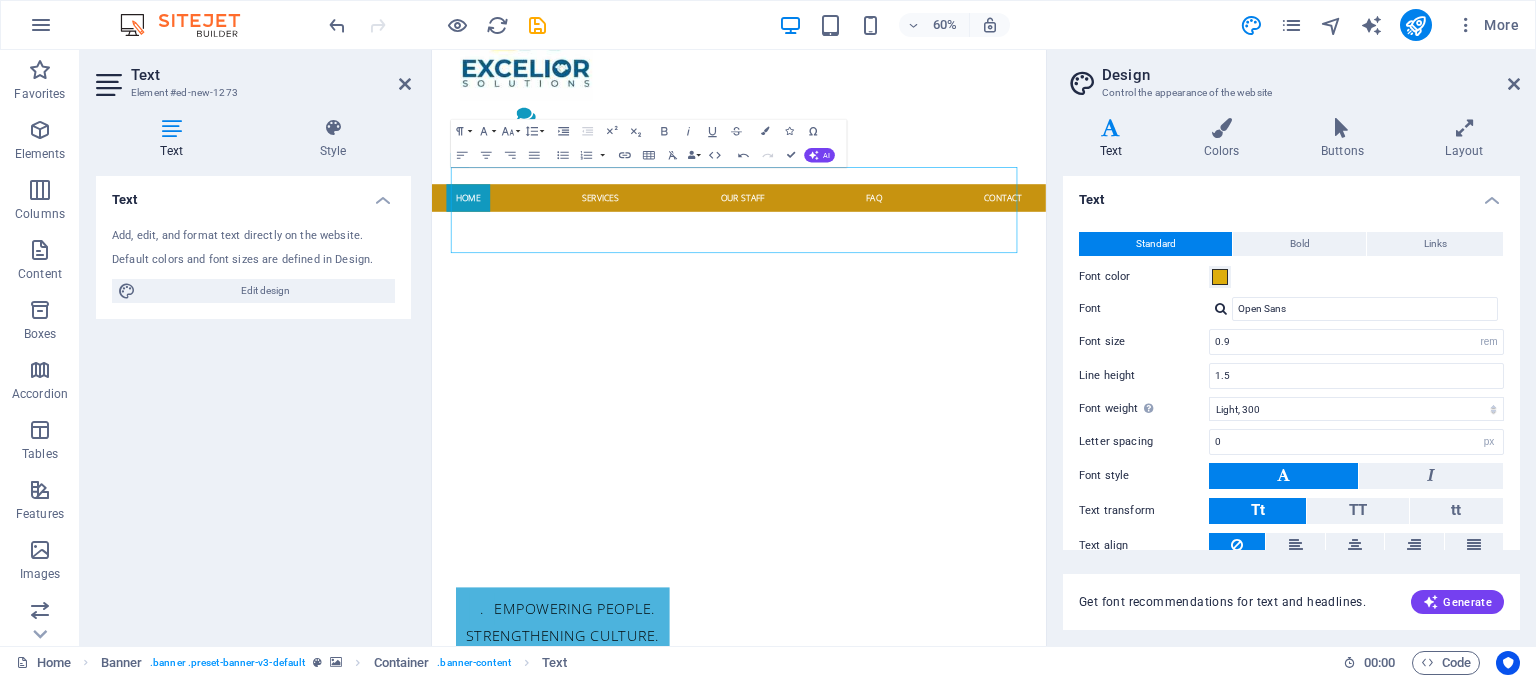 click on ". Empowering People.  Strengthening Culture.  Accelerating Business" at bounding box center (650, 1023) 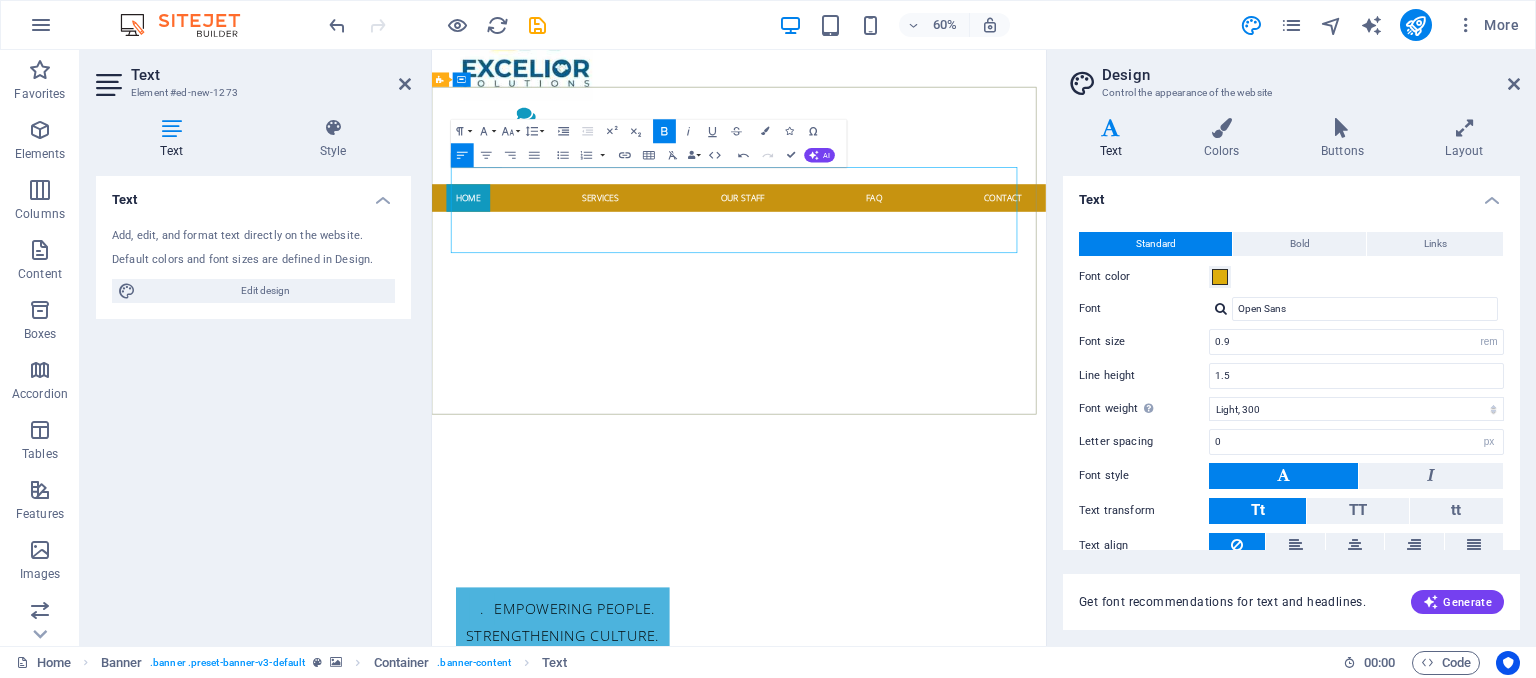 click on ". Empowering People.  Strengthening Culture.  Accelerating Business" at bounding box center [650, 1023] 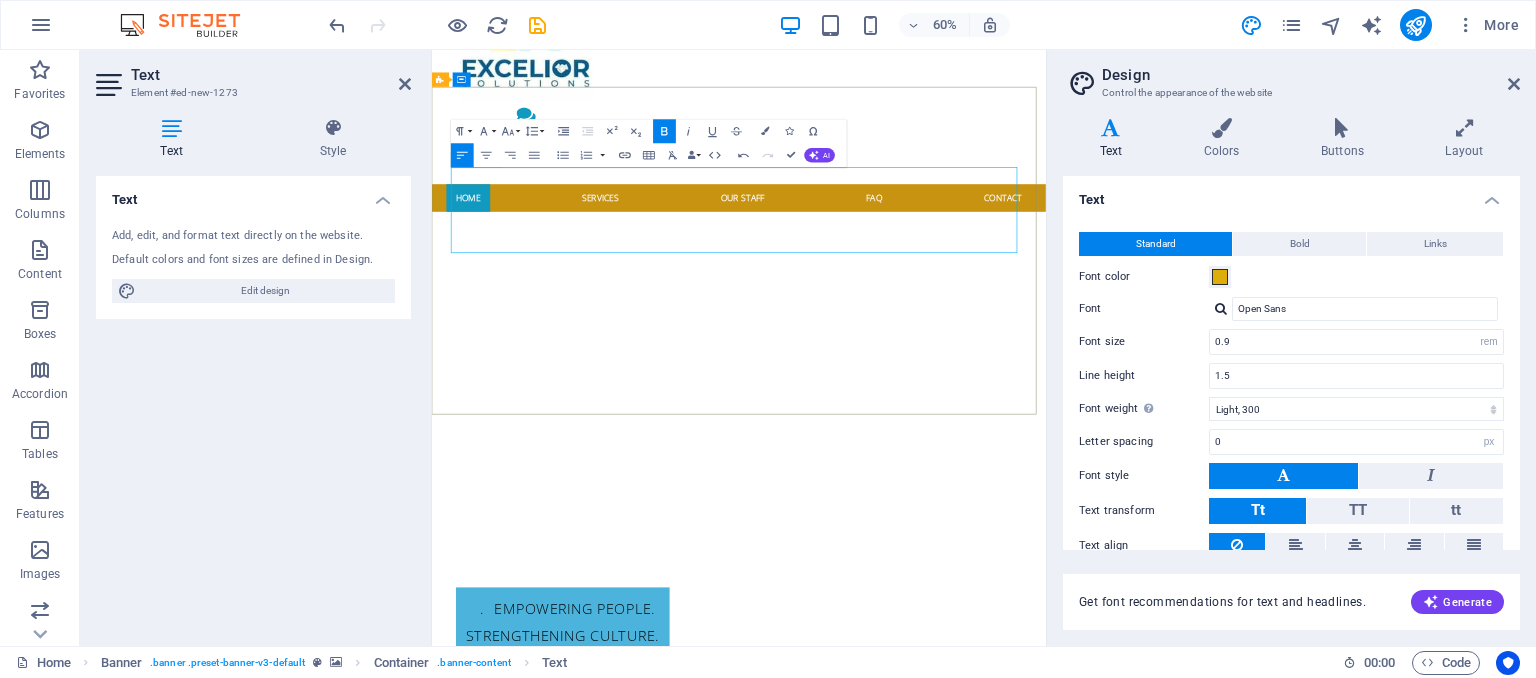 click on ". Empowering People.  Strengthening Culture.  Accelerating Business" at bounding box center [650, 1023] 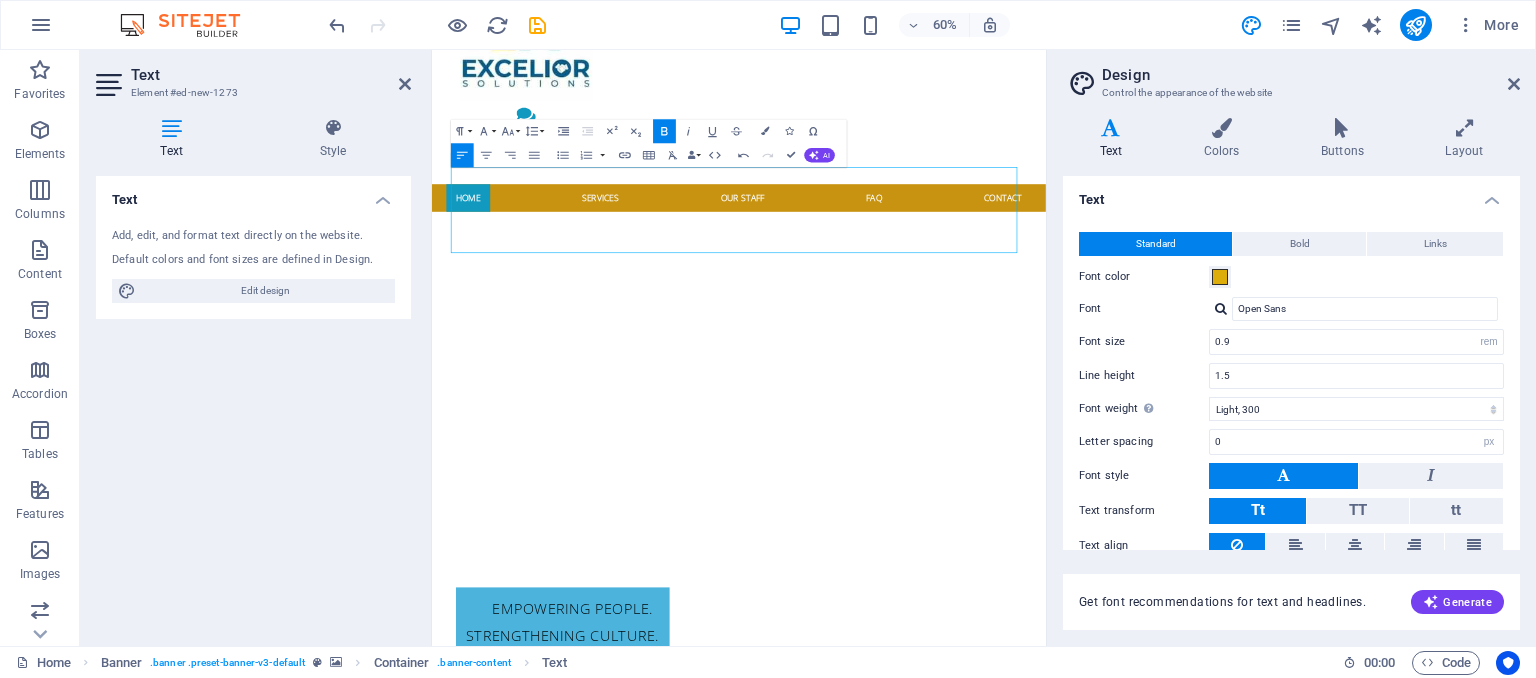 scroll, scrollTop: 206, scrollLeft: 0, axis: vertical 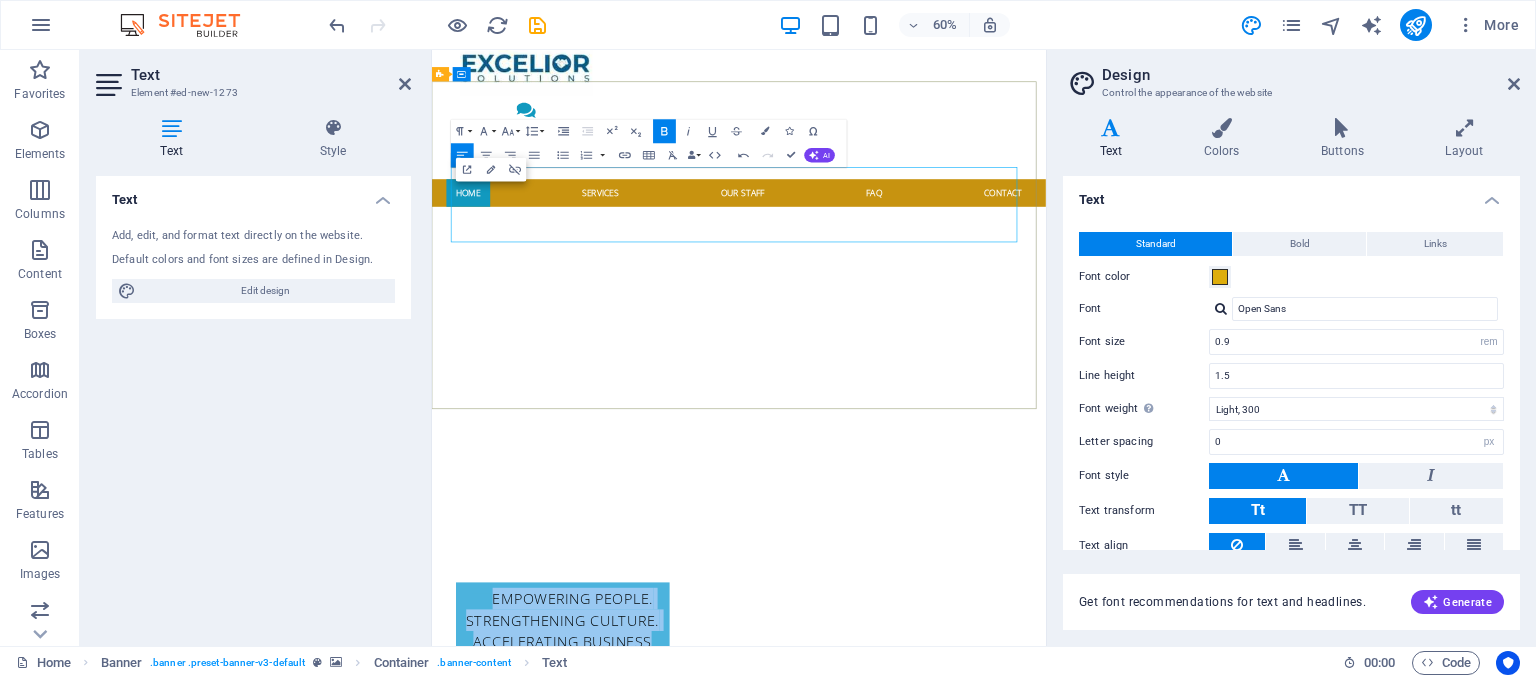 drag, startPoint x: 799, startPoint y: 340, endPoint x: 498, endPoint y: 253, distance: 313.32092 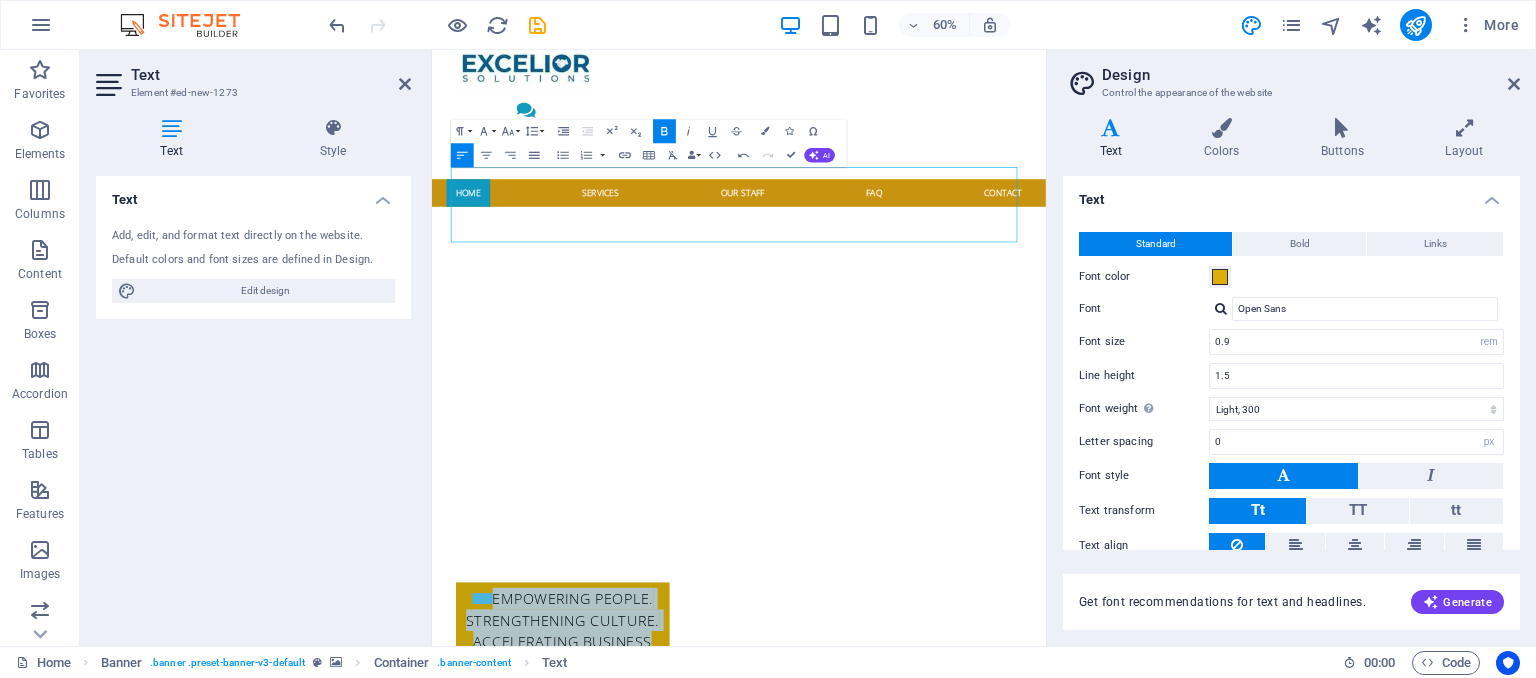 click 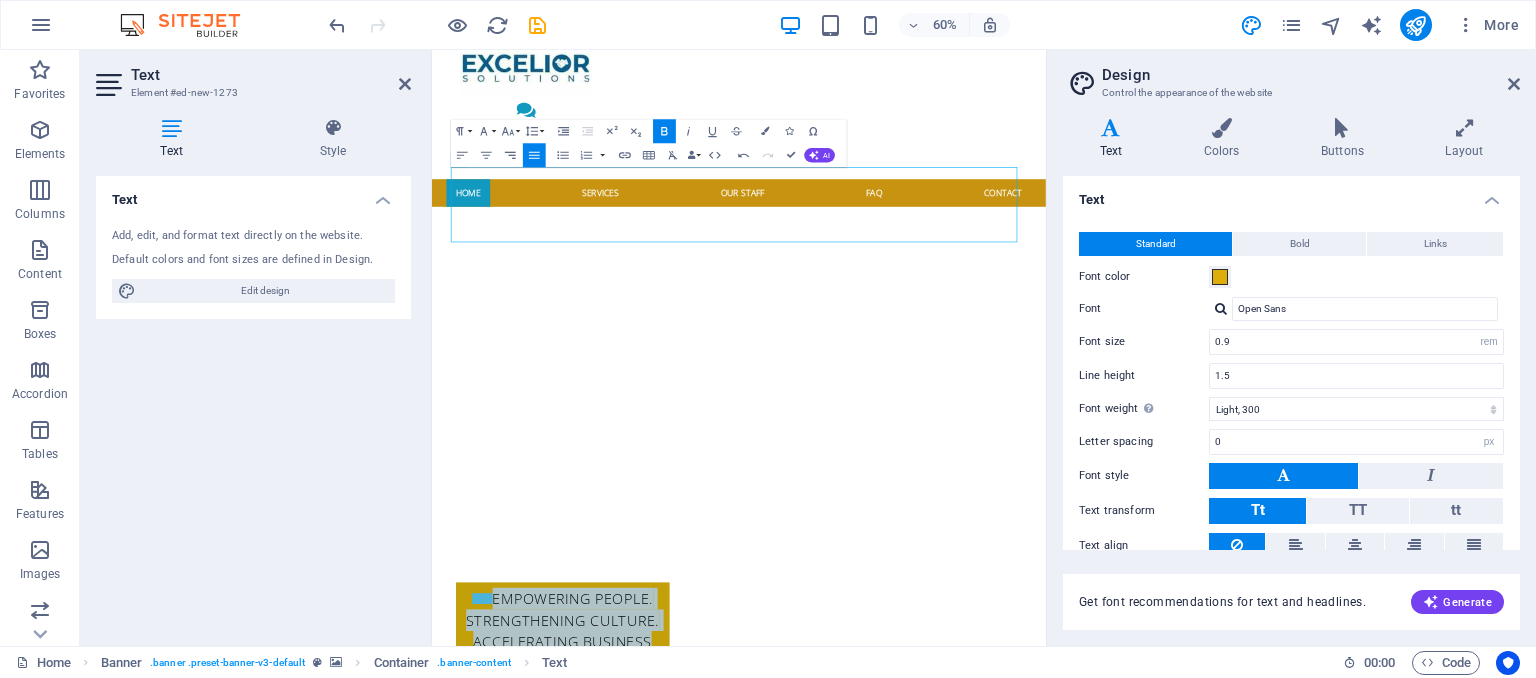 click 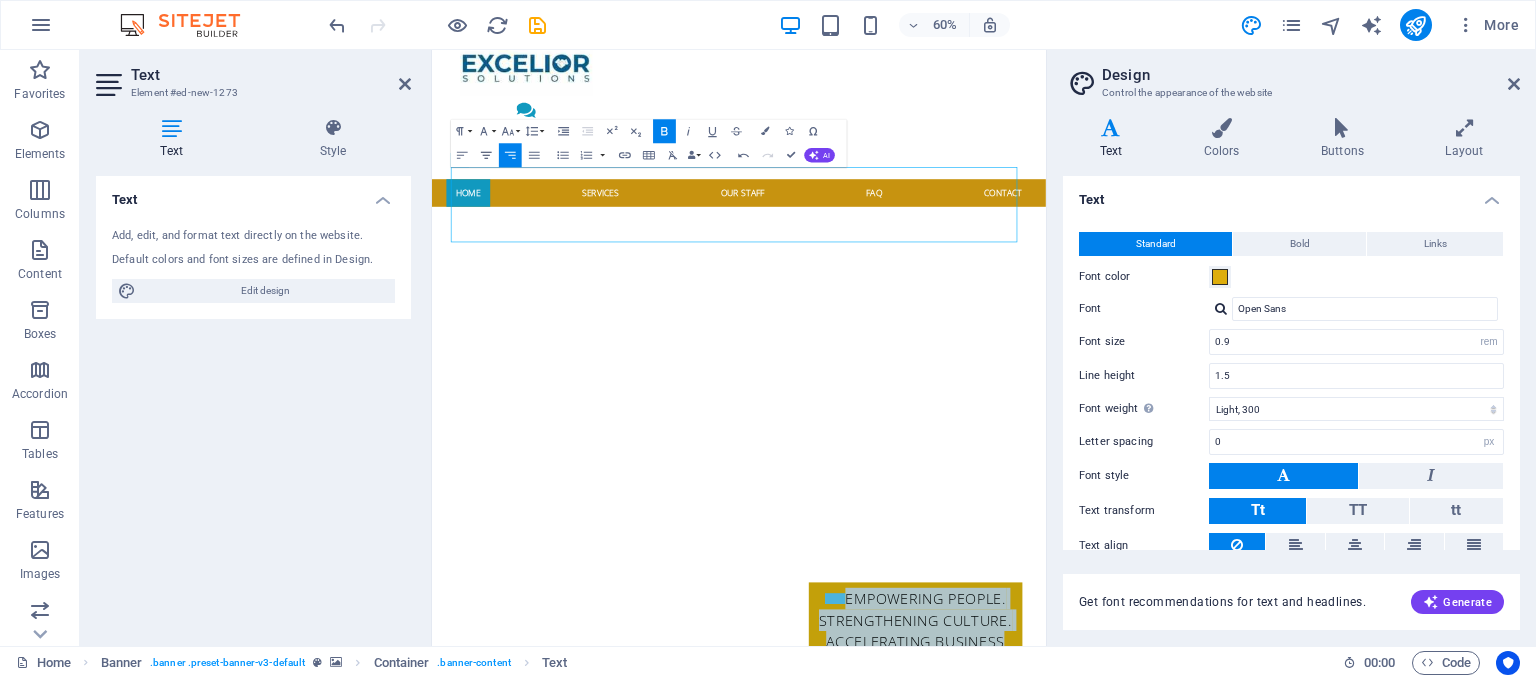 click 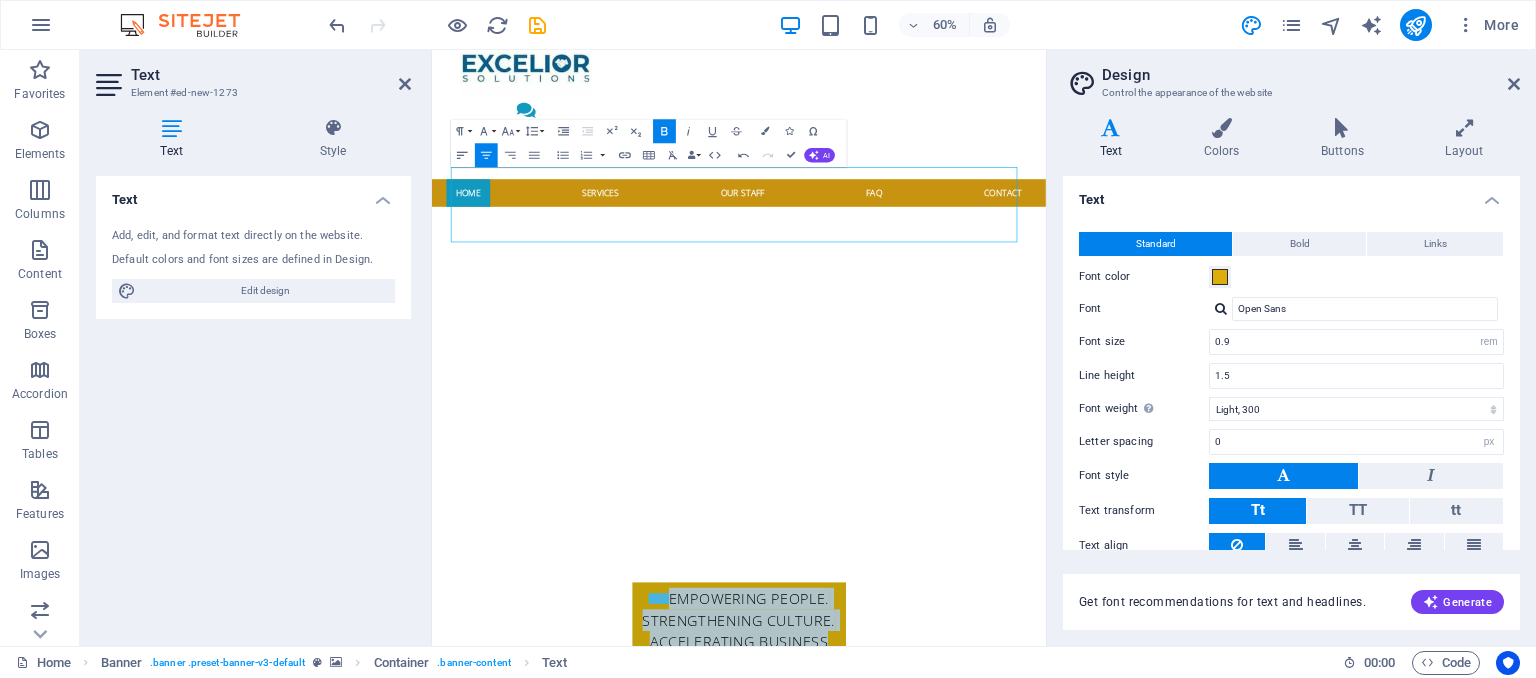 click 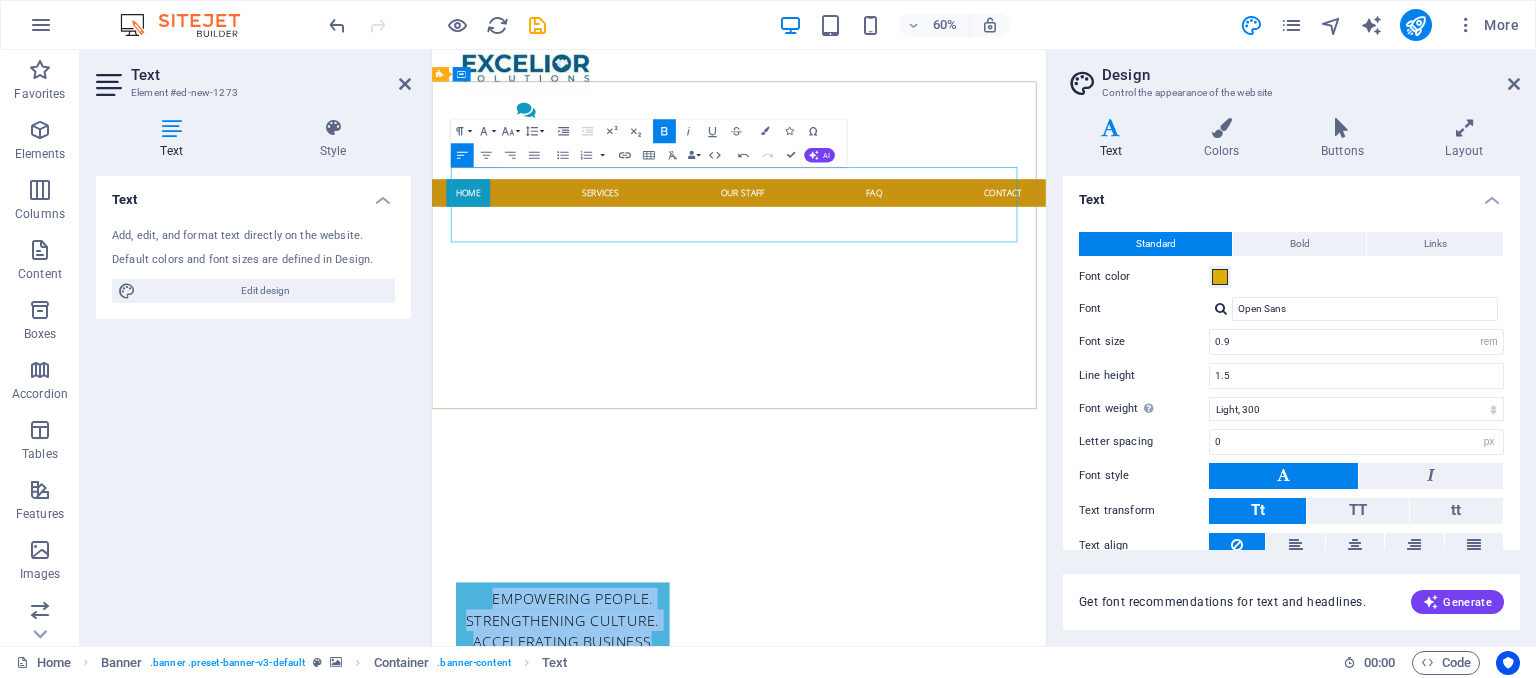 click on "Empowering People.  Strengthening Culture.  Accelerating Business" at bounding box center (650, 1000) 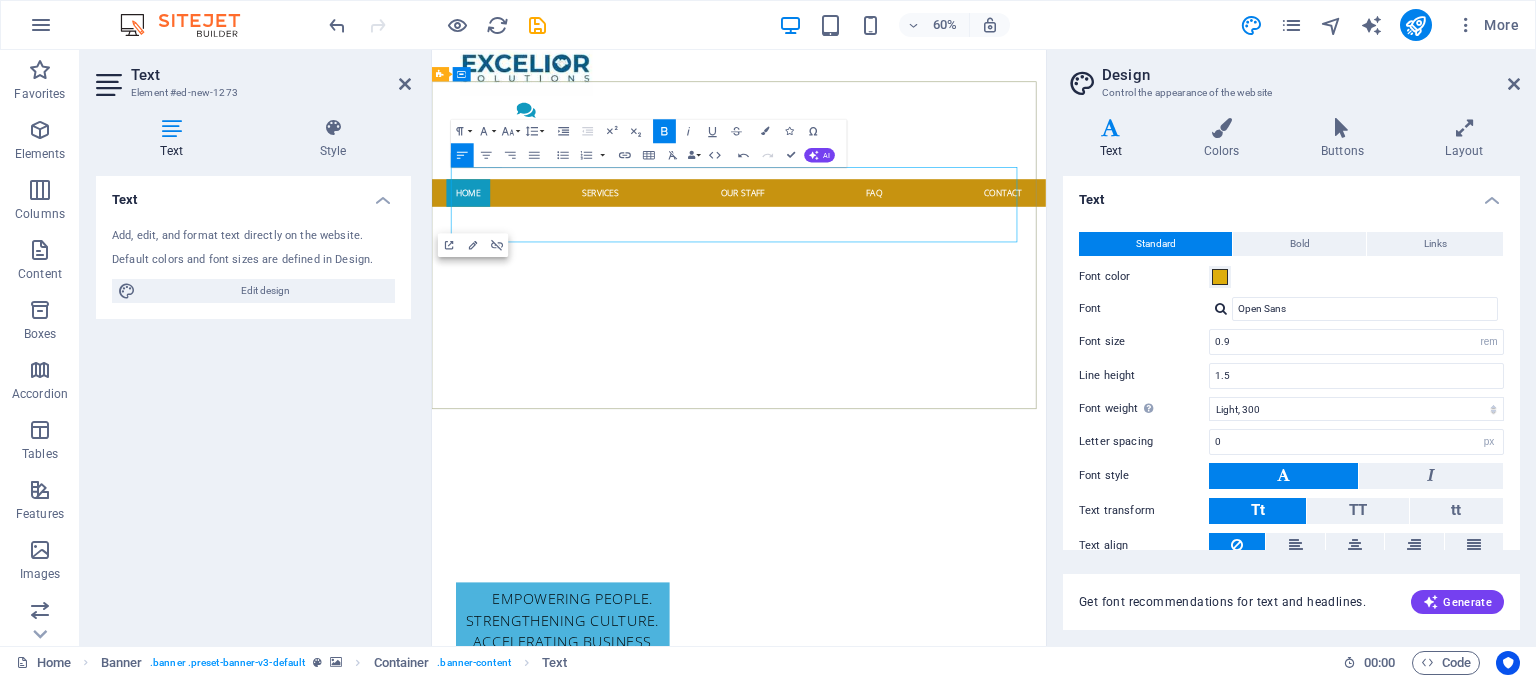 click on "Empowering People.  Strengthening Culture.  Accelerating Business" at bounding box center (650, 1000) 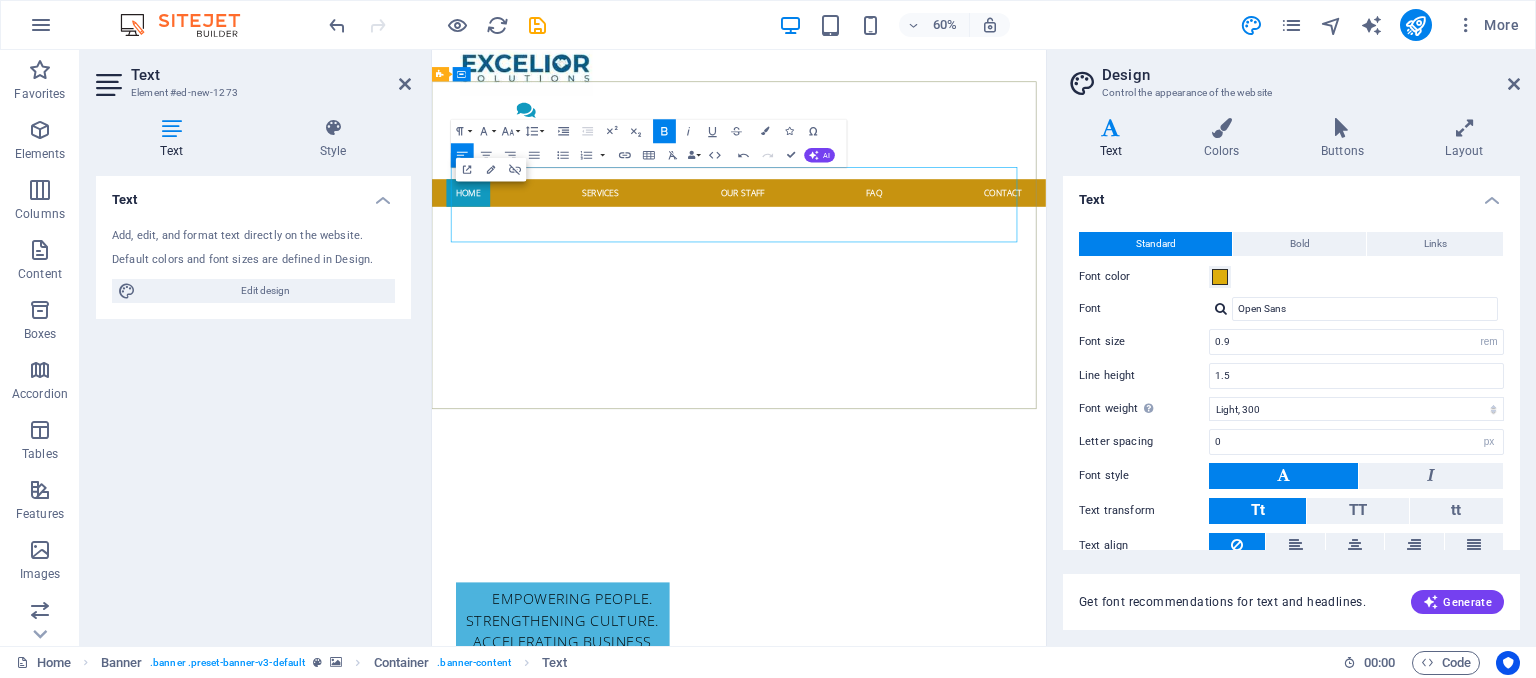 click on "Empowering People.  Strengthening Culture.  Accelerating Business" at bounding box center [650, 1000] 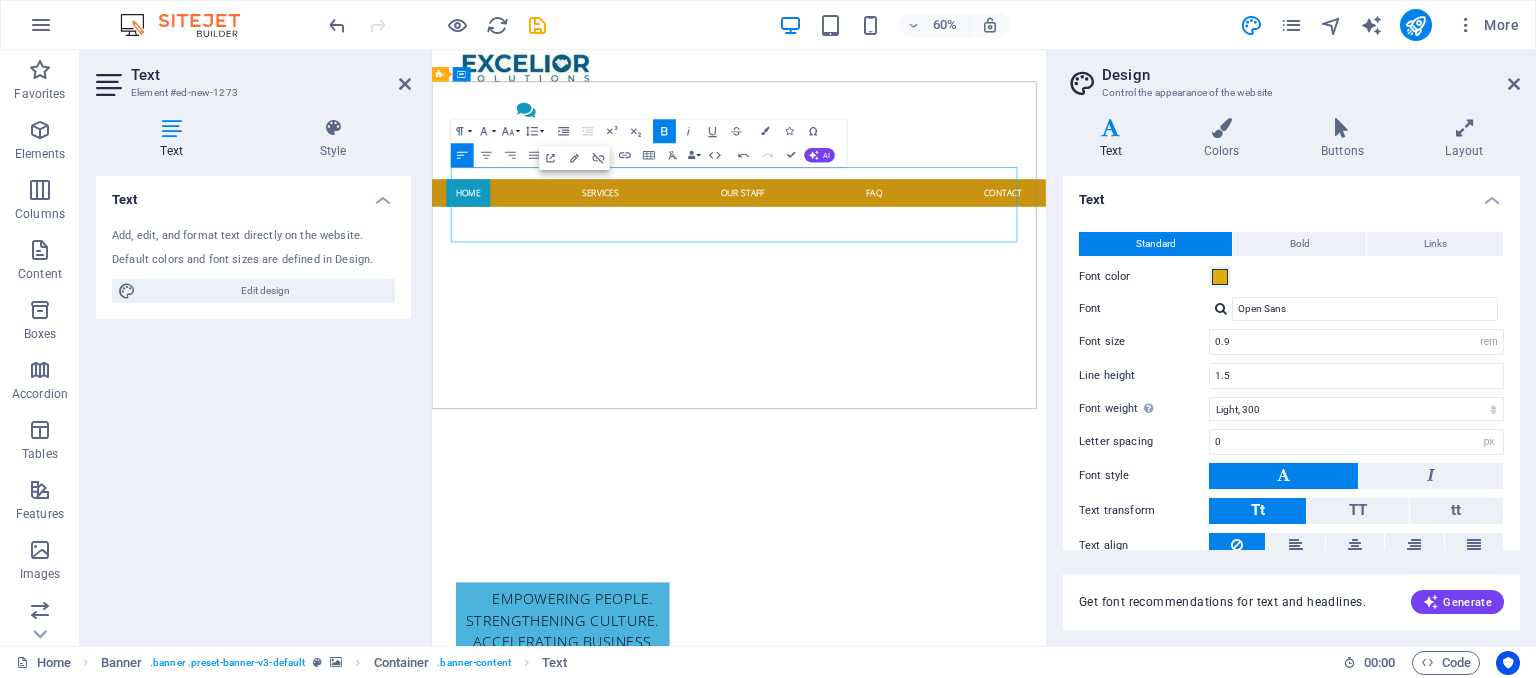 click on "Empowering People.  Strengthening Culture.  Accelerating Business" at bounding box center (650, 1000) 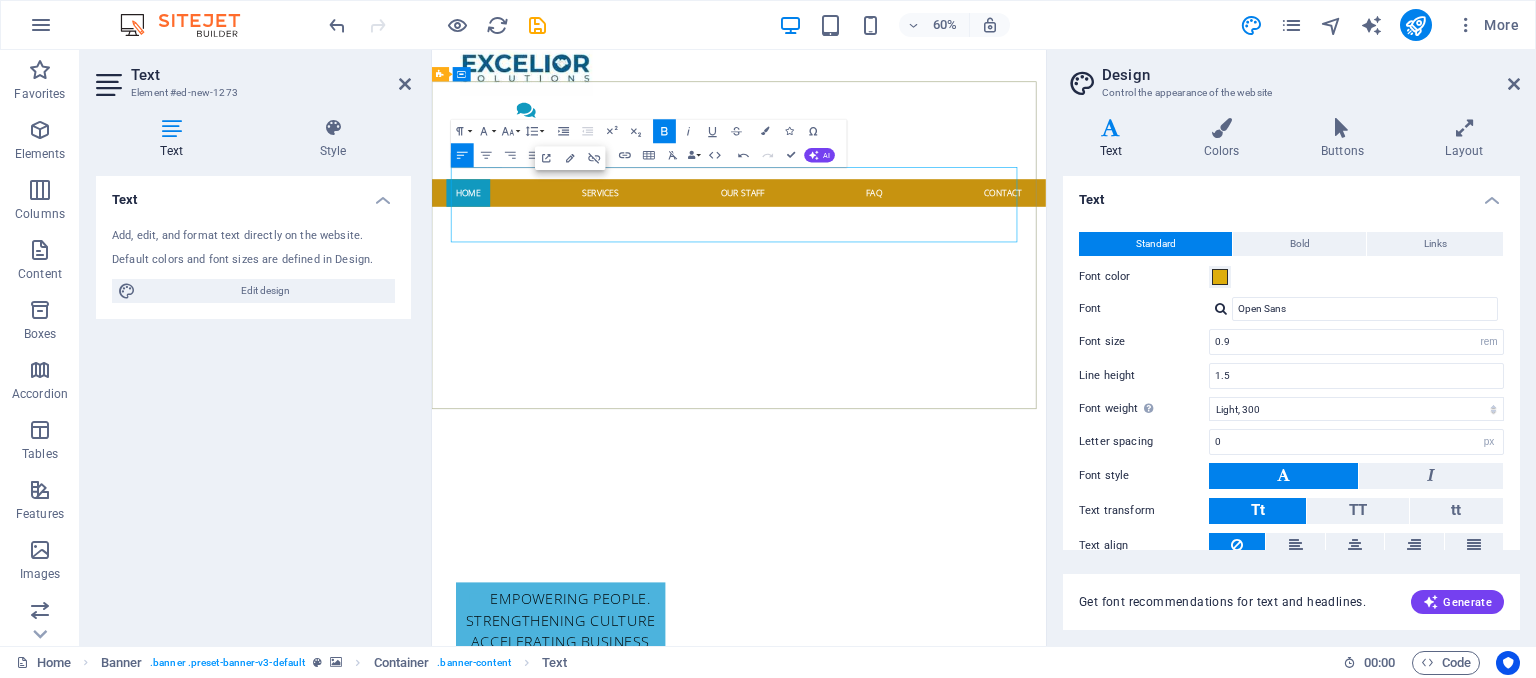 click on "Empowering People.  Strengthening Culture Accelerating Business" at bounding box center [646, 1001] 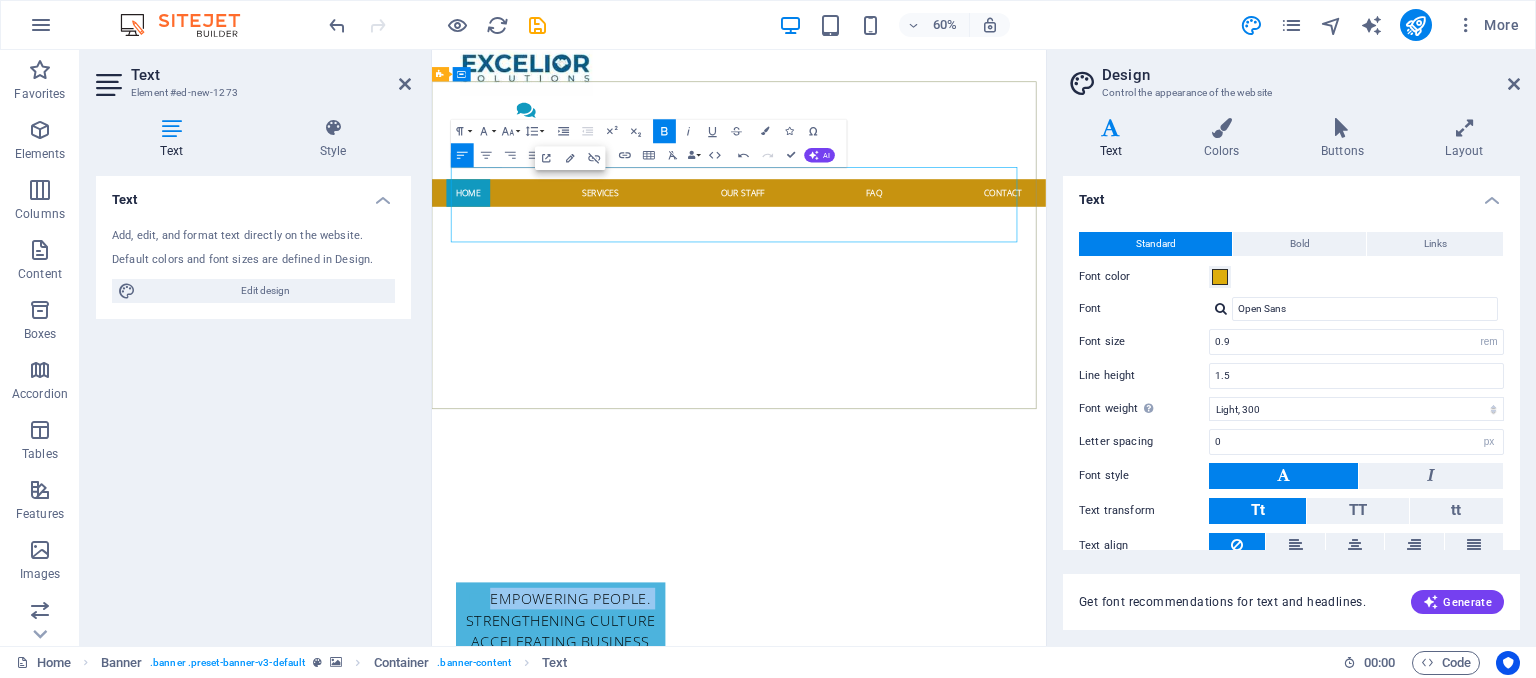 click on "Empowering People.  Strengthening Culture Accelerating Business" at bounding box center (646, 1001) 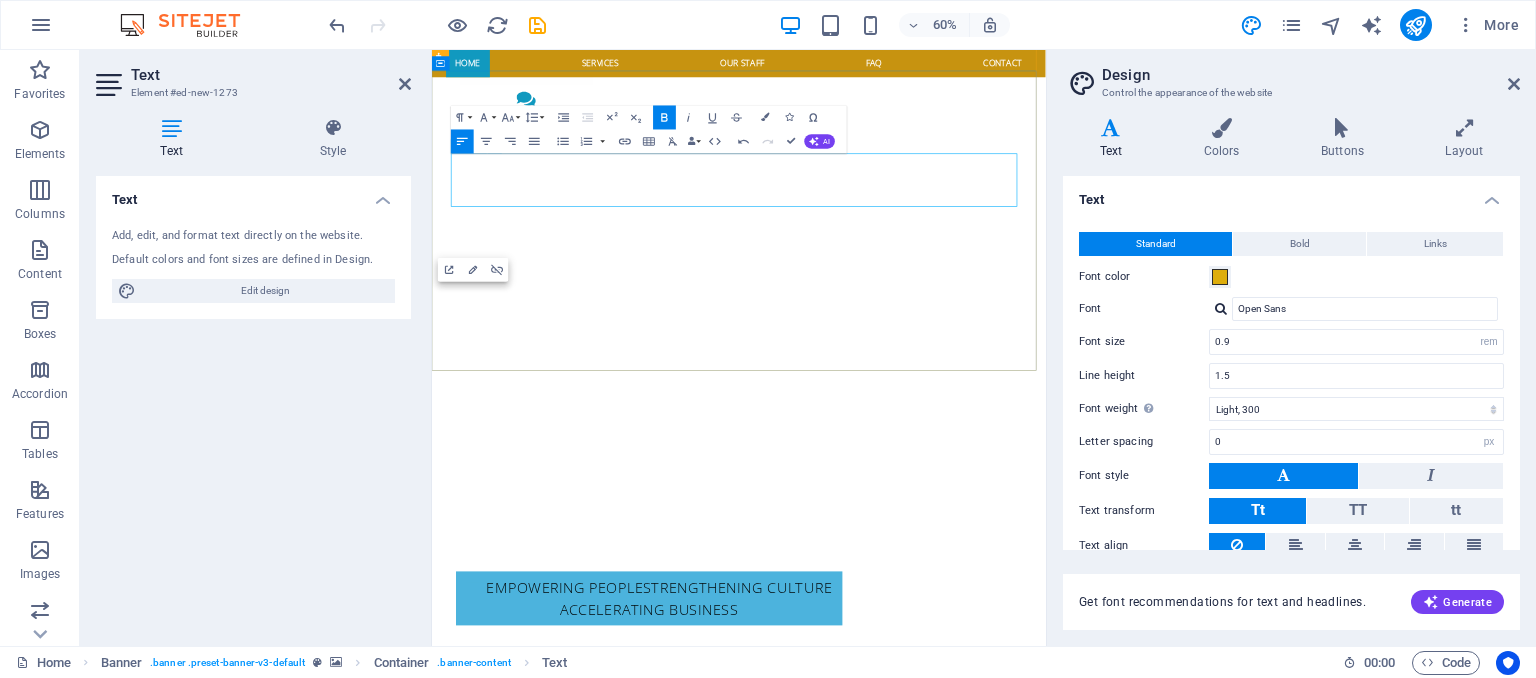 scroll, scrollTop: 212, scrollLeft: 0, axis: vertical 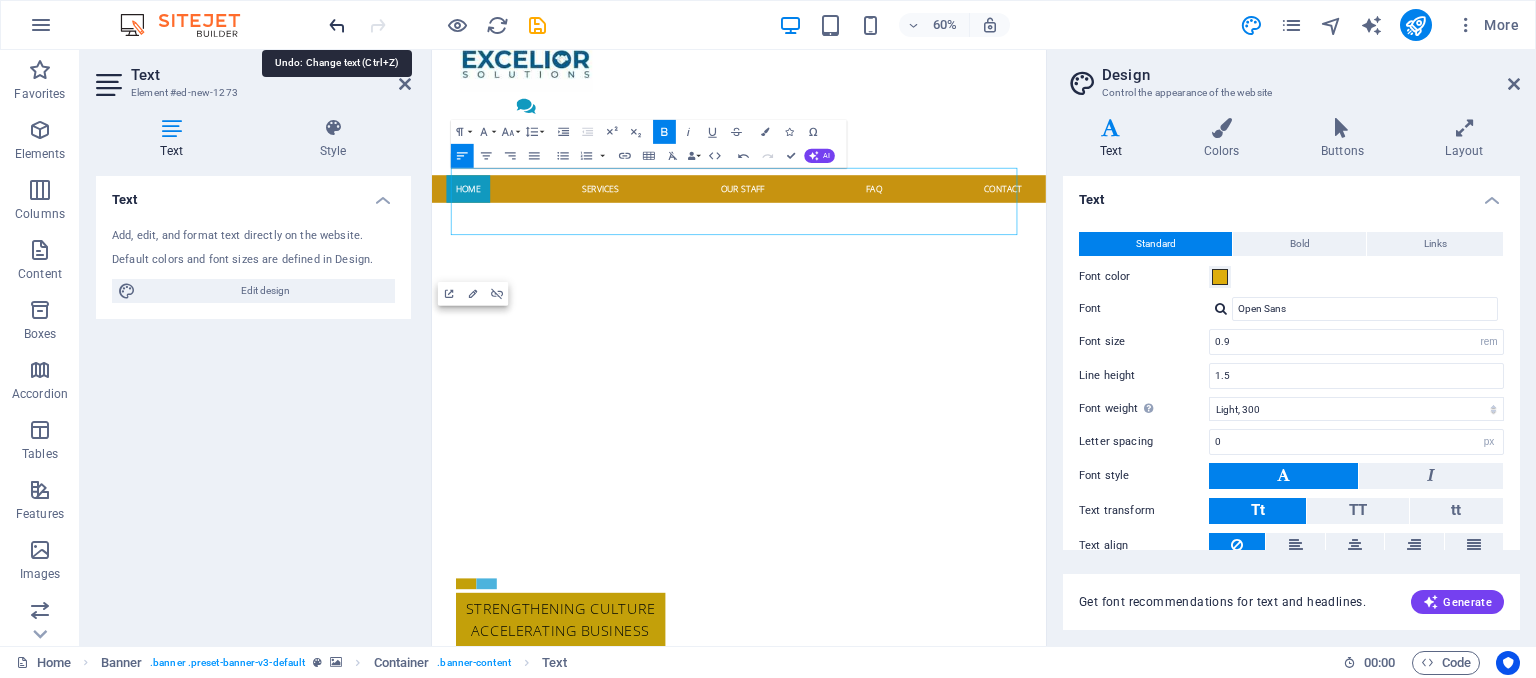 click at bounding box center (337, 25) 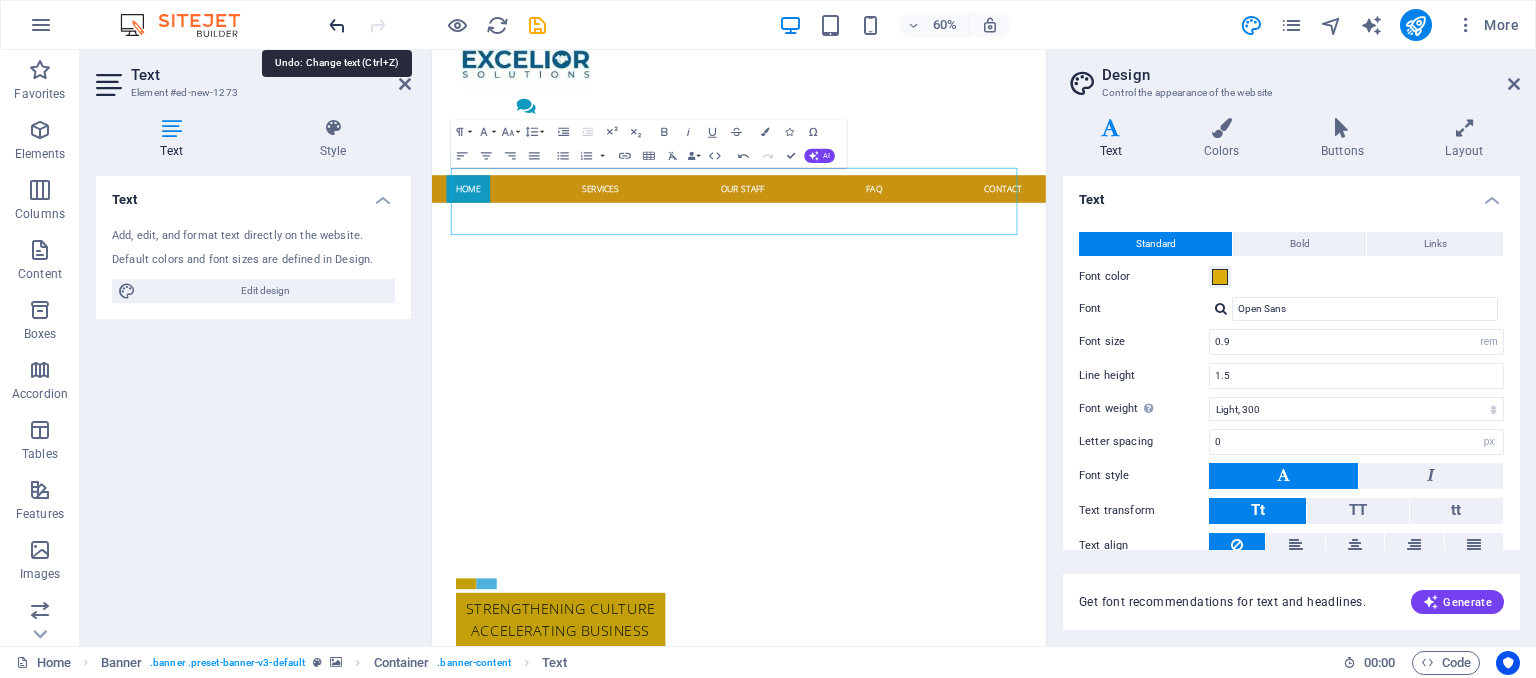 click at bounding box center [337, 25] 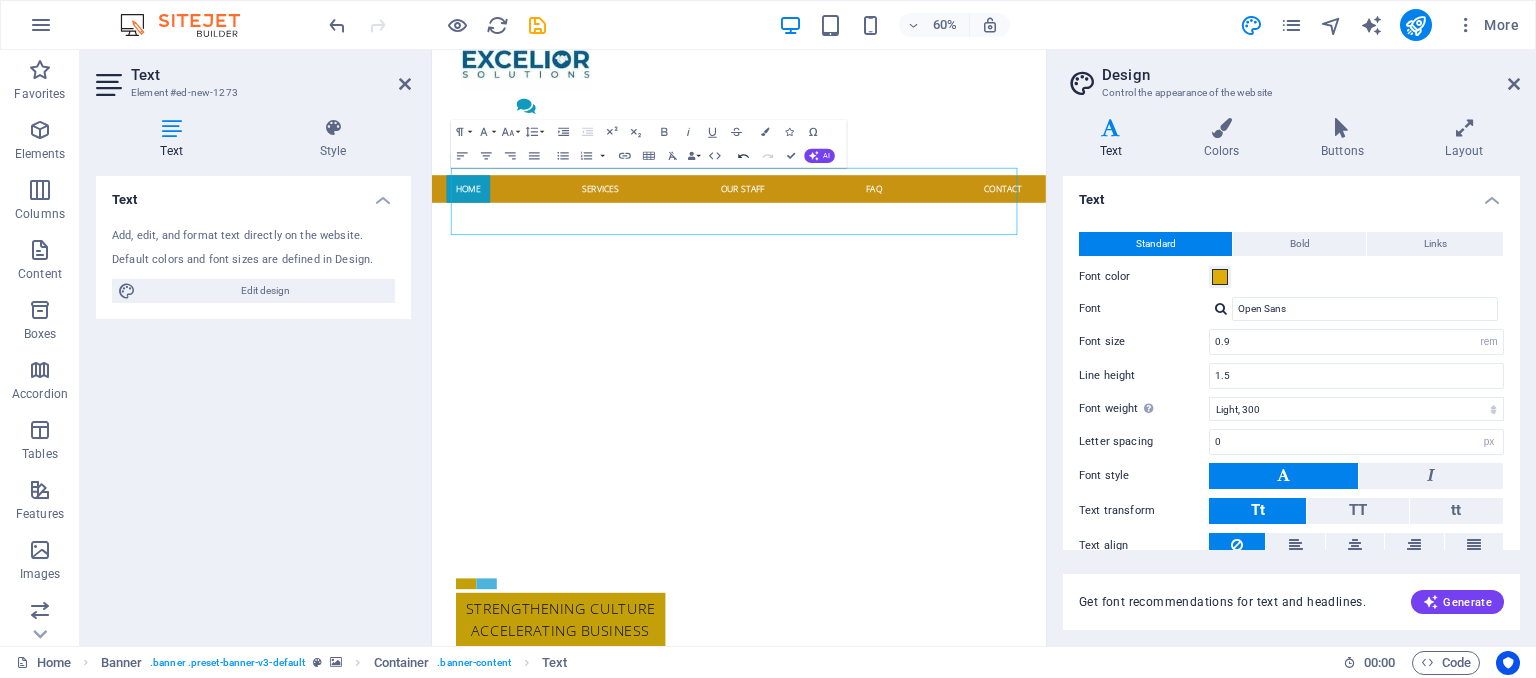 click 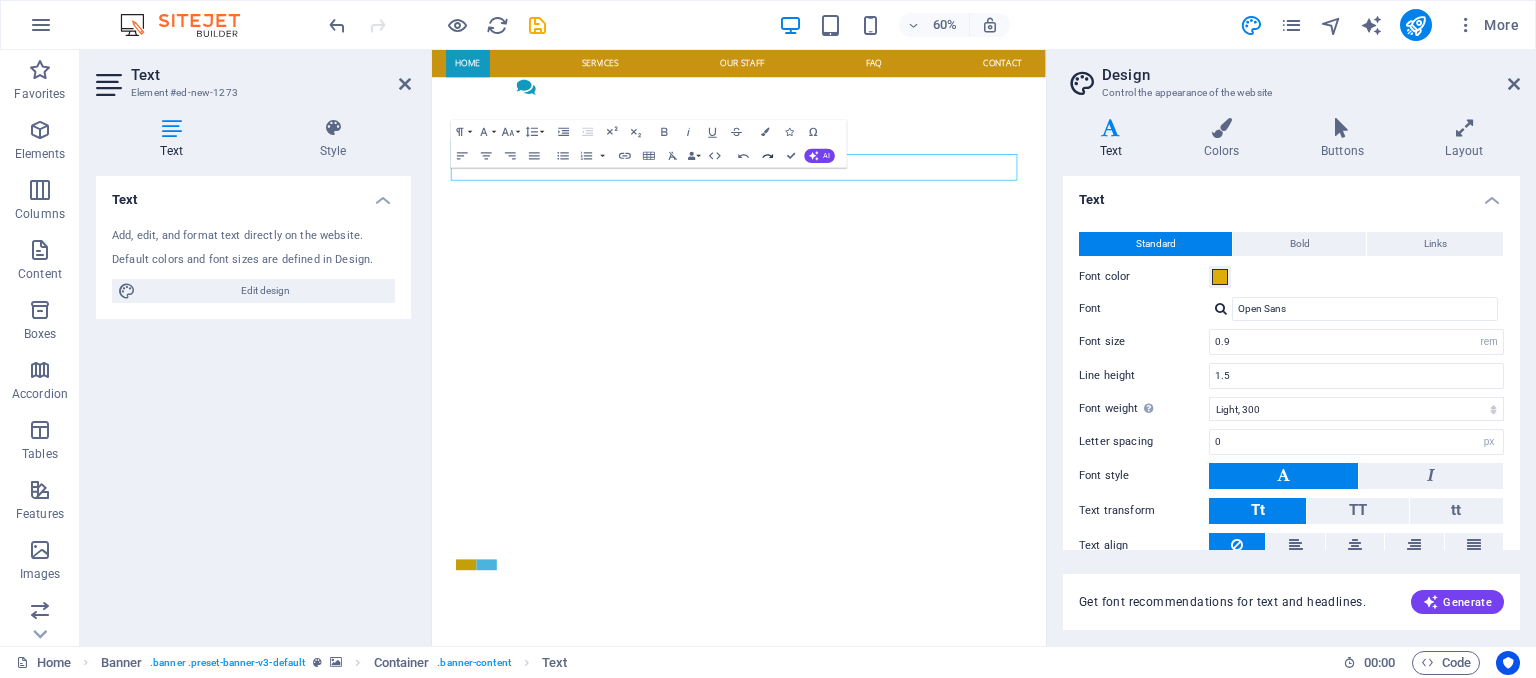 click 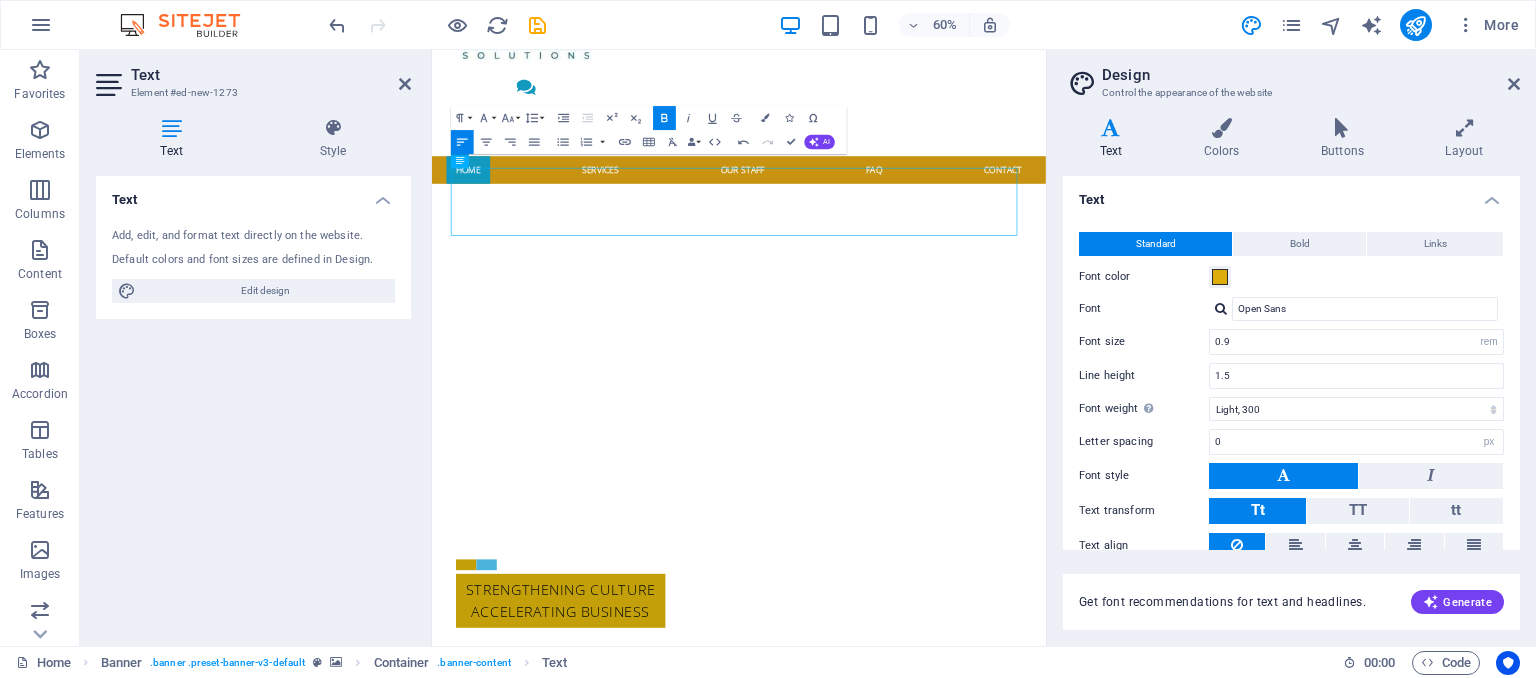 scroll, scrollTop: 211, scrollLeft: 0, axis: vertical 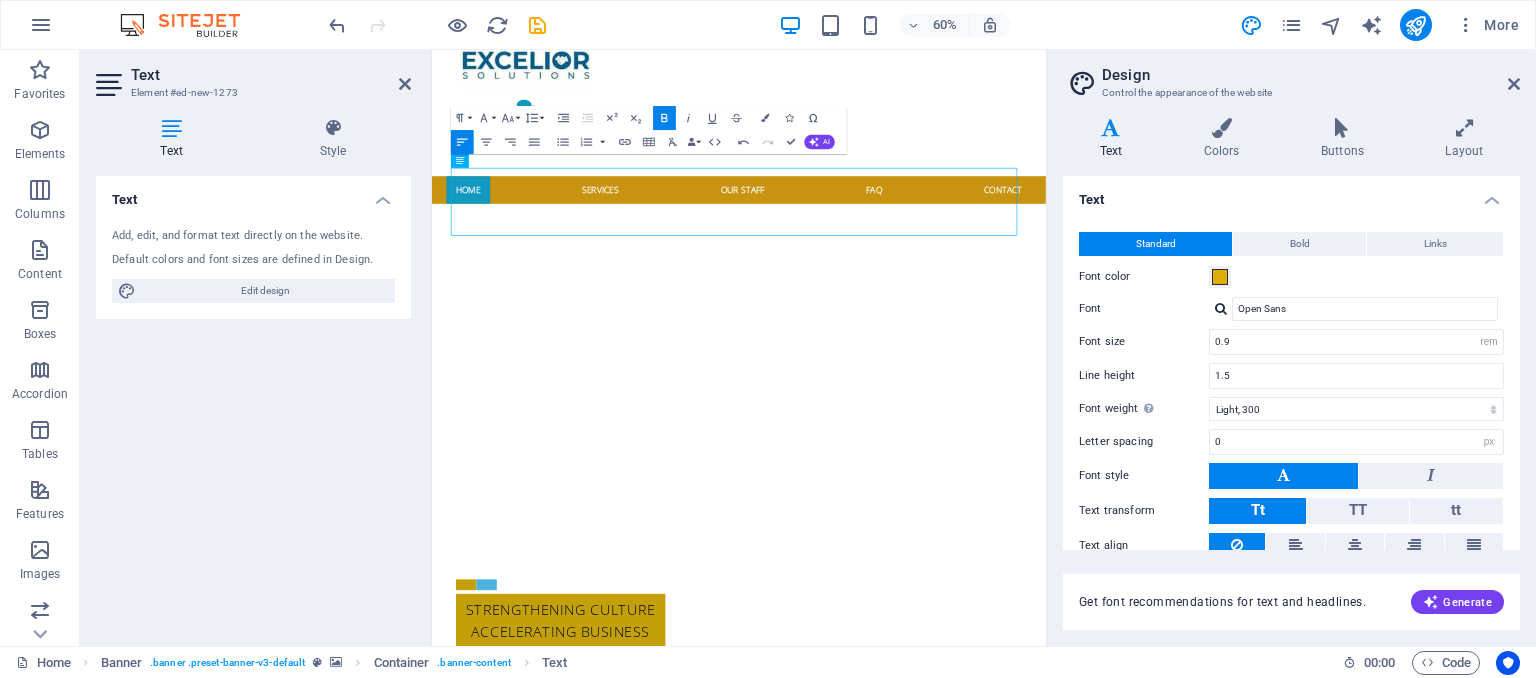 click 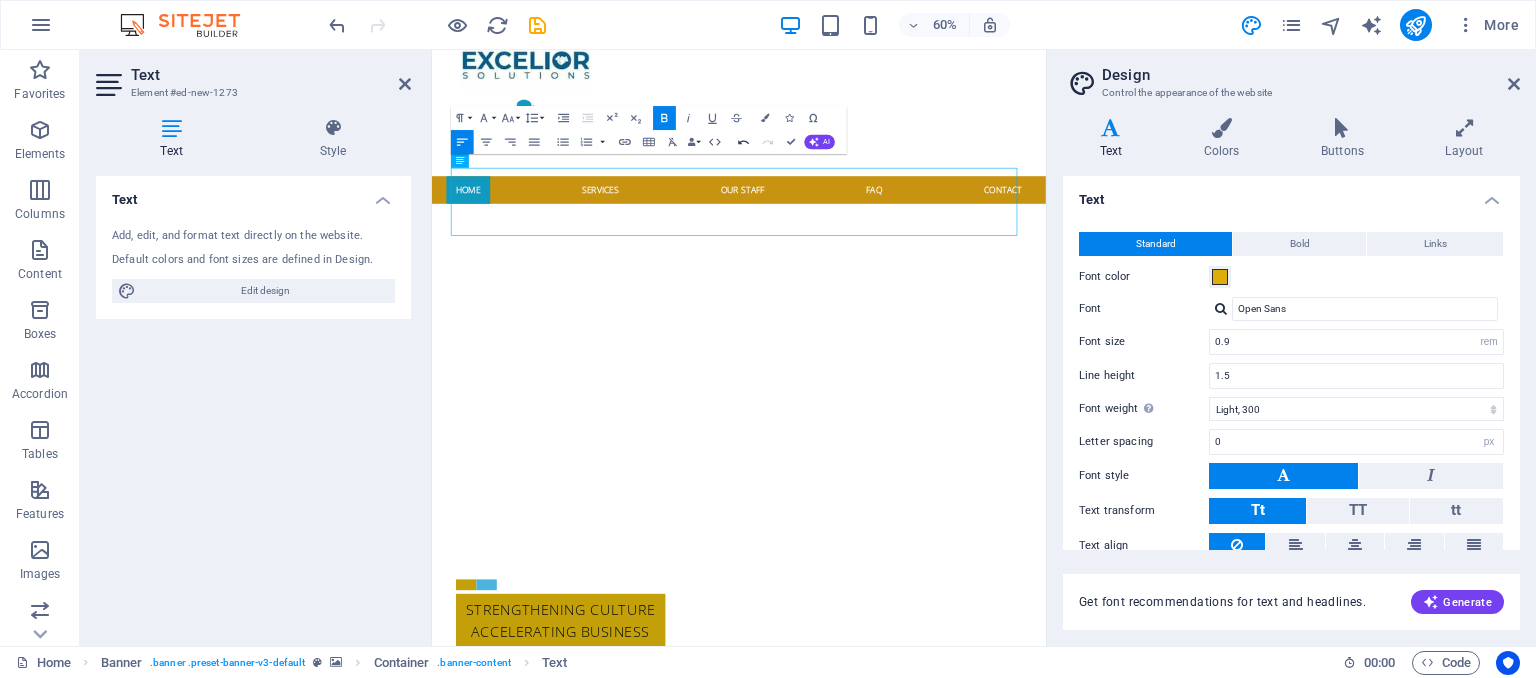 click 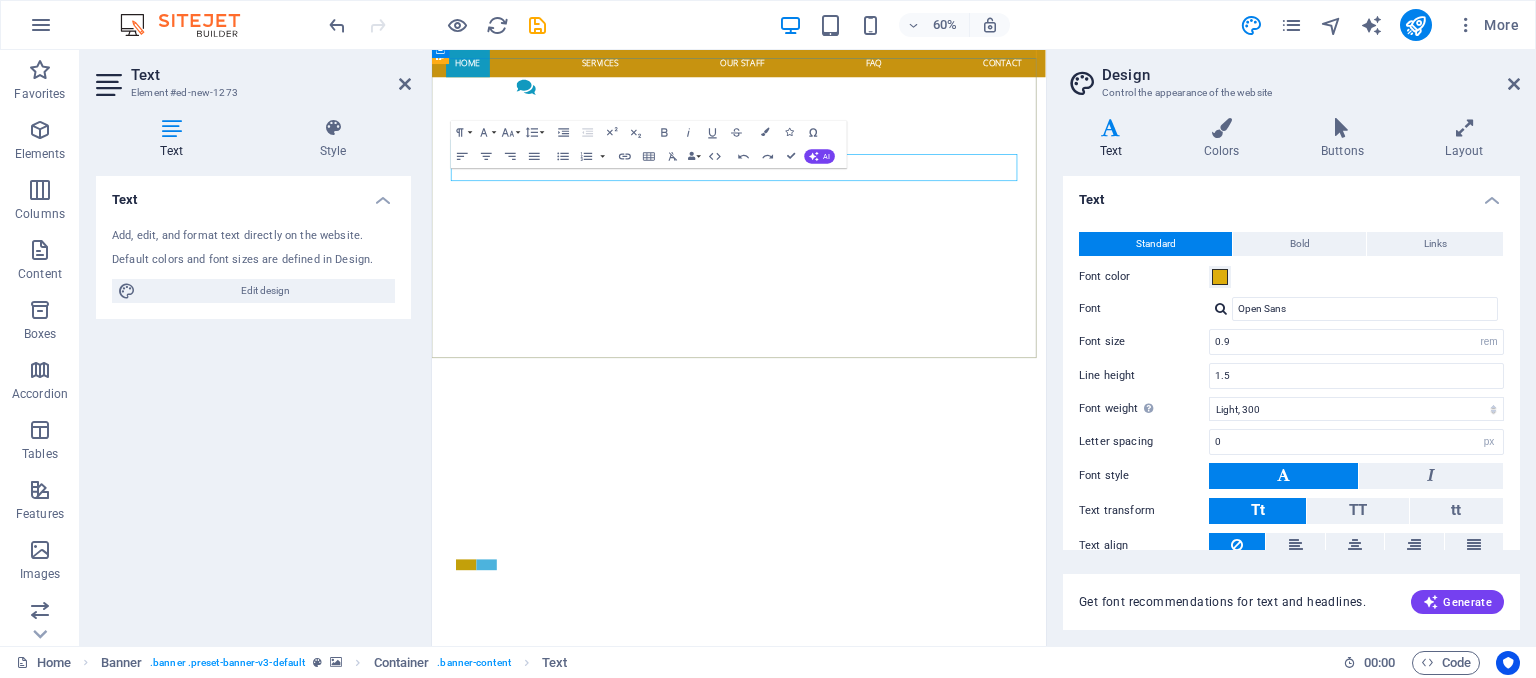 click on "Empowering PeopleStrengthening Culture Accelerating Business" at bounding box center [944, 922] 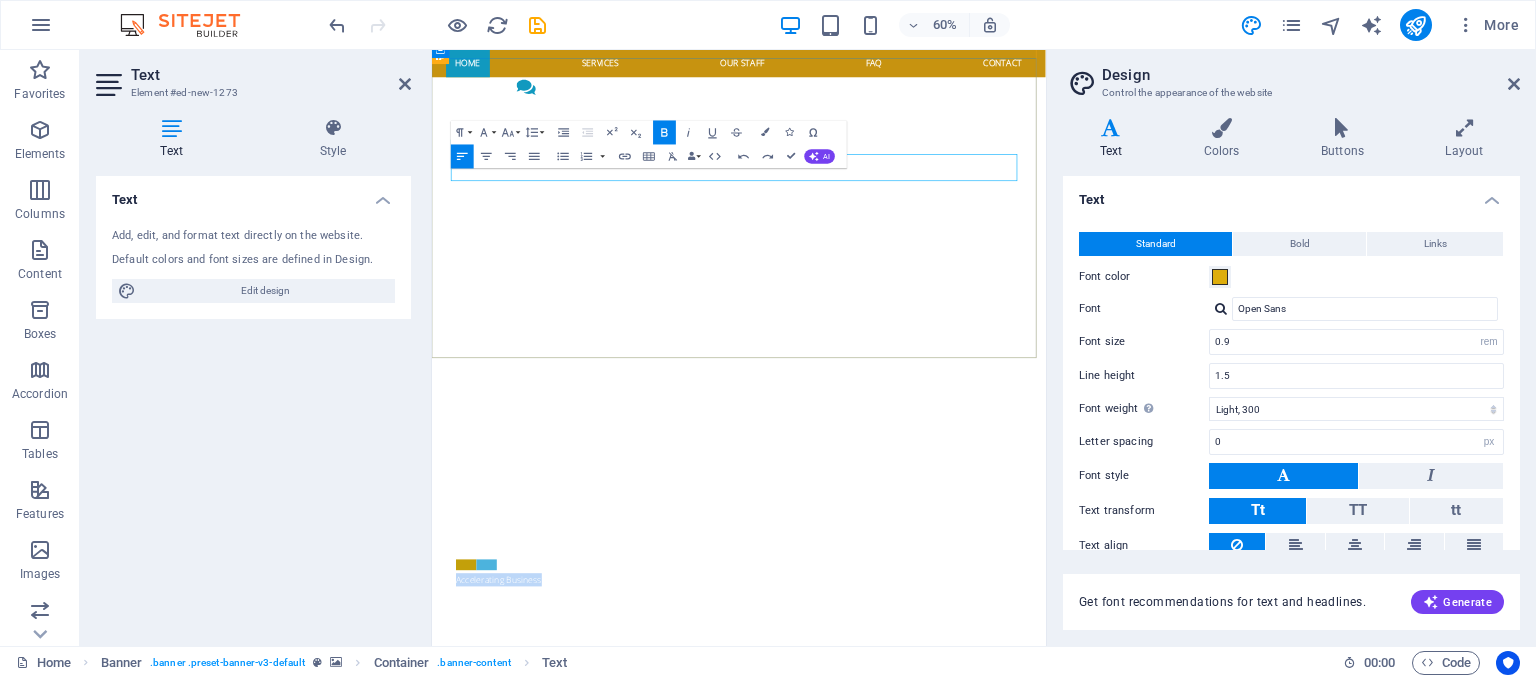 click on "Empowering PeopleStrengthening Culture Accelerating Business" at bounding box center [944, 922] 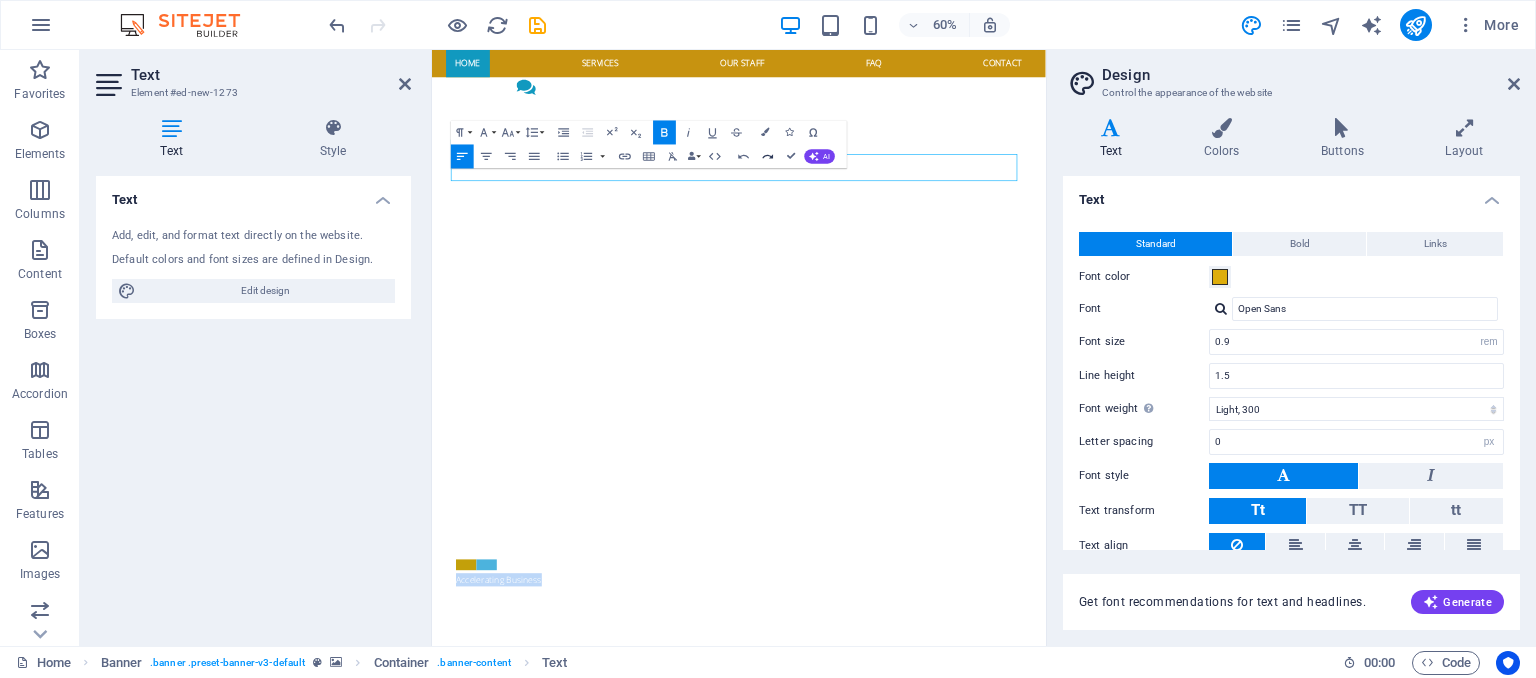 click on "Redo" at bounding box center (768, 157) 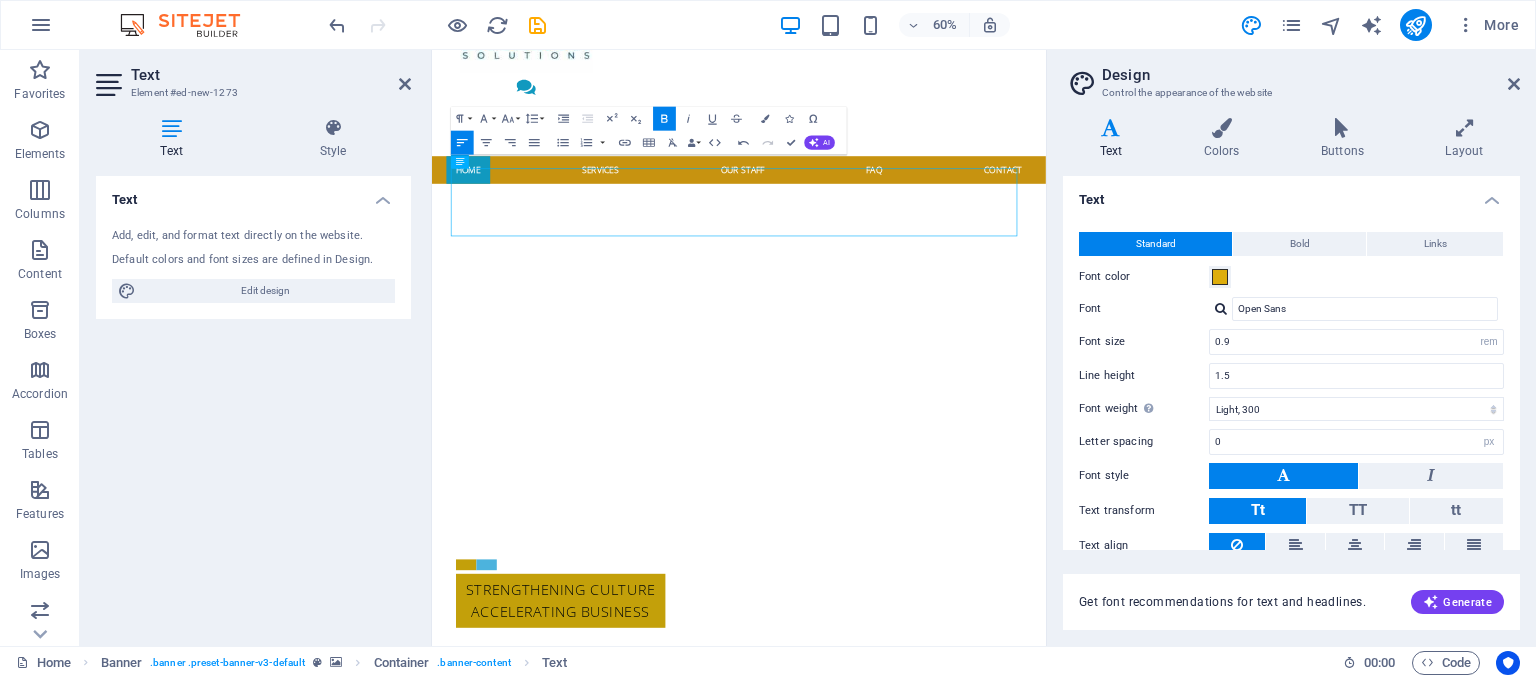 scroll, scrollTop: 210, scrollLeft: 0, axis: vertical 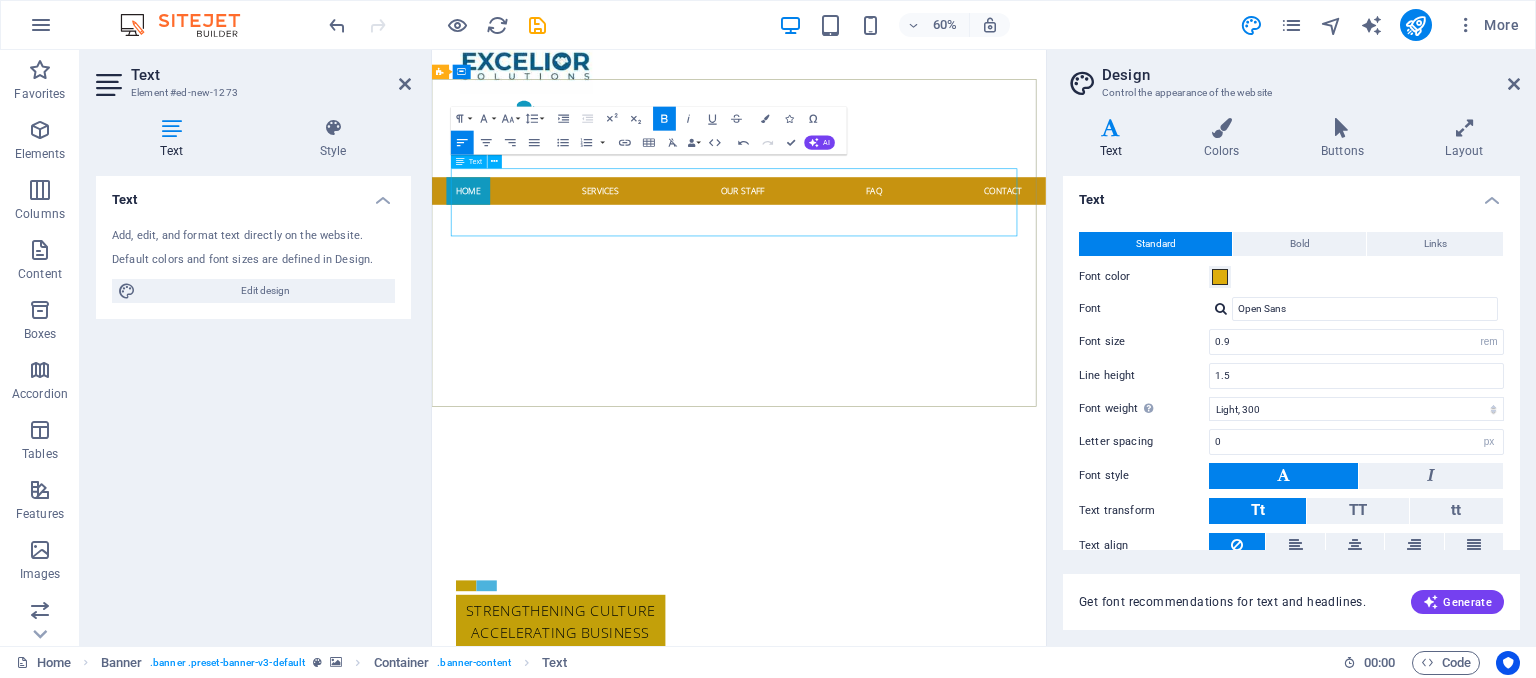 click on "Empowering People" at bounding box center [587, 946] 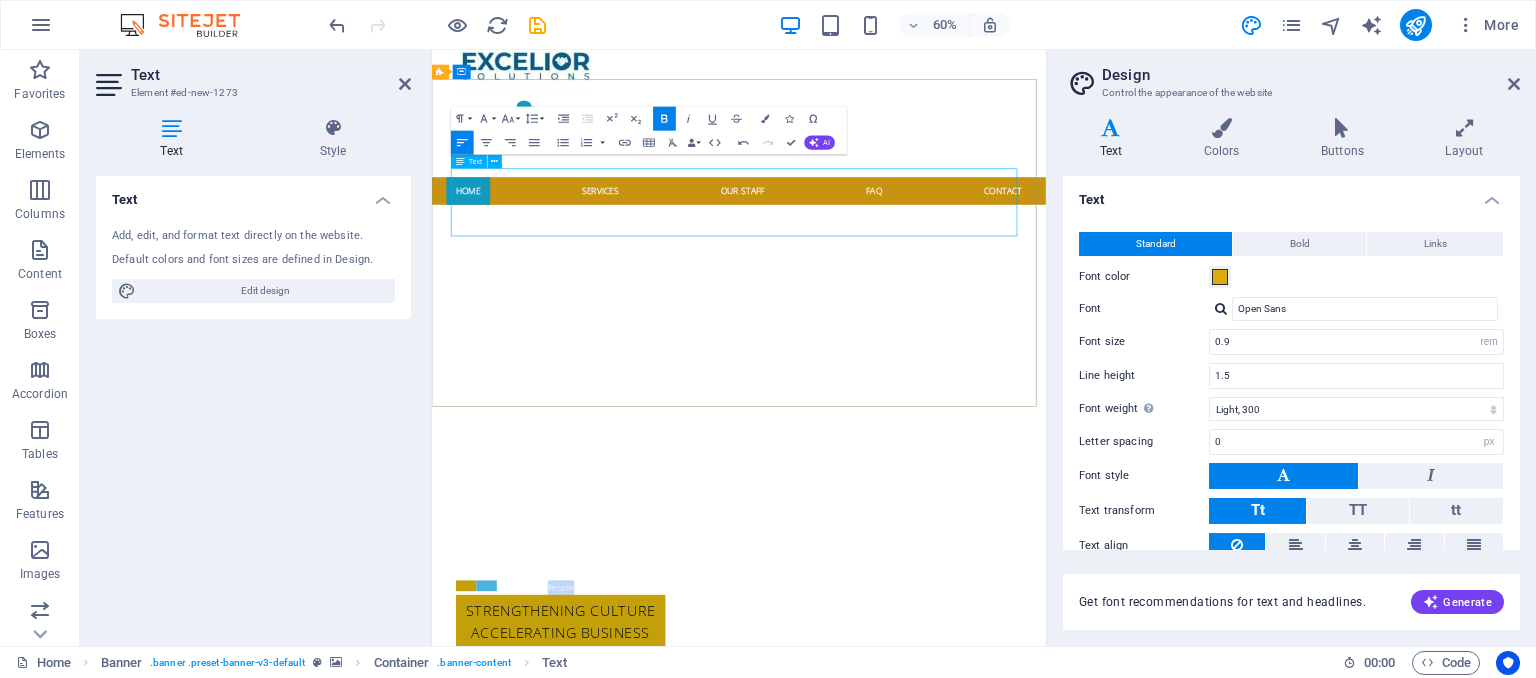 click on "Empowering People" at bounding box center [587, 946] 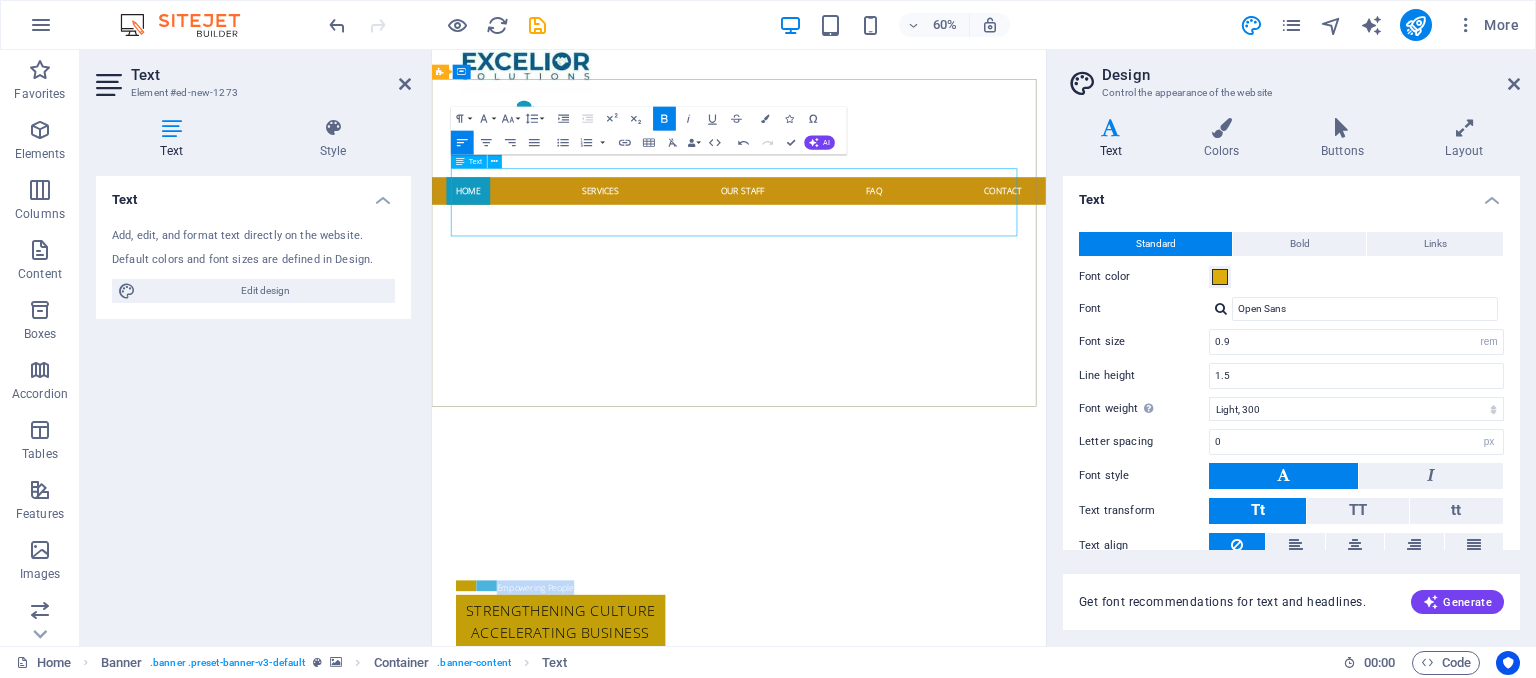 click on "Empowering People" at bounding box center (587, 946) 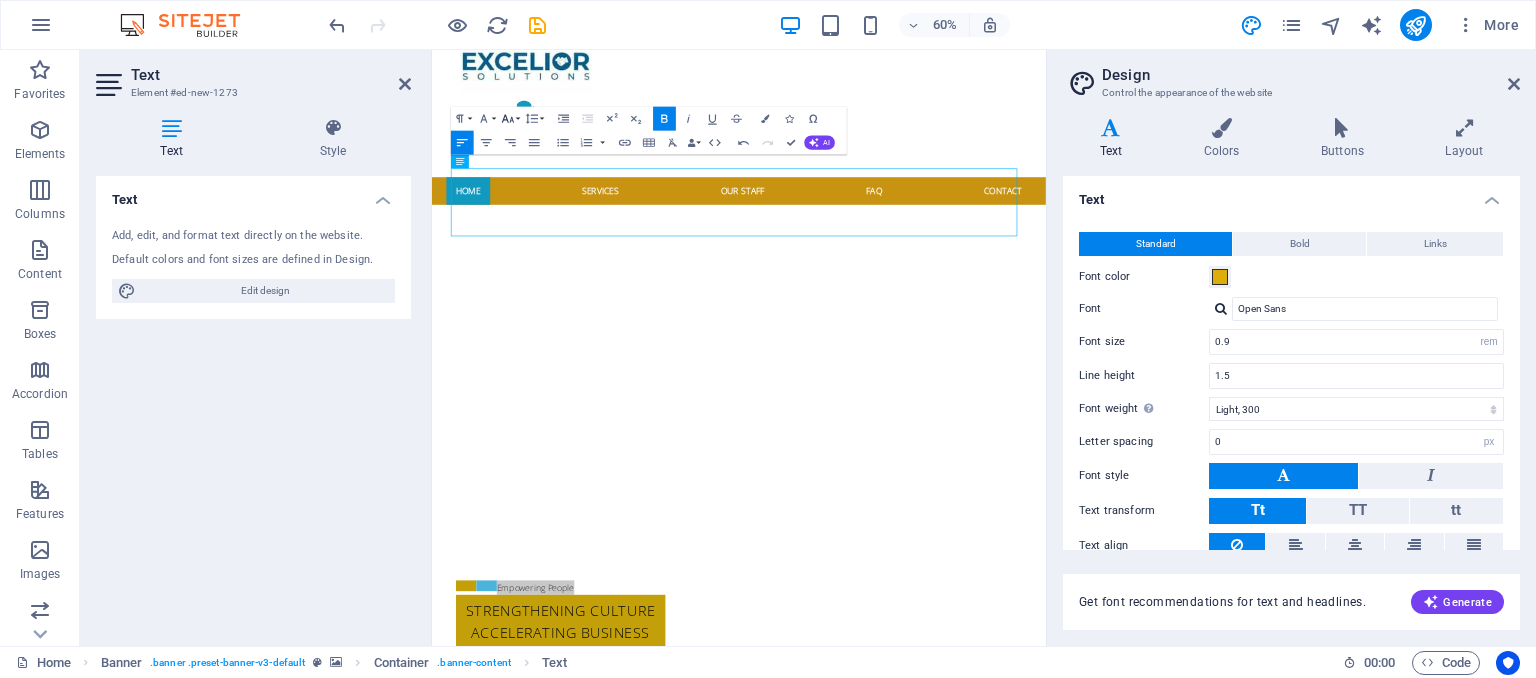 click on "Font Size" at bounding box center [510, 119] 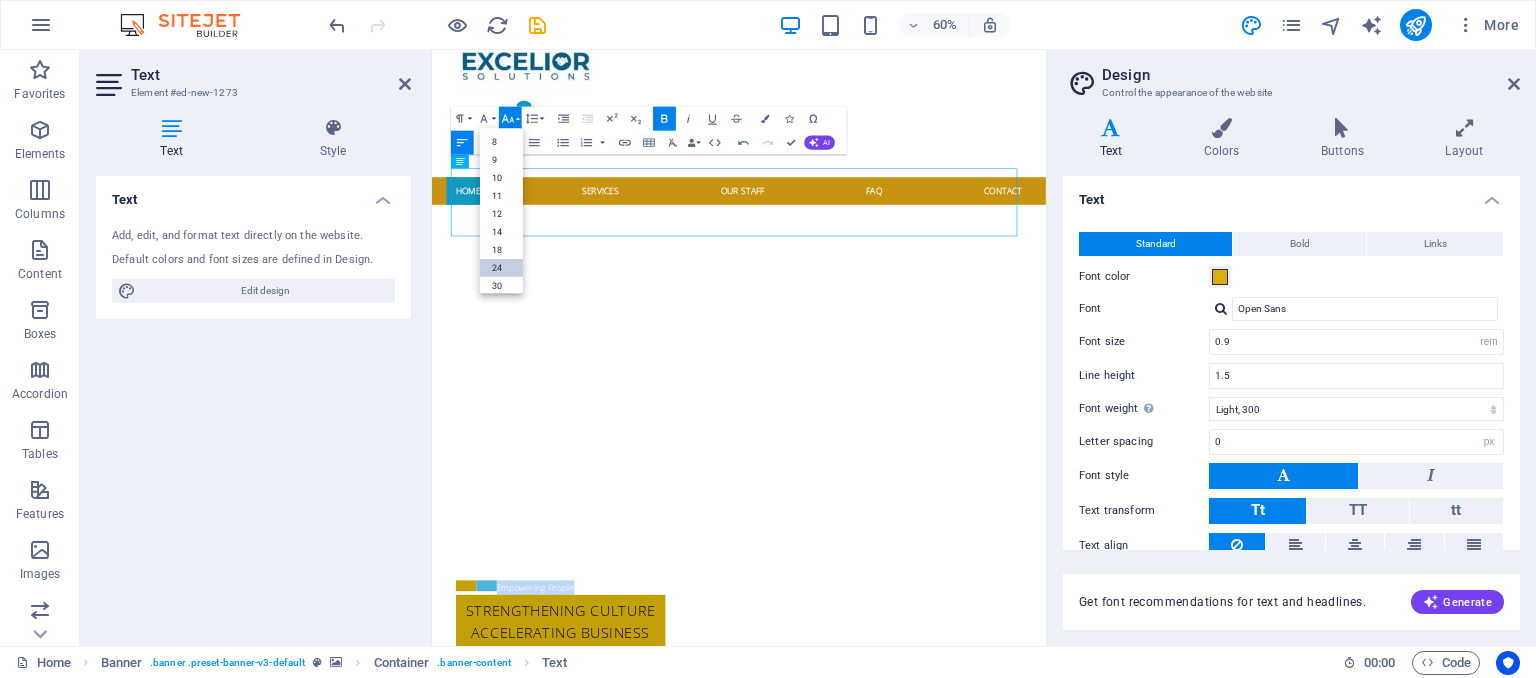 click on "24" at bounding box center (501, 268) 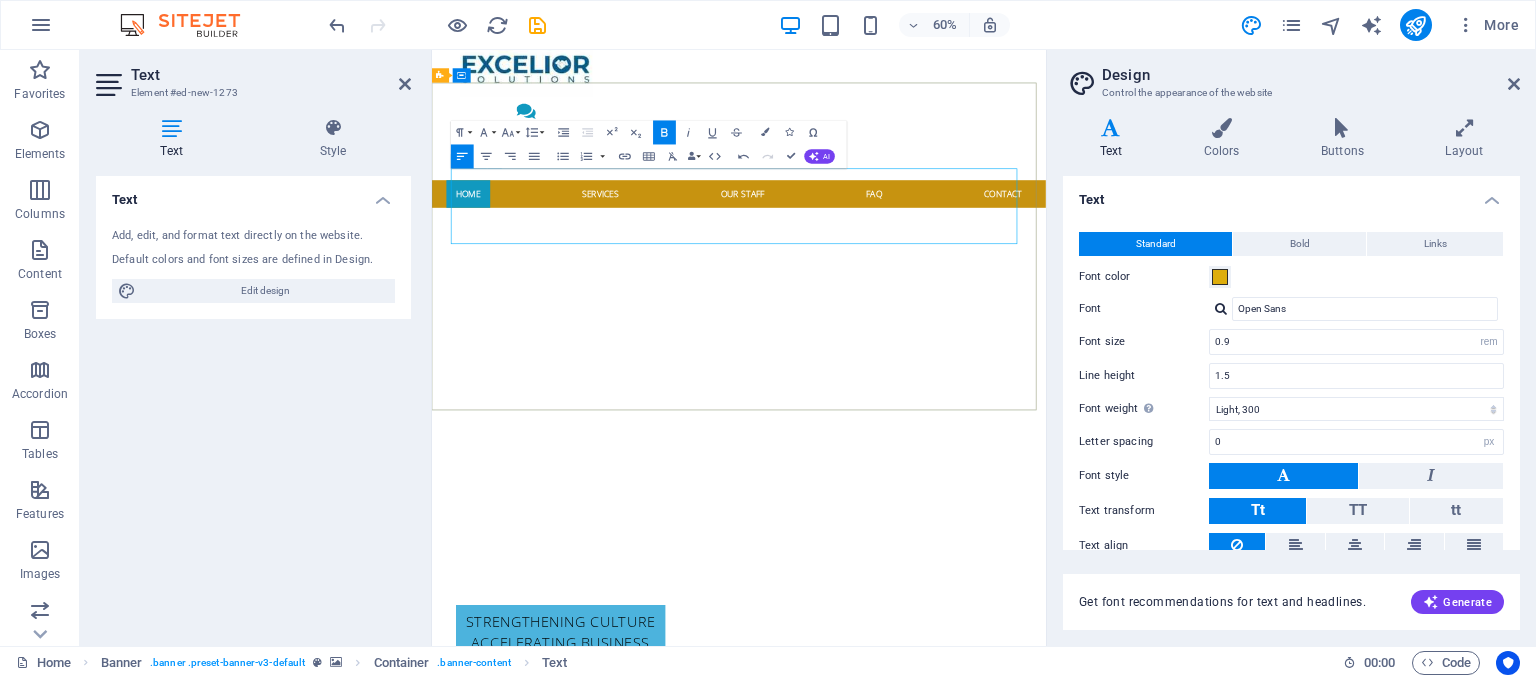 click on "Strengthening Culture Accelerating Business" at bounding box center (646, 1020) 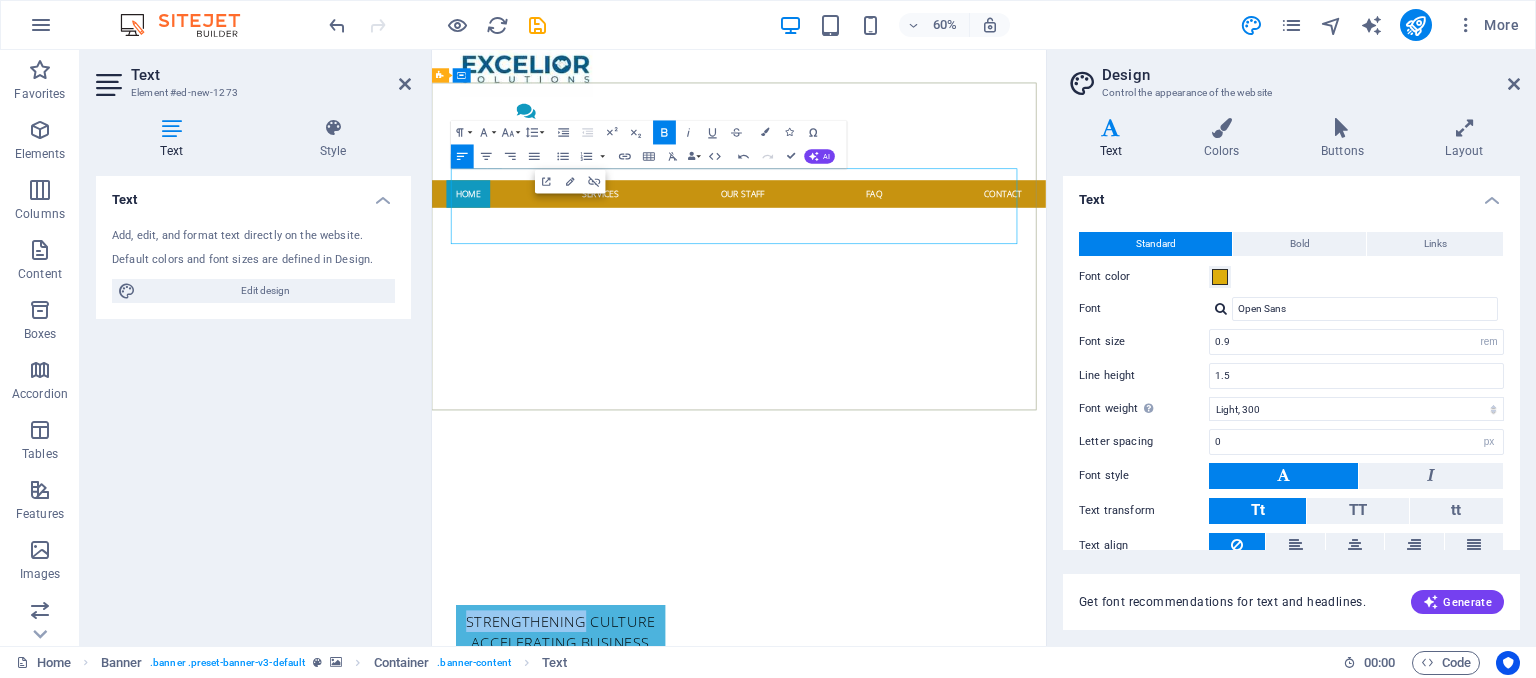 click on "Strengthening Culture Accelerating Business" at bounding box center (646, 1020) 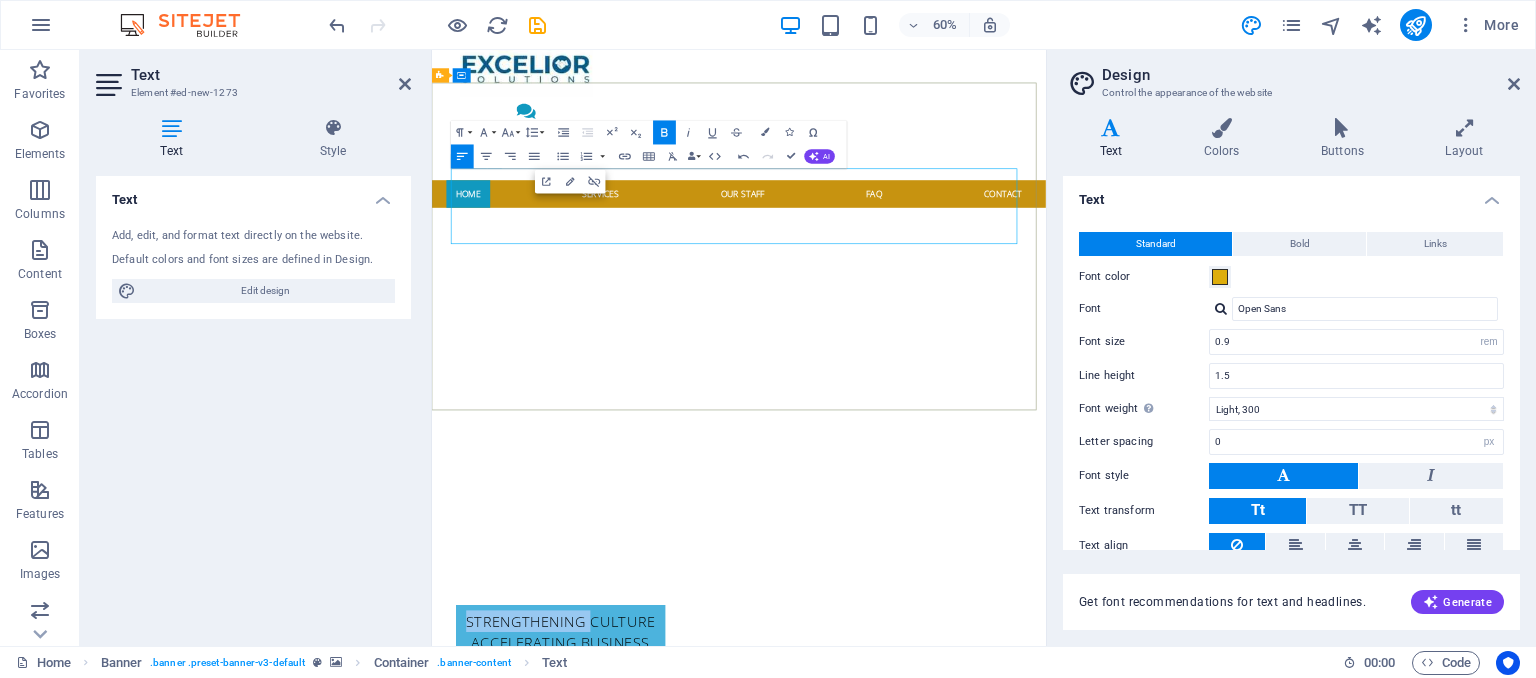 click on "Strengthening Culture Accelerating Business" at bounding box center [646, 1020] 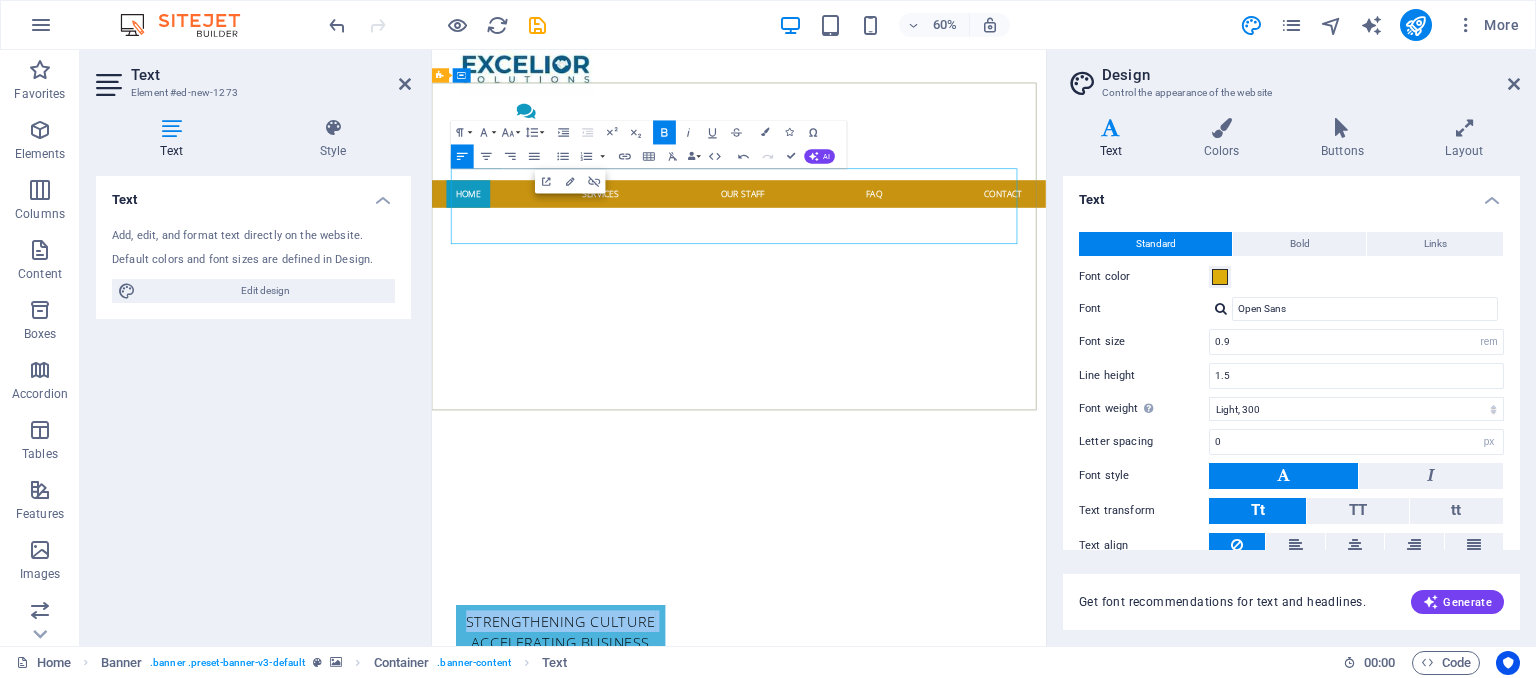 click on "Strengthening Culture Accelerating Business" at bounding box center (646, 1020) 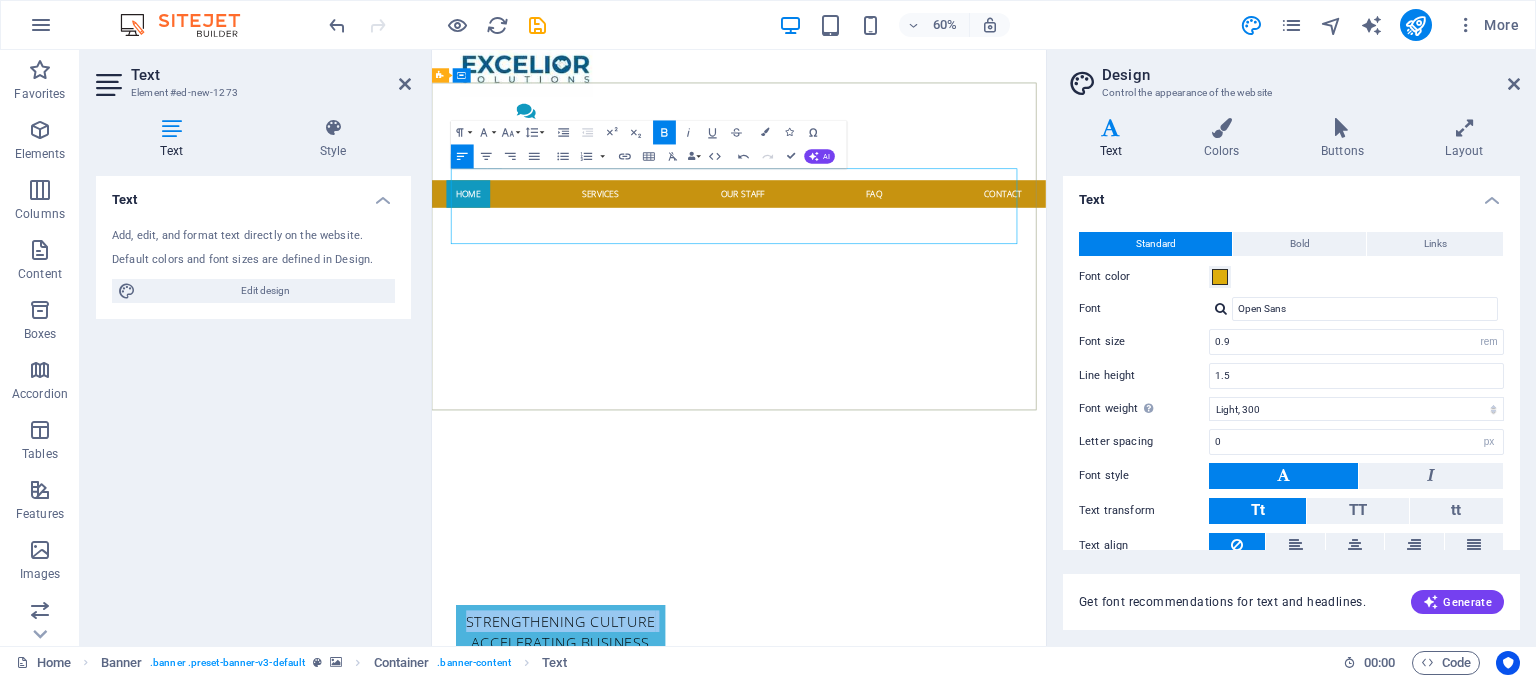 type 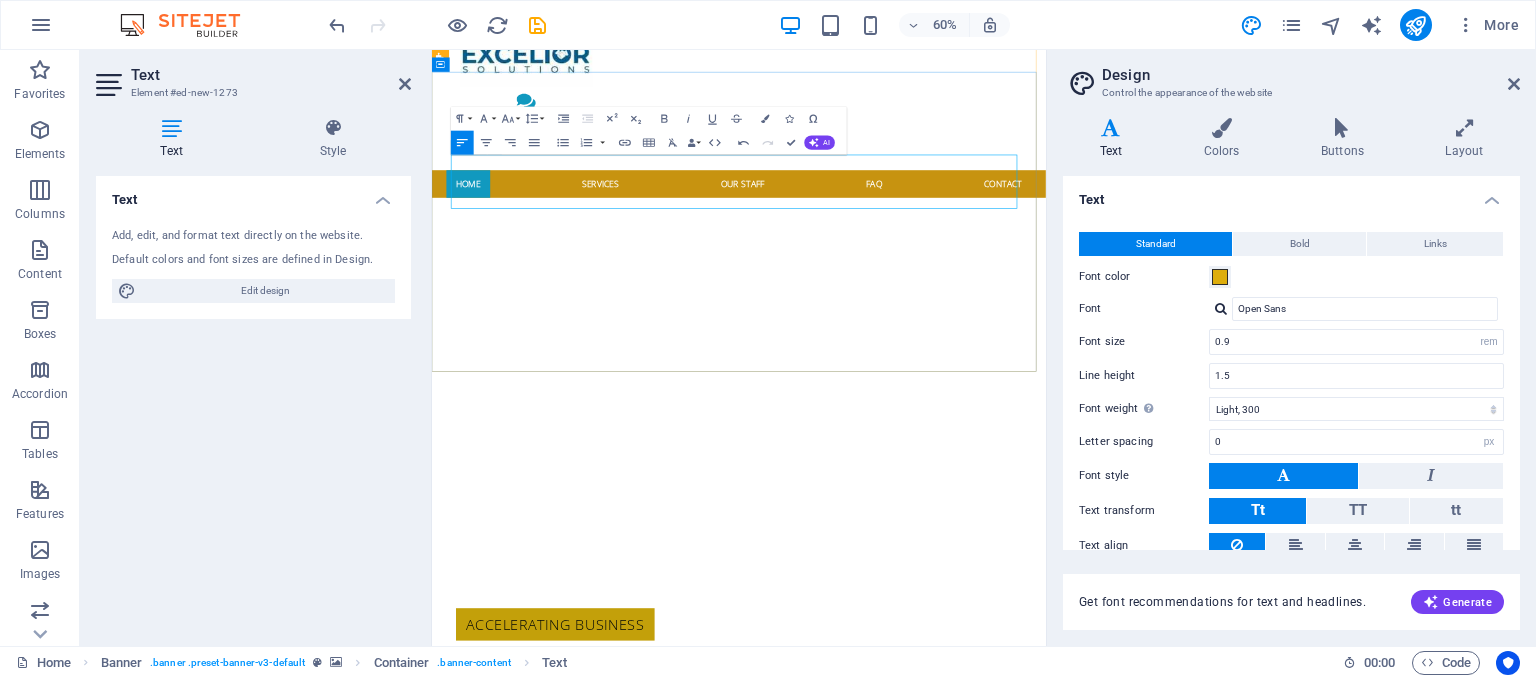 scroll, scrollTop: 210, scrollLeft: 0, axis: vertical 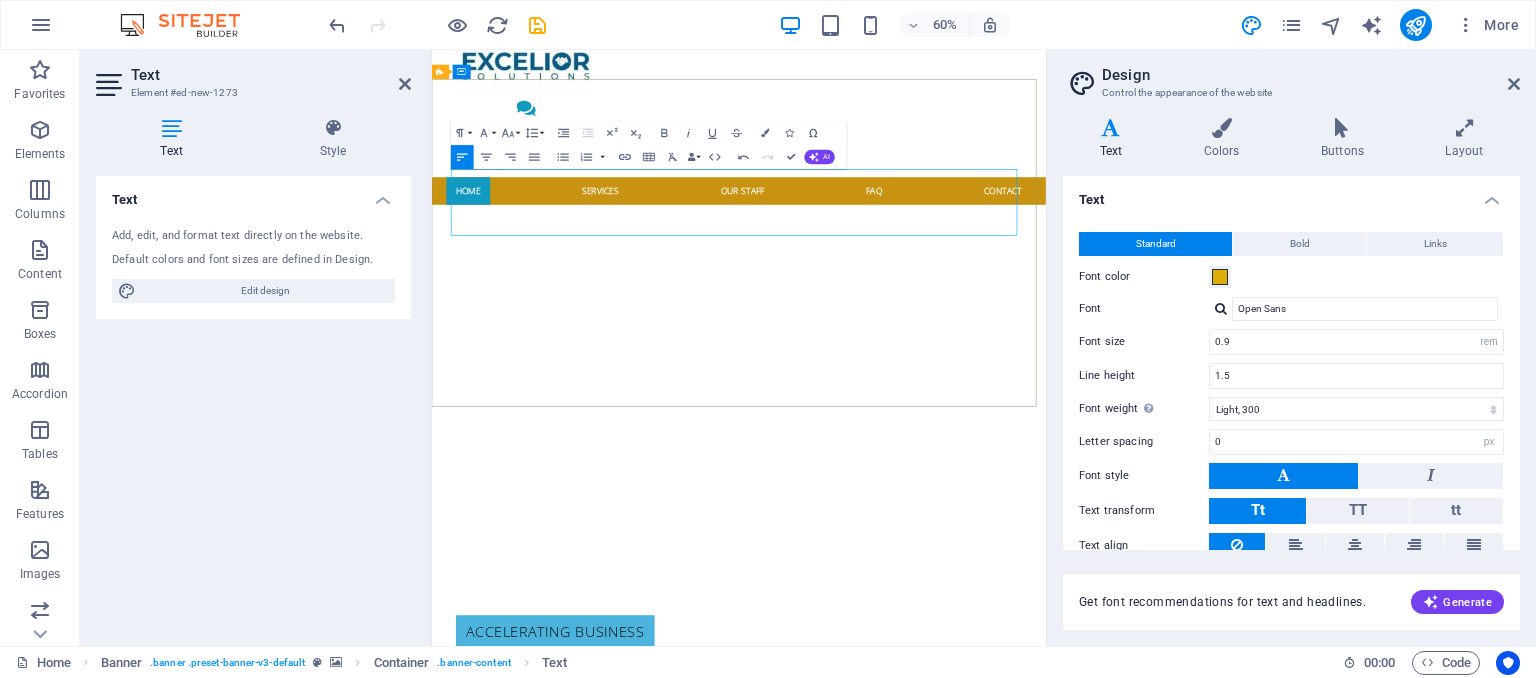 click on "Accelerating Business" at bounding box center [637, 1018] 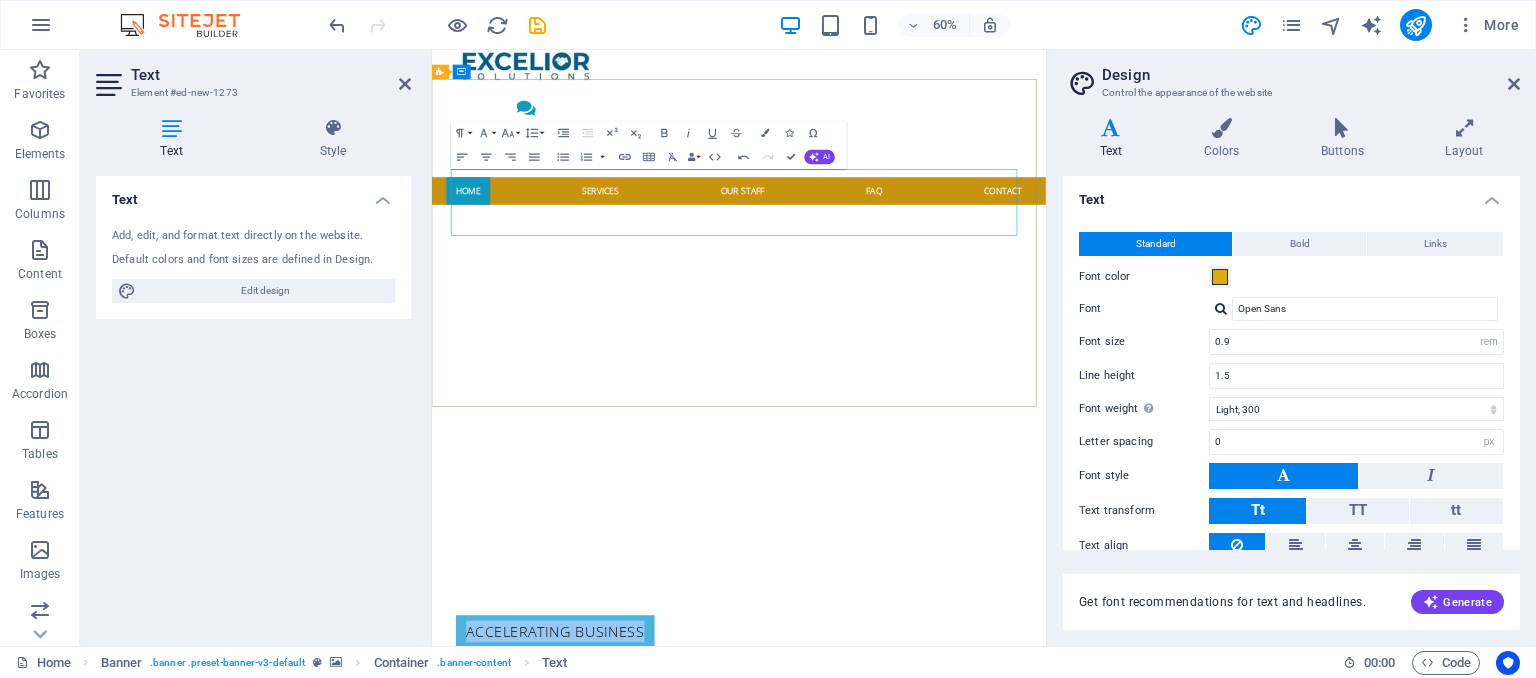 click on "Accelerating Business" at bounding box center (637, 1018) 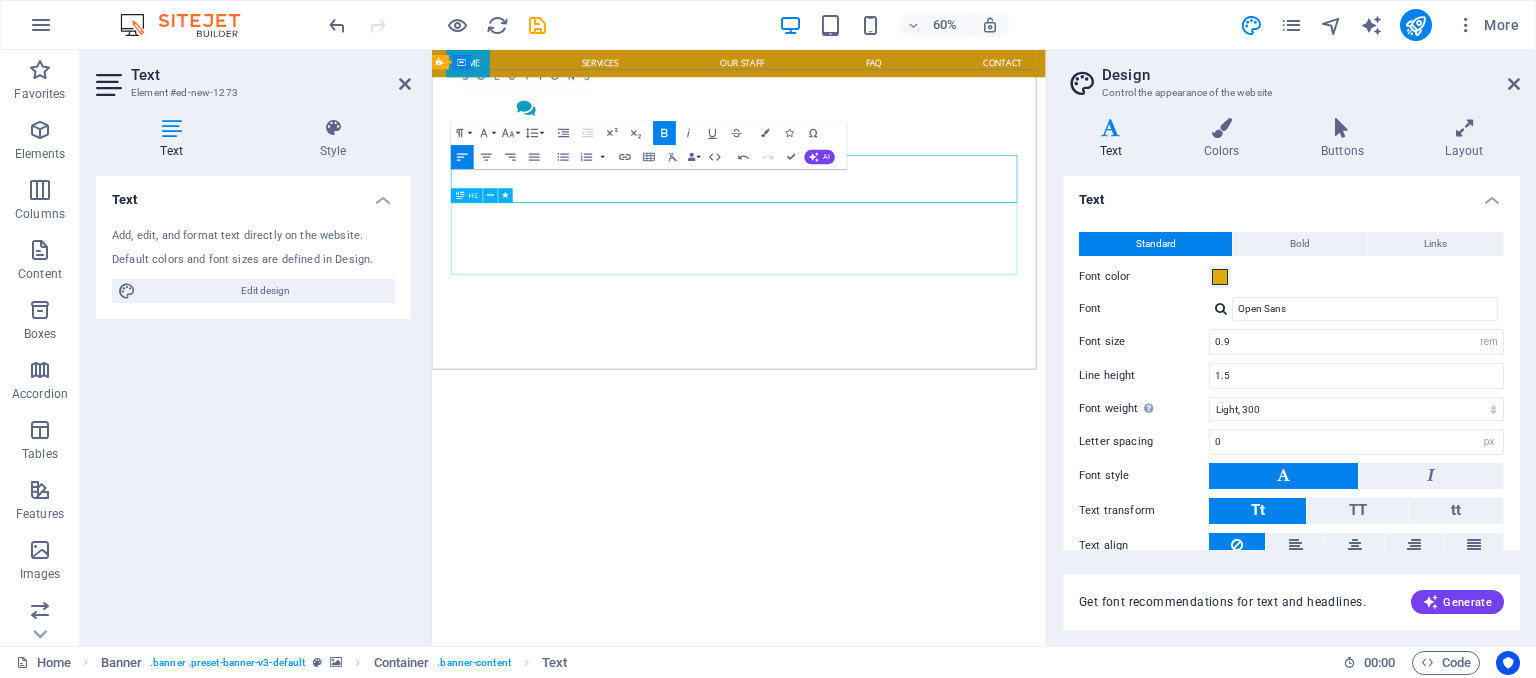 scroll, scrollTop: 226, scrollLeft: 0, axis: vertical 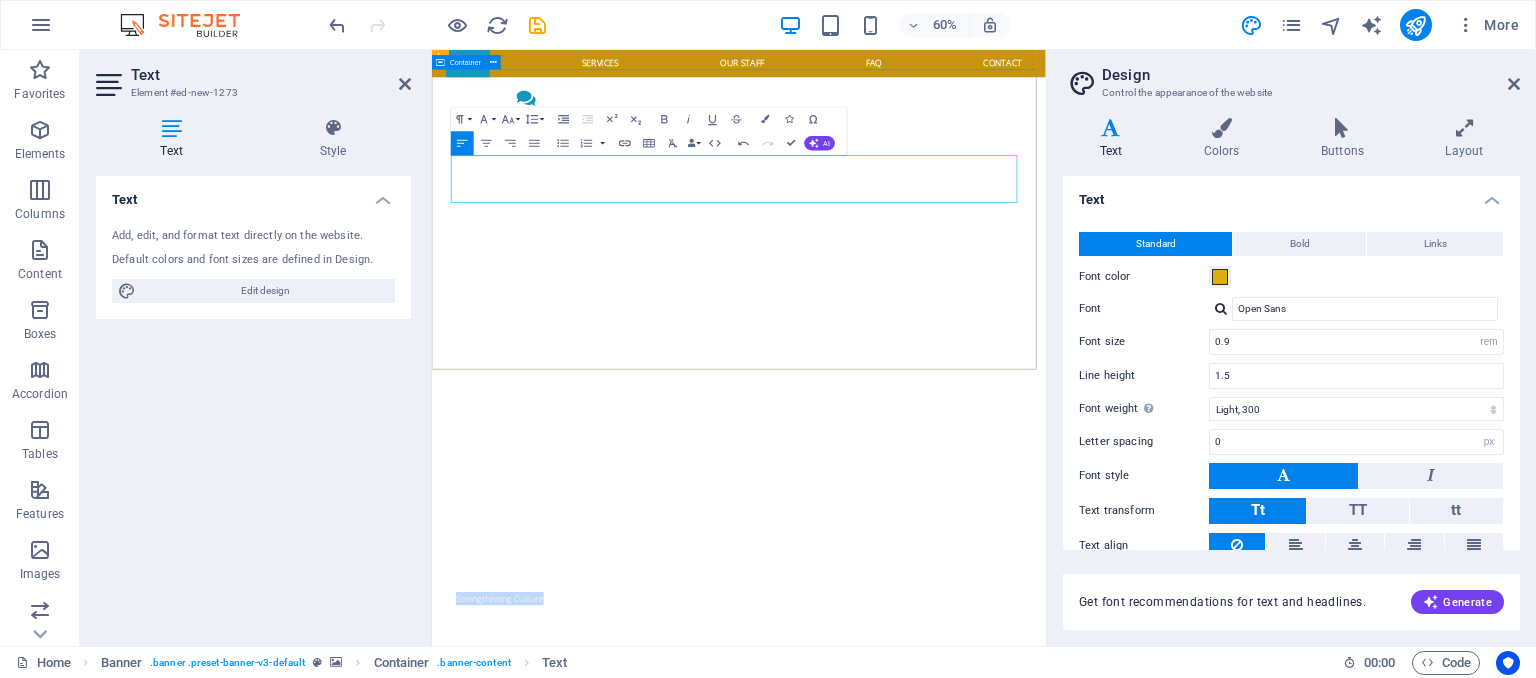 drag, startPoint x: 665, startPoint y: 277, endPoint x: 467, endPoint y: 281, distance: 198.0404 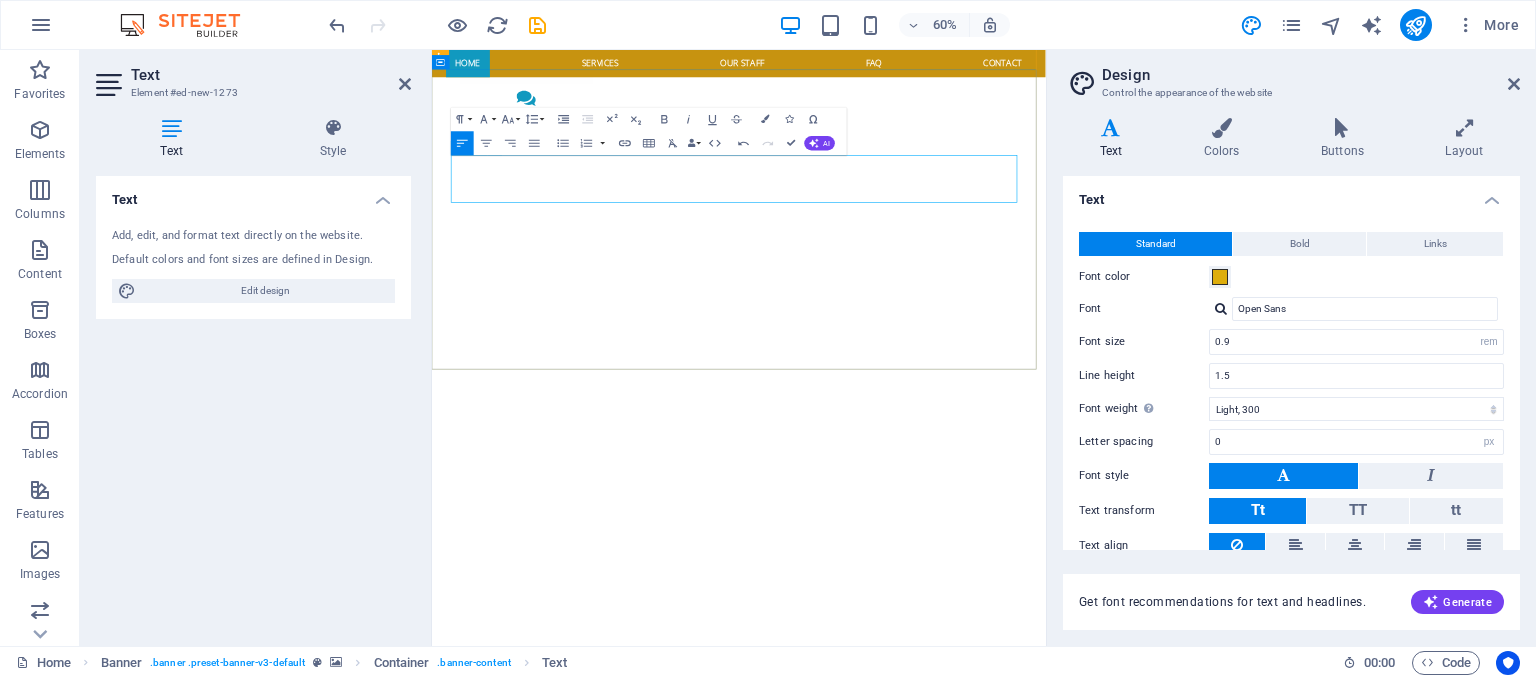 click on "Accelerating Business" at bounding box center [944, 986] 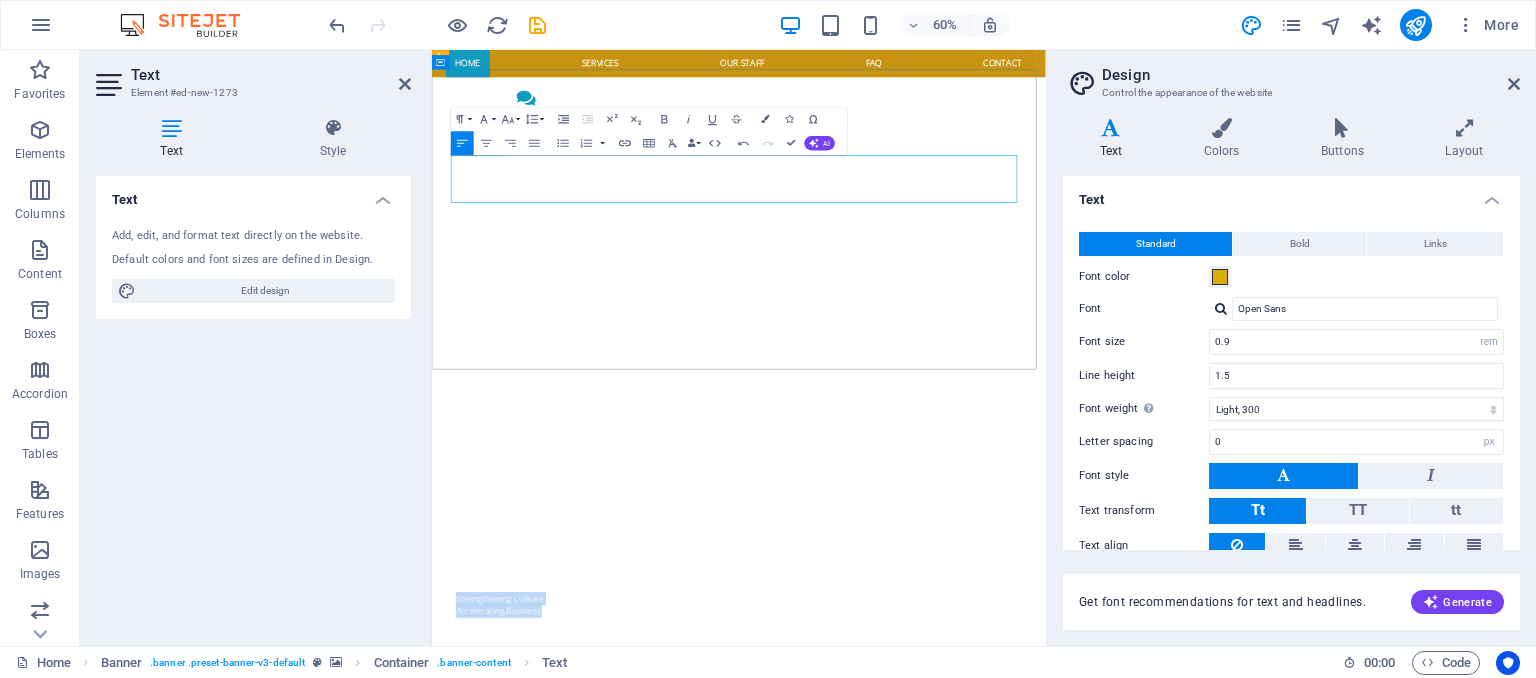 drag, startPoint x: 603, startPoint y: 290, endPoint x: 465, endPoint y: 277, distance: 138.61096 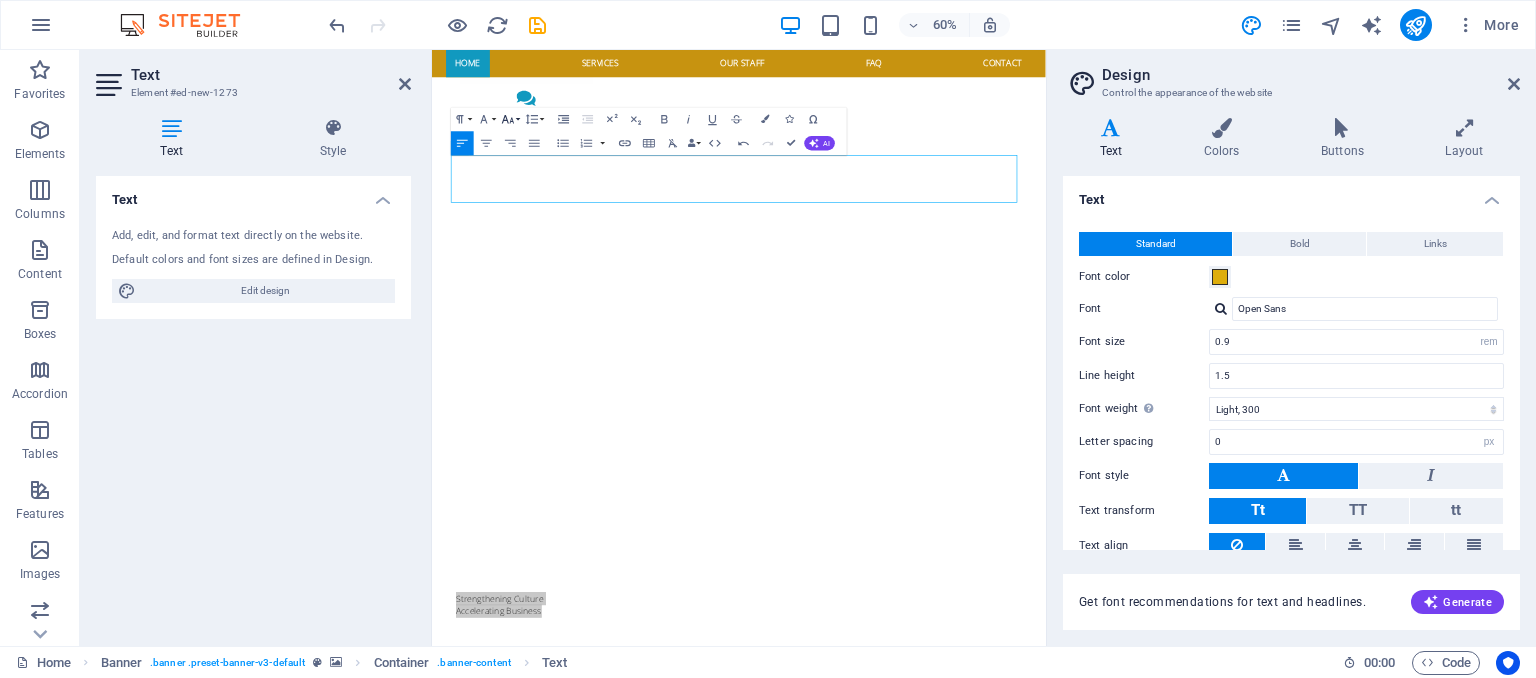 click 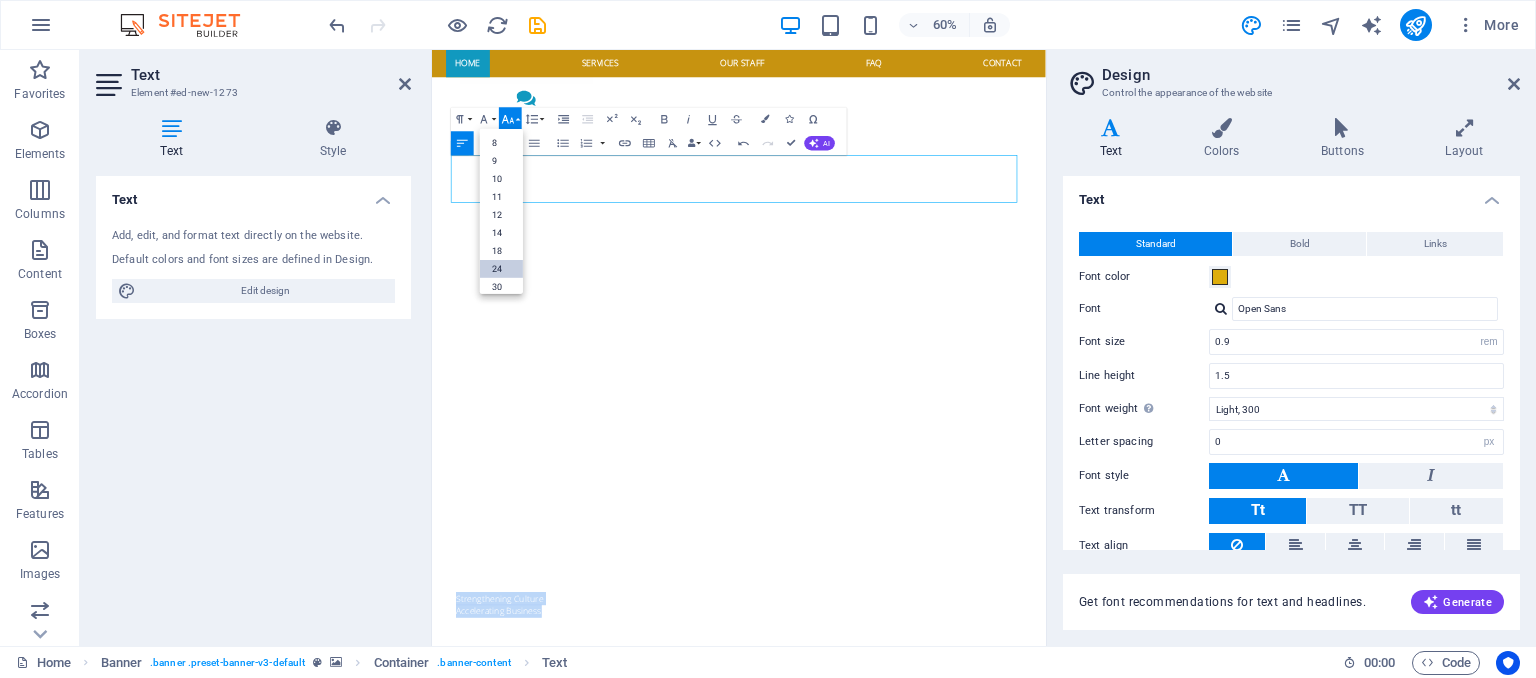 click on "24" at bounding box center (501, 269) 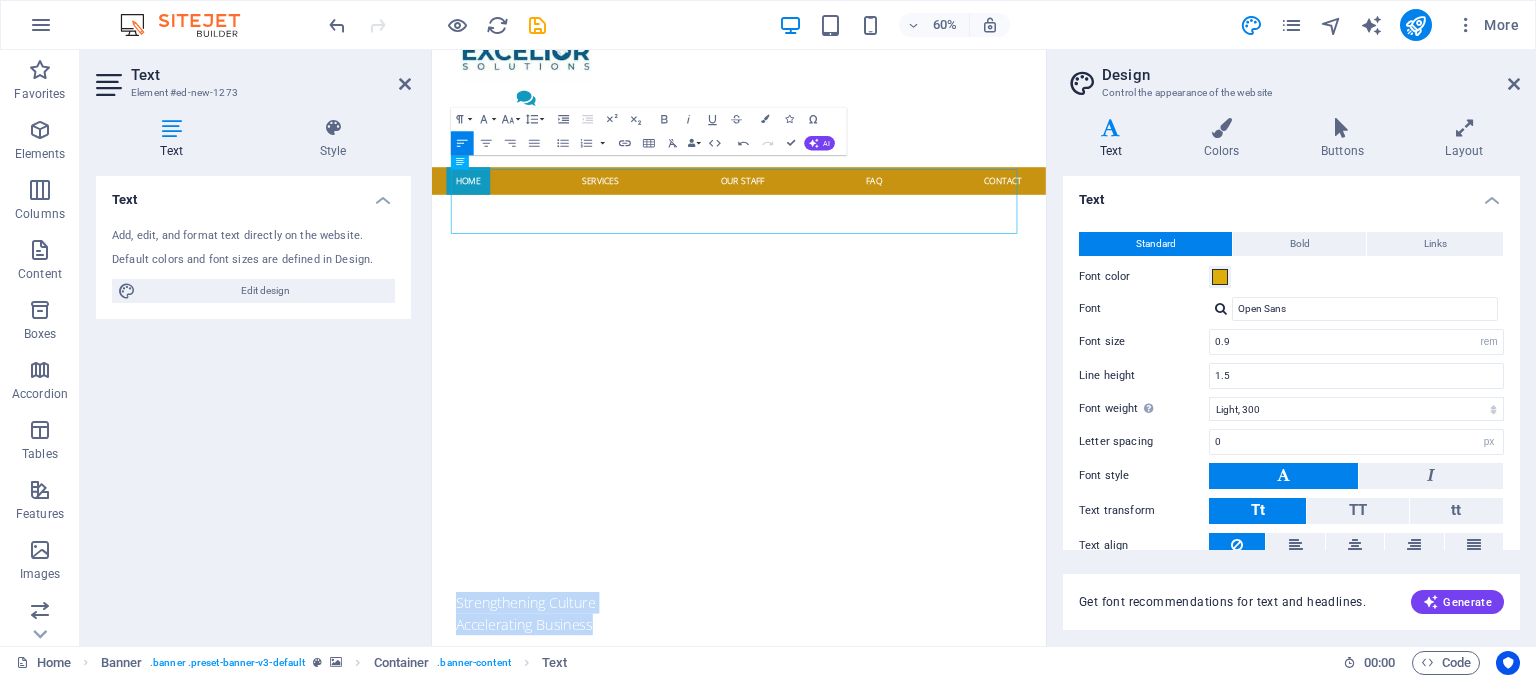 scroll, scrollTop: 212, scrollLeft: 0, axis: vertical 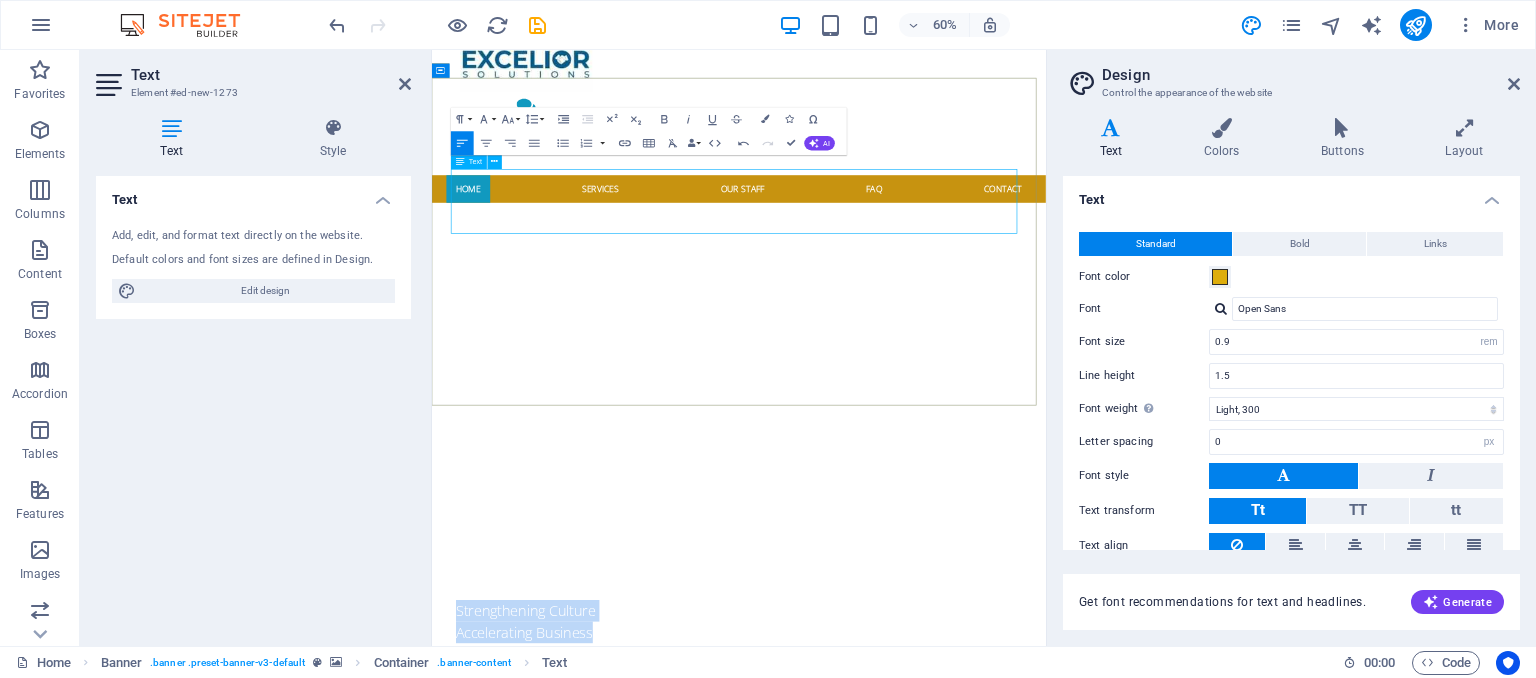 click on "Accelerating Business" at bounding box center (944, 1022) 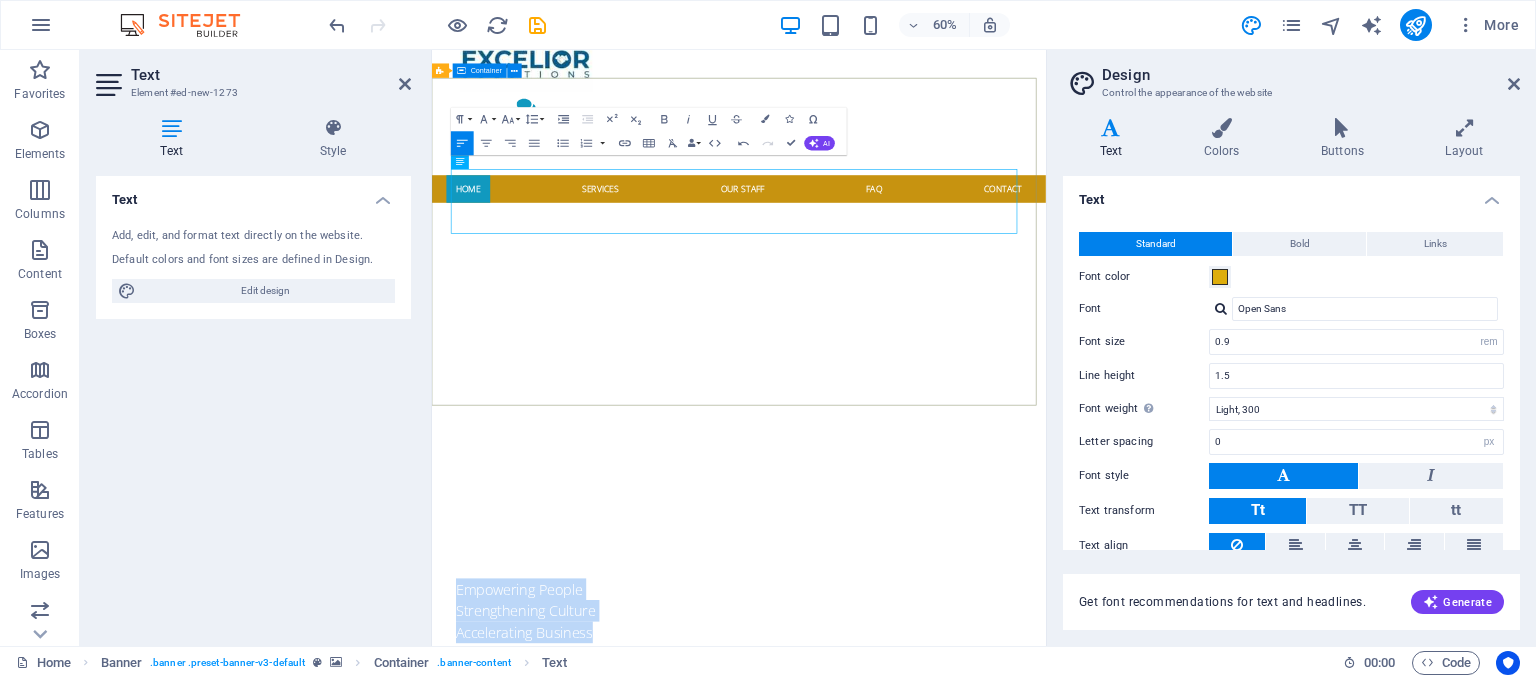 drag, startPoint x: 714, startPoint y: 333, endPoint x: 454, endPoint y: 272, distance: 267.0599 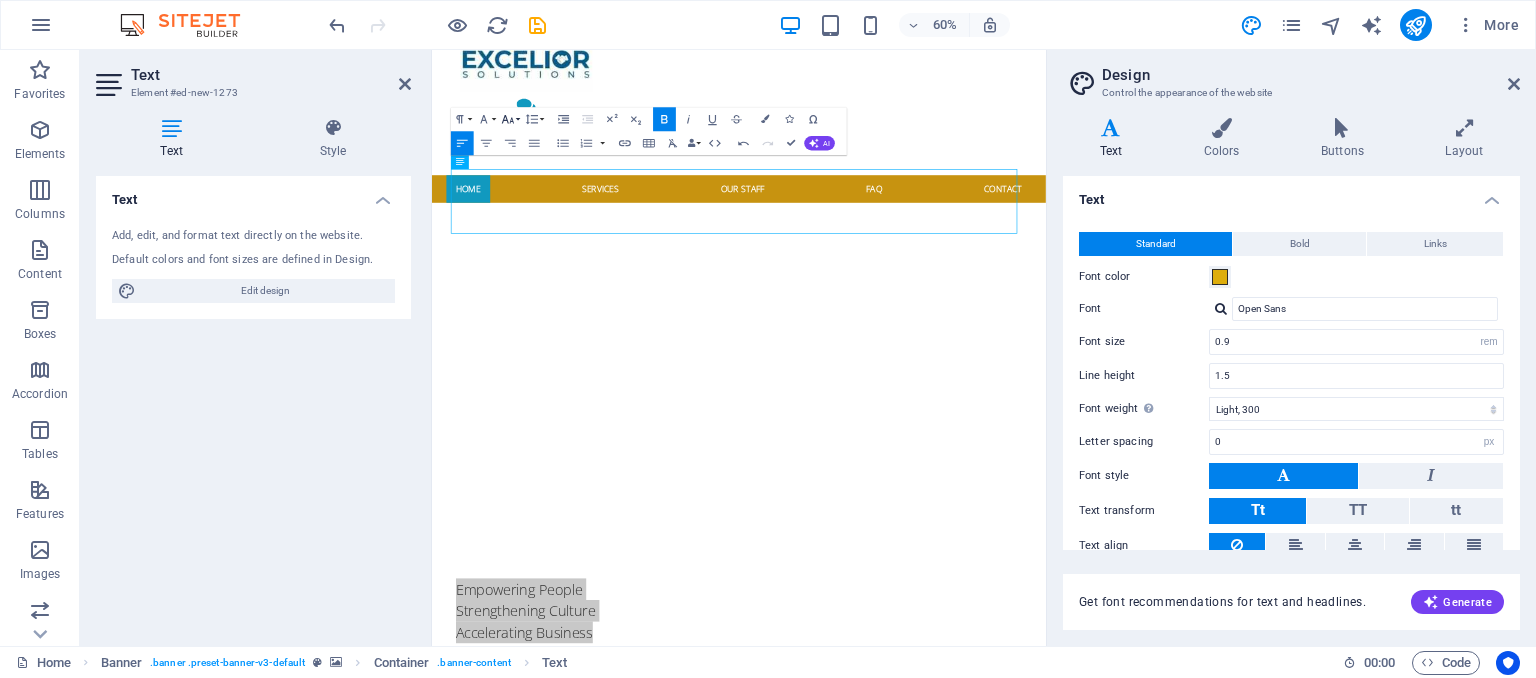 click 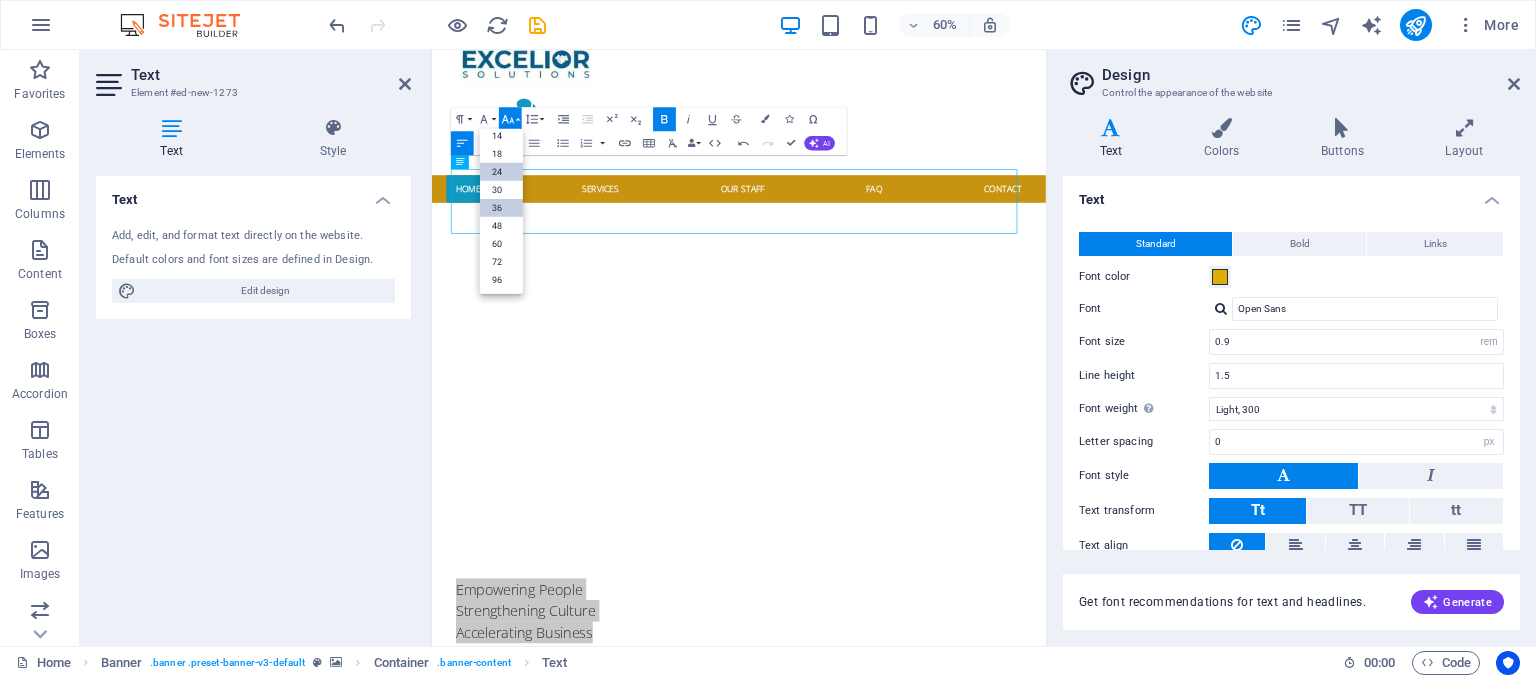 scroll, scrollTop: 160, scrollLeft: 0, axis: vertical 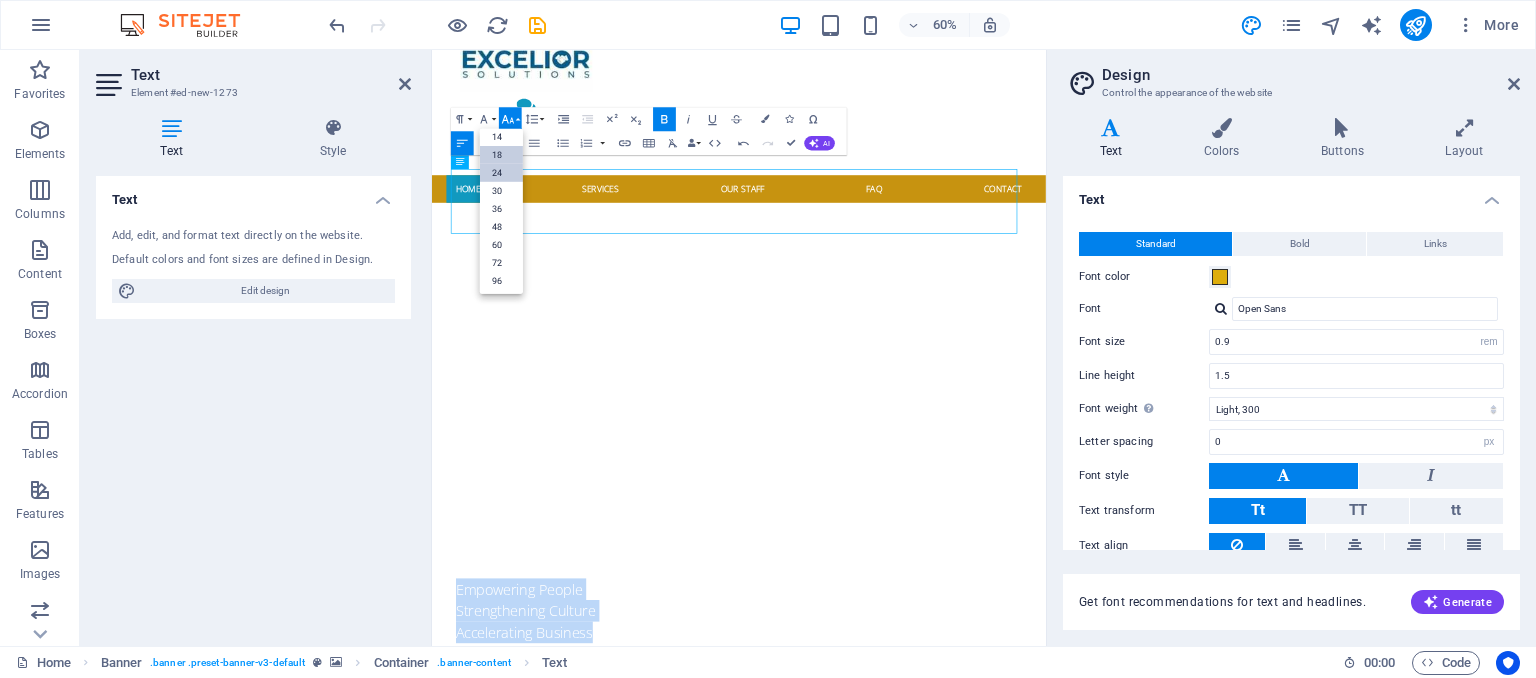click on "18" at bounding box center (501, 155) 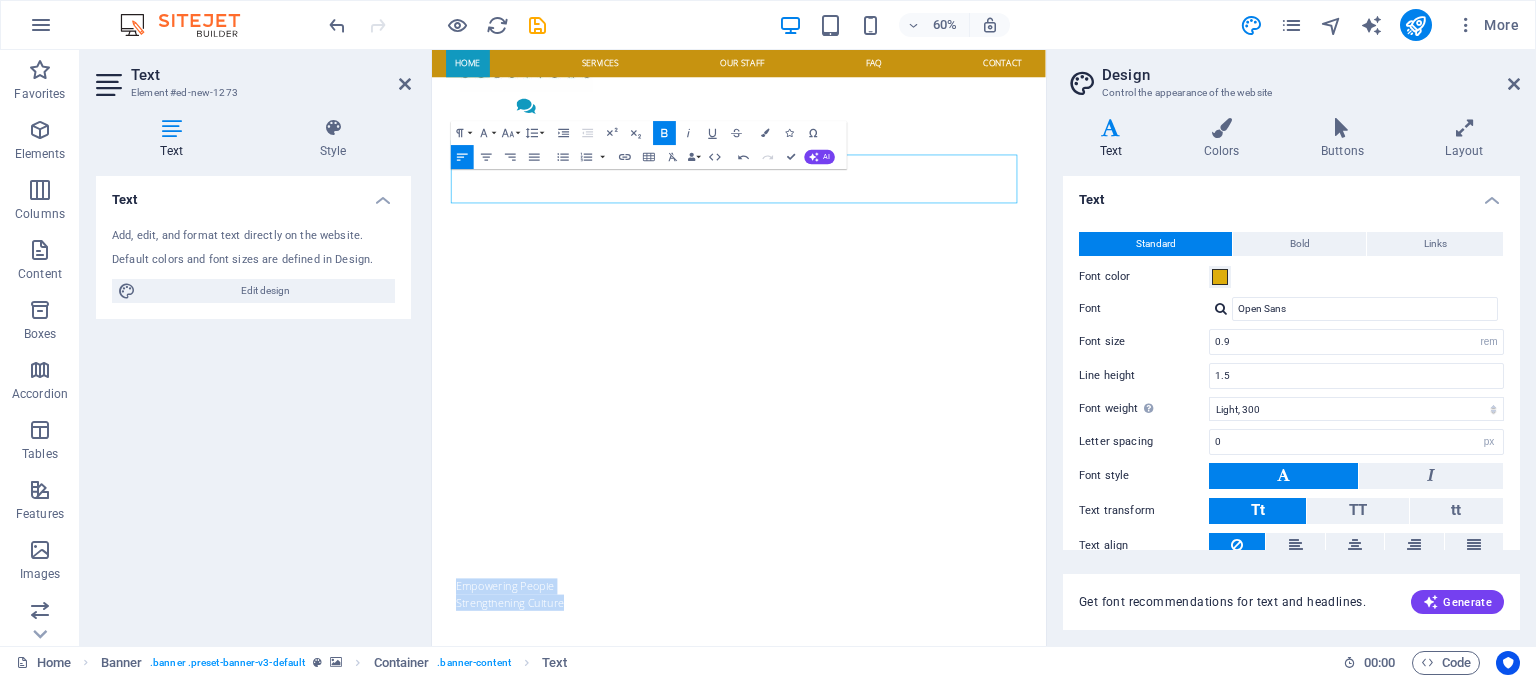 scroll, scrollTop: 225, scrollLeft: 0, axis: vertical 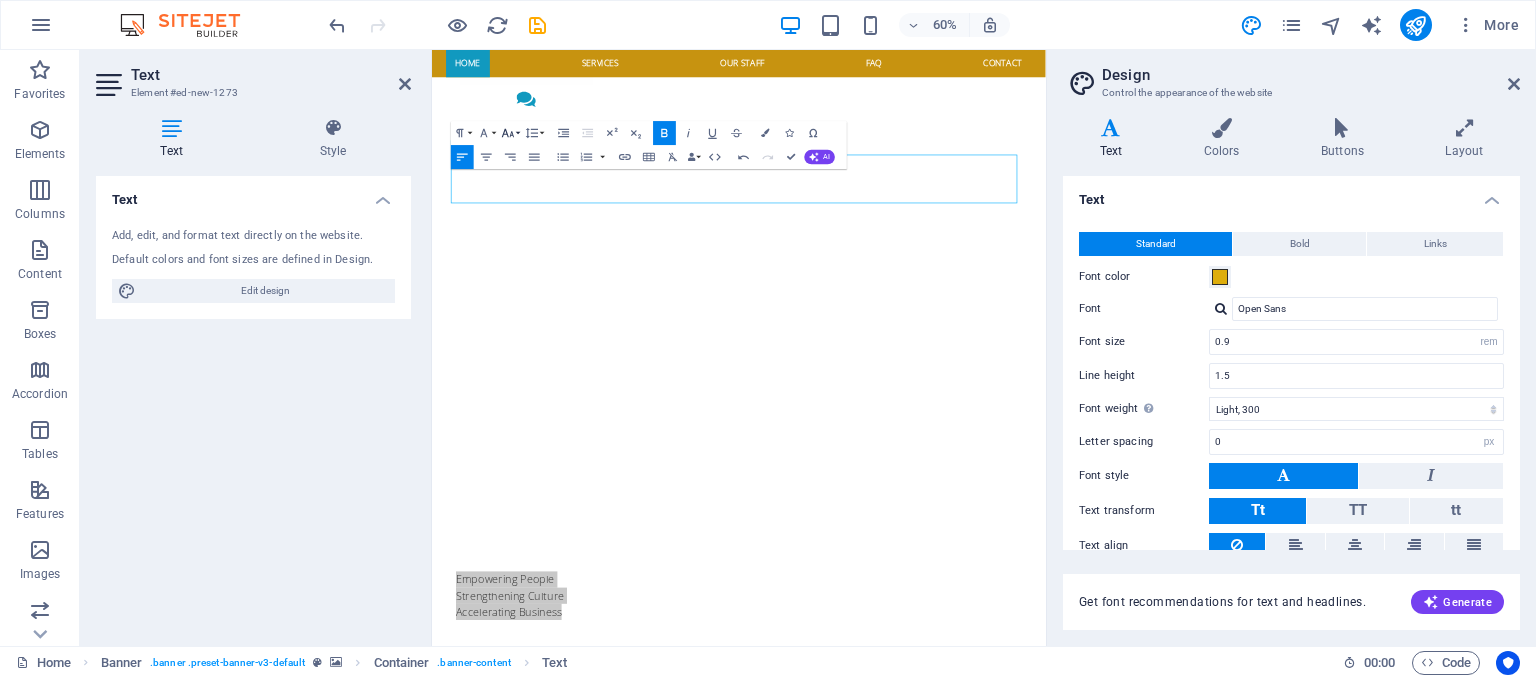 click 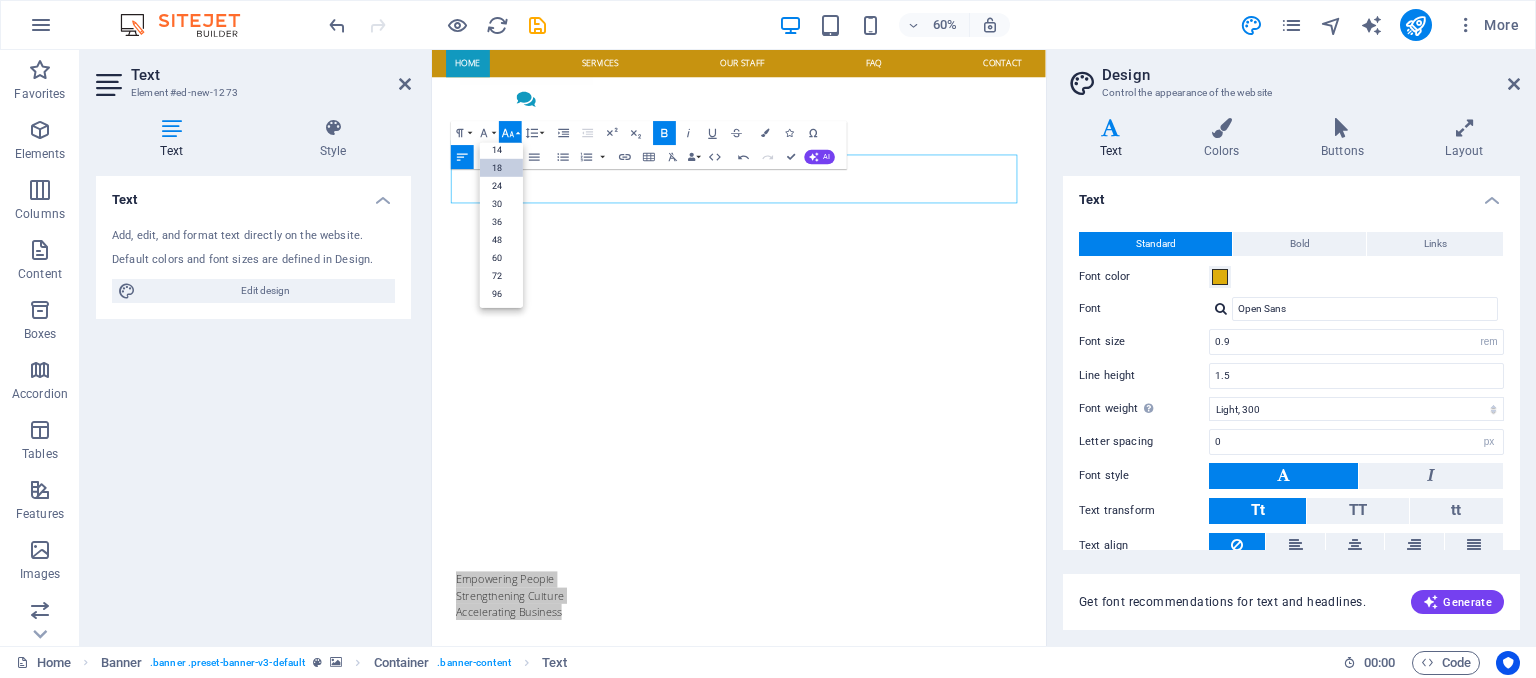 scroll, scrollTop: 160, scrollLeft: 0, axis: vertical 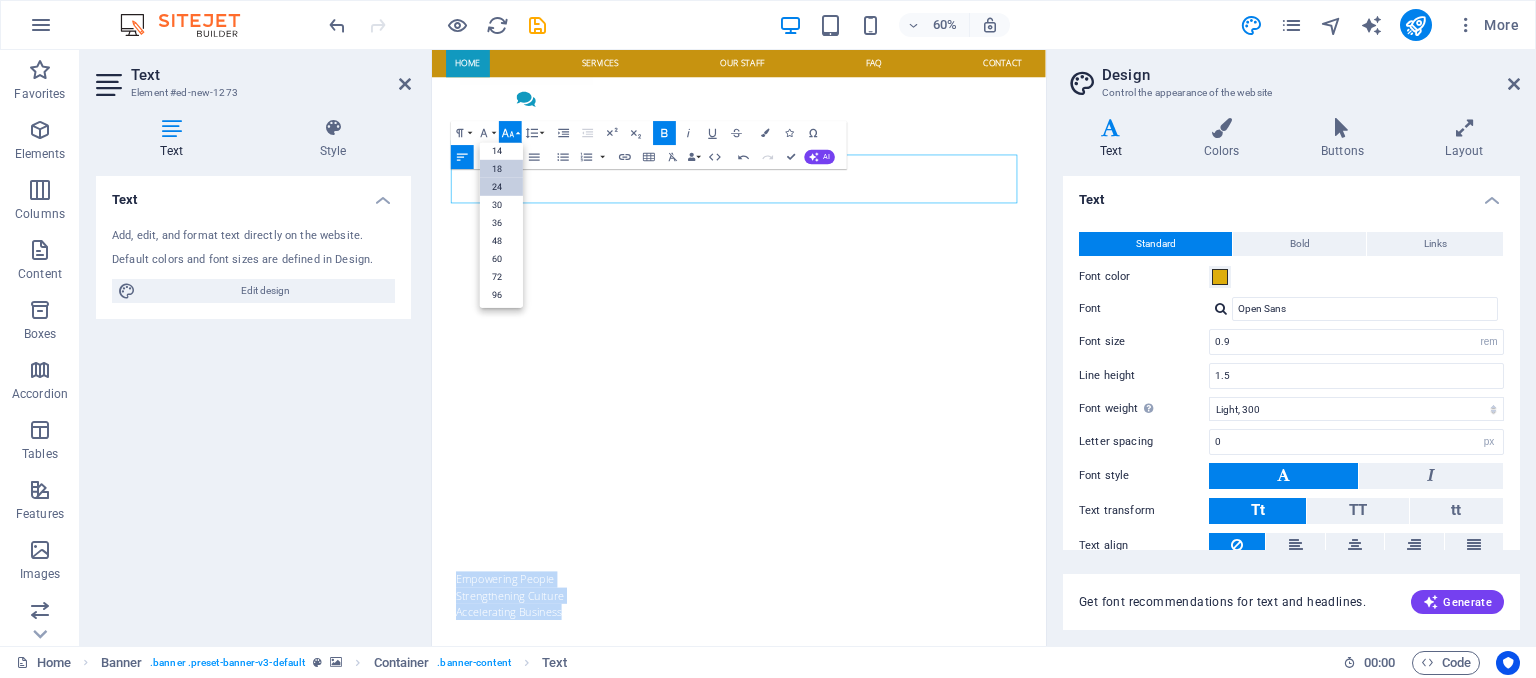 click on "24" at bounding box center [501, 187] 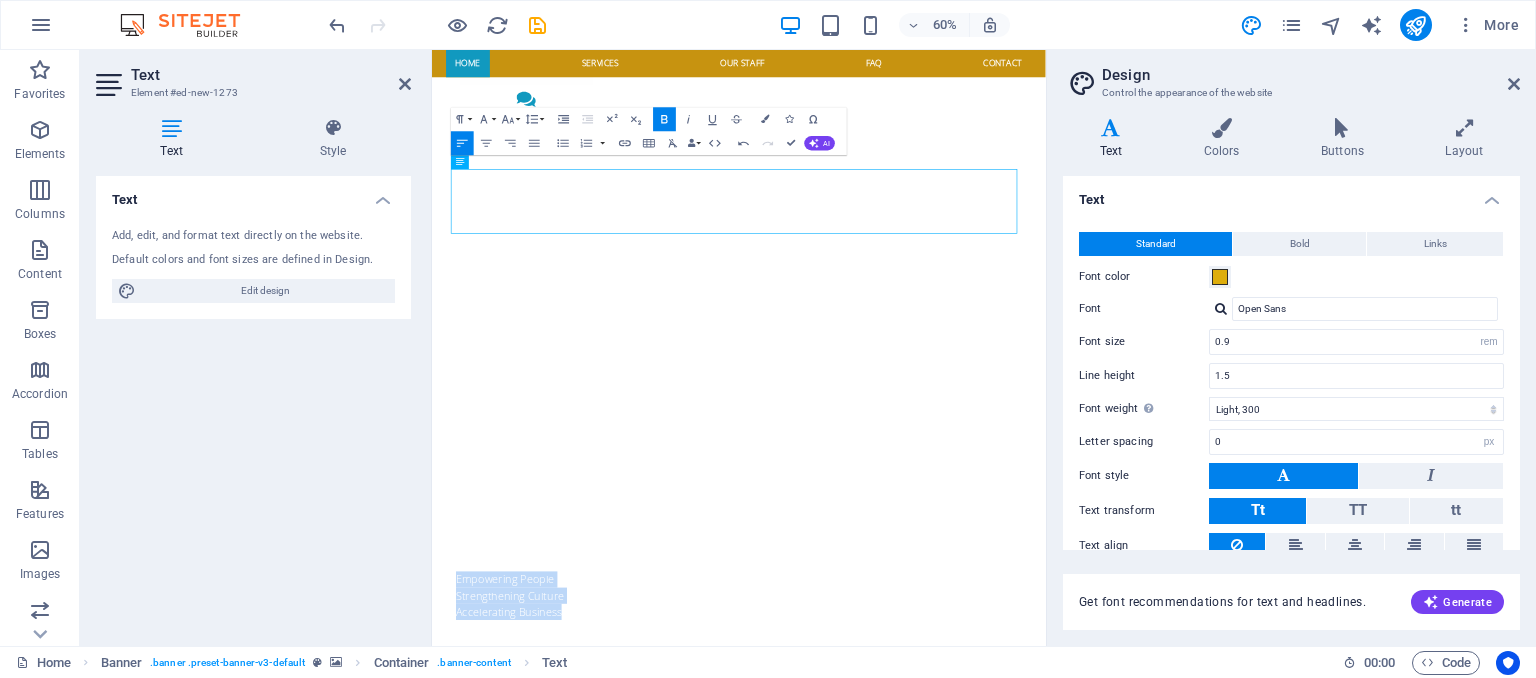 scroll, scrollTop: 212, scrollLeft: 0, axis: vertical 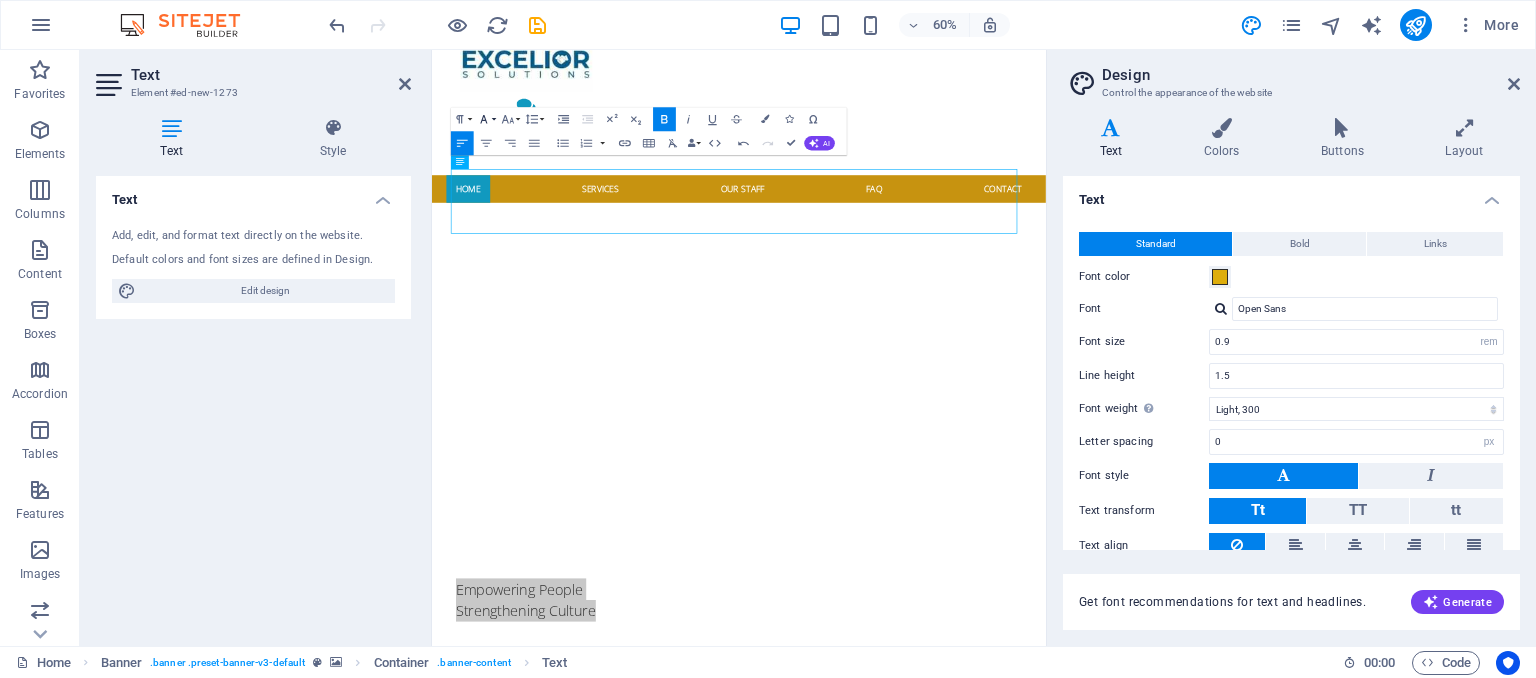 click 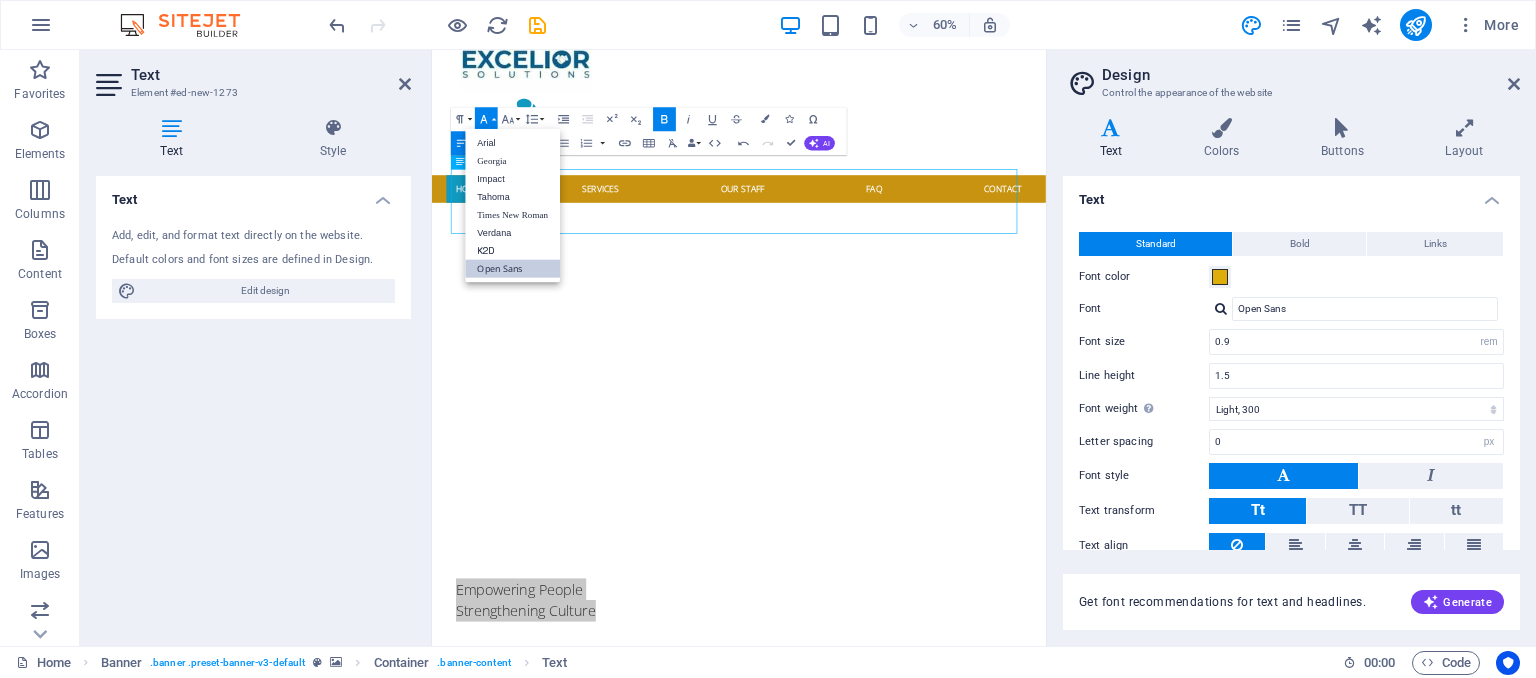 scroll, scrollTop: 0, scrollLeft: 0, axis: both 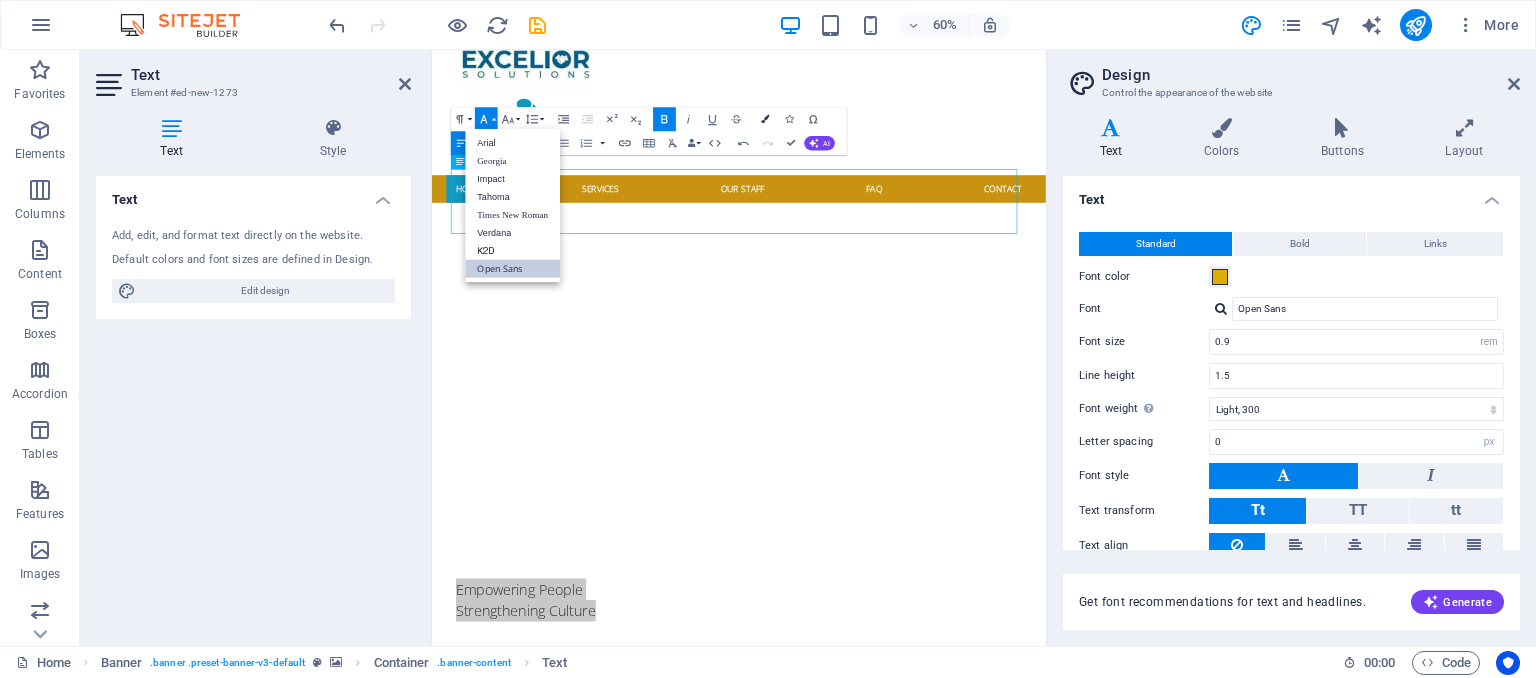 click at bounding box center [765, 119] 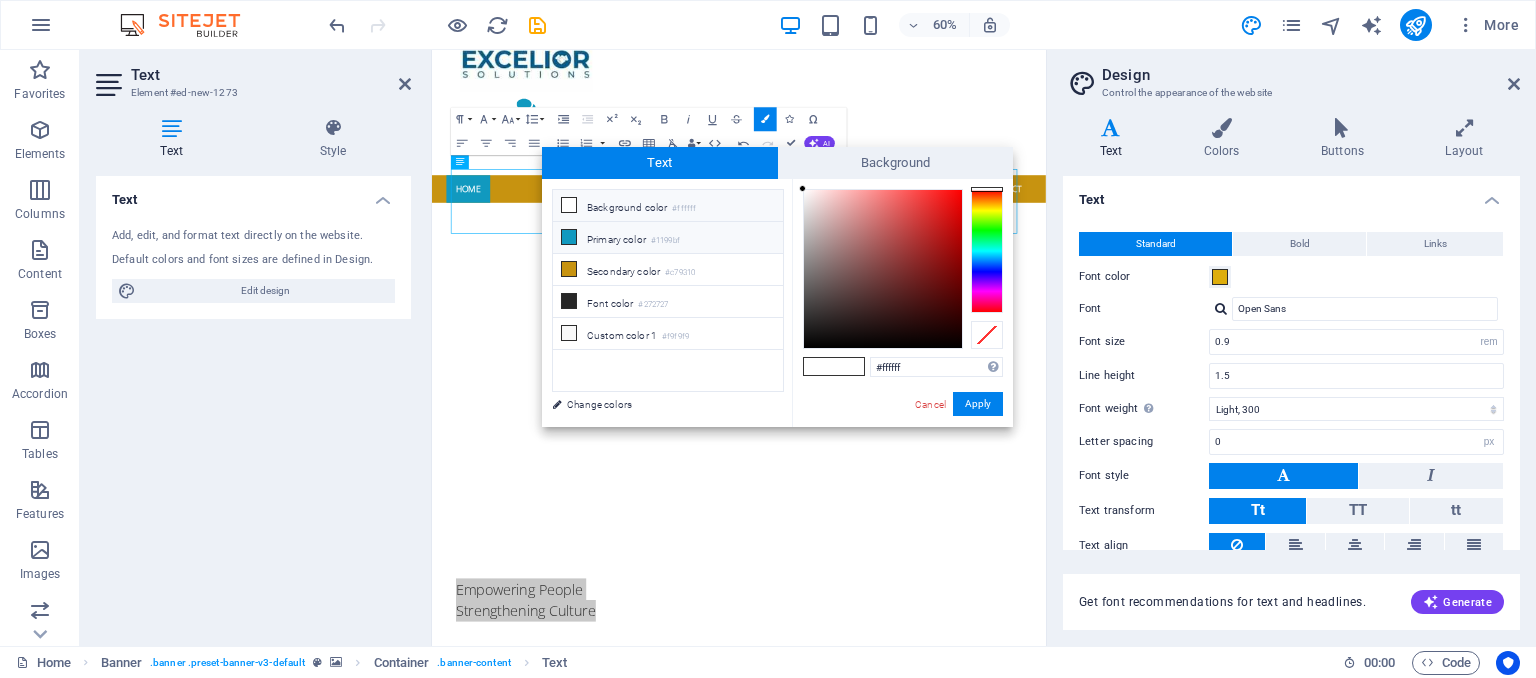 click at bounding box center [569, 237] 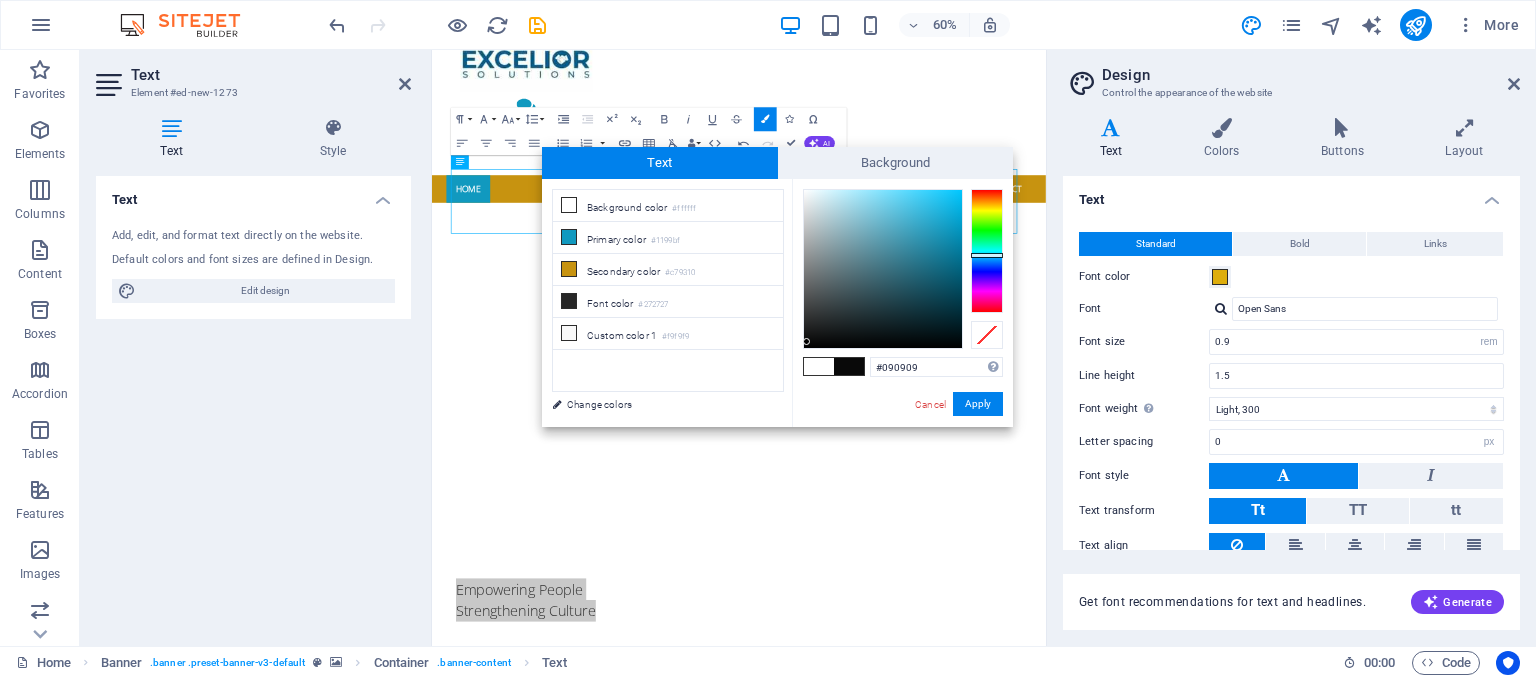 click at bounding box center [883, 269] 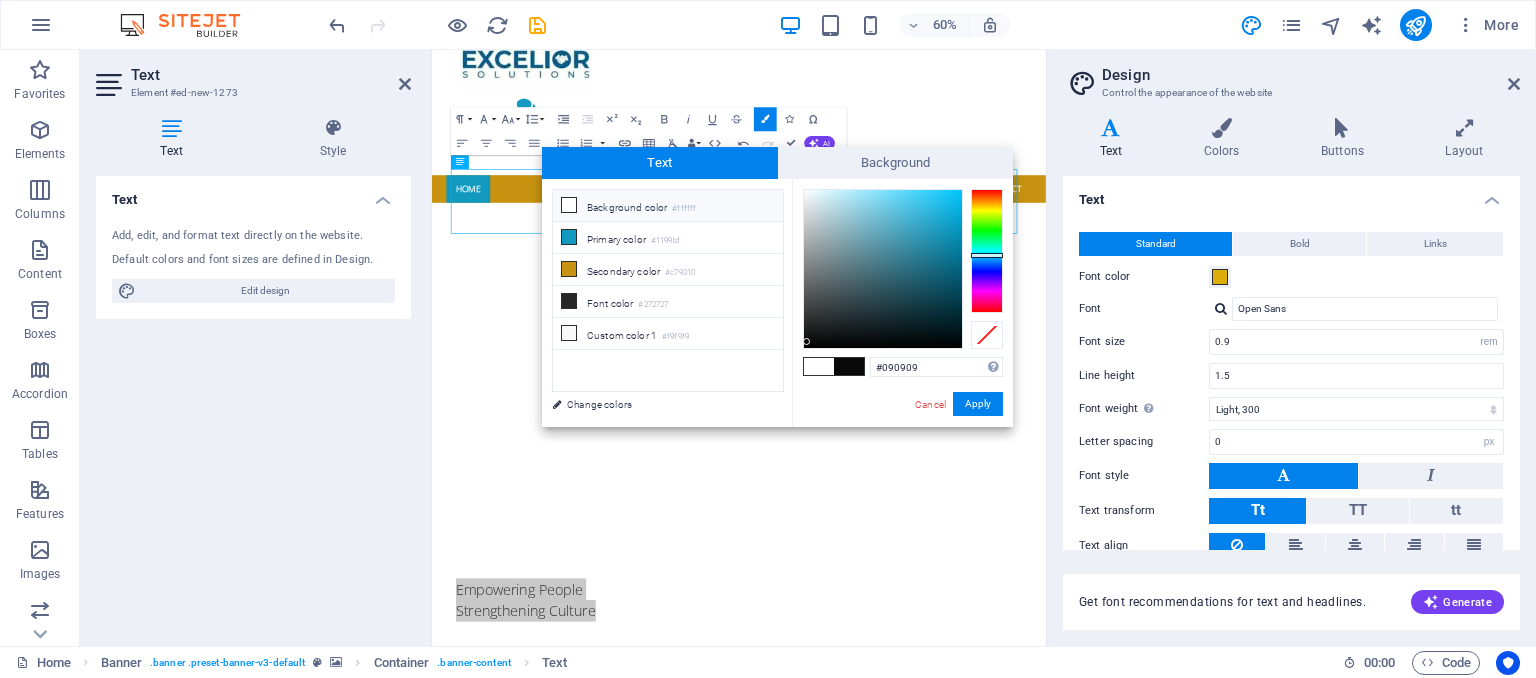 click at bounding box center (569, 205) 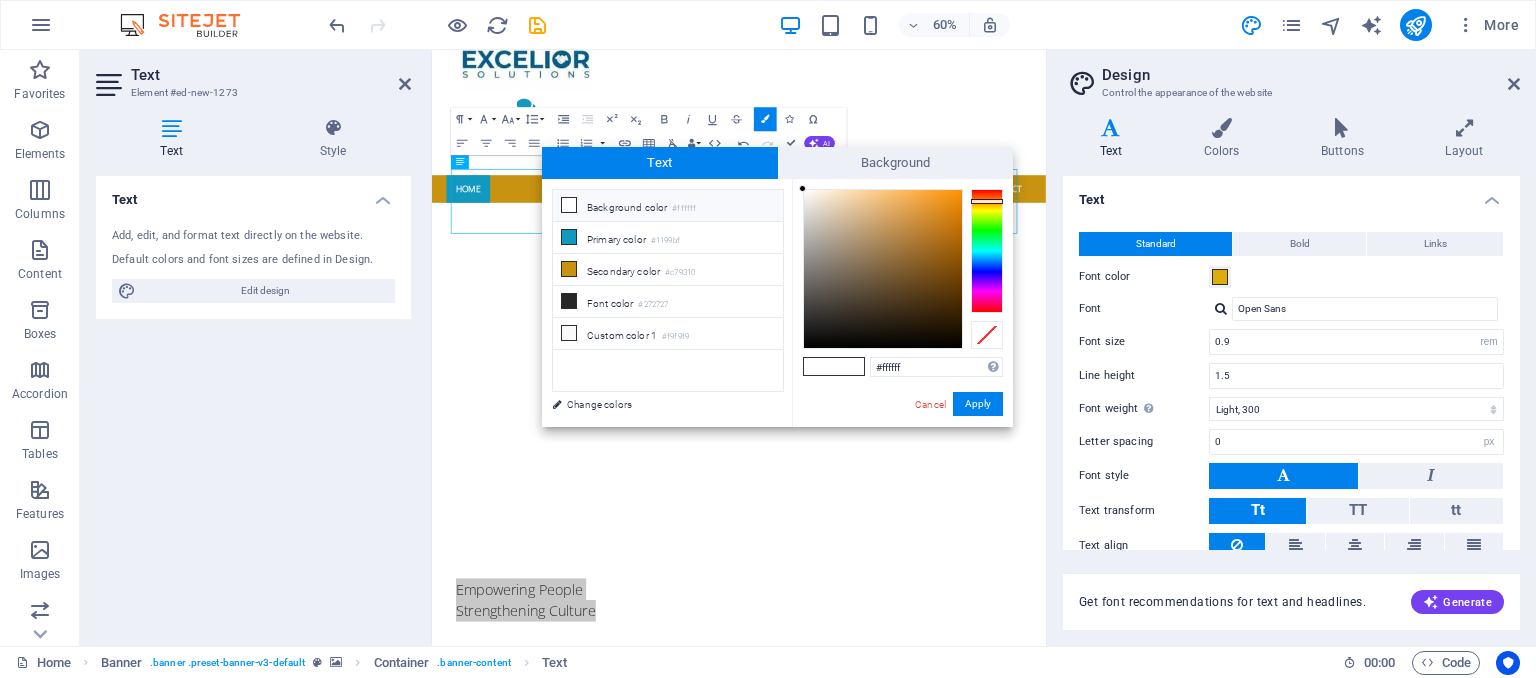 click at bounding box center [987, 251] 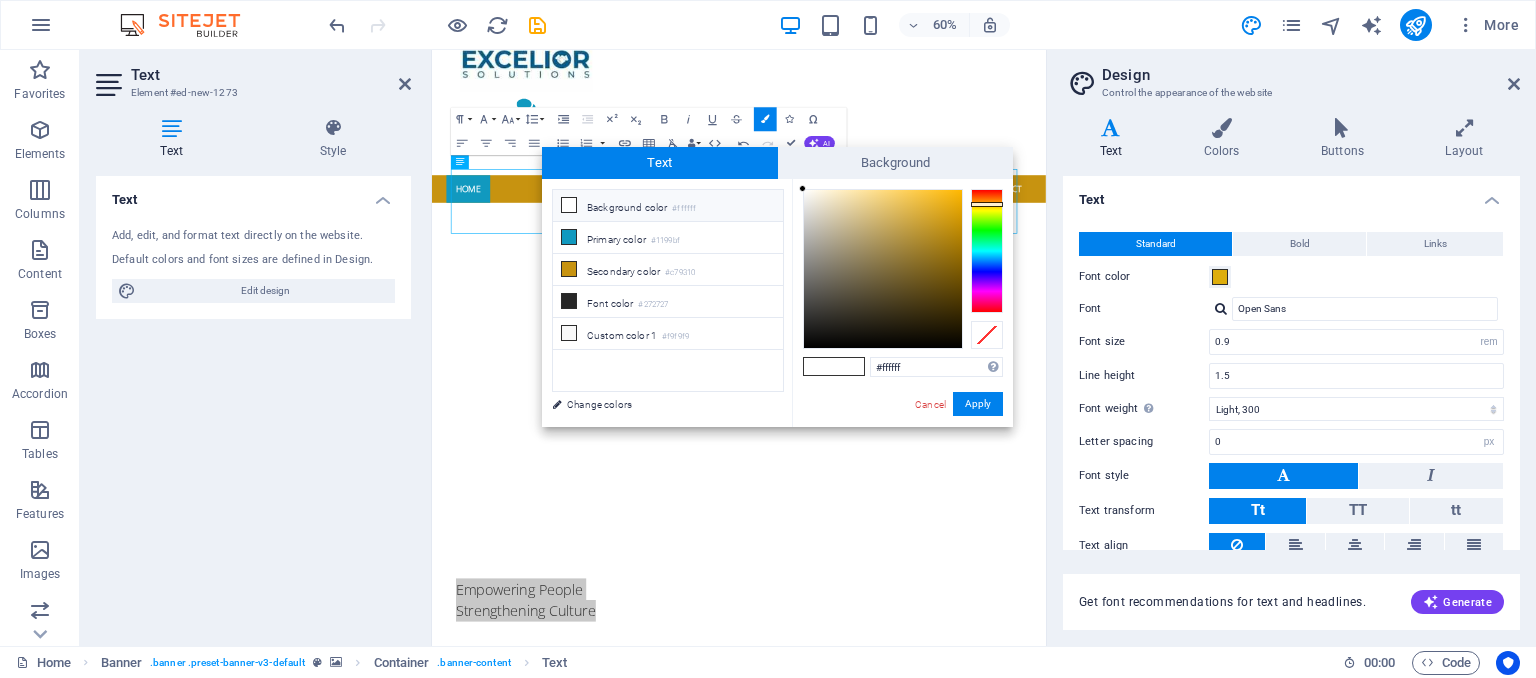 click at bounding box center (987, 251) 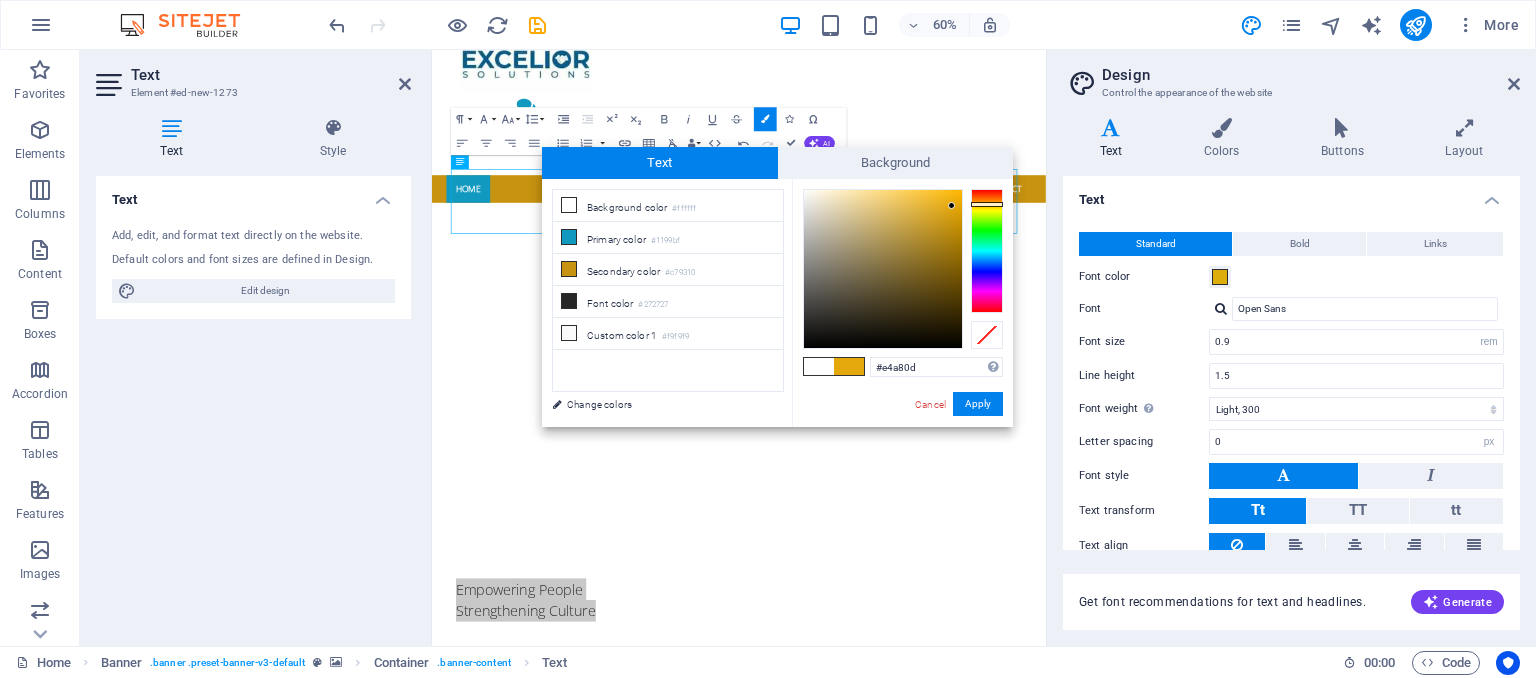 click at bounding box center [883, 269] 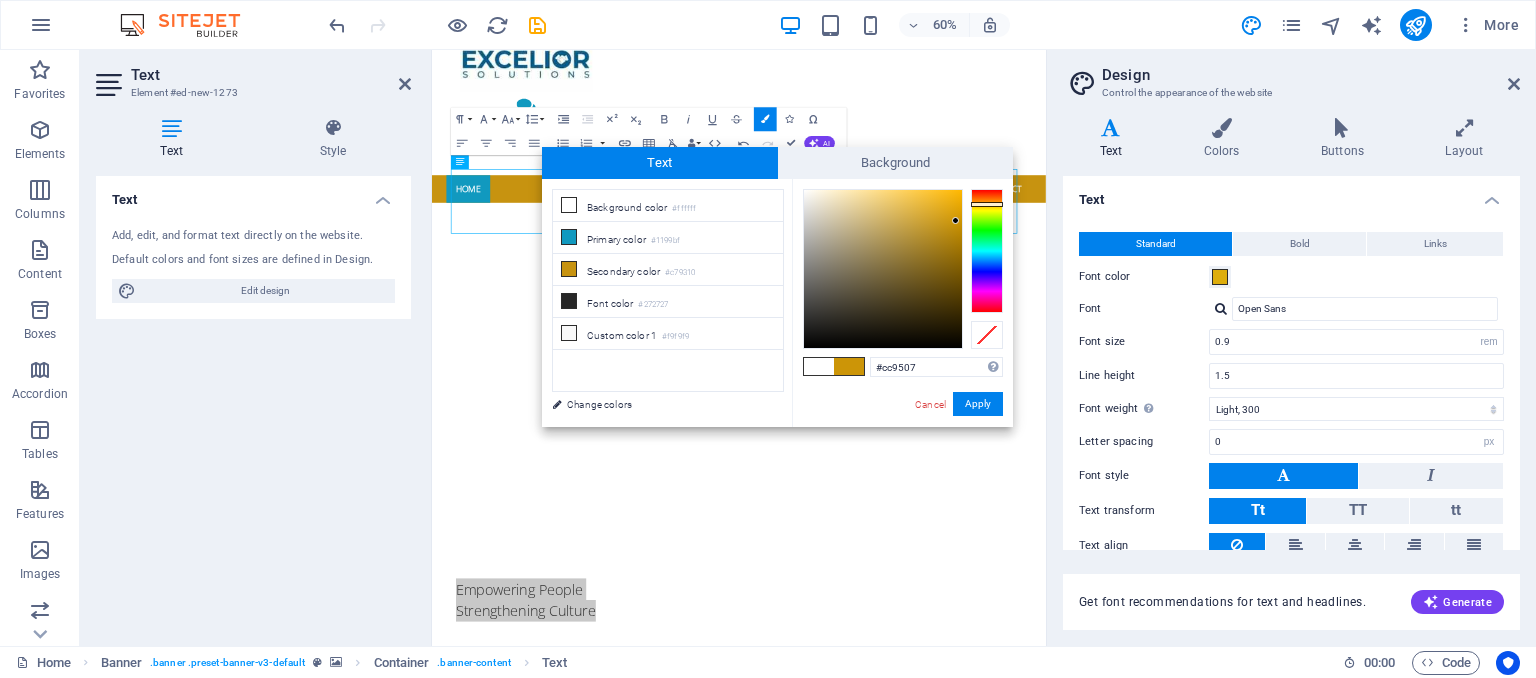 click at bounding box center [883, 269] 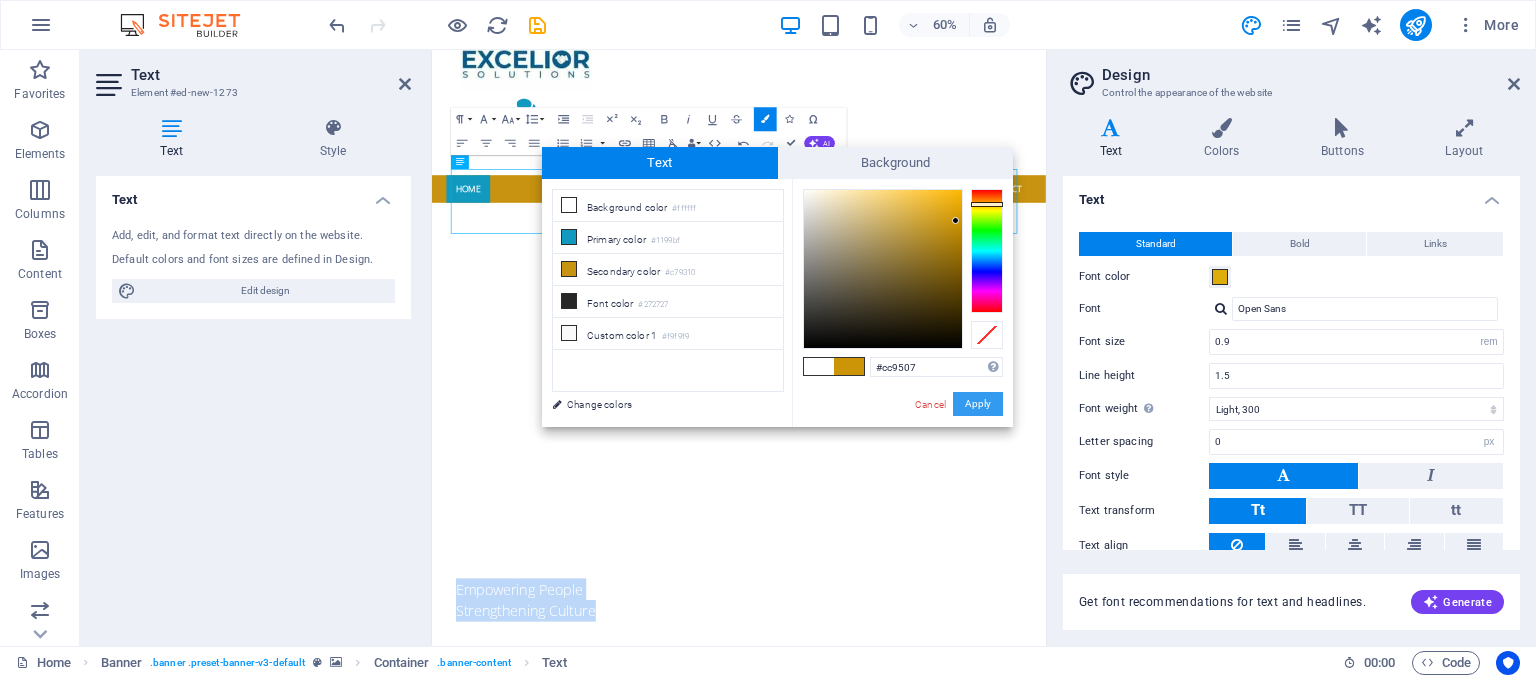 click on "Apply" at bounding box center (978, 404) 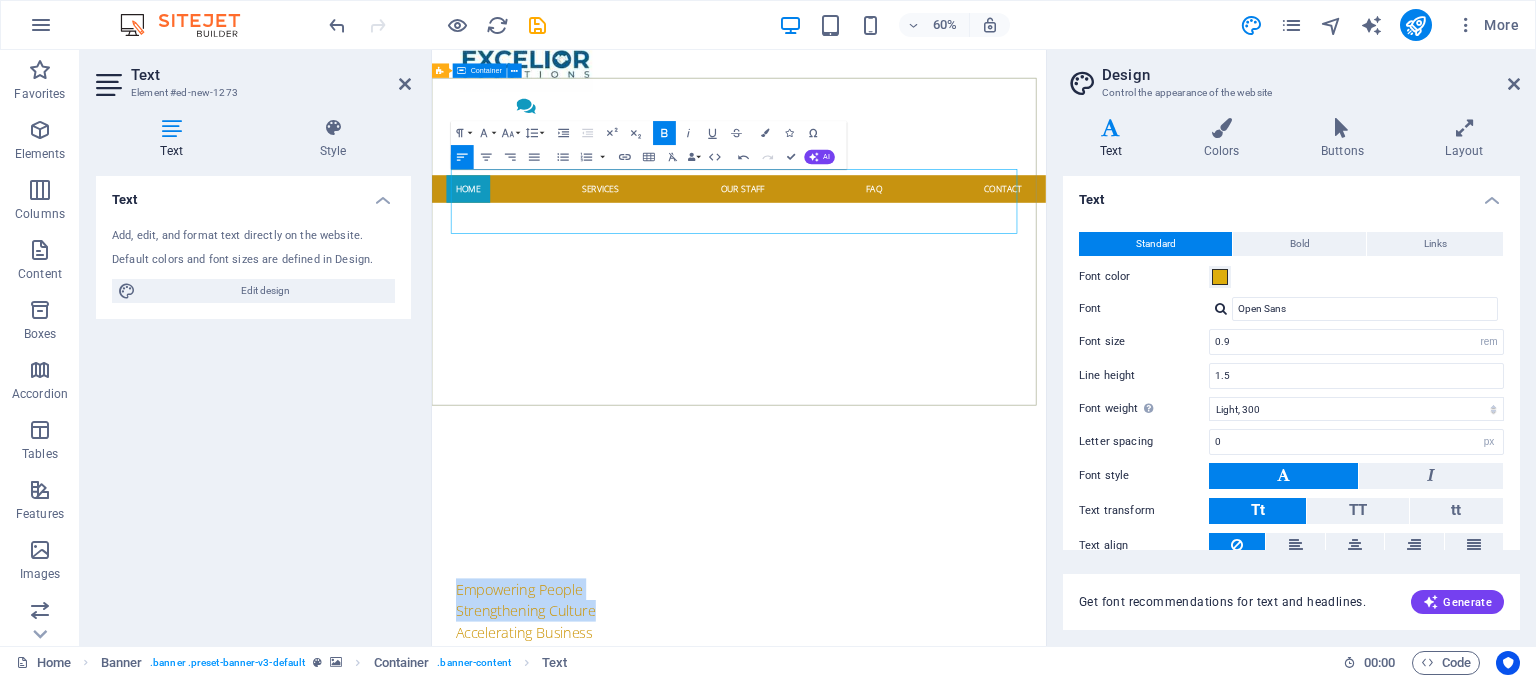 click on "Empowering People Strengthening Culture Accelerating Business EXCELIOR SOLUTIONS HR CONSULTING AND OUTSOURCING LIMITED" at bounding box center (943, 1053) 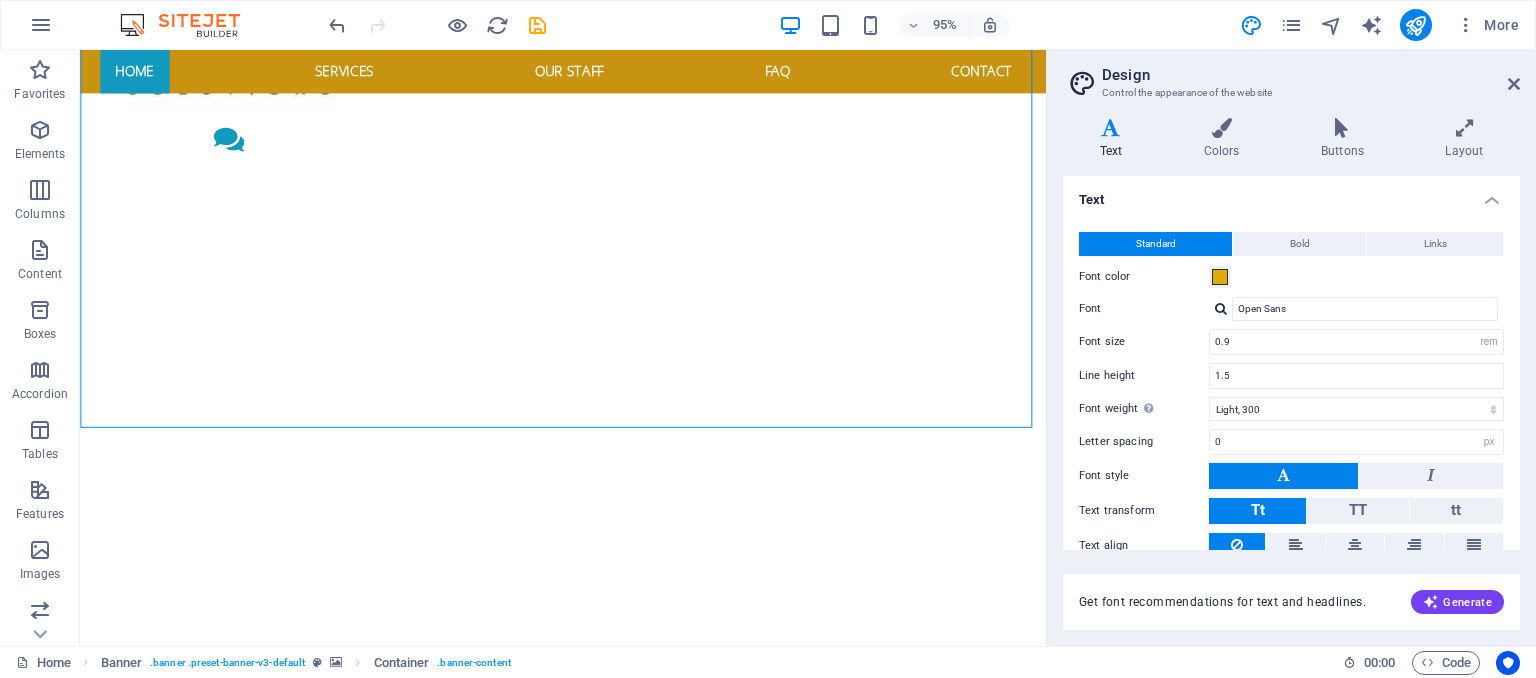 scroll, scrollTop: 264, scrollLeft: 0, axis: vertical 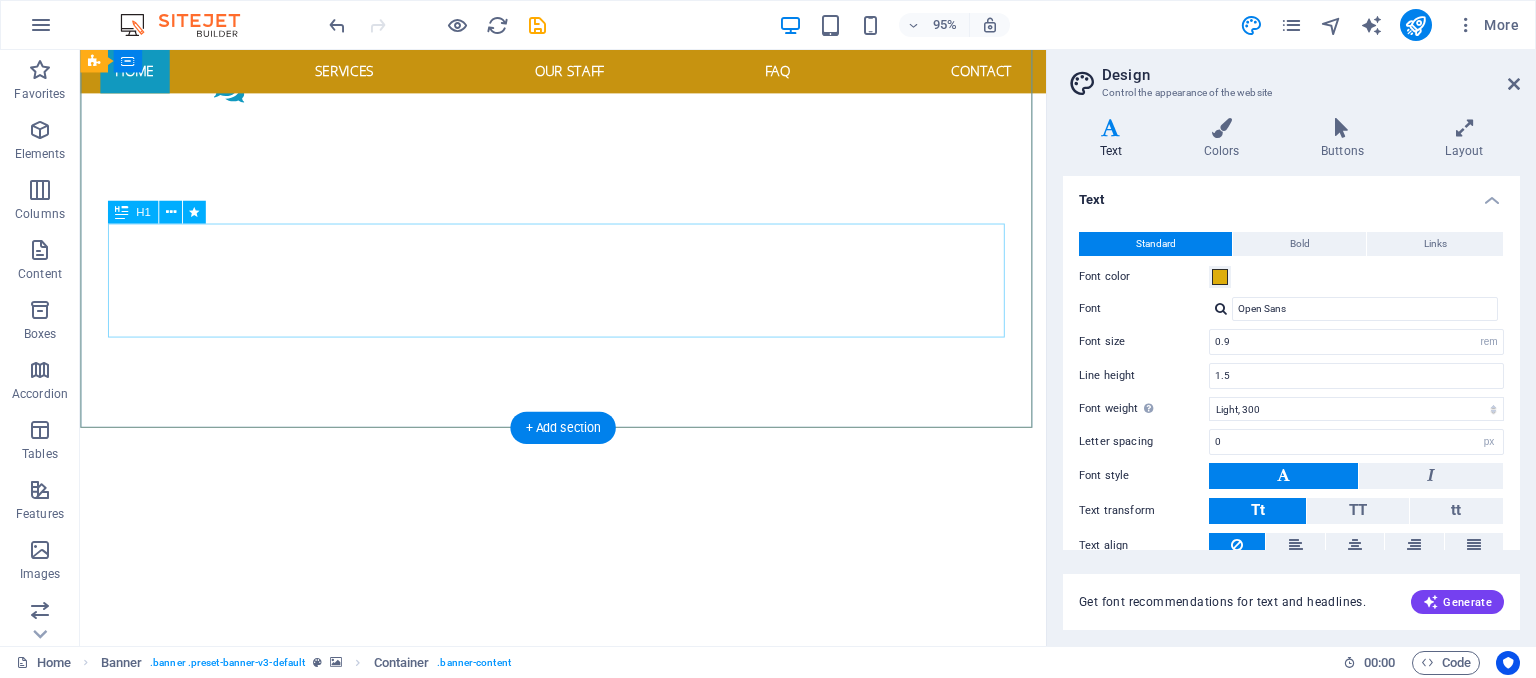 drag, startPoint x: 252, startPoint y: 160, endPoint x: 160, endPoint y: 323, distance: 187.17105 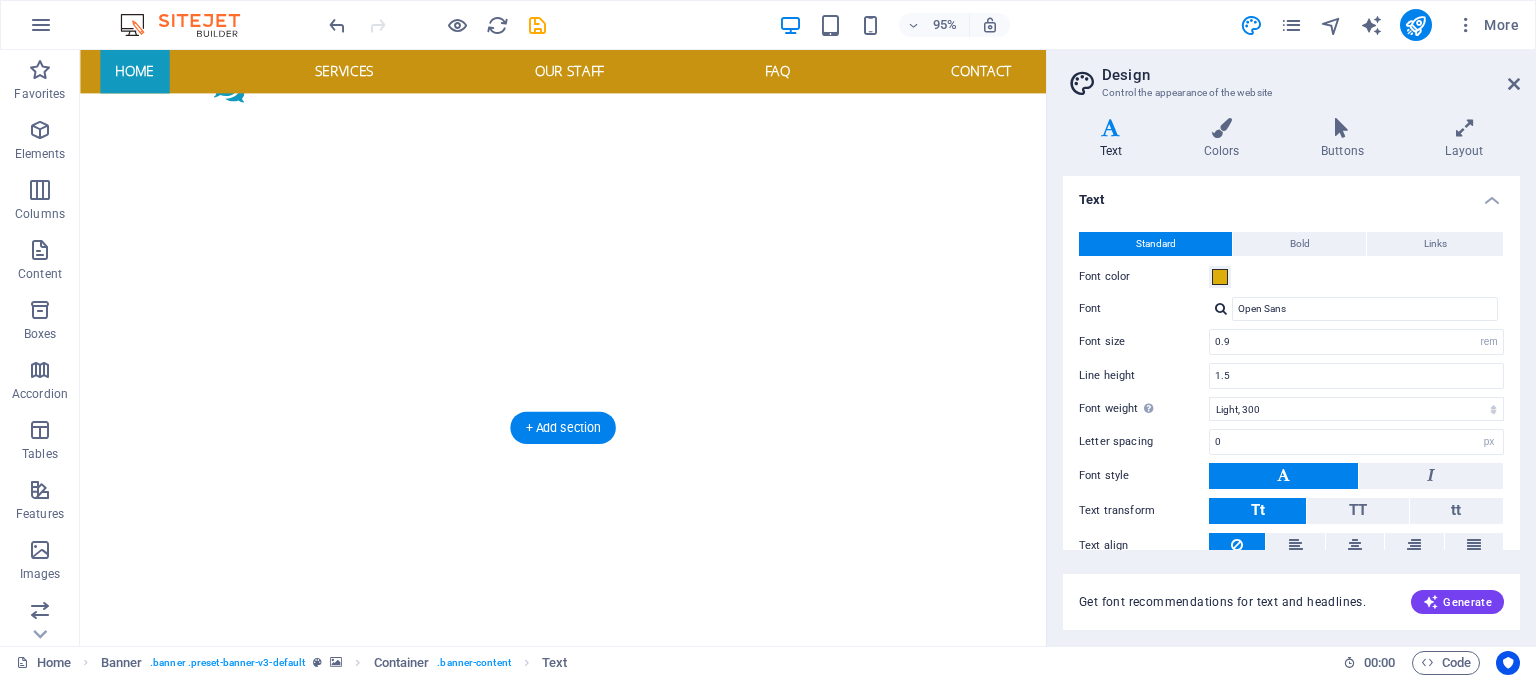 drag, startPoint x: 194, startPoint y: 159, endPoint x: 707, endPoint y: 333, distance: 541.7056 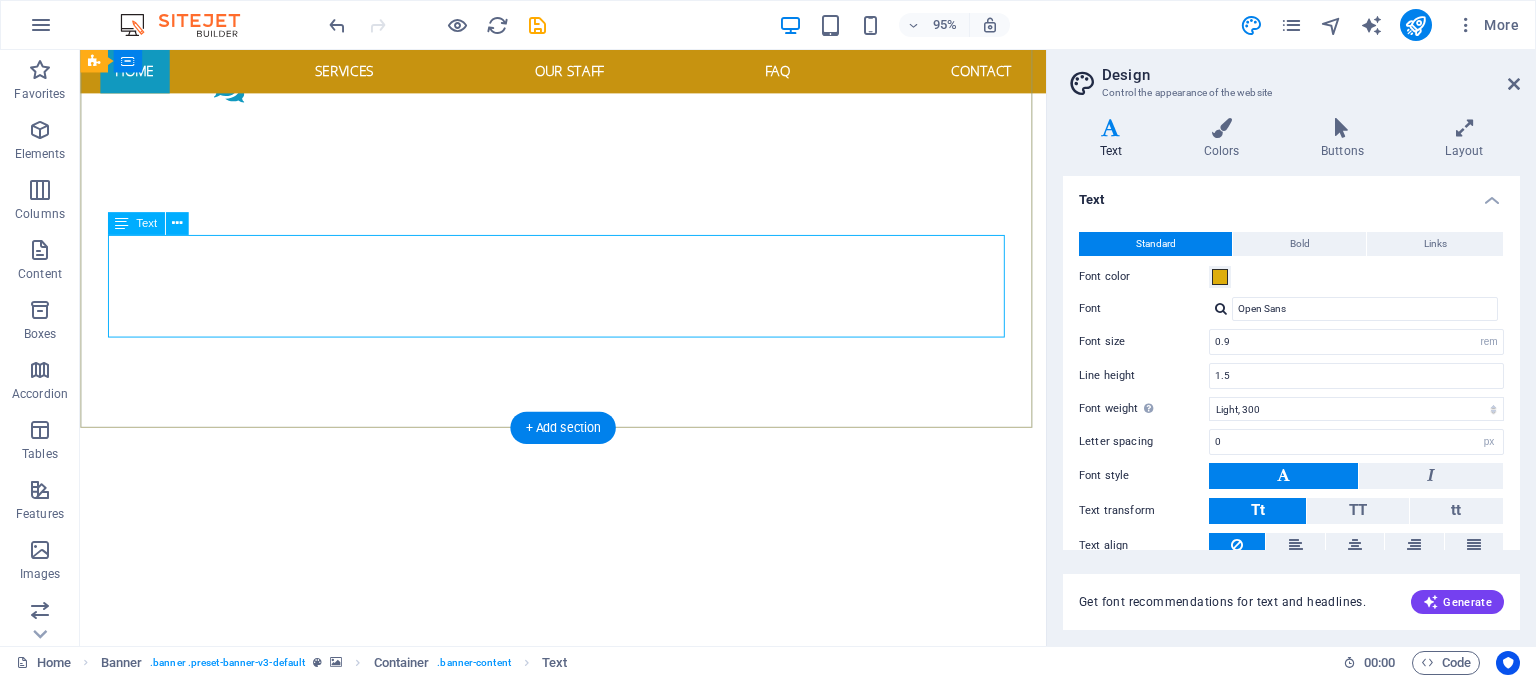 click on "Empowering People Strengthening Culture Accelerating Business" at bounding box center (589, 1065) 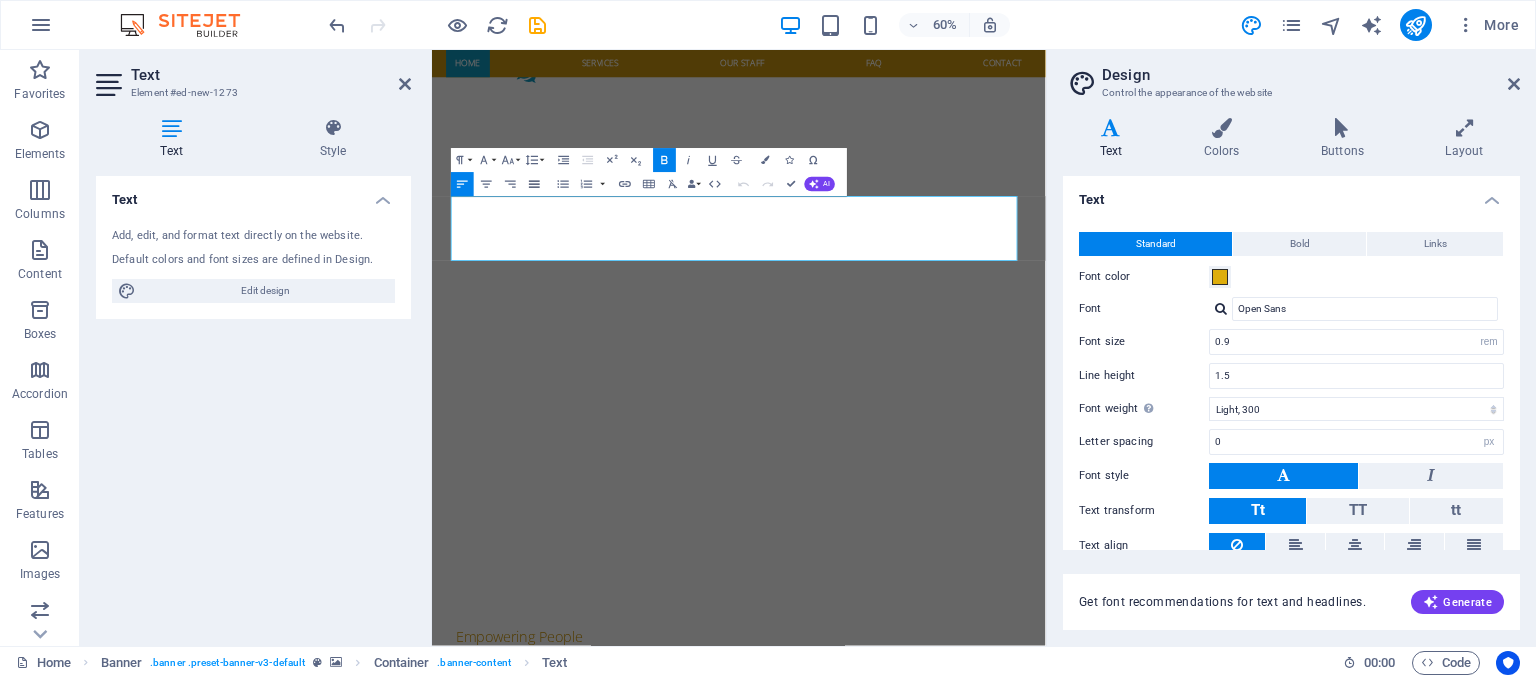 click 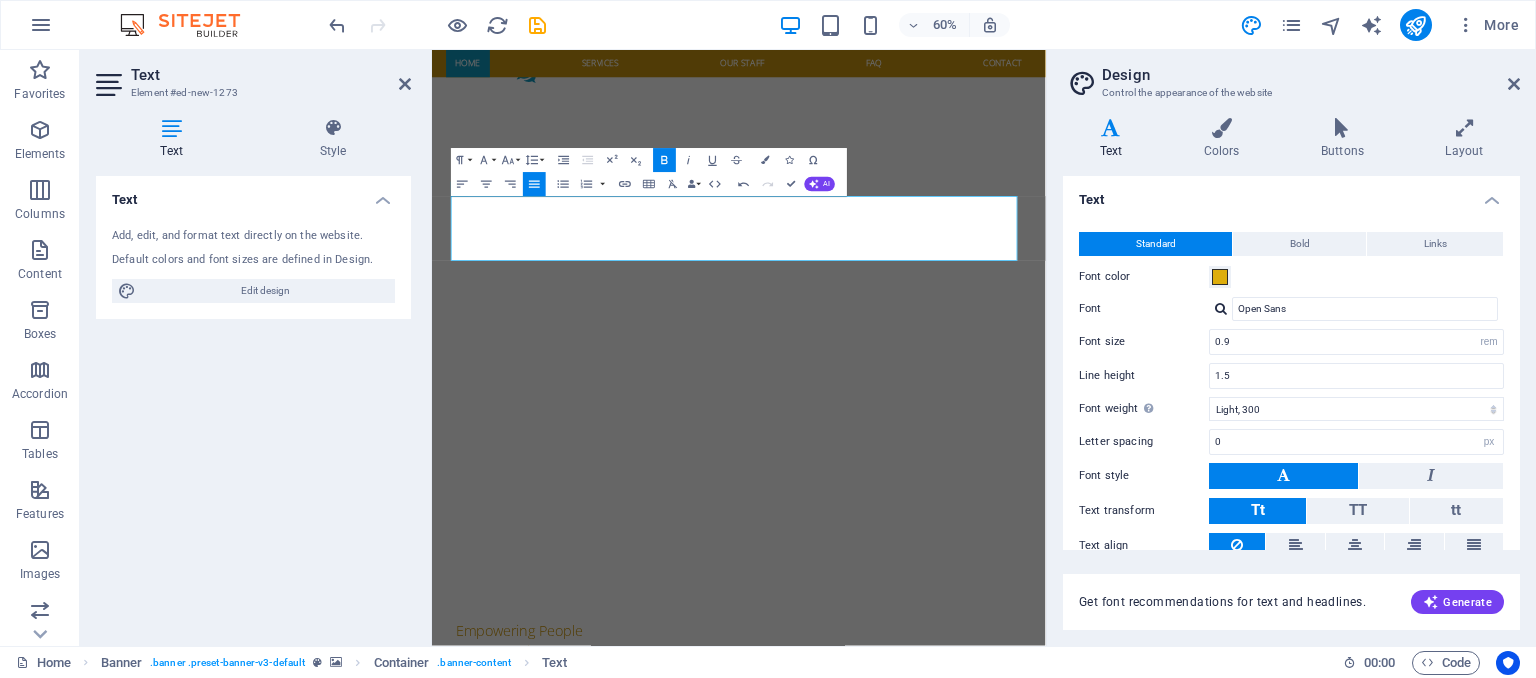 click 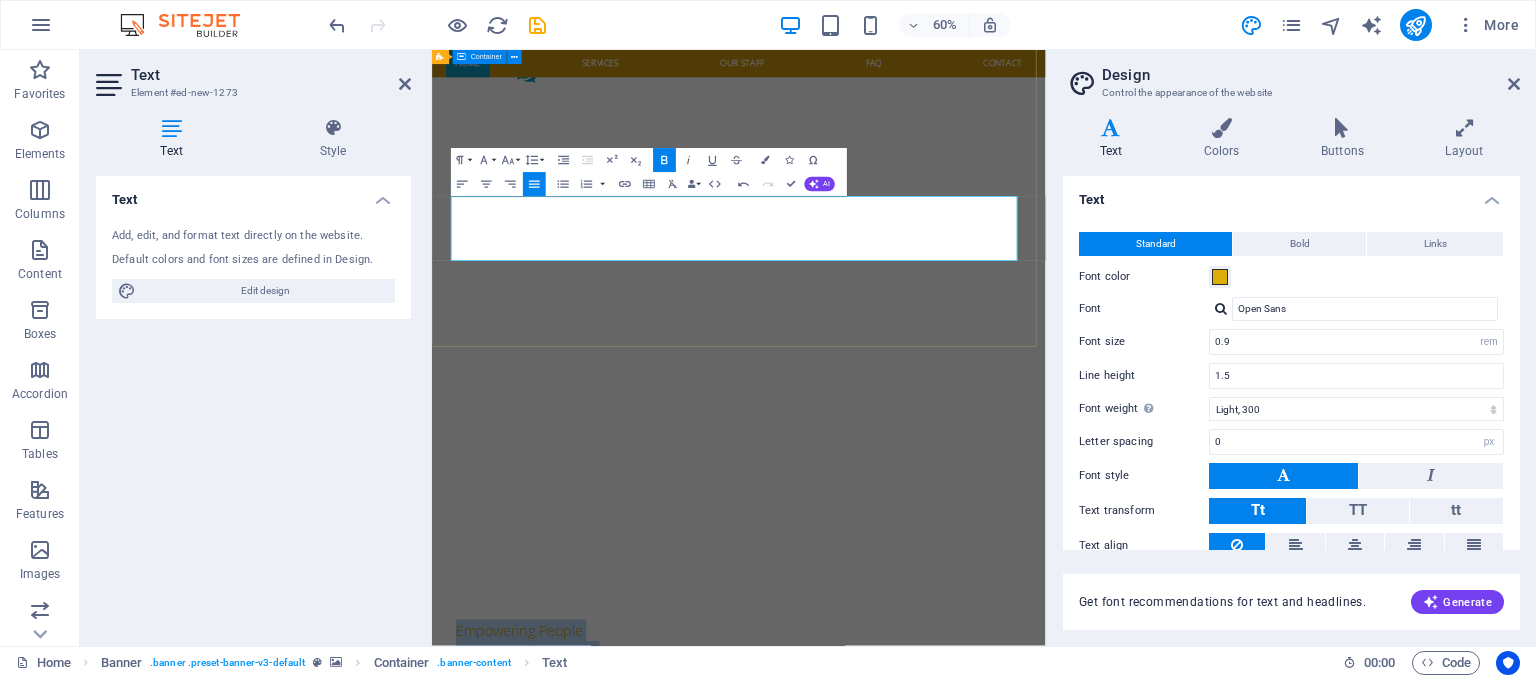 drag, startPoint x: 705, startPoint y: 381, endPoint x: 461, endPoint y: 317, distance: 252.25385 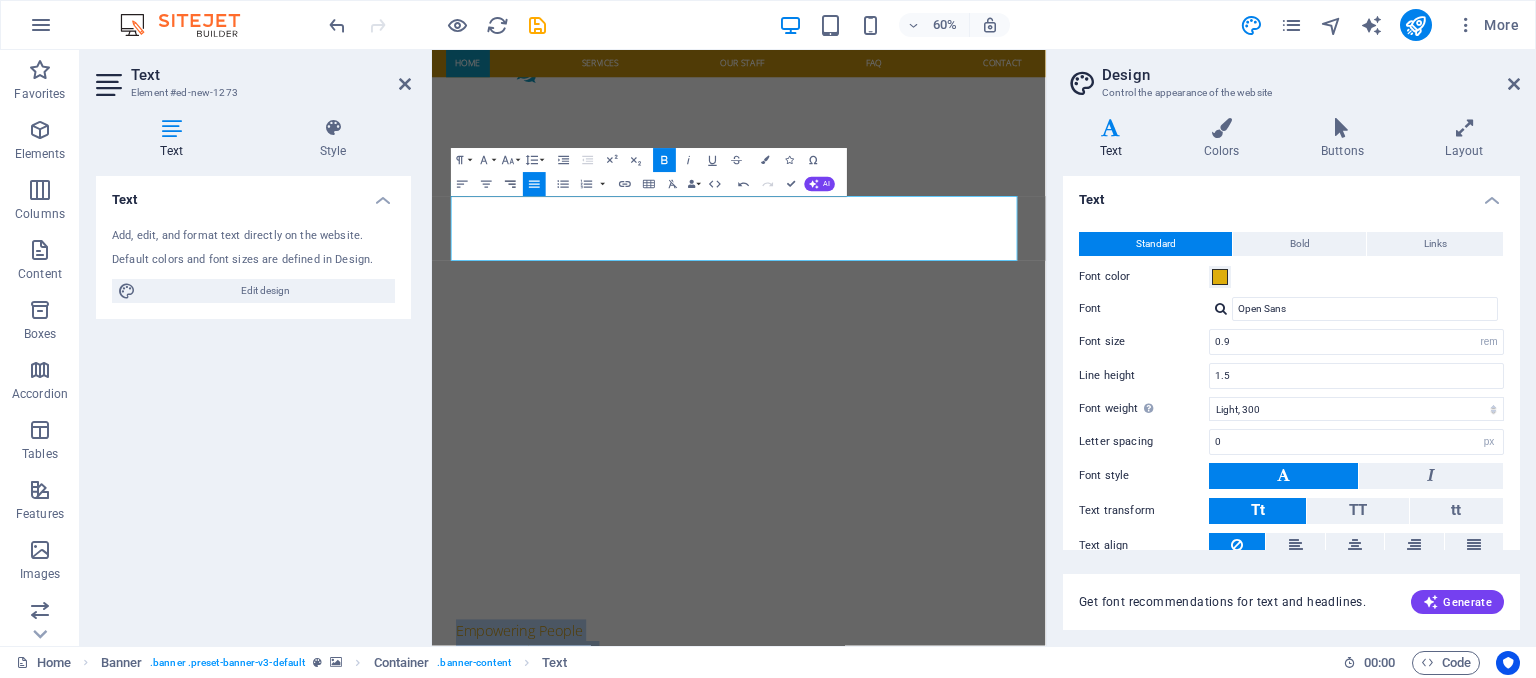 click 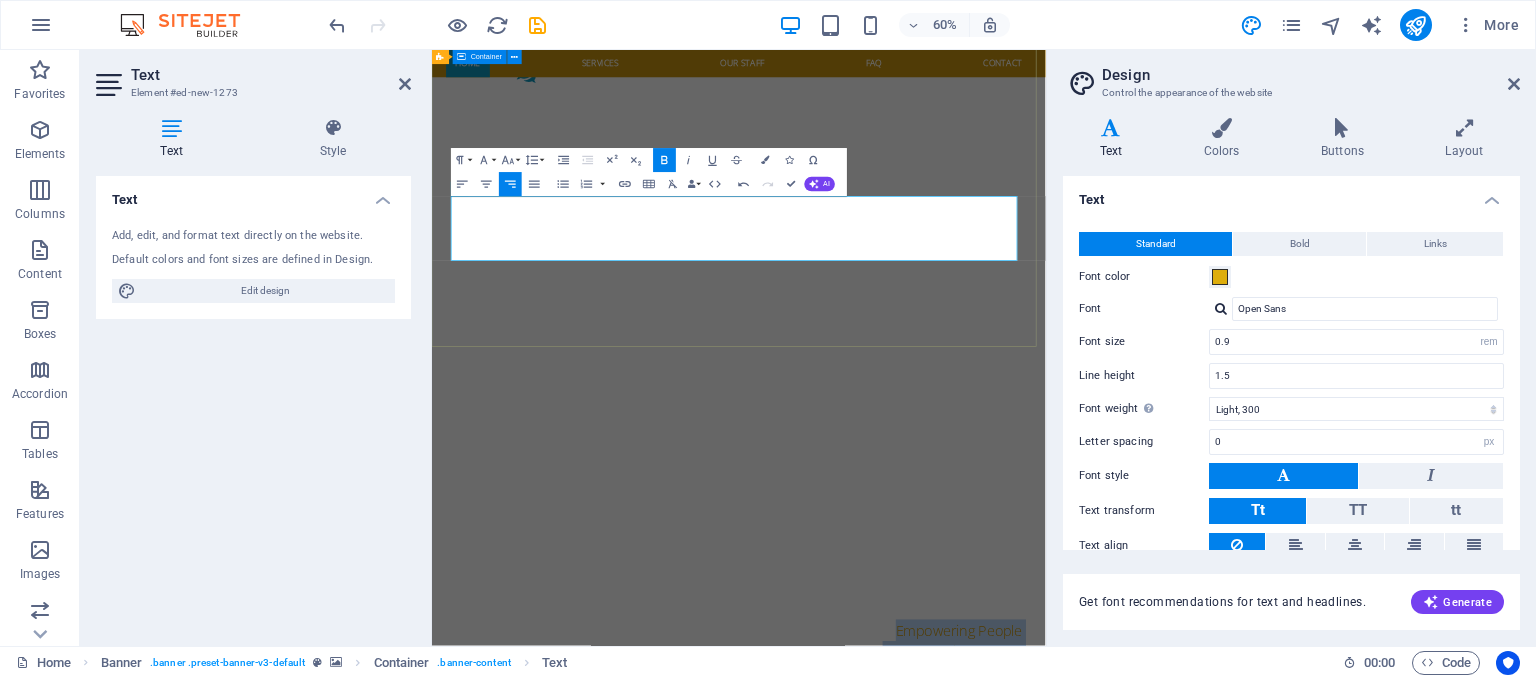 click on "EXCELIOR SOLUTIONS HR CONSULTING AND OUTSOURCING LIMITED Empowering People Strengthening Culture Accelerating Business" at bounding box center (943, 1001) 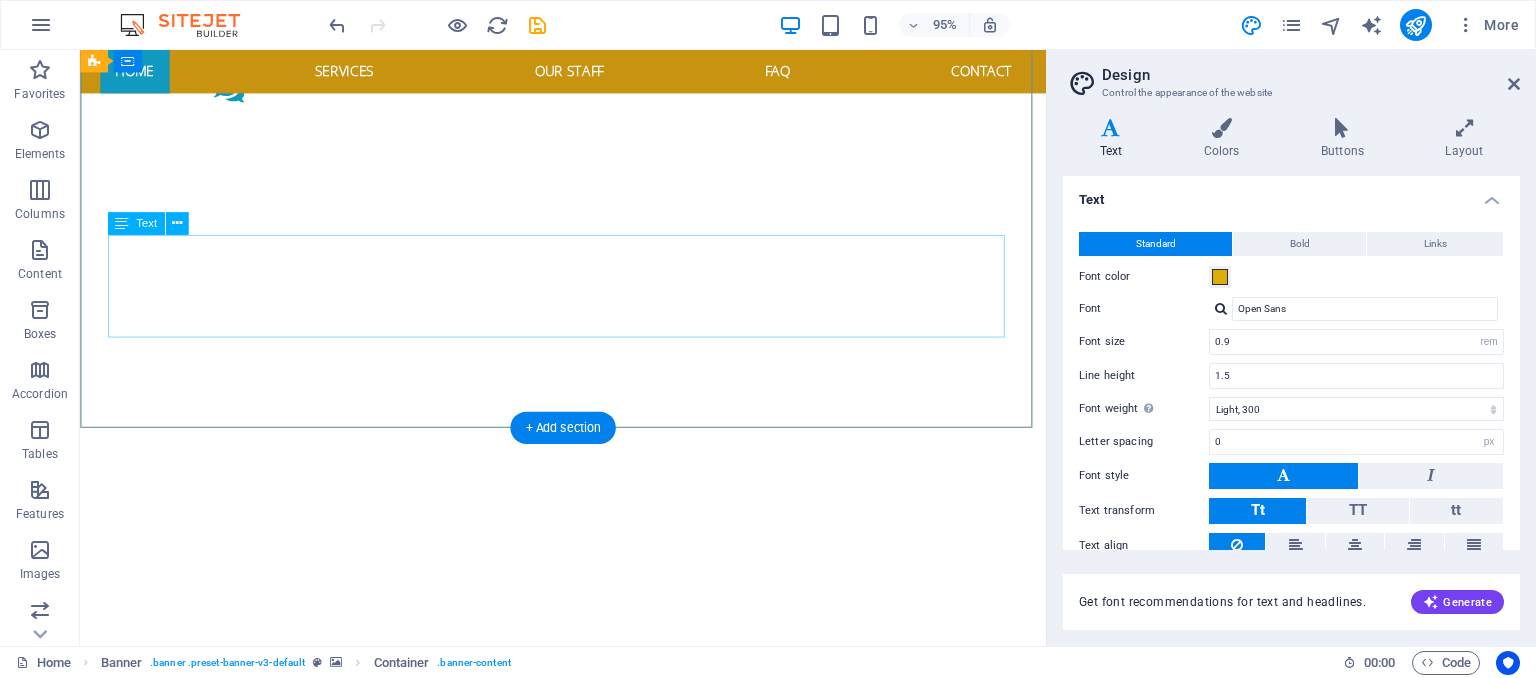 click on "Empowering People Strengthening Culture Accelerating Business" at bounding box center [589, 957] 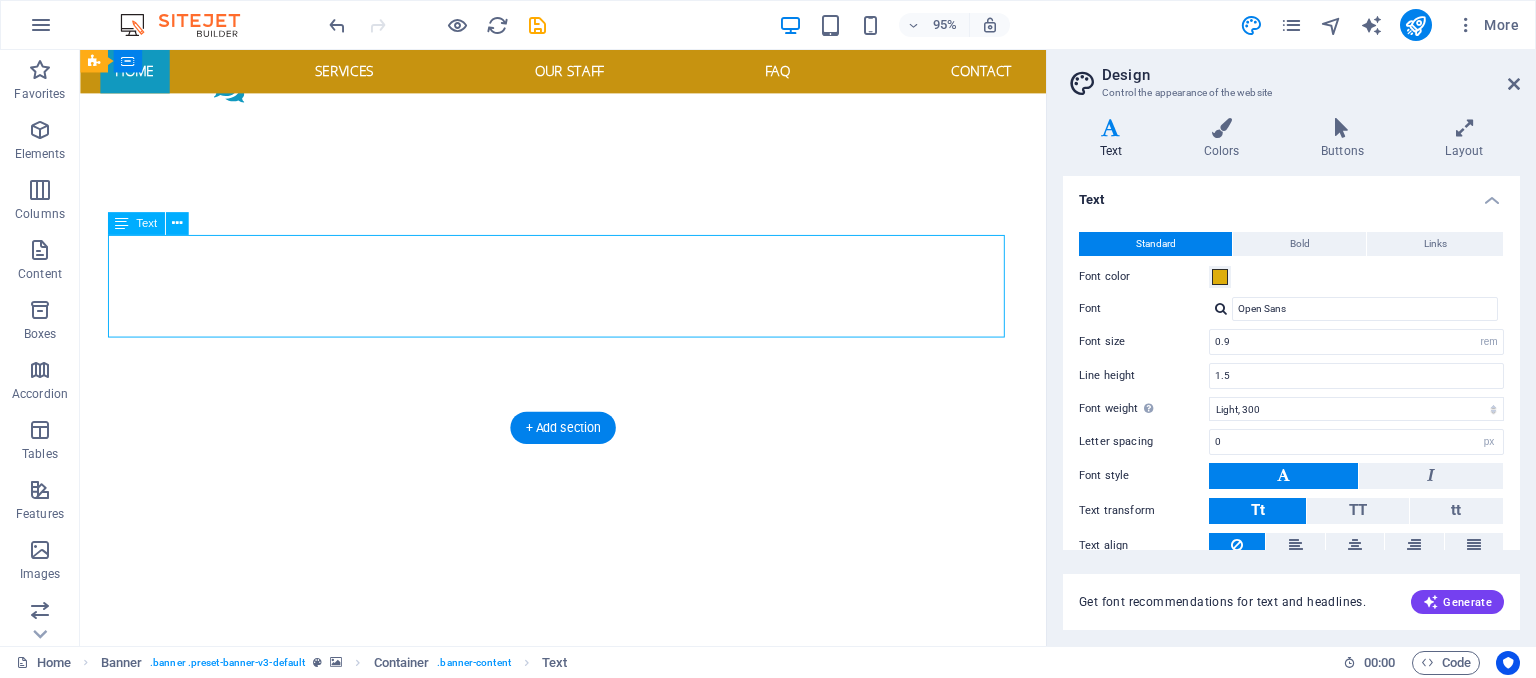 click on "Empowering People Strengthening Culture Accelerating Business" at bounding box center (589, 957) 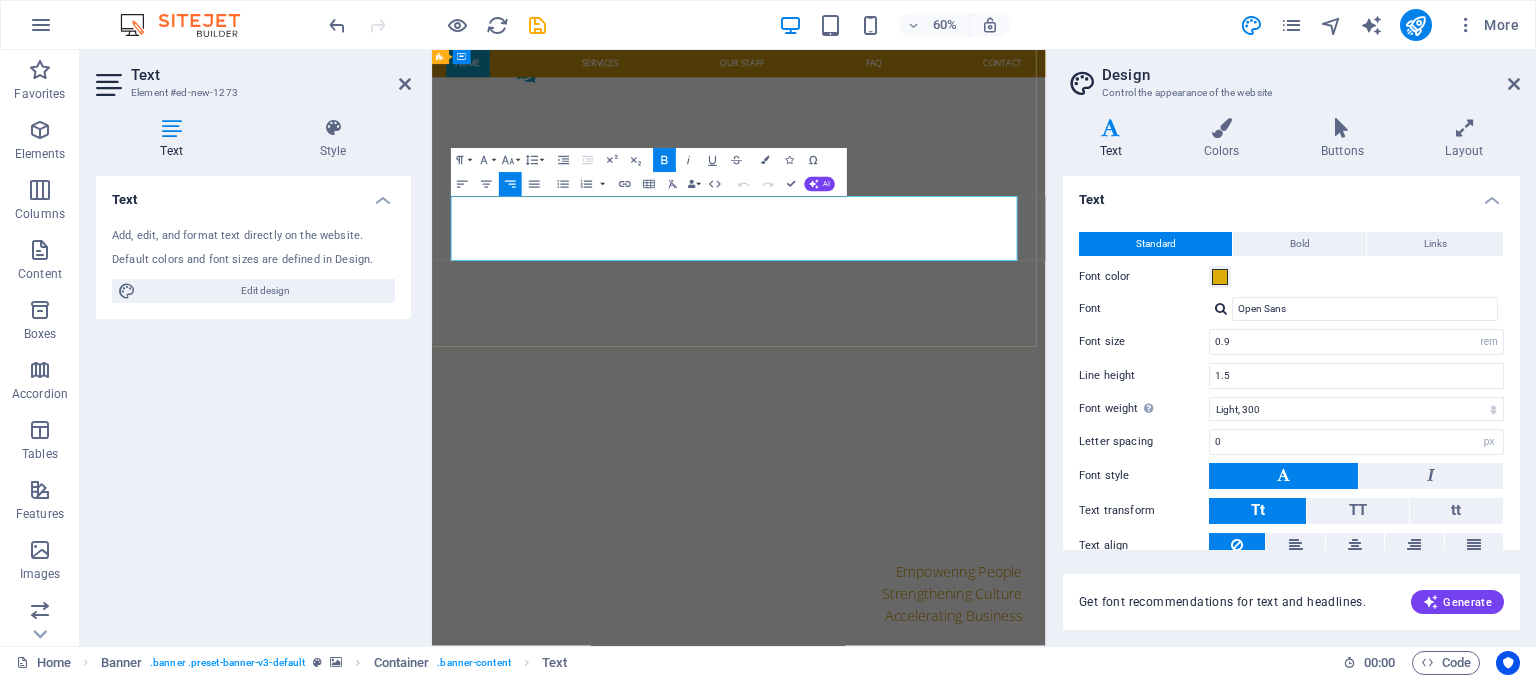 click on "Strengthening Culture" at bounding box center [1299, 956] 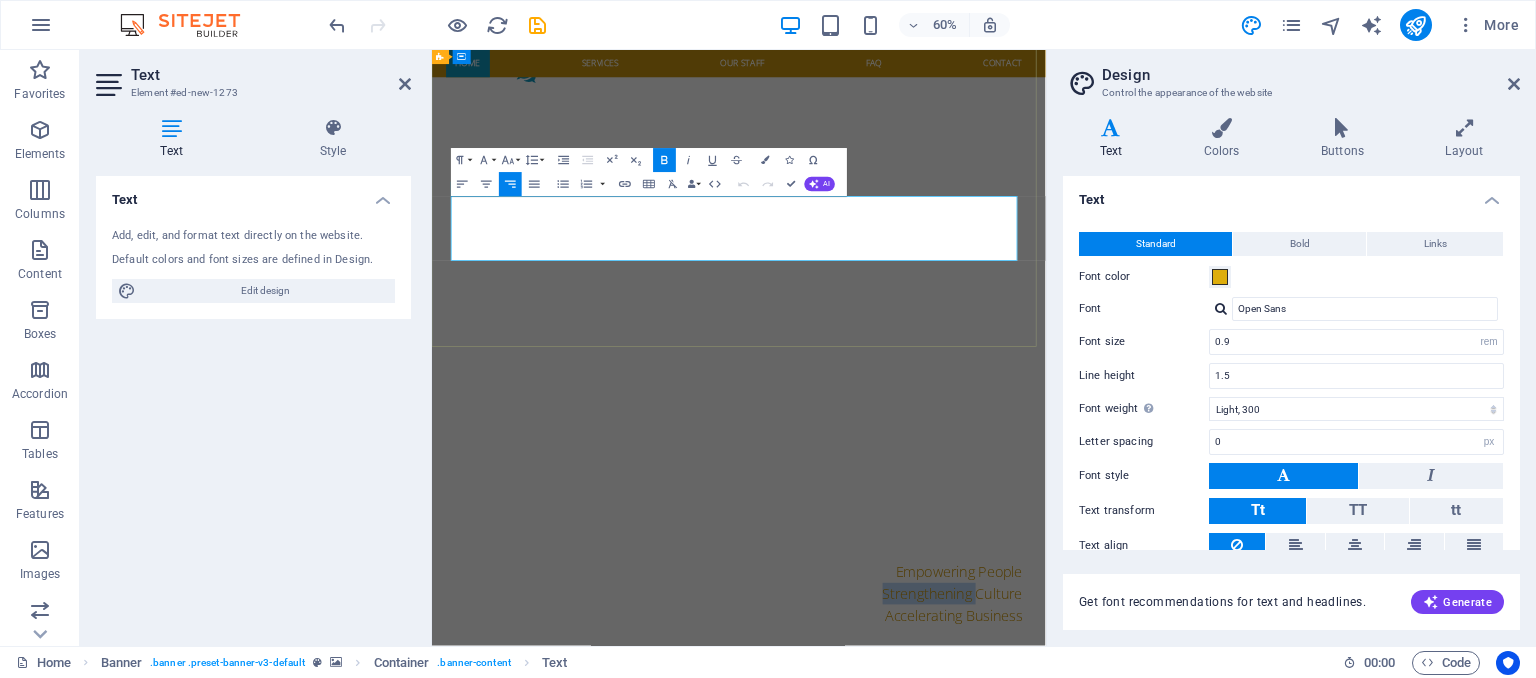 click on "Strengthening Culture" at bounding box center (1299, 956) 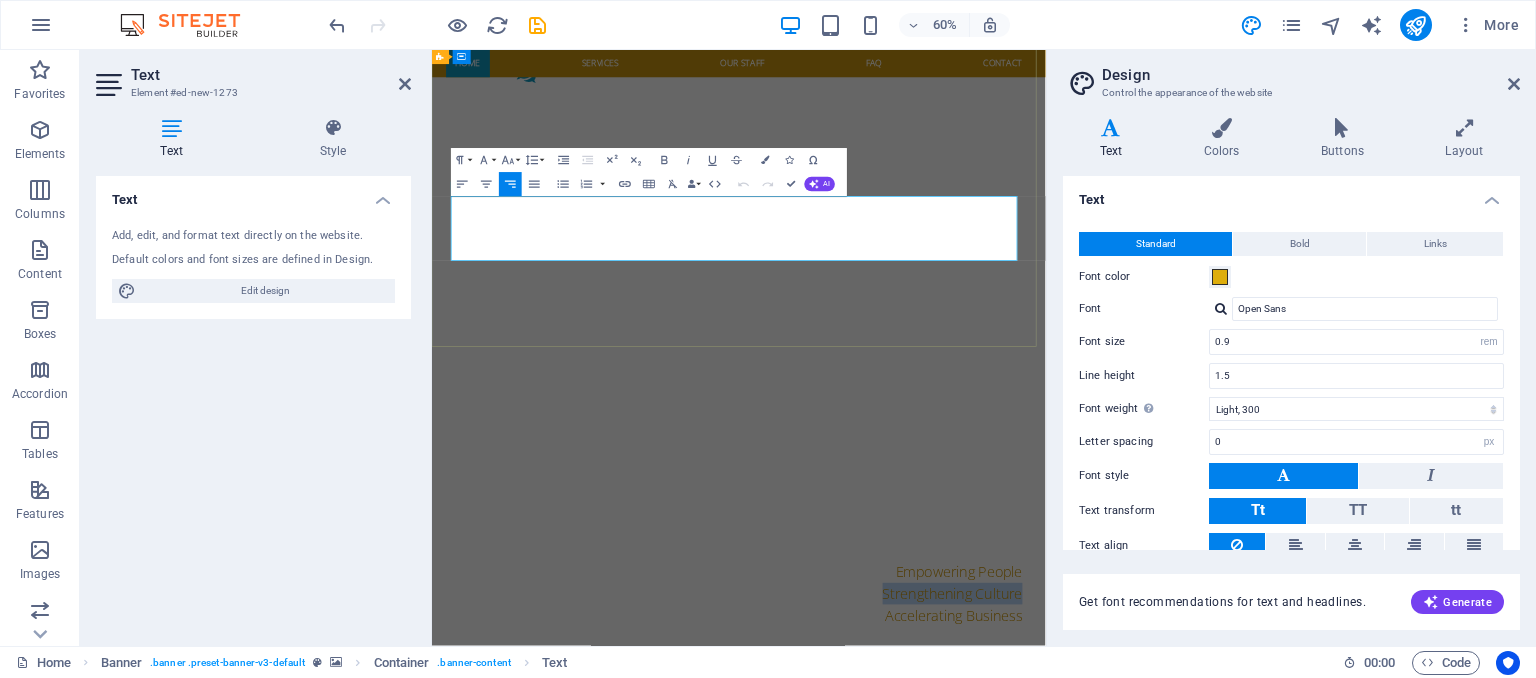 click on "Strengthening Culture" at bounding box center (1299, 956) 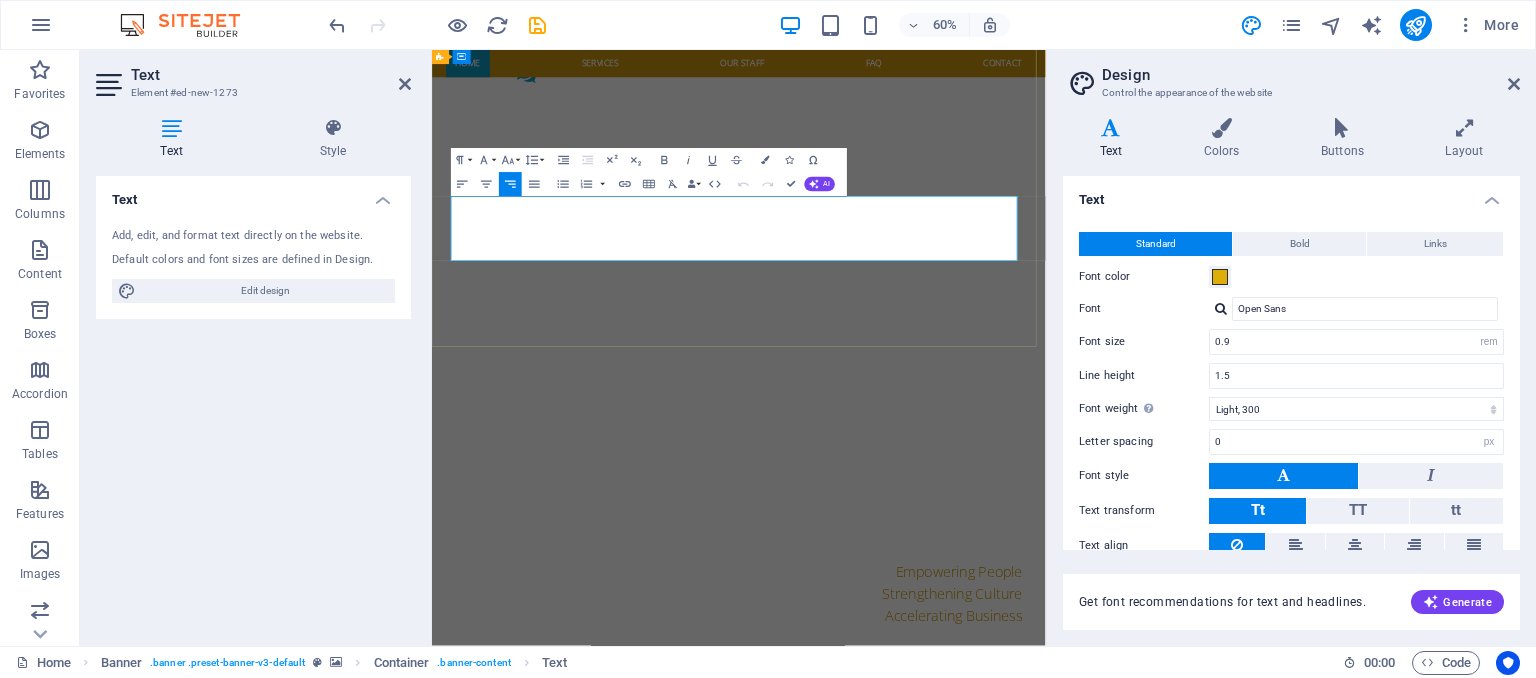 click on "Empowering People" at bounding box center [944, 921] 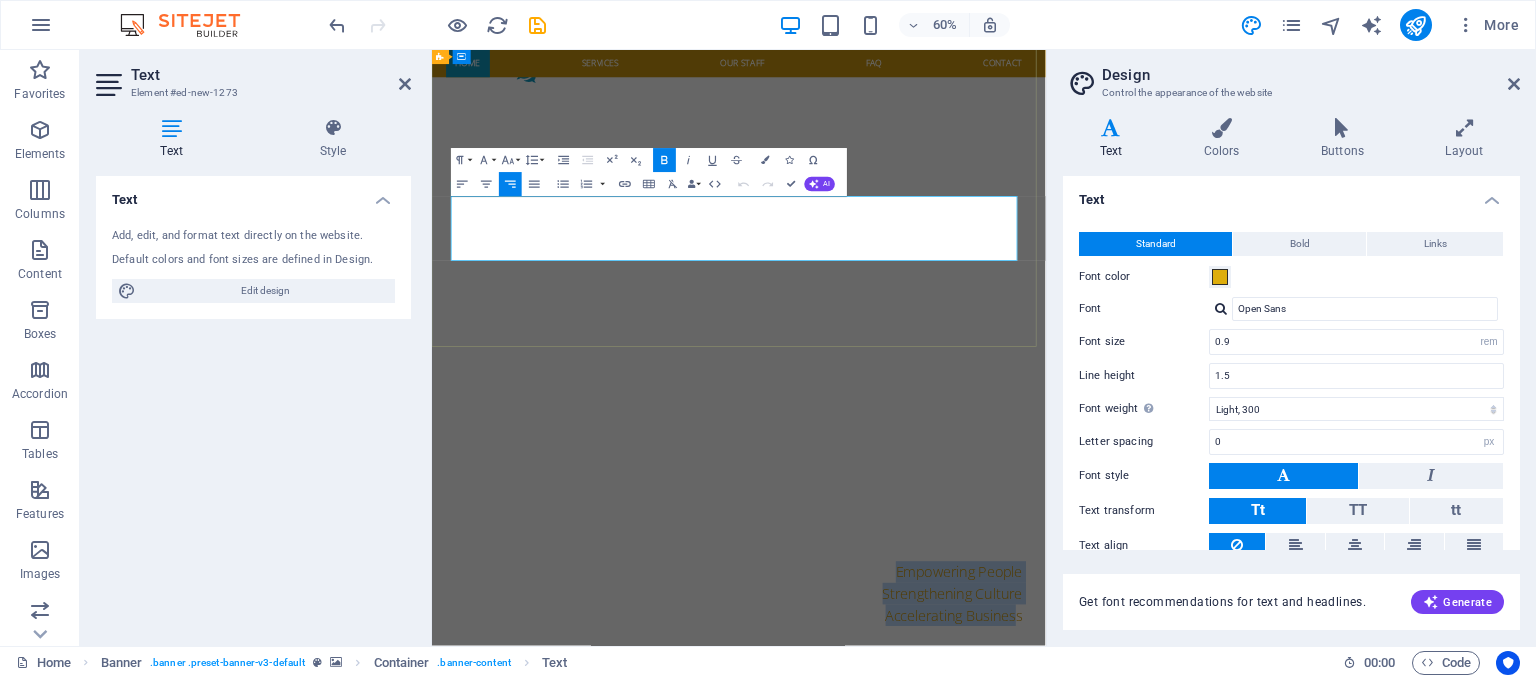 drag, startPoint x: 1190, startPoint y: 304, endPoint x: 1401, endPoint y: 385, distance: 226.01328 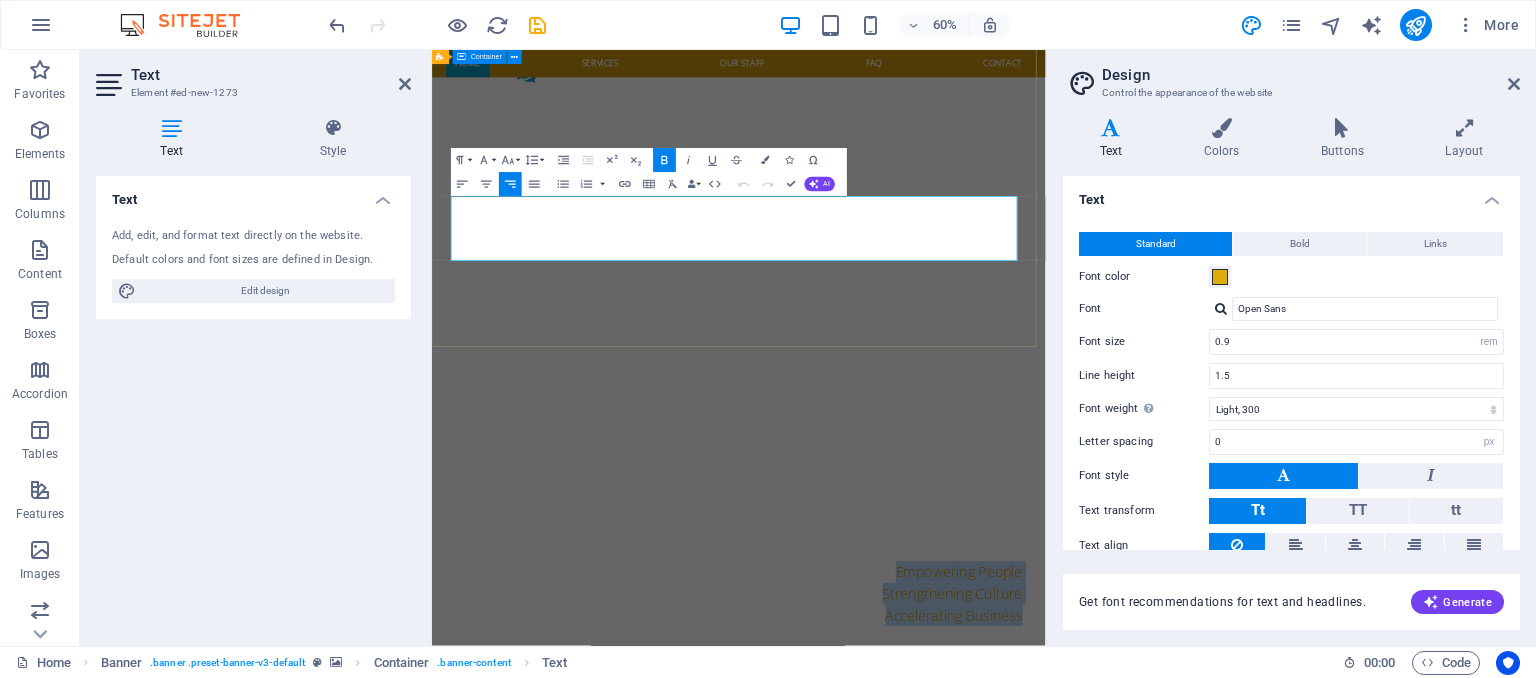 drag, startPoint x: 1187, startPoint y: 312, endPoint x: 1414, endPoint y: 377, distance: 236.12285 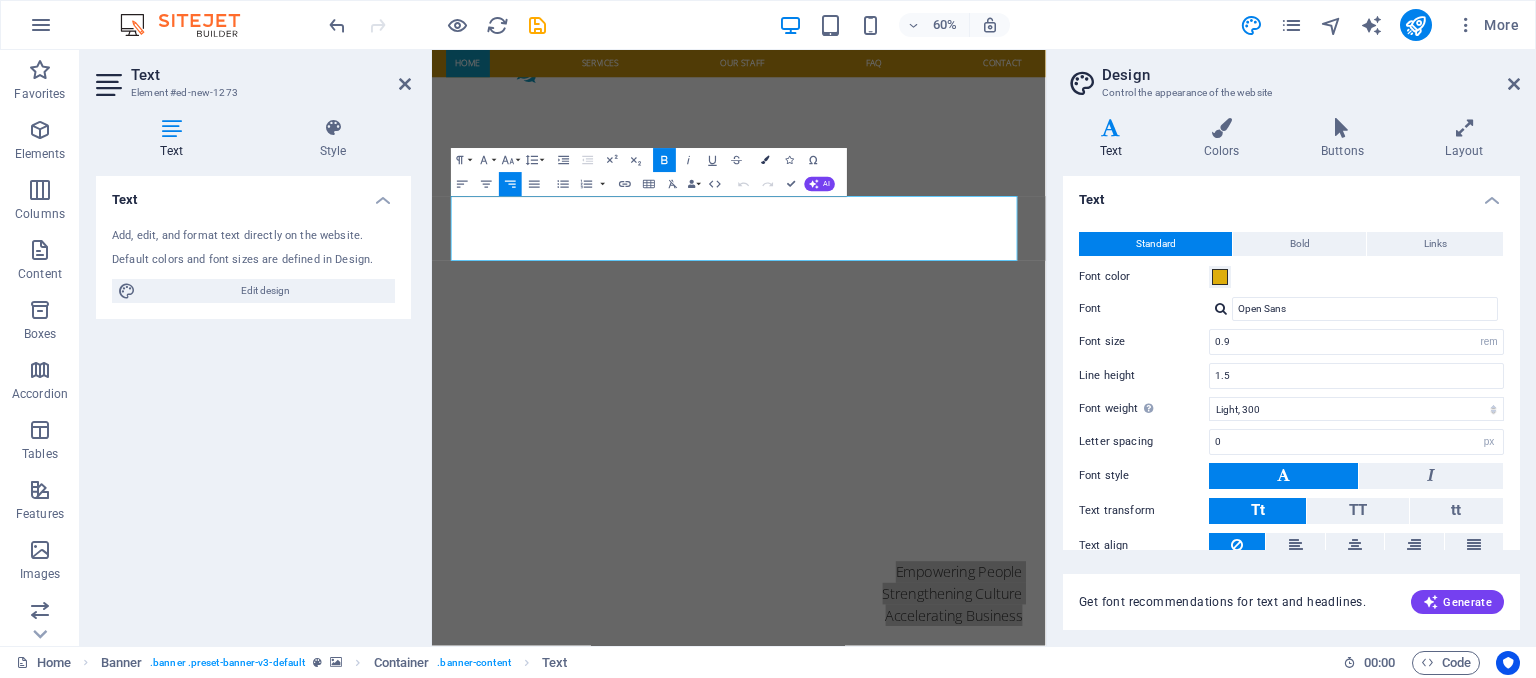 click on "Colors" at bounding box center (765, 160) 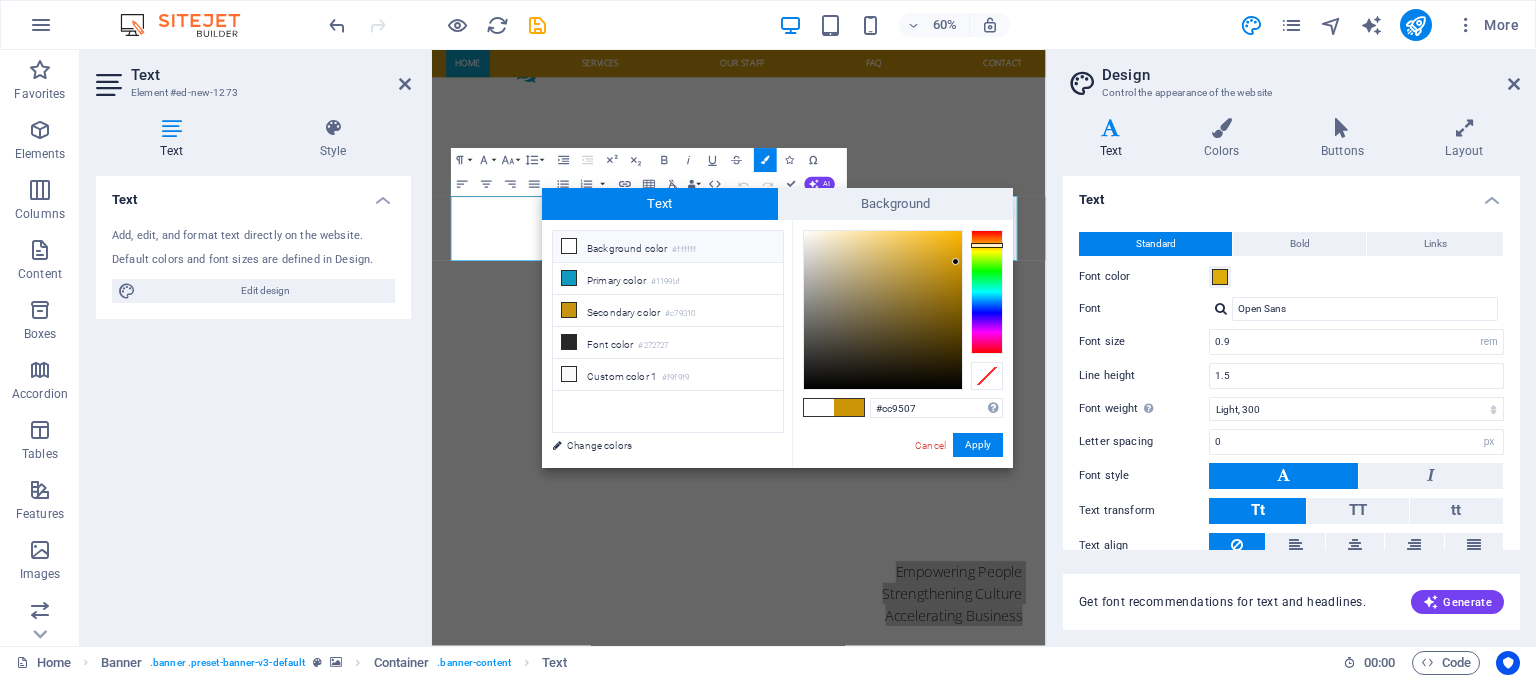 click at bounding box center (569, 246) 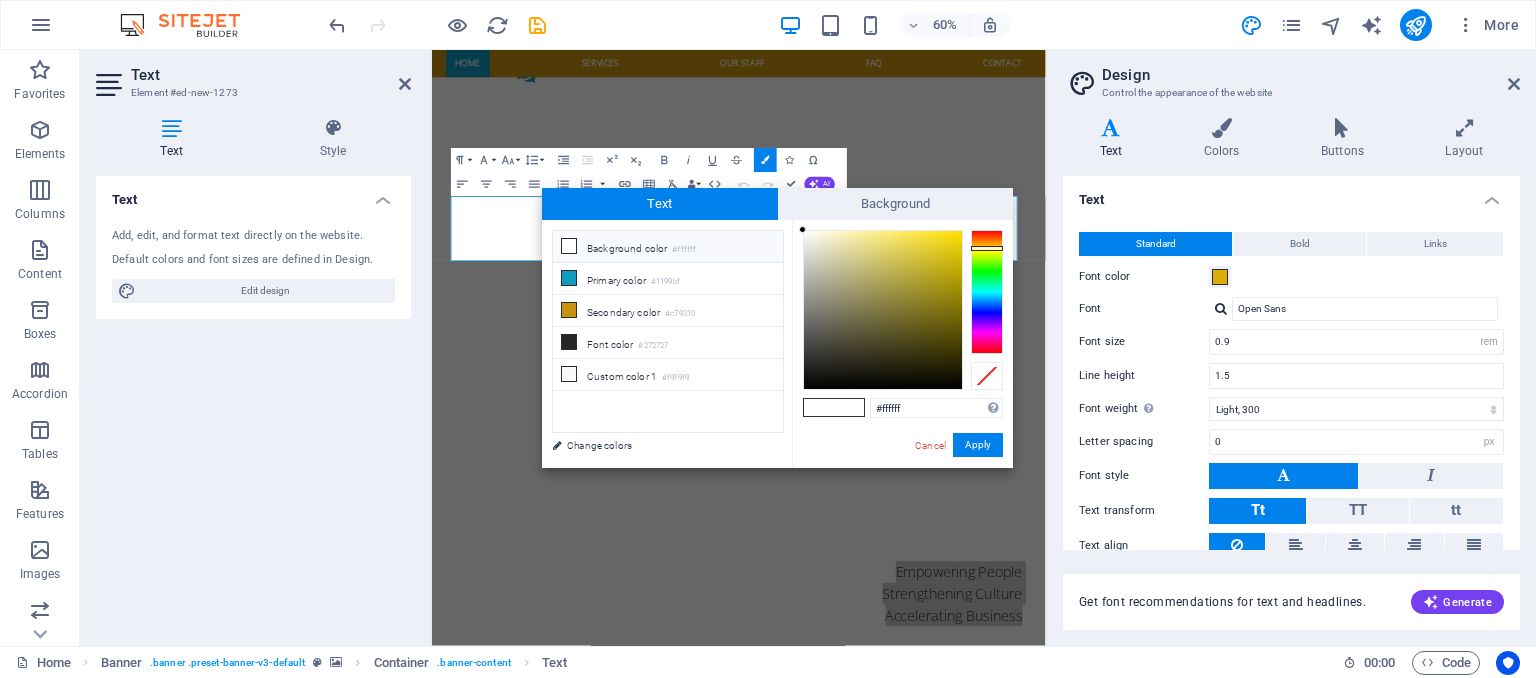 click at bounding box center [987, 292] 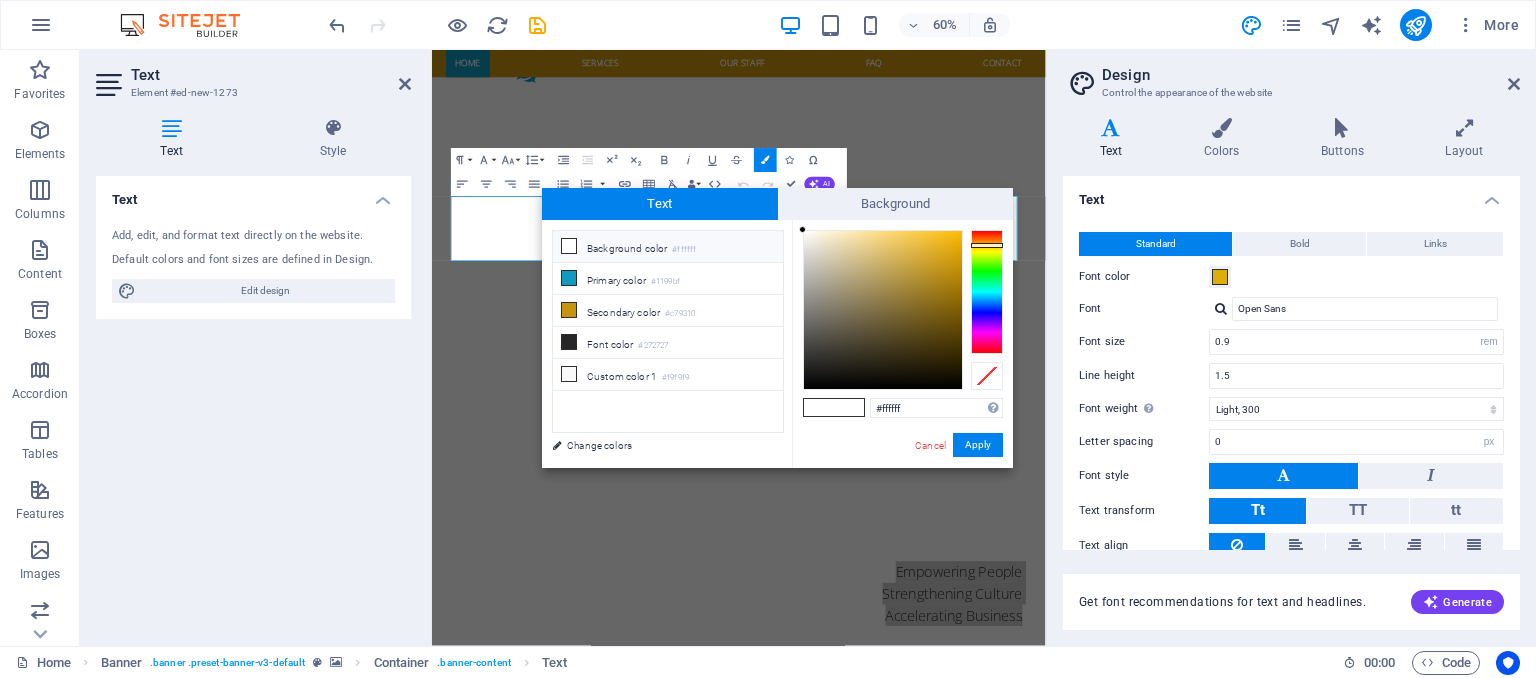 click at bounding box center [987, 245] 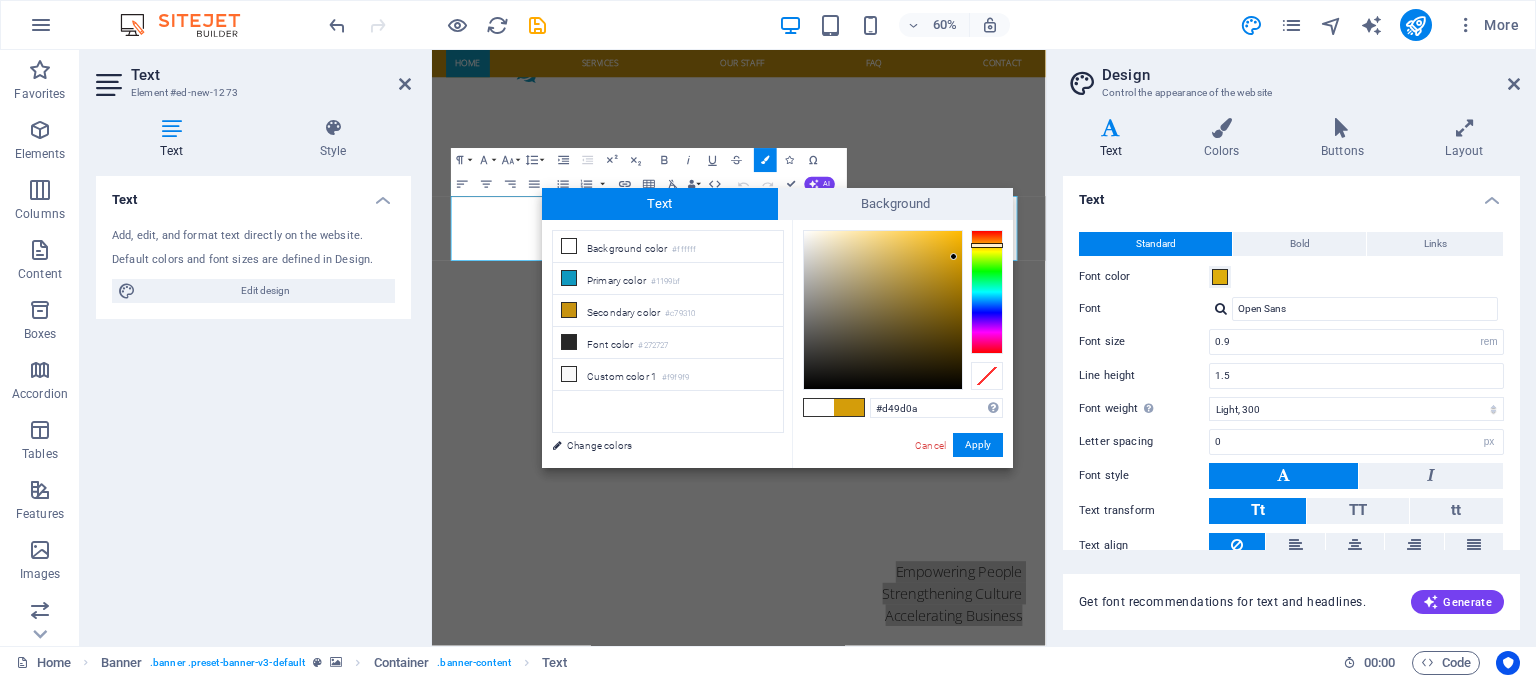 click at bounding box center (883, 310) 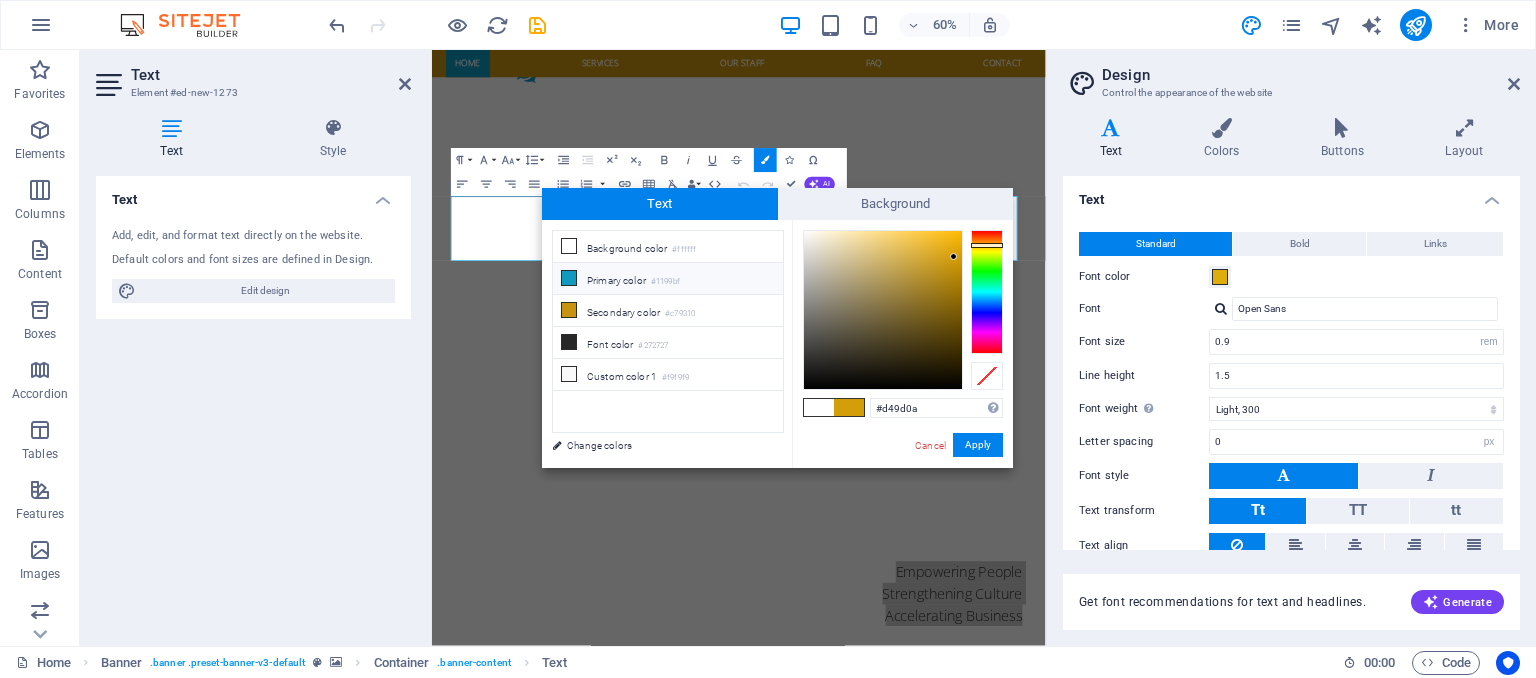 click on "Primary color
#1199bf" at bounding box center (668, 279) 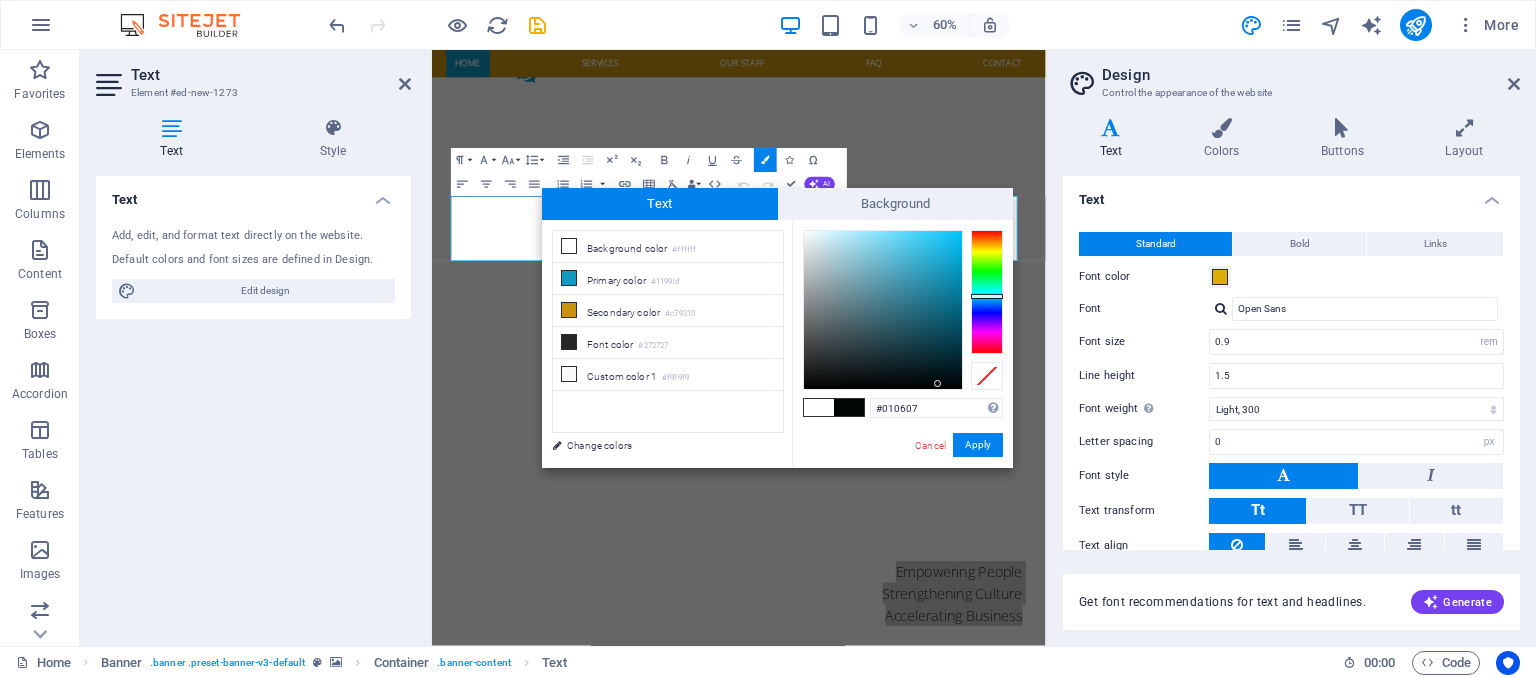 click at bounding box center [883, 310] 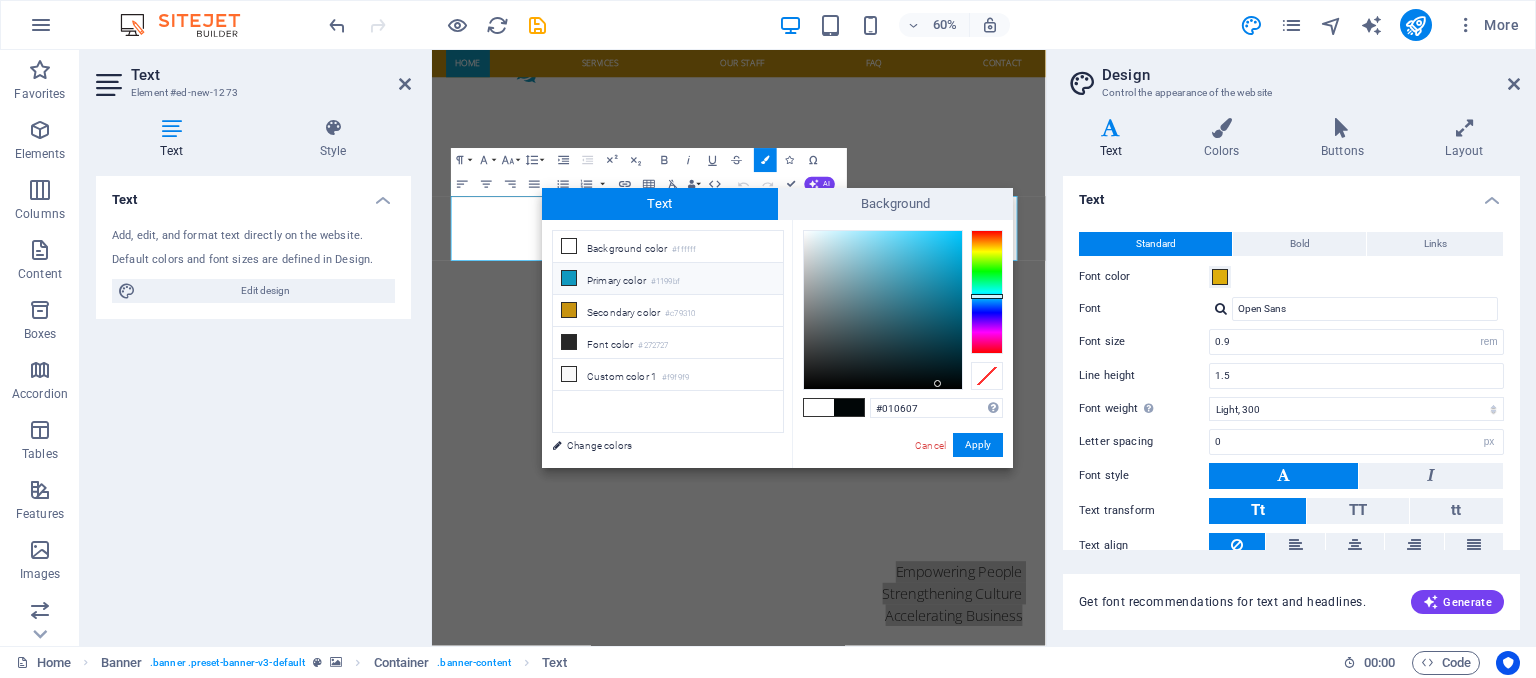 click at bounding box center [569, 278] 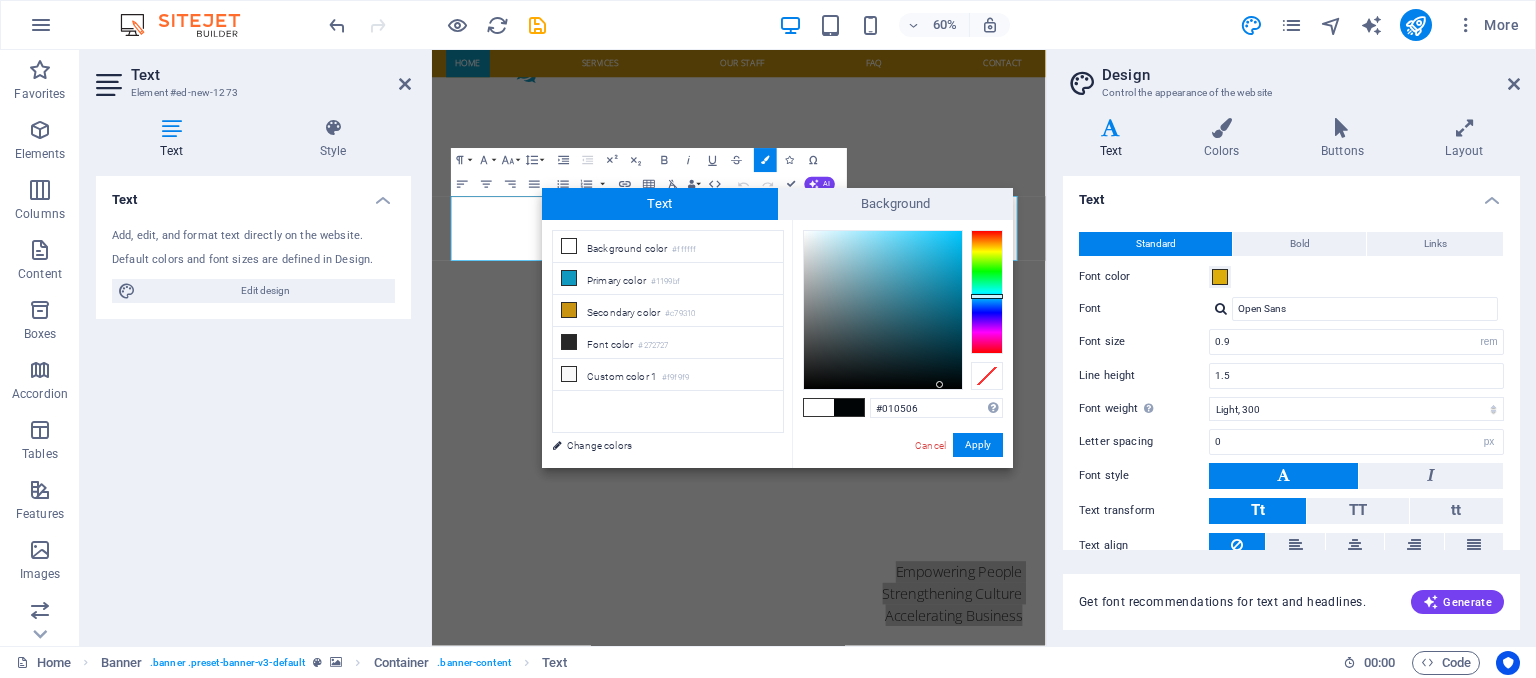 click at bounding box center (883, 310) 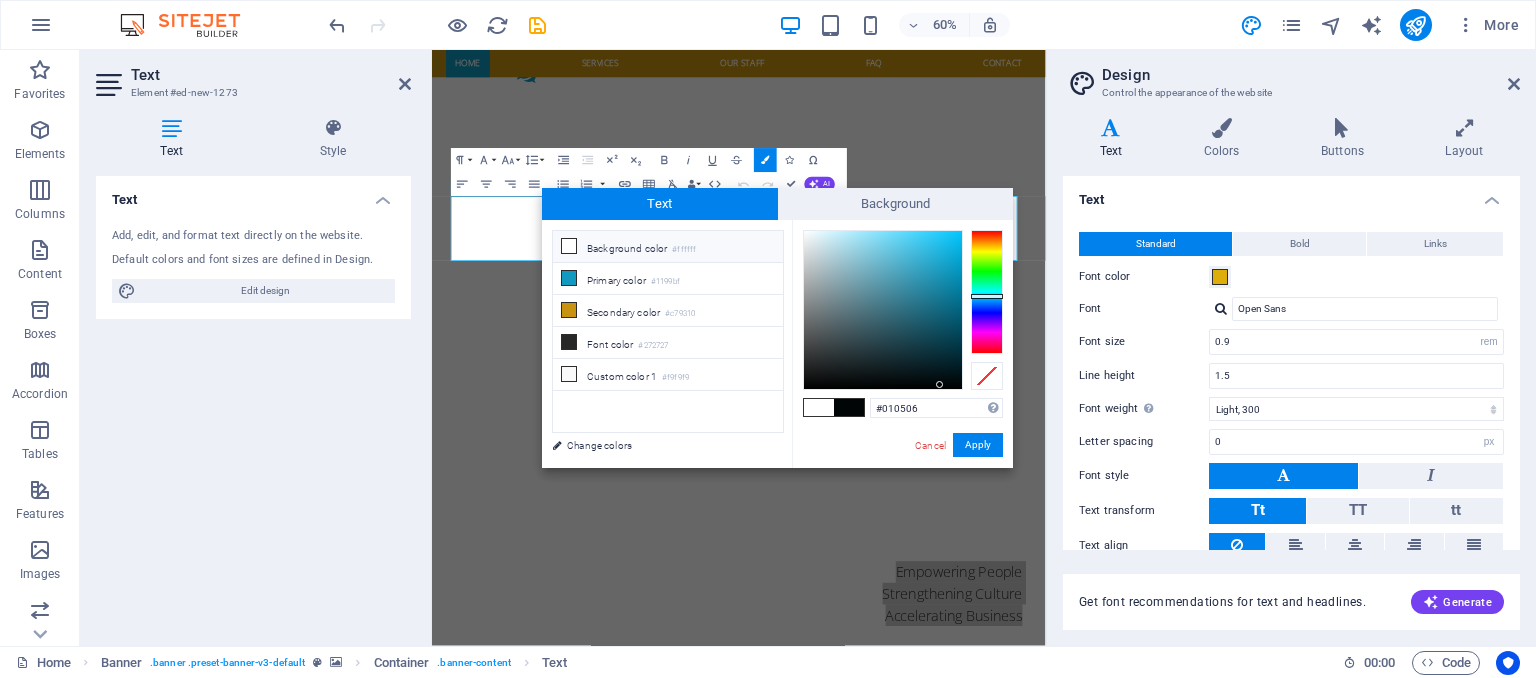 click at bounding box center (569, 246) 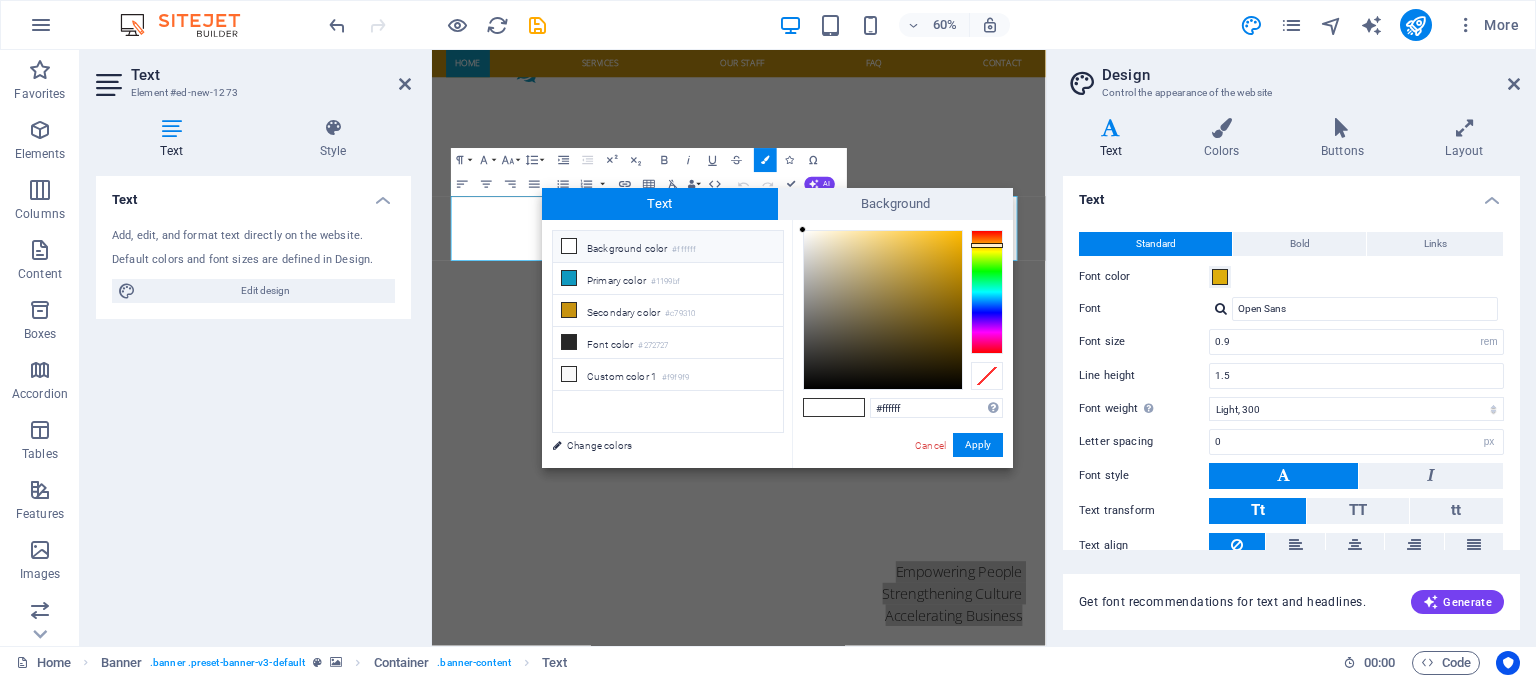 click at bounding box center [987, 292] 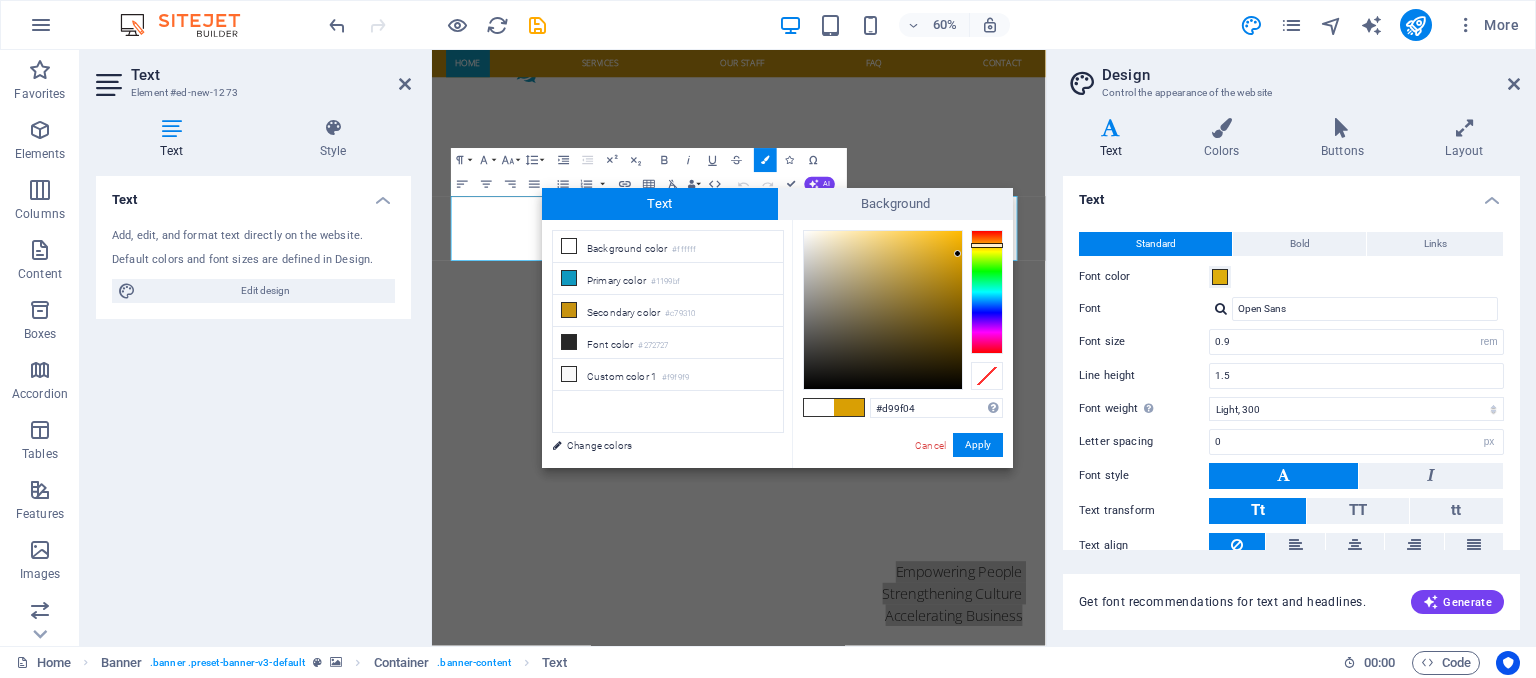 click at bounding box center [883, 310] 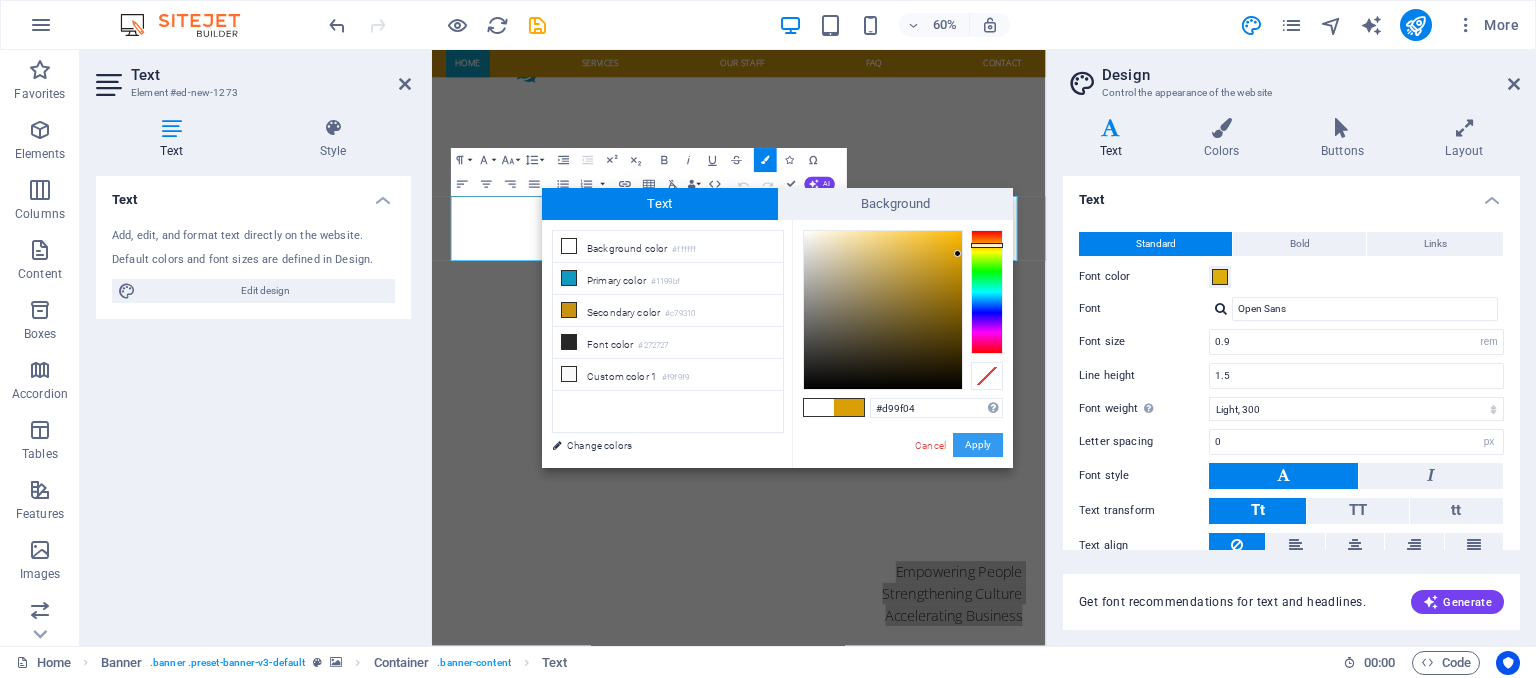 click on "Cancel Apply" at bounding box center [958, 445] 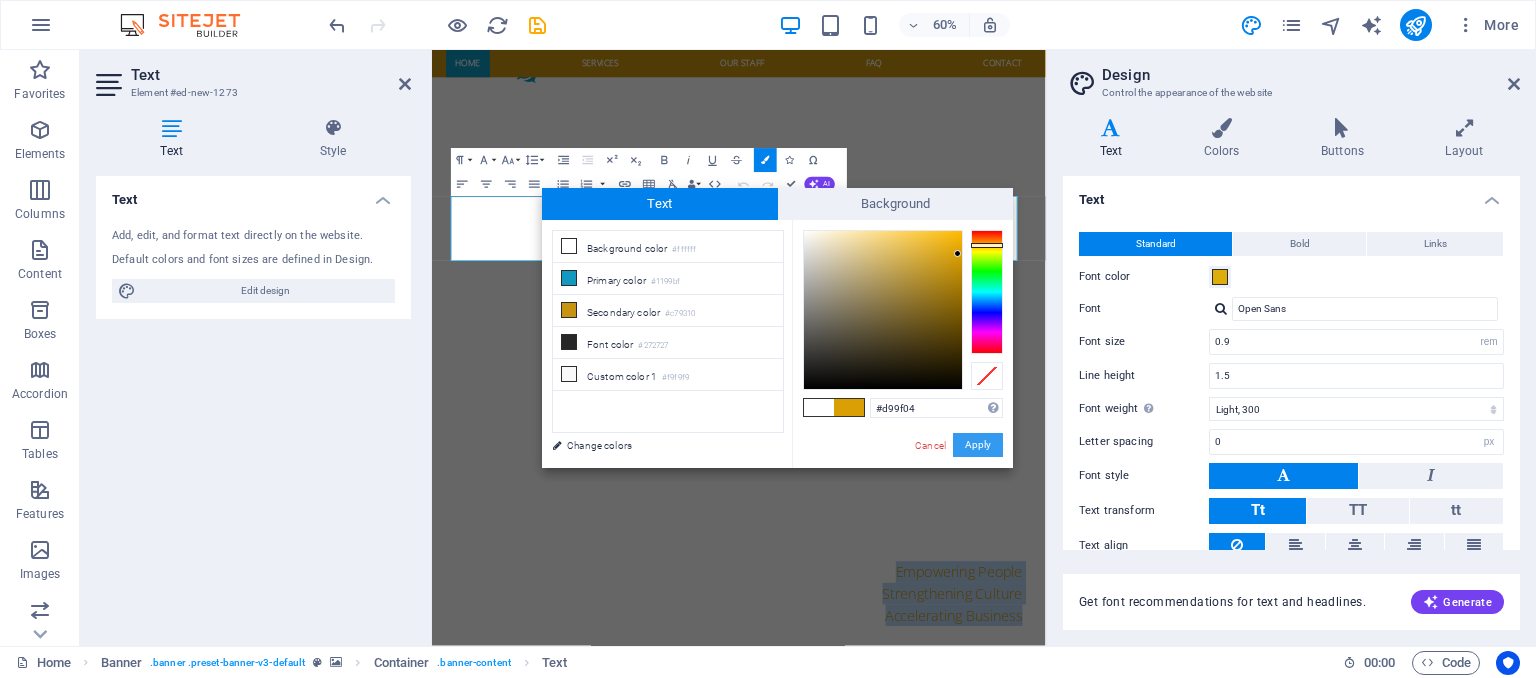 click on "Apply" at bounding box center [978, 445] 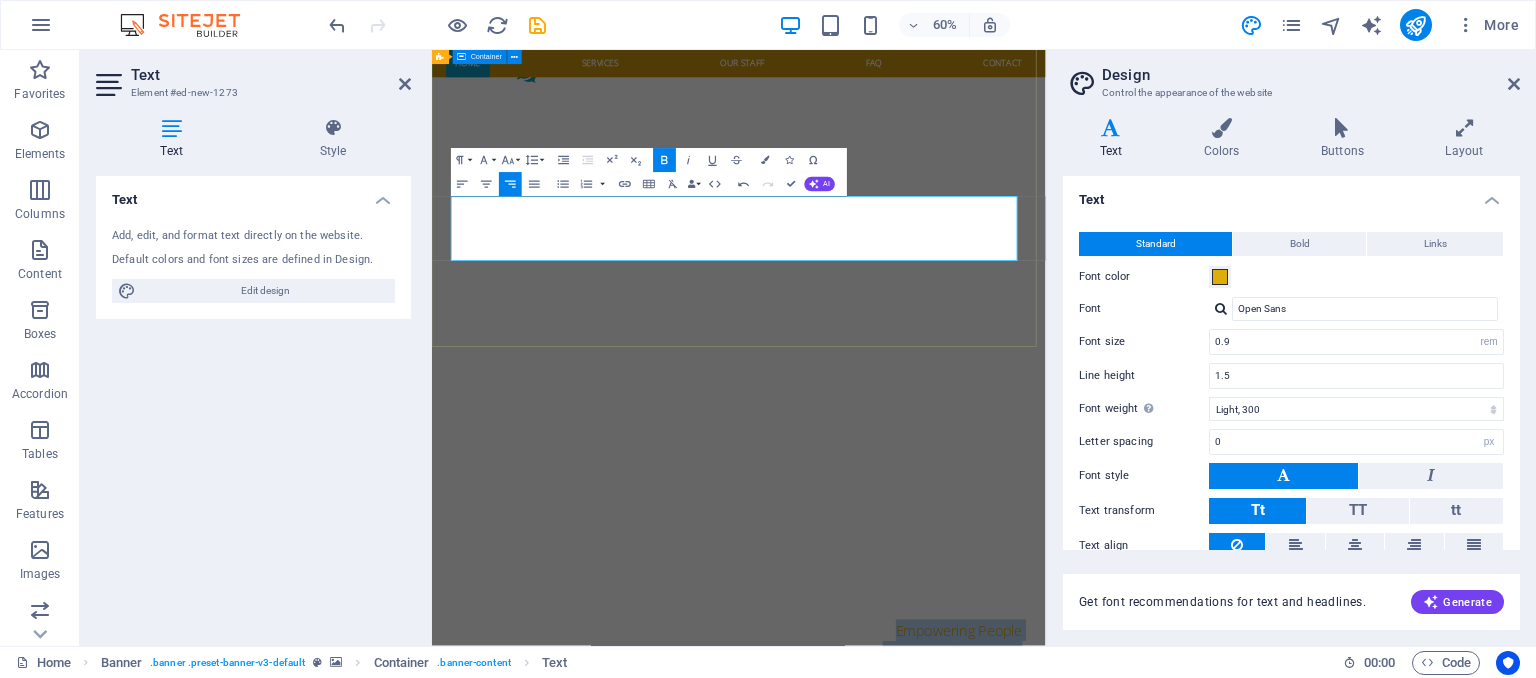 click on "EXCELIOR SOLUTIONS HR CONSULTING AND OUTSOURCING LIMITED Empowering People Strengthening Culture Accelerating Business" at bounding box center [943, 1001] 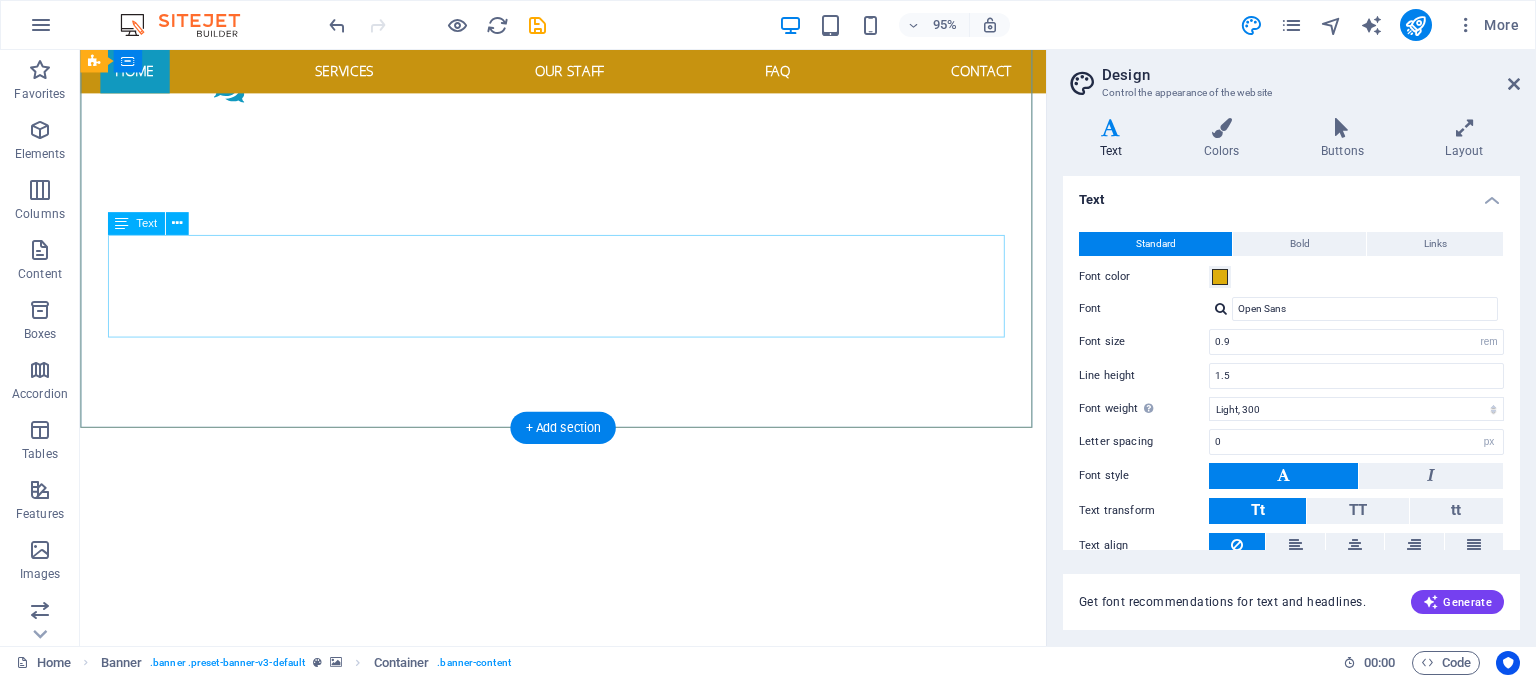 click on "Empowering People Strengthening Culture Accelerating Business" at bounding box center [589, 957] 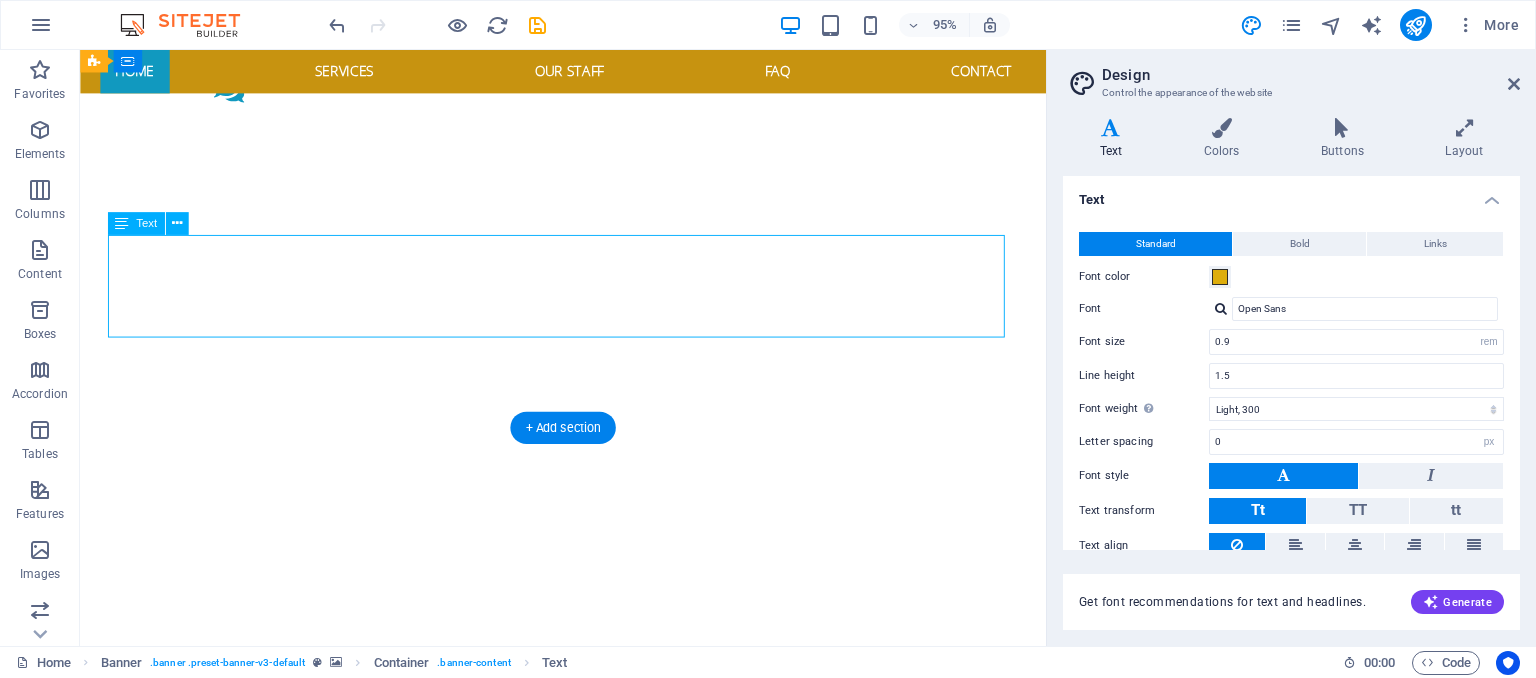 click on "Empowering People Strengthening Culture Accelerating Business" at bounding box center (589, 957) 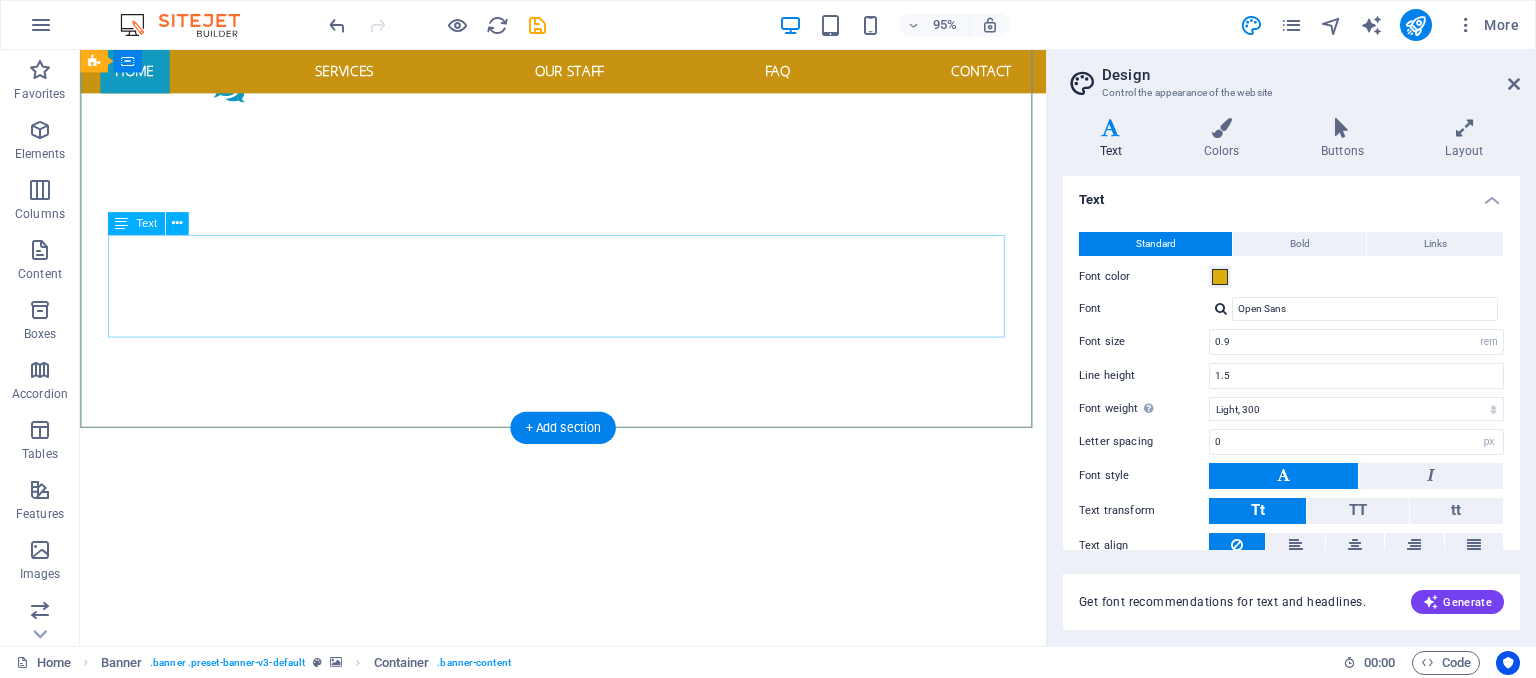 click on "Empowering People Strengthening Culture Accelerating Business" at bounding box center [589, 957] 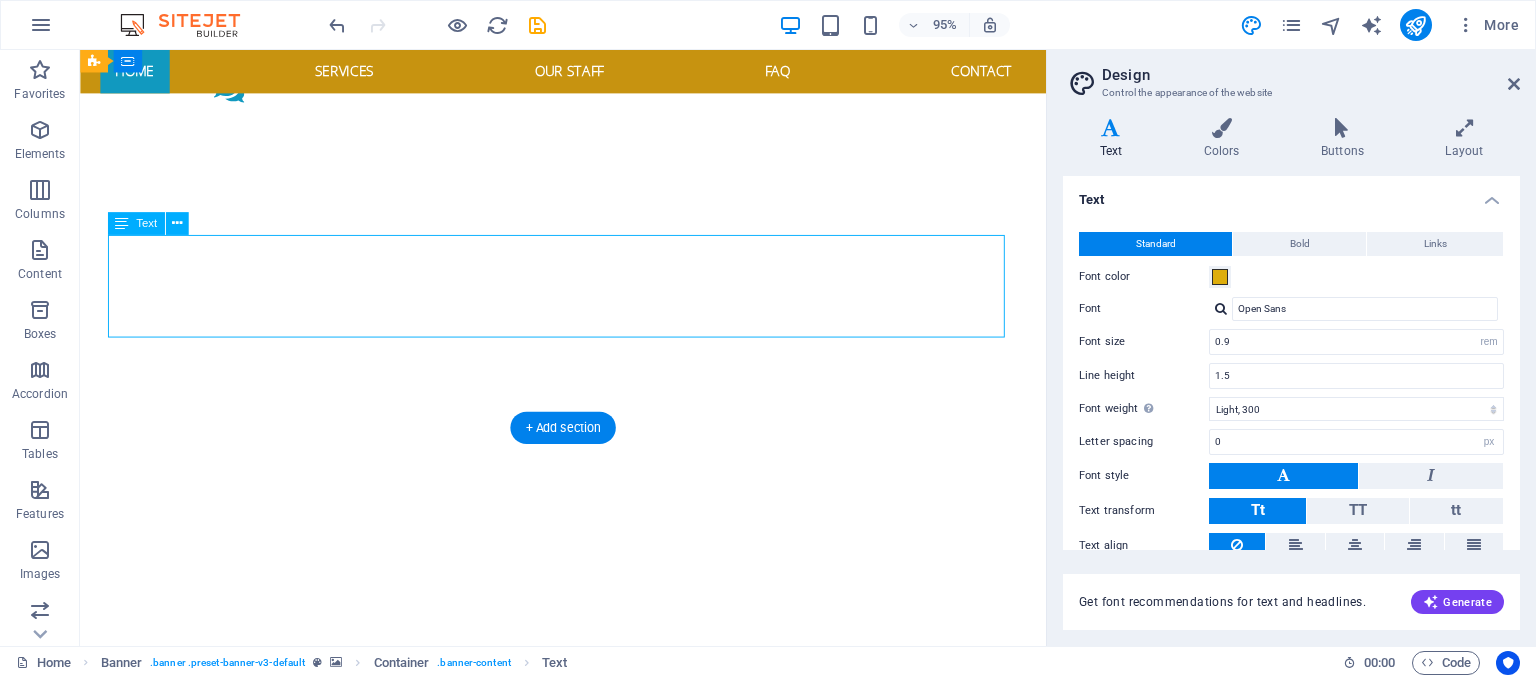 click on "Empowering People Strengthening Culture Accelerating Business" at bounding box center (589, 957) 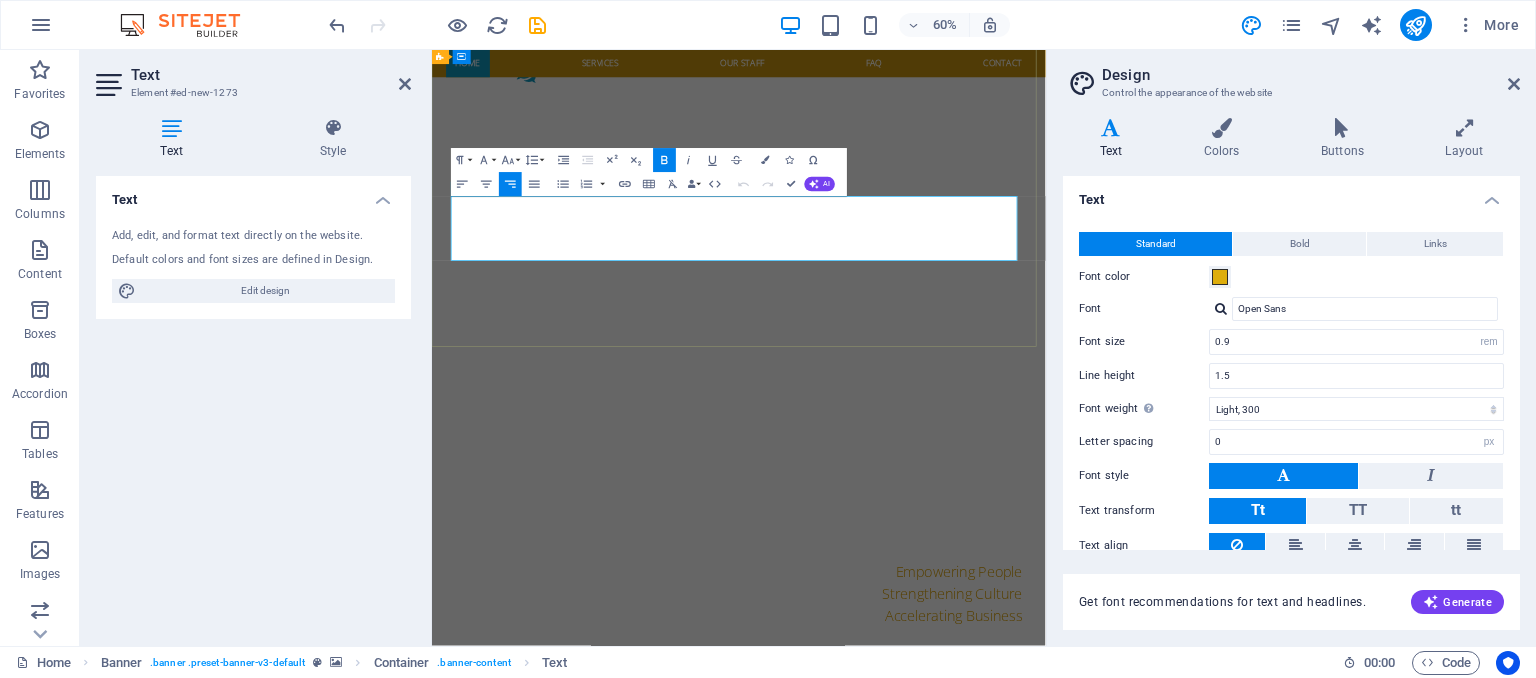 click on "Strengthening Culture" at bounding box center (944, 957) 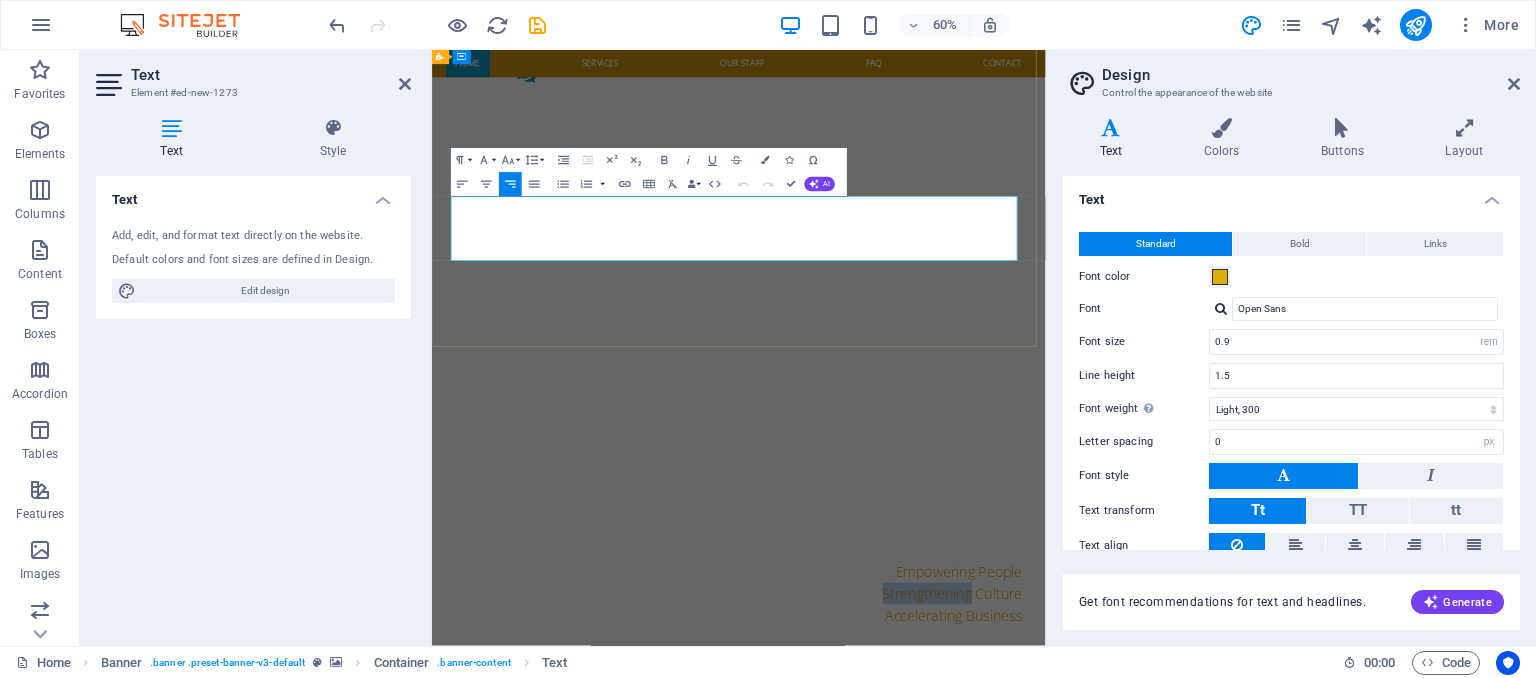 click on "Strengthening Culture" at bounding box center [944, 957] 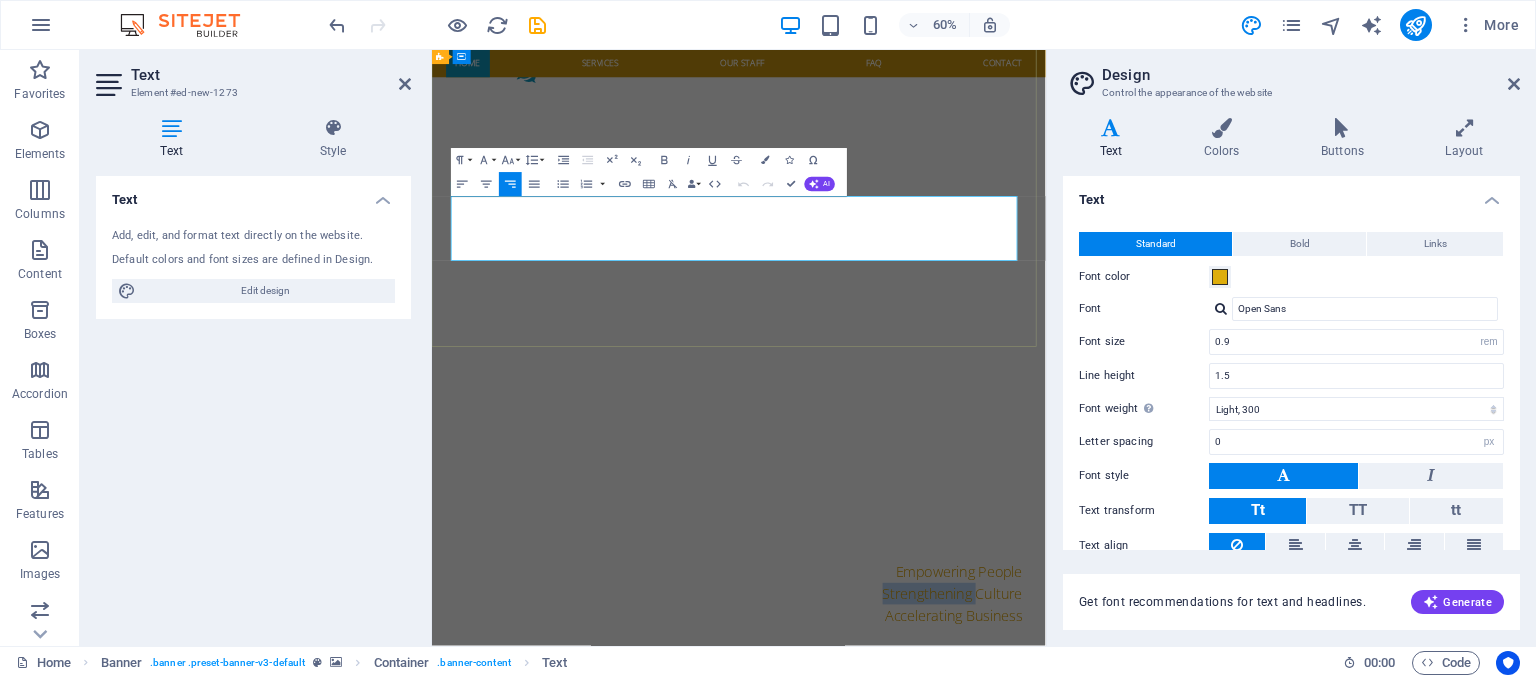 click on "Strengthening Culture" at bounding box center (944, 957) 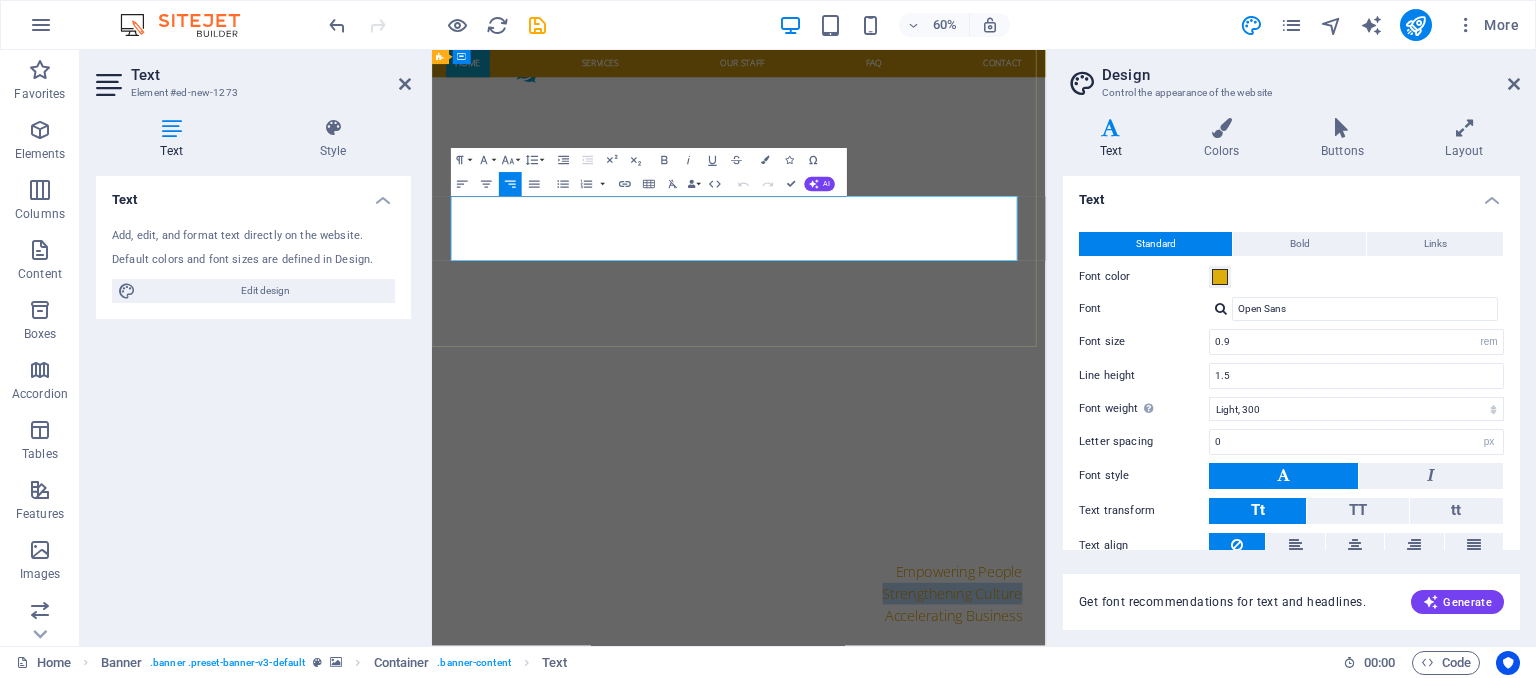 click on "Strengthening Culture" at bounding box center (944, 957) 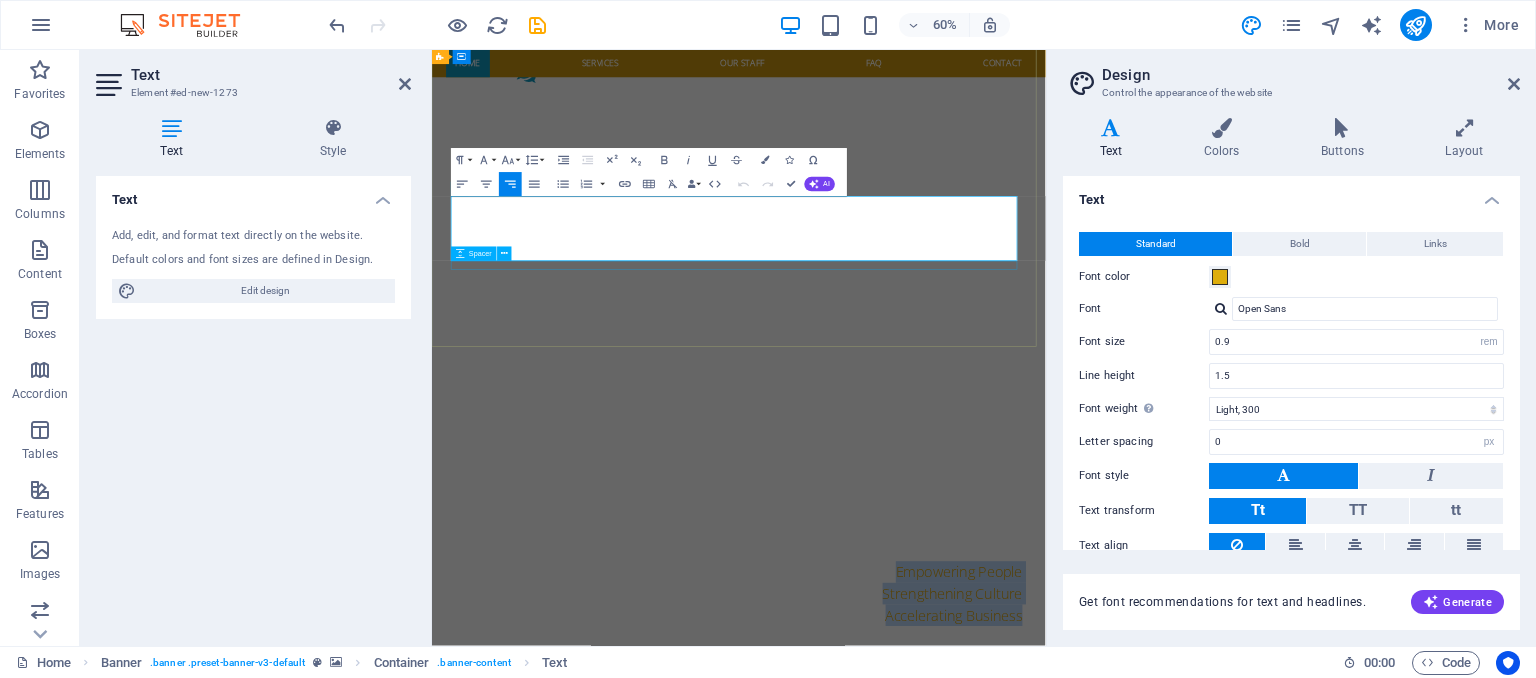 drag, startPoint x: 689, startPoint y: 302, endPoint x: 1402, endPoint y: 404, distance: 720.259 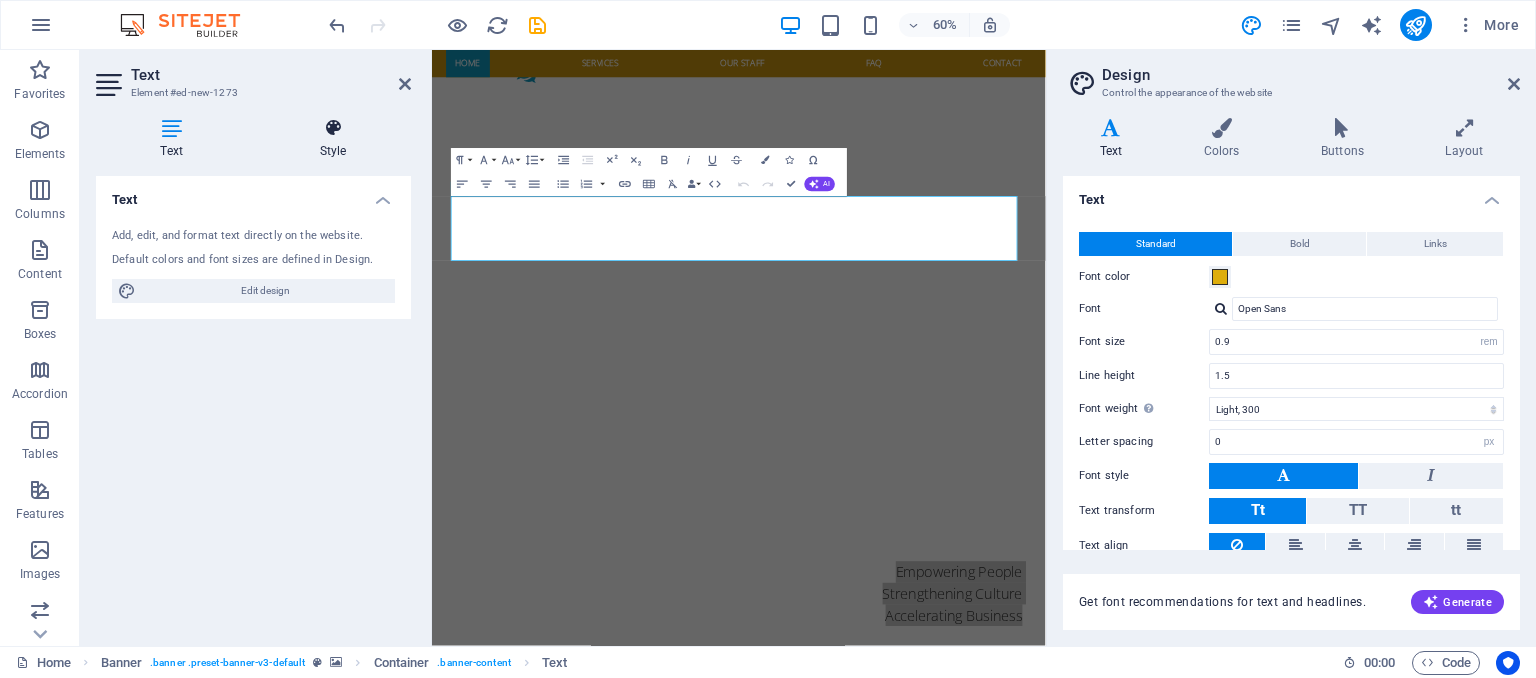 click on "Style" at bounding box center [333, 139] 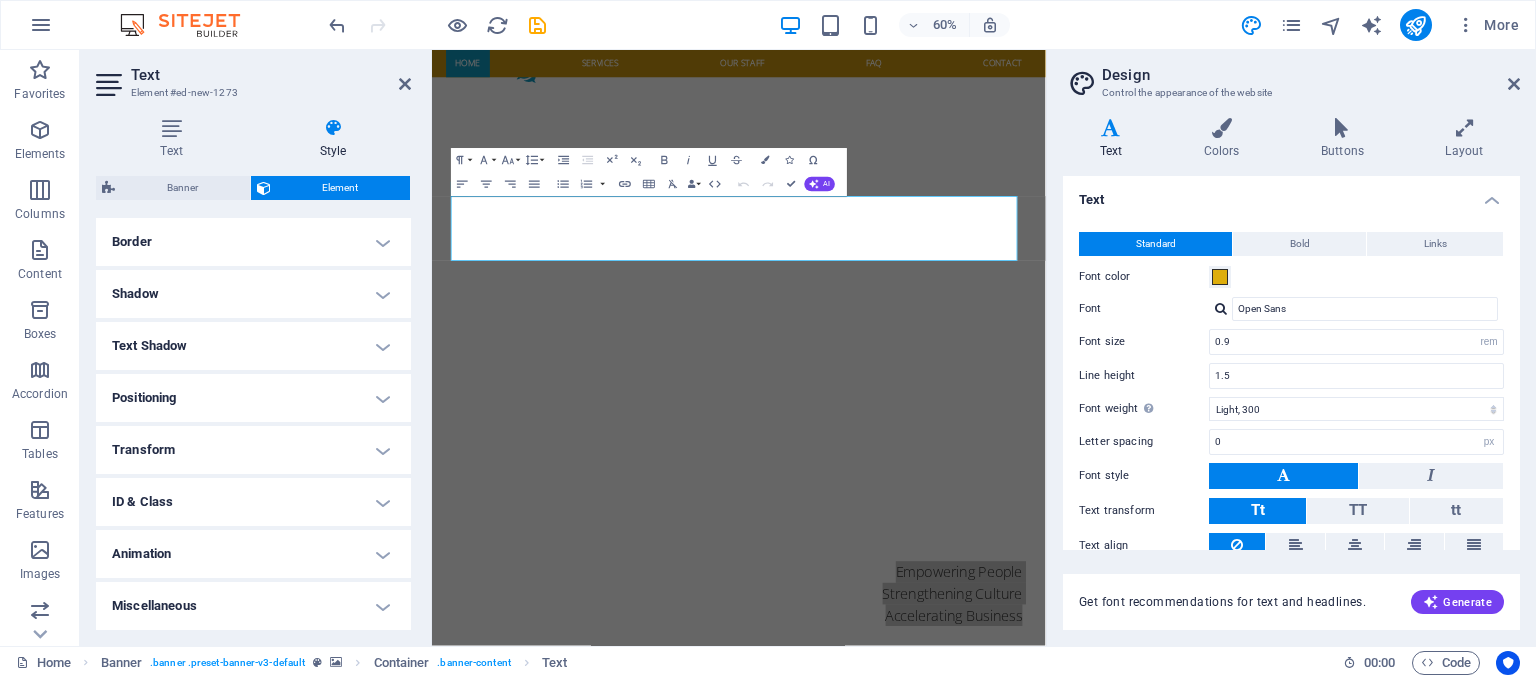scroll, scrollTop: 0, scrollLeft: 0, axis: both 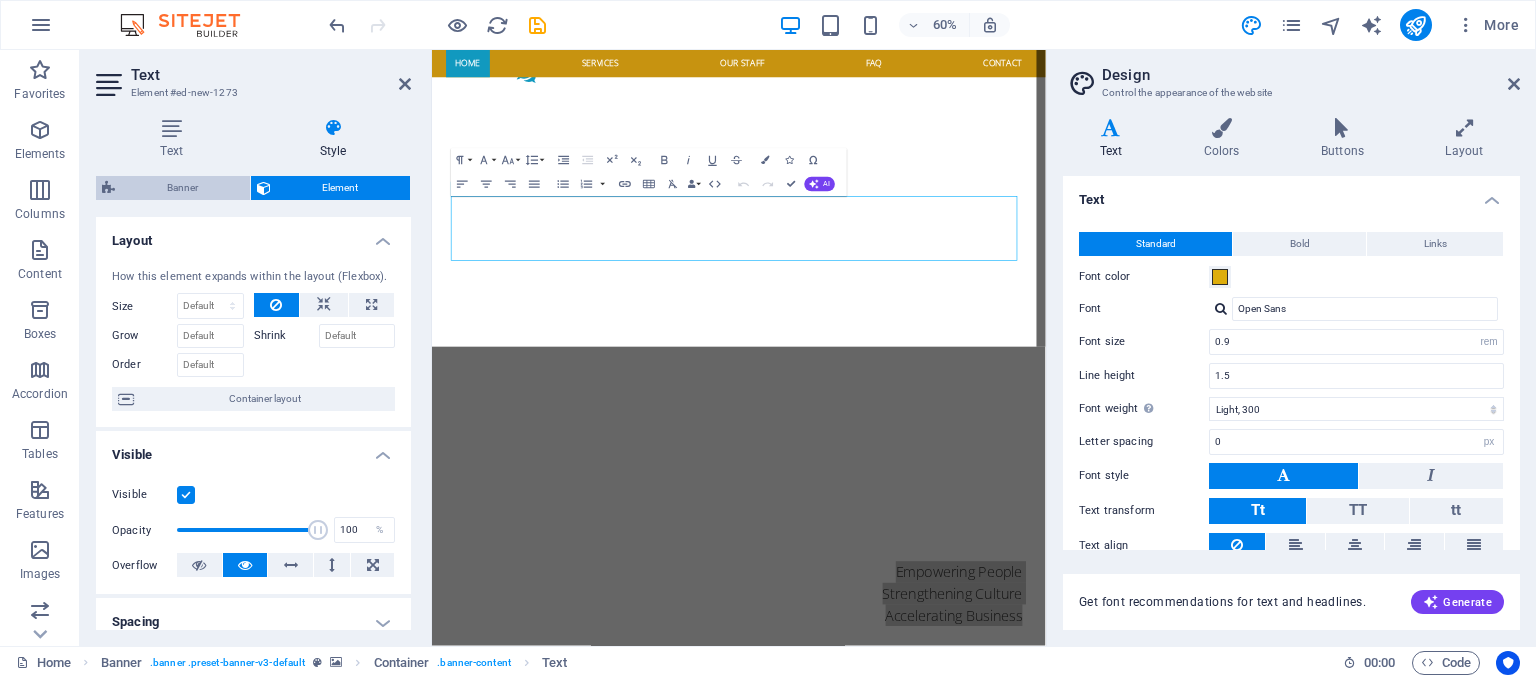 click on "Banner" at bounding box center [182, 188] 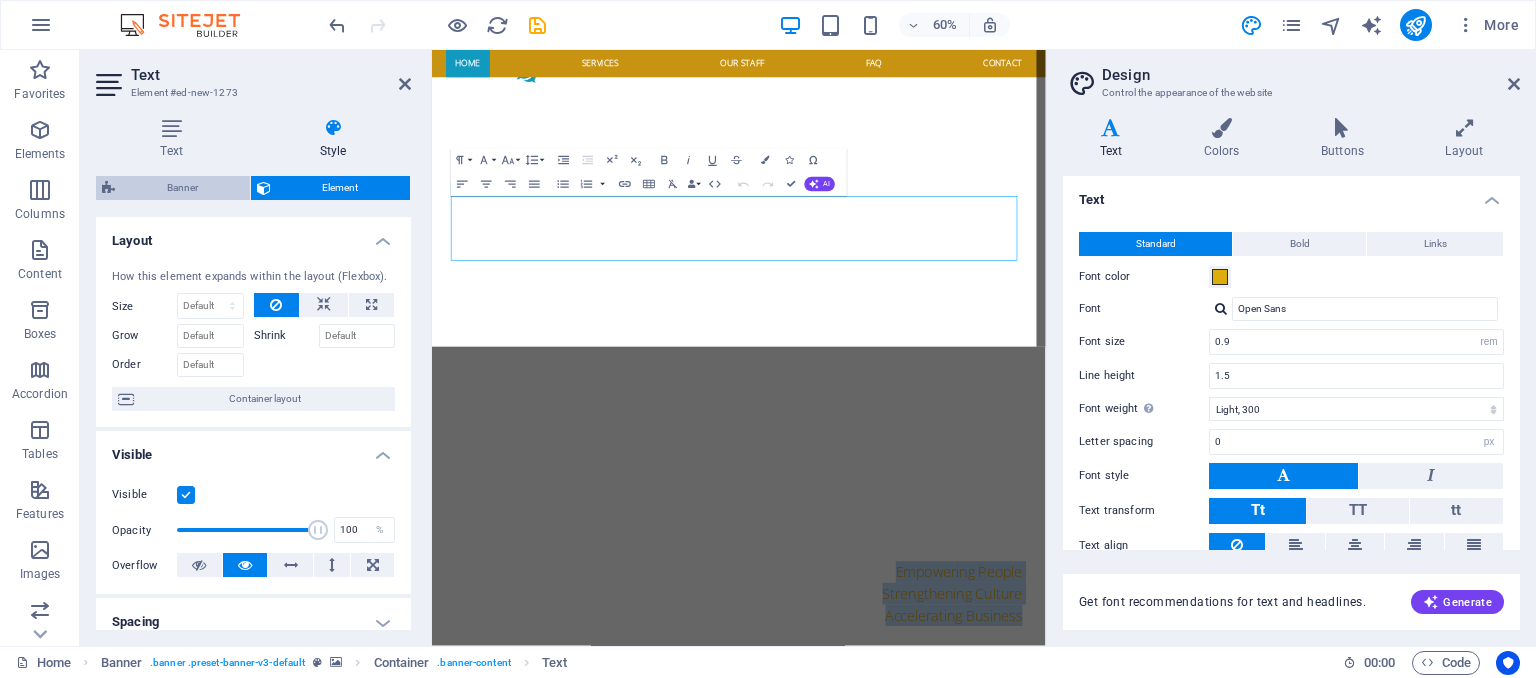 select on "vh" 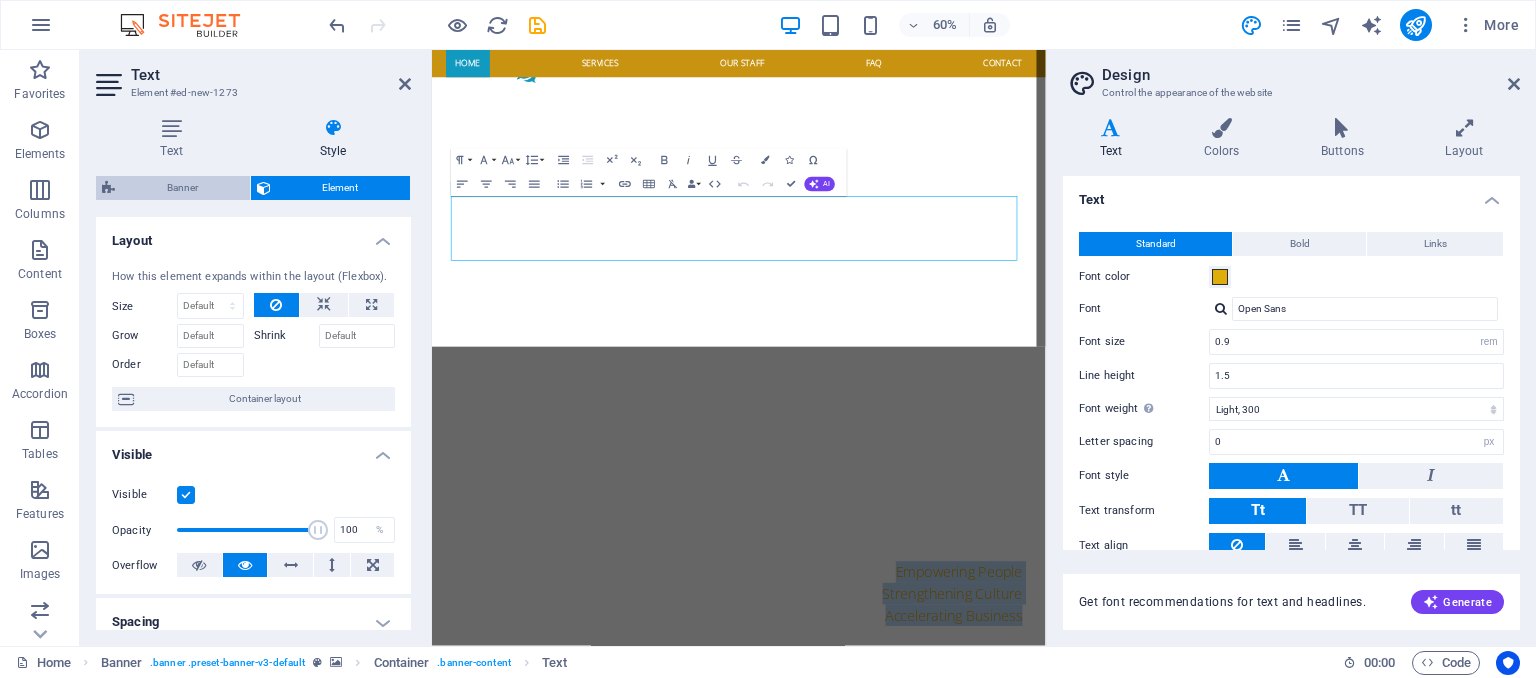 select on "banner" 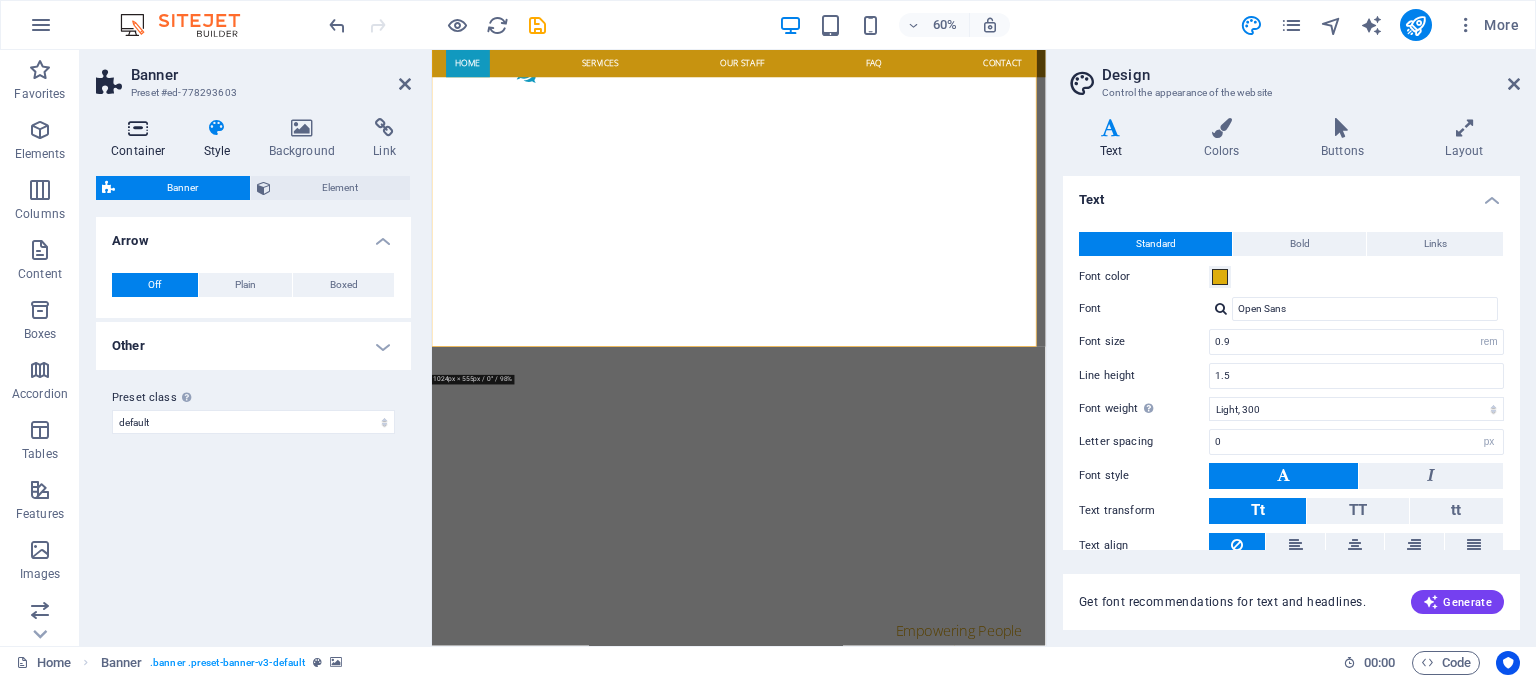 click at bounding box center [138, 128] 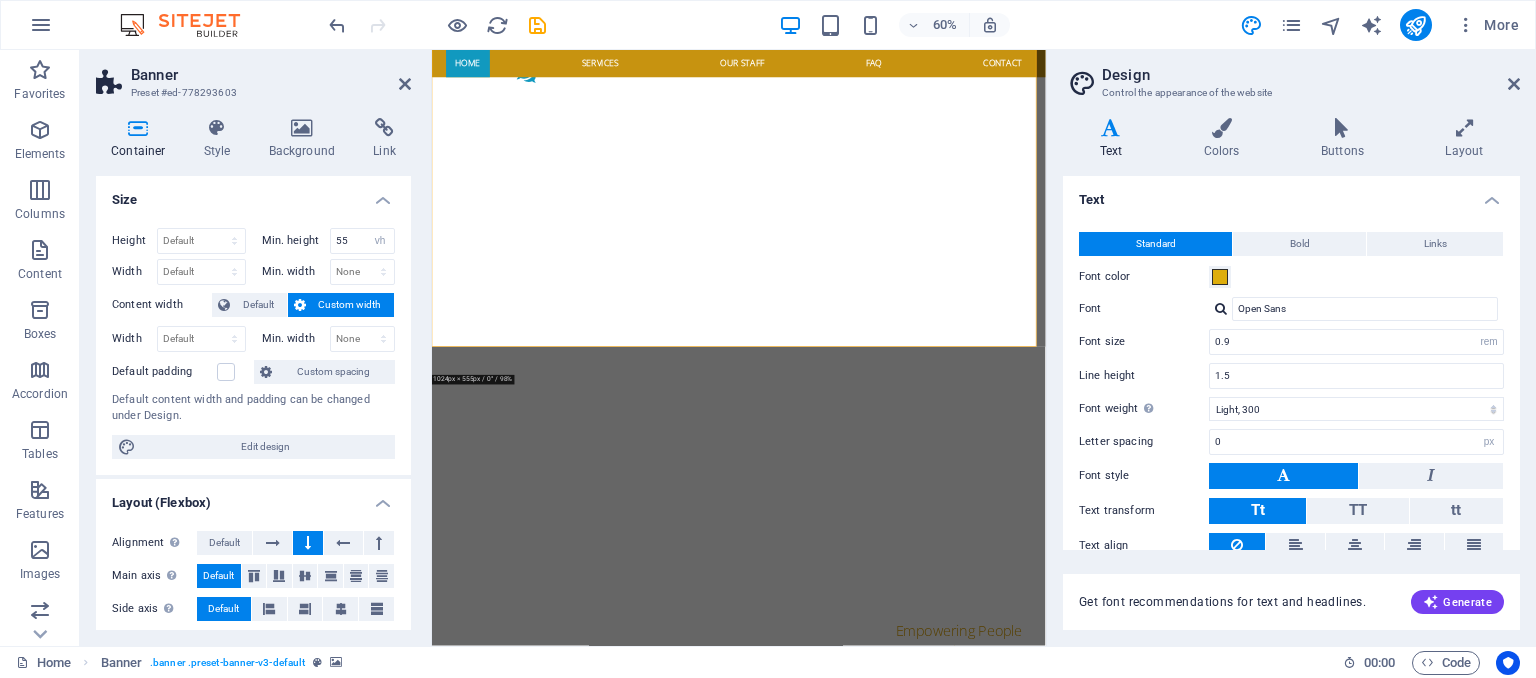 drag, startPoint x: 406, startPoint y: 263, endPoint x: 406, endPoint y: 346, distance: 83 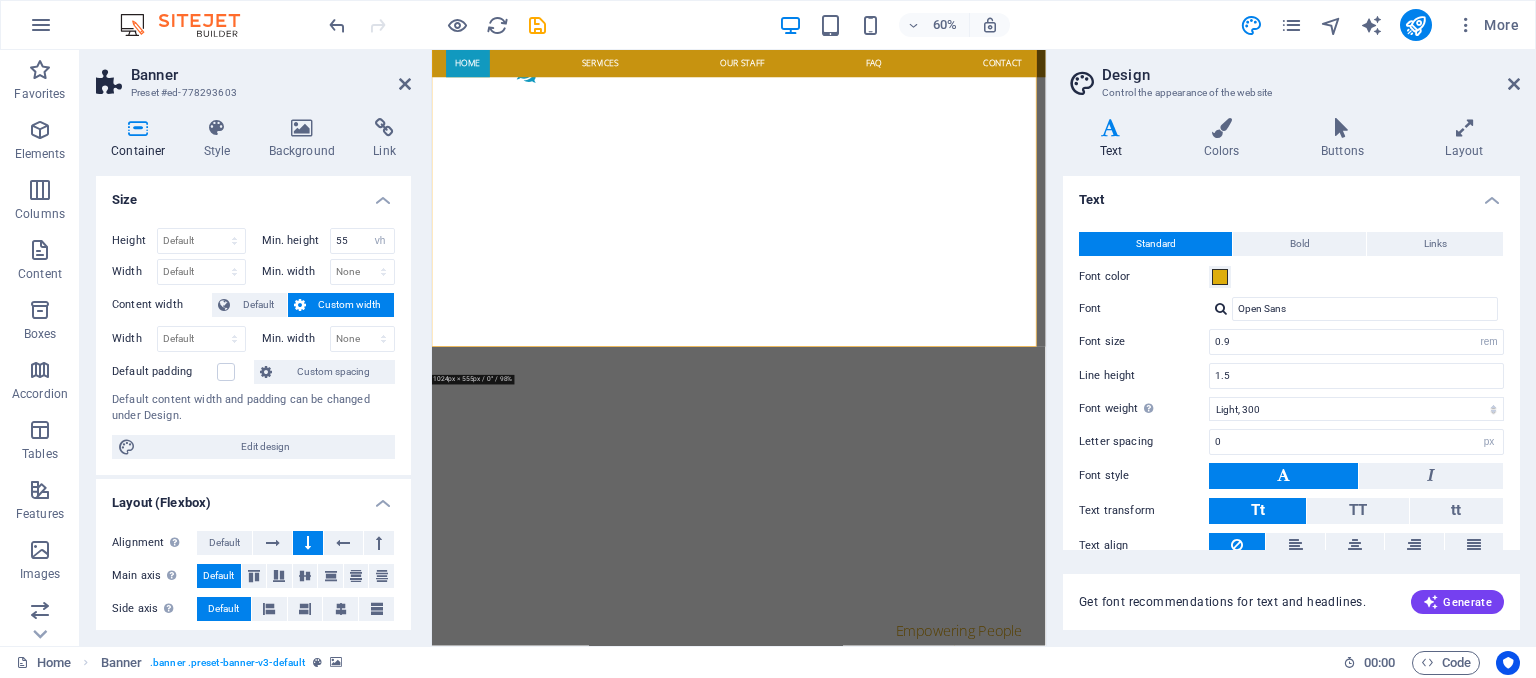 click on "Height Default px rem % vh vw Min. height 55 None px rem % vh vw Width Default px rem % em vh vw Min. width None px rem % vh vw Content width Default Custom width Width Default px rem % em vh vw Min. width None px rem % vh vw Default padding Custom spacing Default content width and padding can be changed under Design. Edit design" at bounding box center (253, 343) 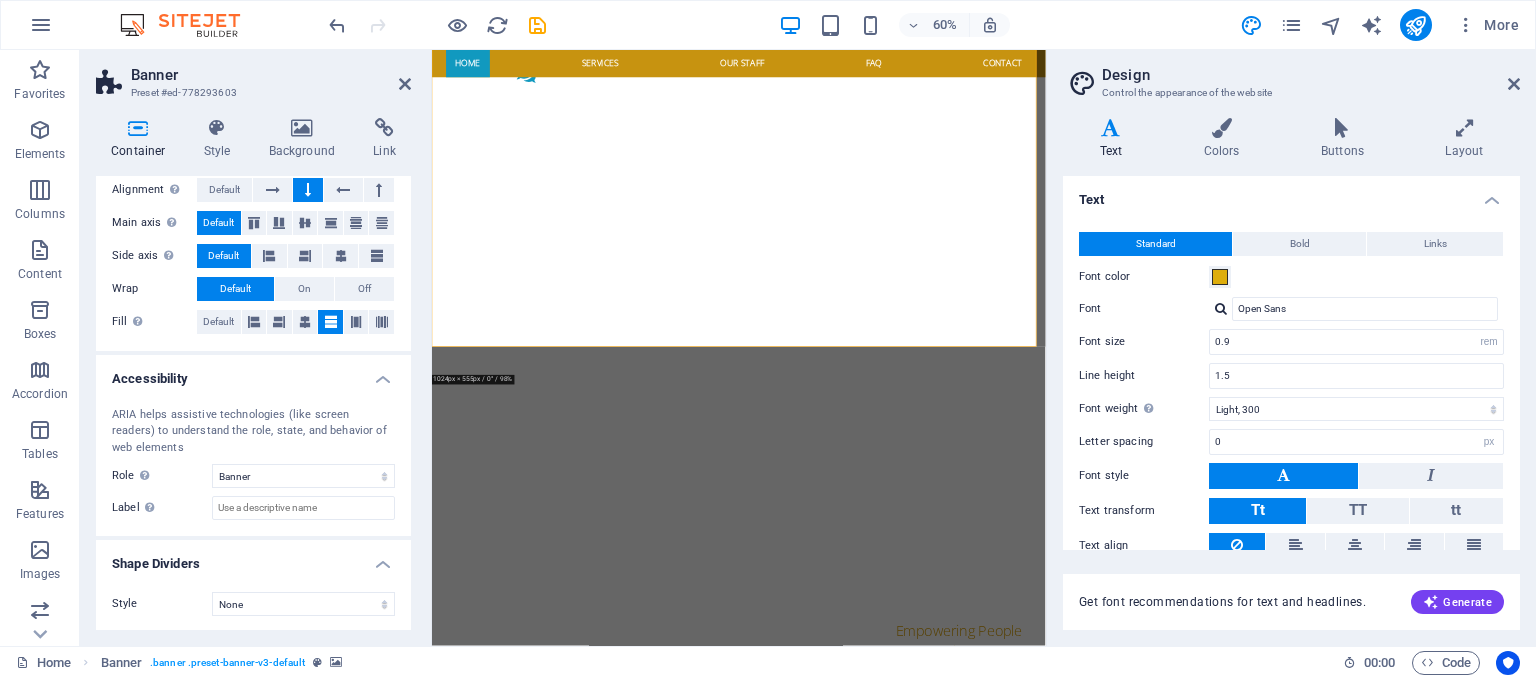 scroll, scrollTop: 0, scrollLeft: 0, axis: both 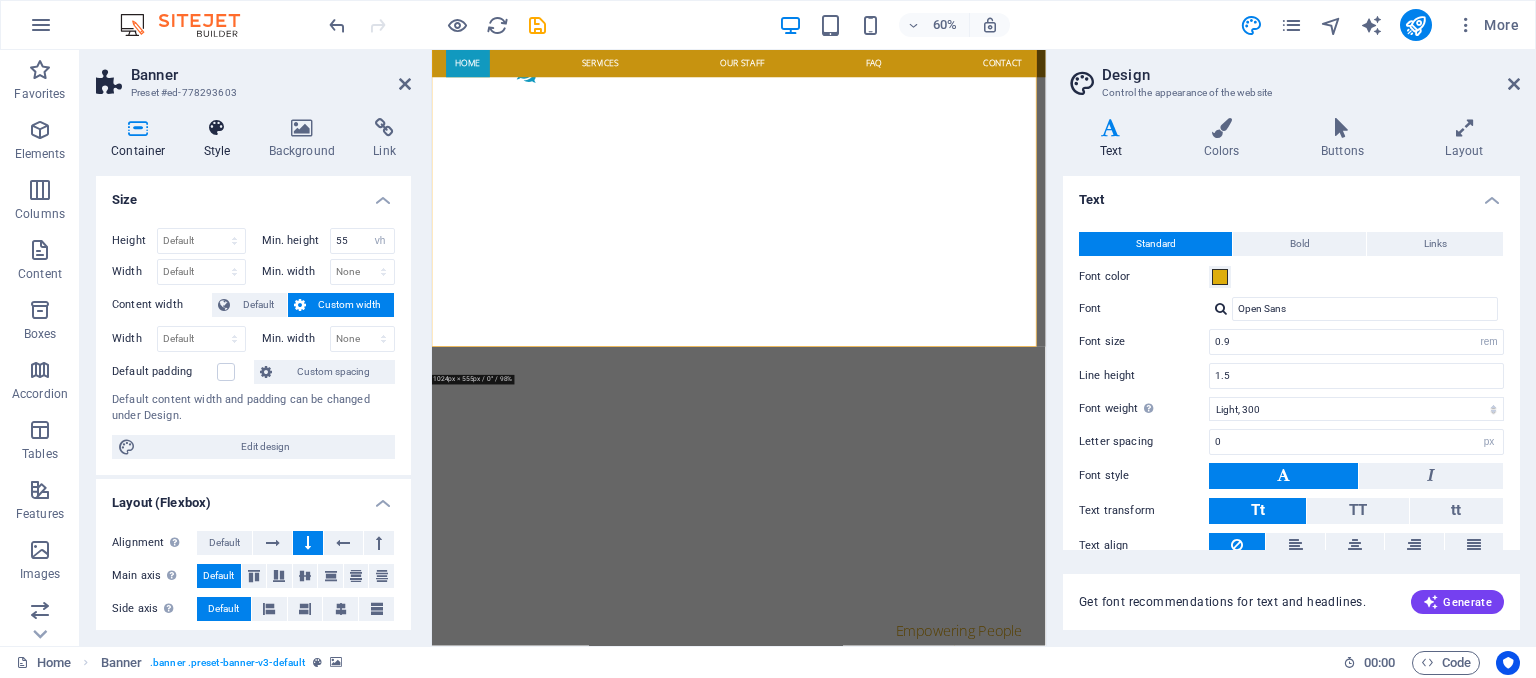 click at bounding box center (217, 128) 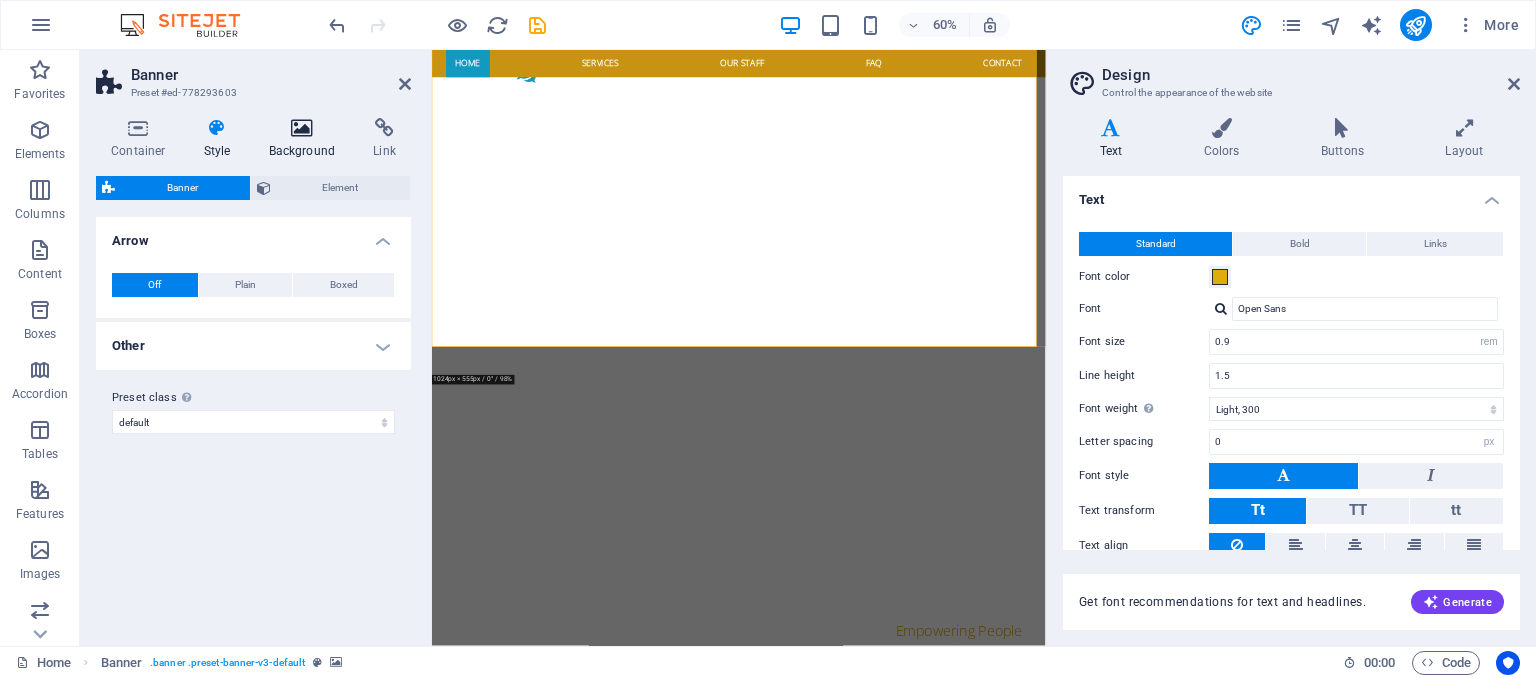 click at bounding box center [302, 128] 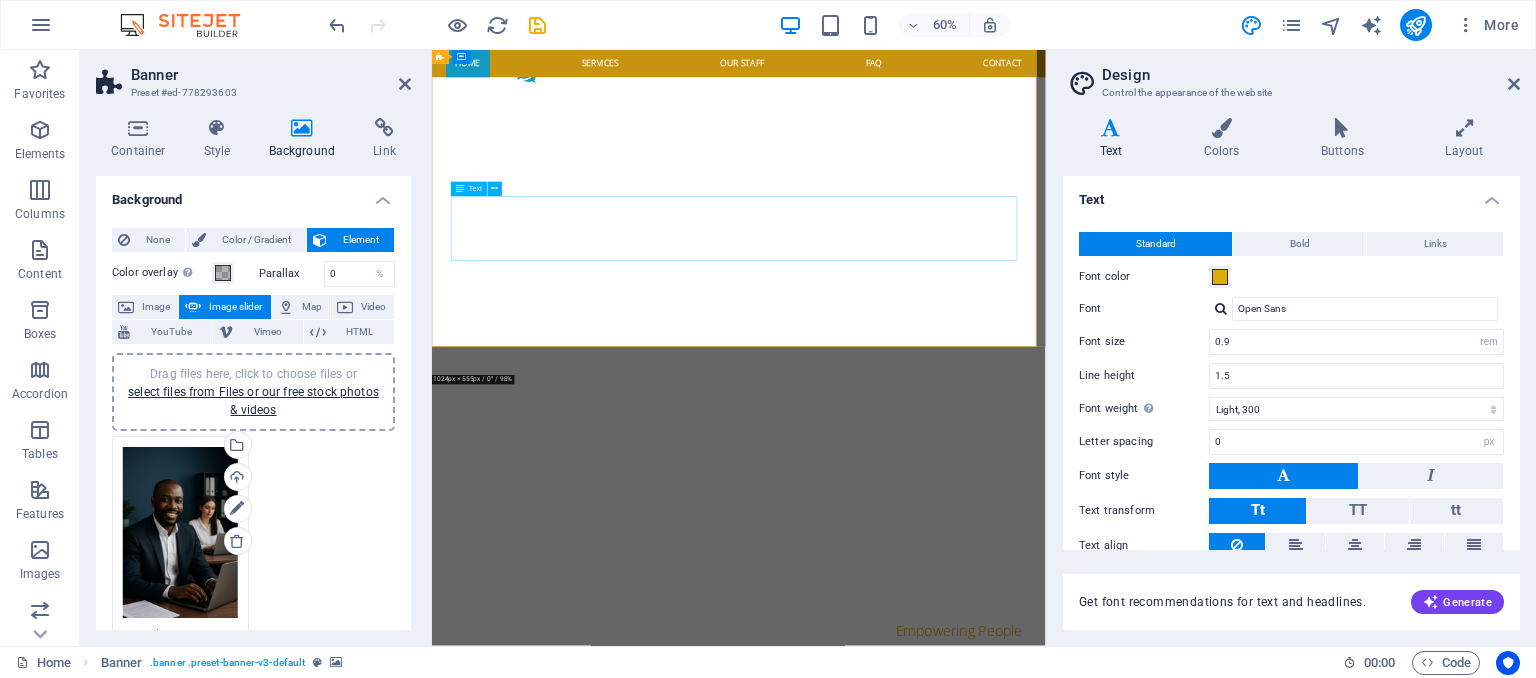click on "Empowering People Strengthening Culture Accelerating Business" at bounding box center [944, 1054] 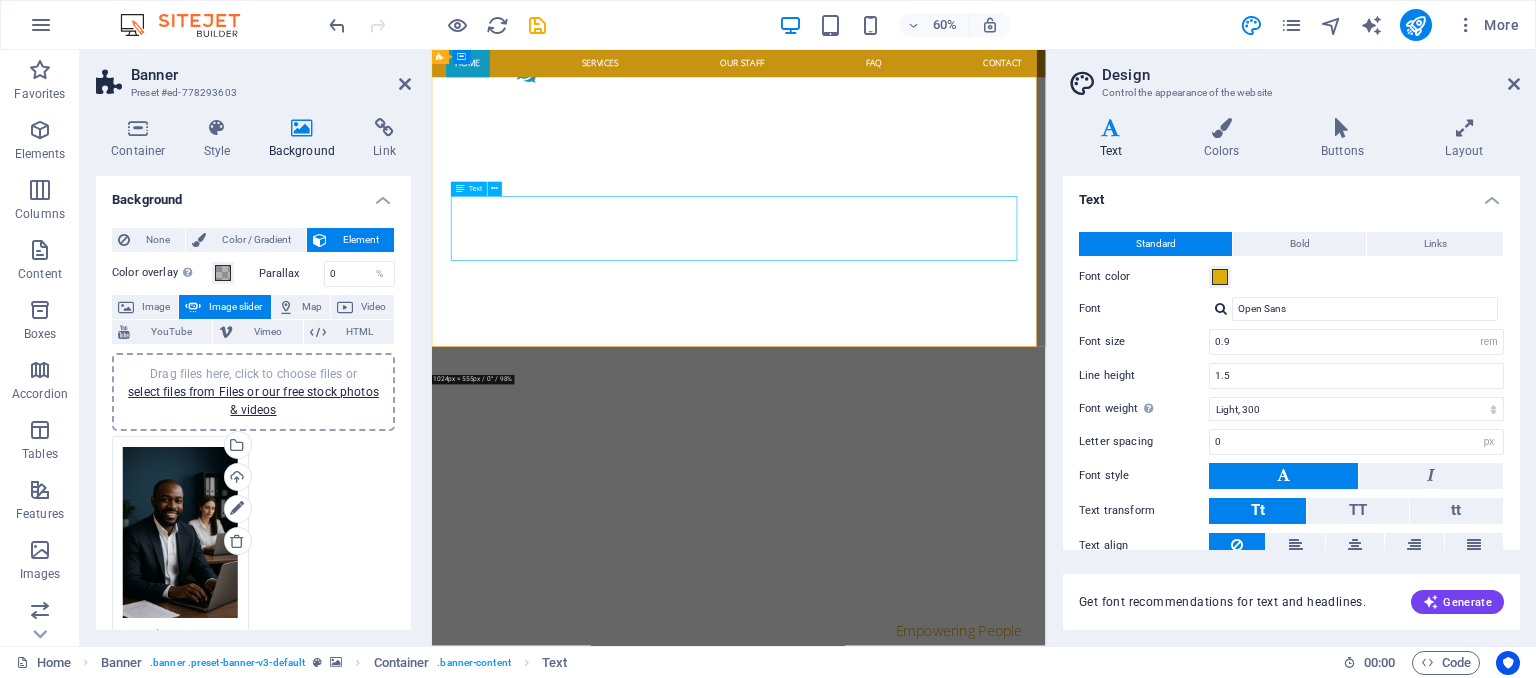 click on "Empowering People Strengthening Culture Accelerating Business" at bounding box center (944, 1054) 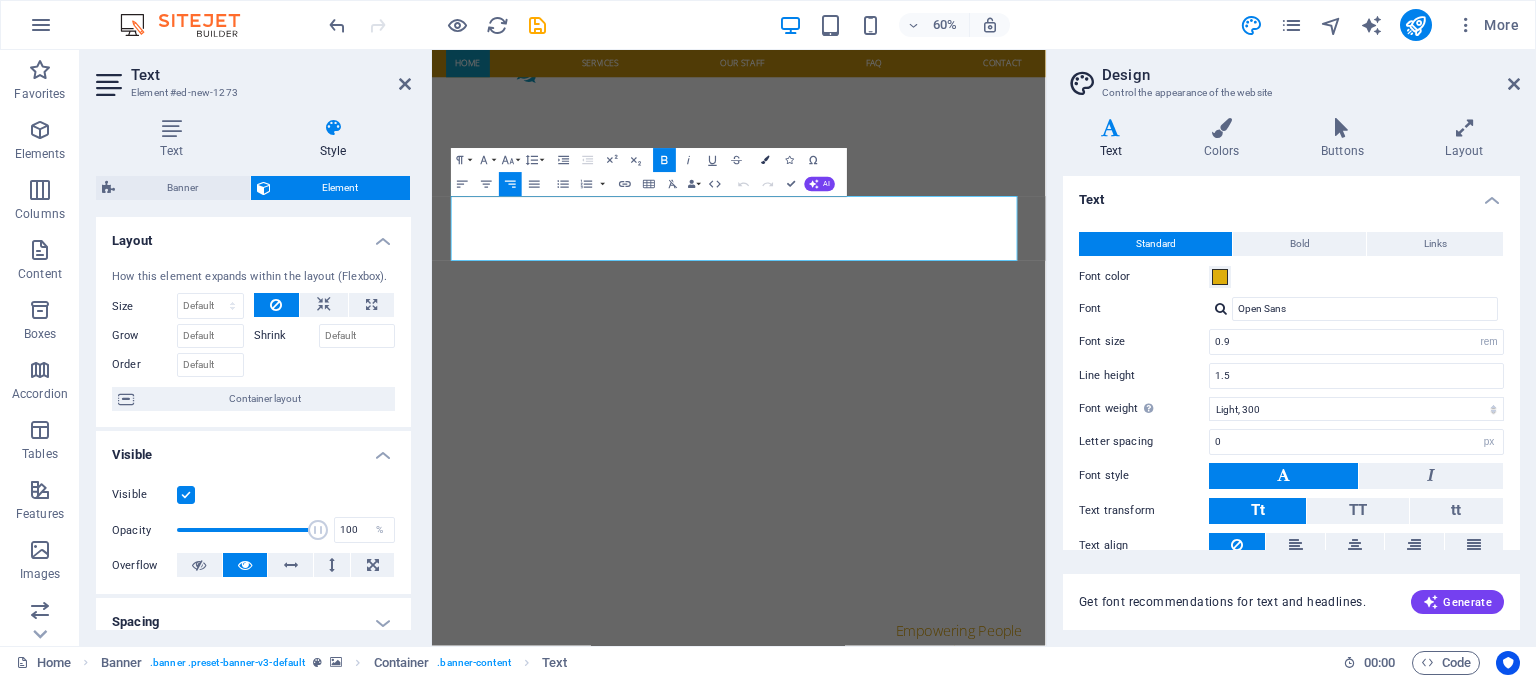 click at bounding box center (765, 160) 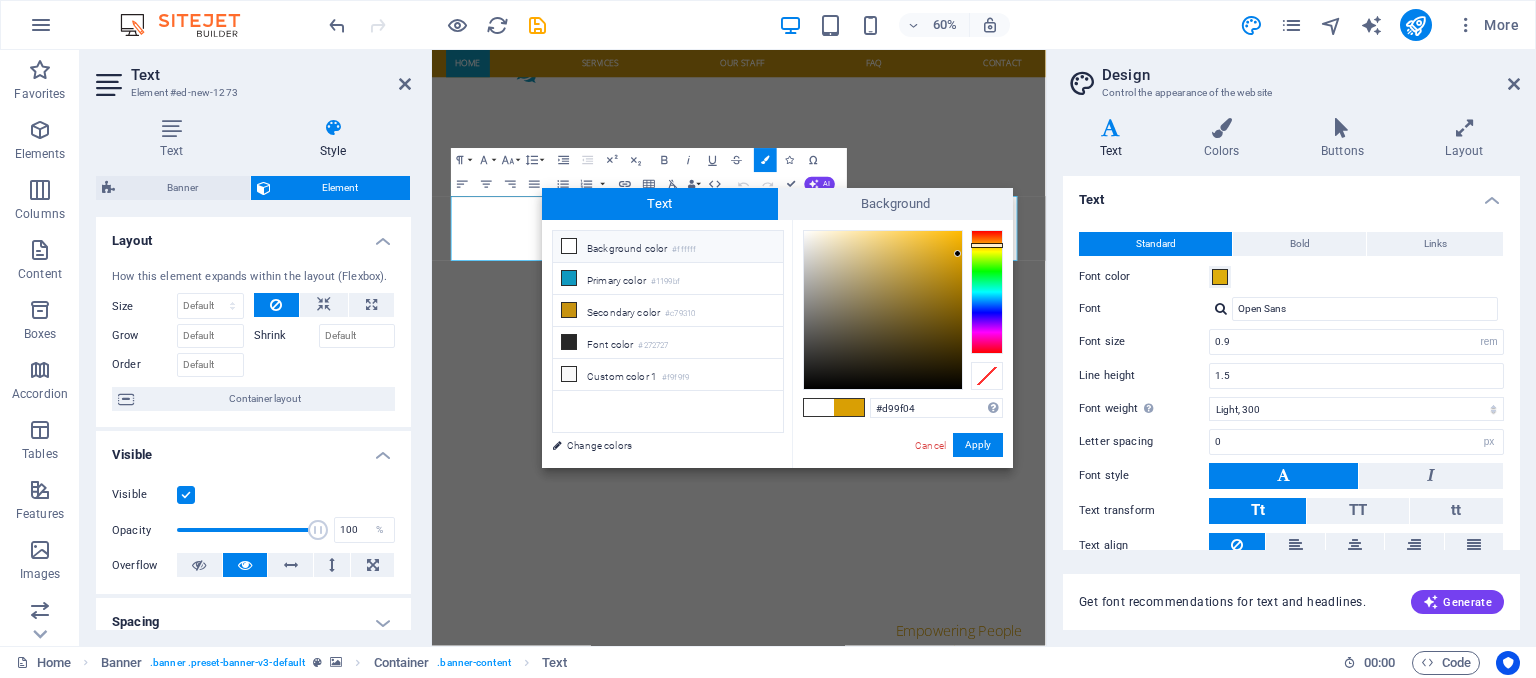 click at bounding box center [569, 246] 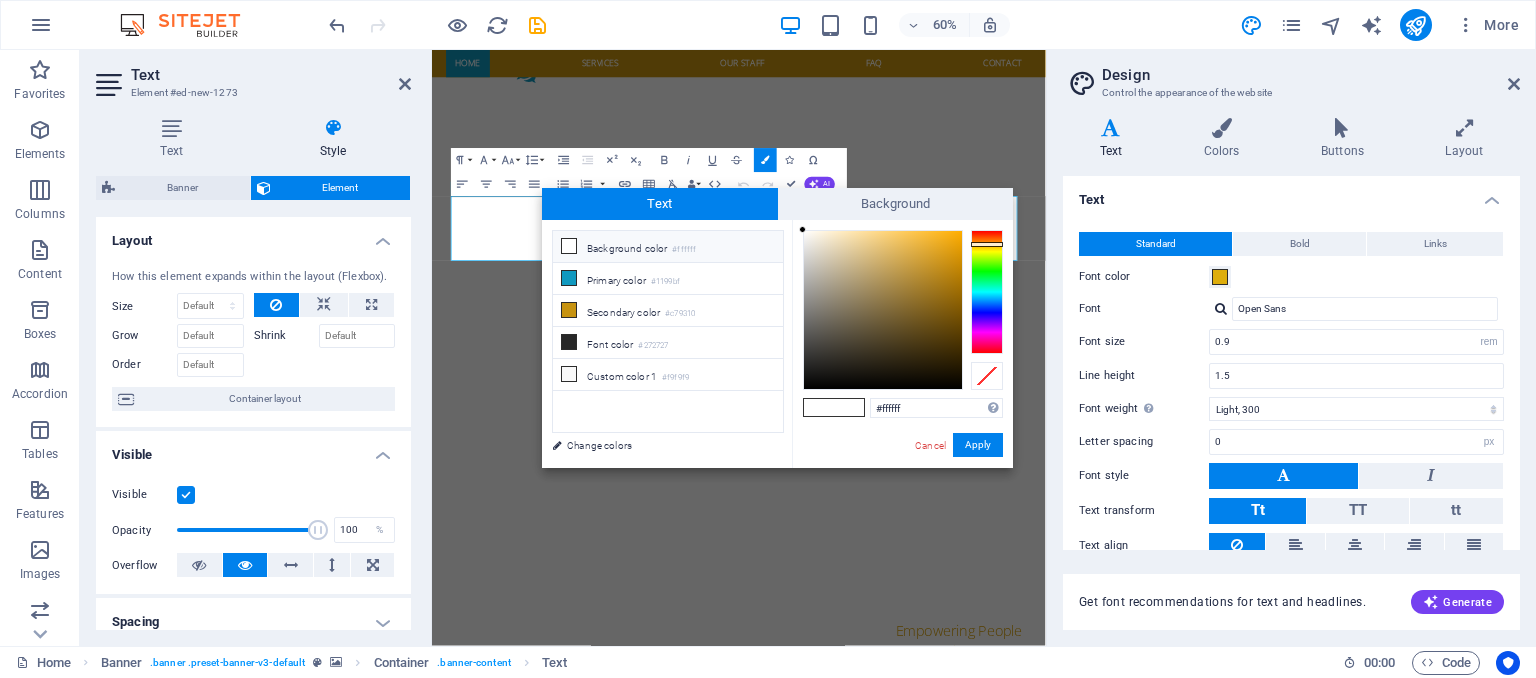 click at bounding box center (987, 292) 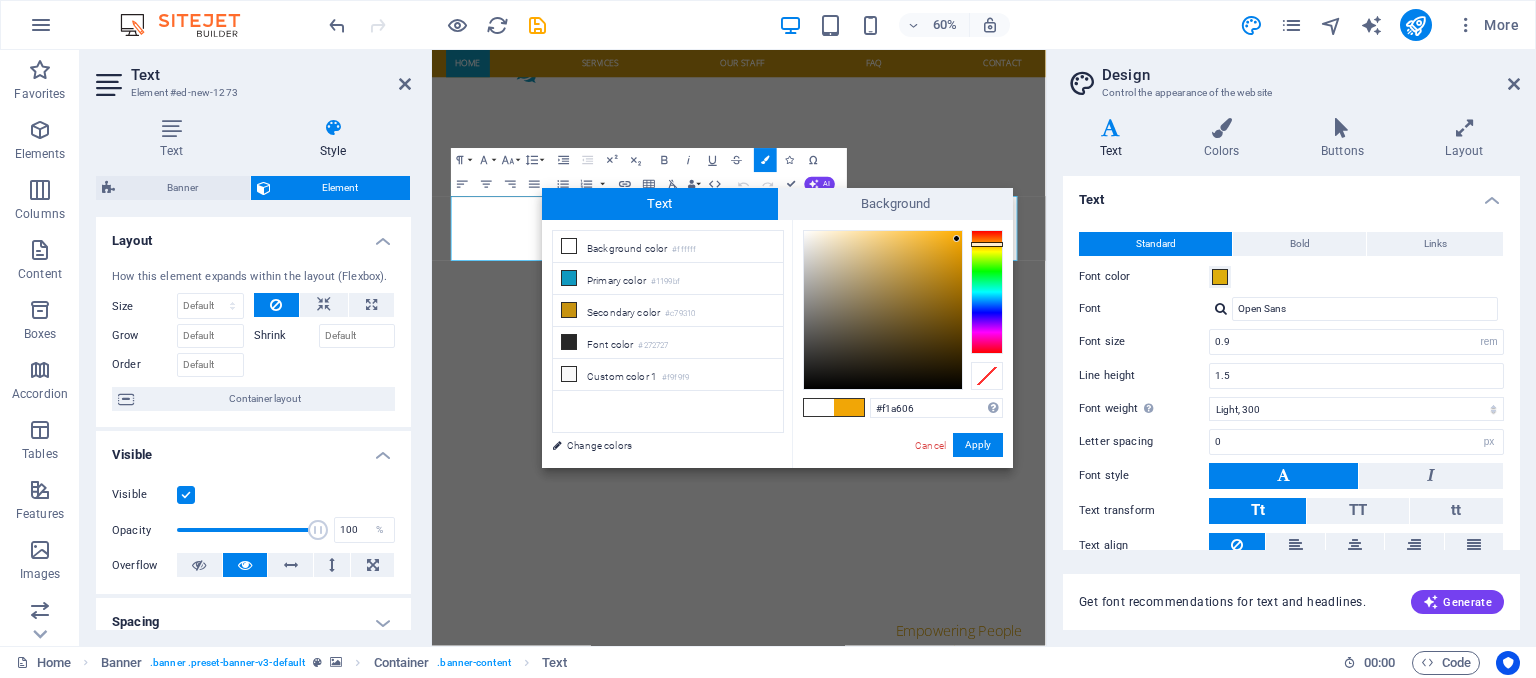click at bounding box center (883, 310) 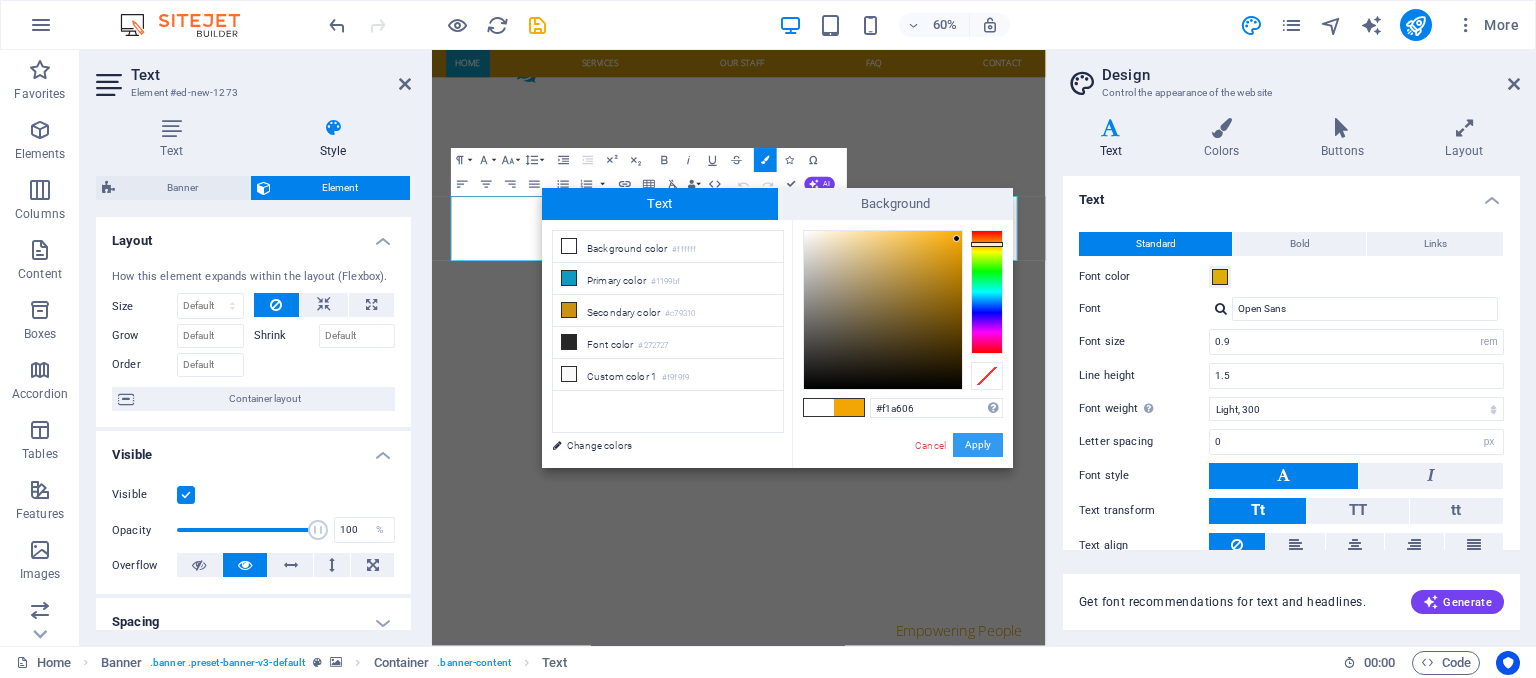 click on "Apply" at bounding box center (978, 445) 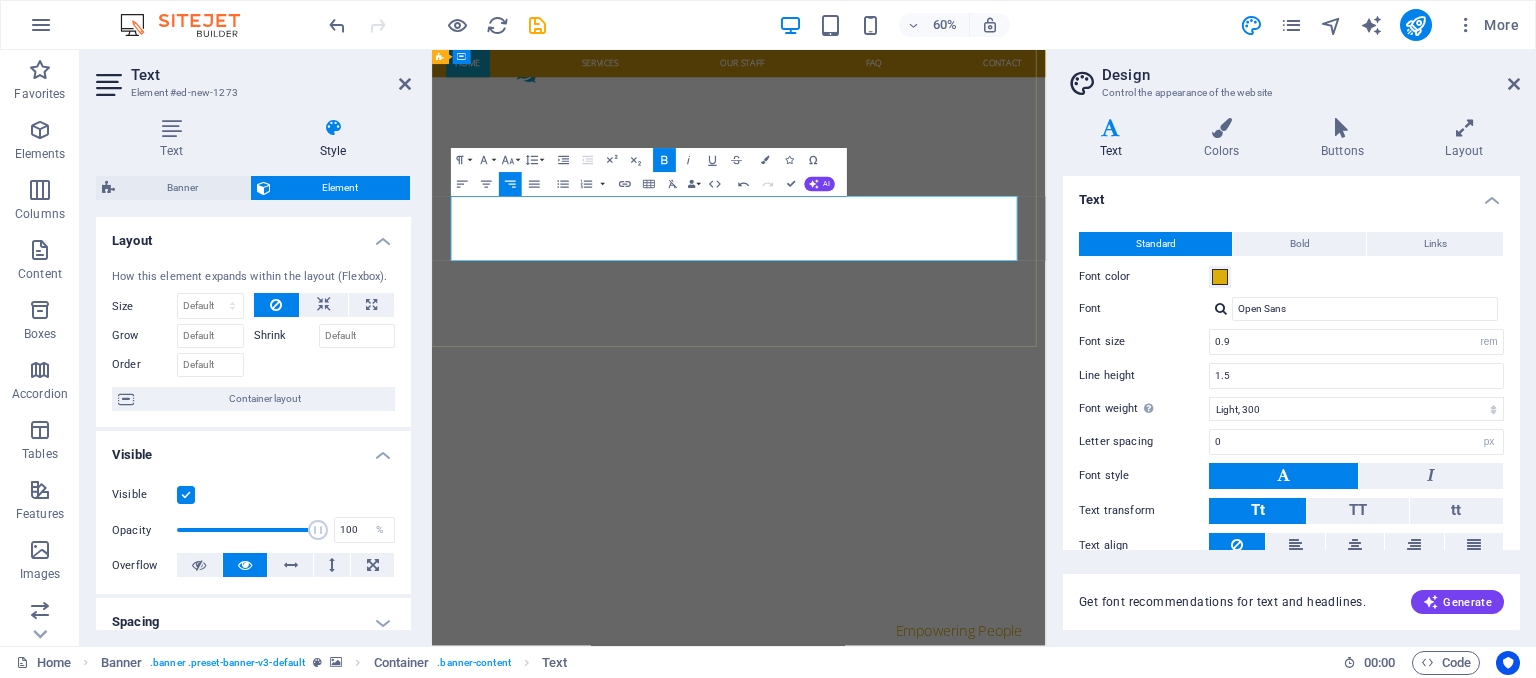 click on "​ Empowering People" at bounding box center (944, 1018) 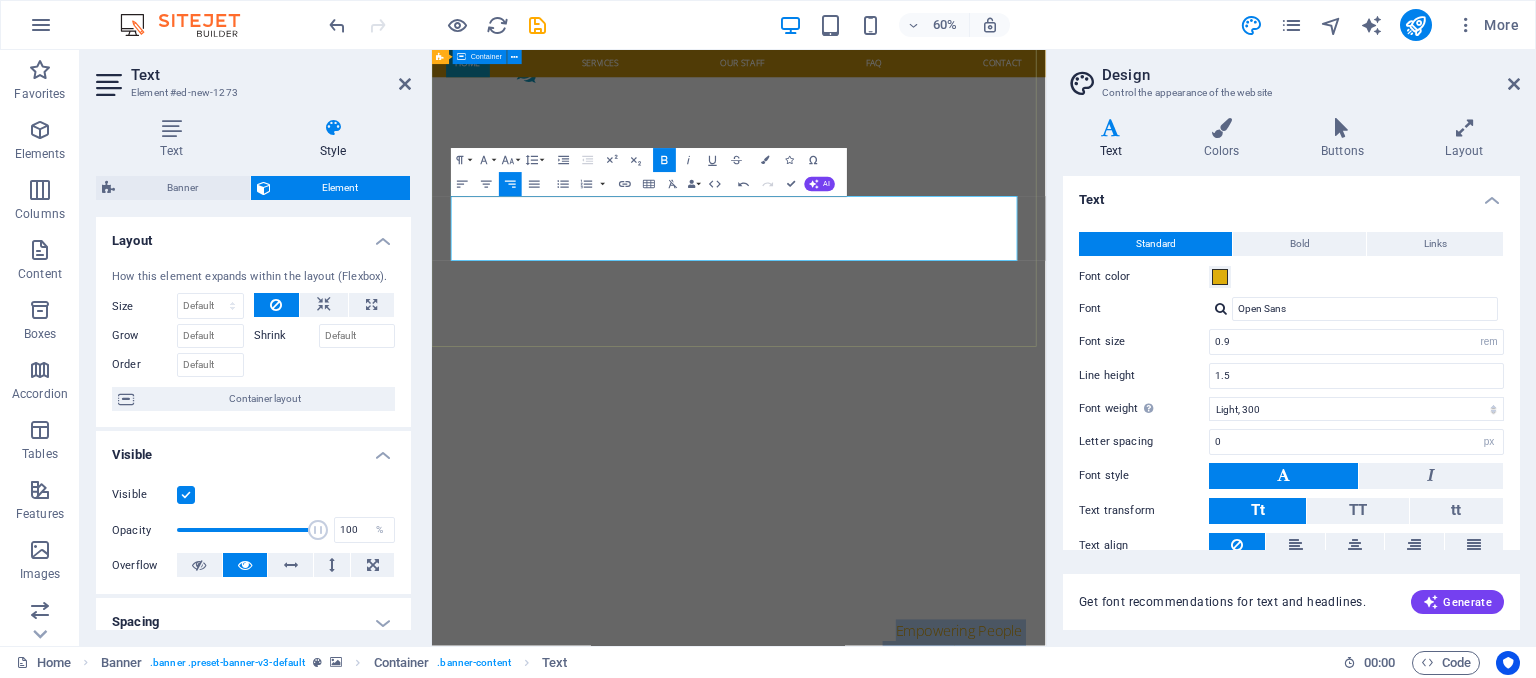 drag, startPoint x: 1174, startPoint y: 316, endPoint x: 1409, endPoint y: 402, distance: 250.24188 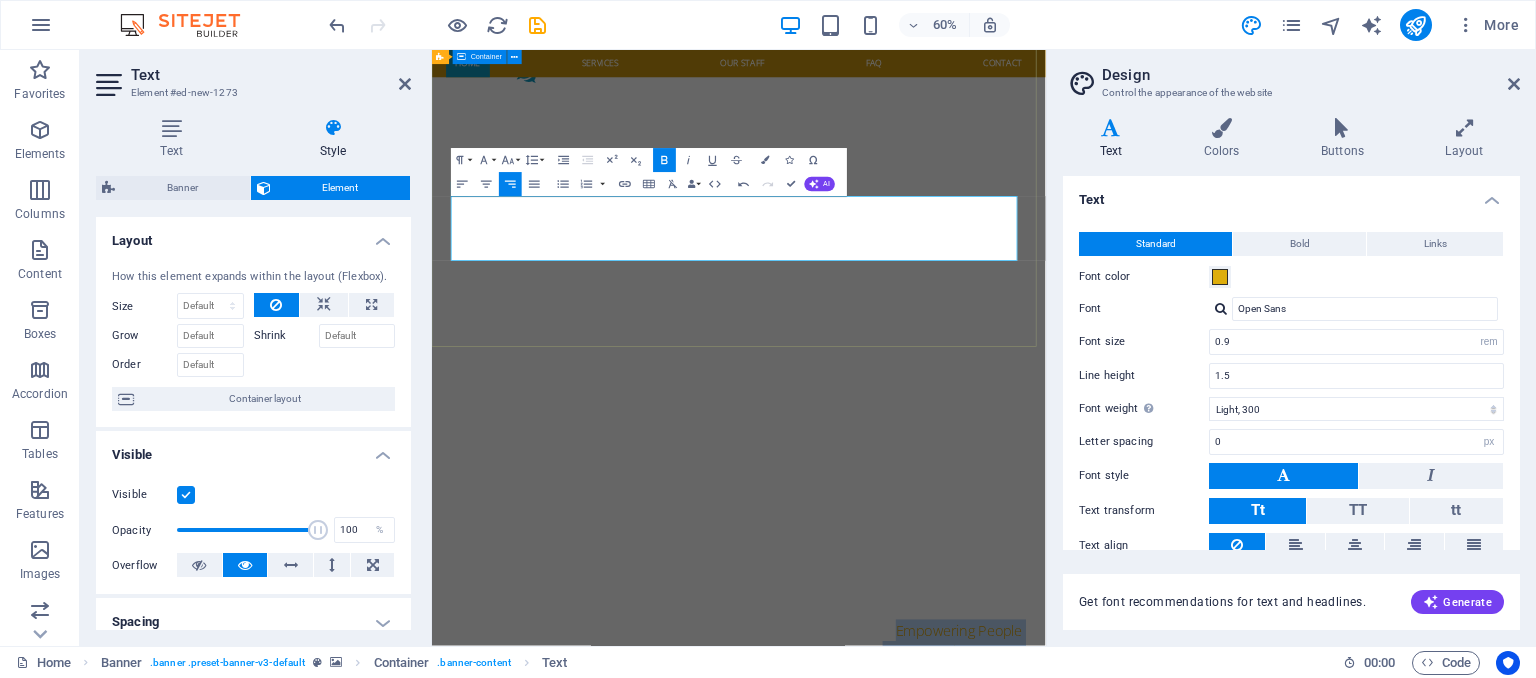 click on "EXCELIOR SOLUTIONS HR CONSULTING AND OUTSOURCING LIMITED ​ Empowering People Strengthening Culture Accelerating Business" at bounding box center (943, 1001) 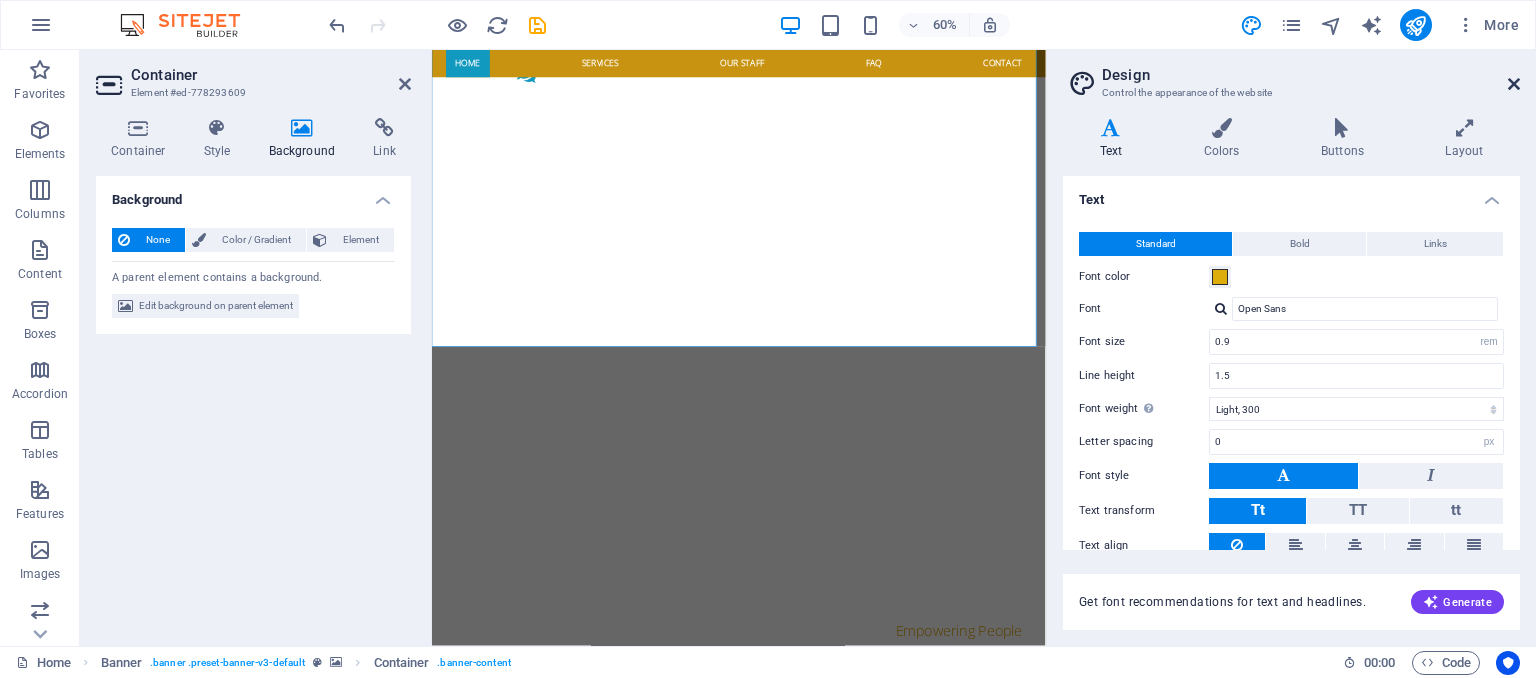 click at bounding box center (1514, 84) 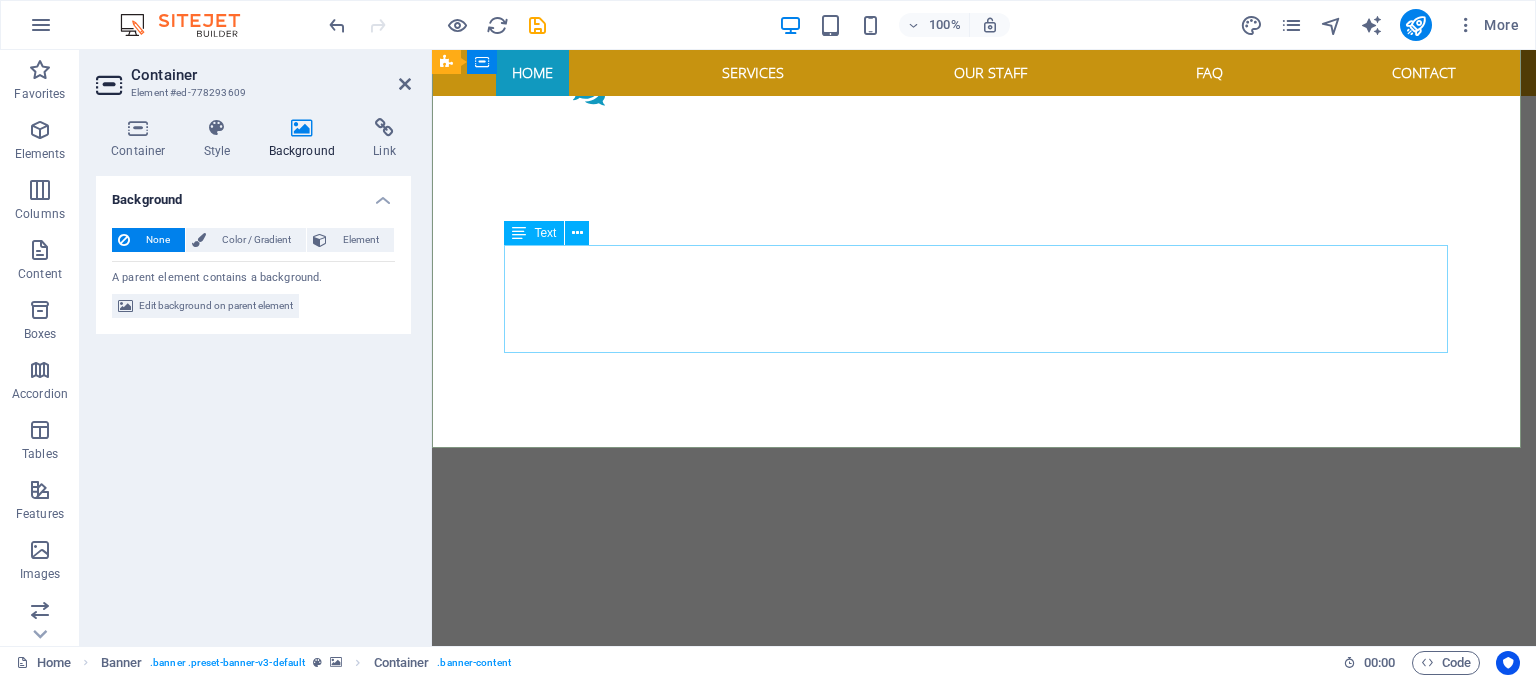 click on "Empowering People Strengthening Culture Accelerating Business" at bounding box center [984, 1054] 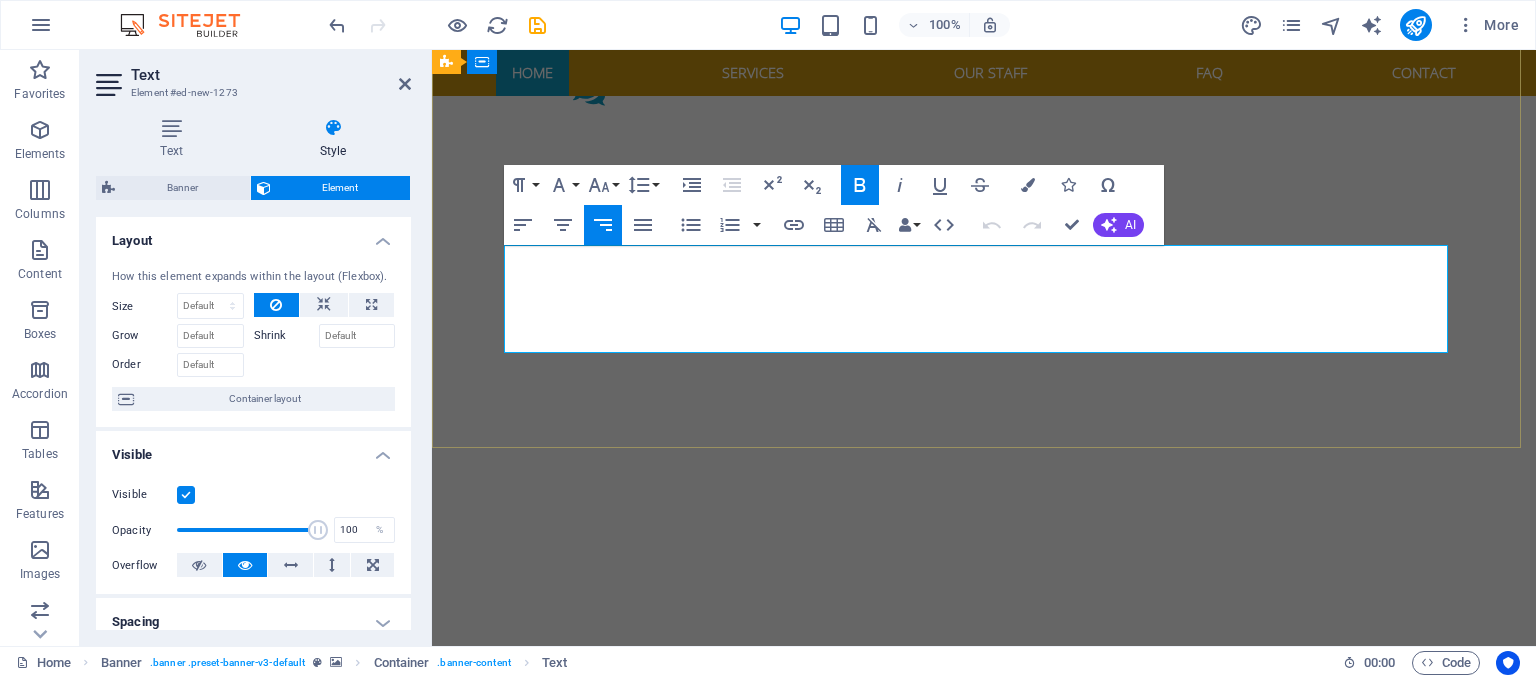 drag, startPoint x: 1232, startPoint y: 261, endPoint x: 1448, endPoint y: 336, distance: 228.65039 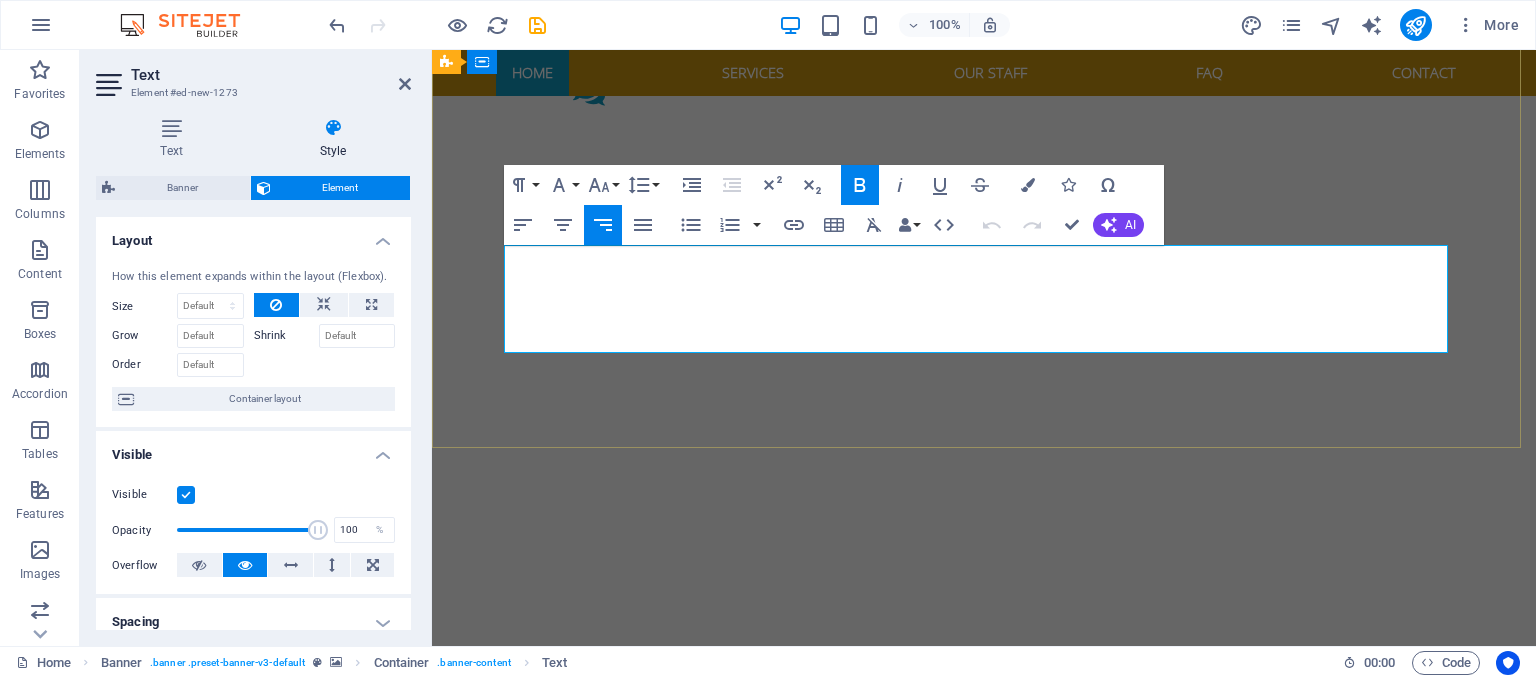 click on "Empowering People Strengthening Culture Accelerating Business" at bounding box center (984, 1054) 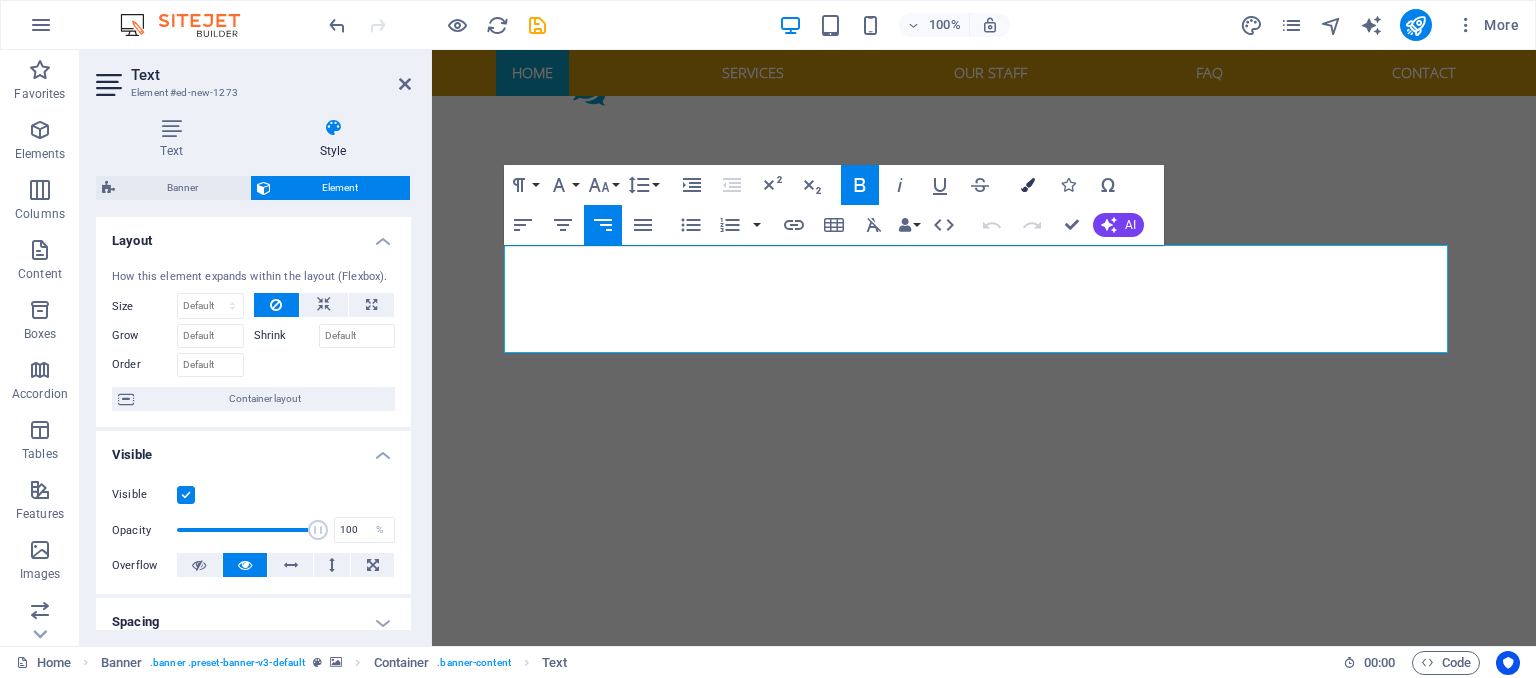 click at bounding box center (1028, 185) 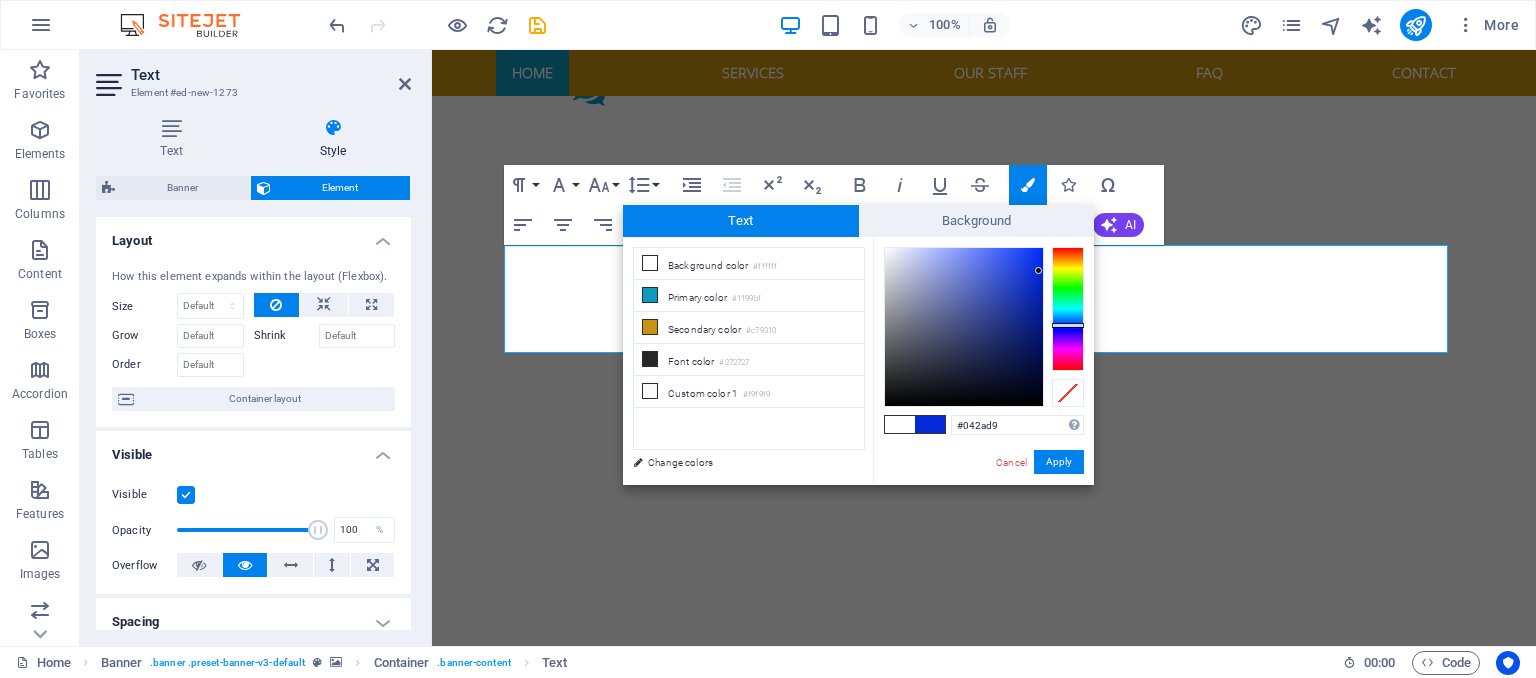 click at bounding box center (1068, 309) 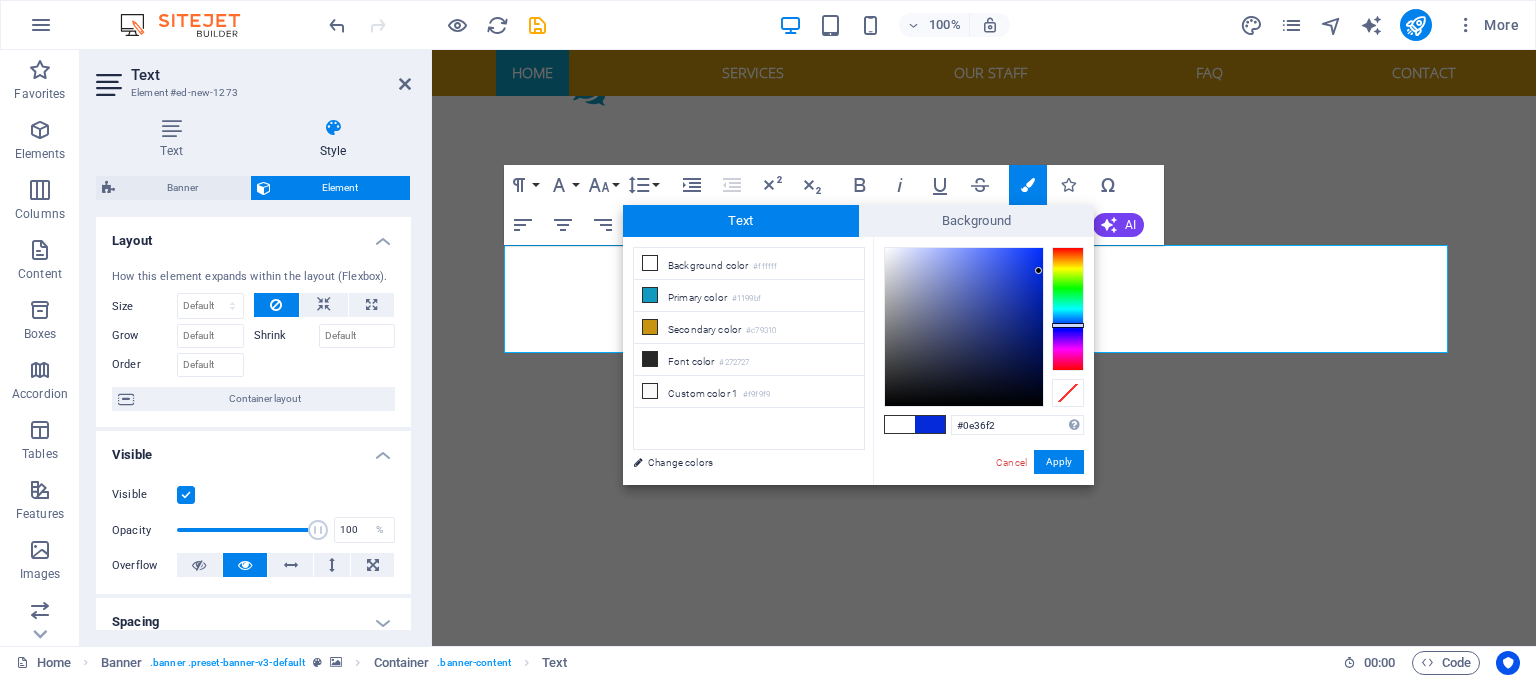 click at bounding box center (964, 327) 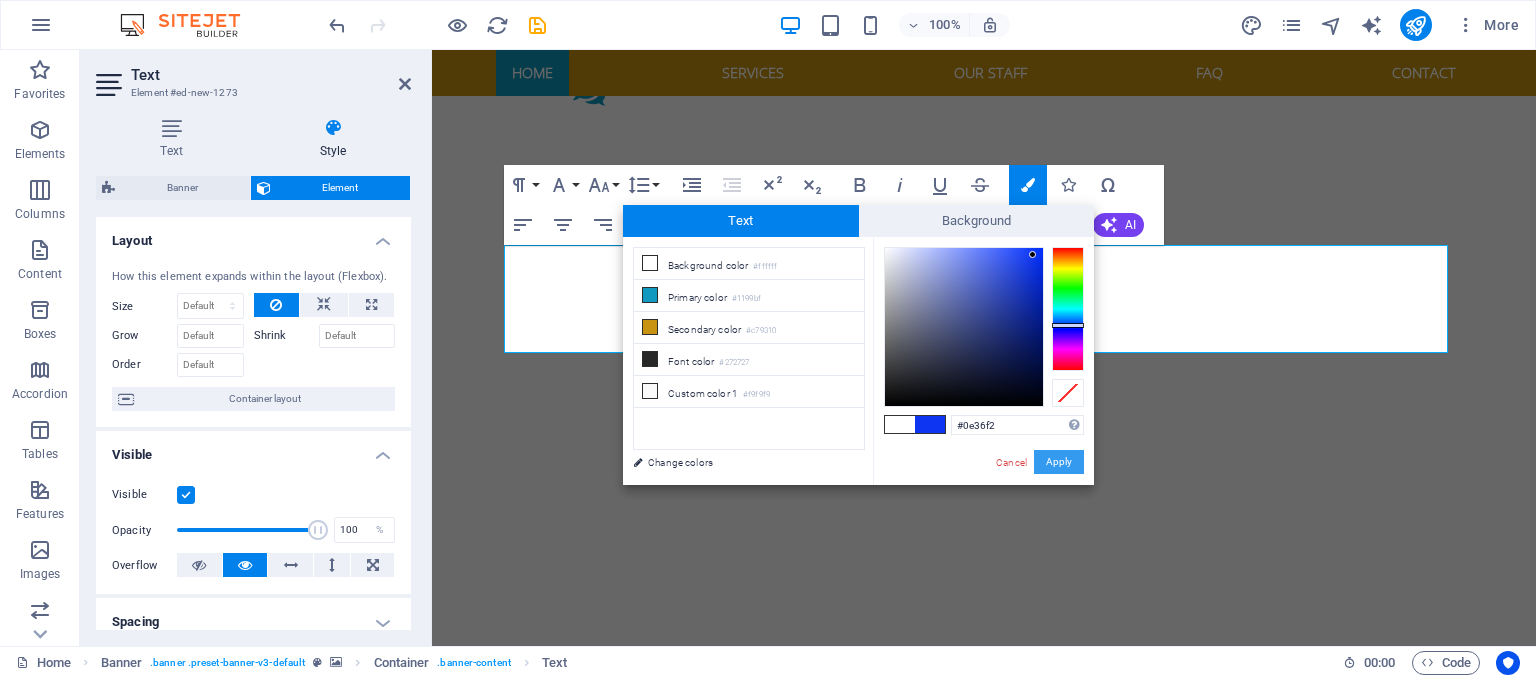 click on "Apply" at bounding box center (1059, 462) 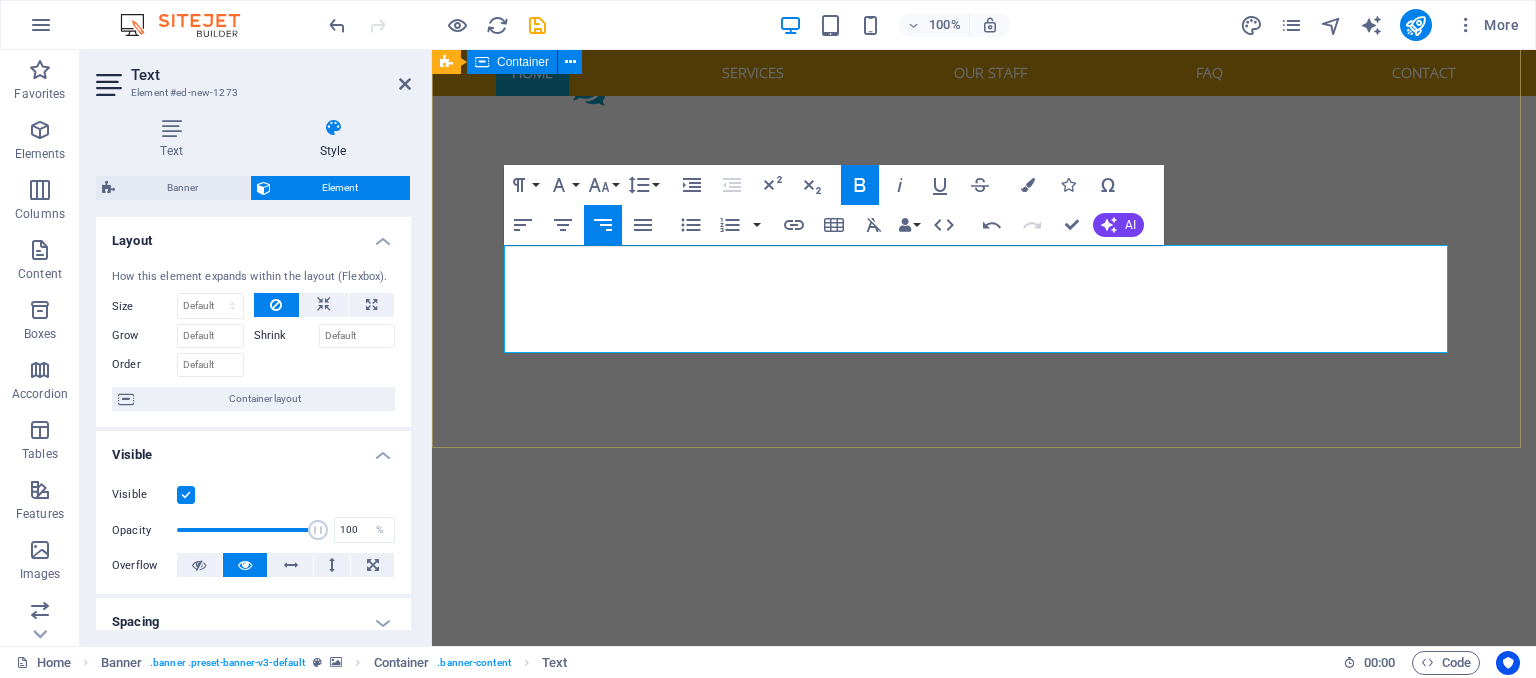 click on "EXCELIOR SOLUTIONS HR CONSULTING AND OUTSOURCING LIMITED Empowering People Strengthening Culture Accelerating Business" at bounding box center (984, 904) 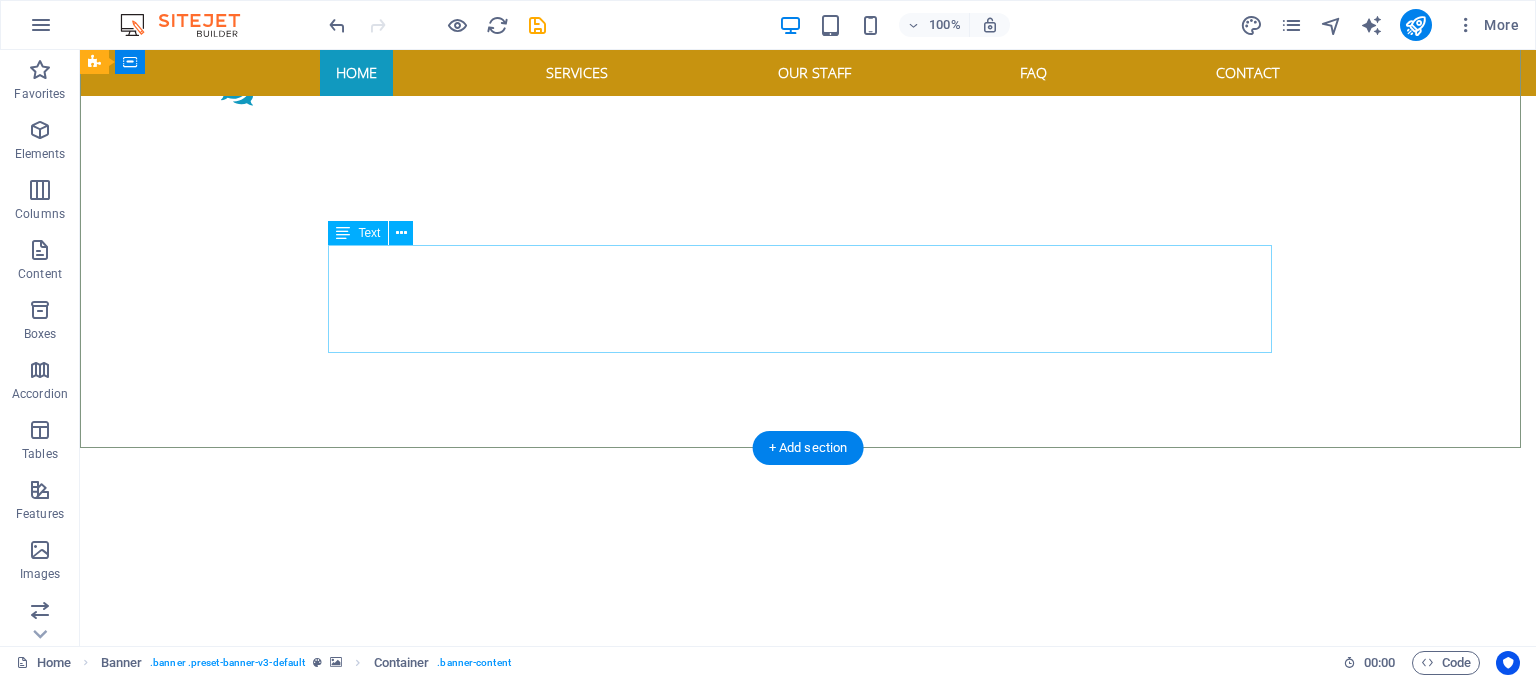 click on "Empowering People Strengthening Culture Accelerating Business" at bounding box center (808, 957) 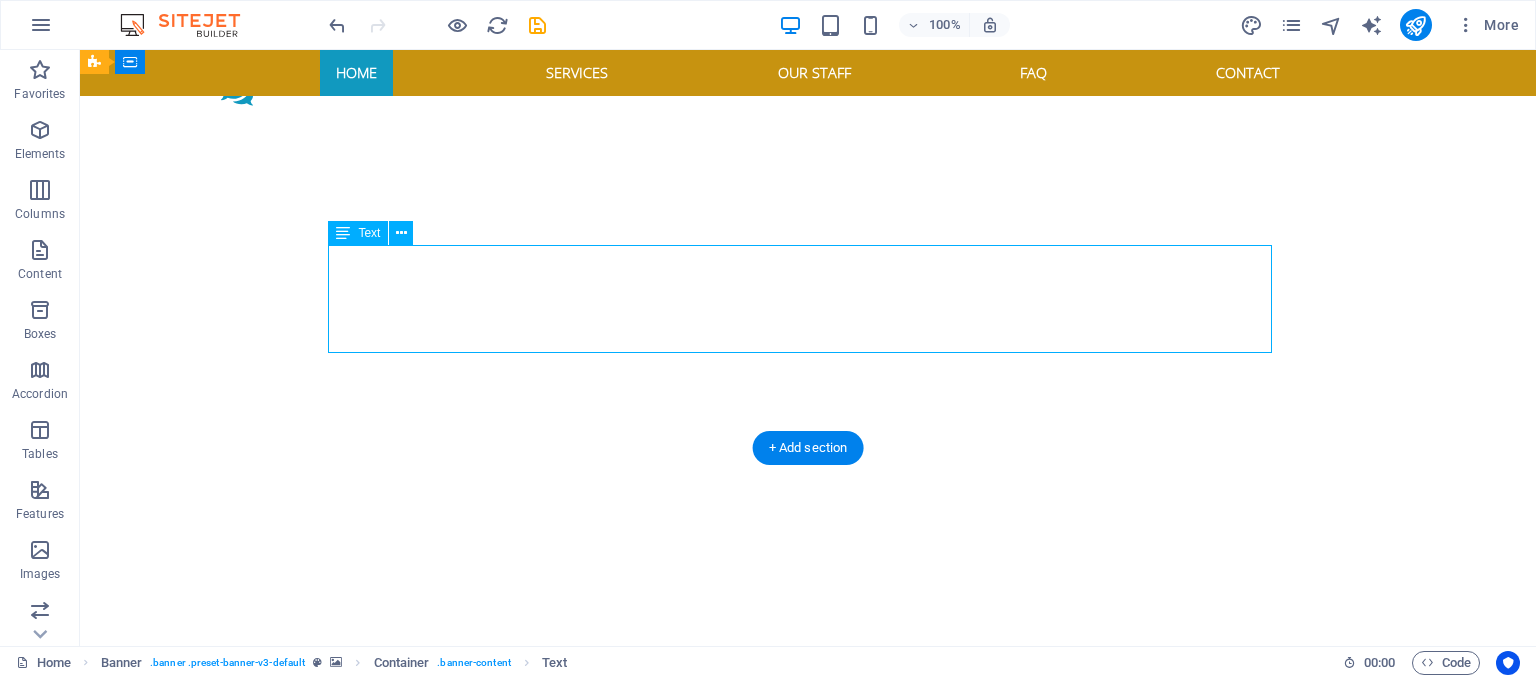 click on "Empowering People Strengthening Culture Accelerating Business" at bounding box center [808, 957] 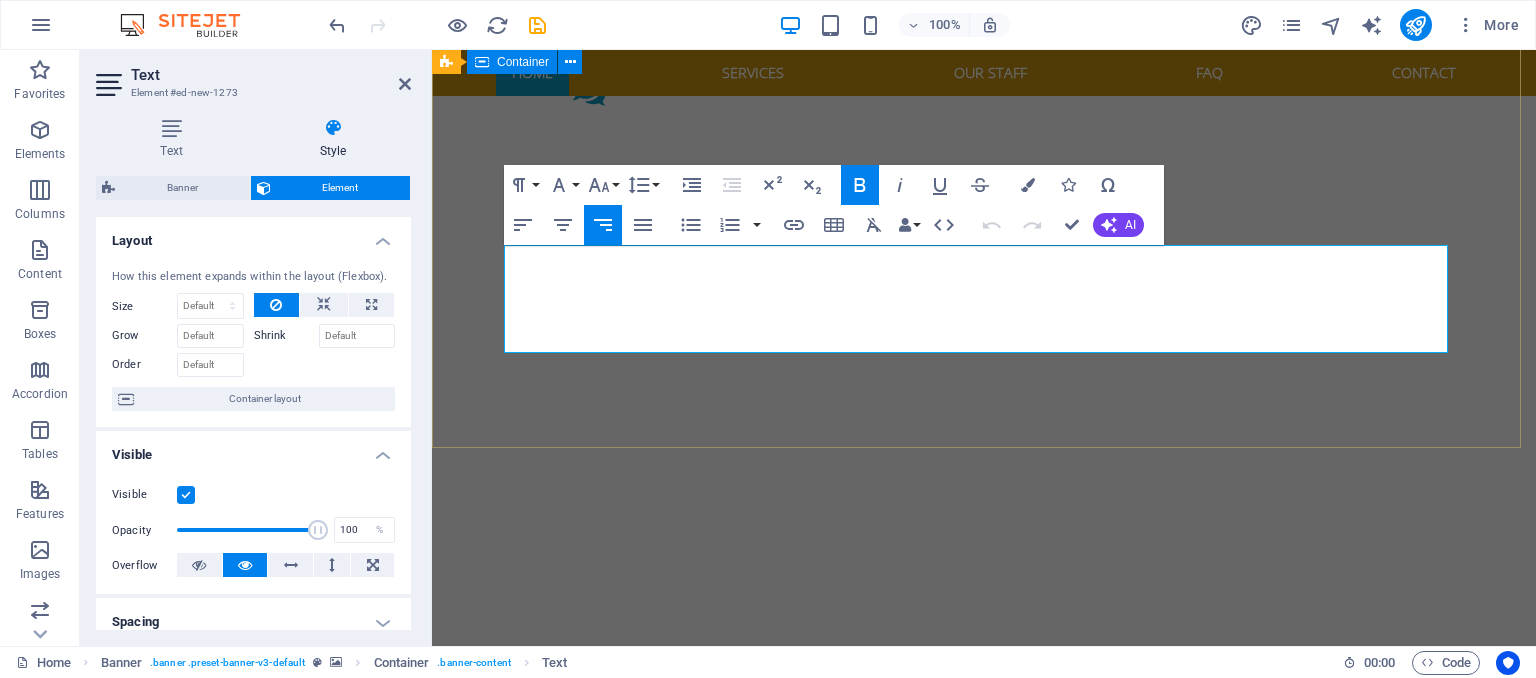 drag, startPoint x: 1232, startPoint y: 263, endPoint x: 1453, endPoint y: 349, distance: 237.14342 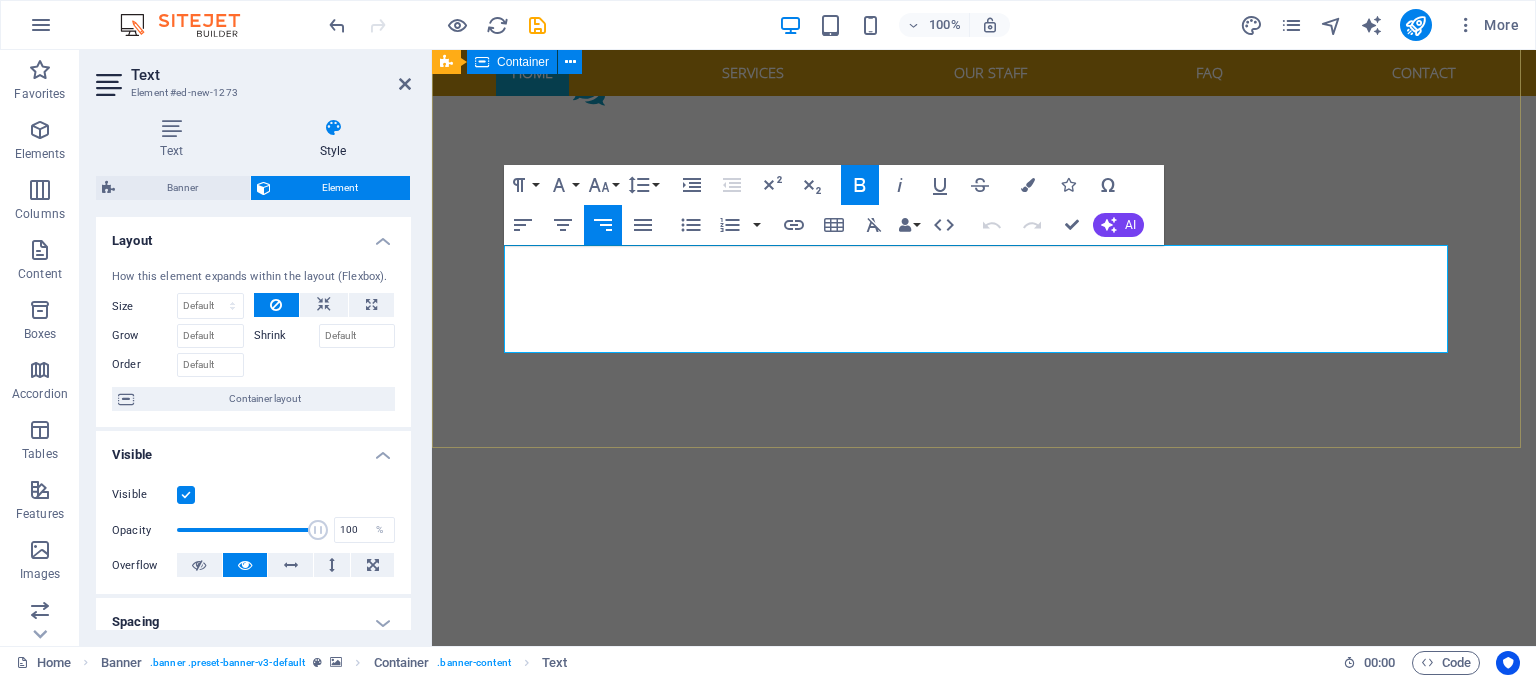click on "EXCELIOR SOLUTIONS HR CONSULTING AND OUTSOURCING LIMITED Empowering People Strengthening Culture Accelerating Business" at bounding box center [984, 904] 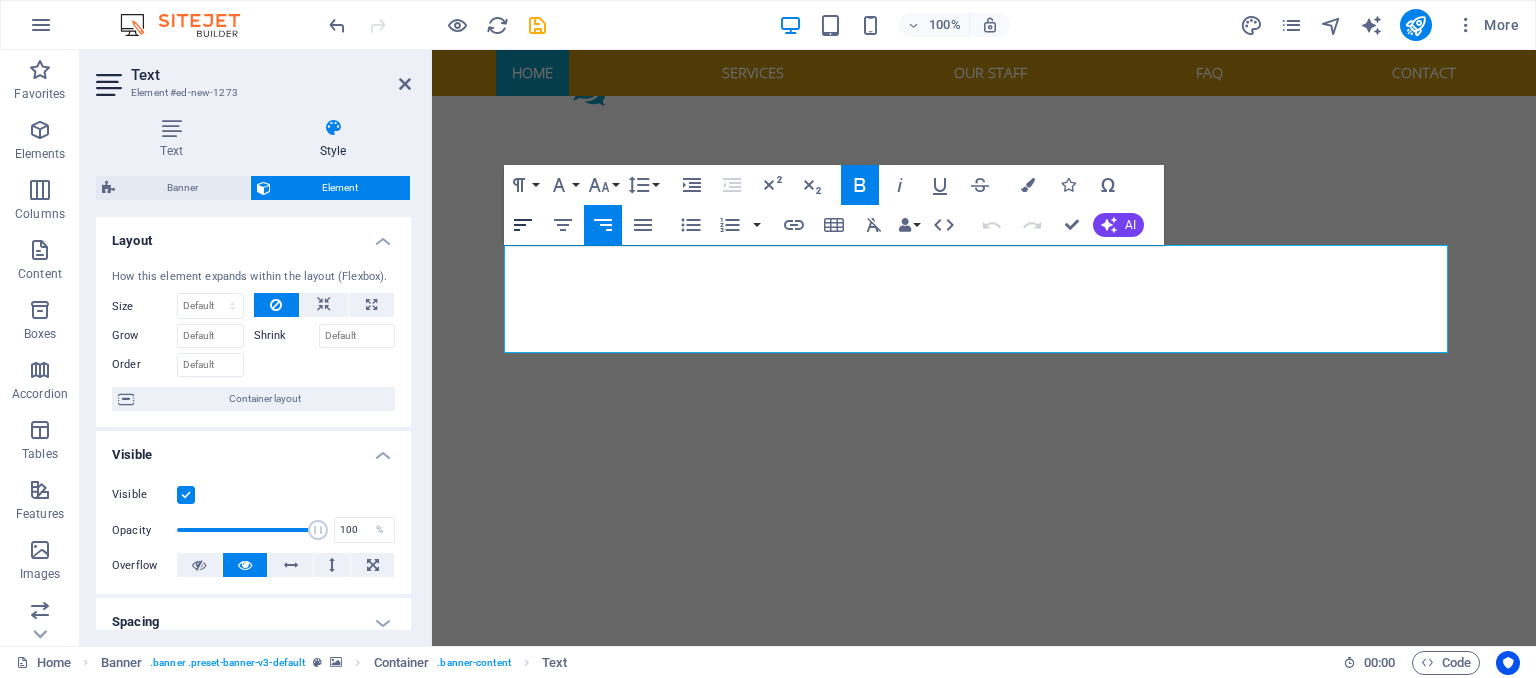 click 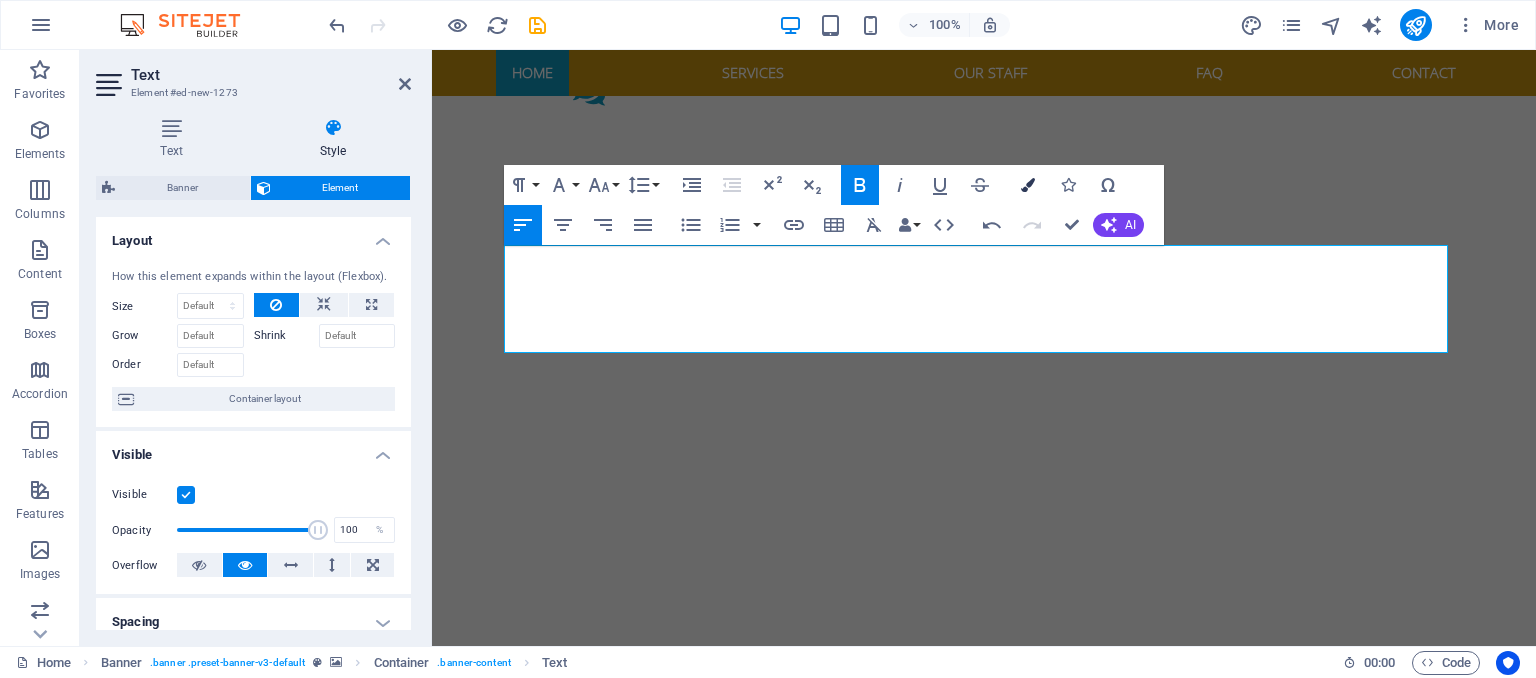 click on "Colors" at bounding box center [1028, 185] 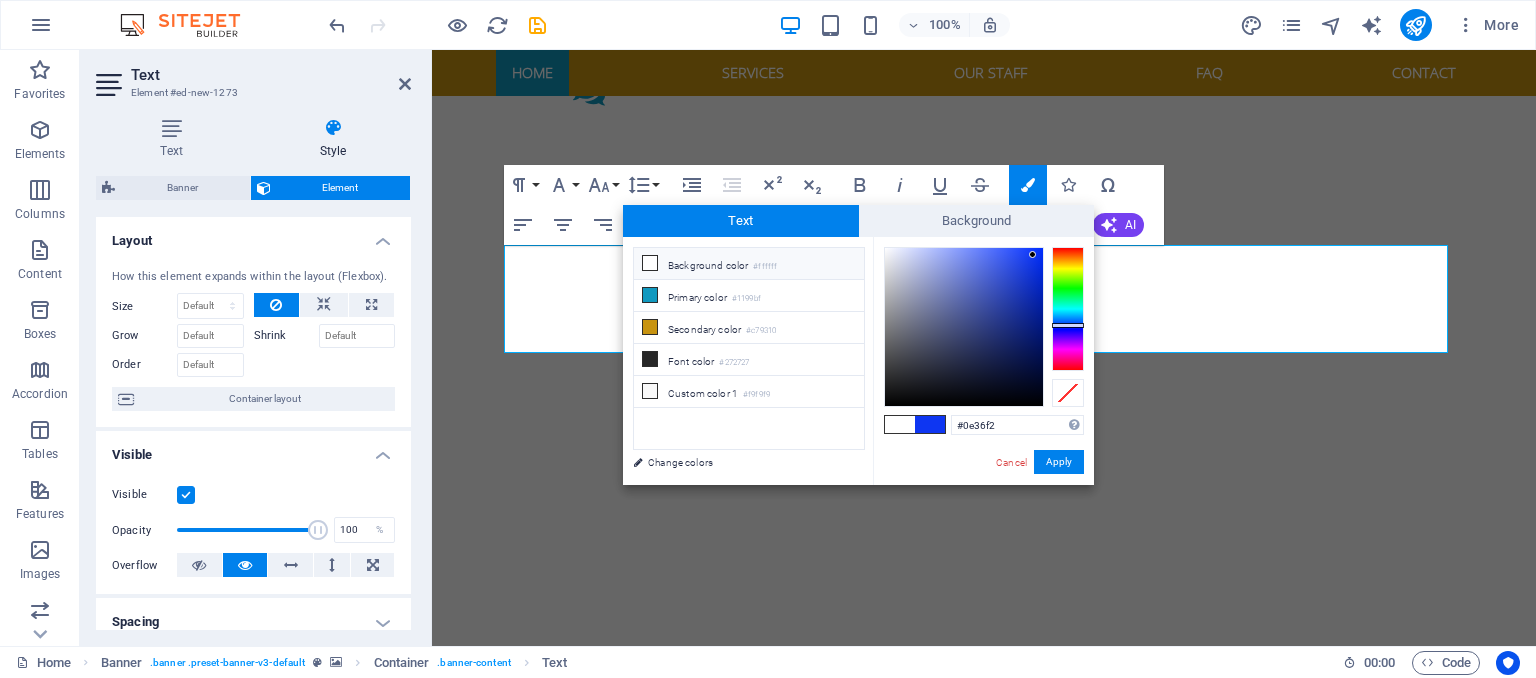 click at bounding box center [650, 263] 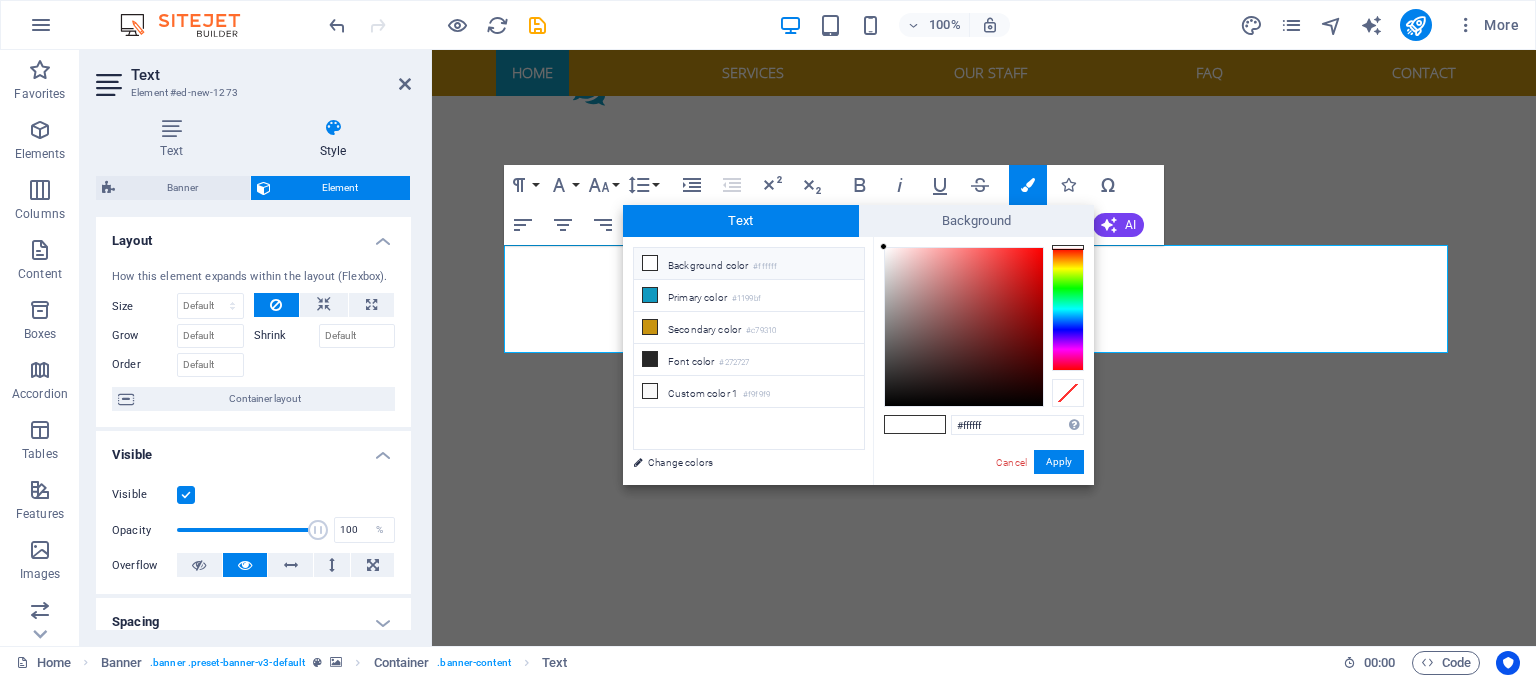 click at bounding box center (1068, 309) 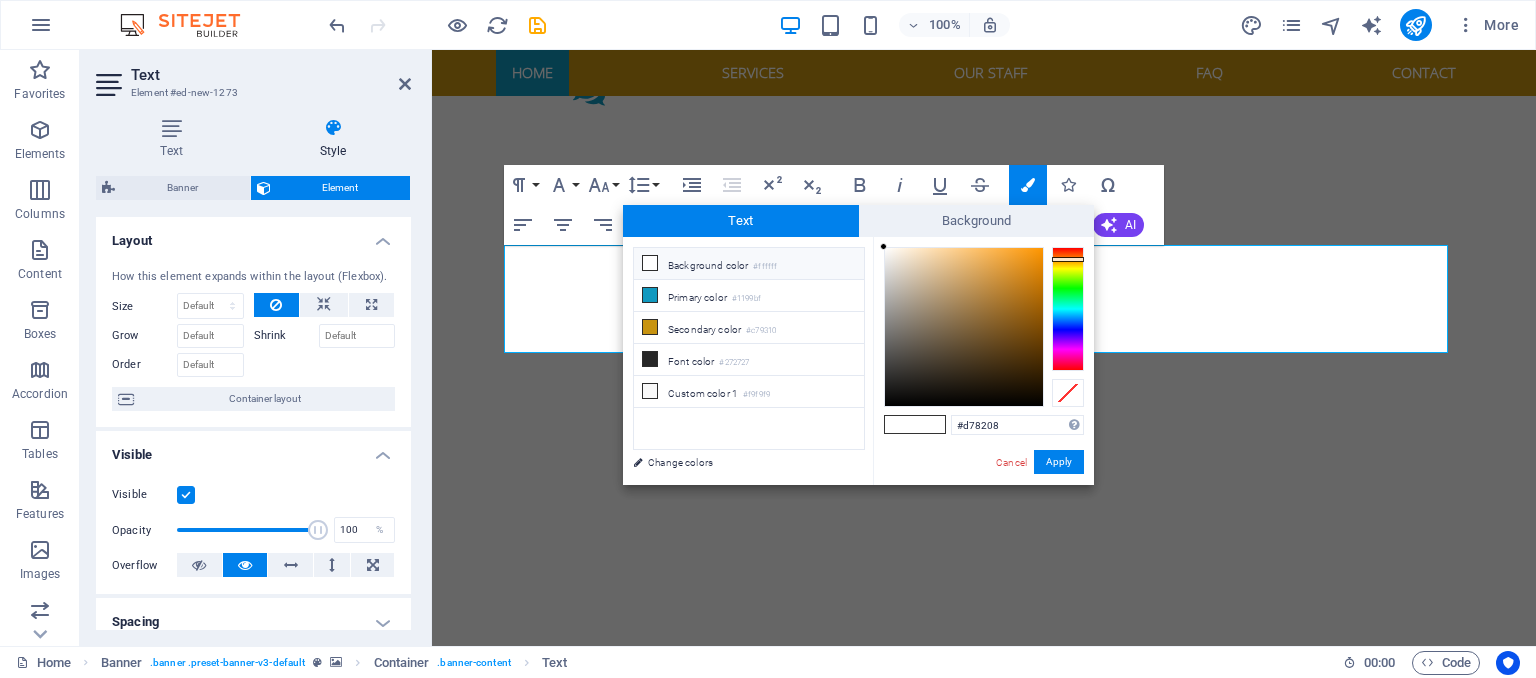 click at bounding box center (964, 327) 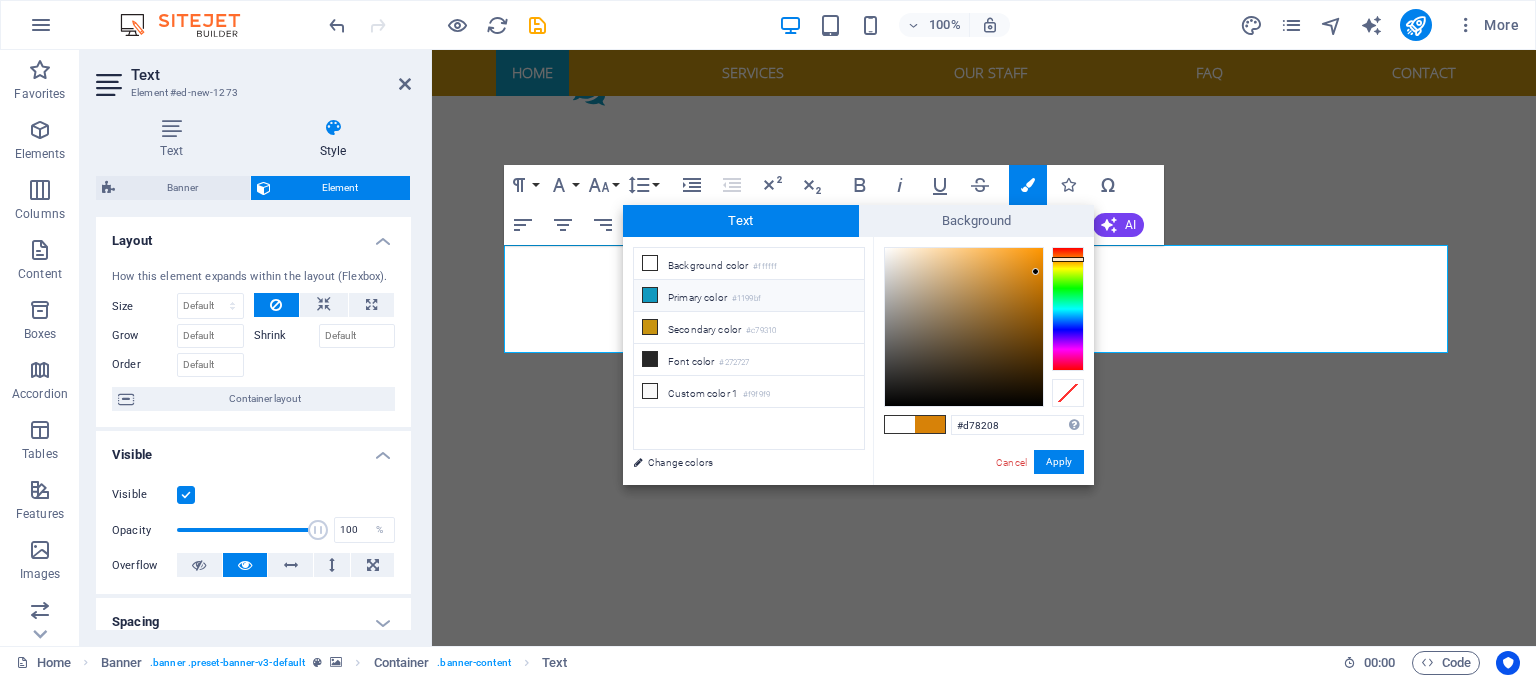 click at bounding box center (650, 295) 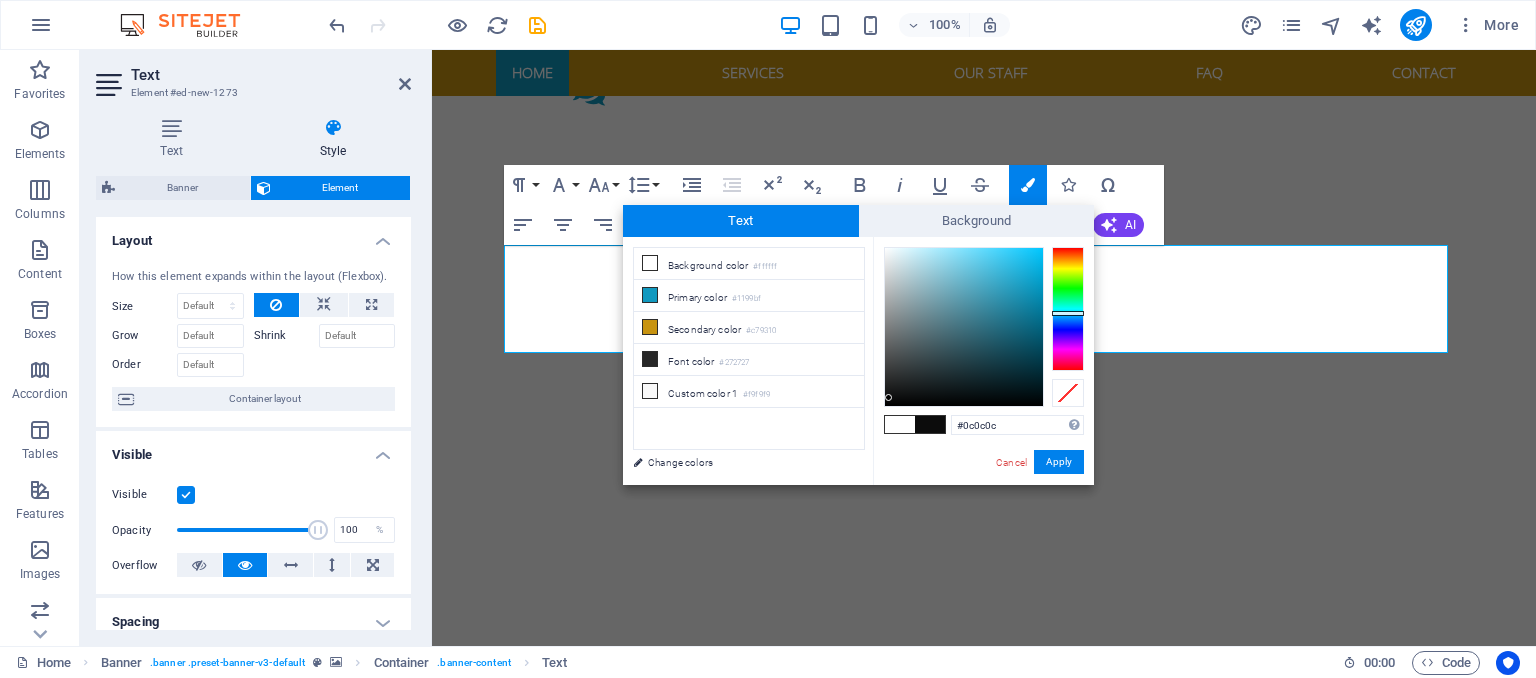 click at bounding box center (964, 327) 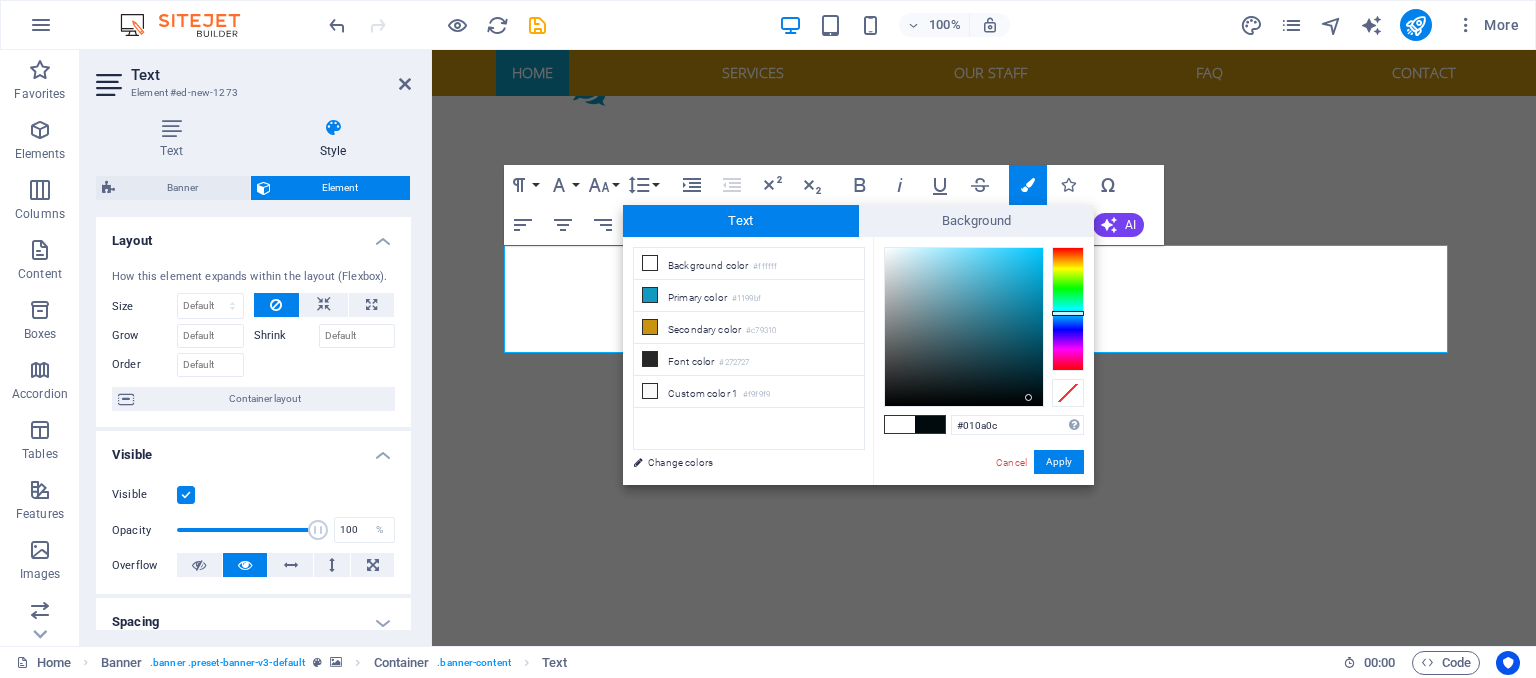 click at bounding box center (964, 327) 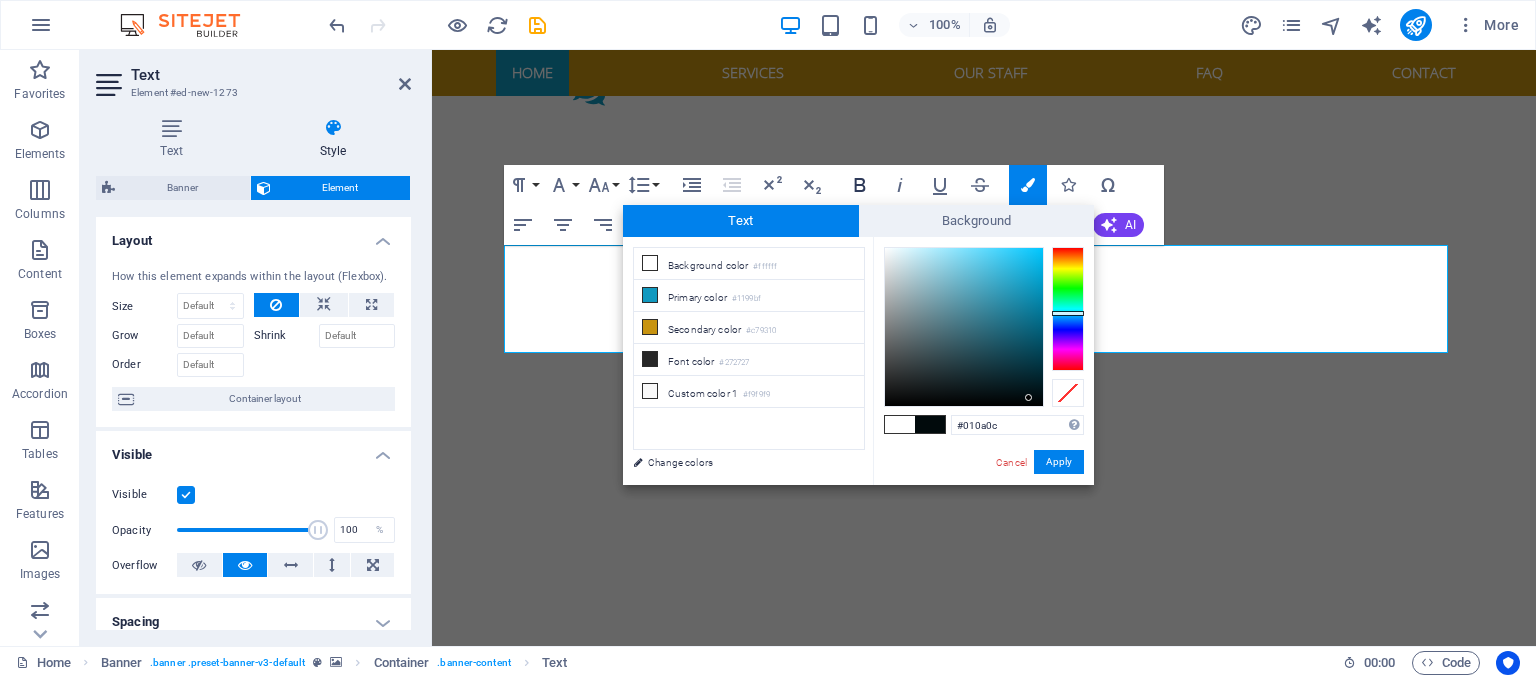 click 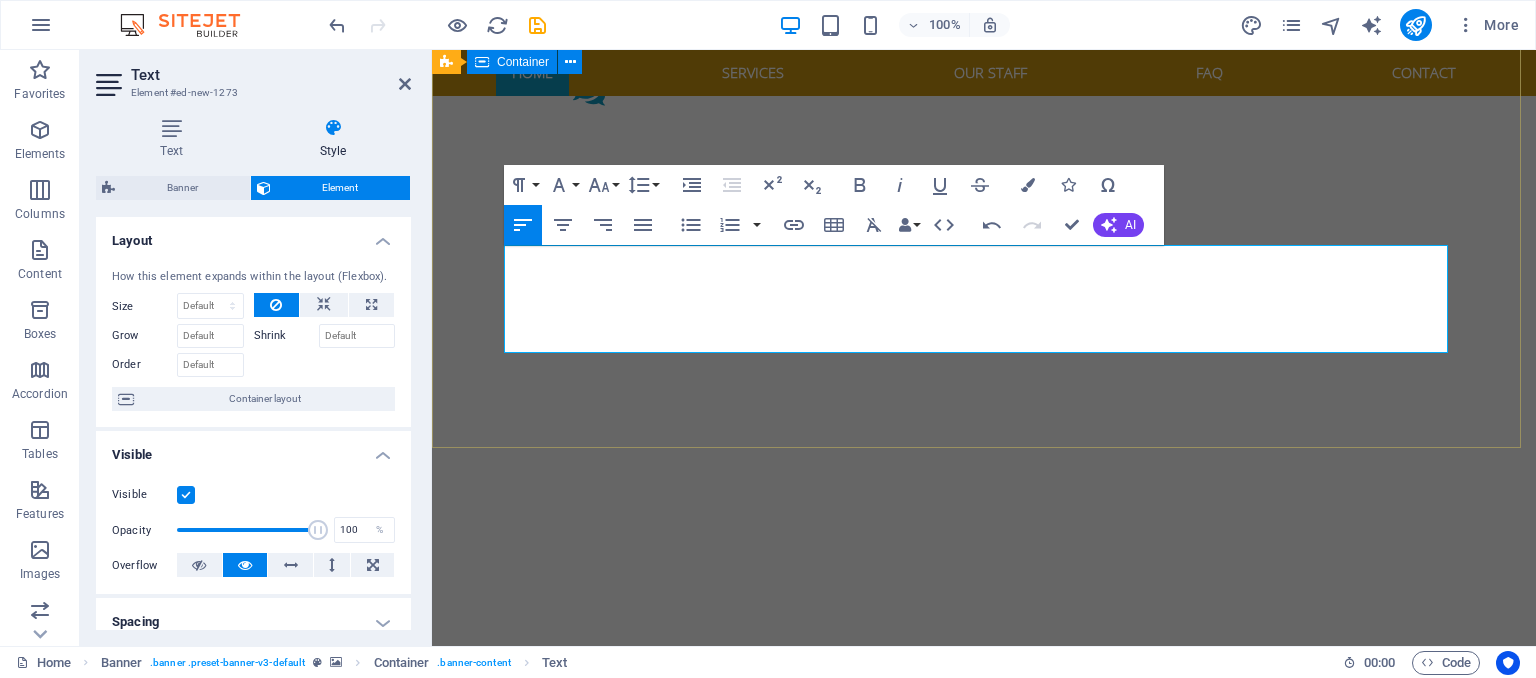 click on "EXCELIOR SOLUTIONS HR CONSULTING AND OUTSOURCING LIMITED Empowering People Strengthening Culture Accelerating Business" at bounding box center (984, 904) 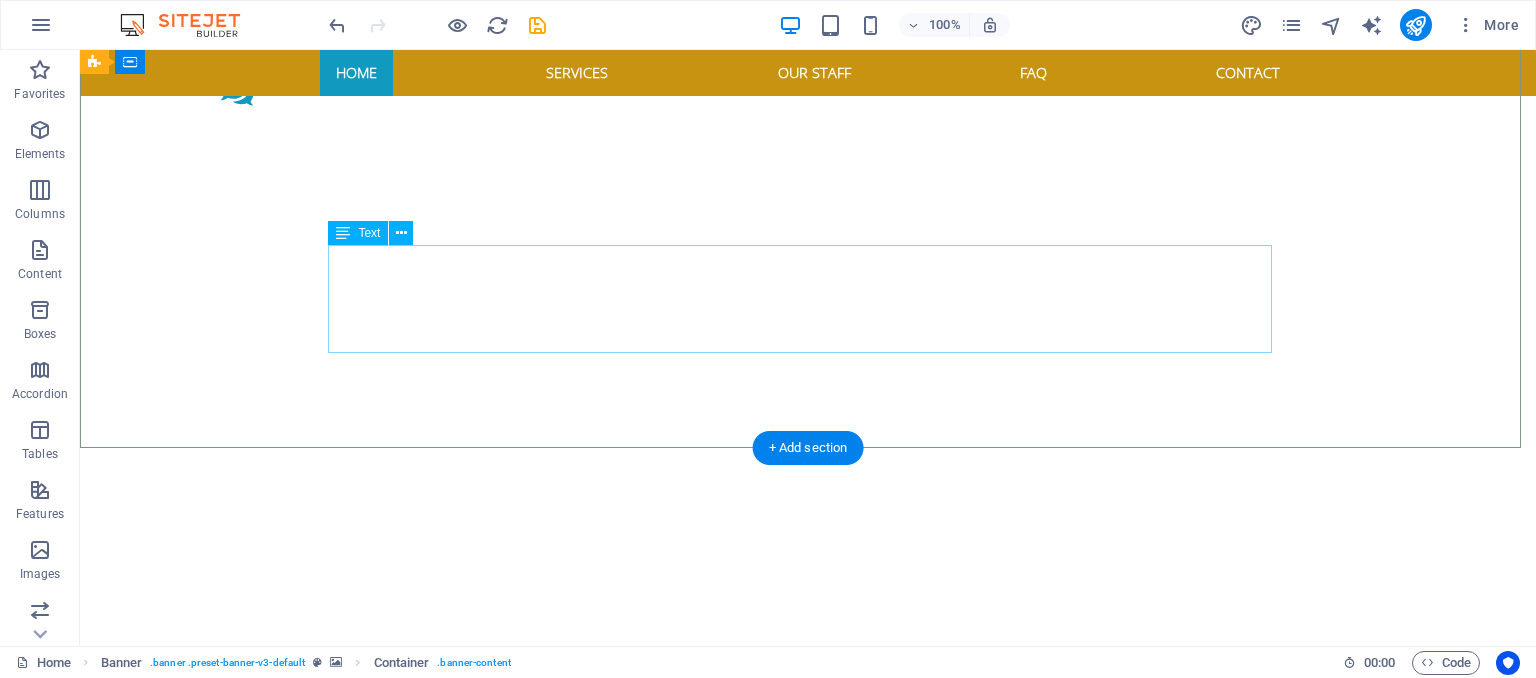click on "Empowering People Strengthening Culture Accelerating Business" at bounding box center (808, 957) 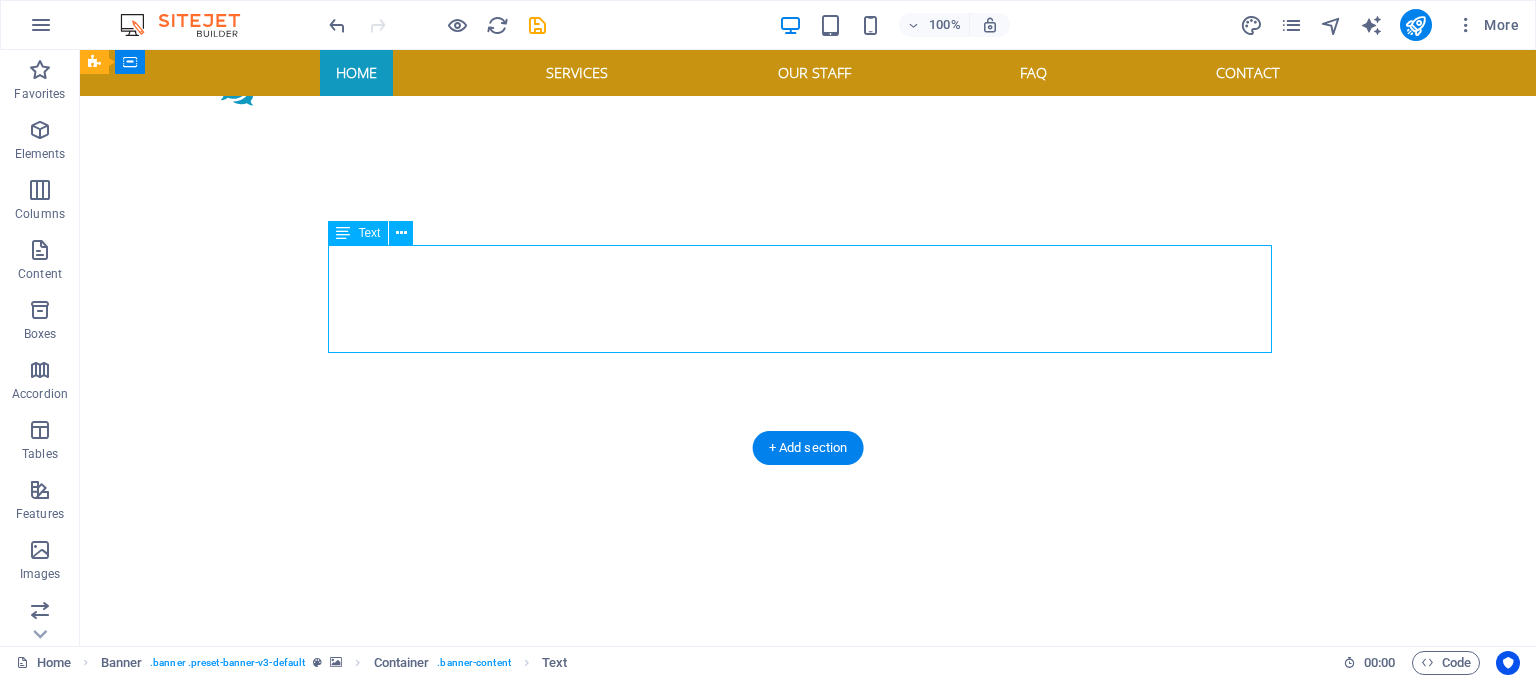 click on "Empowering People Strengthening Culture Accelerating Business" at bounding box center [808, 957] 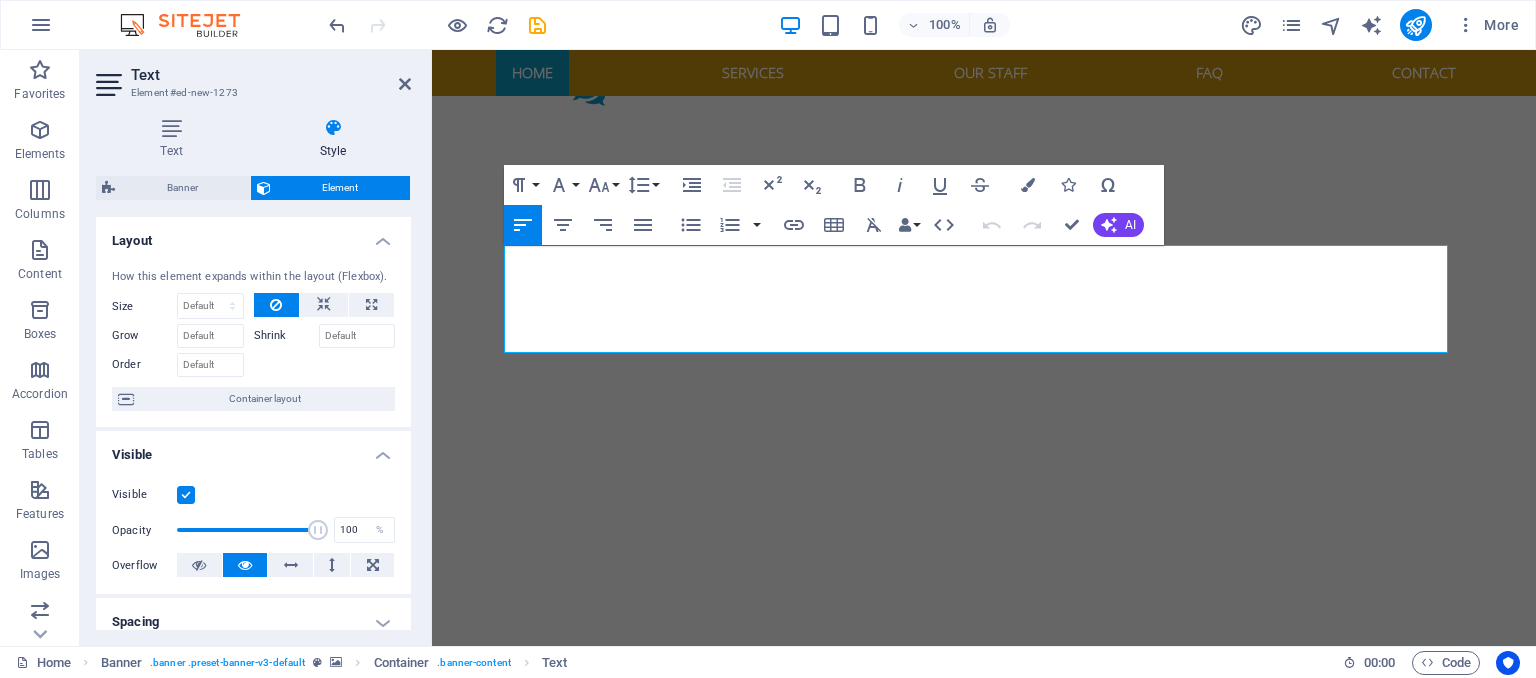 click on "Layout" at bounding box center [253, 235] 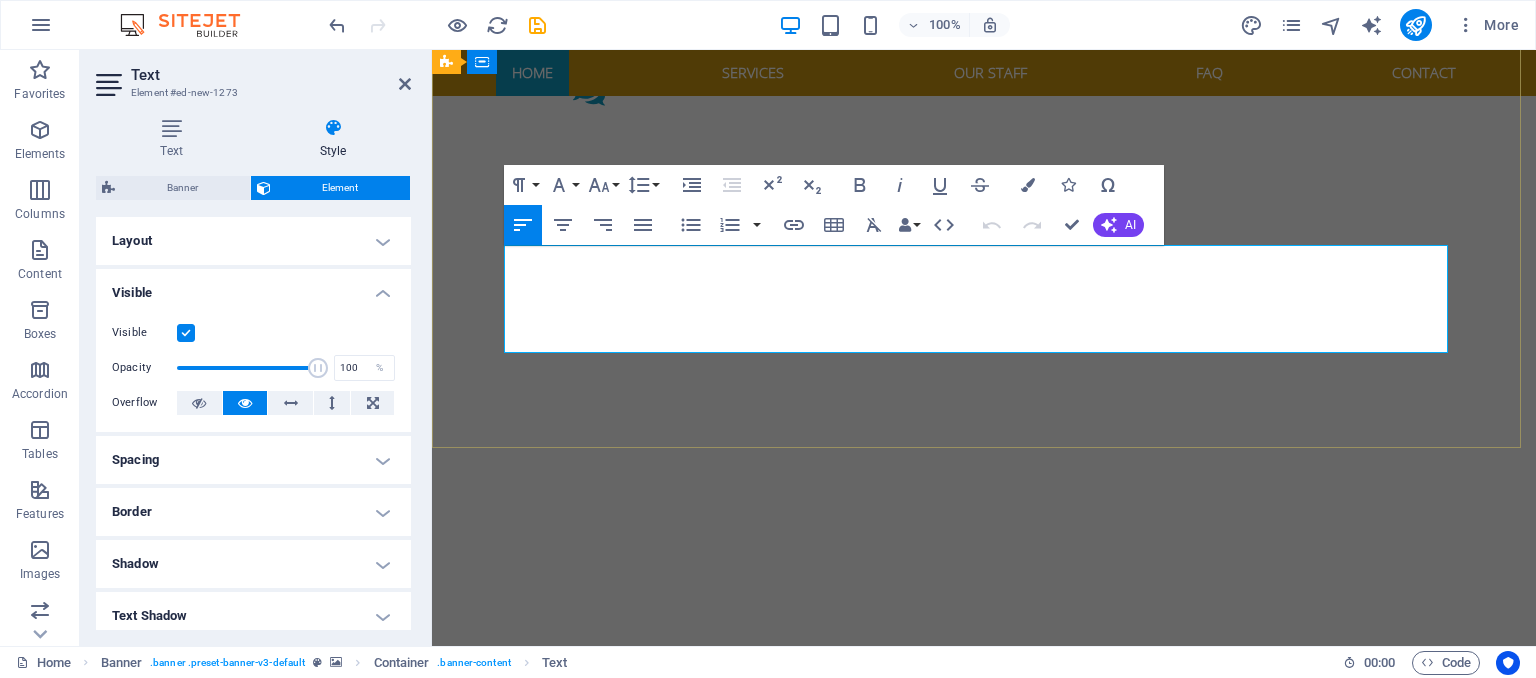 click on "Empowering People" at bounding box center (617, 920) 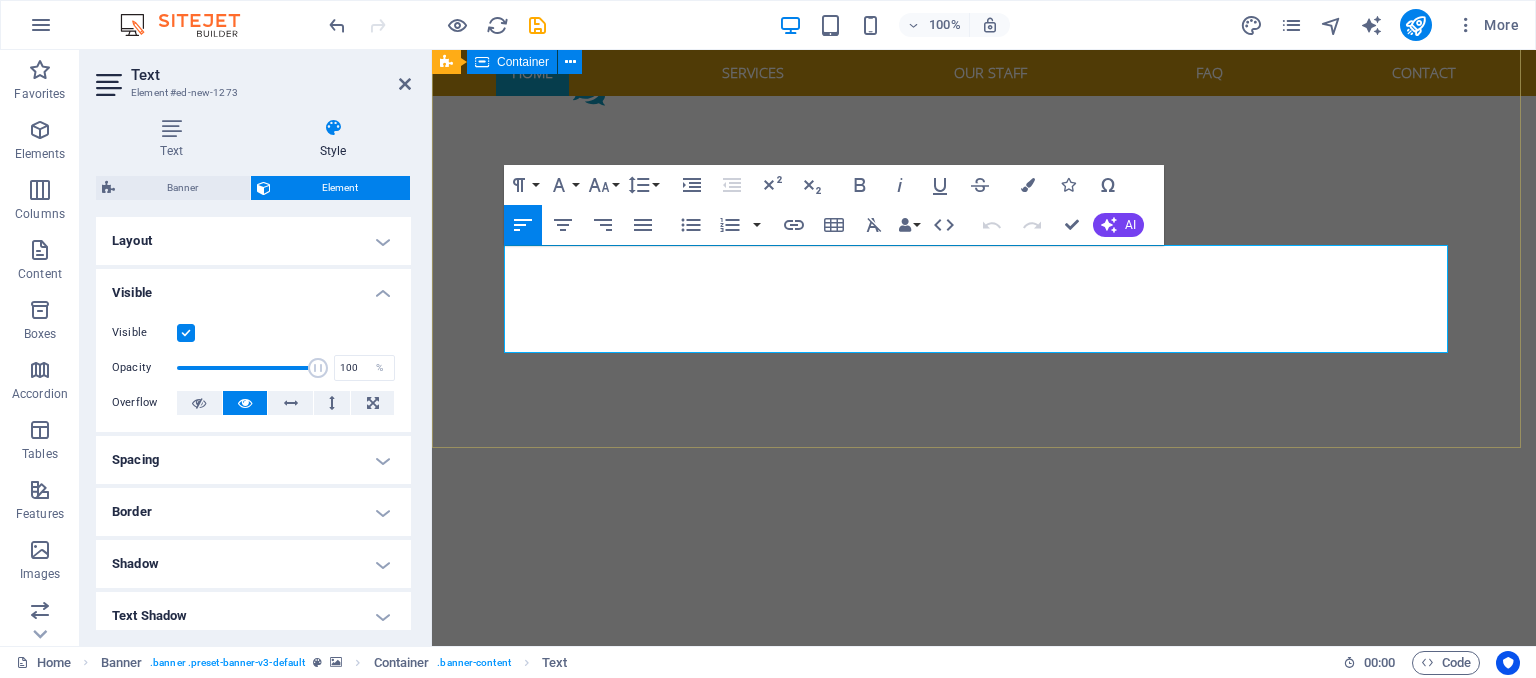 drag, startPoint x: 744, startPoint y: 334, endPoint x: 502, endPoint y: 266, distance: 251.37224 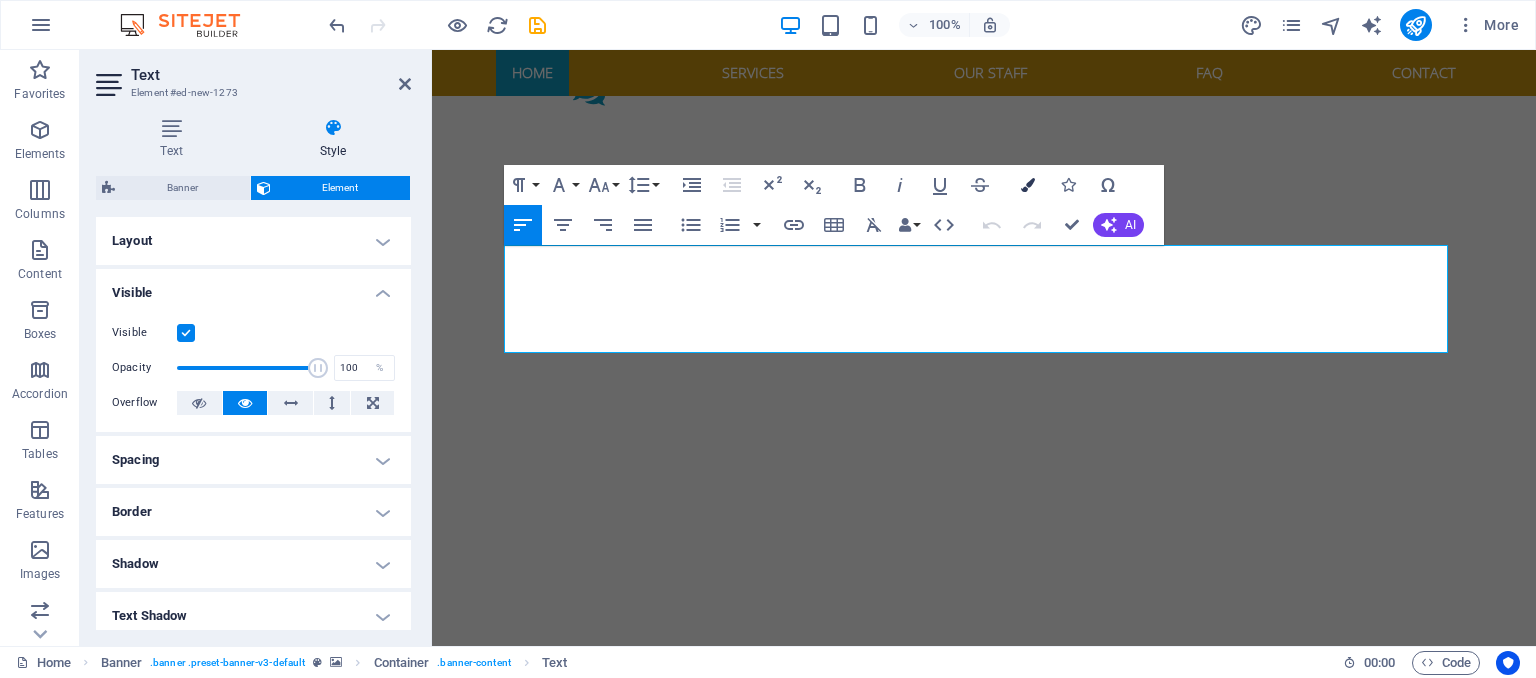 click at bounding box center [1028, 185] 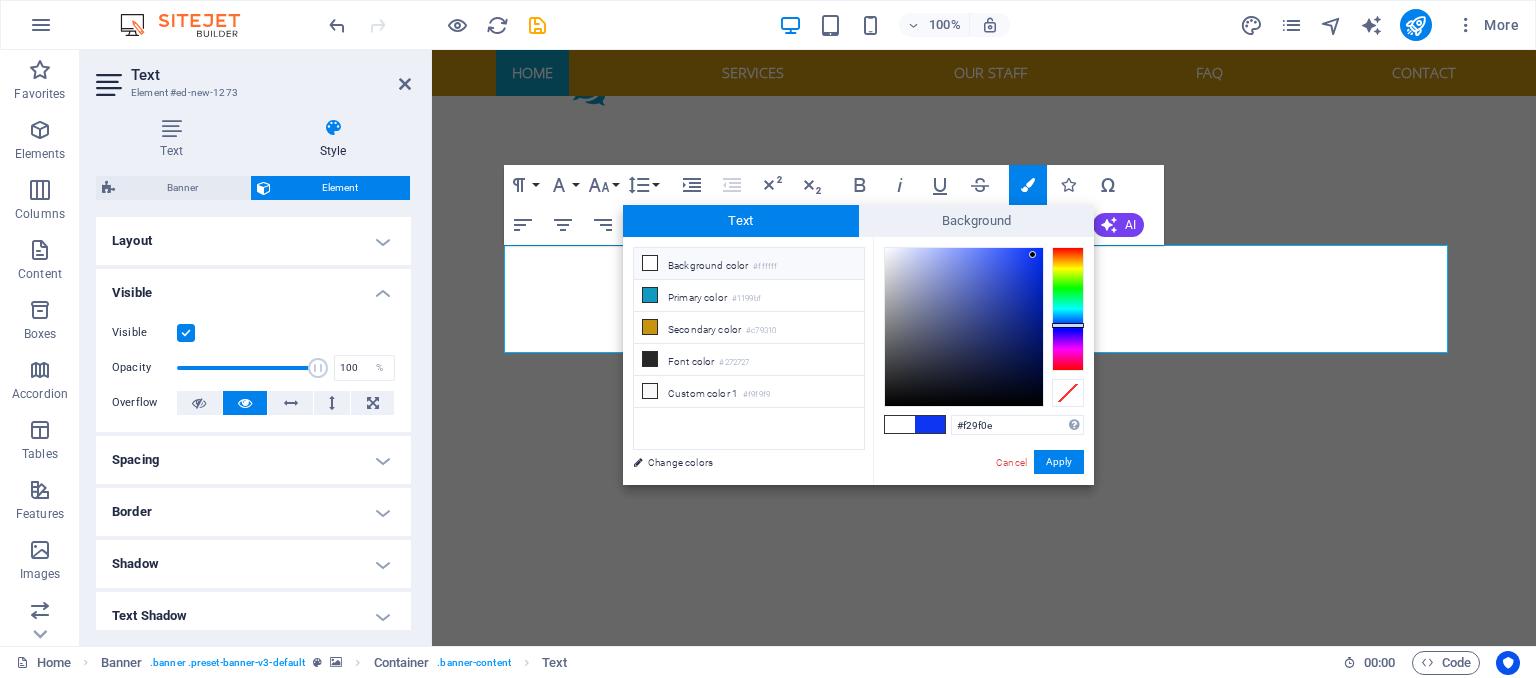 click at bounding box center [1068, 309] 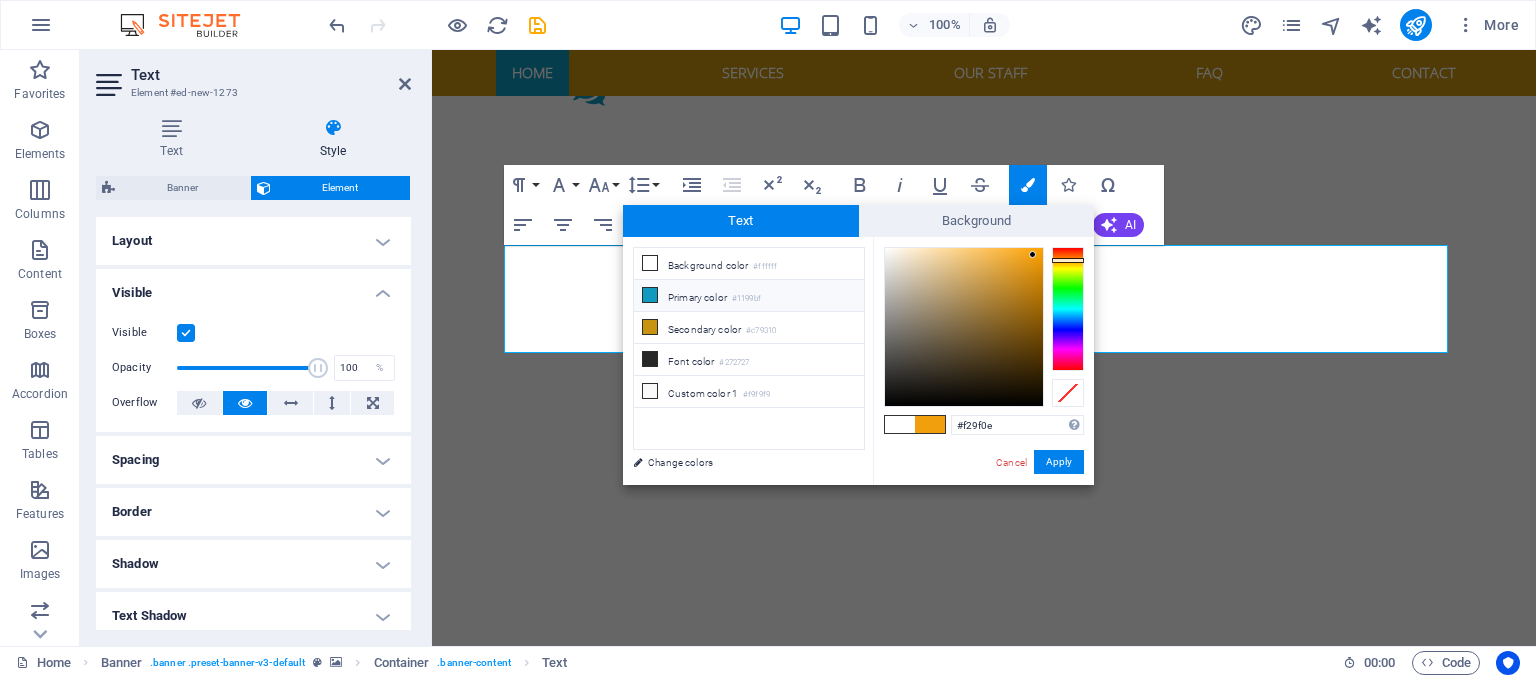 click at bounding box center (650, 295) 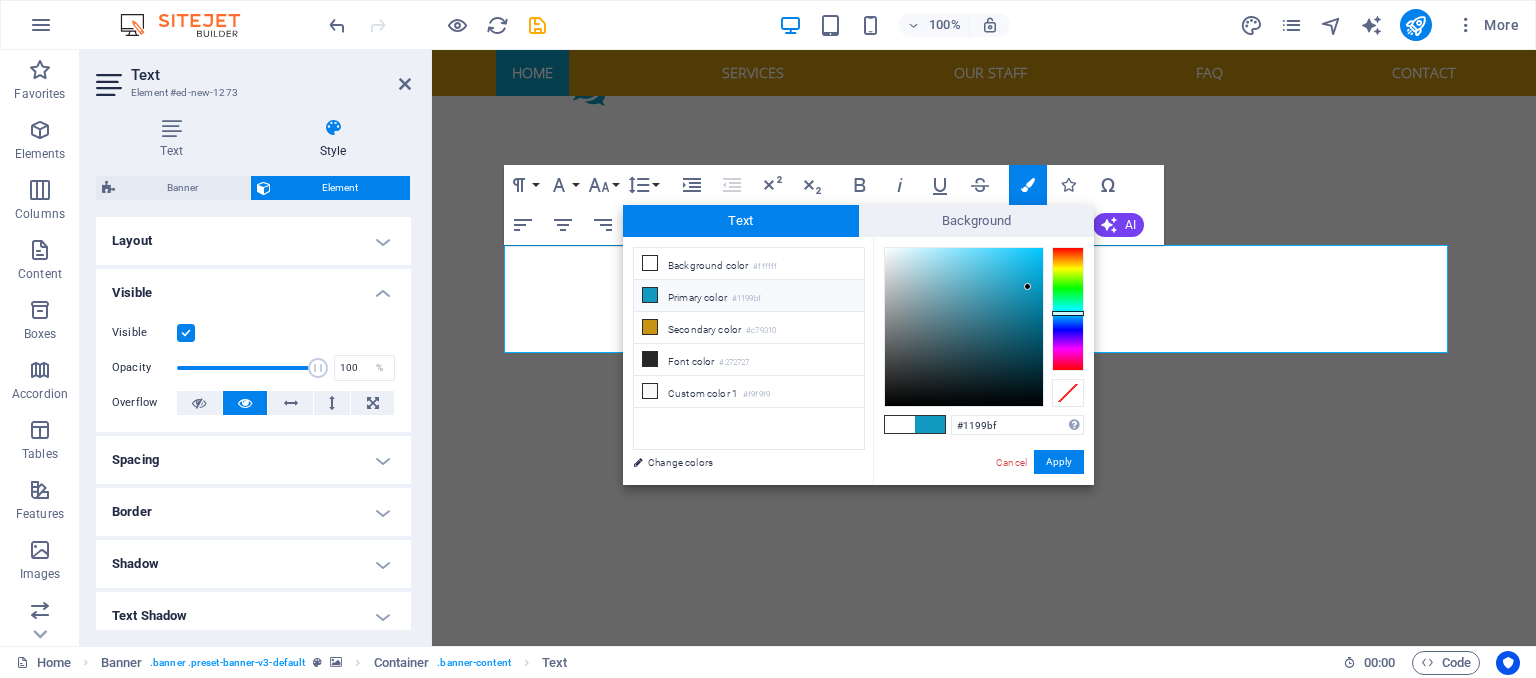 click at bounding box center (650, 295) 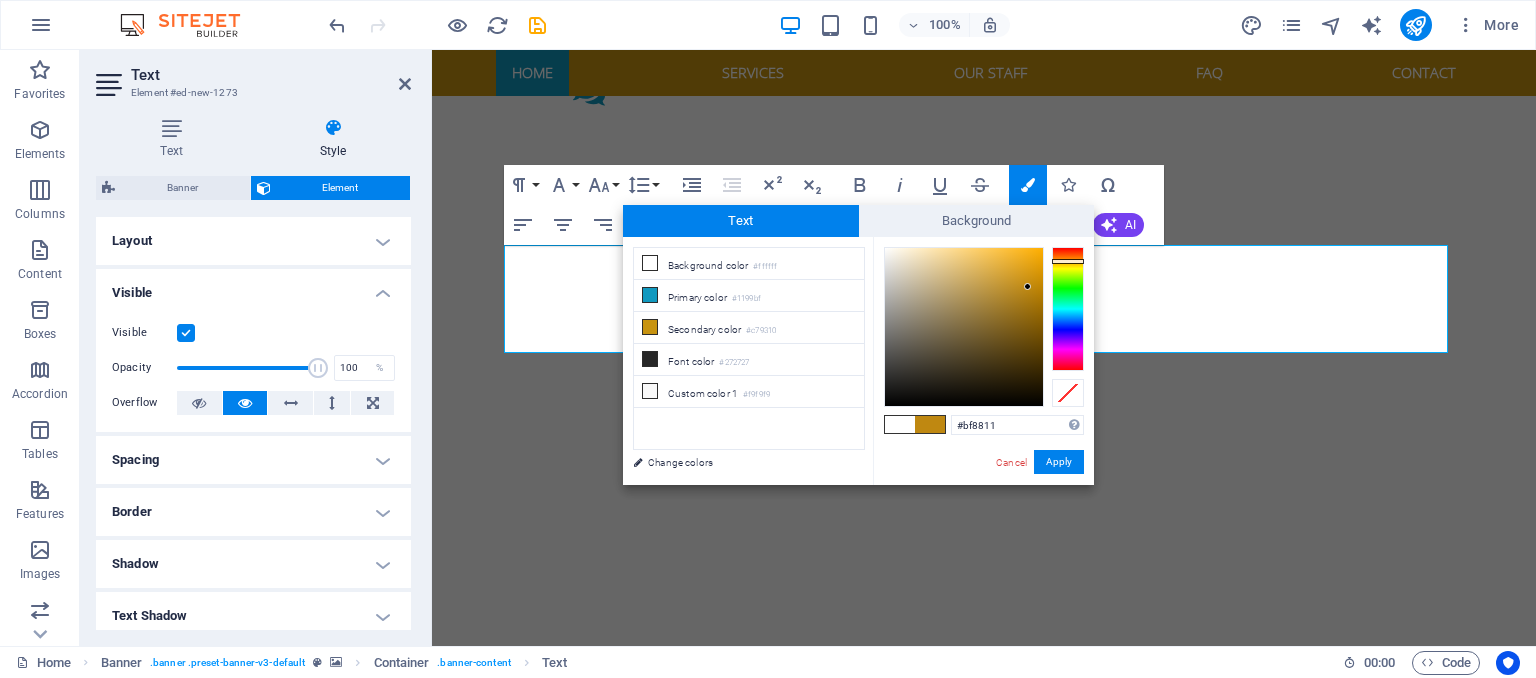 click at bounding box center (1068, 309) 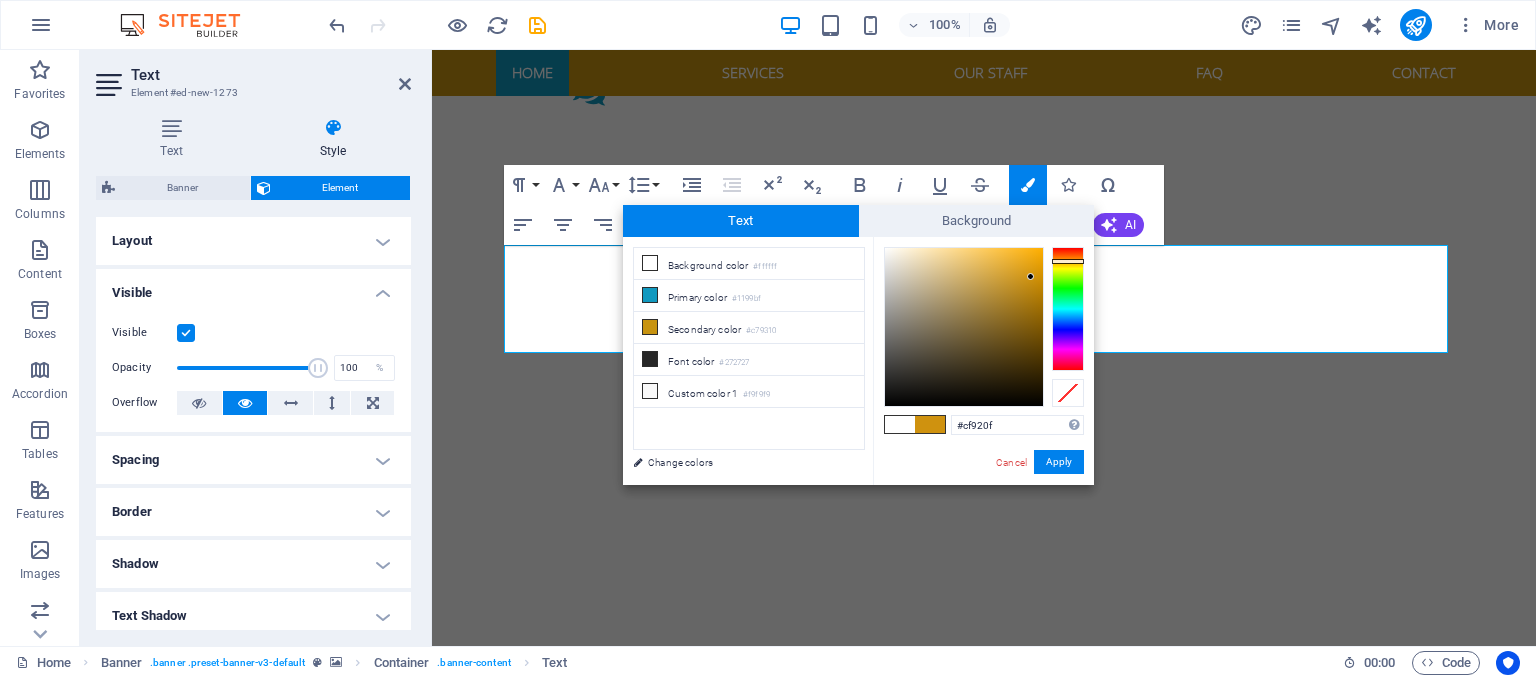click at bounding box center [964, 327] 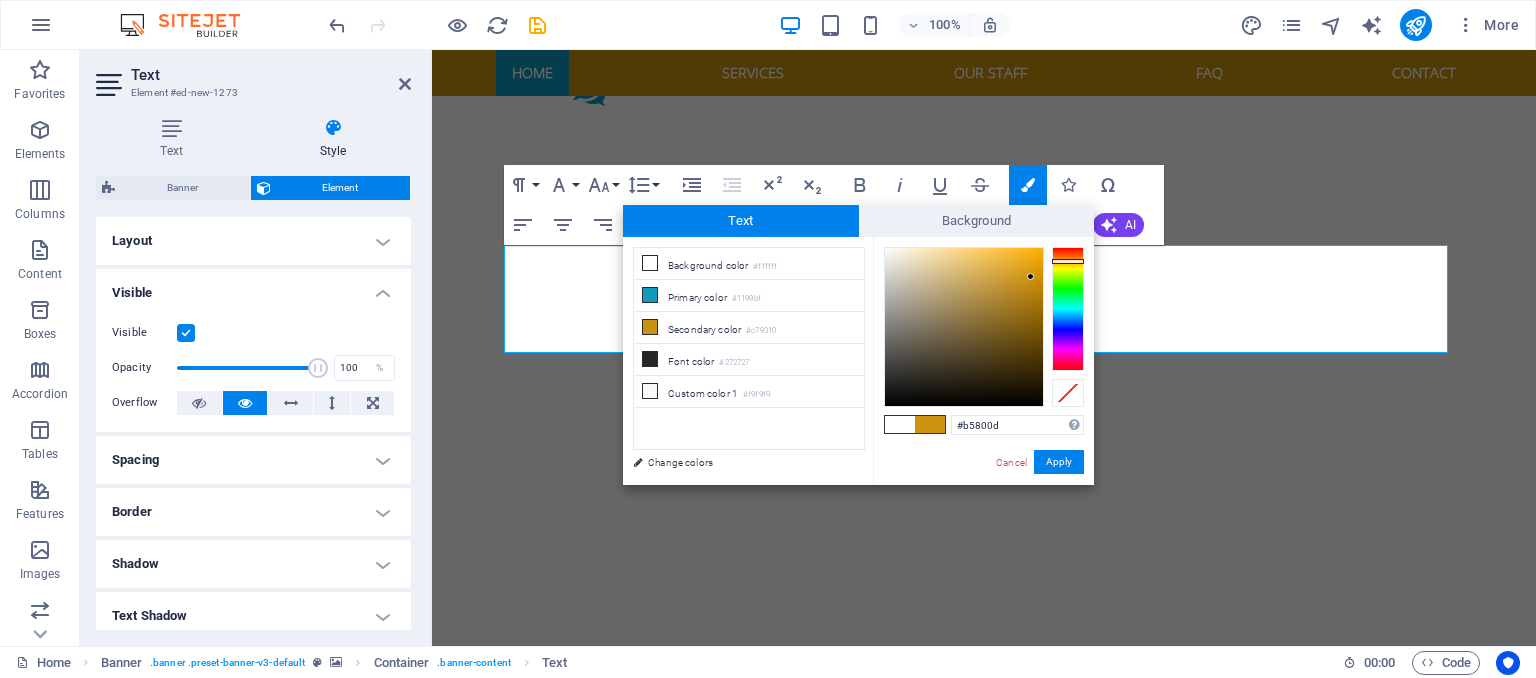 click at bounding box center (964, 327) 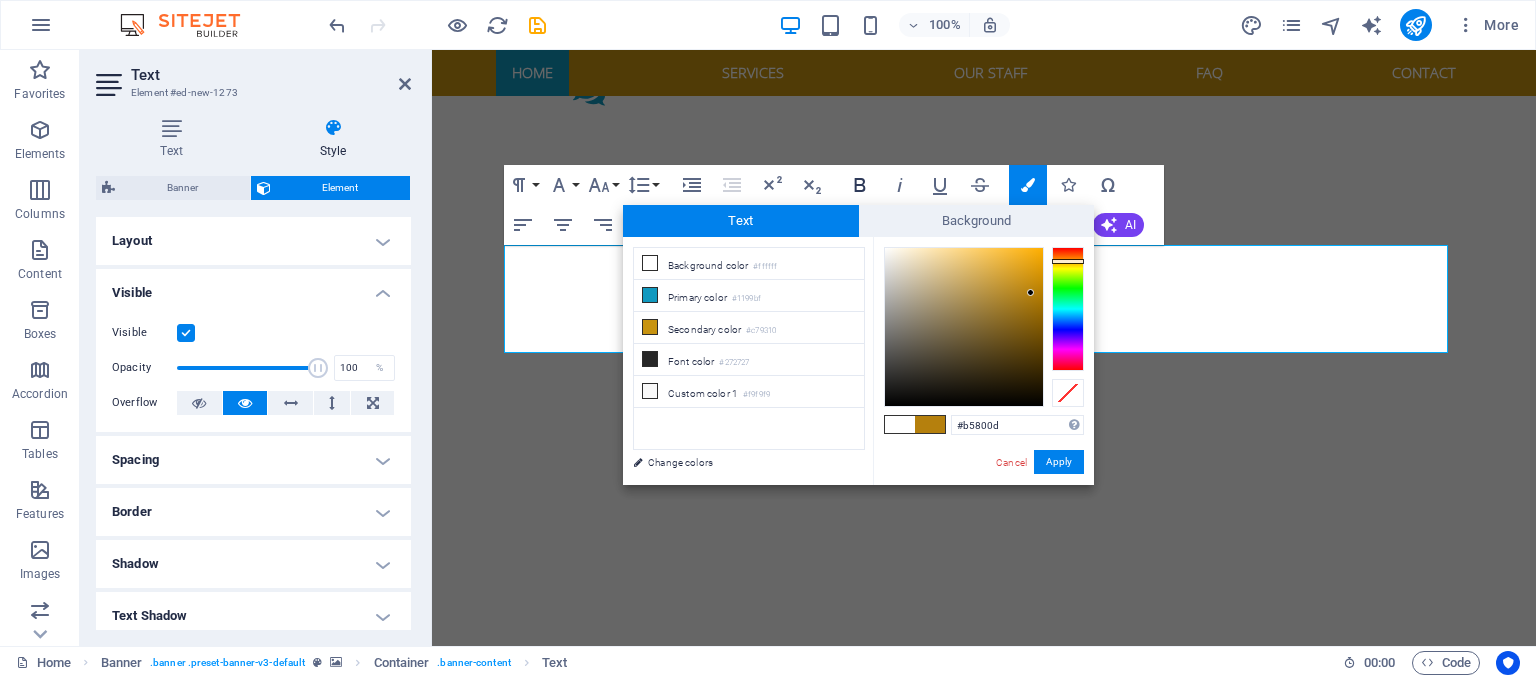 click 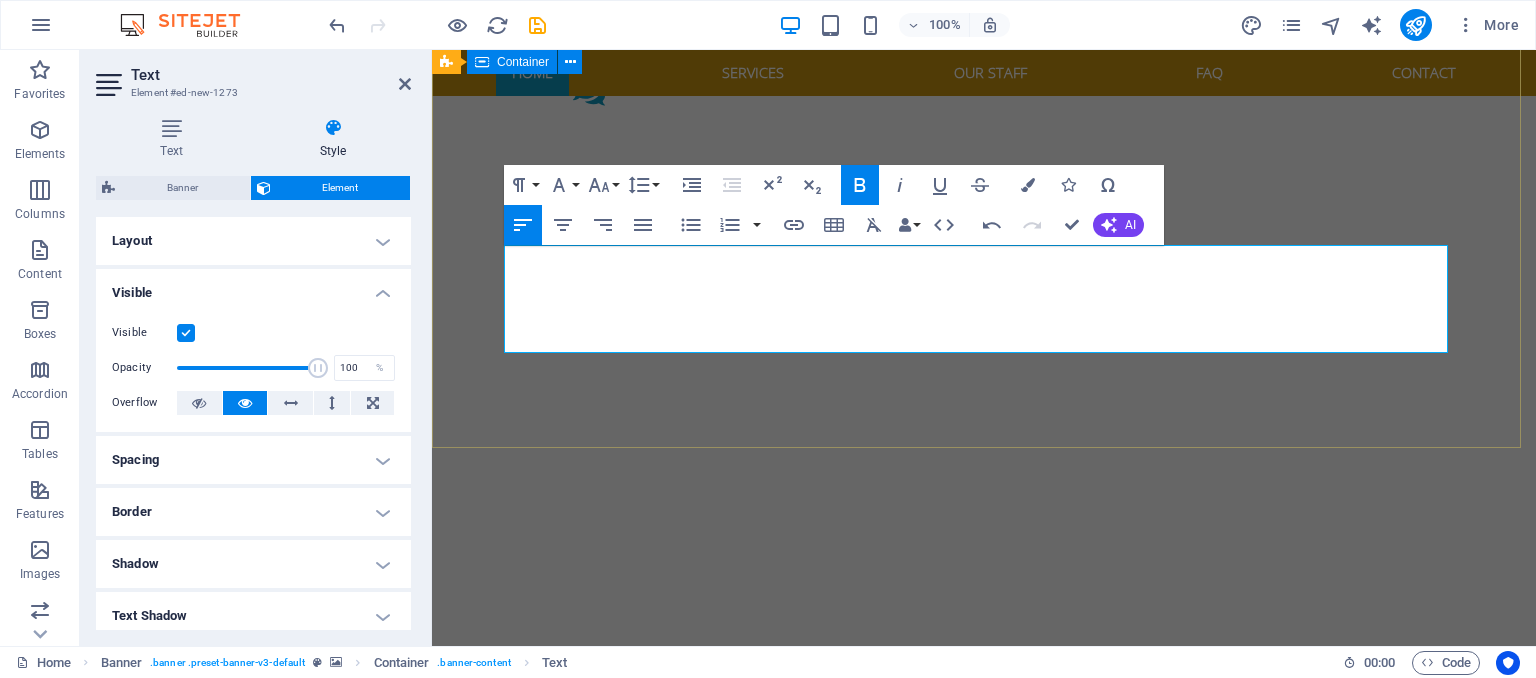 click on "EXCELIOR SOLUTIONS HR CONSULTING AND OUTSOURCING LIMITED Empowering People Strengthening Culture Accelerating Business" at bounding box center [984, 904] 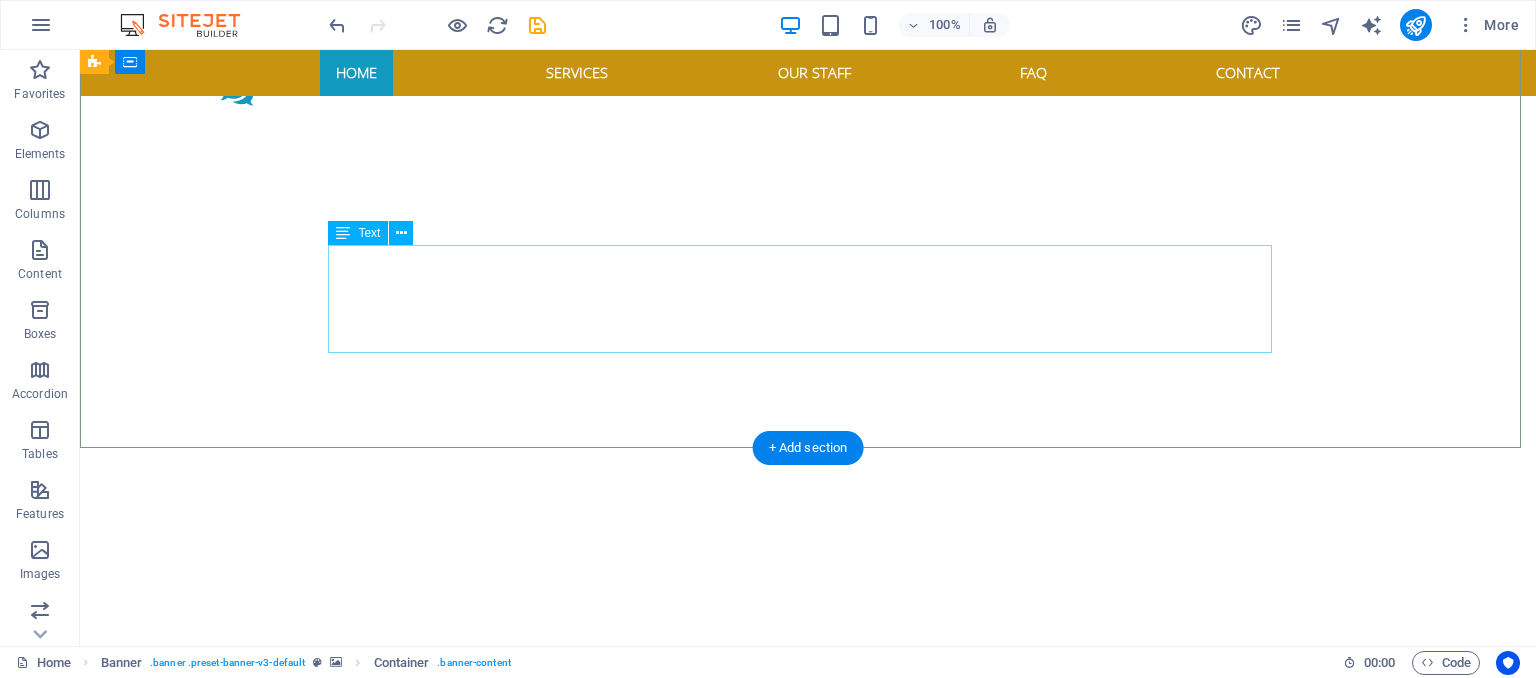 click on "Empowering People Strengthening Culture Accelerating Business" at bounding box center (808, 957) 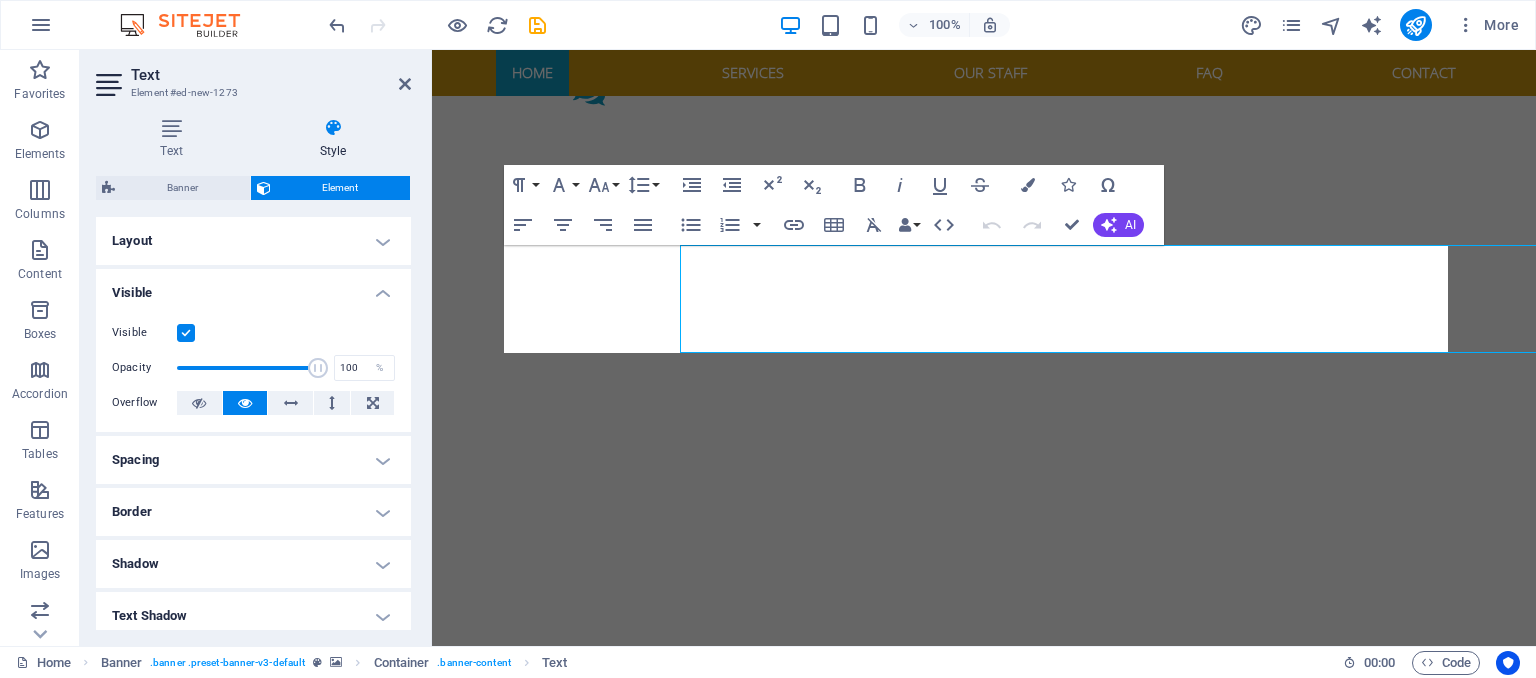click on "Text Style Text Add, edit, and format text directly on the website. Default colors and font sizes are defined in Design. Edit design Alignment Left aligned Centered Right aligned Banner Element Layout How this element expands within the layout (Flexbox). Size Default auto px % 1/1 1/2 1/3 1/4 1/5 1/6 1/7 1/8 1/9 1/10 Grow Shrink Order Container layout Visible Visible Opacity 100 % Overflow Spacing Margin Default auto px % rem vw vh Custom Custom auto px % rem vw vh auto px % rem vw vh auto px % rem vw vh auto px % rem vw vh Padding Default px rem % vh vw Custom Custom px rem % vh vw px rem % vh vw px rem % vh vw px rem % vh vw Border Style              - Width 1 auto px rem % vh vw Custom Custom 1 auto px rem % vh vw 1 auto px rem % vh vw 1 auto px rem % vh vw 1 auto px rem % vh vw  - Color Round corners Default px rem % vh vw Custom Custom px rem % vh vw px rem % vh vw px rem % vh vw px rem % vh vw Shadow Default None Outside Inside Color X offset 0 px rem vh vw Y offset 0 px rem vh vw Blur 0 px %" at bounding box center (253, 374) 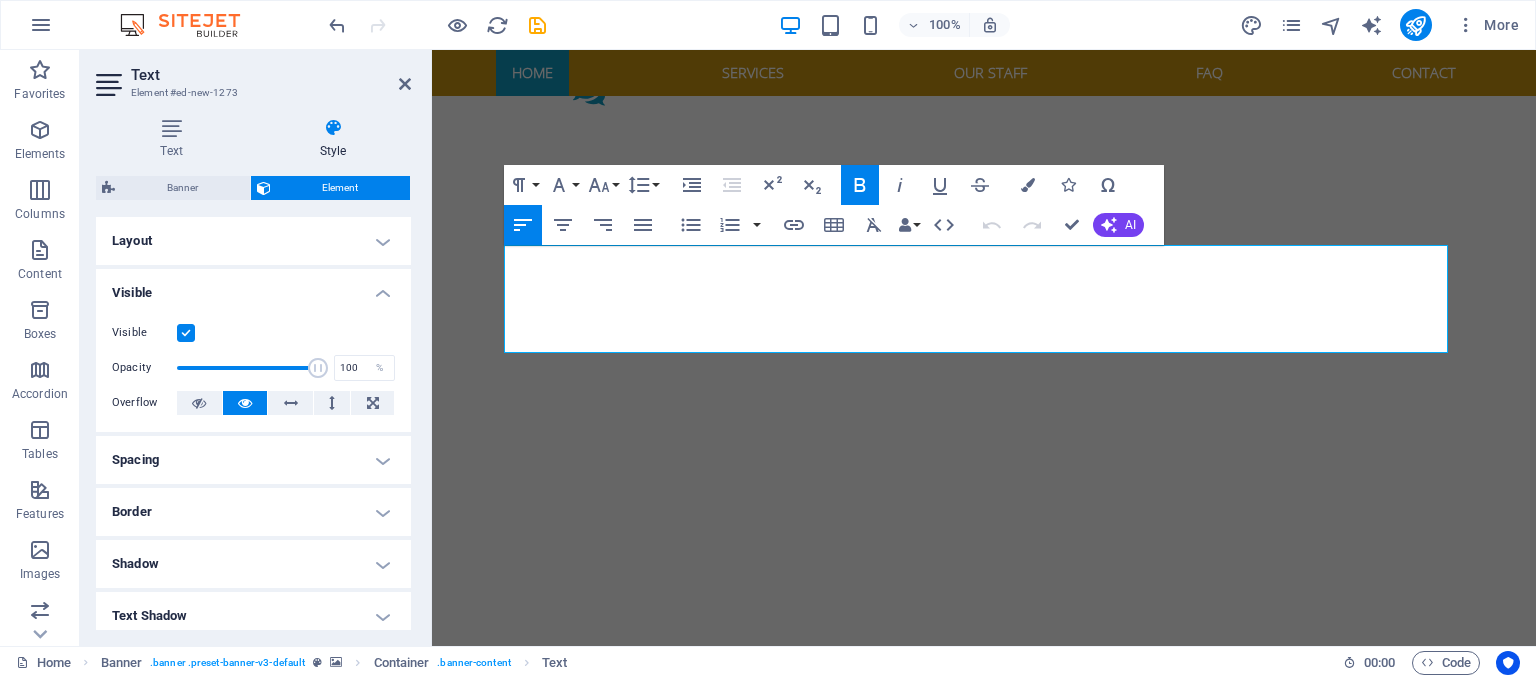 click on "Text Style Text Add, edit, and format text directly on the website. Default colors and font sizes are defined in Design. Edit design Alignment Left aligned Centered Right aligned Banner Element Layout How this element expands within the layout (Flexbox). Size Default auto px % 1/1 1/2 1/3 1/4 1/5 1/6 1/7 1/8 1/9 1/10 Grow Shrink Order Container layout Visible Visible Opacity 100 % Overflow Spacing Margin Default auto px % rem vw vh Custom Custom auto px % rem vw vh auto px % rem vw vh auto px % rem vw vh auto px % rem vw vh Padding Default px rem % vh vw Custom Custom px rem % vh vw px rem % vh vw px rem % vh vw px rem % vh vw Border Style              - Width 1 auto px rem % vh vw Custom Custom 1 auto px rem % vh vw 1 auto px rem % vh vw 1 auto px rem % vh vw 1 auto px rem % vh vw  - Color Round corners Default px rem % vh vw Custom Custom px rem % vh vw px rem % vh vw px rem % vh vw px rem % vh vw Shadow Default None Outside Inside Color X offset 0 px rem vh vw Y offset 0 px rem vh vw Blur 0 px %" at bounding box center (253, 374) 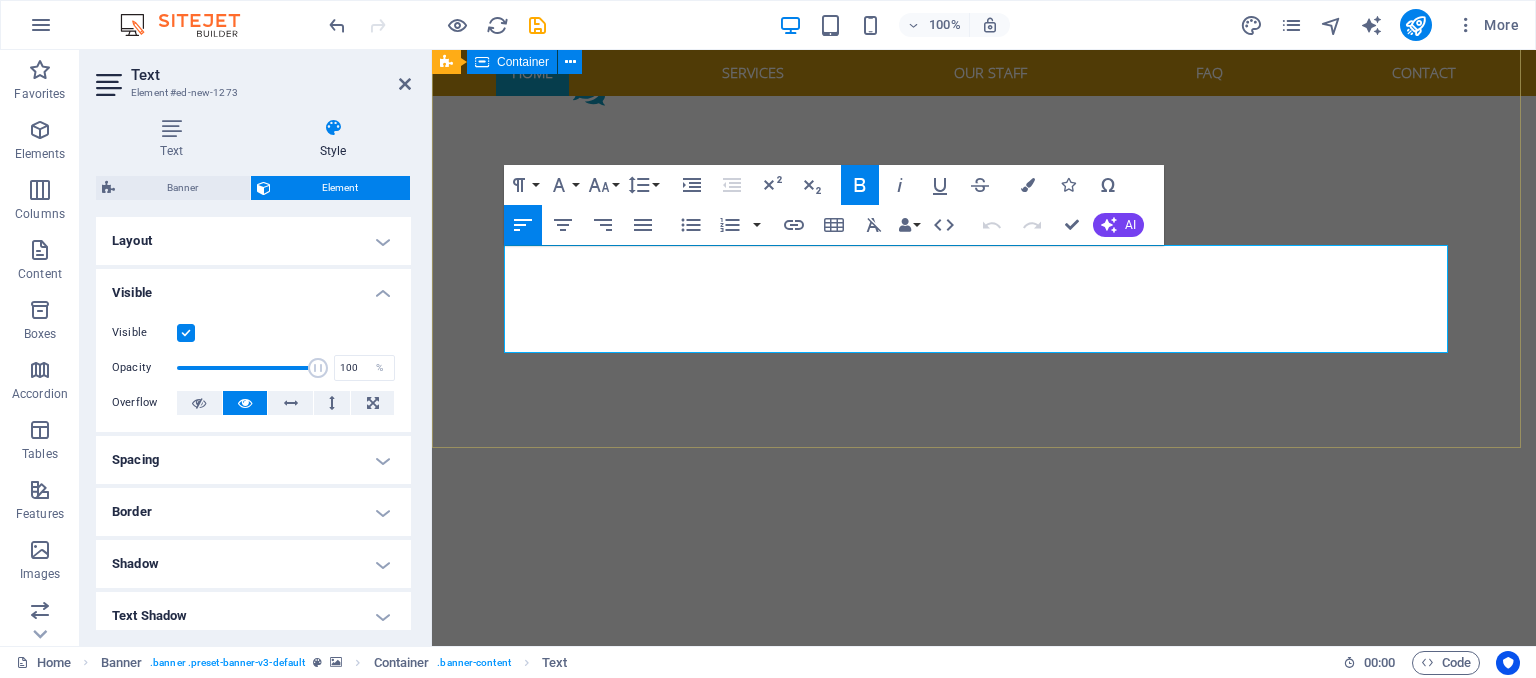 drag, startPoint x: 746, startPoint y: 335, endPoint x: 474, endPoint y: 265, distance: 280.86295 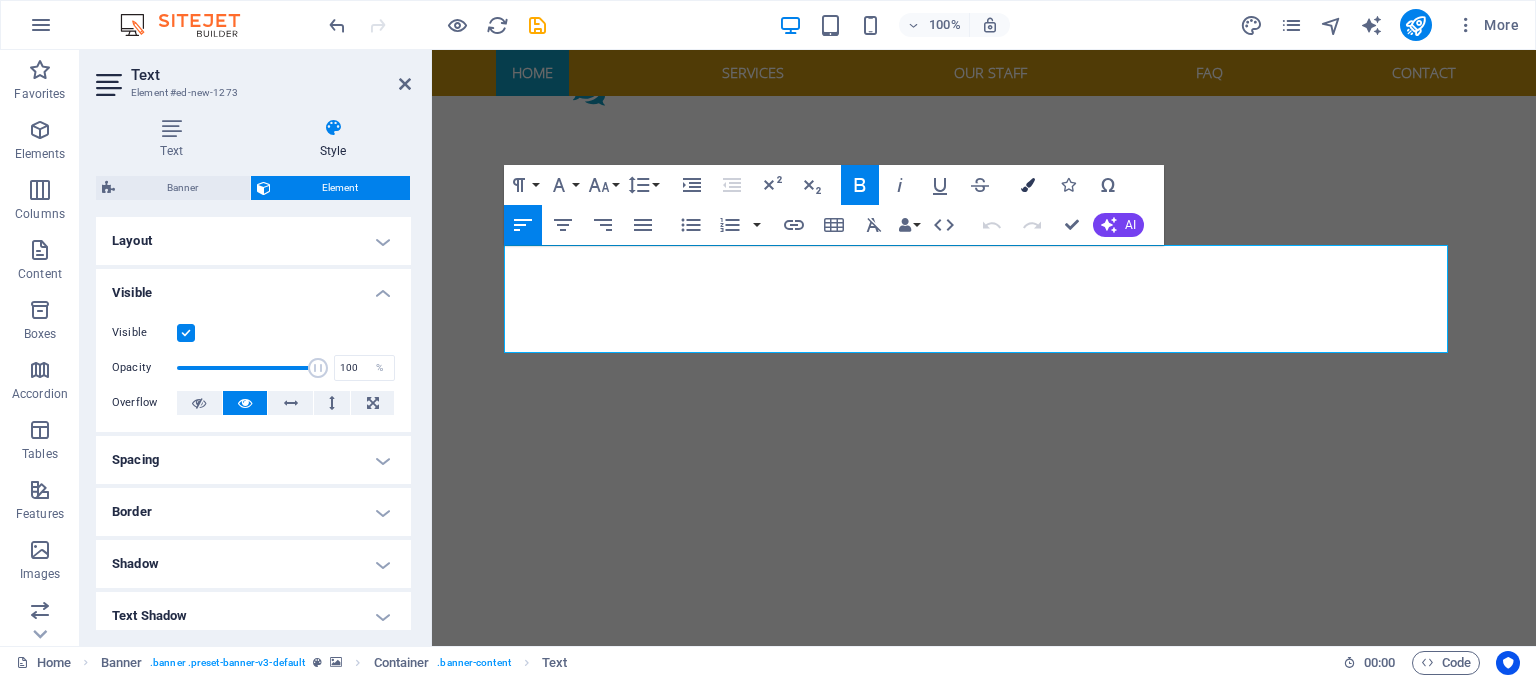 click at bounding box center (1028, 185) 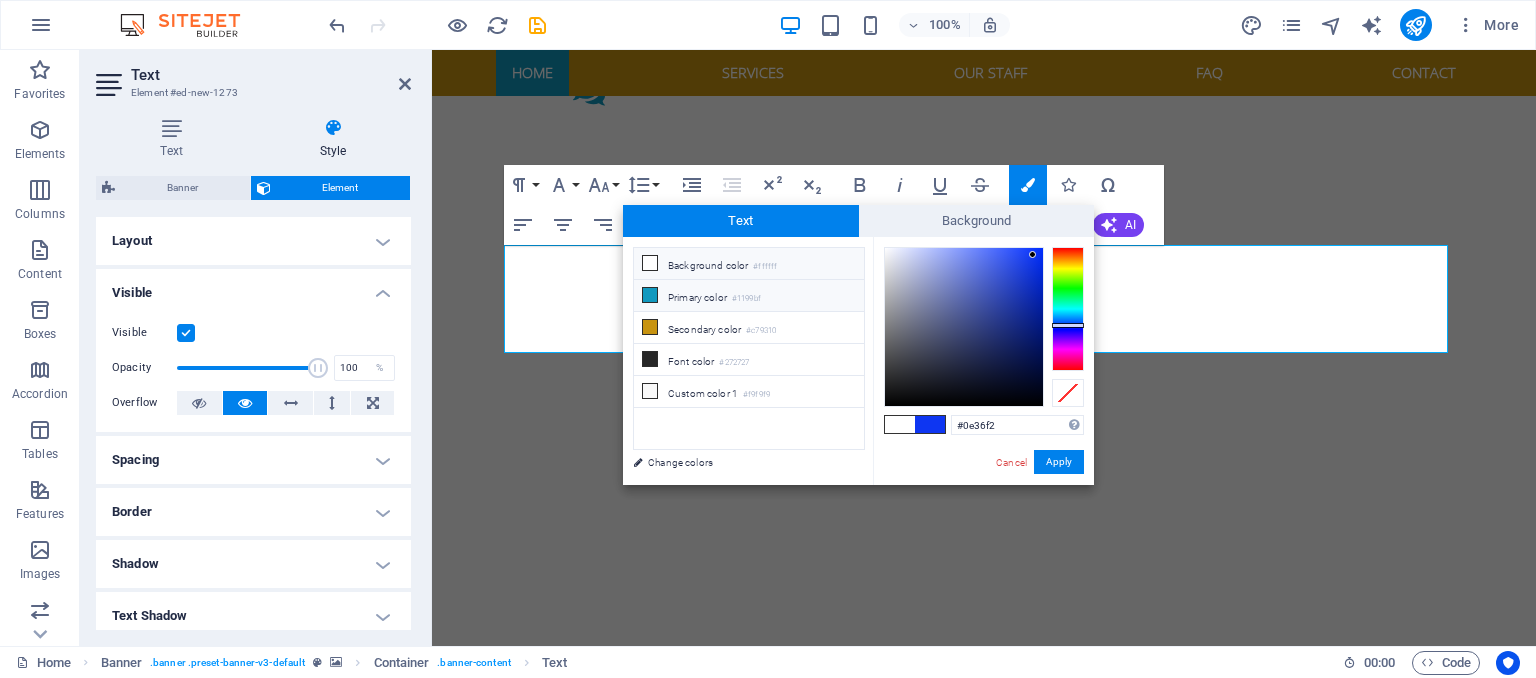 click at bounding box center [650, 295] 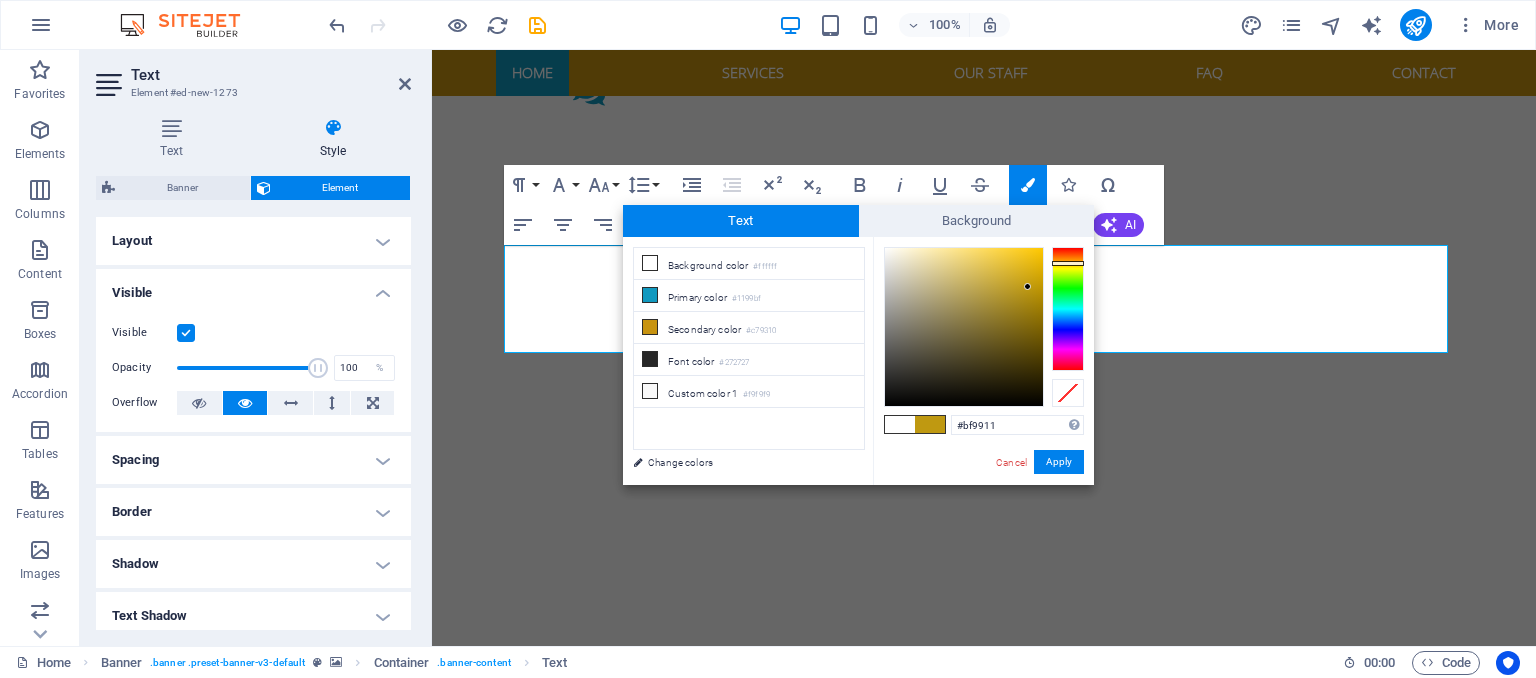 click at bounding box center (1068, 309) 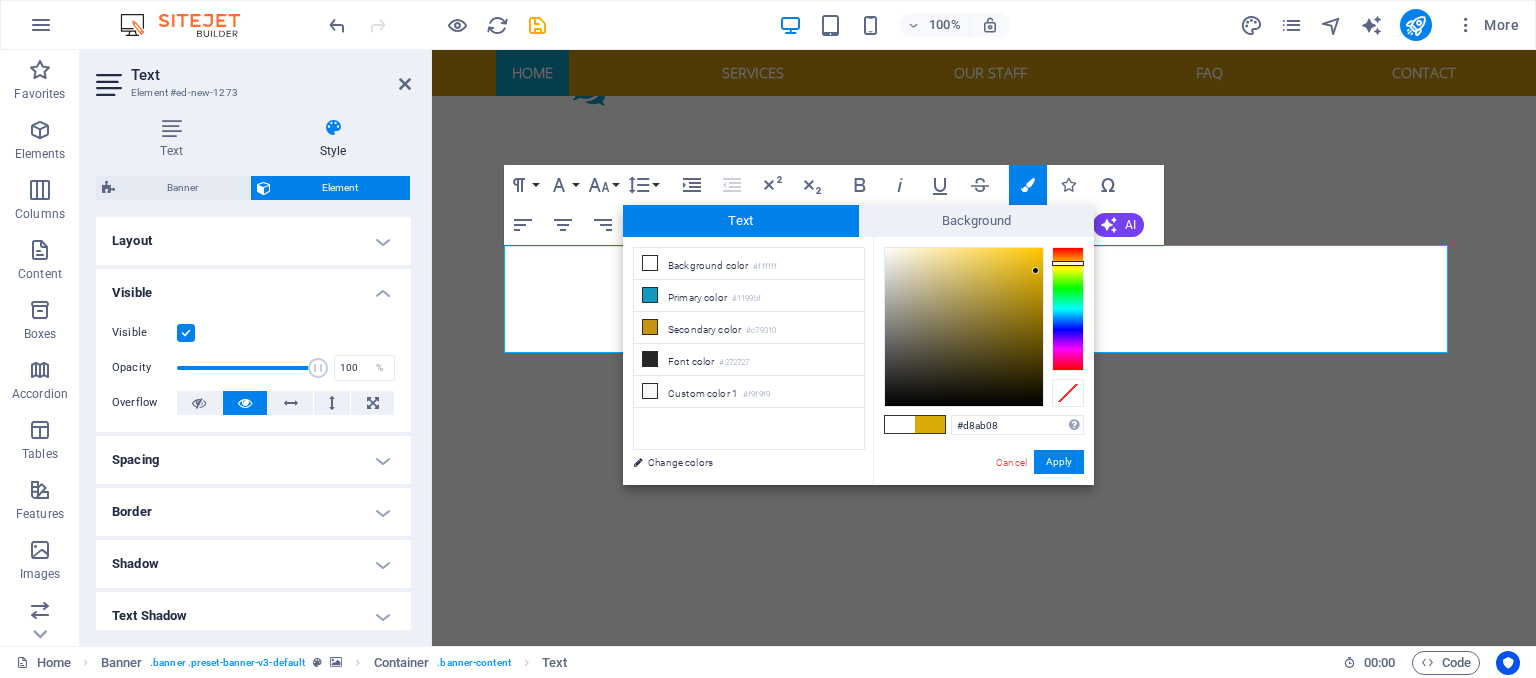 click at bounding box center [964, 327] 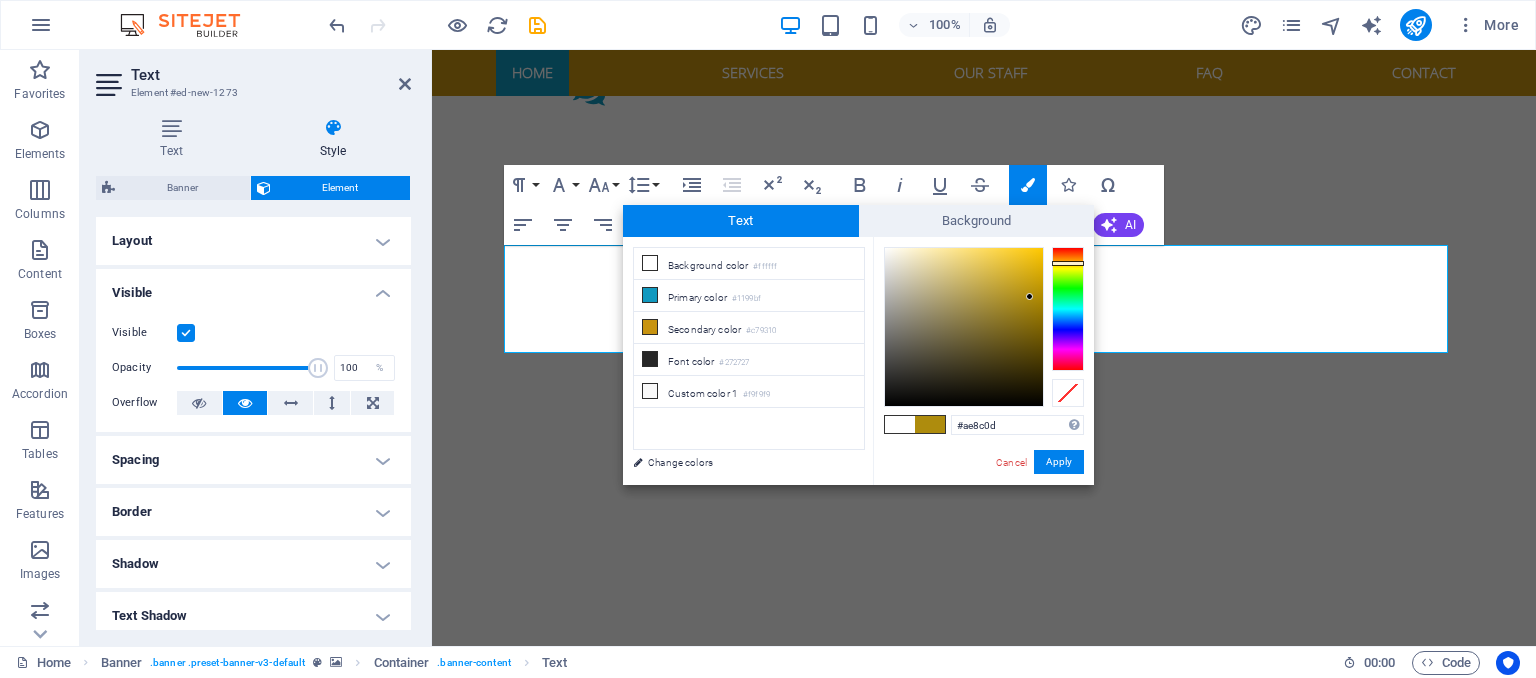 click at bounding box center [964, 327] 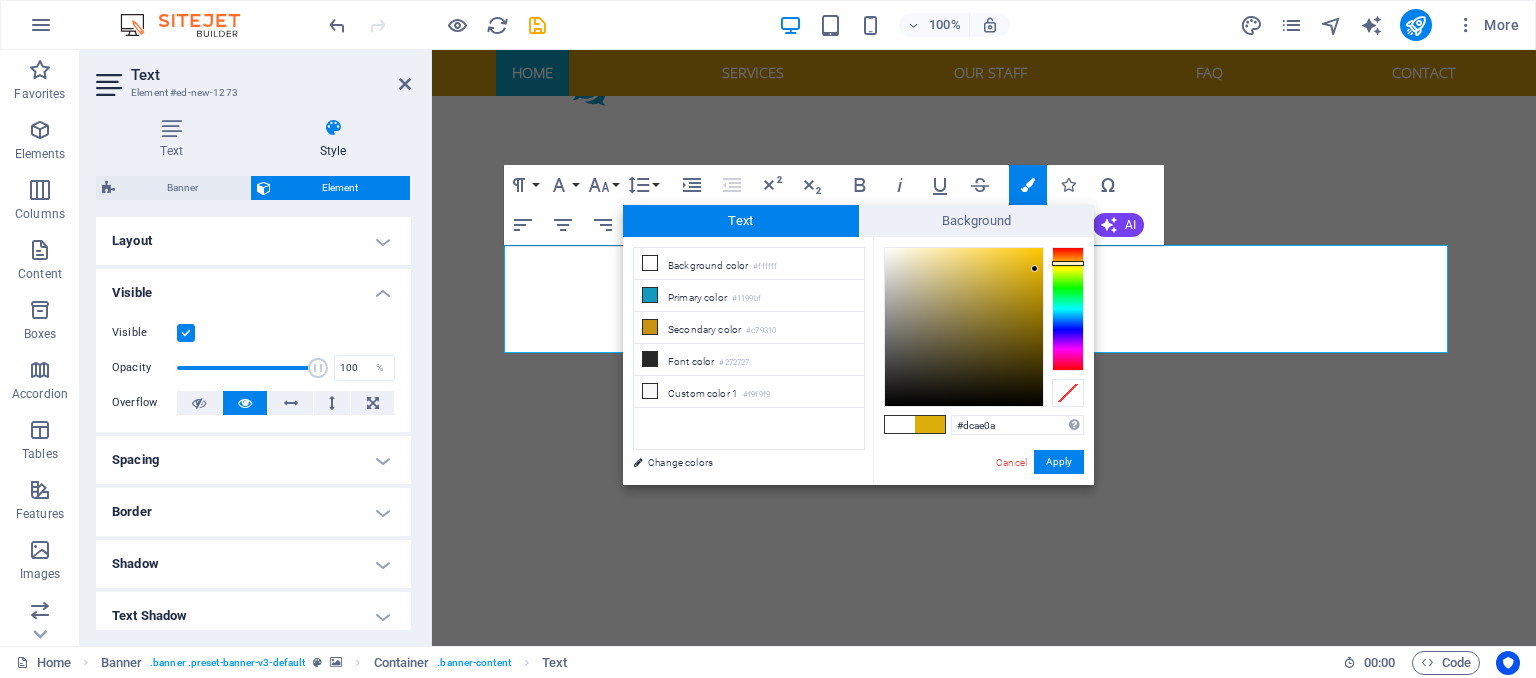 click at bounding box center [964, 327] 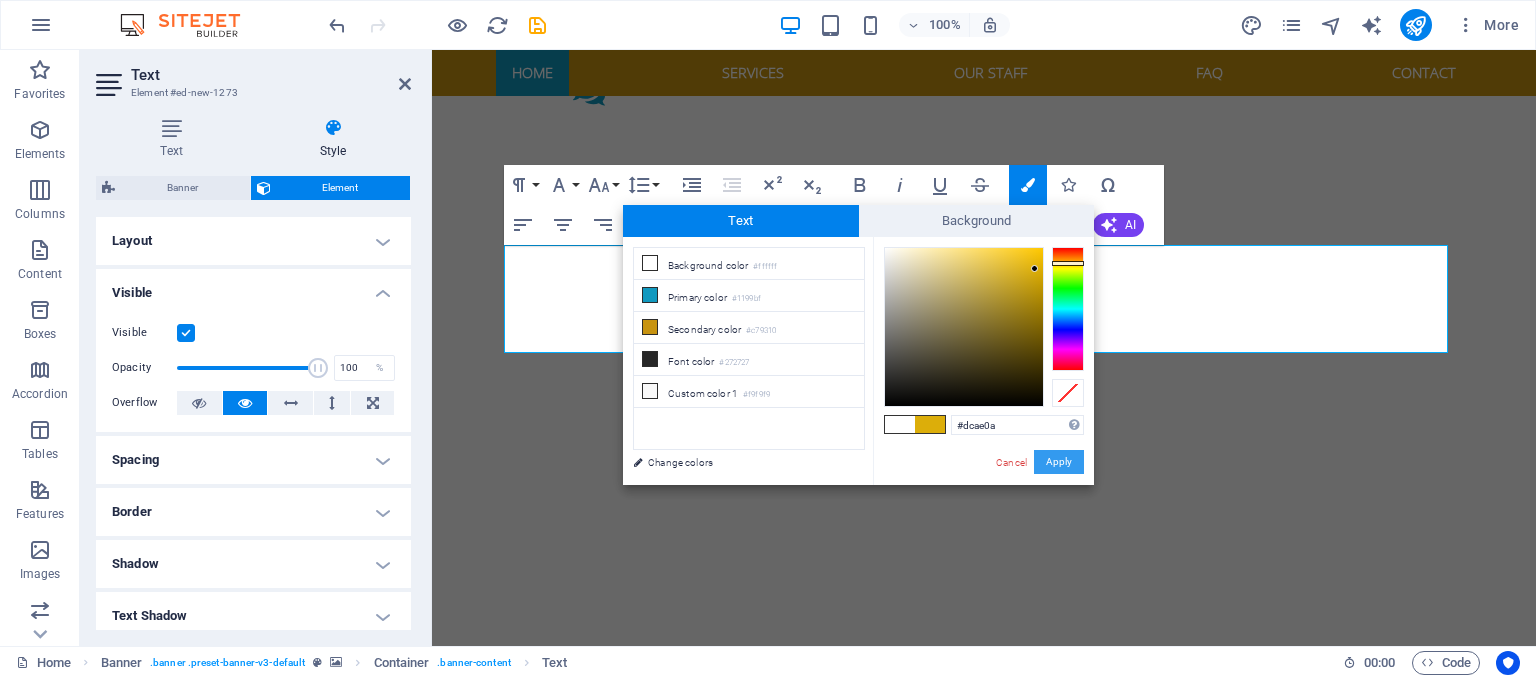 click on "Apply" at bounding box center (1059, 462) 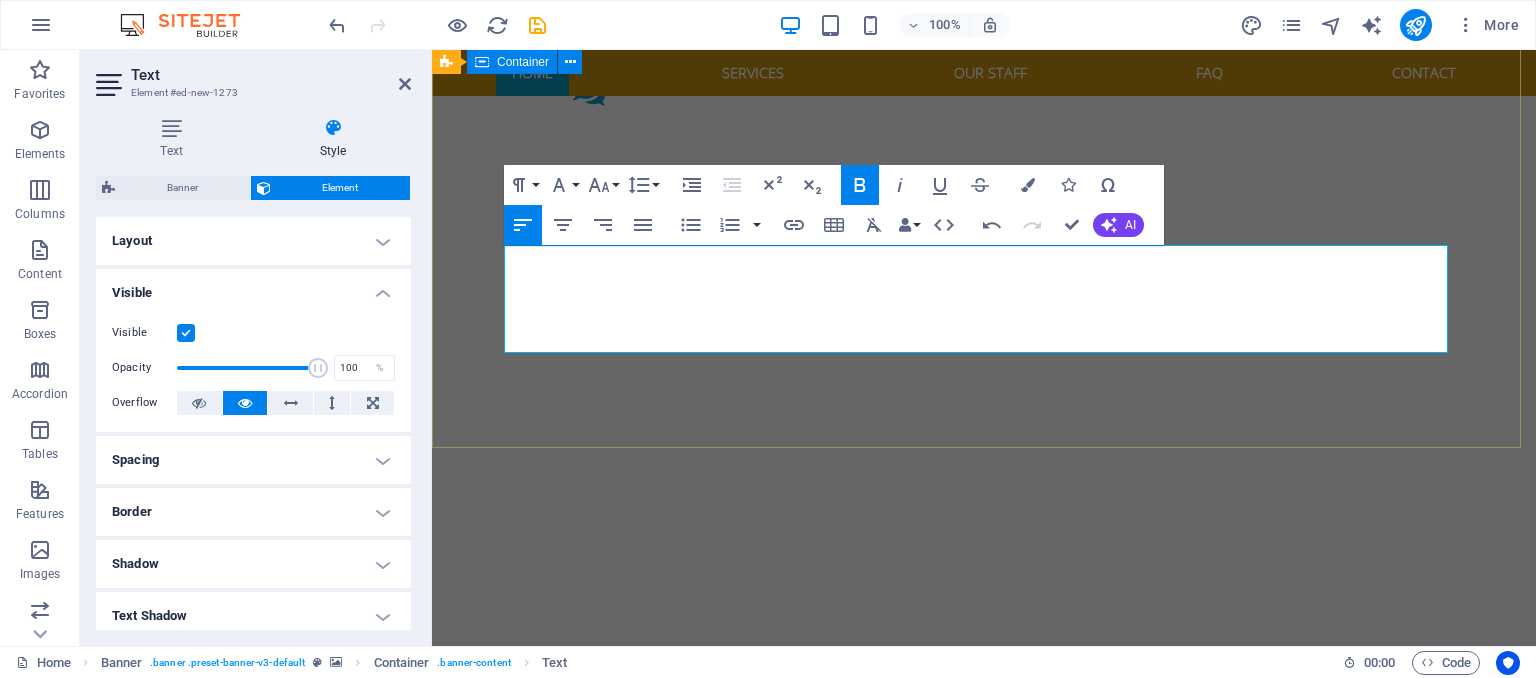 click on "EXCELIOR SOLUTIONS HR CONSULTING AND OUTSOURCING LIMITED Empowering People Strengthening Culture Accelerating Business" at bounding box center (984, 904) 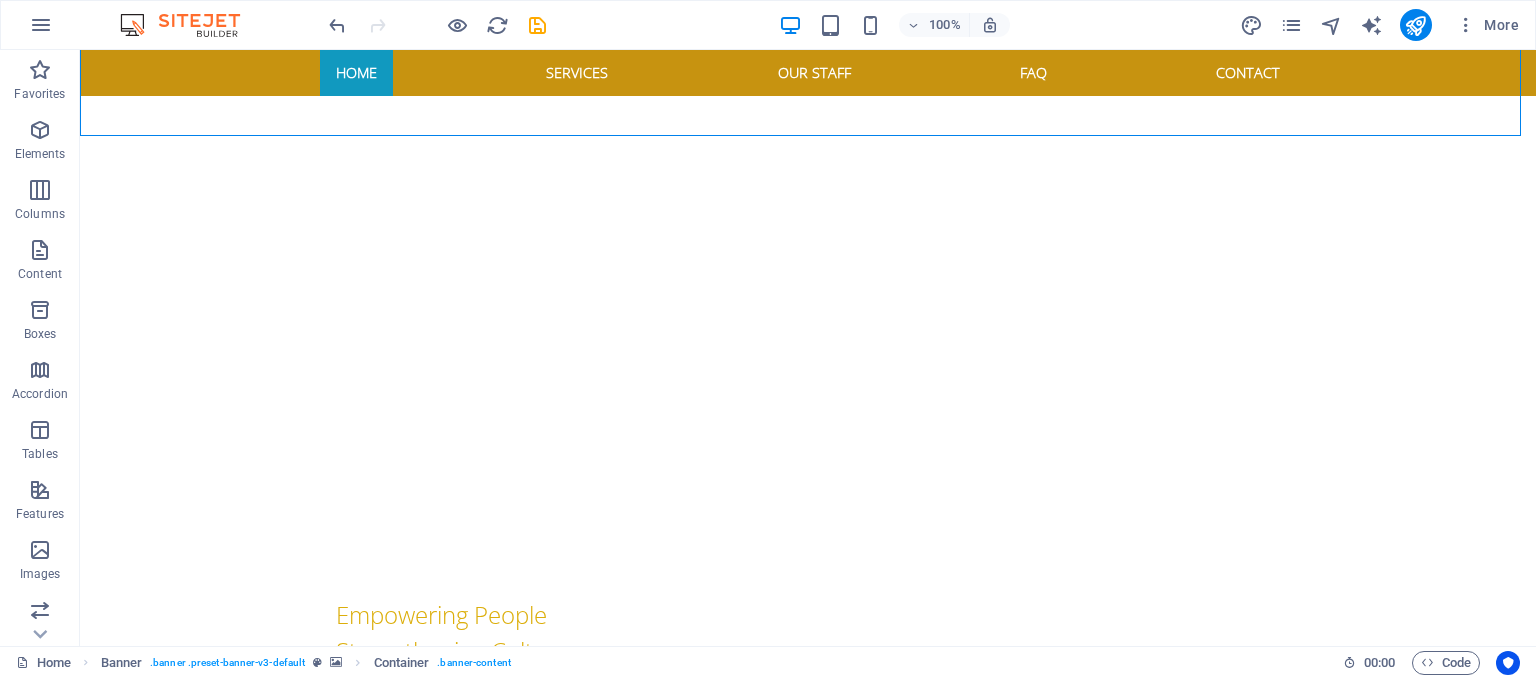 scroll, scrollTop: 576, scrollLeft: 0, axis: vertical 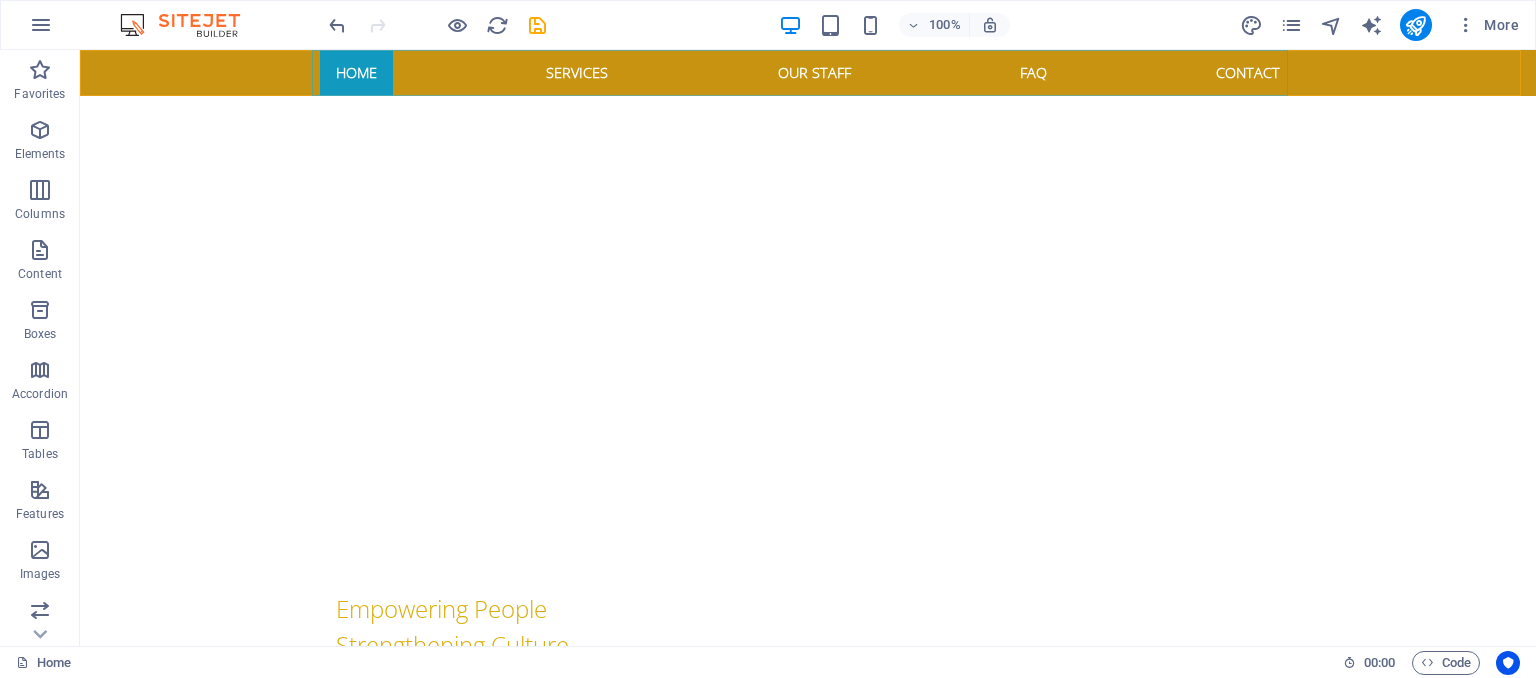 drag, startPoint x: 342, startPoint y: 77, endPoint x: 636, endPoint y: 99, distance: 294.822 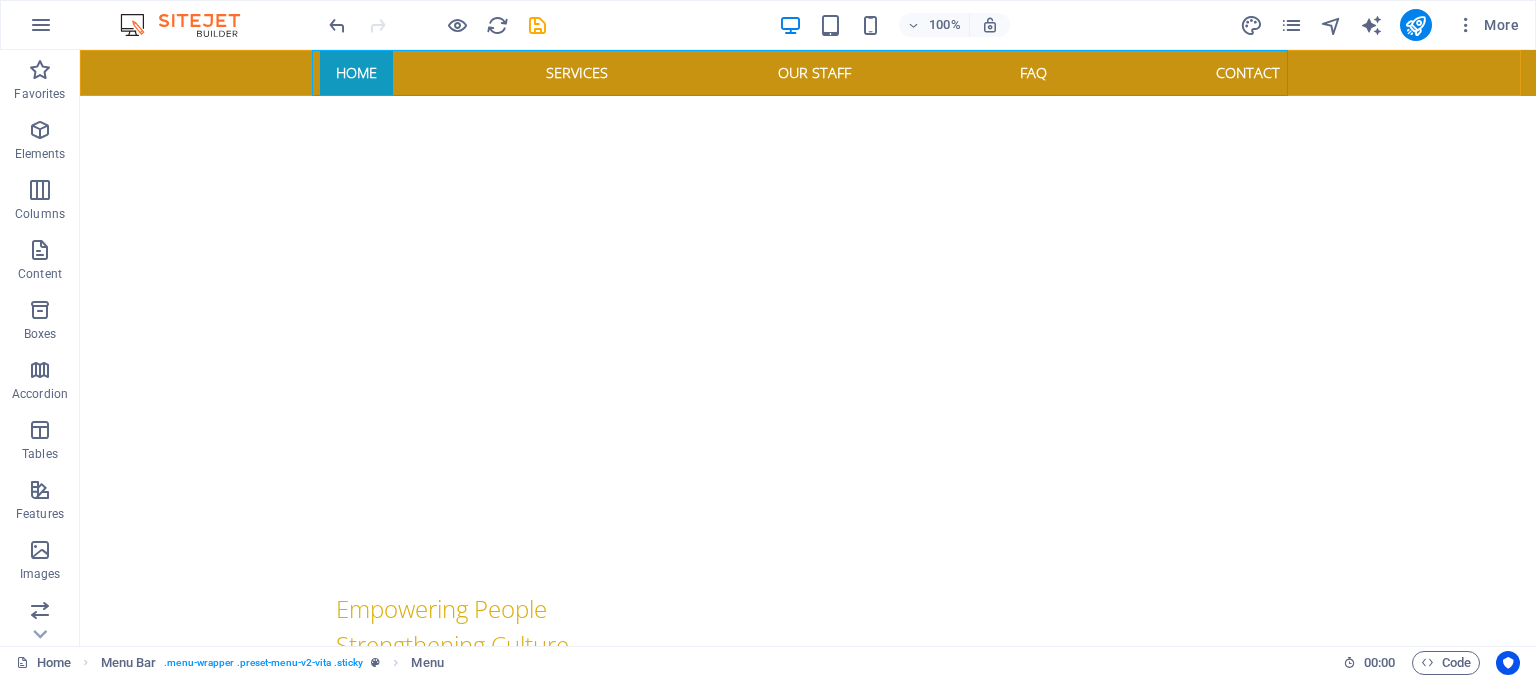 click on "Home Services Our Staff FAQ Contact" at bounding box center [808, 73] 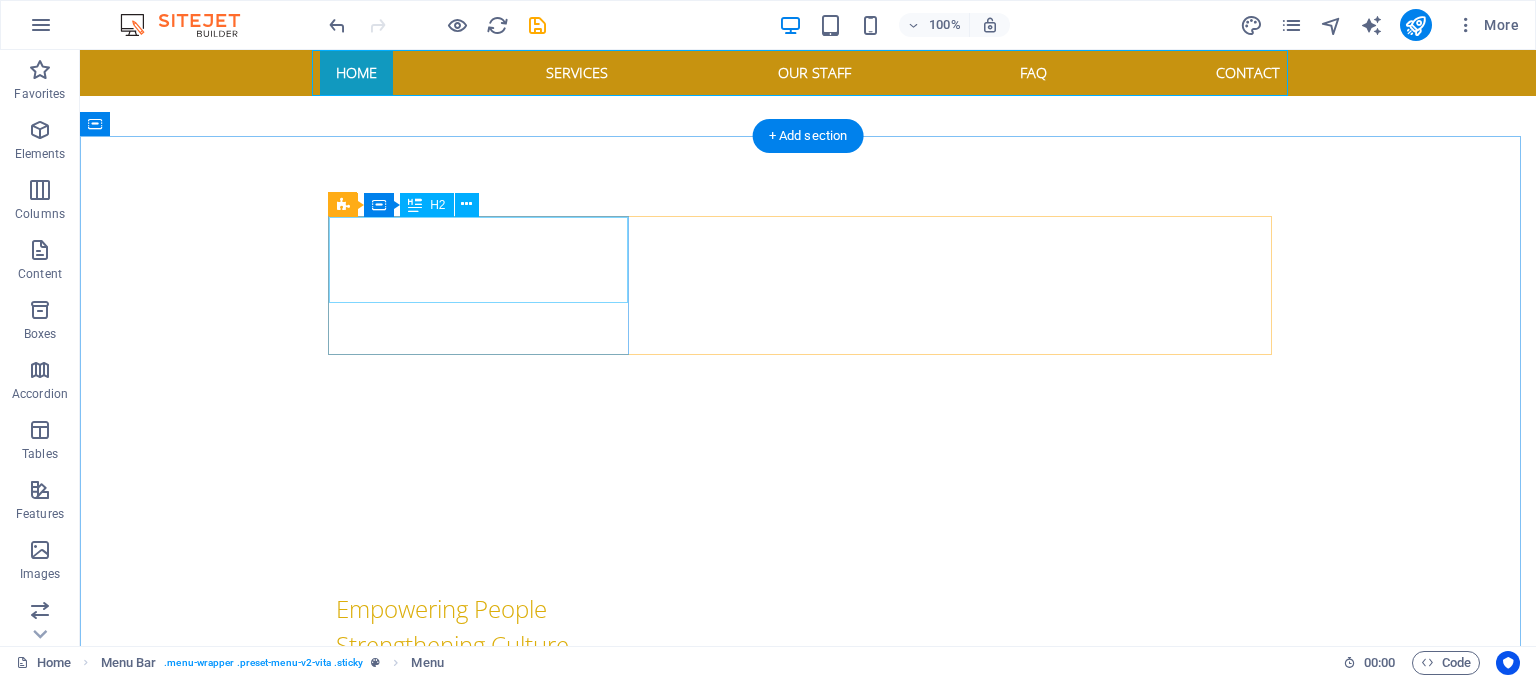 click on "Welcome to vita senior care" at bounding box center [808, 918] 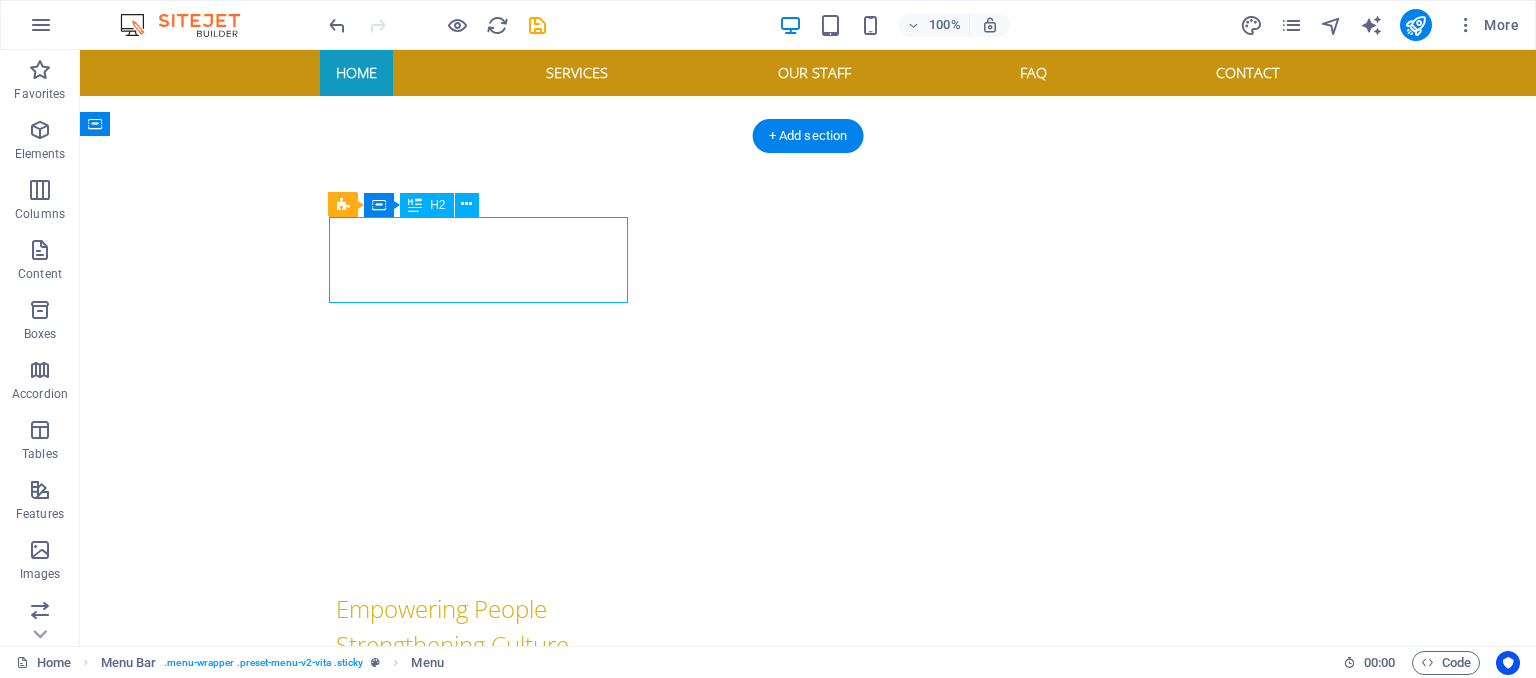 click on "Welcome to vita senior care" at bounding box center (808, 918) 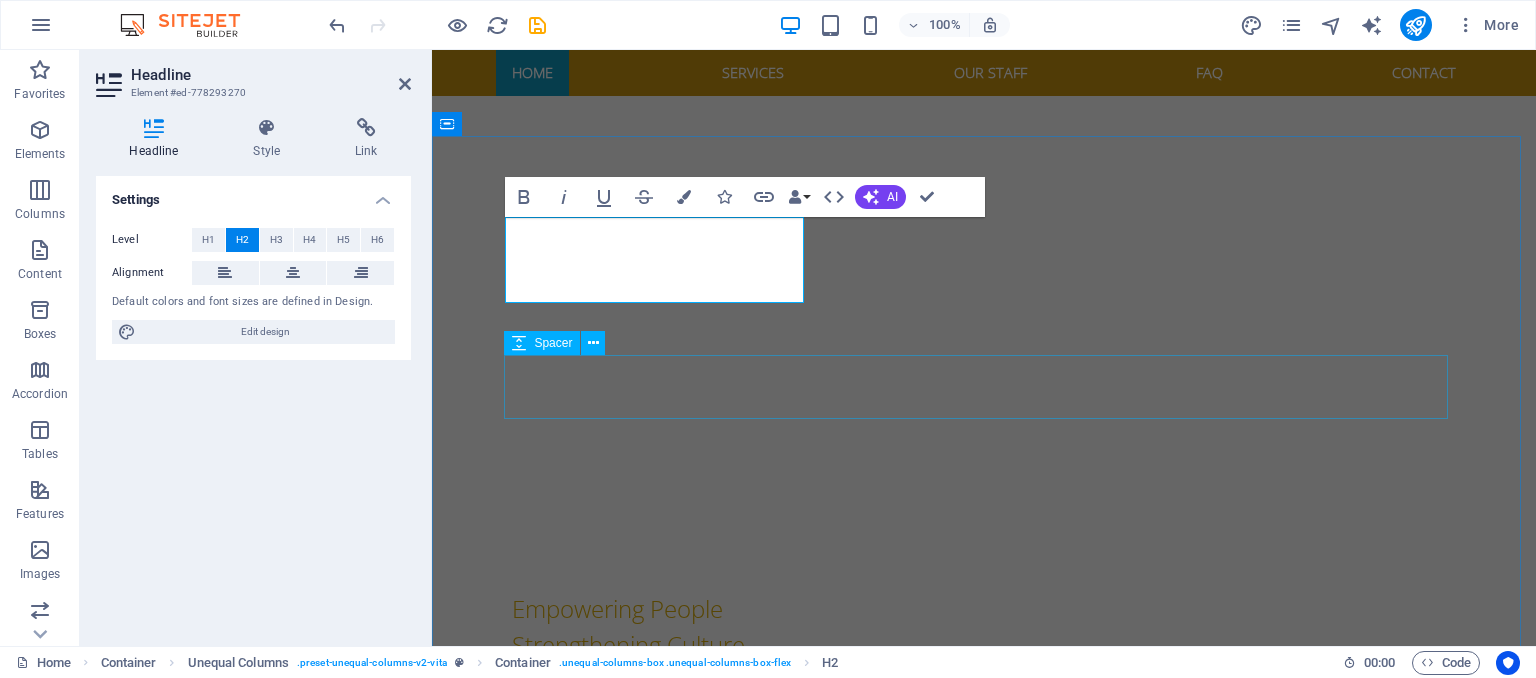 click at bounding box center [984, 1120] 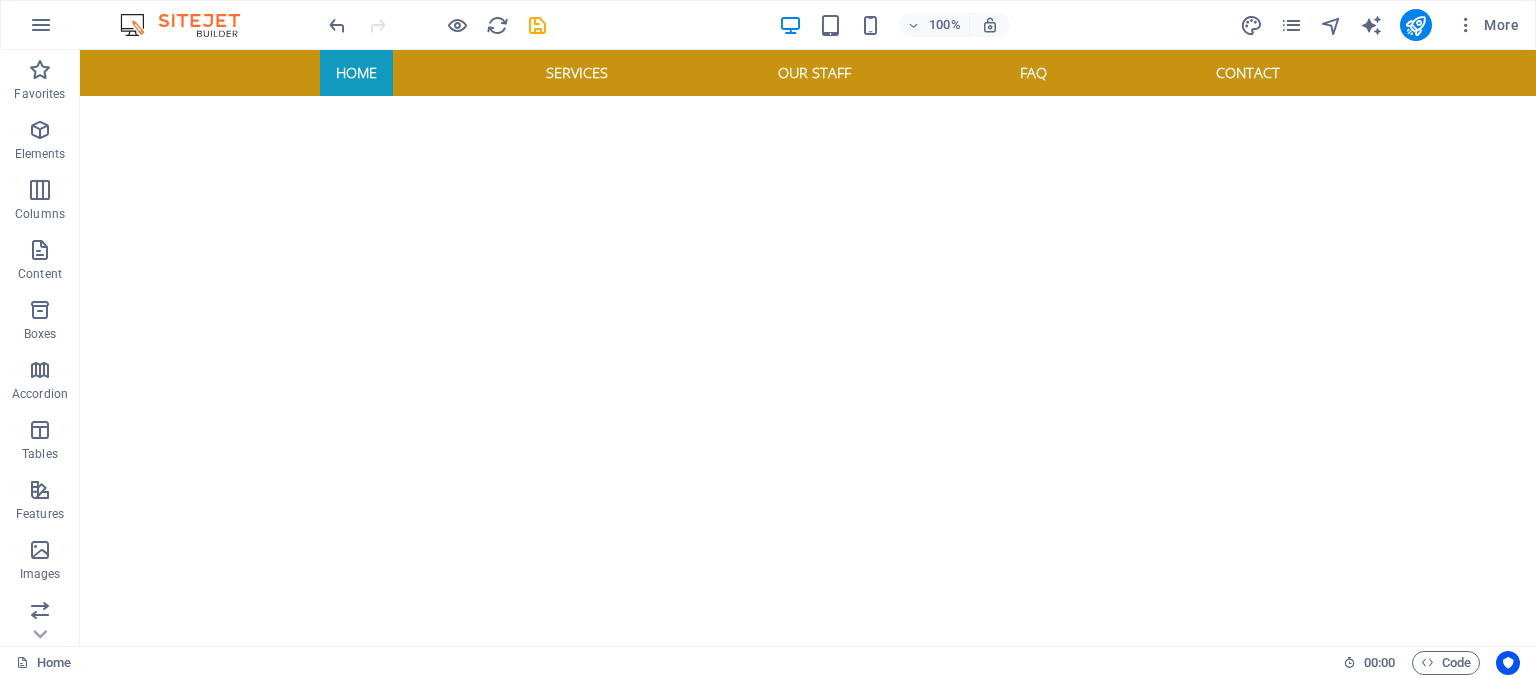 scroll, scrollTop: 0, scrollLeft: 0, axis: both 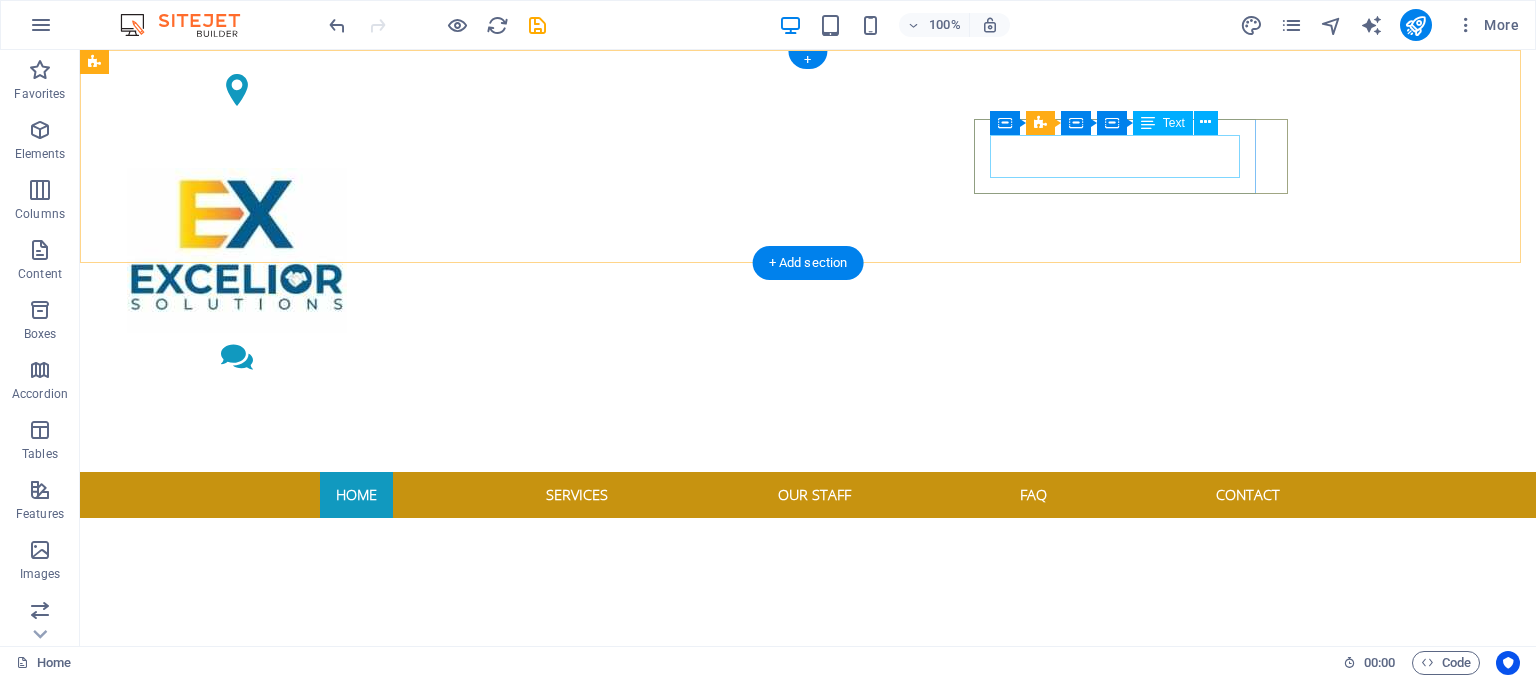 click on "+234-811-661-3631 info@excelior-hrservices.com.ng" at bounding box center [237, 410] 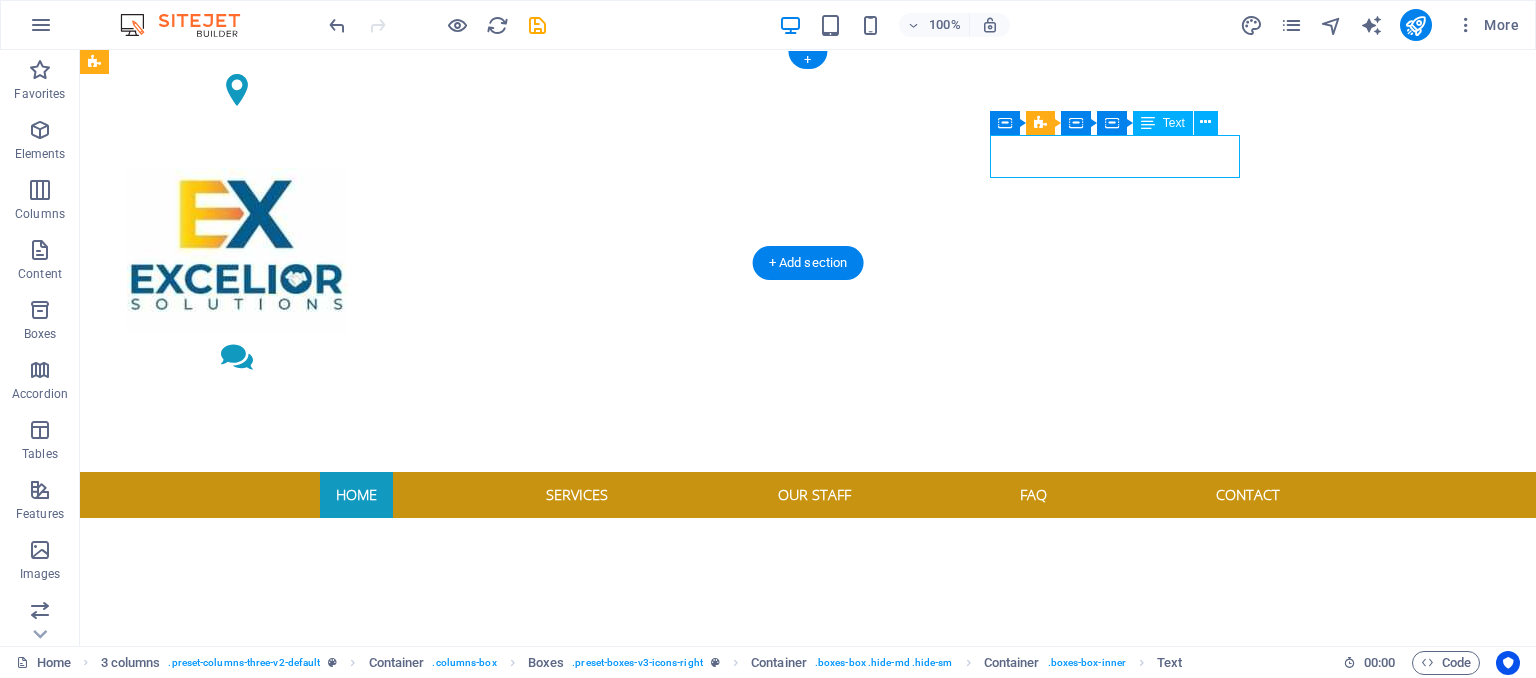 click on "+234-811-661-3631 info@excelior-hrservices.com.ng" at bounding box center (237, 410) 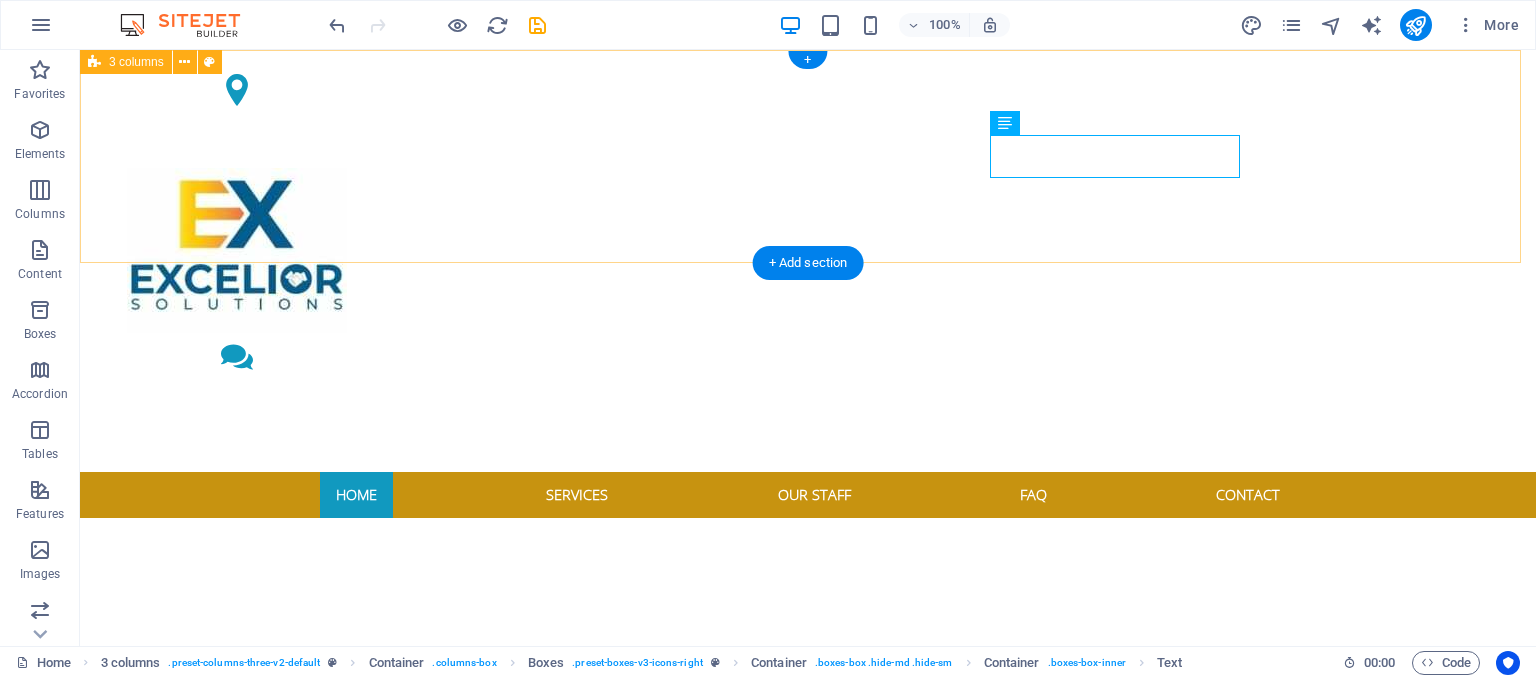 click on "[CITY], [REGION] [PHONE] [EMAIL]" at bounding box center [808, 261] 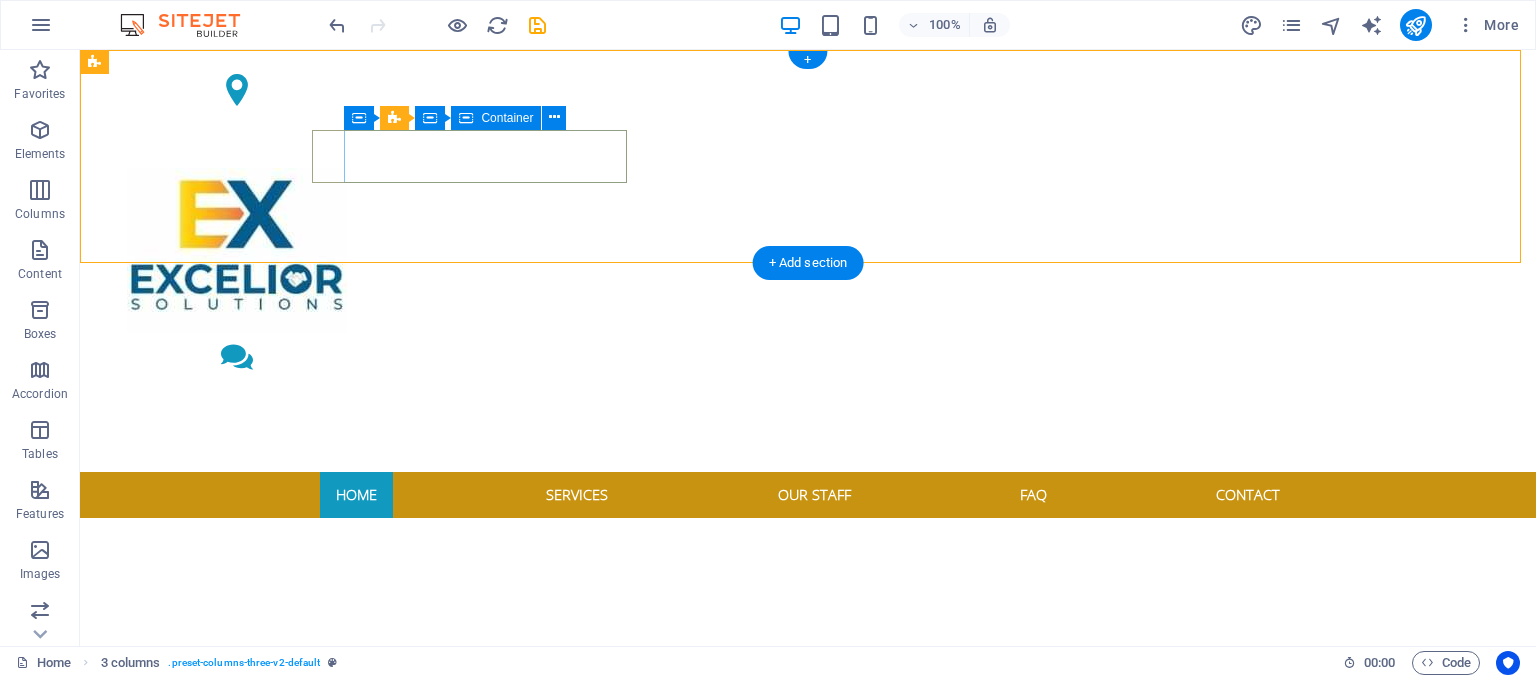 click on "Lekki, Lagos" at bounding box center [237, 133] 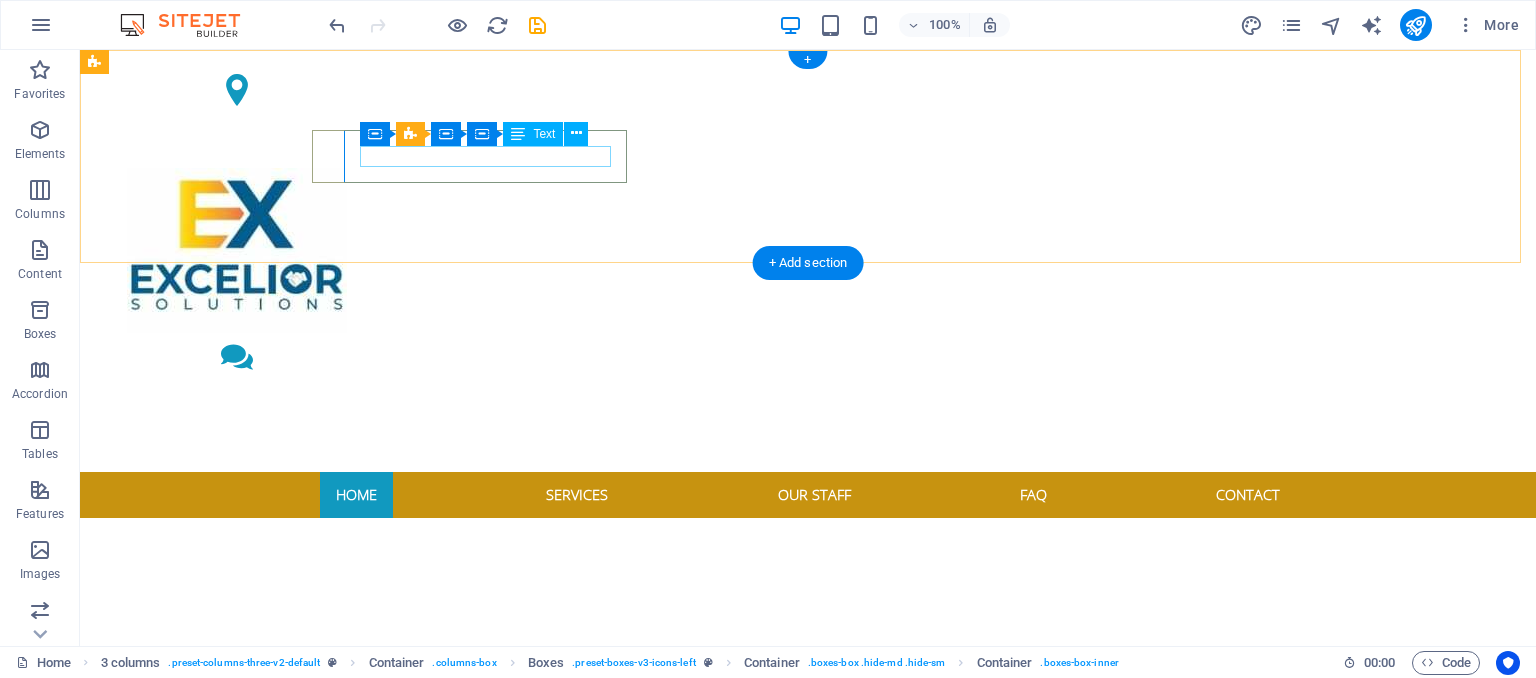 click on "Lekki, Lagos" at bounding box center (237, 133) 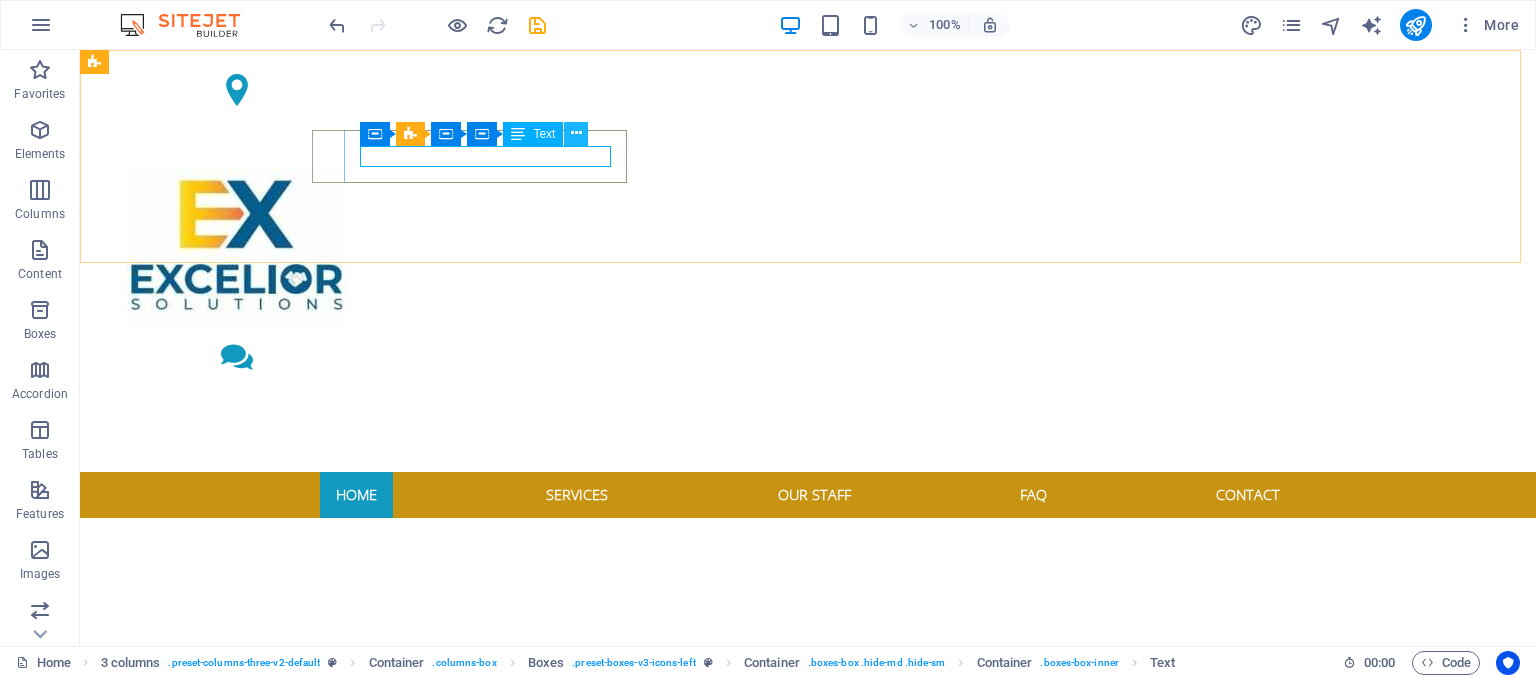 click at bounding box center [576, 133] 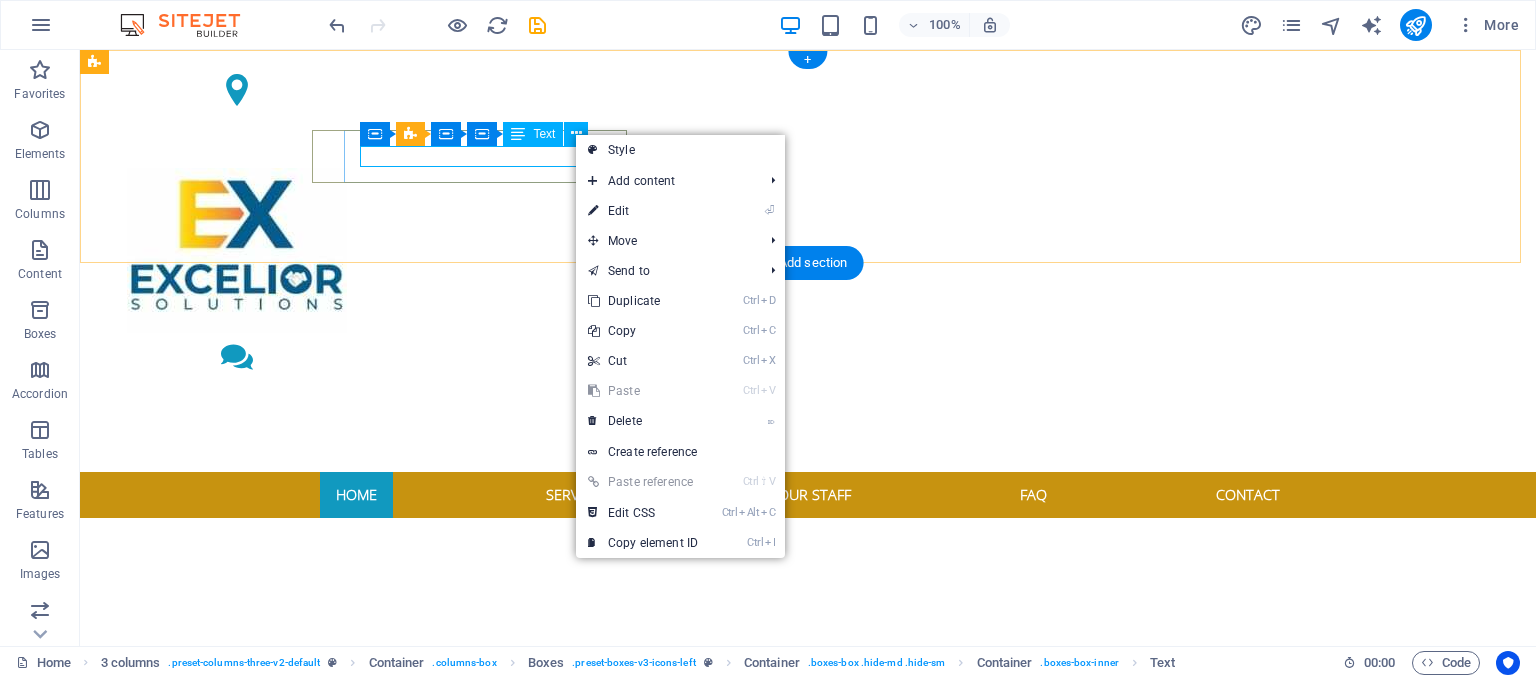 click on "Lekki, Lagos" at bounding box center [237, 133] 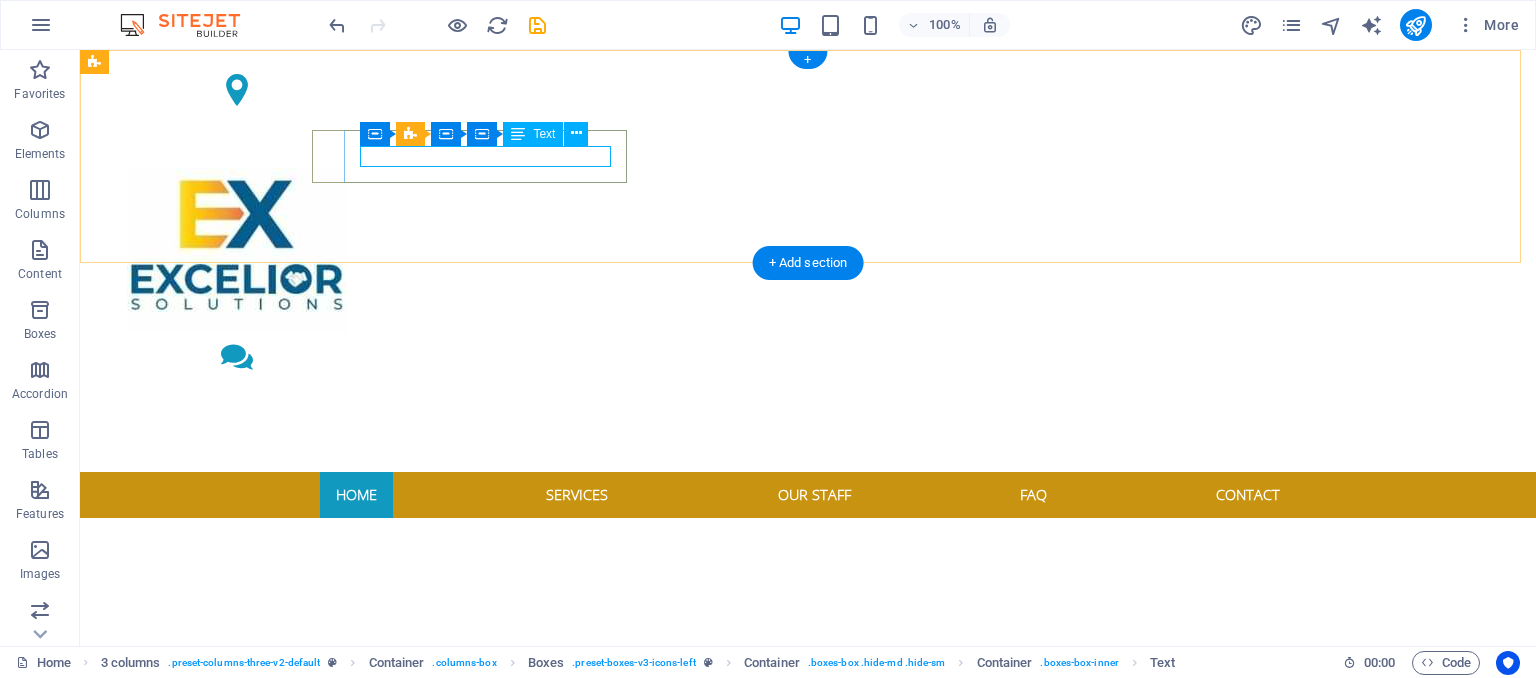click on "Lekki, Lagos" at bounding box center (237, 133) 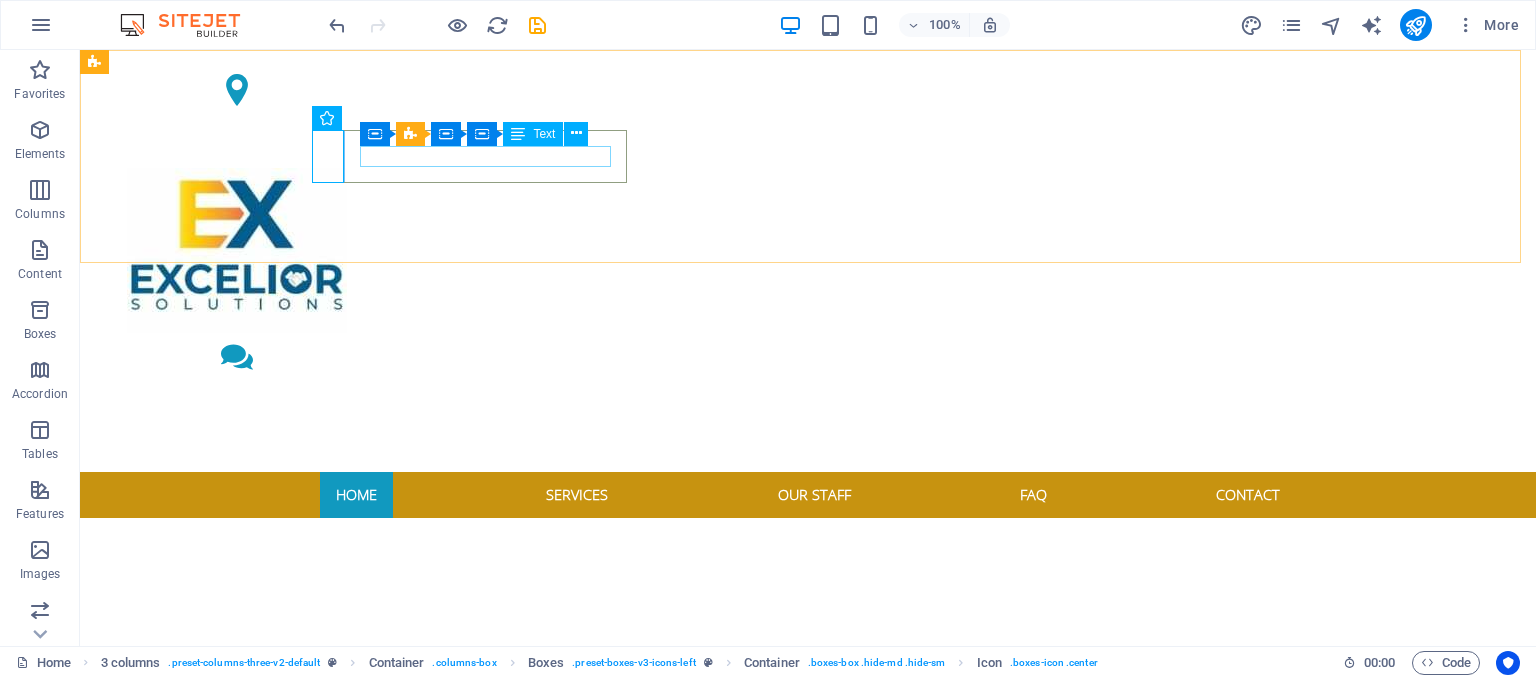 click on "Container   Boxes   Container   Container   Text" at bounding box center (480, 134) 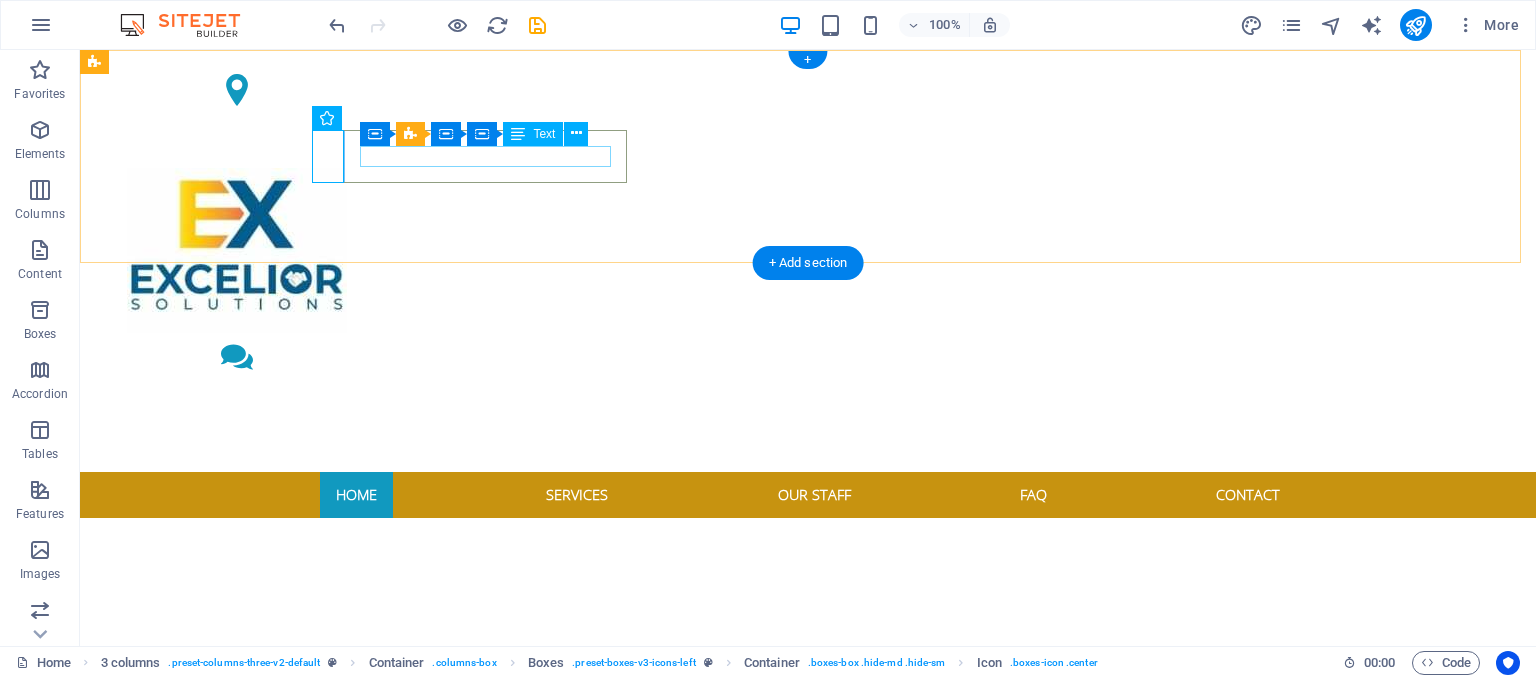click on "Lekki, Lagos" at bounding box center (237, 133) 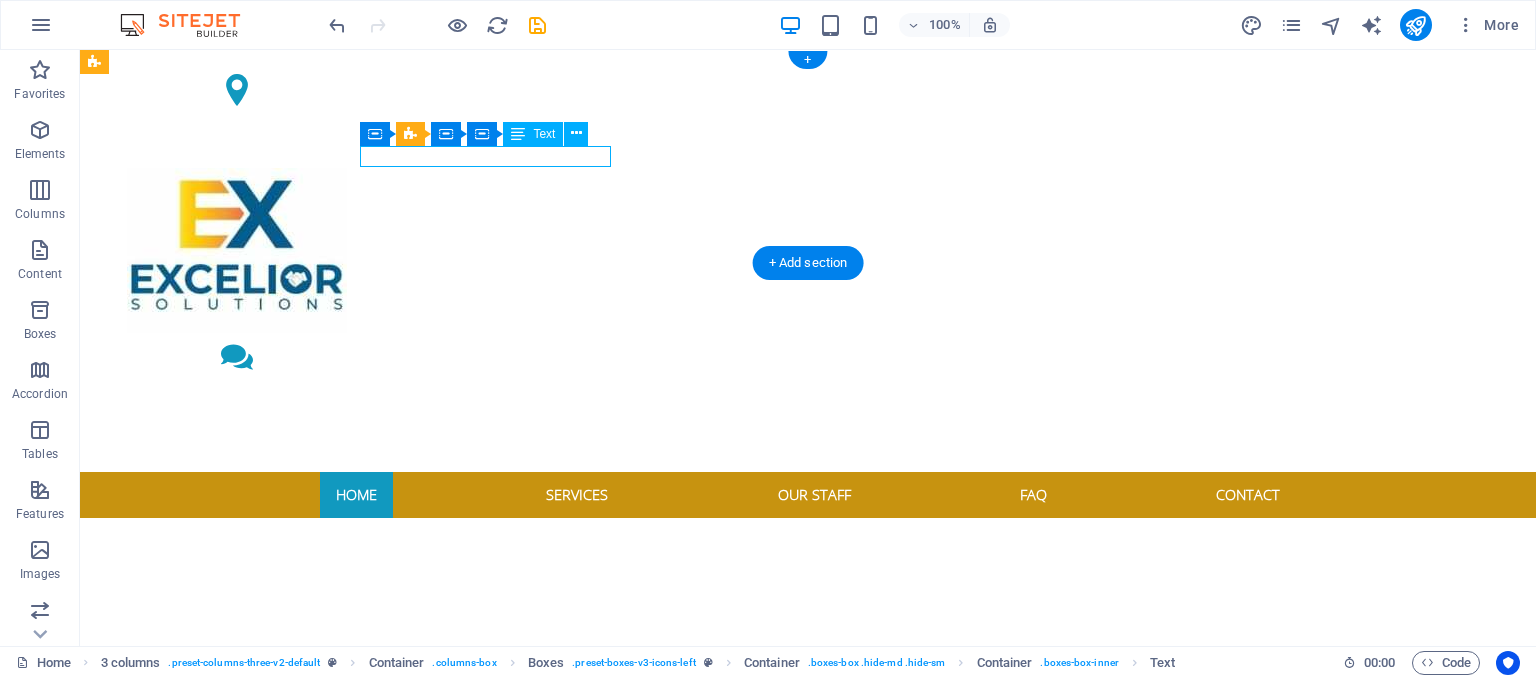 click on "Lekki, Lagos" at bounding box center [237, 133] 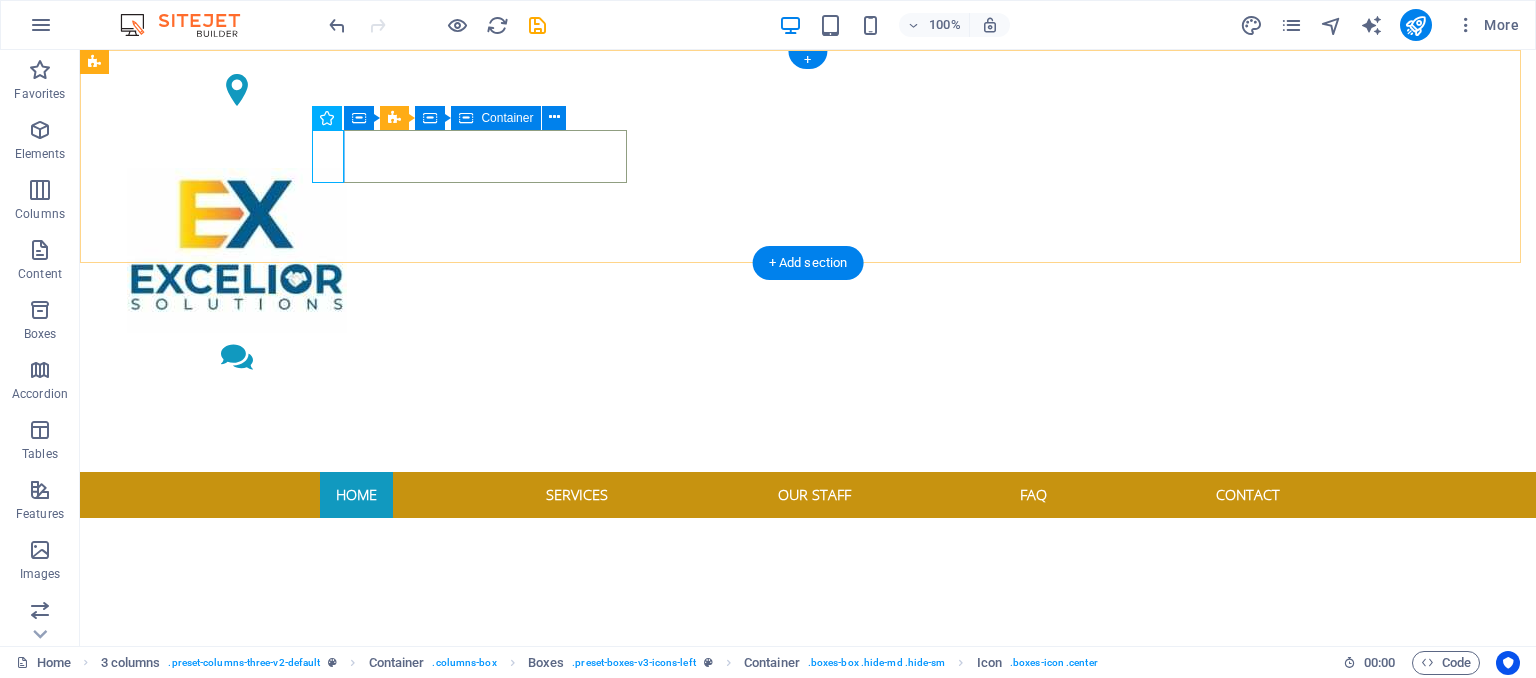 click on "Lekki, Lagos" at bounding box center [237, 133] 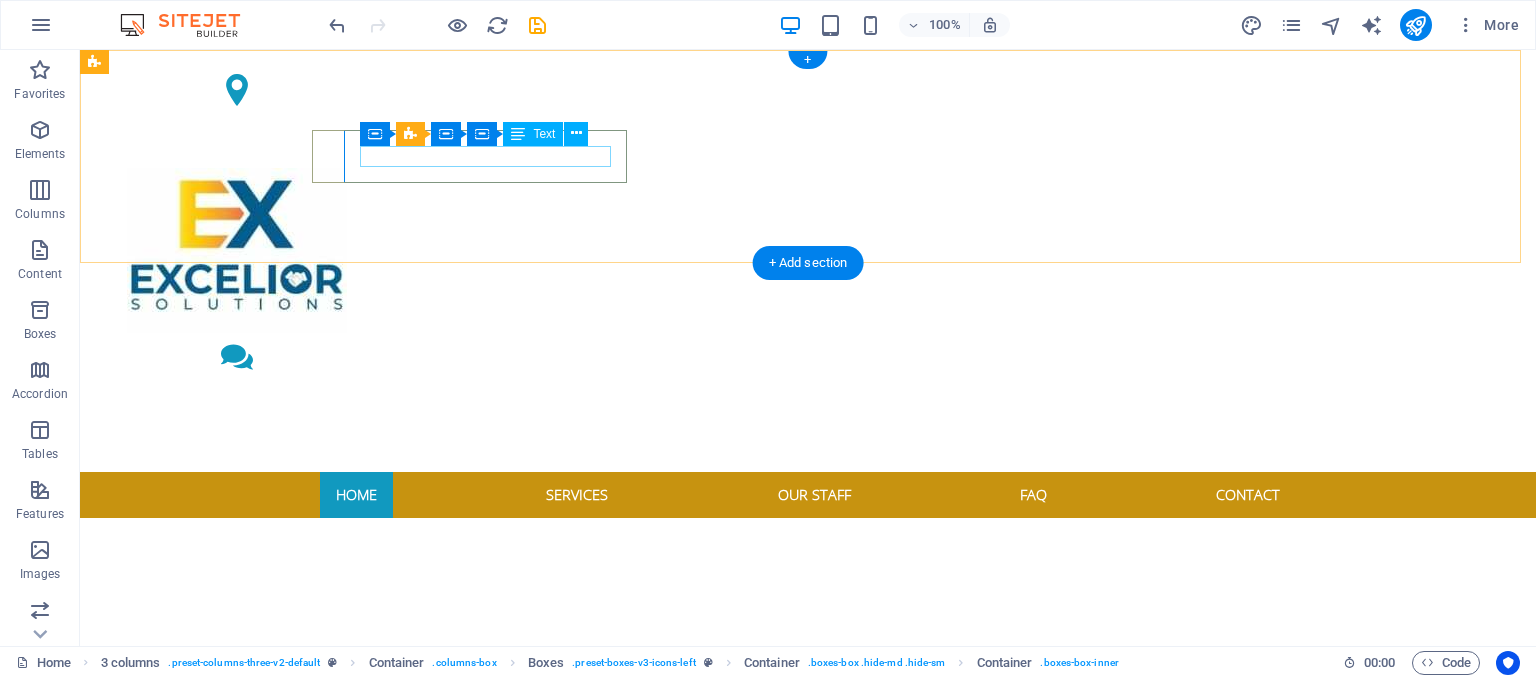 click on "Lekki, Lagos" at bounding box center (237, 133) 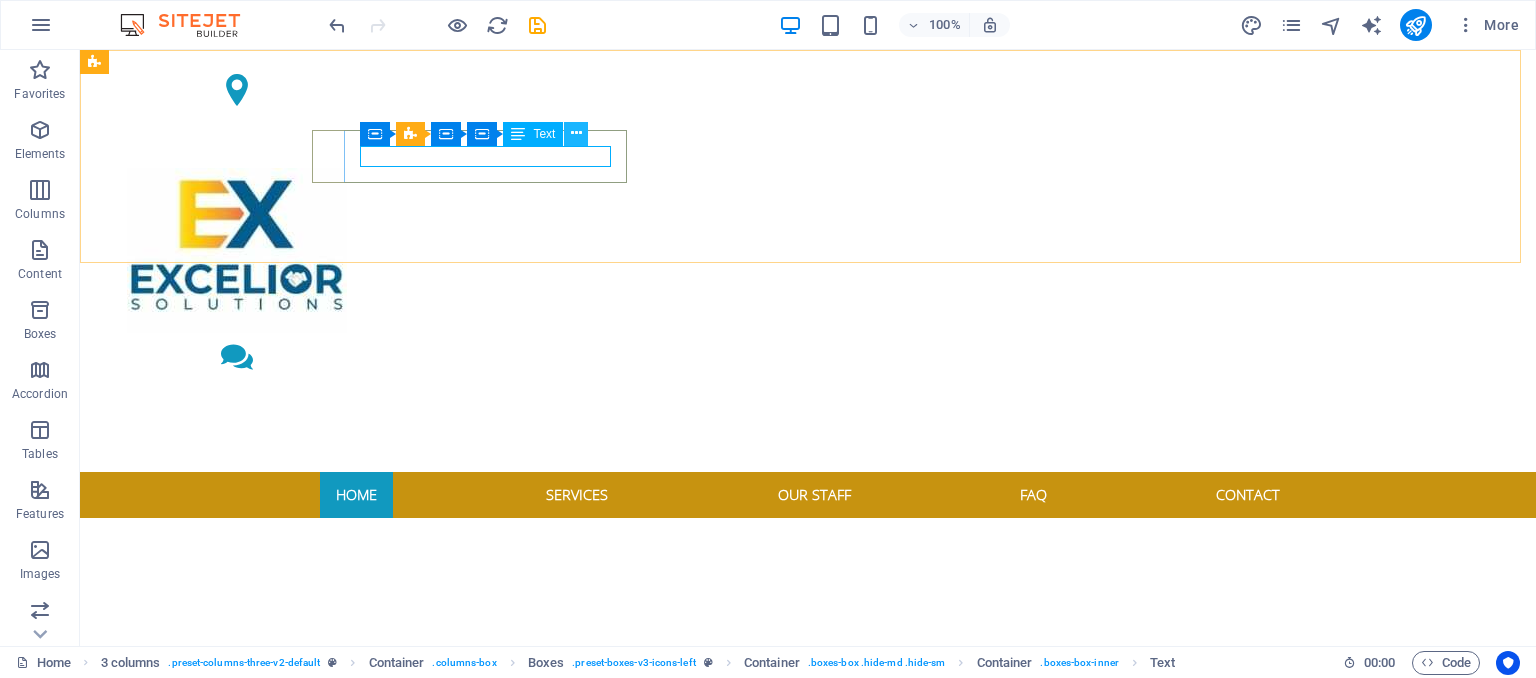 click at bounding box center [576, 133] 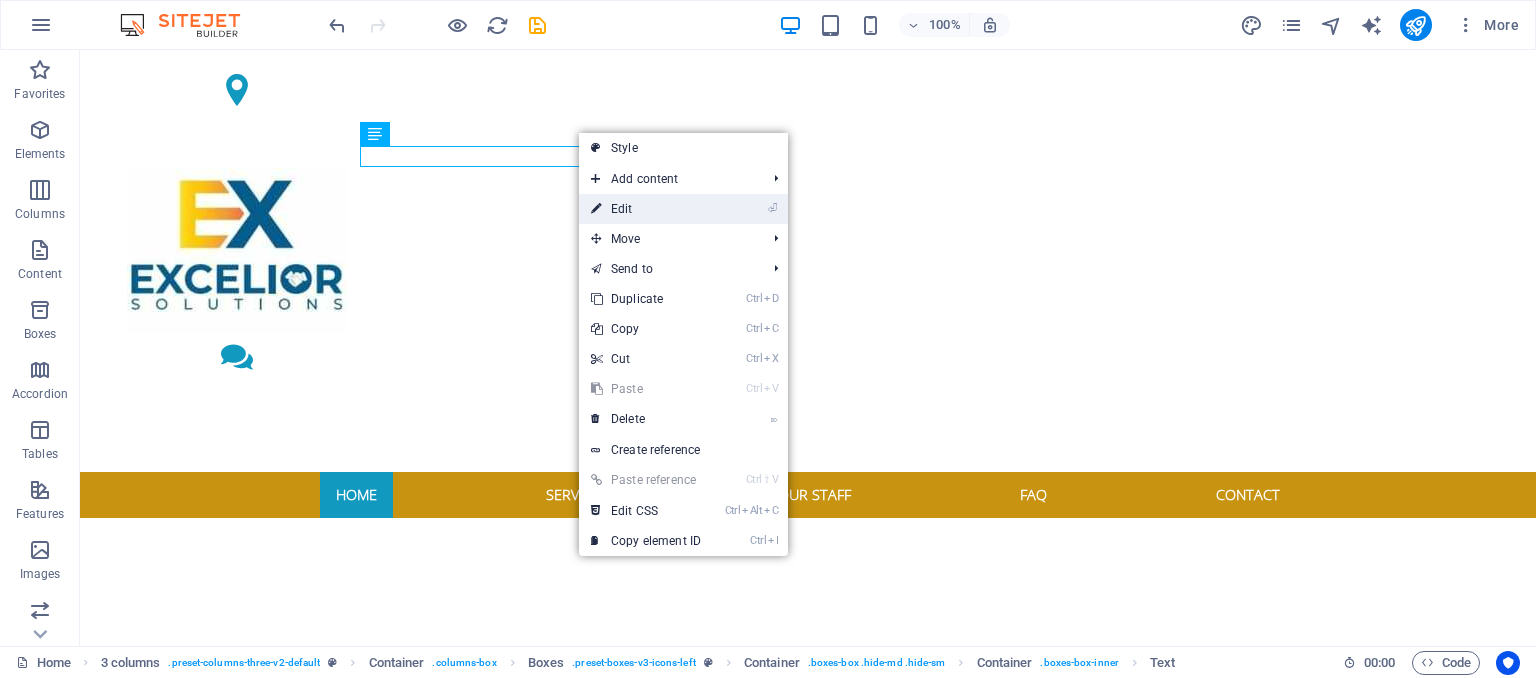 click on "⏎  Edit" at bounding box center (646, 209) 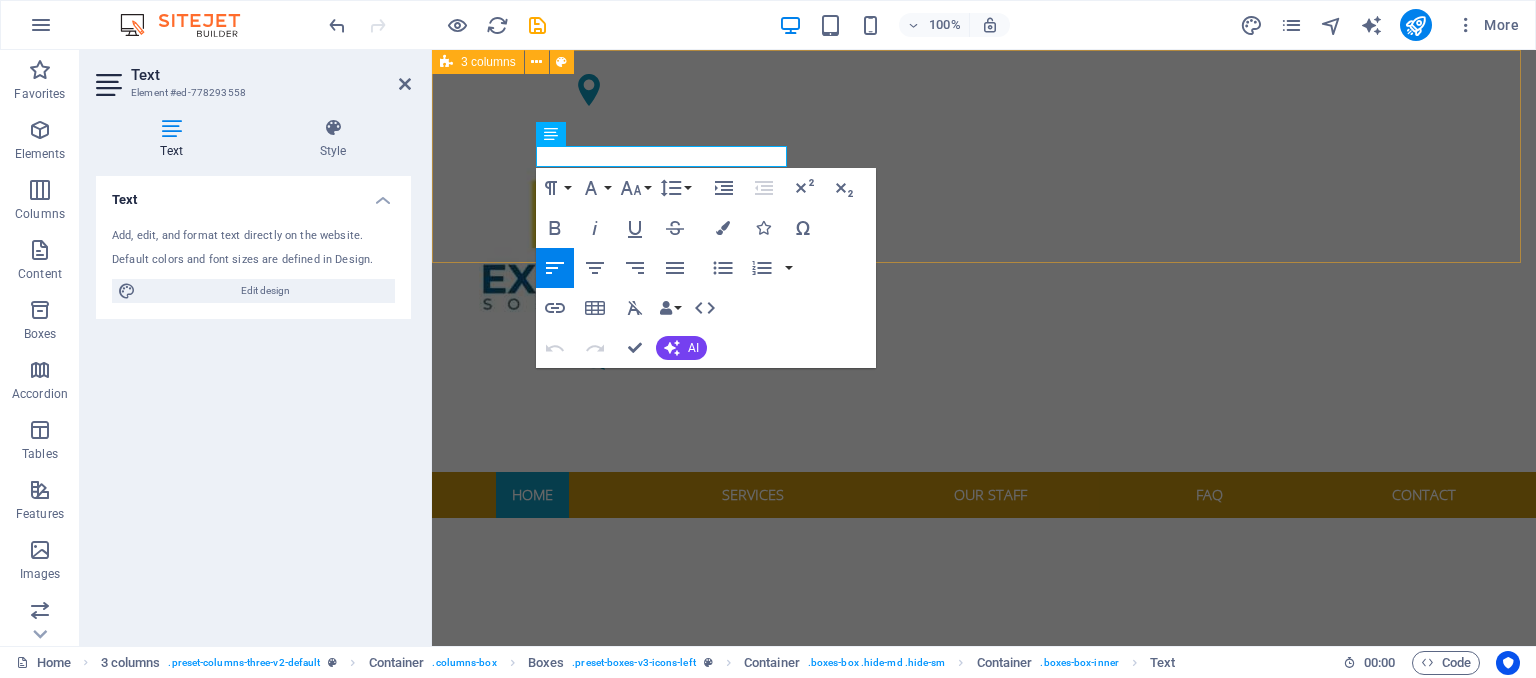 click on "[CITY], [REGION] [PHONE] [EMAIL]" at bounding box center [984, 261] 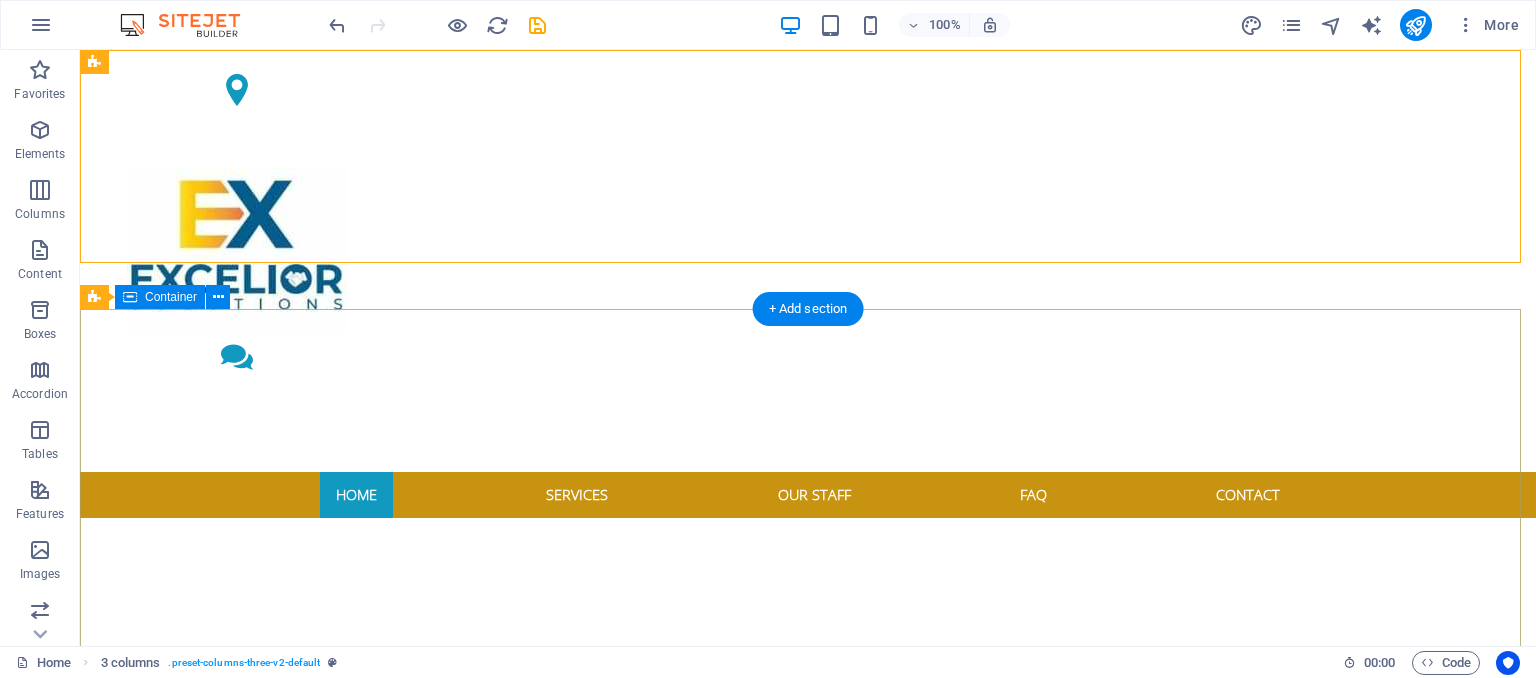 click on "EXCELIOR SOLUTIONS HR CONSULTING AND OUTSOURCING LIMITED Empowering People Strengthening Culture Accelerating Business" at bounding box center (808, 1168) 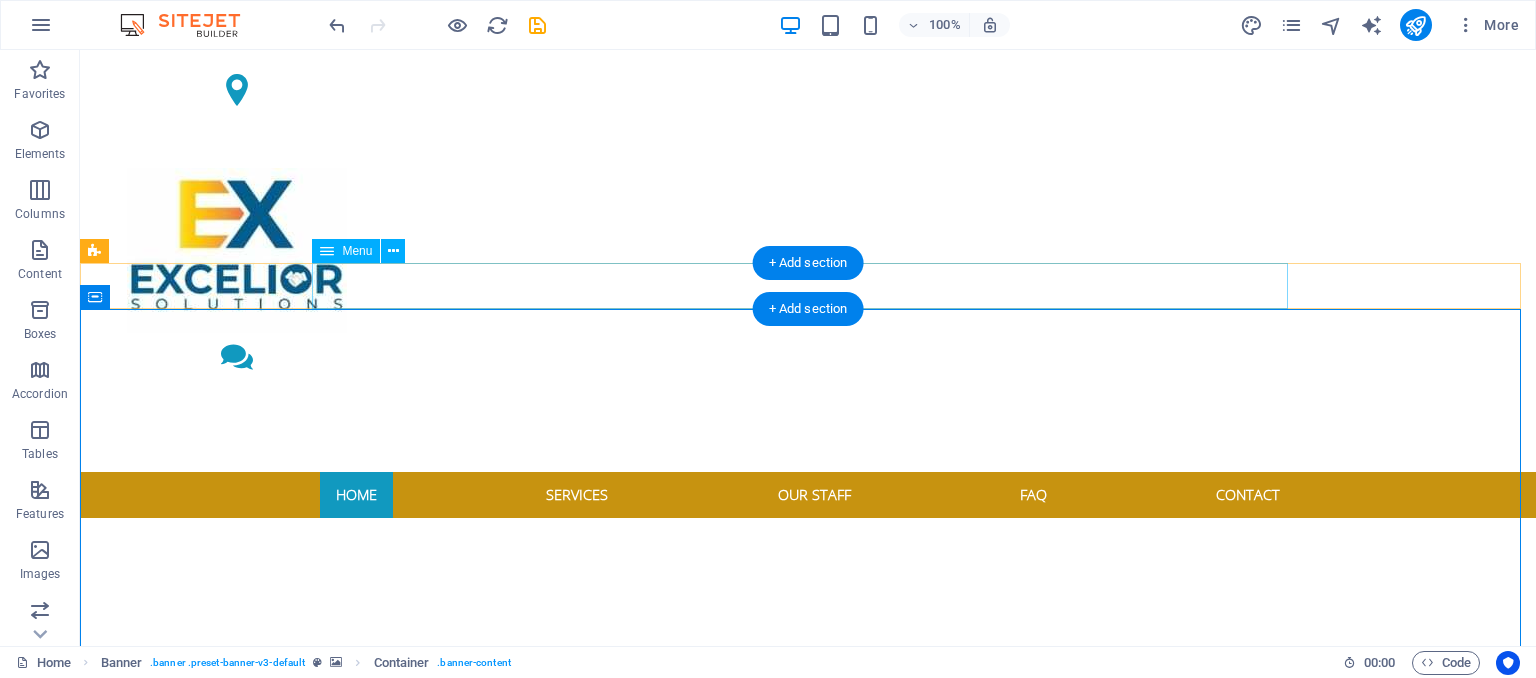 click on "Home Services Our Staff FAQ Contact" at bounding box center [808, 495] 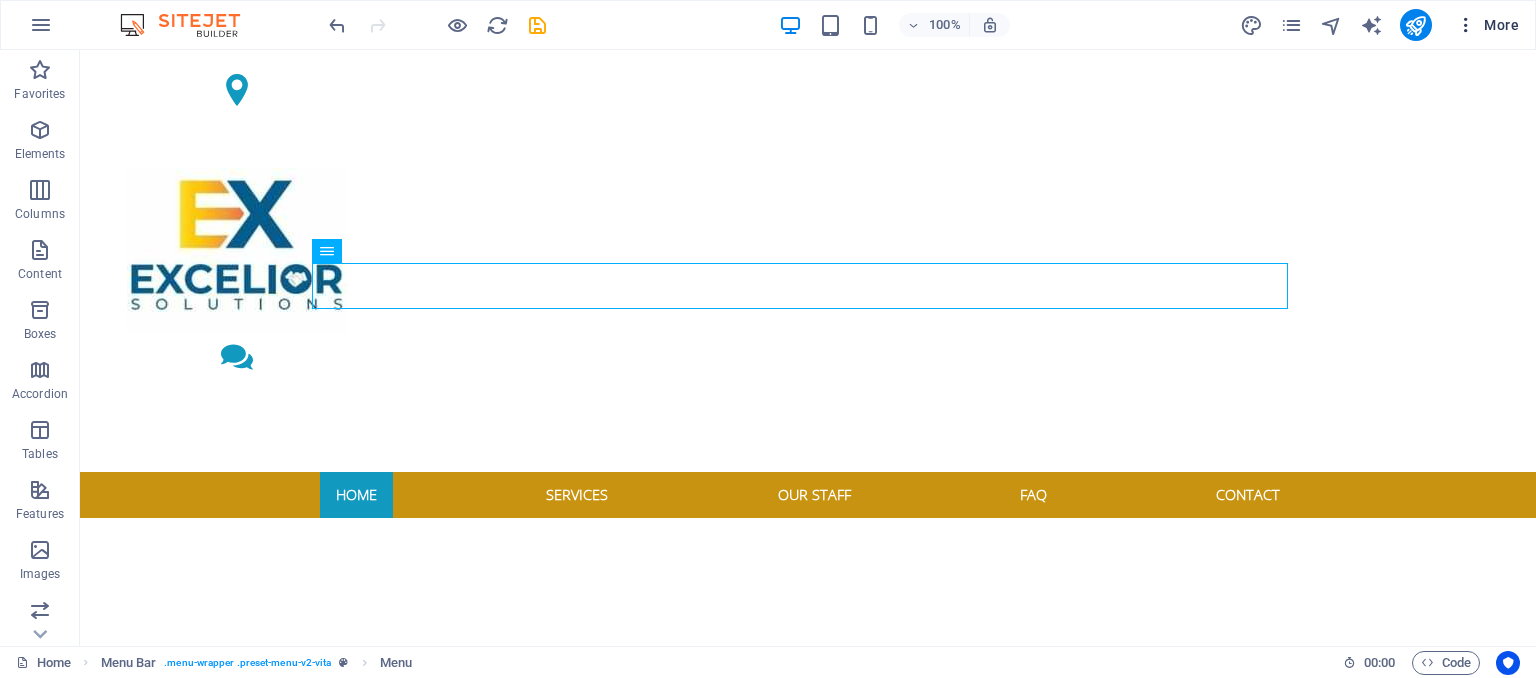 click at bounding box center [1466, 25] 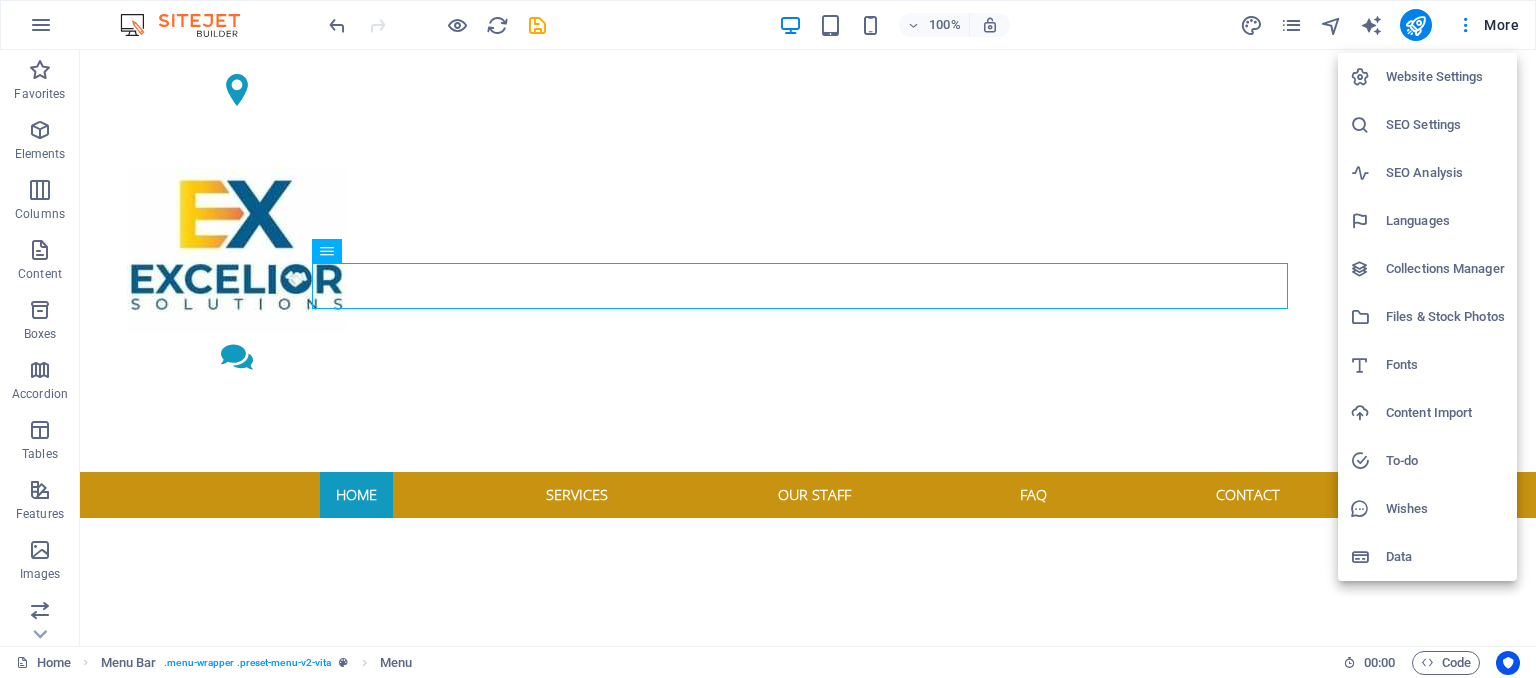 click on "Website Settings" at bounding box center [1445, 77] 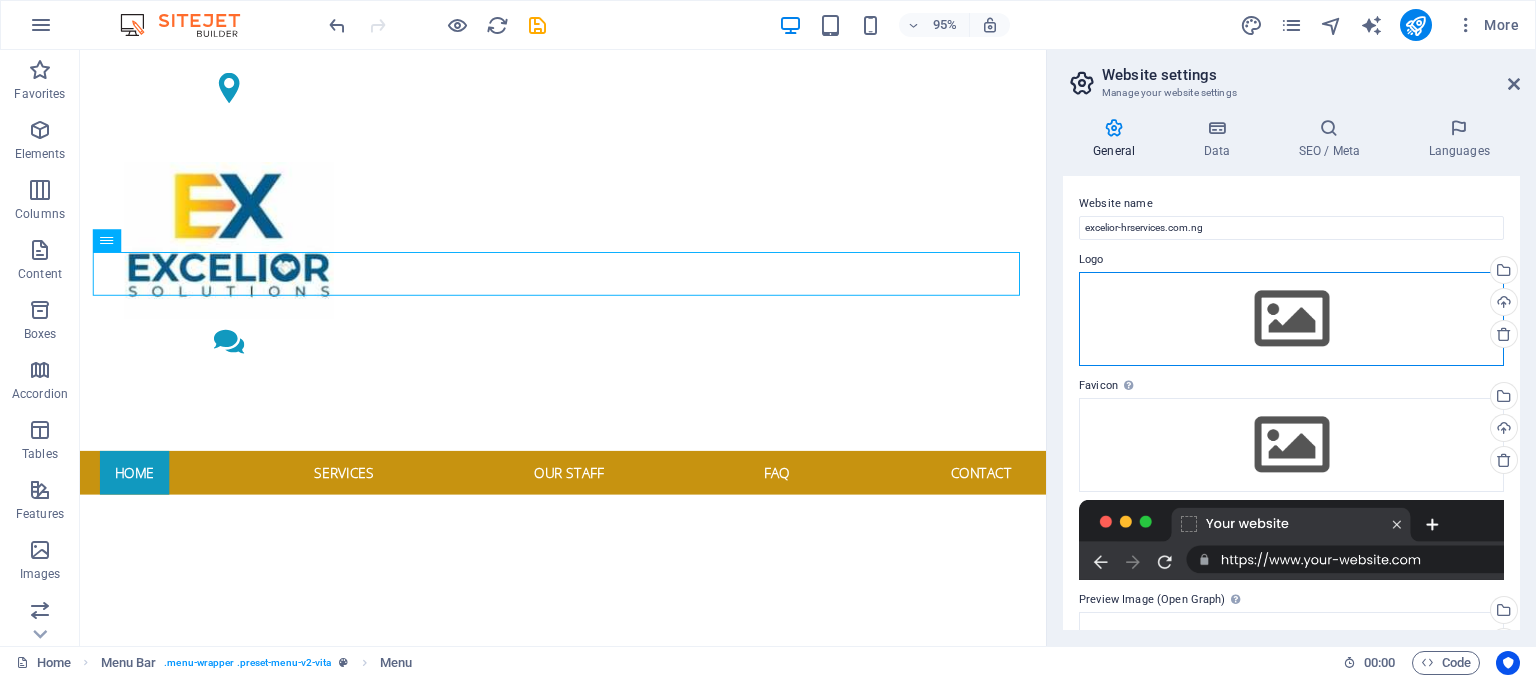 click on "Drag files here, click to choose files or select files from Files or our free stock photos & videos" at bounding box center (1291, 319) 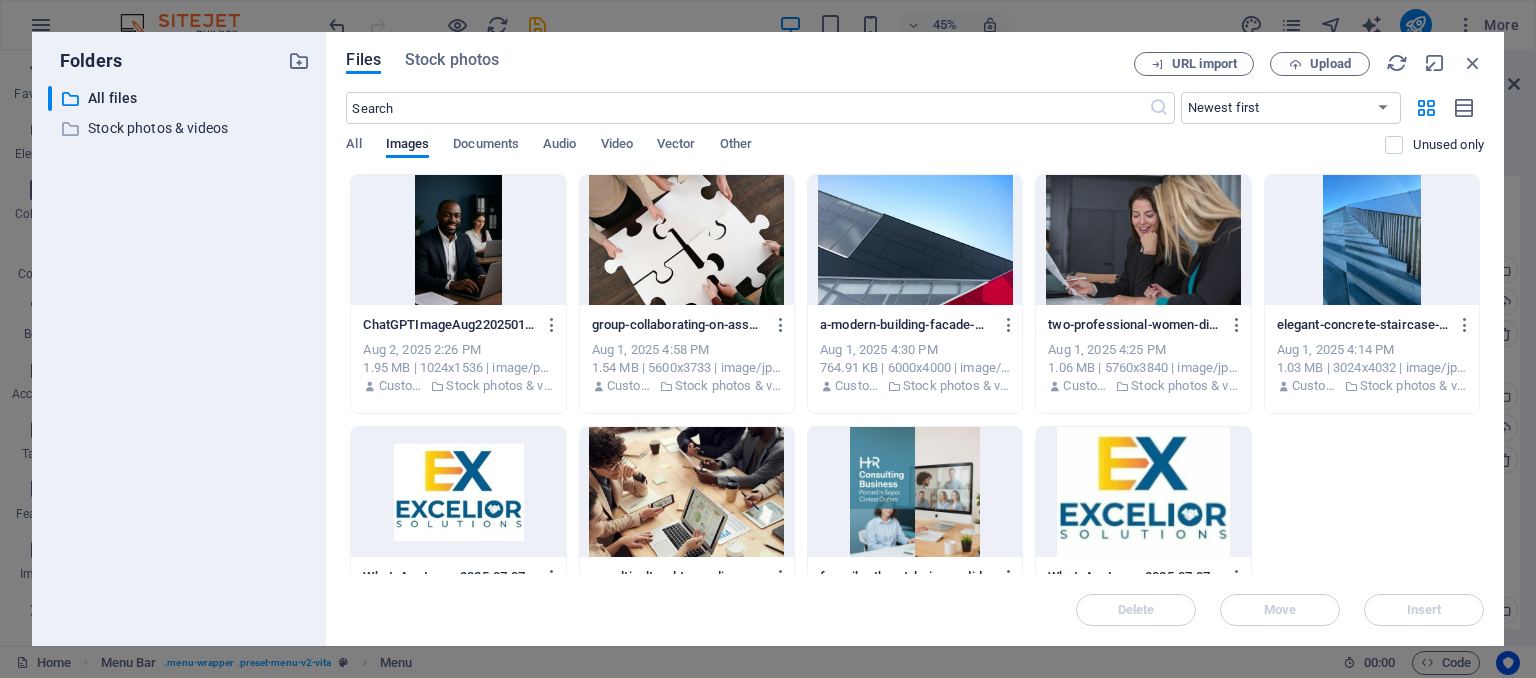 click at bounding box center (1143, 492) 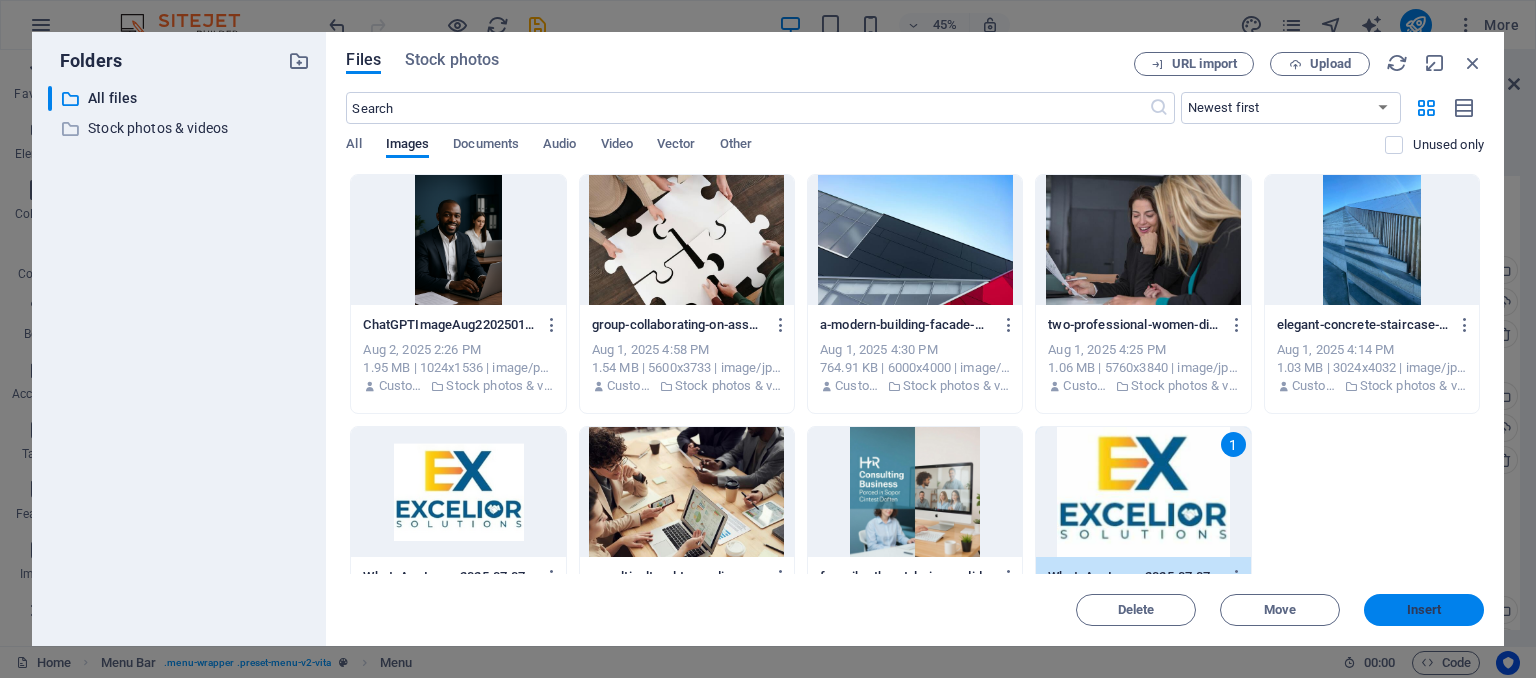 click on "Insert" at bounding box center [1424, 610] 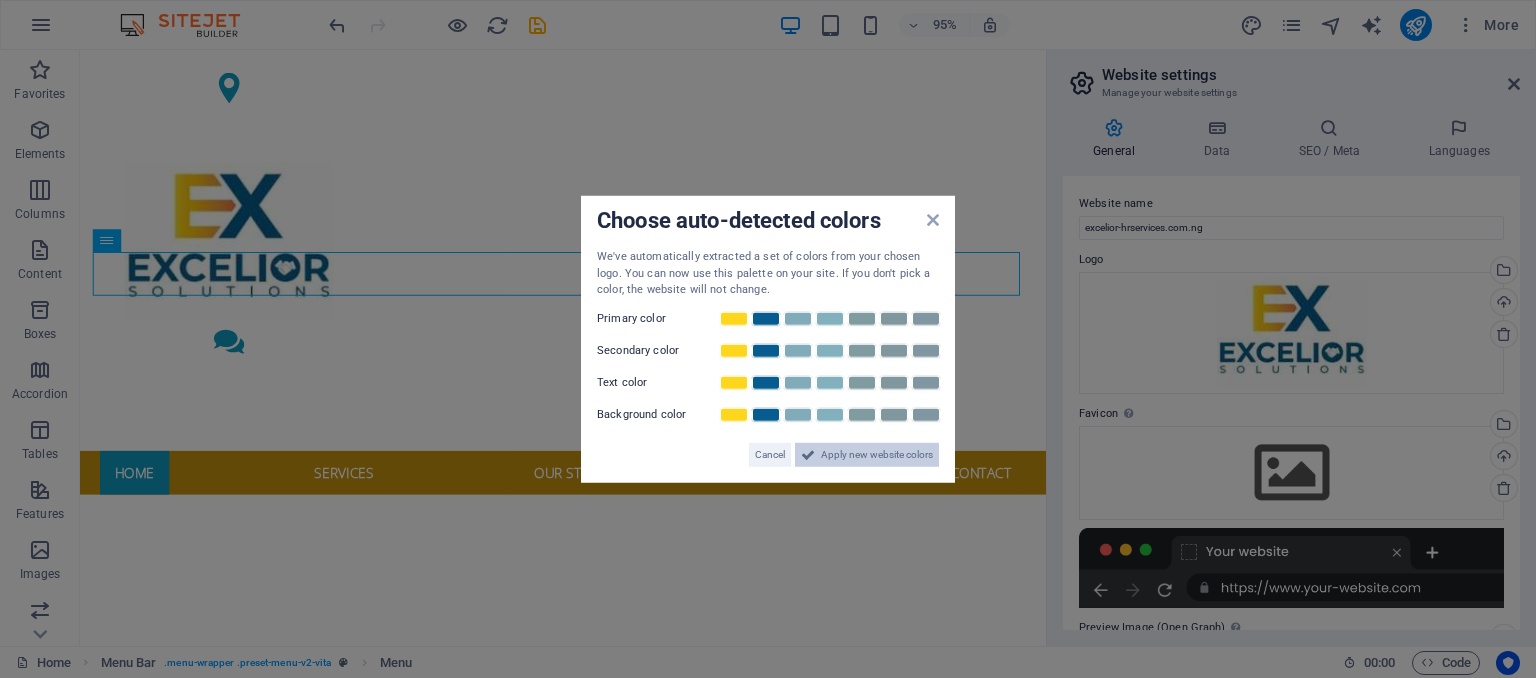 click on "Apply new website colors" at bounding box center [877, 454] 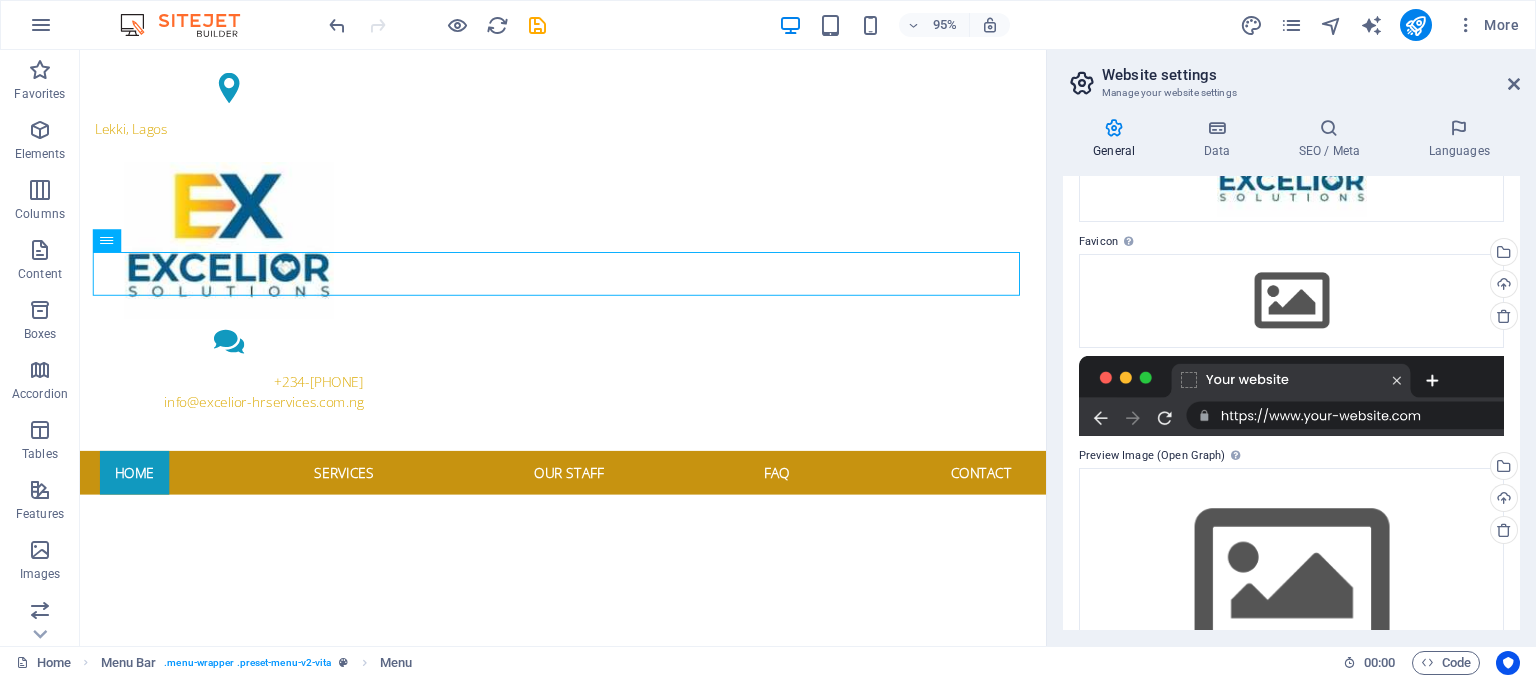 scroll, scrollTop: 256, scrollLeft: 0, axis: vertical 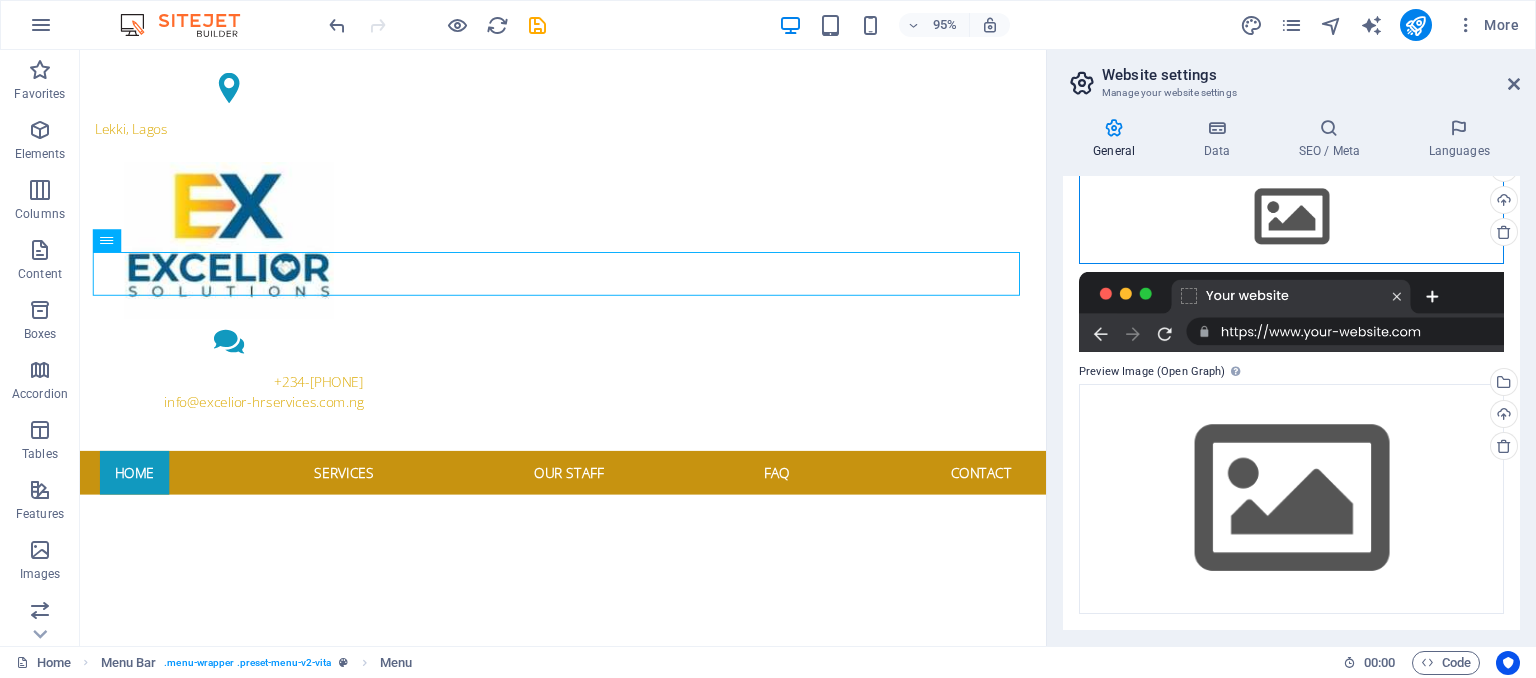 click on "Drag files here, click to choose files or select files from Files or our free stock photos & videos" at bounding box center (1291, 217) 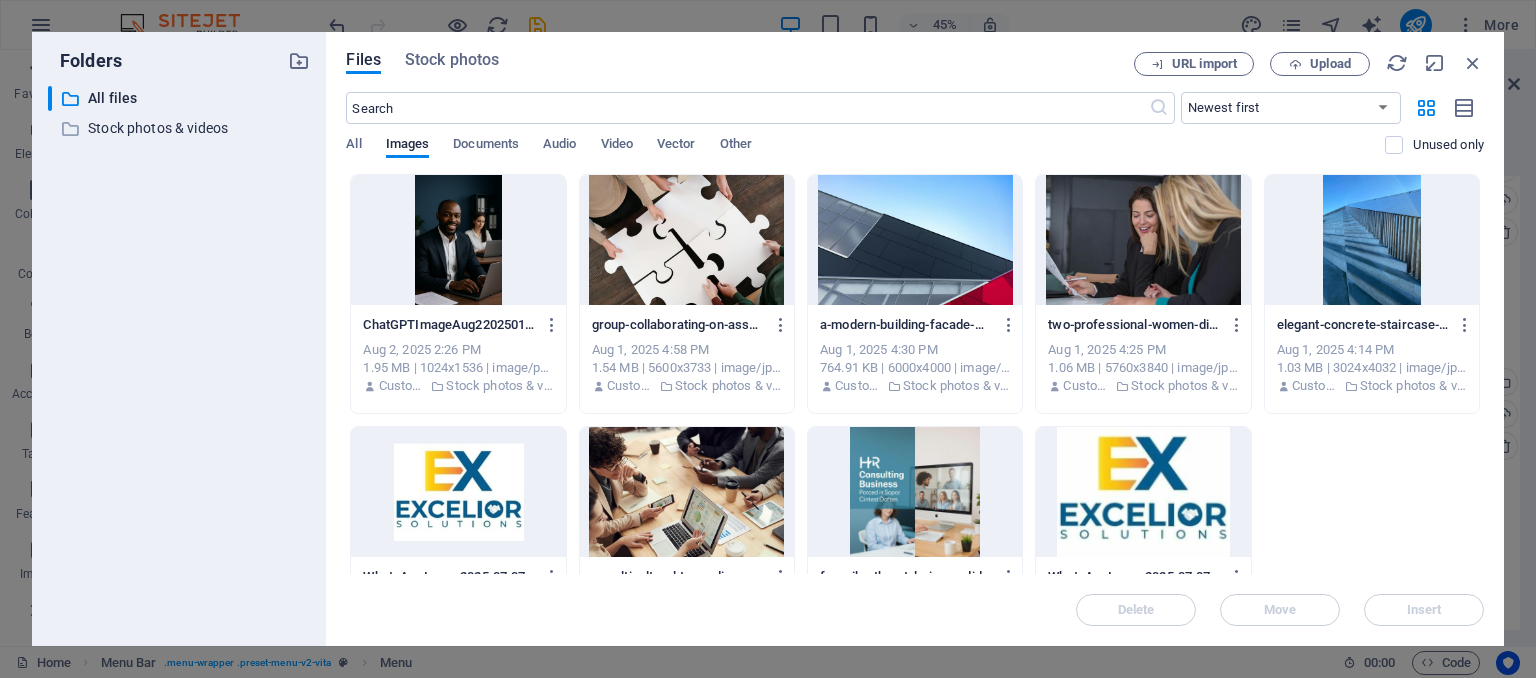 click at bounding box center [458, 492] 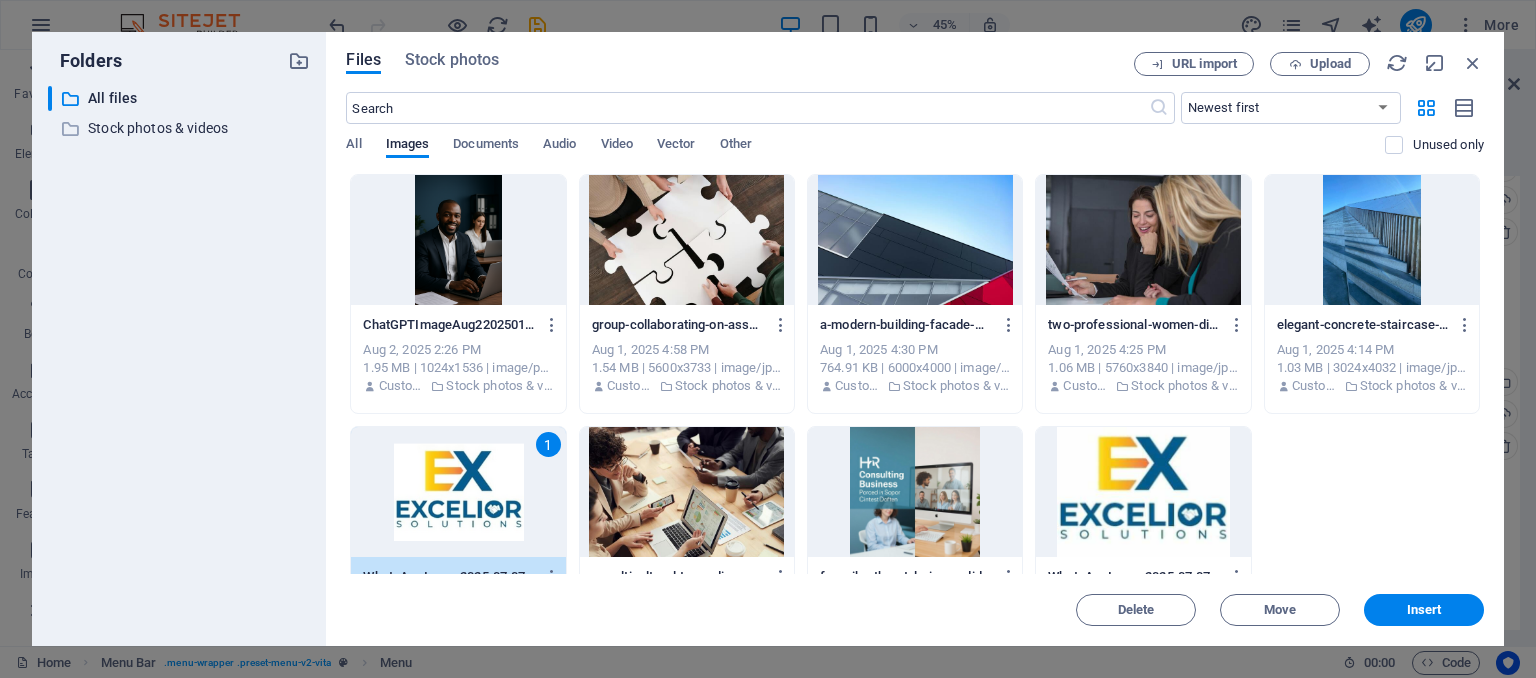 click at bounding box center [1143, 492] 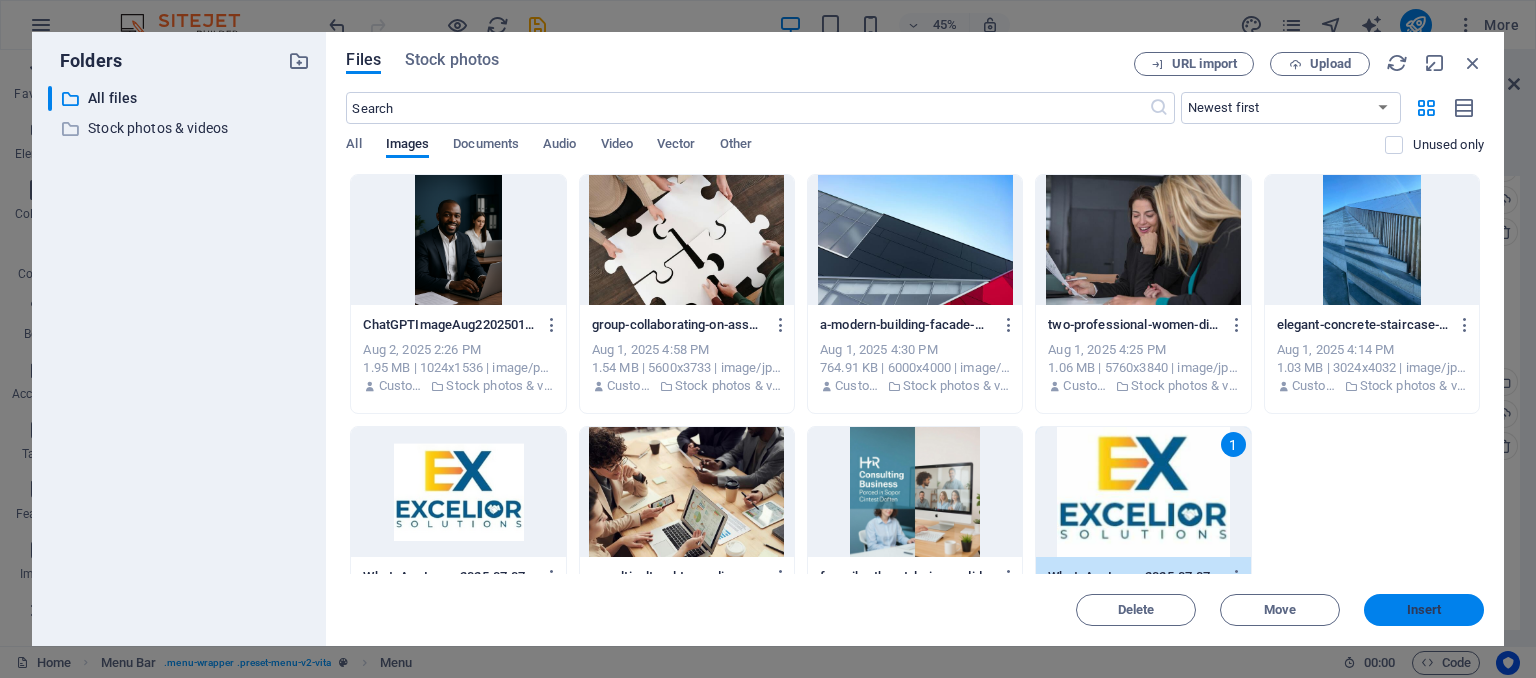 click on "Insert" at bounding box center (1424, 610) 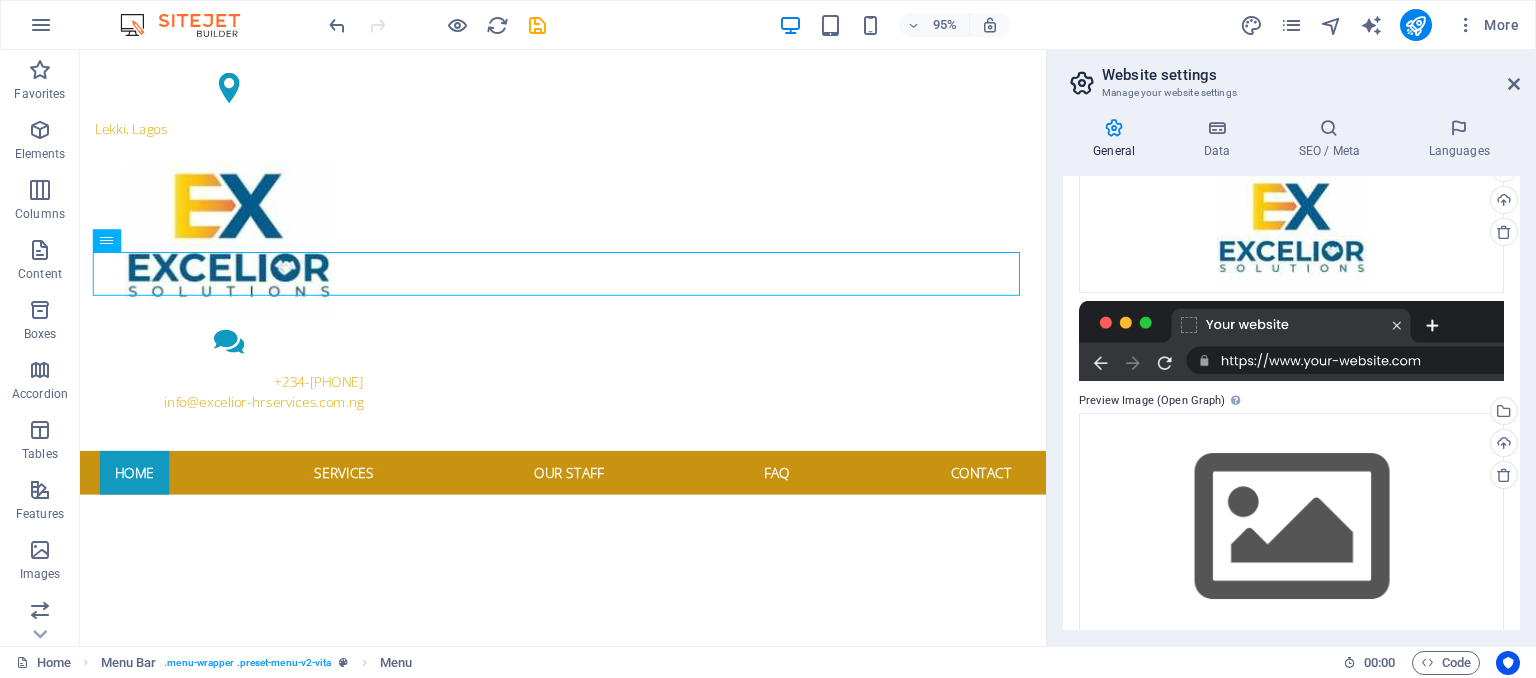 scroll, scrollTop: 284, scrollLeft: 0, axis: vertical 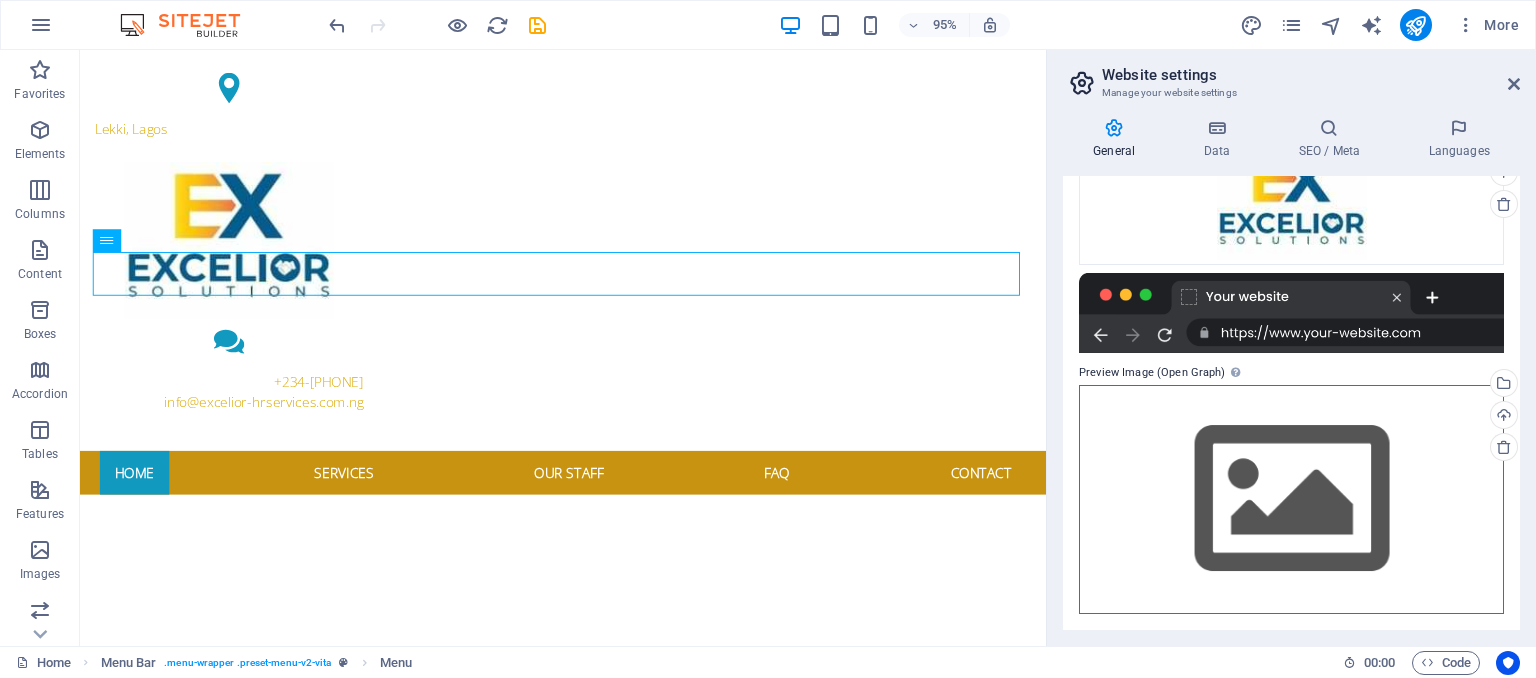 click on "Drag files here, click to choose files or select files from Files or our free stock photos & videos" at bounding box center [1291, 499] 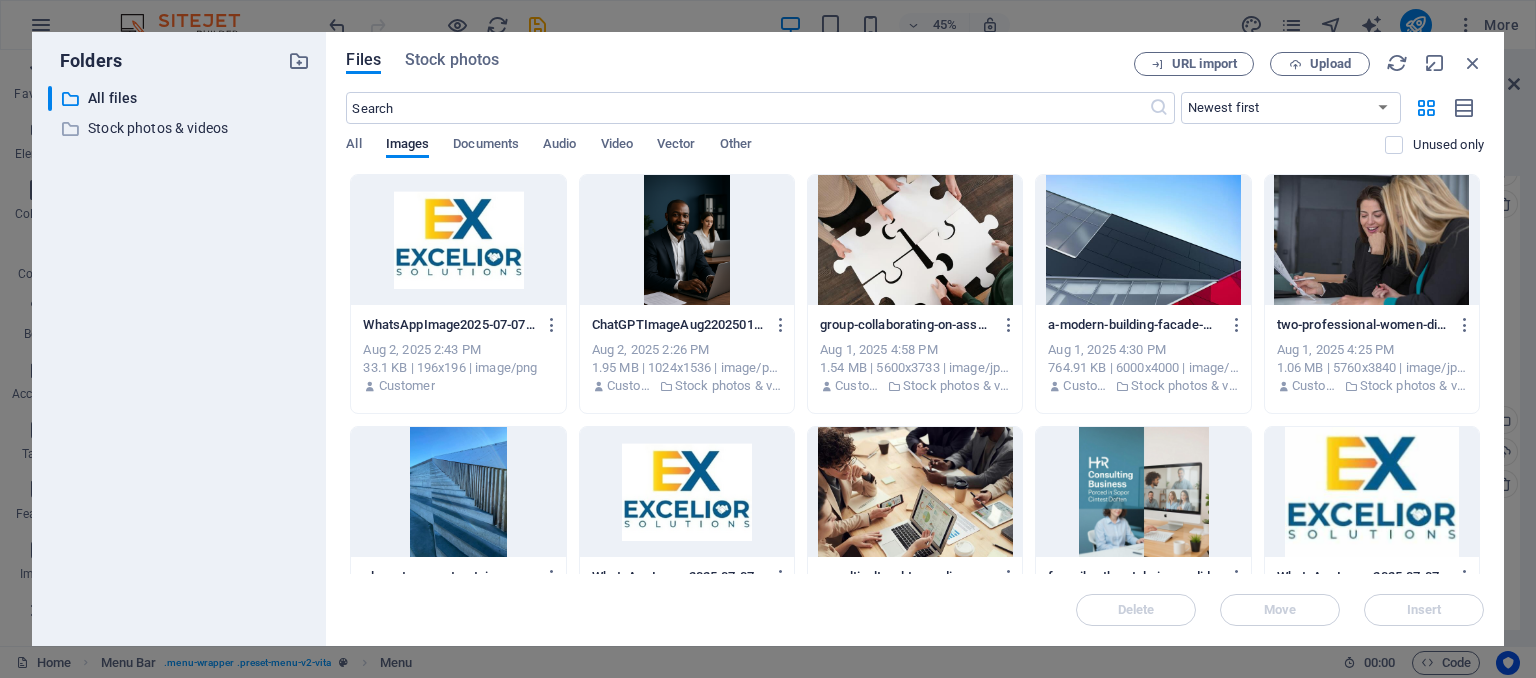 click at bounding box center (1143, 492) 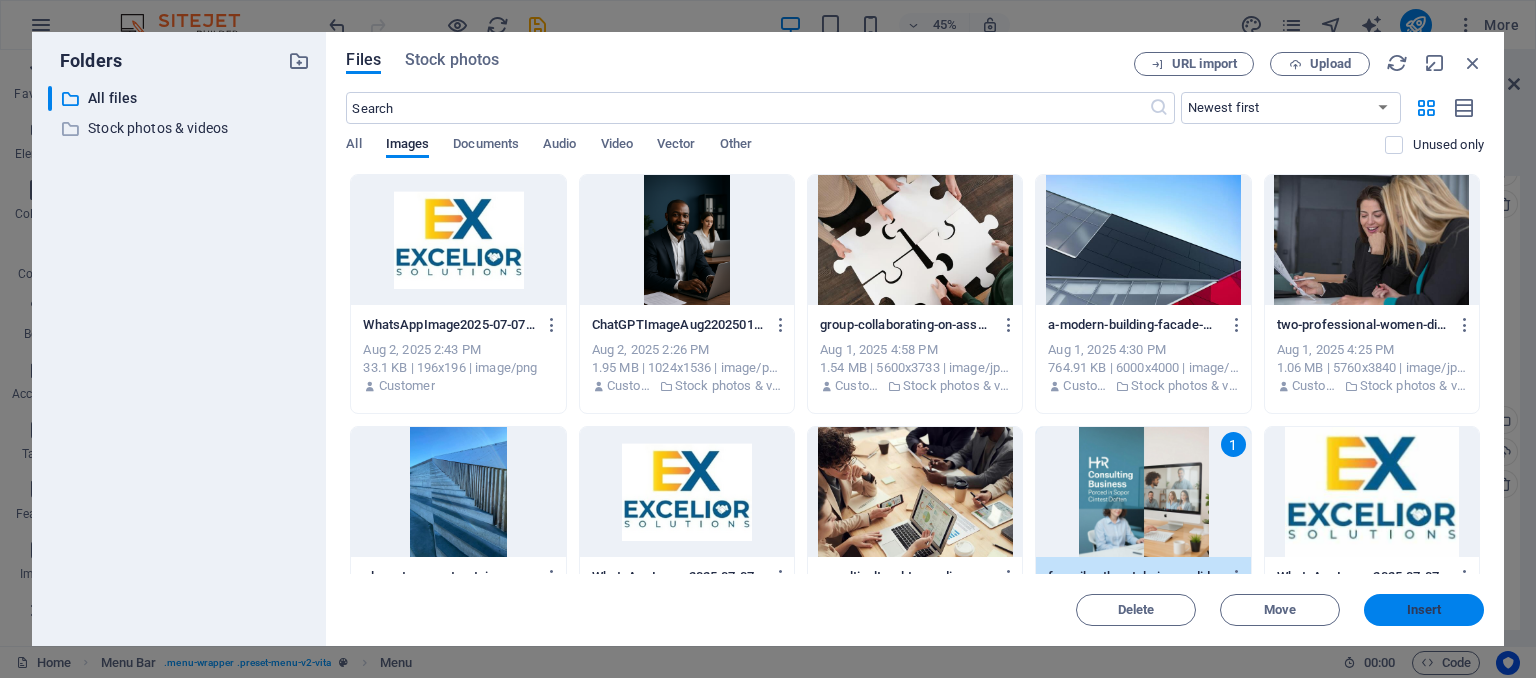 click on "Insert" at bounding box center (1424, 610) 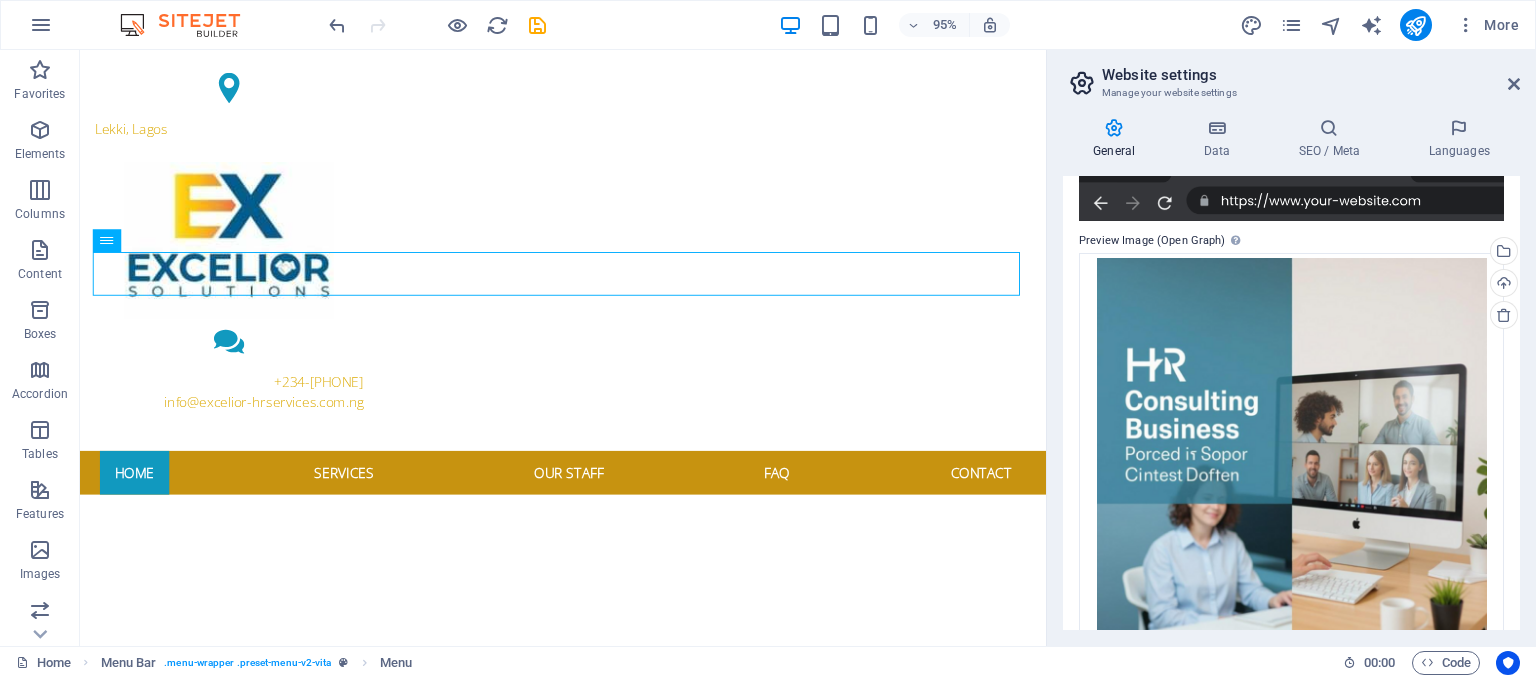 scroll, scrollTop: 492, scrollLeft: 0, axis: vertical 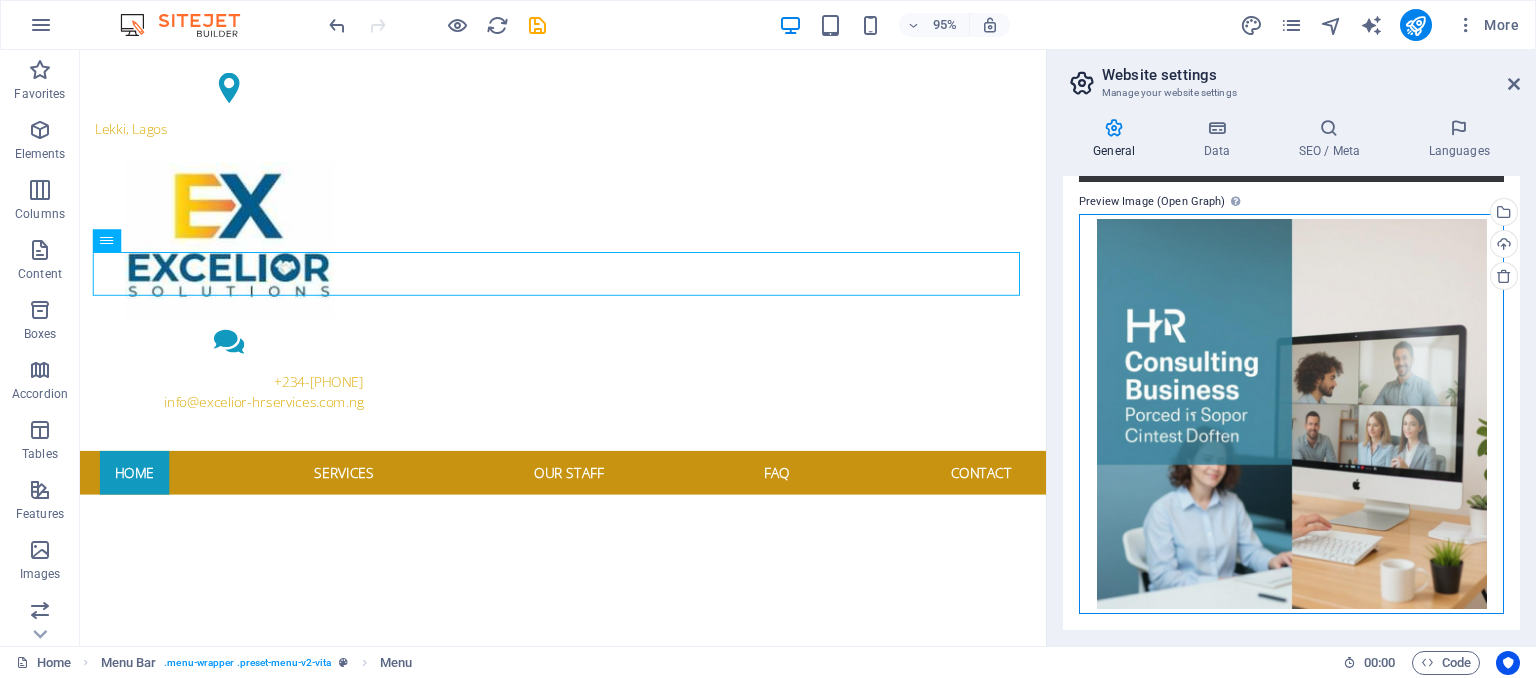 click on "Drag files here, click to choose files or select files from Files or our free stock photos & videos" at bounding box center (1291, 414) 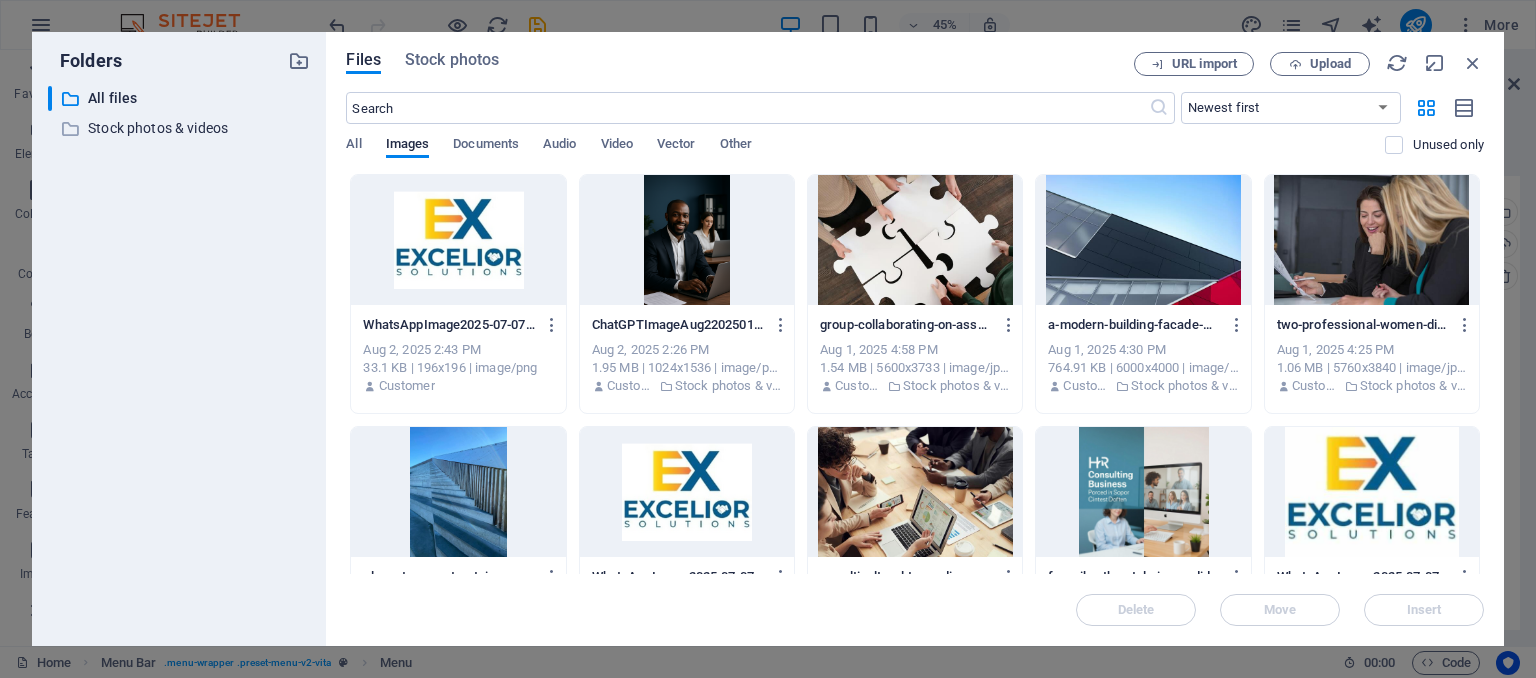 click at bounding box center [1372, 492] 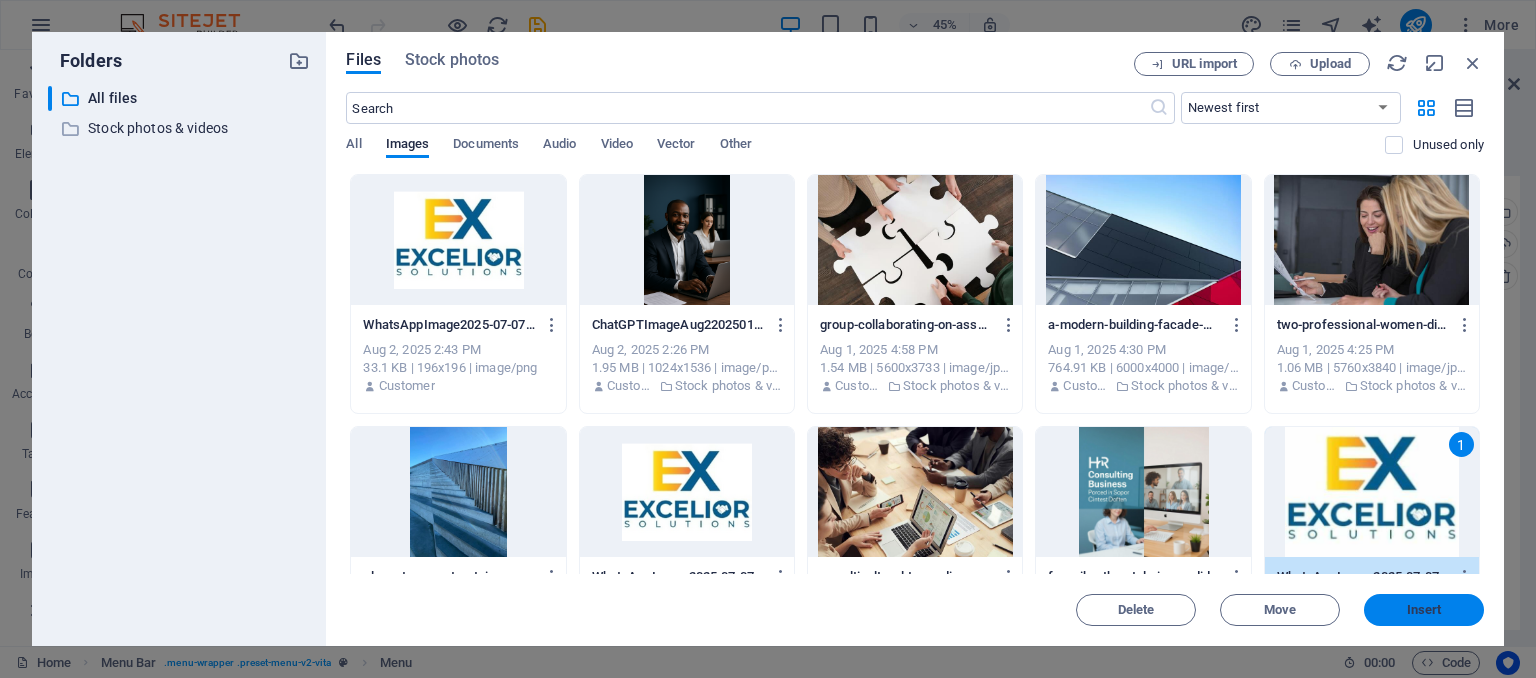 click on "Insert" at bounding box center (1424, 610) 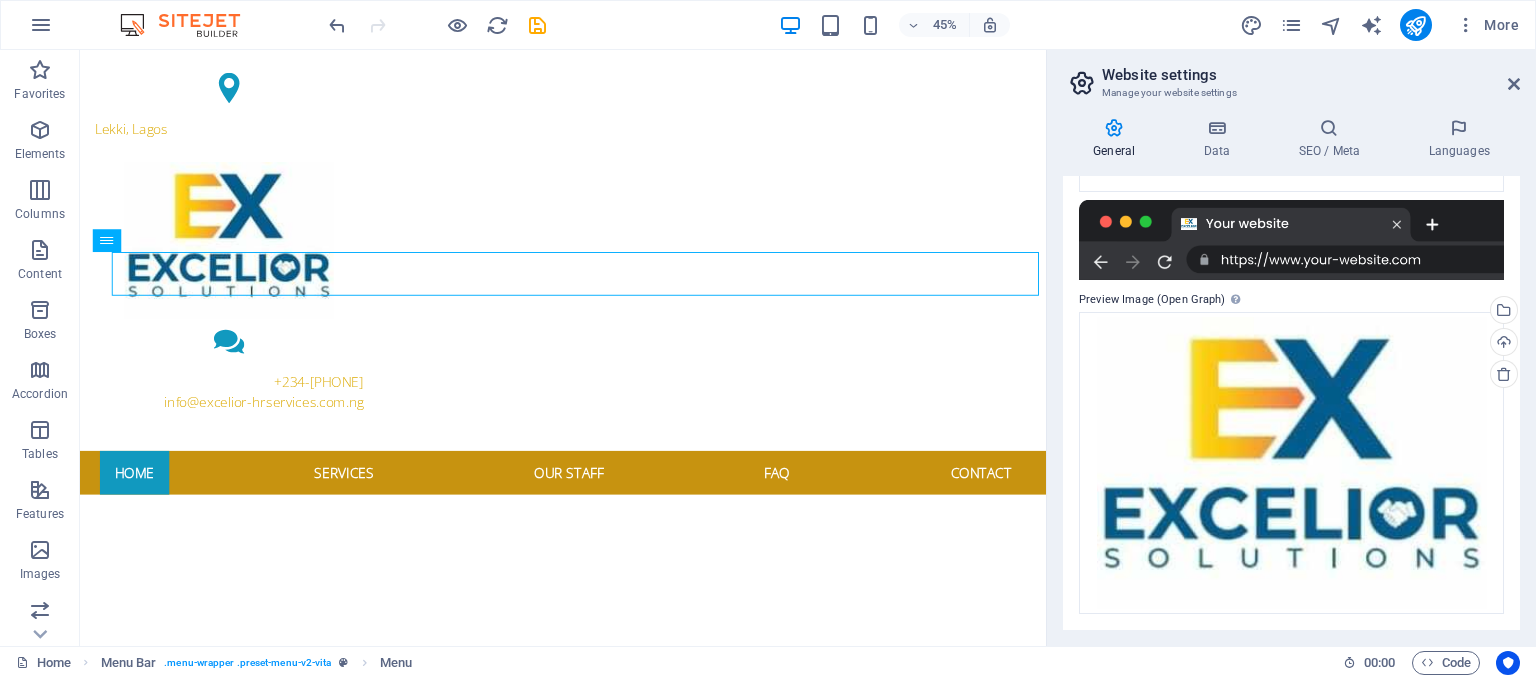 scroll, scrollTop: 394, scrollLeft: 0, axis: vertical 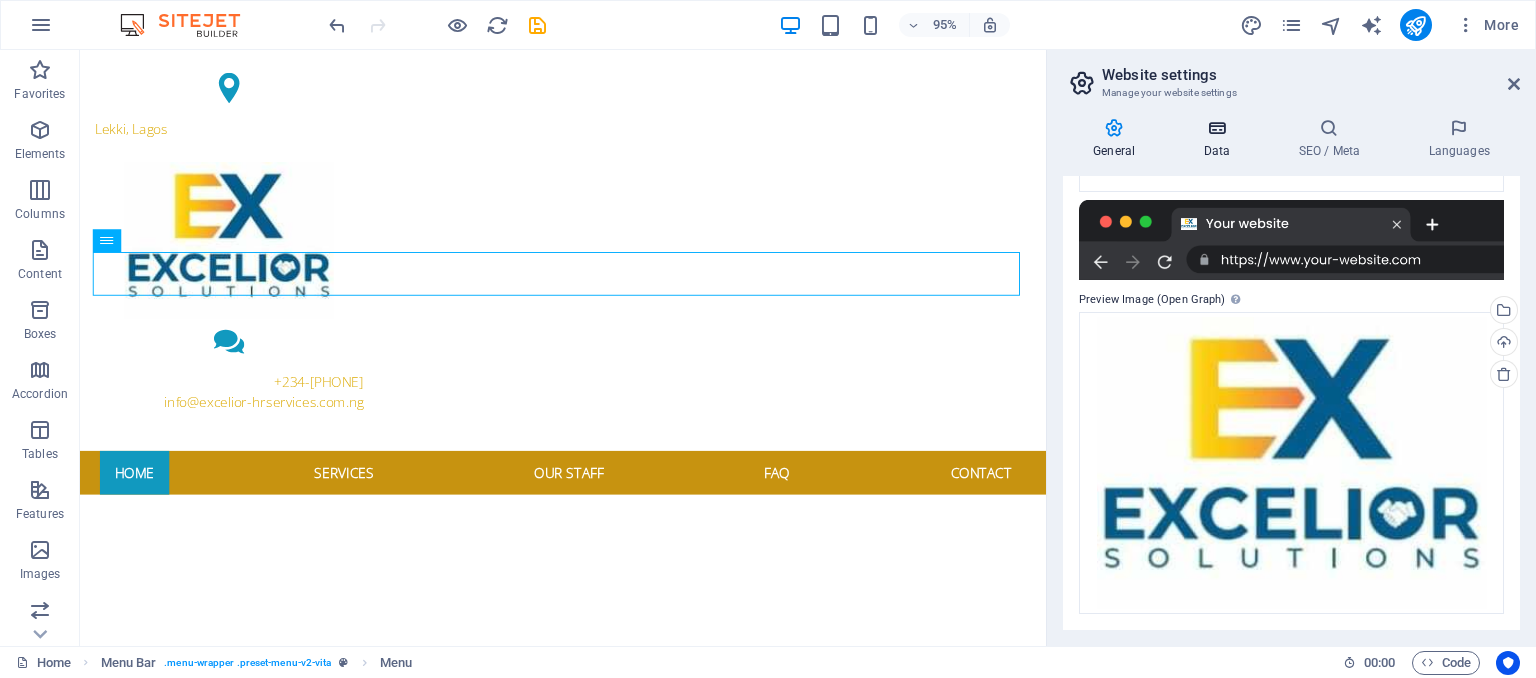 click at bounding box center [1216, 128] 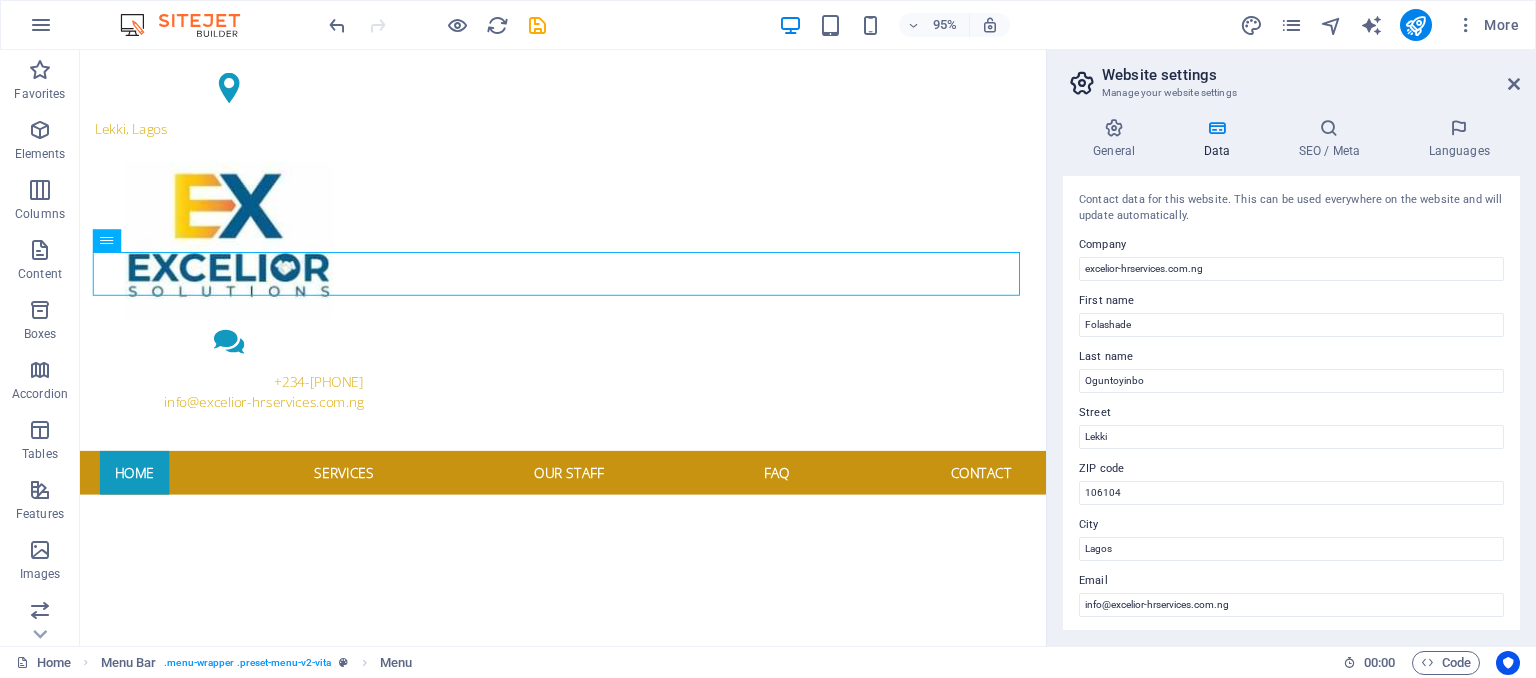 drag, startPoint x: 1519, startPoint y: 354, endPoint x: 1520, endPoint y: 377, distance: 23.021729 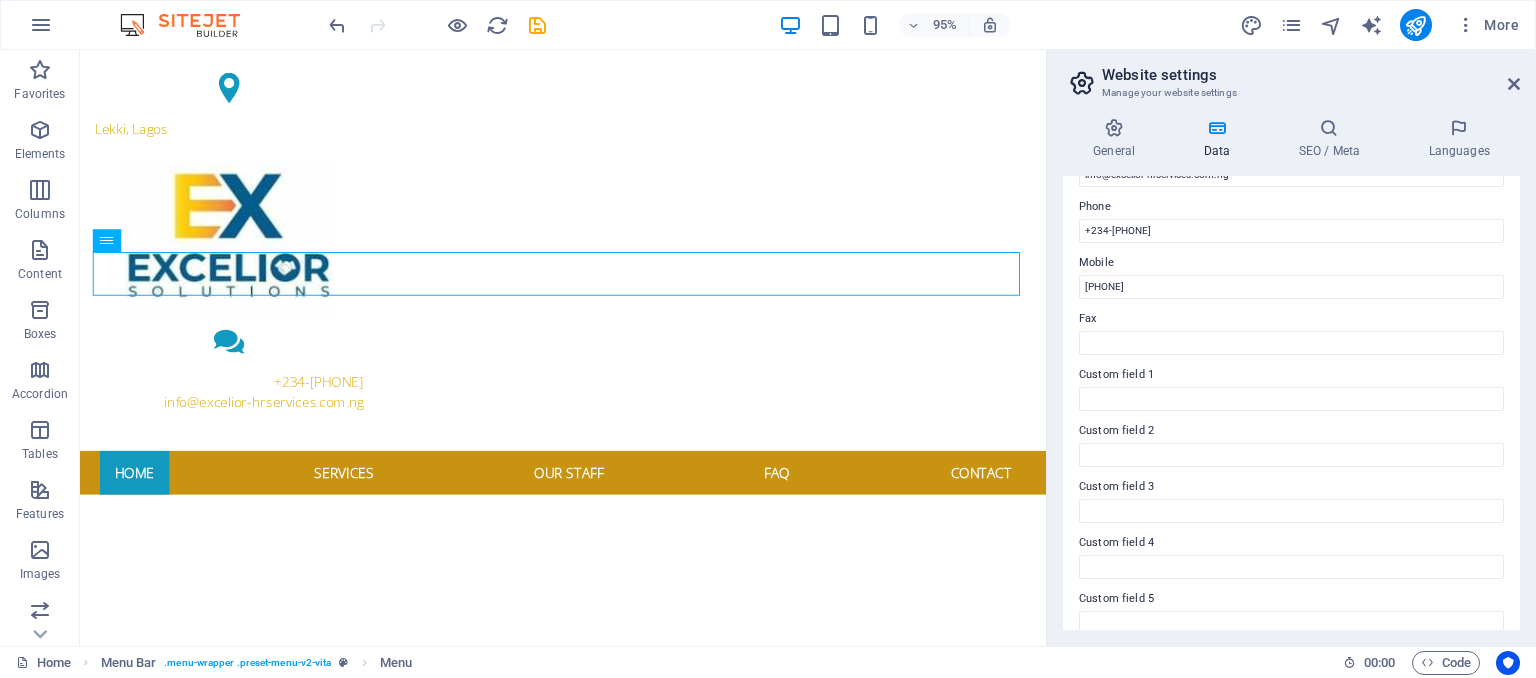 scroll, scrollTop: 506, scrollLeft: 0, axis: vertical 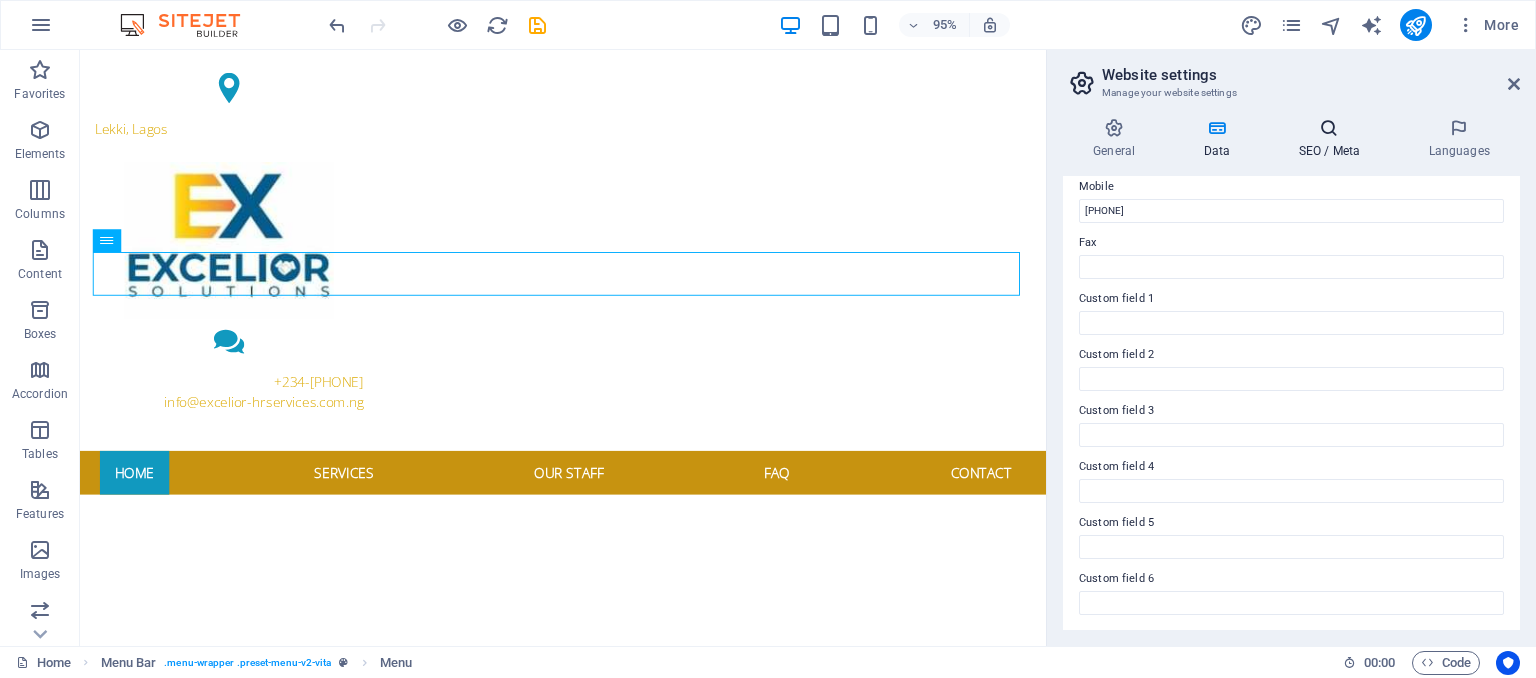 click at bounding box center [1329, 128] 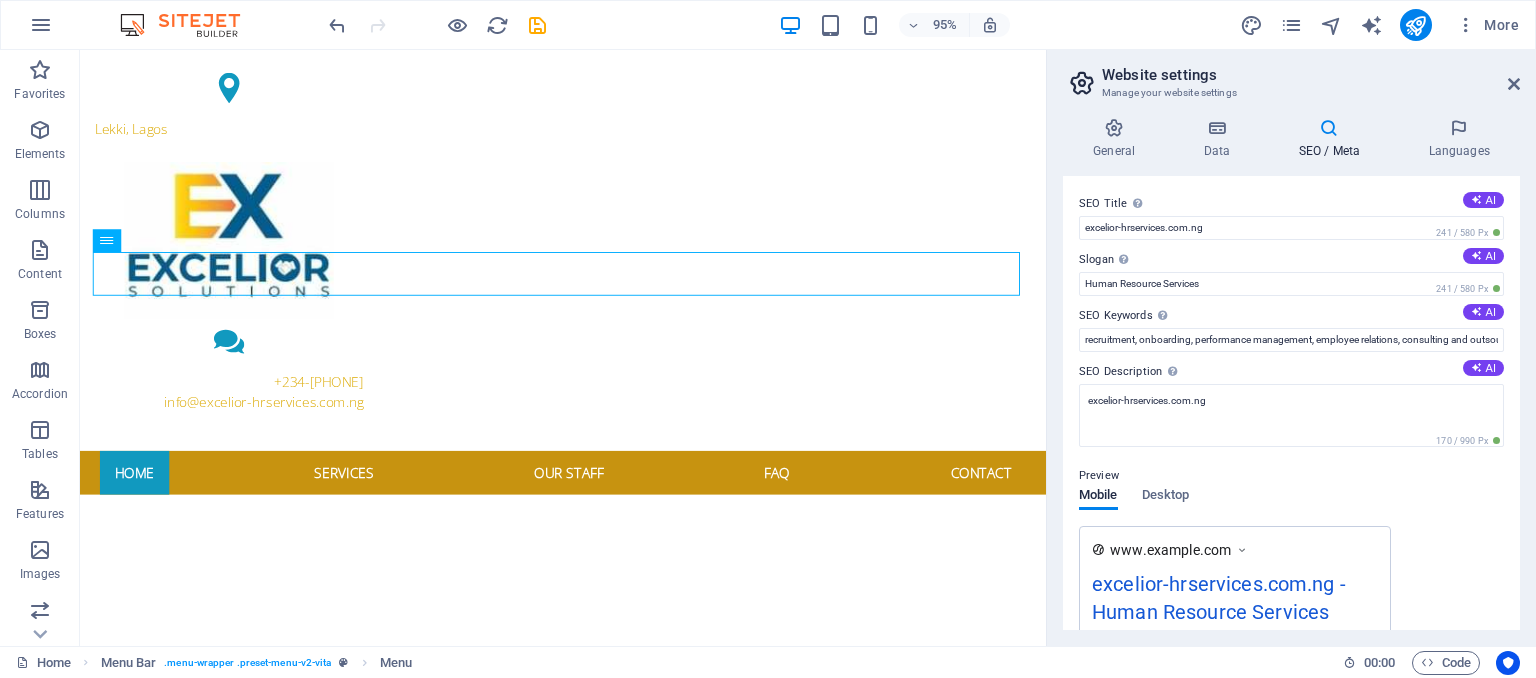 scroll, scrollTop: 308, scrollLeft: 0, axis: vertical 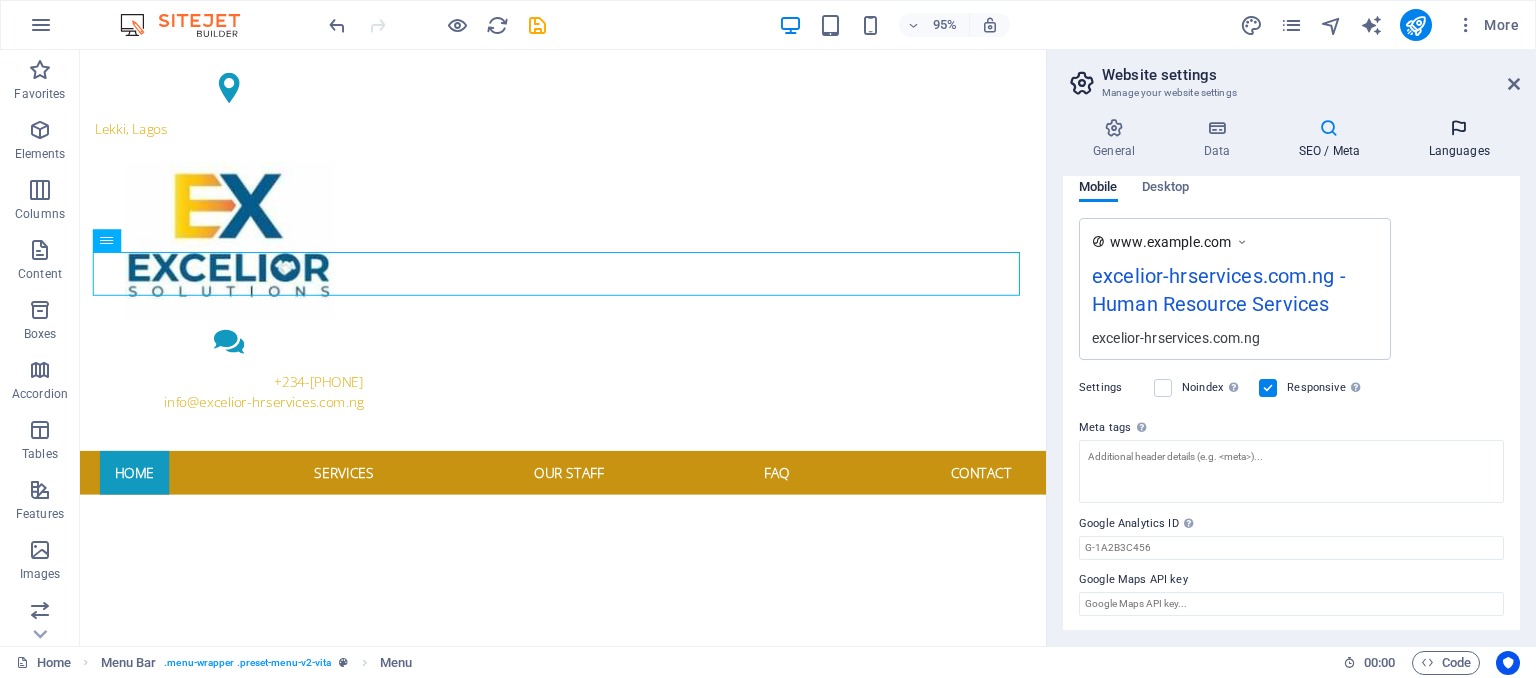 click on "Languages" at bounding box center [1459, 139] 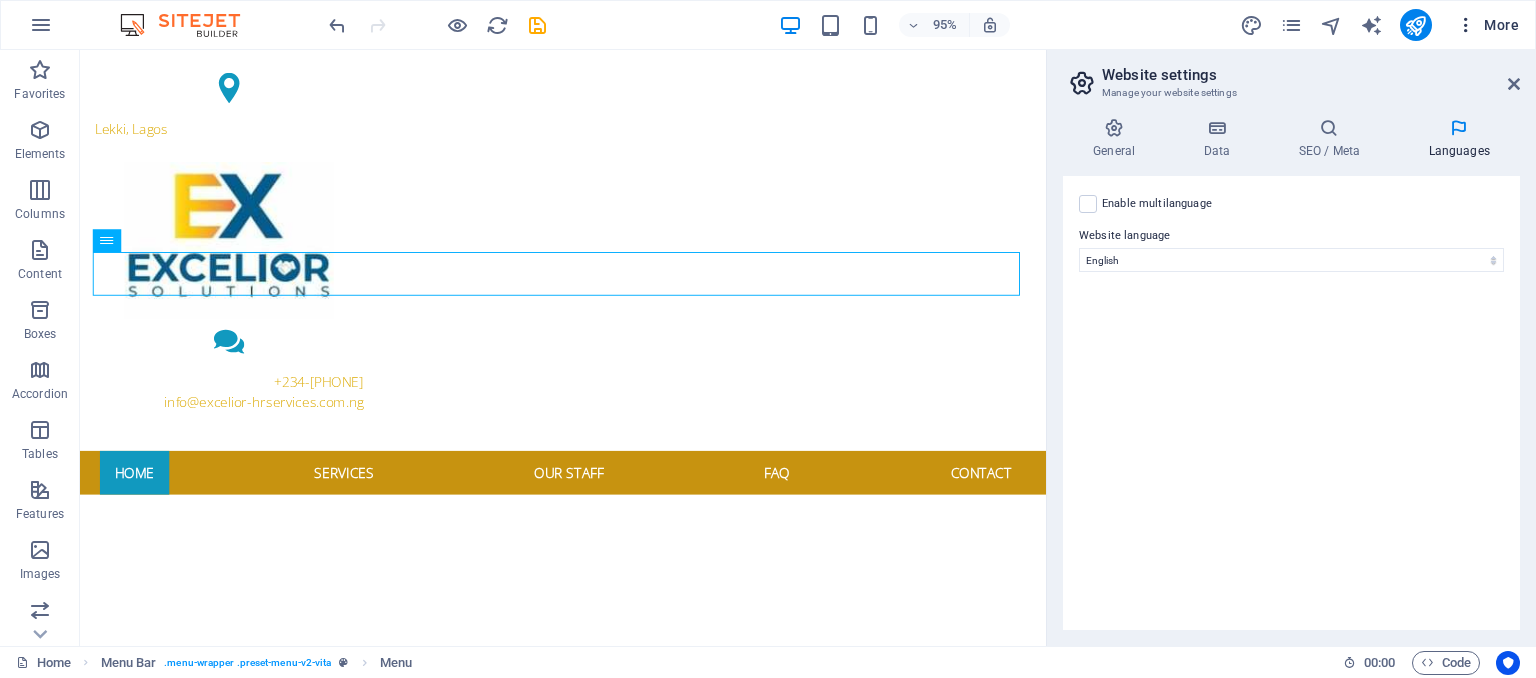 click on "More" at bounding box center (1487, 25) 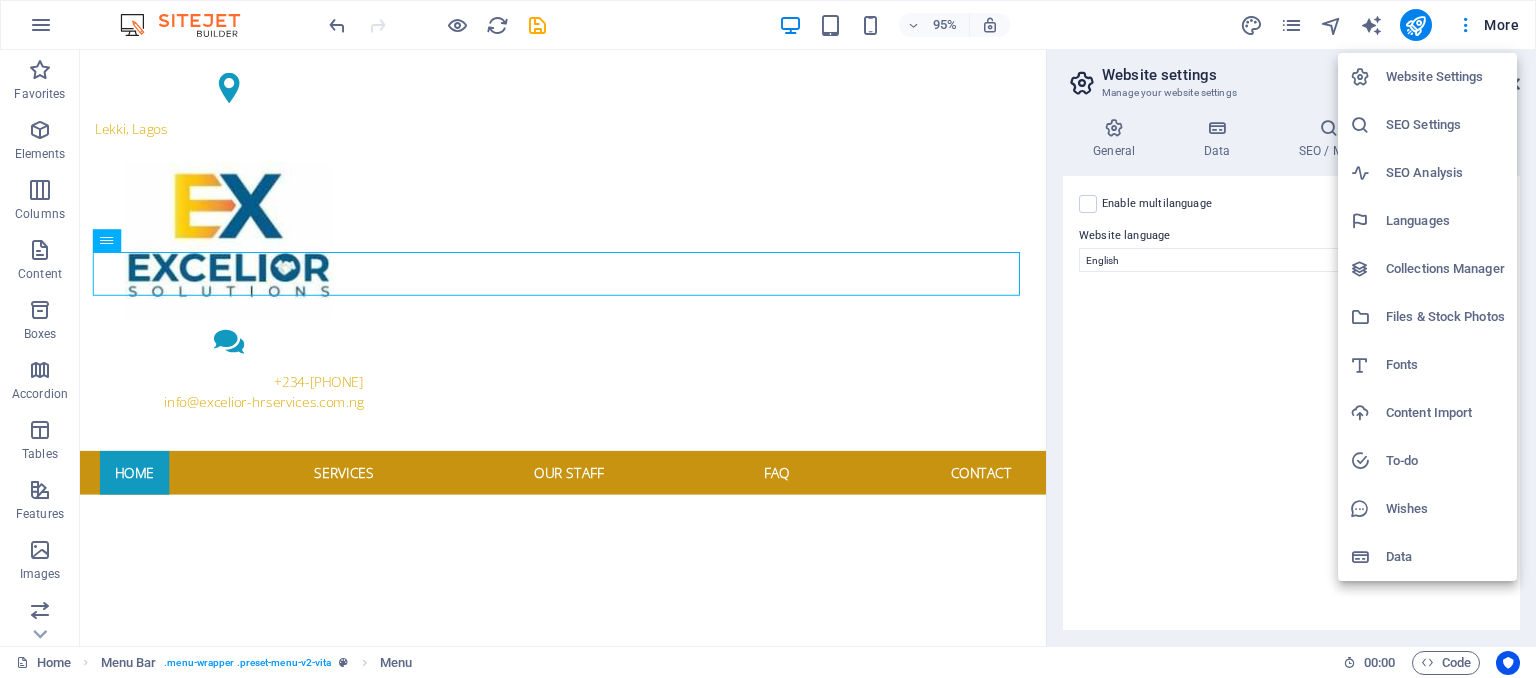 click on "Content Import" at bounding box center [1445, 413] 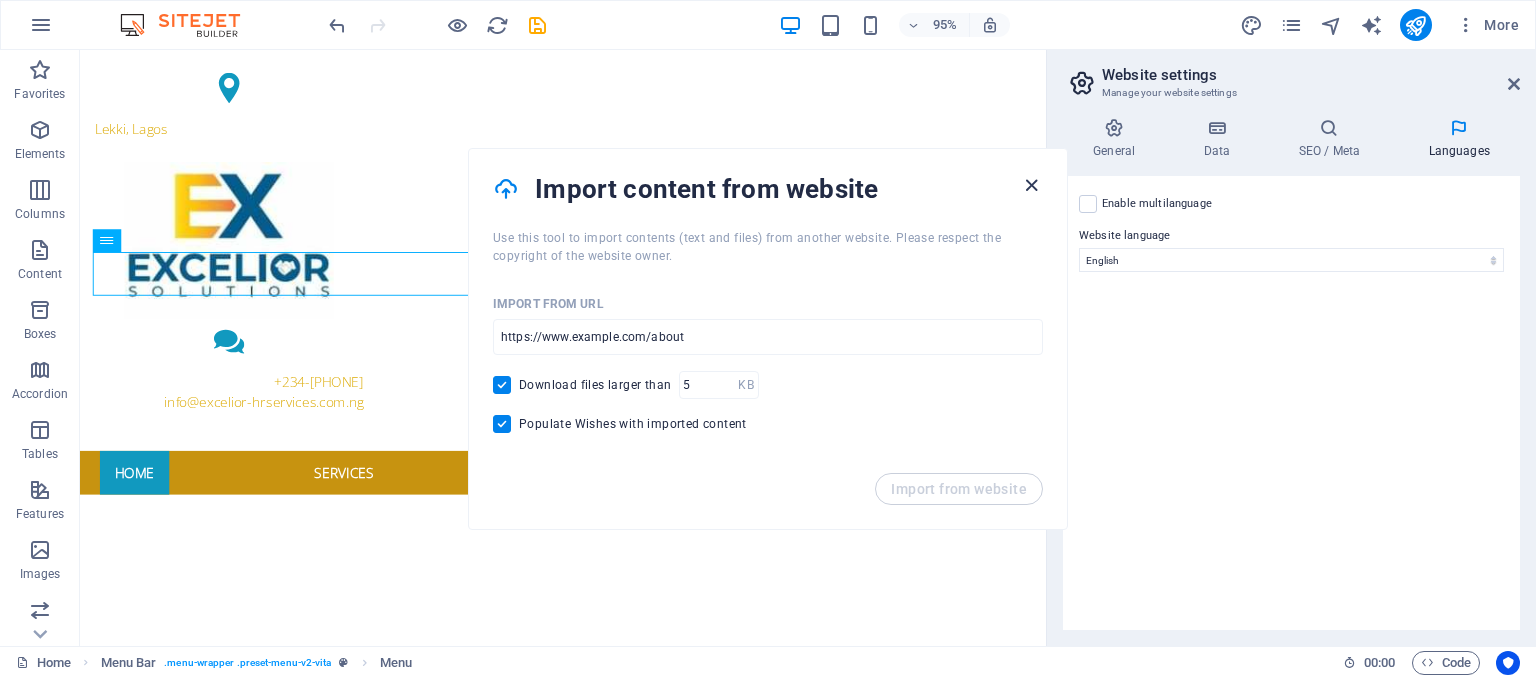 click at bounding box center (1031, 185) 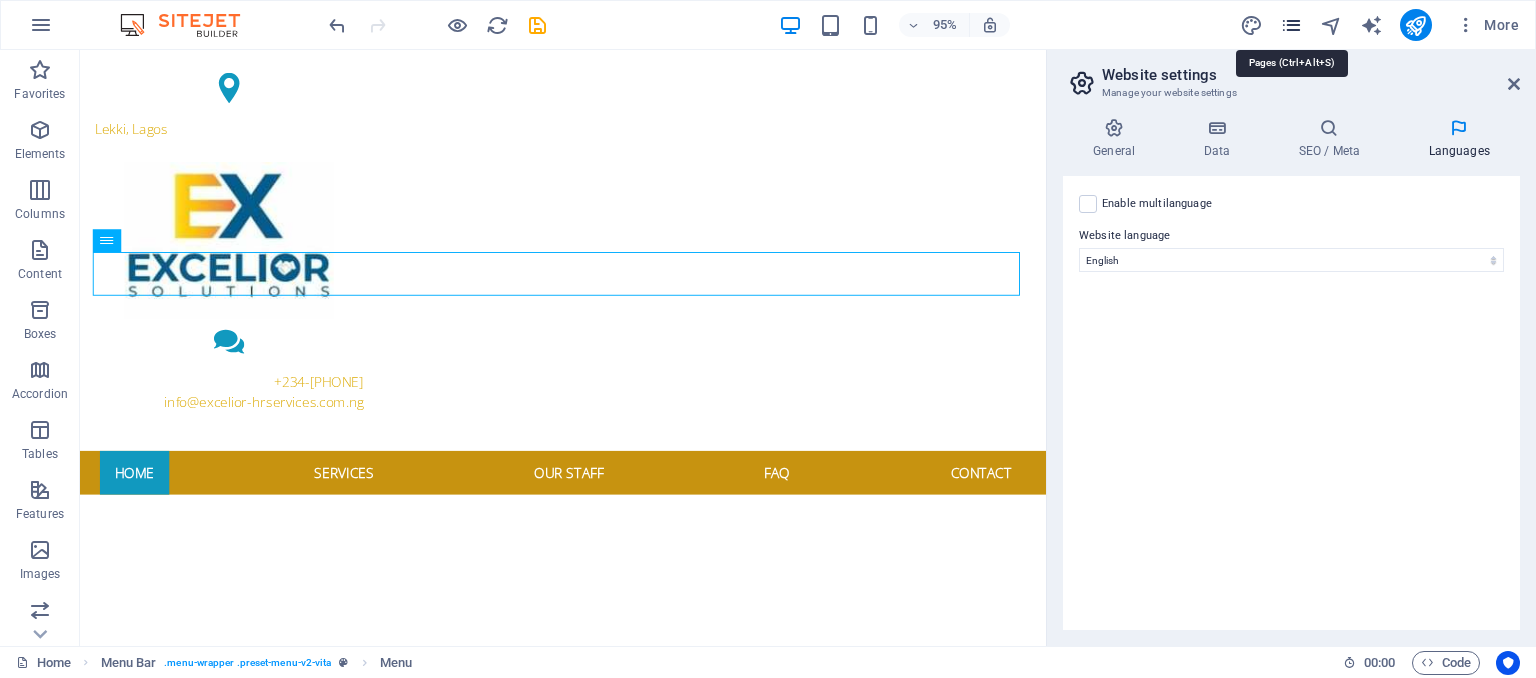 click at bounding box center (1291, 25) 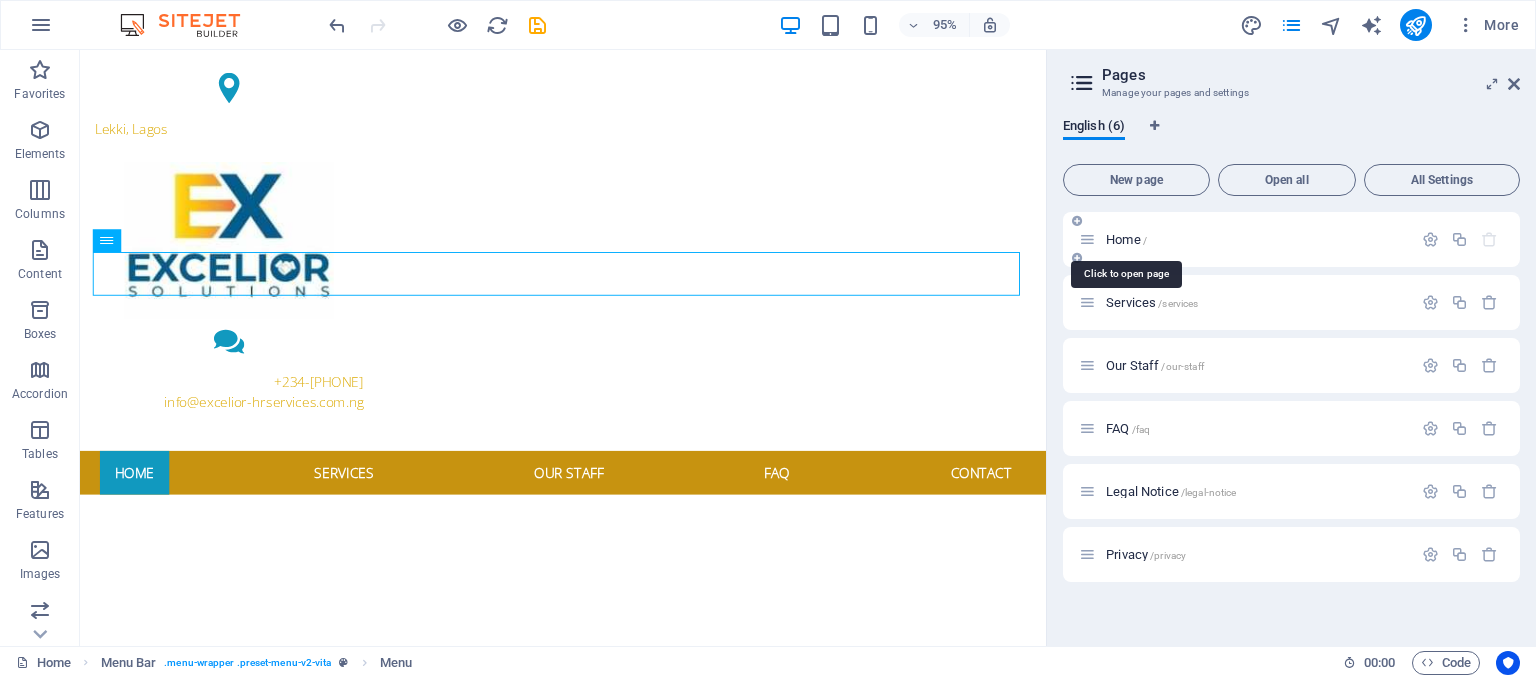 click on "Home /" at bounding box center (1126, 239) 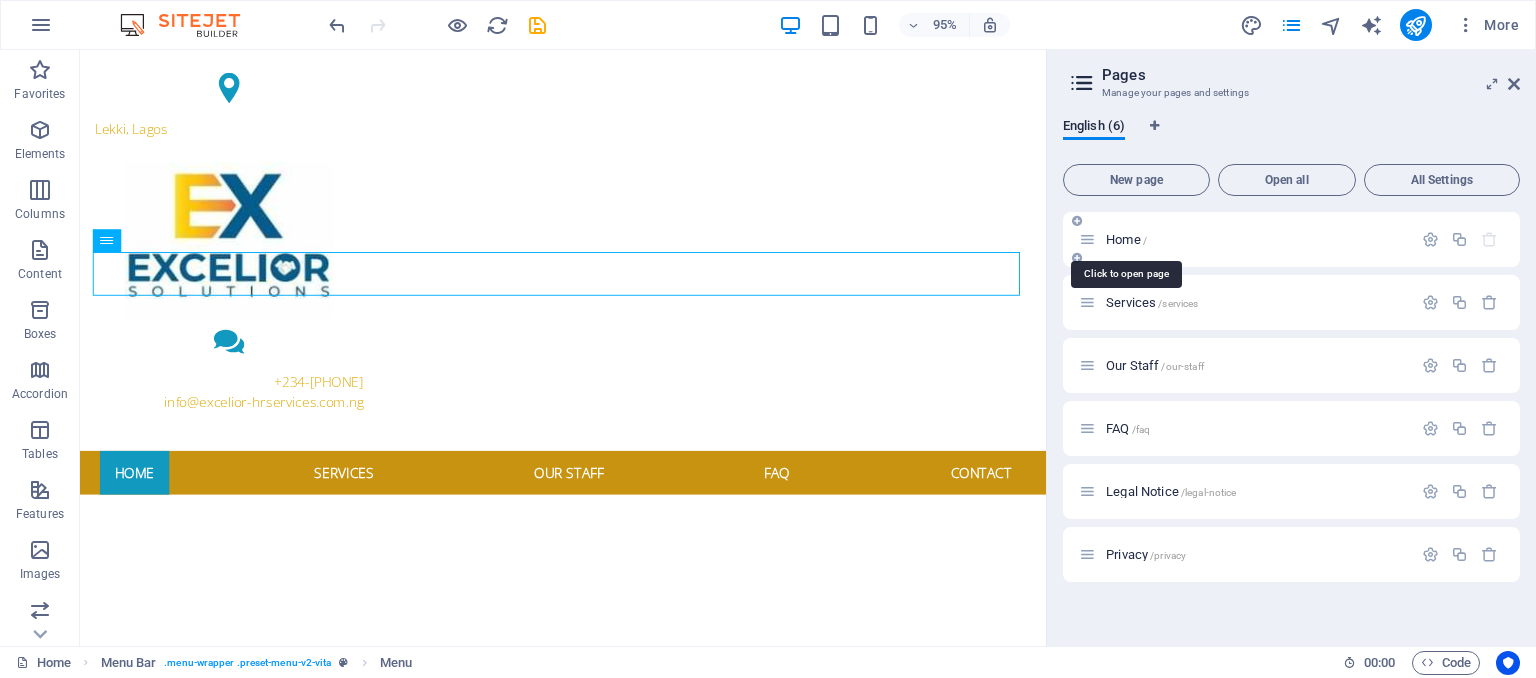 click on "Home /" at bounding box center [1126, 239] 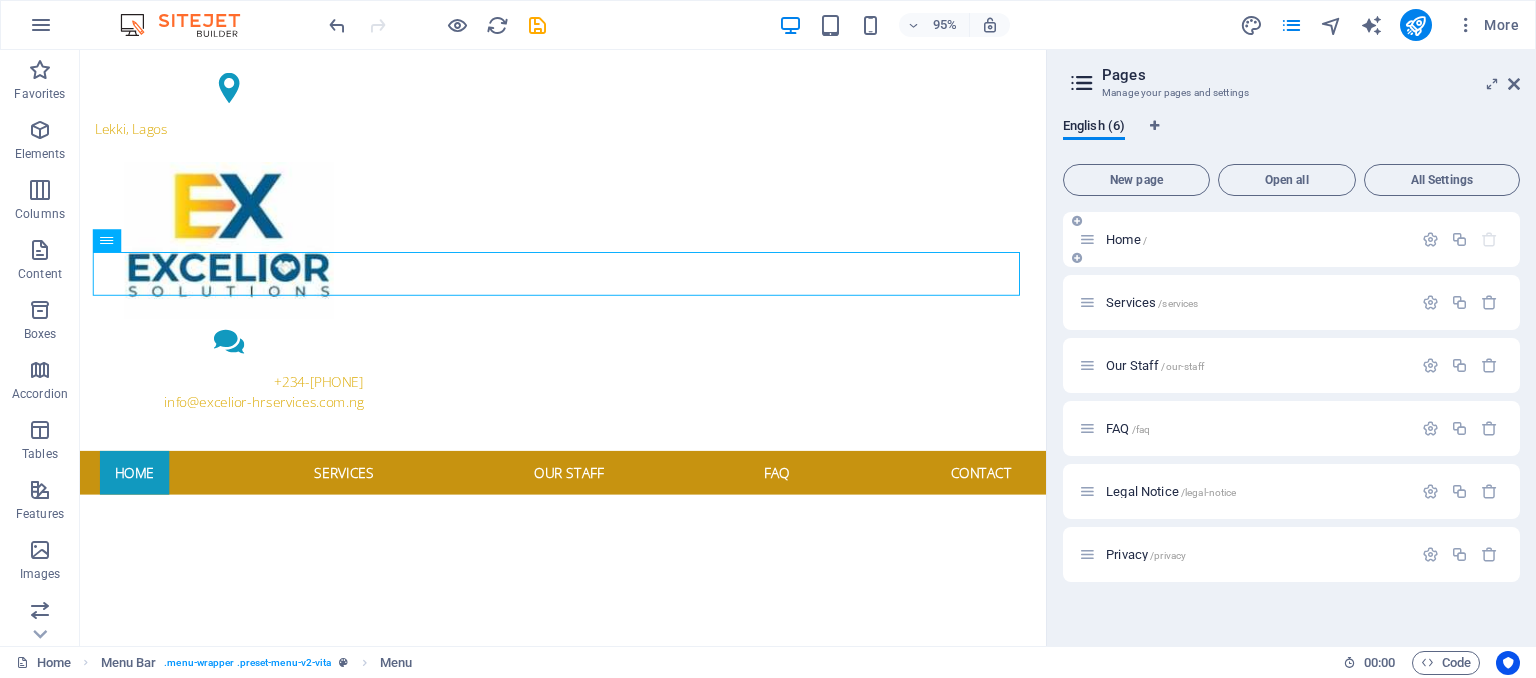 click at bounding box center (1087, 239) 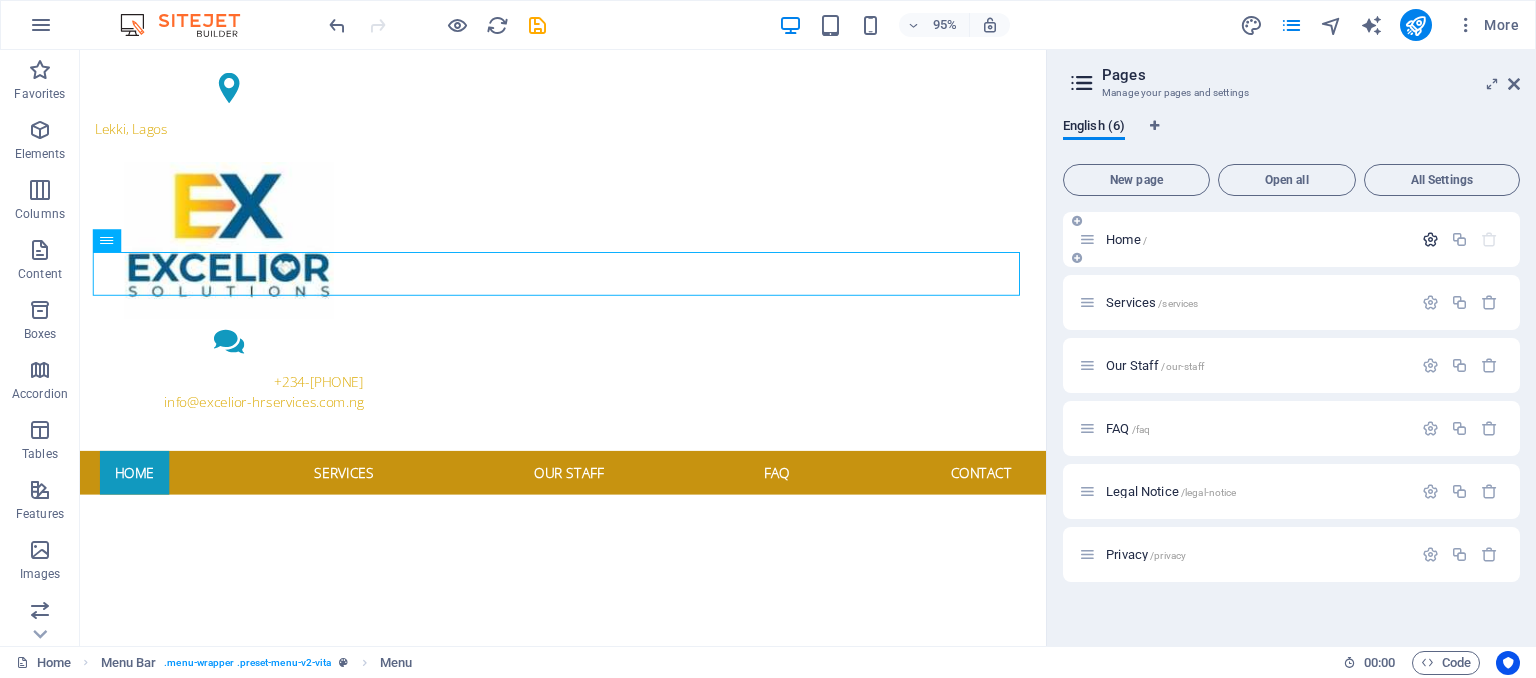 click at bounding box center [1430, 239] 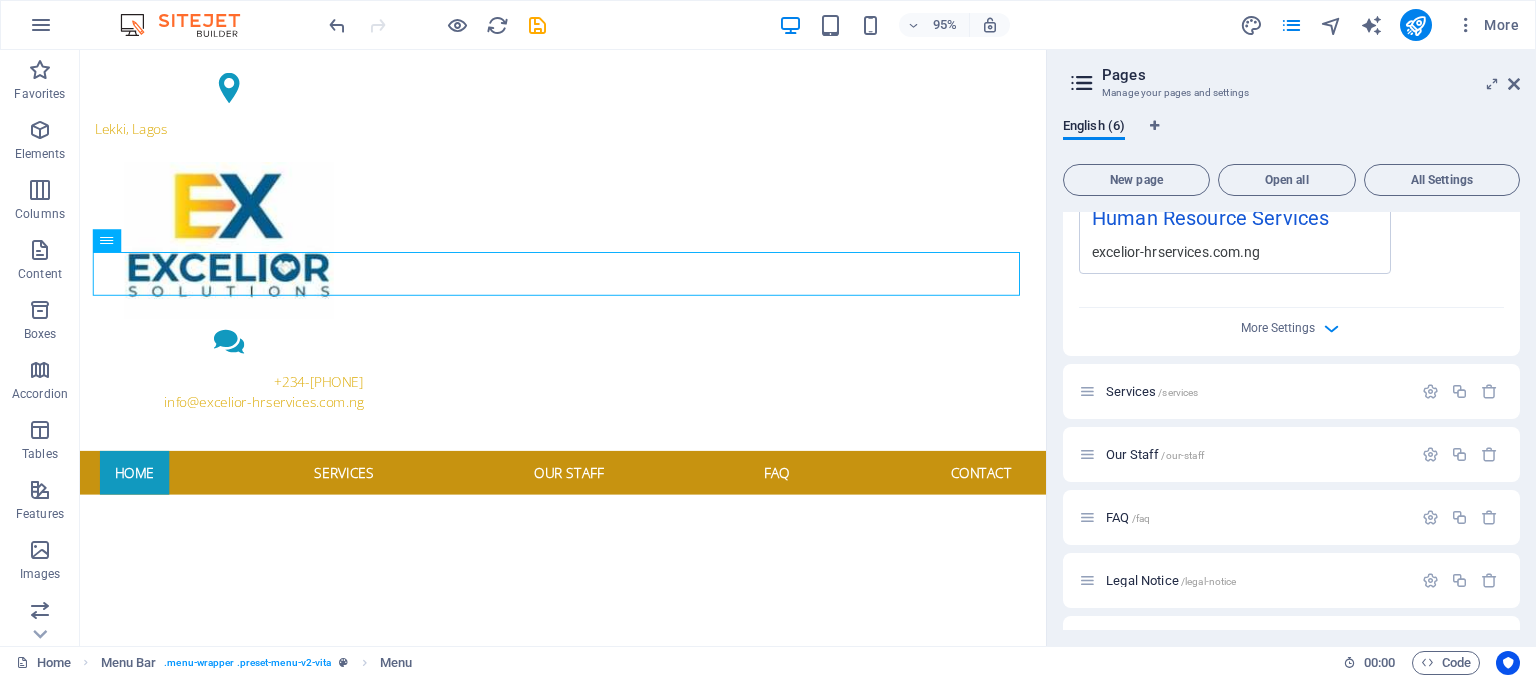 scroll, scrollTop: 733, scrollLeft: 0, axis: vertical 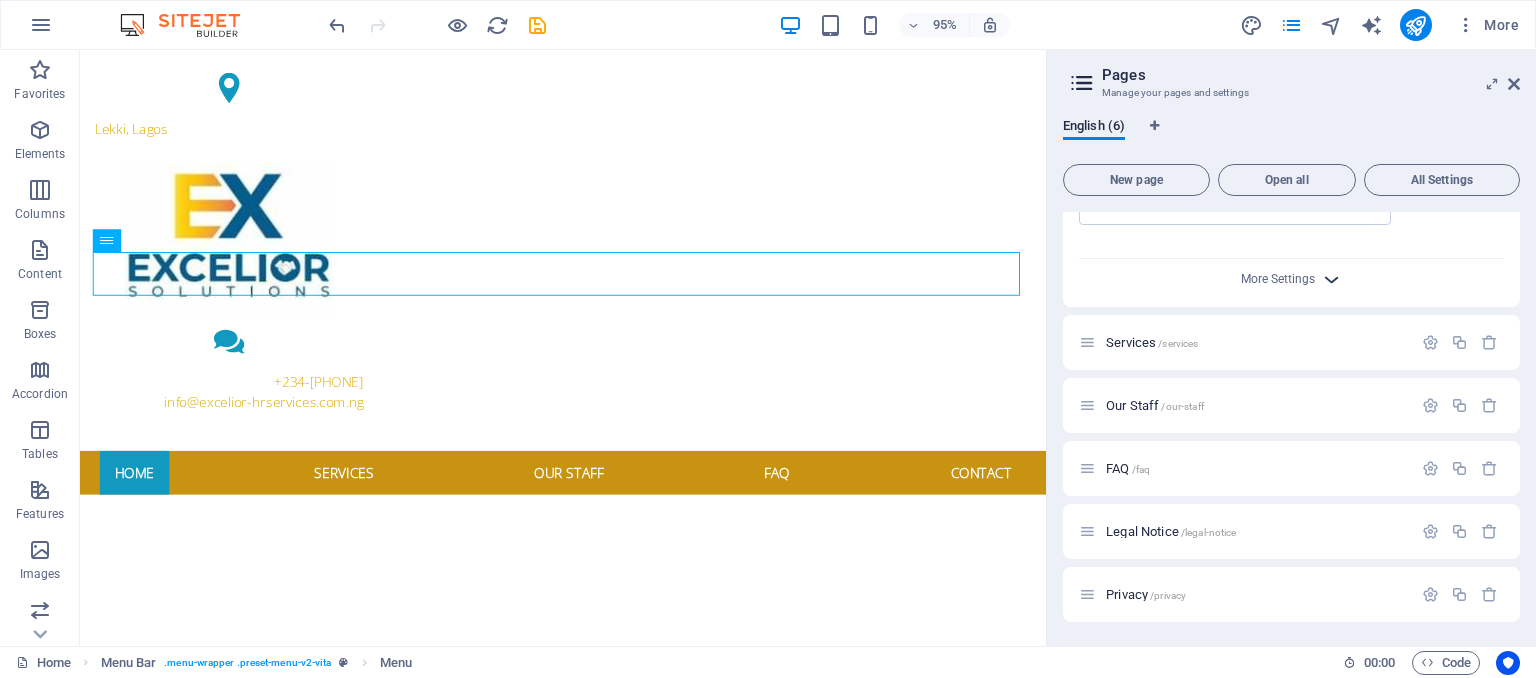 click at bounding box center [1331, 279] 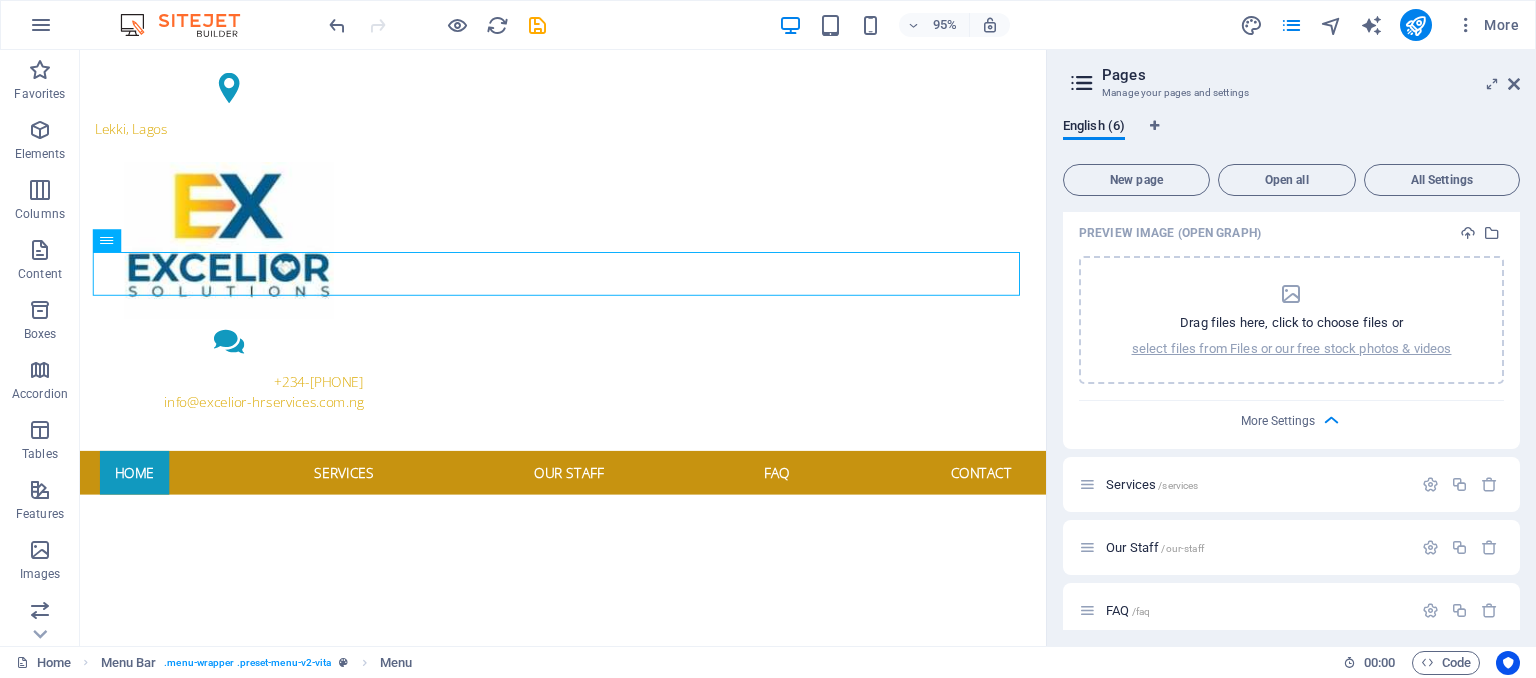 scroll, scrollTop: 874, scrollLeft: 0, axis: vertical 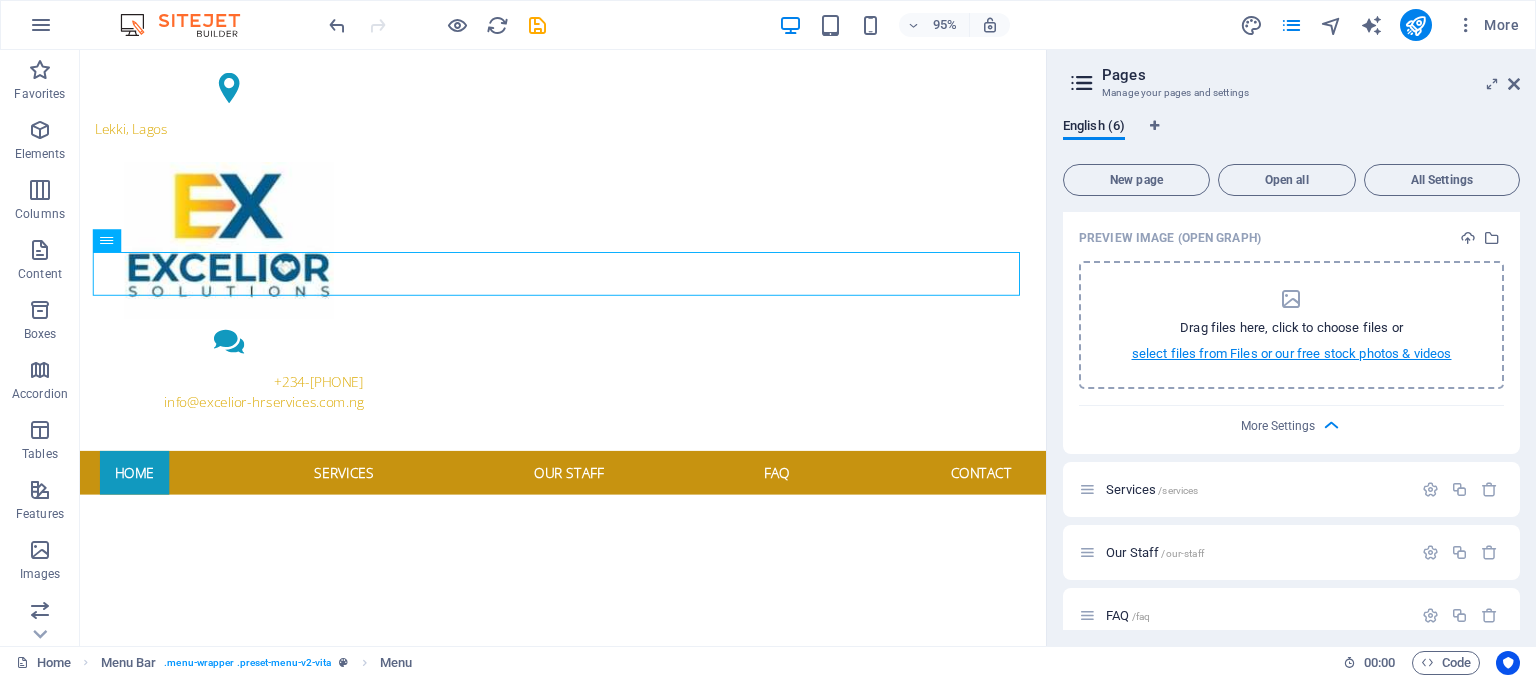 click on "select files from Files or our free stock photos & videos" at bounding box center (1292, 354) 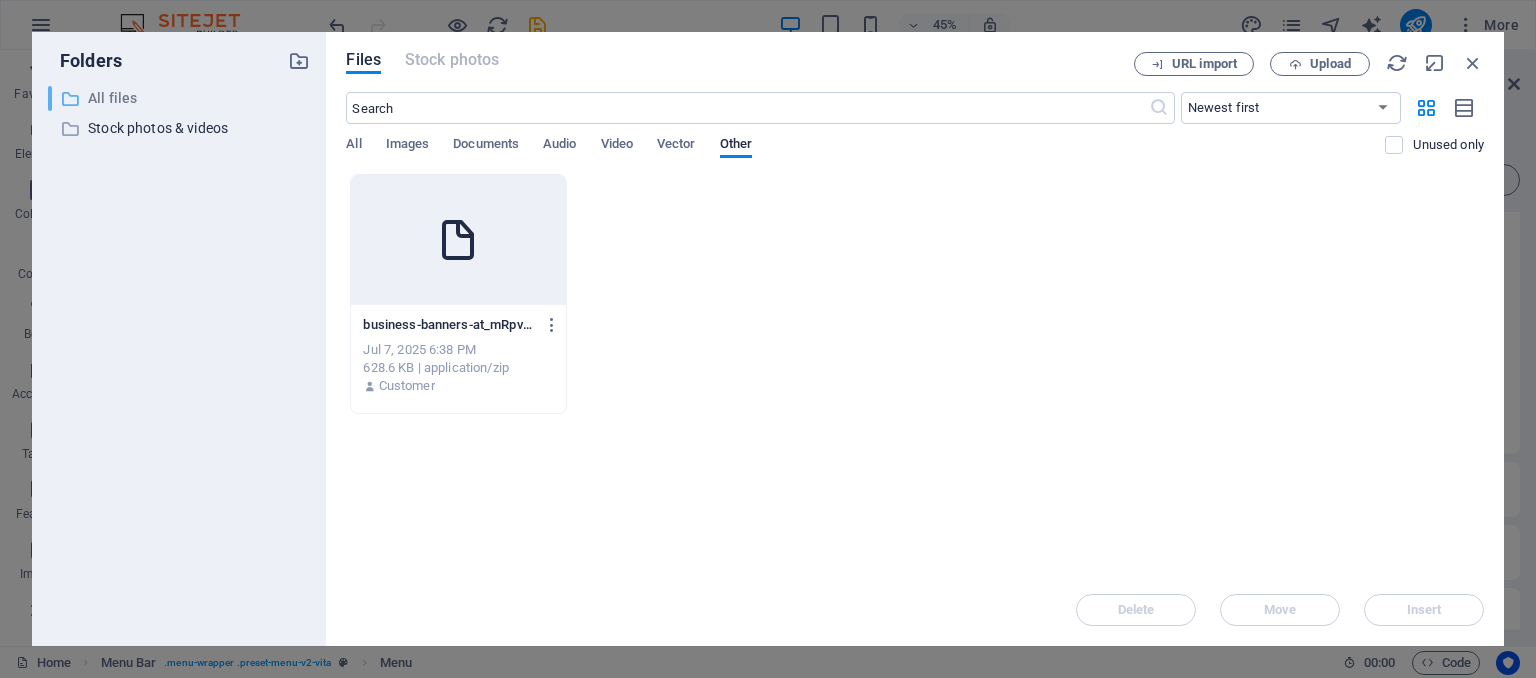 click on "All files" at bounding box center (181, 98) 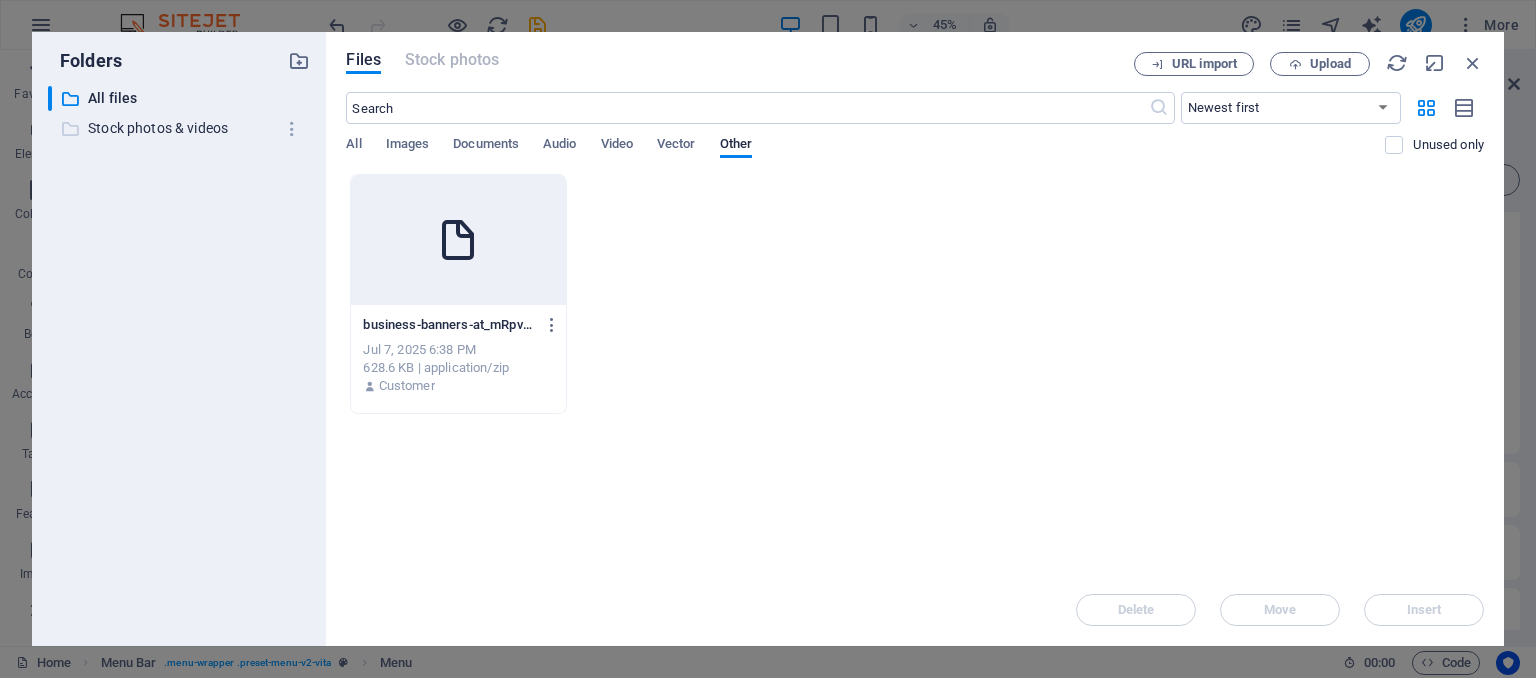 click on "Stock photos & videos" at bounding box center [181, 128] 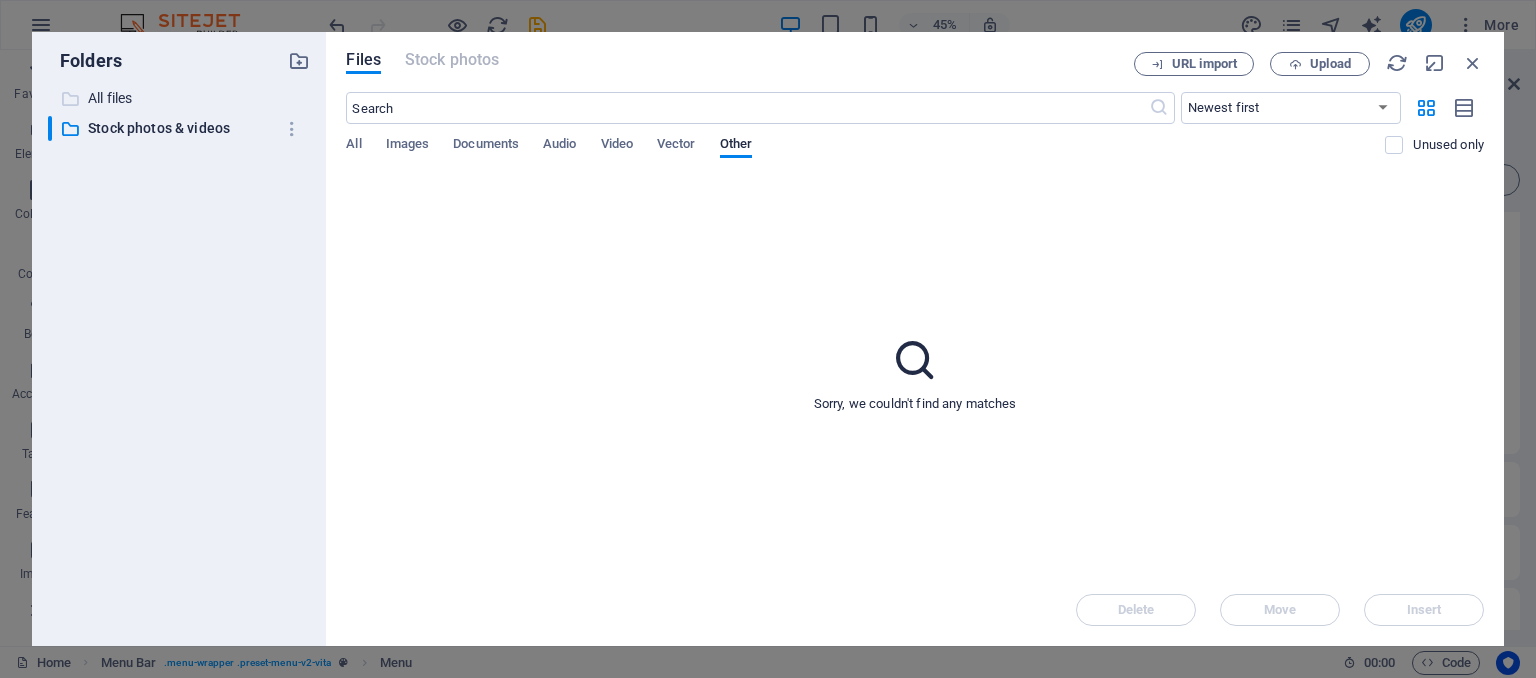 click on "All files" at bounding box center (181, 98) 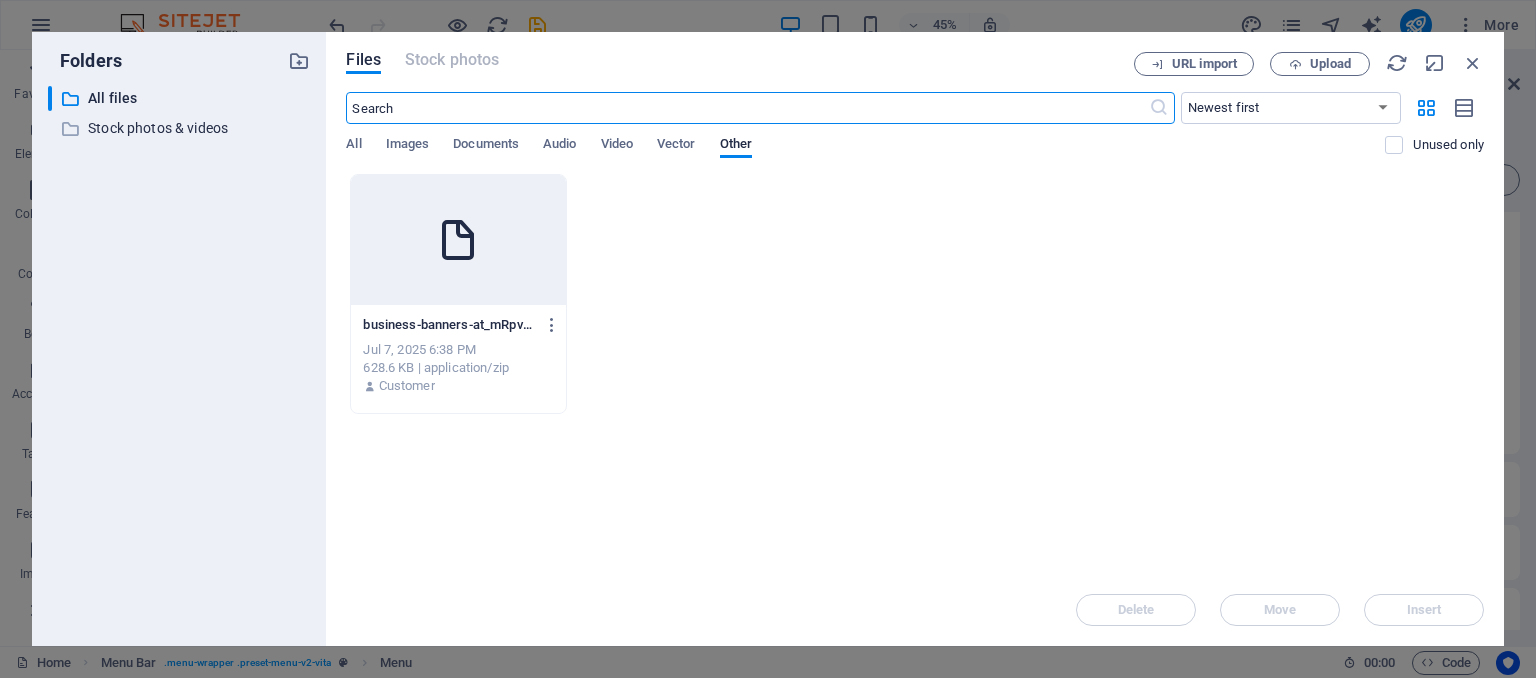 click at bounding box center (747, 108) 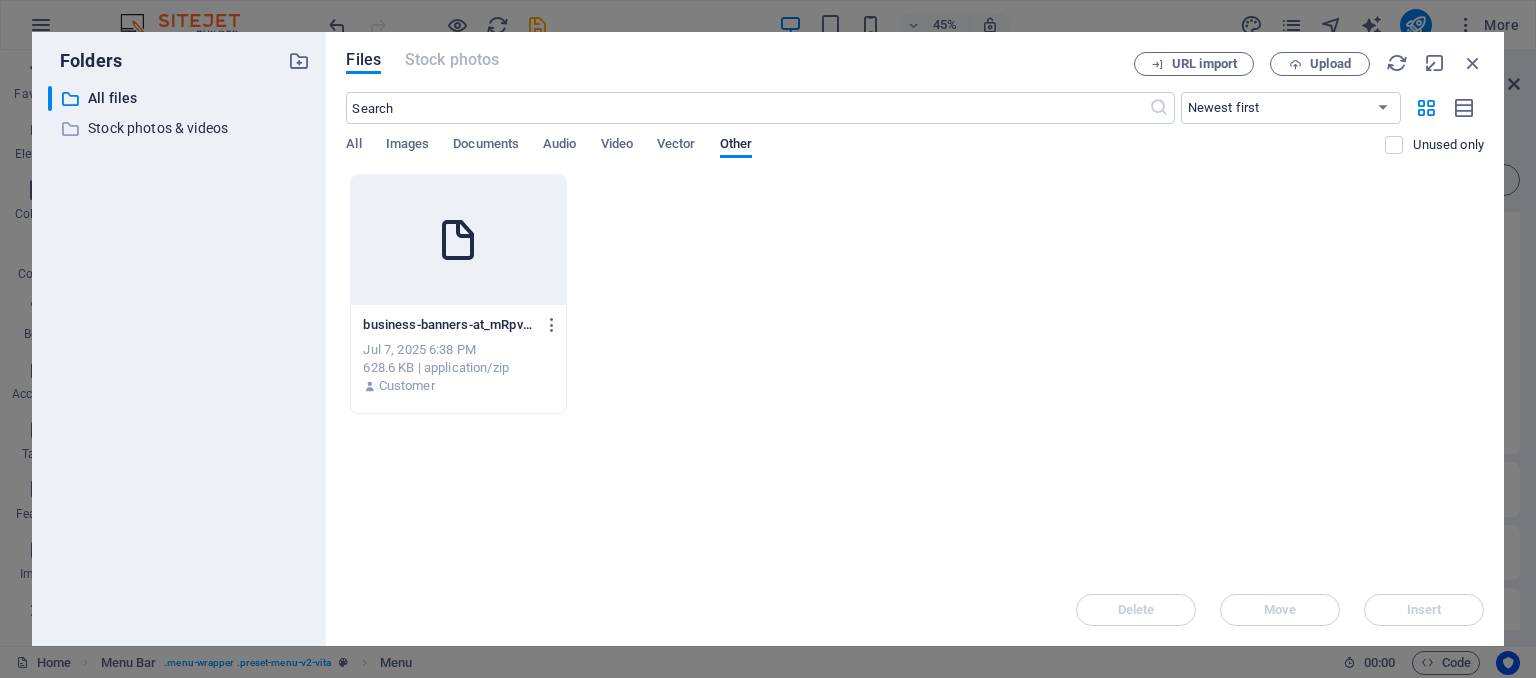 click at bounding box center [458, 240] 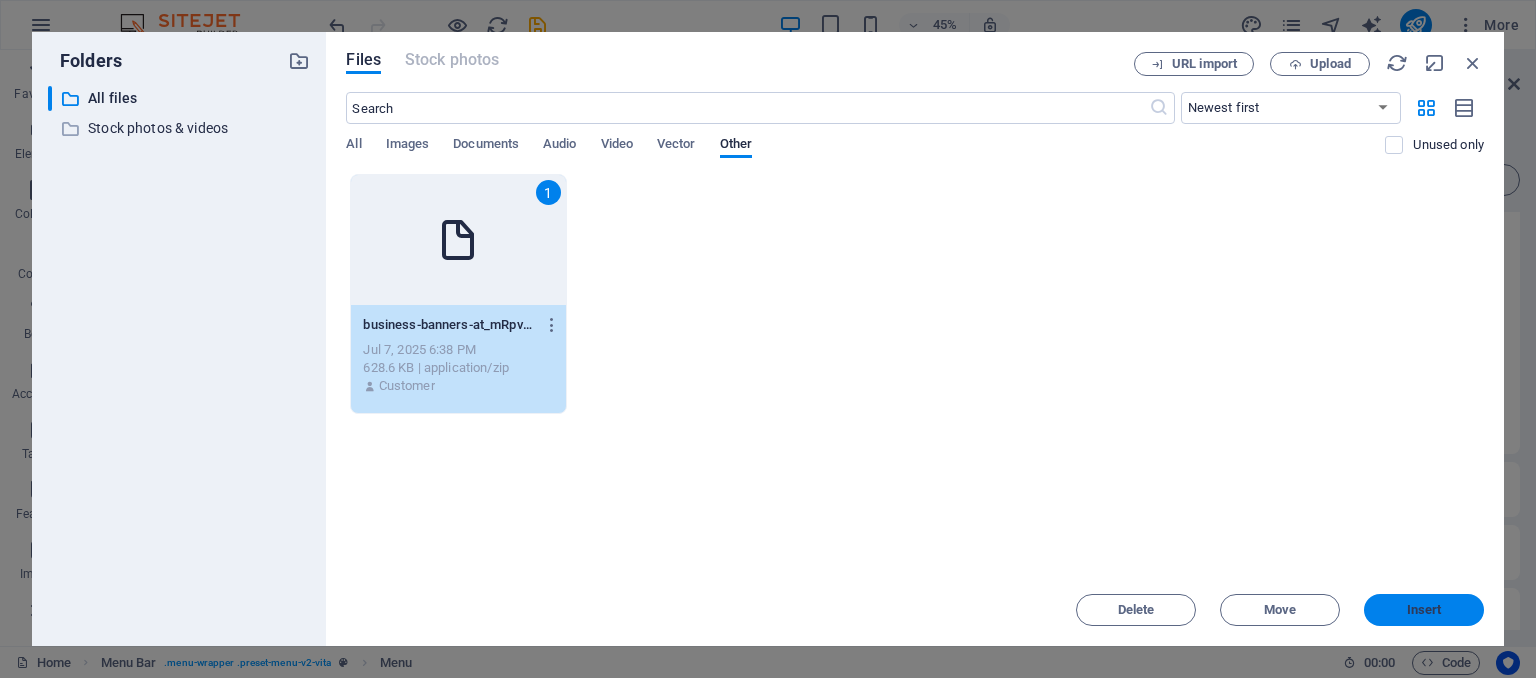 click on "Insert" at bounding box center (1424, 610) 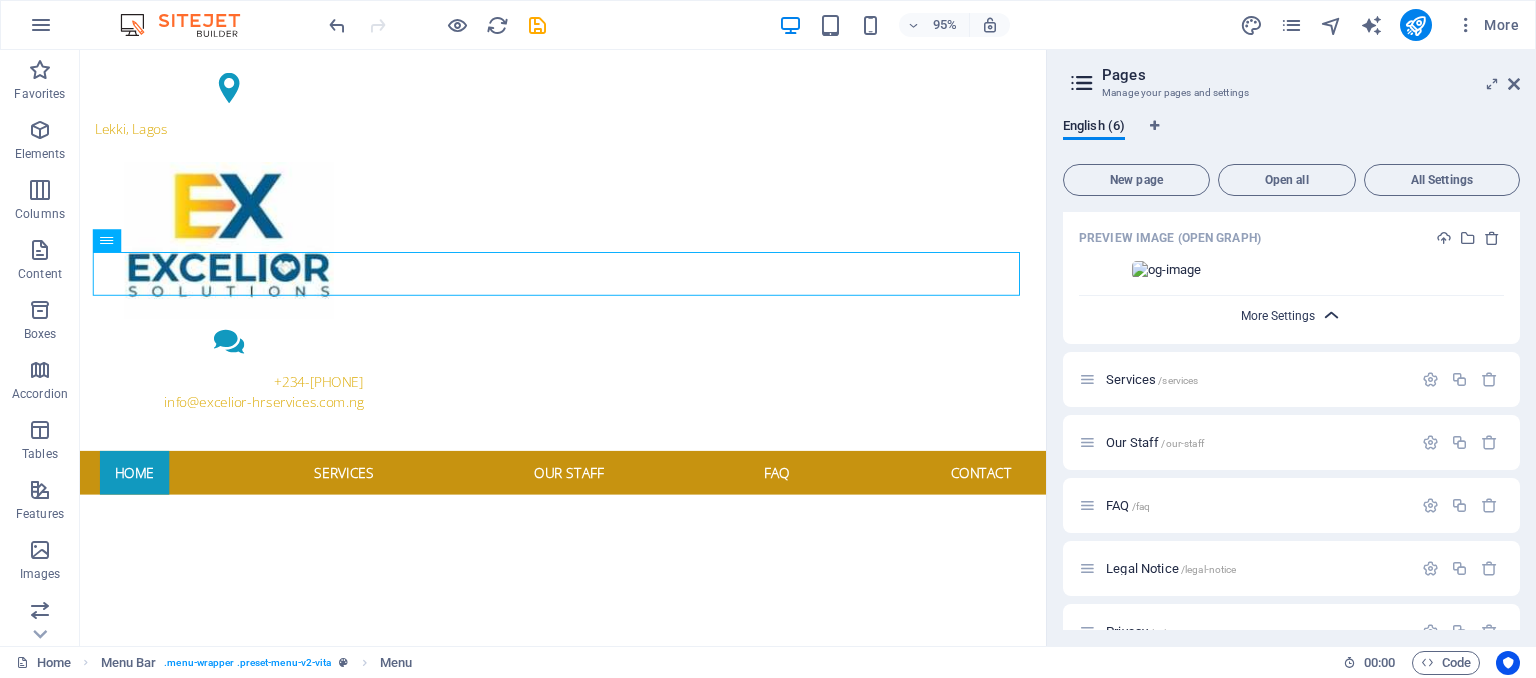 click on "More Settings" at bounding box center [1278, 316] 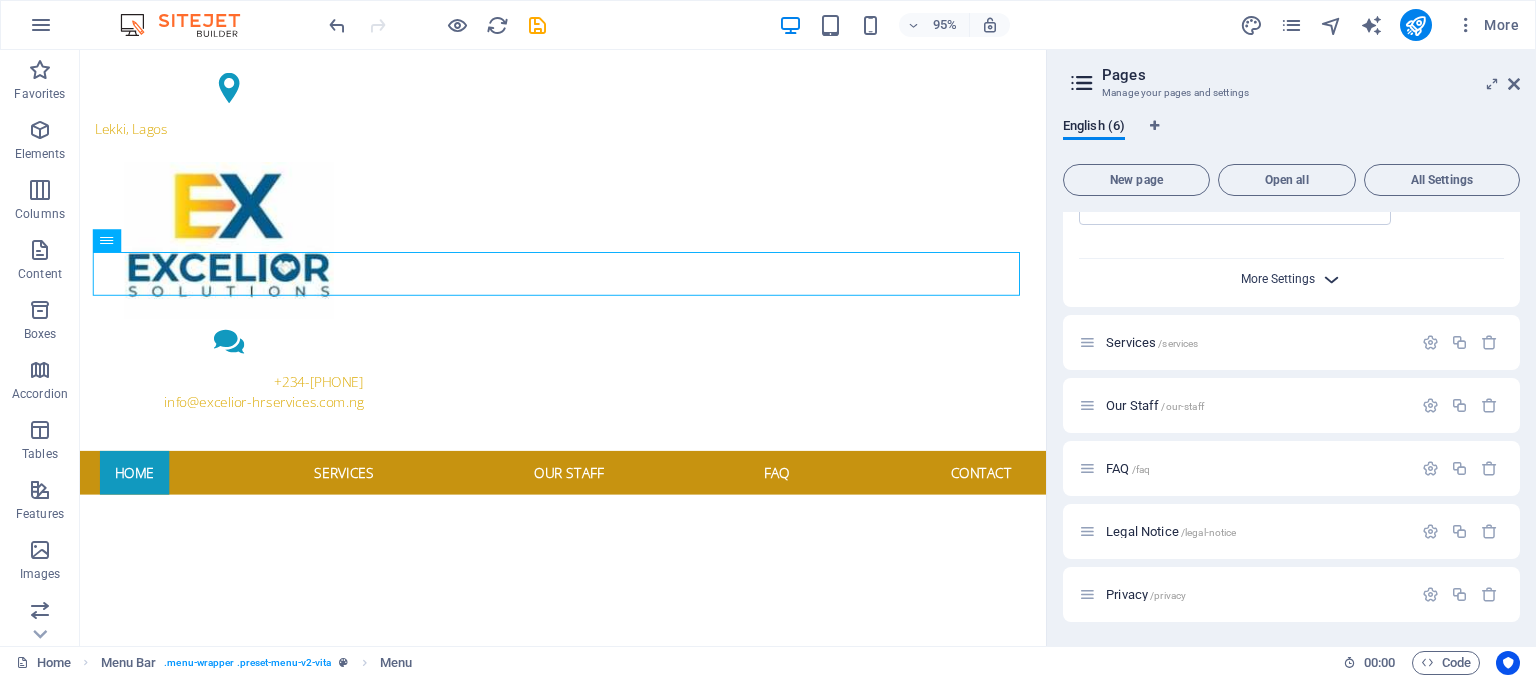 scroll, scrollTop: 733, scrollLeft: 0, axis: vertical 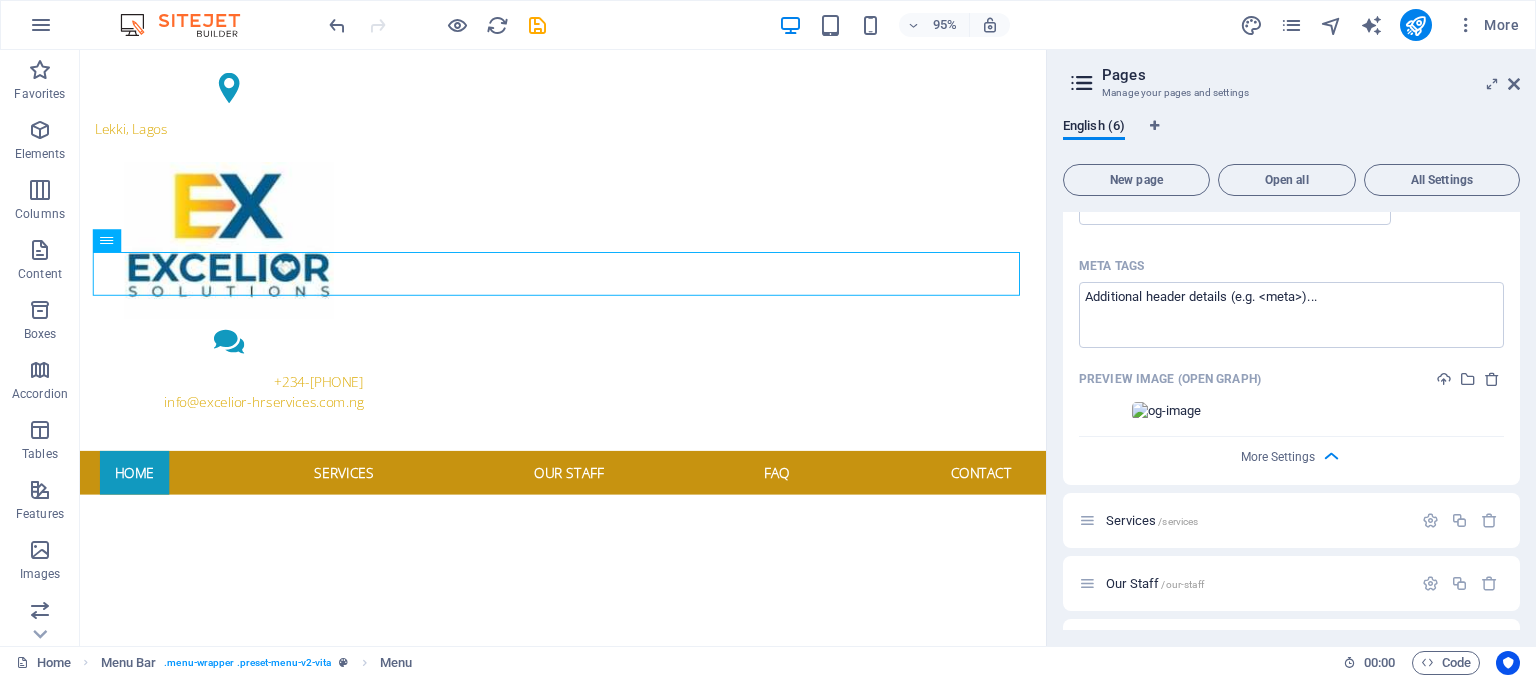 drag, startPoint x: 1519, startPoint y: 447, endPoint x: 1496, endPoint y: 393, distance: 58.694122 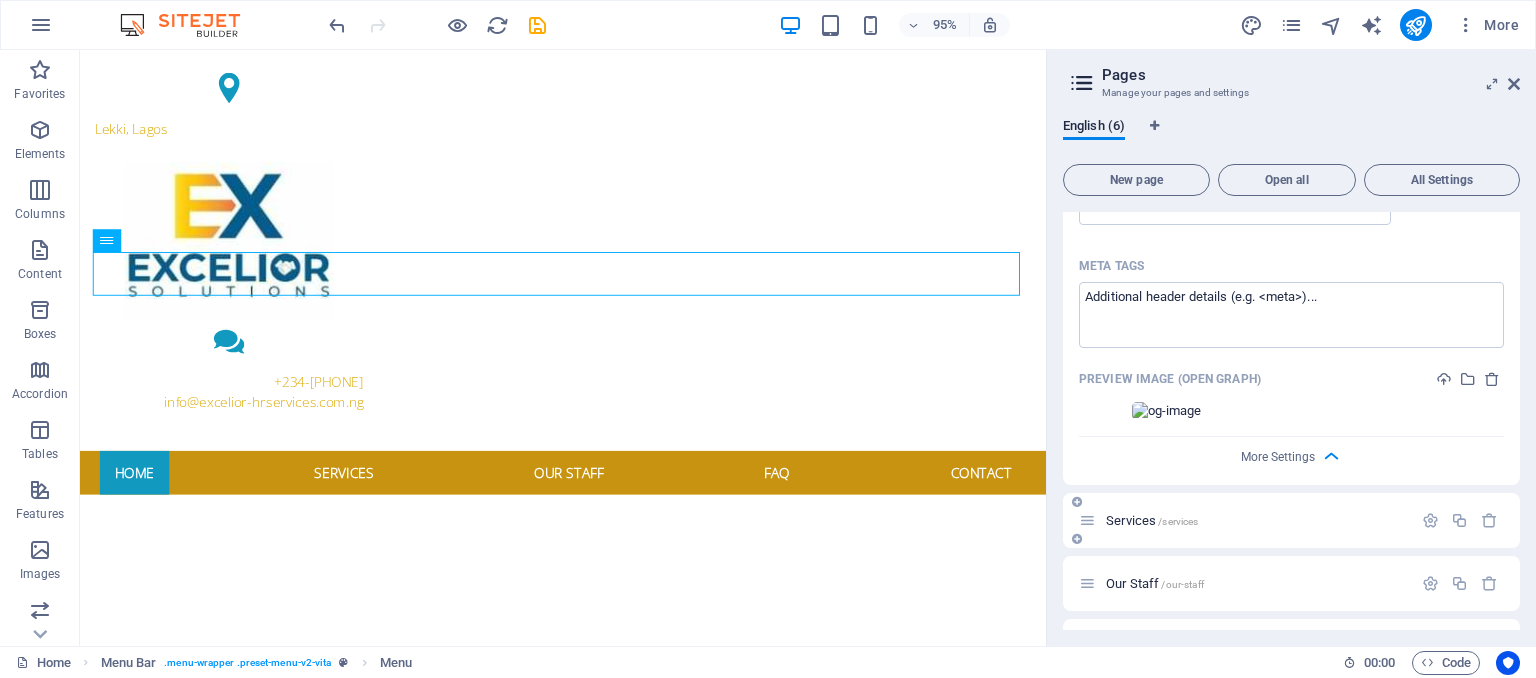 click on "Services /services" at bounding box center (1152, 520) 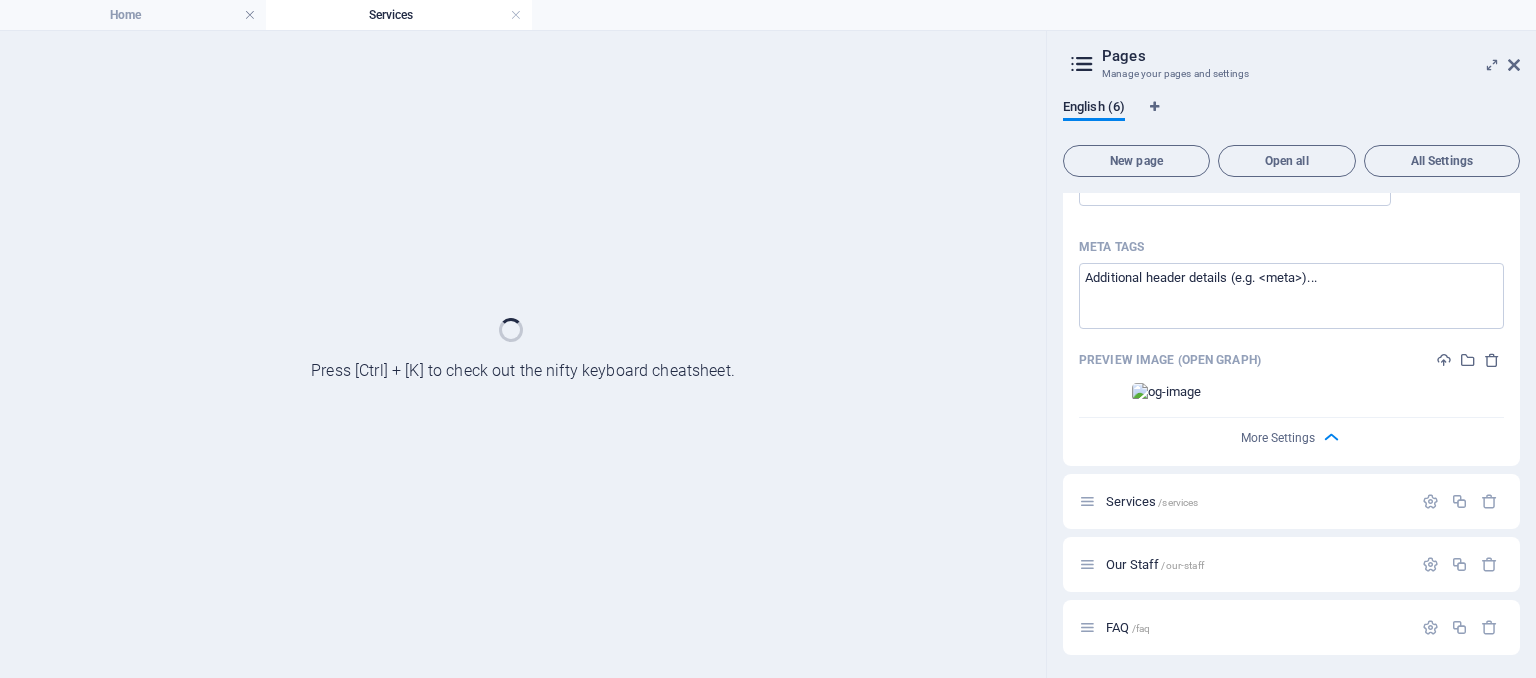 drag, startPoint x: 1519, startPoint y: 462, endPoint x: 1528, endPoint y: 588, distance: 126.32102 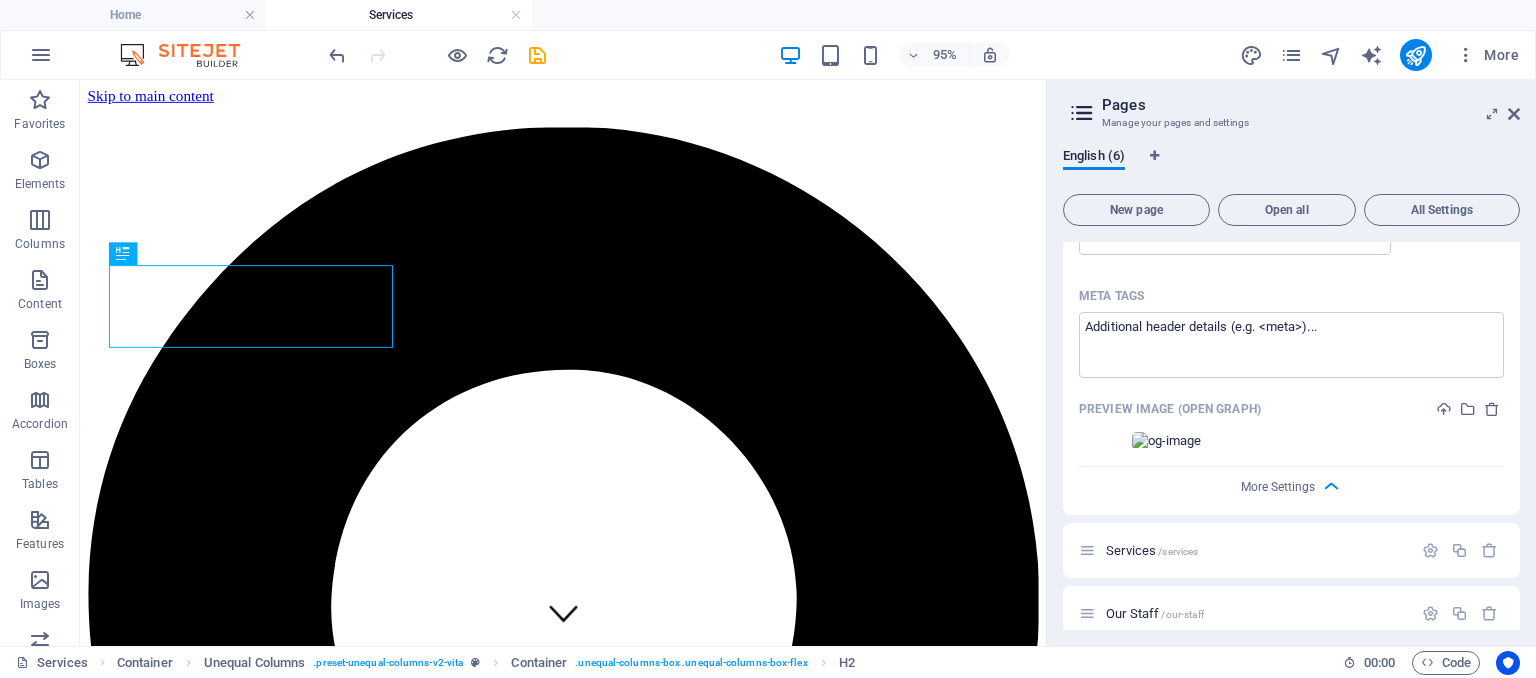 scroll, scrollTop: 372, scrollLeft: 0, axis: vertical 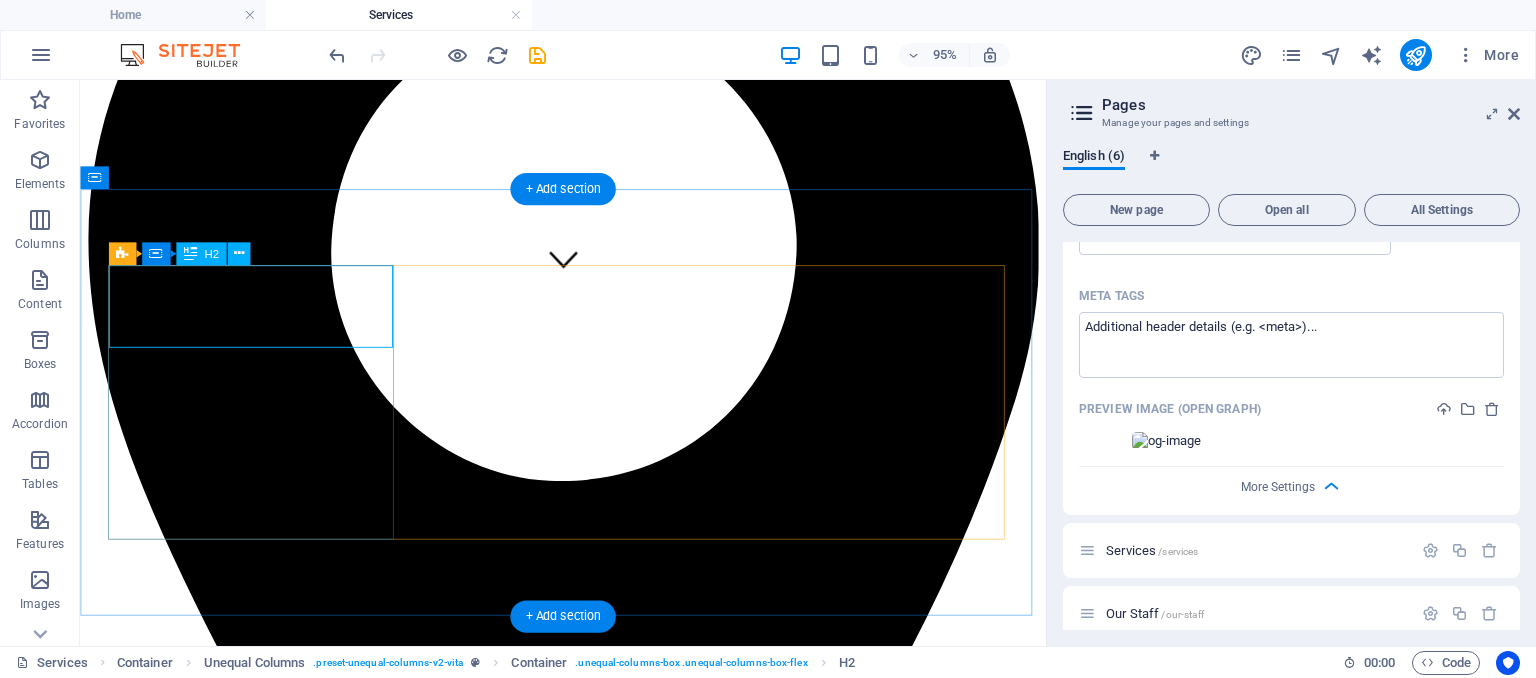 click on "Our senior  care Services" at bounding box center (588, 5754) 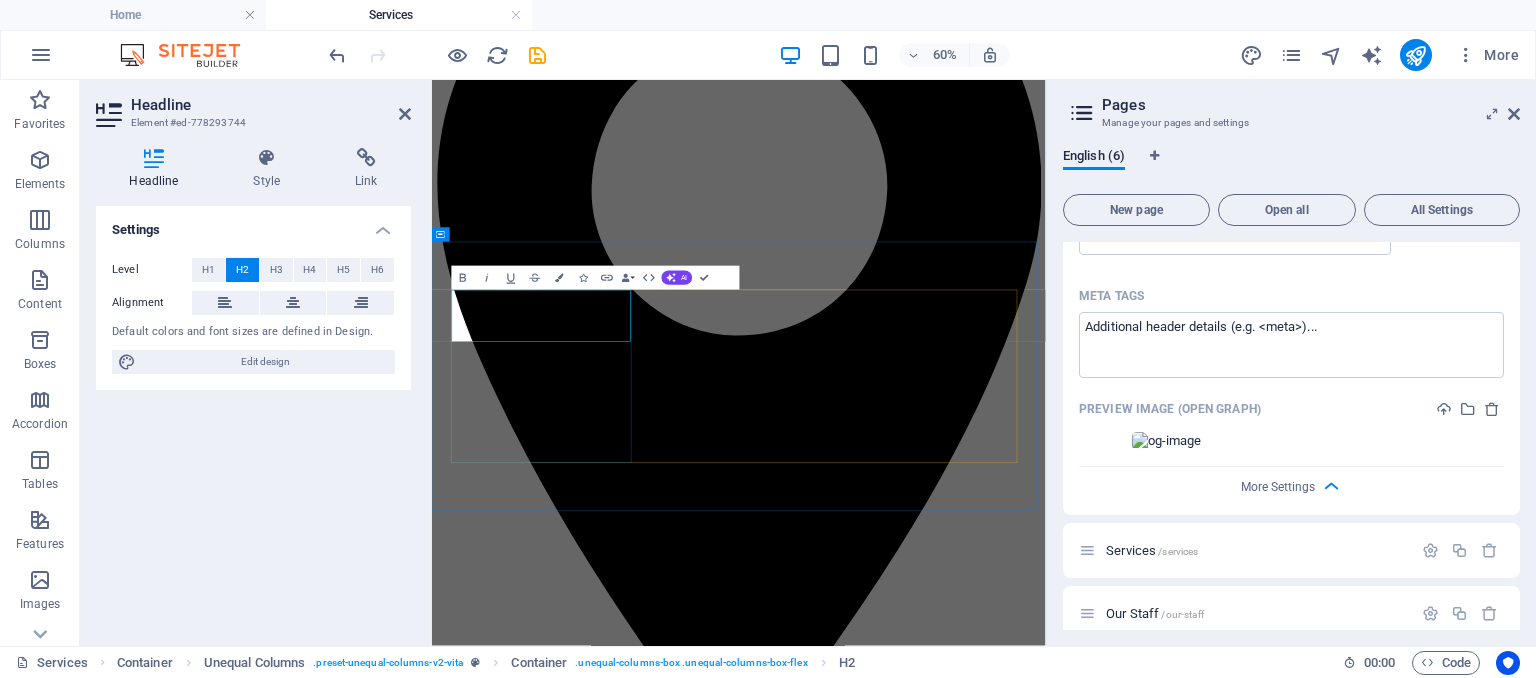 click on "Our senior care Services" at bounding box center (943, 5784) 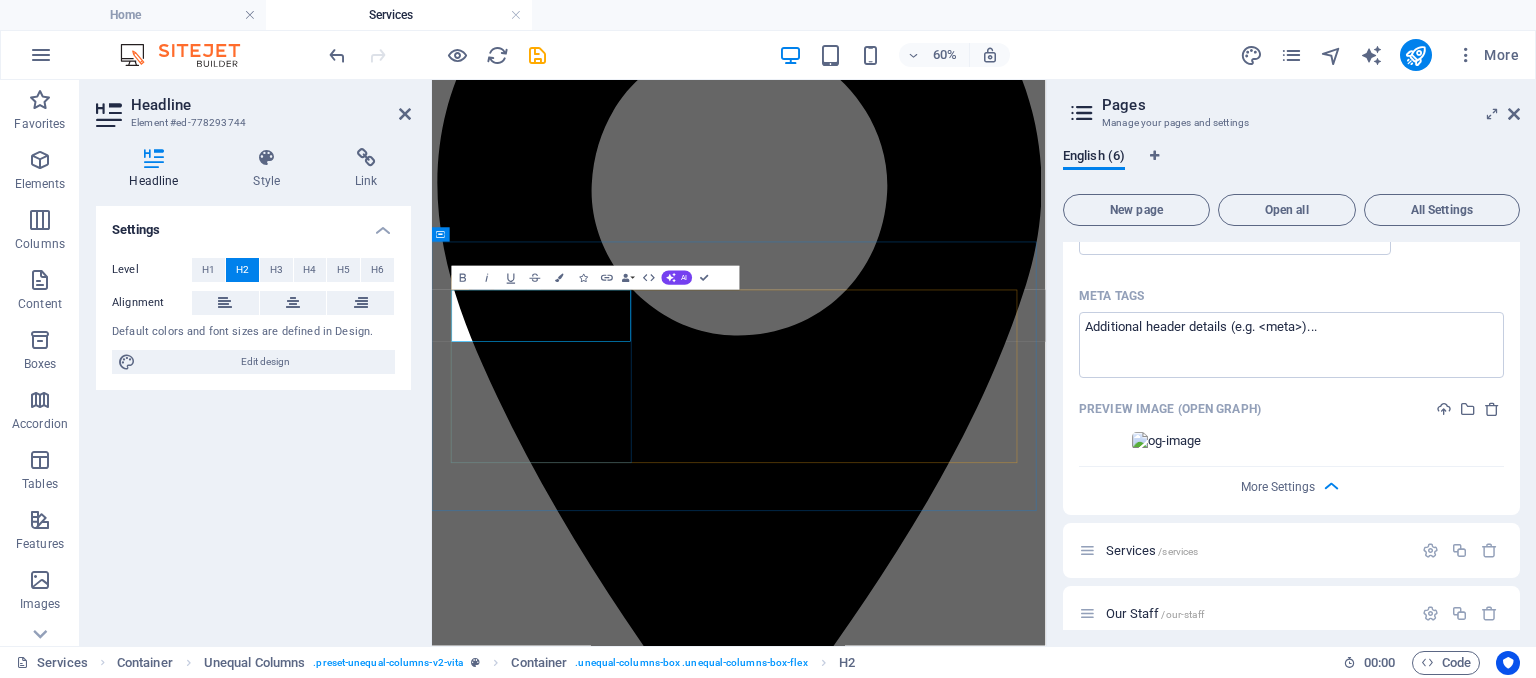 drag, startPoint x: 533, startPoint y: 450, endPoint x: 545, endPoint y: 497, distance: 48.507732 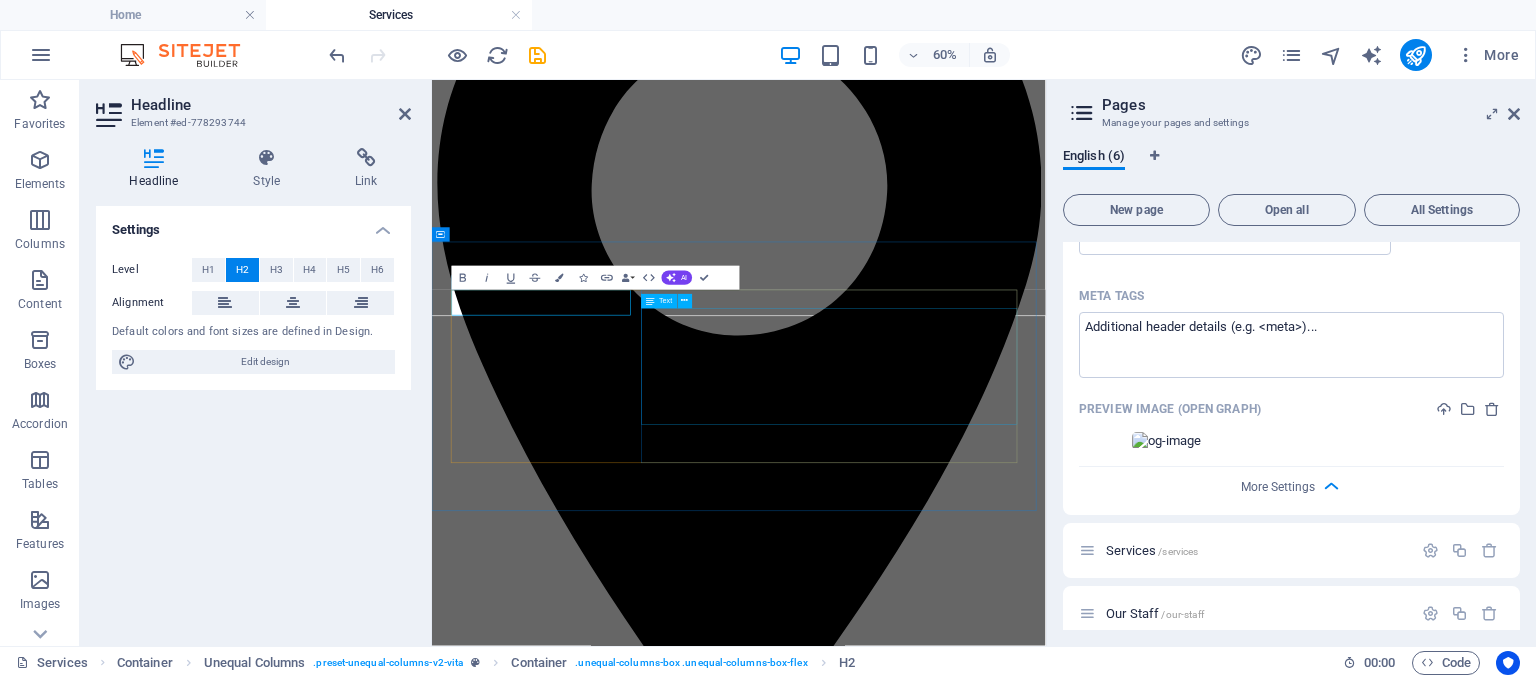 click on "Lorem ipsum dolor sit amet, consetetur sadipscing elitr, sed diam nonumy eirmod tempor invidunt ut labore et dolore magna aliquyam erat, sed diam voluptua. At vero eos et accusam et justo duo dolores et ea rebum. Stet clita kasd gubergren, no sea takimata sanctus est Lorem ipsum dolor sit amet. Lorem ipsum dolor sit amet, consetetur sadipscing elitr, sed diam nonumy eirmod tempor invidunt ut labore et dolore magna aliquyam erat, sed diam voluptua. At vero eos et accusam et justo duo dolores et ea rebum. Stet clita kasd gubergren, no sea takimata sanctus est Lorem ipsum dolor sit amet. Lorem ipsum dolor sit amet, consetetur sadipscing elitr, sed diam nonumy eirmod tempor invidunt ut labore et dolore magna." at bounding box center [943, 5933] 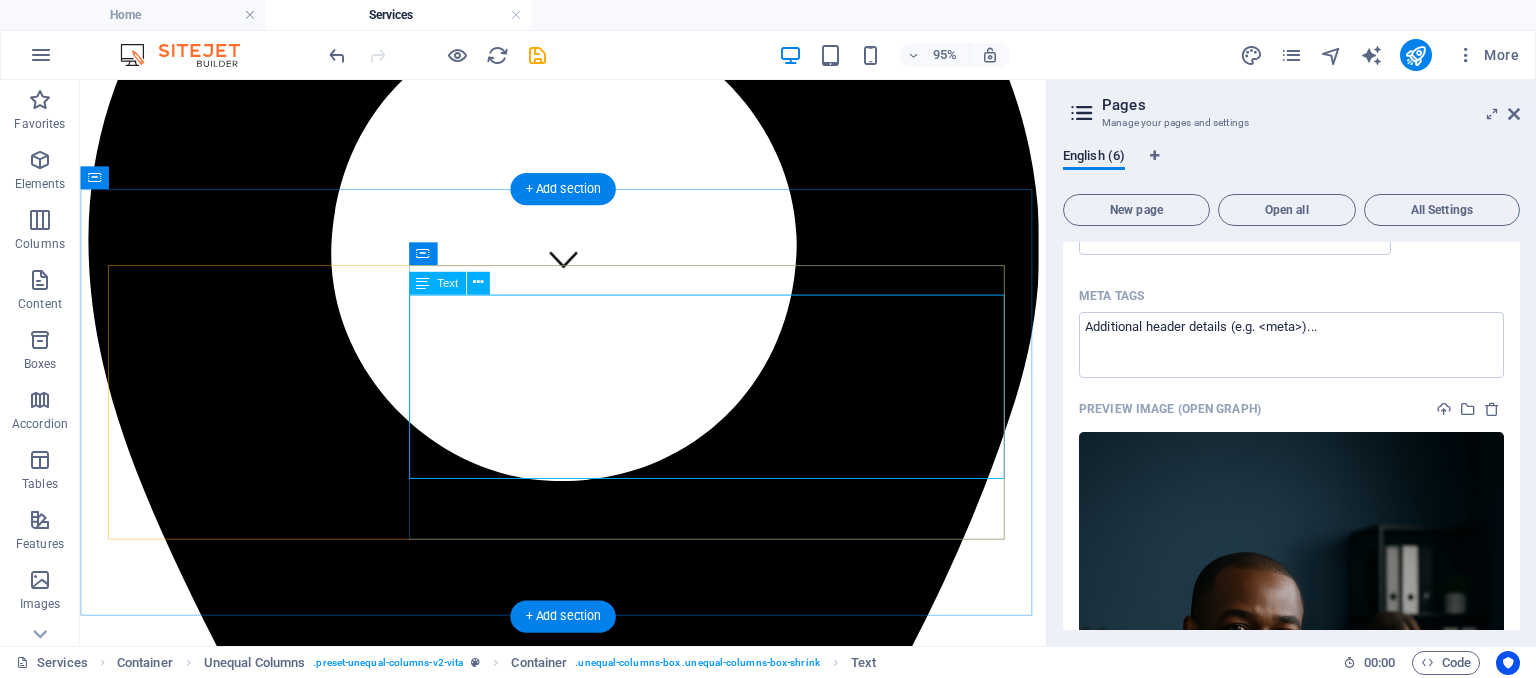 click on "Lorem ipsum dolor sit amet, consetetur sadipscing elitr, sed diam nonumy eirmod tempor invidunt ut labore et dolore magna aliquyam erat, sed diam voluptua. At vero eos et accusam et justo duo dolores et ea rebum. Stet clita kasd gubergren, no sea takimata sanctus est Lorem ipsum dolor sit amet. Lorem ipsum dolor sit amet, consetetur sadipscing elitr, sed diam nonumy eirmod tempor invidunt ut labore et dolore magna aliquyam erat, sed diam voluptua. At vero eos et accusam et justo duo dolores et ea rebum. Stet clita kasd gubergren, no sea takimata sanctus est Lorem ipsum dolor sit amet. Lorem ipsum dolor sit amet, consetetur sadipscing elitr, sed diam nonumy eirmod tempor invidunt ut labore et dolore magna." at bounding box center [588, 5903] 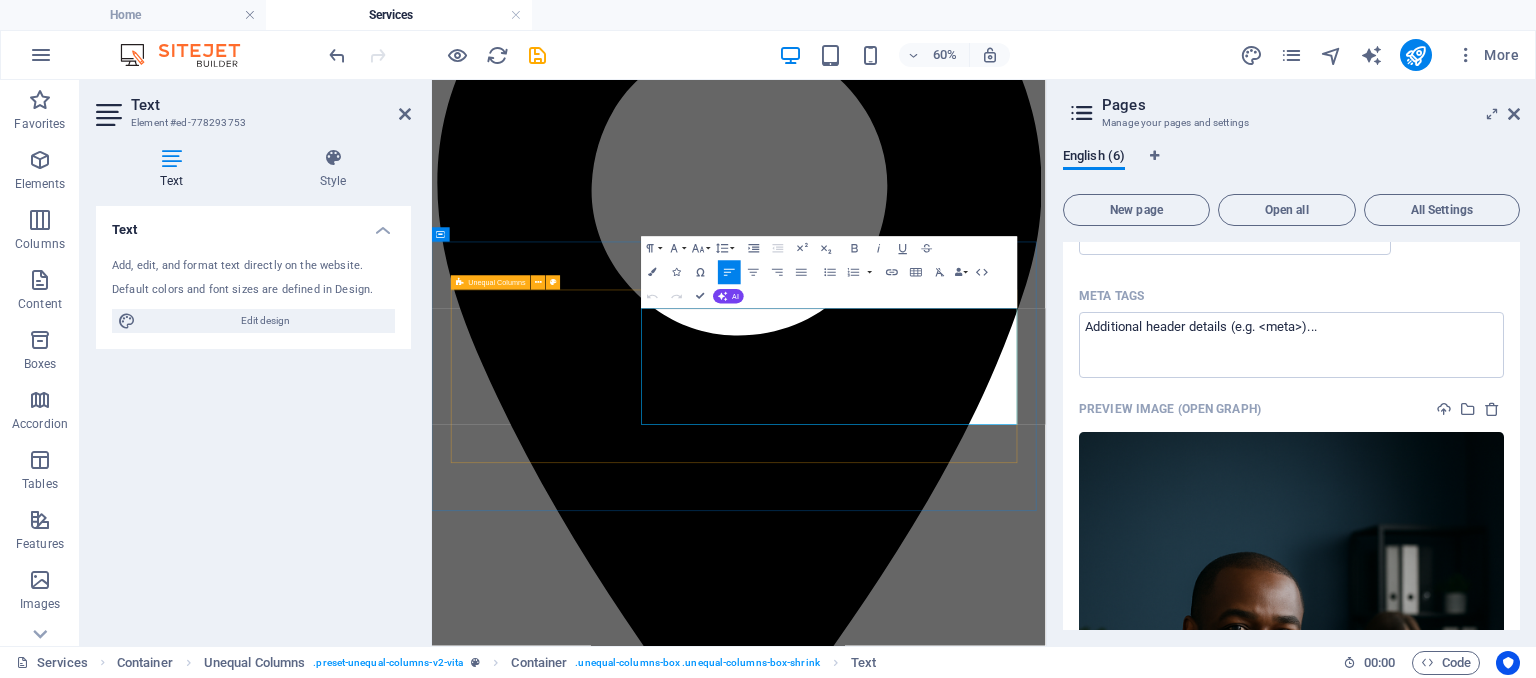 drag, startPoint x: 1338, startPoint y: 644, endPoint x: 778, endPoint y: 460, distance: 589.454 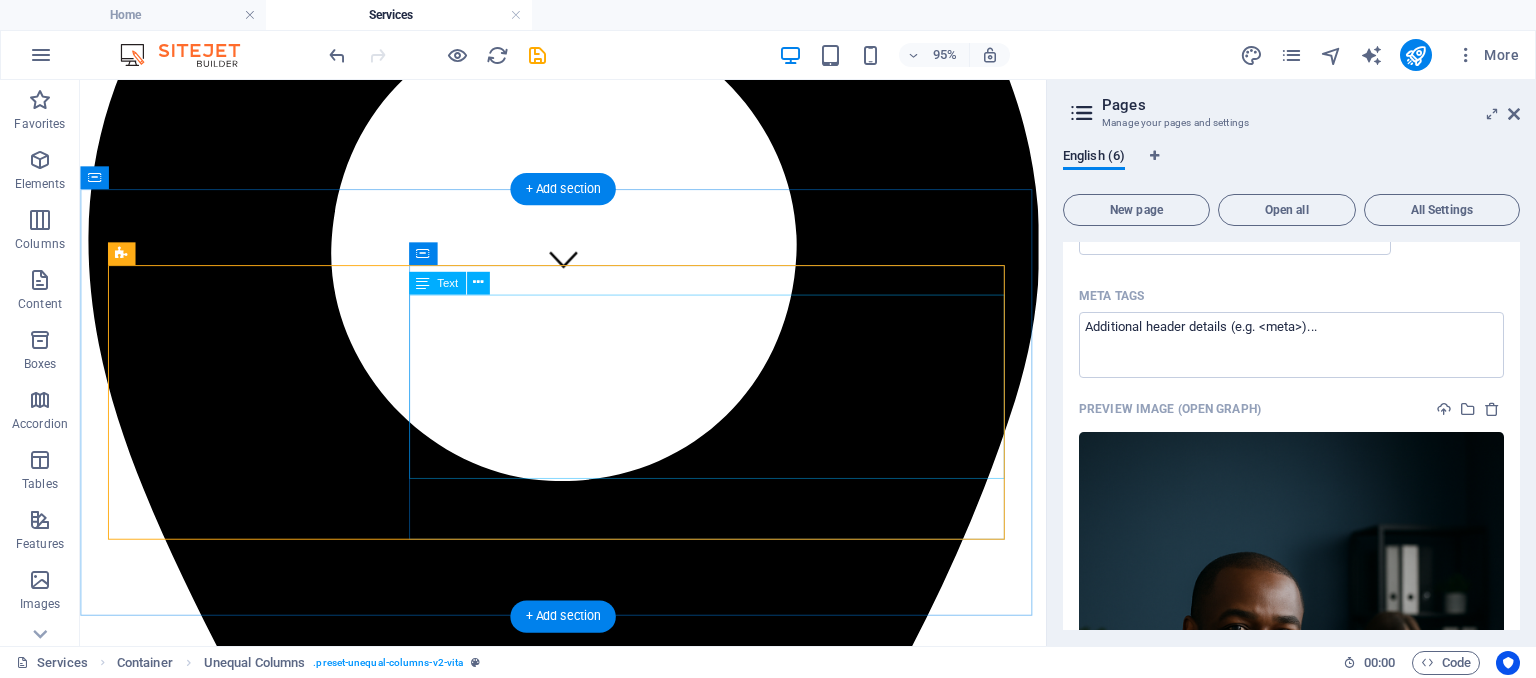 click on "Lorem ipsum dolor sit amet, consetetur sadipscing elitr, sed diam nonumy eirmod tempor invidunt ut labore et dolore magna aliquyam erat, sed diam voluptua. At vero eos et accusam et justo duo dolores et ea rebum. Stet clita kasd gubergren, no sea takimata sanctus est Lorem ipsum dolor sit amet. Lorem ipsum dolor sit amet, consetetur sadipscing elitr, sed diam nonumy eirmod tempor invidunt ut labore et dolore magna aliquyam erat, sed diam voluptua. At vero eos et accusam et justo duo dolores et ea rebum. Stet clita kasd gubergren, no sea takimata sanctus est Lorem ipsum dolor sit amet. Lorem ipsum dolor sit amet, consetetur sadipscing elitr, sed diam nonumy eirmod tempor invidunt ut labore et dolore magna." at bounding box center [588, 5903] 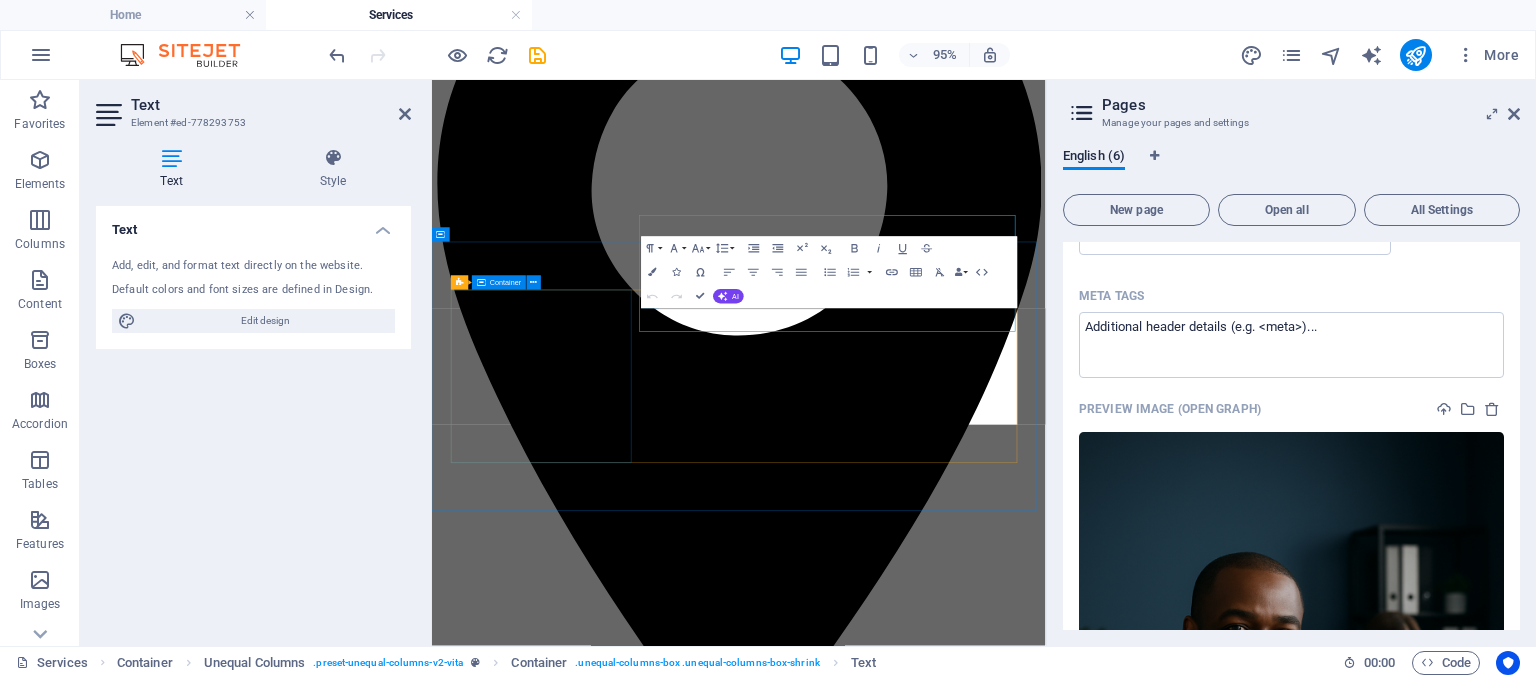 click on "Lekki Lagos   106104 +234-811-661-3631 info@excelior-hrservices.com.ng Home Services Our Staff FAQ Contact Certified Care For your family Learn more Our Services Take a look at our services Lorem ipsum dolor sit amet, consetetur sadipscing elitr, sed diam nonumy eirmod tempor invidunt ut labore et dolore magna aliquyam erat, sed diam voluptua. At vero eos et accusam et justo duo dolores et ea rebum. Stet clita kasd gubergren, no sea takimata sanctus est Lorem ipsum dolor sit amet. Lorem ipsum dolor sit amet, consetetur sadipscing elitr, sed diam nonumy eirmod tempor invidunt ut labore et dolore magna aliquyam erat, sed diam voluptua. At vero eos et accusam et justo duo dolores et ea rebum. Stet clita kasd gubergren, no sea takimata sanctus est Lorem ipsum dolor sit amet. Lorem ipsum dolor sit amet, consetetur sadipscing elitr, sed diam nonumy eirmod tempor invidunt ut labore et dolore magna. Contact us Home care Professional Home Care At vero eos et accusam et justo duo dolores Lorem ipsum dolor sit amet" at bounding box center (943, 5377) 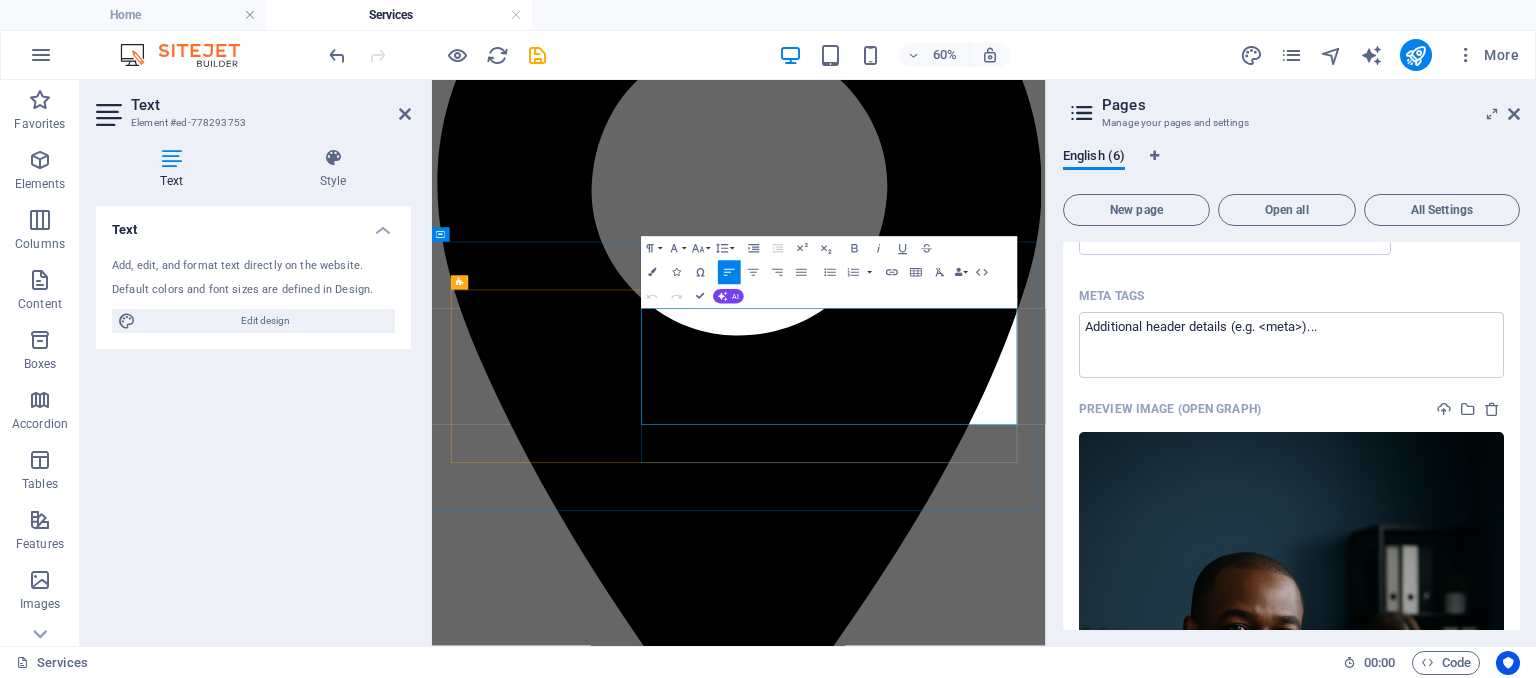 click on "At vero eos et accusam et justo duo dolores et ea rebum. Stet clita kasd gubergren, no sea takimata sanctus est Lorem ipsum dolor sit amet. Lorem ipsum dolor sit amet, consetetur sadipscing elitr, sed diam nonumy eirmod tempor invidunt ut labore et dolore magna." at bounding box center (943, 5985) 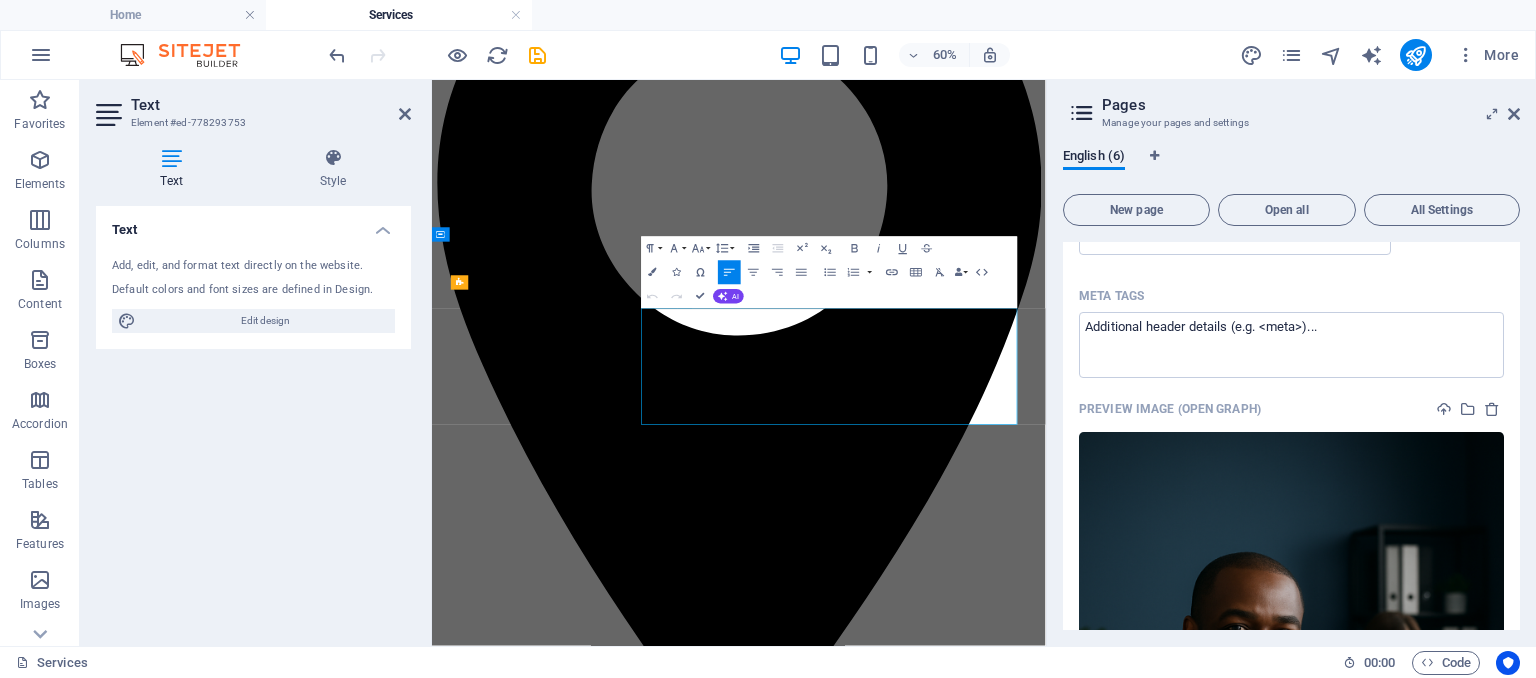 click on "At vero eos et accusam et justo duo dolores et ea rebum. Stet clita kasd gubergren, no sea takimata sanctus est Lorem ipsum dolor sit amet. Lorem ipsum dolor sit amet, consetetur sadipscing elitr, sed diam nonumy eirmod tempor invidunt ut labore et dolore magna." at bounding box center [943, 5985] 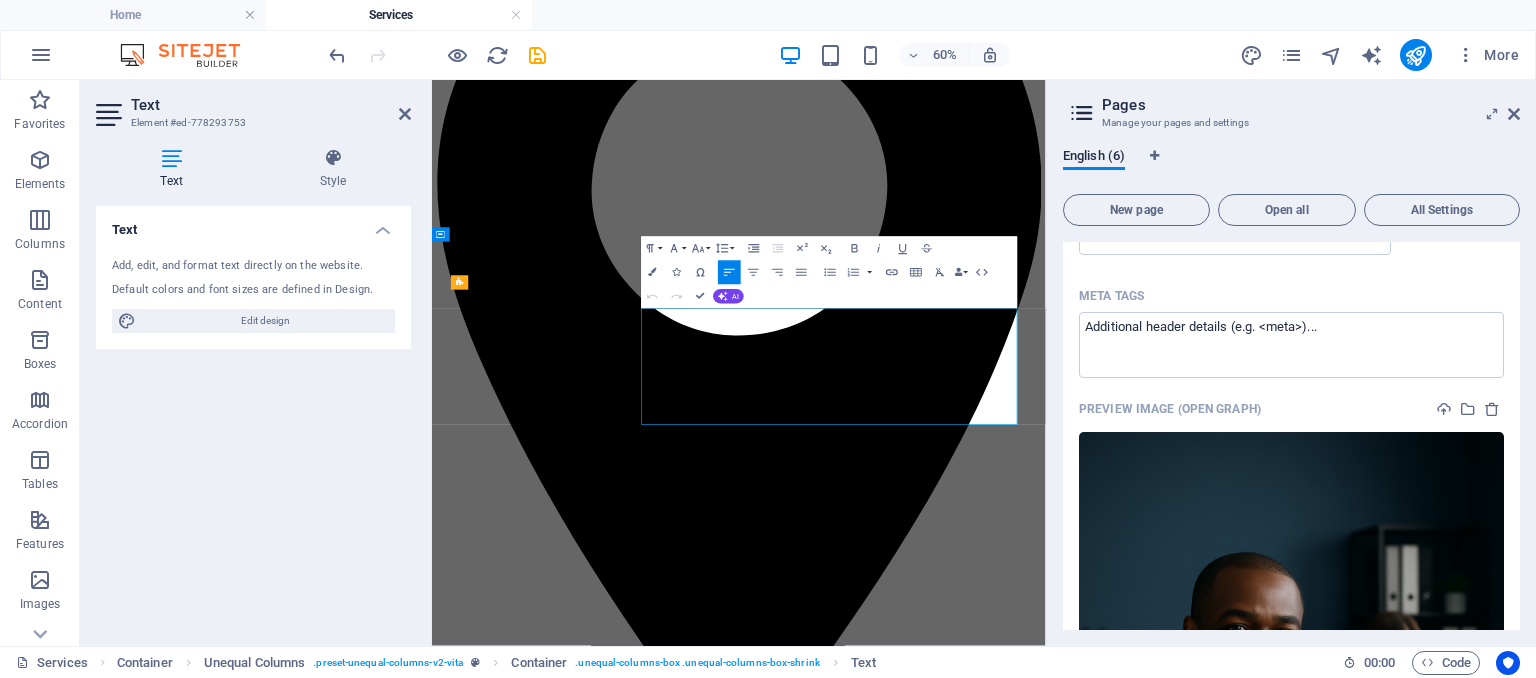 click on "At vero eos et accusam et justo duo dolores et ea rebum. Stet clita kasd gubergren, no sea takimata sanctus est Lorem ipsum dolor sit amet. Lorem ipsum dolor sit amet, consetetur sadipscing elitr, sed diam nonumy eirmod tempor invidunt ut labore et dolore magna." at bounding box center [943, 5985] 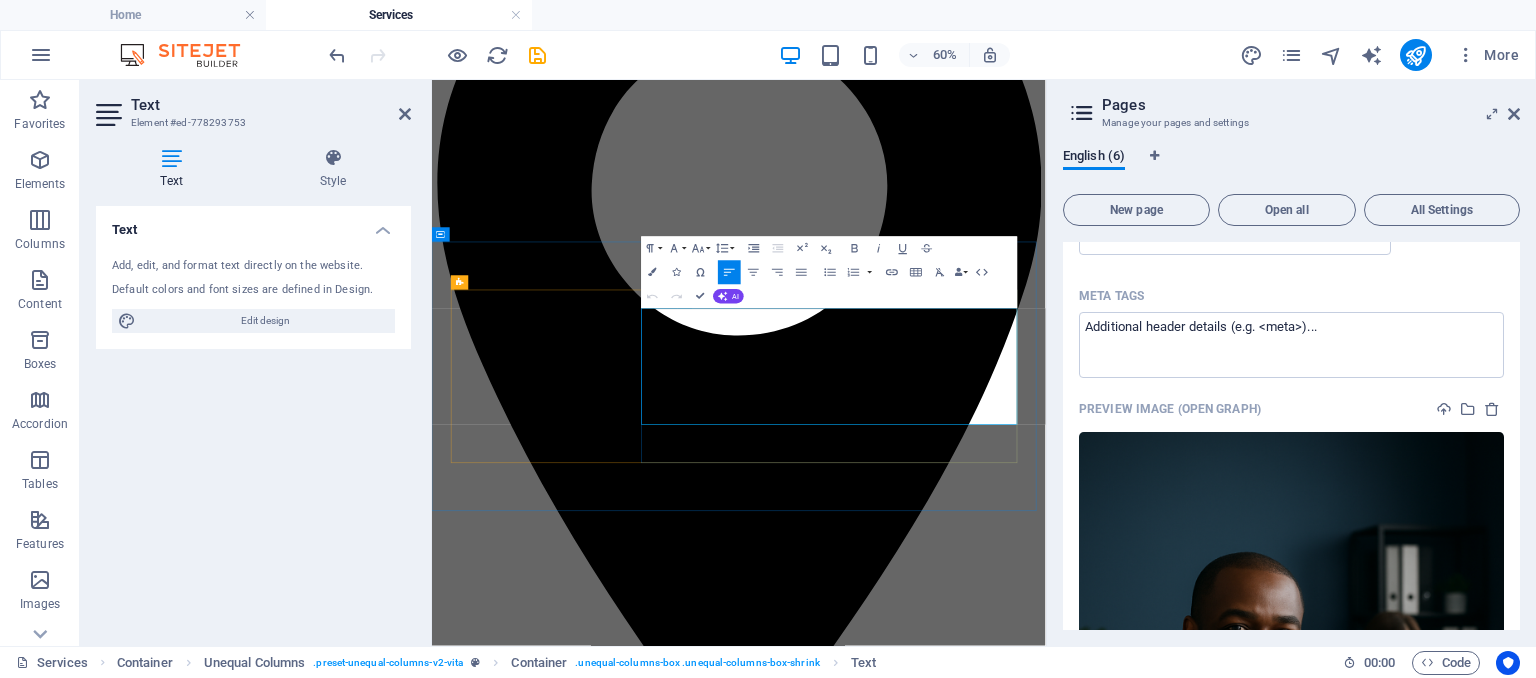 click on "Lorem ipsum dolor sit amet, consetetur sadipscing elitr, sed diam nonumy eirmod tempor invidunt ut labore et dolore magna aliquyam erat, sed diam voluptua. At vero eos et accusam et justo duo dolores et ea rebum. Stet clita kasd gubergren, no sea takimata sanctus est Lorem ipsum dolor sit amet. Lorem ipsum dolor sit amet, consetetur sadipscing elitr, sed diam nonumy eirmod tempor invidunt ut labore et dolore magna aliquyam erat, sed diam voluptua." at bounding box center [943, 5890] 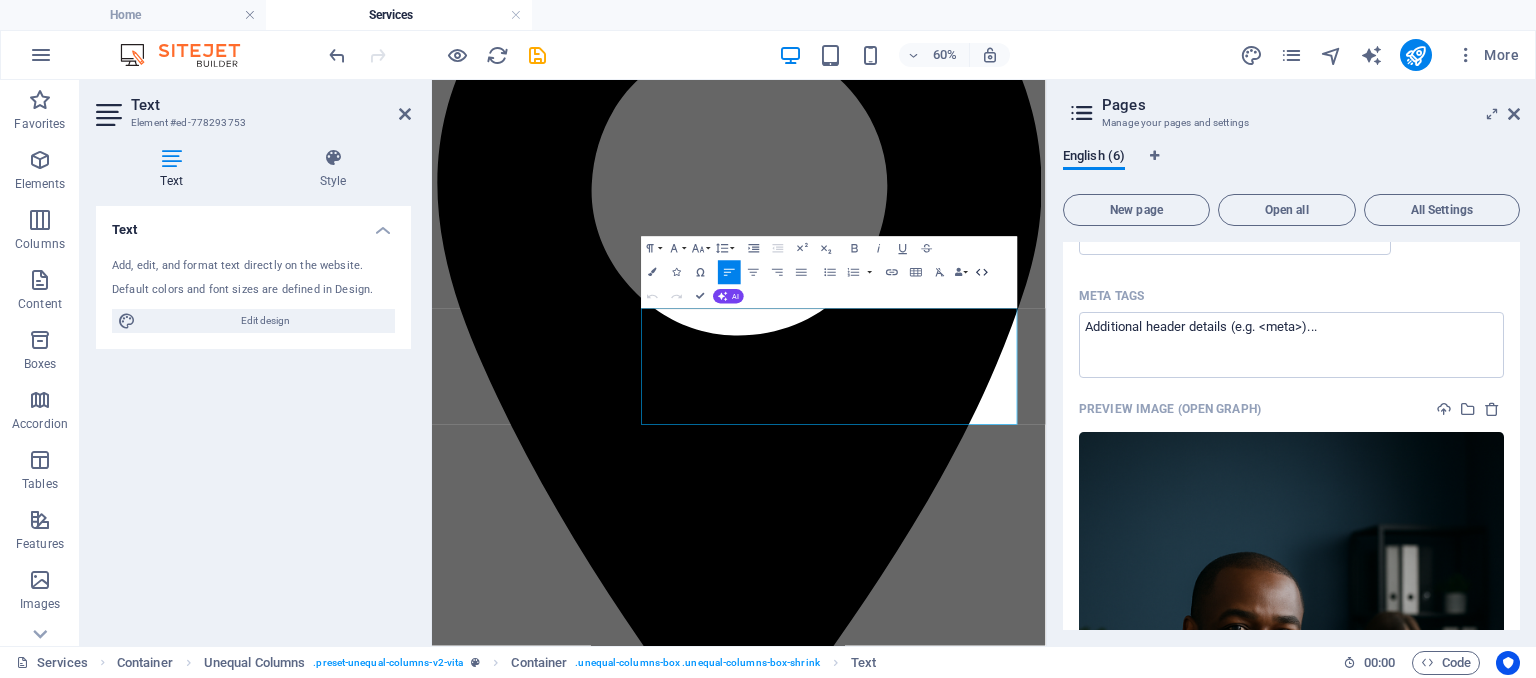 click 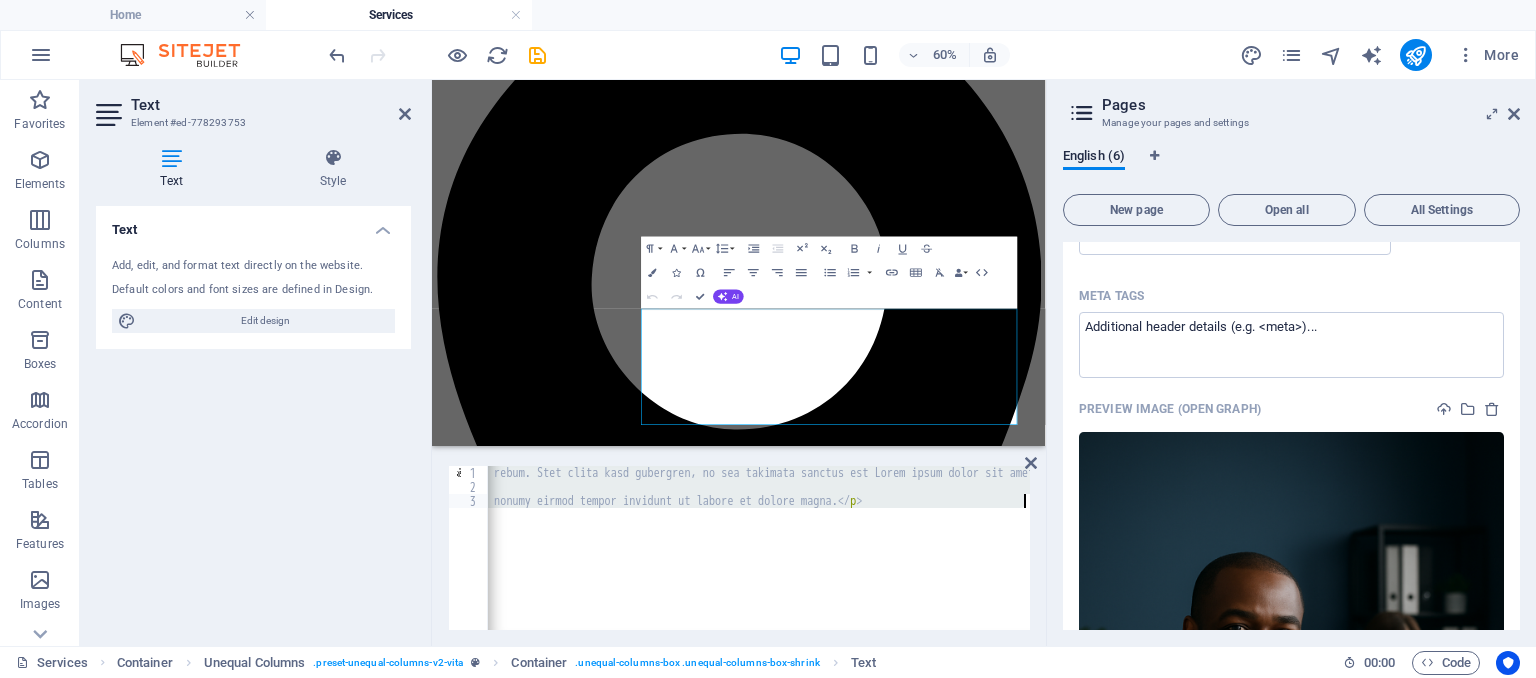 scroll, scrollTop: 0, scrollLeft: 1280, axis: horizontal 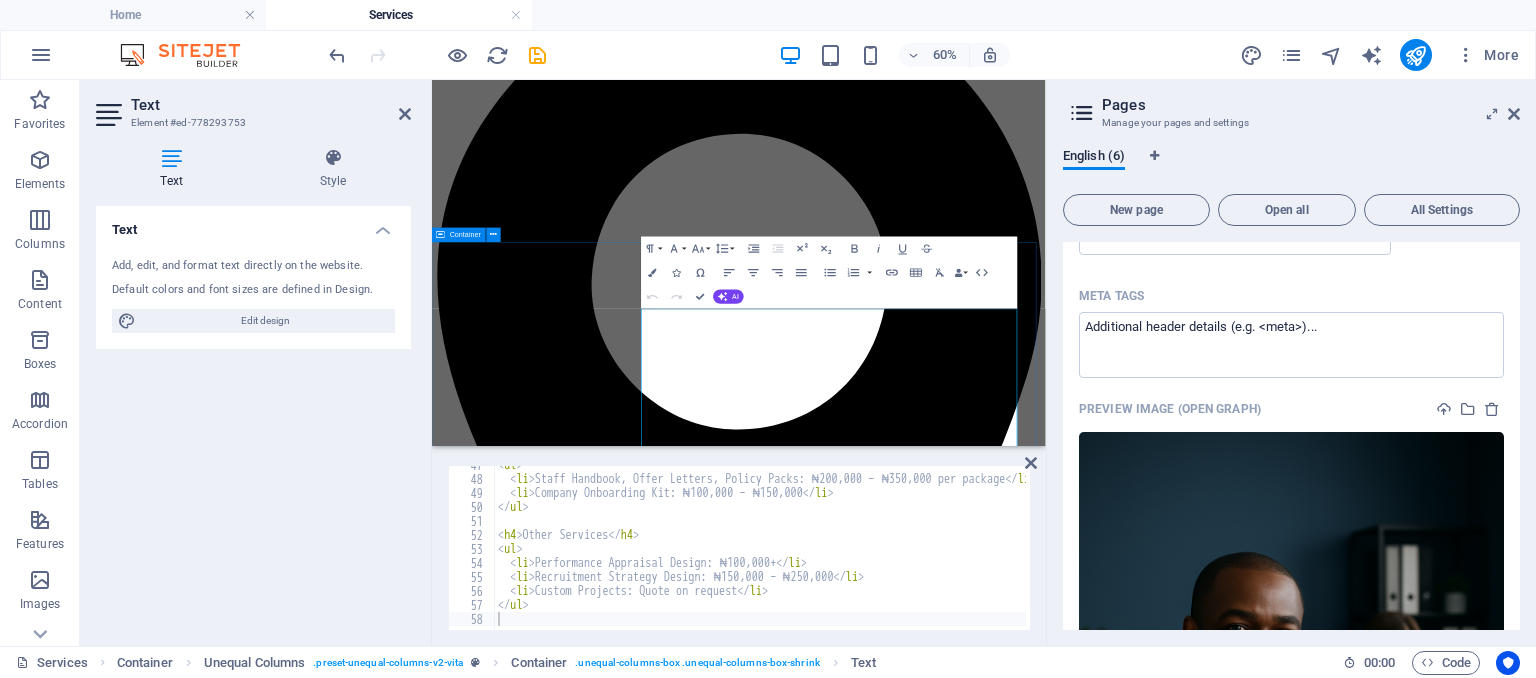 click on "Our Services Take a look at our services Our HR Services
At Excelior Solutions, we offer flexible HR services designed to support your people, your culture, and your growth — whether you're an emerging startup or a scaling enterprise.
🔹 Retainer-Based HR Services
Ideal for SMEs and growing businesses.
Monthly or Annual Subscription
Recruitment Management
Performance Reviews
Learning & Development
Team Bonding Sessions
Payroll Advisory
HR Policy & Compliance Support
Email Support & HR Guidance
🔹 Standalone HR Services
Tailored per Role, Person, or Organization
Recruitment
Entry to Mid-Level Roles: ₦45,000 – ₦65,000 per hire
Senior / Executive Roles: ₦100,000 – ₦250,000+ per hire
Bulk Hiring Discounts (5+ positions): Custom pricing
Note: Engagement covers pre-screening to offer stage. Onboarding and employee management are handled by the client.
Learning & Development (L&D)
Team Bonding & Retreats" at bounding box center [943, 6501] 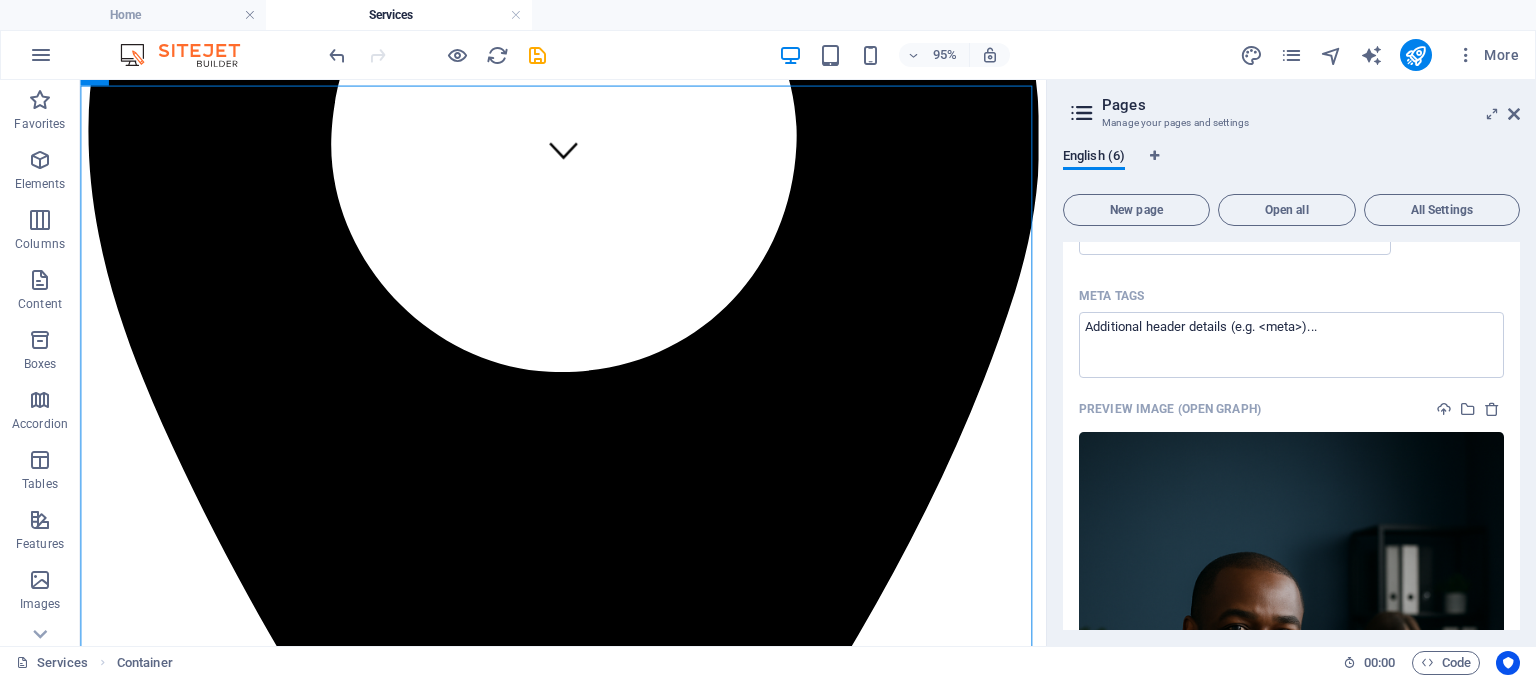 scroll, scrollTop: 518, scrollLeft: 0, axis: vertical 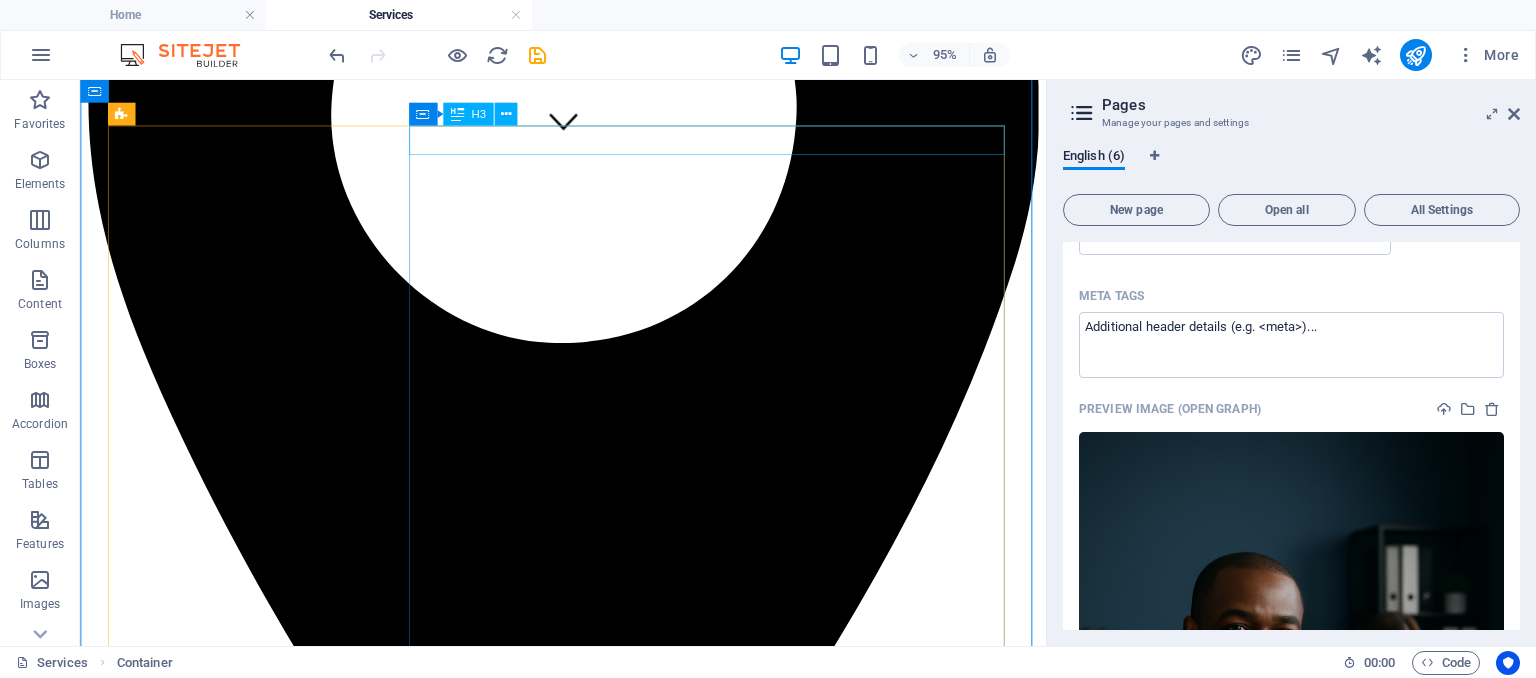 click on "Take a look at our services" at bounding box center [588, 5658] 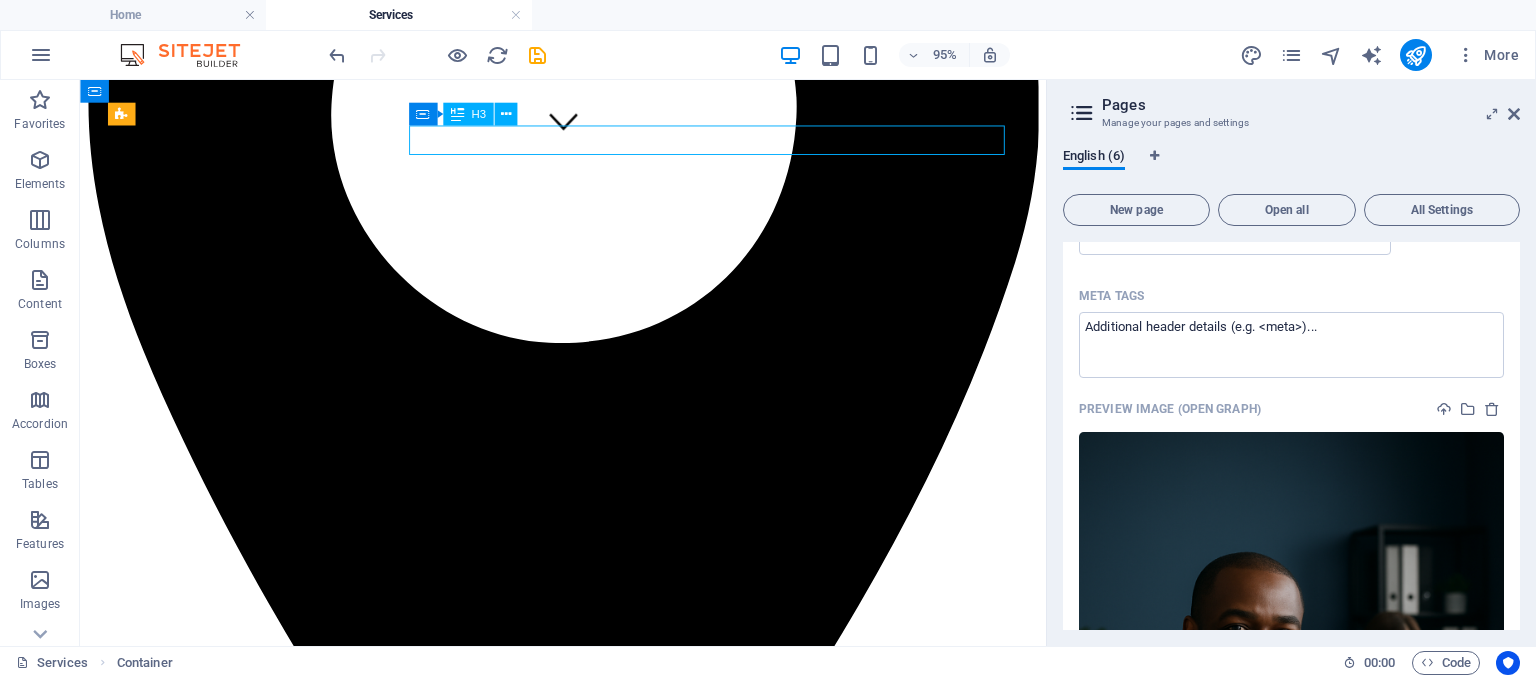 click on "Take a look at our services" at bounding box center (588, 5658) 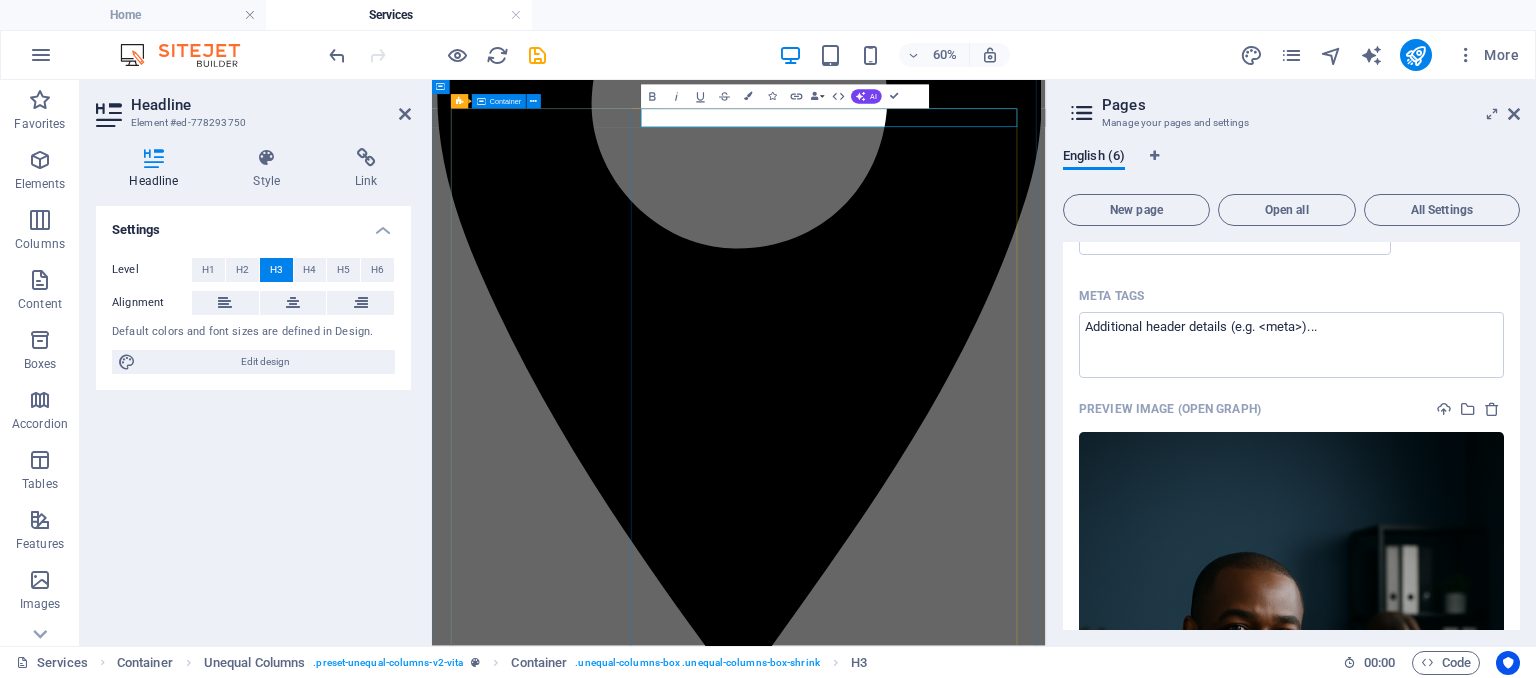 scroll, scrollTop: 673, scrollLeft: 0, axis: vertical 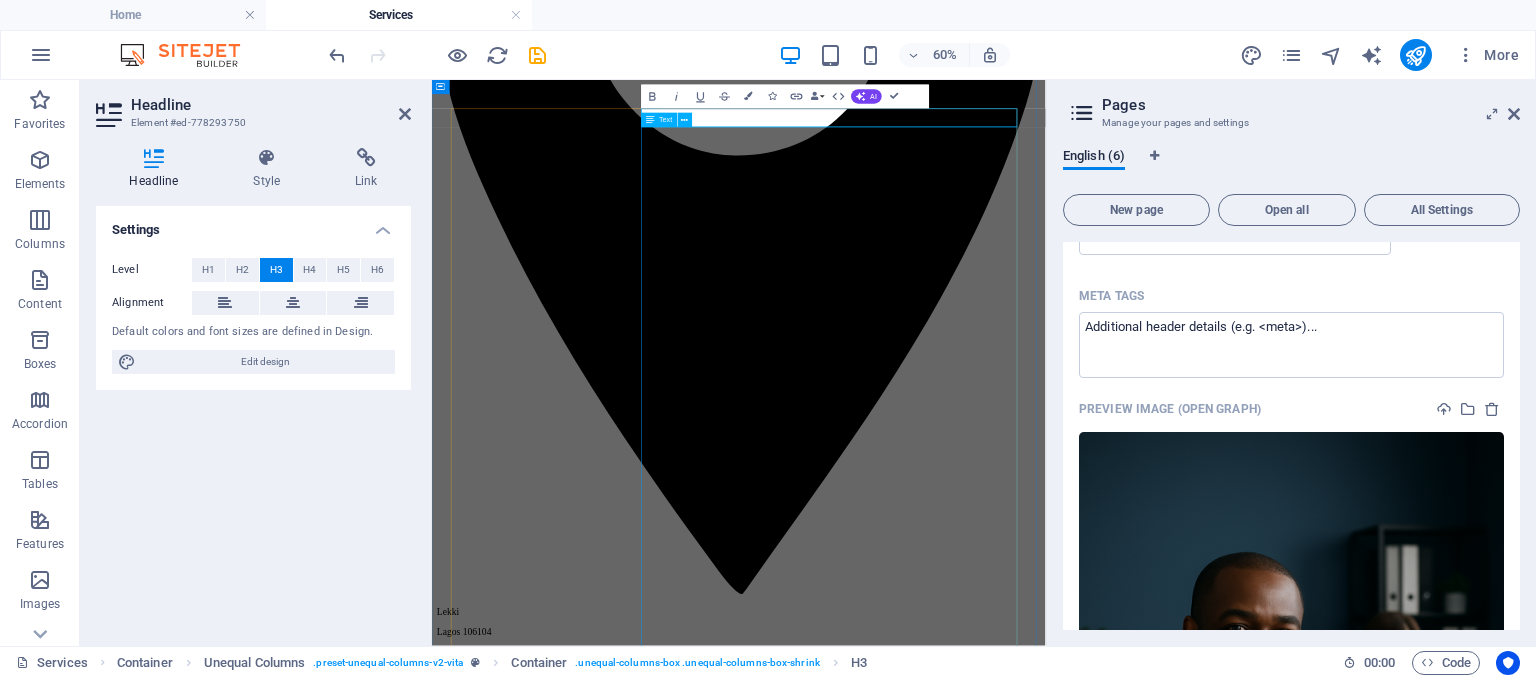 click on "Our HR Services
At Excelior Solutions, we offer flexible HR services designed to support your people, your culture, and your growth — whether you're an emerging startup or a scaling enterprise.
🔹 Retainer-Based HR Services
Ideal for SMEs and growing businesses.
Monthly or Annual Subscription
Recruitment Management
Performance Reviews
Learning & Development
Team Bonding Sessions
Payroll Advisory
HR Policy & Compliance Support
Email Support & HR Guidance
🔹 Standalone HR Services
Tailored per Role, Person, or Organization
Recruitment
Entry to Mid-Level Roles: ₦45,000 – ₦65,000 per hire
Senior / Executive Roles: ₦100,000 – ₦250,000+ per hire
Bulk Hiring Discounts (5+ positions): Custom pricing
Note: Engagement covers pre-screening to offer stage. Onboarding and employee management are handled by the client.
Clause: If a hired candidate exits within 3 months, we provide a one-time replacement at 50% of the original fee." at bounding box center [943, 6234] 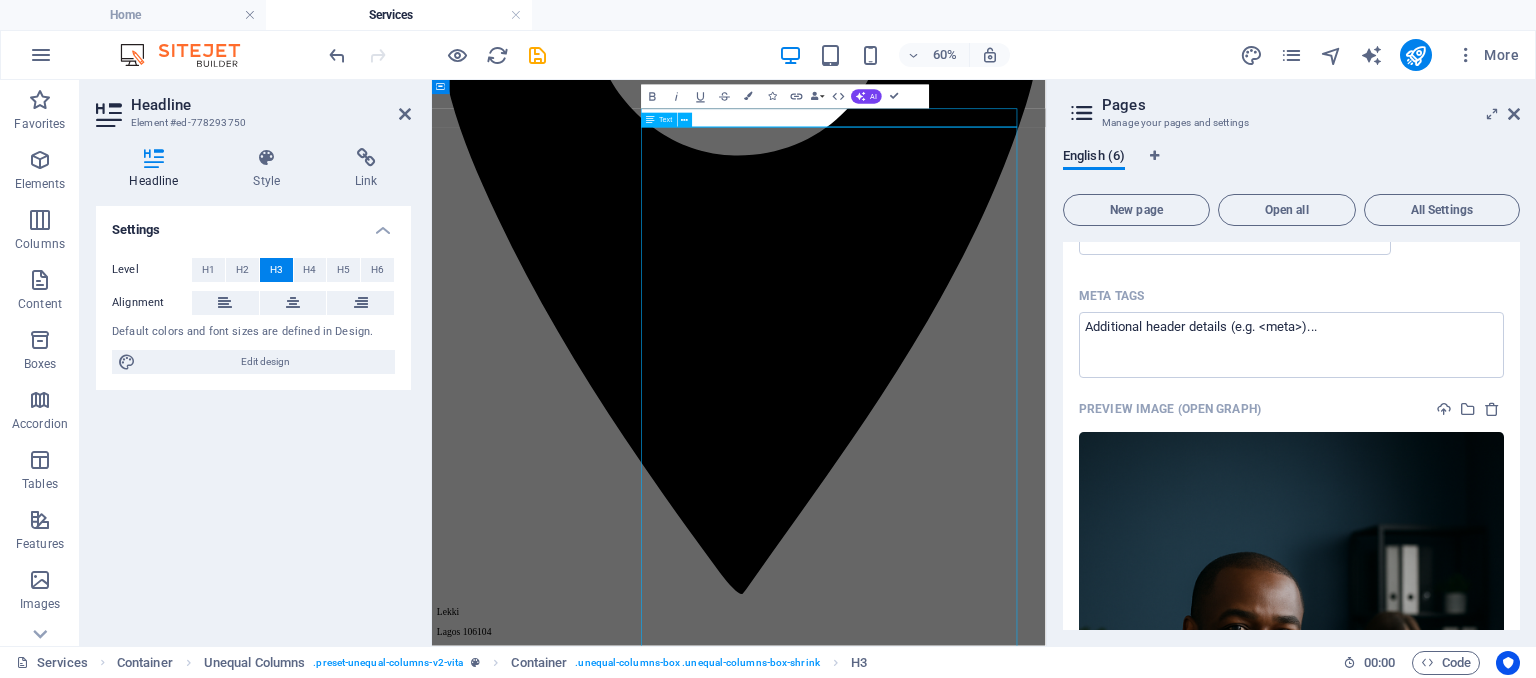 click on "Our HR Services
At Excelior Solutions, we offer flexible HR services designed to support your people, your culture, and your growth — whether you're an emerging startup or a scaling enterprise.
🔹 Retainer-Based HR Services
Ideal for SMEs and growing businesses.
Monthly or Annual Subscription
Recruitment Management
Performance Reviews
Learning & Development
Team Bonding Sessions
Payroll Advisory
HR Policy & Compliance Support
Email Support & HR Guidance
🔹 Standalone HR Services
Tailored per Role, Person, or Organization
Recruitment
Entry to Mid-Level Roles: ₦45,000 – ₦65,000 per hire
Senior / Executive Roles: ₦100,000 – ₦250,000+ per hire
Bulk Hiring Discounts (5+ positions): Custom pricing
Note: Engagement covers pre-screening to offer stage. Onboarding and employee management are handled by the client.
Clause: If a hired candidate exits within 3 months, we provide a one-time replacement at 50% of the original fee." at bounding box center (943, 6234) 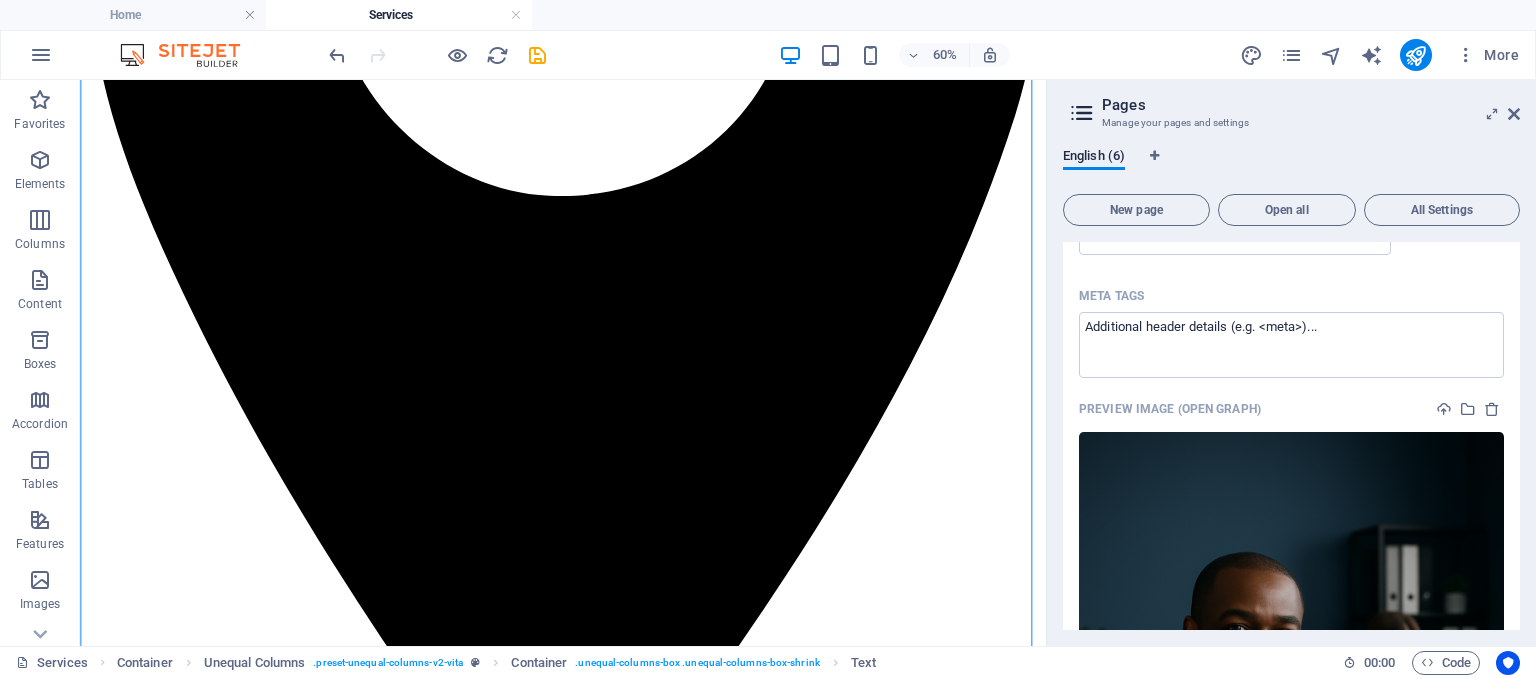 drag, startPoint x: 1086, startPoint y: 352, endPoint x: 1079, endPoint y: 188, distance: 164.14932 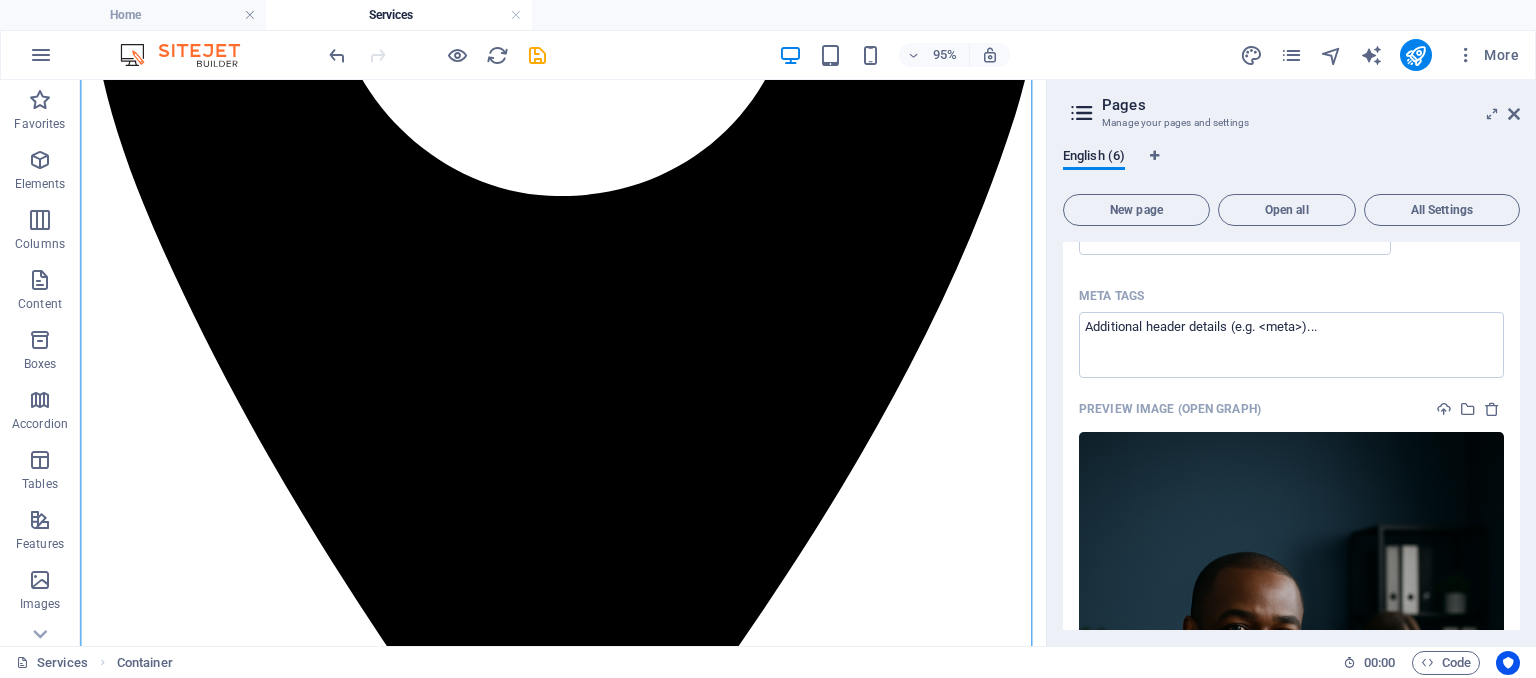 scroll, scrollTop: 518, scrollLeft: 0, axis: vertical 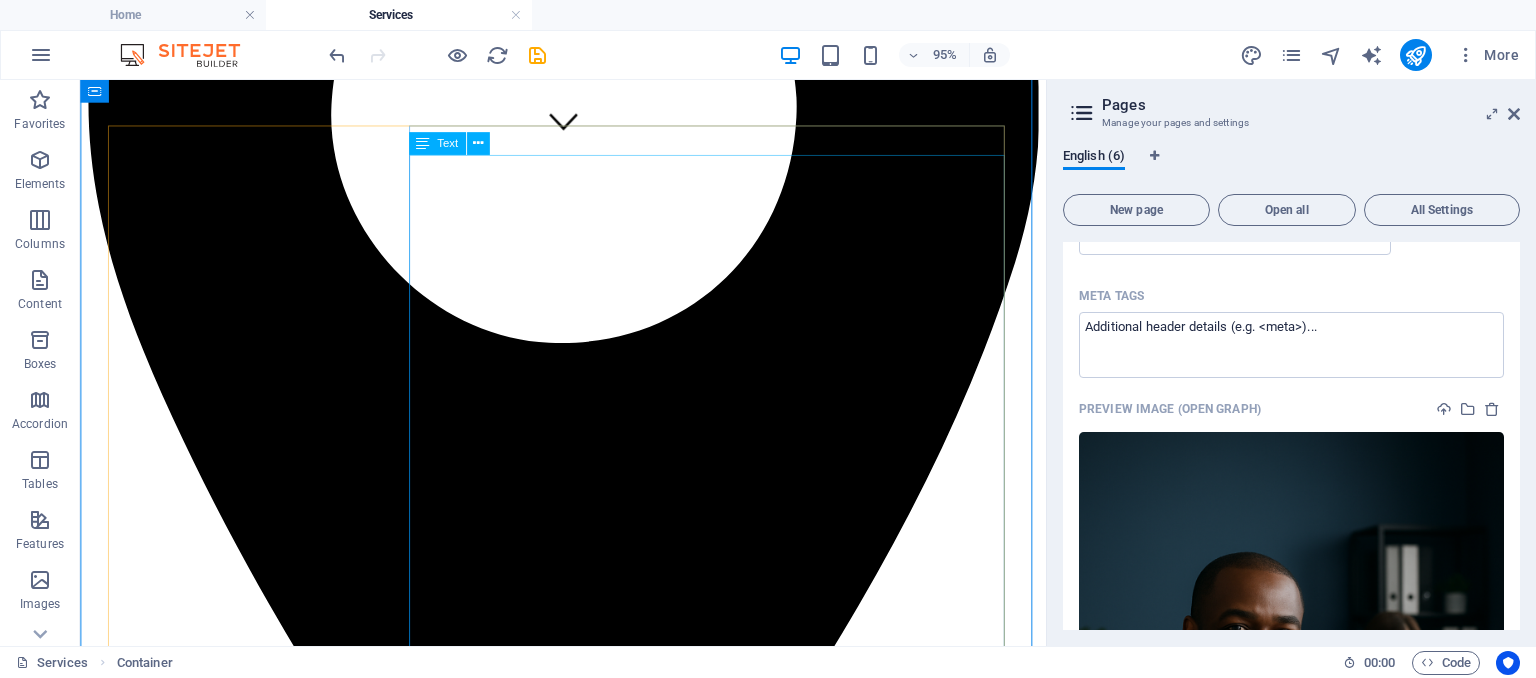 click on "Our HR Services
At Excelior Solutions, we offer flexible HR services designed to support your people, your culture, and your growth — whether you're an emerging startup or a scaling enterprise.
🔹 Retainer-Based HR Services
Ideal for SMEs and growing businesses.
Monthly or Annual Subscription
Recruitment Management
Performance Reviews
Learning & Development
Team Bonding Sessions
Payroll Advisory
HR Policy & Compliance Support
Email Support & HR Guidance
🔹 Standalone HR Services
Tailored per Role, Person, or Organization
Recruitment
Entry to Mid-Level Roles: ₦45,000 – ₦65,000 per hire
Senior / Executive Roles: ₦100,000 – ₦250,000+ per hire
Bulk Hiring Discounts (5+ positions): Custom pricing
Note: Engagement covers pre-screening to offer stage. Onboarding and employee management are handled by the client.
Clause: If a hired candidate exits within 3 months, we provide a one-time replacement at 50% of the original fee." at bounding box center [588, 6204] 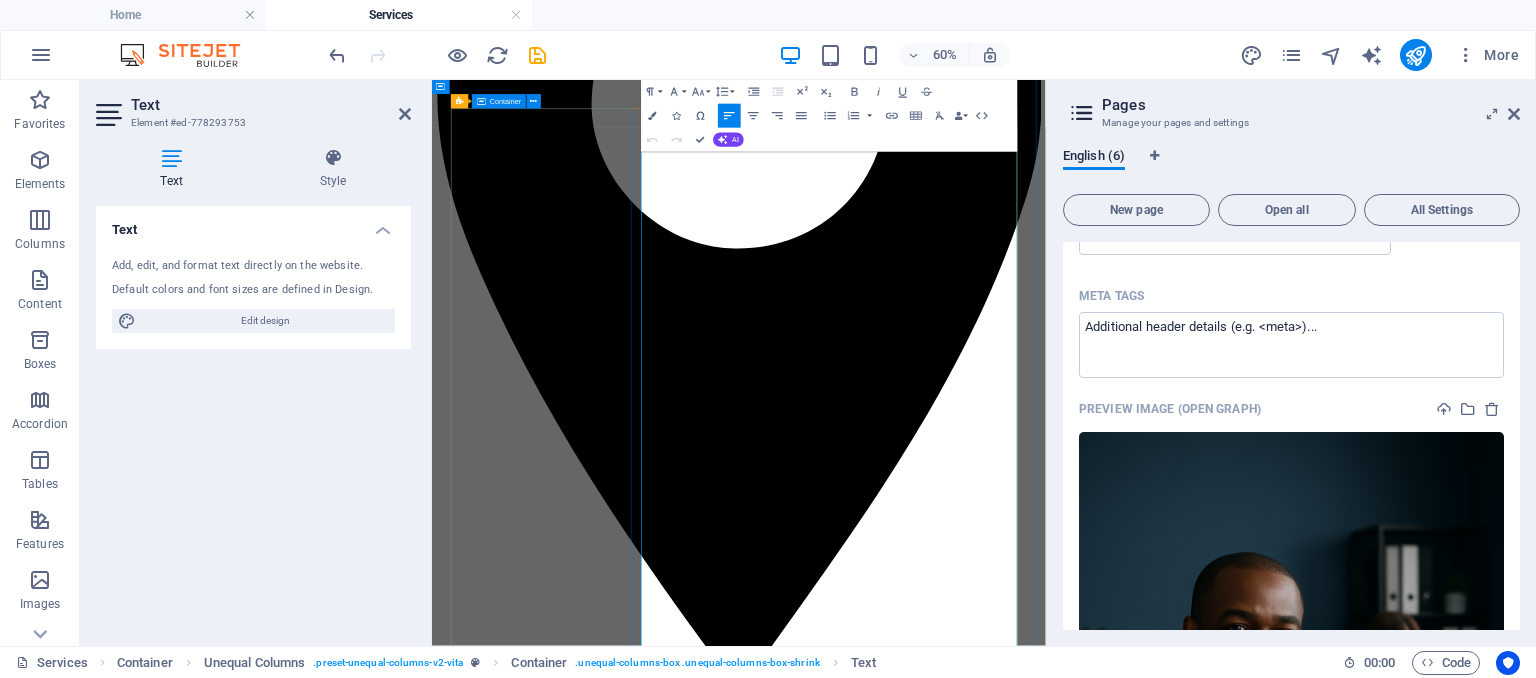scroll, scrollTop: 673, scrollLeft: 0, axis: vertical 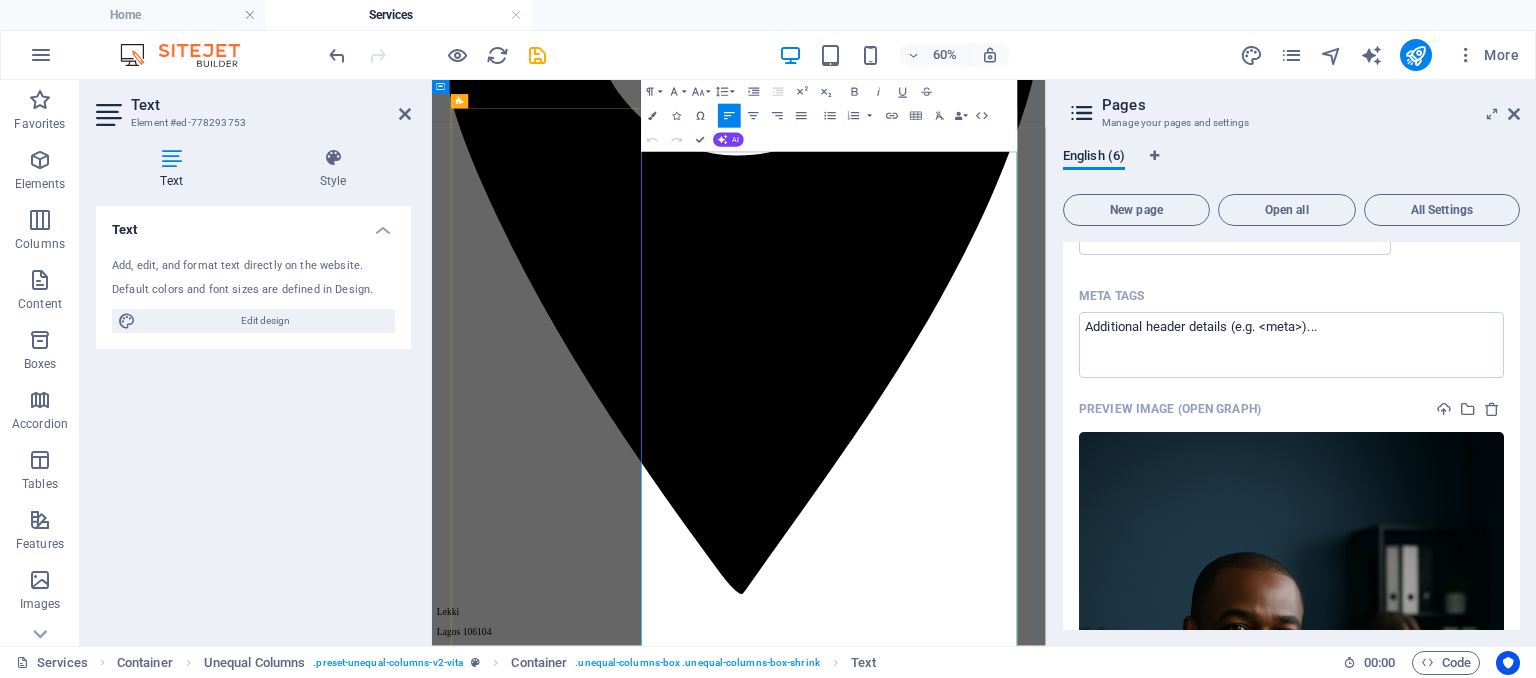click on "Recruitment Management" at bounding box center [963, 5922] 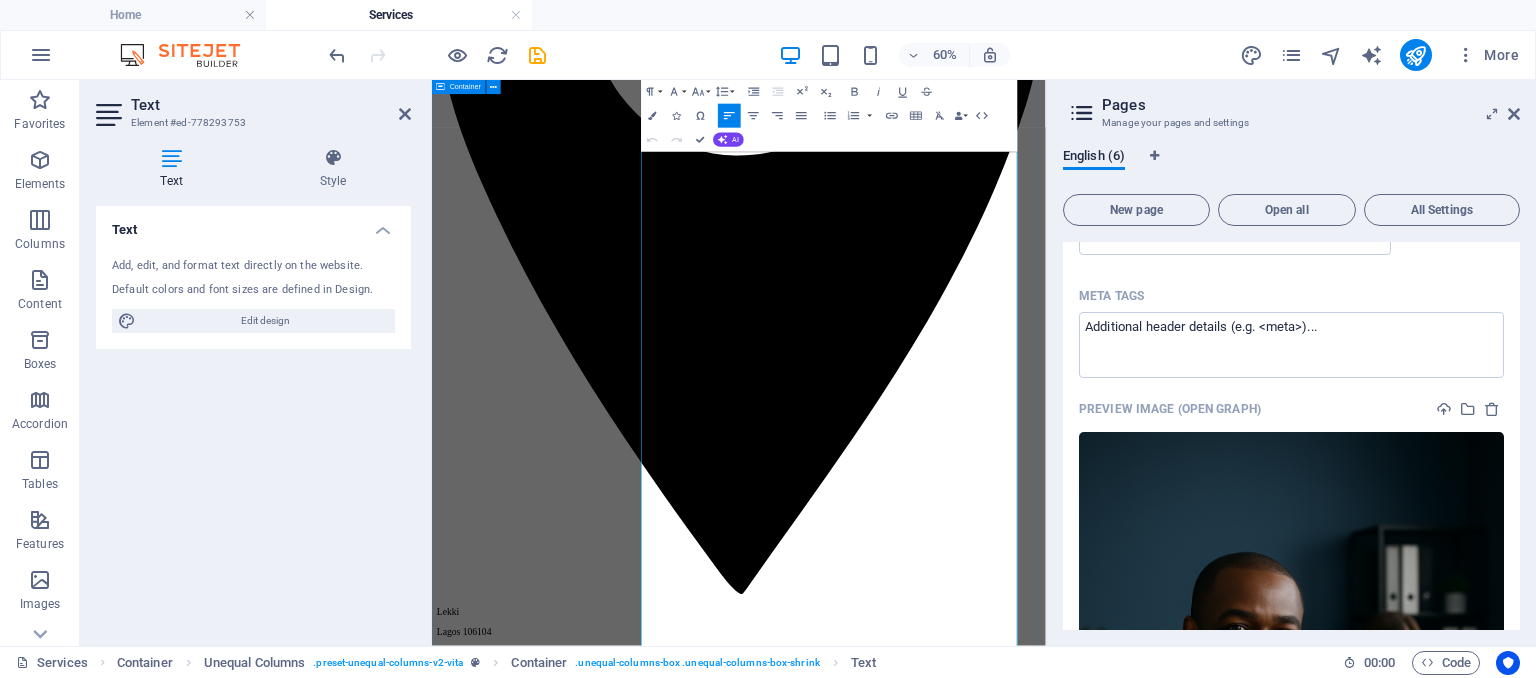 click on "Our Services Take a look at our services Our HR Services
At Excelior Solutions, we offer flexible HR services designed to support your people, your culture, and your growth — whether you're an emerging startup or a scaling enterprise.
🔹 Retainer-Based HR Services
Ideal for SMEs and growing businesses.
Monthly or Annual Subscription
Recruitment Management
Performance Reviews
Learning & Development
Team Bonding Sessions
Payroll Advisory
HR Policy & Compliance Support
Email Support & HR Guidance
🔹 Standalone HR Services
Tailored per Role, Person, or Organization
Recruitment
Entry to Mid-Level Roles: ₦45,000 – ₦65,000 per hire
Senior / Executive Roles: ₦100,000 – ₦250,000+ per hire
Bulk Hiring Discounts (5+ positions): Custom pricing
Note: Engagement covers pre-screening to offer stage. Onboarding and employee management are handled by the client.
Learning & Development (L&D)
Team Bonding & Retreats" at bounding box center (943, 6199) 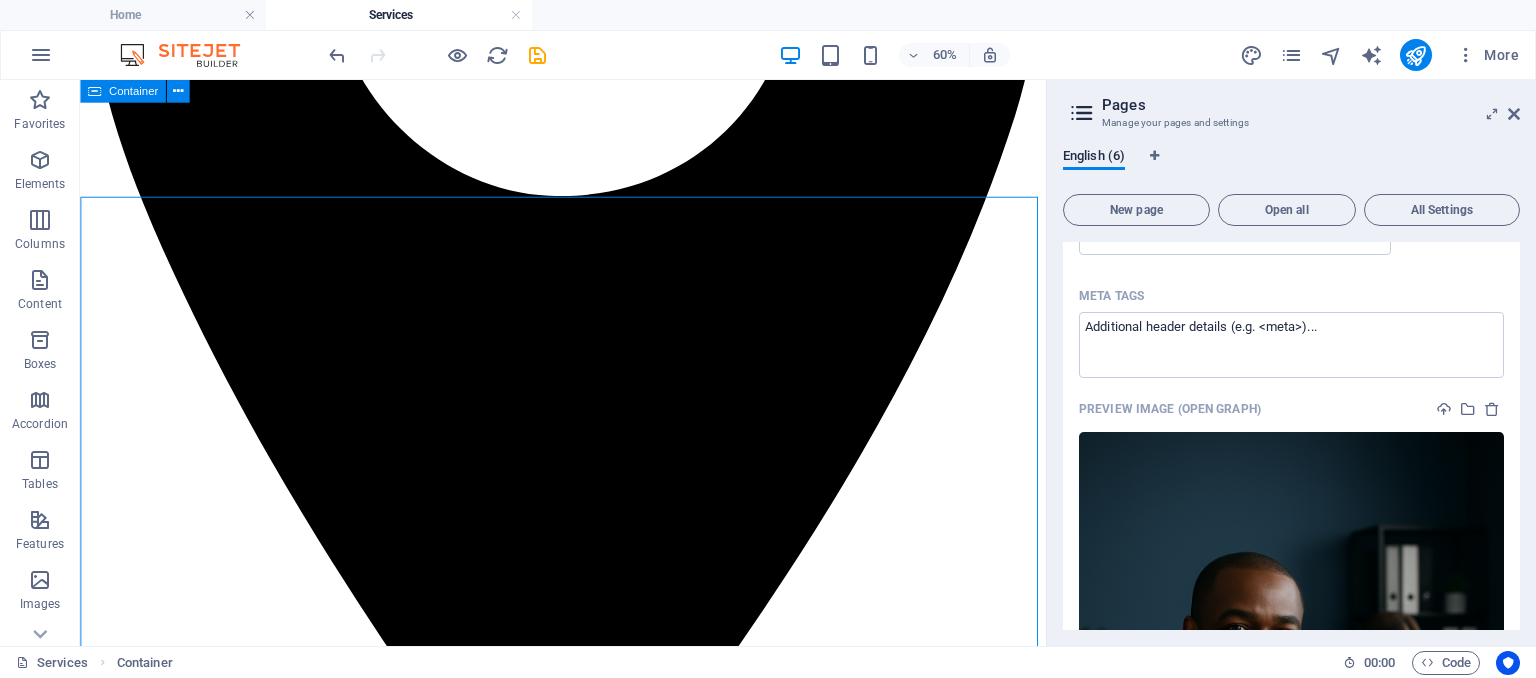 scroll, scrollTop: 518, scrollLeft: 0, axis: vertical 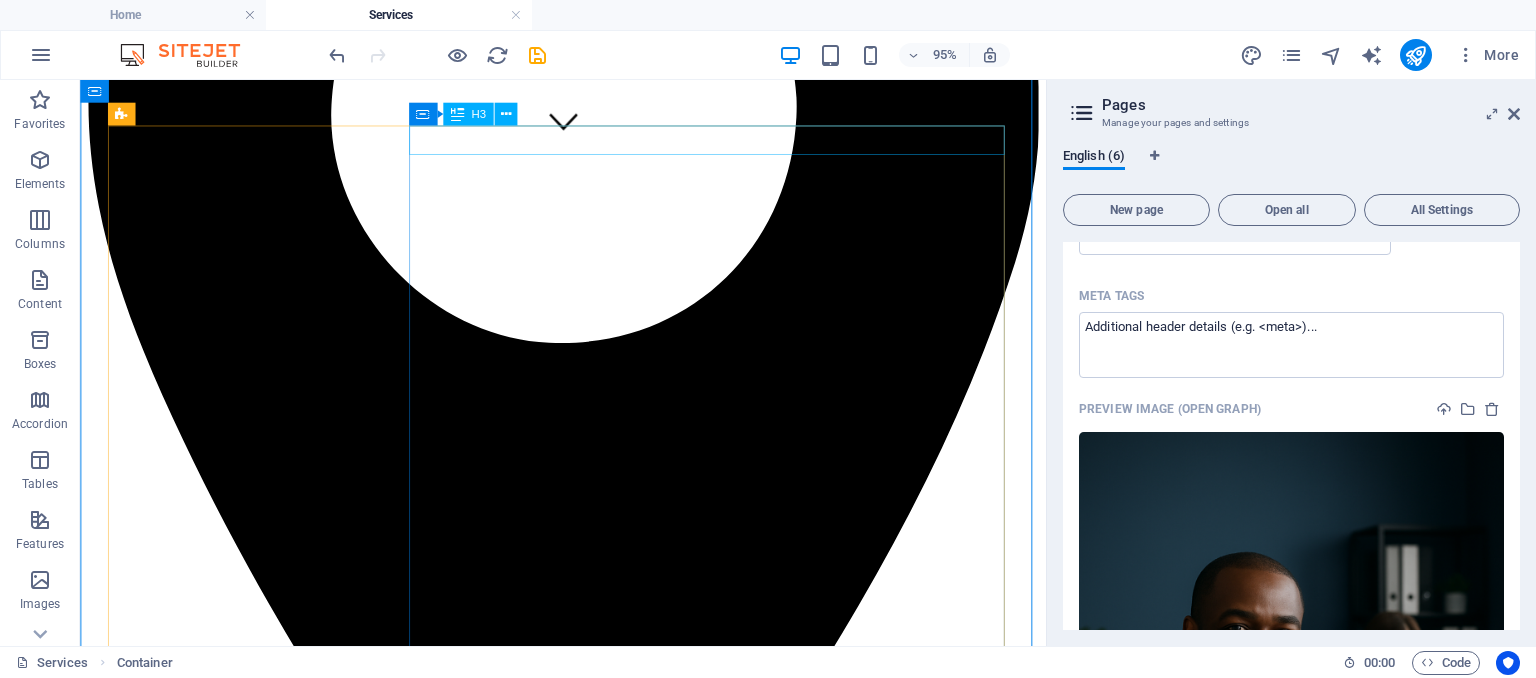 click on "Take a look at our services" at bounding box center [588, 5658] 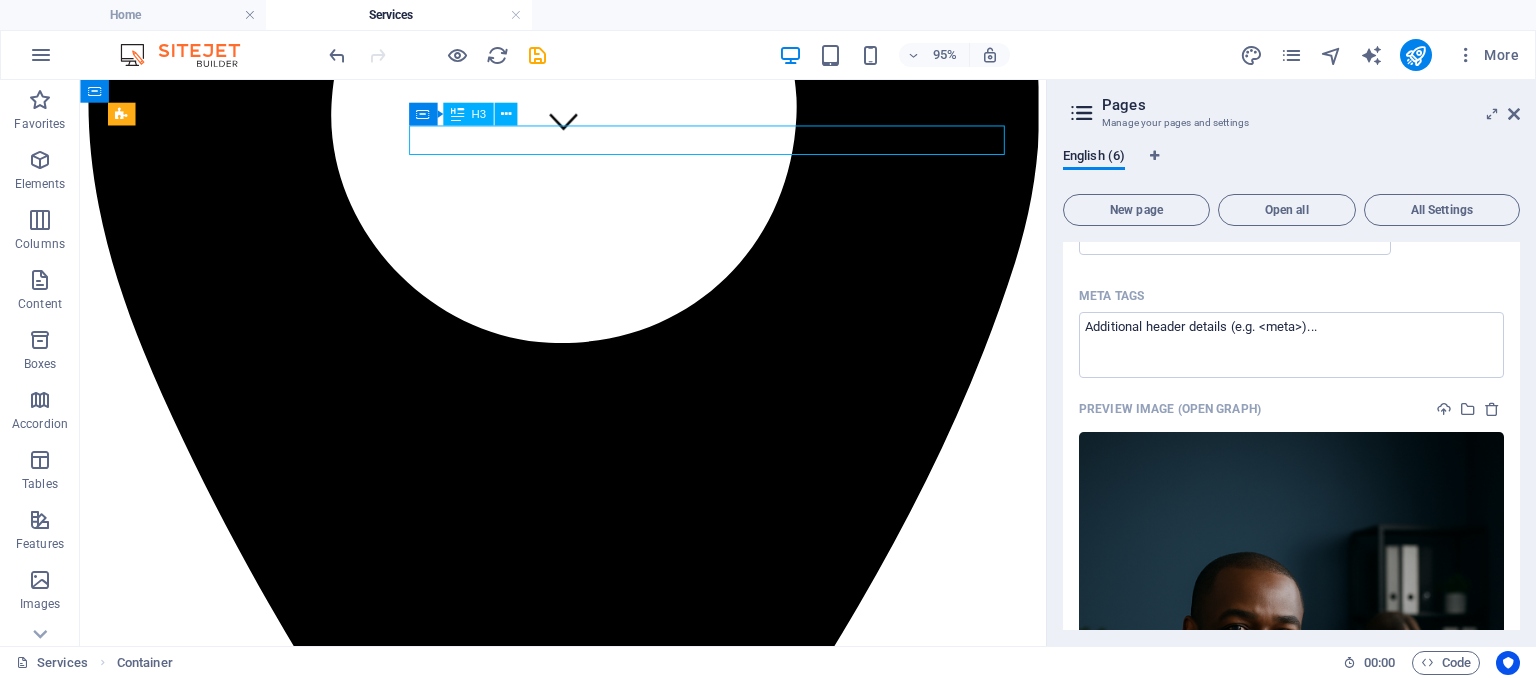 click on "Take a look at our services" at bounding box center [588, 5658] 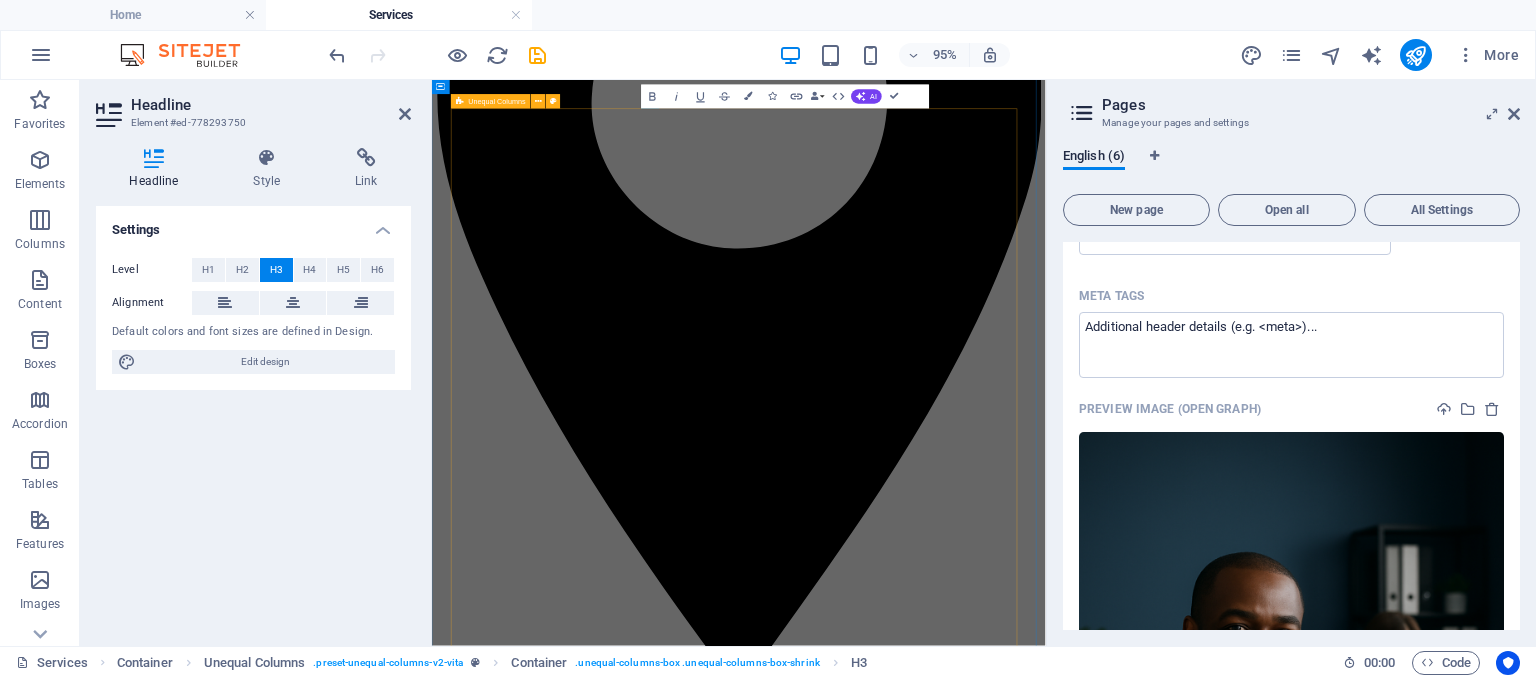 scroll, scrollTop: 673, scrollLeft: 0, axis: vertical 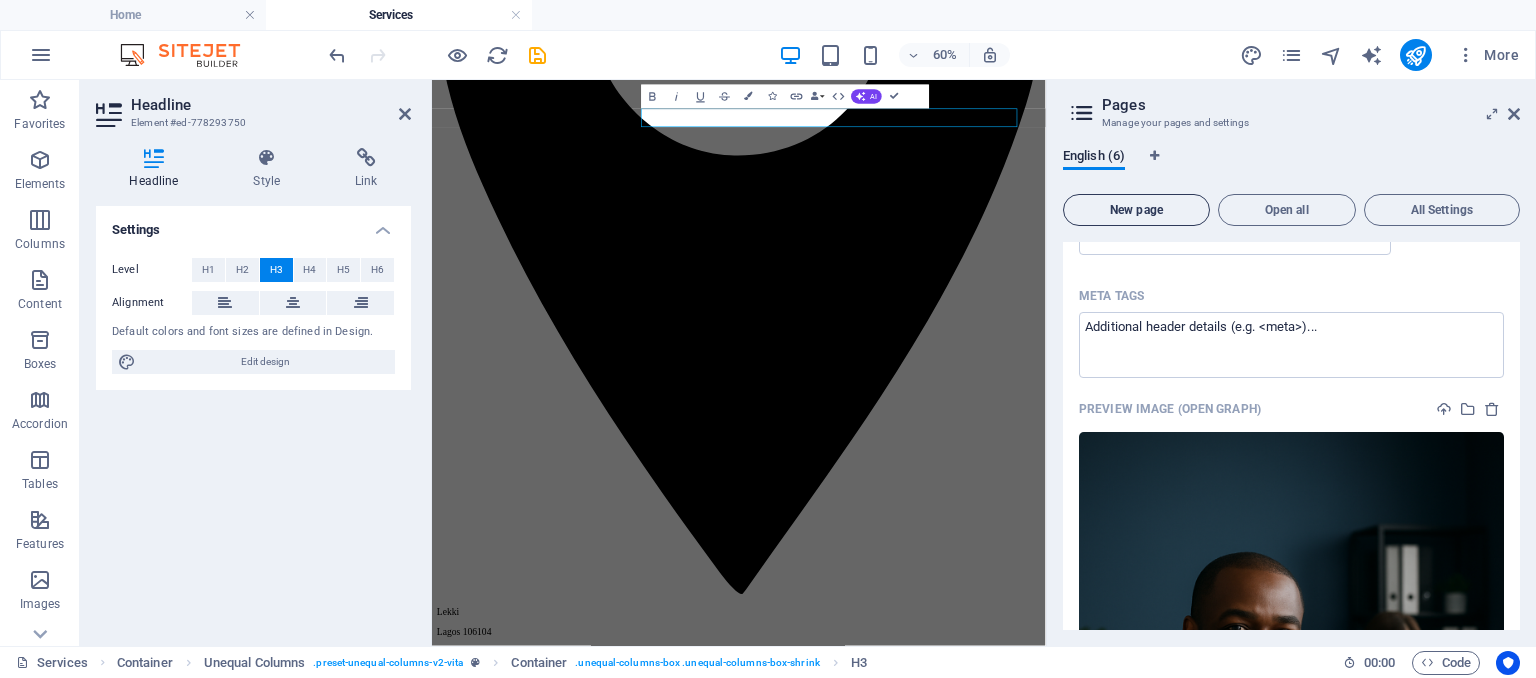 click on "New page" at bounding box center (1136, 210) 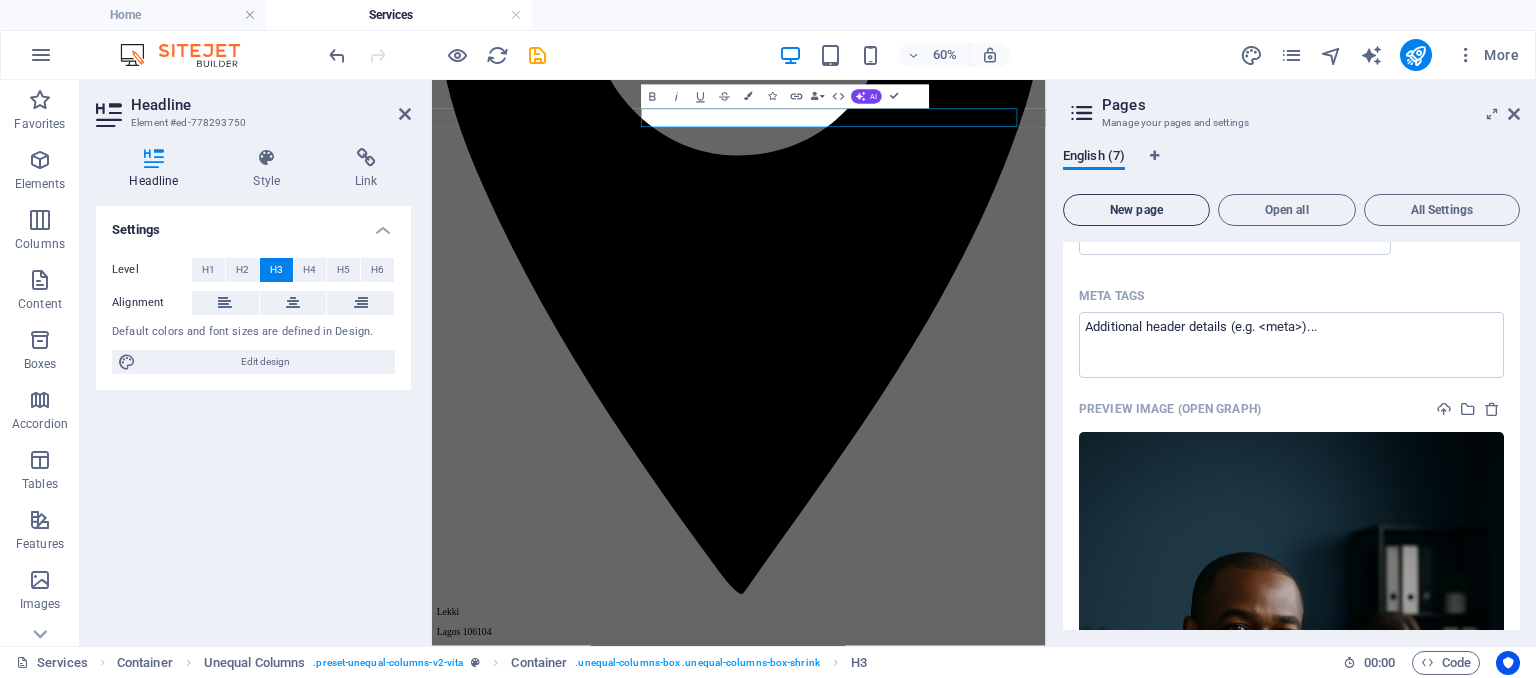 scroll, scrollTop: 1851, scrollLeft: 0, axis: vertical 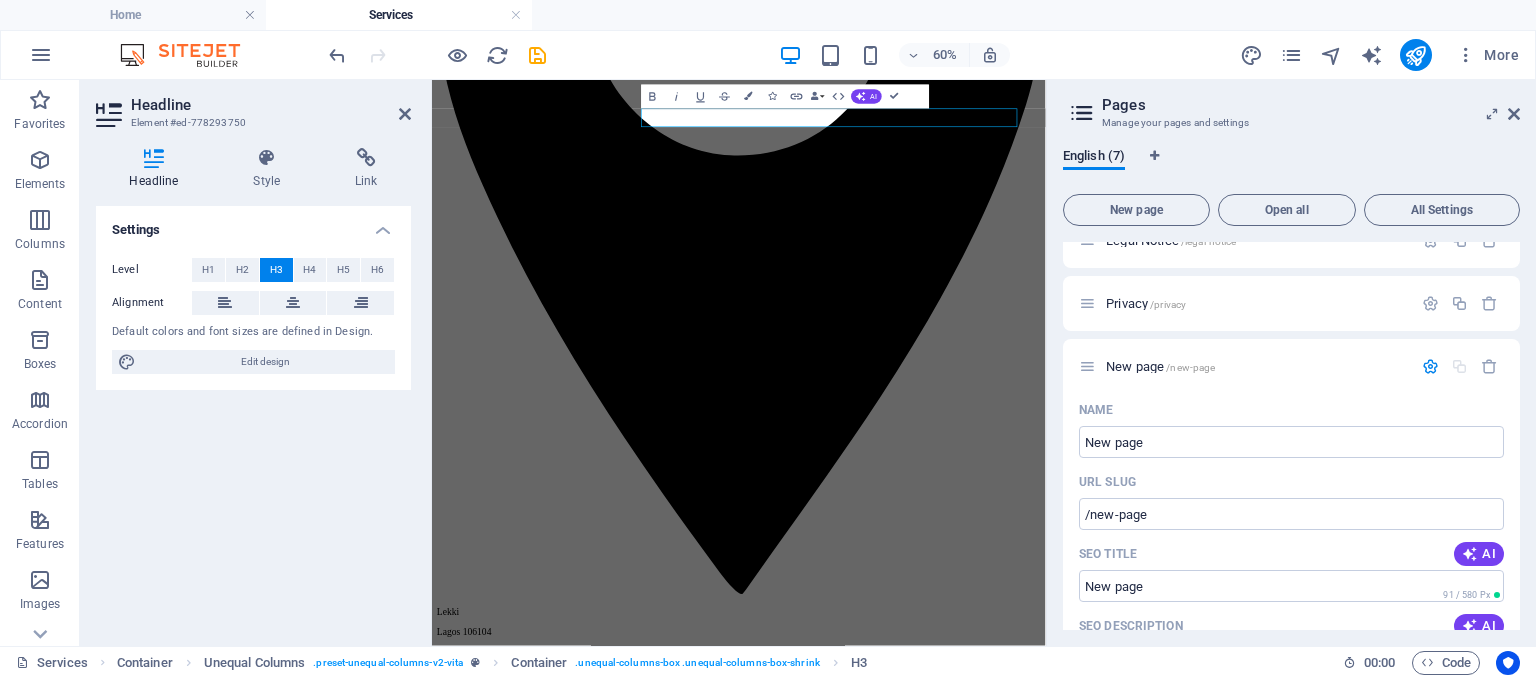 click on "English (7) New page Open all All Settings Home / Name Home ​ URL SLUG / ​ SEO Title AI ​ 501 / 580 Px SEO Description AI ​ 170 / 990 Px SEO Keywords AI ​ Settings Menu Noindex Preview Mobile Desktop www.example.com excelior-hrservices.com.ng - Human Resource Services excelior-hrservices.com.ng Meta tags ​ Preview Image (Open Graph) More Settings Services /services Our Staff /our-staff FAQ /faq Legal Notice /legal-notice Privacy /privacy New page /new-page Name New page ​ URL SLUG /new-page ​ SEO Title AI ​ 91 / 580 Px SEO Description AI ​ 0 / 990 Px SEO Keywords AI ​ Settings Menu Noindex Preview Mobile Desktop www.example.com new-page Meta tags ​ Preview Image (Open Graph) Drag files here, click to choose files or select files from Files or our free stock photos & videos More Settings" at bounding box center [1291, 389] 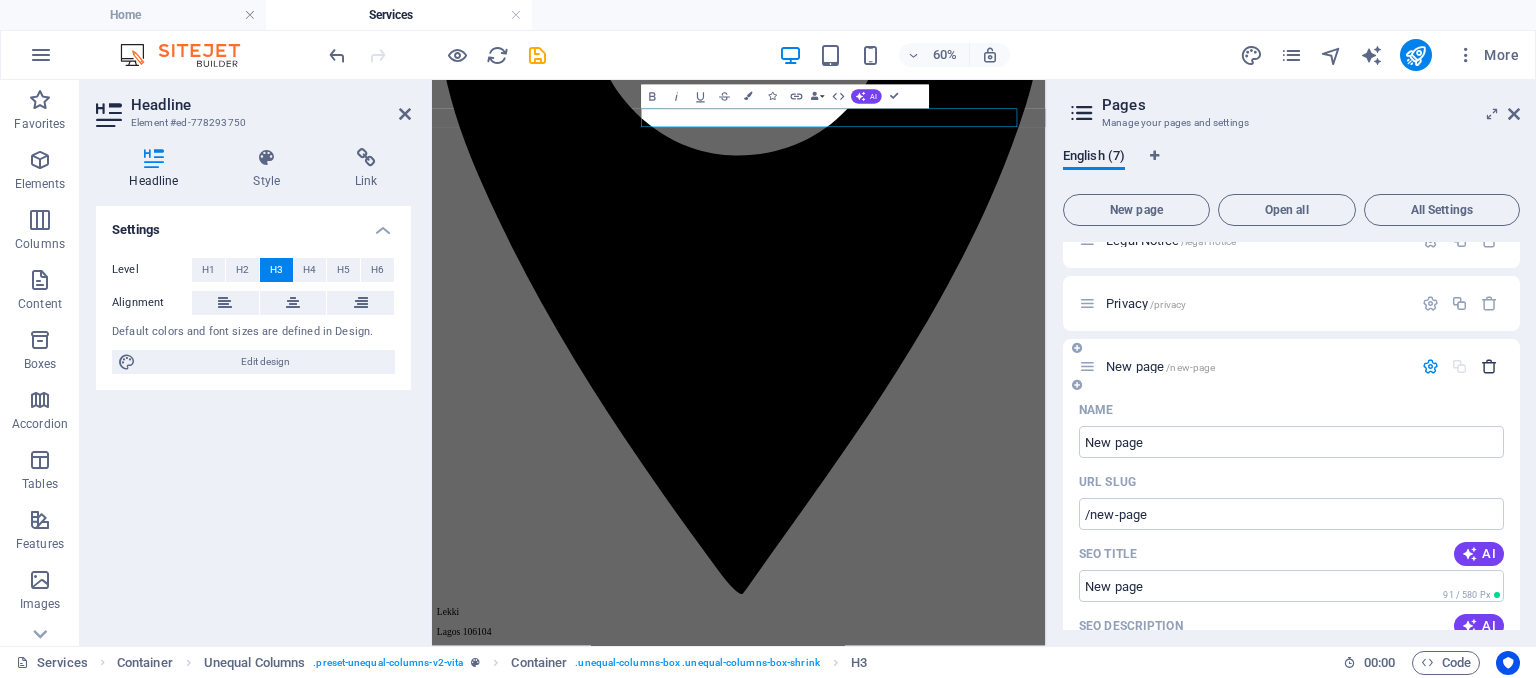 click at bounding box center (1489, 366) 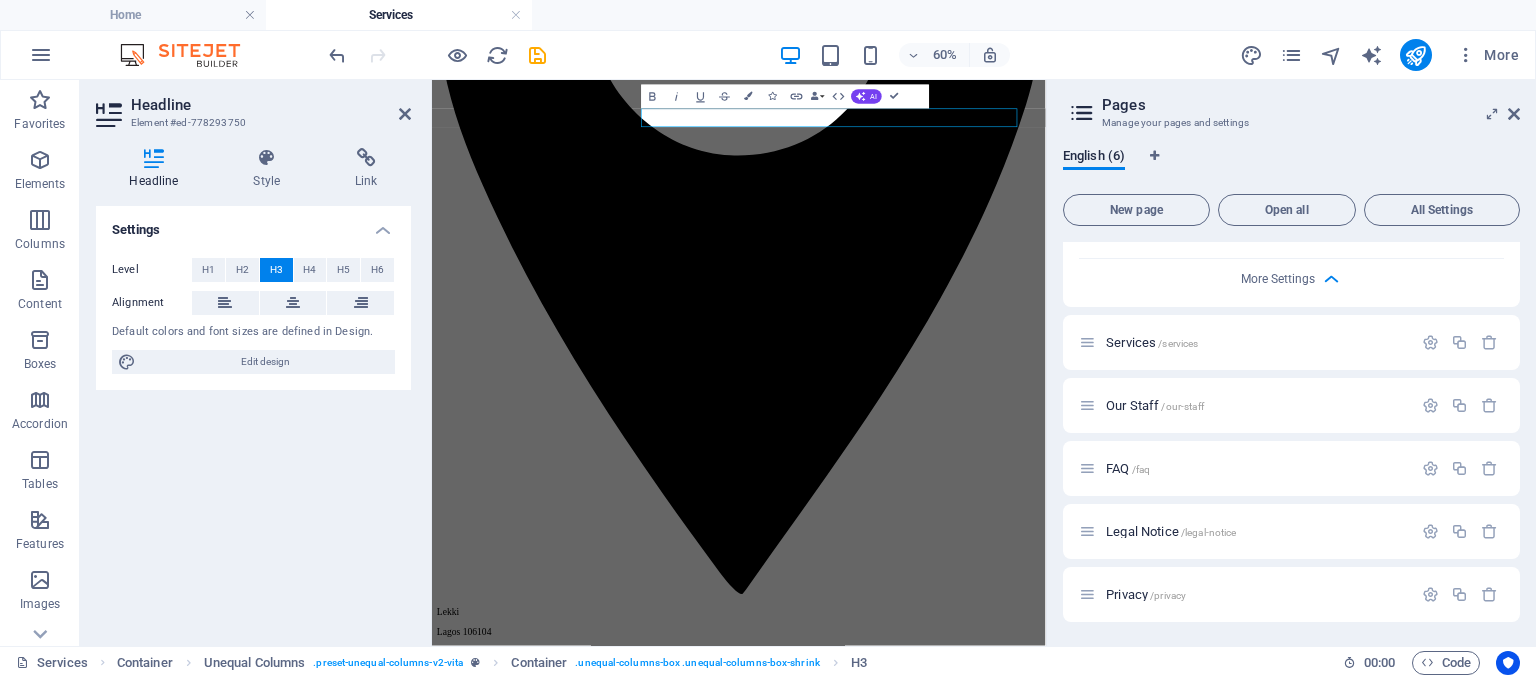 scroll, scrollTop: 1554, scrollLeft: 0, axis: vertical 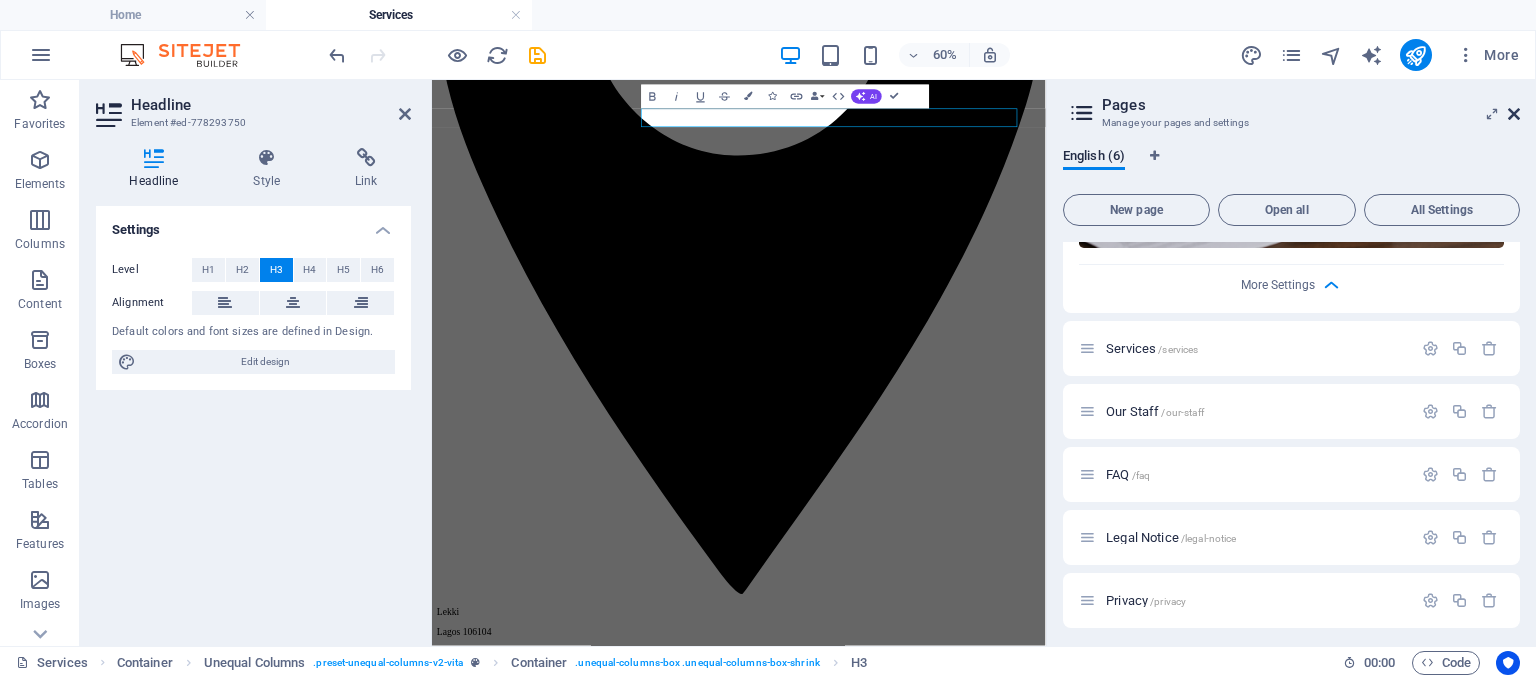 click at bounding box center [1514, 114] 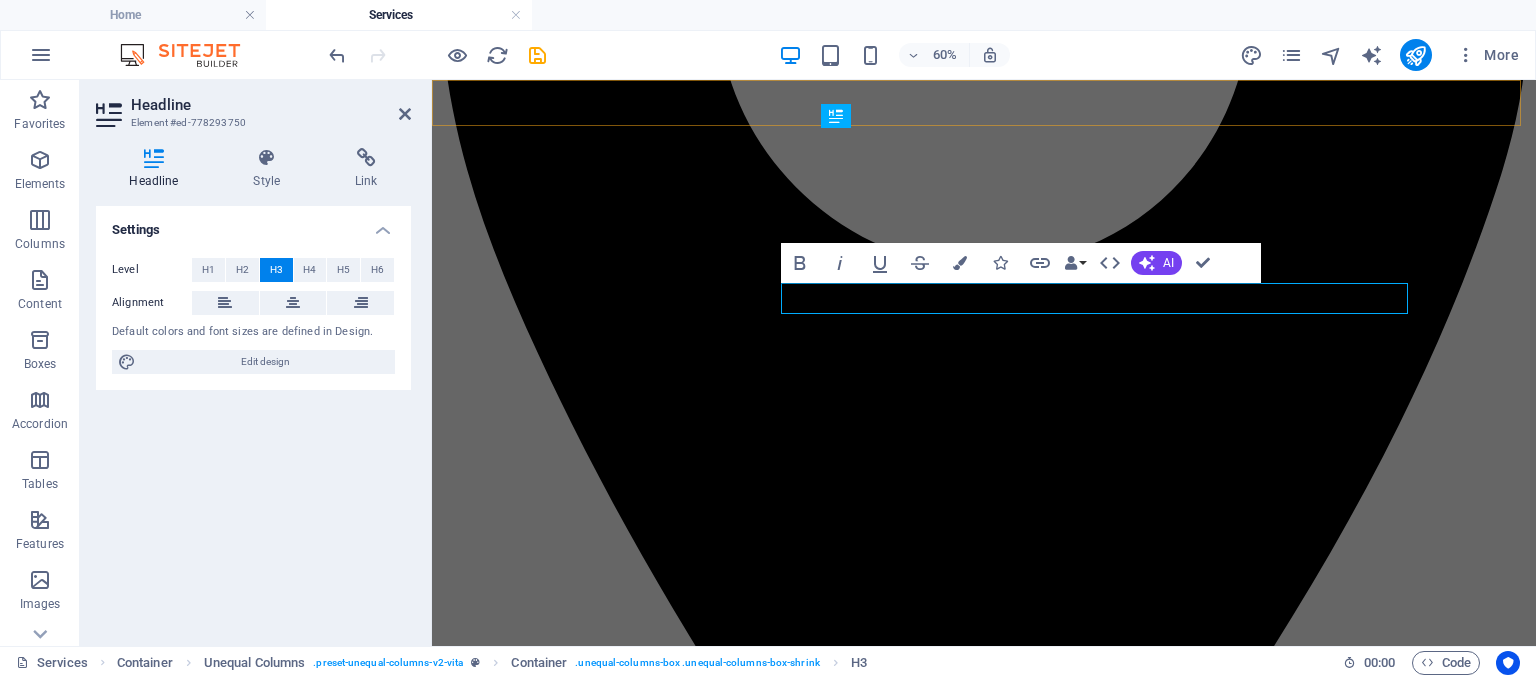 scroll, scrollTop: 518, scrollLeft: 0, axis: vertical 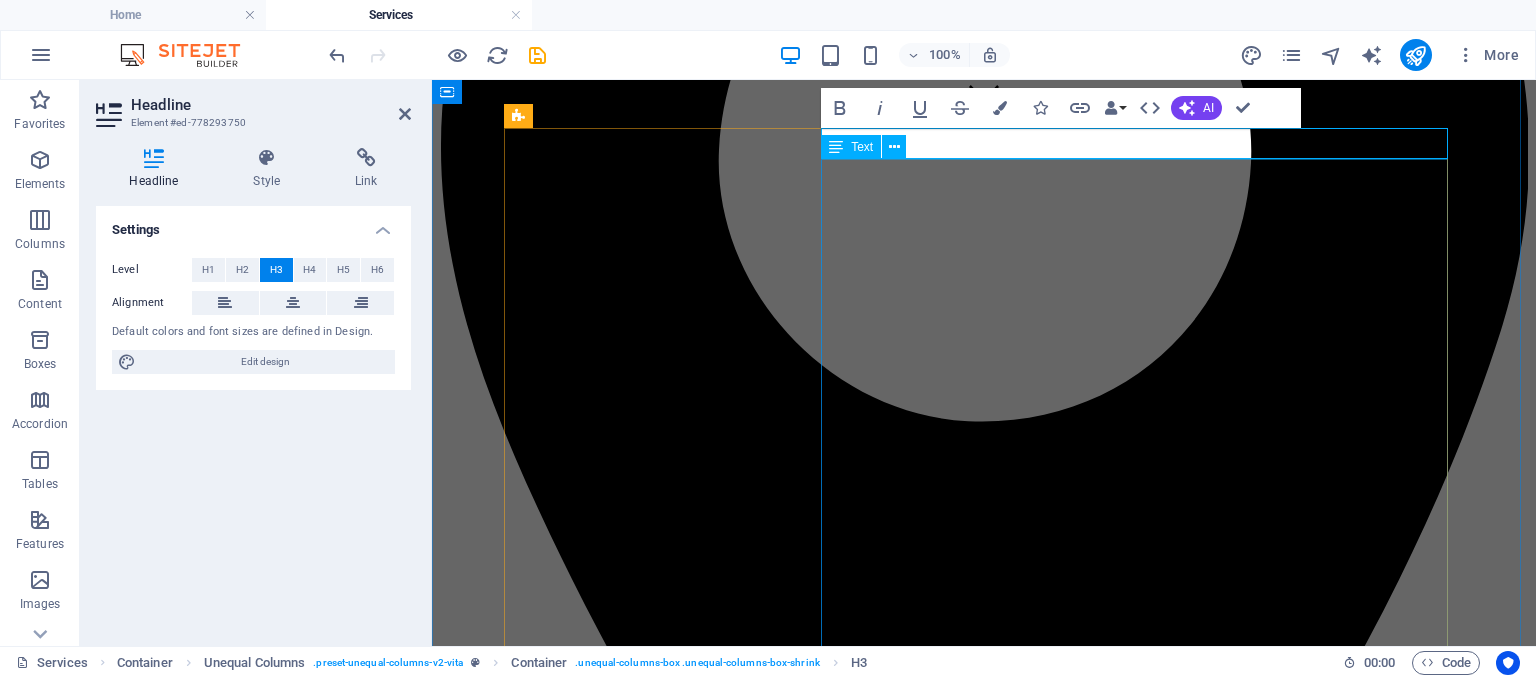 click on "Our HR Services
At Excelior Solutions, we offer flexible HR services designed to support your people, your culture, and your growth — whether you're an emerging startup or a scaling enterprise.
🔹 Retainer-Based HR Services
Ideal for SMEs and growing businesses.
Monthly or Annual Subscription
Recruitment Management
Performance Reviews
Learning & Development
Team Bonding Sessions
Payroll Advisory
HR Policy & Compliance Support
Email Support & HR Guidance
🔹 Standalone HR Services
Tailored per Role, Person, or Organization
Recruitment
Entry to Mid-Level Roles: ₦45,000 – ₦65,000 per hire
Senior / Executive Roles: ₦100,000 – ₦250,000+ per hire
Bulk Hiring Discounts (5+ positions): Custom pricing
Note: Engagement covers pre-screening to offer stage. Onboarding and employee management are handled by the client.
Clause: If a hired candidate exits within 3 months, we provide a one-time replacement at 50% of the original fee." at bounding box center [984, 6641] 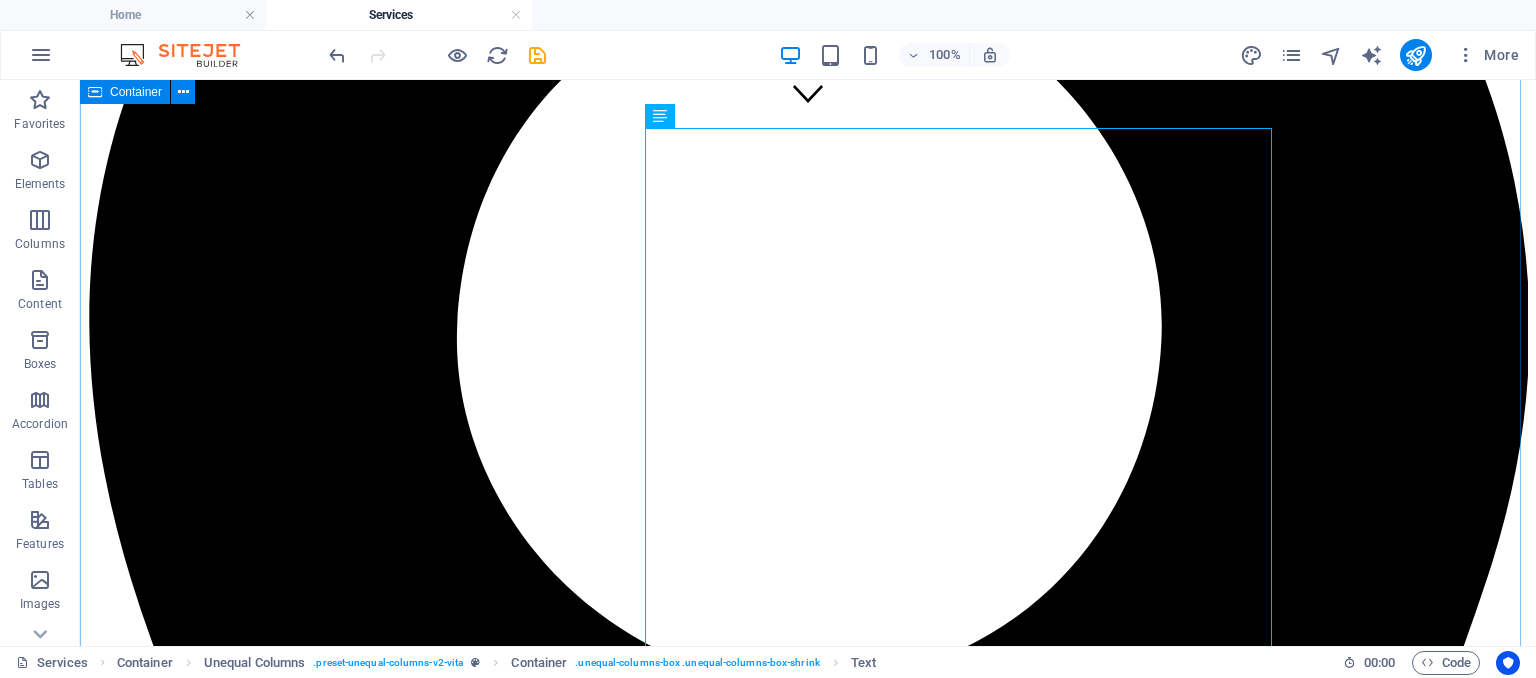 click on "Our Services Our HR Services
At Excelior Solutions, we offer flexible HR services designed to support your people, your culture, and your growth — whether you're an emerging startup or a scaling enterprise.
🔹 Retainer-Based HR Services
Ideal for SMEs and growing businesses.
Monthly or Annual Subscription
Recruitment Management
Performance Reviews
Learning & Development
Team Bonding Sessions
Payroll Advisory
HR Policy & Compliance Support
Email Support & HR Guidance
🔹 Standalone HR Services
Tailored per Role, Person, or Organization
Recruitment
Entry to Mid-Level Roles: ₦45,000 – ₦65,000 per hire
Senior / Executive Roles: ₦100,000 – ₦250,000+ per hire
Bulk Hiring Discounts (5+ positions): Custom pricing
Note: Engagement covers pre-screening to offer stage. Onboarding and employee management are handled by the client.
Learning & Development (L&D)
Technical or Custom Training: Quoted based on brief" at bounding box center [808, 8347] 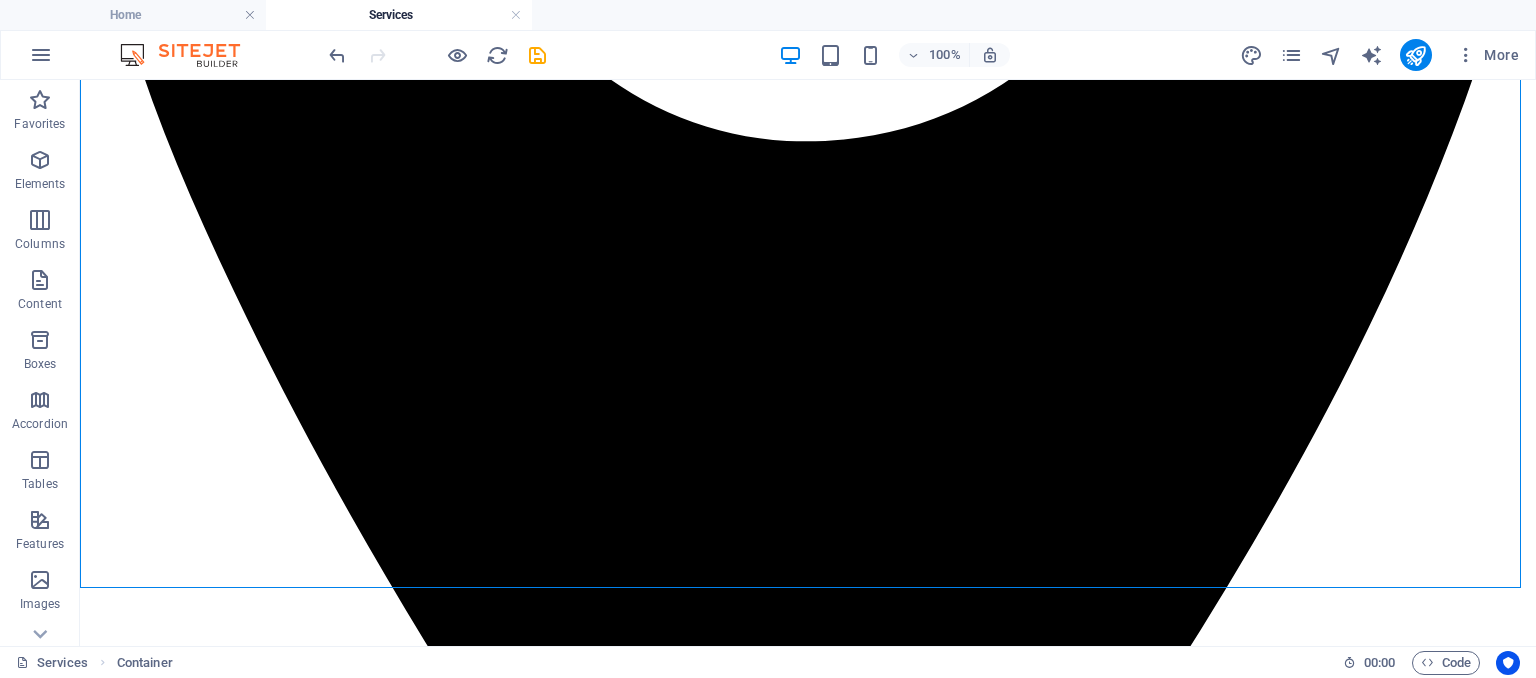 scroll, scrollTop: 1144, scrollLeft: 0, axis: vertical 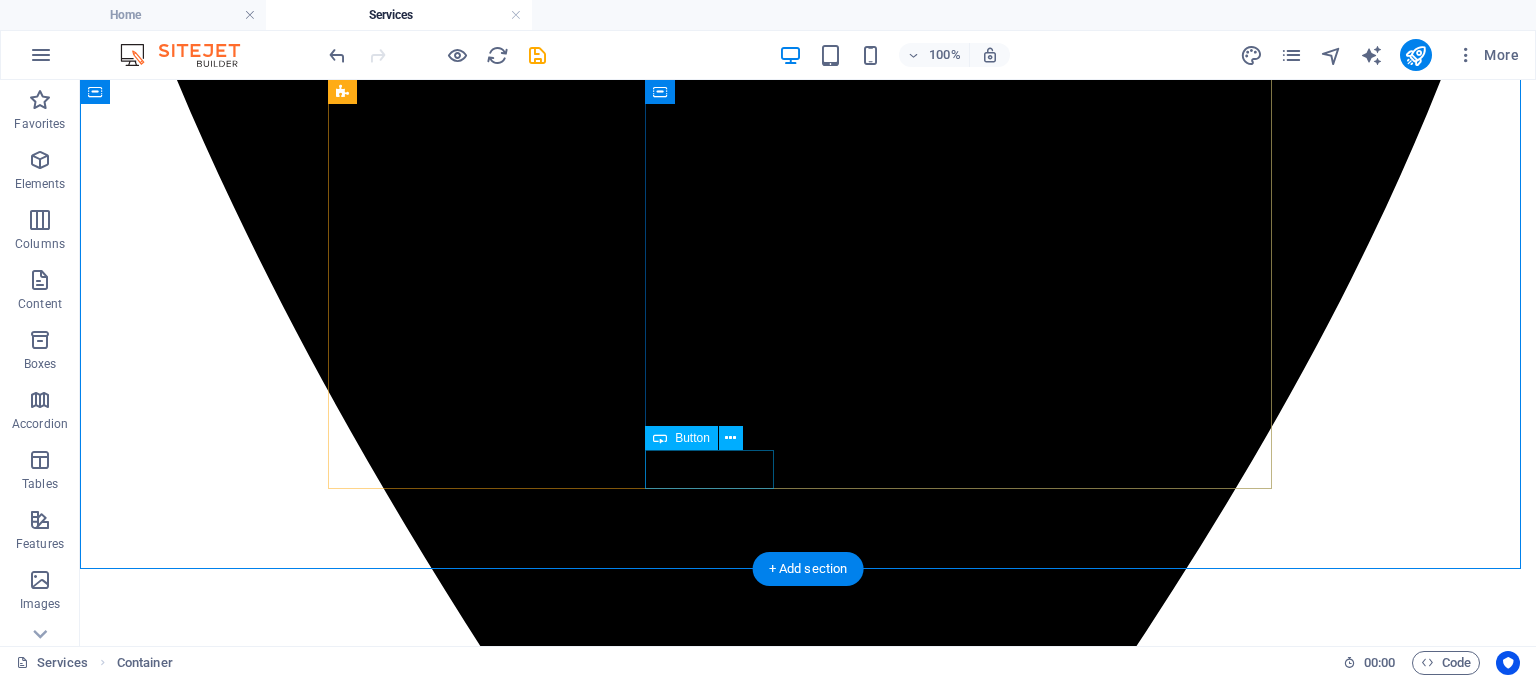 click on "Contact us" at bounding box center (808, 8292) 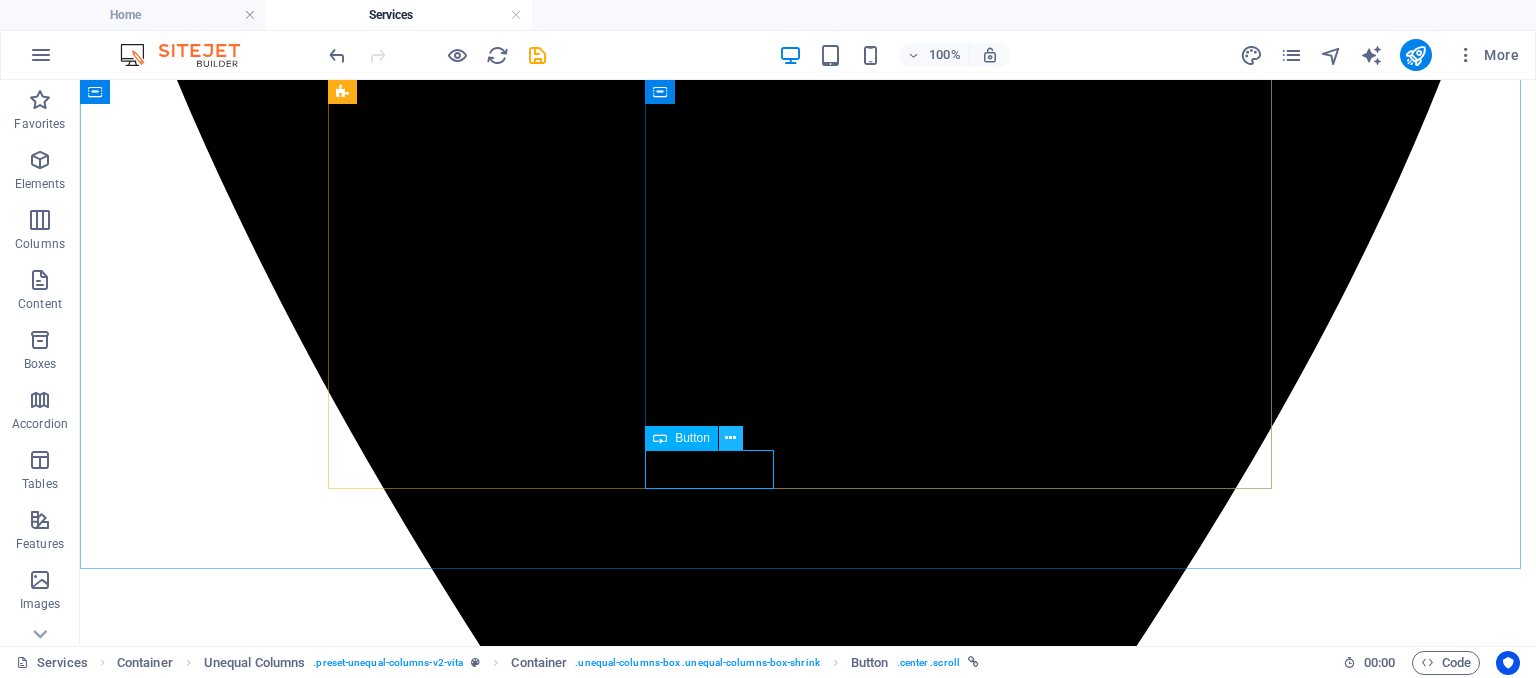 click at bounding box center [730, 438] 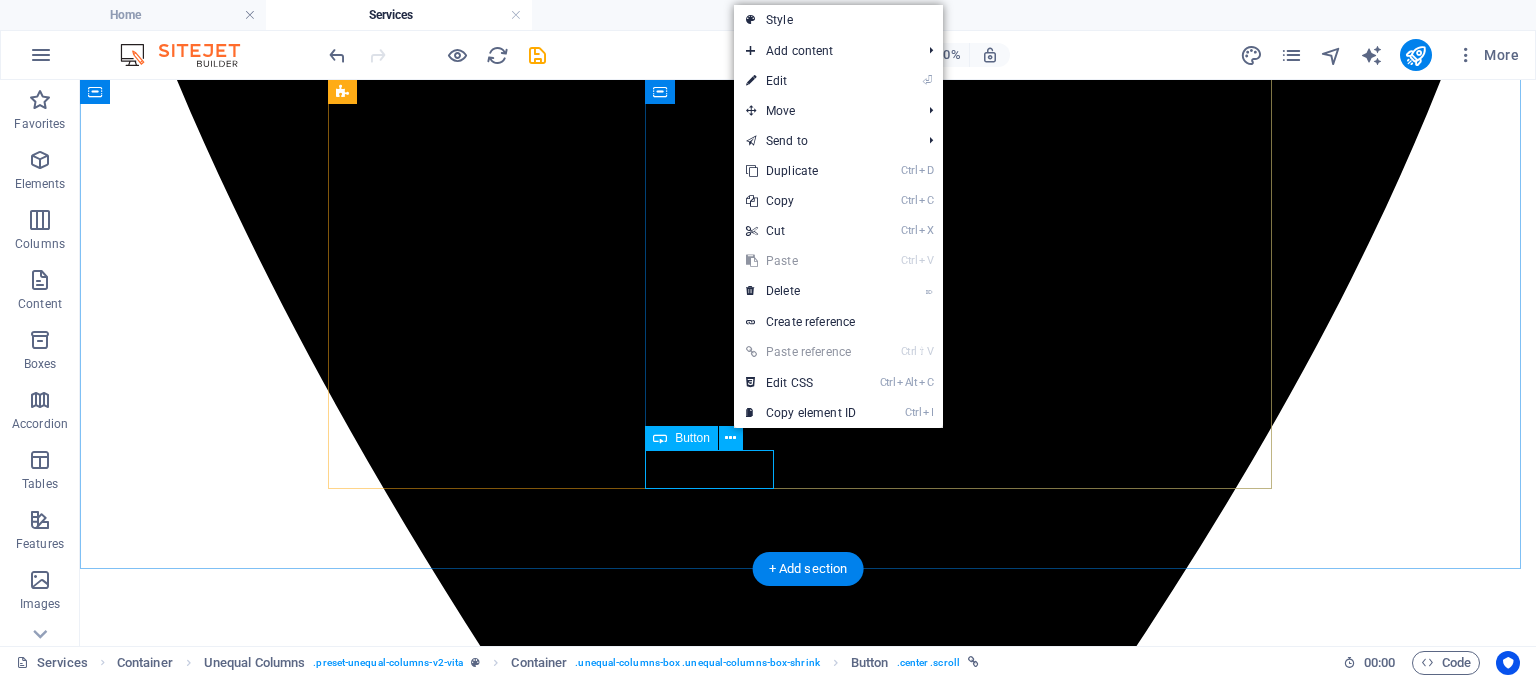 click on "Contact us" at bounding box center [808, 8292] 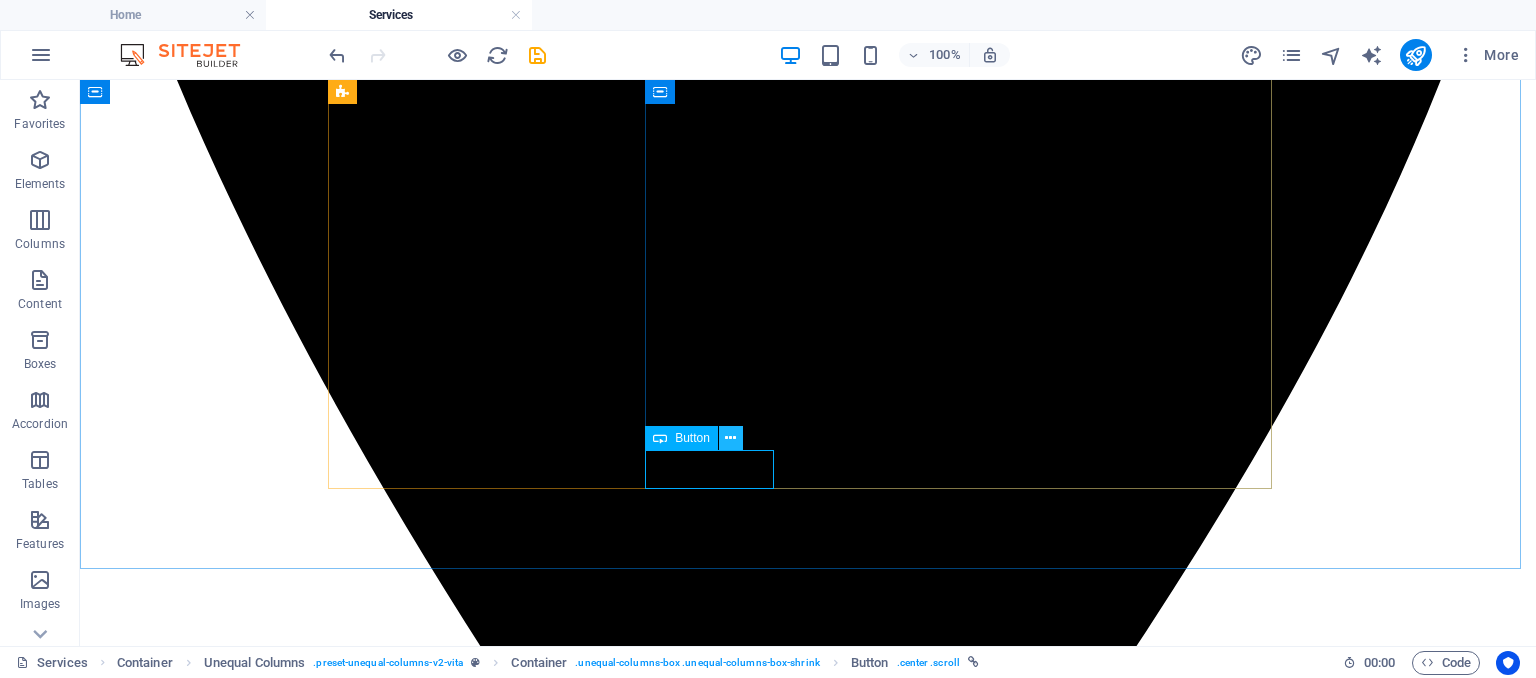 click at bounding box center (730, 438) 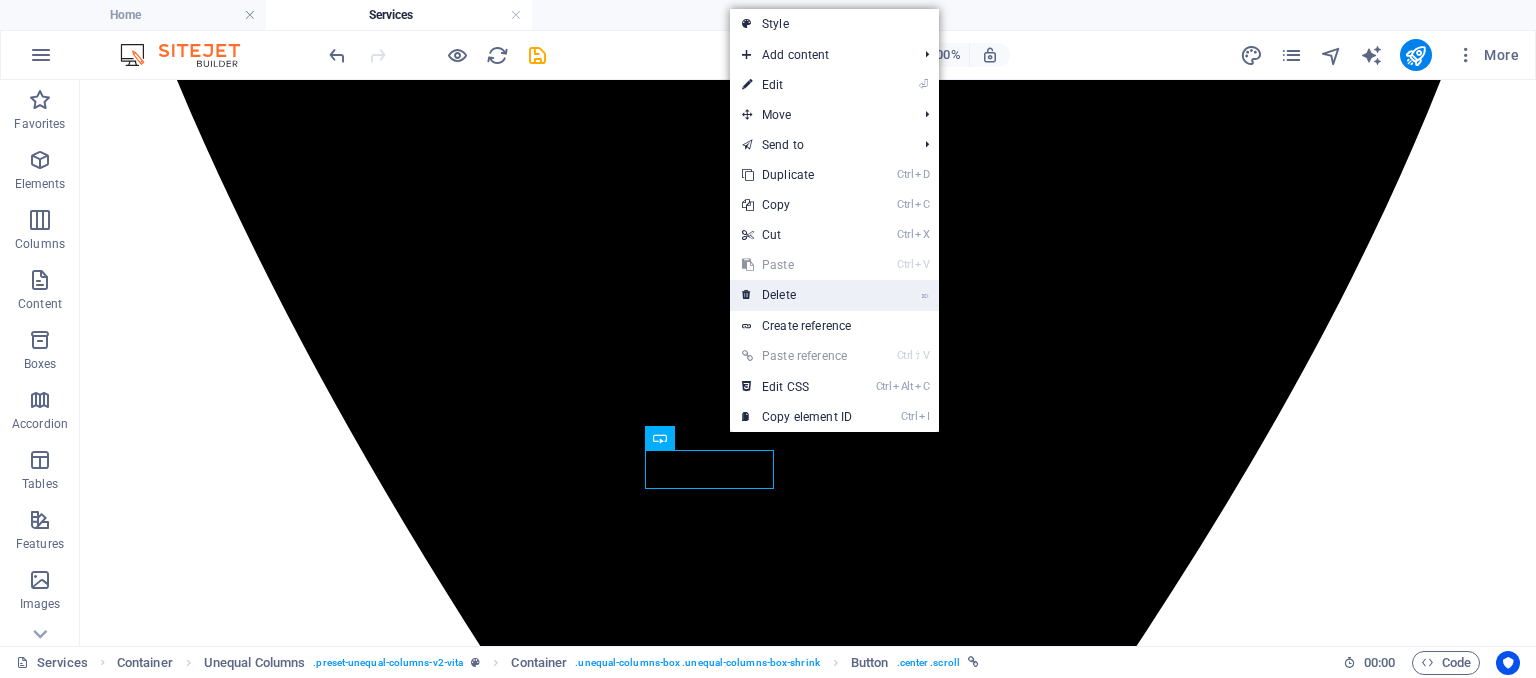 click on "⌦  Delete" at bounding box center (797, 295) 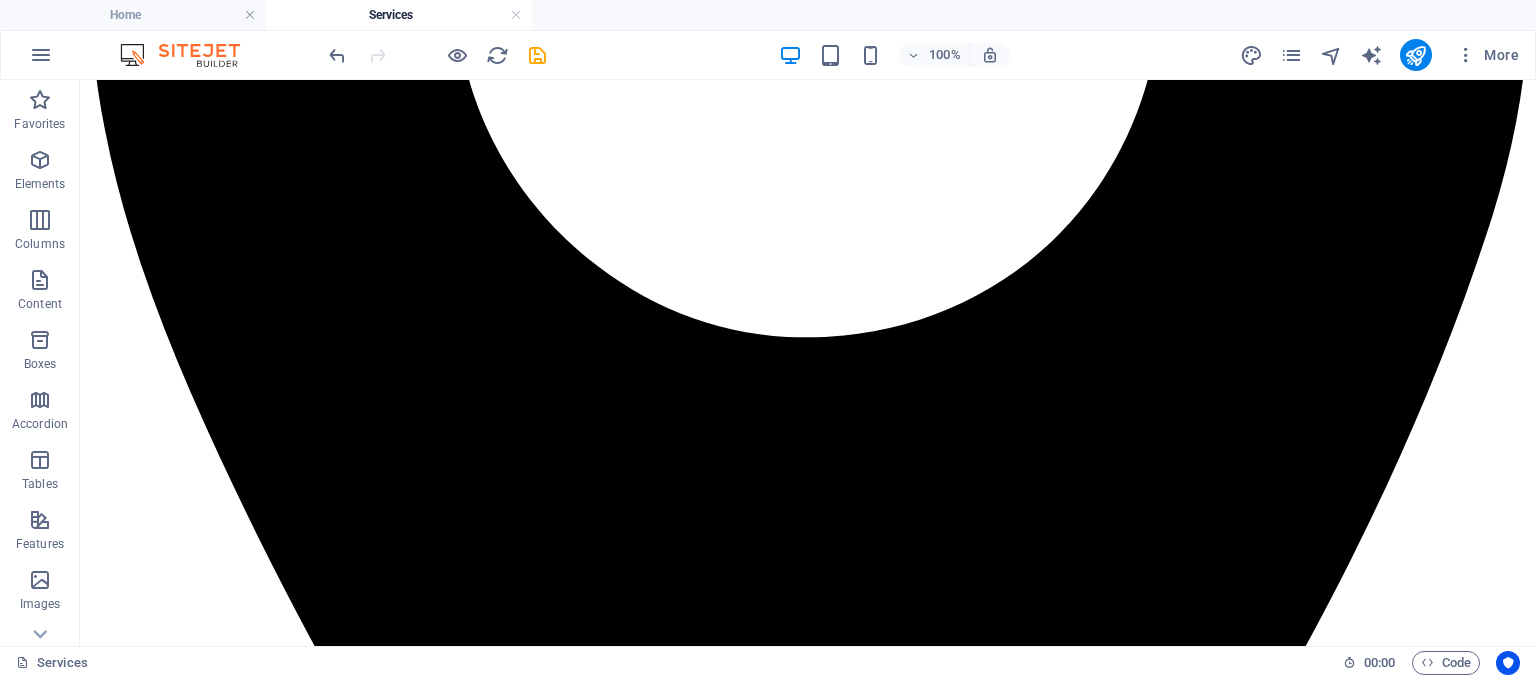 scroll, scrollTop: 819, scrollLeft: 0, axis: vertical 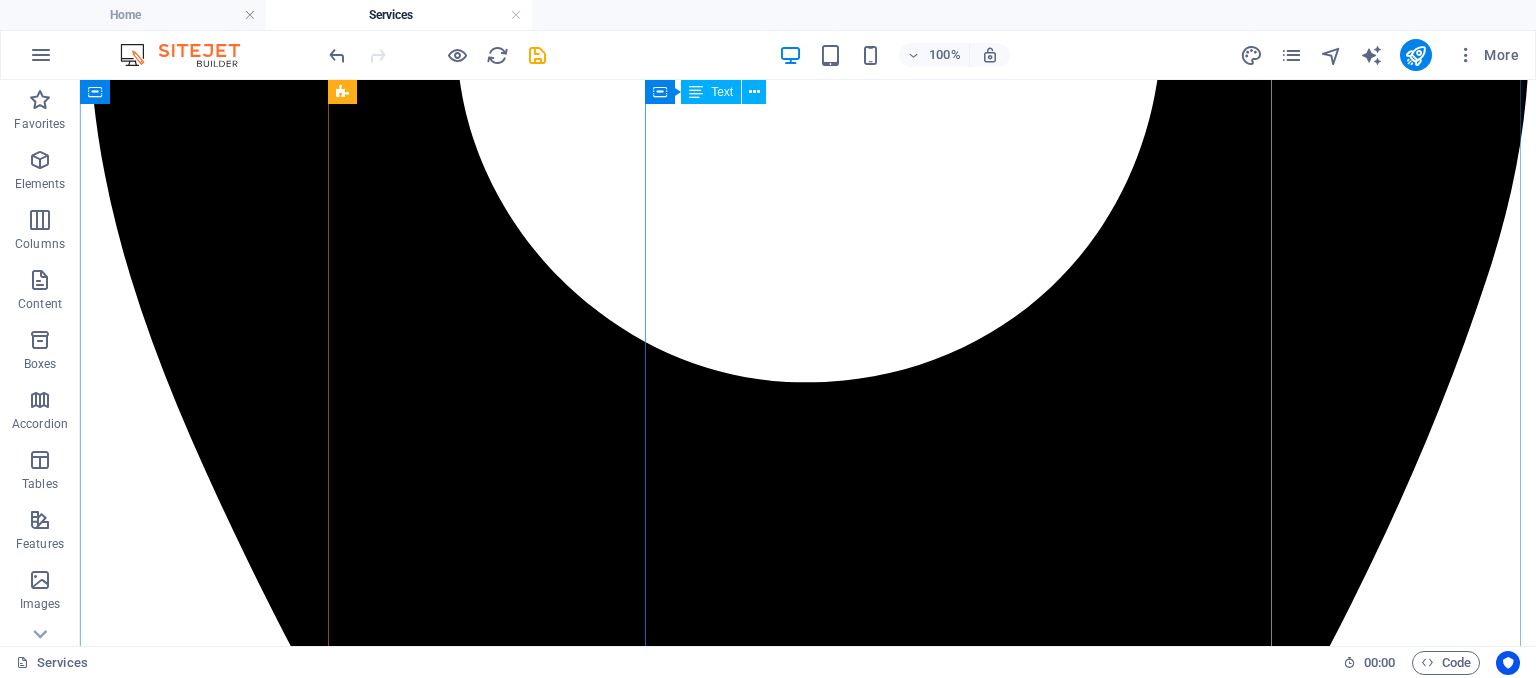 click on "Our HR Services
At Excelior Solutions, we offer flexible HR services designed to support your people, your culture, and your growth — whether you're an emerging startup or a scaling enterprise.
🔹 Retainer-Based HR Services
Ideal for SMEs and growing businesses.
Monthly or Annual Subscription
Recruitment Management
Performance Reviews
Learning & Development
Team Bonding Sessions
Payroll Advisory
HR Policy & Compliance Support
Email Support & HR Guidance
🔹 Standalone HR Services
Tailored per Role, Person, or Organization
Recruitment
Entry to Mid-Level Roles: ₦45,000 – ₦65,000 per hire
Senior / Executive Roles: ₦100,000 – ₦250,000+ per hire
Bulk Hiring Discounts (5+ positions): Custom pricing
Note: Engagement covers pre-screening to offer stage. Onboarding and employee management are handled by the client.
Clause: If a hired candidate exits within 3 months, we provide a one-time replacement at 50% of the original fee." at bounding box center [808, 8060] 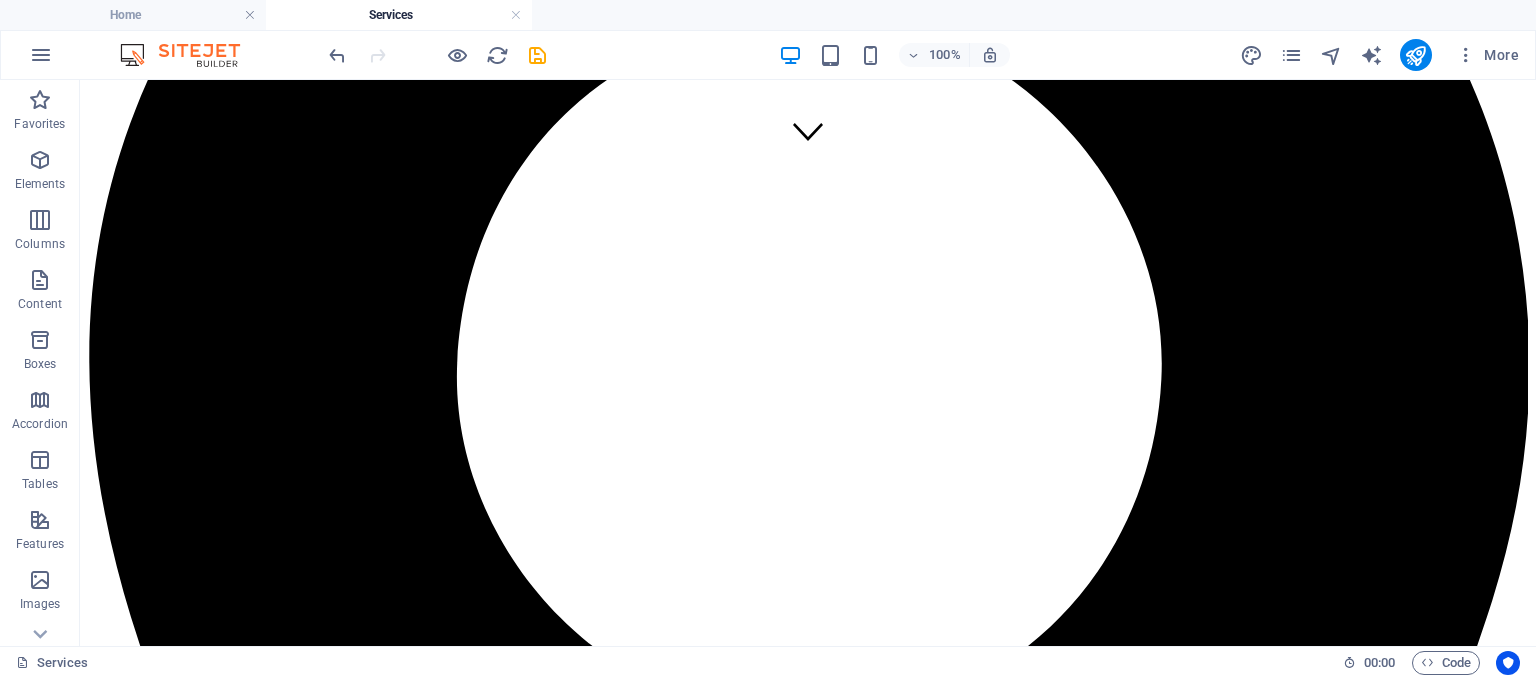scroll, scrollTop: 532, scrollLeft: 0, axis: vertical 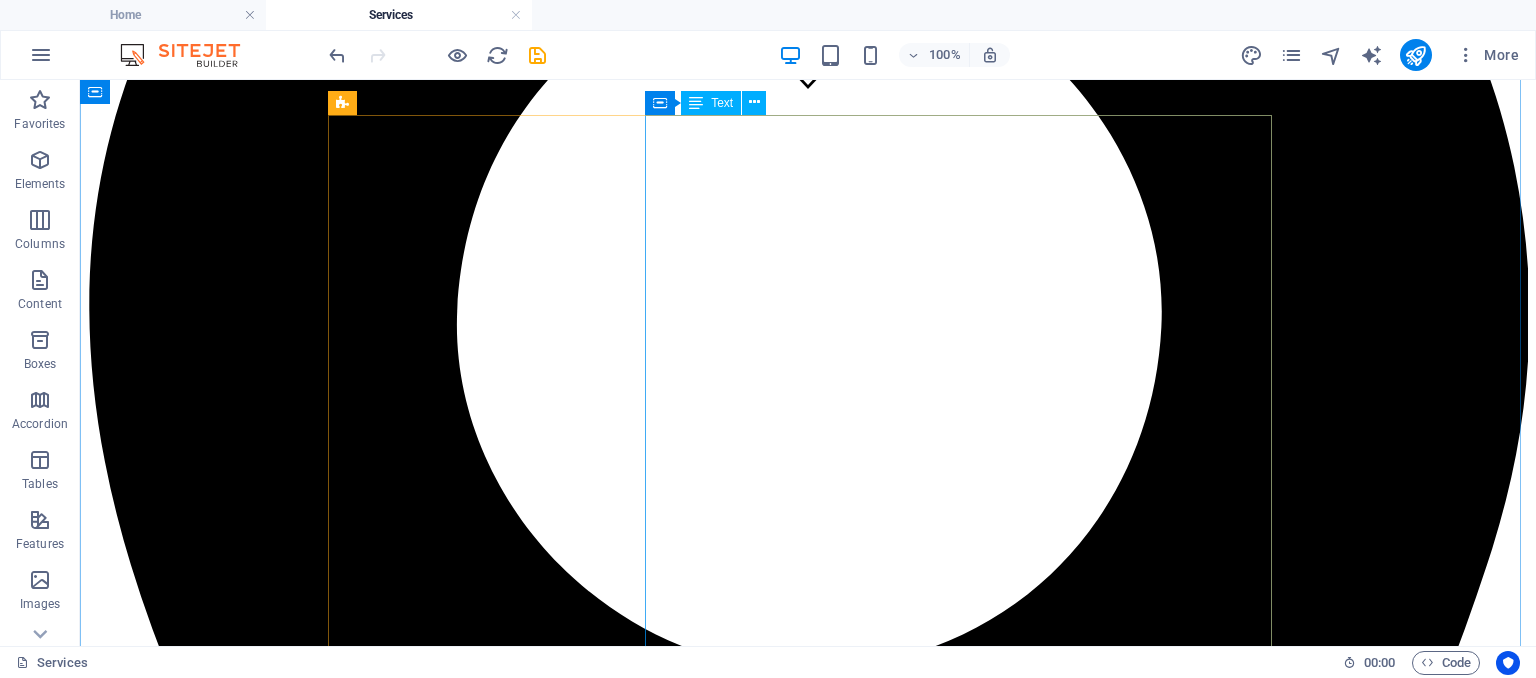 click on "Our HR Services
At Excelior Solutions, we offer flexible HR services designed to support your people, your culture, and your growth — whether you're an emerging startup or a scaling enterprise.
🔹 Retainer-Based HR Services
Ideal for SMEs and growing businesses.
Monthly or Annual Subscription
Recruitment Management
Performance Reviews
Learning & Development
Team Bonding Sessions
Payroll Advisory
HR Policy & Compliance Support
Email Support & HR Guidance
🔹 Standalone HR Services
Tailored per Role, Person, or Organization
Recruitment
Entry to Mid-Level Roles: ₦45,000 – ₦65,000 per hire
Senior / Executive Roles: ₦100,000 – ₦250,000+ per hire
Bulk Hiring Discounts (5+ positions): Custom pricing
Note: Engagement covers pre-screening to offer stage. Onboarding and employee management are handled by the client.
Clause: If a hired candidate exits within 3 months, we provide a one-time replacement at 50% of the original fee." at bounding box center [808, 8347] 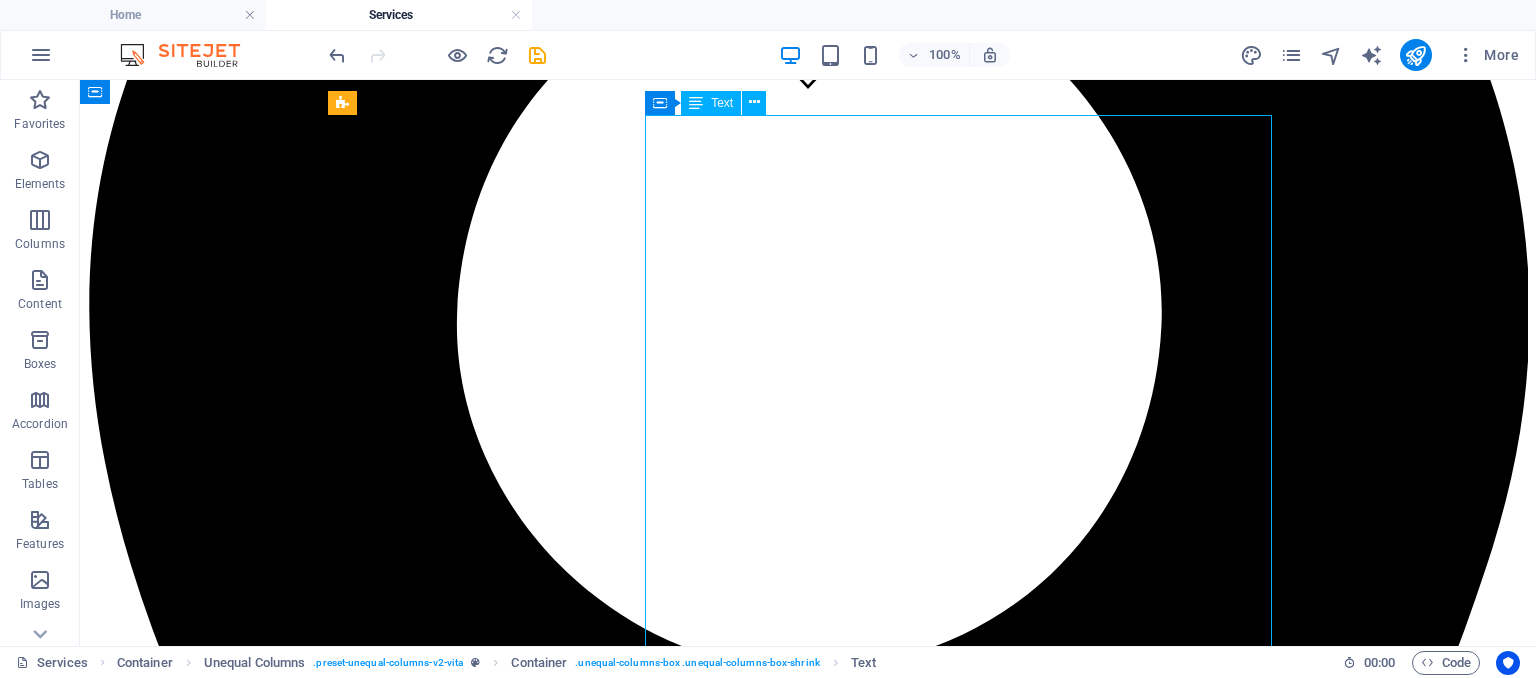 click on "Our HR Services
At Excelior Solutions, we offer flexible HR services designed to support your people, your culture, and your growth — whether you're an emerging startup or a scaling enterprise.
🔹 Retainer-Based HR Services
Ideal for SMEs and growing businesses.
Monthly or Annual Subscription
Recruitment Management
Performance Reviews
Learning & Development
Team Bonding Sessions
Payroll Advisory
HR Policy & Compliance Support
Email Support & HR Guidance
🔹 Standalone HR Services
Tailored per Role, Person, or Organization
Recruitment
Entry to Mid-Level Roles: ₦45,000 – ₦65,000 per hire
Senior / Executive Roles: ₦100,000 – ₦250,000+ per hire
Bulk Hiring Discounts (5+ positions): Custom pricing
Note: Engagement covers pre-screening to offer stage. Onboarding and employee management are handled by the client.
Clause: If a hired candidate exits within 3 months, we provide a one-time replacement at 50% of the original fee." at bounding box center [808, 8347] 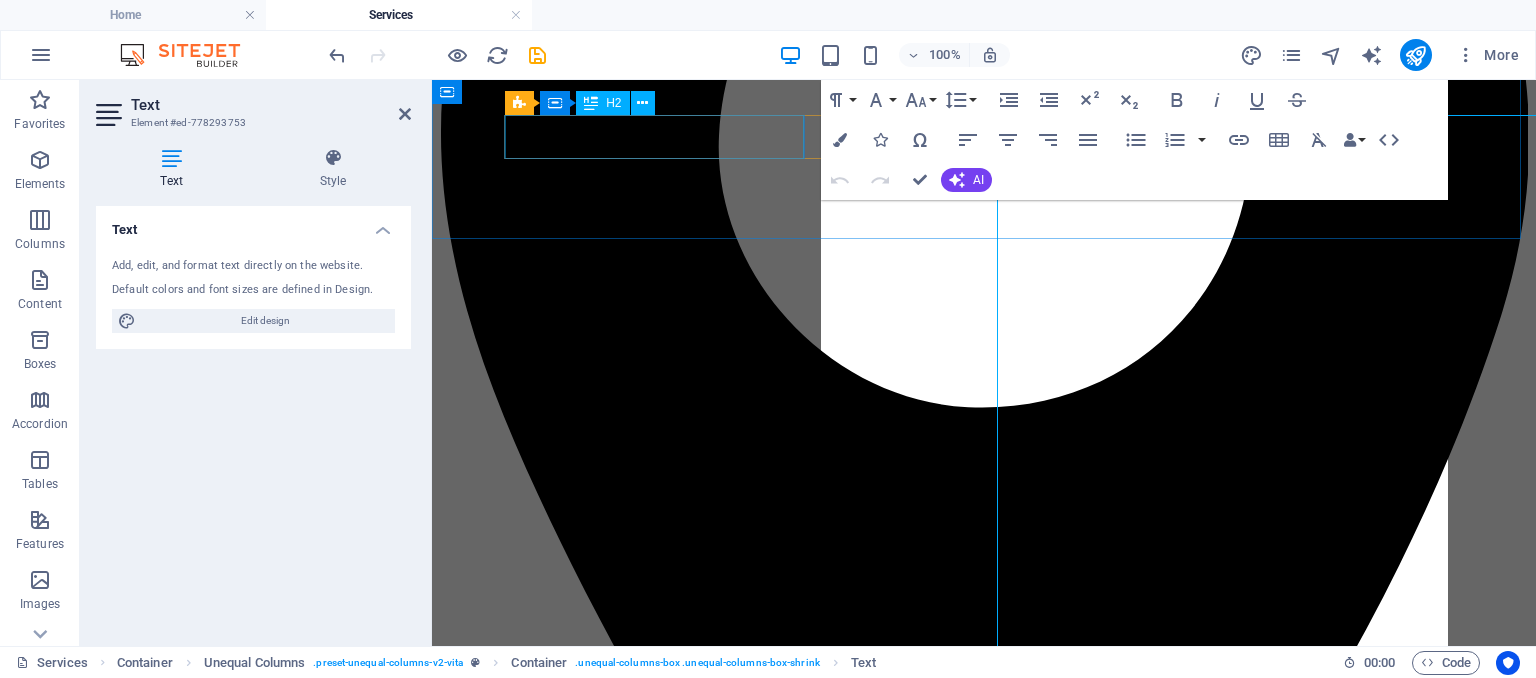 click on "Our Services" at bounding box center (984, 6017) 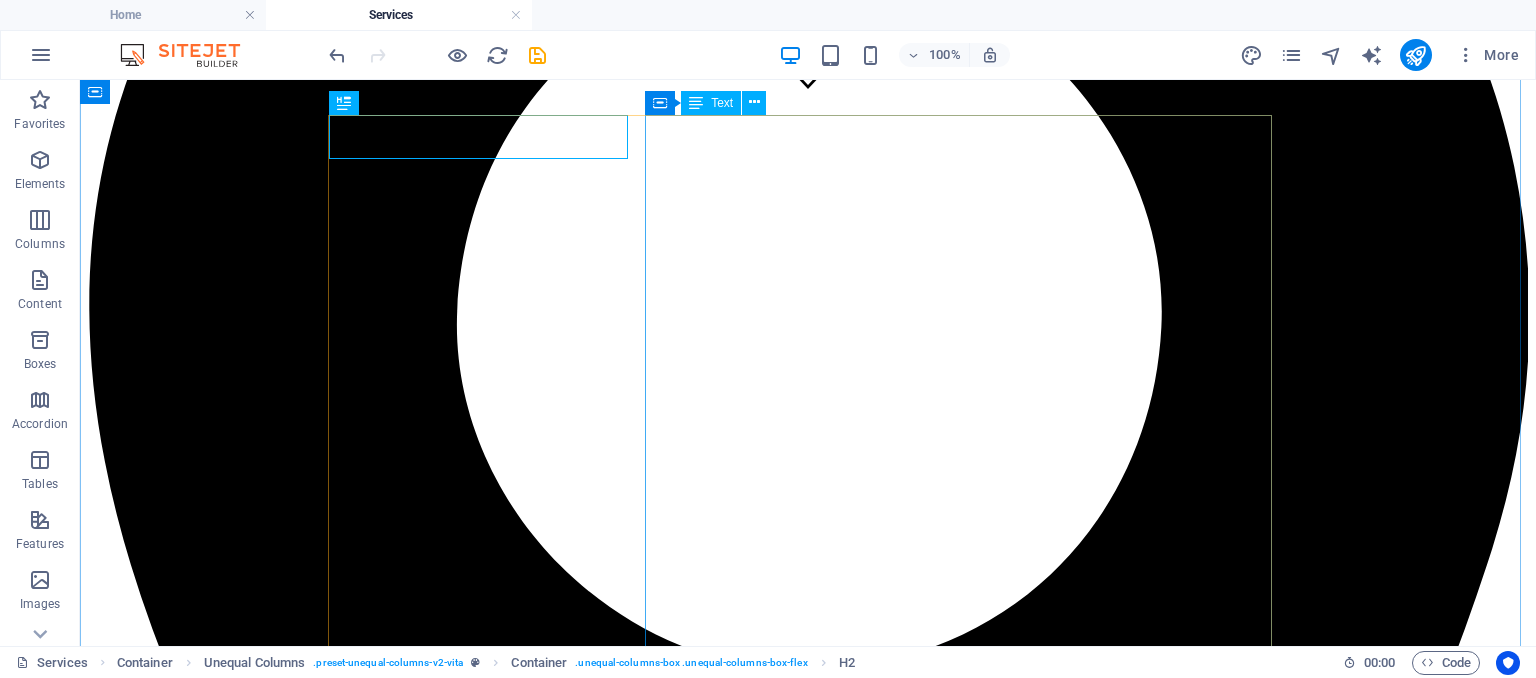 click on "Our HR Services
At Excelior Solutions, we offer flexible HR services designed to support your people, your culture, and your growth — whether you're an emerging startup or a scaling enterprise.
🔹 Retainer-Based HR Services
Ideal for SMEs and growing businesses.
Monthly or Annual Subscription
Recruitment Management
Performance Reviews
Learning & Development
Team Bonding Sessions
Payroll Advisory
HR Policy & Compliance Support
Email Support & HR Guidance
🔹 Standalone HR Services
Tailored per Role, Person, or Organization
Recruitment
Entry to Mid-Level Roles: ₦45,000 – ₦65,000 per hire
Senior / Executive Roles: ₦100,000 – ₦250,000+ per hire
Bulk Hiring Discounts (5+ positions): Custom pricing
Note: Engagement covers pre-screening to offer stage. Onboarding and employee management are handled by the client.
Clause: If a hired candidate exits within 3 months, we provide a one-time replacement at 50% of the original fee." at bounding box center [808, 8347] 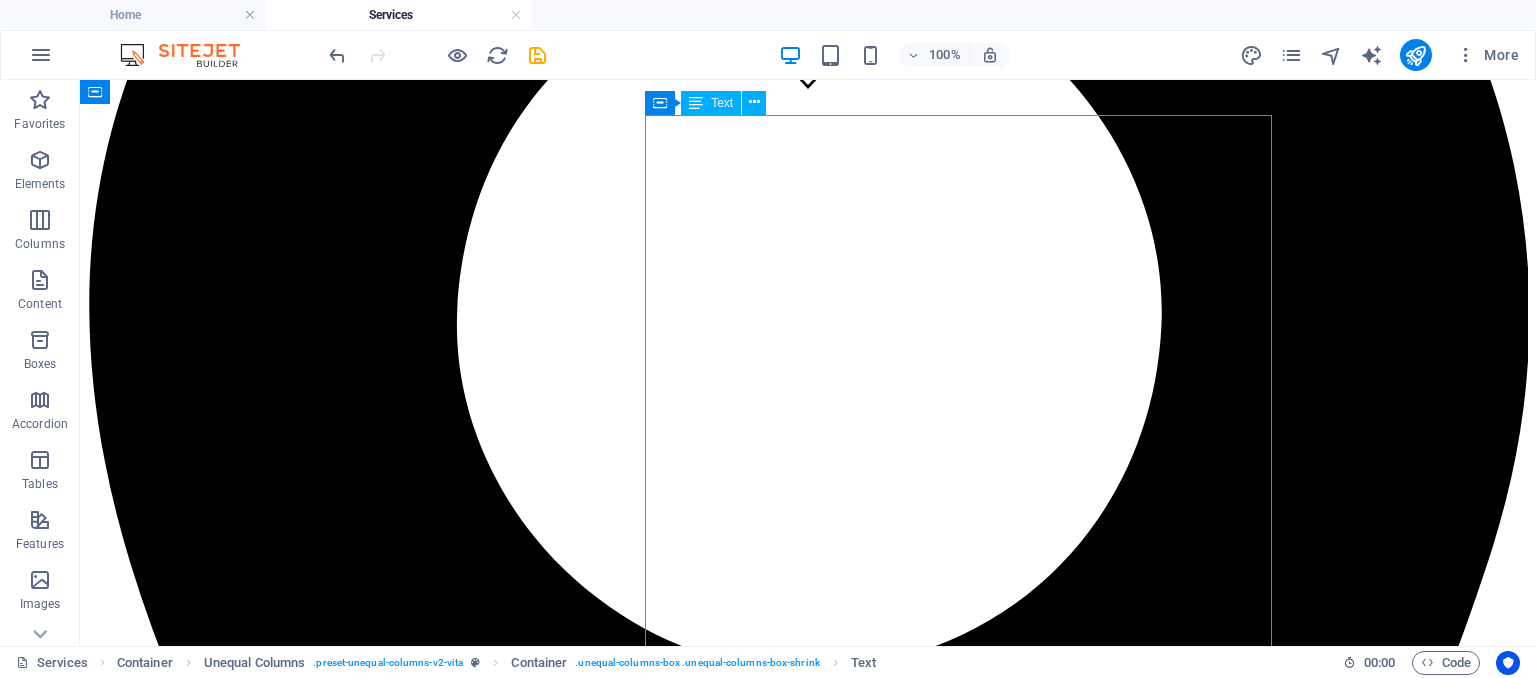 click on "Our HR Services
At Excelior Solutions, we offer flexible HR services designed to support your people, your culture, and your growth — whether you're an emerging startup or a scaling enterprise.
🔹 Retainer-Based HR Services
Ideal for SMEs and growing businesses.
Monthly or Annual Subscription
Recruitment Management
Performance Reviews
Learning & Development
Team Bonding Sessions
Payroll Advisory
HR Policy & Compliance Support
Email Support & HR Guidance
🔹 Standalone HR Services
Tailored per Role, Person, or Organization
Recruitment
Entry to Mid-Level Roles: ₦45,000 – ₦65,000 per hire
Senior / Executive Roles: ₦100,000 – ₦250,000+ per hire
Bulk Hiring Discounts (5+ positions): Custom pricing
Note: Engagement covers pre-screening to offer stage. Onboarding and employee management are handled by the client.
Clause: If a hired candidate exits within 3 months, we provide a one-time replacement at 50% of the original fee." at bounding box center (808, 8347) 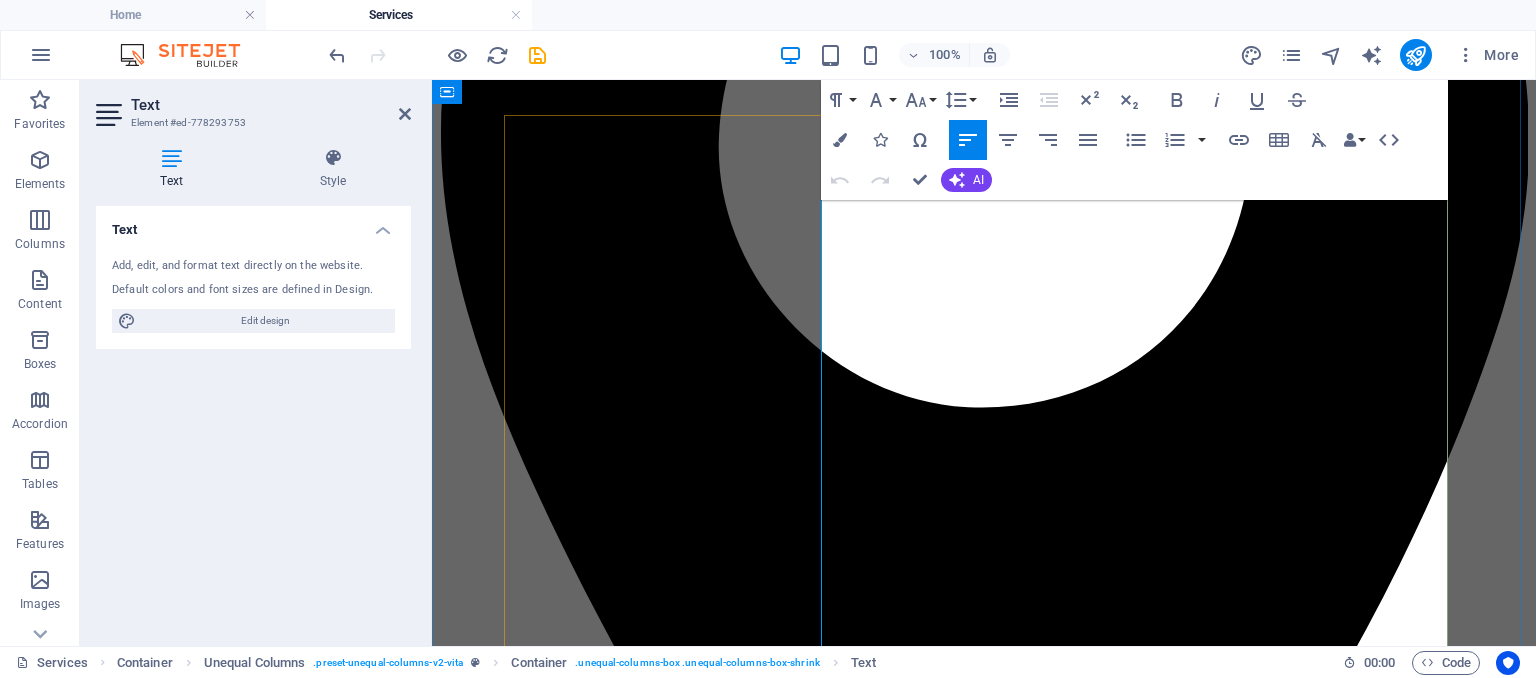 click on "Our Services Our HR Services
At Excelior Solutions, we offer flexible HR services designed to support your people, your culture, and your growth — whether you're an emerging startup or a scaling enterprise.
🔹 Retainer-Based HR Services
Ideal for SMEs and growing businesses.
Monthly or Annual Subscription
Recruitment Management
Performance Reviews
Learning & Development
Team Bonding Sessions
Payroll Advisory
HR Policy & Compliance Support
Email Support & HR Guidance
🔹 Standalone HR Services
Tailored per Role, Person, or Organization
Recruitment
Entry to Mid-Level Roles: ₦45,000 – ₦65,000 per hire
Senior / Executive Roles: ₦100,000 – ₦250,000+ per hire
Bulk Hiring Discounts (5+ positions): Custom pricing
Note: Engagement covers pre-screening to offer stage. Onboarding and employee management are handled by the client.
Learning & Development (L&D)
Technical or Custom Training: Quoted based on brief" at bounding box center [984, 6564] 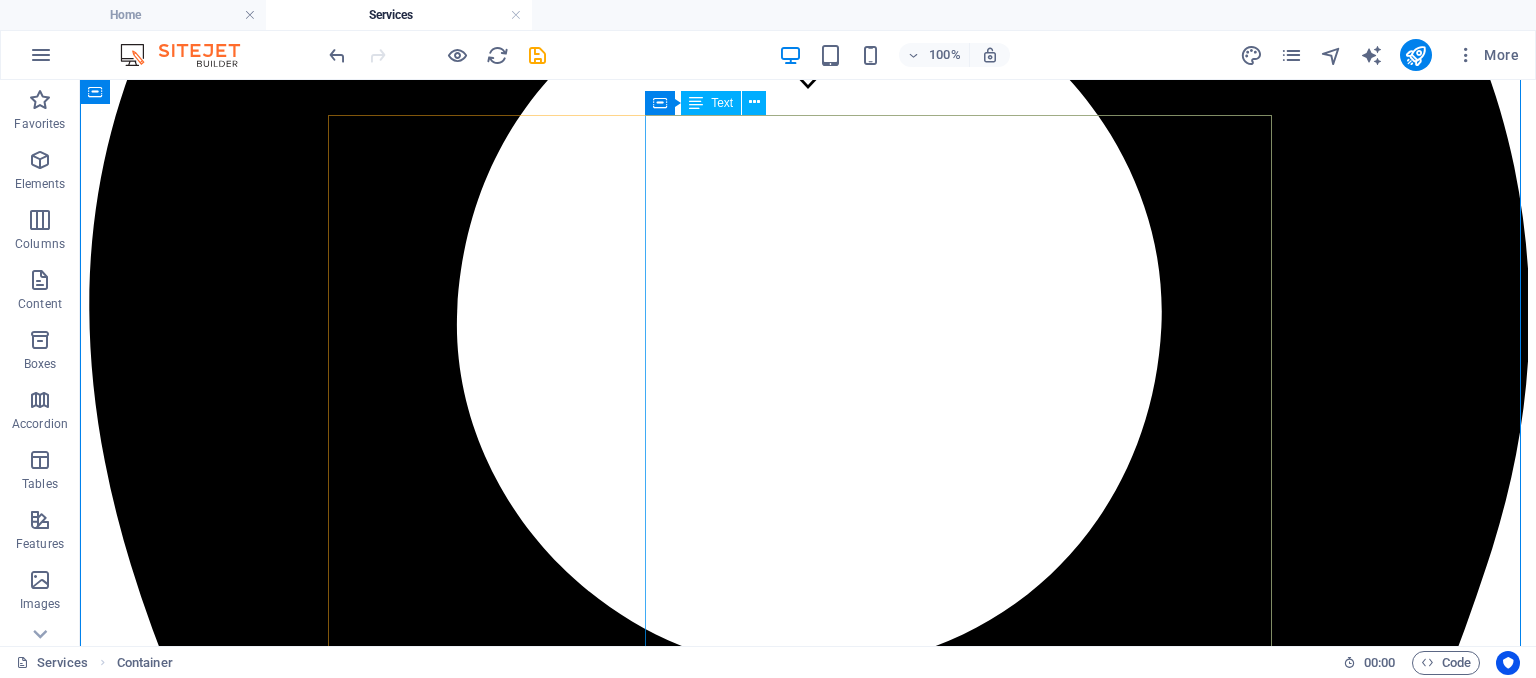 click on "Our HR Services
At Excelior Solutions, we offer flexible HR services designed to support your people, your culture, and your growth — whether you're an emerging startup or a scaling enterprise.
🔹 Retainer-Based HR Services
Ideal for SMEs and growing businesses.
Monthly or Annual Subscription
Recruitment Management
Performance Reviews
Learning & Development
Team Bonding Sessions
Payroll Advisory
HR Policy & Compliance Support
Email Support & HR Guidance
🔹 Standalone HR Services
Tailored per Role, Person, or Organization
Recruitment
Entry to Mid-Level Roles: ₦45,000 – ₦65,000 per hire
Senior / Executive Roles: ₦100,000 – ₦250,000+ per hire
Bulk Hiring Discounts (5+ positions): Custom pricing
Note: Engagement covers pre-screening to offer stage. Onboarding and employee management are handled by the client.
Clause: If a hired candidate exits within 3 months, we provide a one-time replacement at 50% of the original fee." at bounding box center [808, 8347] 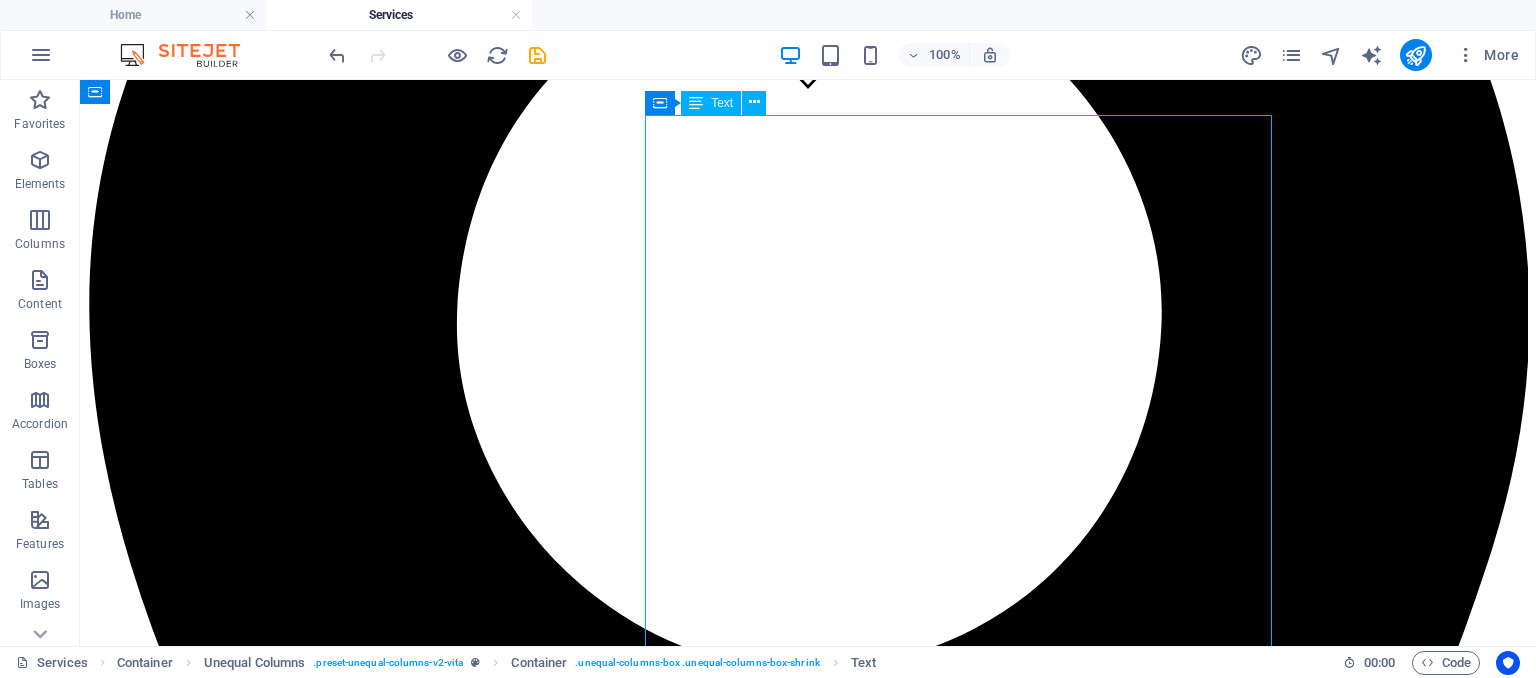 click on "Our HR Services
At Excelior Solutions, we offer flexible HR services designed to support your people, your culture, and your growth — whether you're an emerging startup or a scaling enterprise.
🔹 Retainer-Based HR Services
Ideal for SMEs and growing businesses.
Monthly or Annual Subscription
Recruitment Management
Performance Reviews
Learning & Development
Team Bonding Sessions
Payroll Advisory
HR Policy & Compliance Support
Email Support & HR Guidance
🔹 Standalone HR Services
Tailored per Role, Person, or Organization
Recruitment
Entry to Mid-Level Roles: ₦45,000 – ₦65,000 per hire
Senior / Executive Roles: ₦100,000 – ₦250,000+ per hire
Bulk Hiring Discounts (5+ positions): Custom pricing
Note: Engagement covers pre-screening to offer stage. Onboarding and employee management are handled by the client.
Clause: If a hired candidate exits within 3 months, we provide a one-time replacement at 50% of the original fee." at bounding box center (808, 8347) 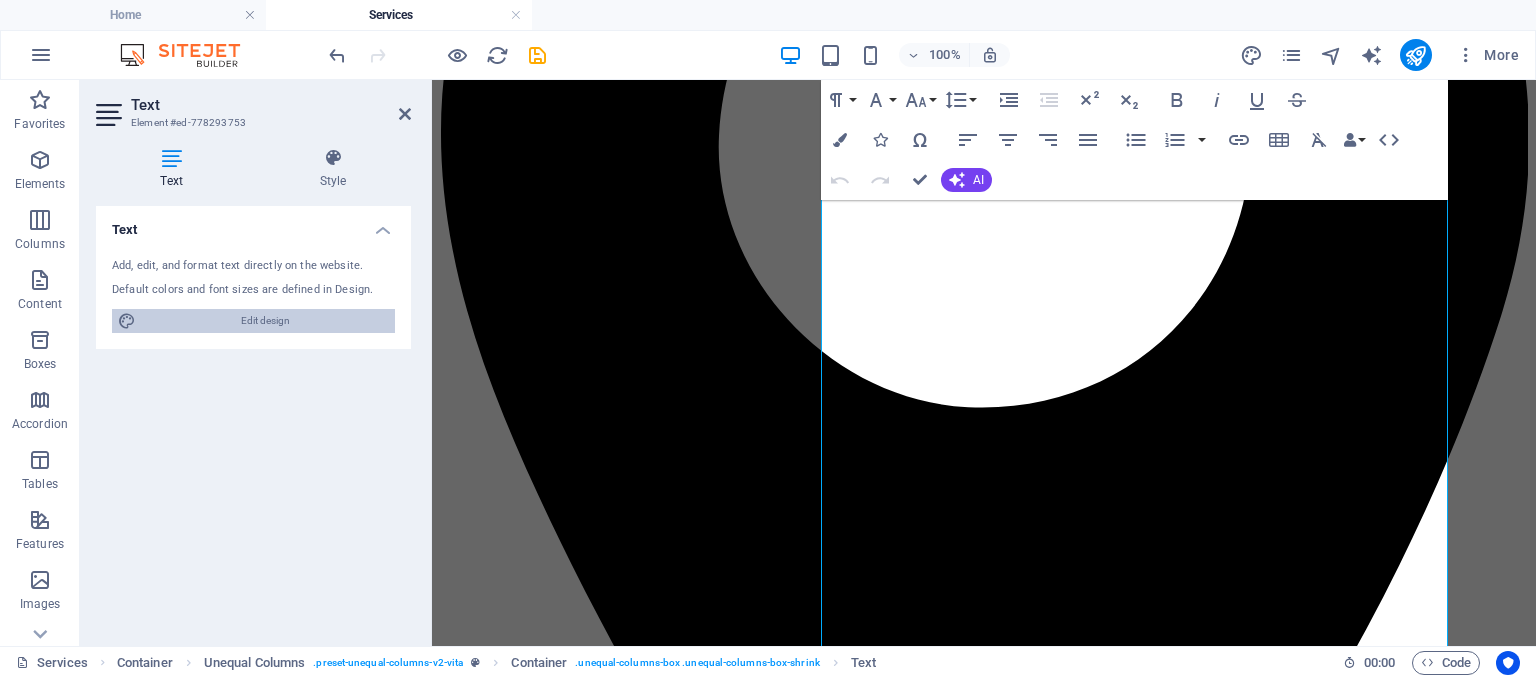 click on "Edit design" at bounding box center [265, 321] 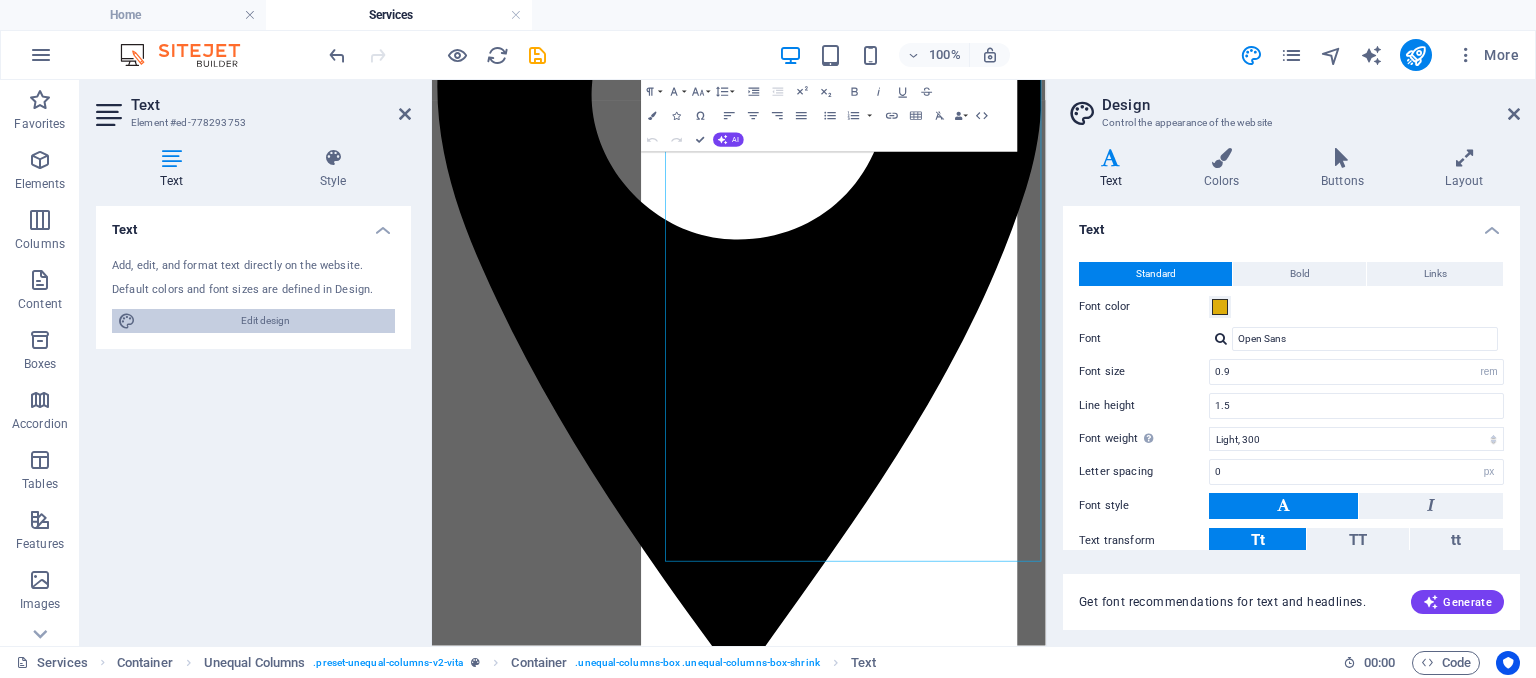 scroll, scrollTop: 687, scrollLeft: 0, axis: vertical 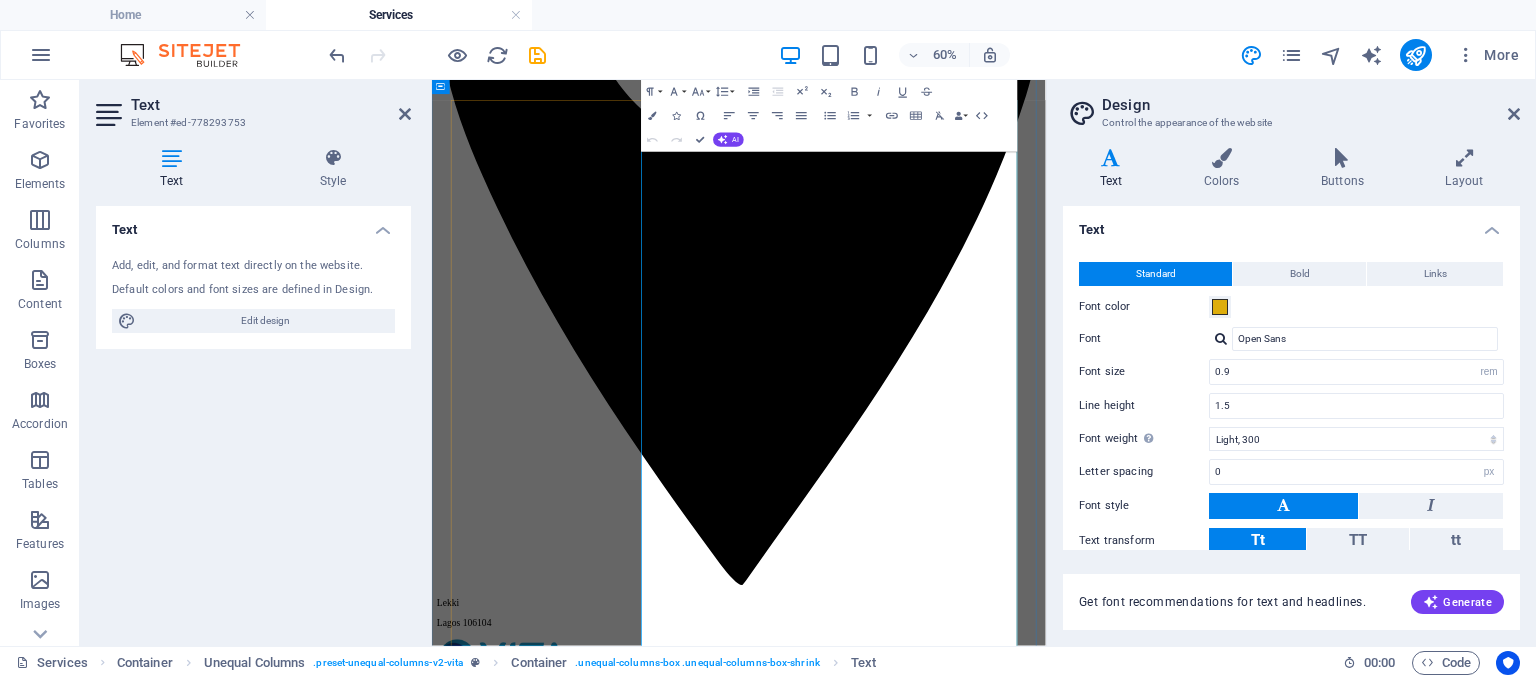 click on "🔹 Retainer-Based HR Services" at bounding box center (943, 5777) 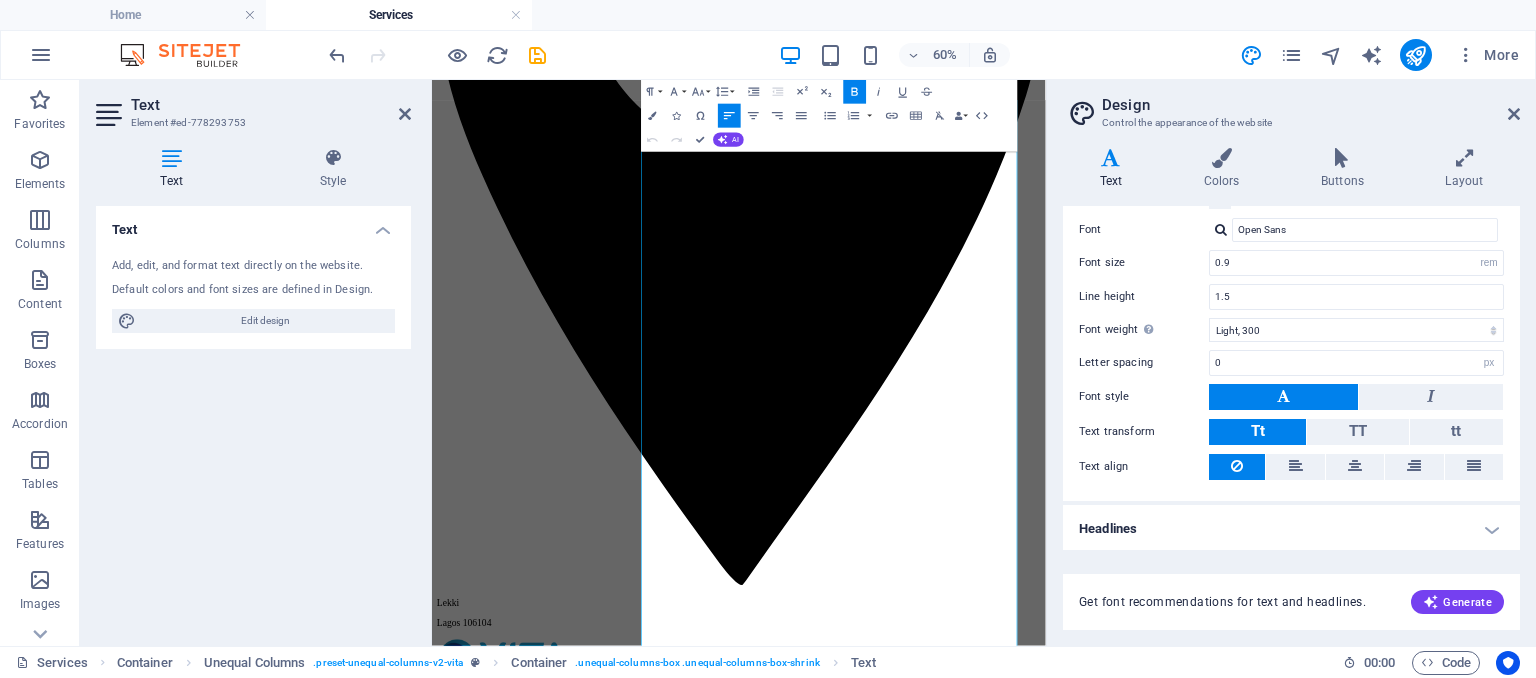 scroll, scrollTop: 0, scrollLeft: 0, axis: both 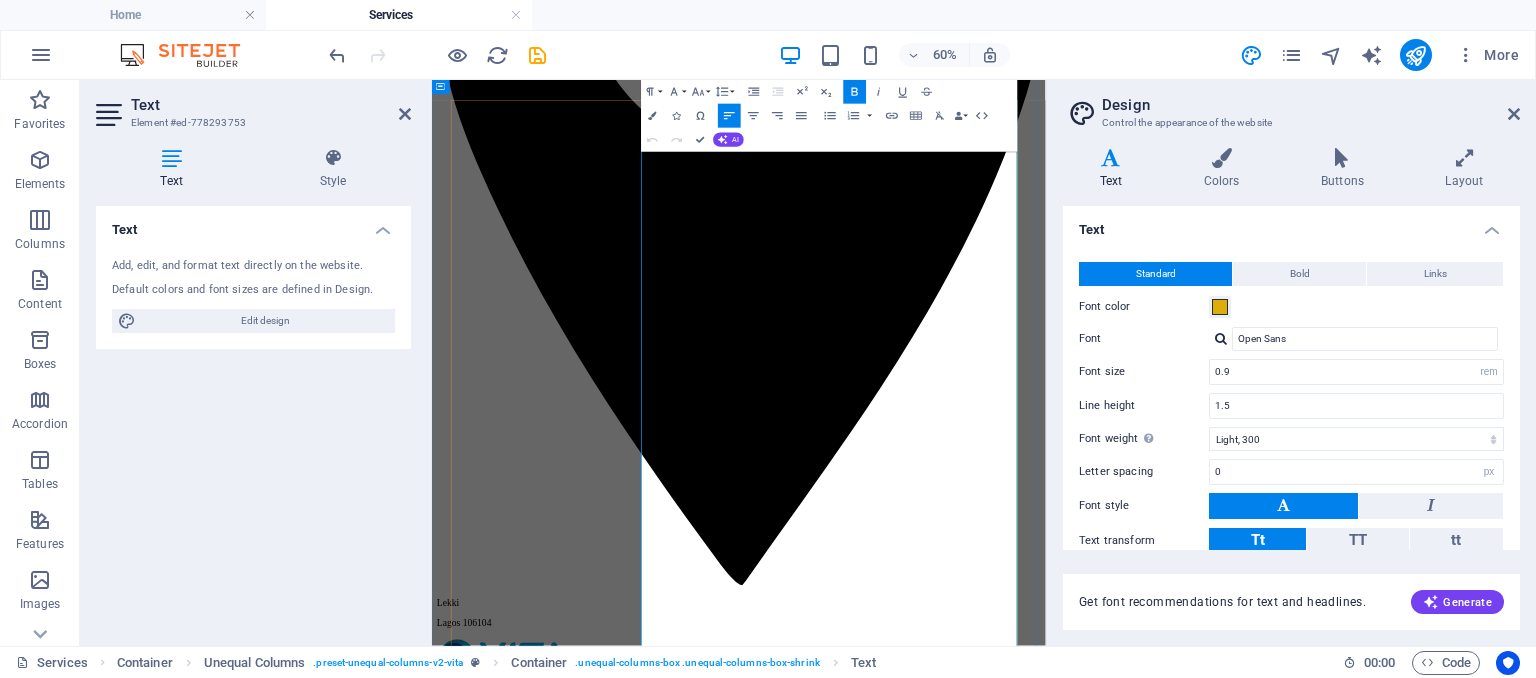 click on "Monthly or Annual Subscription" at bounding box center [963, 5849] 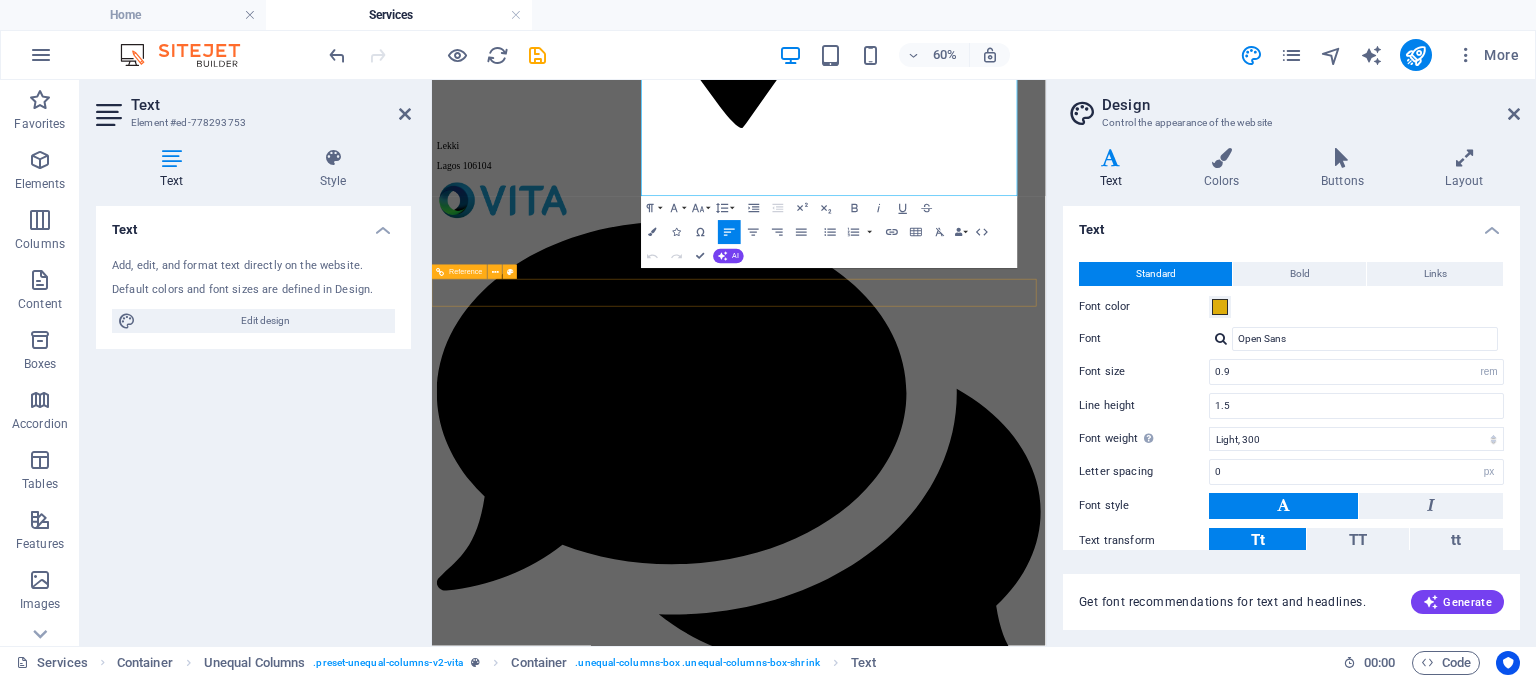 scroll, scrollTop: 1333, scrollLeft: 0, axis: vertical 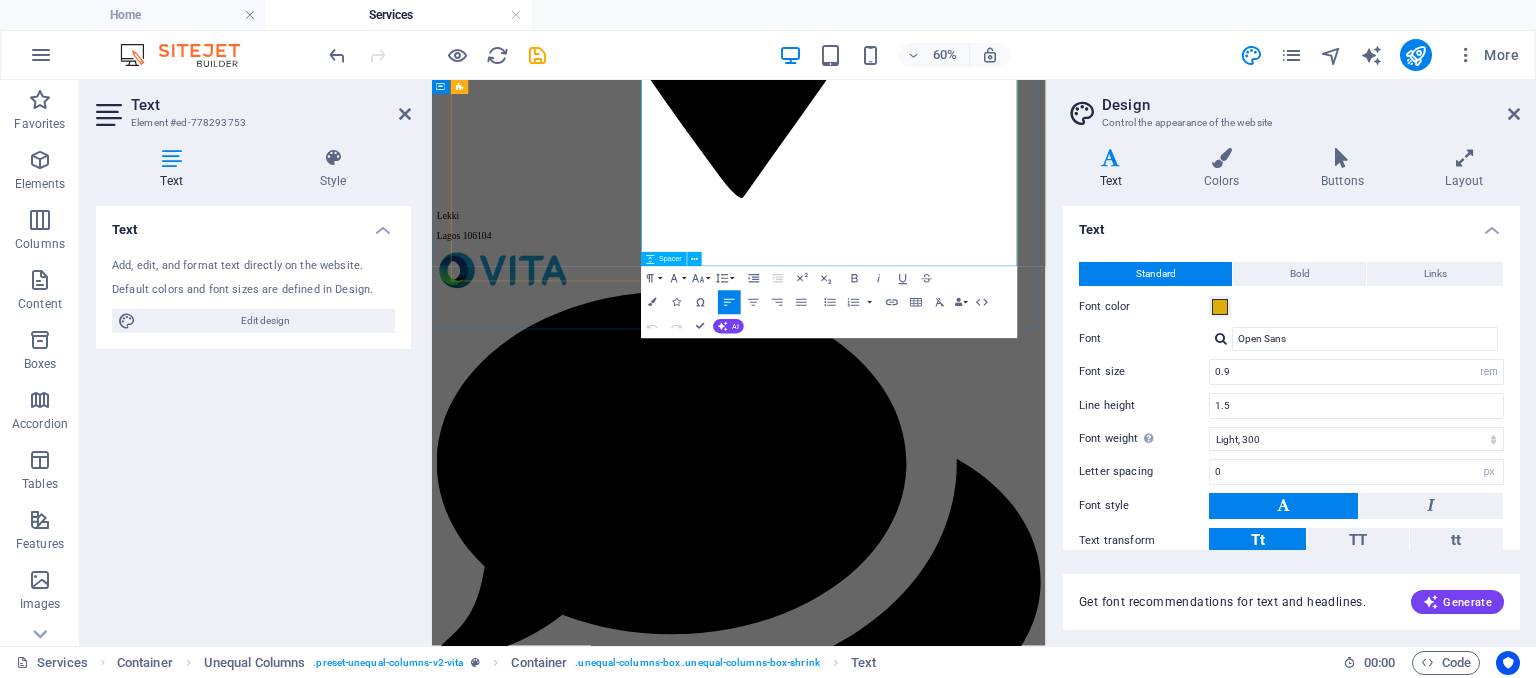 drag, startPoint x: 789, startPoint y: 448, endPoint x: 1095, endPoint y: 398, distance: 310.05804 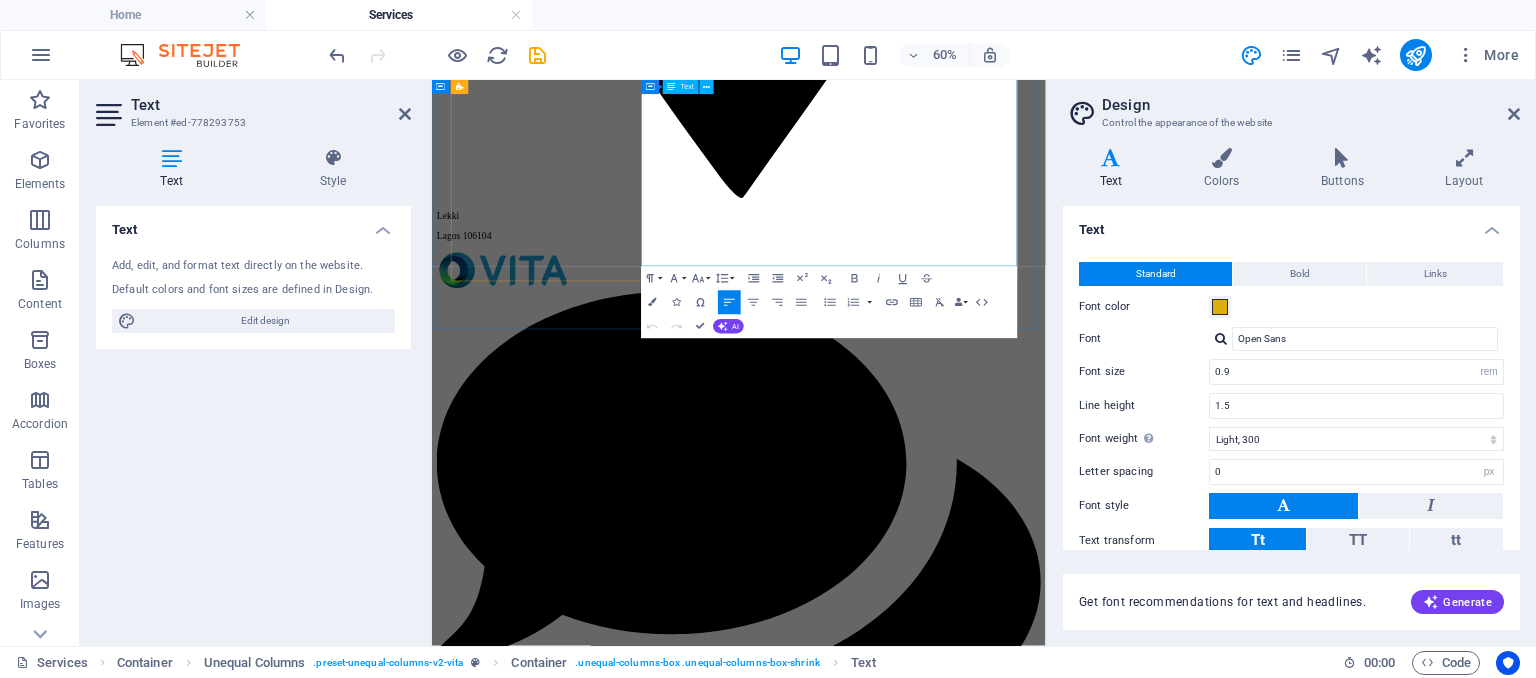 type 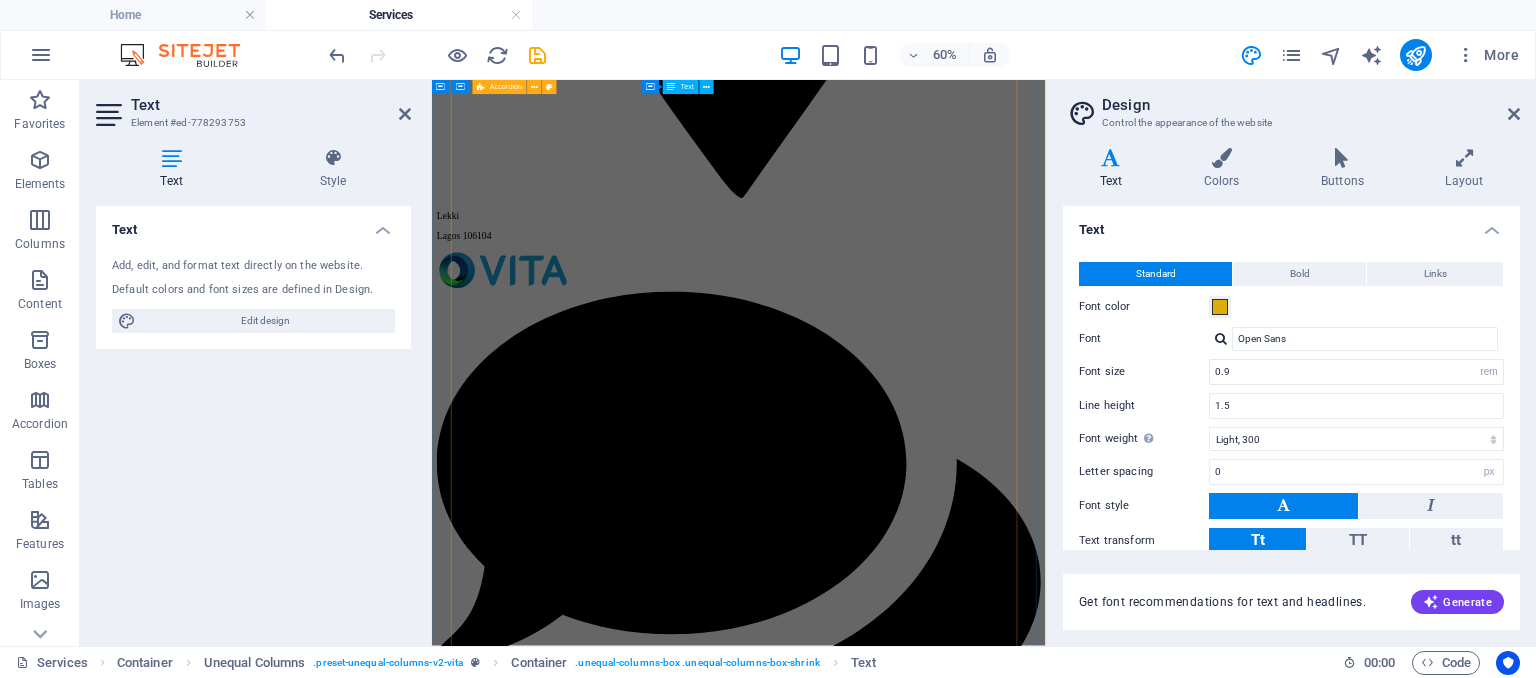 click on "Home care Professional Home Care Lorem ipsum dolor sit amet, consetetur sadipscing elitr, sed diam nonumy eirmod tempor invidunt ut labore et dolore magna aliquyam erat, sed diam voluptua. At vero eos et accusam et justo duo dolores et ea rebum. Stet clita kasd gubergren, no sea takimata sanctus est Lorem ipsum dolor sit amet. Lorem ipsum dolor sit amet, consetetur sadipscing elitr, sed diam nonumy eirmod tempor invidunt ut labore et dolore magna aliquyam erat, sed diam voluptua. At vero eos et accusam et justo duo dolores Stet clita kasd gubergren, no sea takimata  Lorem ipsum dolor sit amet Consetetur sadipscing elitr, sed diam Basic Care Errands Cooking Cleaning Escort to doctors Free time activities $50 per month Advanced Care Errands Cooking Cleaning Escort to doctors Medical supply Free time activities $199 per month Full Care Errands Cooking Cleaning Escort to doctors Full medical care Hygienic assistance Free time activities $299 per month Transportation Transport Service Lorem ipsum dolor sit amet" at bounding box center (943, 6386) 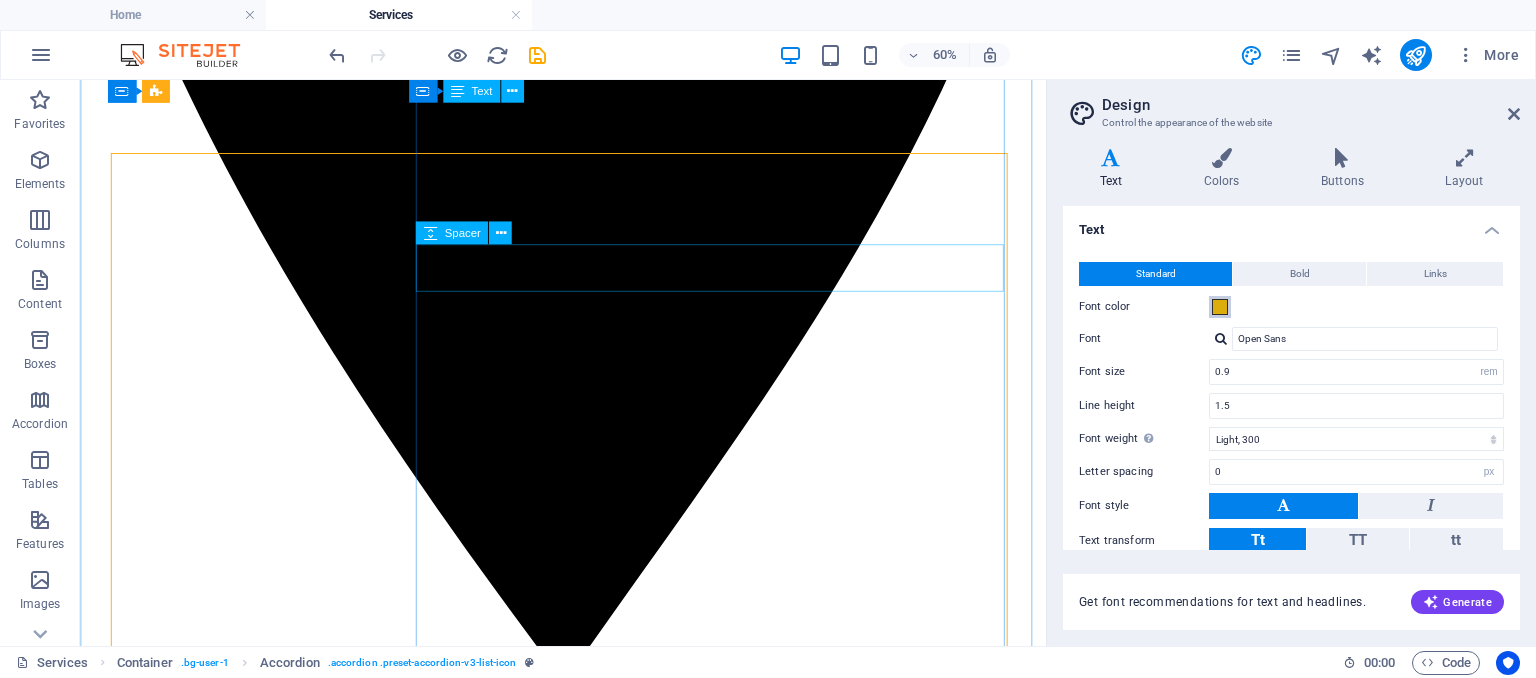 scroll, scrollTop: 444, scrollLeft: 0, axis: vertical 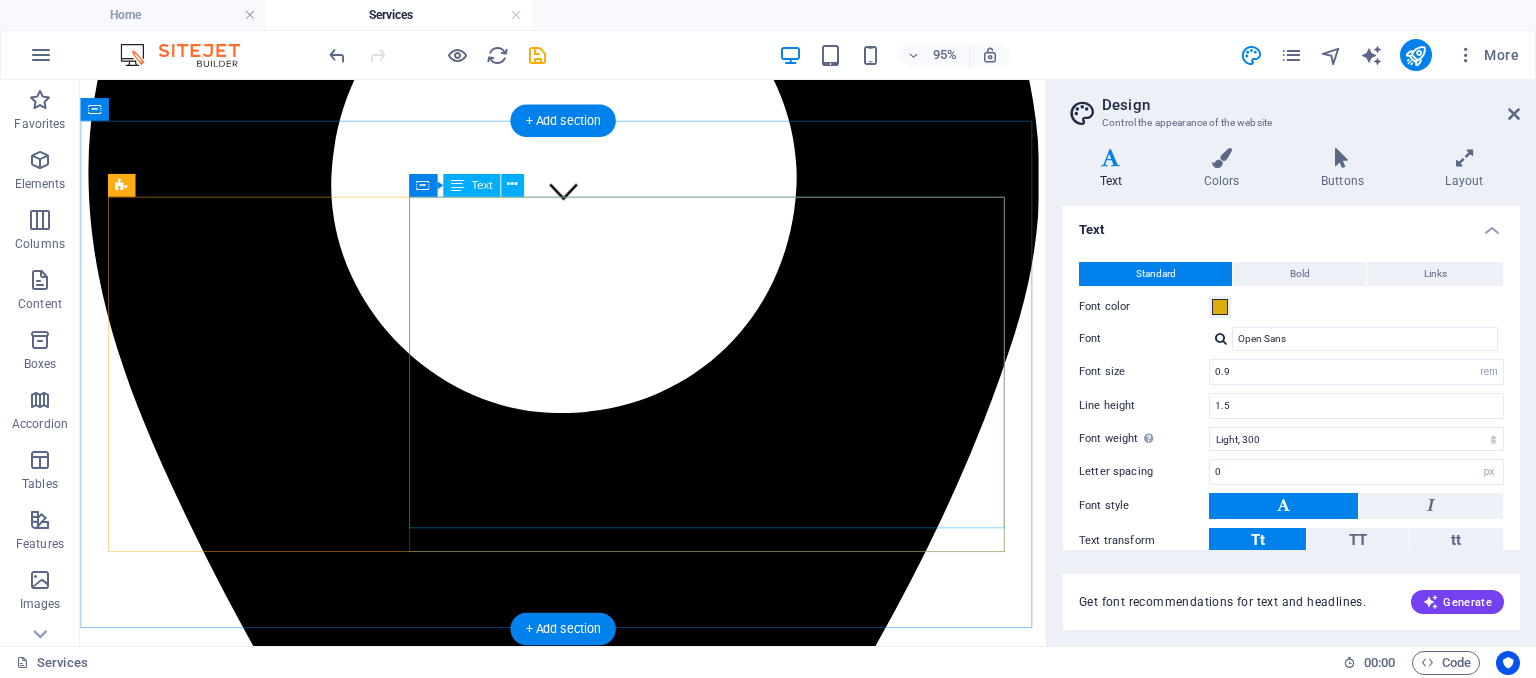 click on "Our HR Services At Excelior Solutions, we offer flexible HR services designed to support your people, your culture, and your growth — whether you're an emerging startup or a scaling enterprise. 🔹 Retainer-Based HR Services Ideal for SMEs and growing businesses.
Monthly or Annual Subscription
Recruitment Management
Performance Reviews
Learning & Development
Team Bonding Sessions
Payroll Advisory
HR Policy & Compliance Support
Email Support & HR Guidance" at bounding box center [588, 5902] 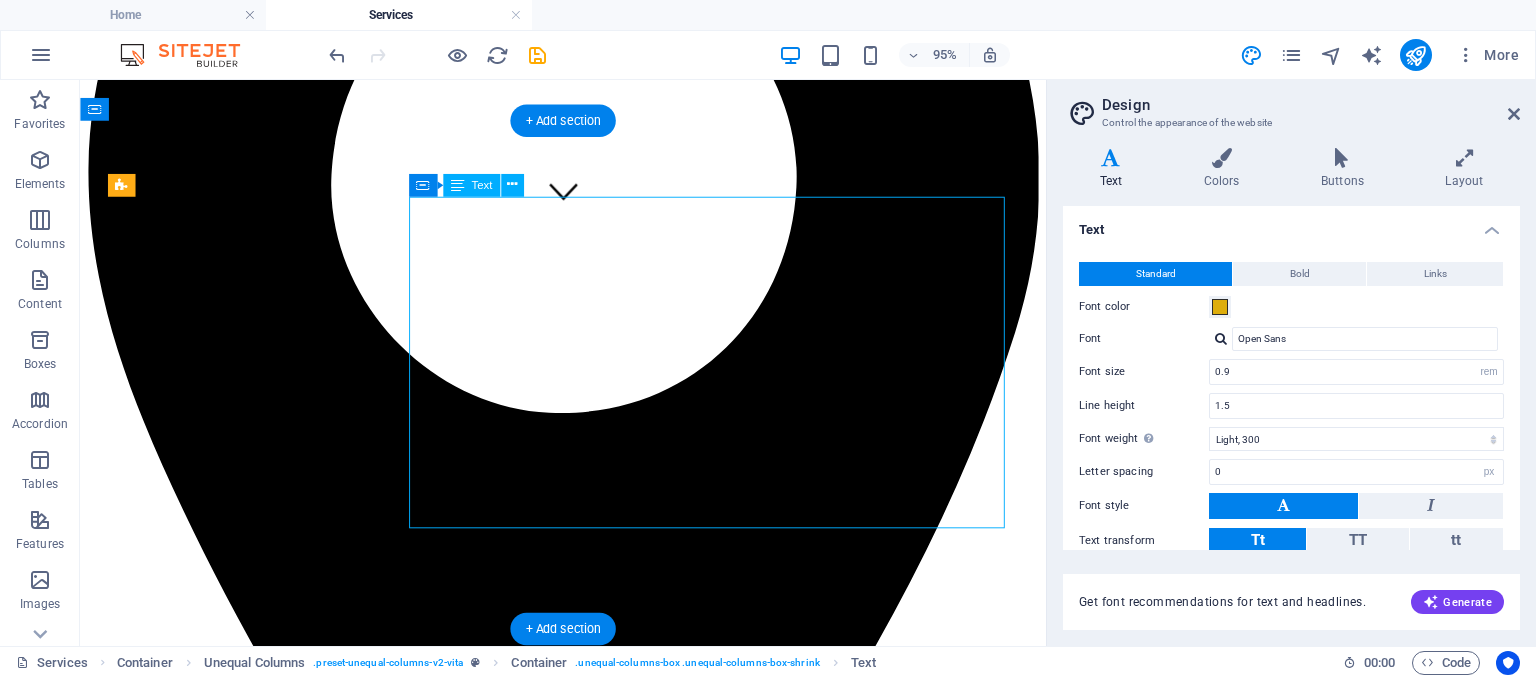 click on "Our HR Services At Excelior Solutions, we offer flexible HR services designed to support your people, your culture, and your growth — whether you're an emerging startup or a scaling enterprise. 🔹 Retainer-Based HR Services Ideal for SMEs and growing businesses.
Monthly or Annual Subscription
Recruitment Management
Performance Reviews
Learning & Development
Team Bonding Sessions
Payroll Advisory
HR Policy & Compliance Support
Email Support & HR Guidance" at bounding box center (588, 5902) 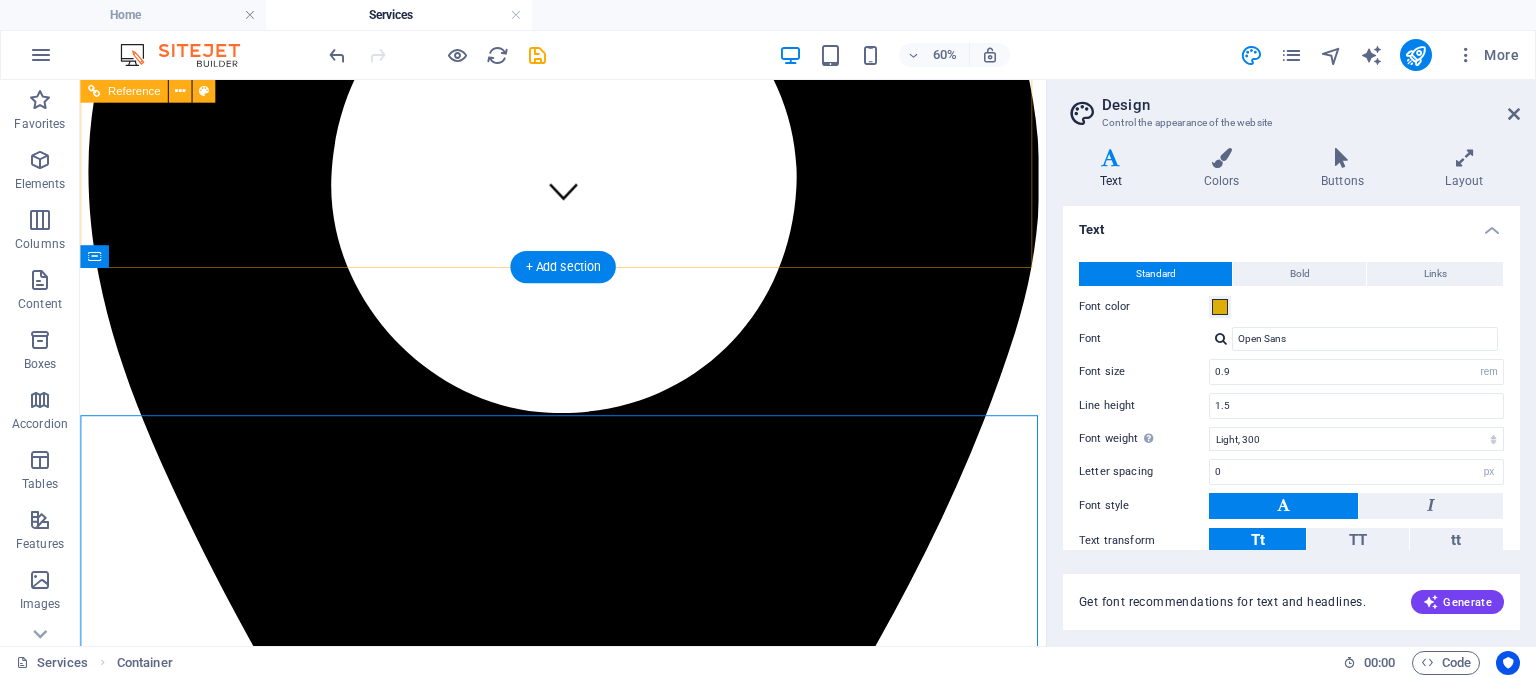 scroll, scrollTop: 288, scrollLeft: 0, axis: vertical 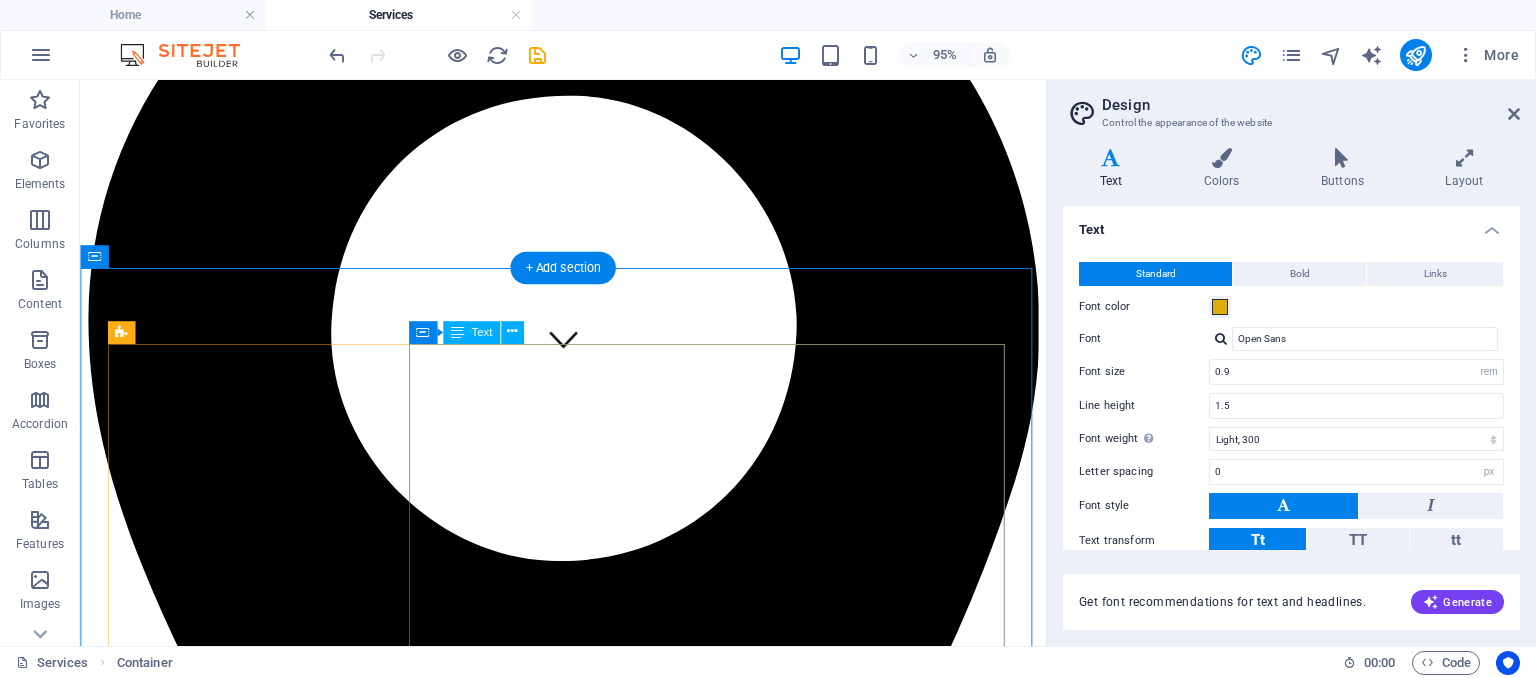 click on "Our HR Services At Excelior Solutions, we offer flexible HR services designed to support your people, your culture, and your growth — whether you're an emerging startup or a scaling enterprise. 🔹 Retainer-Based HR Services Ideal for SMEs and growing businesses.
Monthly or Annual Subscription
Recruitment Management
Performance Reviews
Learning & Development
Team Bonding Sessions
Payroll Advisory
HR Policy & Compliance Support
Email Support & HR Guidance" at bounding box center [588, 6058] 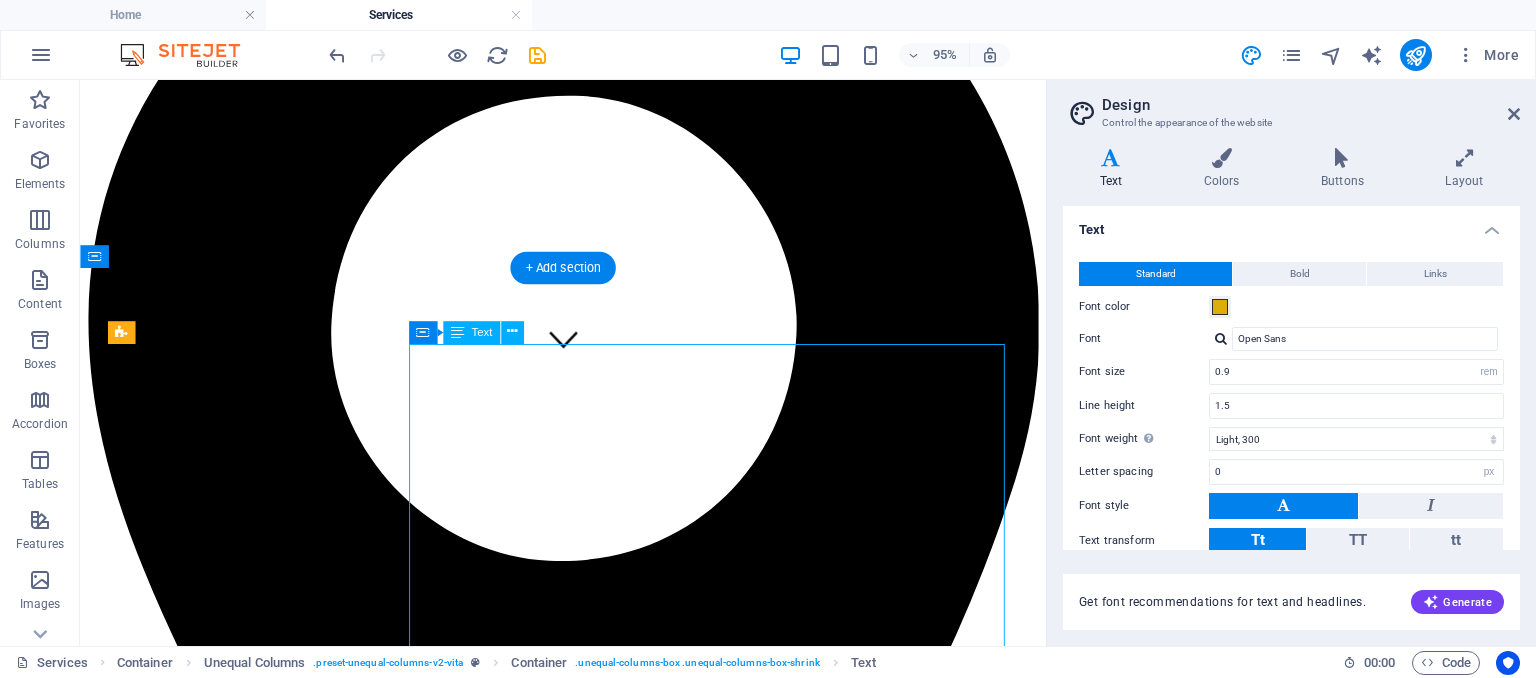 click on "Our HR Services At Excelior Solutions, we offer flexible HR services designed to support your people, your culture, and your growth — whether you're an emerging startup or a scaling enterprise. 🔹 Retainer-Based HR Services Ideal for SMEs and growing businesses.
Monthly or Annual Subscription
Recruitment Management
Performance Reviews
Learning & Development
Team Bonding Sessions
Payroll Advisory
HR Policy & Compliance Support
Email Support & HR Guidance" at bounding box center [588, 6058] 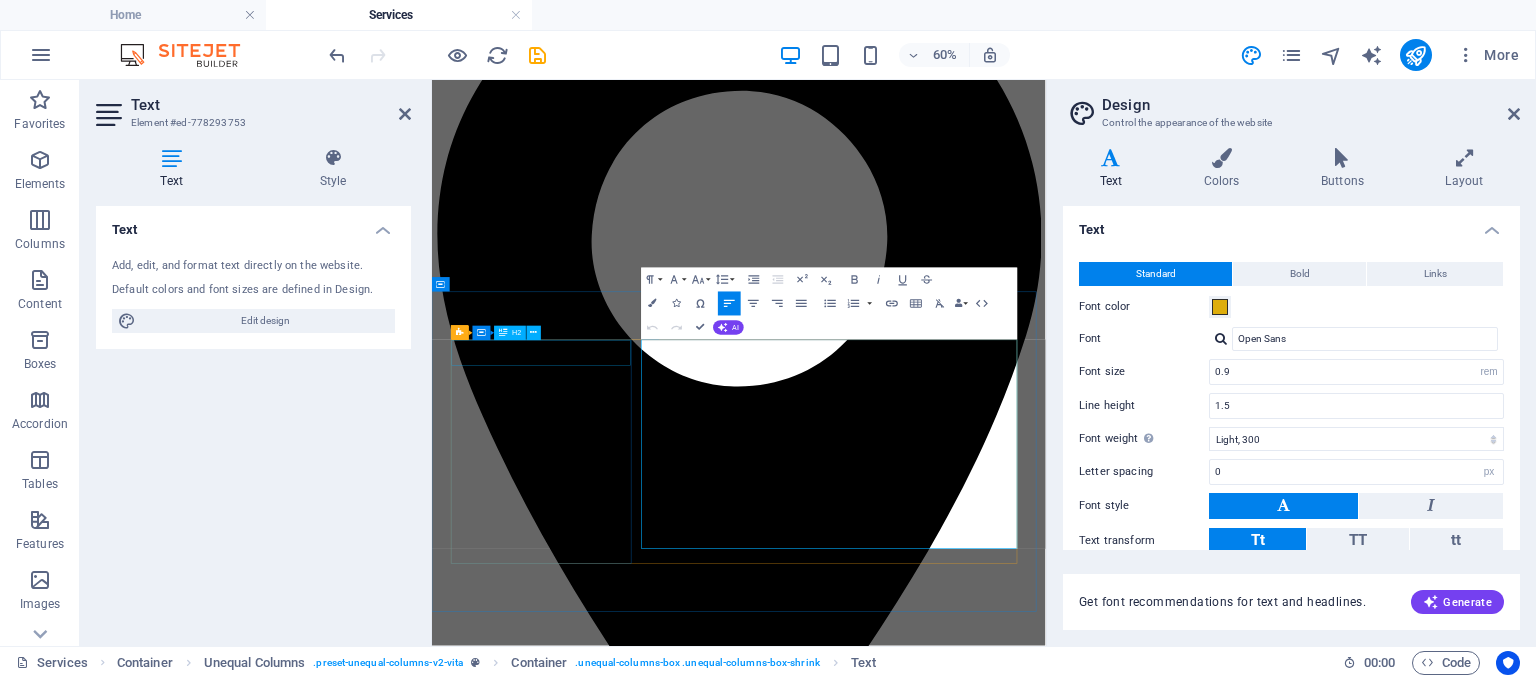 drag, startPoint x: 1043, startPoint y: 528, endPoint x: 710, endPoint y: 518, distance: 333.15012 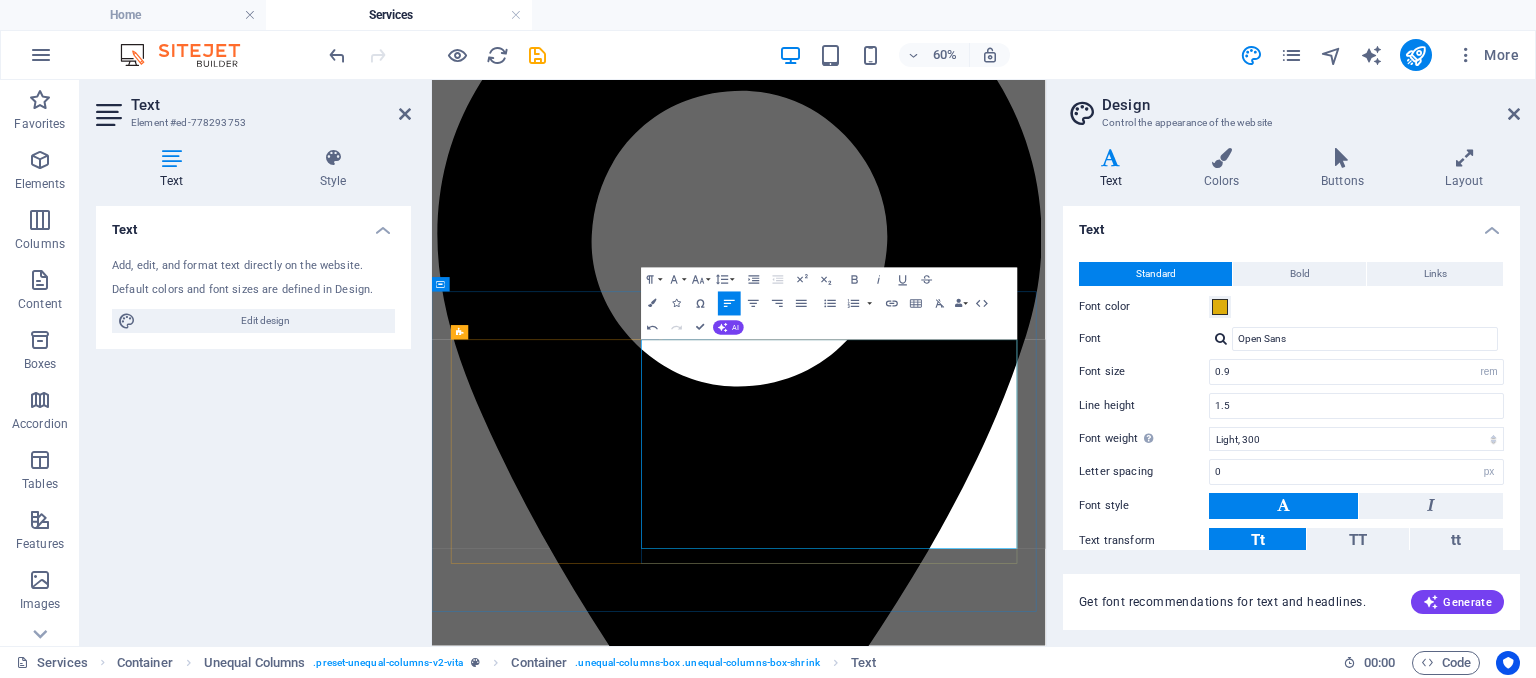 click on "At Excelior Solutions, we offer flexible HR services designed to support your people, your culture, and your growth — whether you're an emerging startup or a scaling enterprise." at bounding box center (943, 5973) 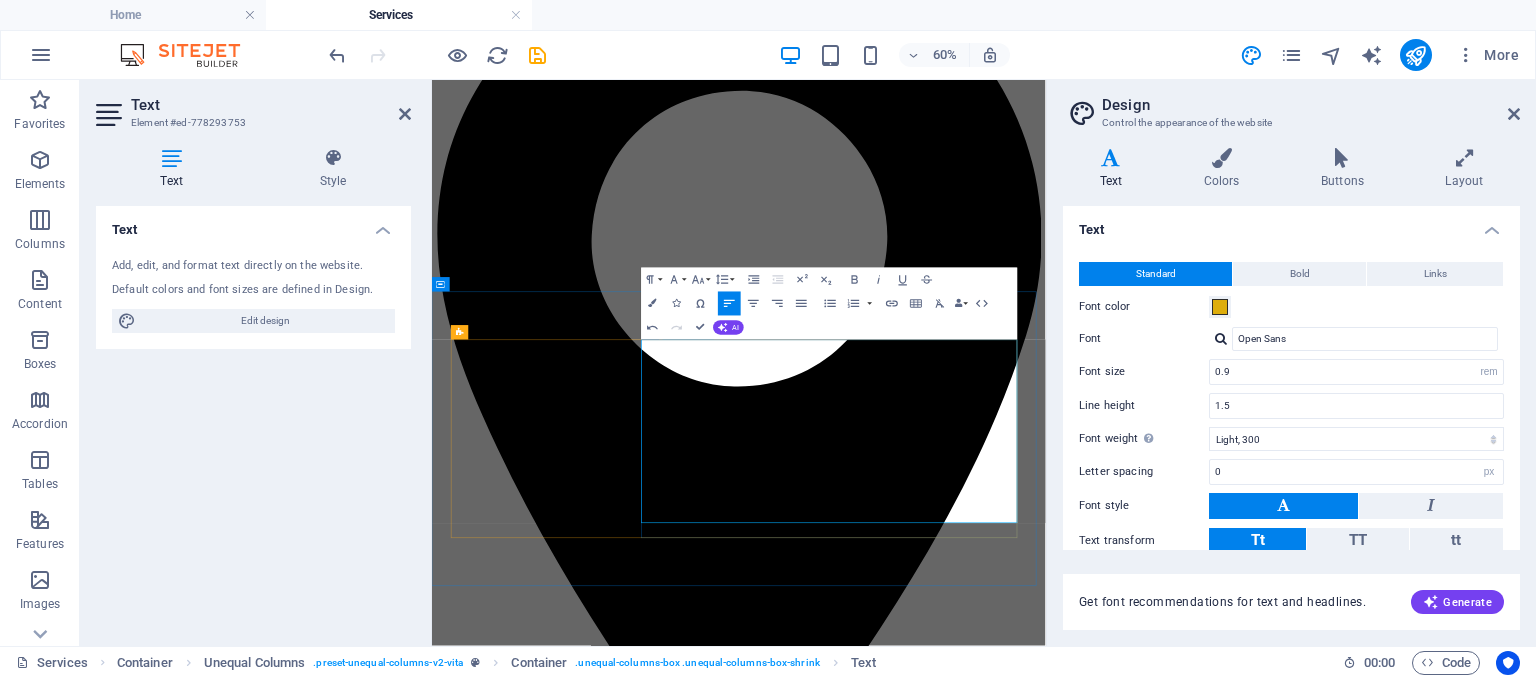 click on "At Excelior Solutions, we offer flexible HR services designed to support your people, your culture, and your growth — whether you're an emerging startup or a scaling enterprise." at bounding box center (943, 5922) 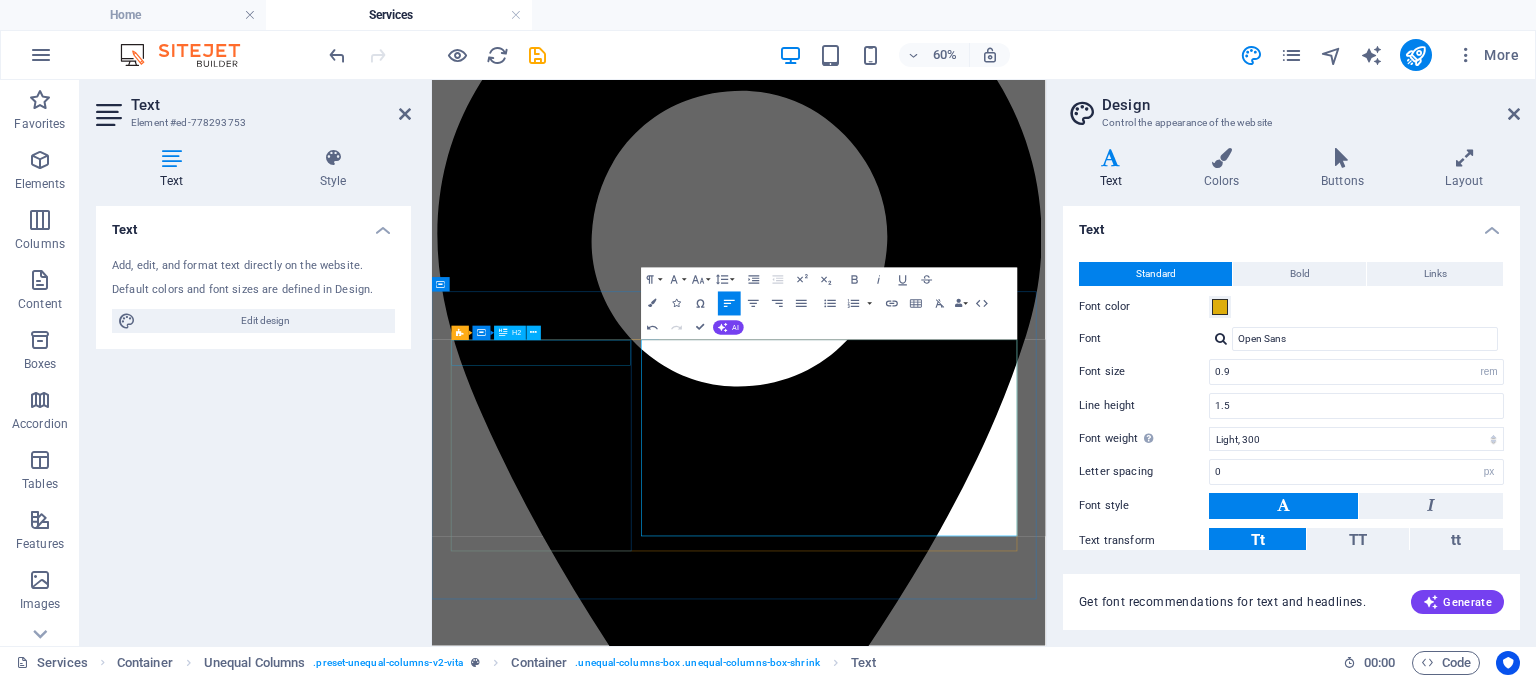 click on "Our Services" at bounding box center (943, 5854) 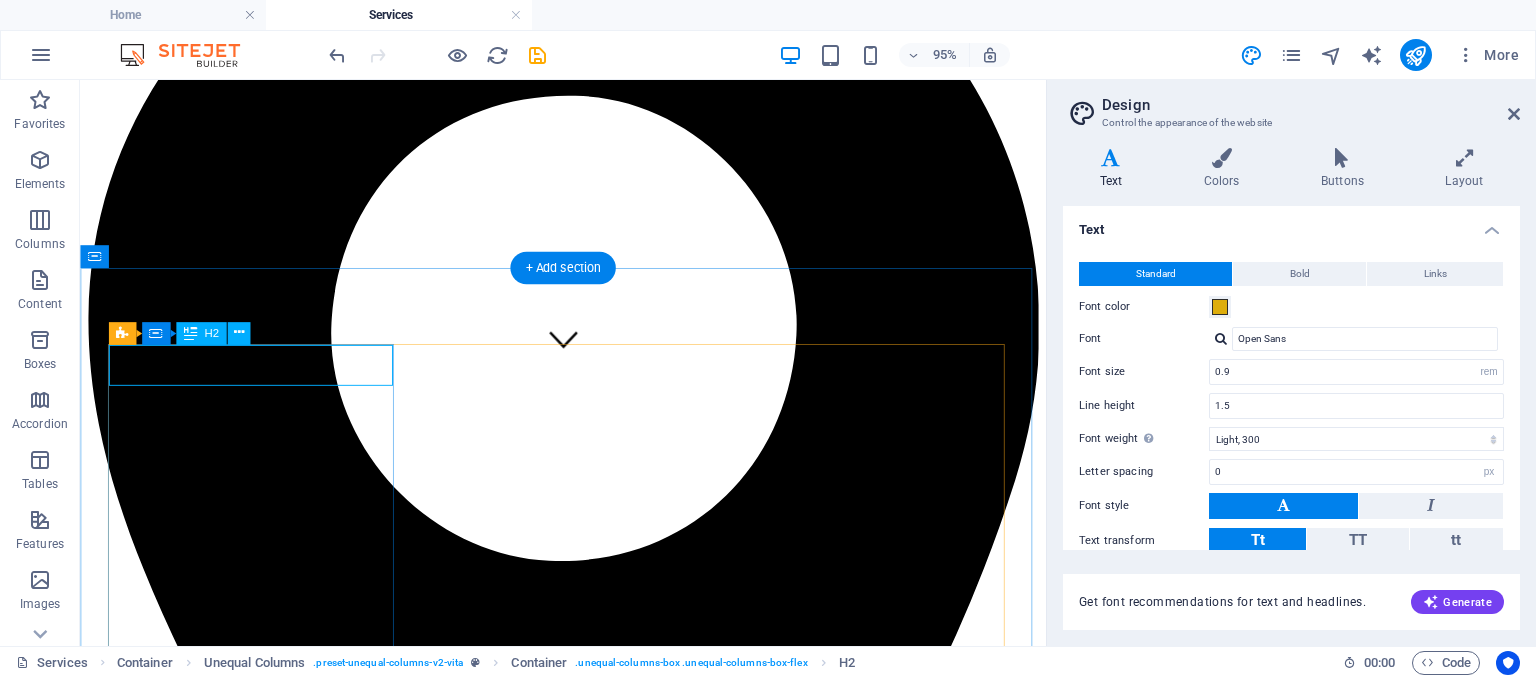 click on "Our Services" at bounding box center (588, 5824) 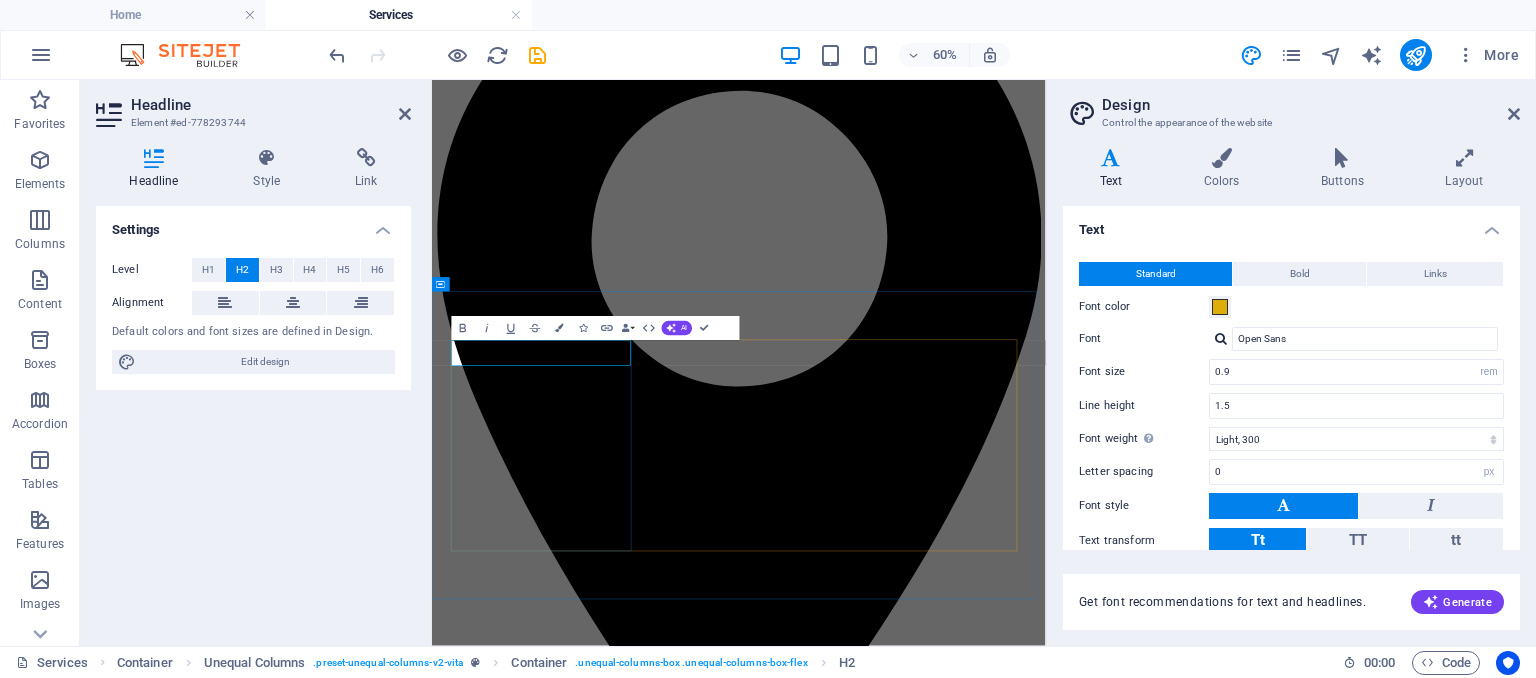 click on "Our Services" at bounding box center [943, 5854] 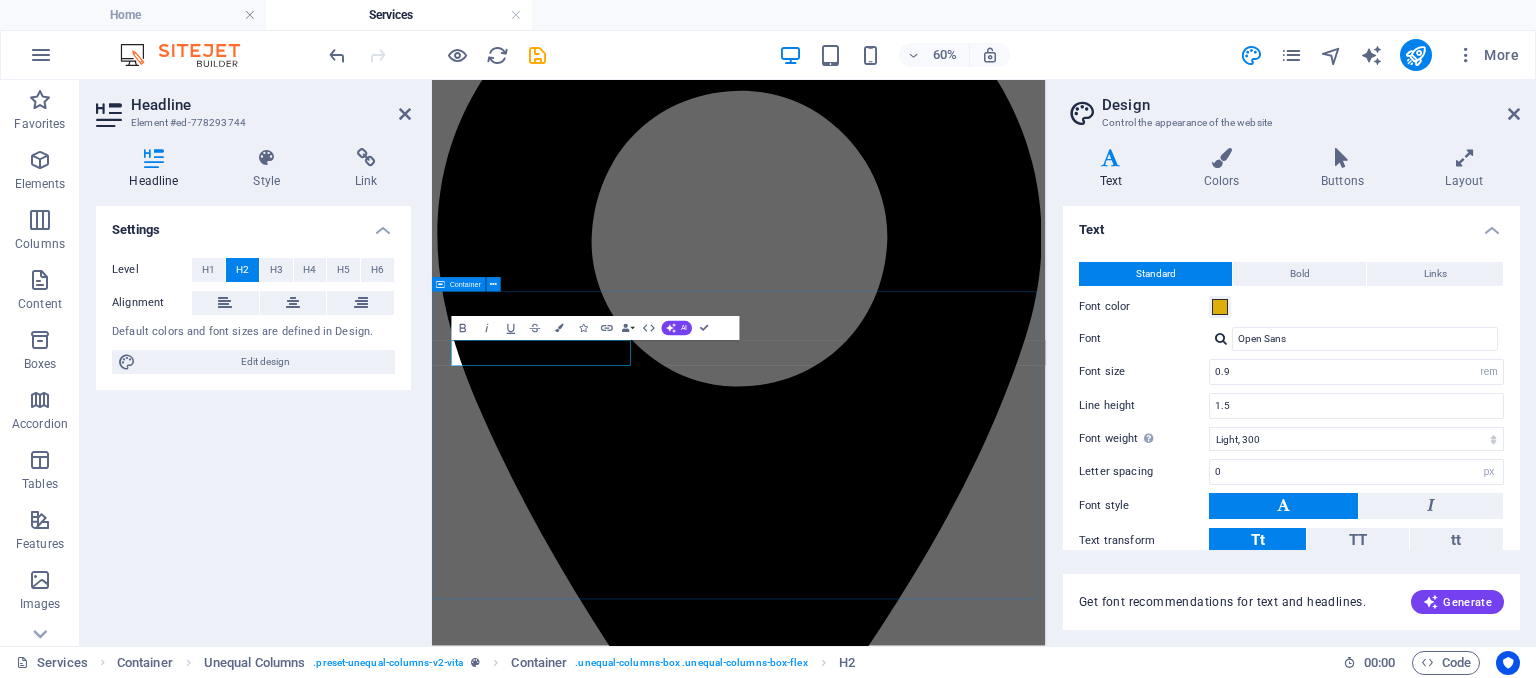 click on "Our HR Services At Excelior Solutions, we offer flexible HR services designed to support your people, your culture, and your growth — whether you're an emerging startup or a scaling enterprise. 🔹 Retainer-Based HR Services Ideal for SMEs and growing businesses.
Monthly or Annual Subscription
Recruitment Management
Performance Reviews
Learning & Development
Team Bonding Sessions
Payroll Advisory
HR Policy & Compliance Support
Email Support & HR Guidance" at bounding box center (943, 6058) 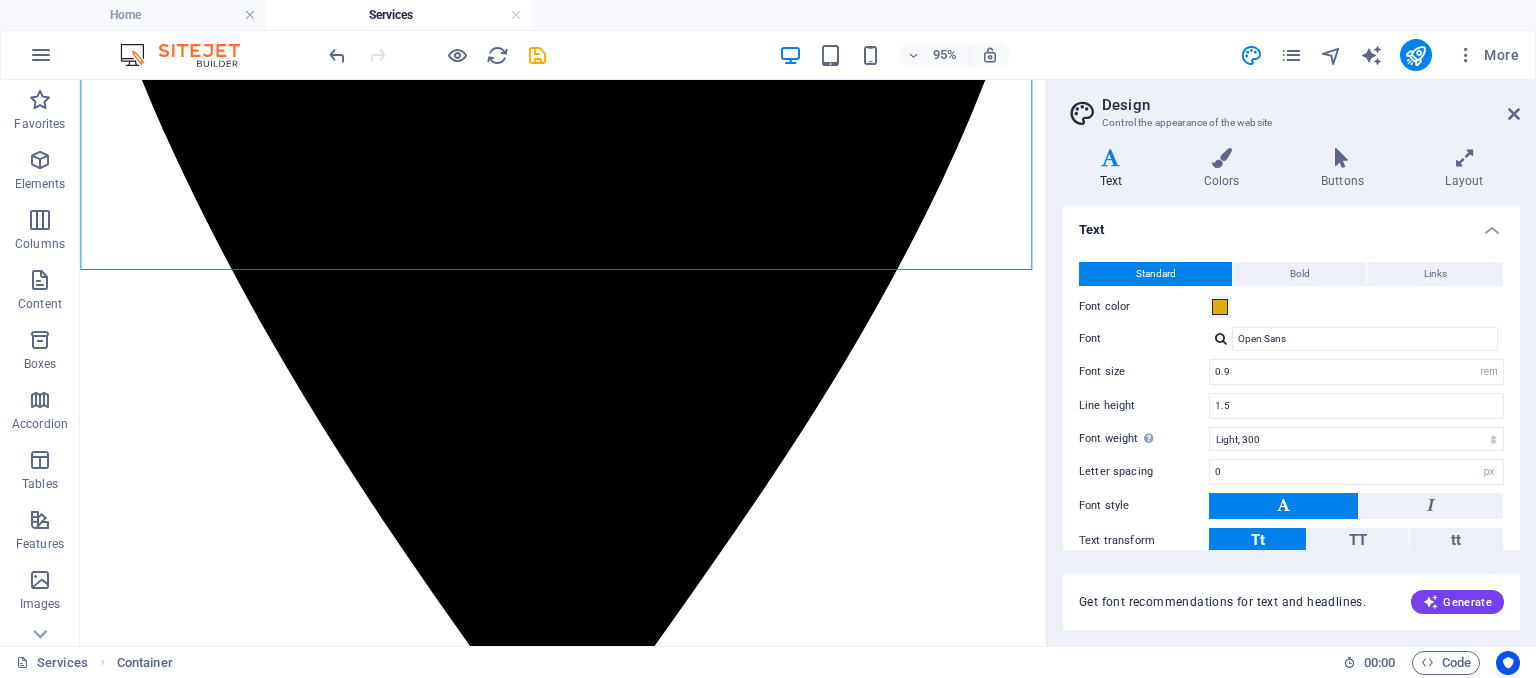scroll, scrollTop: 836, scrollLeft: 0, axis: vertical 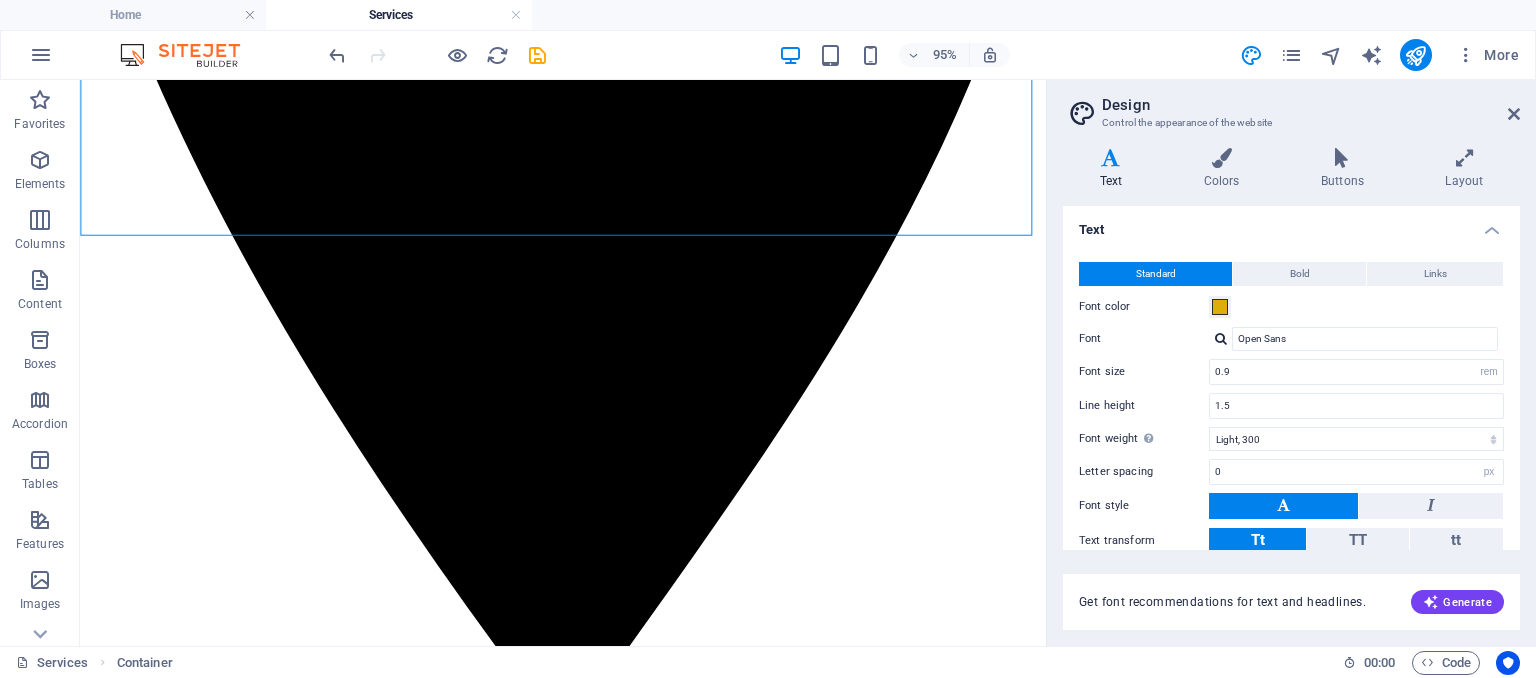 drag, startPoint x: 1087, startPoint y: 181, endPoint x: 1128, endPoint y: 357, distance: 180.71248 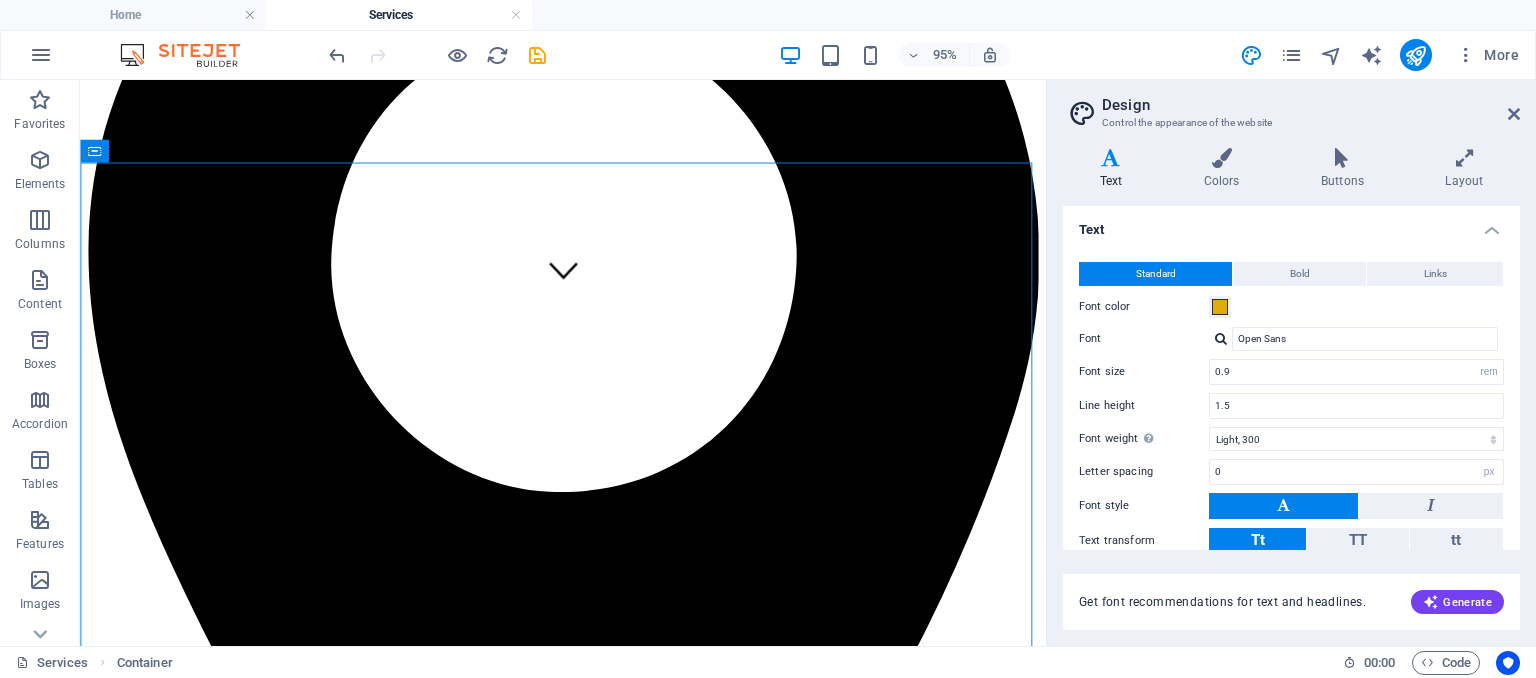 scroll, scrollTop: 500, scrollLeft: 0, axis: vertical 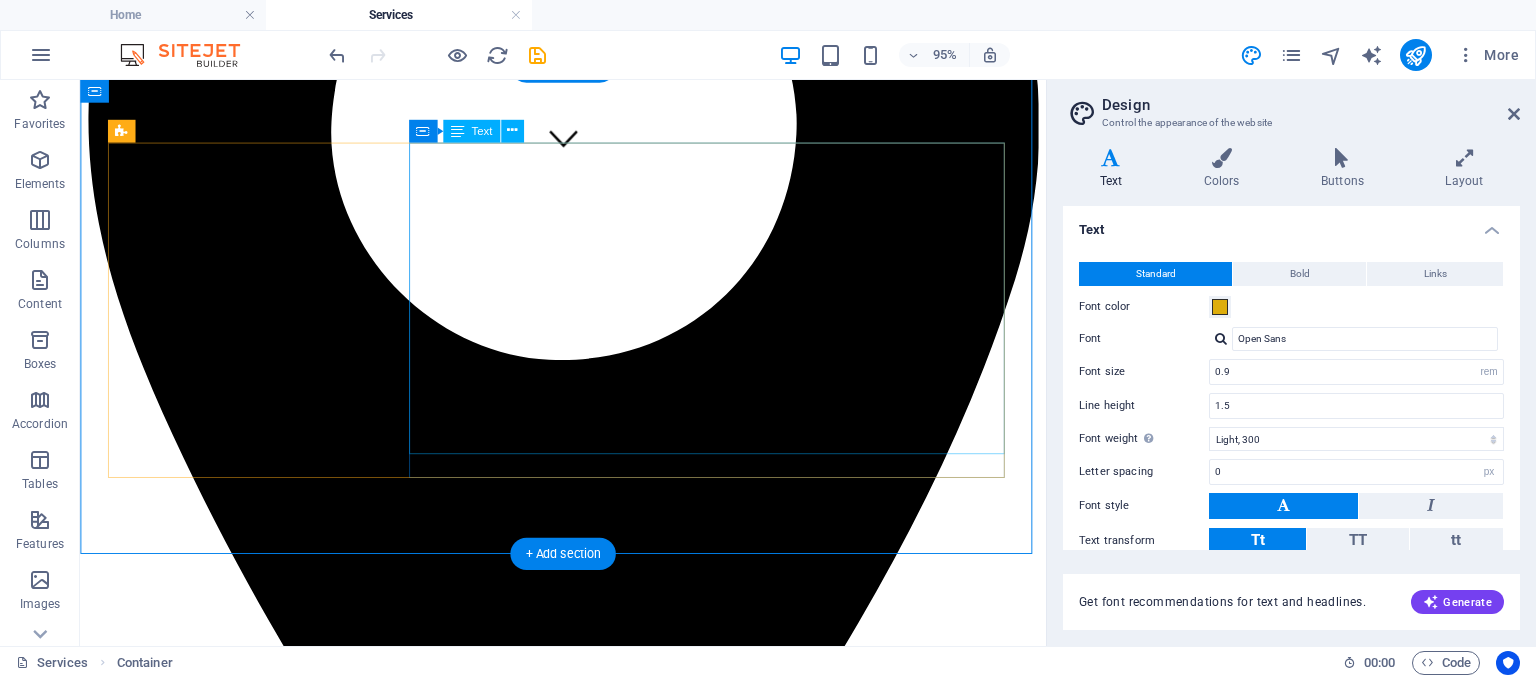 click on "At Excelior Solutions, we offer flexible HR services designed to support your people, your culture, and your growth — whether you're an emerging startup or a scaling enterprise. 🔹 Retainer-Based HR Services Ideal for SMEs and growing businesses.
Monthly or Annual Subscription
Recruitment Management
Performance Reviews
Learning & Development
Team Bonding Sessions
Payroll Advisory
HR Policy & Compliance Support
Email Support & HR Guidance" at bounding box center [588, 5836] 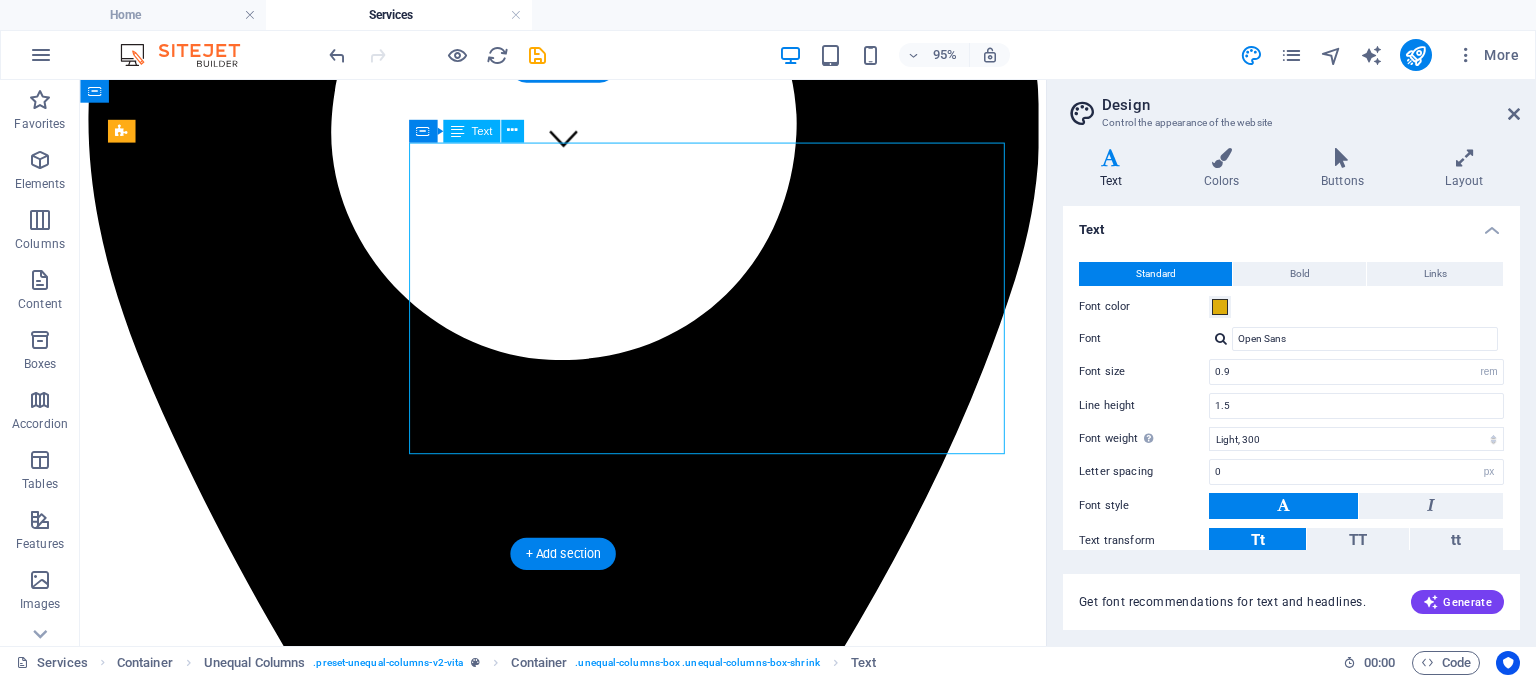 click on "At Excelior Solutions, we offer flexible HR services designed to support your people, your culture, and your growth — whether you're an emerging startup or a scaling enterprise. 🔹 Retainer-Based HR Services Ideal for SMEs and growing businesses.
Monthly or Annual Subscription
Recruitment Management
Performance Reviews
Learning & Development
Team Bonding Sessions
Payroll Advisory
HR Policy & Compliance Support
Email Support & HR Guidance" at bounding box center [588, 5836] 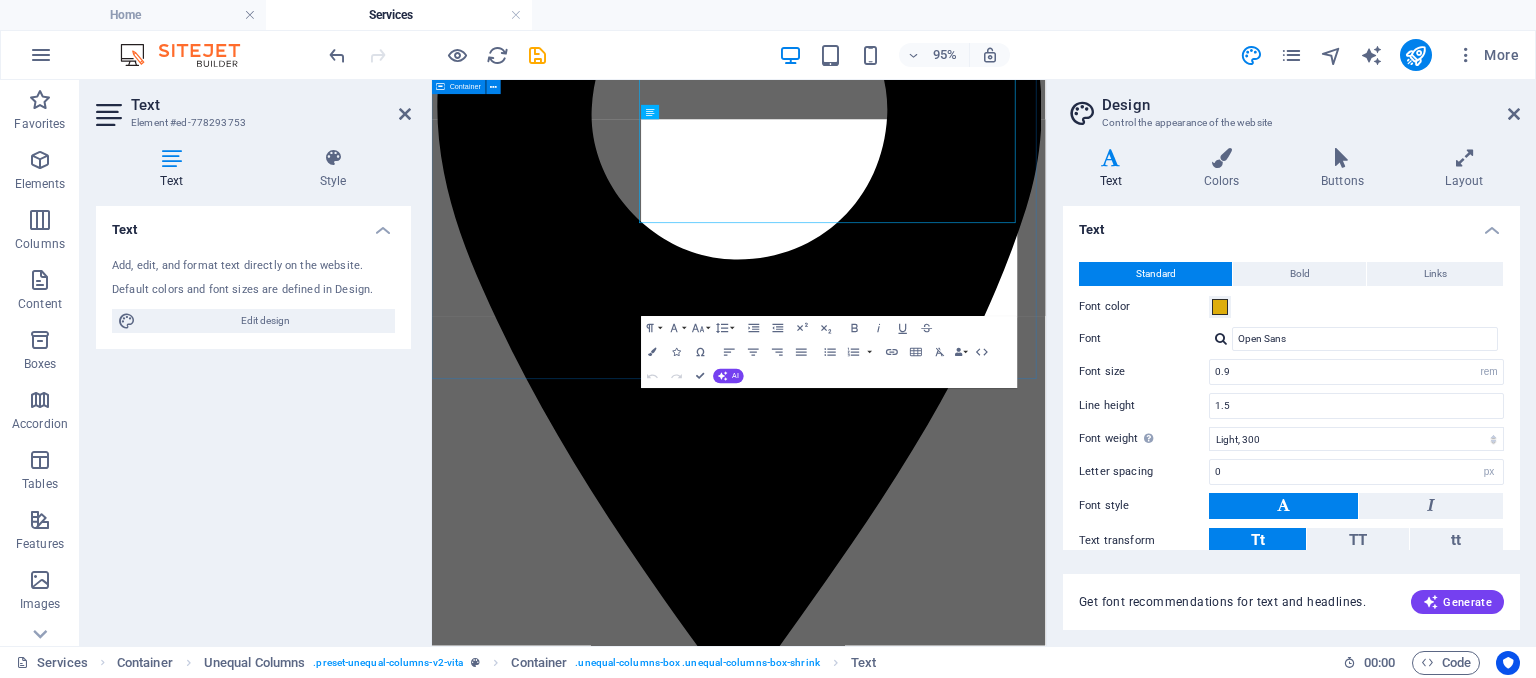 scroll, scrollTop: 656, scrollLeft: 0, axis: vertical 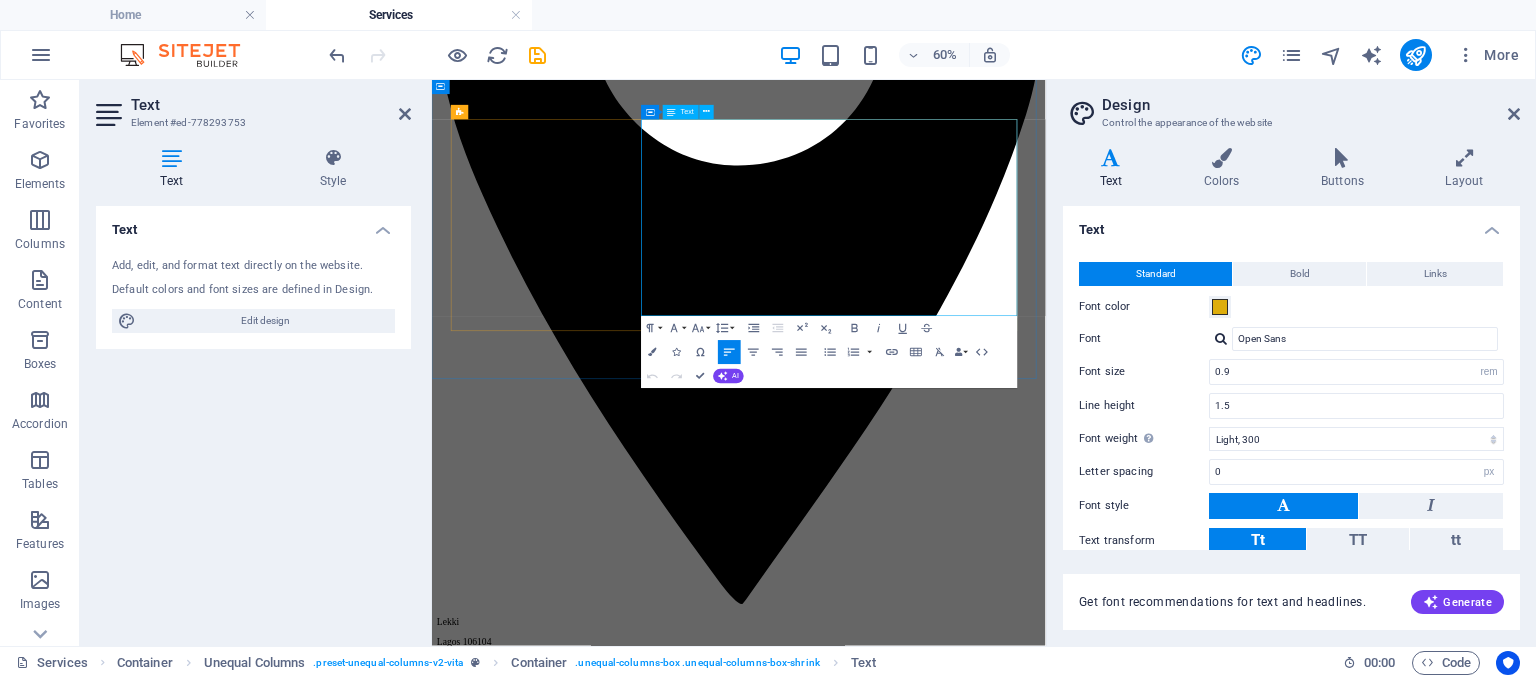 drag, startPoint x: 786, startPoint y: 226, endPoint x: 1037, endPoint y: 438, distance: 328.54984 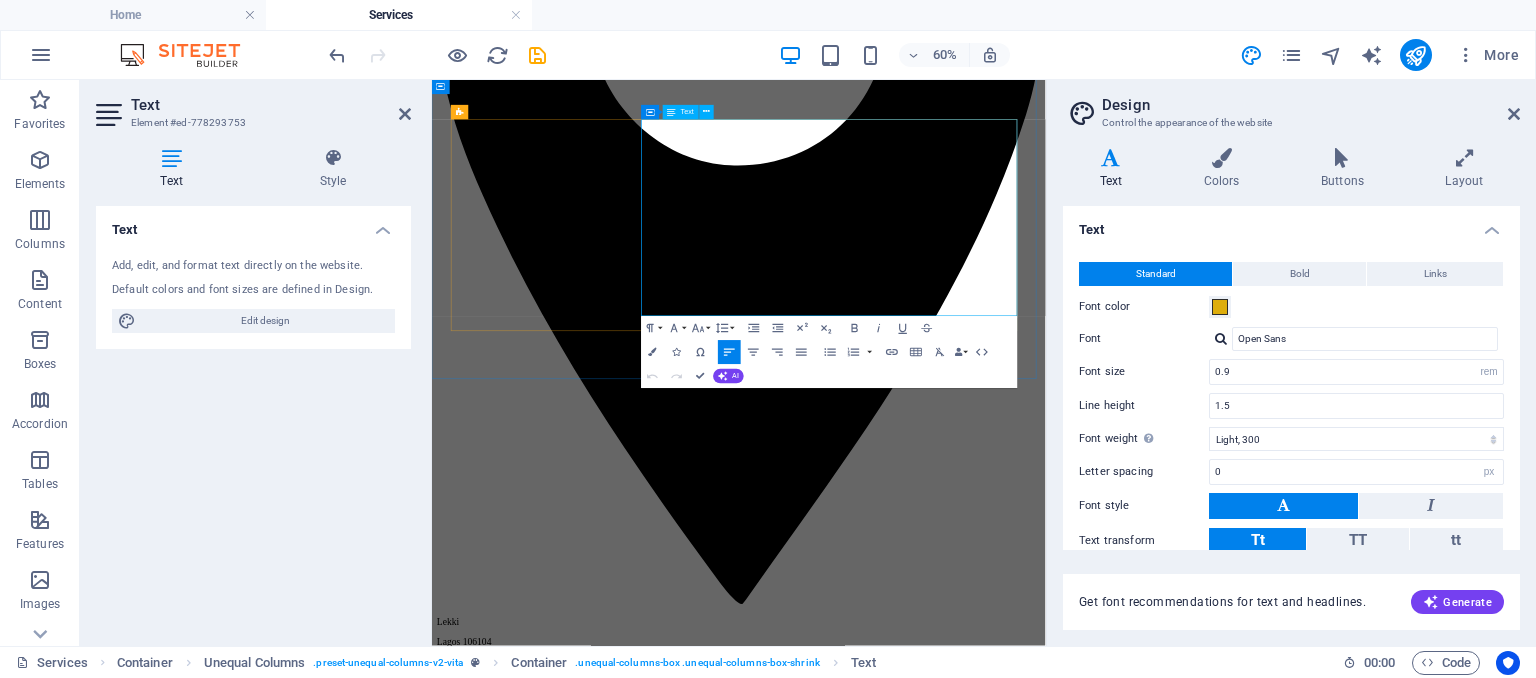 type 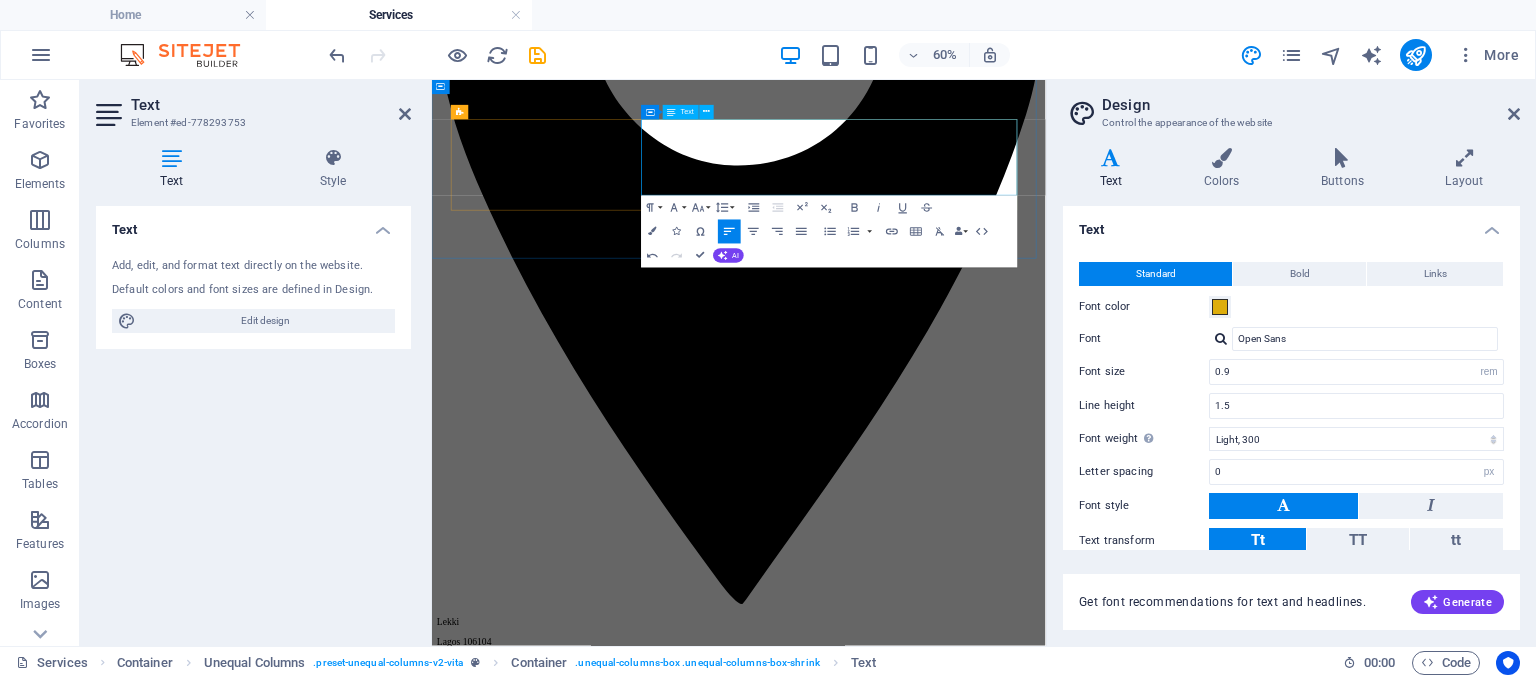 click at bounding box center (943, 5831) 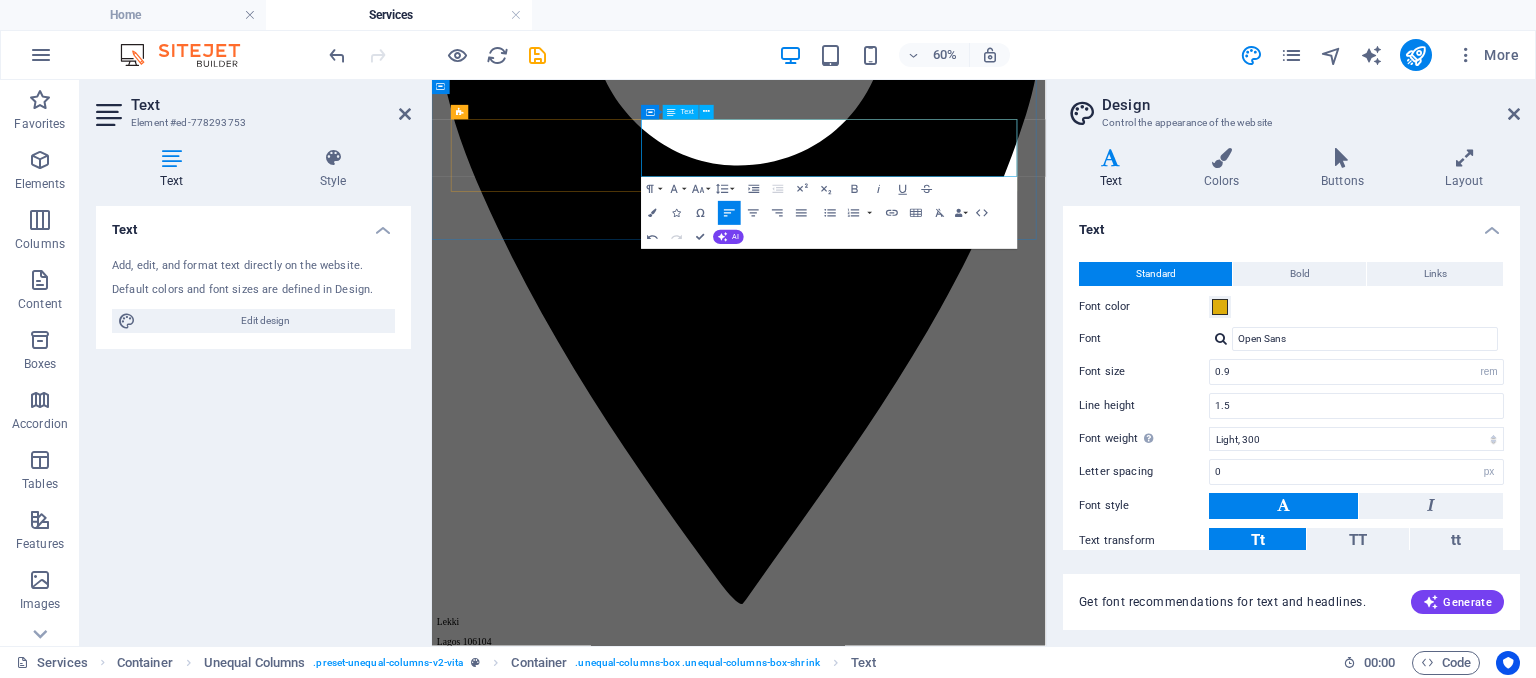 click at bounding box center [943, 5791] 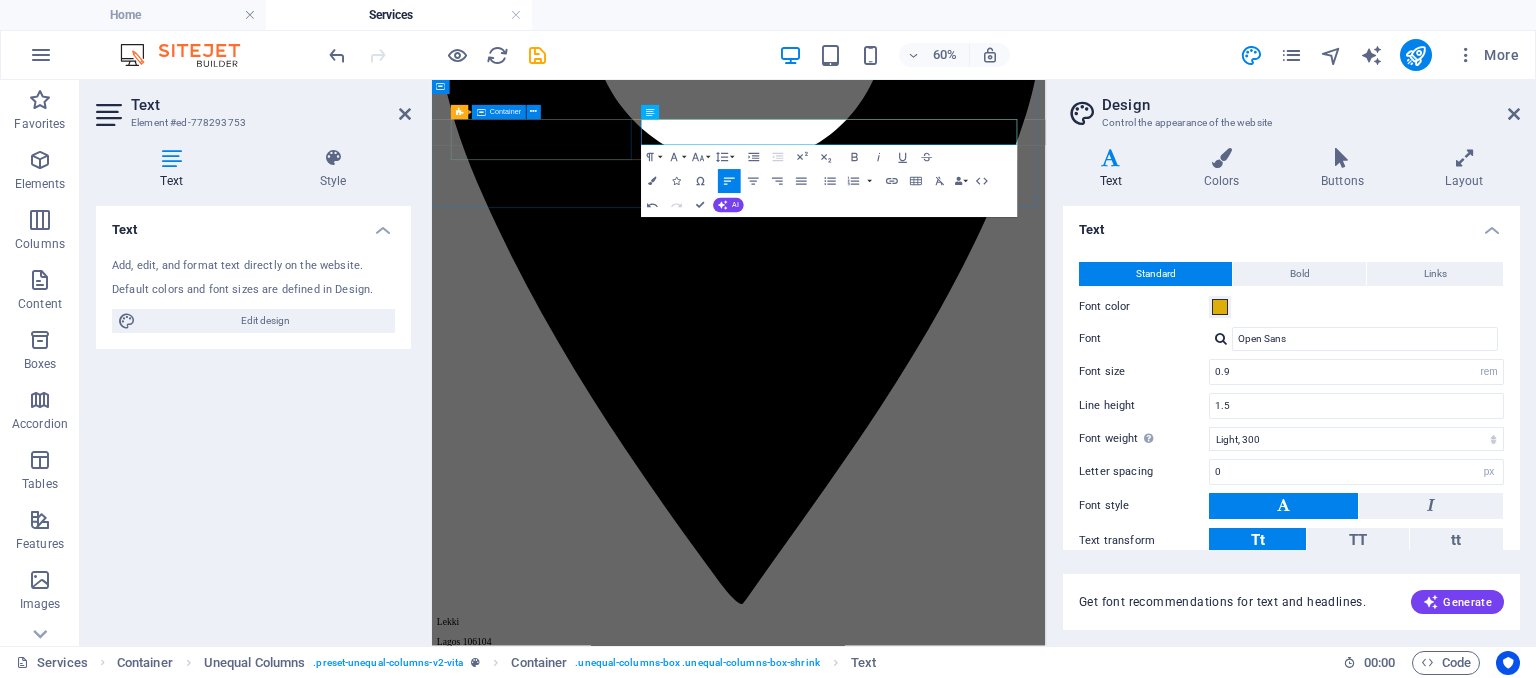 click on "Our HR Services" at bounding box center [943, 5641] 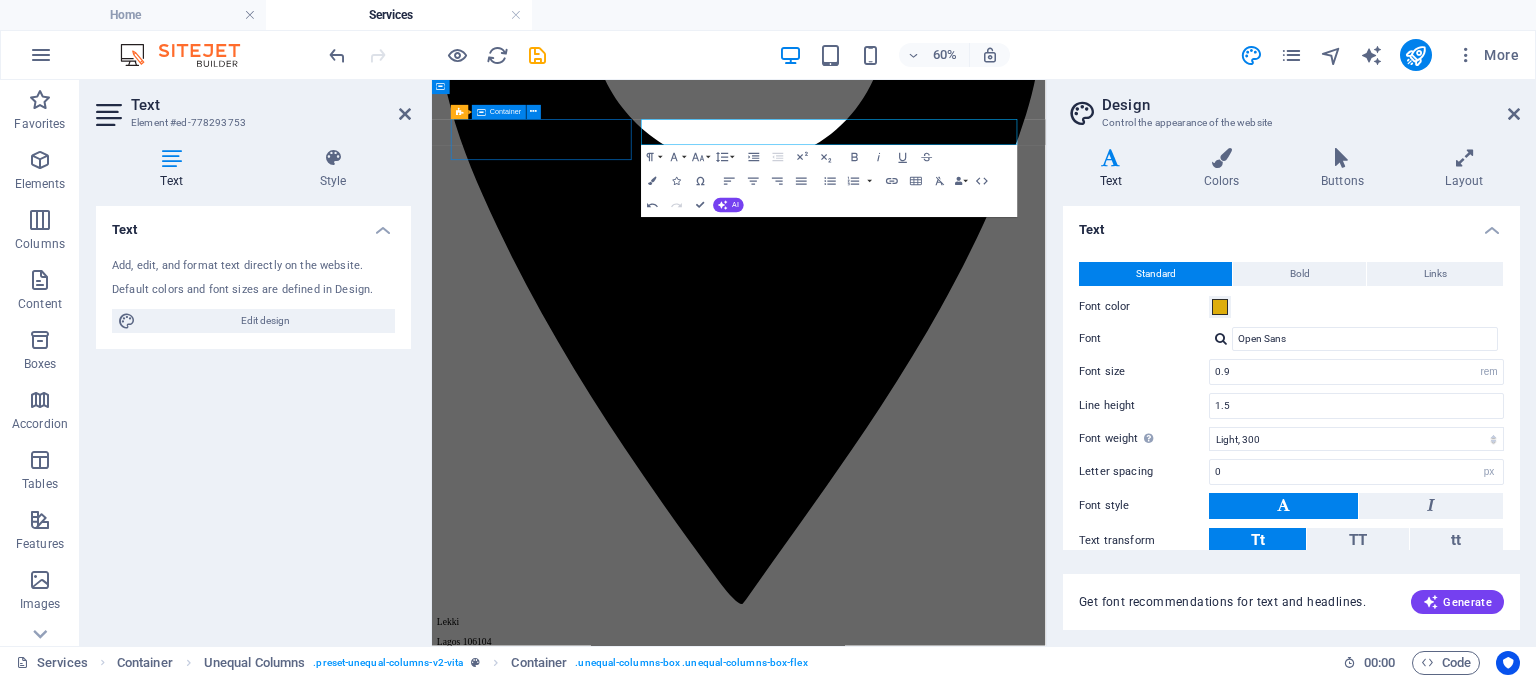 scroll, scrollTop: 500, scrollLeft: 0, axis: vertical 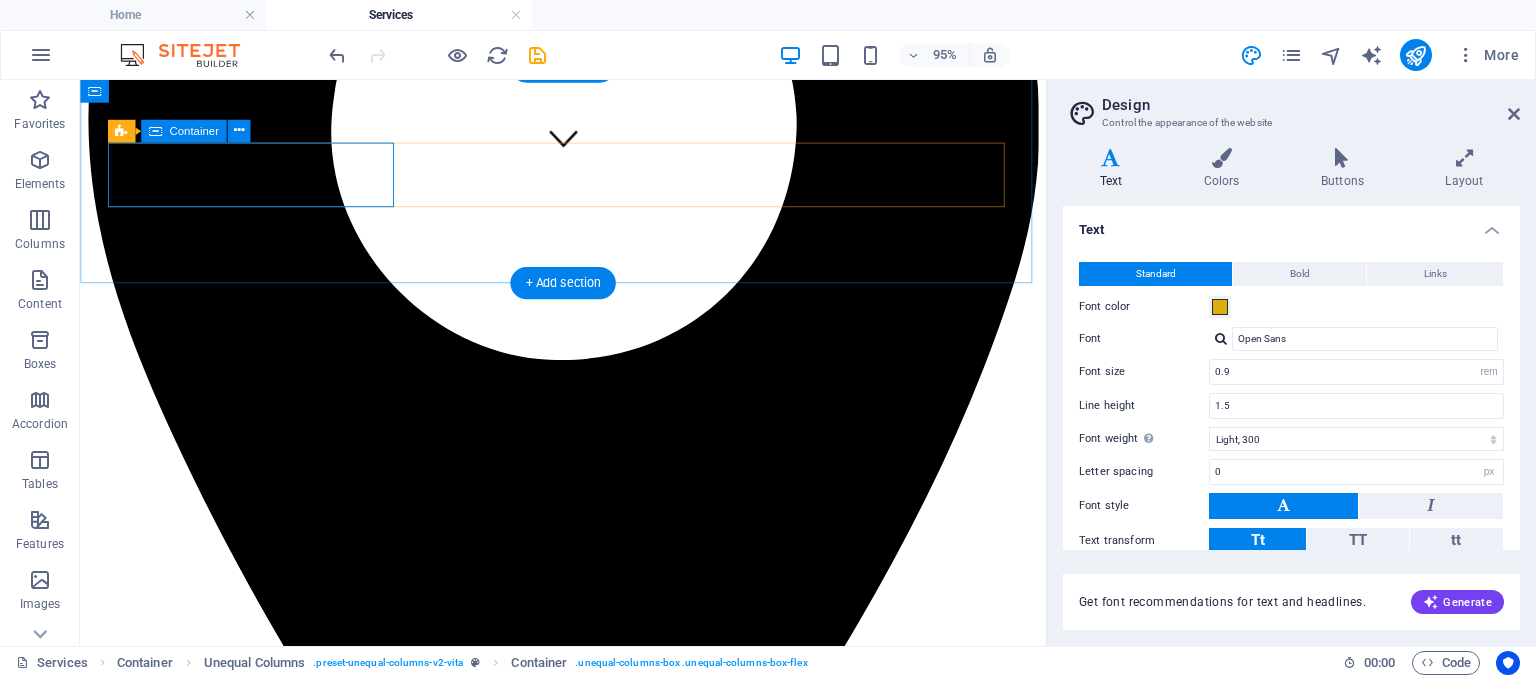 click on "Our HR Services" at bounding box center [588, 5612] 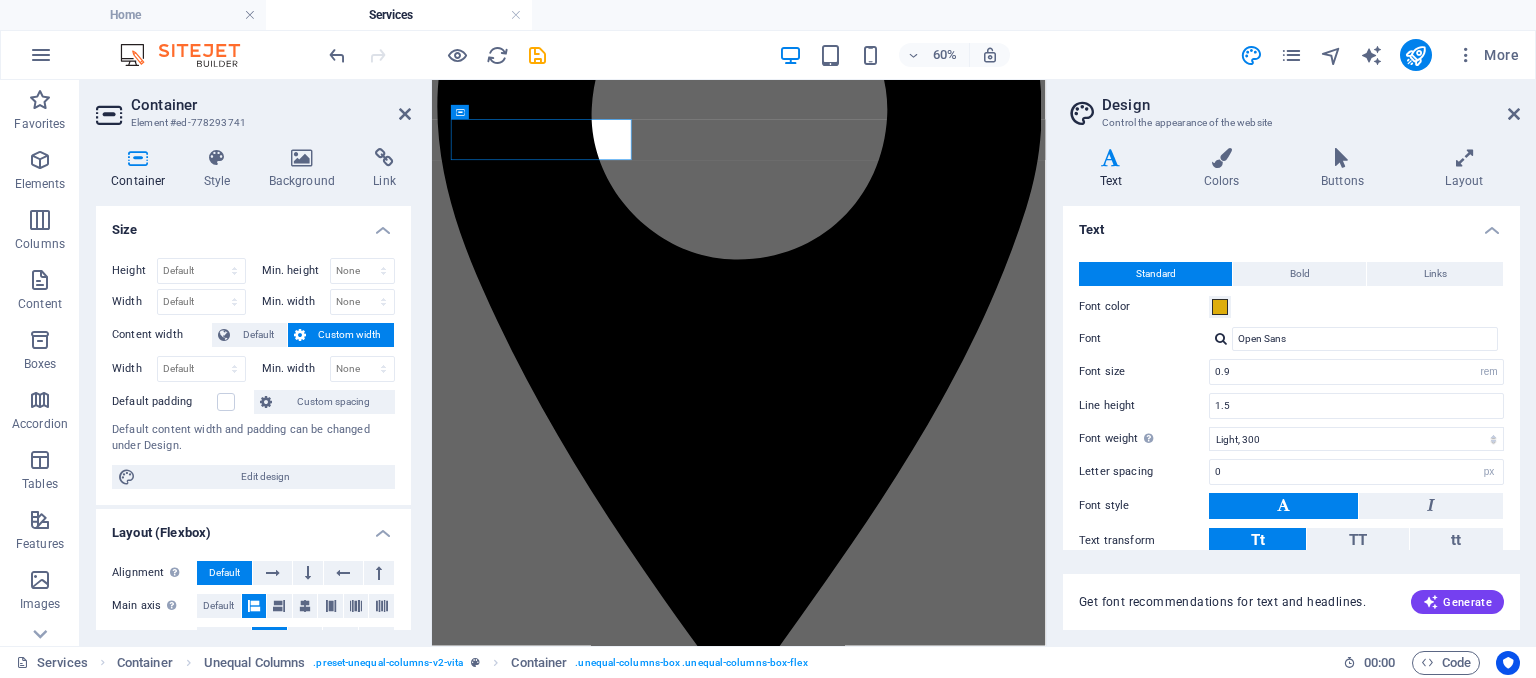 scroll, scrollTop: 656, scrollLeft: 0, axis: vertical 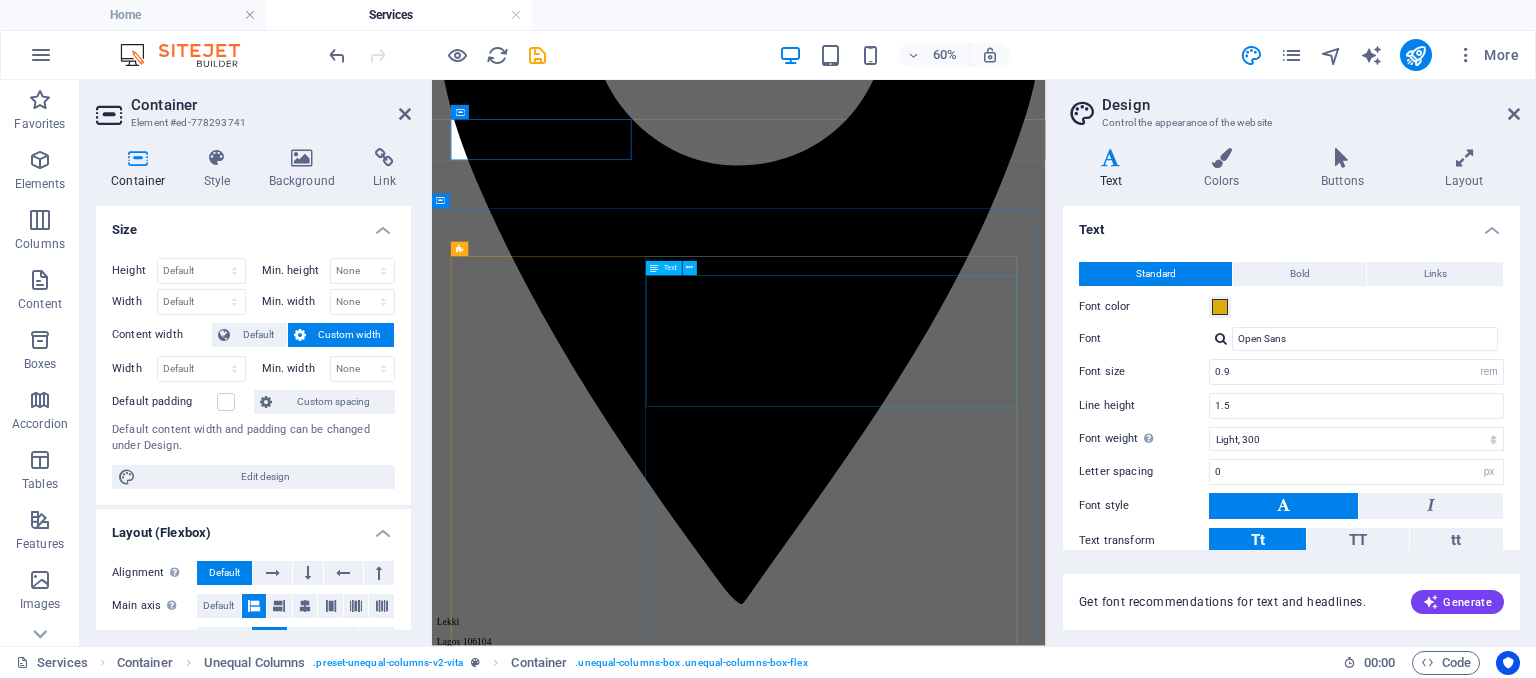click on "Lorem ipsum dolor sit amet, consetetur sadipscing elitr, sed diam nonumy eirmod tempor invidunt ut labore et dolore magna aliquyam erat, sed diam voluptua. At vero eos et accusam et justo duo dolores et ea rebum. Stet clita kasd gubergren, no sea takimata sanctus est Lorem ipsum dolor sit amet. Lorem ipsum dolor sit amet, consetetur sadipscing elitr, sed diam nonumy eirmod tempor invidunt ut labore et dolore magna aliquyam erat, sed diam voluptua. At vero eos et accusam et justo duo dolores Stet clita kasd gubergren, no sea takimata  Lorem ipsum dolor sit amet Consetetur sadipscing elitr, sed diam" at bounding box center (943, 5956) 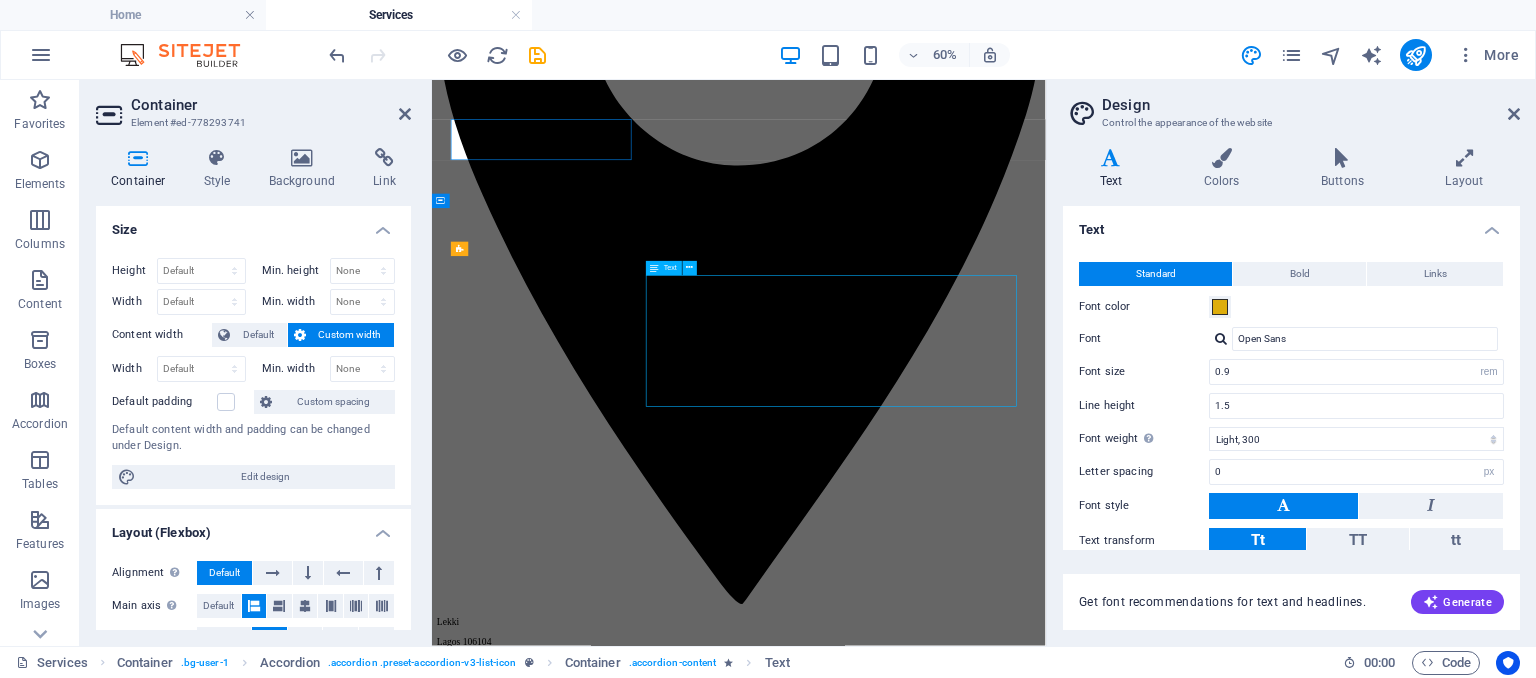 scroll, scrollTop: 500, scrollLeft: 0, axis: vertical 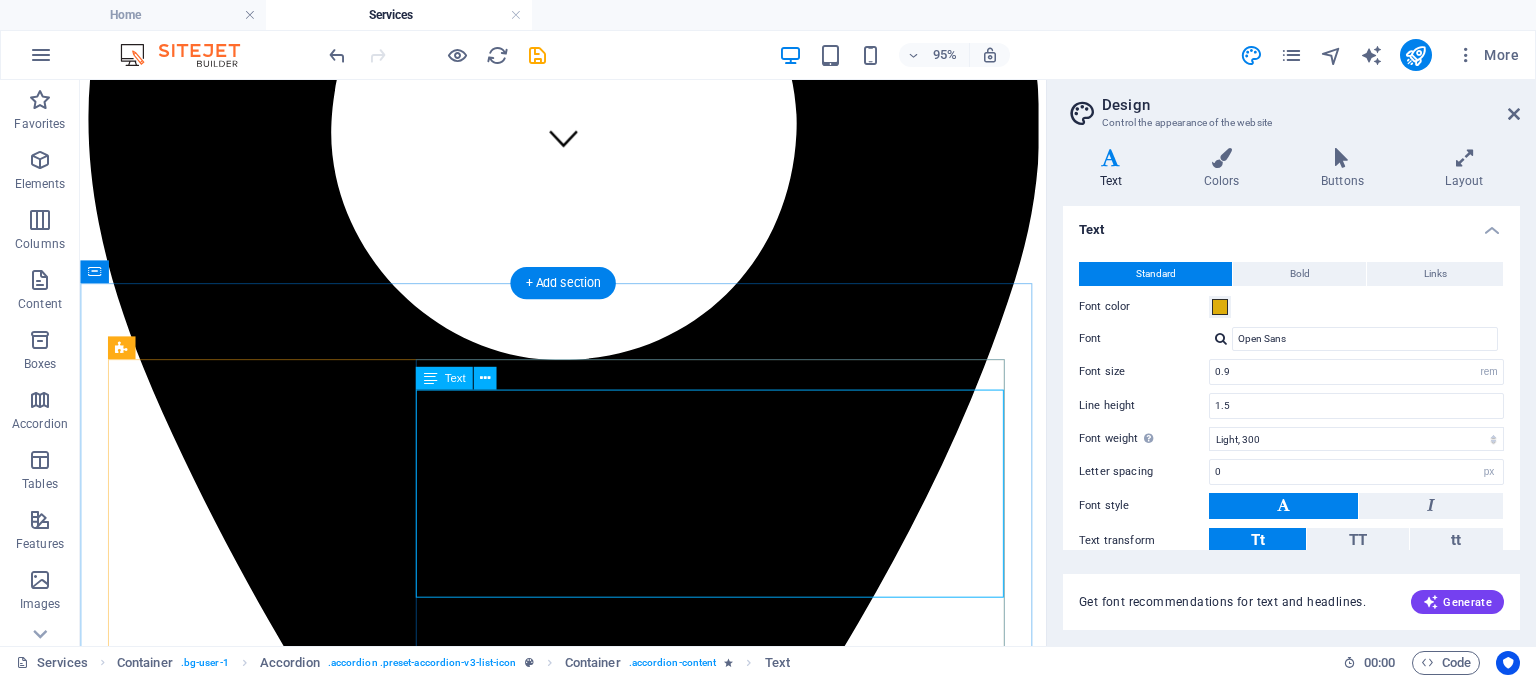 click on "Lorem ipsum dolor sit amet, consetetur sadipscing elitr, sed diam nonumy eirmod tempor invidunt ut labore et dolore magna aliquyam erat, sed diam voluptua. At vero eos et accusam et justo duo dolores et ea rebum. Stet clita kasd gubergren, no sea takimata sanctus est Lorem ipsum dolor sit amet. Lorem ipsum dolor sit amet, consetetur sadipscing elitr, sed diam nonumy eirmod tempor invidunt ut labore et dolore magna aliquyam erat, sed diam voluptua. At vero eos et accusam et justo duo dolores Stet clita kasd gubergren, no sea takimata  Lorem ipsum dolor sit amet Consetetur sadipscing elitr, sed diam" at bounding box center (588, 5927) 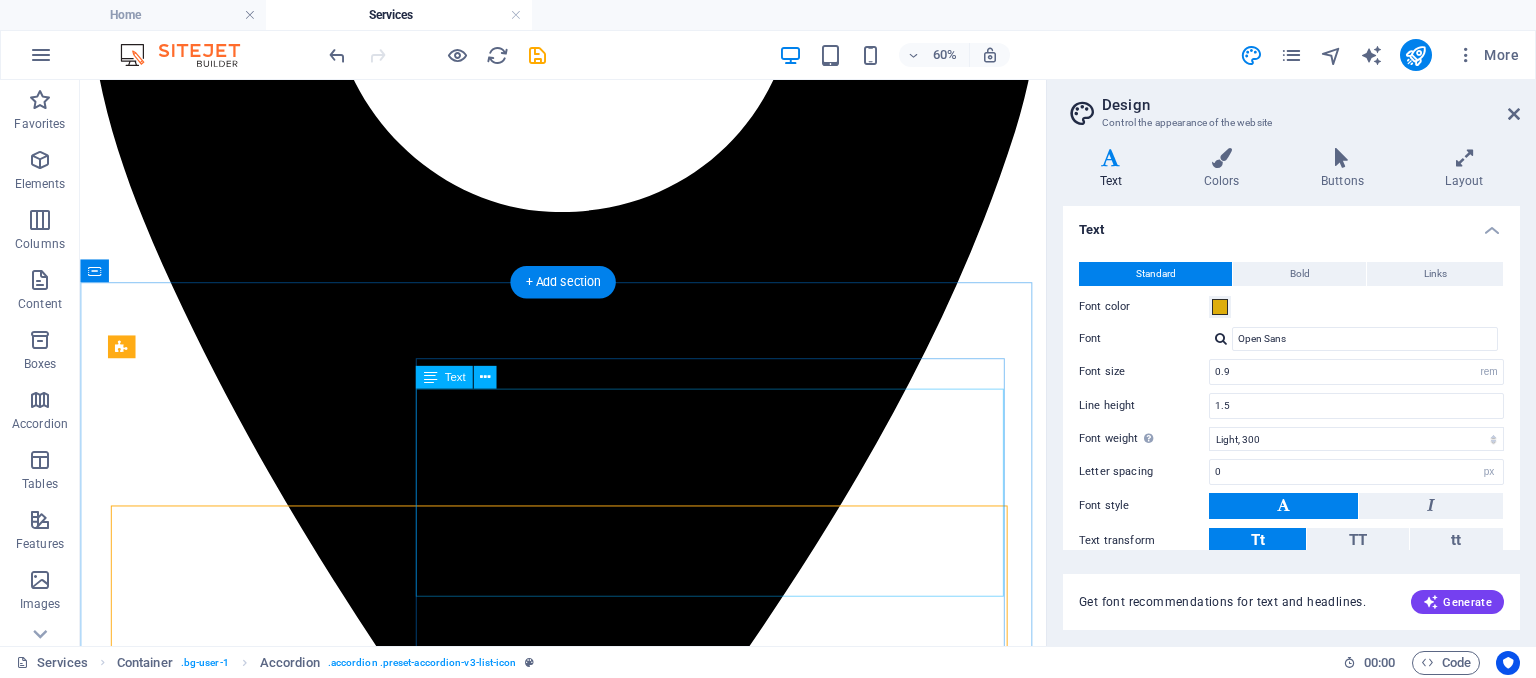 scroll, scrollTop: 501, scrollLeft: 0, axis: vertical 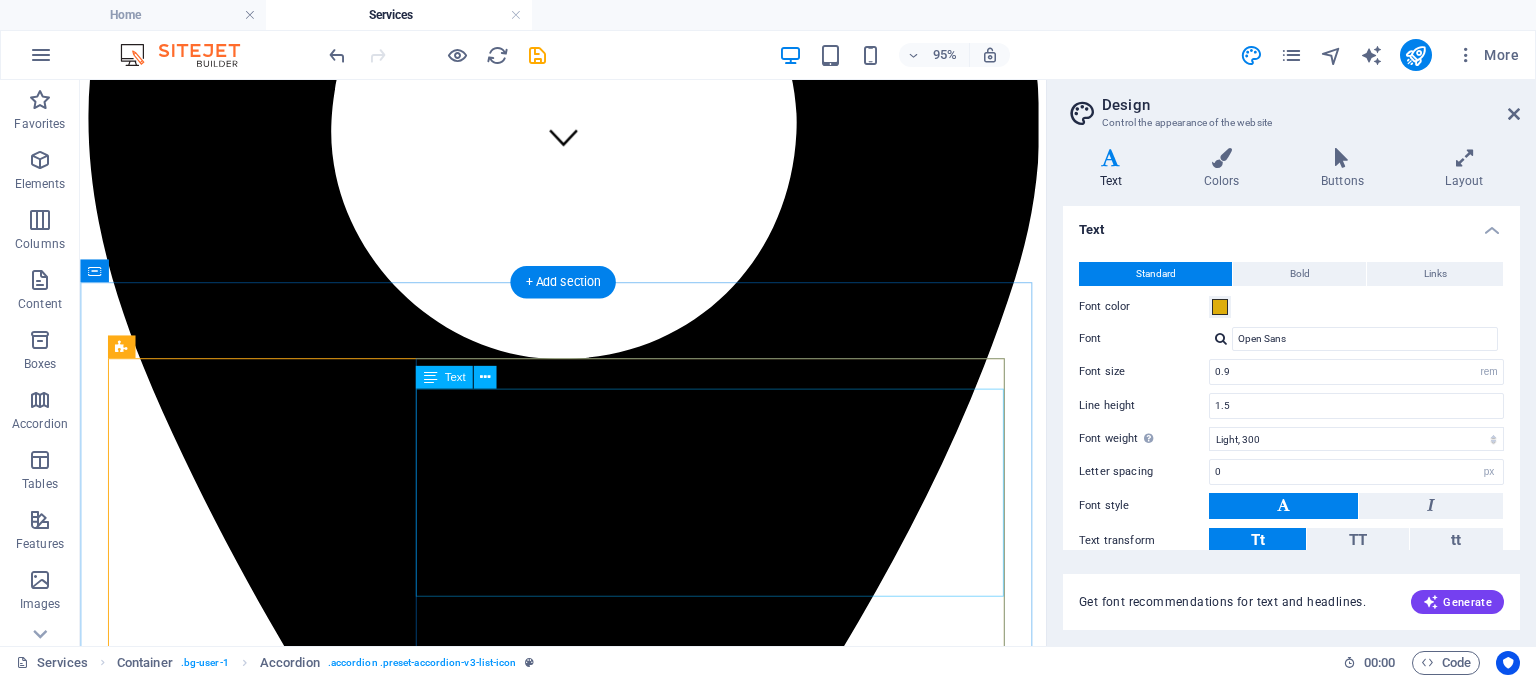 click on "Lorem ipsum dolor sit amet, consetetur sadipscing elitr, sed diam nonumy eirmod tempor invidunt ut labore et dolore magna aliquyam erat, sed diam voluptua. At vero eos et accusam et justo duo dolores et ea rebum. Stet clita kasd gubergren, no sea takimata sanctus est Lorem ipsum dolor sit amet. Lorem ipsum dolor sit amet, consetetur sadipscing elitr, sed diam nonumy eirmod tempor invidunt ut labore et dolore magna aliquyam erat, sed diam voluptua. At vero eos et accusam et justo duo dolores Stet clita kasd gubergren, no sea takimata  Lorem ipsum dolor sit amet Consetetur sadipscing elitr, sed diam" at bounding box center (588, 6081) 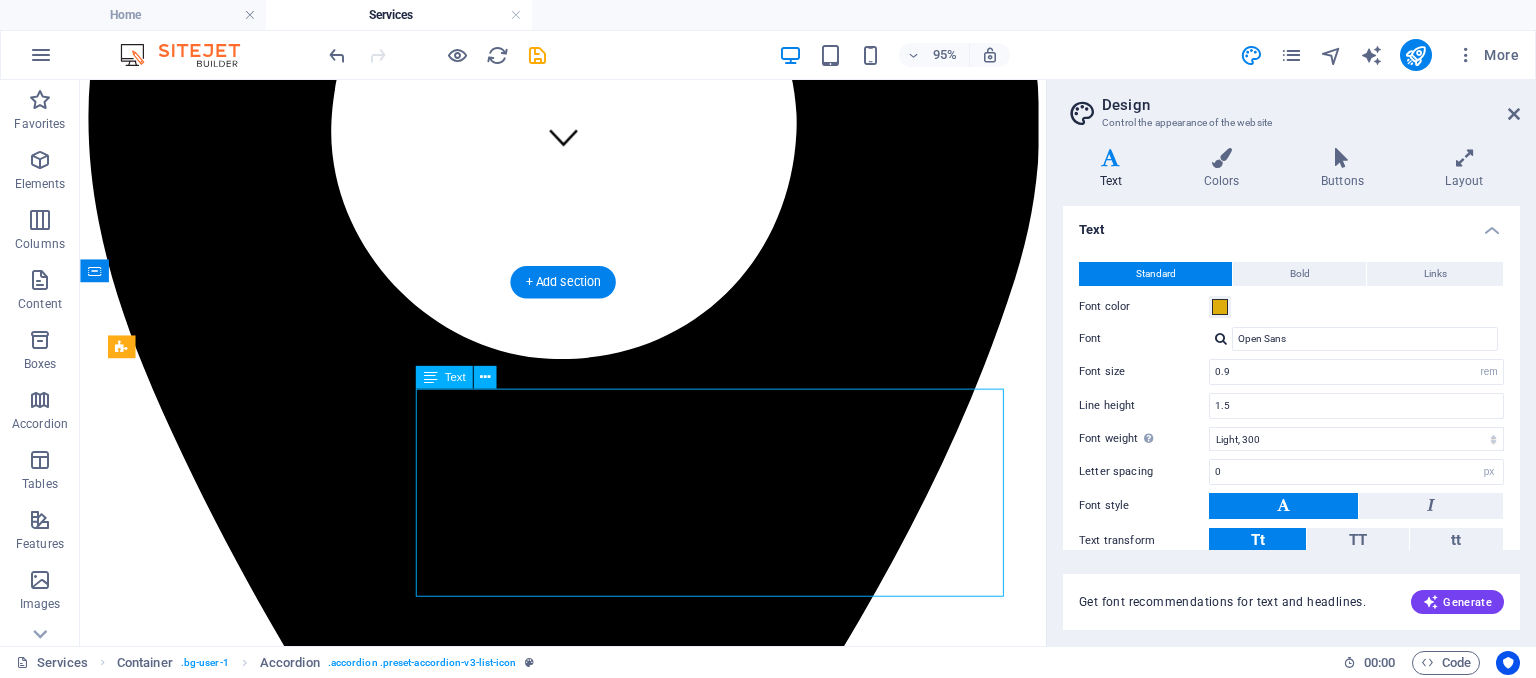 click on "Lorem ipsum dolor sit amet, consetetur sadipscing elitr, sed diam nonumy eirmod tempor invidunt ut labore et dolore magna aliquyam erat, sed diam voluptua. At vero eos et accusam et justo duo dolores et ea rebum. Stet clita kasd gubergren, no sea takimata sanctus est Lorem ipsum dolor sit amet. Lorem ipsum dolor sit amet, consetetur sadipscing elitr, sed diam nonumy eirmod tempor invidunt ut labore et dolore magna aliquyam erat, sed diam voluptua. At vero eos et accusam et justo duo dolores Stet clita kasd gubergren, no sea takimata  Lorem ipsum dolor sit amet Consetetur sadipscing elitr, sed diam" at bounding box center [588, 6081] 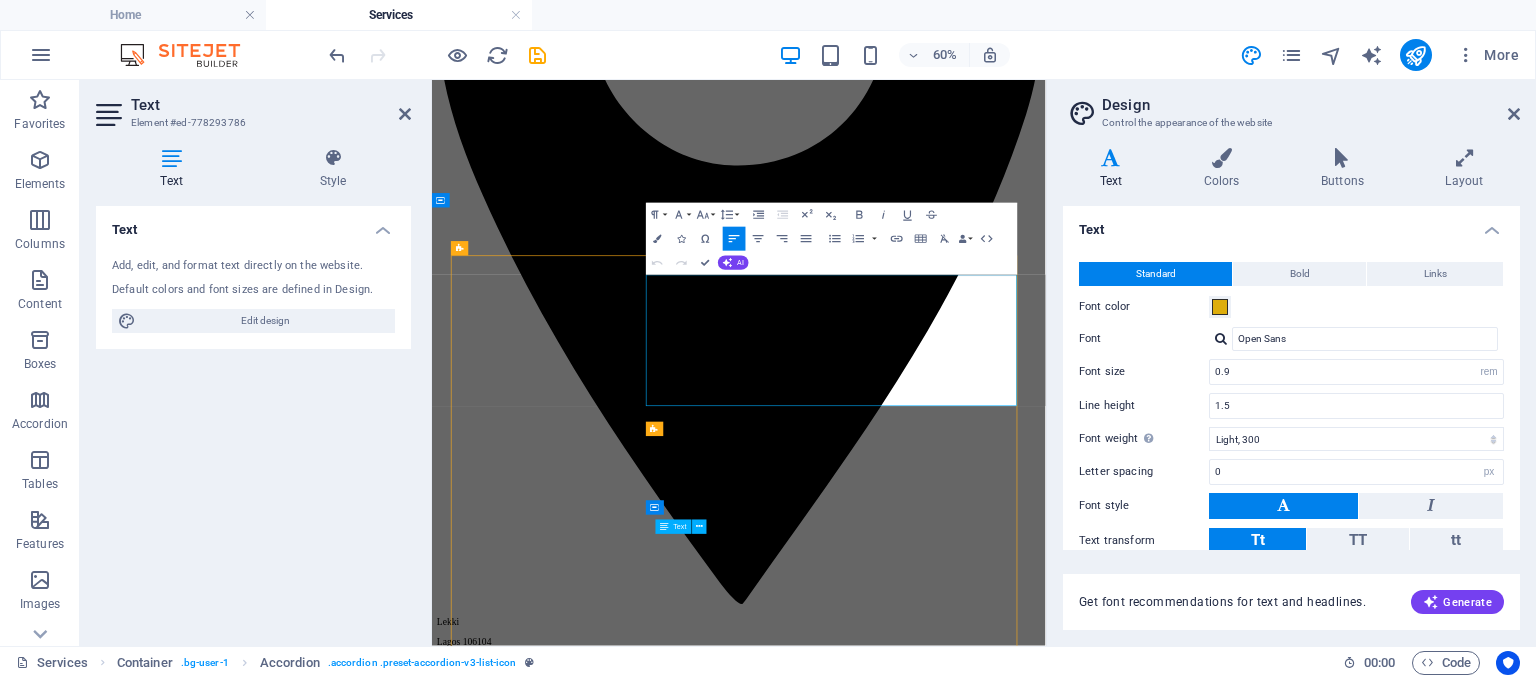 click on "Errands Cooking Cleaning Escort to doctors Free time activities" at bounding box center (943, 6237) 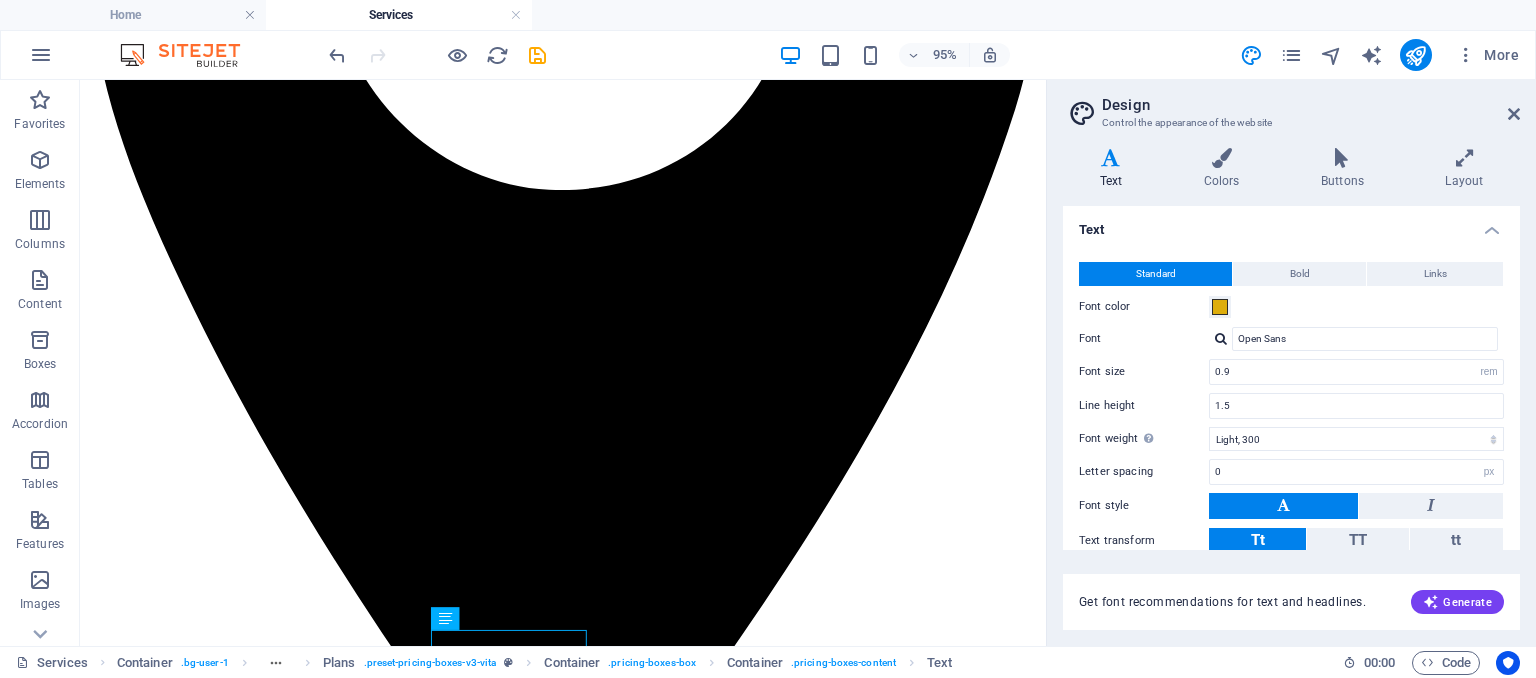 scroll, scrollTop: 674, scrollLeft: 0, axis: vertical 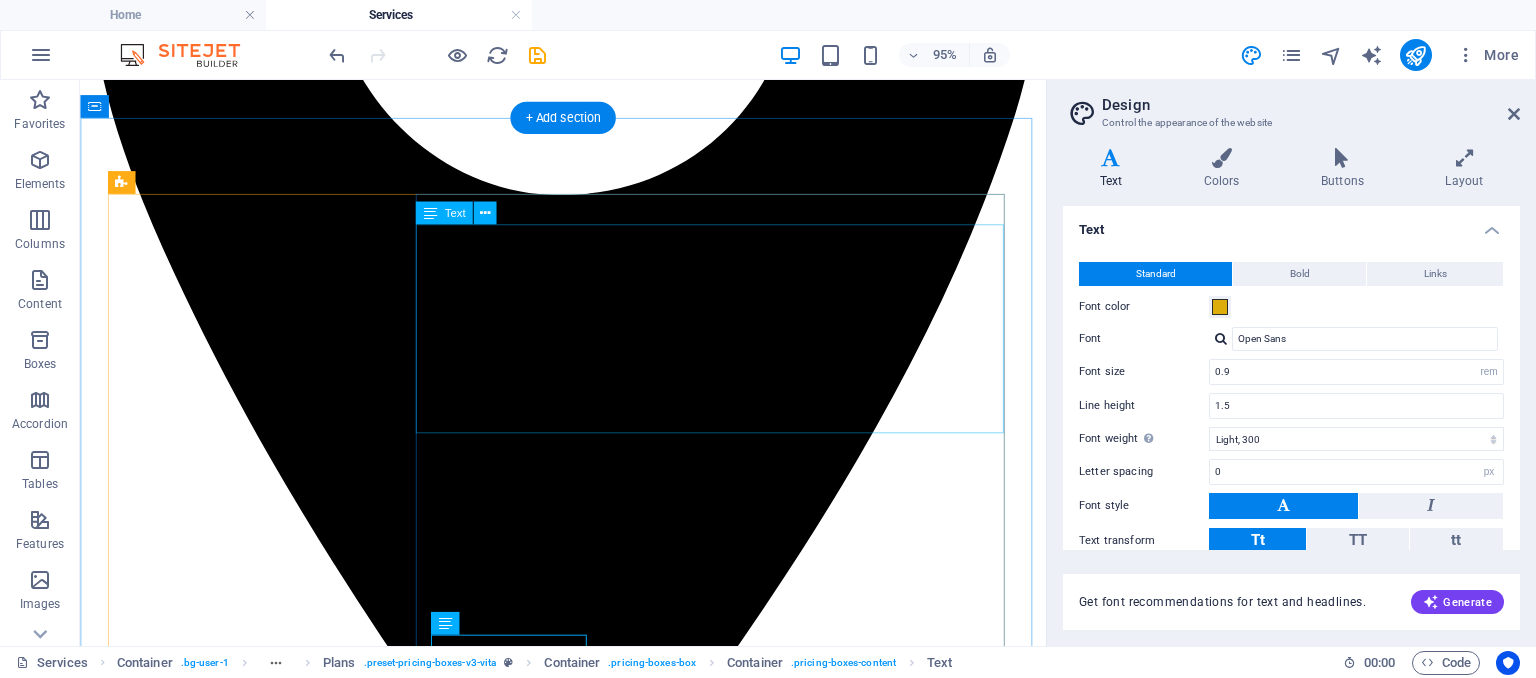 click on "Lorem ipsum dolor sit amet, consetetur sadipscing elitr, sed diam nonumy eirmod tempor invidunt ut labore et dolore magna aliquyam erat, sed diam voluptua. At vero eos et accusam et justo duo dolores et ea rebum. Stet clita kasd gubergren, no sea takimata sanctus est Lorem ipsum dolor sit amet. Lorem ipsum dolor sit amet, consetetur sadipscing elitr, sed diam nonumy eirmod tempor invidunt ut labore et dolore magna aliquyam erat, sed diam voluptua. At vero eos et accusam et justo duo dolores Stet clita kasd gubergren, no sea takimata  Lorem ipsum dolor sit amet Consetetur sadipscing elitr, sed diam" at bounding box center (588, 5753) 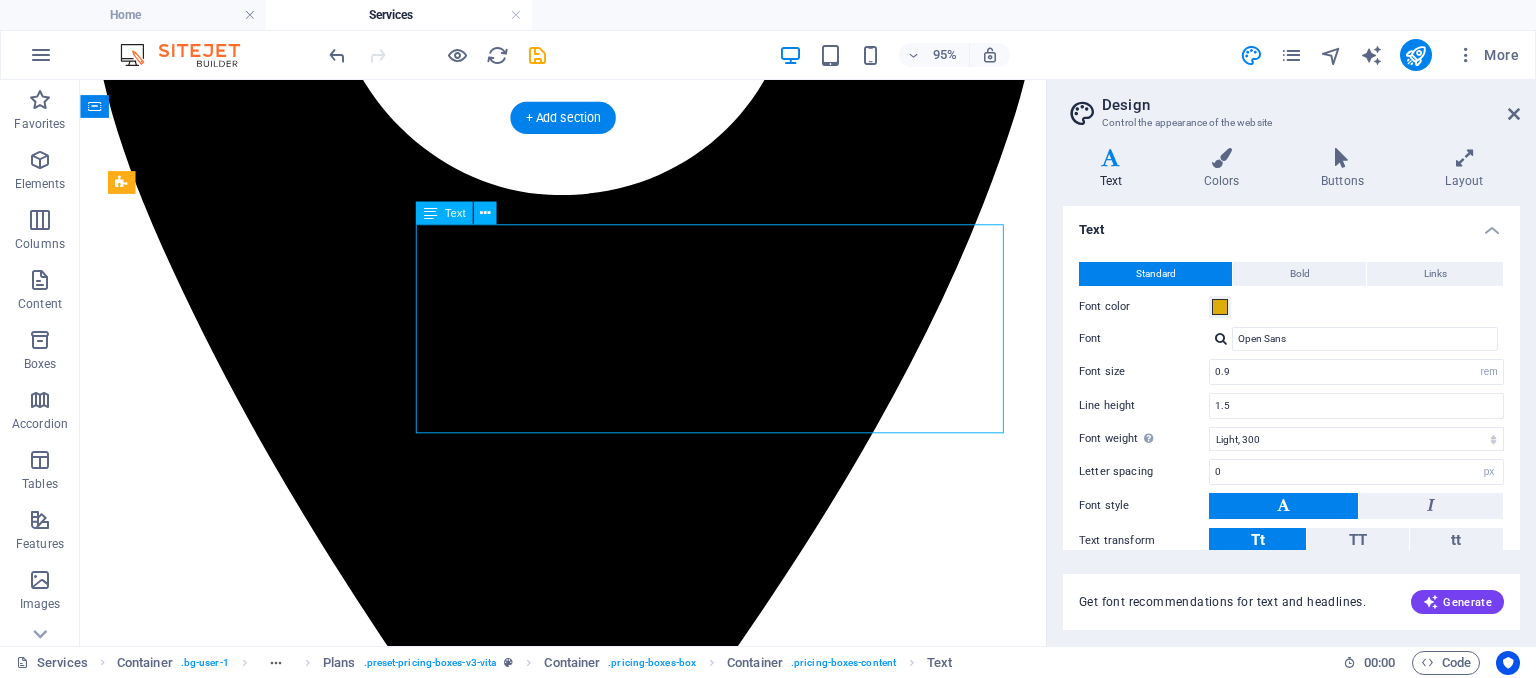 click on "Lorem ipsum dolor sit amet, consetetur sadipscing elitr, sed diam nonumy eirmod tempor invidunt ut labore et dolore magna aliquyam erat, sed diam voluptua. At vero eos et accusam et justo duo dolores et ea rebum. Stet clita kasd gubergren, no sea takimata sanctus est Lorem ipsum dolor sit amet. Lorem ipsum dolor sit amet, consetetur sadipscing elitr, sed diam nonumy eirmod tempor invidunt ut labore et dolore magna aliquyam erat, sed diam voluptua. At vero eos et accusam et justo duo dolores Stet clita kasd gubergren, no sea takimata  Lorem ipsum dolor sit amet Consetetur sadipscing elitr, sed diam" at bounding box center [588, 5753] 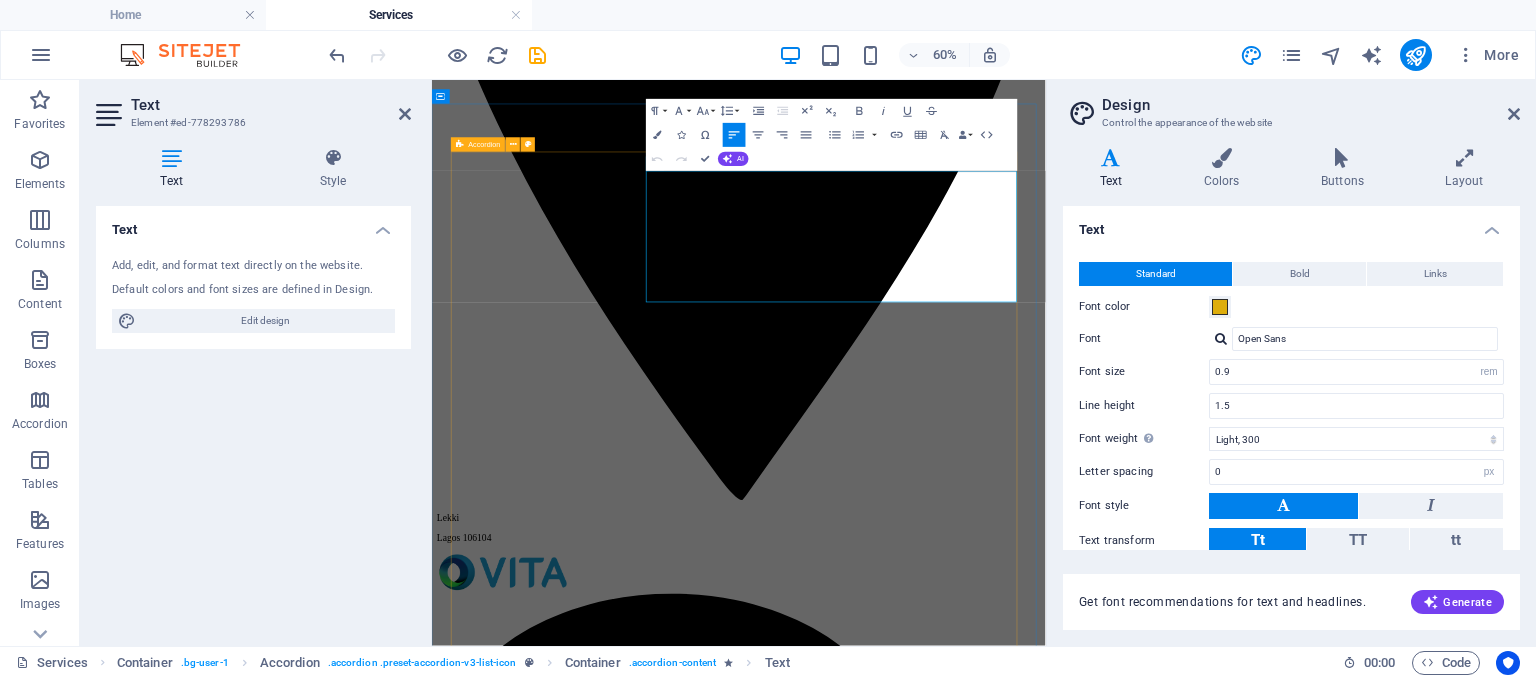 drag, startPoint x: 1071, startPoint y: 441, endPoint x: 770, endPoint y: 232, distance: 366.4451 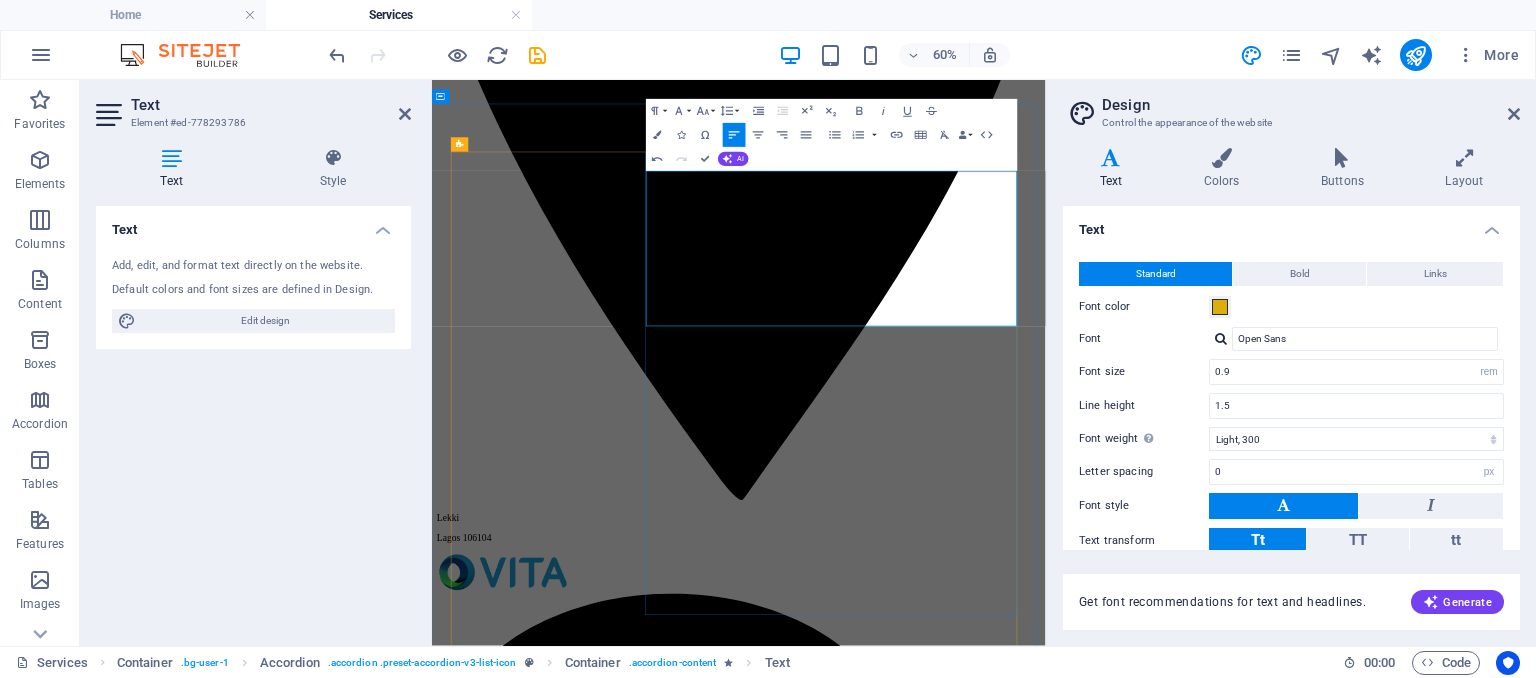 scroll, scrollTop: 8936, scrollLeft: 7, axis: both 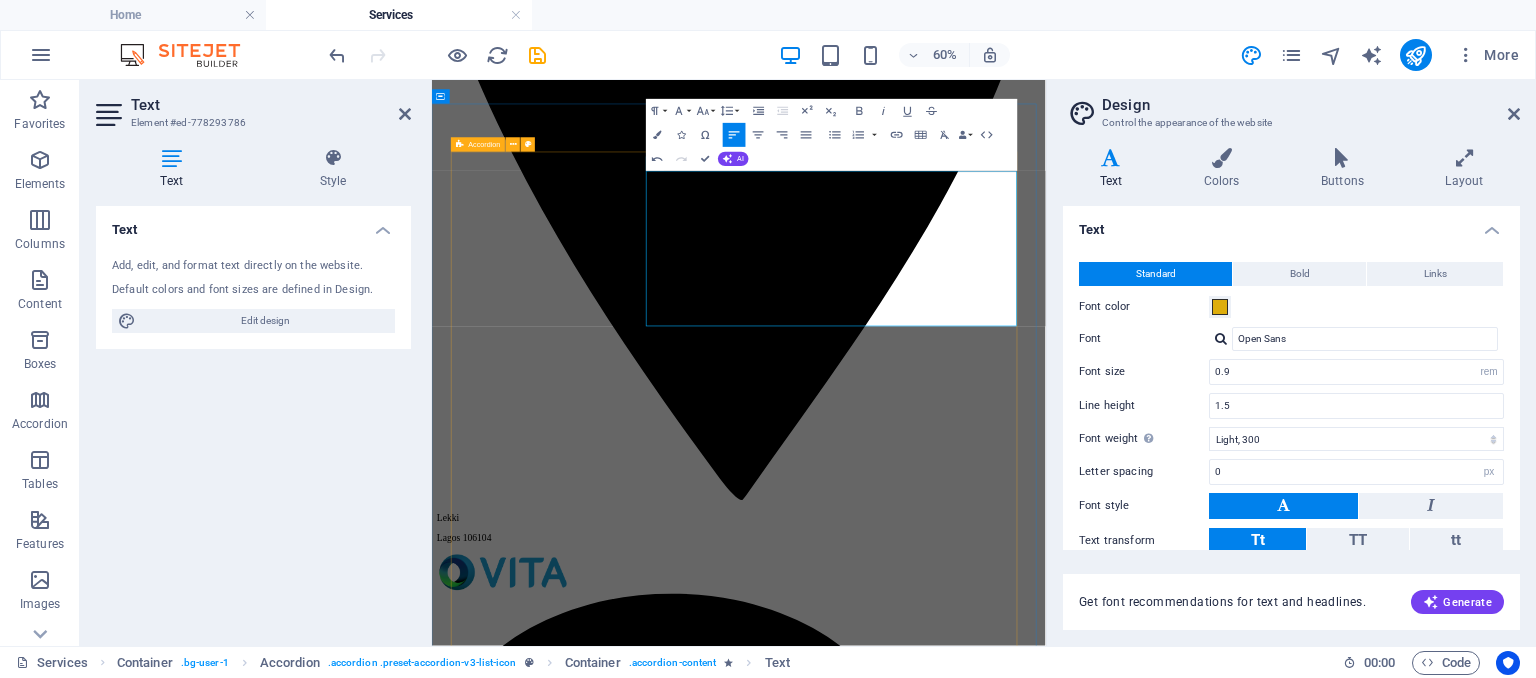click on "Home care Professional Home Care <p><strong>Tailored per Role, Person, or Organization</strong></p> <h4>Recruitment</h4> <ul>   <li>Entry to Mid-Level Roles: ₦45,000 – ₦65,000 per hire</li>   <li>Senior / Executive Roles: ₦100,000 – ₦250,000+ per hire</li>   <li>Bulk Hiring Discounts (5+ positions): Custom pricing</li>   <li><em>Note: Engagement covers pre-screening to offer stage. Onboarding and employee management are handled by the client.</em></li>   <li><em>Clause: If a hired candidate exits within 3 months, we provide a one-time replacement at 50% of the original fee.</em></li> </ul> <p><strong>Tailored per Role, Person, or Organization</strong></p> <h4>Recruitment</h4> <ul>   <li>Entry to Mid-Level Roles: ₦45,000 – ₦65,000 per hire</li>   <li>Senior / Executive Roles: ₦100,000 – ₦250,000+ per hire</li>   <li>Bulk Hiring Discounts (5+ positions): Custom pricing</li> </ul> Basic Care Errands Cooking Cleaning Escort to doctors Free time activities $50 per month Errands" at bounding box center (943, 6633) 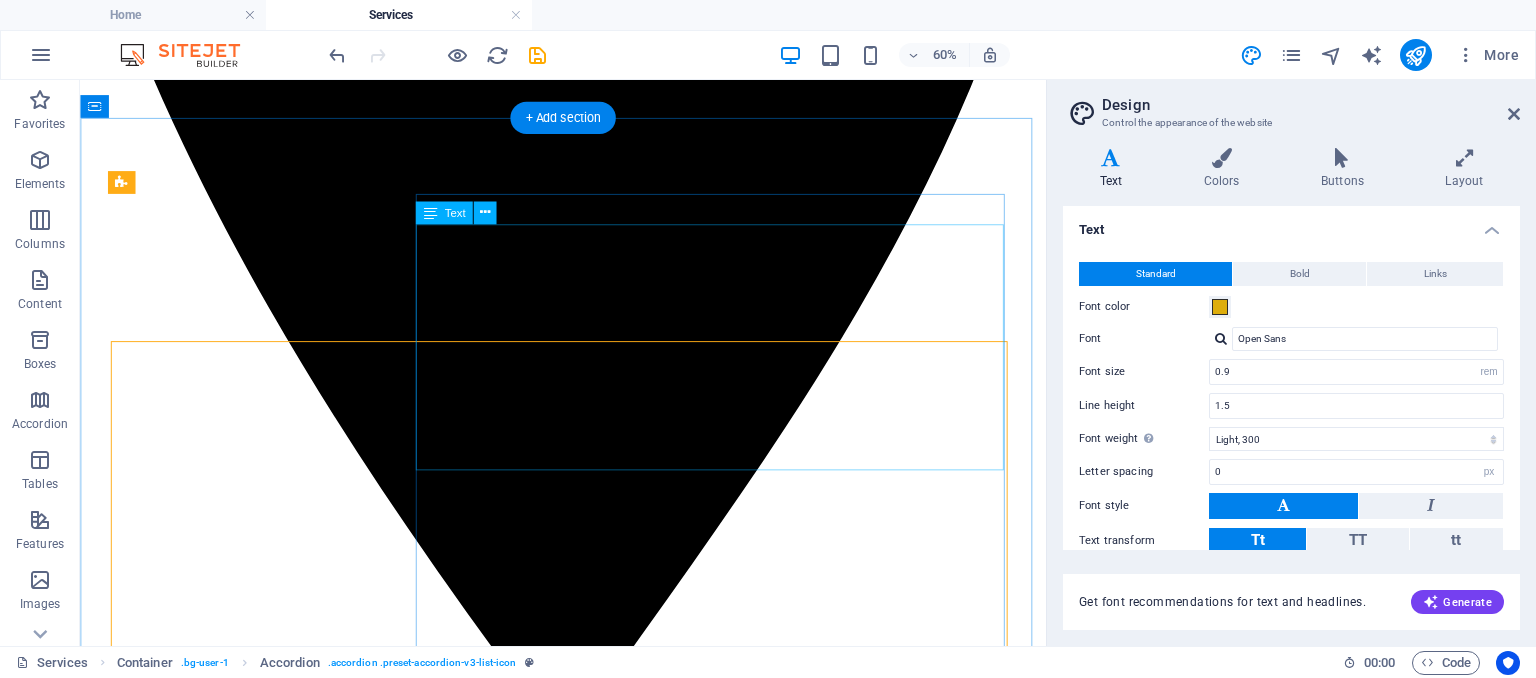 scroll, scrollTop: 675, scrollLeft: 0, axis: vertical 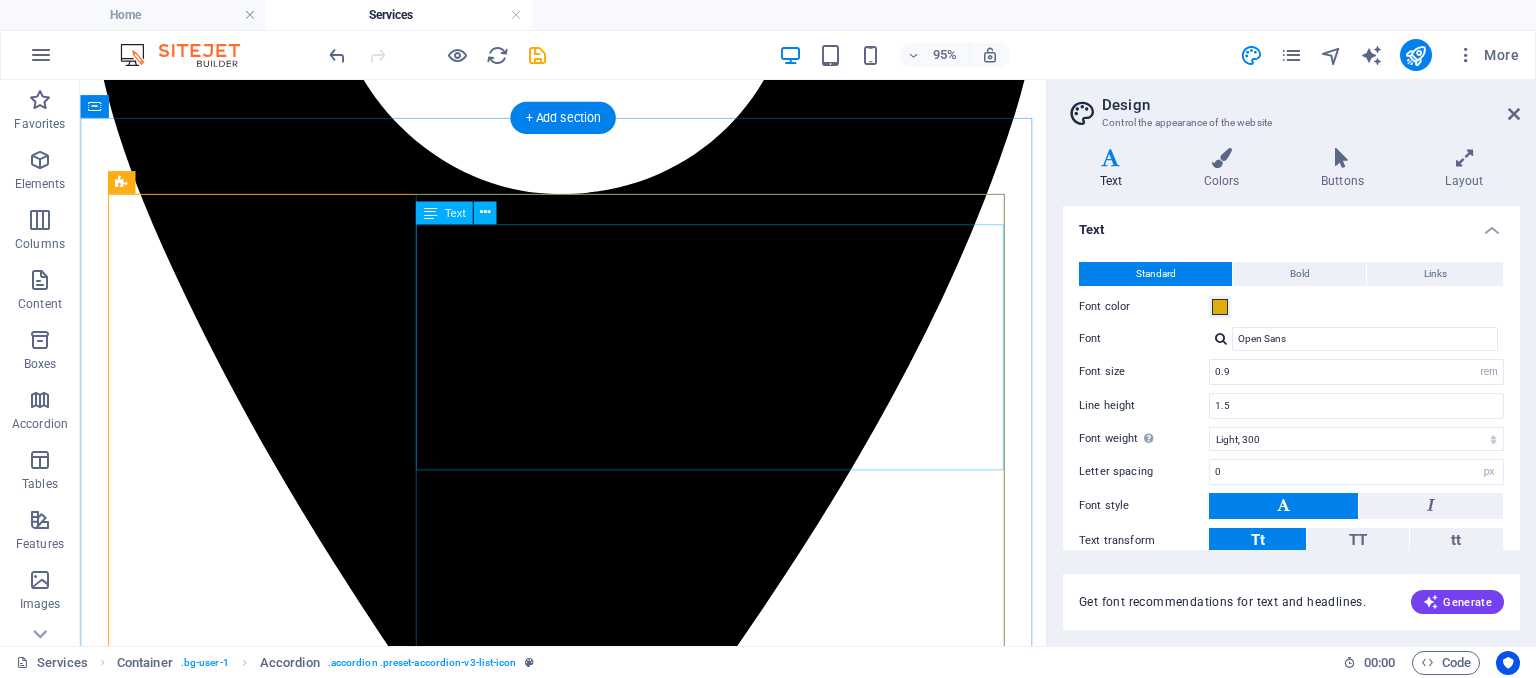 click on "<p><strong>Tailored per Role, Person, or Organization</strong></p> <h4>Recruitment</h4> <ul>   <li>Entry to Mid-Level Roles: ₦45,000 – ₦65,000 per hire</li>   <li>Senior / Executive Roles: ₦100,000 – ₦250,000+ per hire</li>   <li>Bulk Hiring Discounts (5+ positions): Custom pricing</li>   <li><em>Note: Engagement covers pre-screening to offer stage. Onboarding and employee management are handled by the client.</em></li>   <li><em>Clause: If a hired candidate exits within 3 months, we provide a one-time replacement at 50% of the original fee.</em></li> </ul>" at bounding box center [588, 5826] 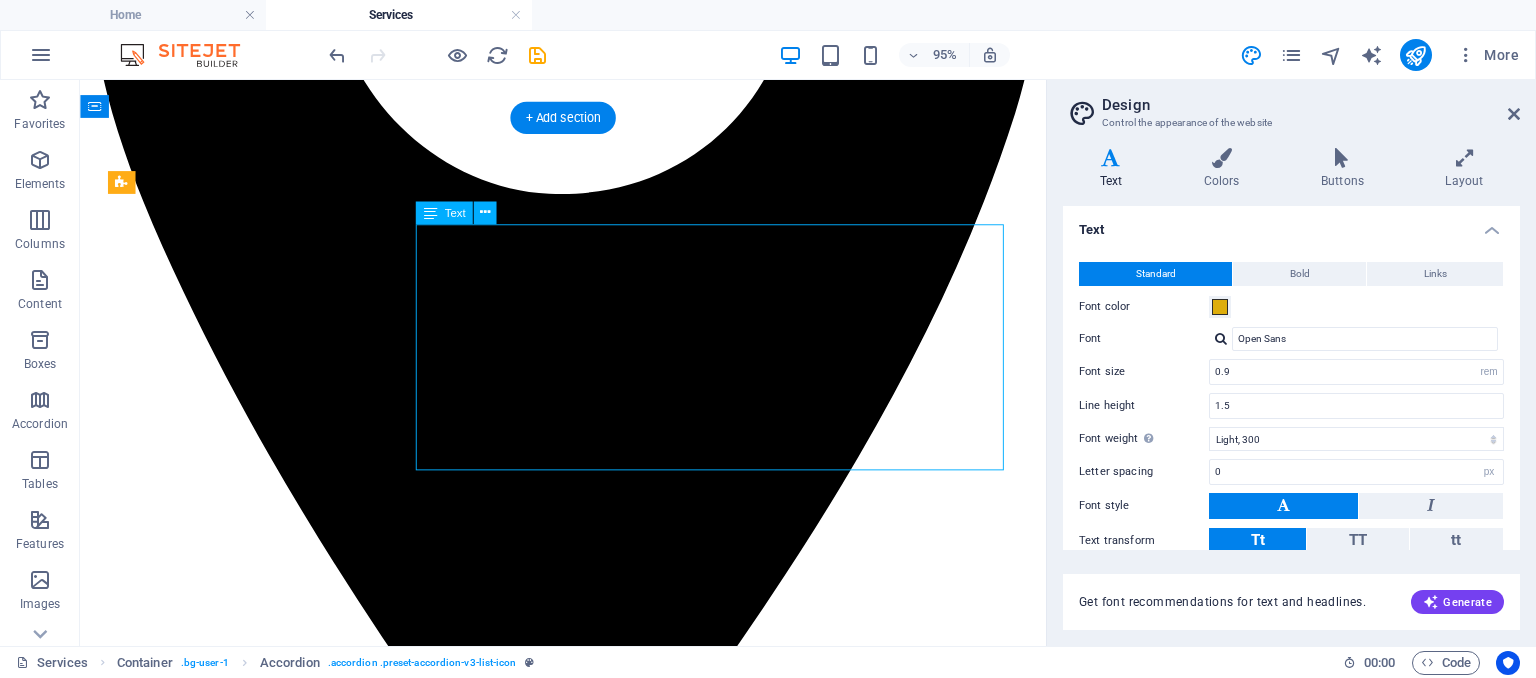 click on "<p><strong>Tailored per Role, Person, or Organization</strong></p> <h4>Recruitment</h4> <ul>   <li>Entry to Mid-Level Roles: ₦45,000 – ₦65,000 per hire</li>   <li>Senior / Executive Roles: ₦100,000 – ₦250,000+ per hire</li>   <li>Bulk Hiring Discounts (5+ positions): Custom pricing</li>   <li><em>Note: Engagement covers pre-screening to offer stage. Onboarding and employee management are handled by the client.</em></li>   <li><em>Clause: If a hired candidate exits within 3 months, we provide a one-time replacement at 50% of the original fee.</em></li> </ul>" at bounding box center [588, 5826] 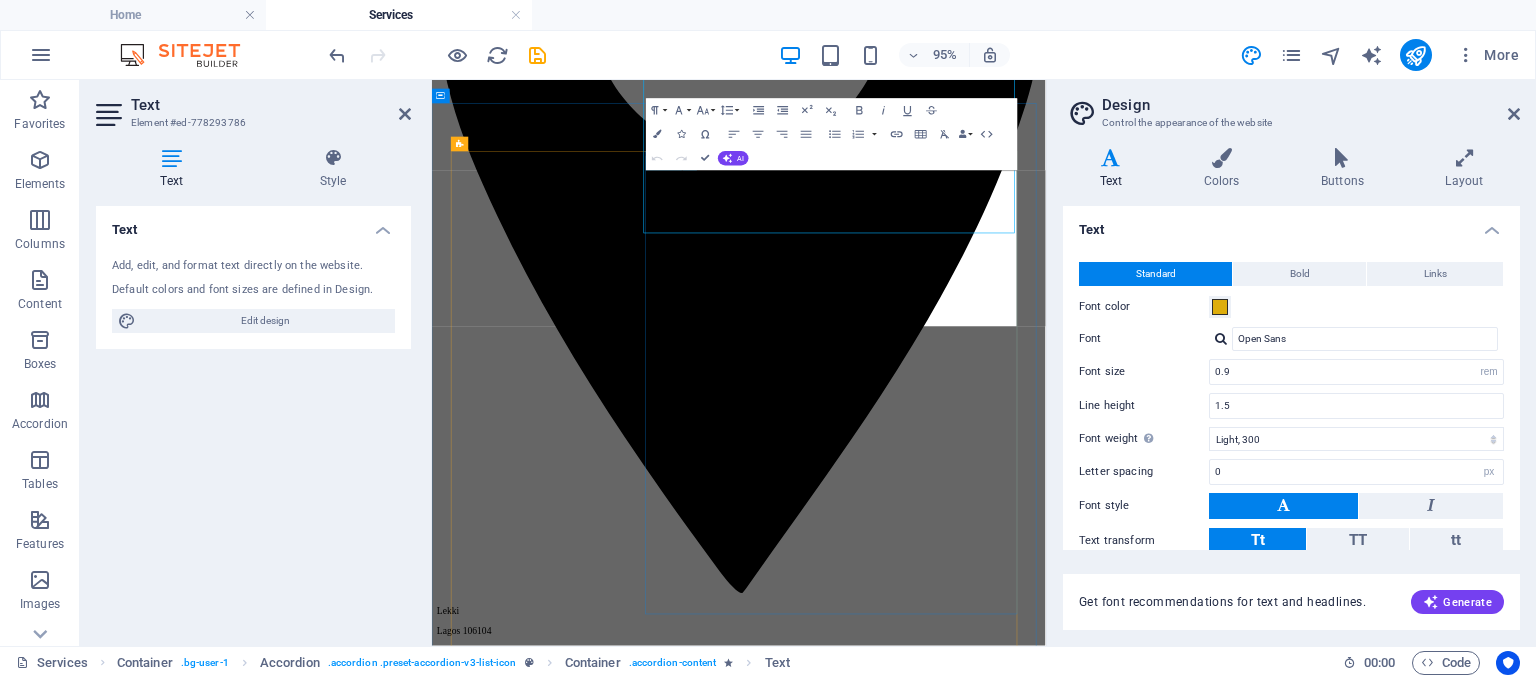 scroll, scrollTop: 830, scrollLeft: 0, axis: vertical 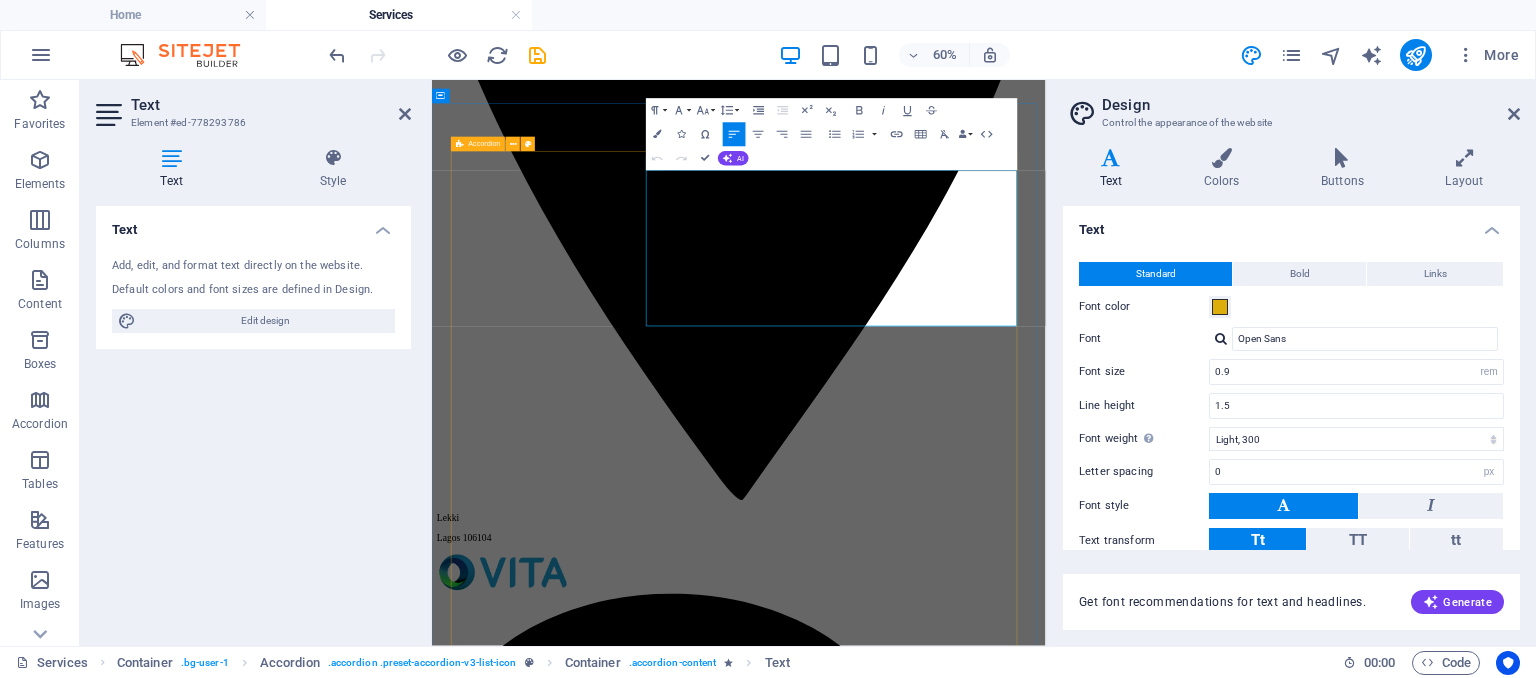 drag, startPoint x: 895, startPoint y: 478, endPoint x: 778, endPoint y: 222, distance: 281.46936 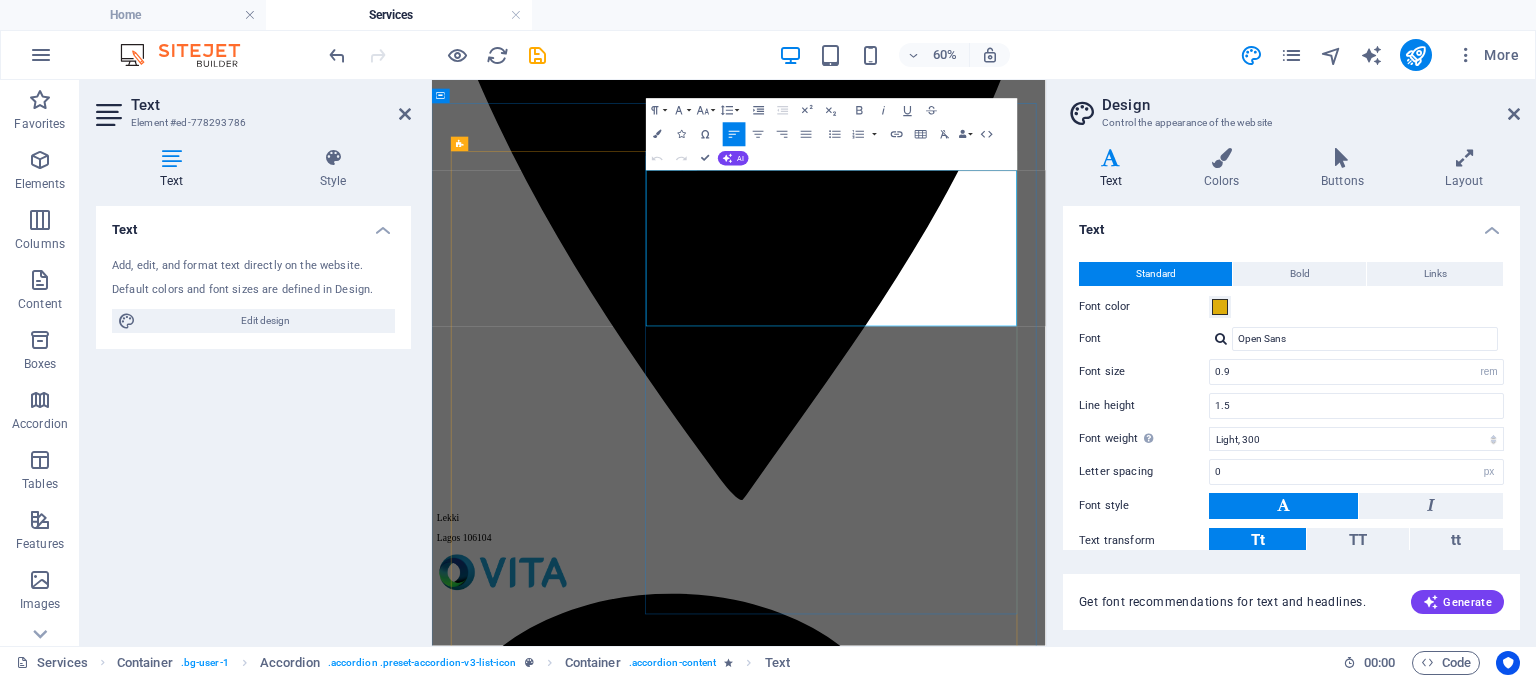 type 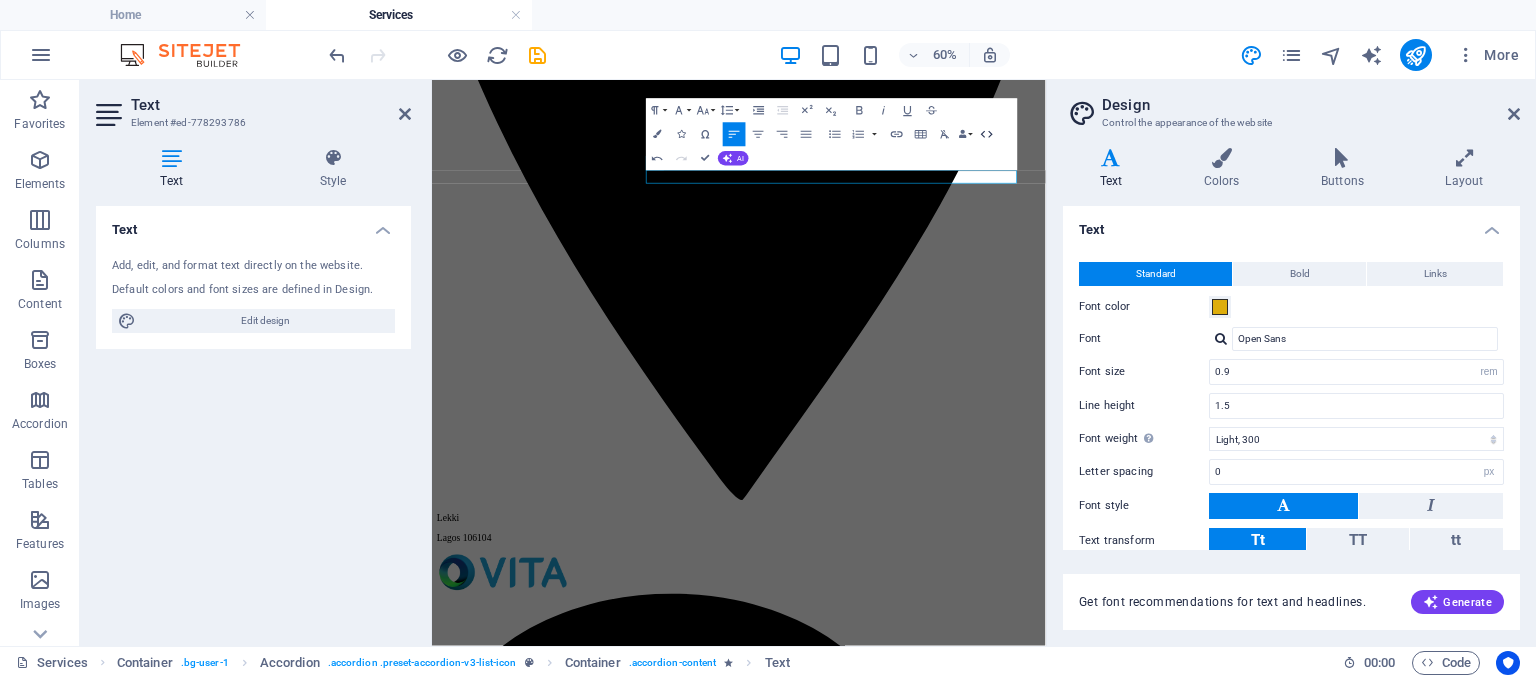 click 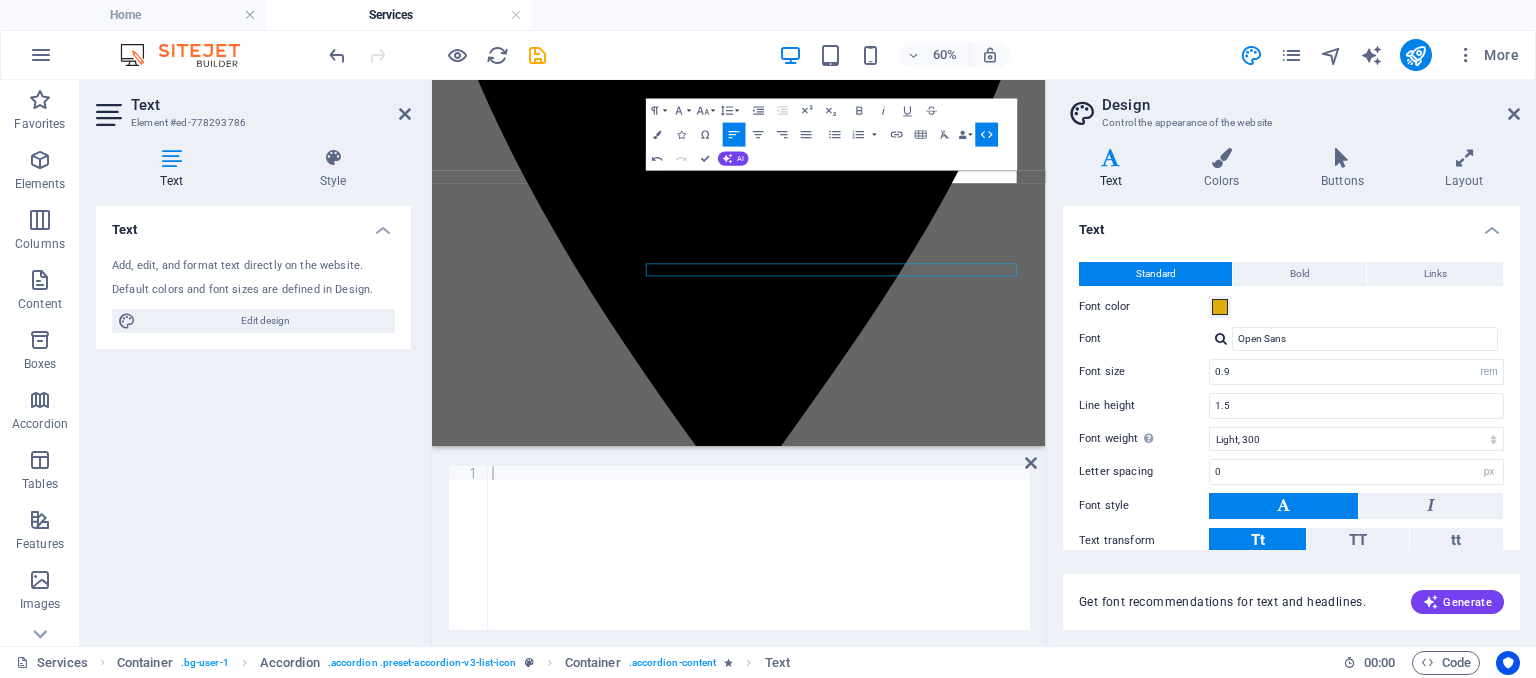 scroll, scrollTop: 676, scrollLeft: 0, axis: vertical 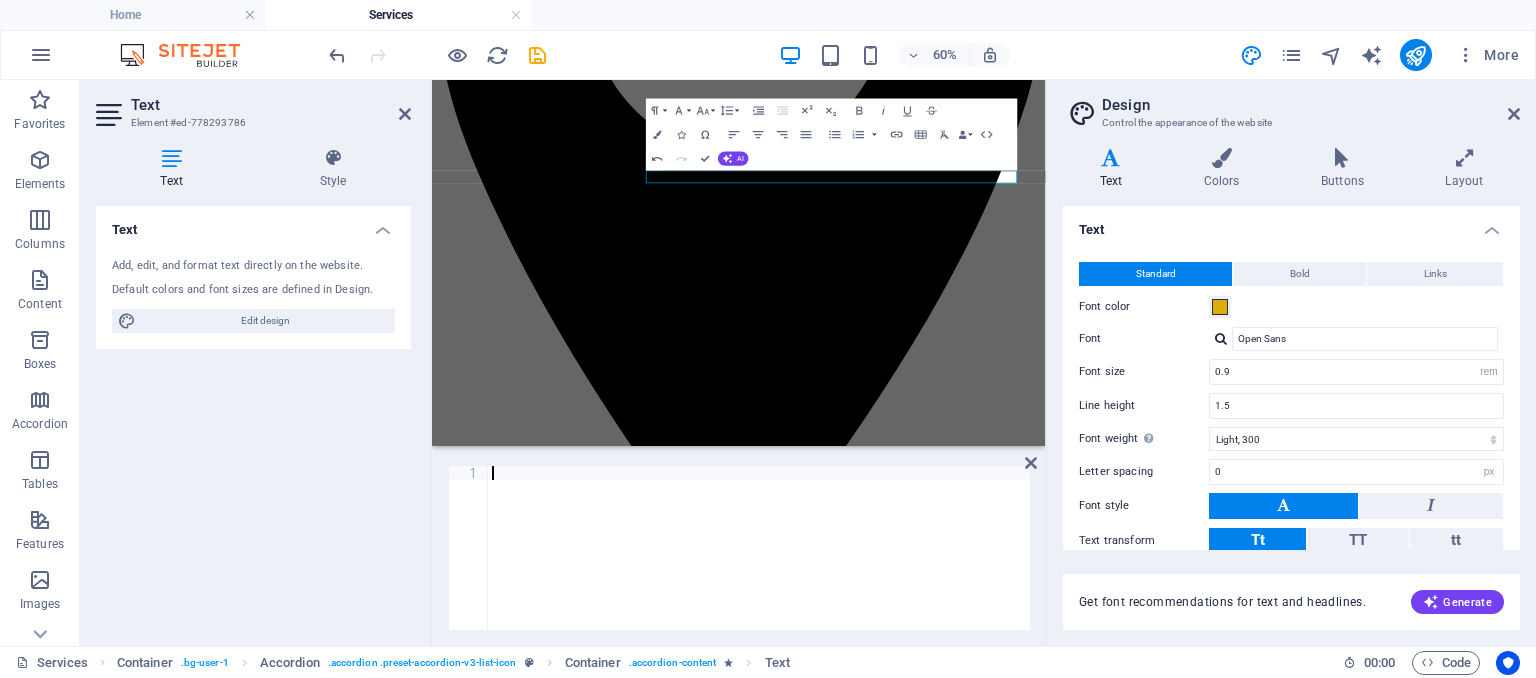 paste on "</ul>" 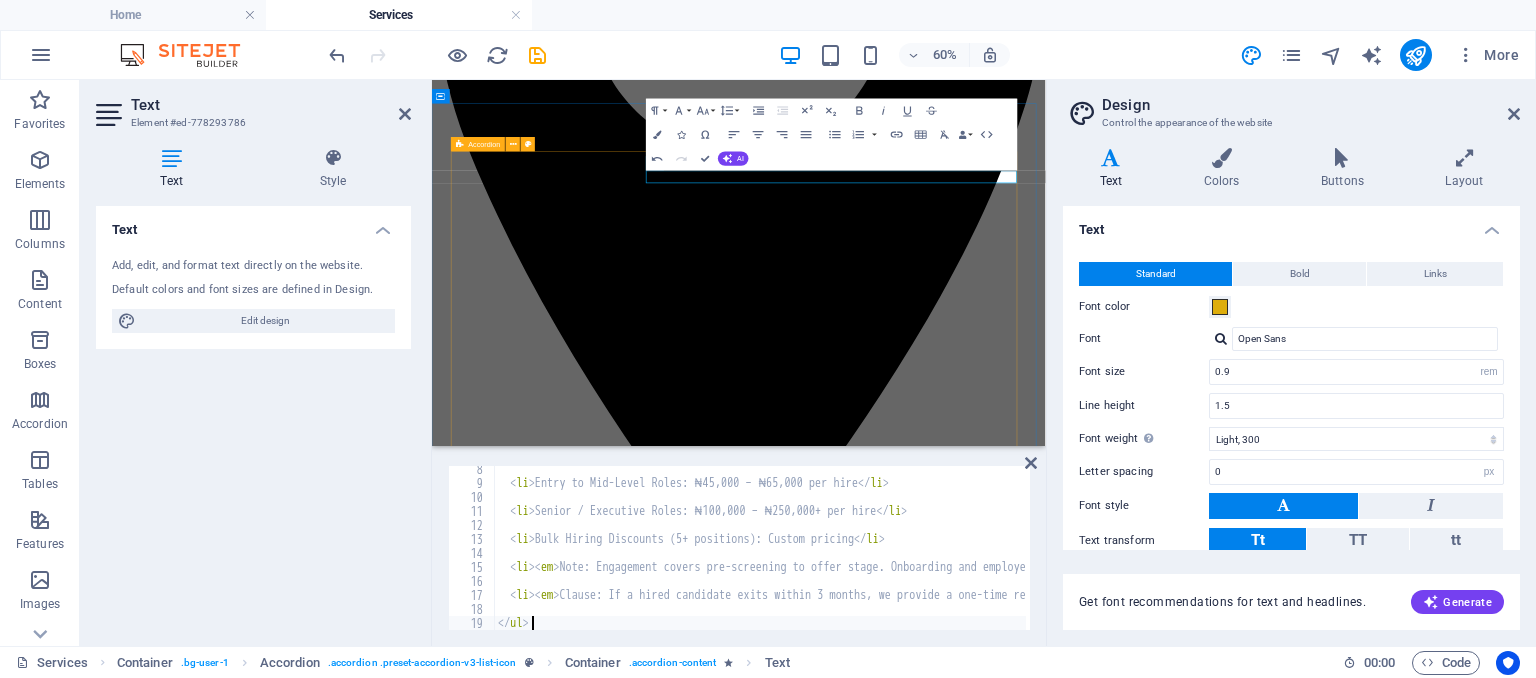 scroll, scrollTop: 102, scrollLeft: 0, axis: vertical 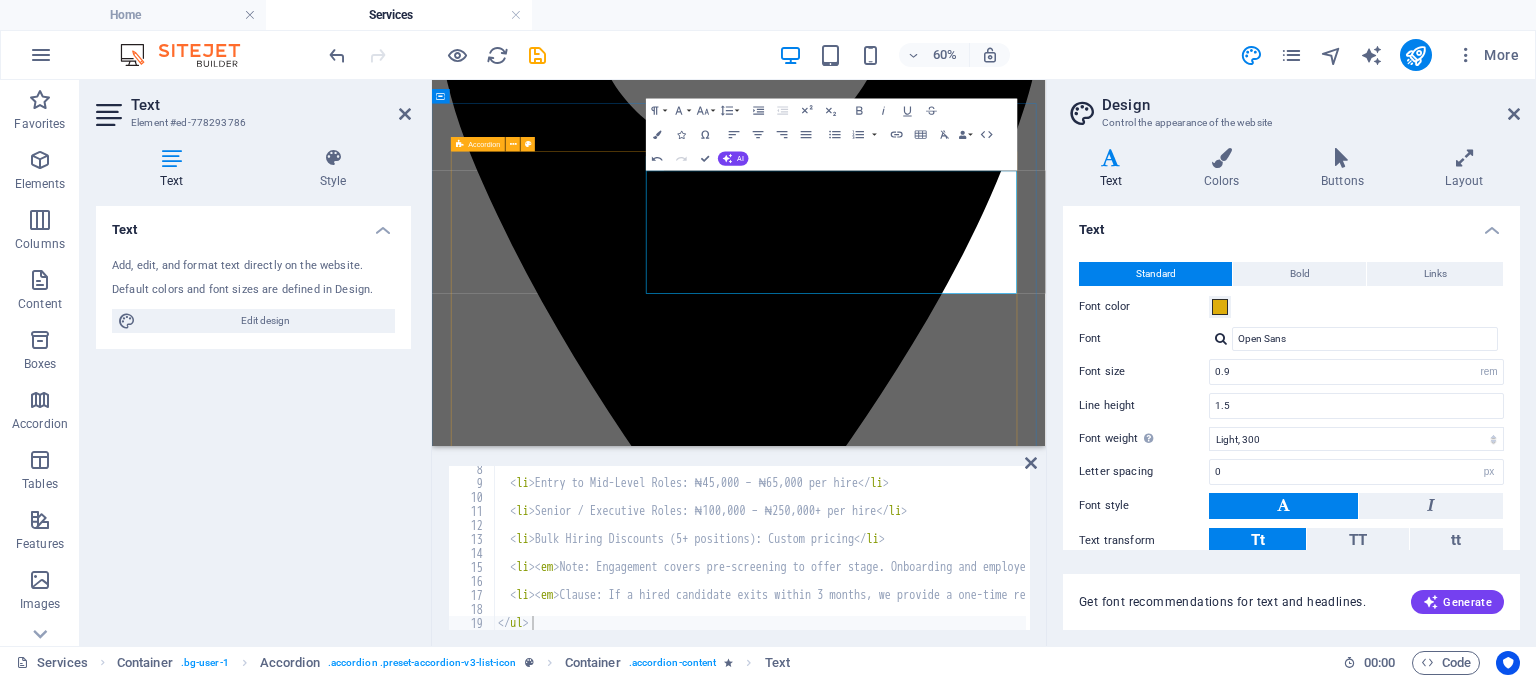 click on "Home care Professional Home Care Tailored per Role, Person, or Organization
Recruitment
Entry to Mid-Level Roles: ₦45,000 – ₦65,000 per hire
Senior / Executive Roles: ₦100,000 – ₦250,000+ per hire
Bulk Hiring Discounts (5+ positions): Custom pricing
Note: Engagement covers pre-screening to offer stage. Onboarding and employee management are handled by the client.
Clause: If a hired candidate exits within 3 months, we provide a one-time replacement at 50% of the original fee.
Basic Care Errands Cooking Cleaning Escort to doctors Free time activities $50 per month Advanced Care Errands Cooking Cleaning Escort to doctors Medical supply Free time activities $199 per month Full Care Errands Cooking Cleaning Escort to doctors Full medical care Hygienic assistance Free time activities $299 per month Transportation Transport Service At vero eos et accusam et justo duo dolores Stet clita kasd gubergren, no sea takimata  Lorem ipsum dolor sit amet Contact us Cleaning" at bounding box center (943, 6553) 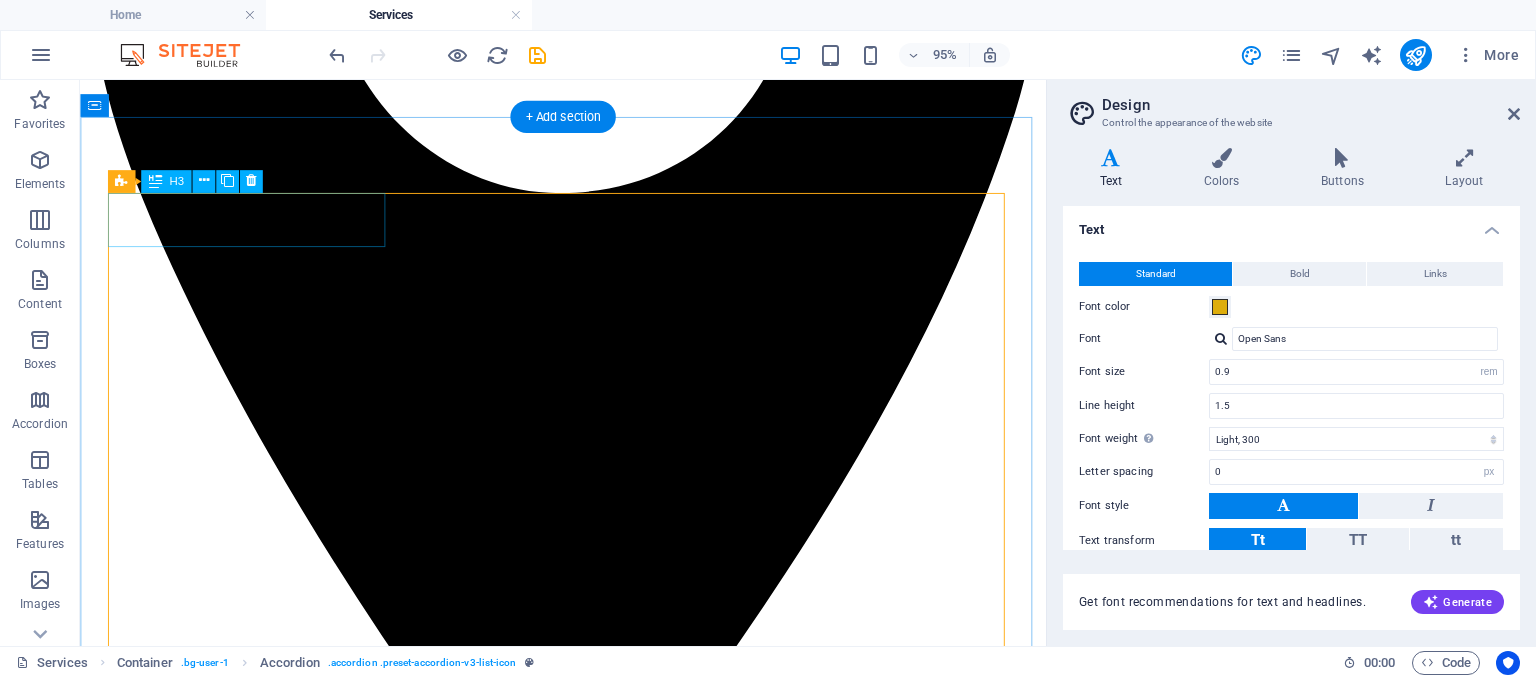 click on "Home care" at bounding box center (588, 5593) 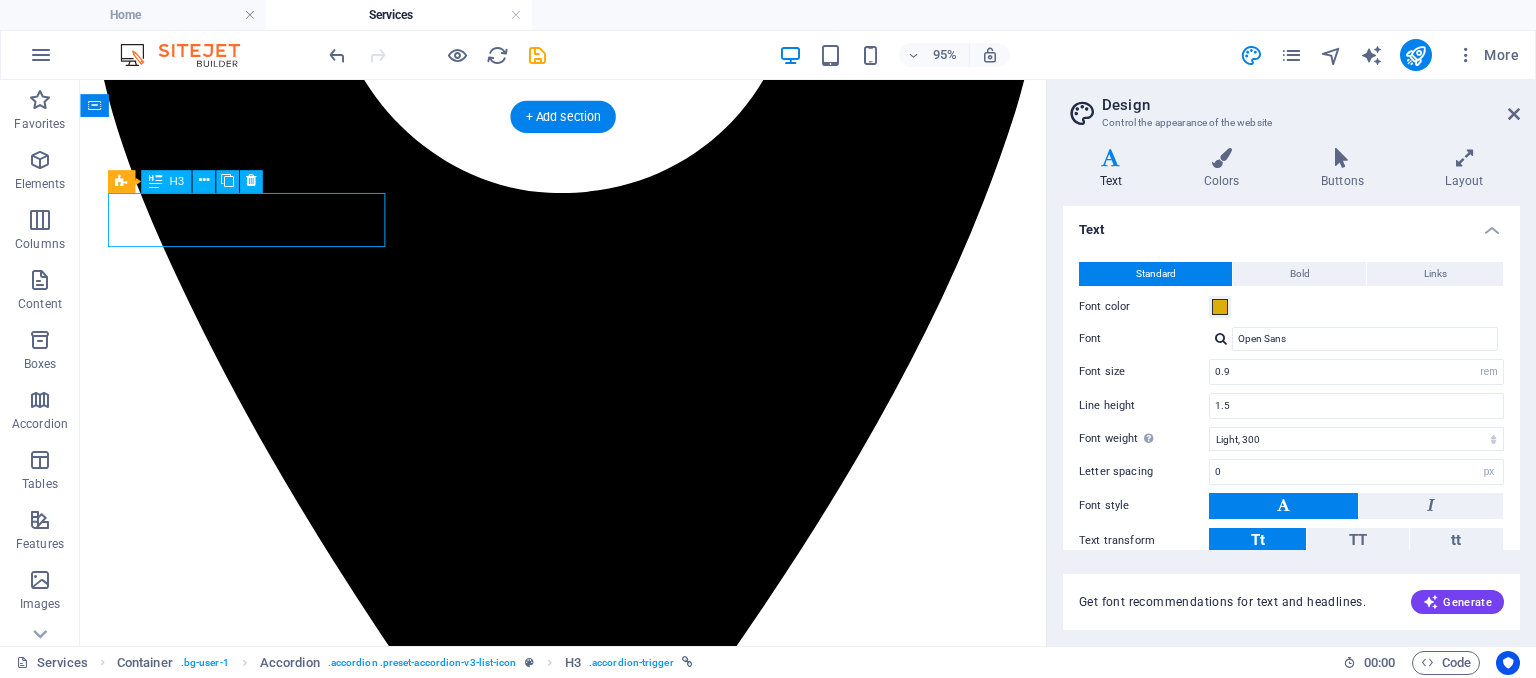 click on "Home care" at bounding box center (588, 5593) 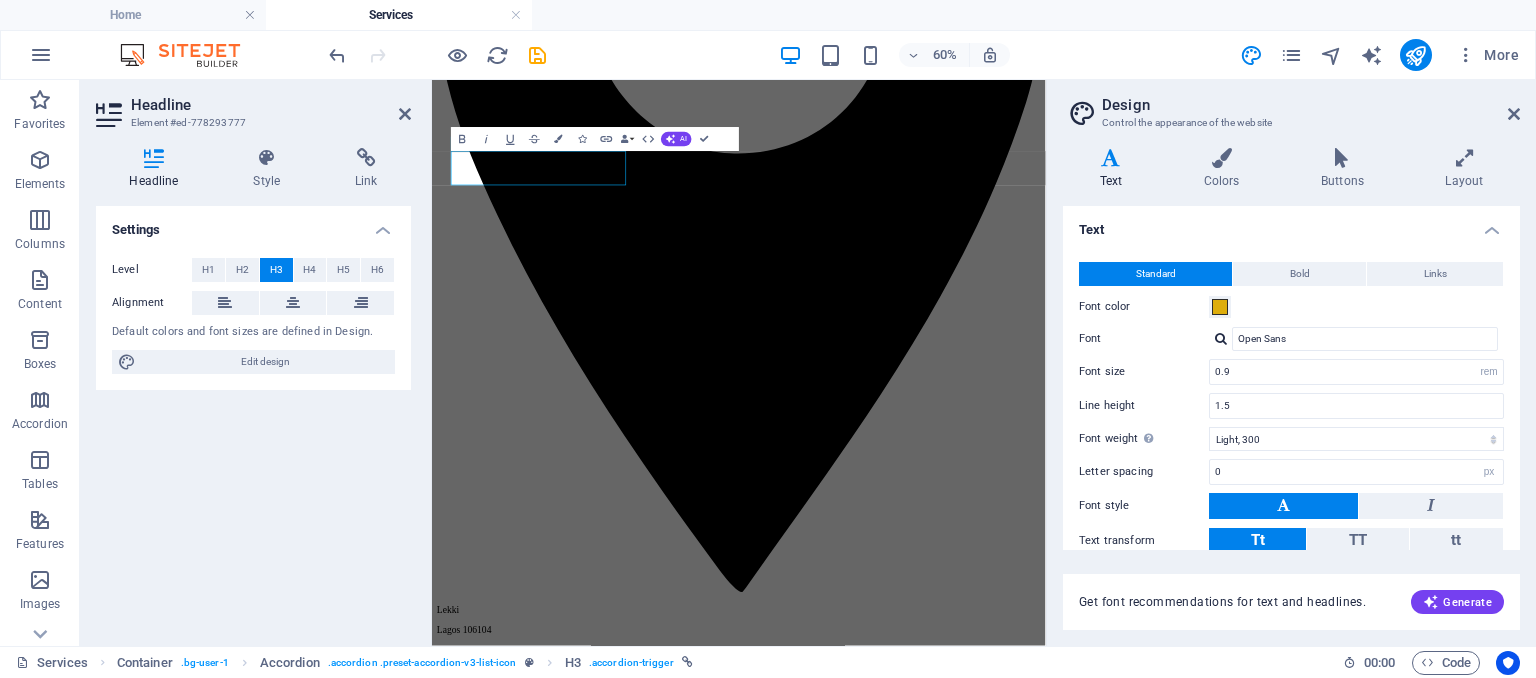 scroll, scrollTop: 831, scrollLeft: 0, axis: vertical 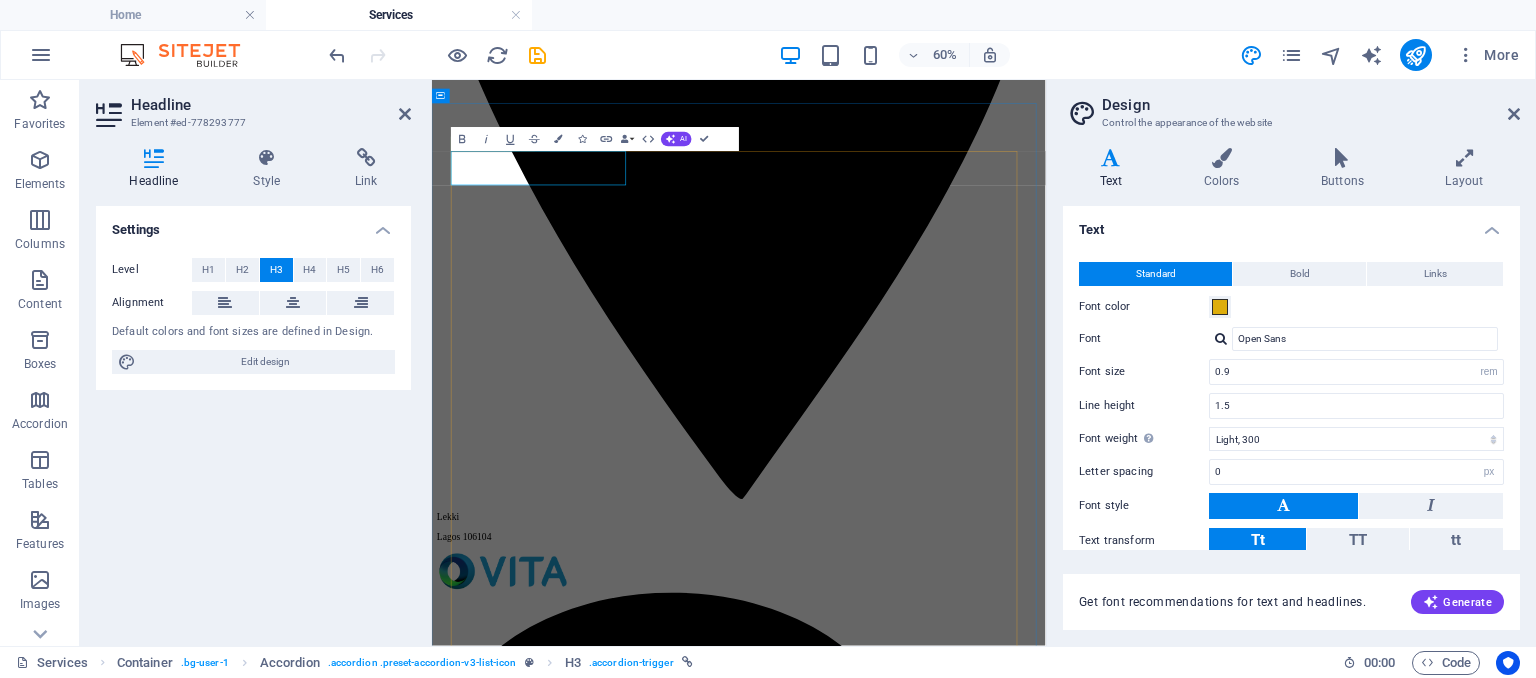 click on "Home care Professional Home Care Tailored per Role, Person, or Organization
Recruitment
Entry to Mid-Level Roles: ₦45,000 – ₦65,000 per hire
Senior / Executive Roles: ₦100,000 – ₦250,000+ per hire
Bulk Hiring Discounts (5+ positions): Custom pricing
Note: Engagement covers pre-screening to offer stage. Onboarding and employee management are handled by the client.
Clause: If a hired candidate exits within 3 months, we provide a one-time replacement at 50% of the original fee.
Basic Care Errands Cooking Cleaning Escort to doctors Free time activities $50 per month Advanced Care Errands Cooking Cleaning Escort to doctors Medical supply Free time activities $199 per month Full Care Errands Cooking Cleaning Escort to doctors Full medical care Hygienic assistance Free time activities $299 per month Transportation Transport Service At vero eos et accusam et justo duo dolores Stet clita kasd gubergren, no sea takimata  Lorem ipsum dolor sit amet Contact us Cleaning" at bounding box center [943, 6553] 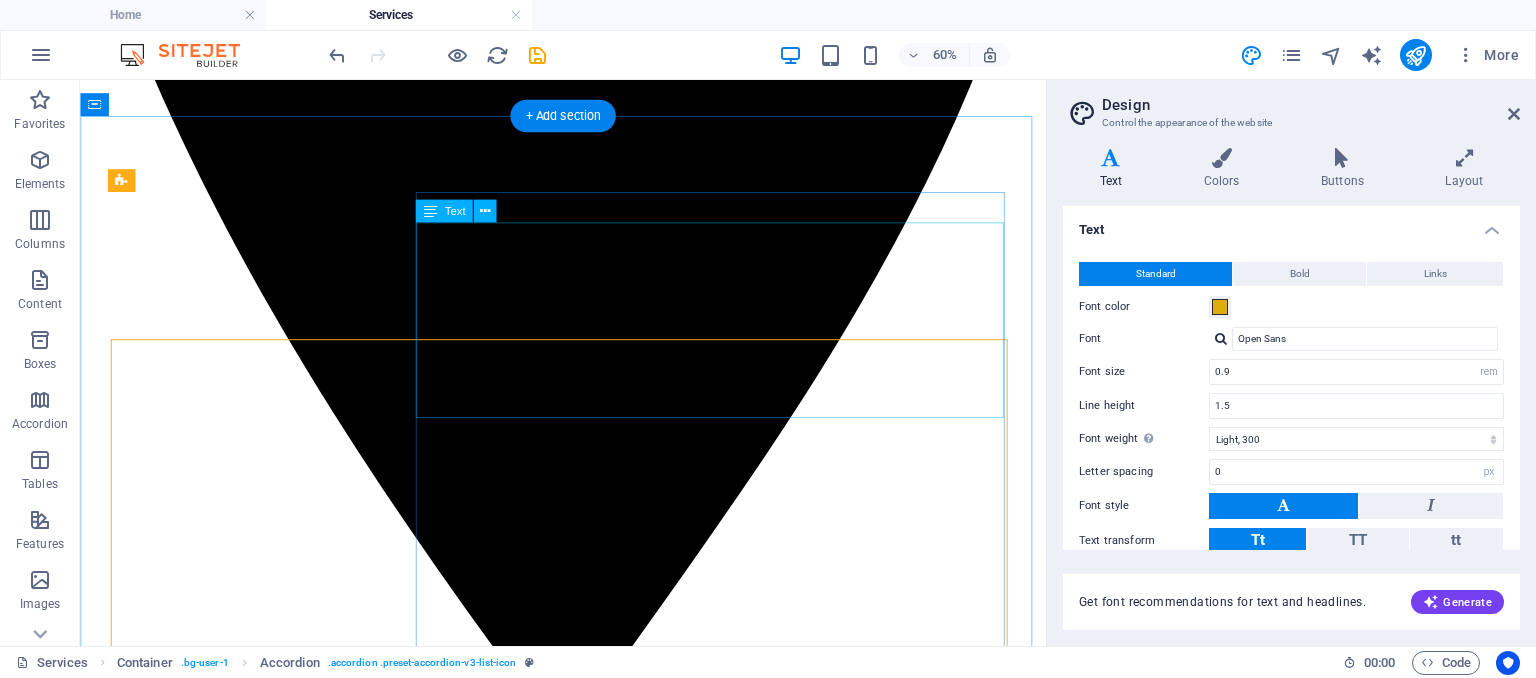 scroll, scrollTop: 676, scrollLeft: 0, axis: vertical 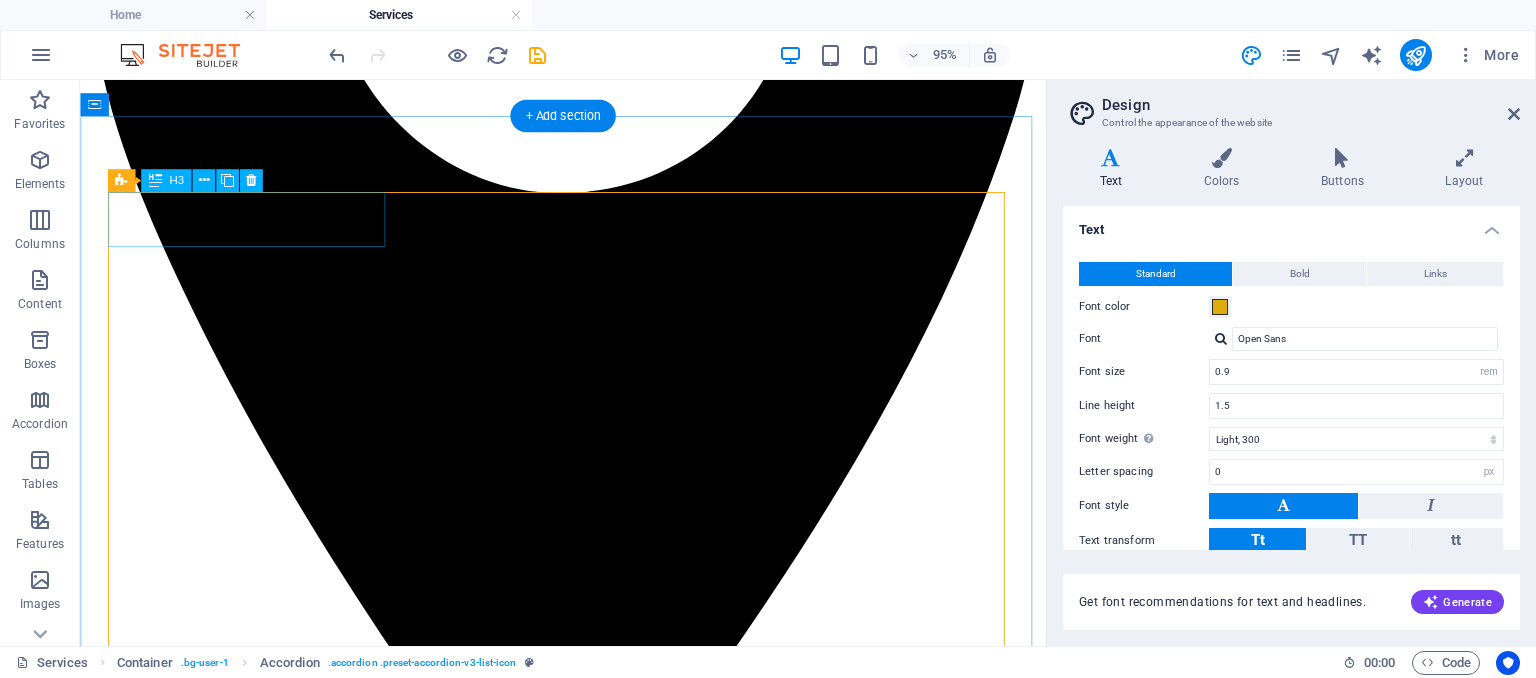 click on "Home care" at bounding box center (588, 5593) 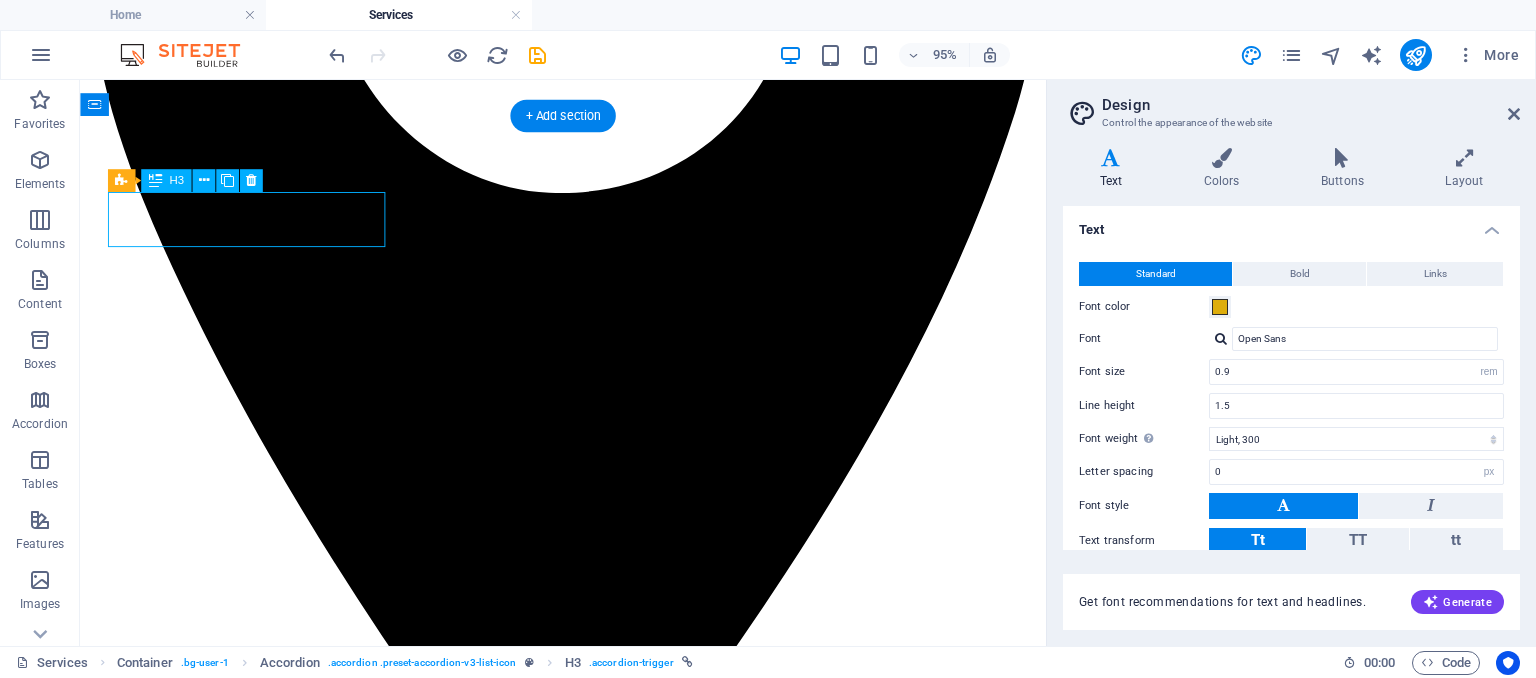 click on "Home care" at bounding box center [588, 5593] 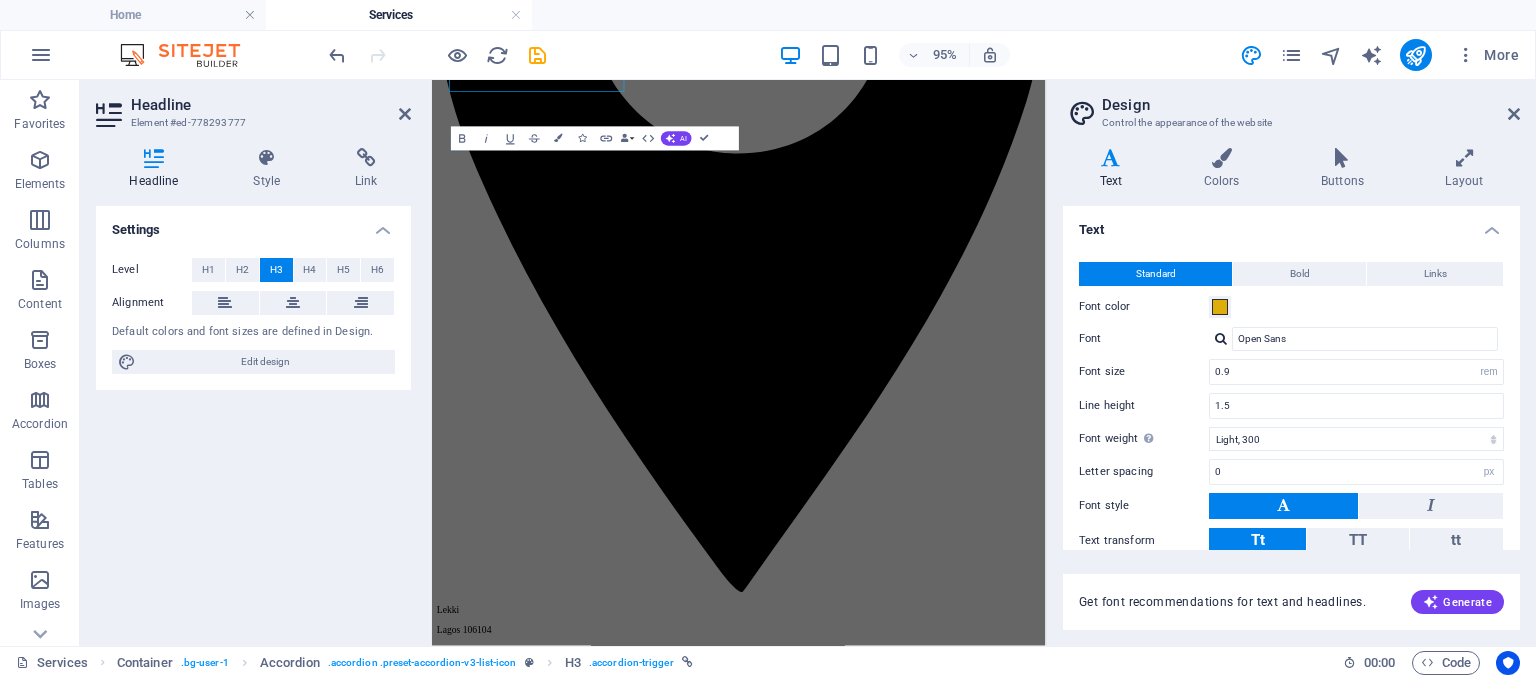 scroll, scrollTop: 832, scrollLeft: 0, axis: vertical 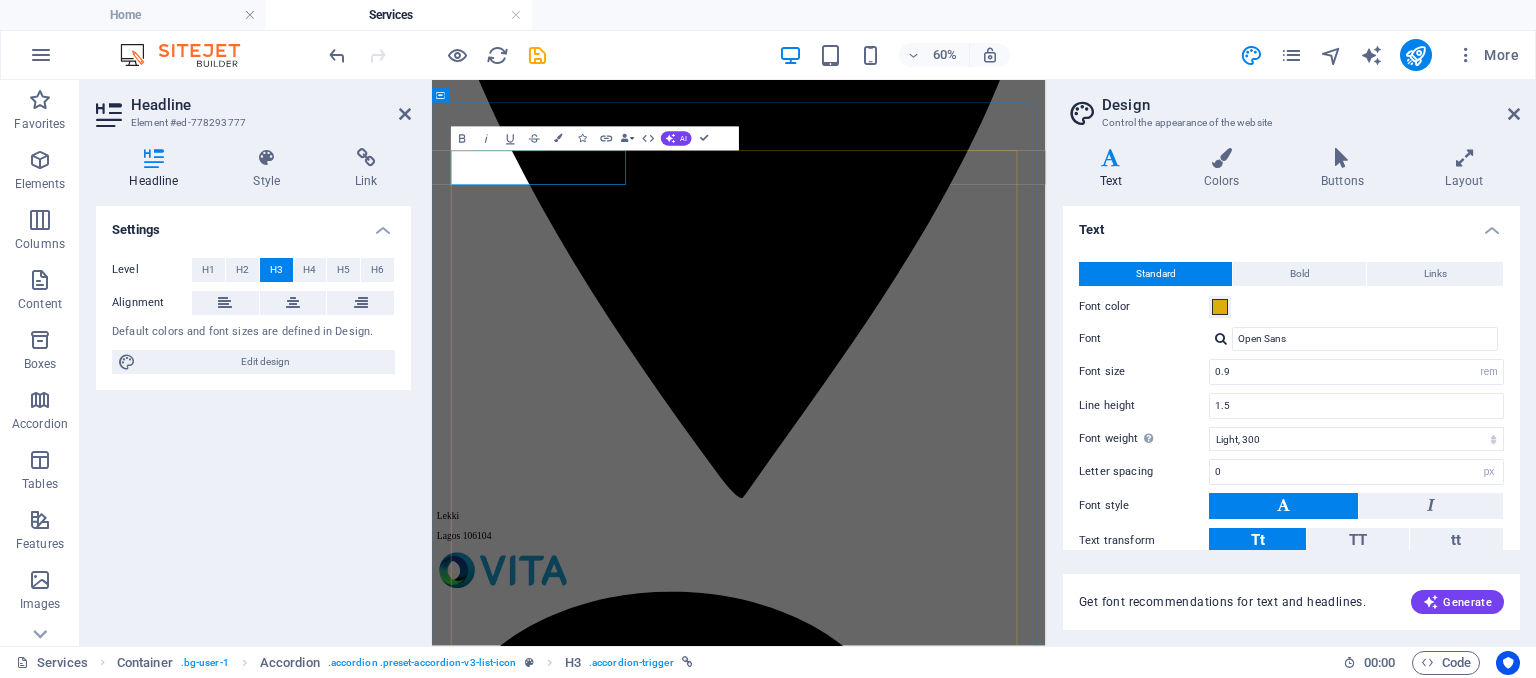 click on "Home care" at bounding box center [483, 5621] 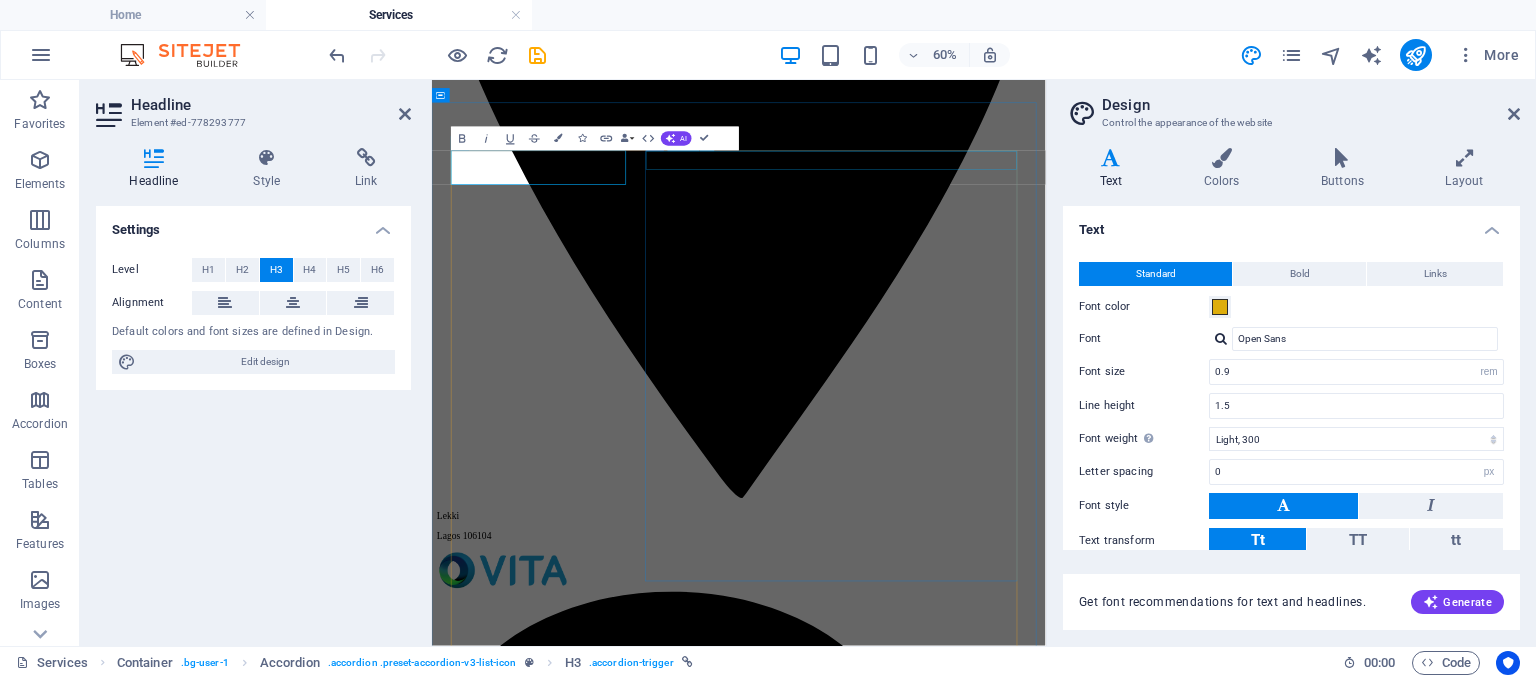 click on "Professional Home Care" at bounding box center [943, 5662] 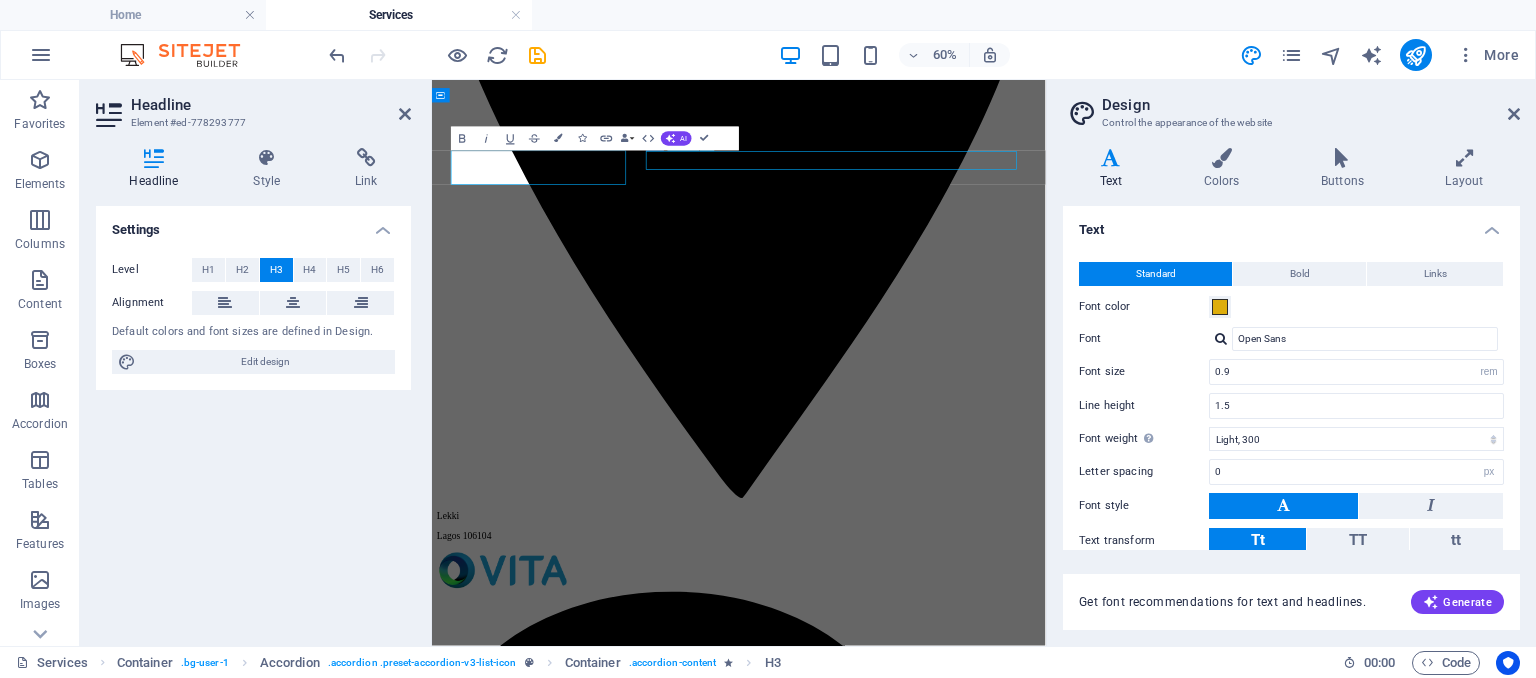 click on "Professional Home Care" at bounding box center [943, 5662] 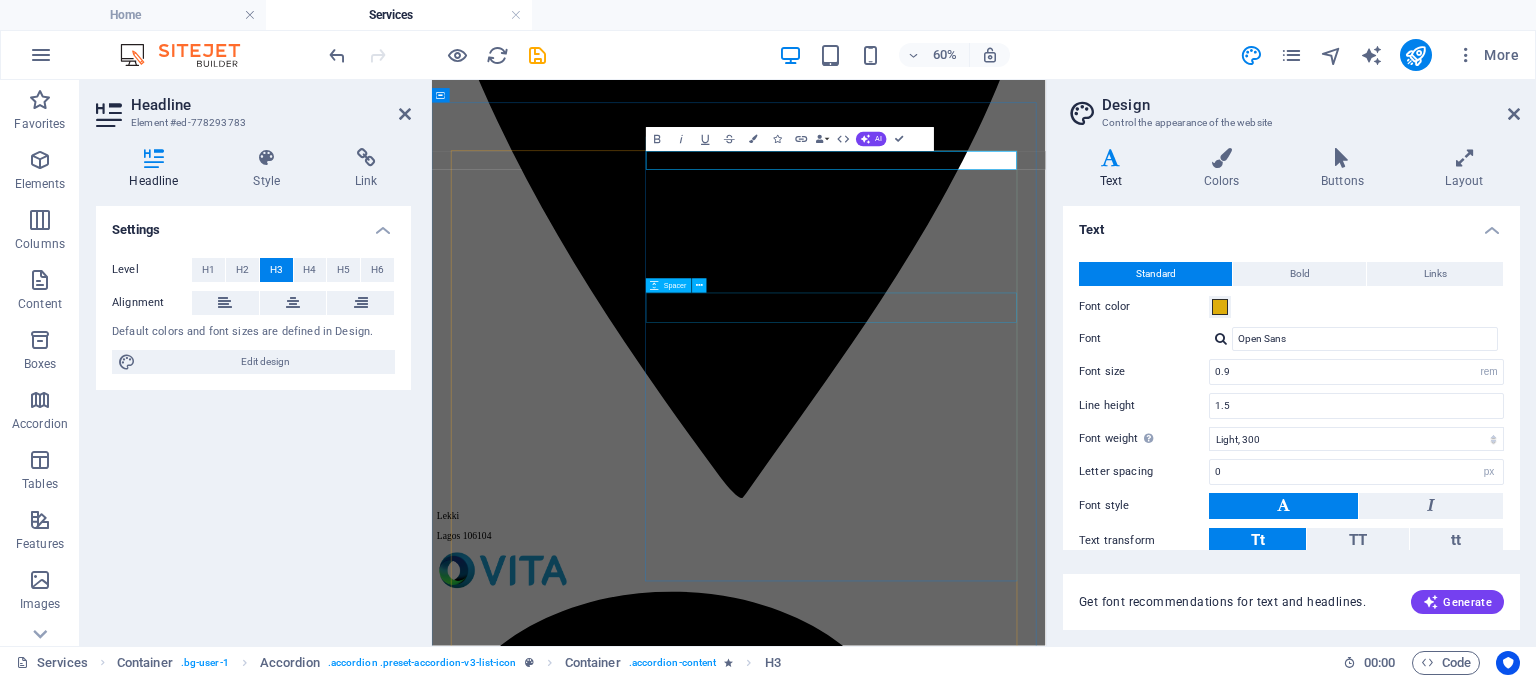 scroll, scrollTop: 0, scrollLeft: 7, axis: horizontal 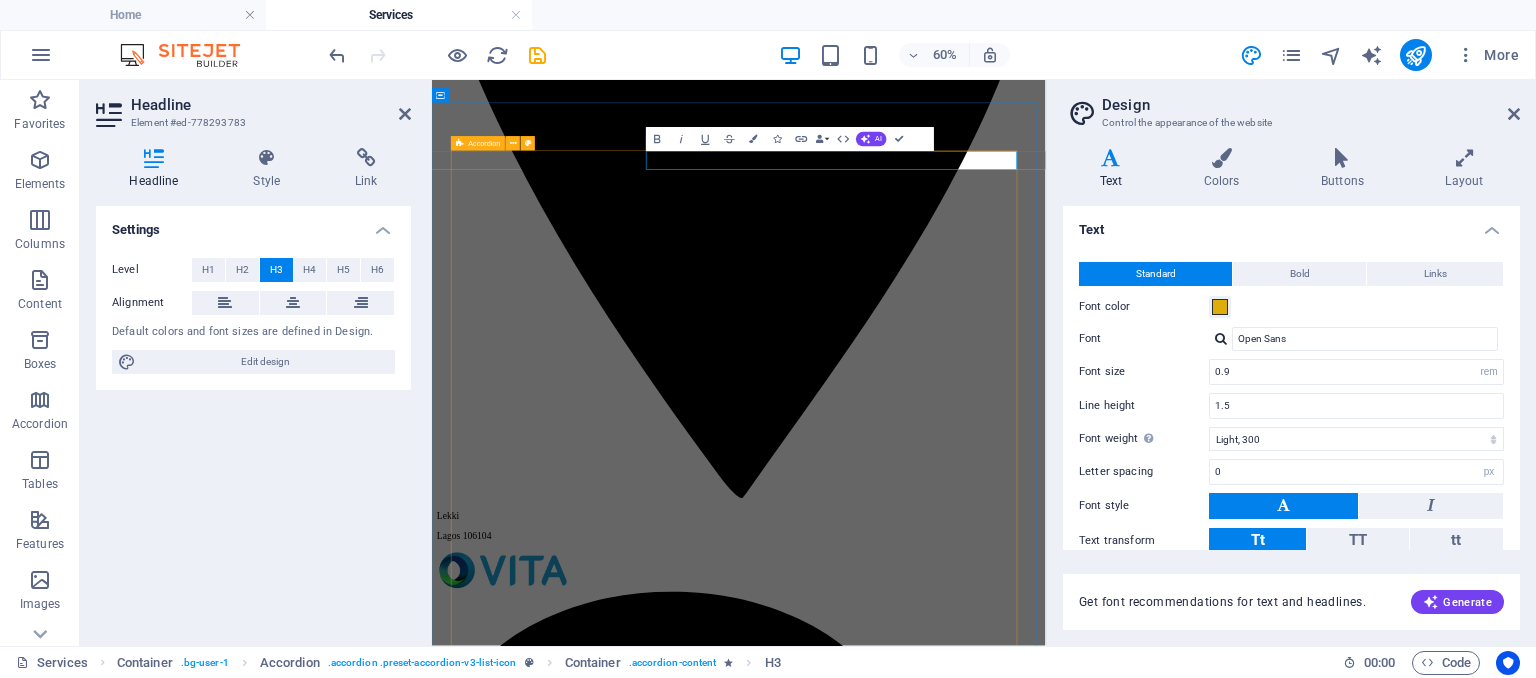 click on "STANDALONE HR SERVICES Tailored per Role, Person, or Organization Tailored per Role, Person, or Organization Tailored per Role, Person, or Organization
Recruitment
Entry to Mid-Level Roles: ₦45,000 – ₦65,000 per hire
Senior / Executive Roles: ₦100,000 – ₦250,000+ per hire
Bulk Hiring Discounts (5+ positions): Custom pricing
Note: Engagement covers pre-screening to offer stage. Onboarding and employee management are handled by the client.
Clause: If a hired candidate exits within 3 months, we provide a one-time replacement at 50% of the original fee.
Basic Care Errands Cooking Cleaning Escort to doctors Free time activities $50 per month Advanced Care Errands Cooking Cleaning Escort to doctors Medical supply Free time activities $199 per month Full Care Errands Cooking Cleaning Escort to doctors Full medical care Hygienic assistance Free time activities $299 per month Transportation Transport Service At vero eos et accusam et justo duo dolores Contact us Cleaning" at bounding box center [943, 6552] 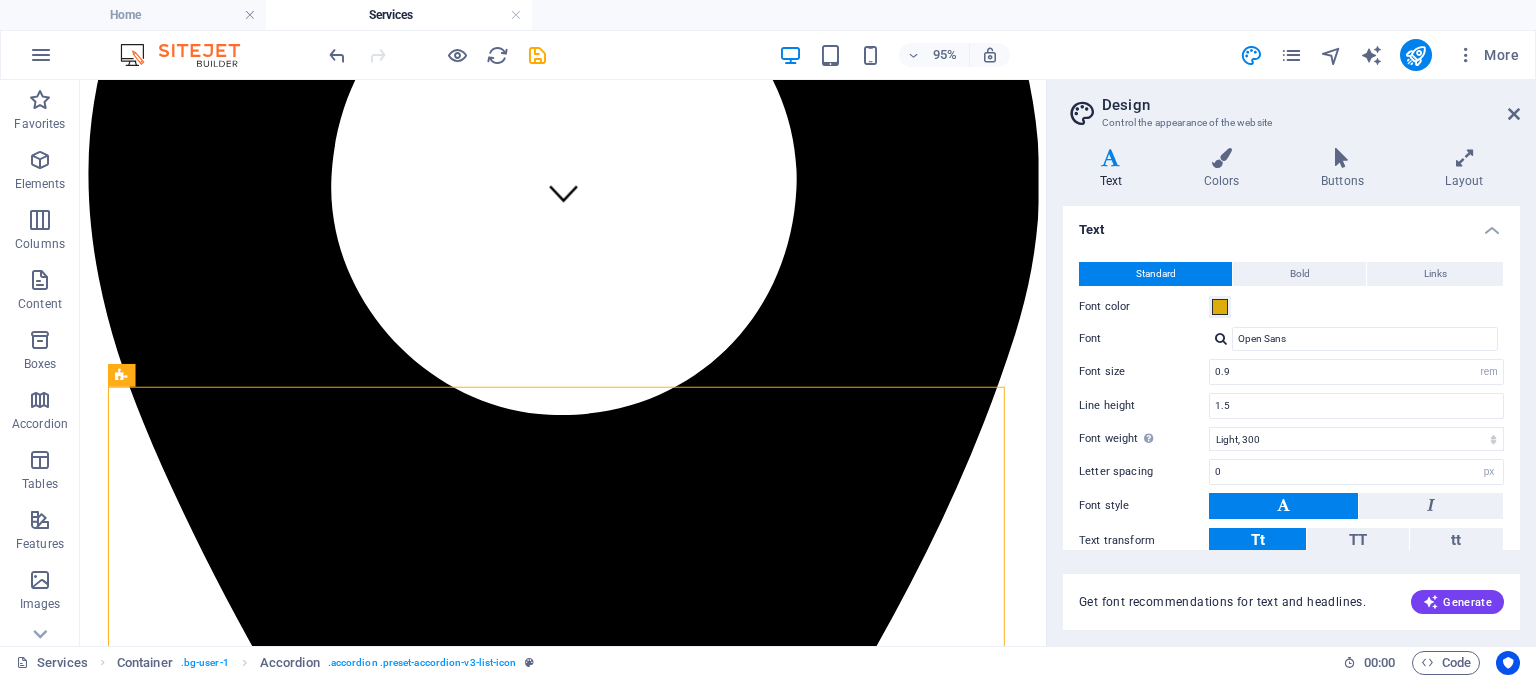 scroll, scrollTop: 476, scrollLeft: 0, axis: vertical 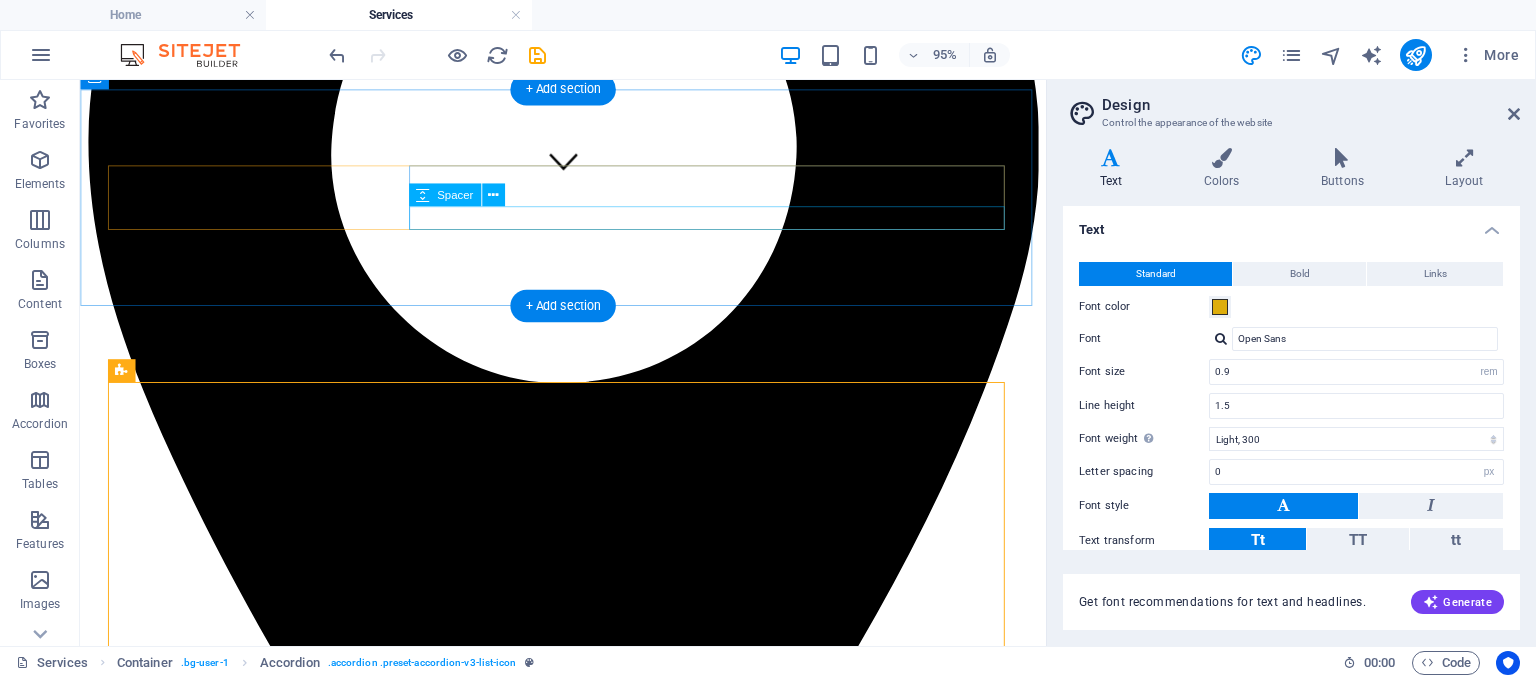 click at bounding box center [588, 5750] 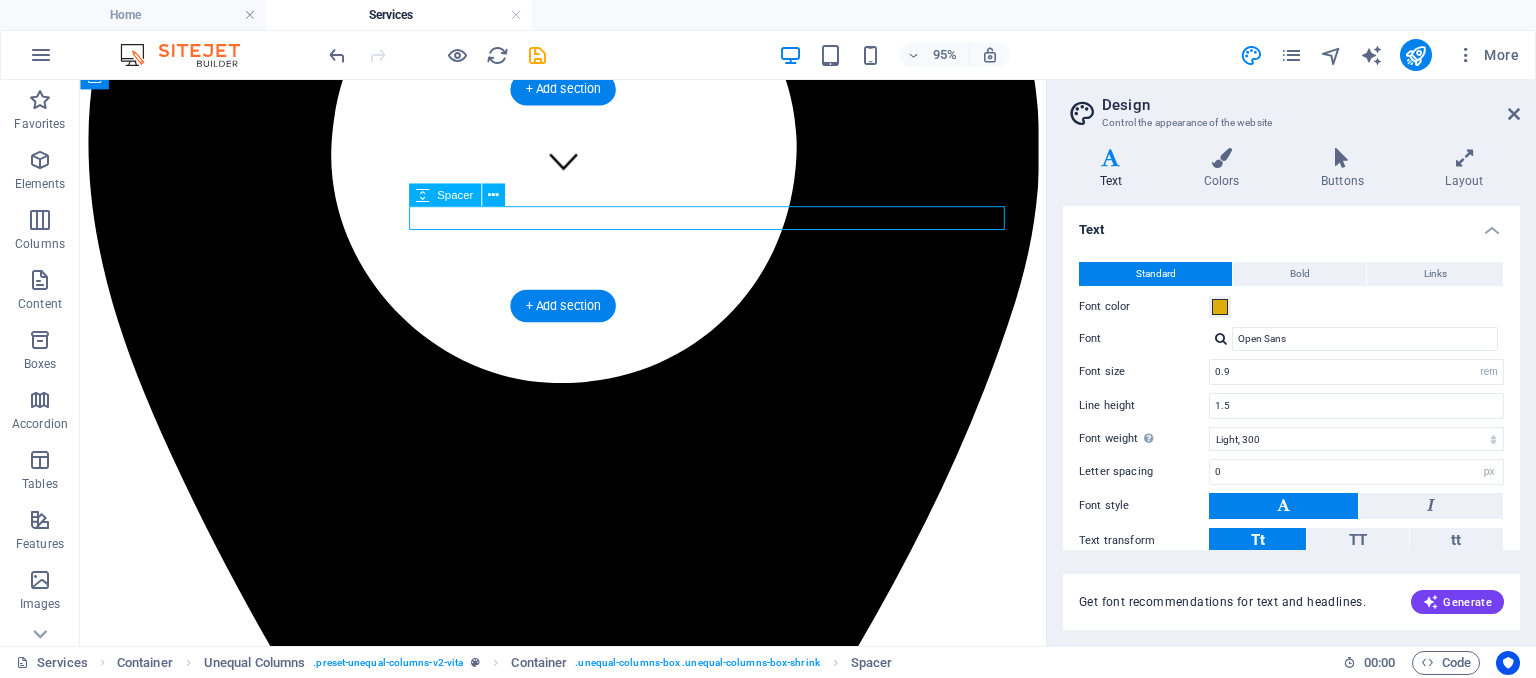 click at bounding box center [588, 5750] 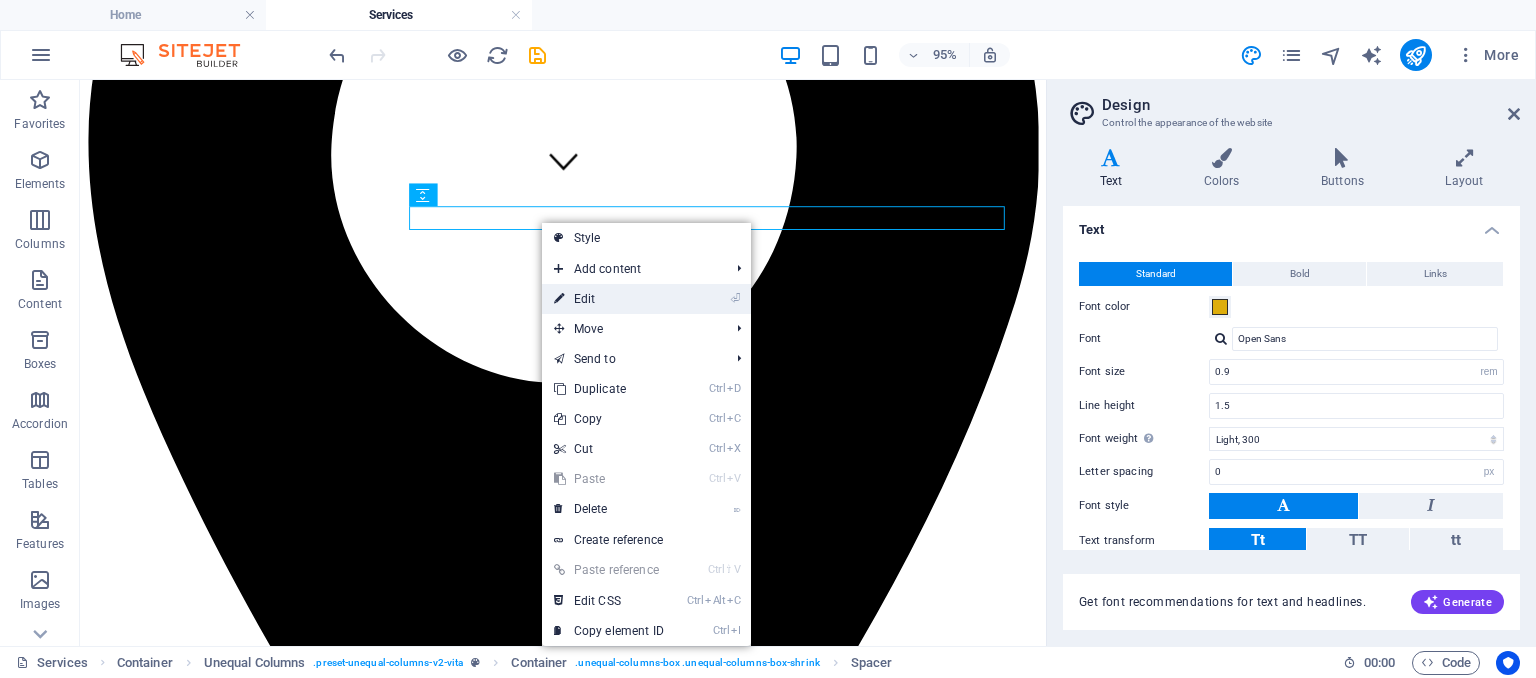 click on "⏎  Edit" at bounding box center [609, 299] 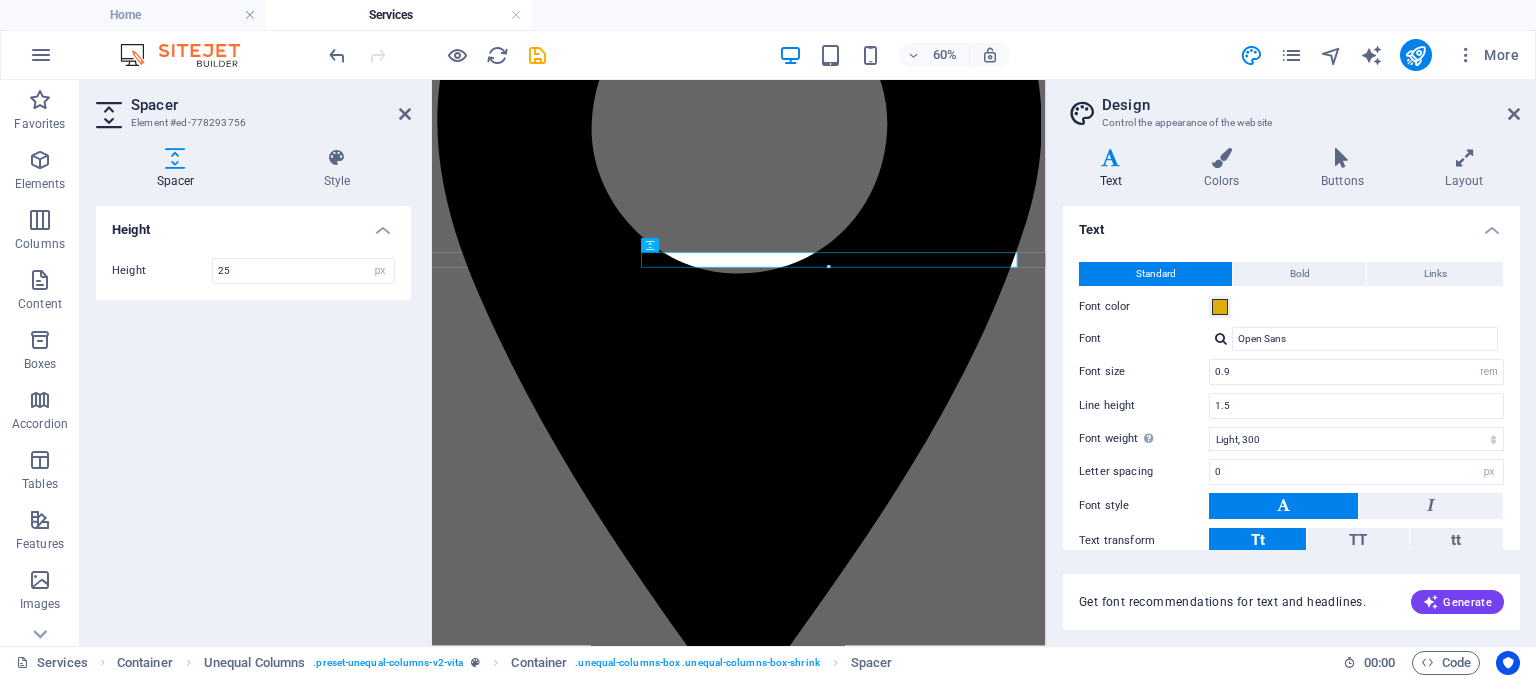 click at bounding box center (943, 5780) 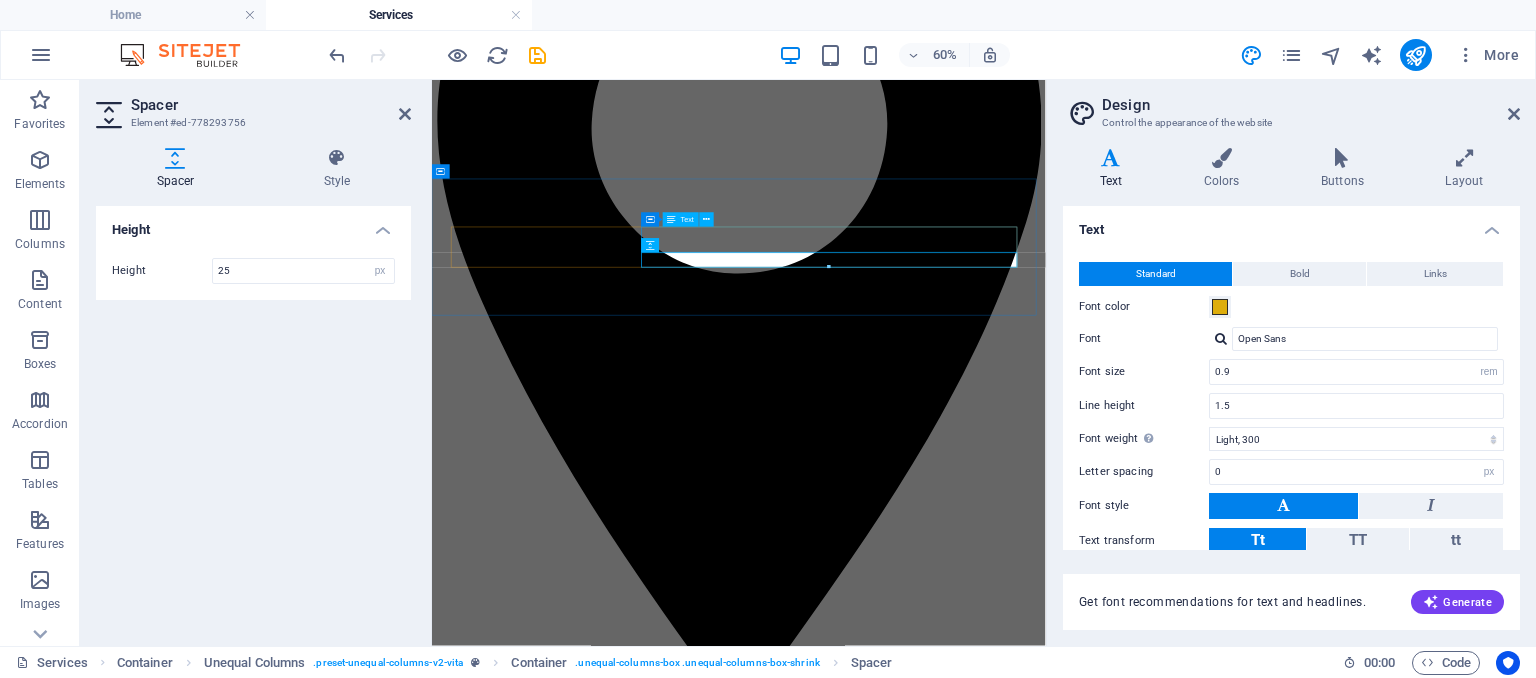 click on "At Excelior Solutions, we offer flexible HR services designed to support your people, your culture, and your growth — whether you're an emerging startup or a scaling enterprise." at bounding box center (943, 5734) 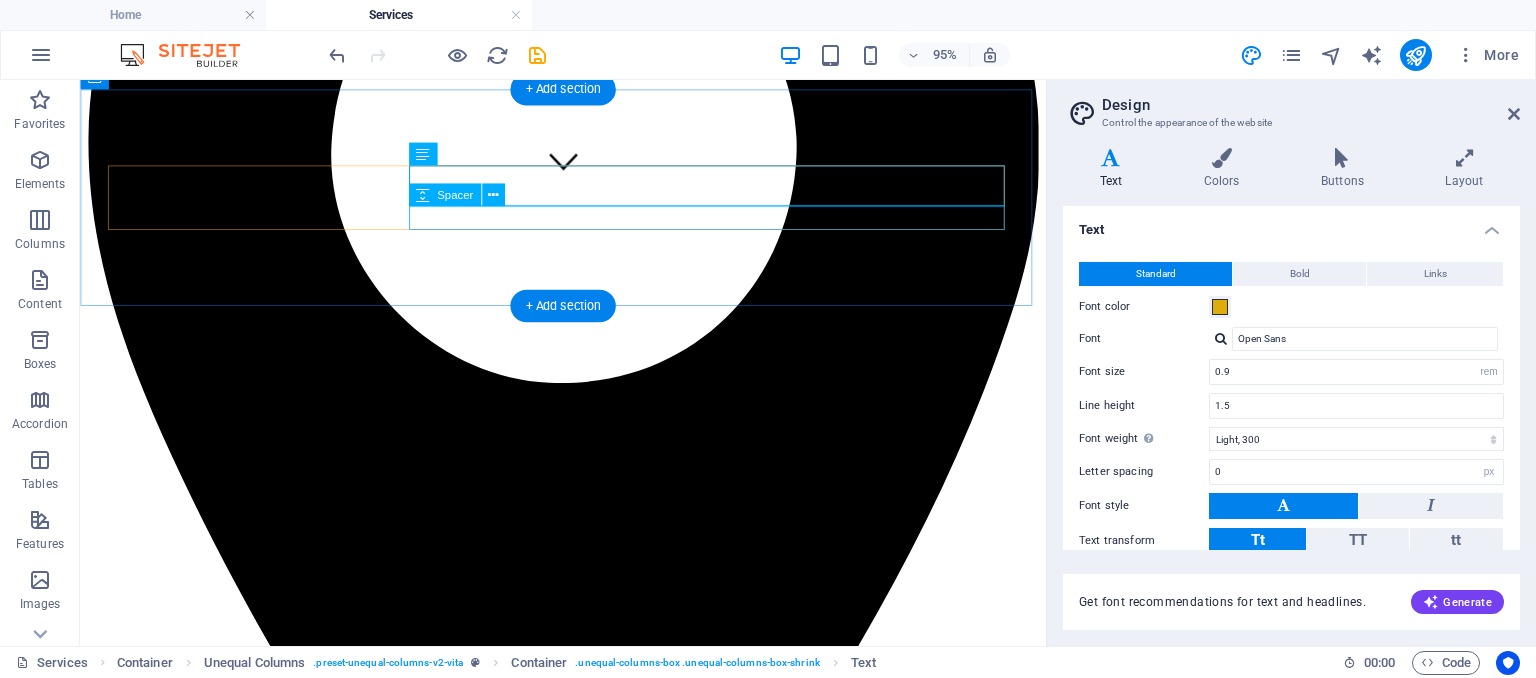 click at bounding box center [588, 5750] 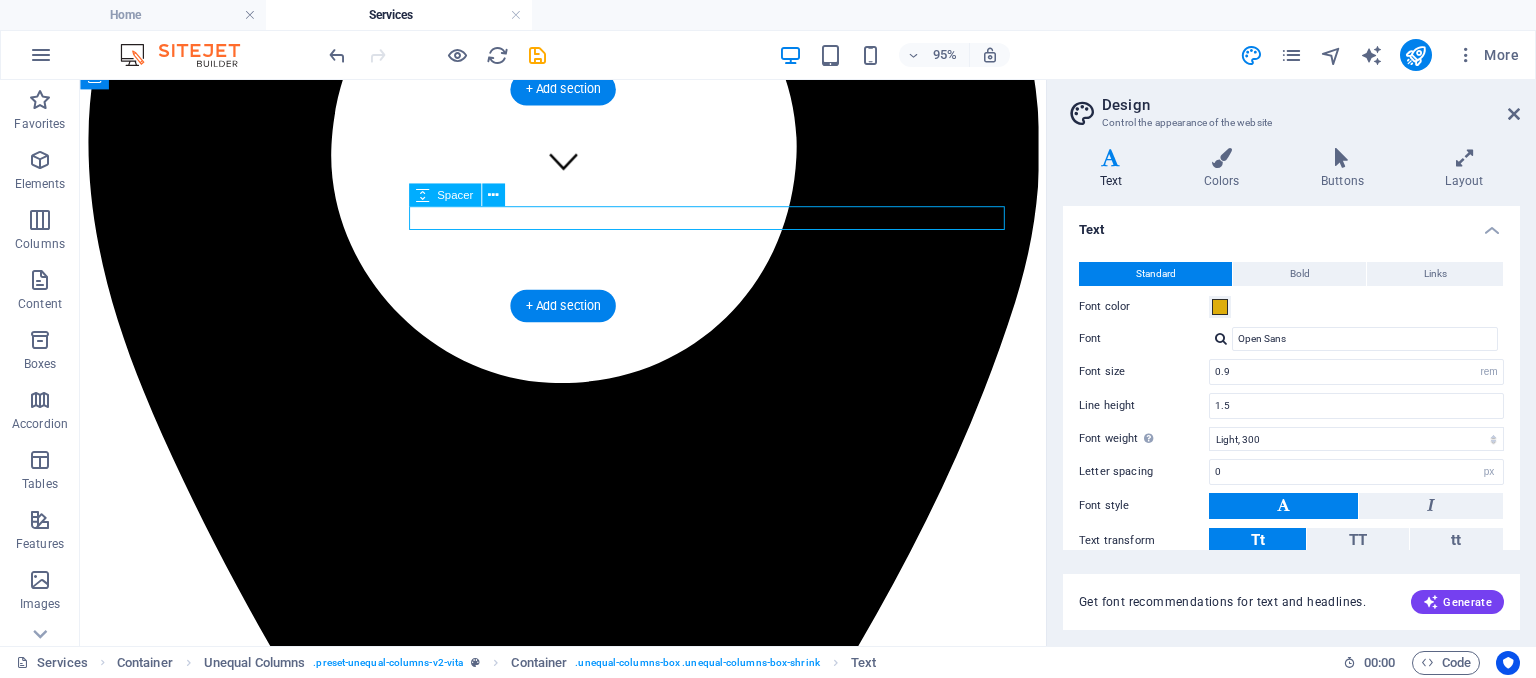 click at bounding box center (588, 5750) 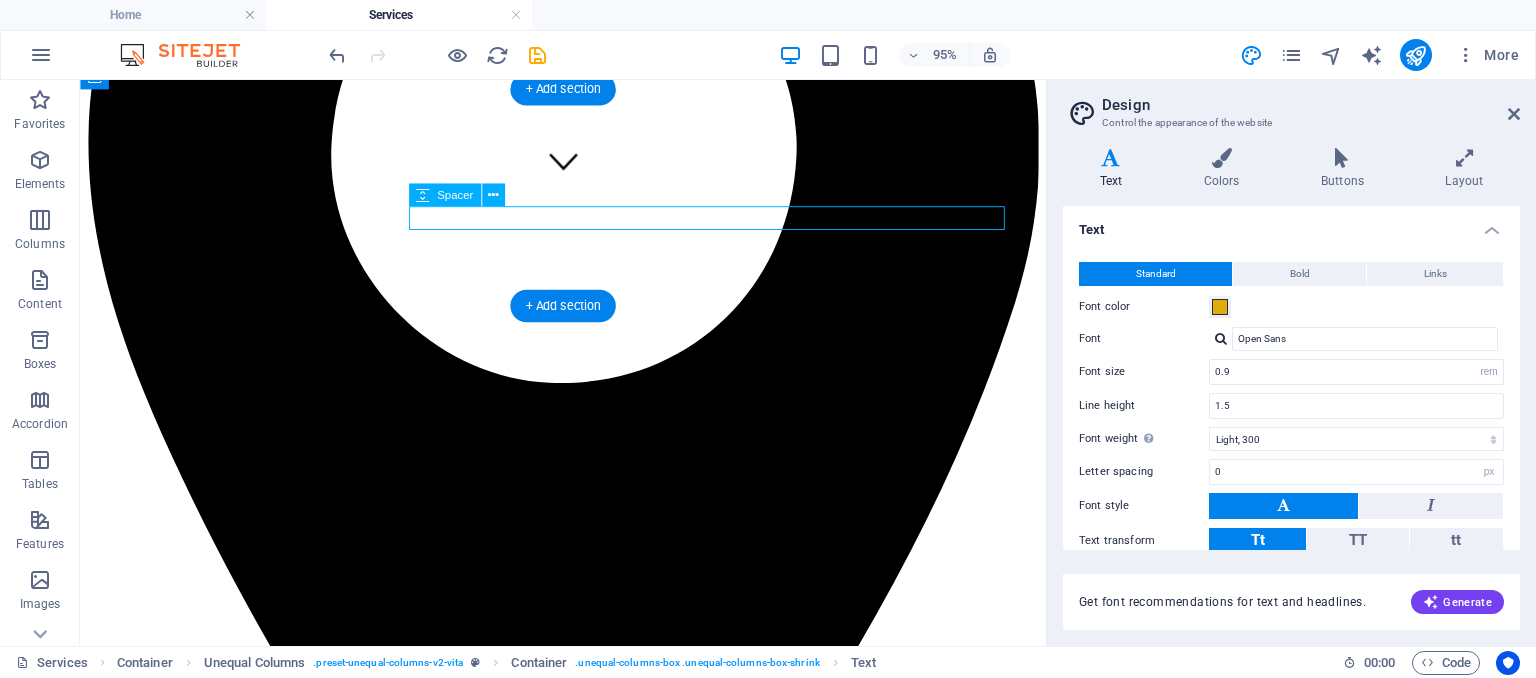 select on "px" 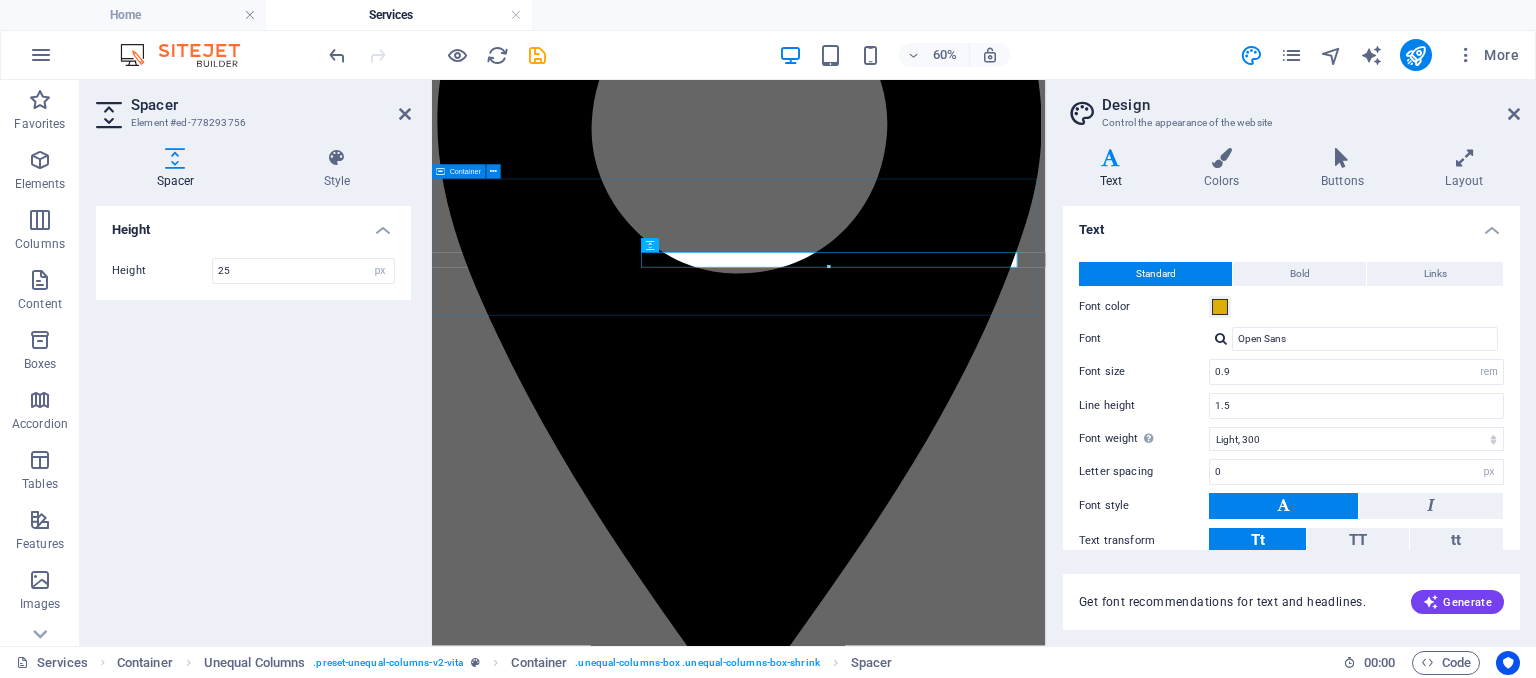 click on "Our HR Services At Excelior Solutions, we offer flexible HR services designed to support your people, your culture, and your growth — whether you're an emerging startup or a scaling enterprise." at bounding box center (943, 5713) 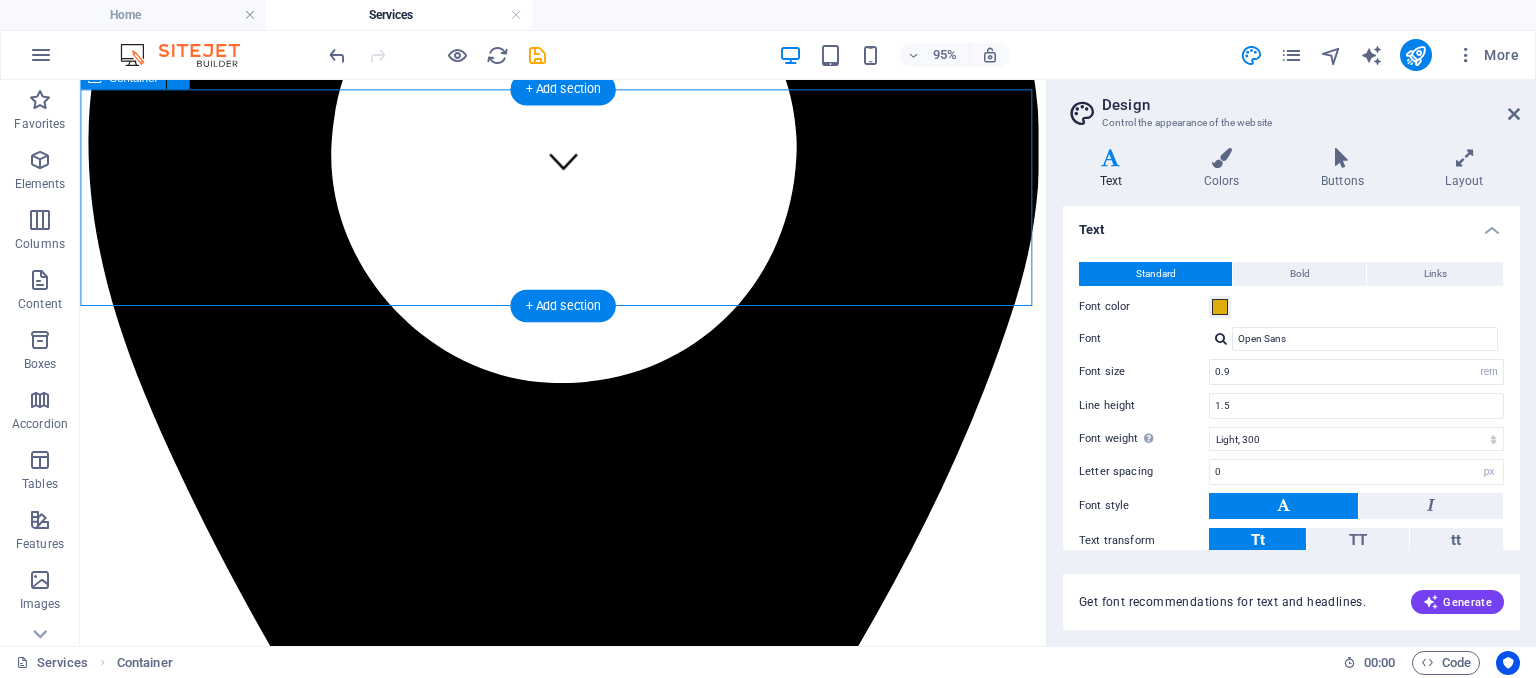 click on "Our HR Services At Excelior Solutions, we offer flexible HR services designed to support your people, your culture, and your growth — whether you're an emerging startup or a scaling enterprise." at bounding box center [588, 5683] 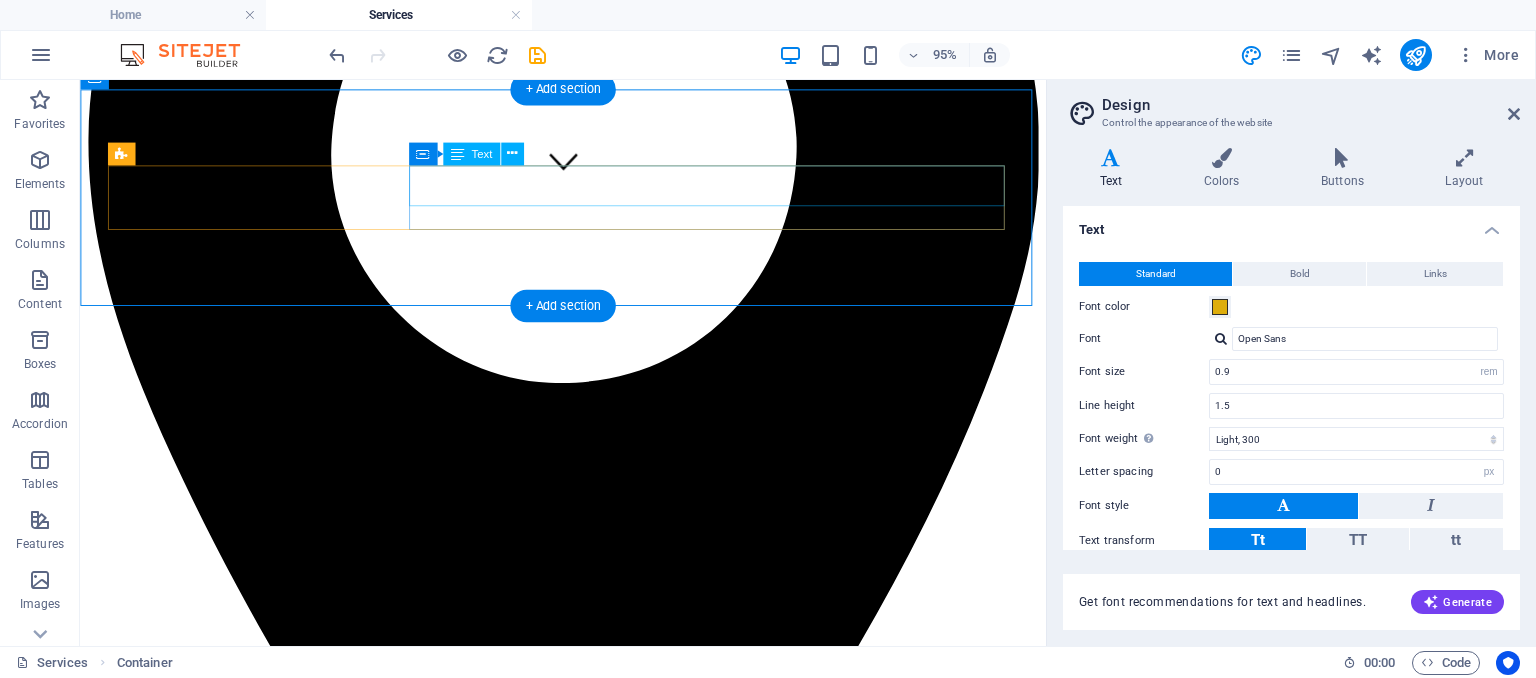 click on "At Excelior Solutions, we offer flexible HR services designed to support your people, your culture, and your growth — whether you're an emerging startup or a scaling enterprise." at bounding box center (588, 5704) 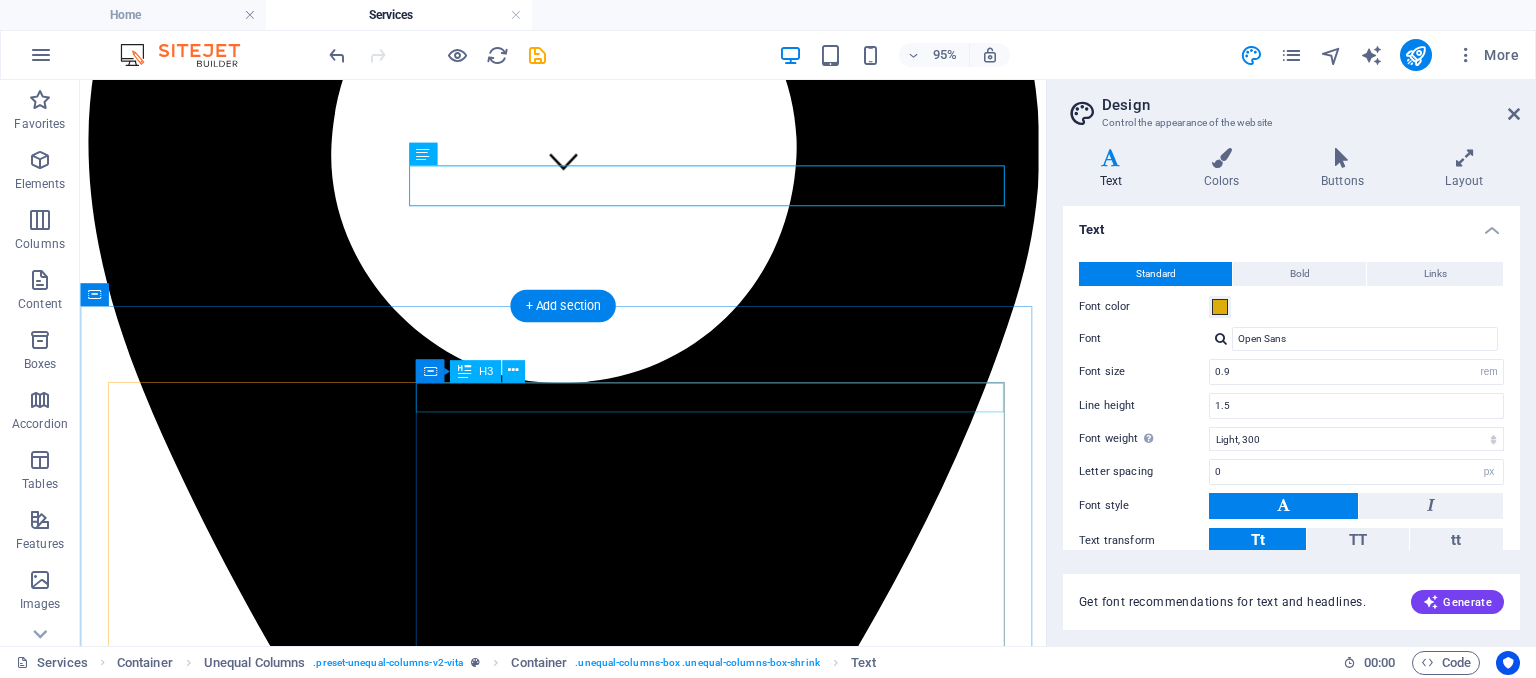 click on "Tailored per Role, Person, or Organization" at bounding box center (588, 5833) 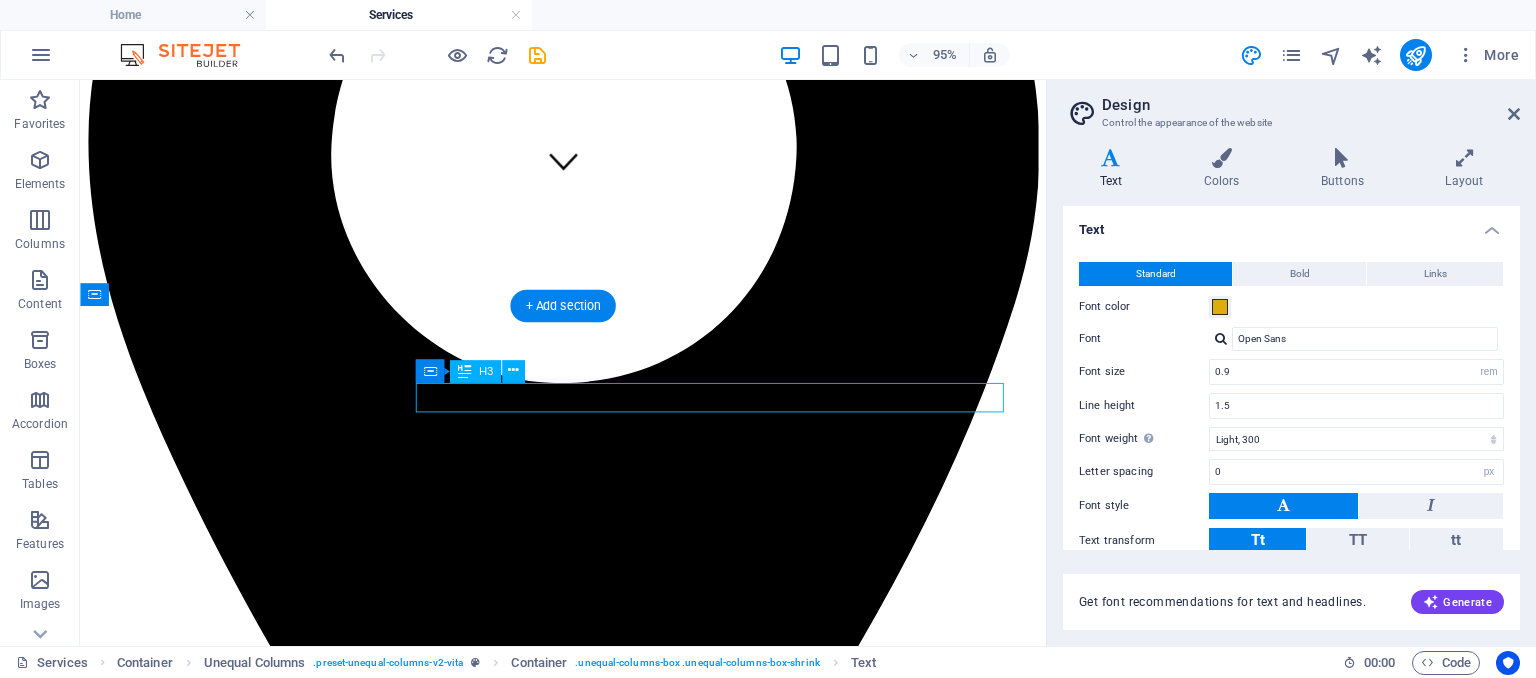 click on "Tailored per Role, Person, or Organization" at bounding box center (588, 5833) 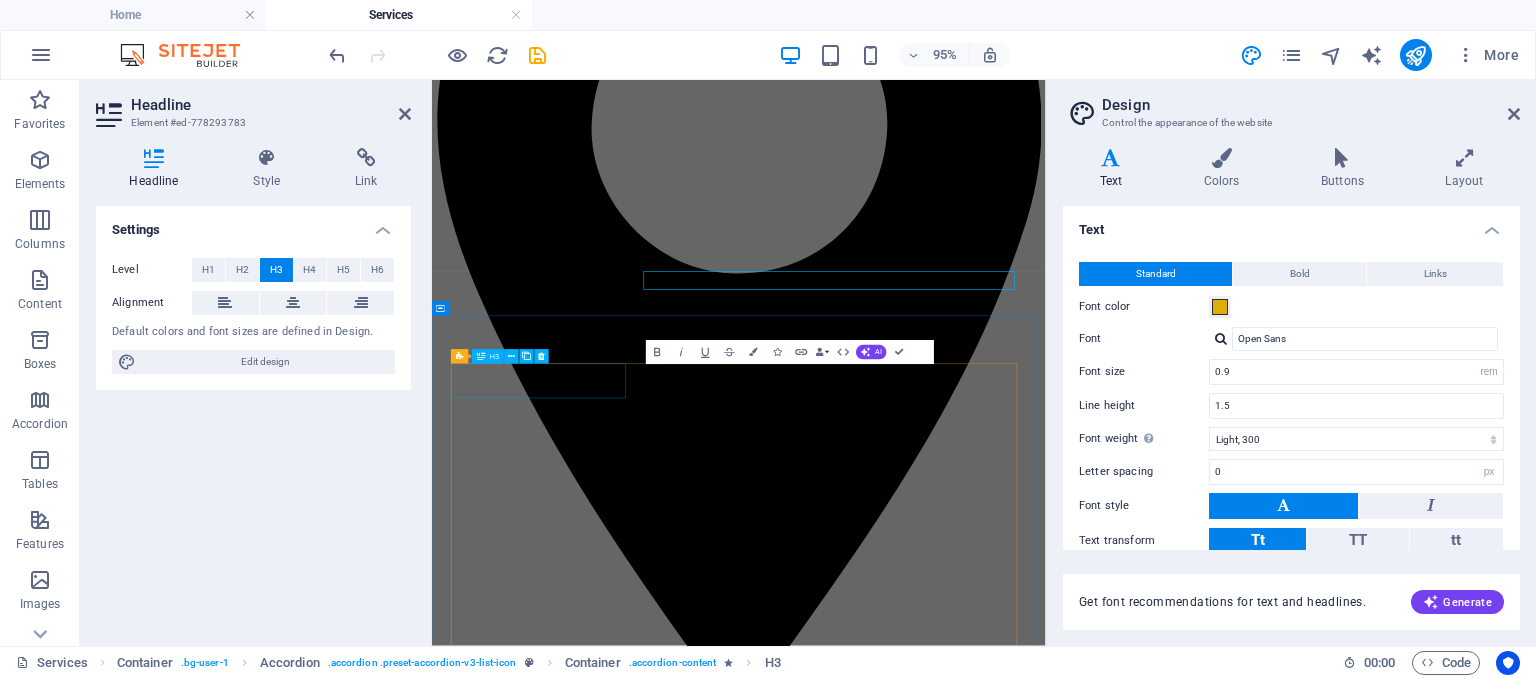 click on "STANDALONE HR SERVICES" at bounding box center (943, 5823) 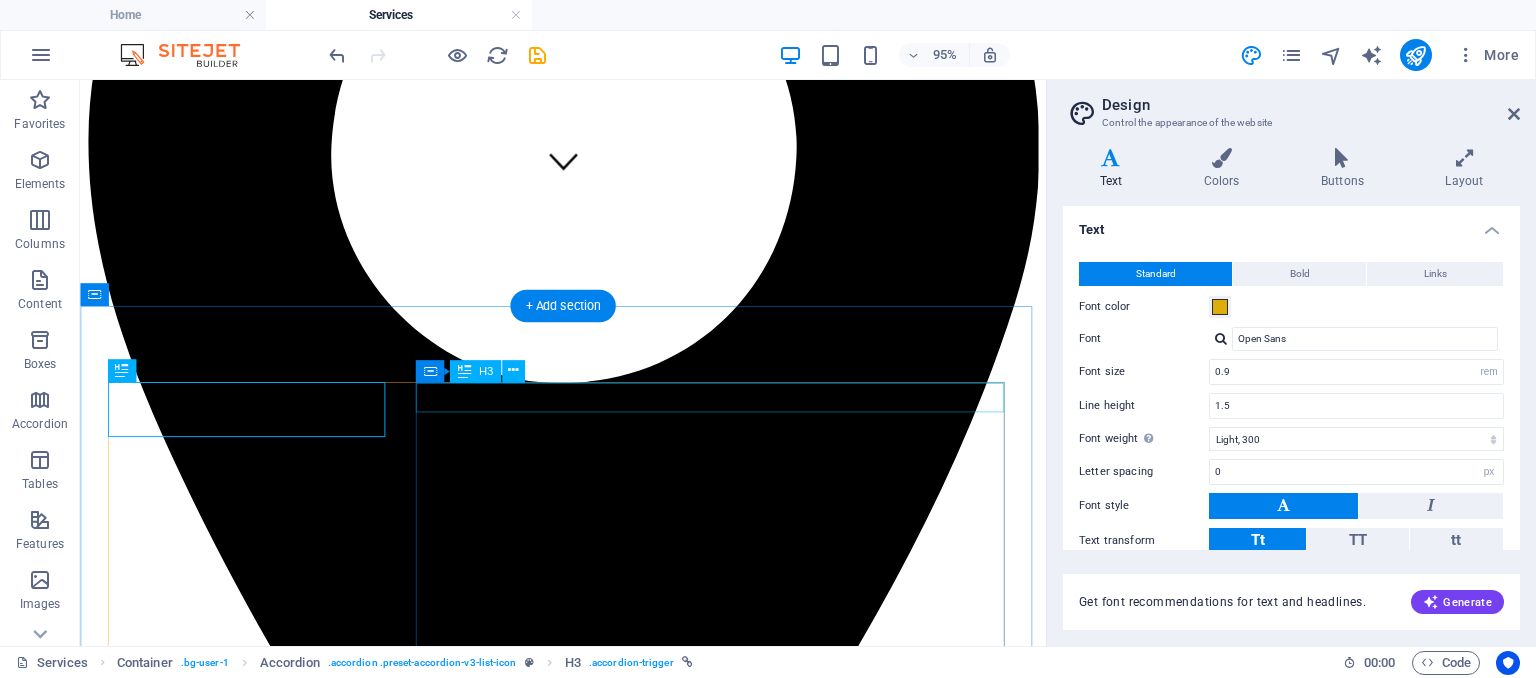 click on "Tailored per Role, Person, or Organization" at bounding box center [588, 5833] 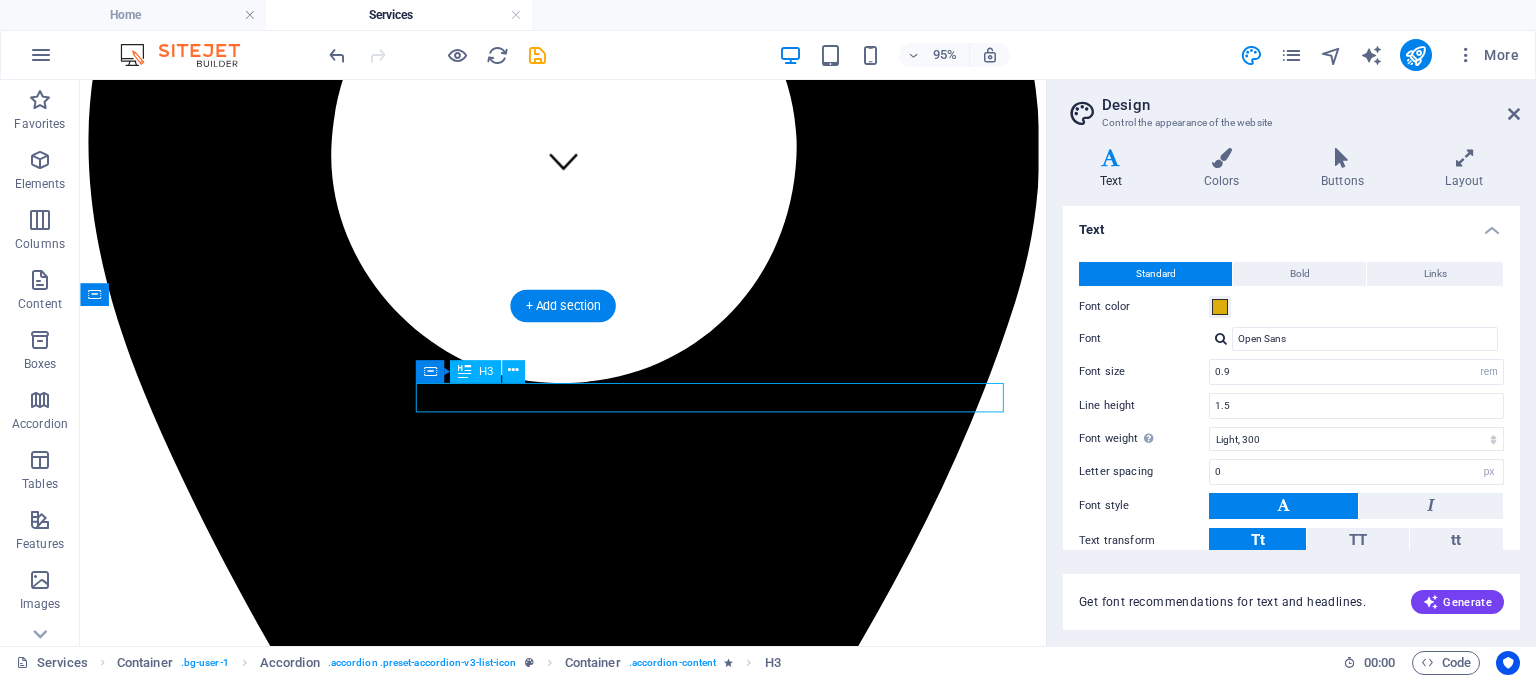 click on "Tailored per Role, Person, or Organization" at bounding box center (588, 5833) 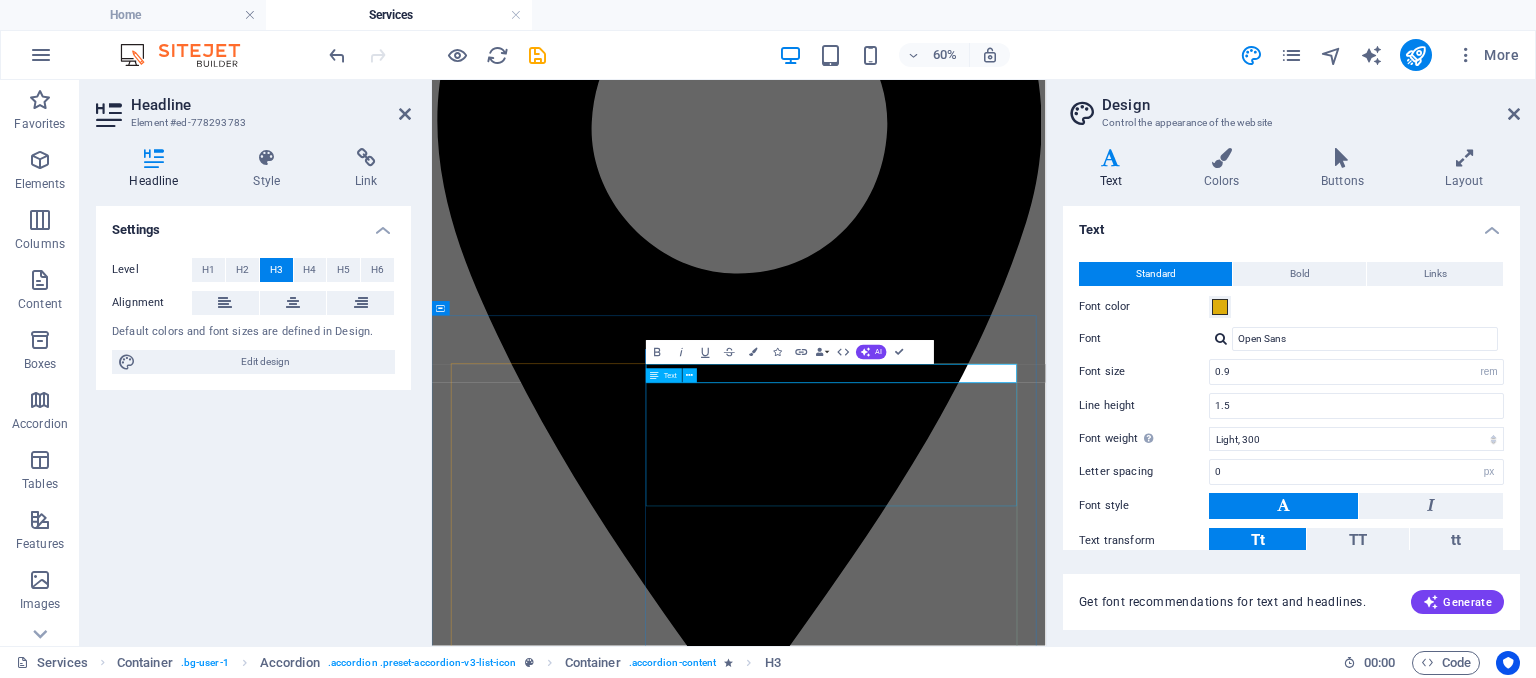 click on "Tailored per Role, Person, or Organization
Recruitment
Entry to Mid-Level Roles: ₦45,000 – ₦65,000 per hire
Senior / Executive Roles: ₦100,000 – ₦250,000+ per hire
Bulk Hiring Discounts (5+ positions): Custom pricing
Note: Engagement covers pre-screening to offer stage. Onboarding and employee management are handled by the client.
Clause: If a hired candidate exits within 3 months, we provide a one-time replacement at 50% of the original fee." at bounding box center (943, 5977) 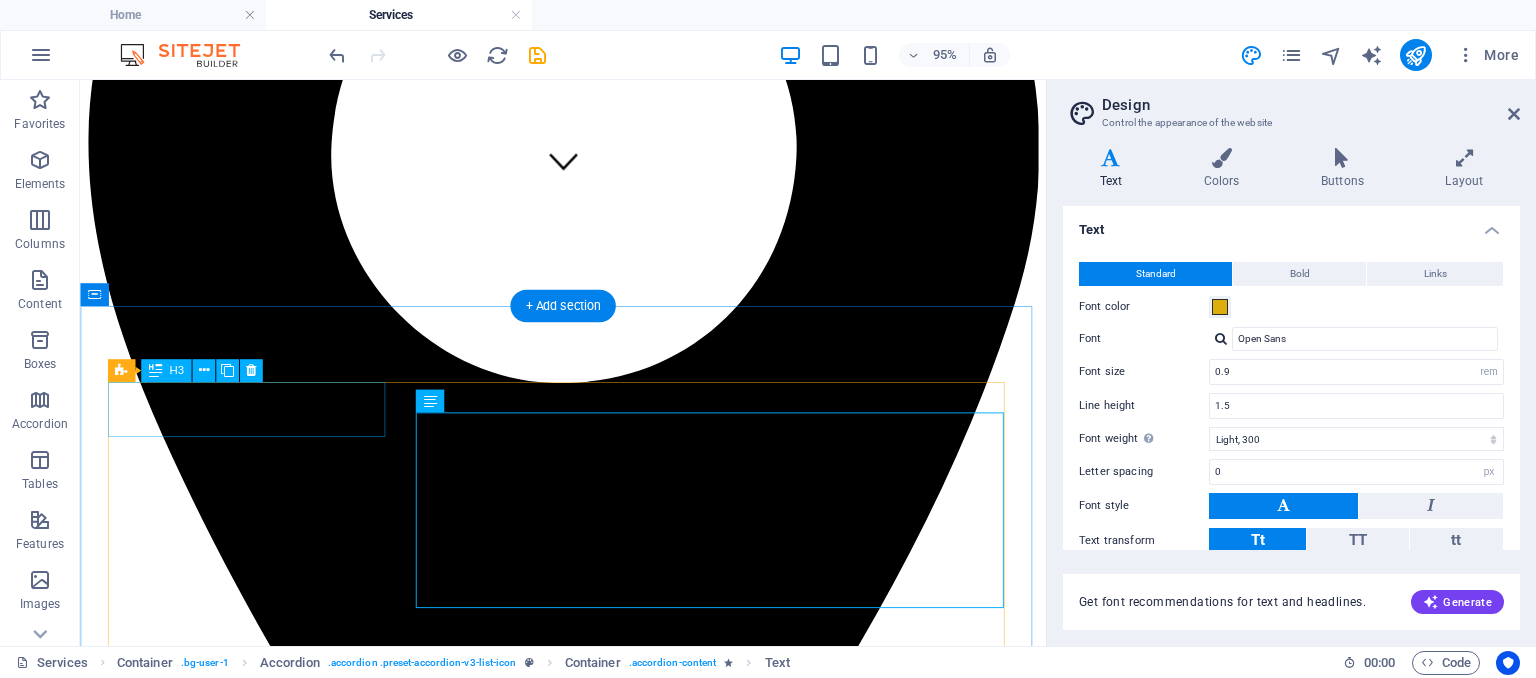 click on "STANDALONE HR SERVICES" at bounding box center [588, 5793] 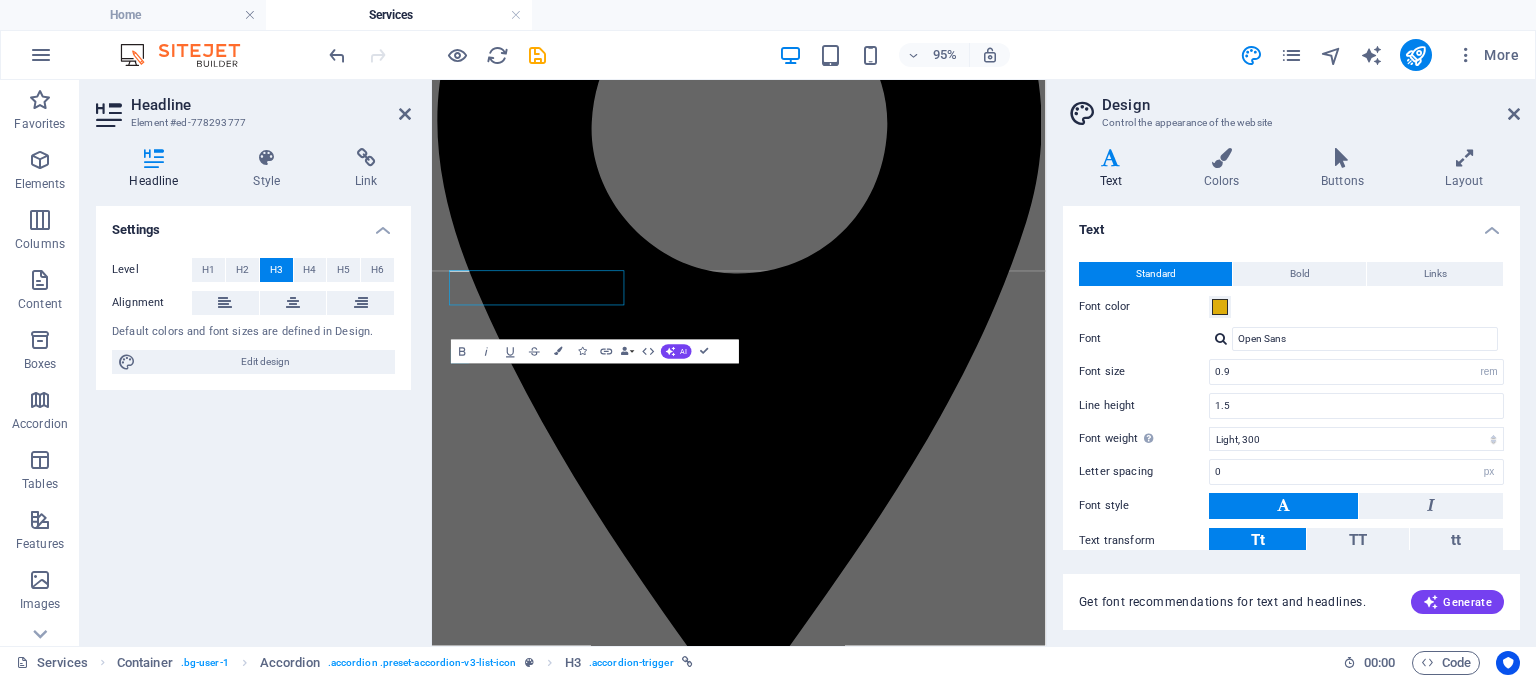 click on "Settings Level H1 H2 H3 H4 H5 H6 Alignment Default colors and font sizes are defined in Design. Edit design" at bounding box center [253, 418] 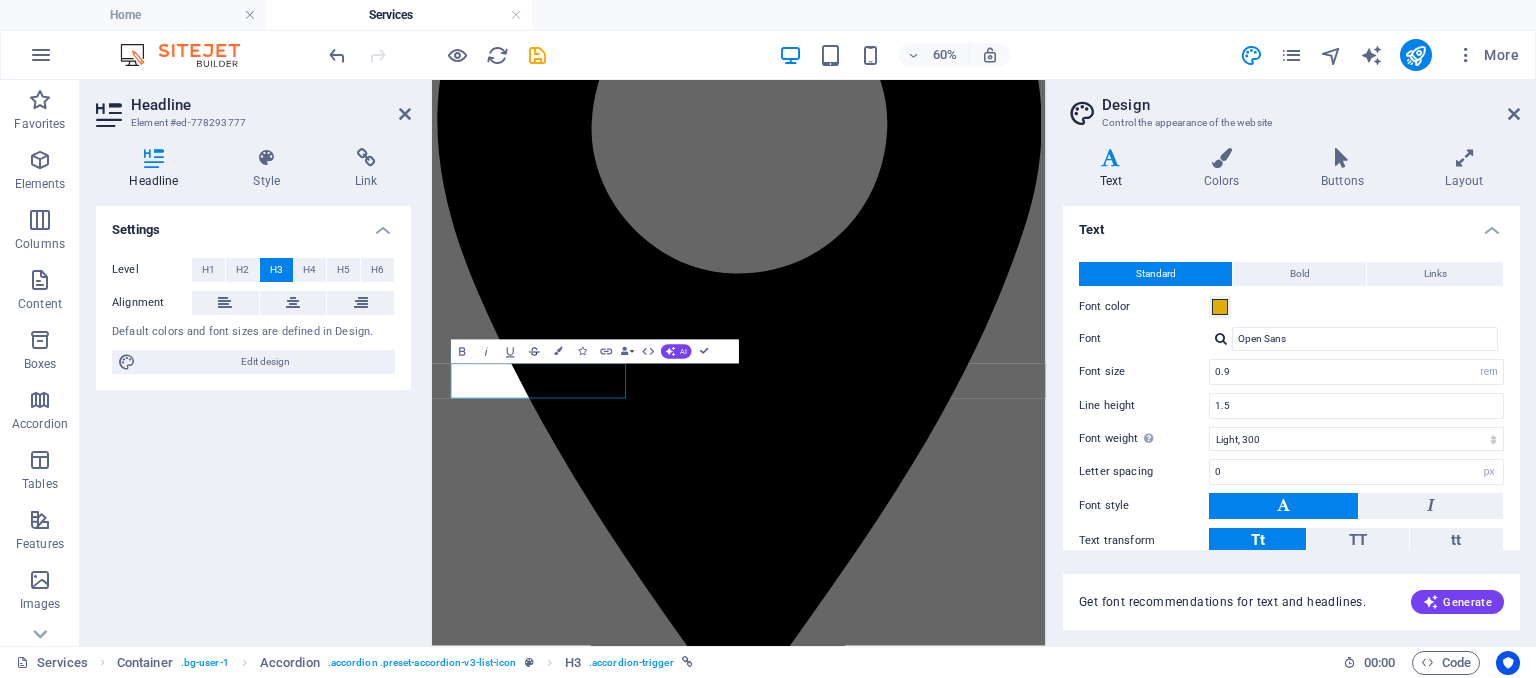 scroll, scrollTop: 0, scrollLeft: 5, axis: horizontal 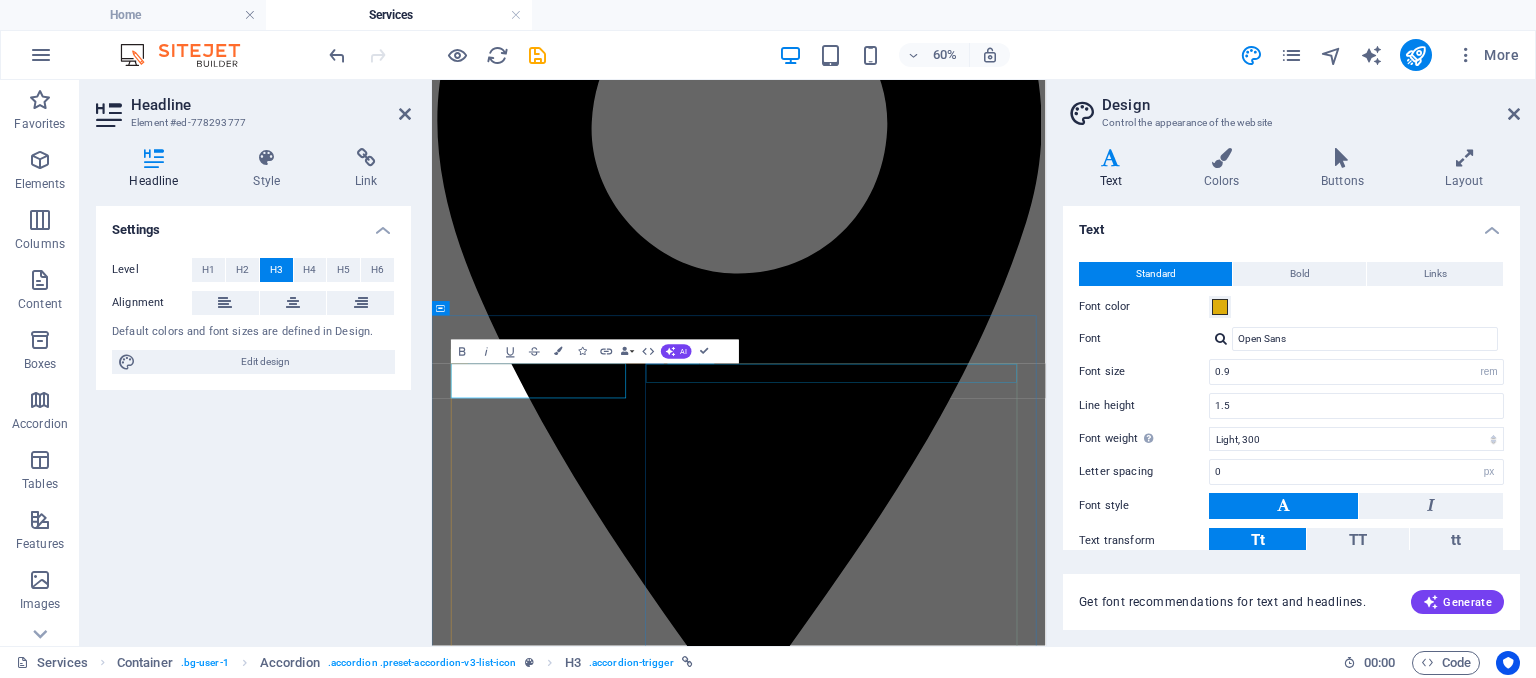 click on "Tailored per Role, Person, or Organization" at bounding box center (943, 5863) 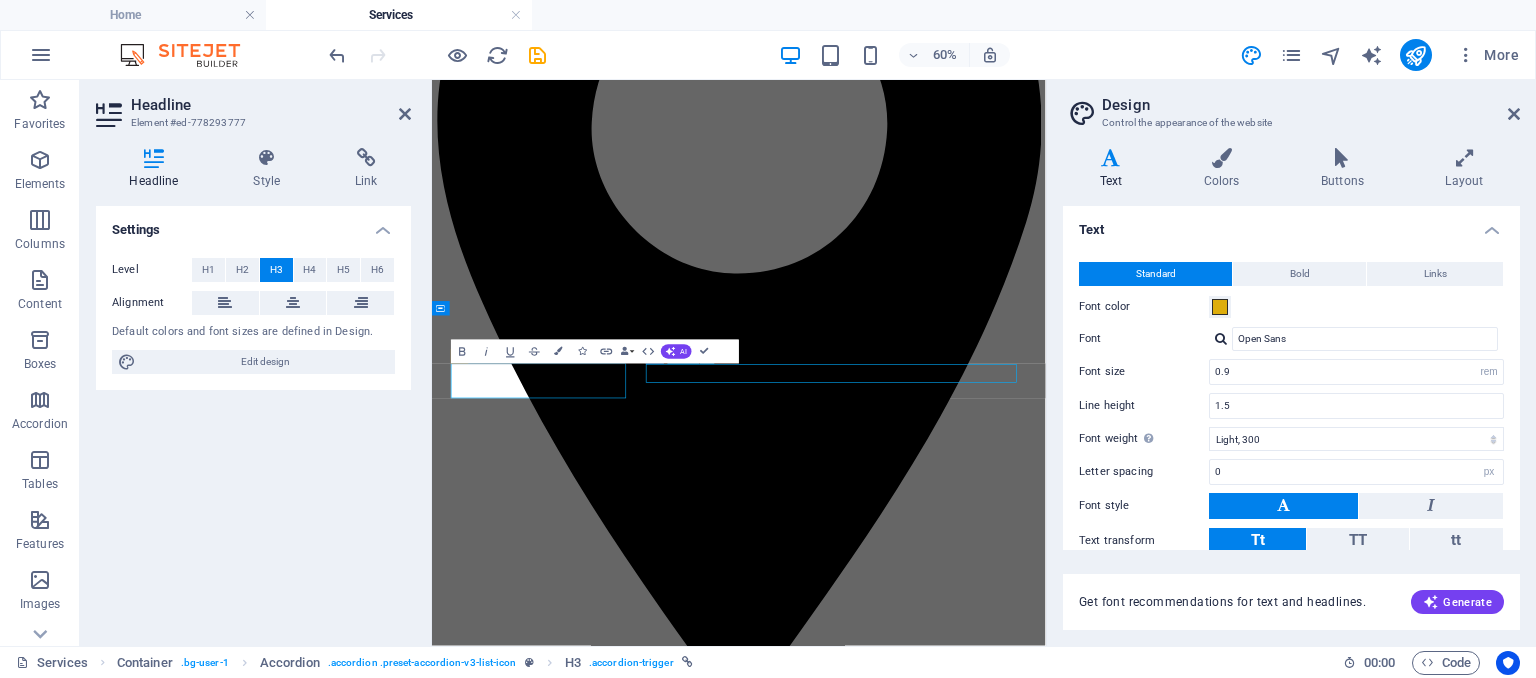 click on "Tailored per Role, Person, or Organization" at bounding box center (943, 5863) 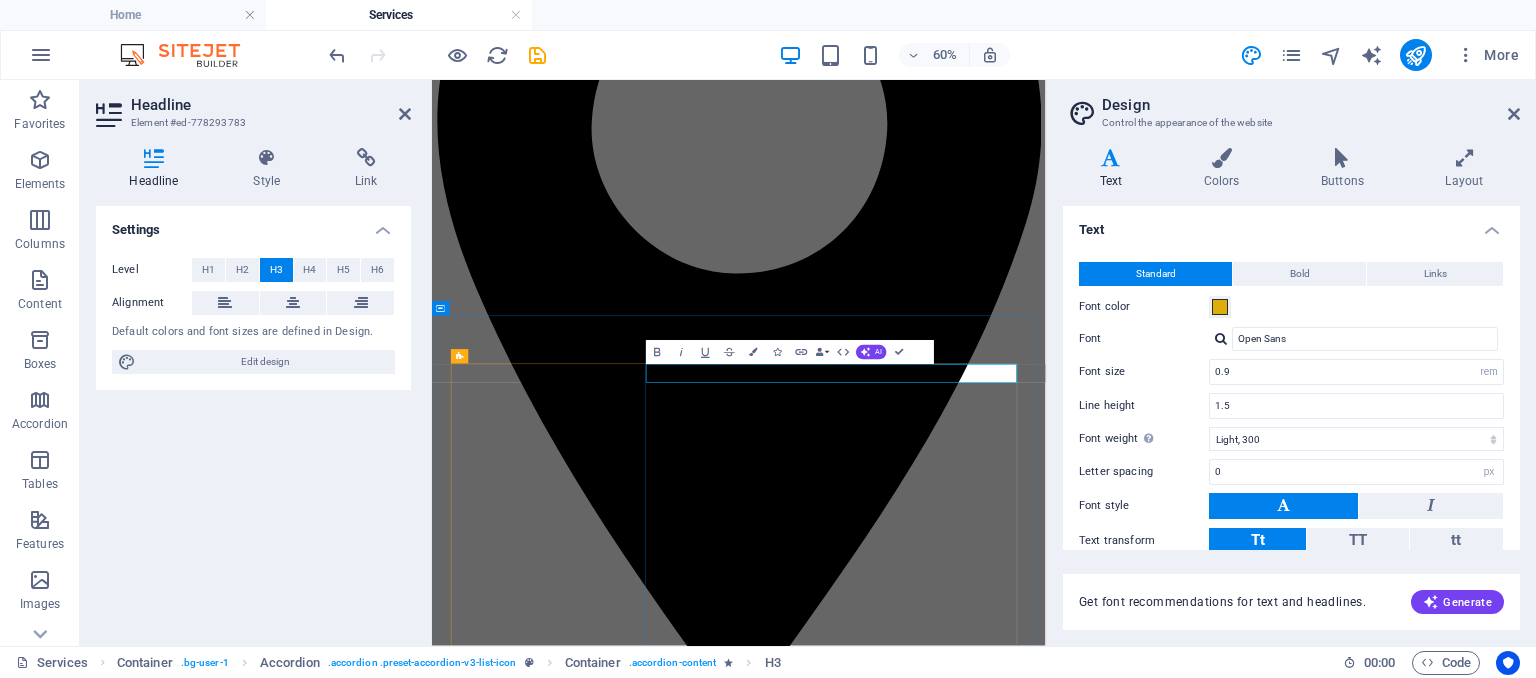 click on "Tailored per Role, Person, or Organization Tailored per Role, Person, or Organization
Recruitment
Entry to Mid-Level Roles: ₦45,000 – ₦65,000 per hire
Senior / Executive Roles: ₦100,000 – ₦250,000+ per hire
Bulk Hiring Discounts (5+ positions): Custom pricing
Note: Engagement covers pre-screening to offer stage. Onboarding and employee management are handled by the client.
Clause: If a hired candidate exits within 3 months, we provide a one-time replacement at 50% of the original fee.
Basic Care Errands Cooking Cleaning Escort to doctors Free time activities $50 per month Advanced Care Errands Cooking Cleaning Escort to doctors Medical supply Free time activities $199 per month Full Care Errands Cooking Cleaning Escort to doctors Full medical care Hygienic assistance Free time activities $299 per month" at bounding box center (943, 6404) 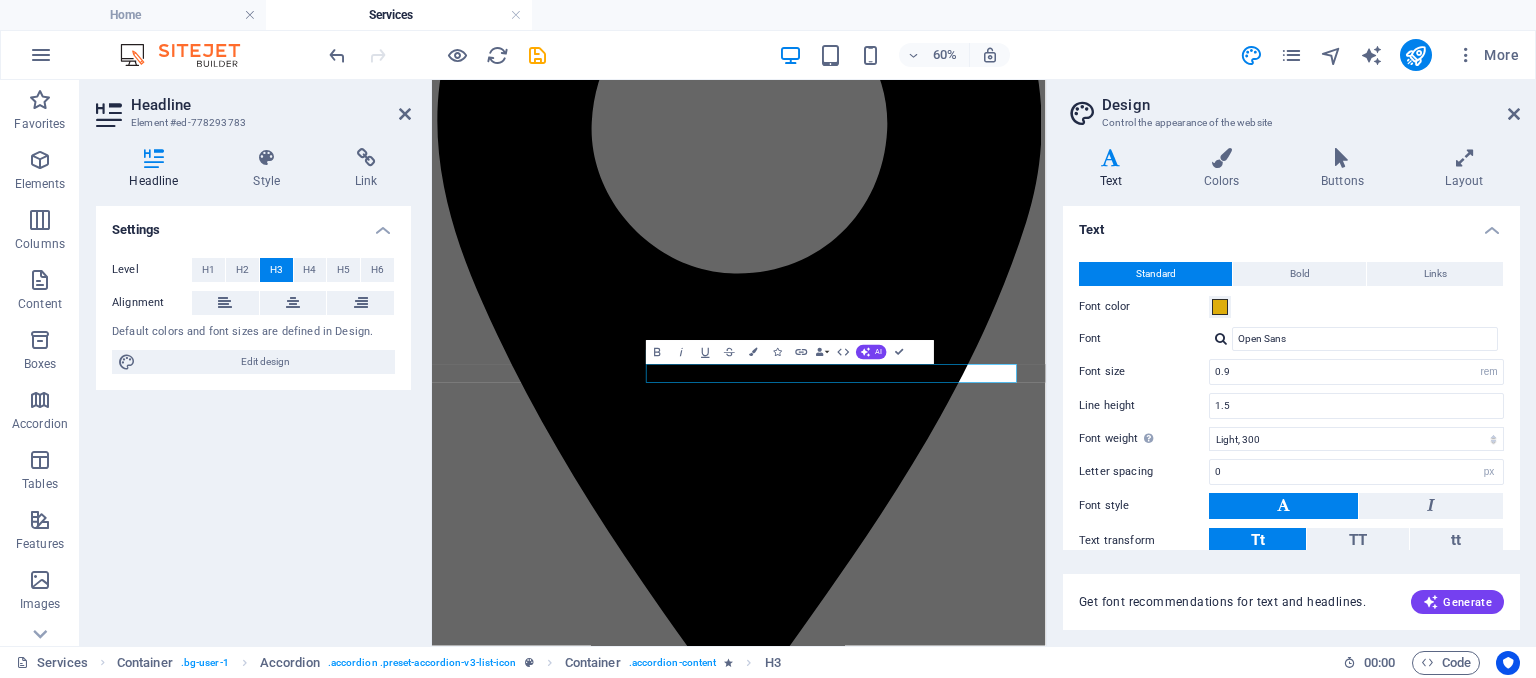 scroll, scrollTop: 0, scrollLeft: 2, axis: horizontal 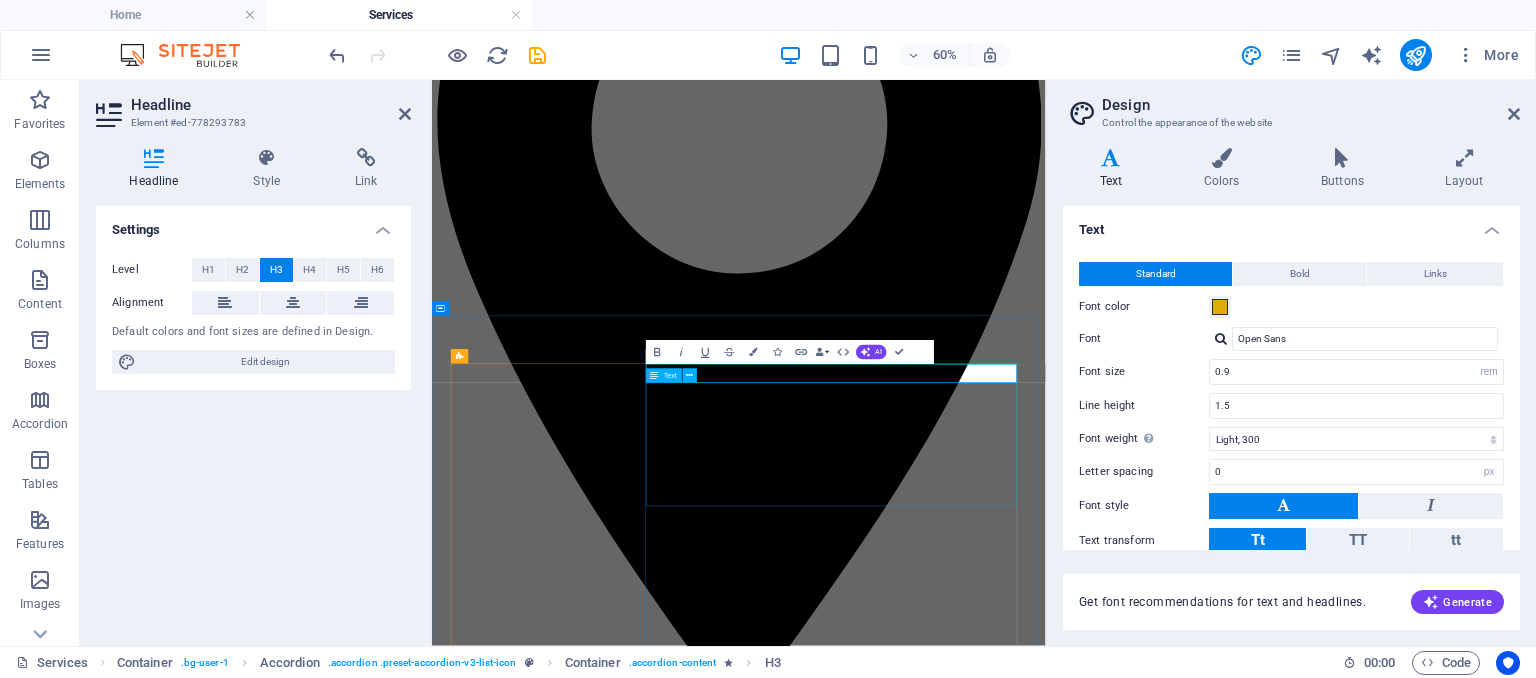 click on "Tailored per Role, Person, or Organization
Recruitment
Entry to Mid-Level Roles: ₦45,000 – ₦65,000 per hire
Senior / Executive Roles: ₦100,000 – ₦250,000+ per hire
Bulk Hiring Discounts (5+ positions): Custom pricing
Note: Engagement covers pre-screening to offer stage. Onboarding and employee management are handled by the client.
Clause: If a hired candidate exits within 3 months, we provide a one-time replacement at 50% of the original fee." at bounding box center [943, 5977] 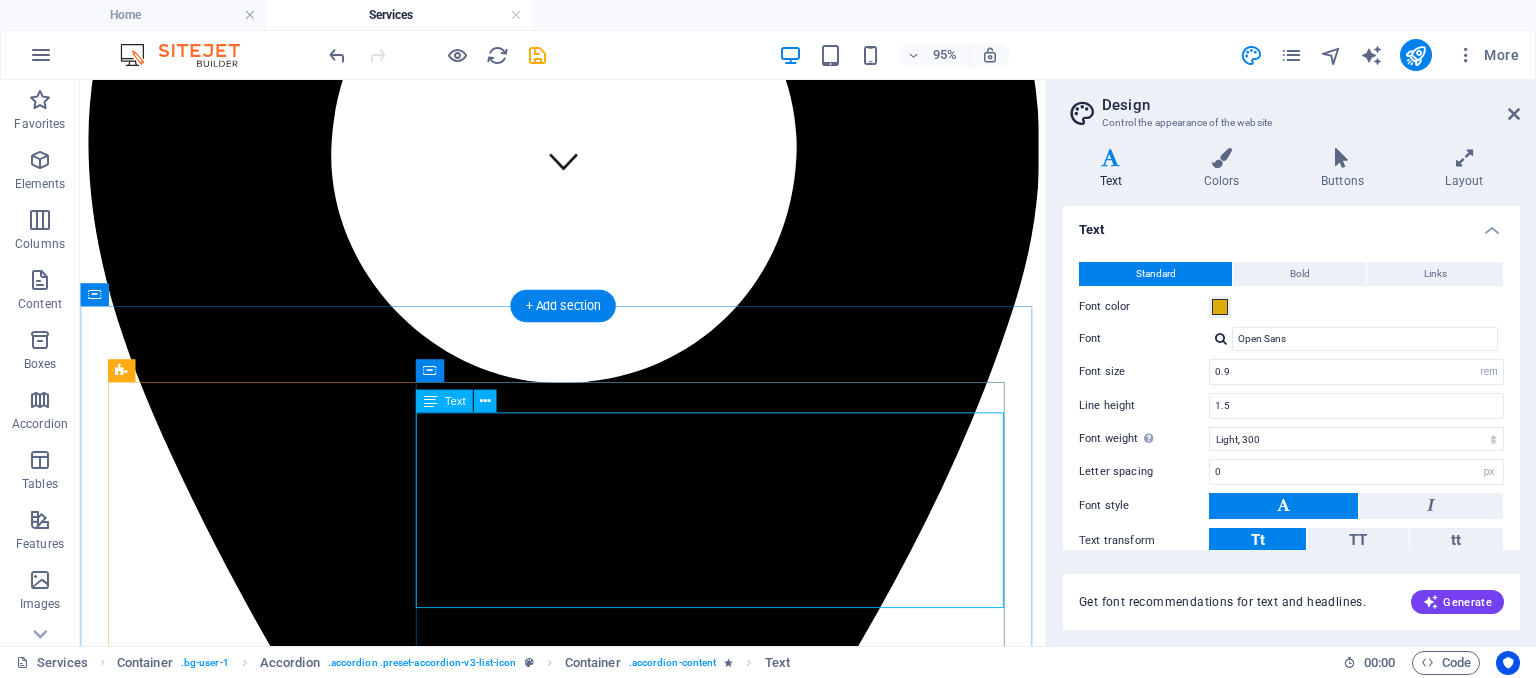 click on "Tailored per Role, Person, or Organization
Recruitment
Entry to Mid-Level Roles: ₦45,000 – ₦65,000 per hire
Senior / Executive Roles: ₦100,000 – ₦250,000+ per hire
Bulk Hiring Discounts (5+ positions): Custom pricing
Note: Engagement covers pre-screening to offer stage. Onboarding and employee management are handled by the client.
Clause: If a hired candidate exits within 3 months, we provide a one-time replacement at 50% of the original fee." at bounding box center (588, 5947) 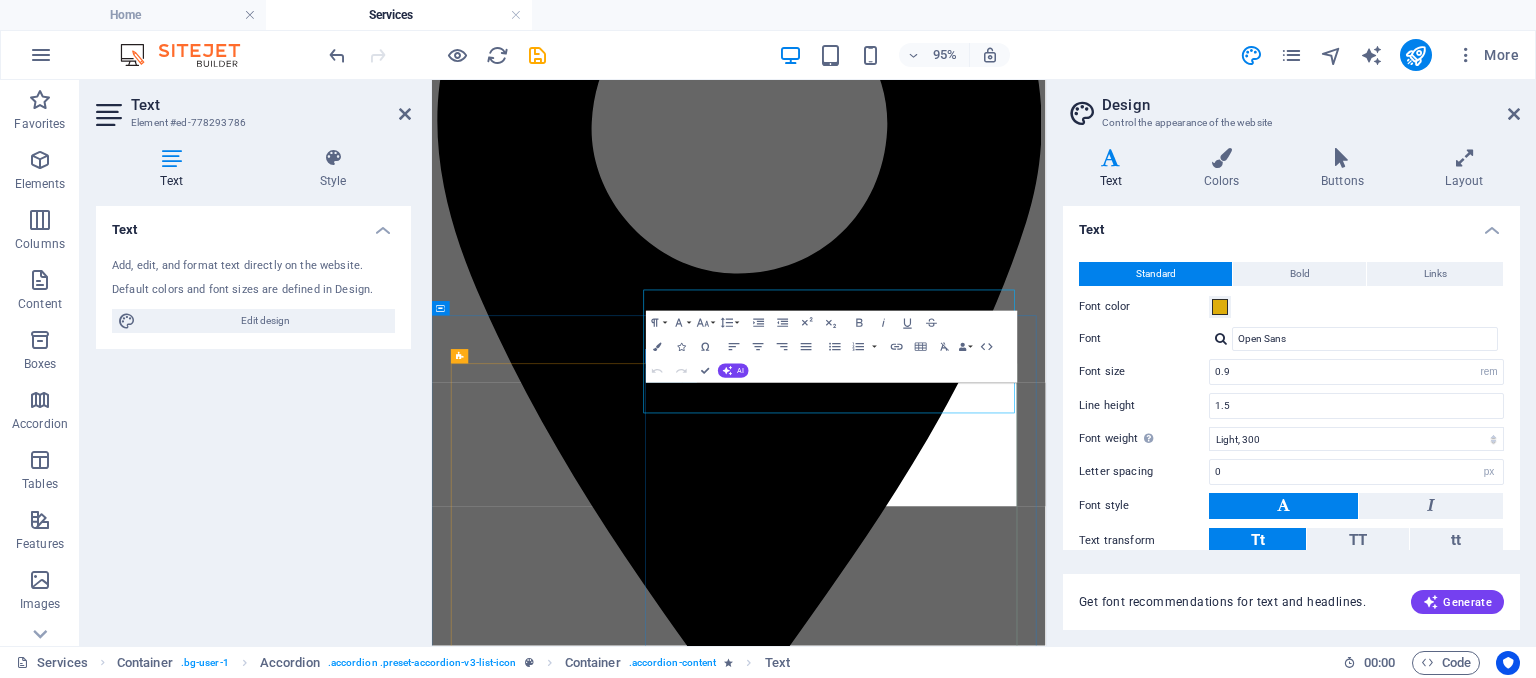 click on "Ideal for SMEs and growing businesses. Tailored per Role, Person, or Organization
Recruitment
Entry to Mid-Level Roles: ₦45,000 – ₦65,000 per hire
Senior / Executive Roles: ₦100,000 – ₦250,000+ per hire
Bulk Hiring Discounts (5+ positions): Custom pricing
Note: Engagement covers pre-screening to offer stage. Onboarding and employee management are handled by the client.
Clause: If a hired candidate exits within 3 months, we provide a one-time replacement at 50% of the original fee.
Basic Care Errands Cooking Cleaning Escort to doctors Free time activities $50 per month Advanced Care Errands Cooking Cleaning Escort to doctors Medical supply Free time activities $199 per month Full Care Errands Cooking Cleaning Escort to doctors Full medical care Hygienic assistance Free time activities $299 per month" at bounding box center [943, 6404] 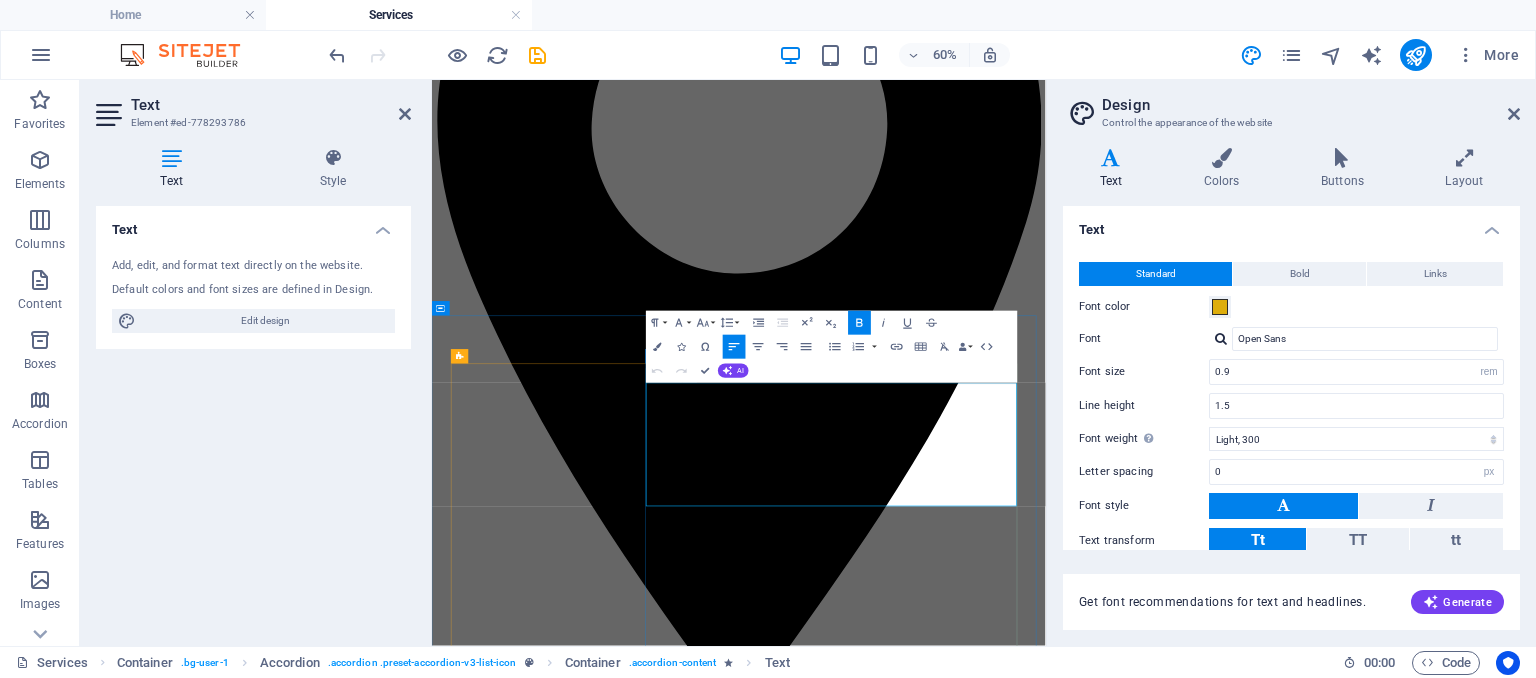 click on "Senior / Executive Roles: ₦100,000 – ₦250,000+ per hire" at bounding box center [963, 5999] 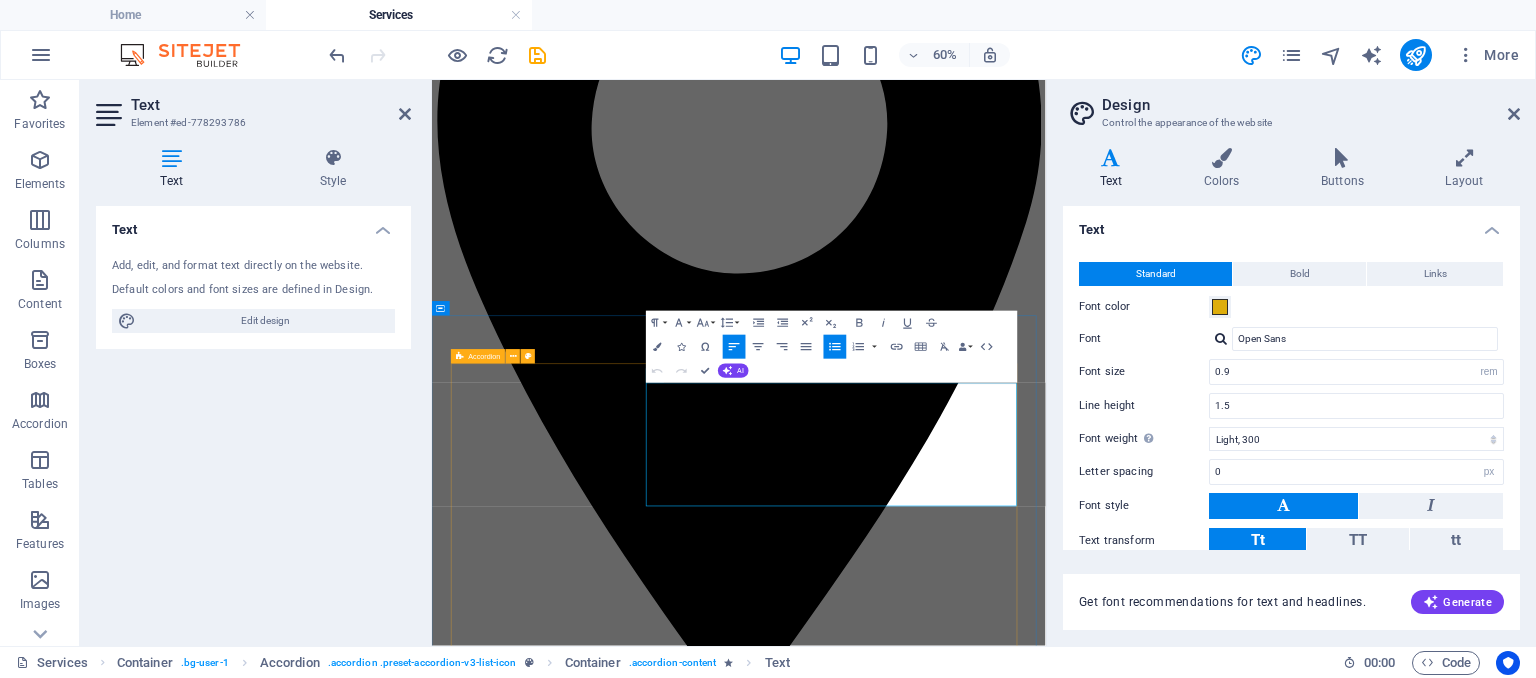 drag, startPoint x: 971, startPoint y: 778, endPoint x: 767, endPoint y: 586, distance: 280.14282 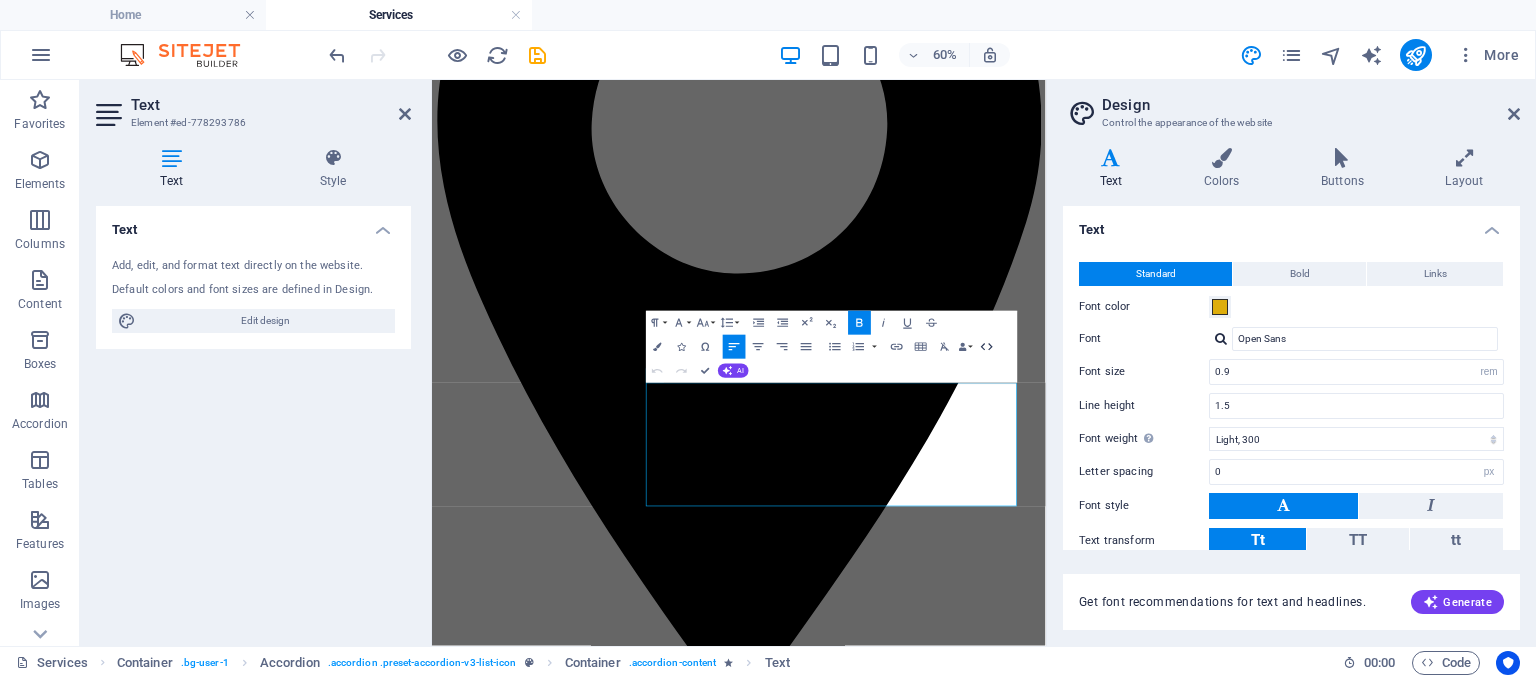 click 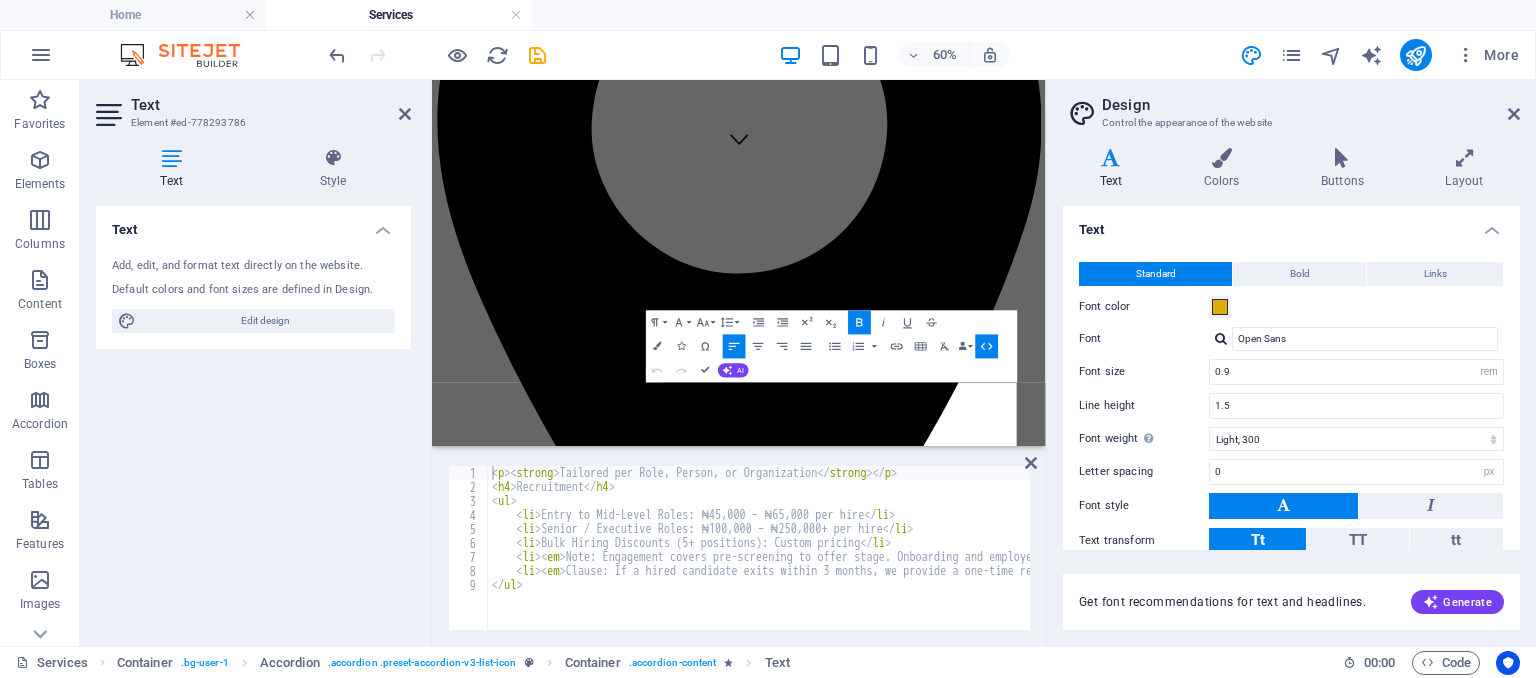 scroll, scrollTop: 322, scrollLeft: 0, axis: vertical 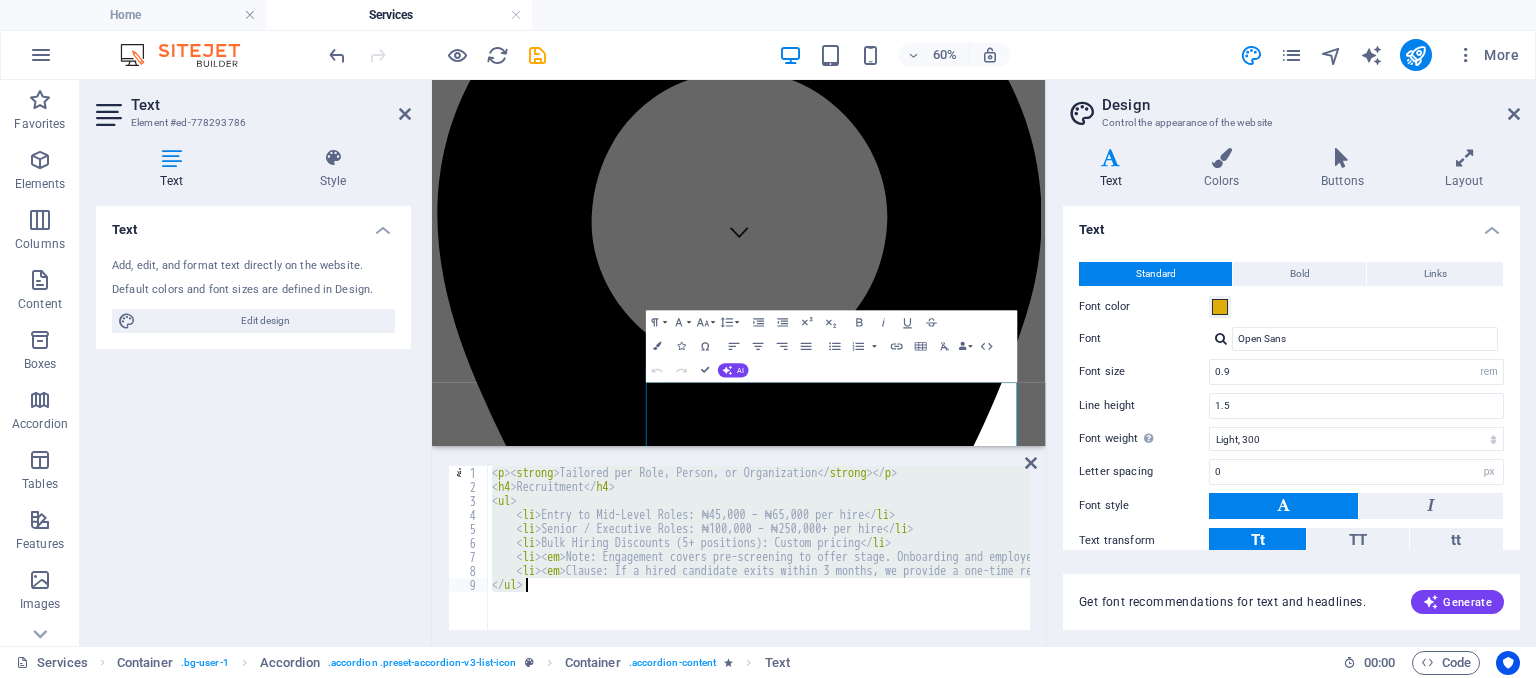 drag, startPoint x: 492, startPoint y: 477, endPoint x: 544, endPoint y: 592, distance: 126.210144 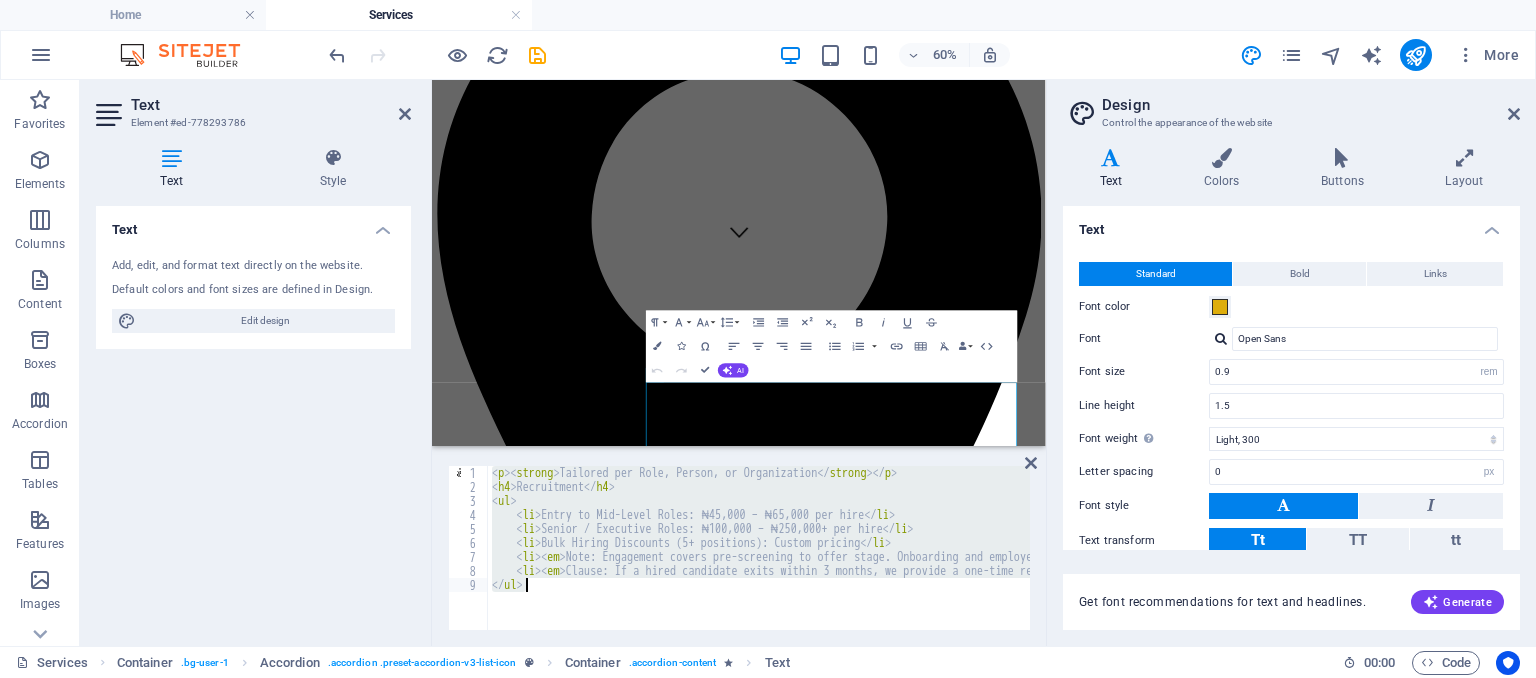 type on "</ul>" 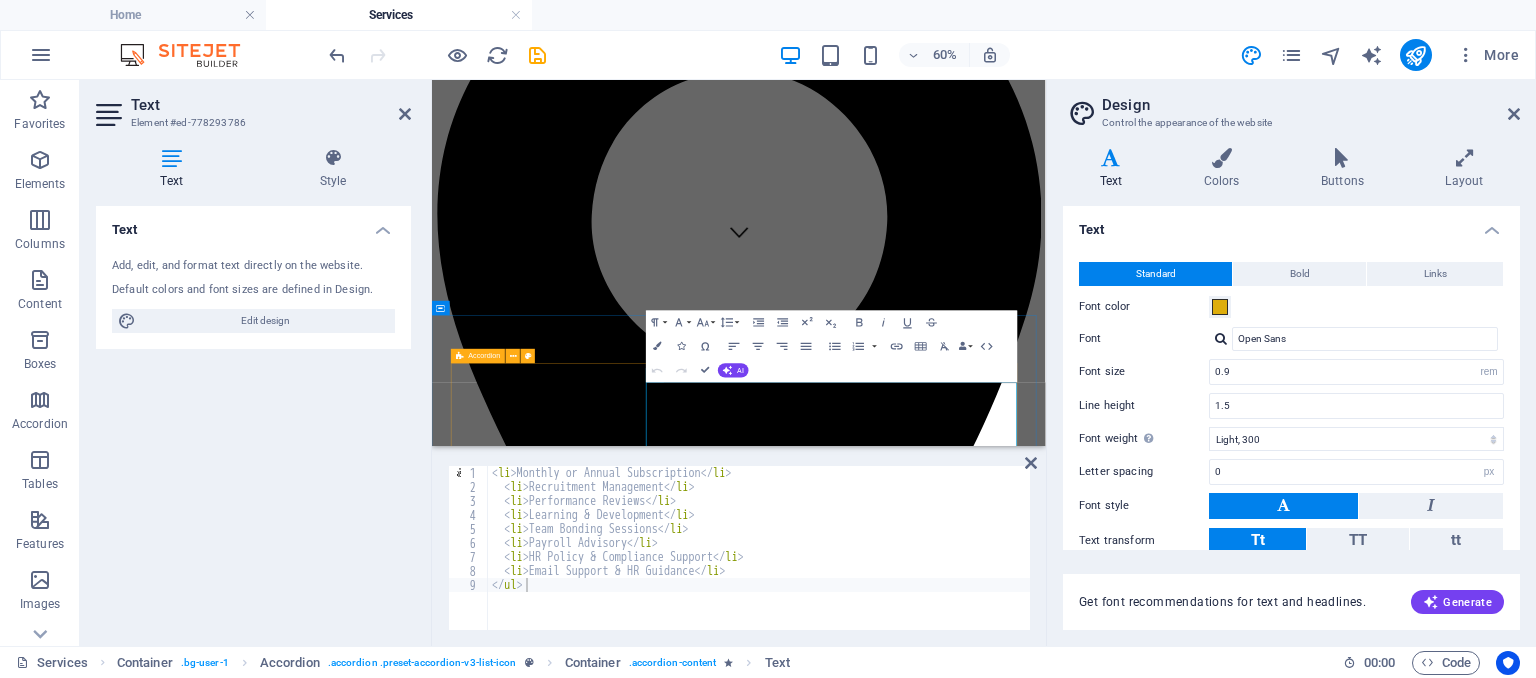 click on "Retainer-Based HR Services Ideal for SMEs and growing businesses. Tailored per Role, Person, or Organization
Recruitment
Entry to Mid-Level Roles: ₦45,000 – ₦65,000 per hire
Senior / Executive Roles: ₦100,000 – ₦250,000+ per hire
Bulk Hiring Discounts (5+ positions): Custom pricing
Note: Engagement covers pre-screening to offer stage. Onboarding and employee management are handled by the client.
Clause: If a hired candidate exits within 3 months, we provide a one-time replacement at 50% of the original fee.
Basic Care Errands Cooking Cleaning Escort to doctors Free time activities $50 per month Advanced Care Errands Cooking Cleaning Escort to doctors Medical supply Free time activities $199 per month Full Care Errands Cooking Cleaning Escort to doctors Full medical care Hygienic assistance Free time activities $299 per month Transportation Transport Service At vero eos et accusam et justo duo dolores Stet clita kasd gubergren, no sea takimata  Contact us" at bounding box center (943, 6907) 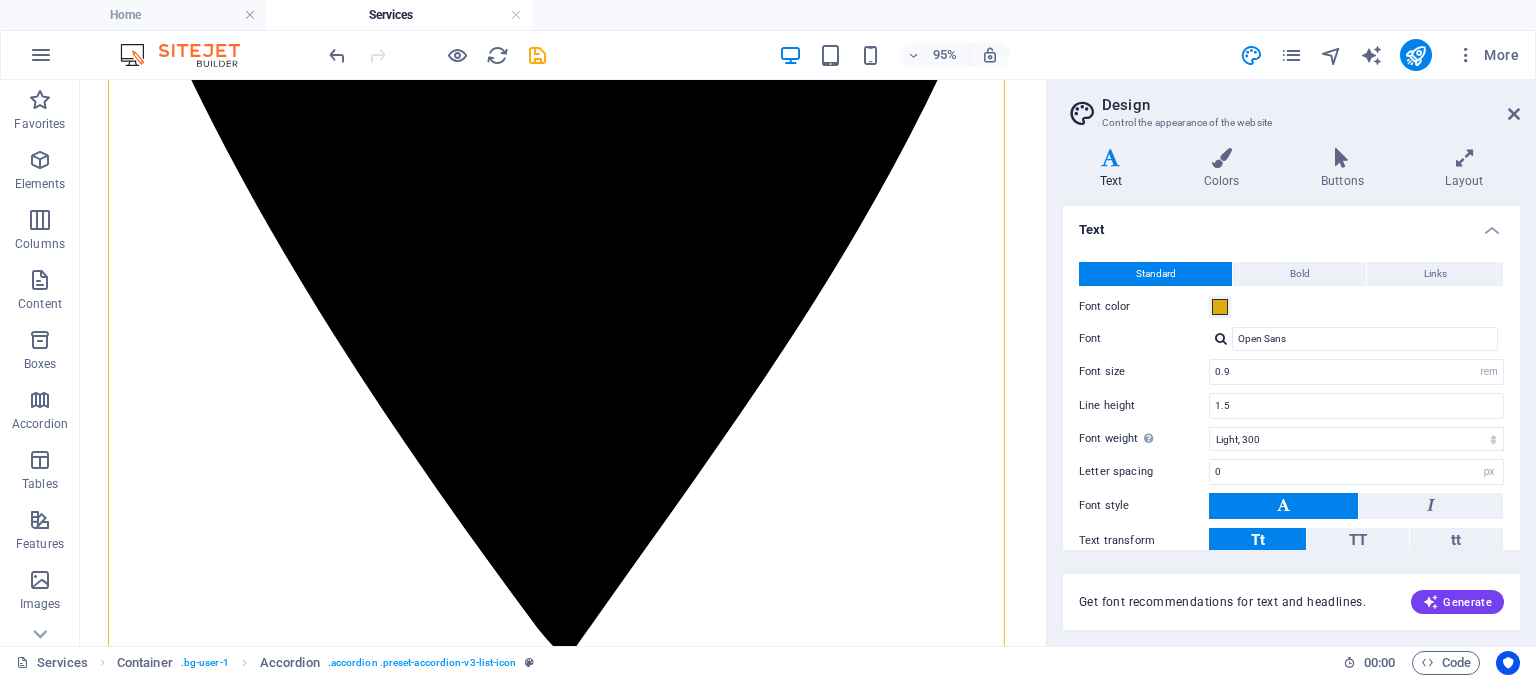 scroll, scrollTop: 920, scrollLeft: 0, axis: vertical 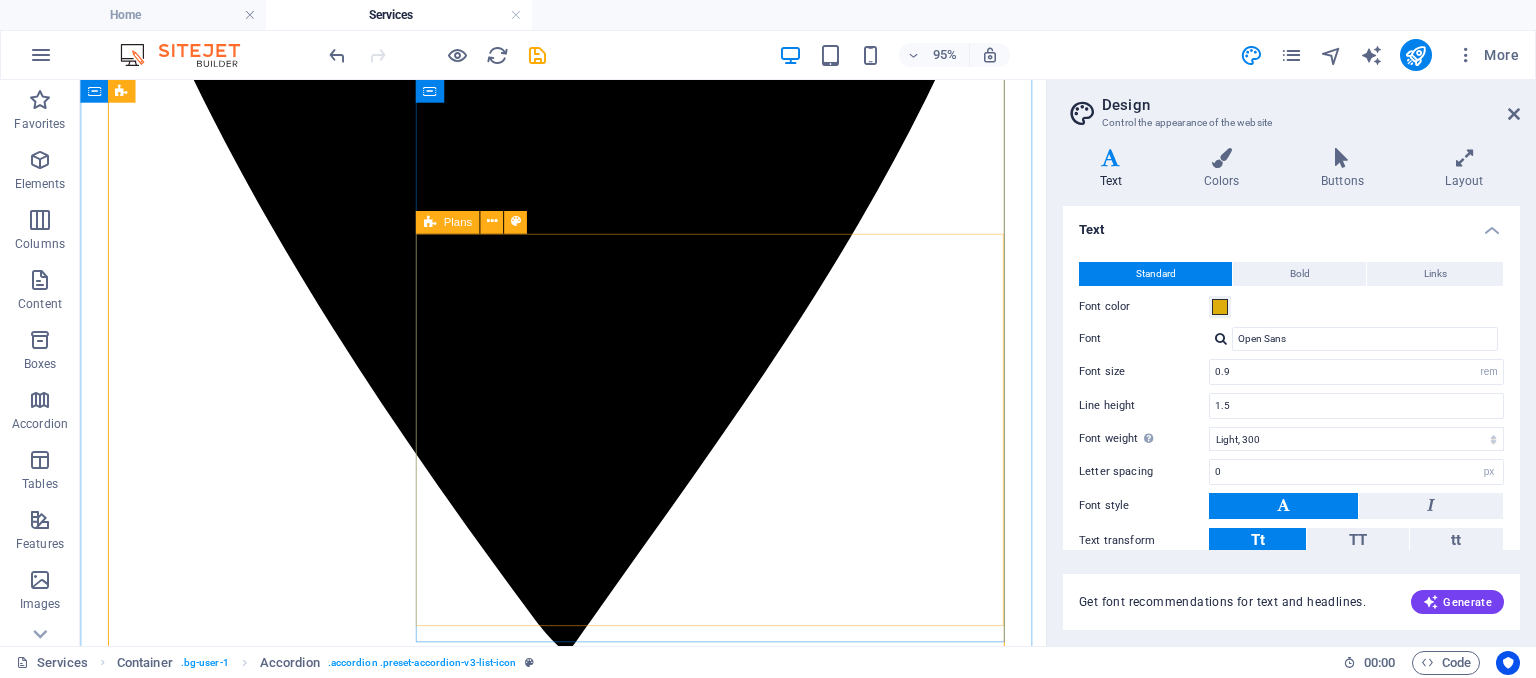 click on "Basic Care Errands Cooking Cleaning Escort to doctors Free time activities $50 per month Advanced Care Errands Cooking Cleaning Escort to doctors Medical supply Free time activities $199 per month Full Care Errands Cooking Cleaning Escort to doctors Full medical care Hygienic assistance Free time activities $299 per month" at bounding box center (588, 6052) 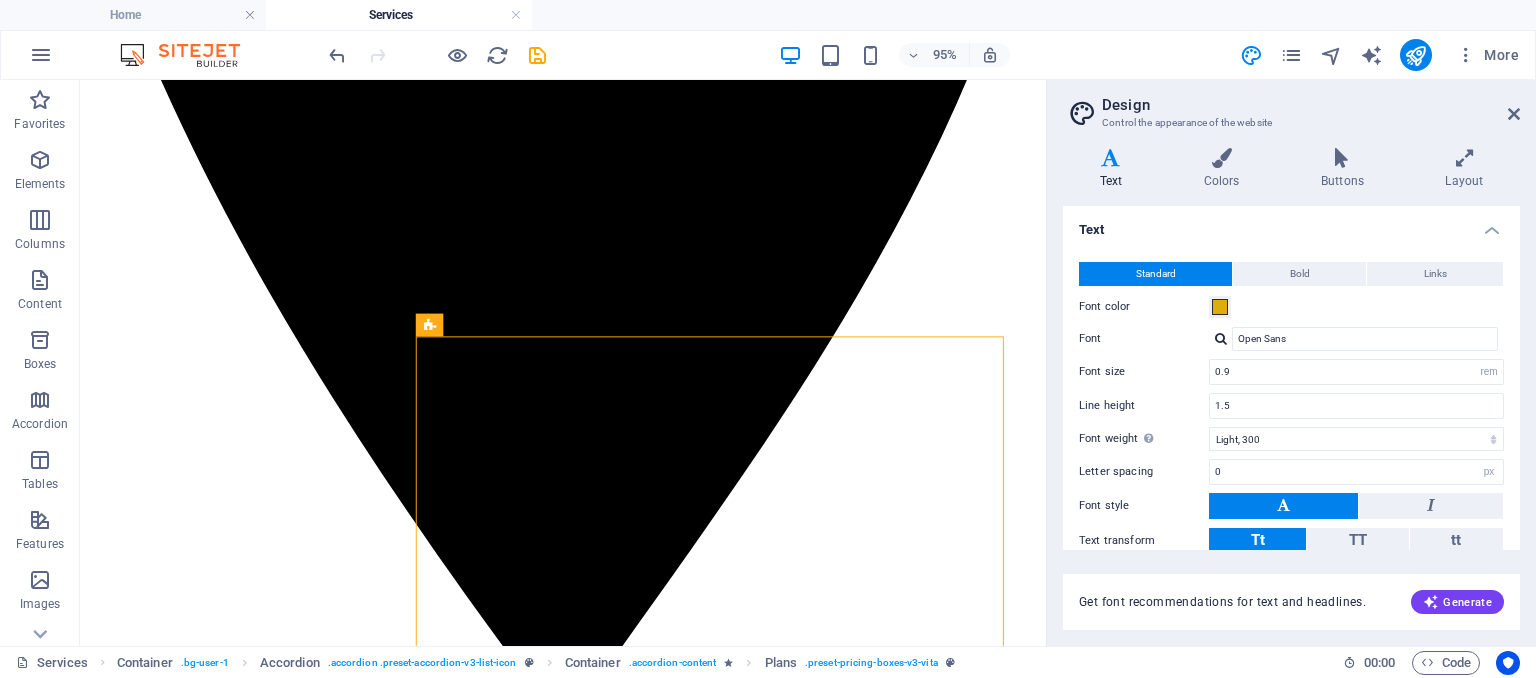 scroll, scrollTop: 958, scrollLeft: 0, axis: vertical 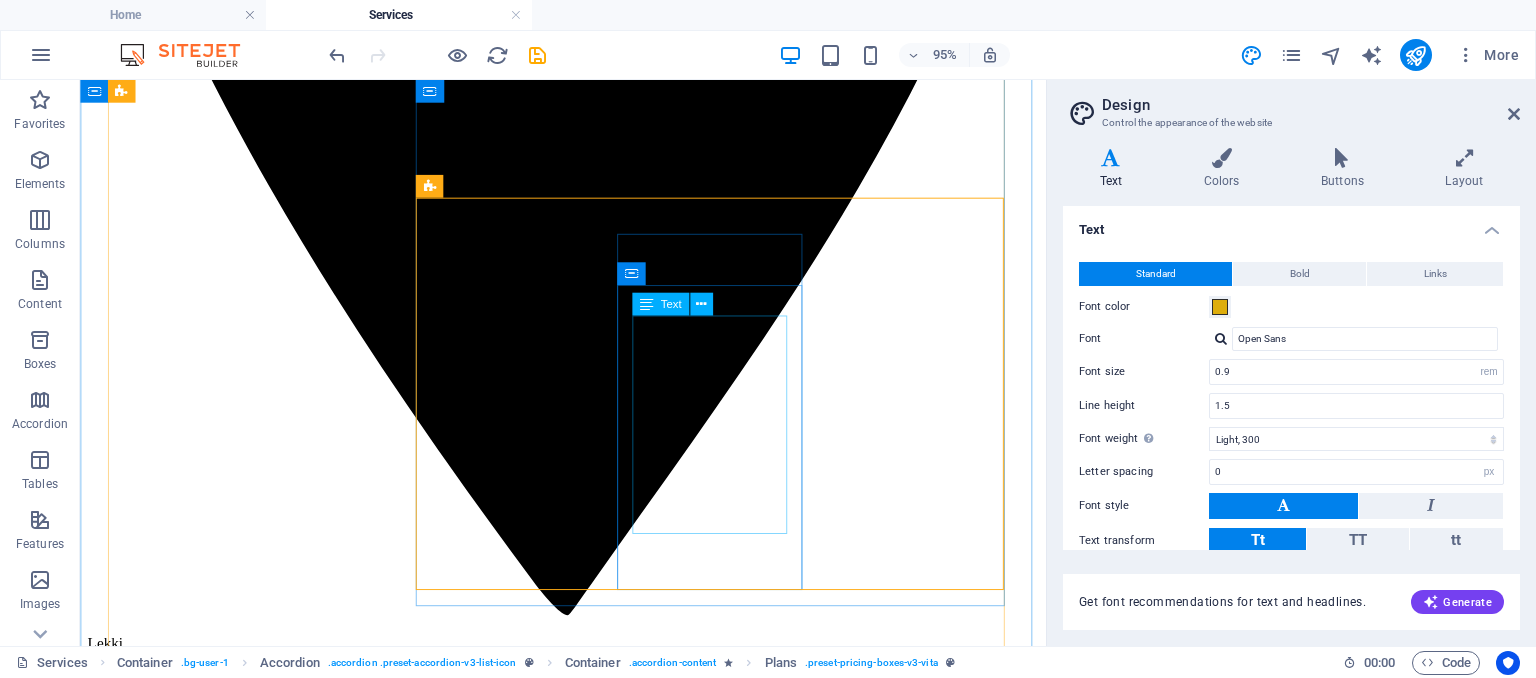 click on "Errands Cooking Cleaning Escort to doctors Medical supply Free time activities" at bounding box center [588, 6005] 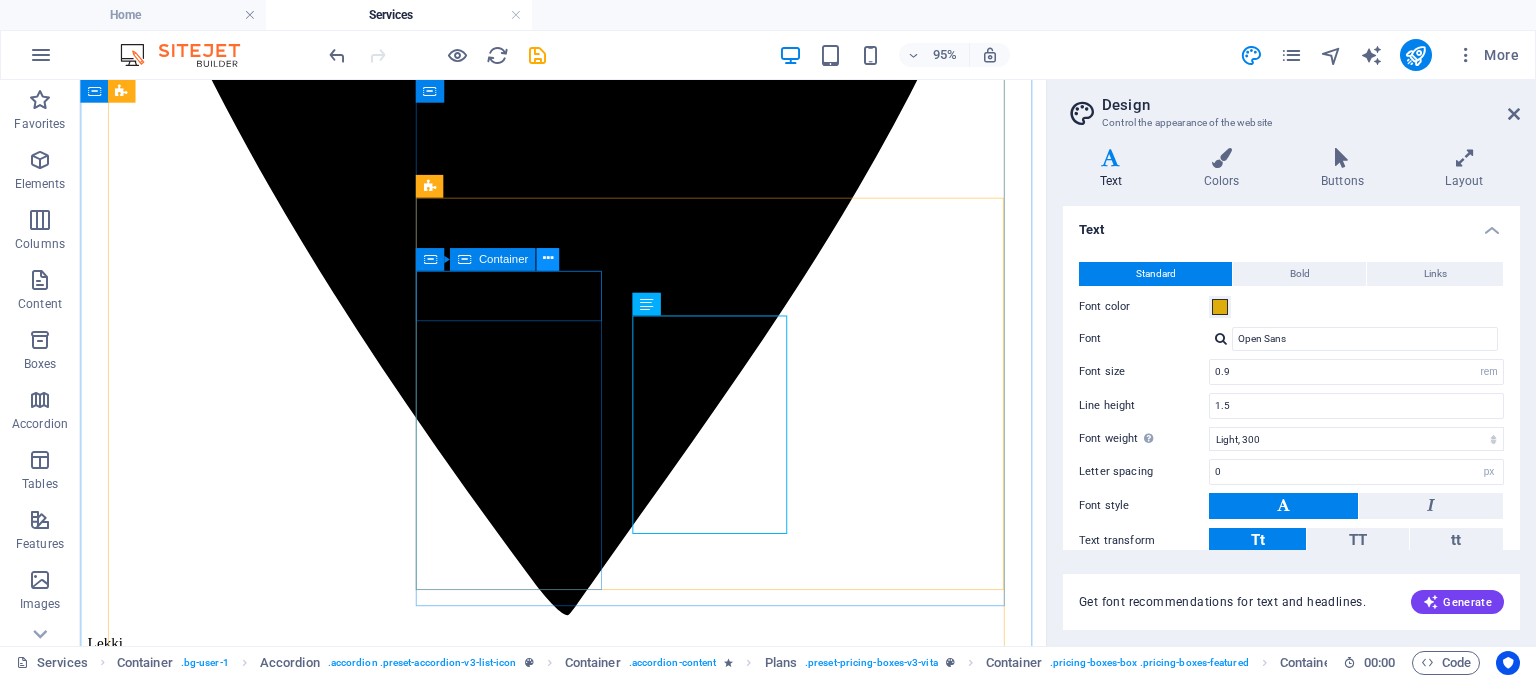 click at bounding box center [548, 259] 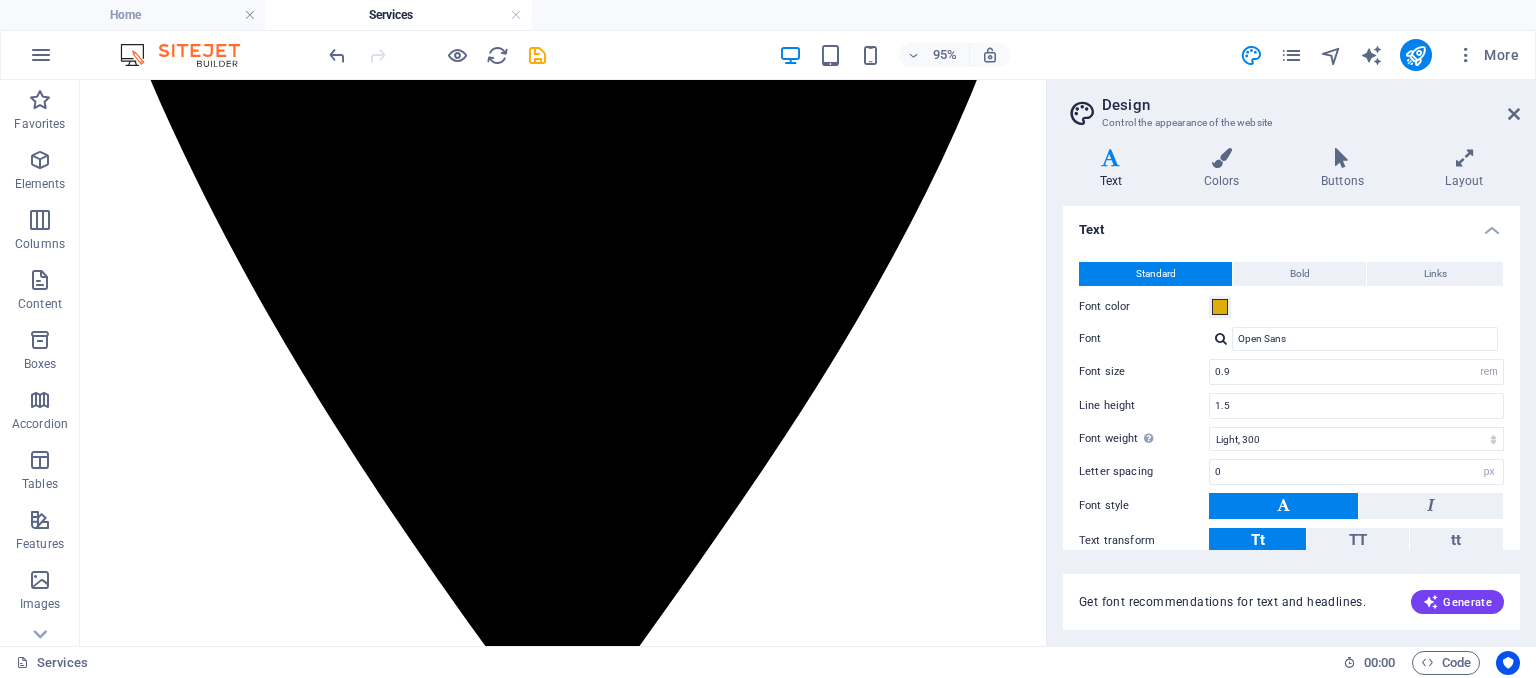 scroll, scrollTop: 919, scrollLeft: 0, axis: vertical 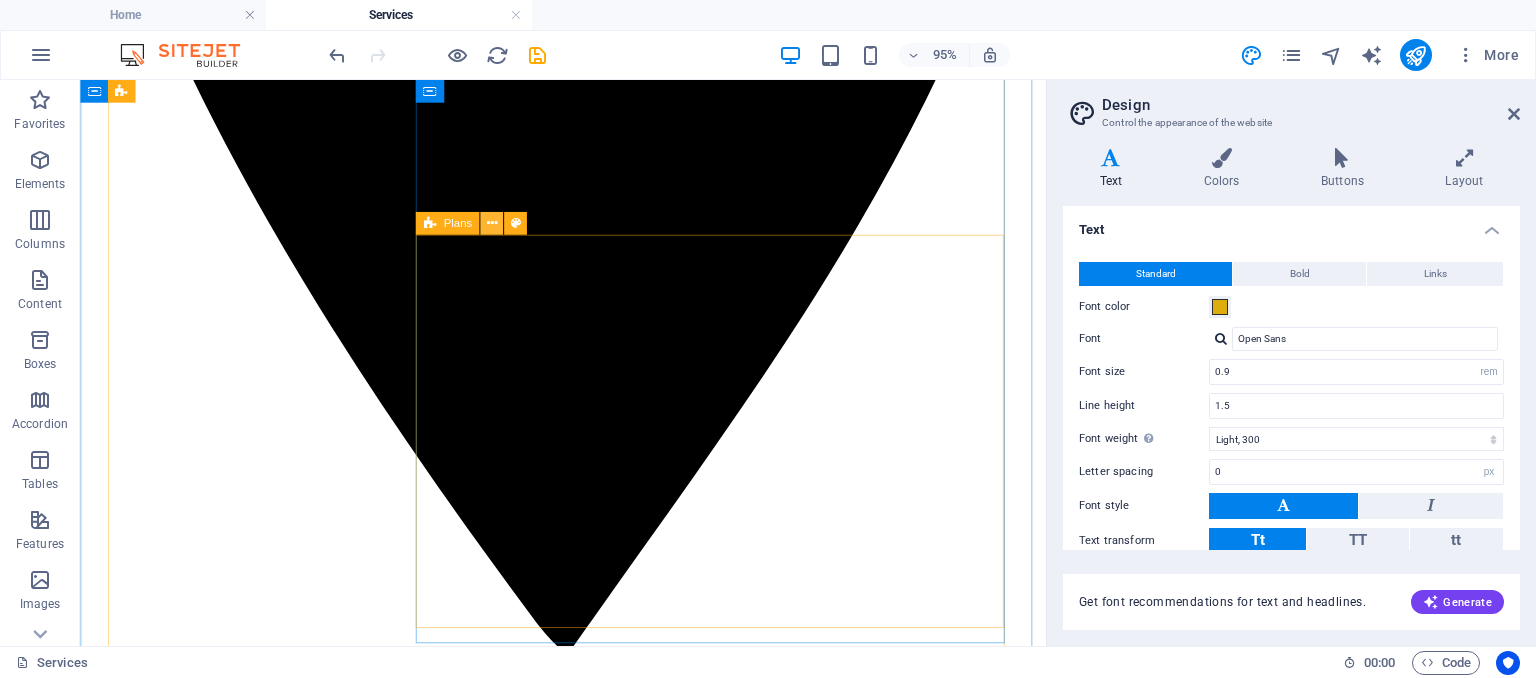 click at bounding box center (492, 224) 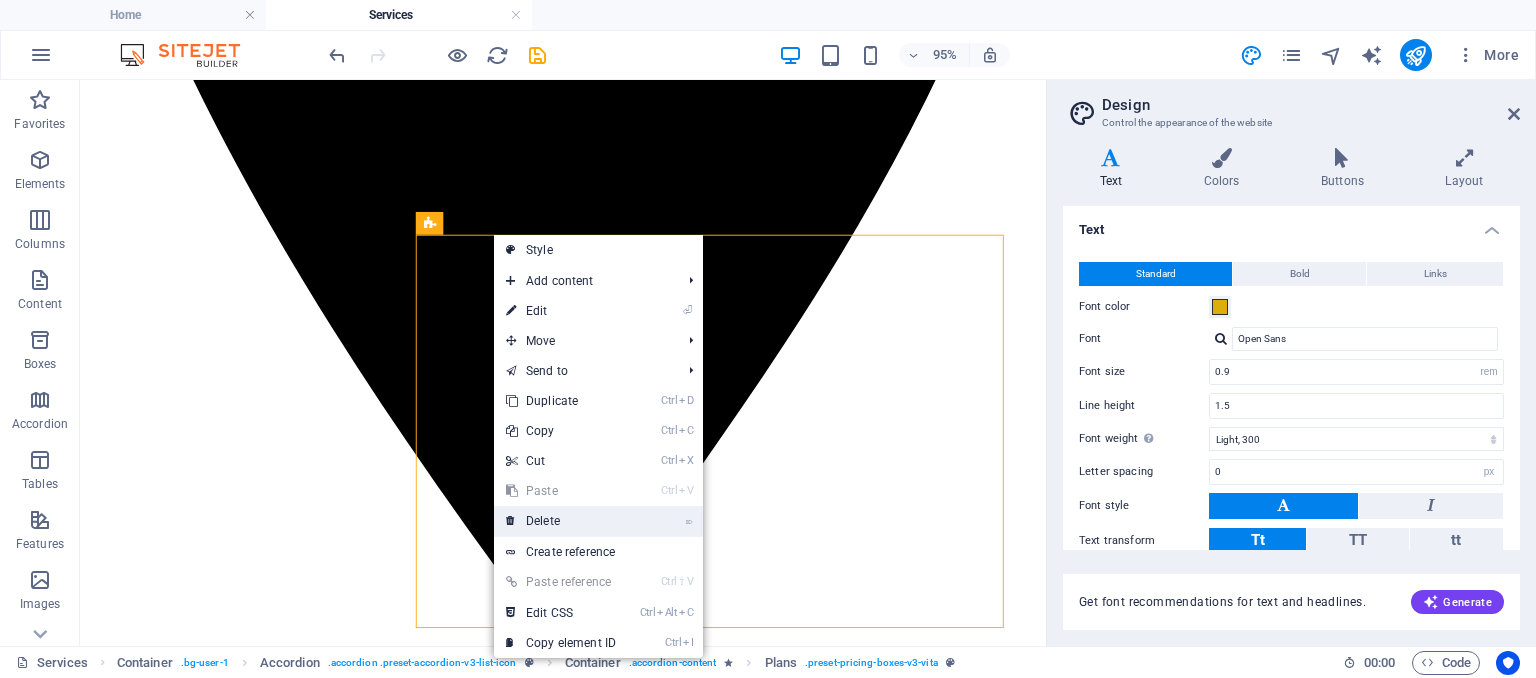 click on "⌦  Delete" at bounding box center (561, 521) 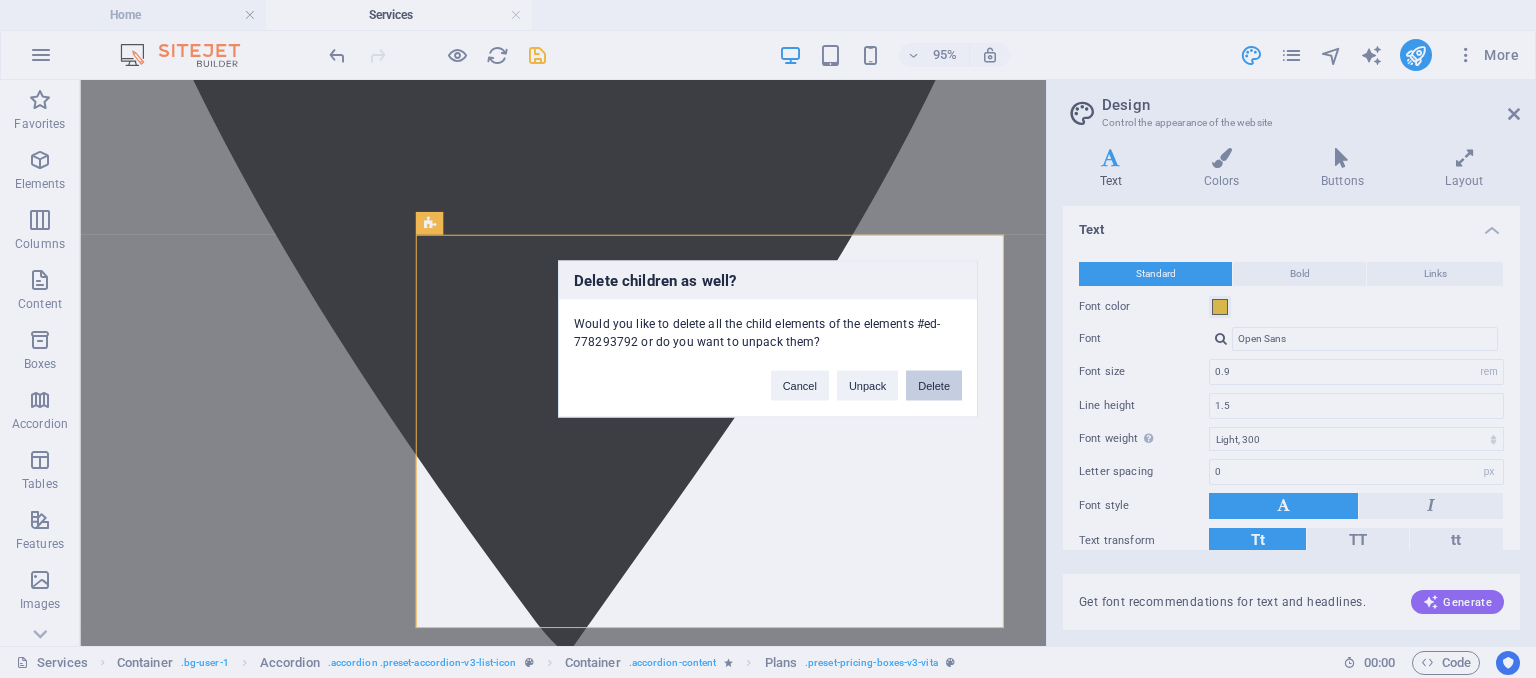 click on "Delete" at bounding box center (934, 386) 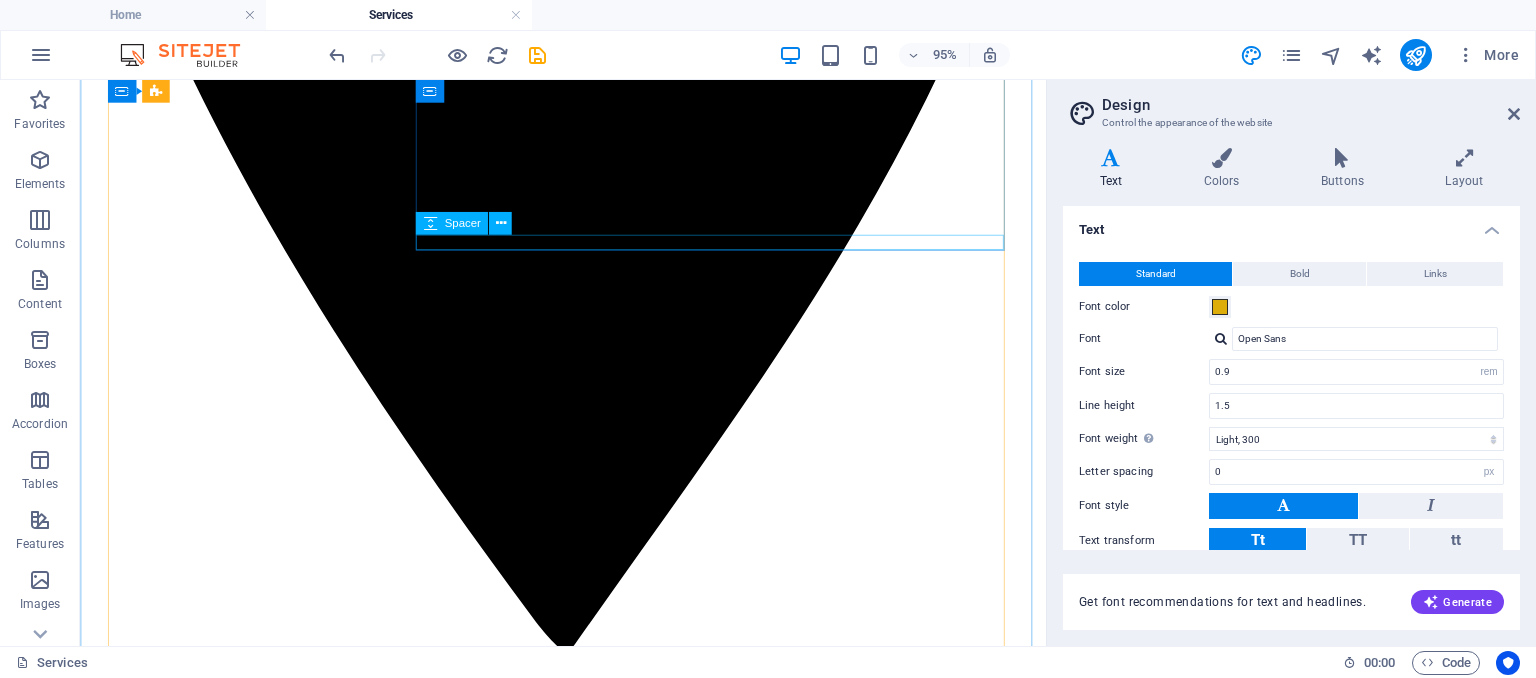 click at bounding box center (588, 5663) 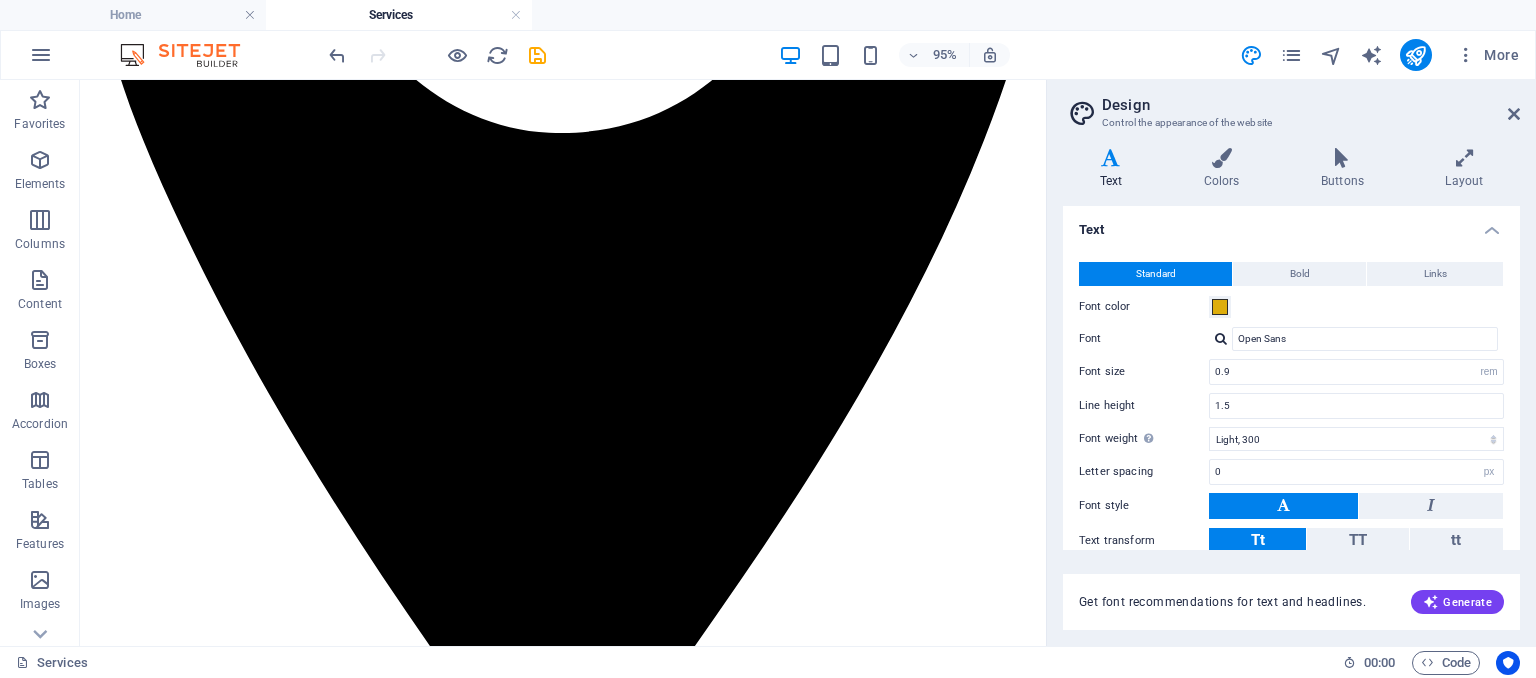 scroll, scrollTop: 756, scrollLeft: 0, axis: vertical 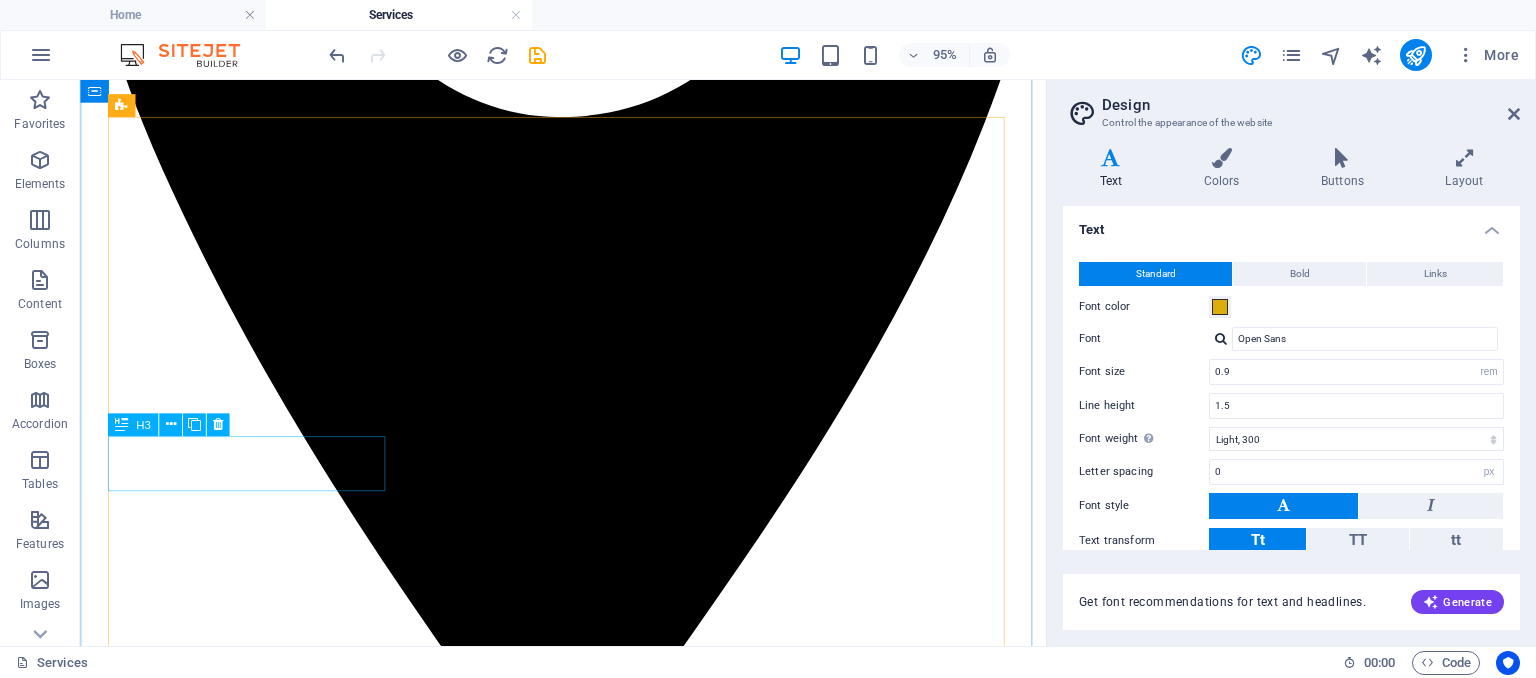 click on "Transportation" at bounding box center (588, 5863) 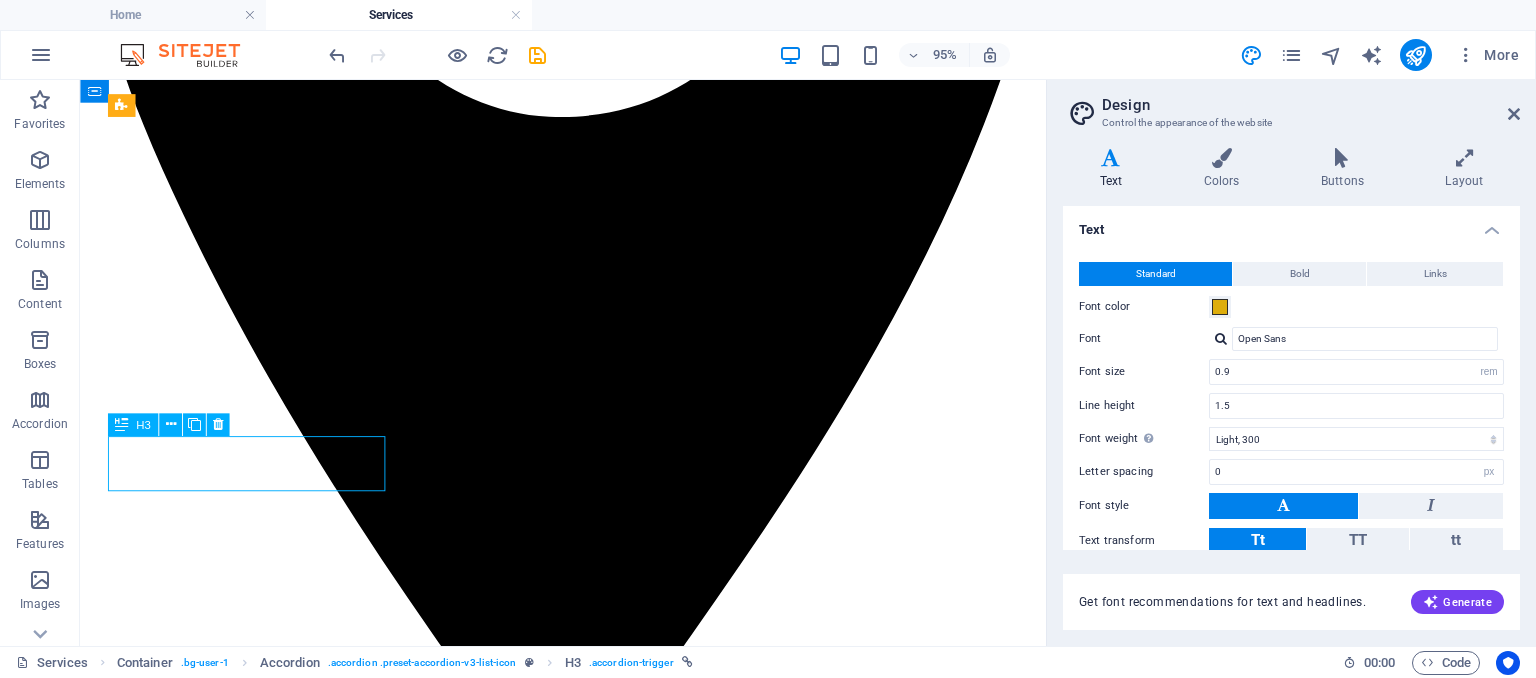 click on "Transportation" at bounding box center (588, 5863) 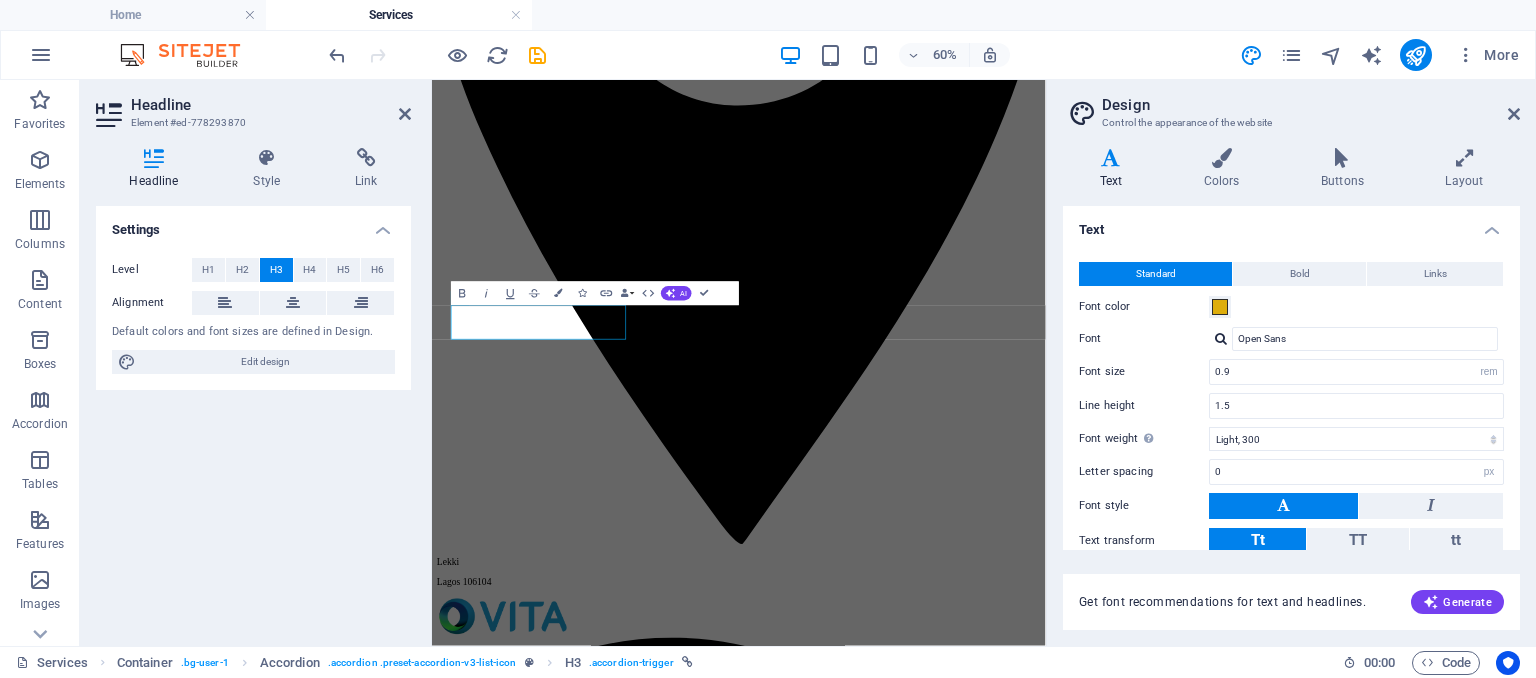 scroll, scrollTop: 910, scrollLeft: 0, axis: vertical 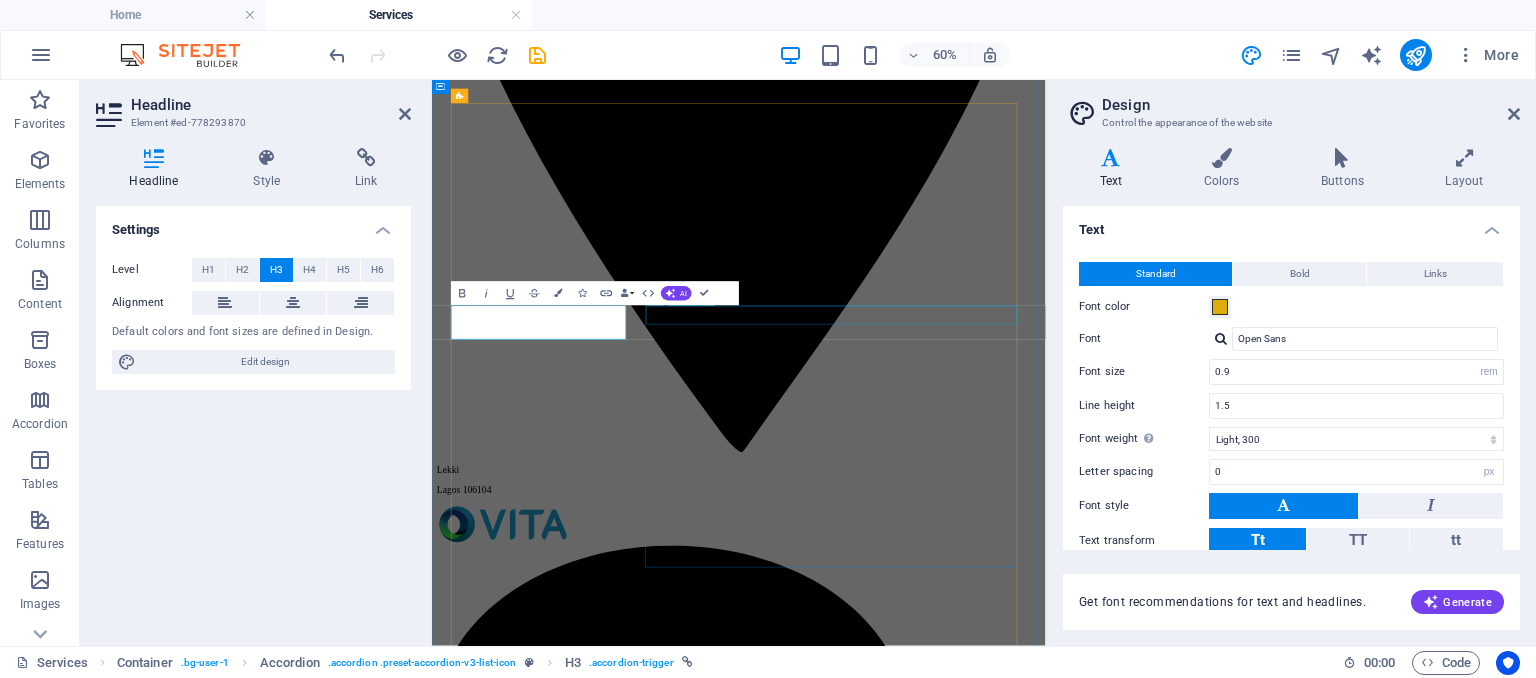 click on "Transport Service" at bounding box center (943, 5935) 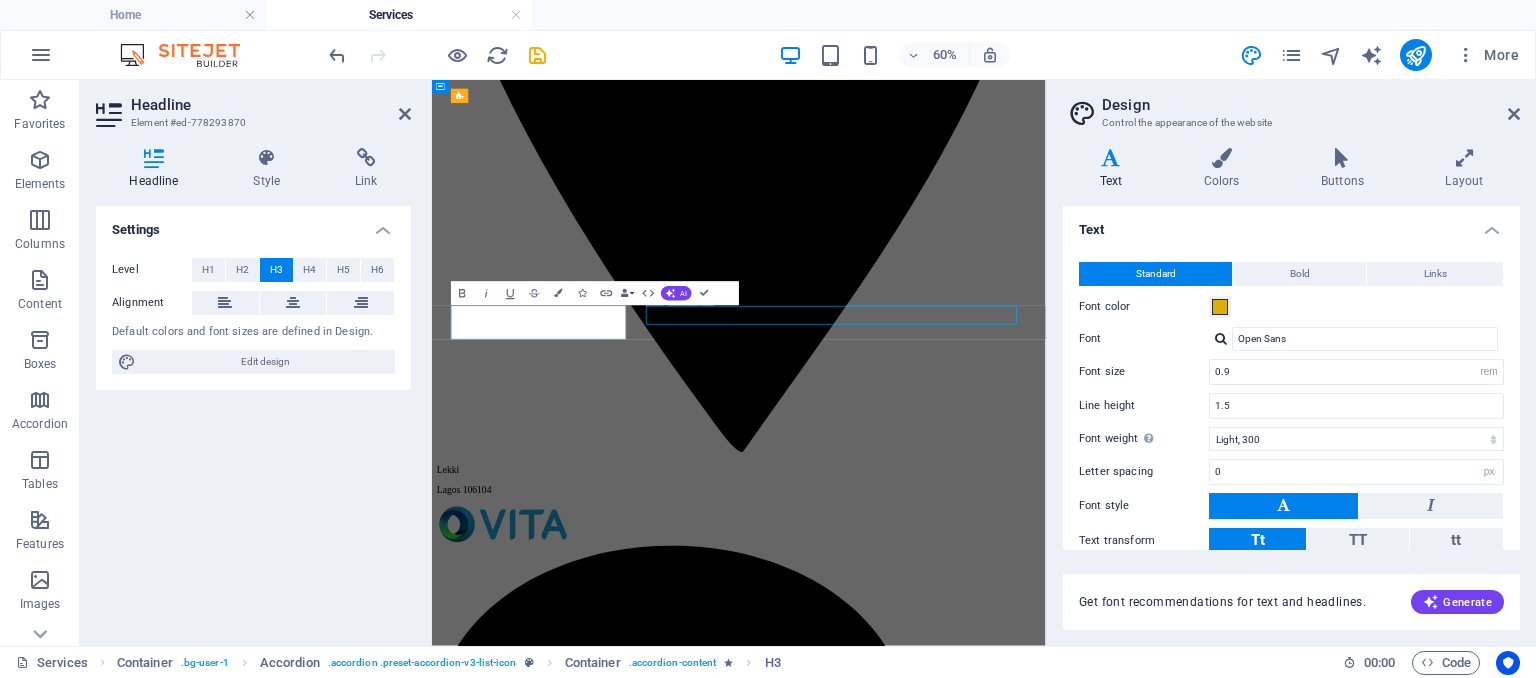 click on "Transport Service" at bounding box center [943, 5935] 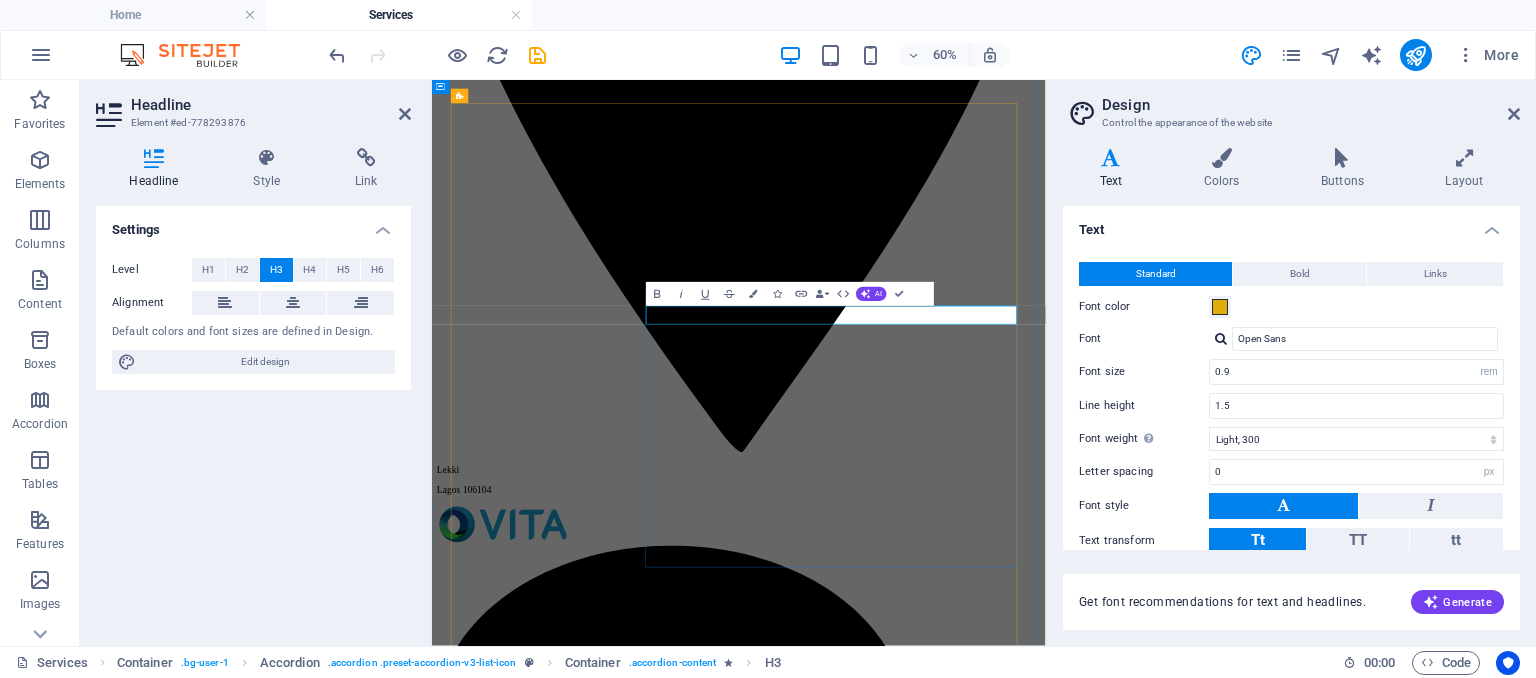 scroll, scrollTop: 0, scrollLeft: 7, axis: horizontal 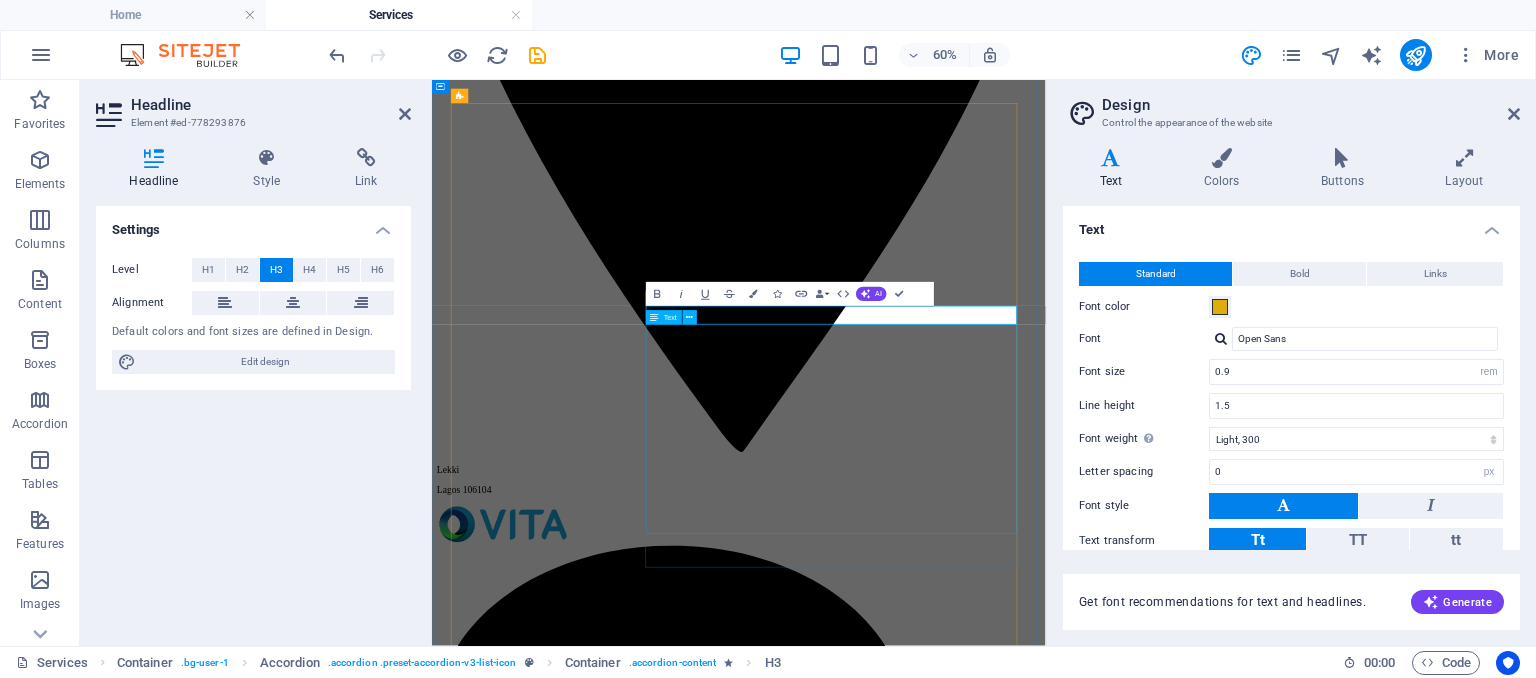 click on "Lorem ipsum dolor sit amet, consetetur sadipscing elitr, sed diam nonumy eirmod tempor invidunt ut labore et dolore magna aliquyam erat, sed diam voluptua. At vero eos et accusam et justo duo dolores et ea rebum. Stet clita kasd gubergren, no sea takimata sanctus est Lorem ipsum dolor sit amet. Lorem ipsum dolor sit amet, consetetur sadipscing elitr, sed diam nonumy eirmod tempor invidunt ut labore et dolore magna aliquyam erat, sed diam voluptua. Duis autem vel eum iriure dolor in hendrerit in vulputate velit esse molestie consequat, vel illum dolore eu feugiat nulla facilisis at vero eros et accumsan et iusto odio dignissim qui blandit praesent luptatum zzril delenit augue duis dolore te feugait nulla facilisi. Lorem ipsum dolor sit amet, consectetuer adipiscing elit, sed diam nonummy nibh euismod tincidunt ut laoreet dolore magna aliquam erat volutpat. At vero eos et accusam et justo duo dolores Stet clita kasd gubergren, no sea takimata  Lorem ipsum dolor sit amet Consetetur sadipscing elitr, sed diam" at bounding box center (943, 6105) 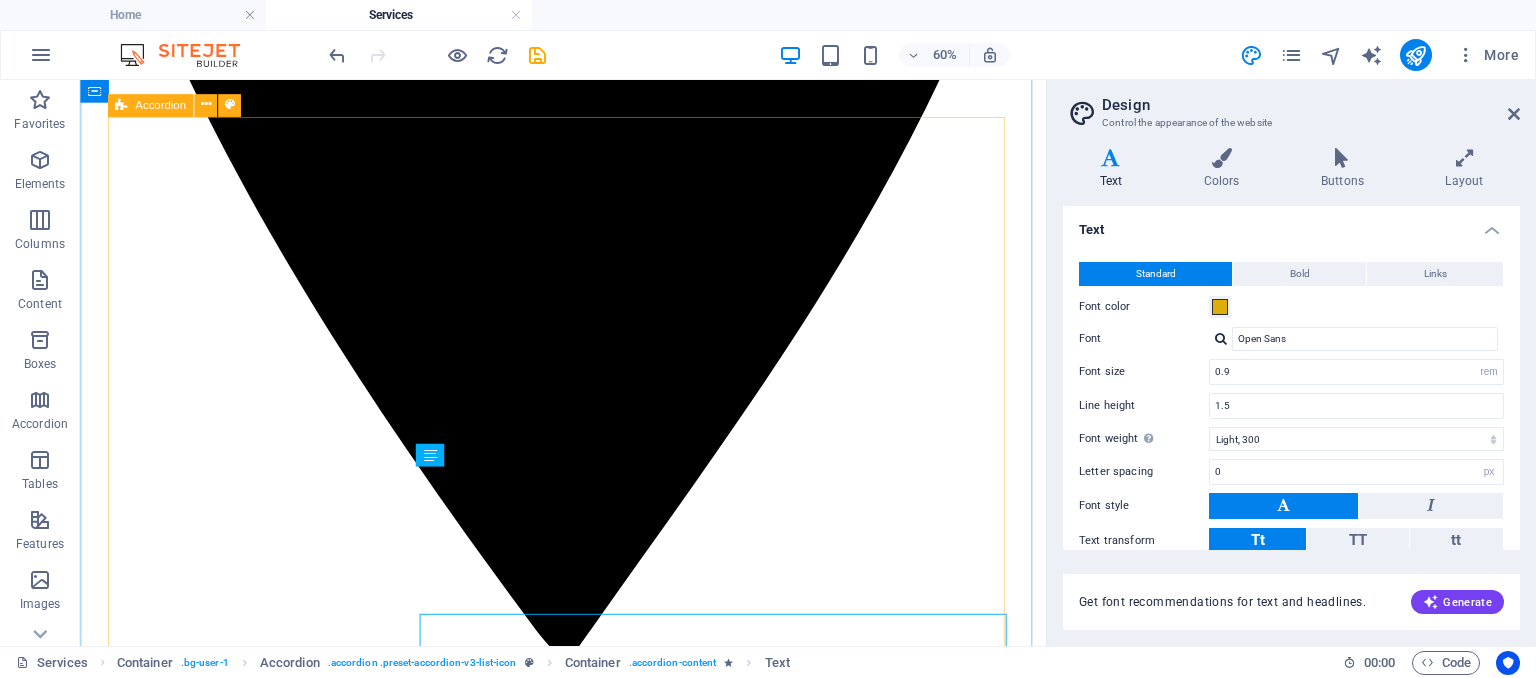 scroll, scrollTop: 756, scrollLeft: 0, axis: vertical 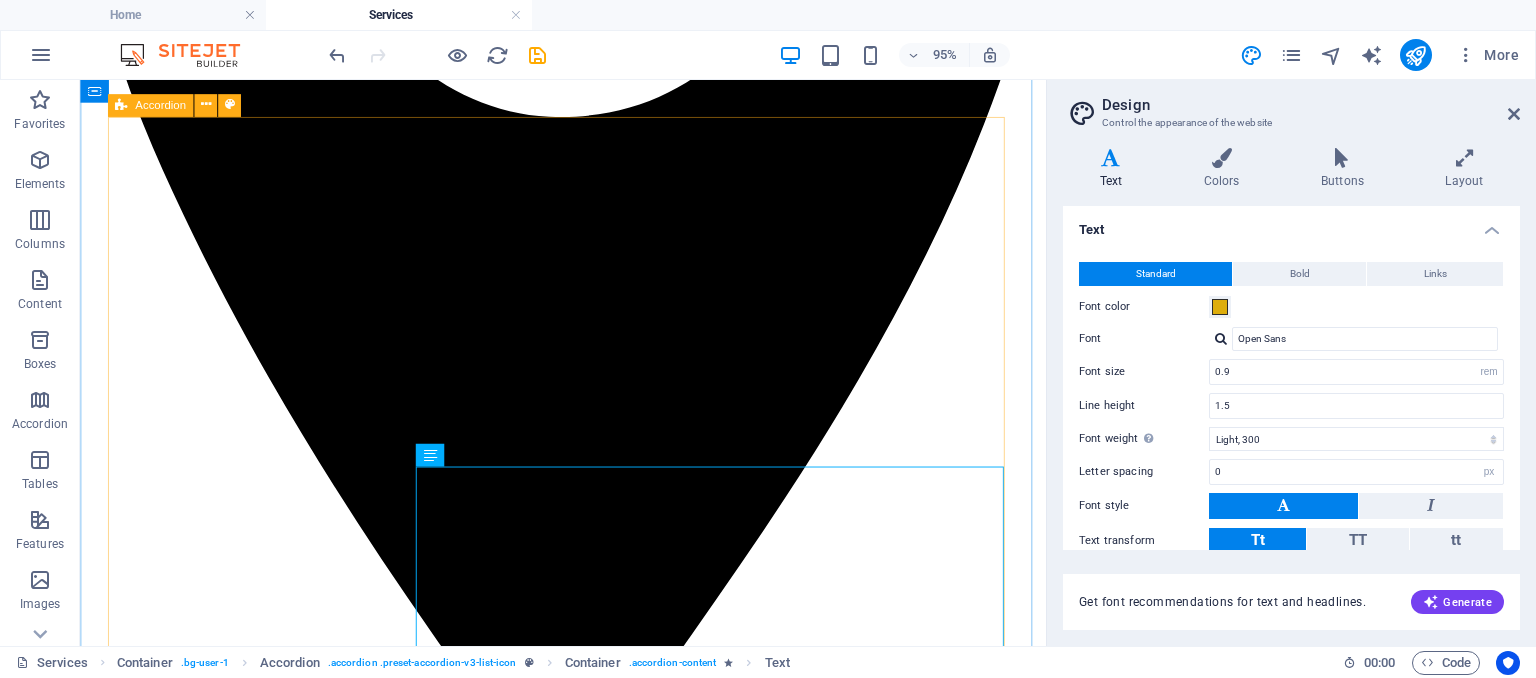 click on "Retainer-Based HR Services Ideal for SMEs and growing businesses. Tailored per Role, Person, or Organization
Recruitment
Entry to Mid-Level Roles: ₦45,000 – ₦65,000 per hire
Senior / Executive Roles: ₦100,000 – ₦250,000+ per hire
Bulk Hiring Discounts (5+ positions): Custom pricing
Note: Engagement covers pre-screening to offer stage. Onboarding and employee management are handled by the client.
Clause: If a hired candidate exits within 3 months, we provide a one-time replacement at 50% of the original fee.
Standalone HR Services Tailored per Role, Person, or Organization At vero eos et accusam et justo duo dolores Stet clita kasd gubergren, no sea takimata  Lorem ipsum dolor sit amet Consetetur sadipscing elitr, sed diam Contact us Cleaning Cleaning Services Contact us" at bounding box center (588, 6037) 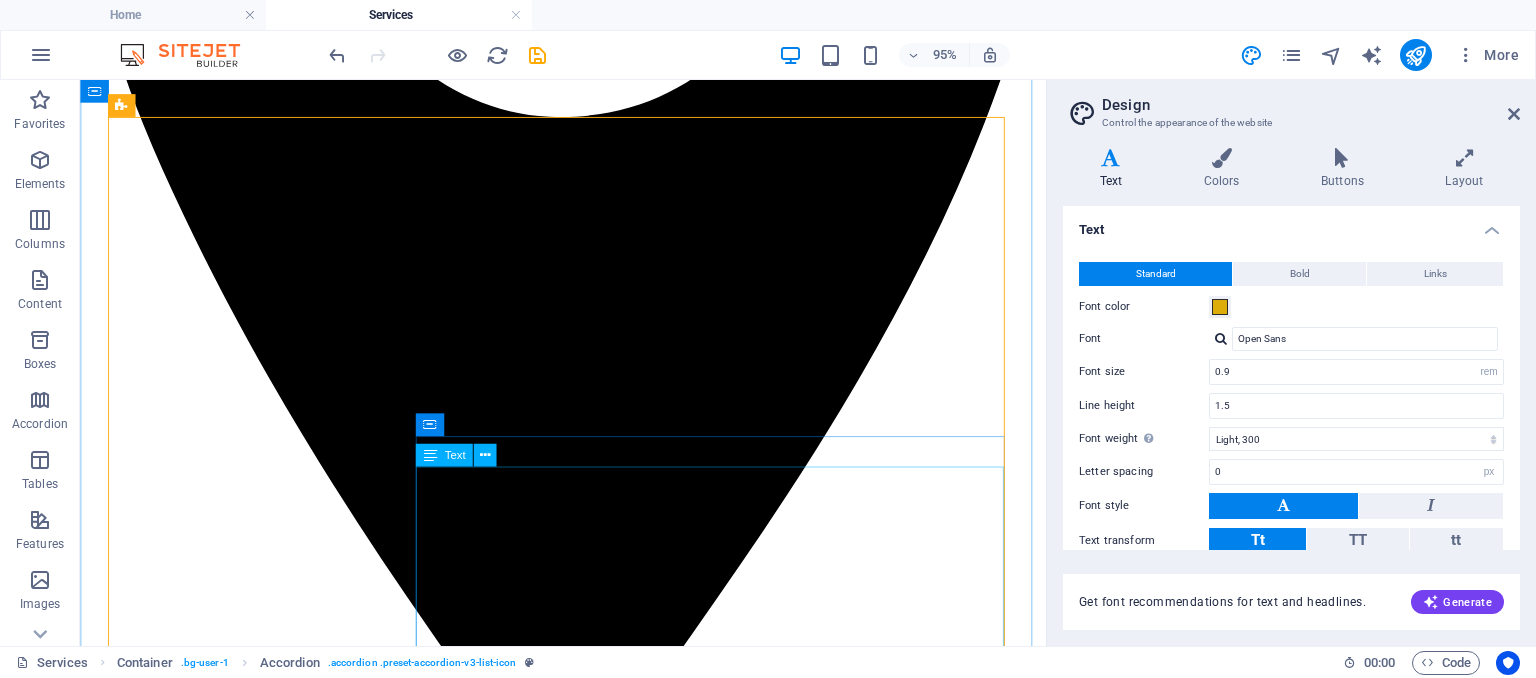 click on "Lorem ipsum dolor sit amet, consetetur sadipscing elitr, sed diam nonumy eirmod tempor invidunt ut labore et dolore magna aliquyam erat, sed diam voluptua. At vero eos et accusam et justo duo dolores et ea rebum. Stet clita kasd gubergren, no sea takimata sanctus est Lorem ipsum dolor sit amet. Lorem ipsum dolor sit amet, consetetur sadipscing elitr, sed diam nonumy eirmod tempor invidunt ut labore et dolore magna aliquyam erat, sed diam voluptua. Duis autem vel eum iriure dolor in hendrerit in vulputate velit esse molestie consequat, vel illum dolore eu feugiat nulla facilisis at vero eros et accumsan et iusto odio dignissim qui blandit praesent luptatum zzril delenit augue duis dolore te feugait nulla facilisi. Lorem ipsum dolor sit amet, consectetuer adipiscing elit, sed diam nonummy nibh euismod tincidunt ut laoreet dolore magna aliquam erat volutpat. At vero eos et accusam et justo duo dolores Stet clita kasd gubergren, no sea takimata  Lorem ipsum dolor sit amet Consetetur sadipscing elitr, sed diam" at bounding box center [588, 6074] 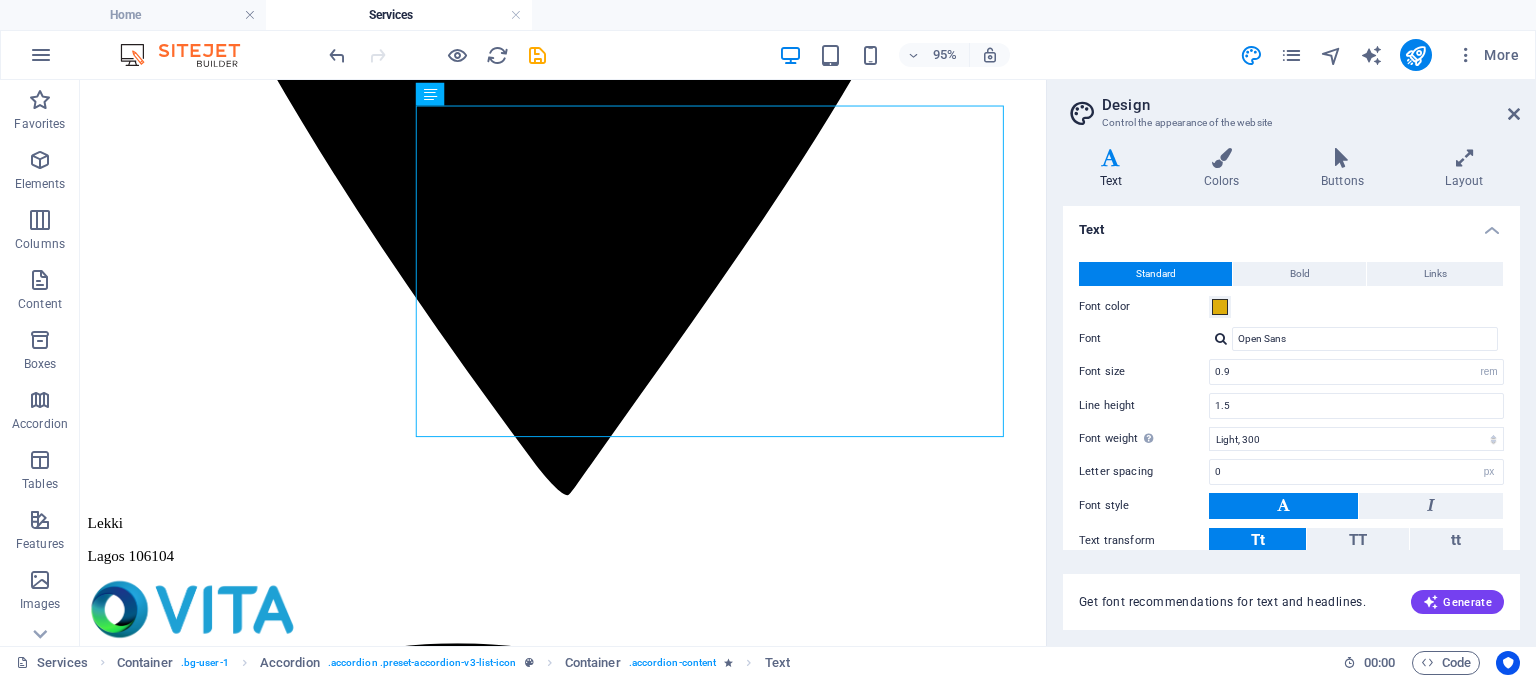 scroll, scrollTop: 1161, scrollLeft: 0, axis: vertical 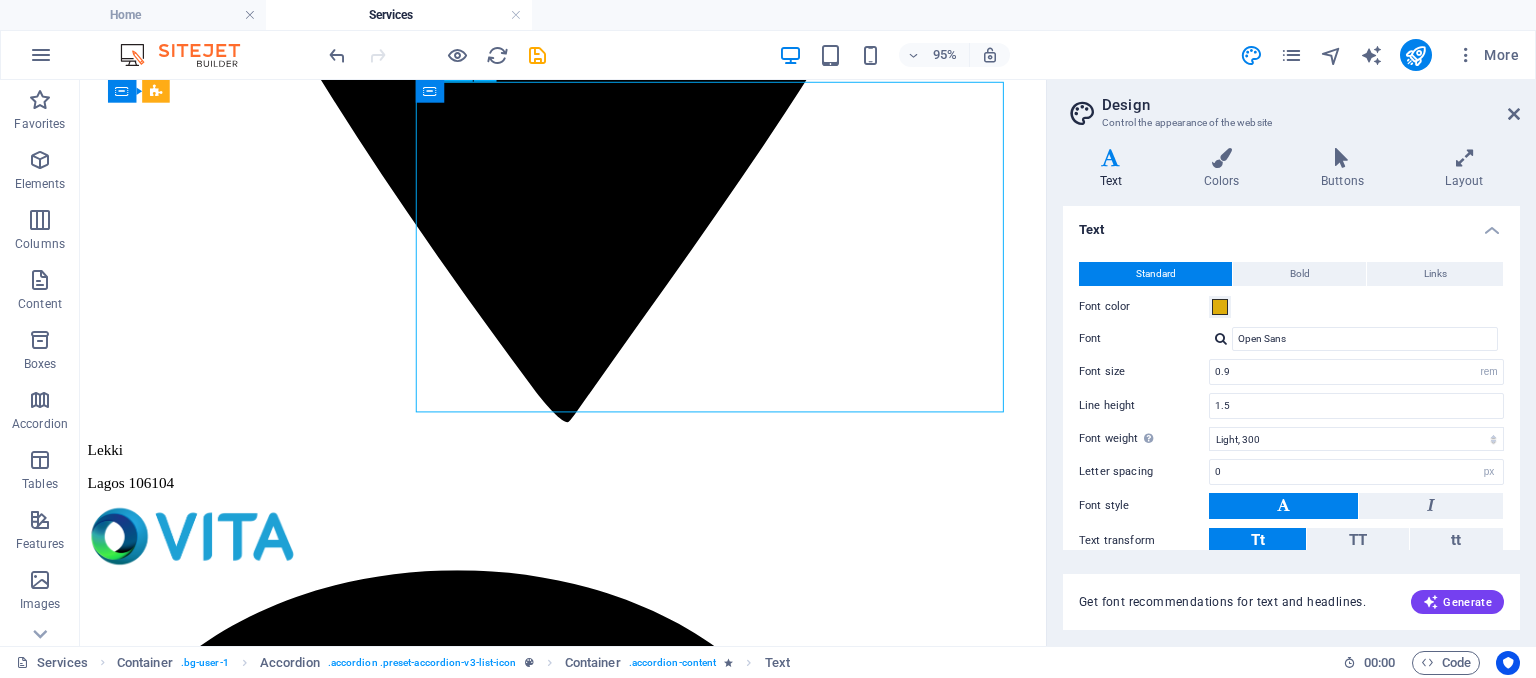 drag, startPoint x: 717, startPoint y: 414, endPoint x: 671, endPoint y: 418, distance: 46.173584 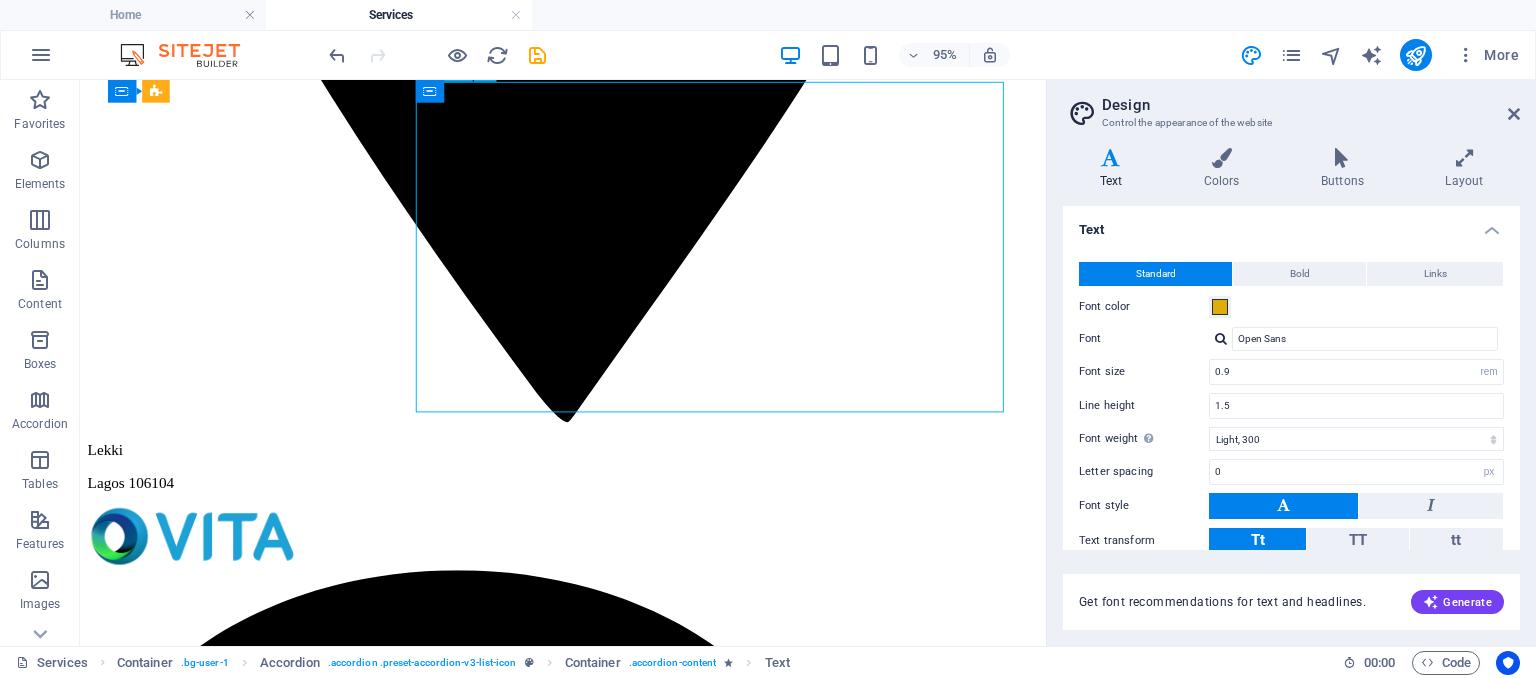 click on "Lorem ipsum dolor sit amet, consetetur sadipscing elitr, sed diam nonumy eirmod tempor invidunt ut labore et dolore magna aliquyam erat, sed diam voluptua. At vero eos et accusam et justo duo dolores et ea rebum. Stet clita kasd gubergren, no sea takimata sanctus est Lorem ipsum dolor sit amet. Lorem ipsum dolor sit amet, consetetur sadipscing elitr, sed diam nonumy eirmod tempor invidunt ut labore et dolore magna aliquyam erat, sed diam voluptua. Duis autem vel eum iriure dolor in hendrerit in vulputate velit esse molestie consequat, vel illum dolore eu feugiat nulla facilisis at vero eros et accumsan et iusto odio dignissim qui blandit praesent luptatum zzril delenit augue duis dolore te feugait nulla facilisi. Lorem ipsum dolor sit amet, consectetuer adipiscing elit, sed diam nonummy nibh euismod tincidunt ut laoreet dolore magna aliquam erat volutpat. At vero eos et accusam et justo duo dolores Stet clita kasd gubergren, no sea takimata  Lorem ipsum dolor sit amet Consetetur sadipscing elitr, sed diam" at bounding box center [588, 5669] 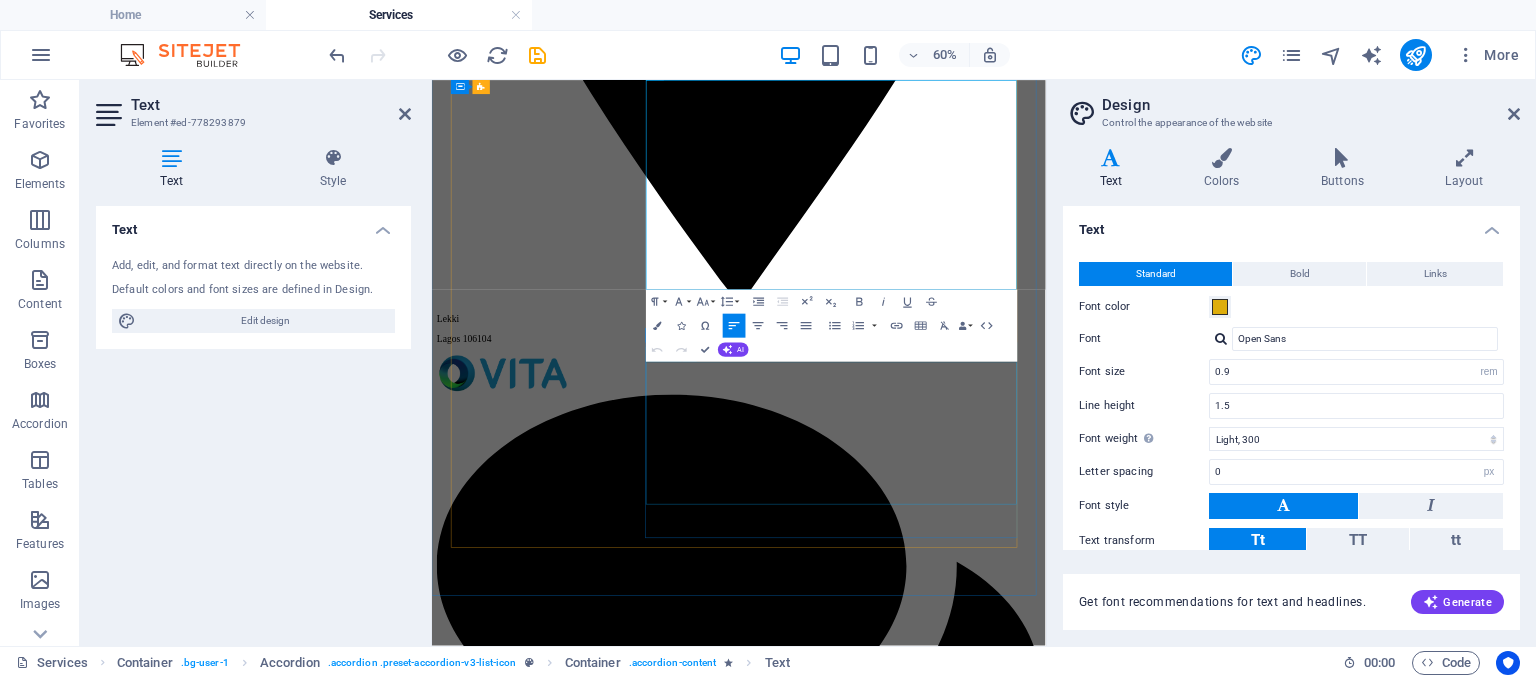 scroll, scrollTop: 1316, scrollLeft: 0, axis: vertical 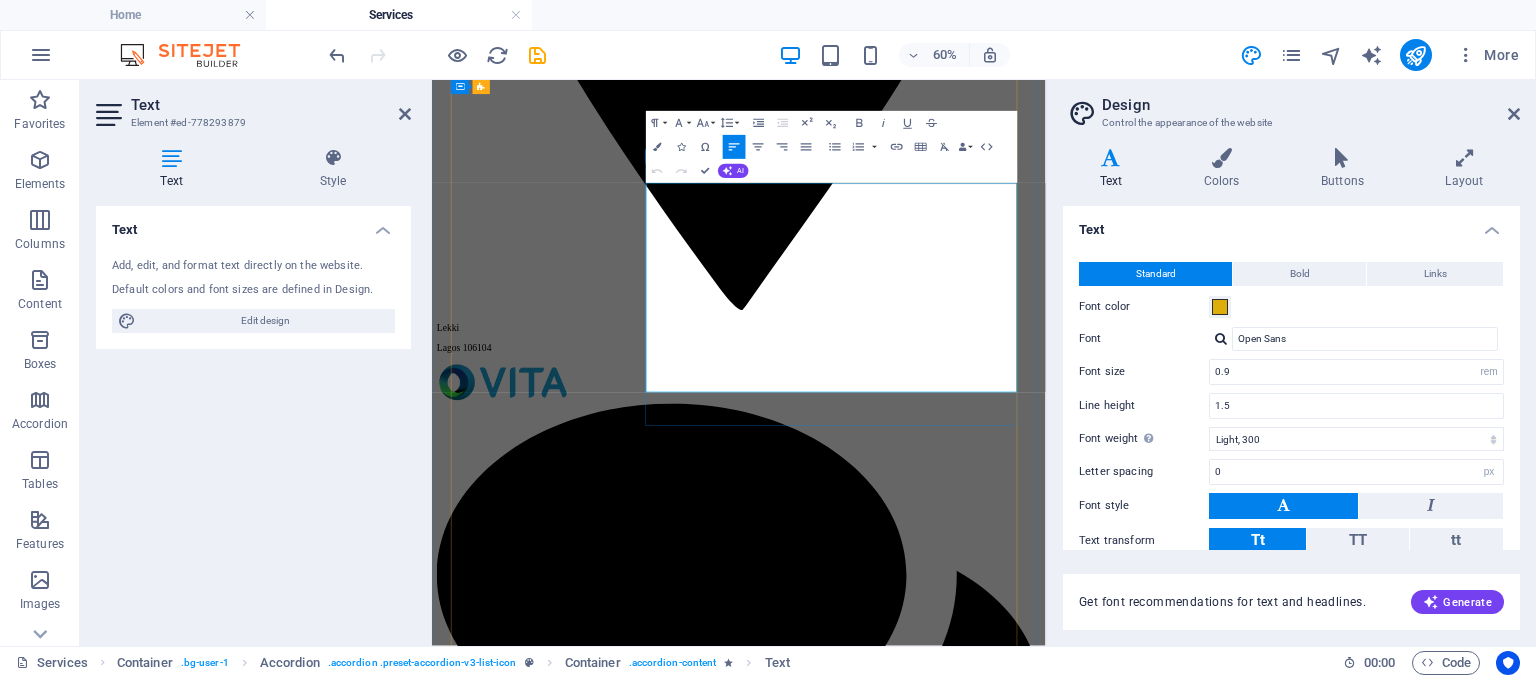 drag, startPoint x: 1062, startPoint y: 408, endPoint x: 787, endPoint y: 266, distance: 309.498 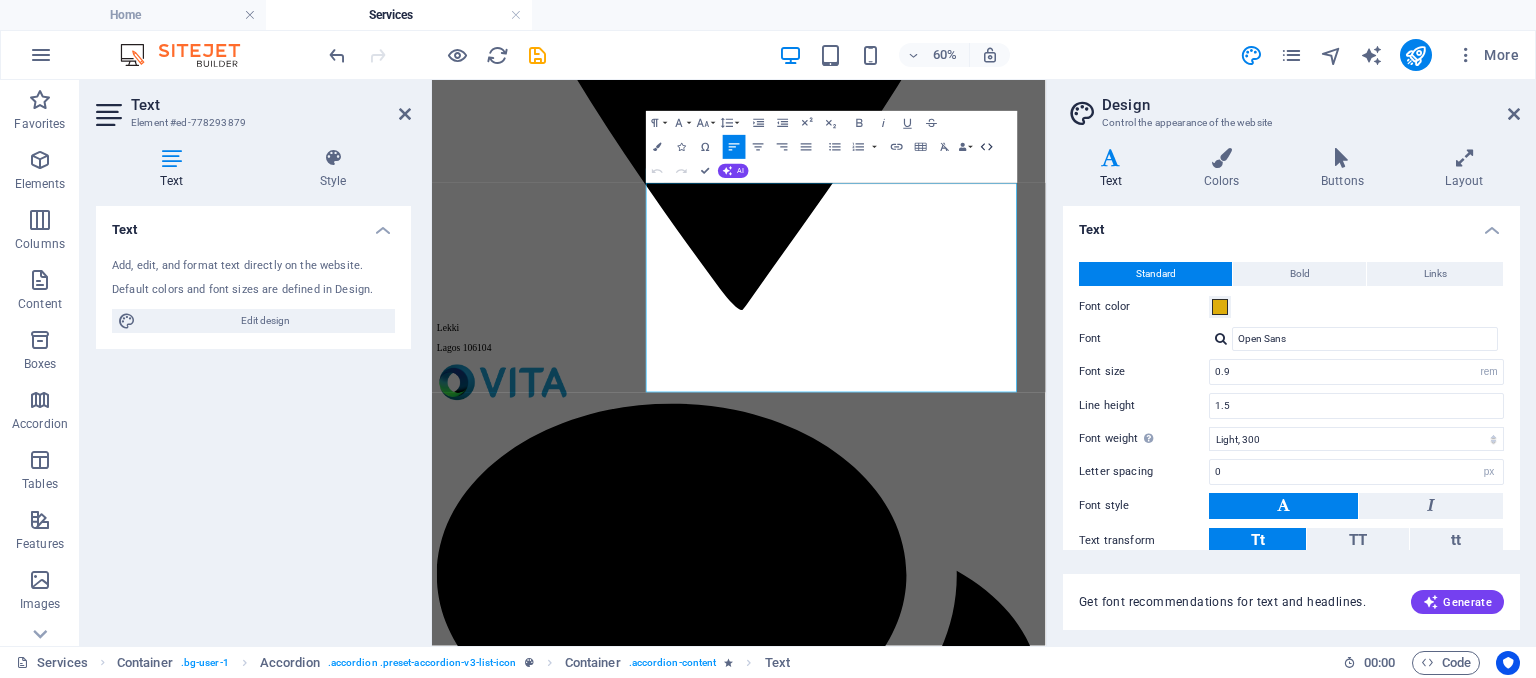 click 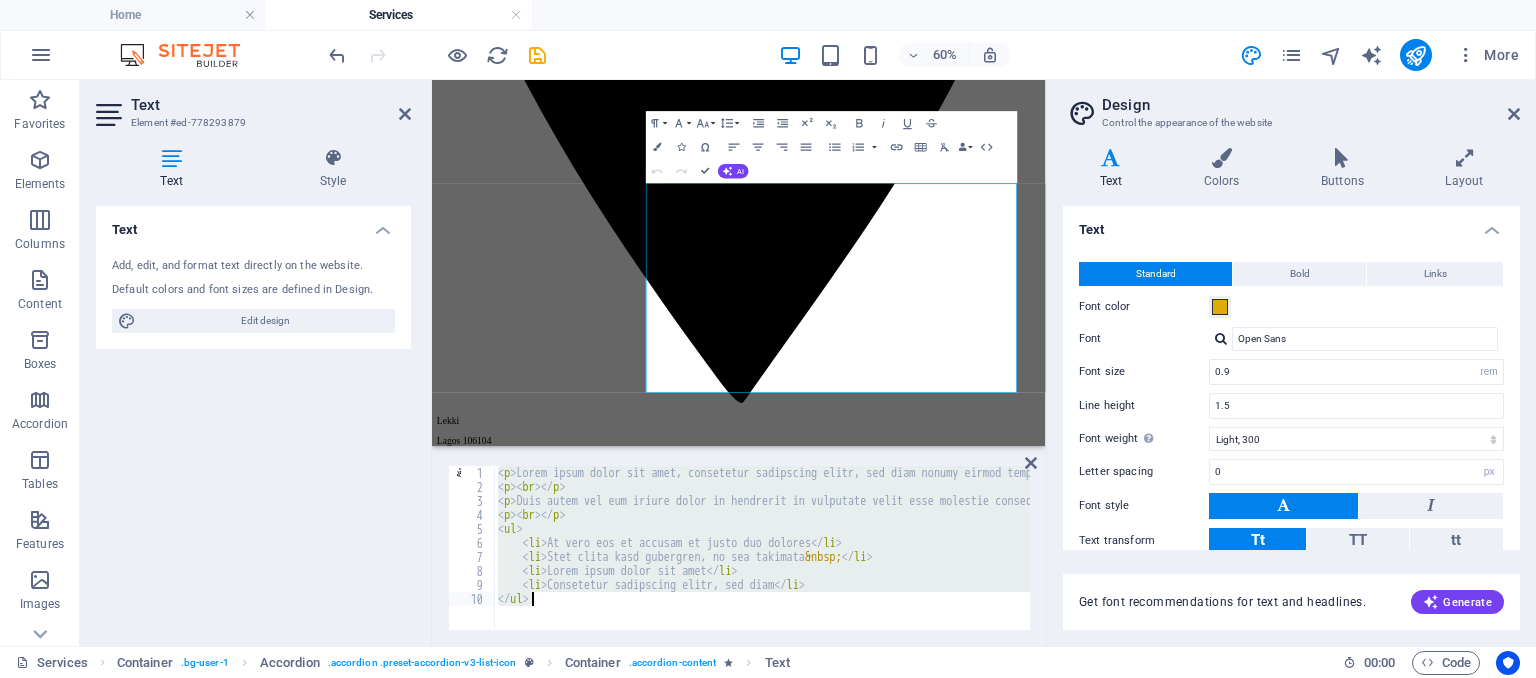 drag, startPoint x: 496, startPoint y: 474, endPoint x: 584, endPoint y: 599, distance: 152.86923 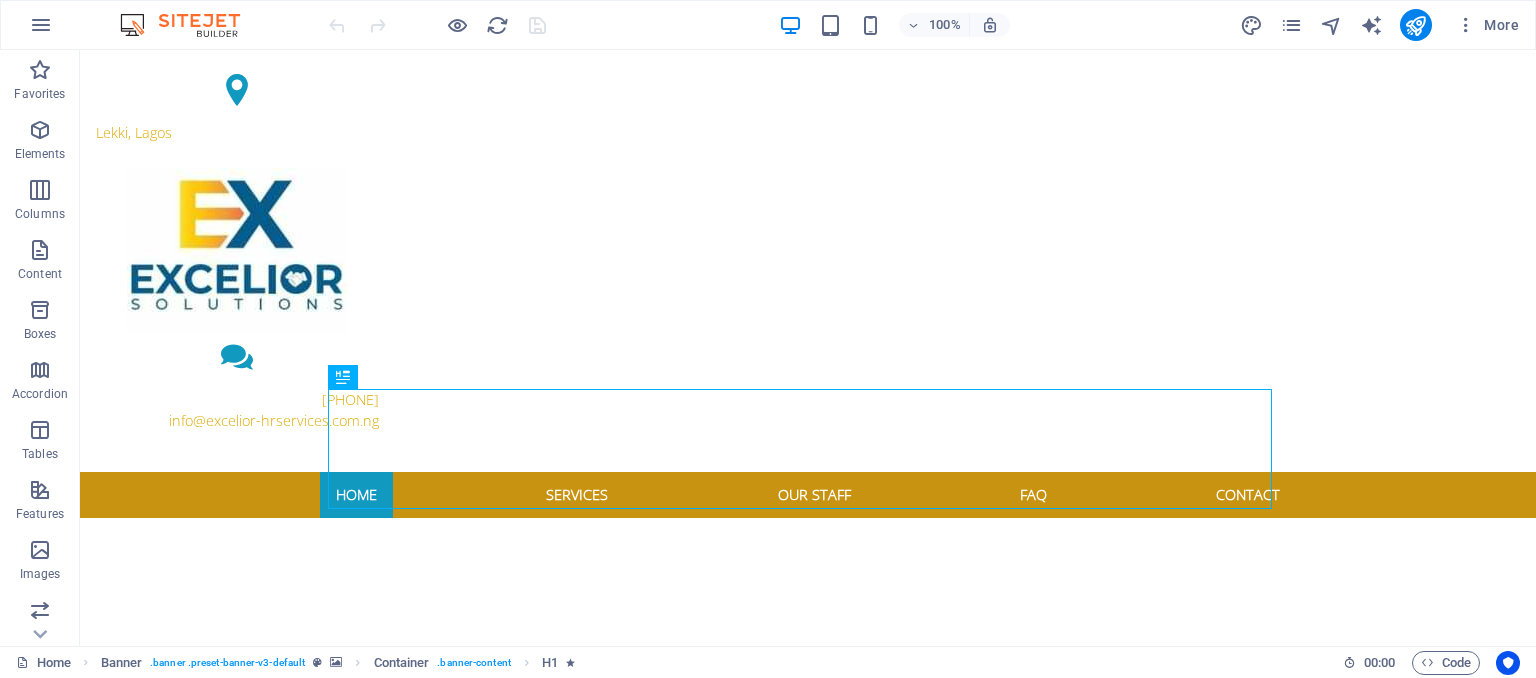 scroll, scrollTop: 0, scrollLeft: 0, axis: both 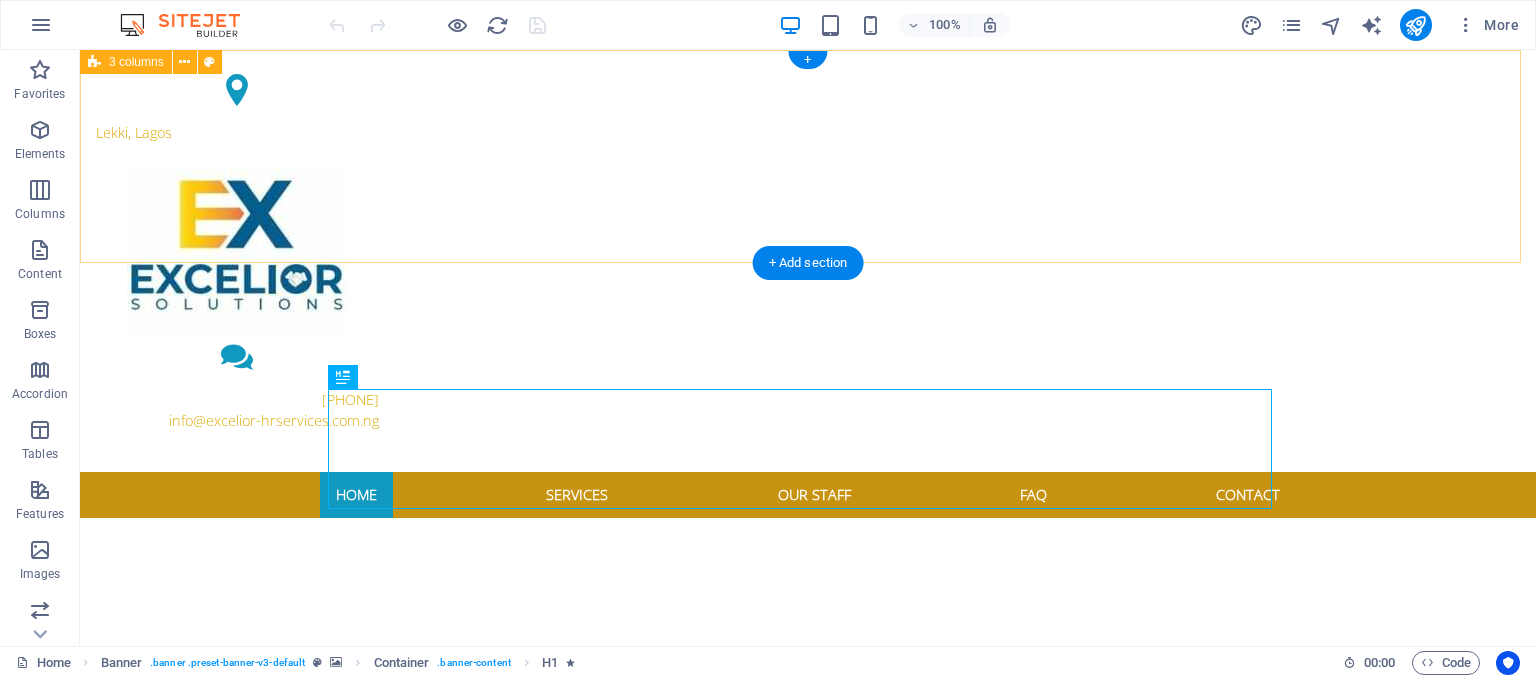 click on "[CITY], [REGION] [PHONE] [EMAIL]" at bounding box center [808, 261] 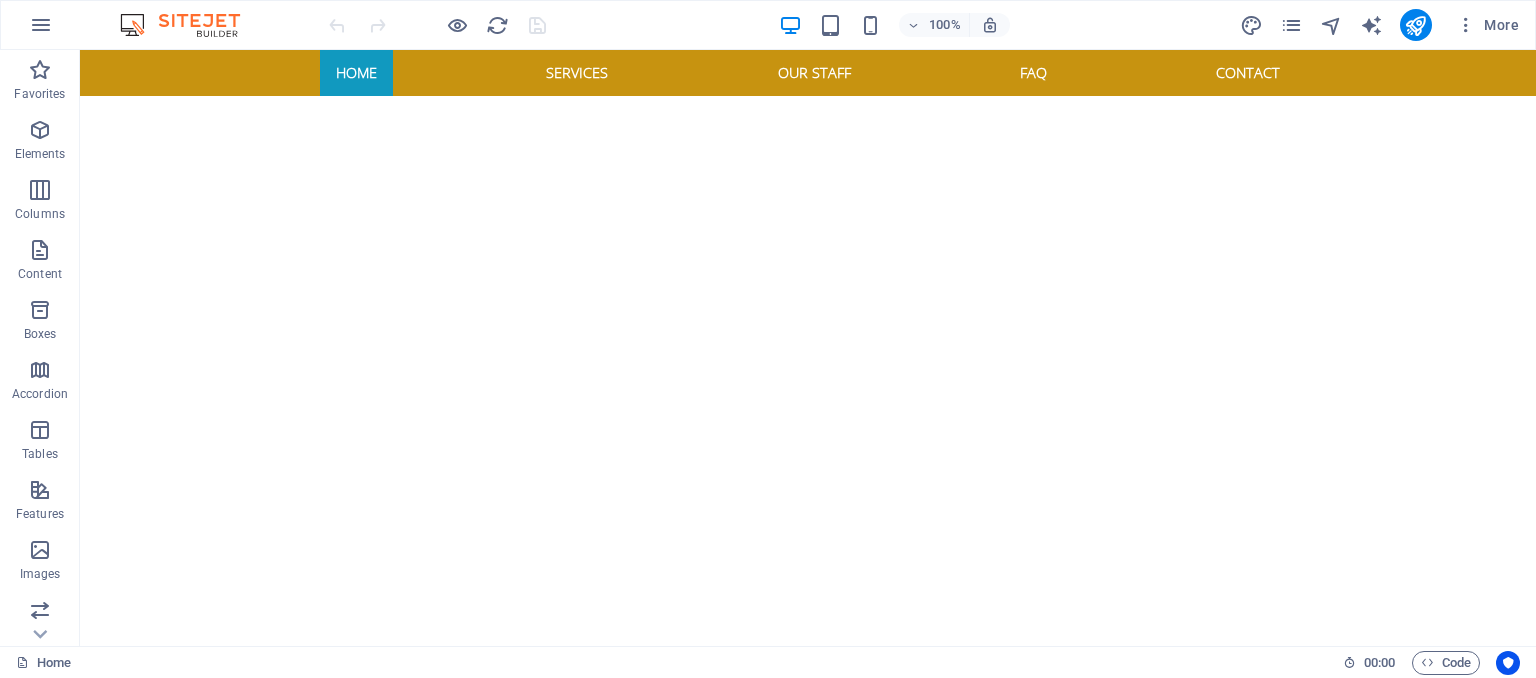 scroll, scrollTop: 0, scrollLeft: 0, axis: both 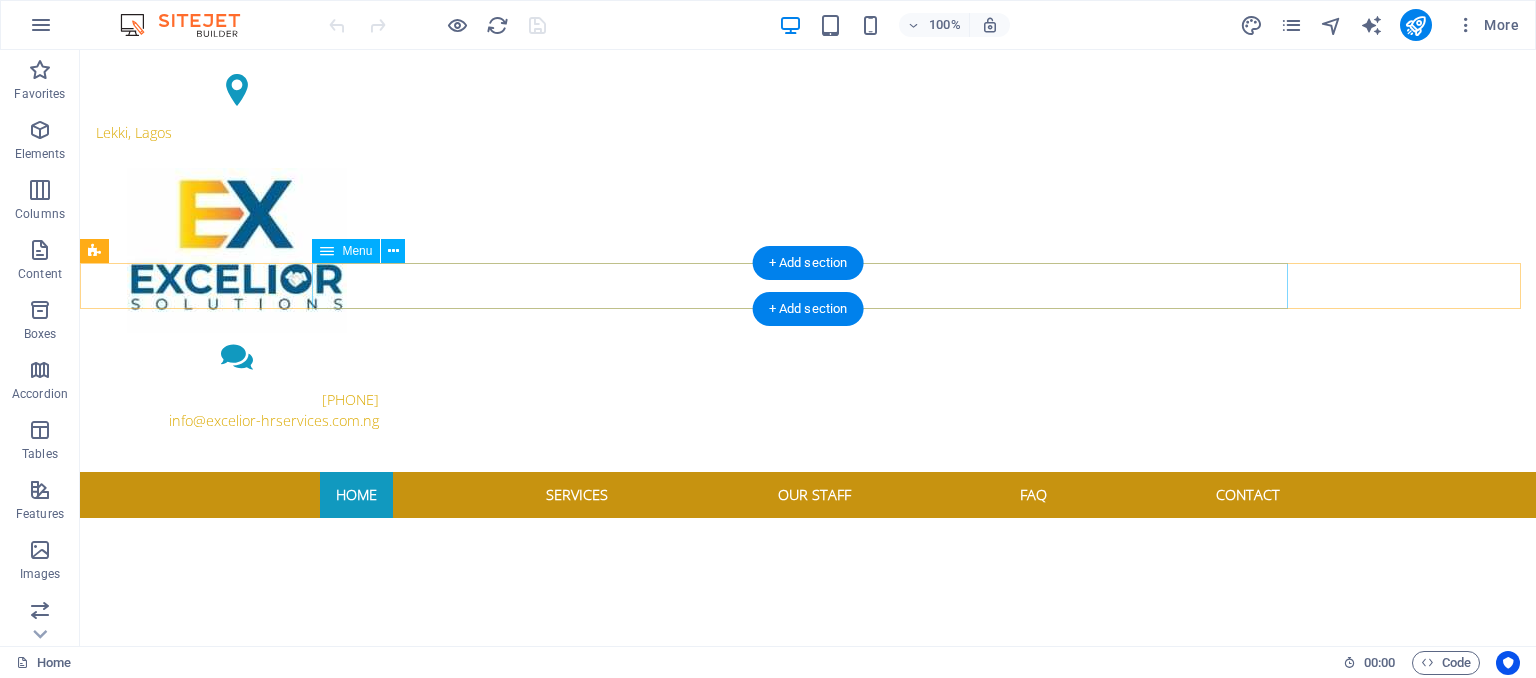 click on "Home Services Our Staff FAQ Contact" at bounding box center (808, 495) 